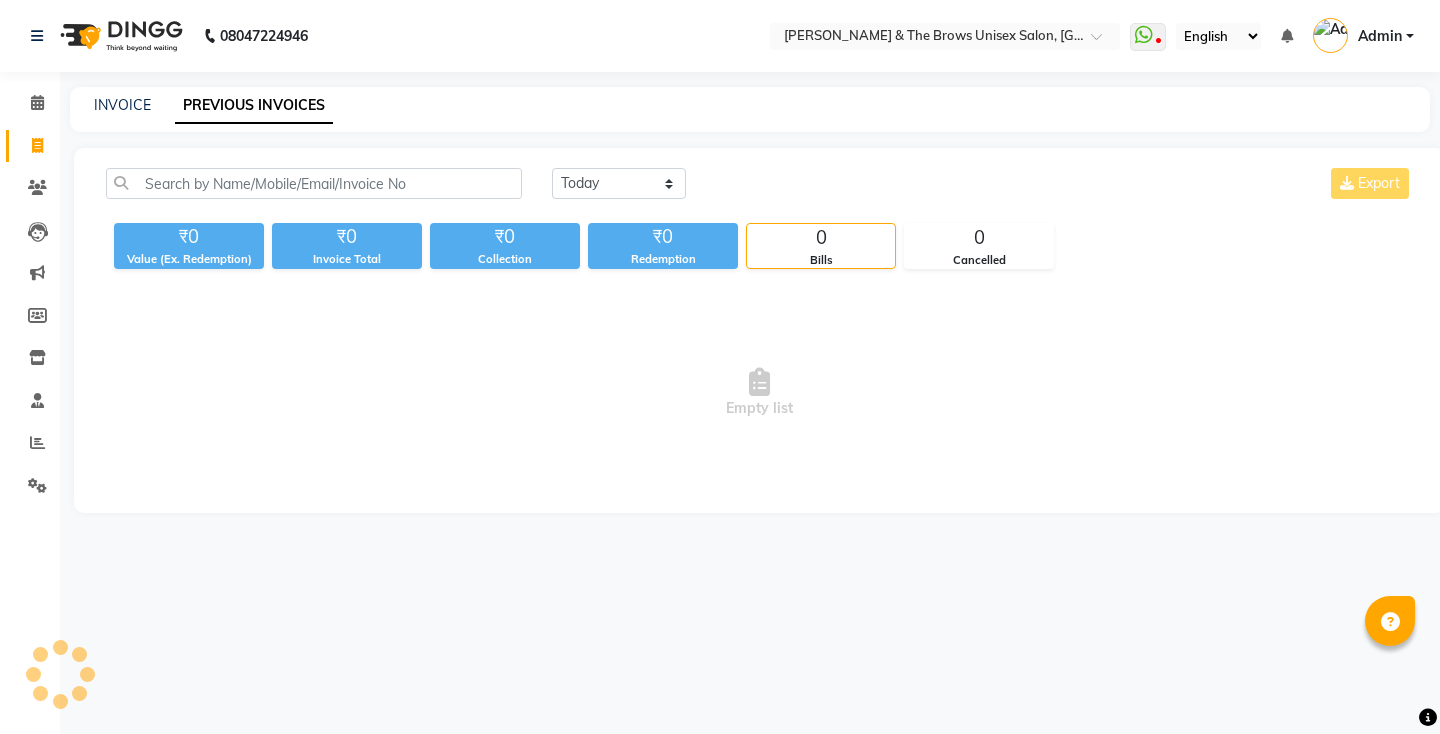 scroll, scrollTop: 0, scrollLeft: 0, axis: both 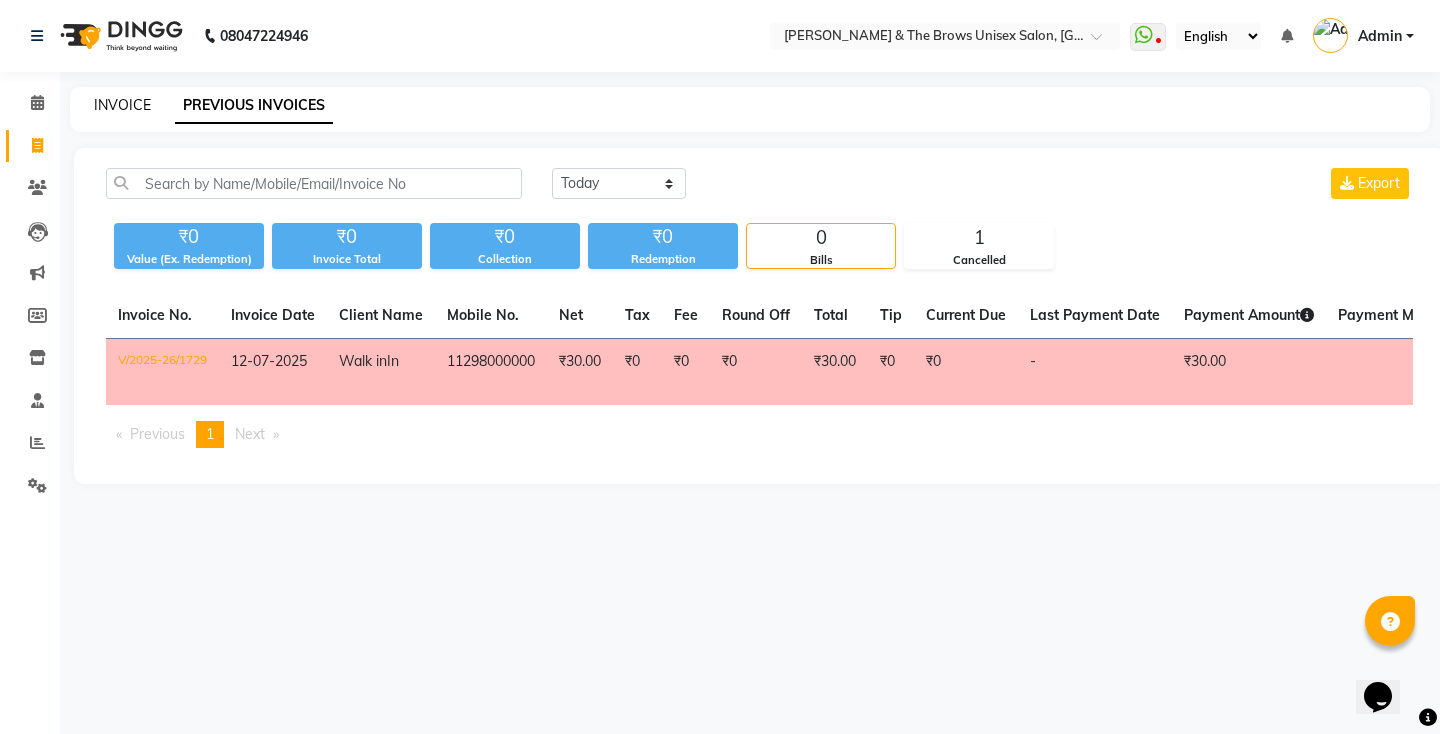 click on "INVOICE" 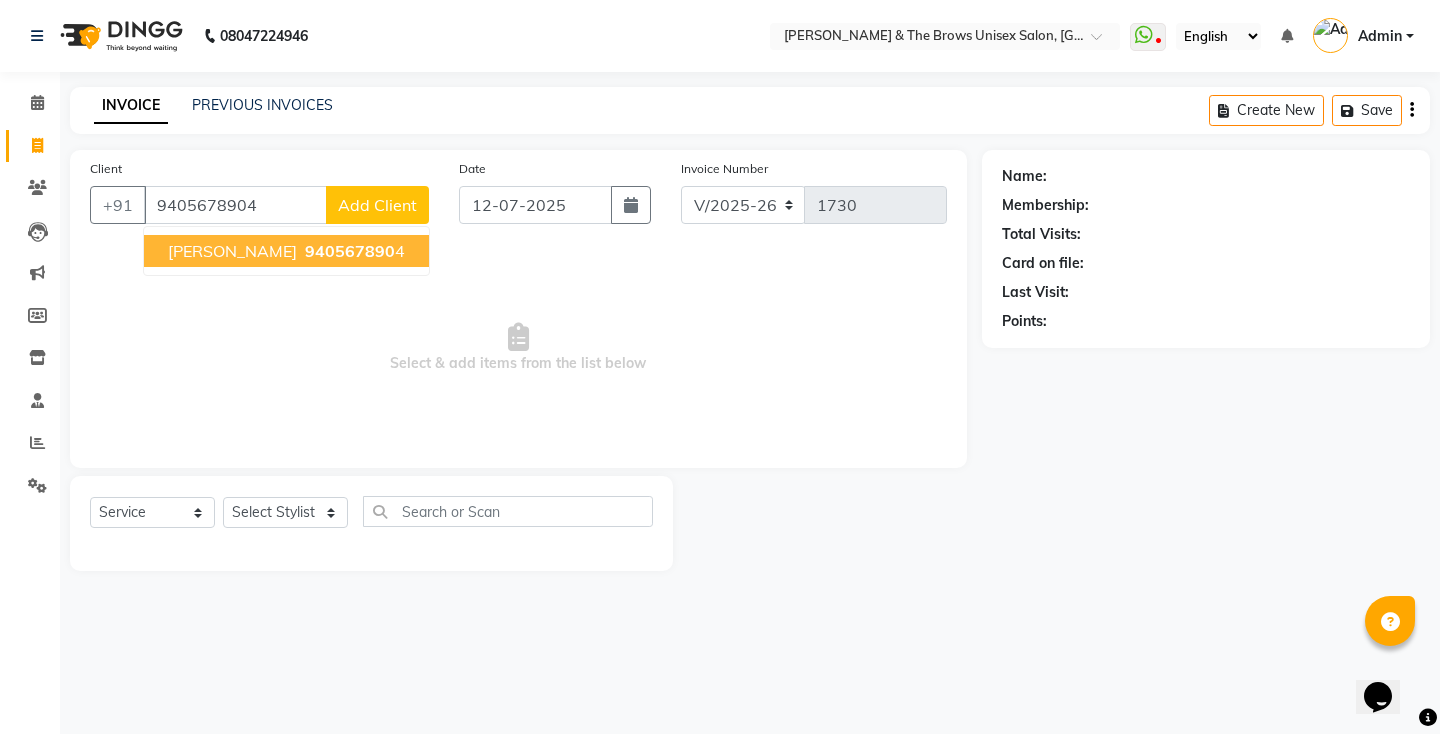type on "9405678904" 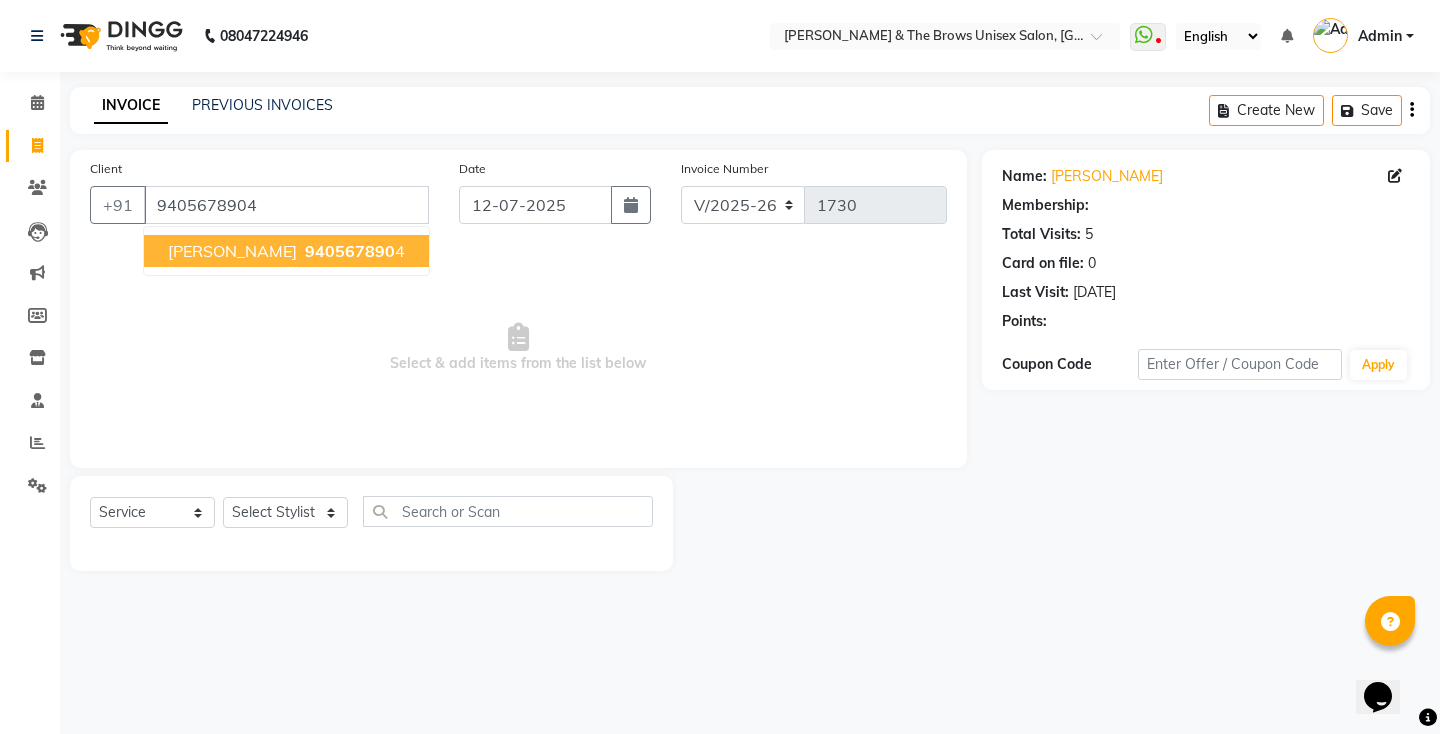 select on "1: Object" 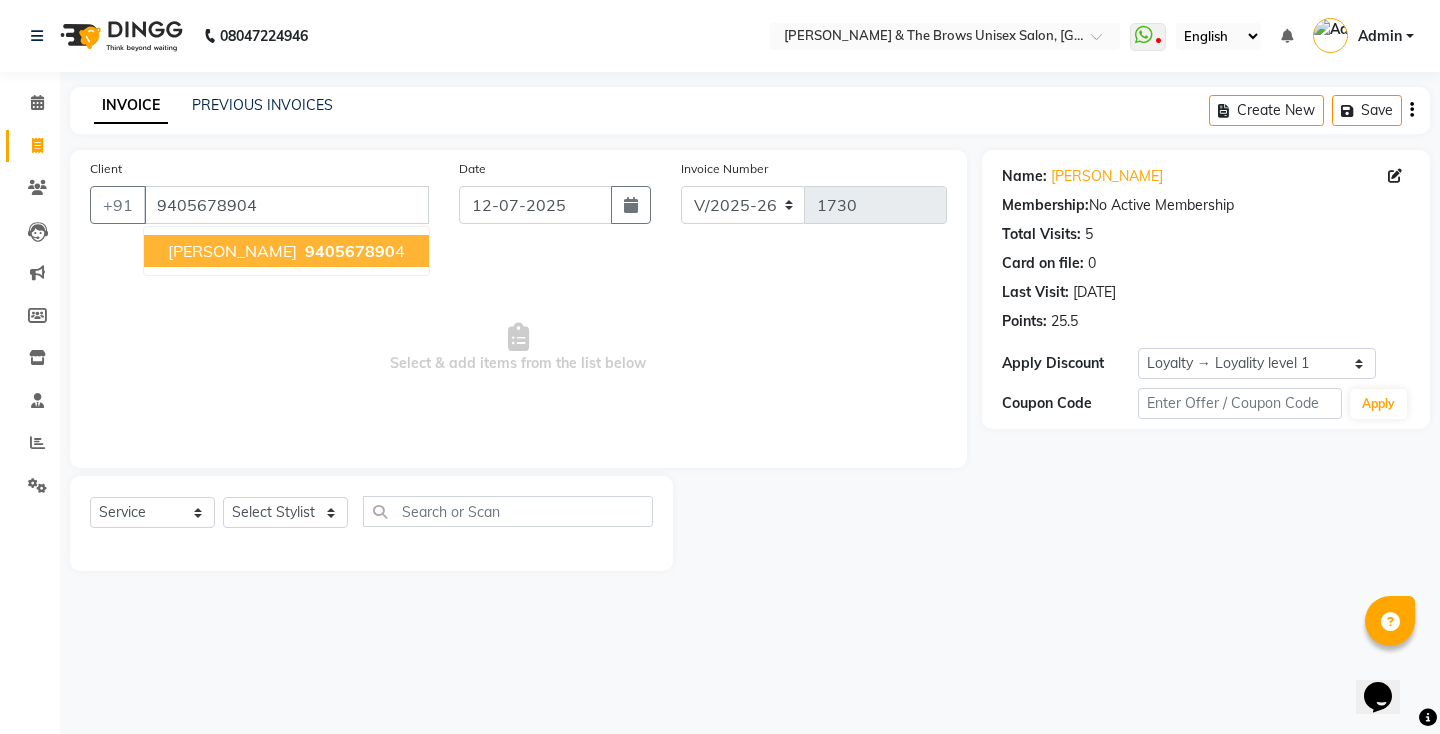click on "[PERSON_NAME]" at bounding box center [232, 251] 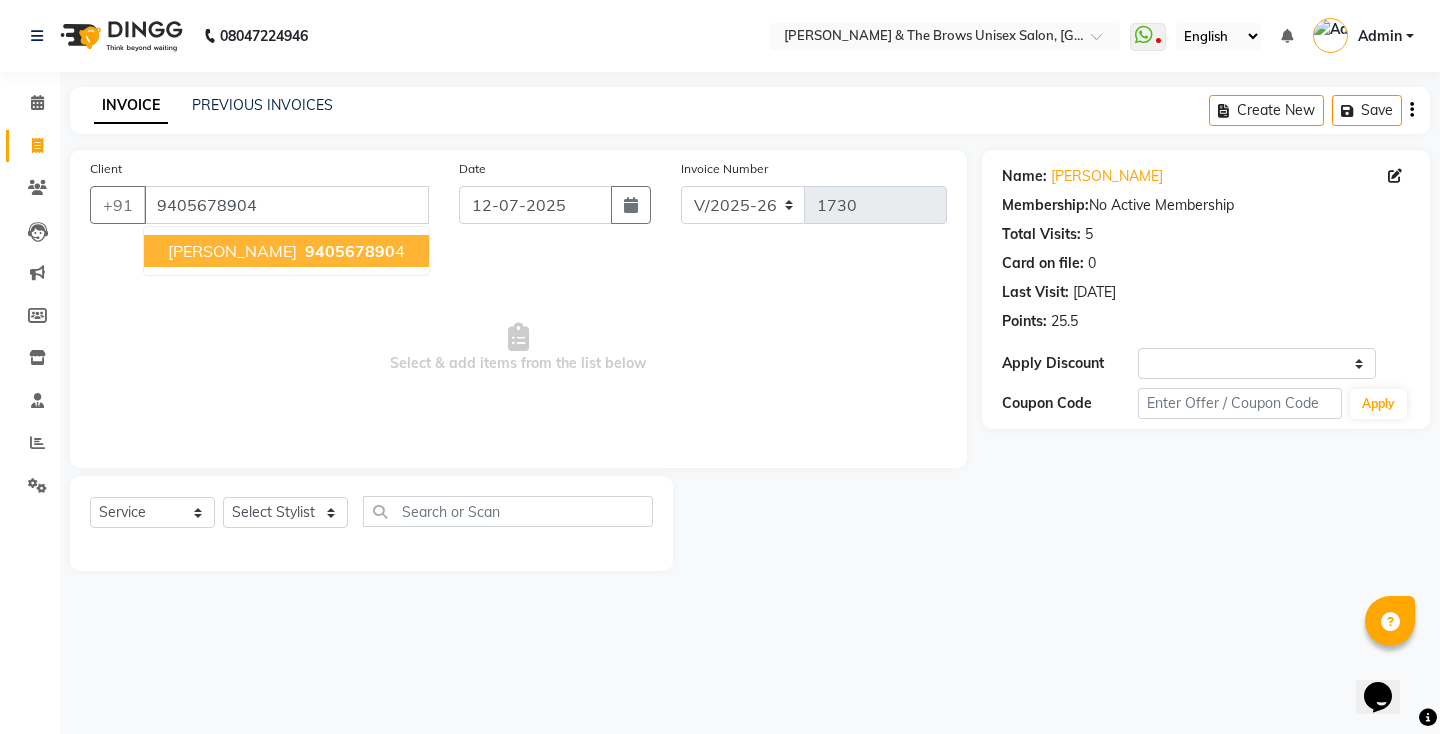 select on "1: Object" 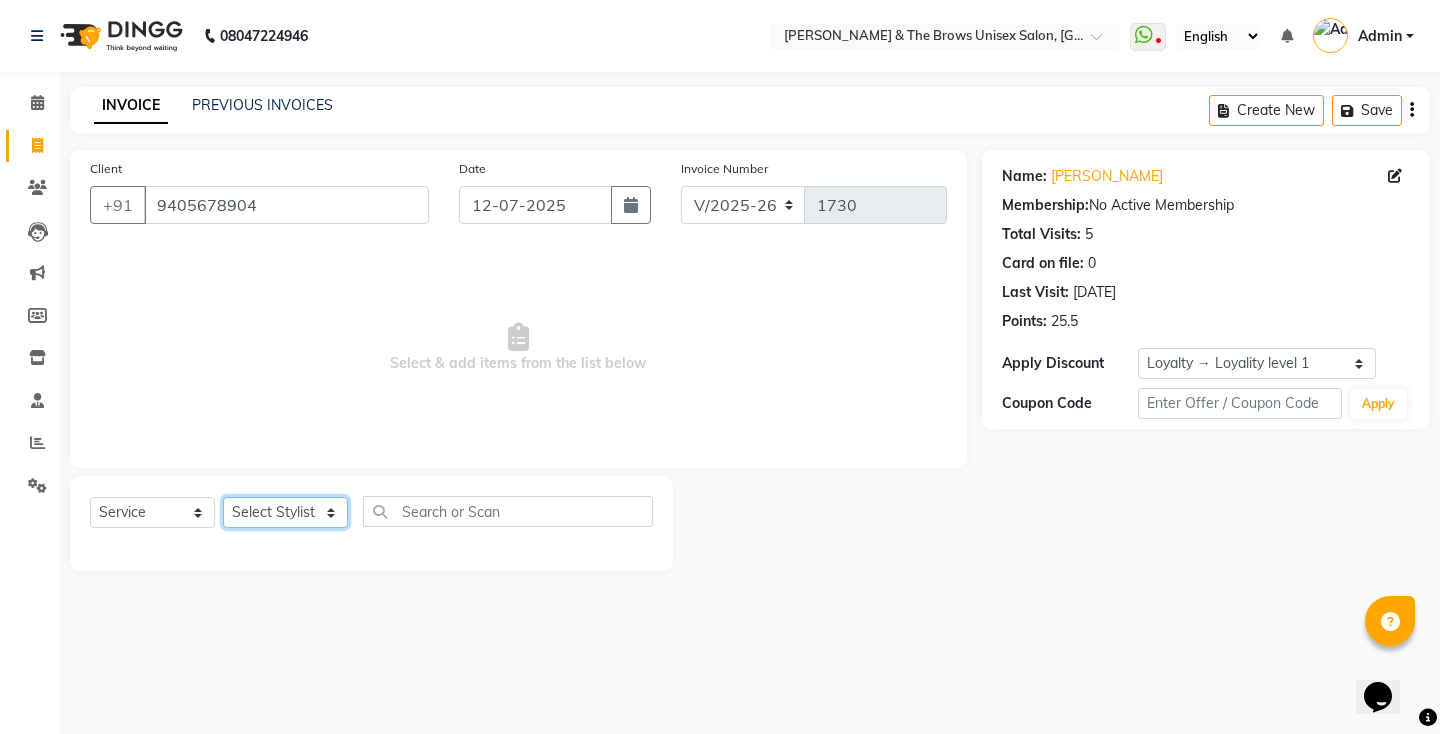 click on "Select Stylist[PERSON_NAME] manager [PERSON_NAME] ma'am owner[PERSON_NAME]" 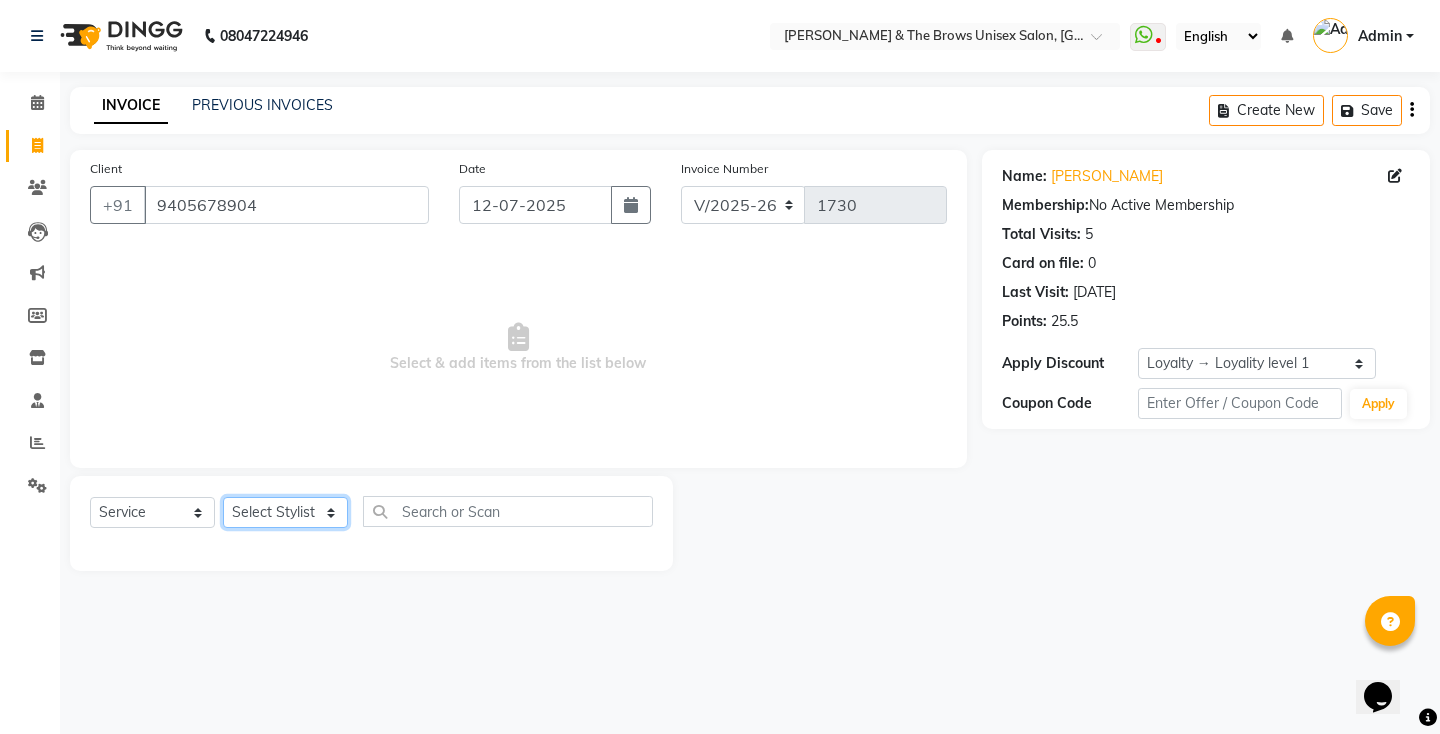 select on "84274" 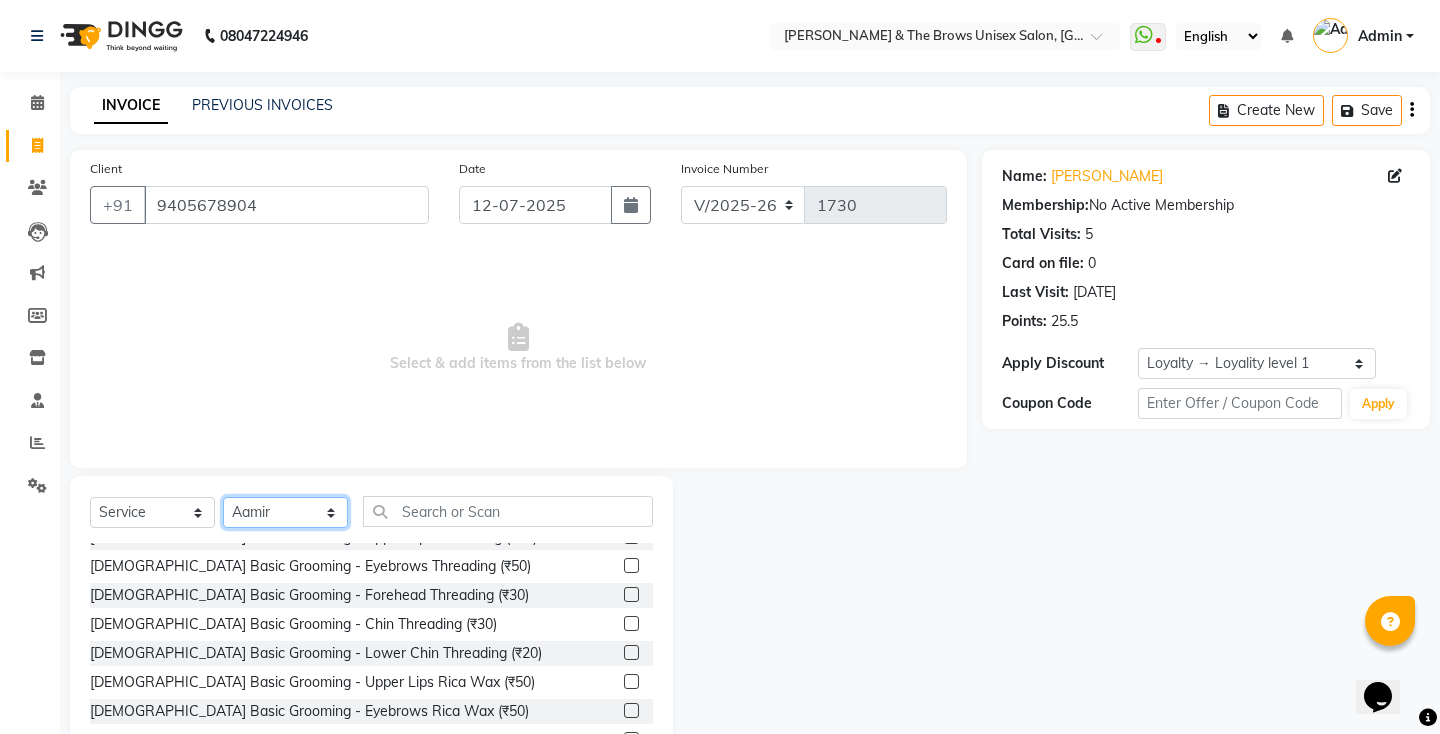 scroll, scrollTop: 29, scrollLeft: 0, axis: vertical 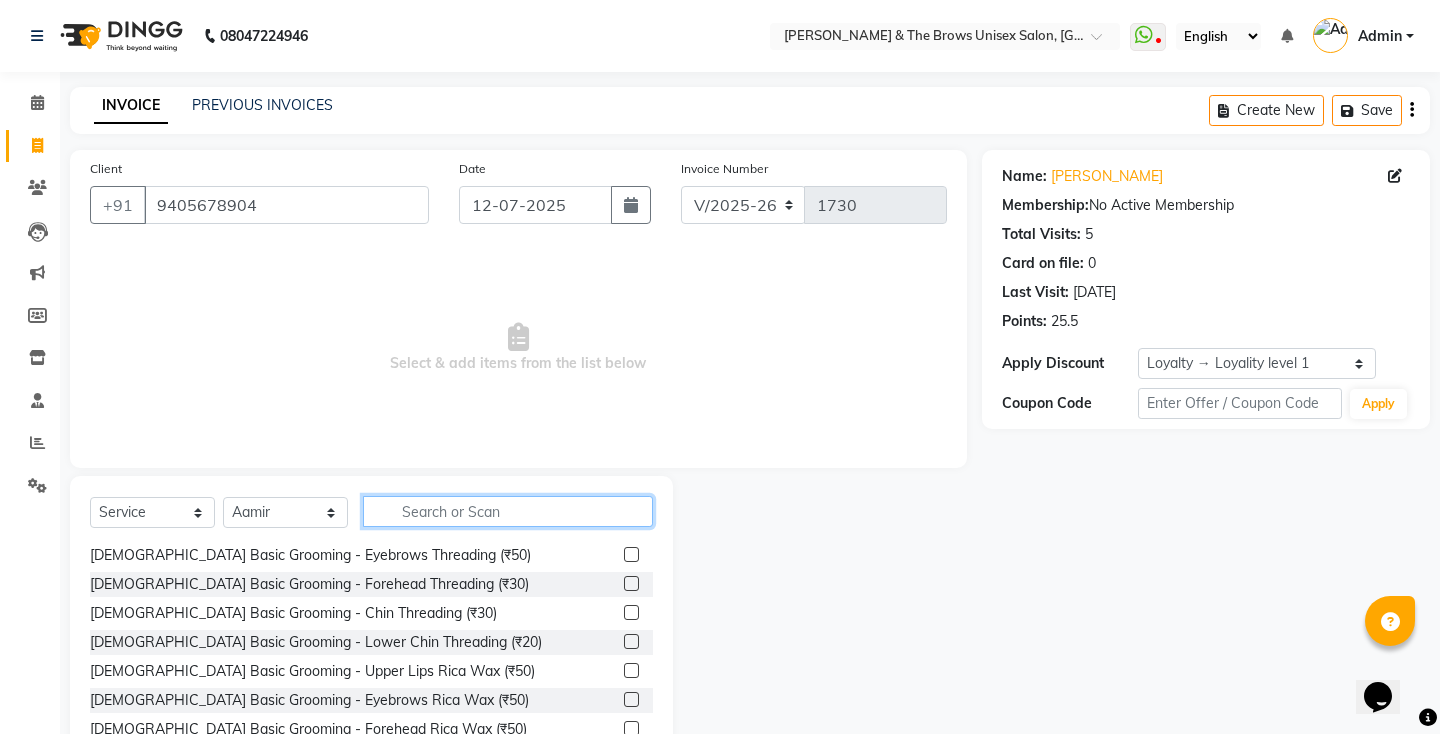 click 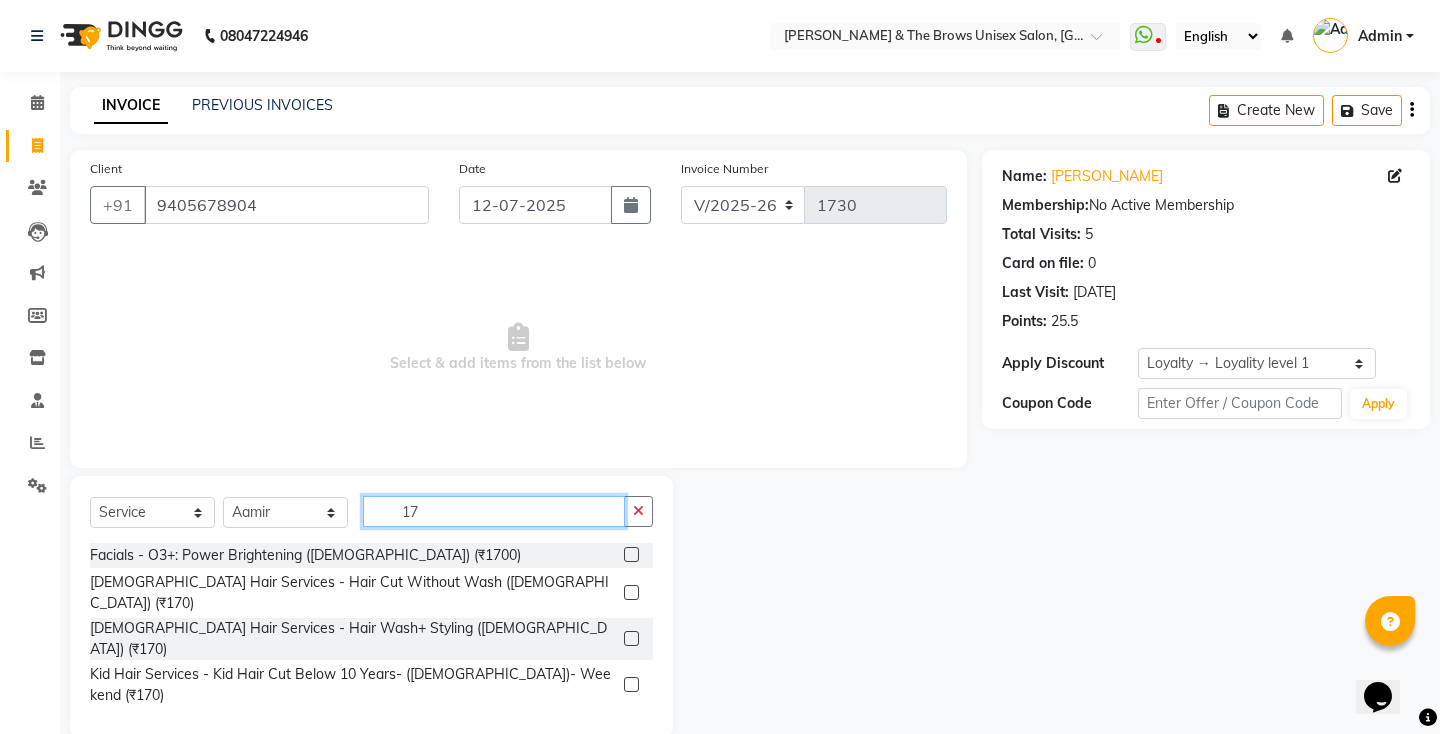 scroll, scrollTop: 0, scrollLeft: 0, axis: both 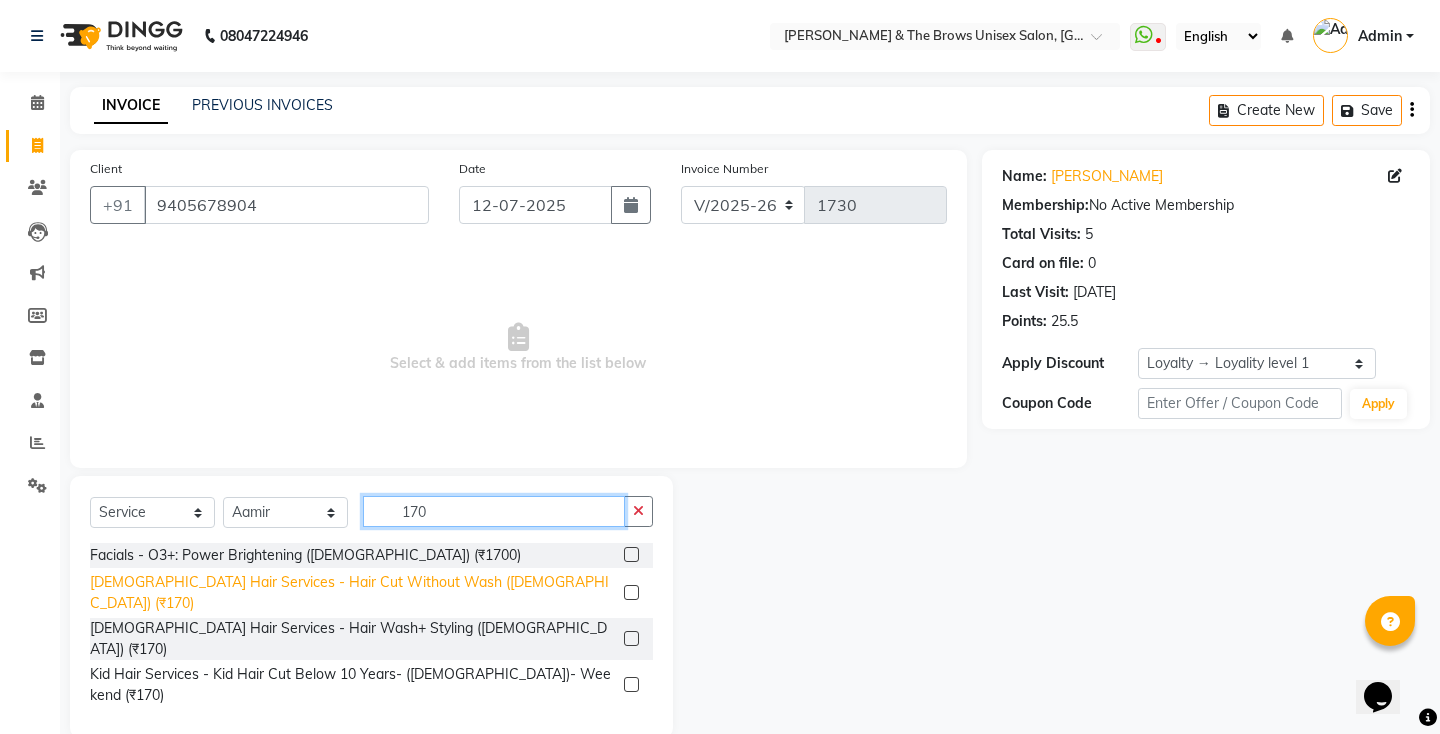 type on "170" 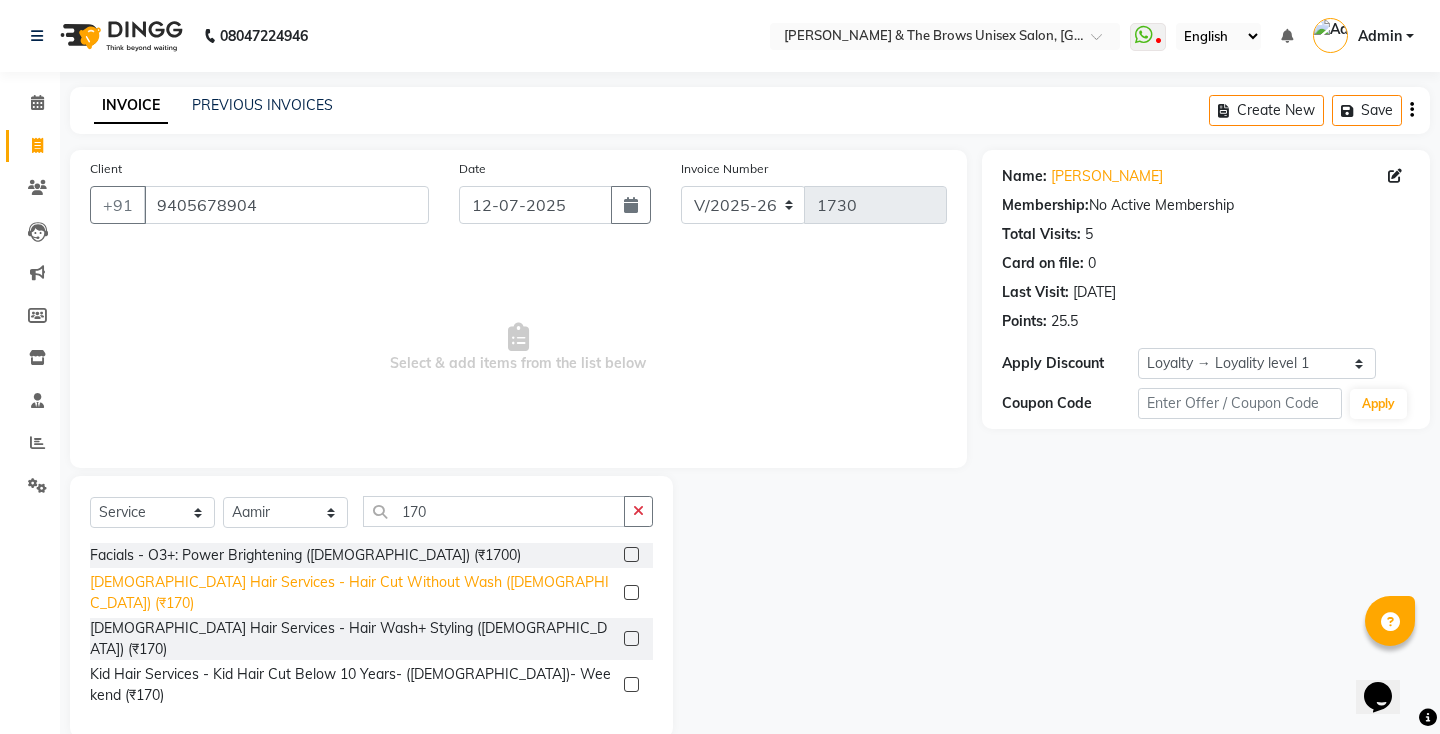 click on "[DEMOGRAPHIC_DATA] Hair Services - Hair Cut Without Wash ([DEMOGRAPHIC_DATA]) (₹170)" 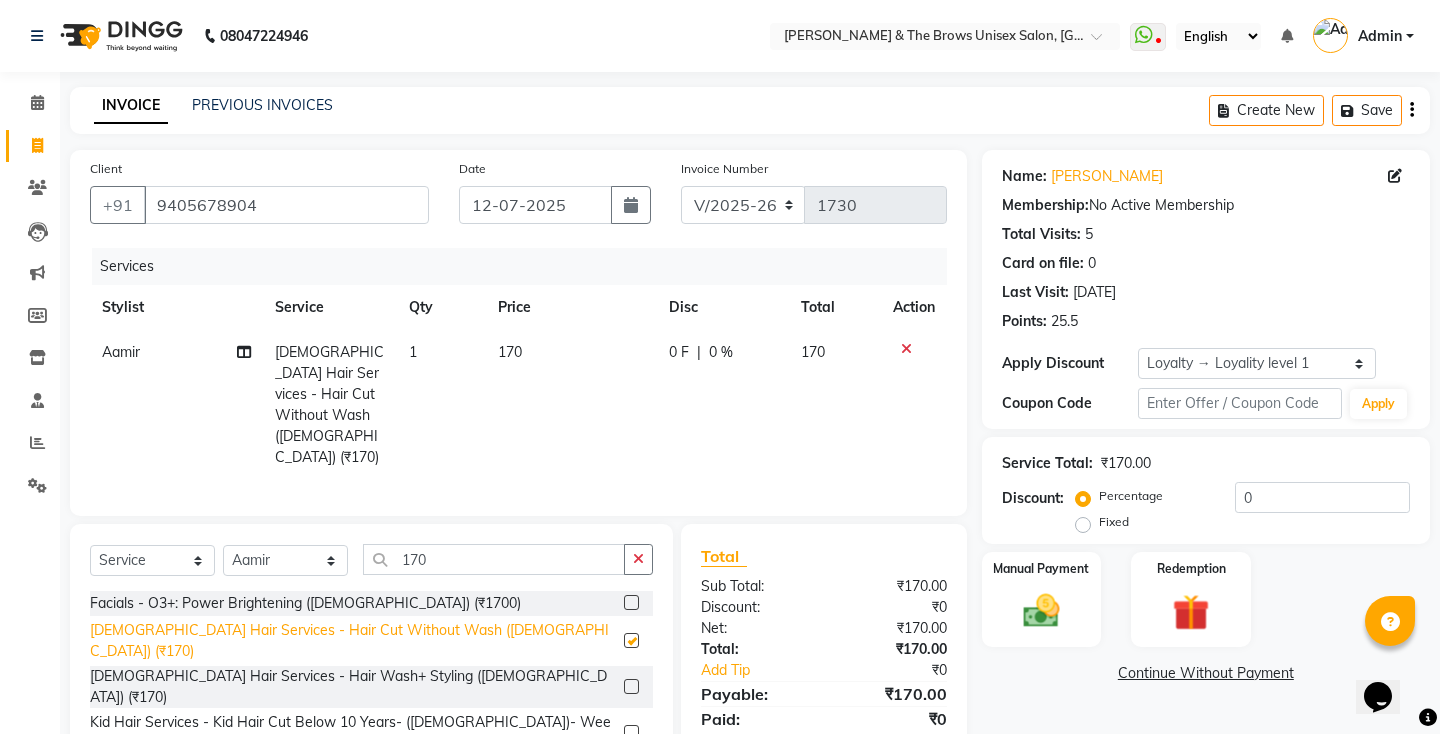 checkbox on "false" 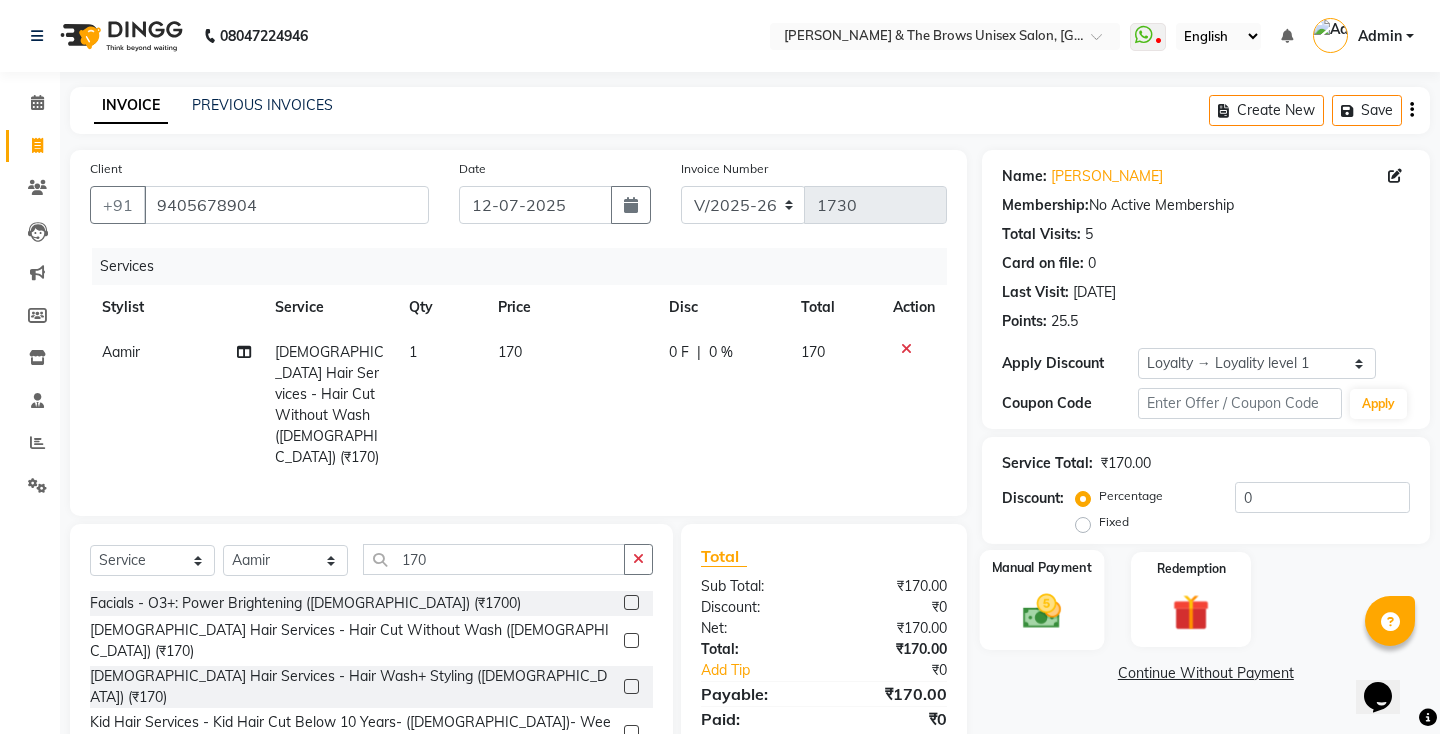 click 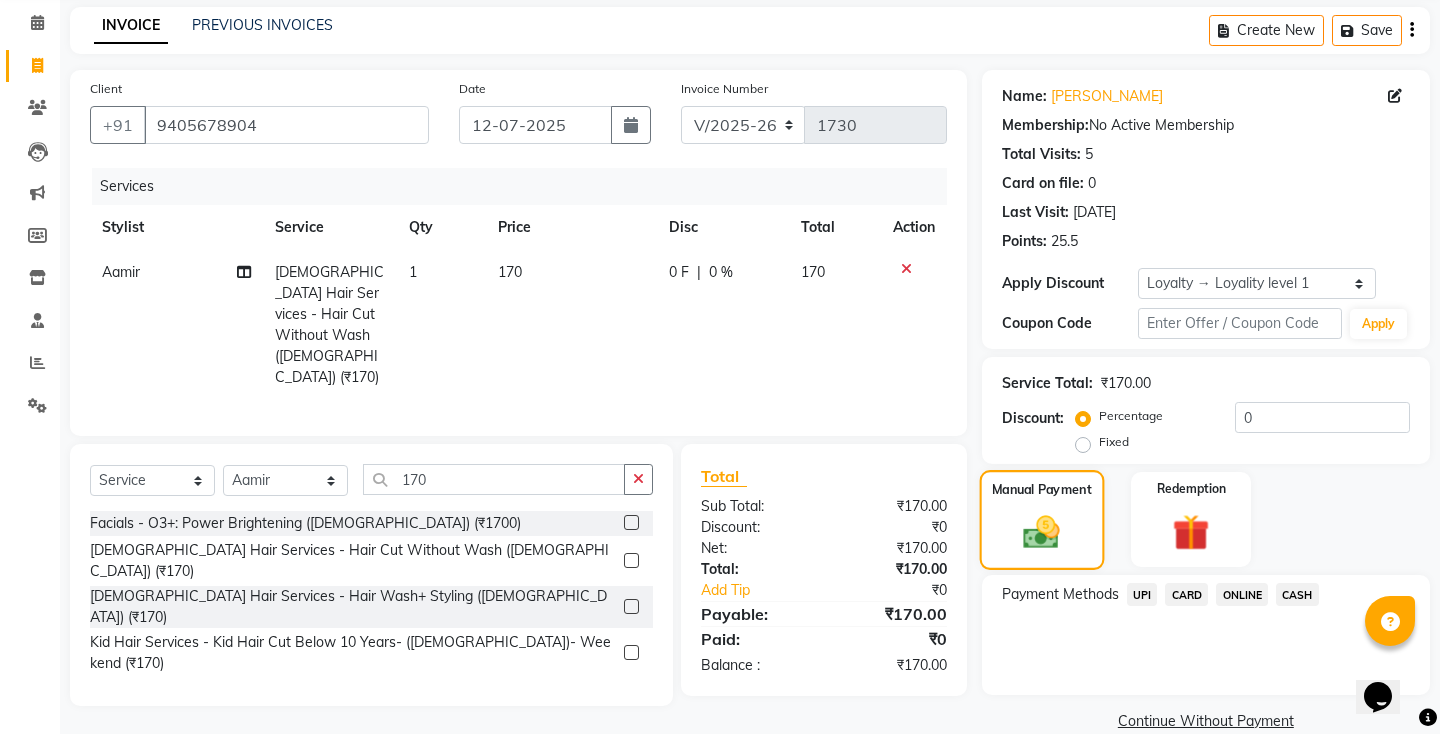 scroll, scrollTop: 89, scrollLeft: 0, axis: vertical 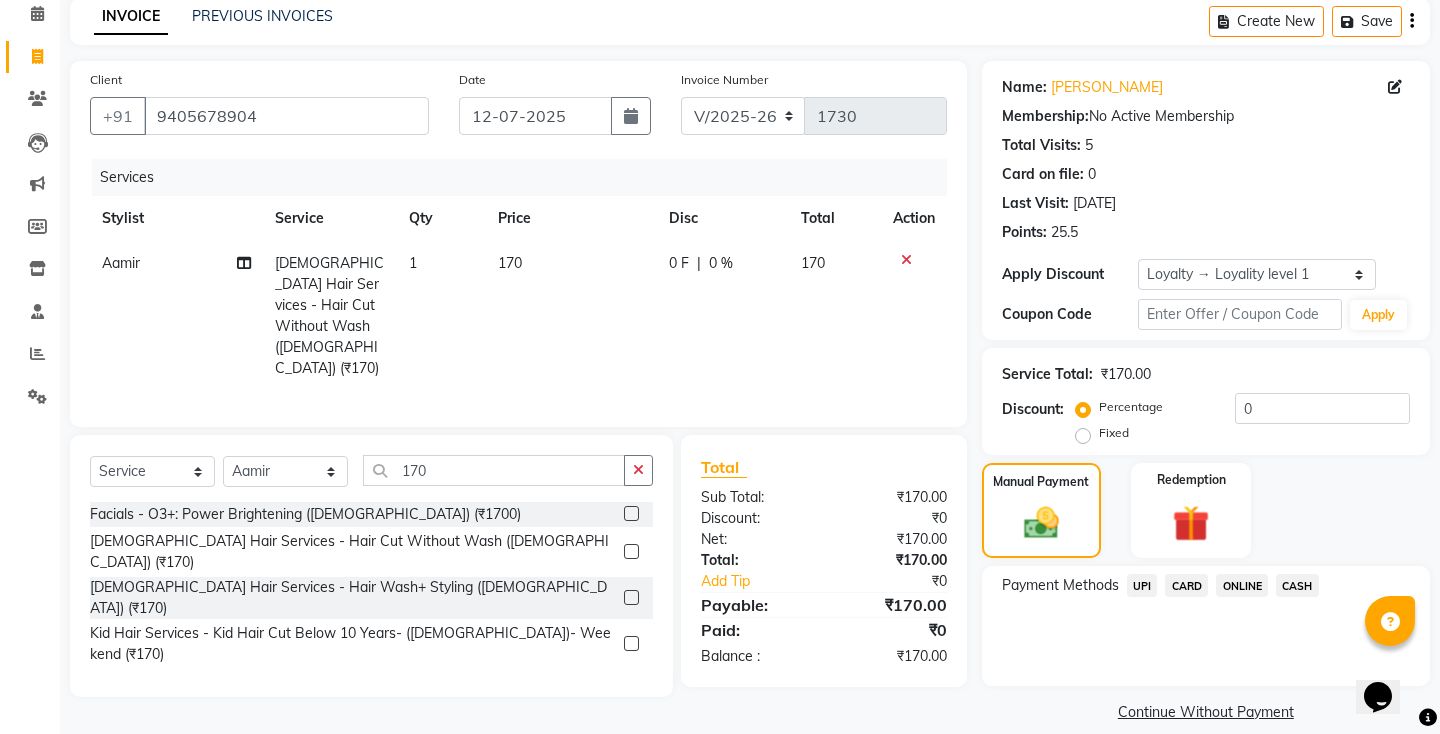 click on "UPI" 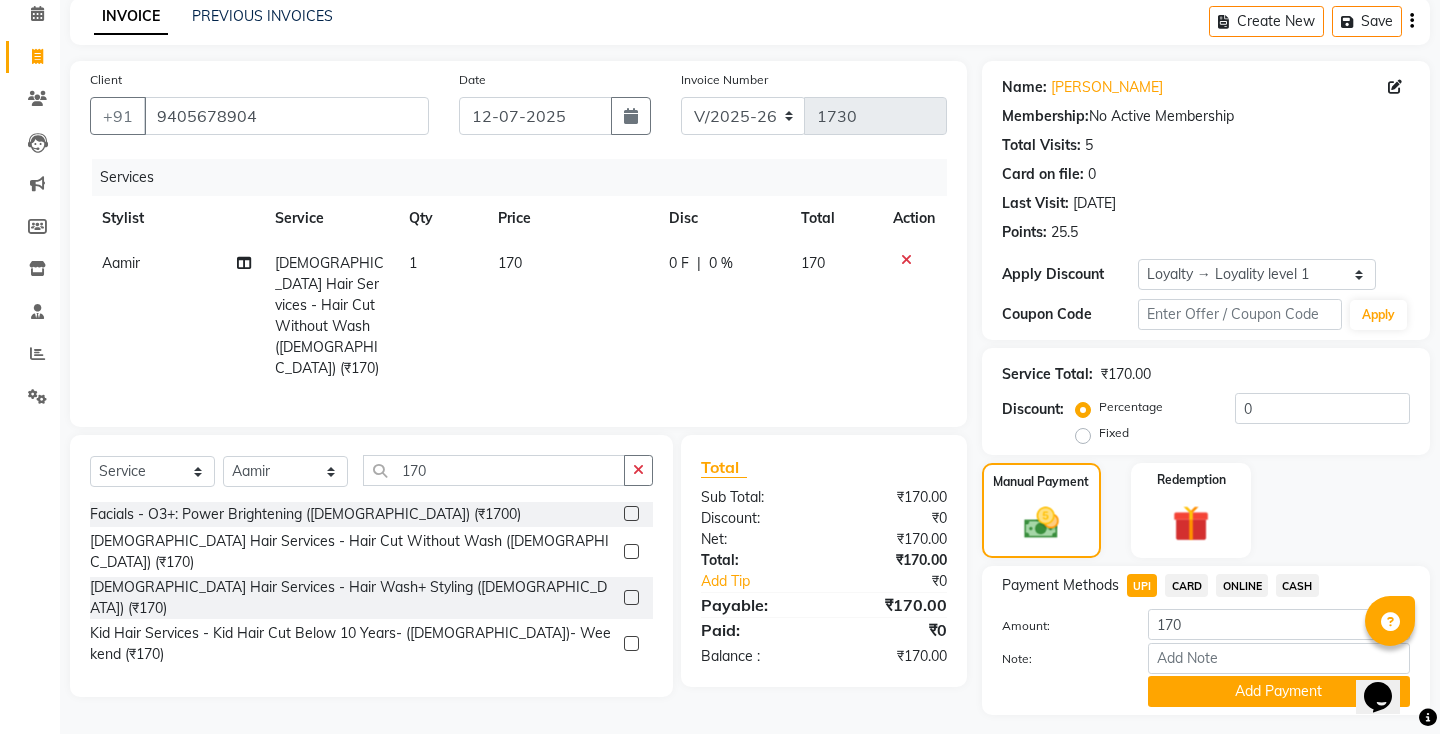 scroll, scrollTop: 118, scrollLeft: 0, axis: vertical 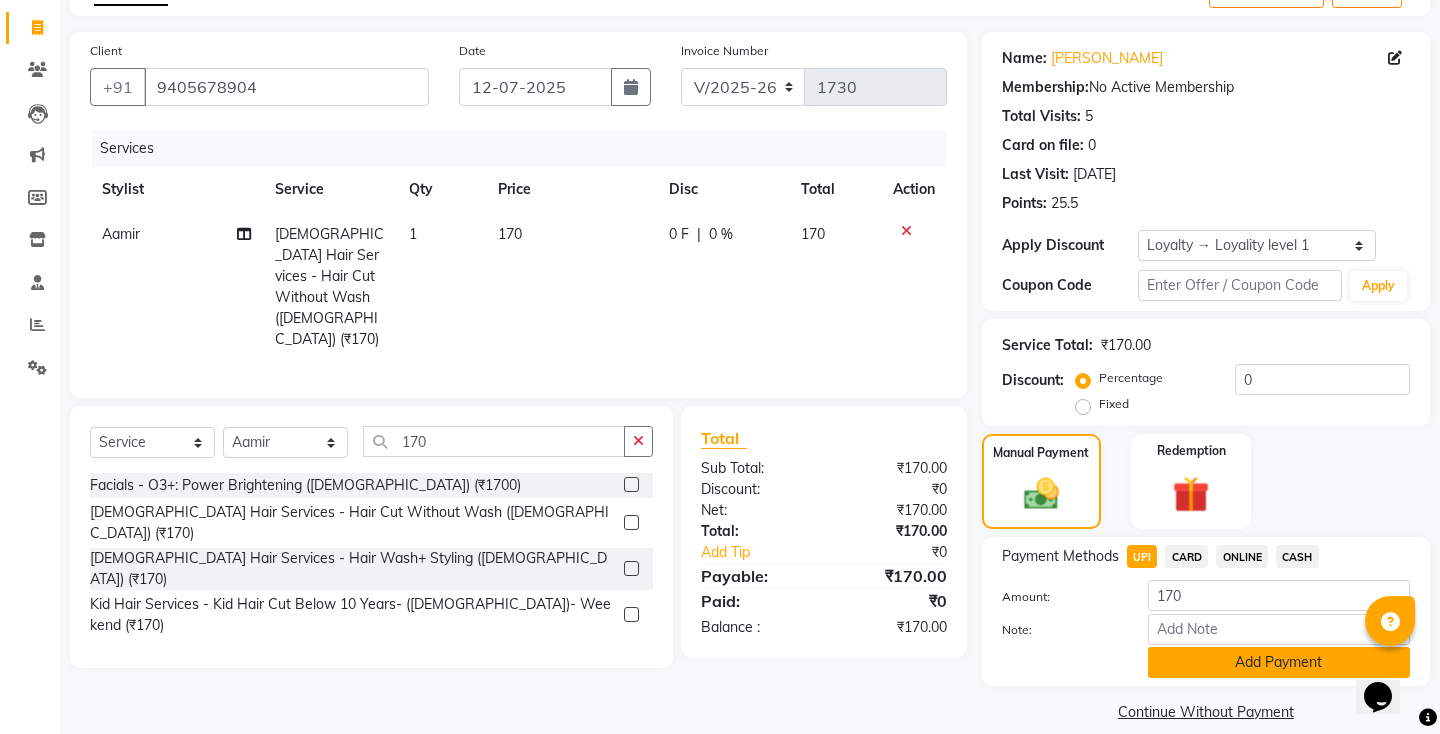 click on "Add Payment" 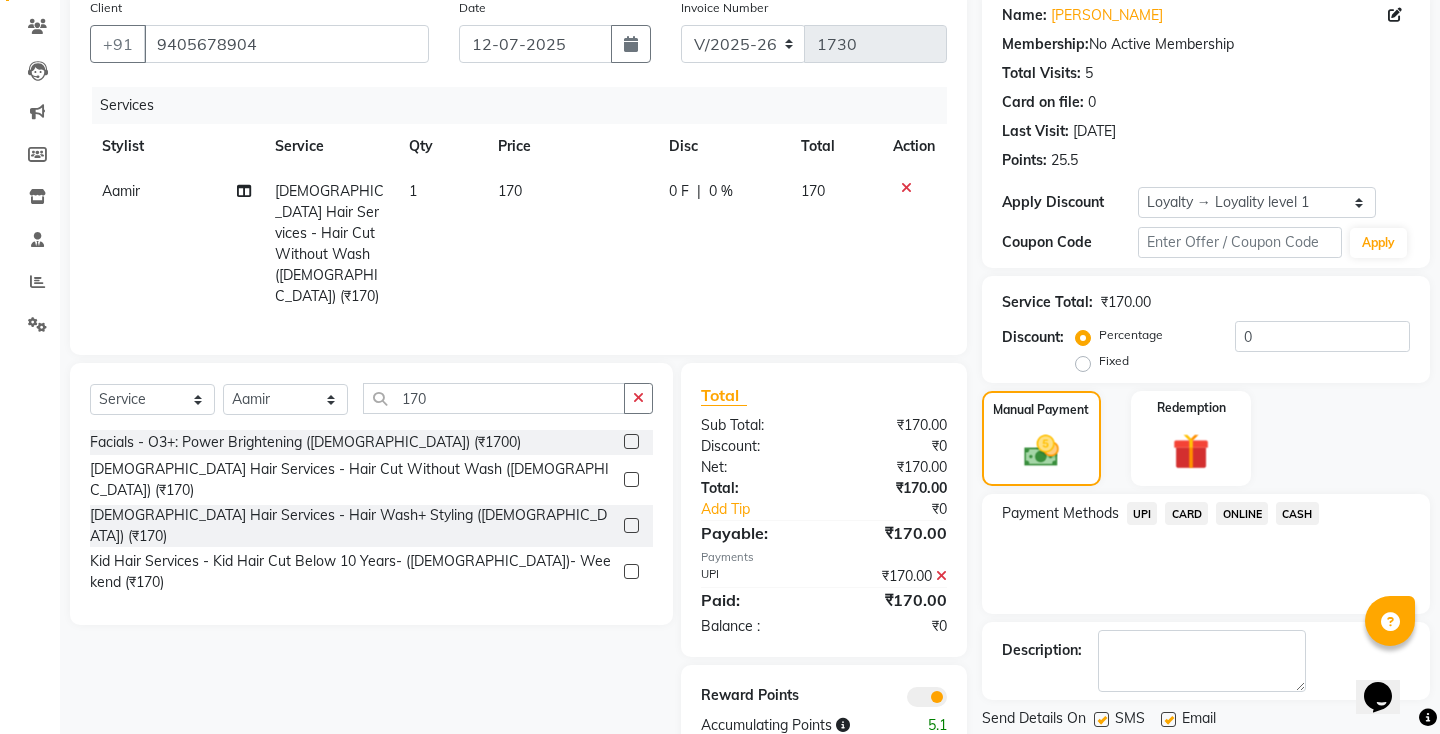 scroll, scrollTop: 202, scrollLeft: 0, axis: vertical 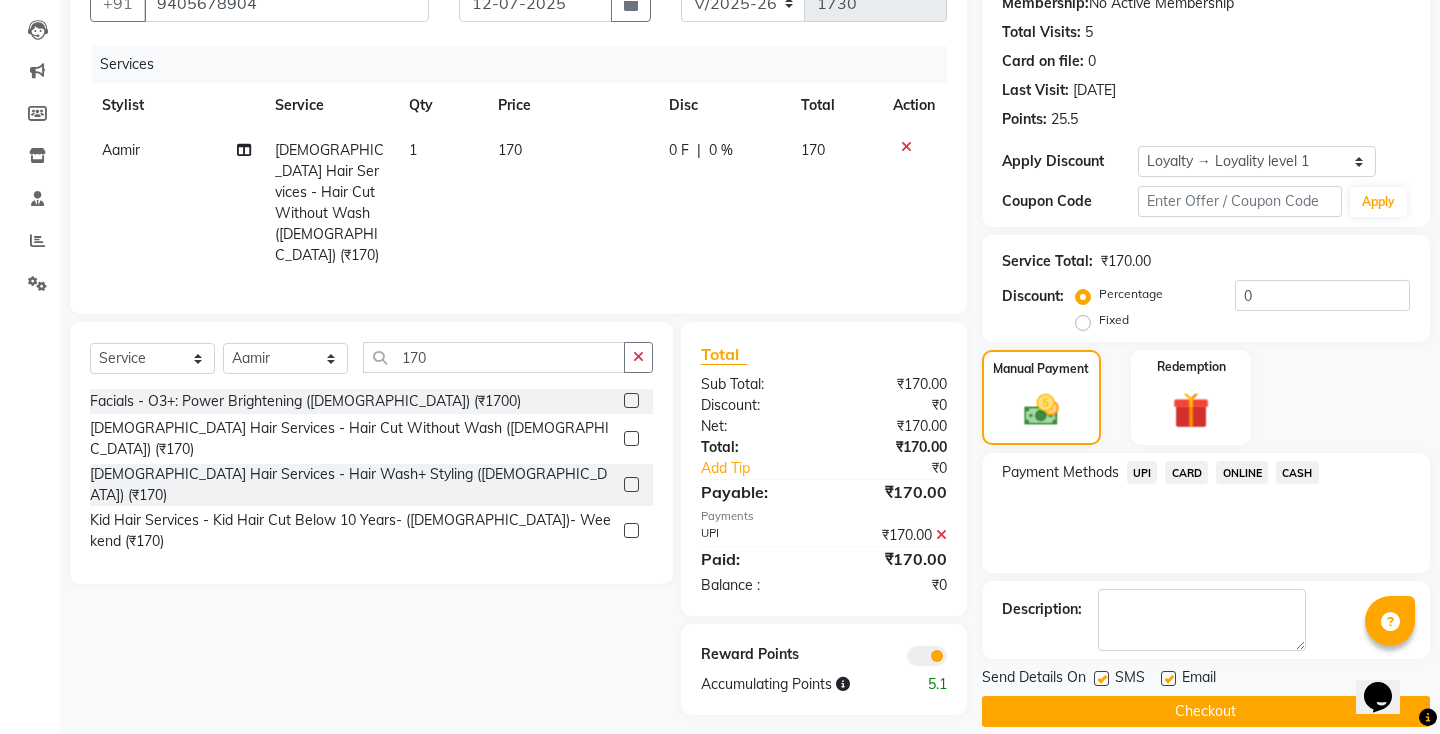 click on "SMS" 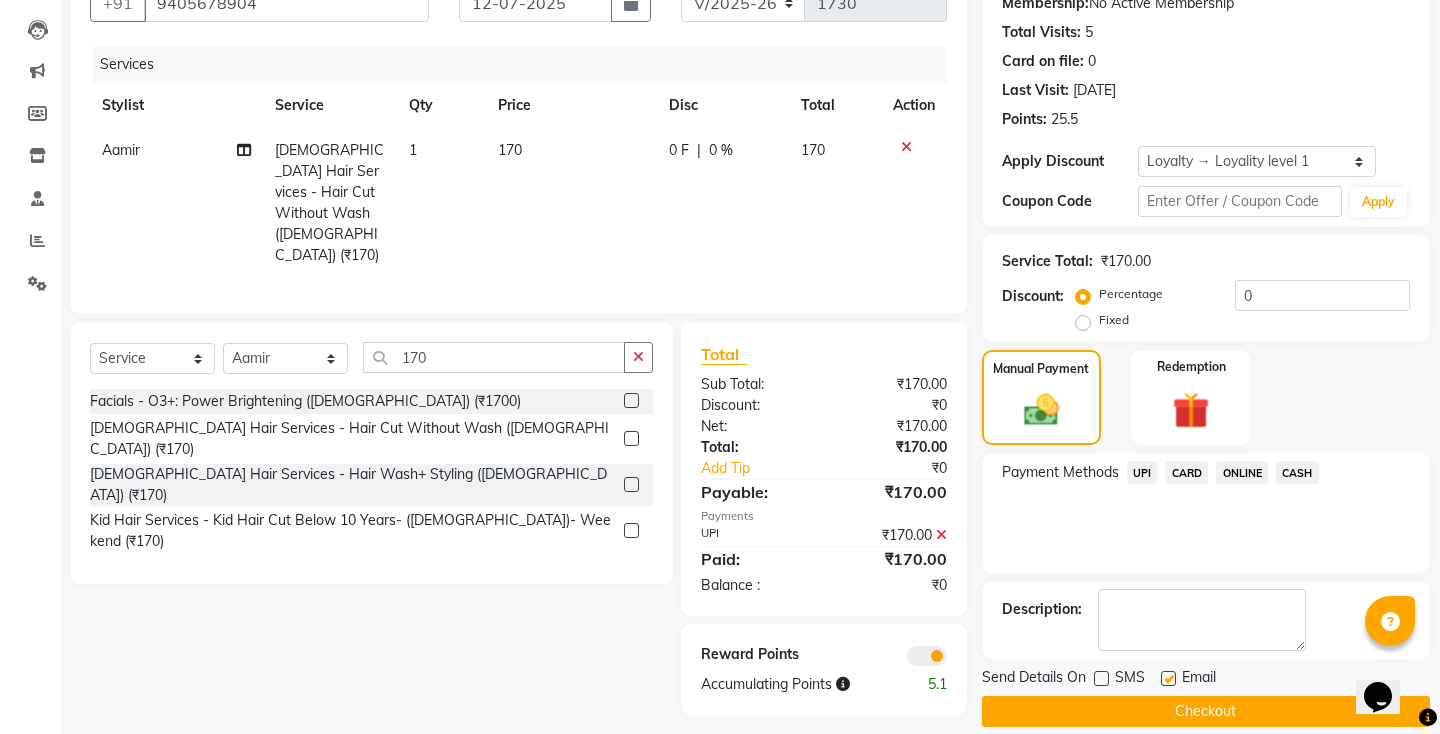 click 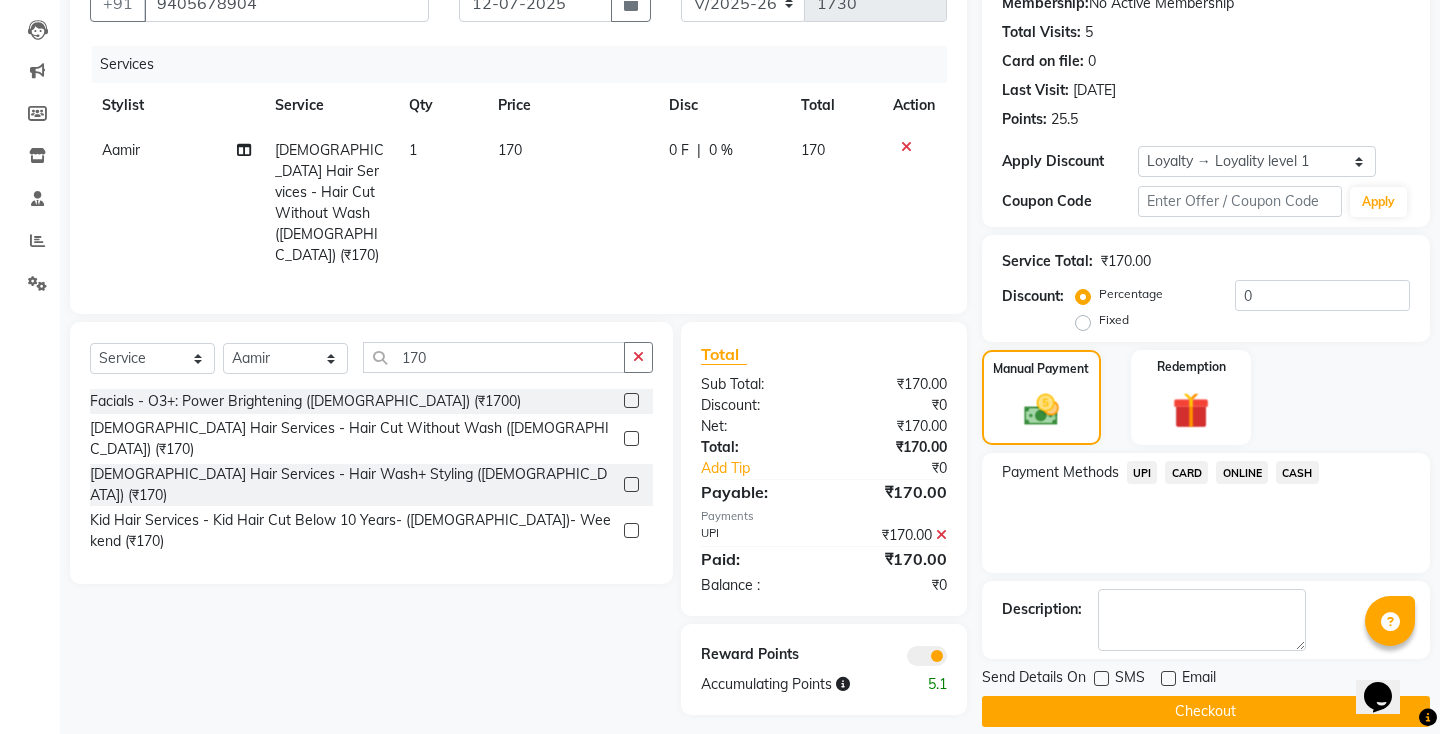 click on "Checkout" 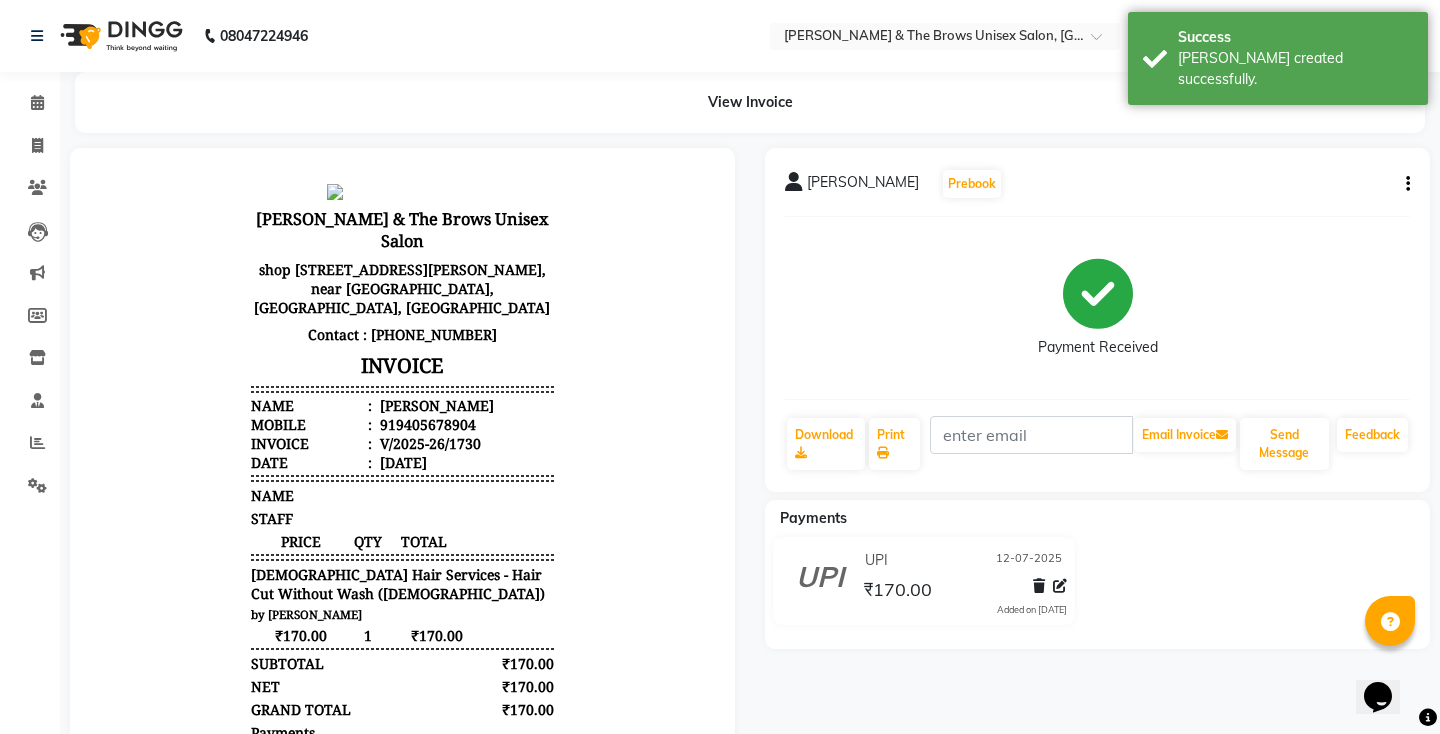 scroll, scrollTop: 0, scrollLeft: 0, axis: both 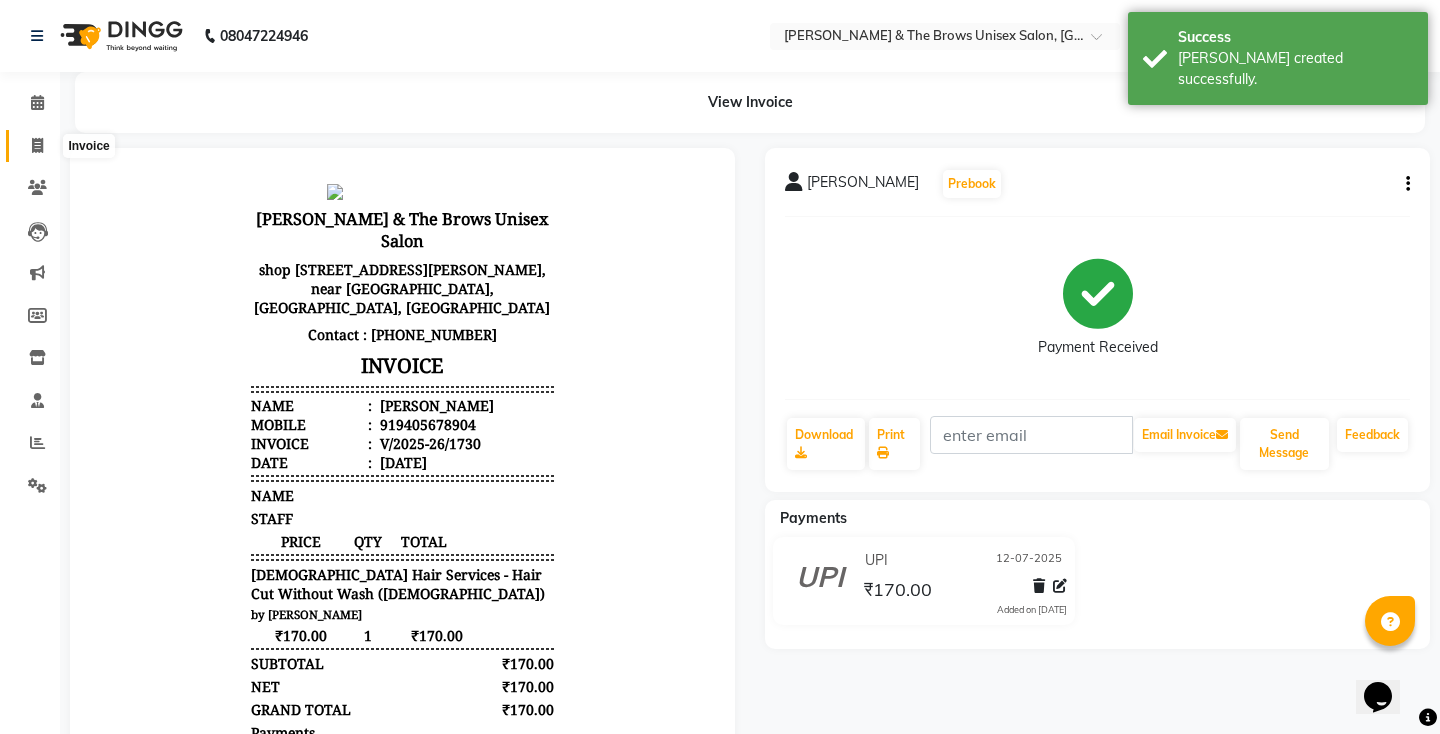 click 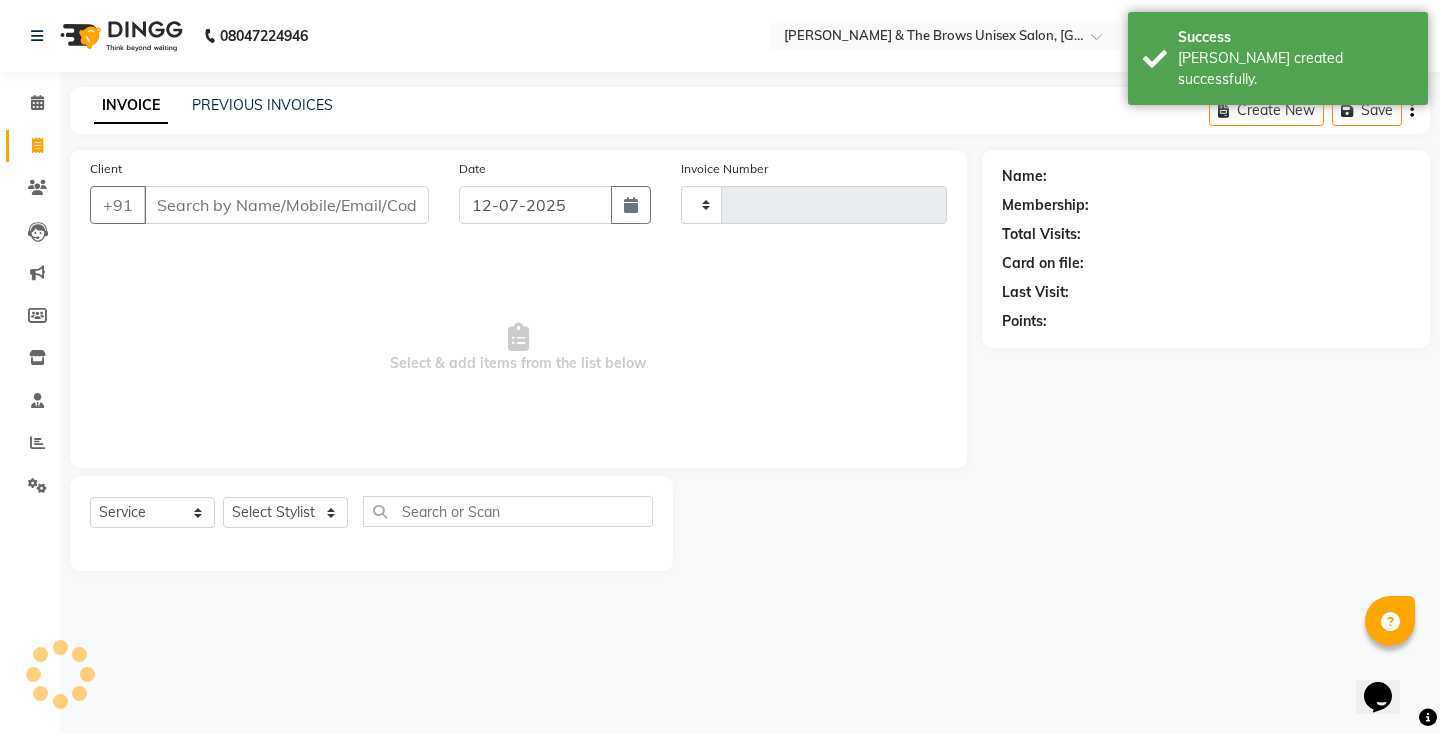 type on "1731" 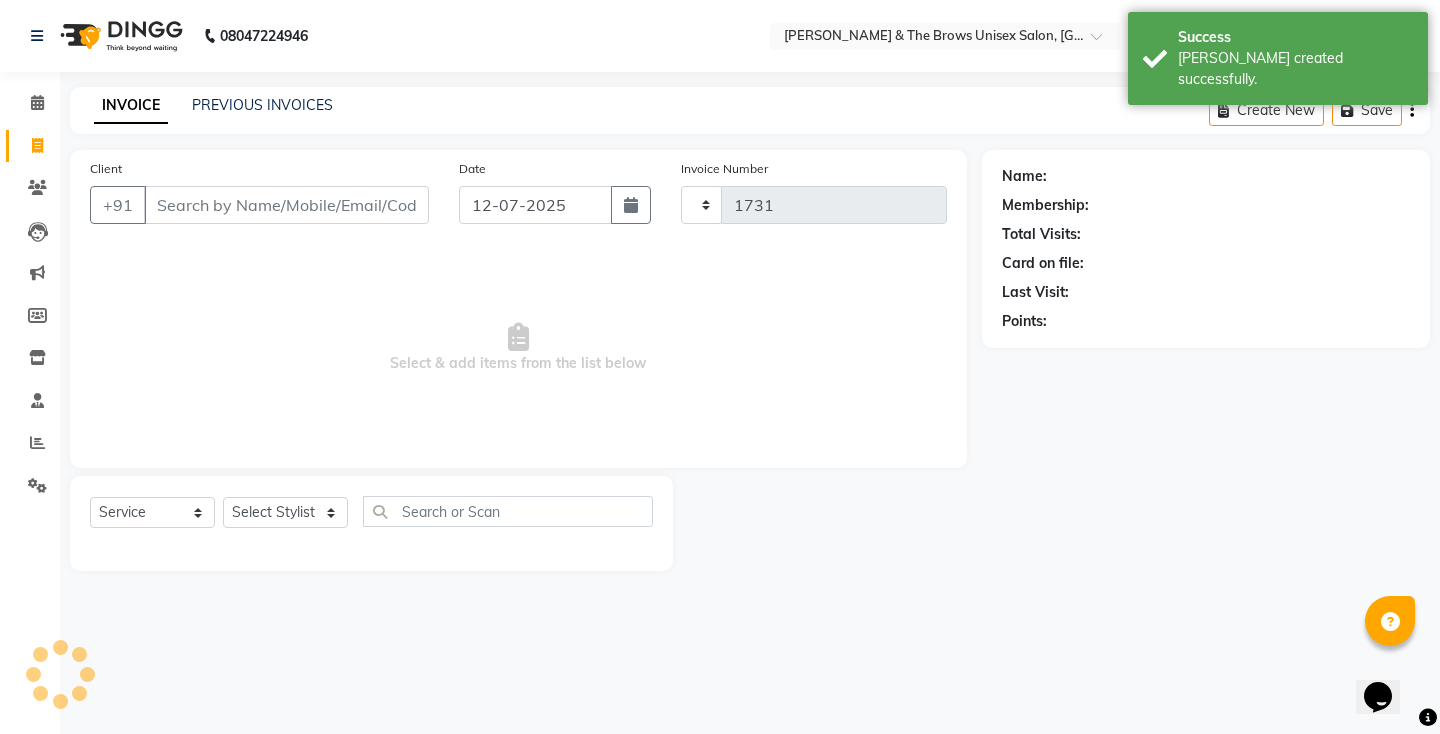 select on "872" 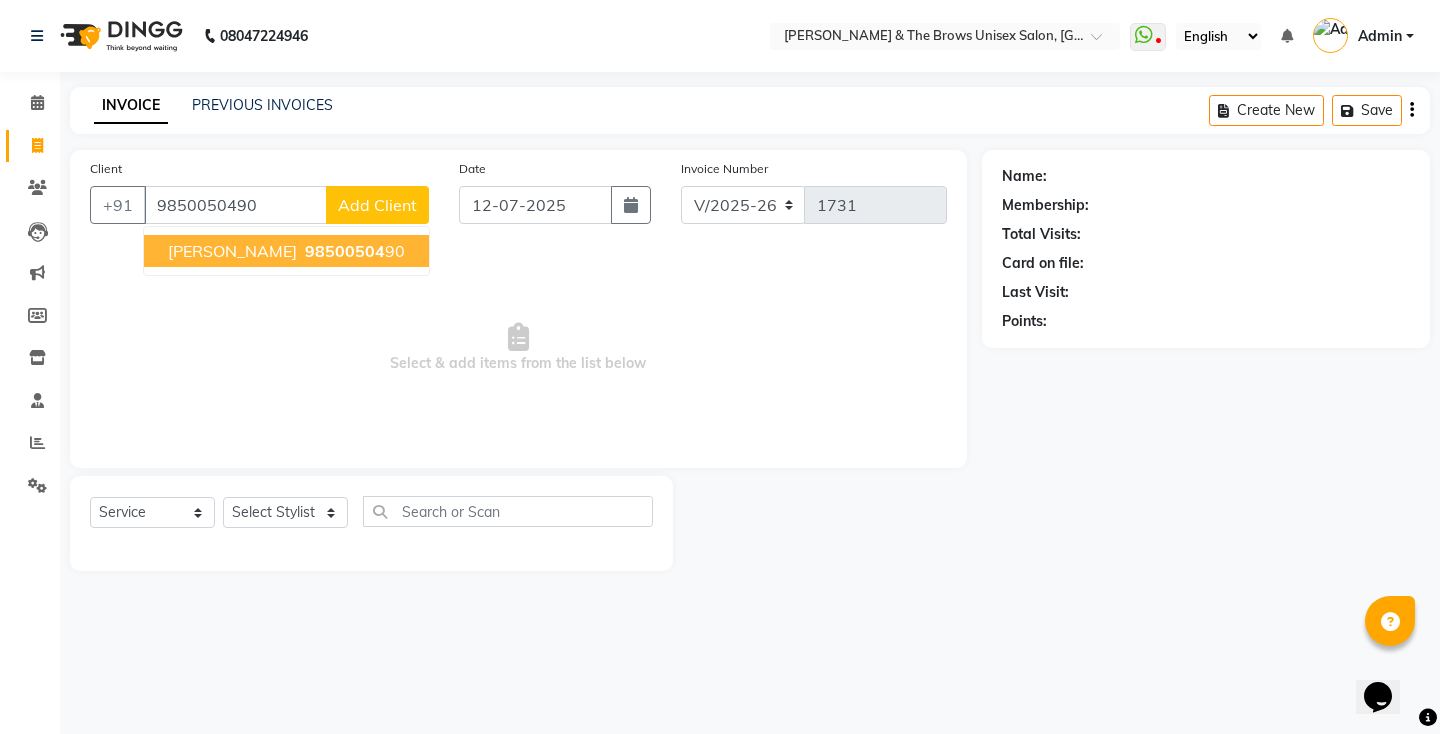 type on "9850050490" 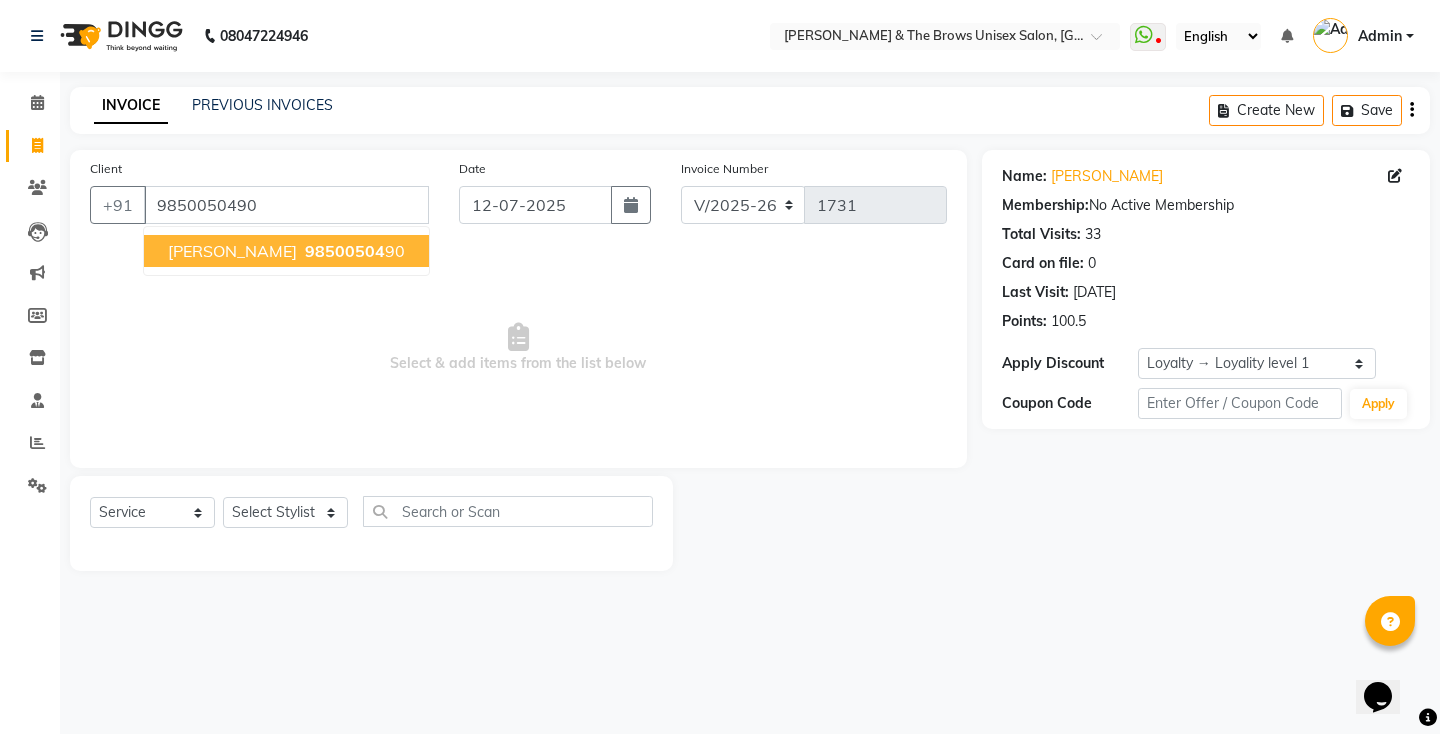 click on "shashank SARSAR" at bounding box center [232, 251] 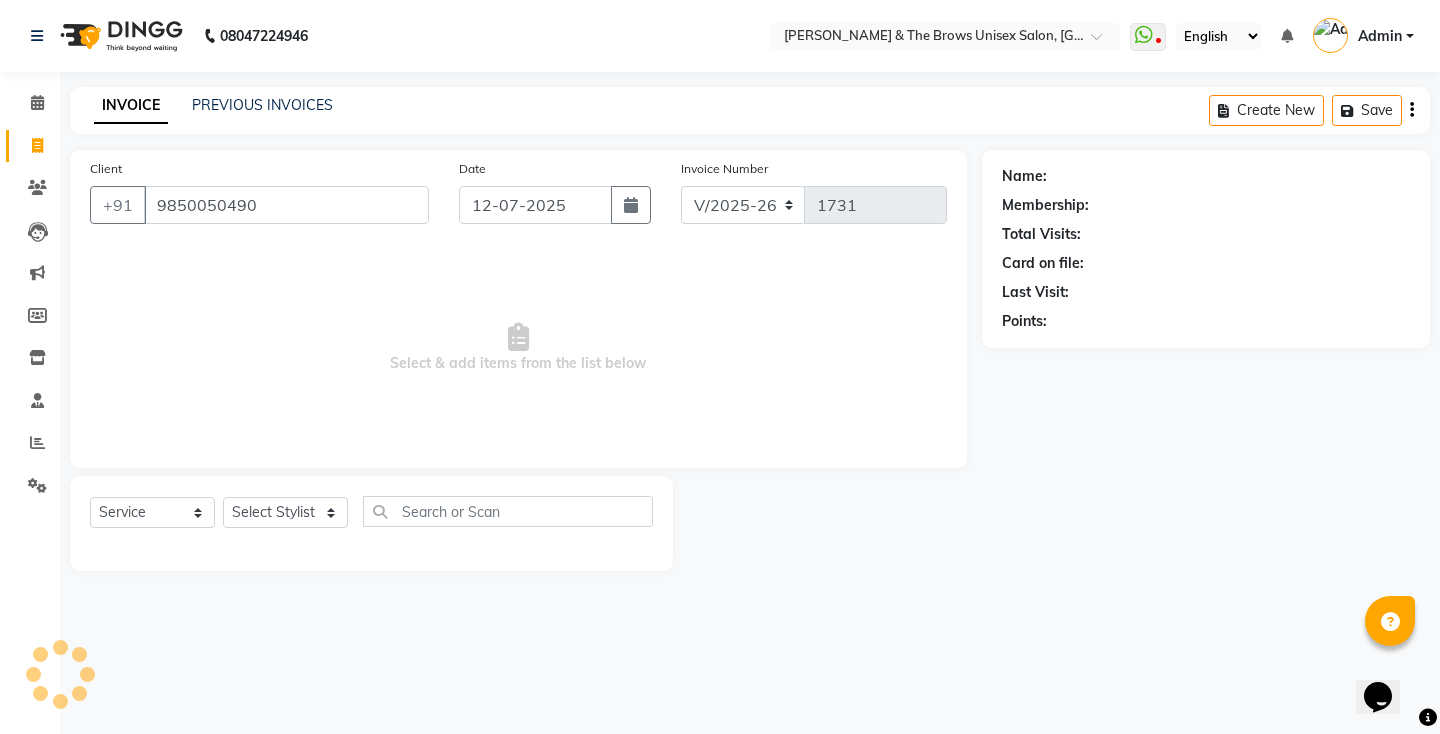 select on "1: Object" 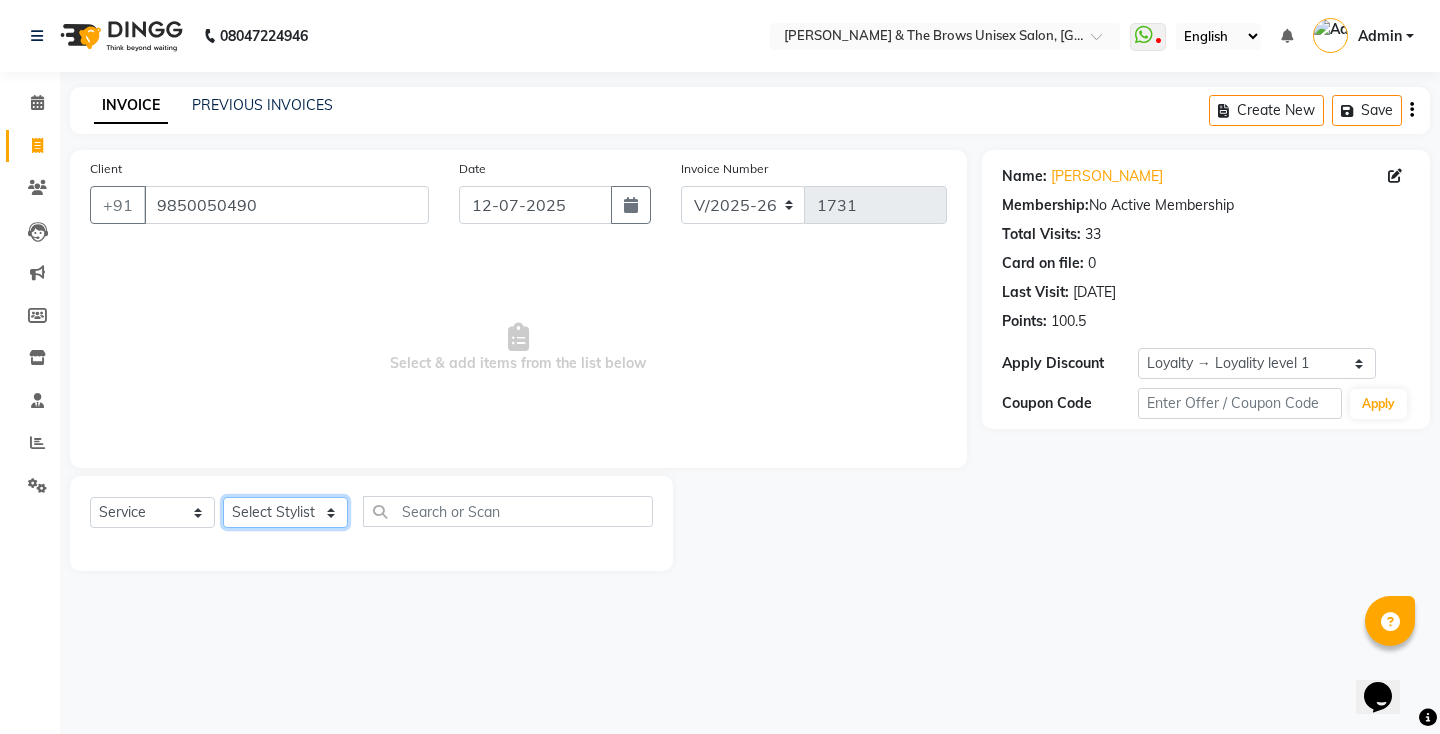 click on "Select Stylist[PERSON_NAME] manager [PERSON_NAME] ma'am owner[PERSON_NAME]" 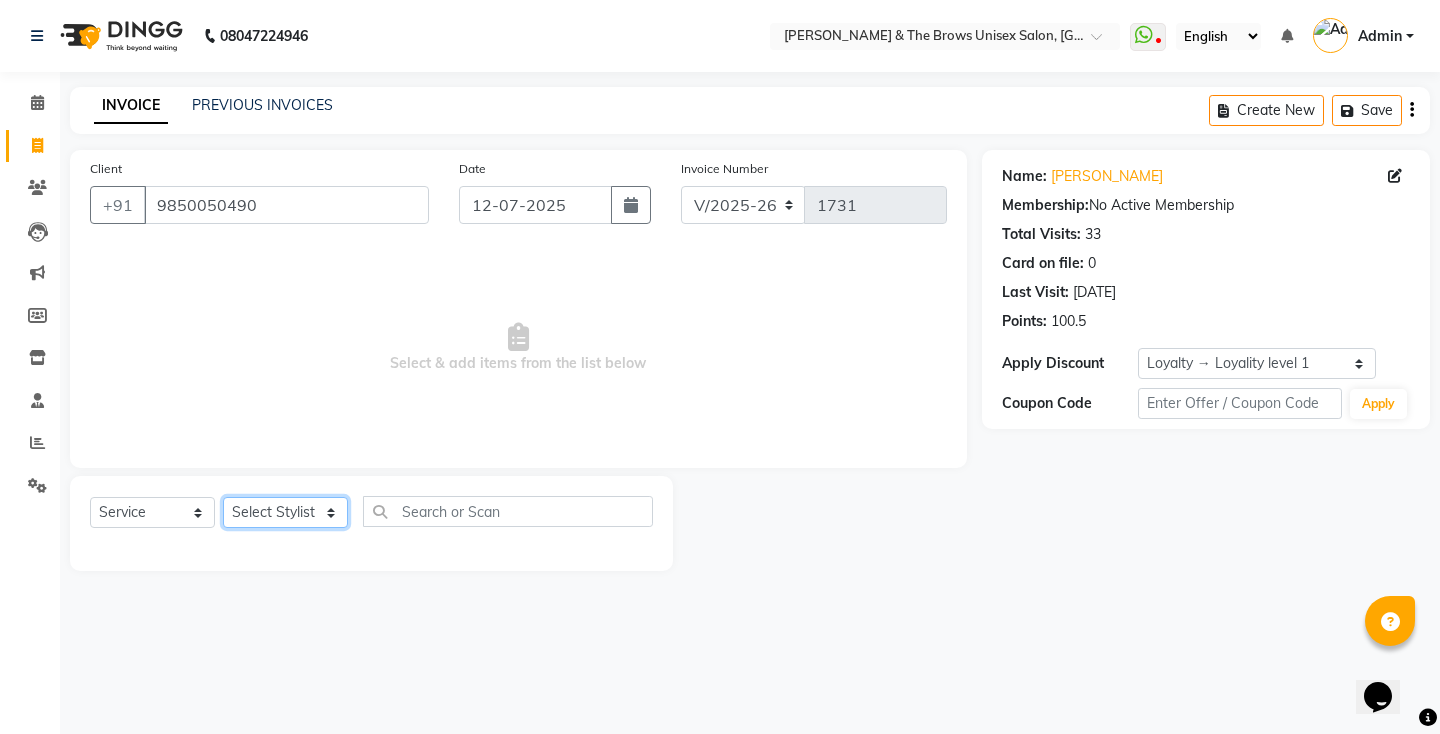 select on "15229" 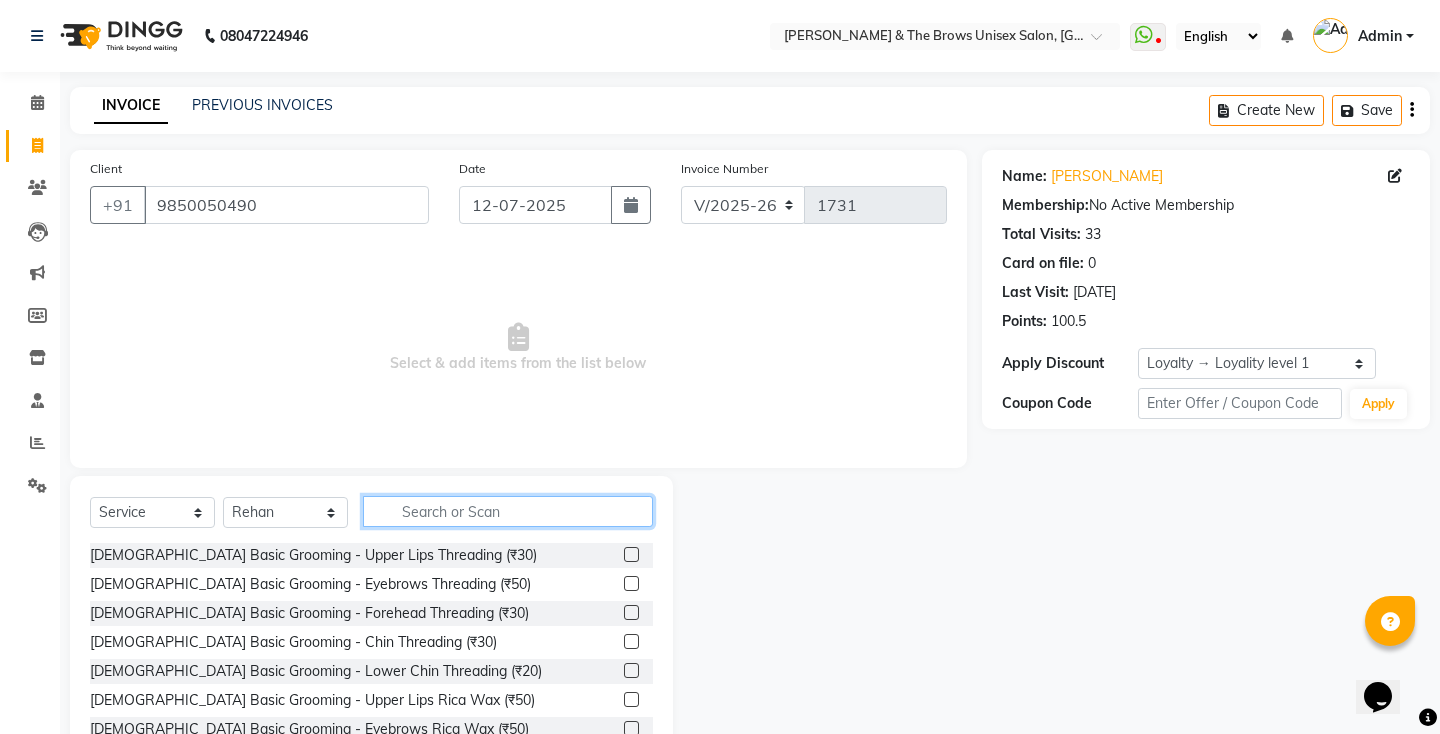 click 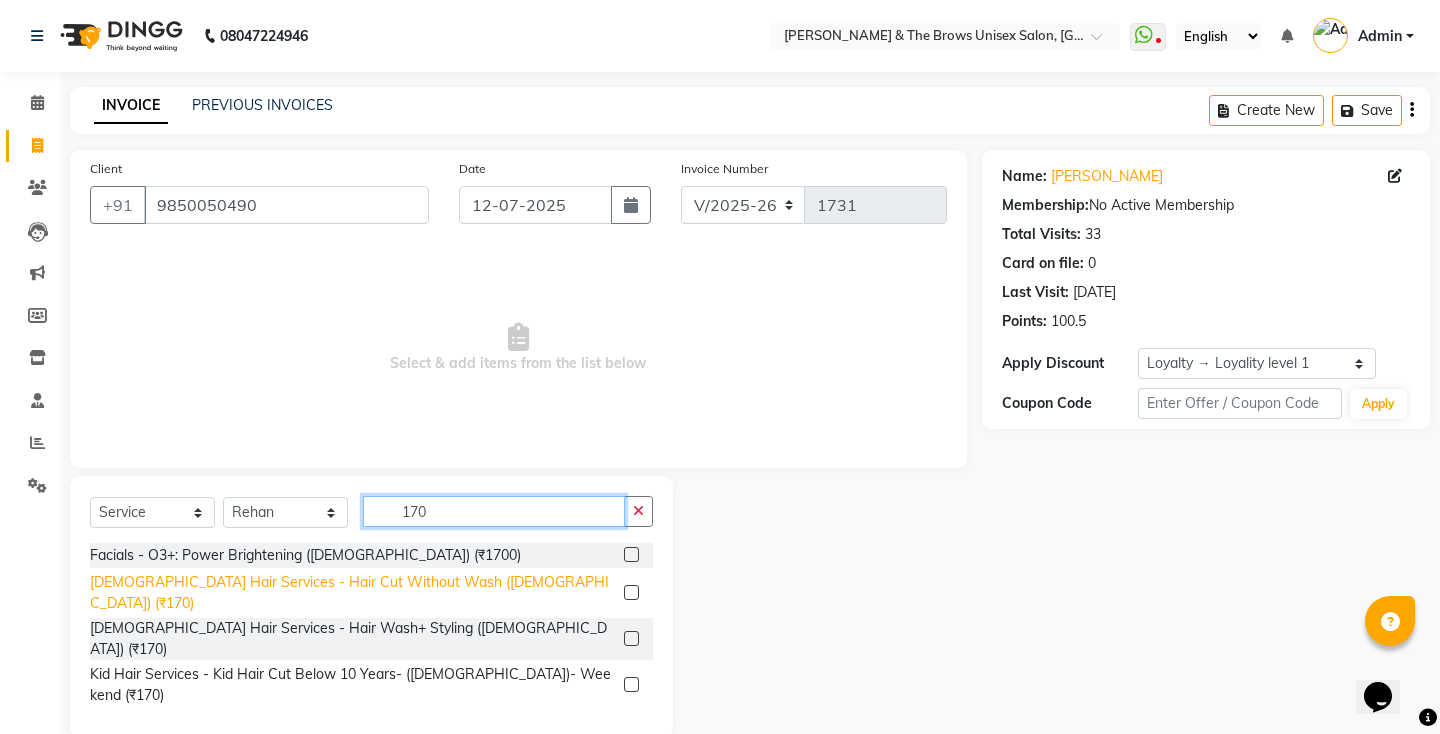 type on "170" 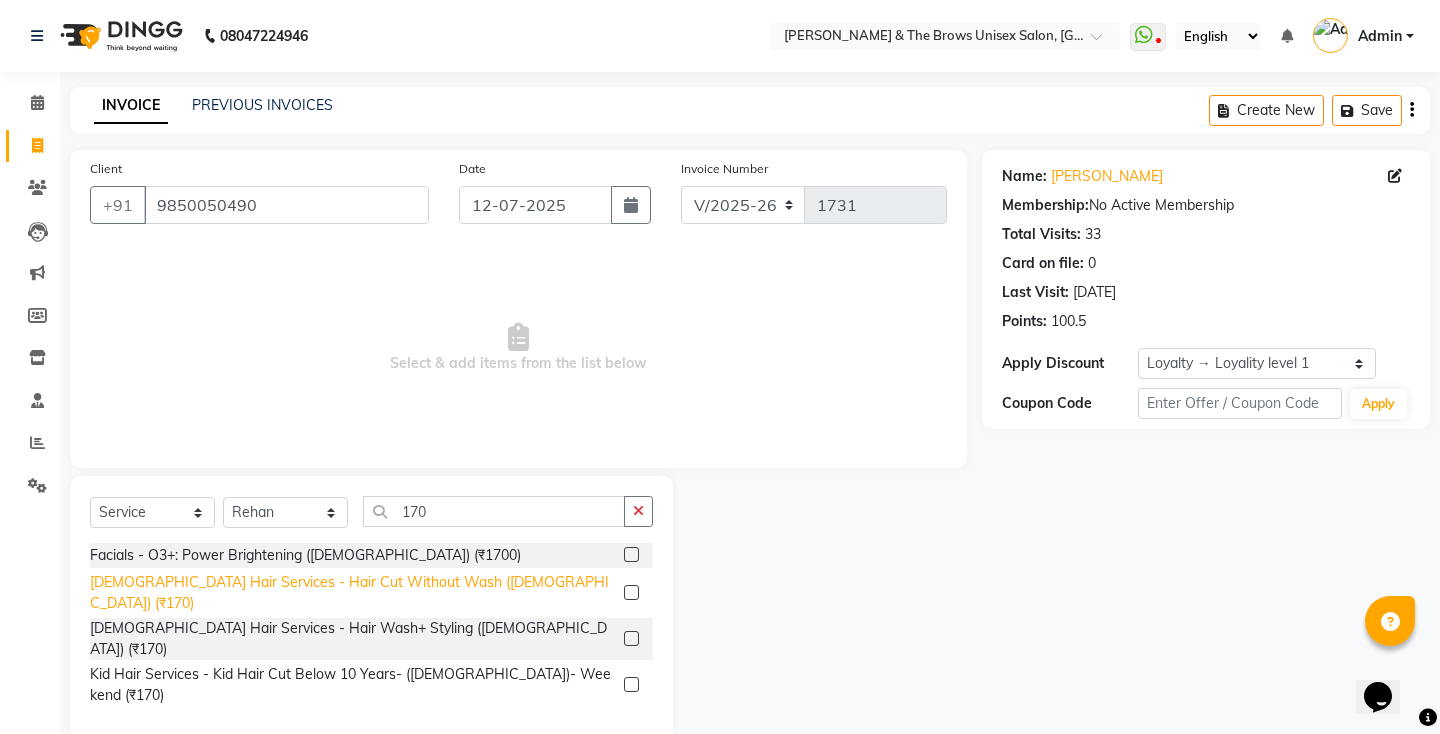 click on "[DEMOGRAPHIC_DATA] Hair Services - Hair Cut Without Wash ([DEMOGRAPHIC_DATA]) (₹170)" 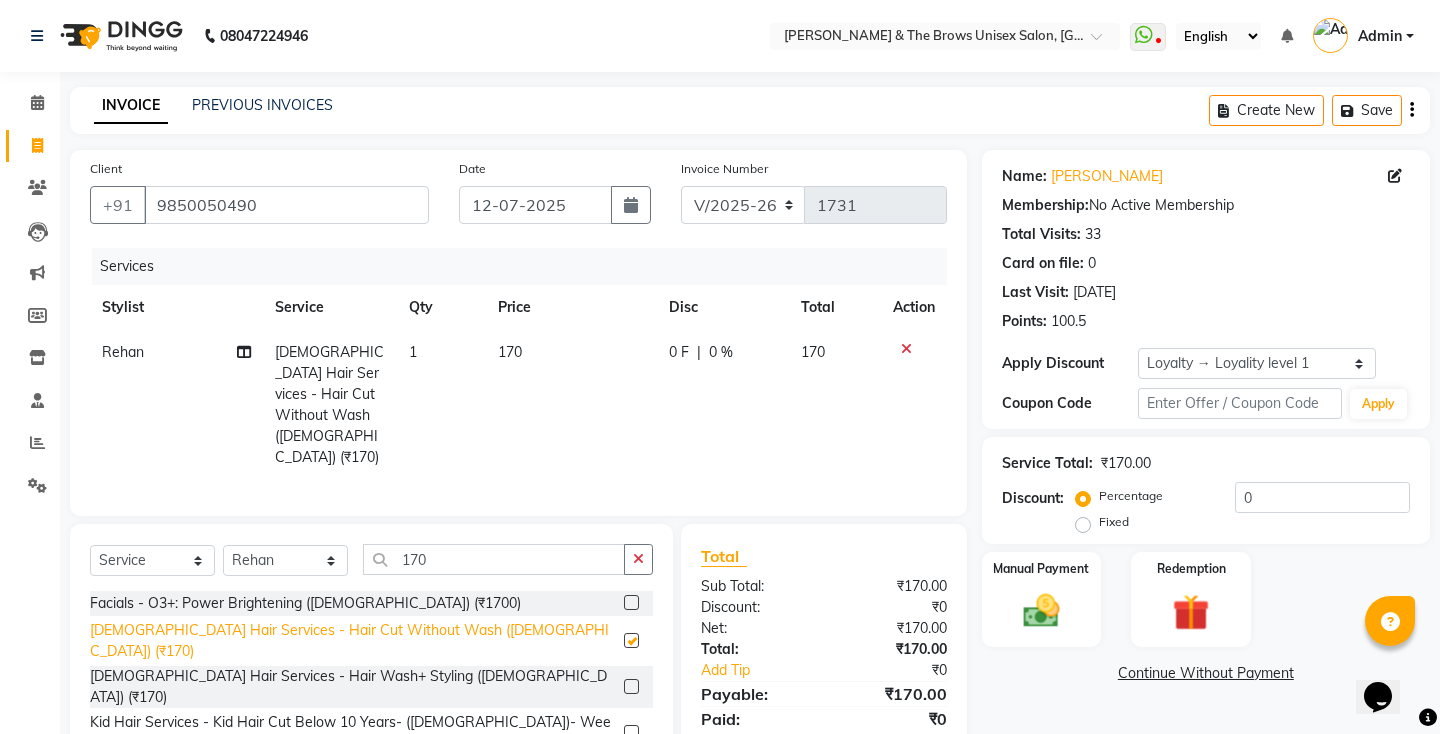 checkbox on "false" 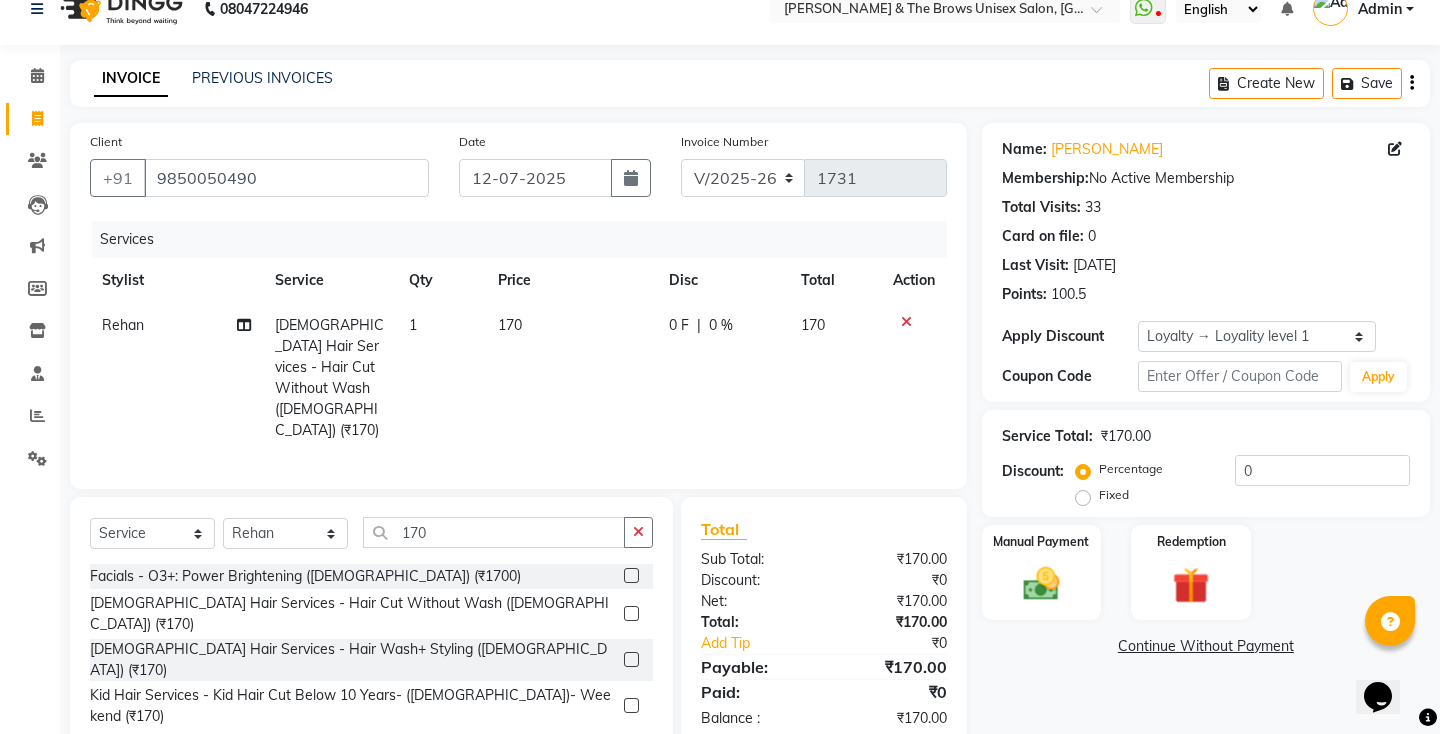 scroll, scrollTop: 30, scrollLeft: 0, axis: vertical 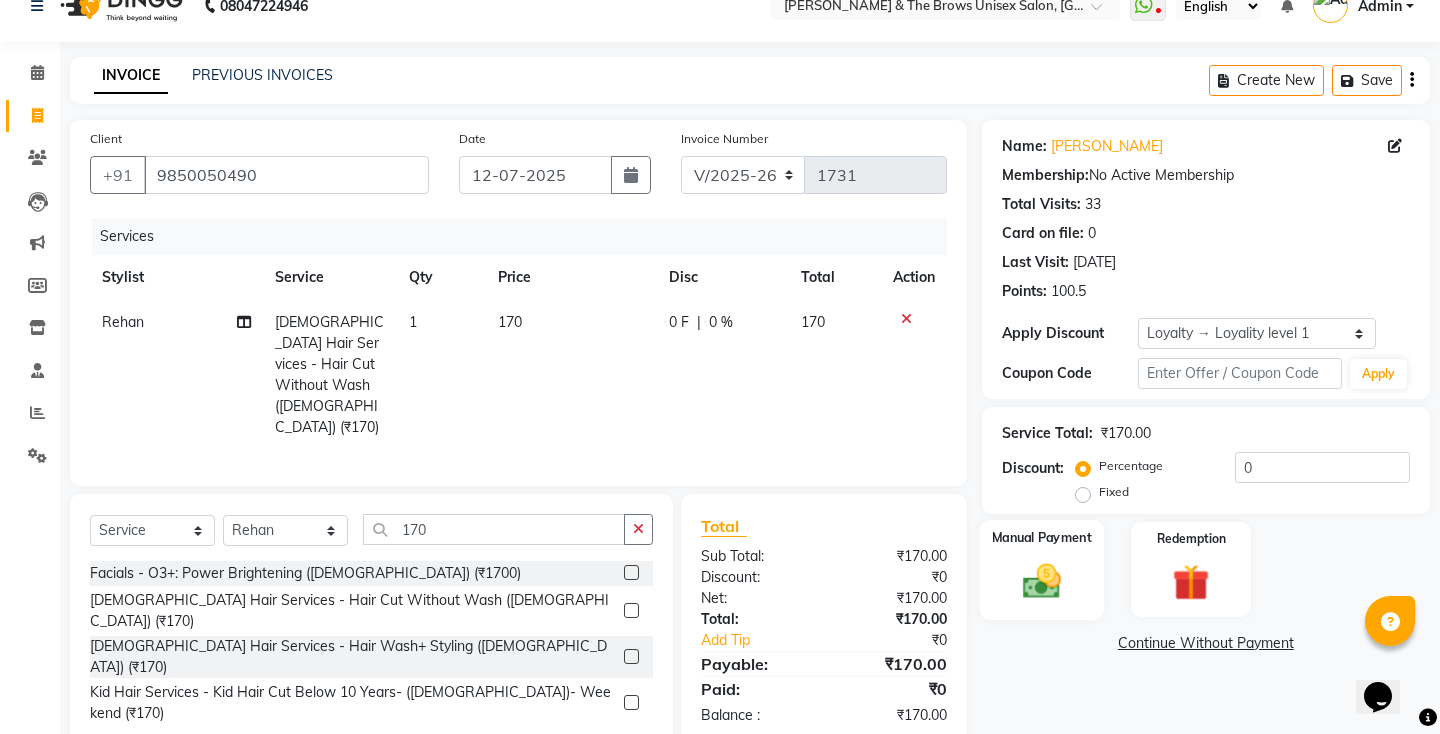 click 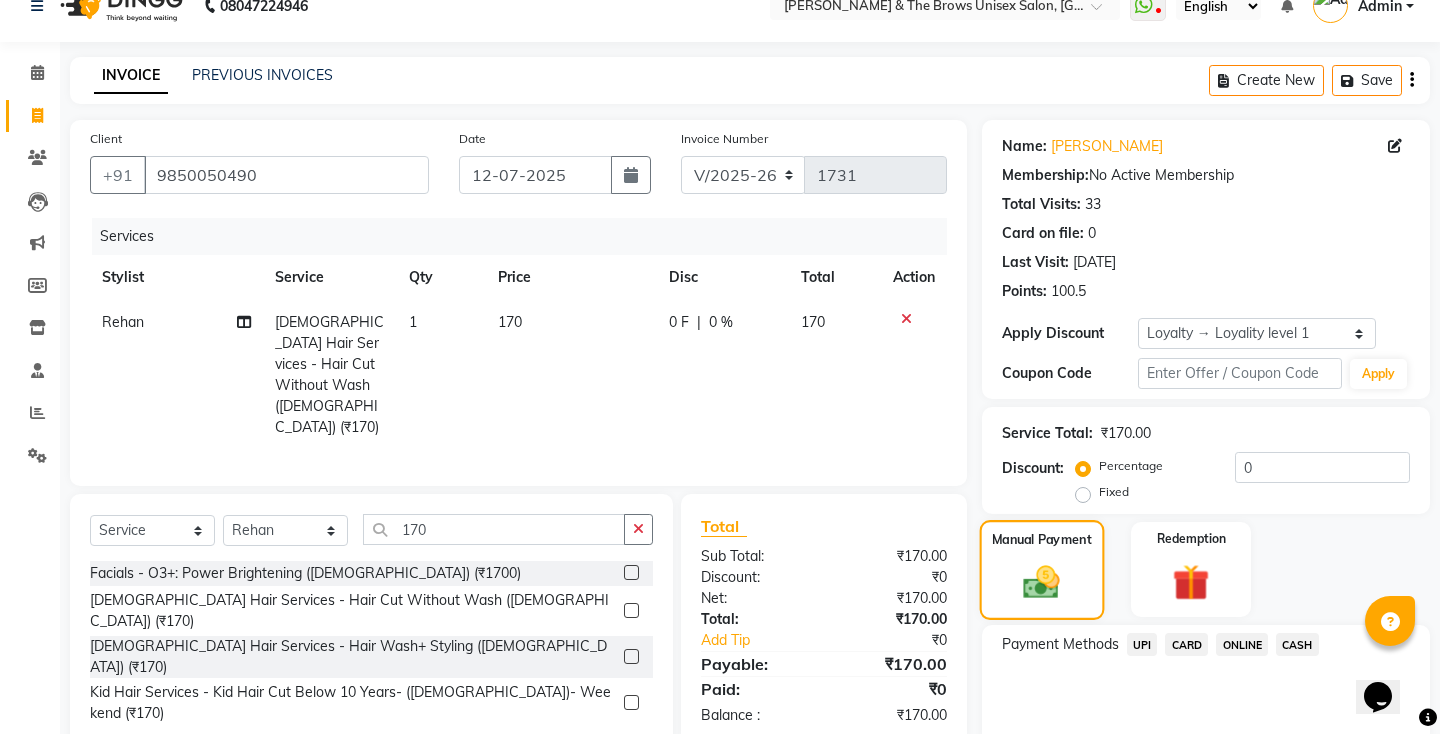 scroll, scrollTop: 89, scrollLeft: 0, axis: vertical 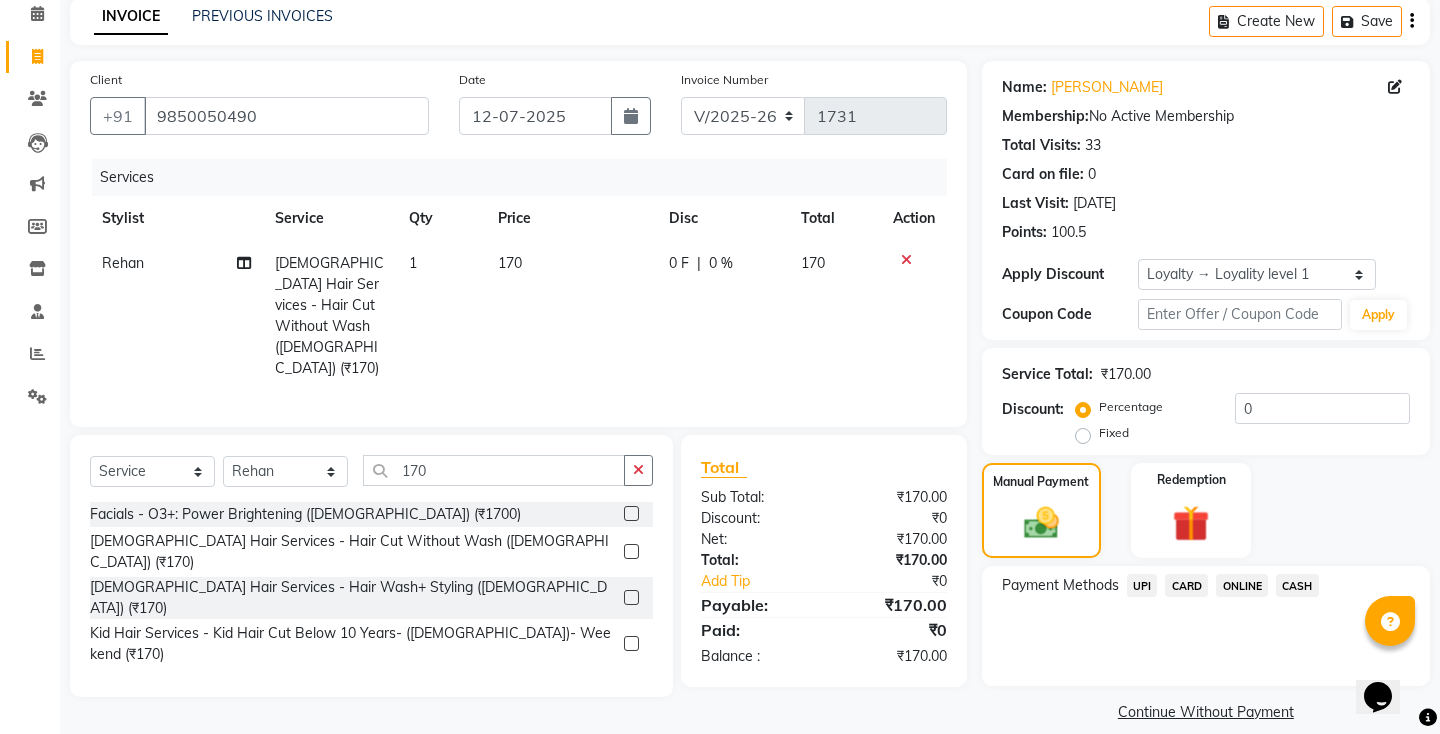 click on "UPI" 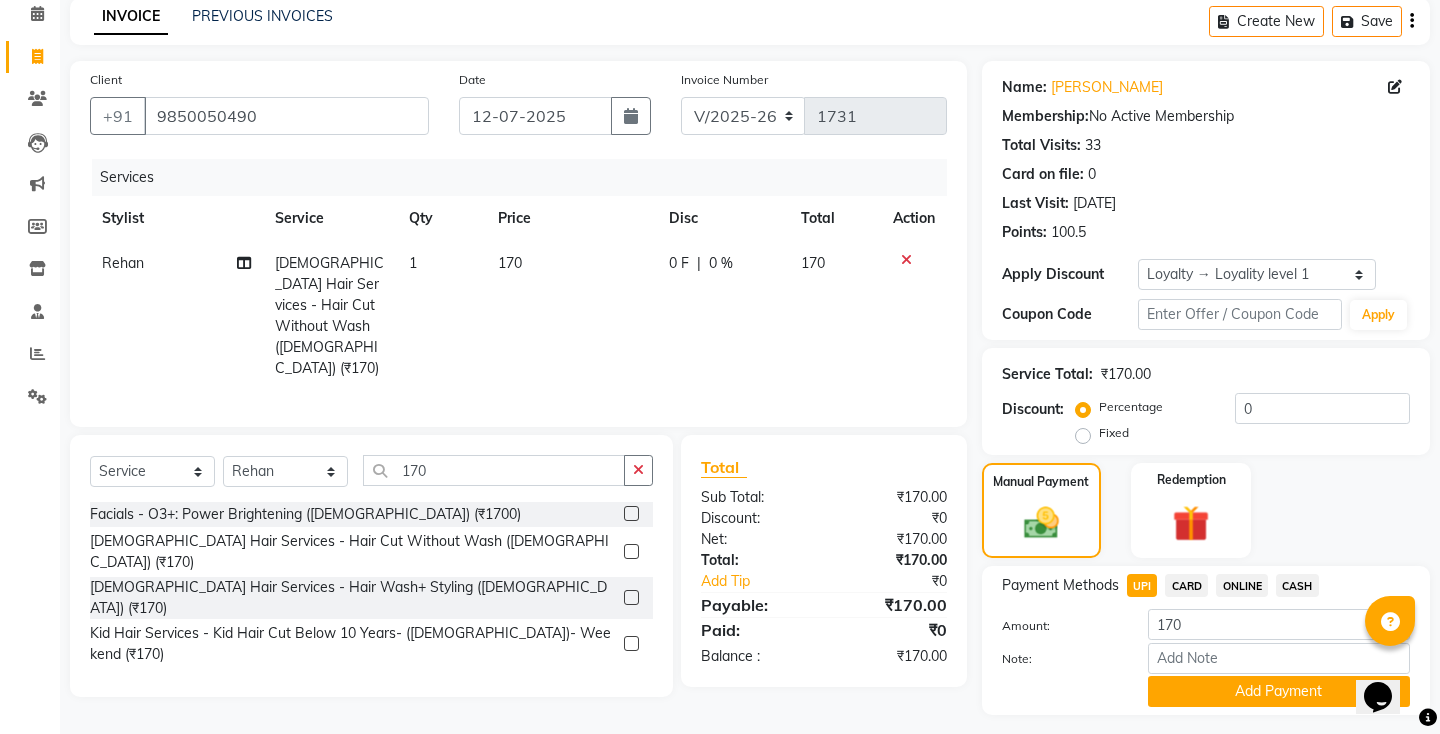 scroll, scrollTop: 118, scrollLeft: 0, axis: vertical 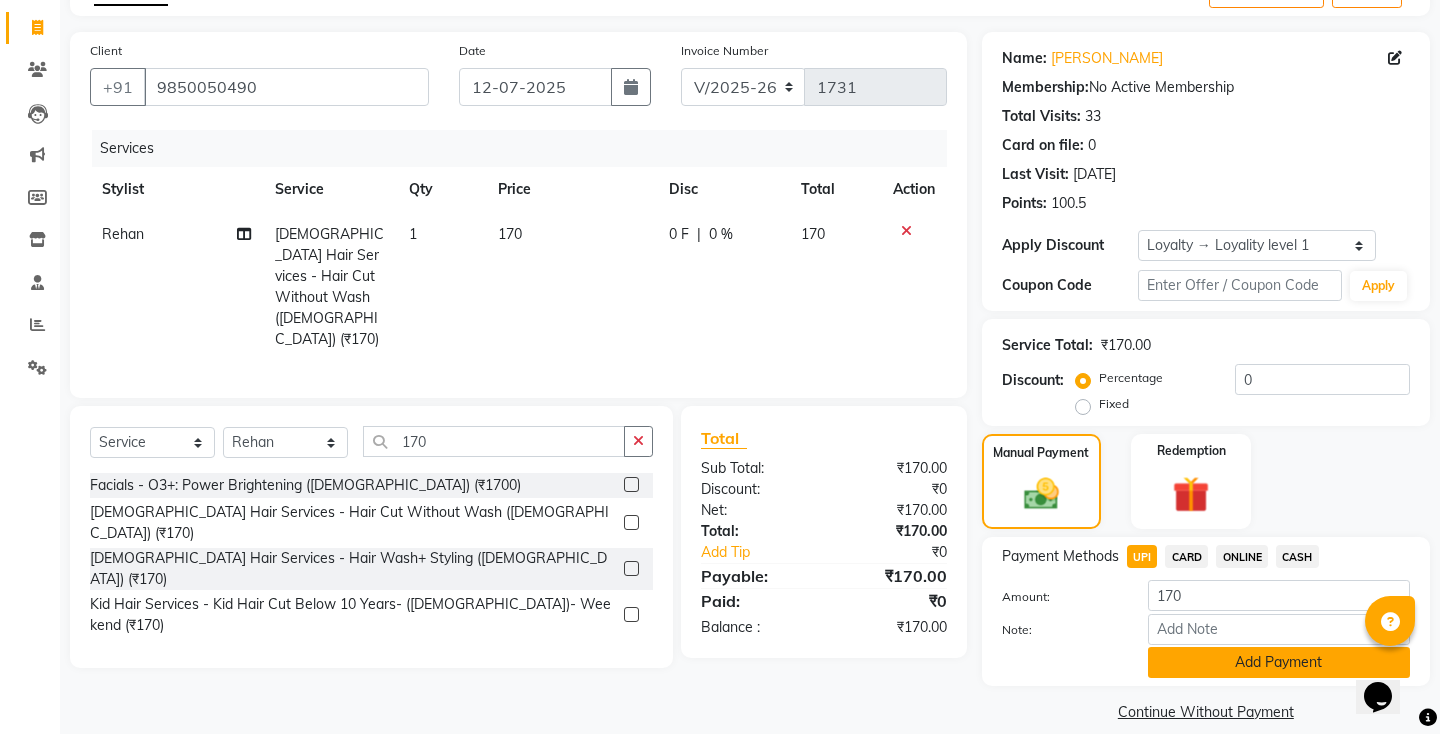 click on "Add Payment" 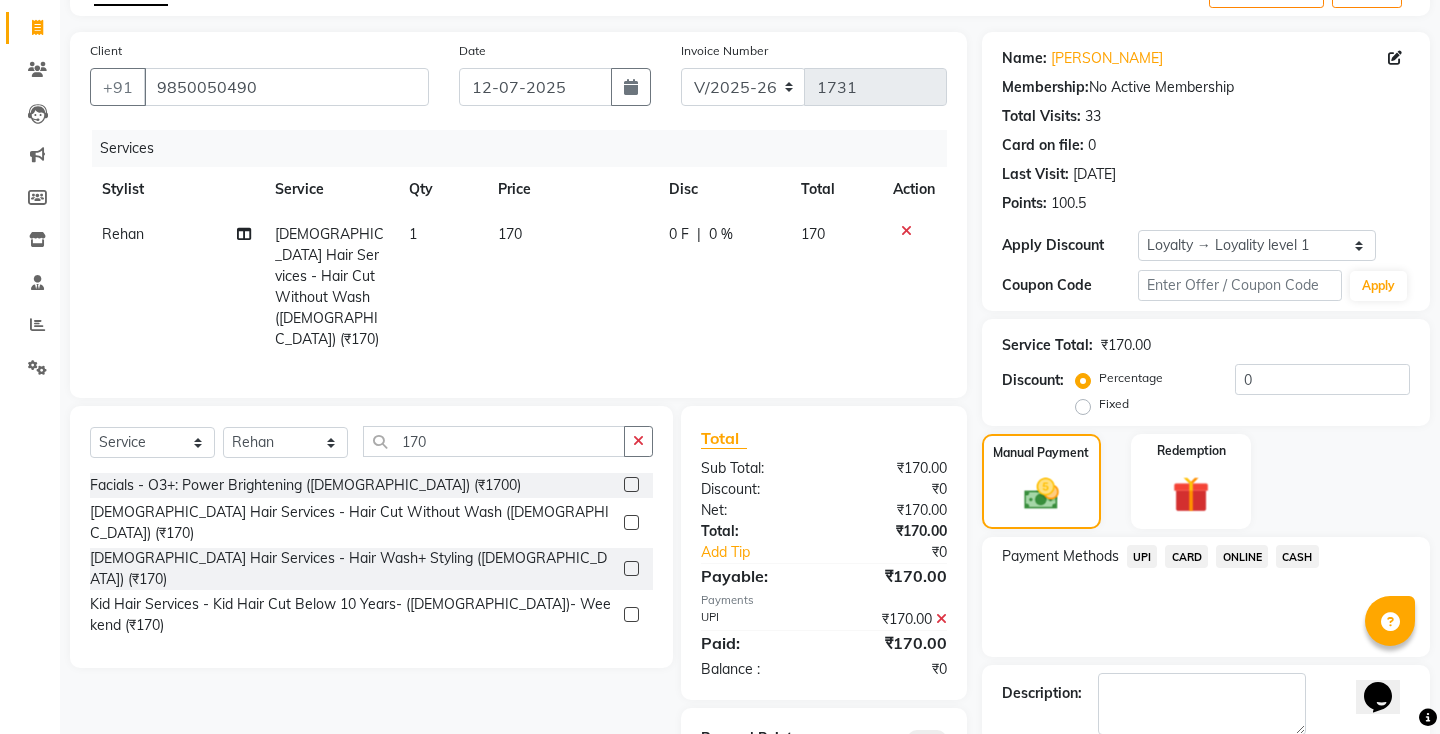 scroll, scrollTop: 202, scrollLeft: 0, axis: vertical 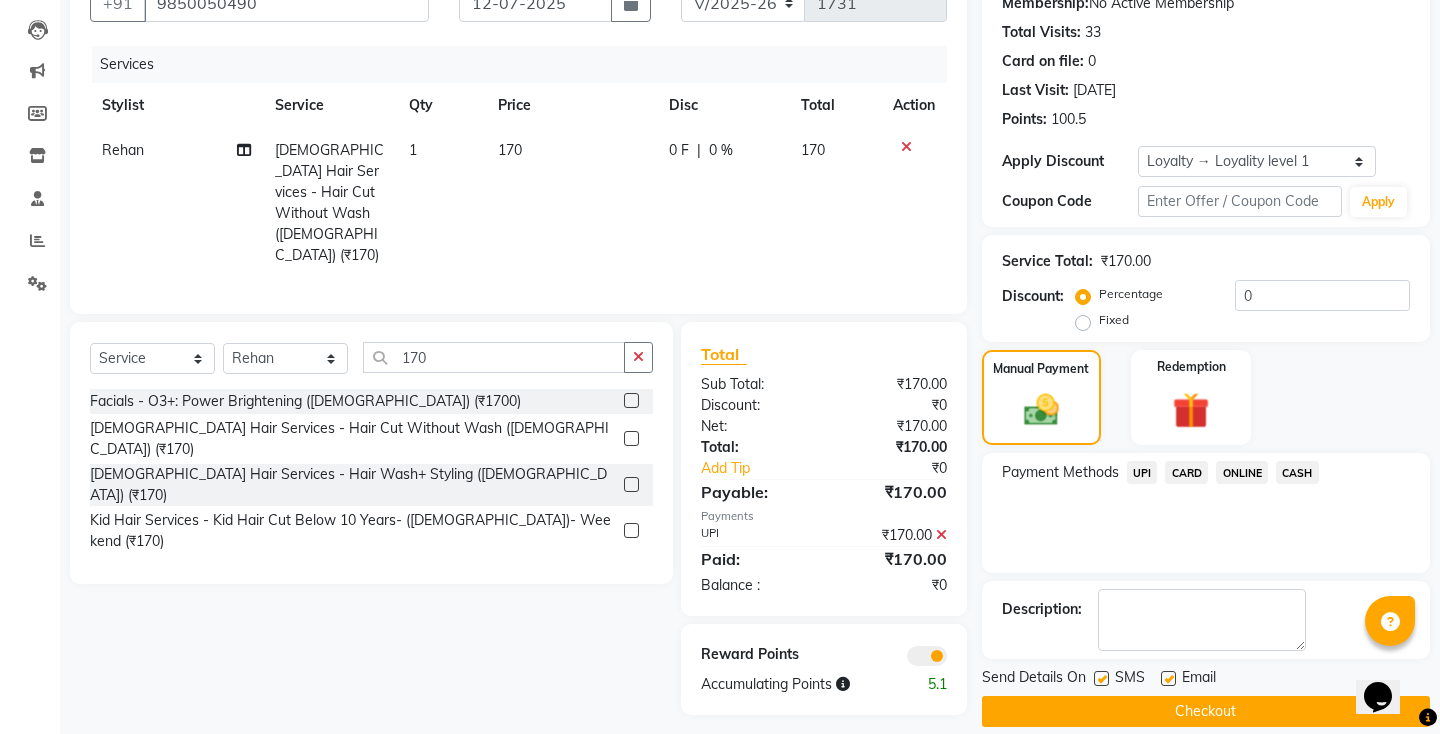 click 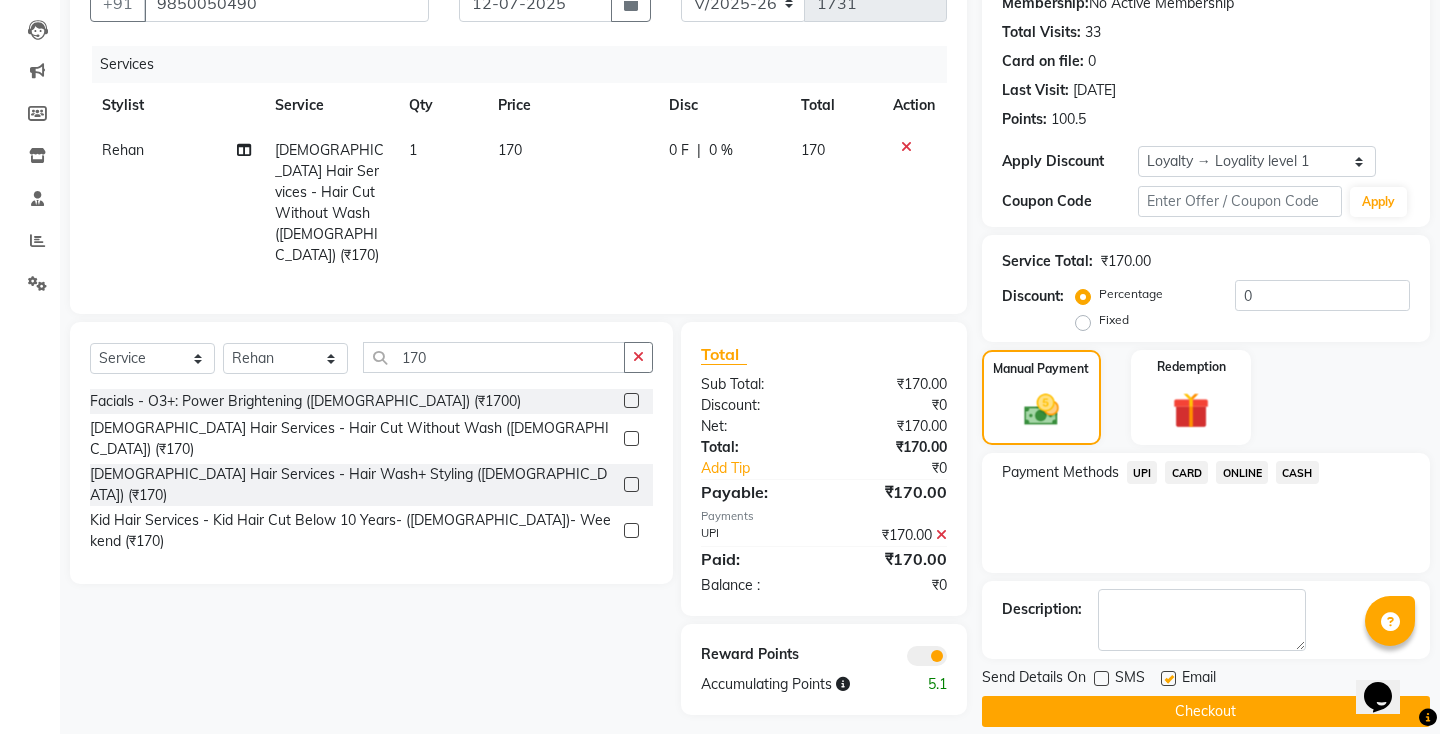 click on "Checkout" 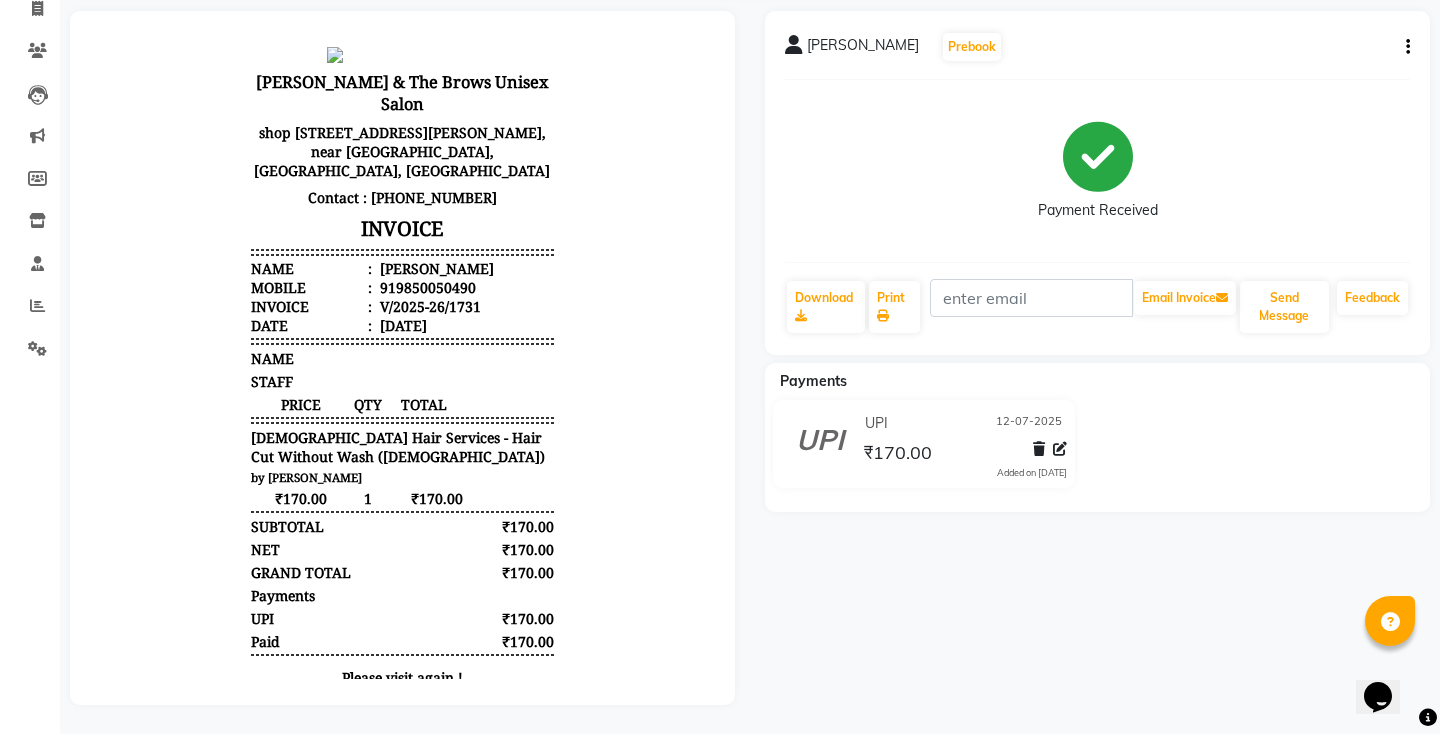 scroll, scrollTop: 0, scrollLeft: 0, axis: both 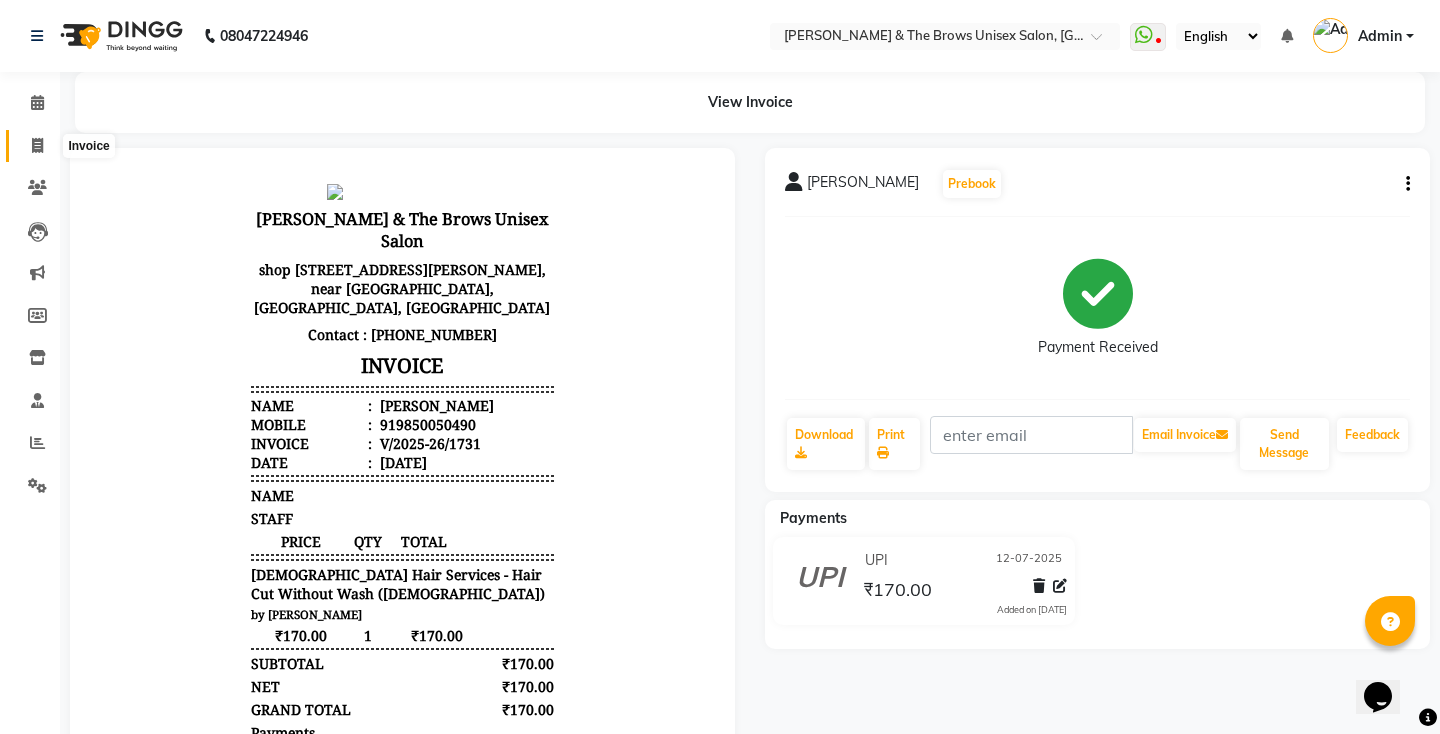click 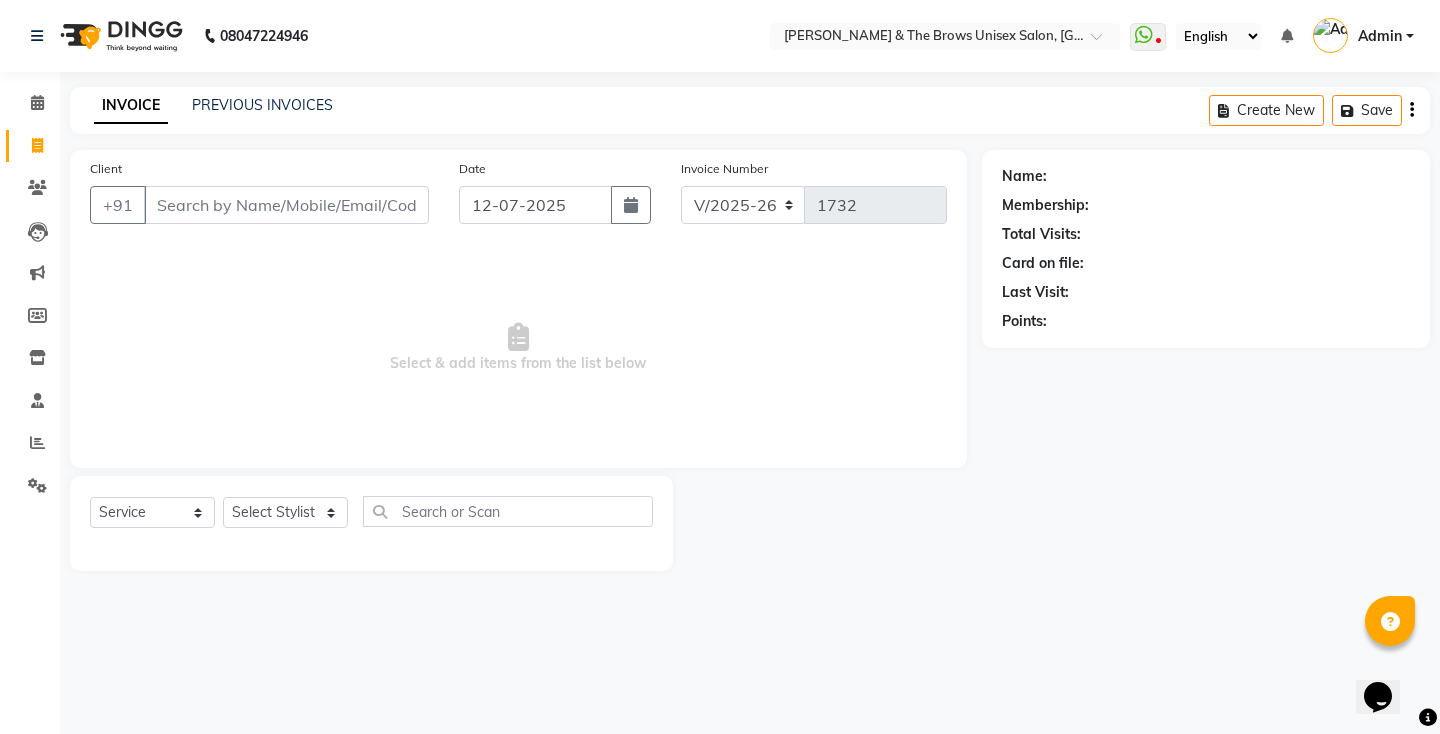 click on "Client" at bounding box center [286, 205] 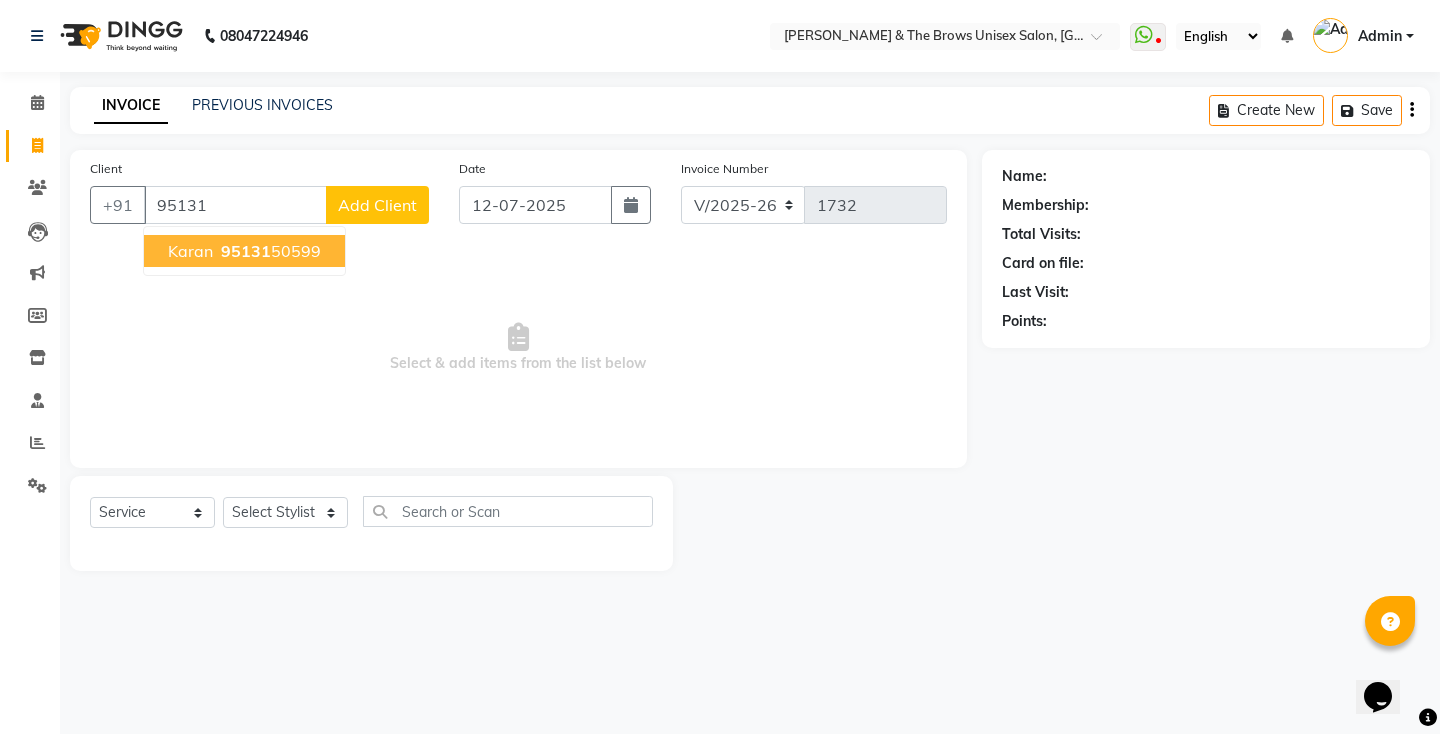 click on "Karan" at bounding box center (190, 251) 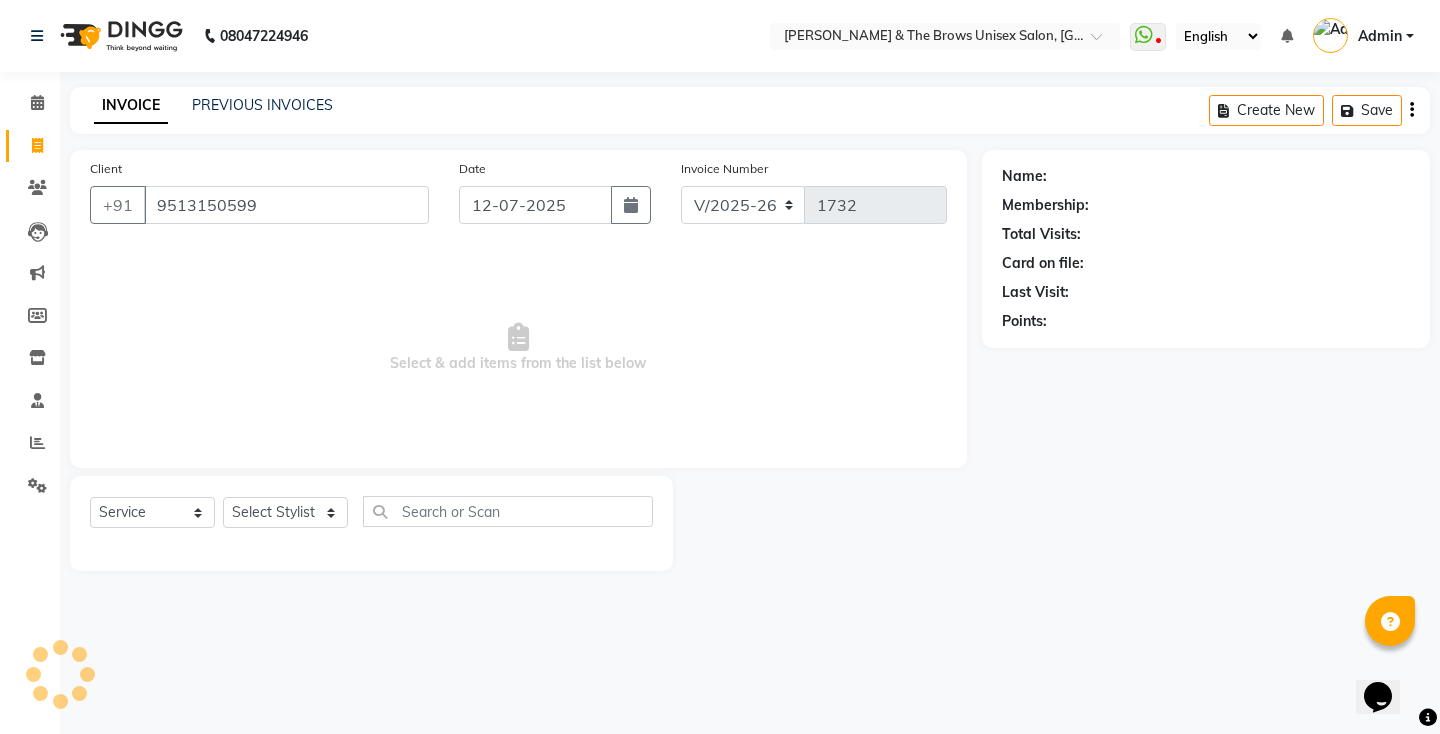 type on "9513150599" 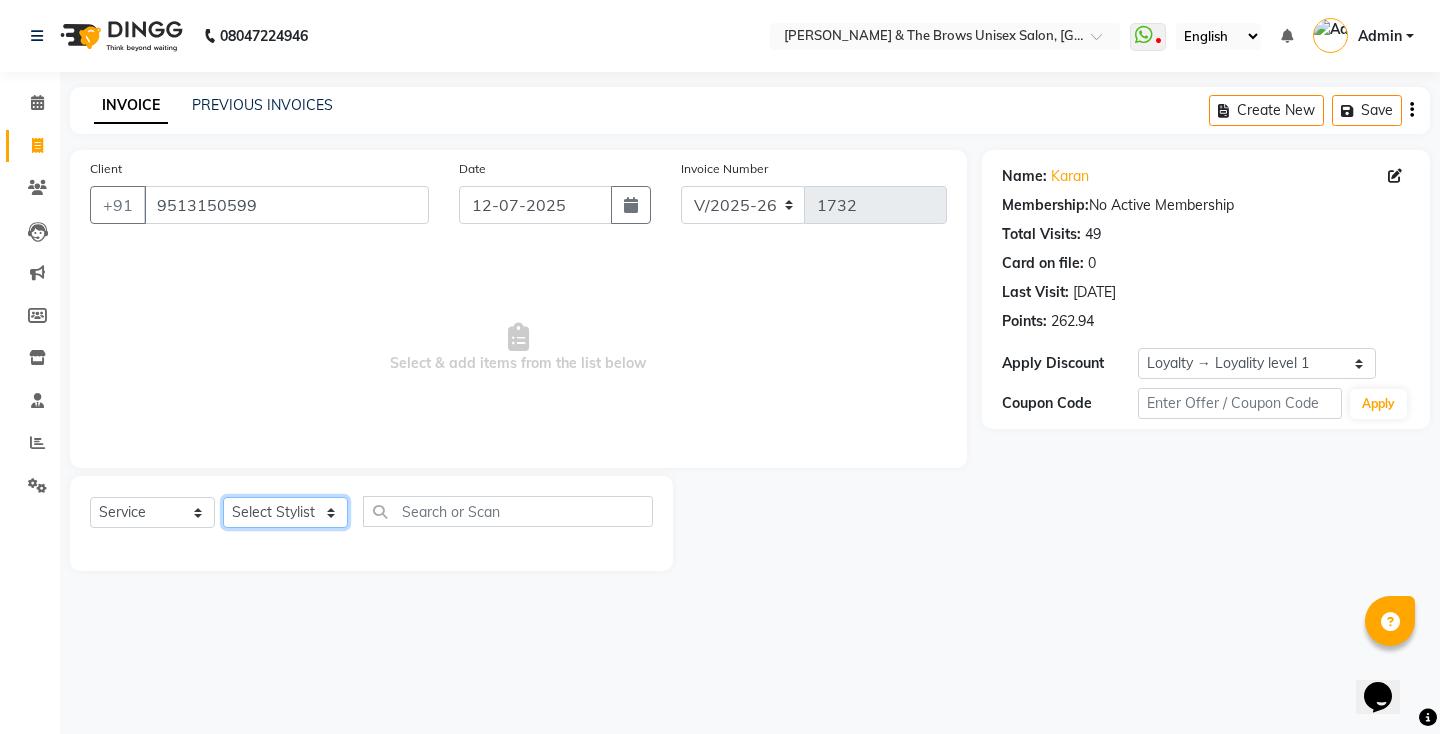 click on "Select Stylist[PERSON_NAME] manager [PERSON_NAME] ma'am owner[PERSON_NAME]" 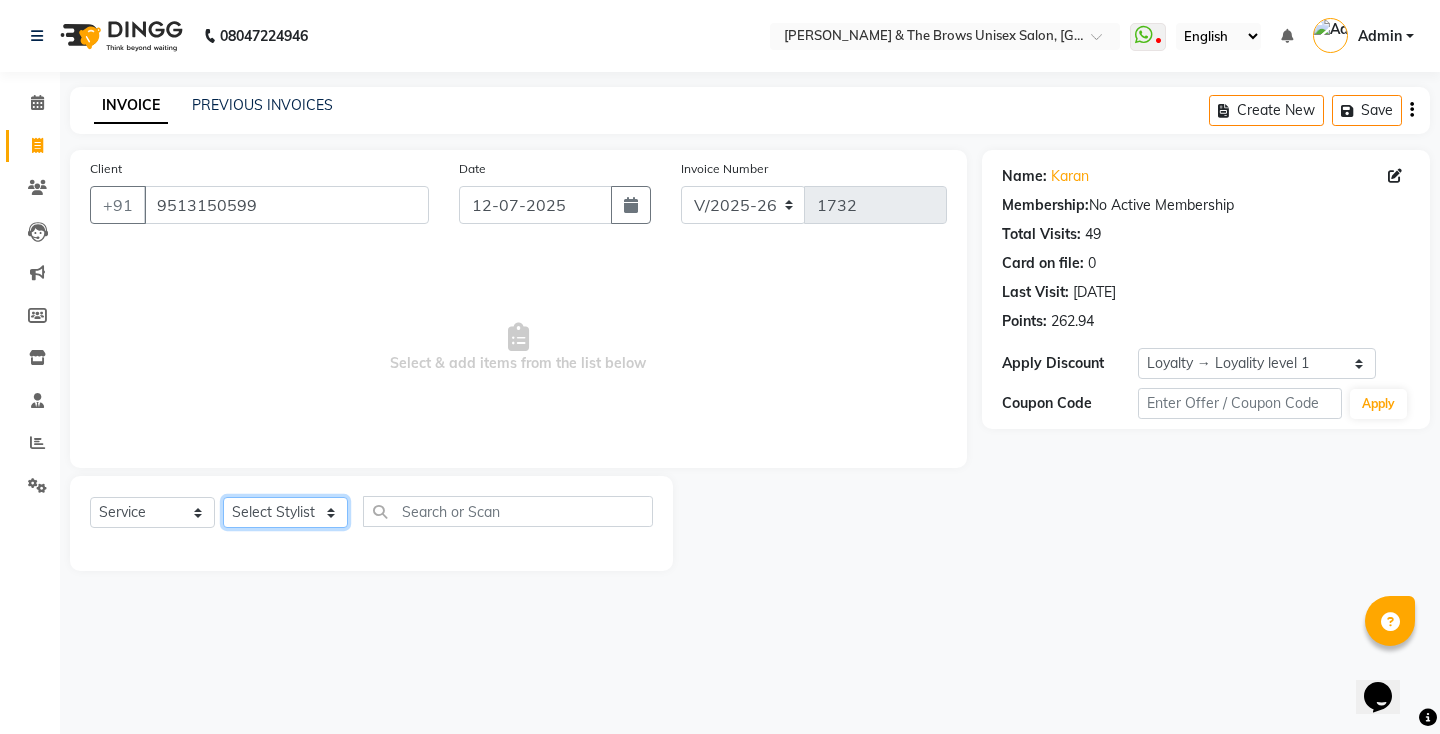 select on "15229" 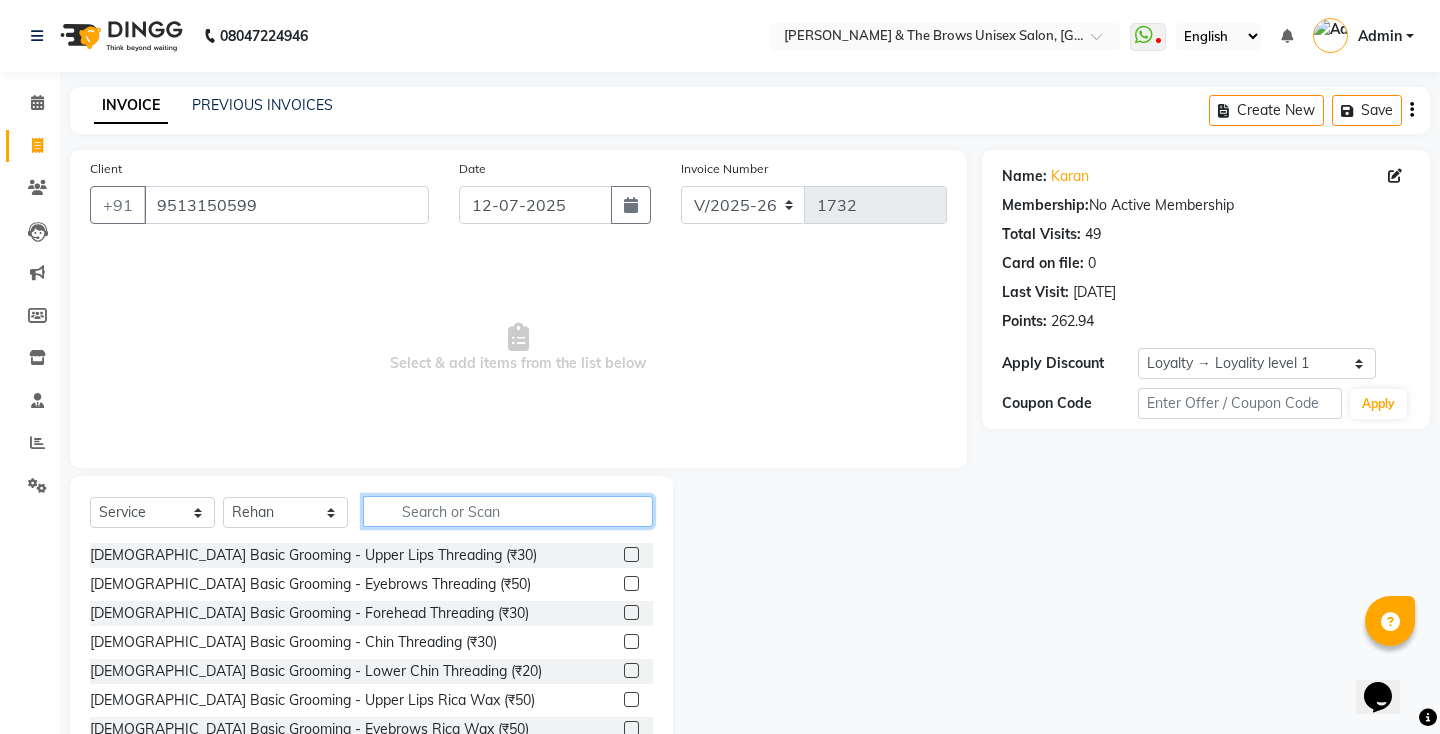 click 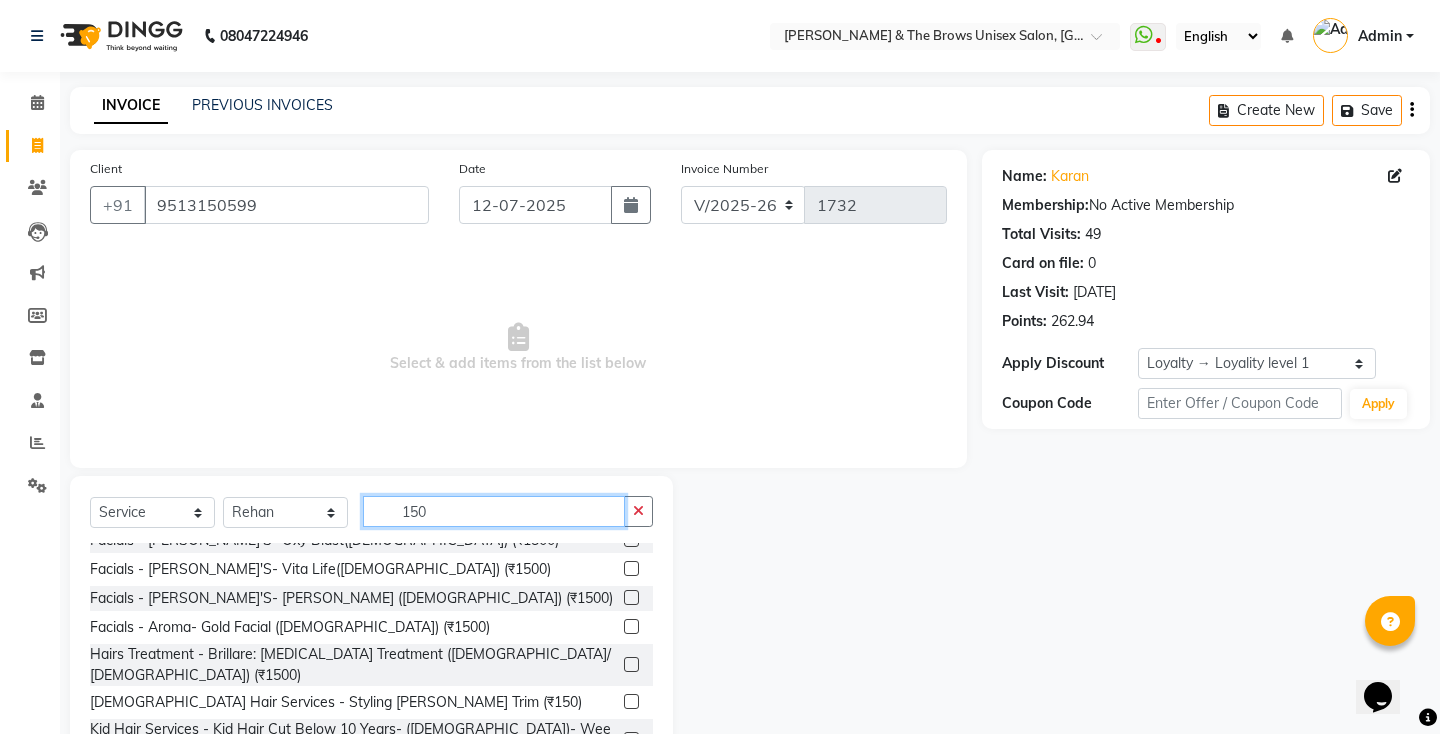 scroll, scrollTop: 0, scrollLeft: 0, axis: both 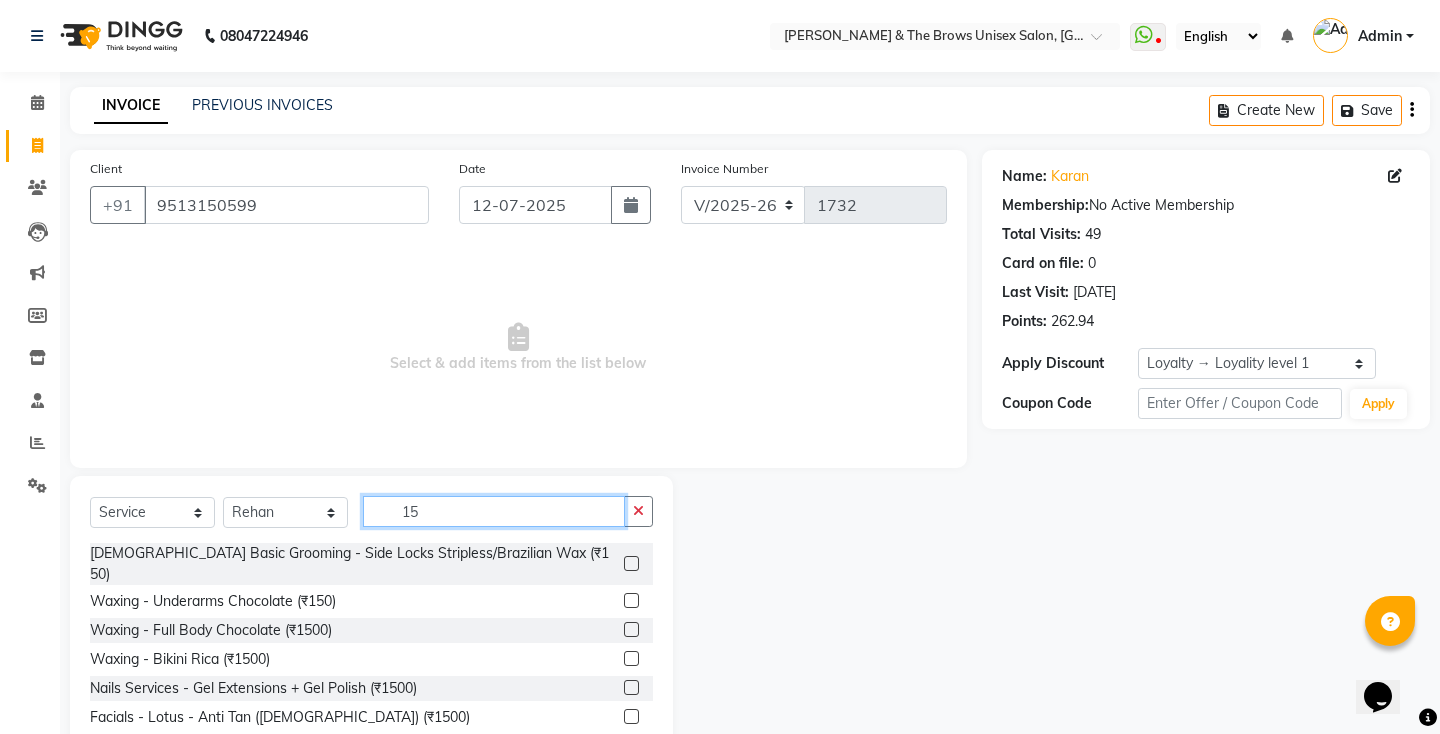 type on "1" 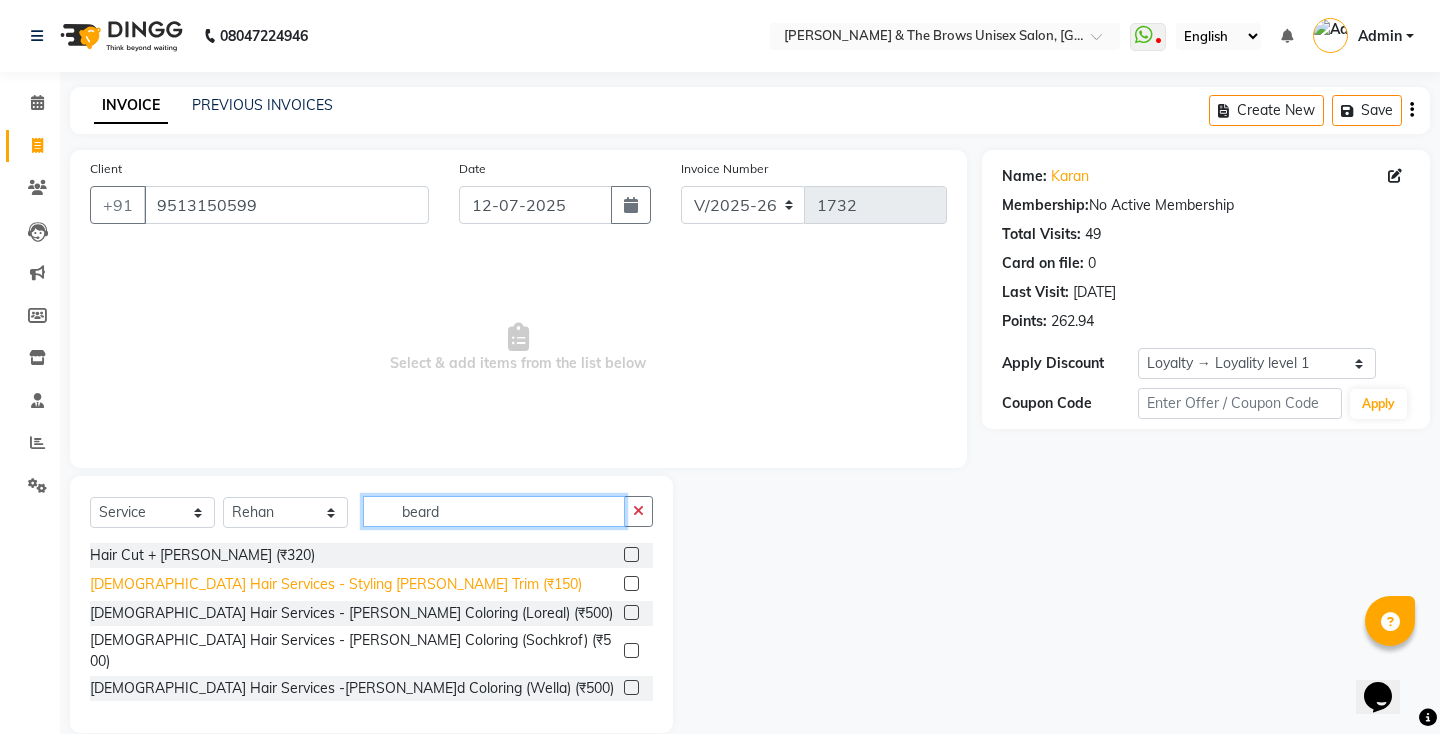 type on "beard" 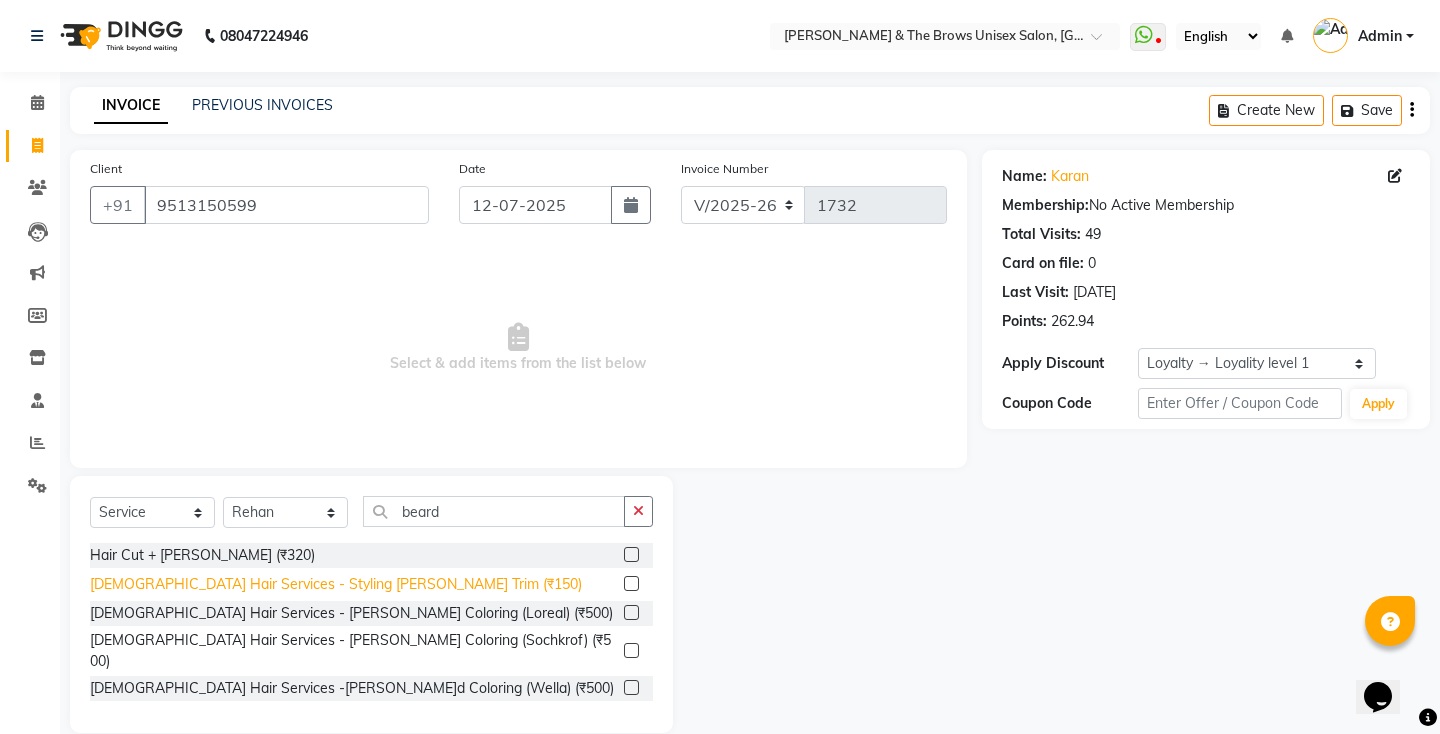 click on "[DEMOGRAPHIC_DATA] Hair Services - Styling[PERSON_NAME]d Trim (₹150)" 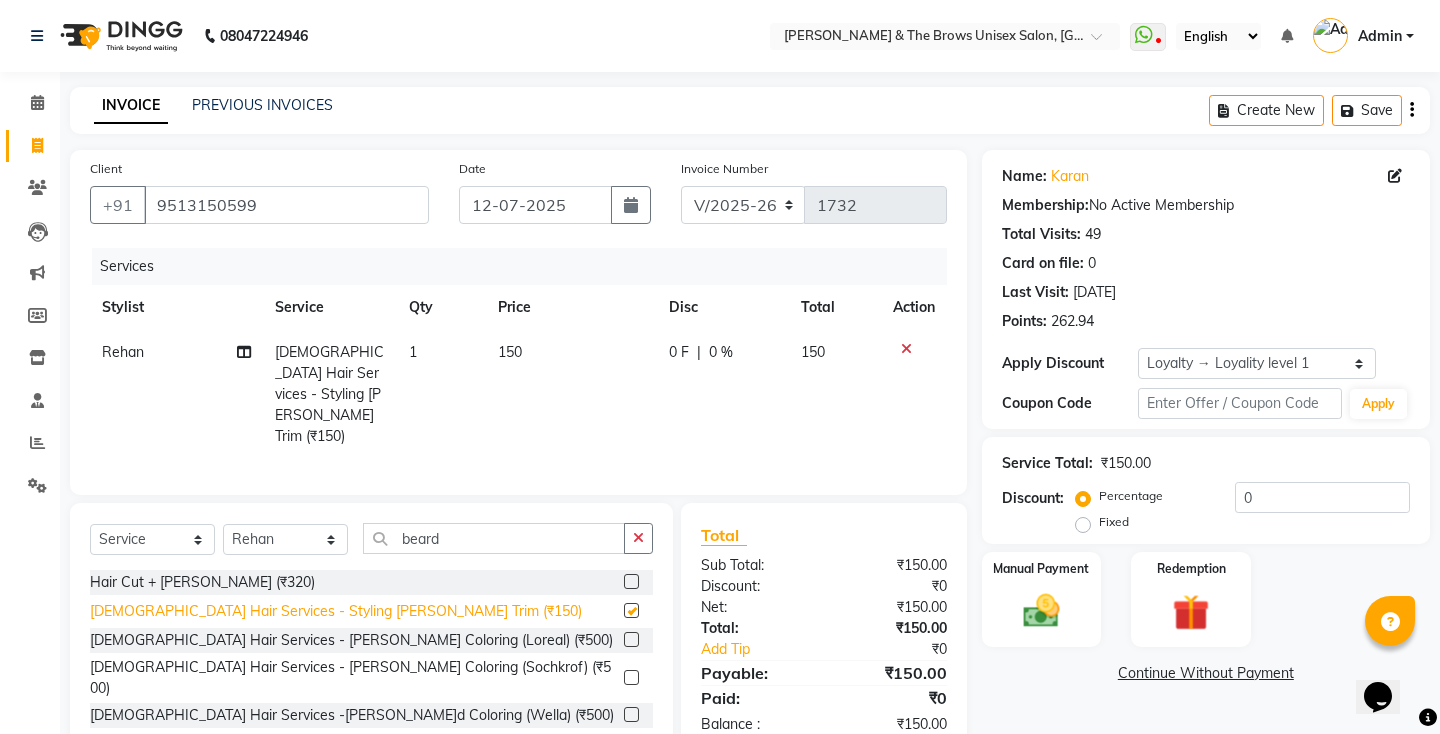 checkbox on "false" 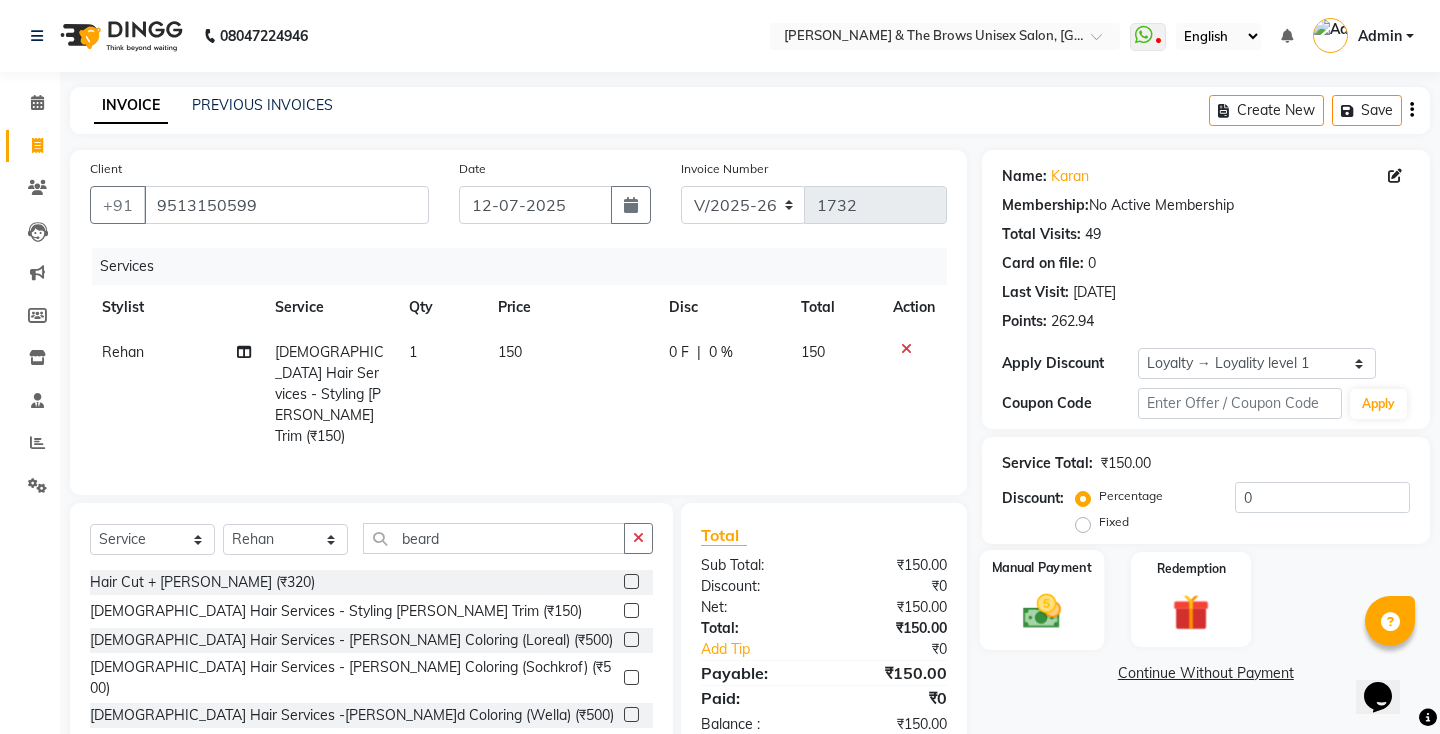 click 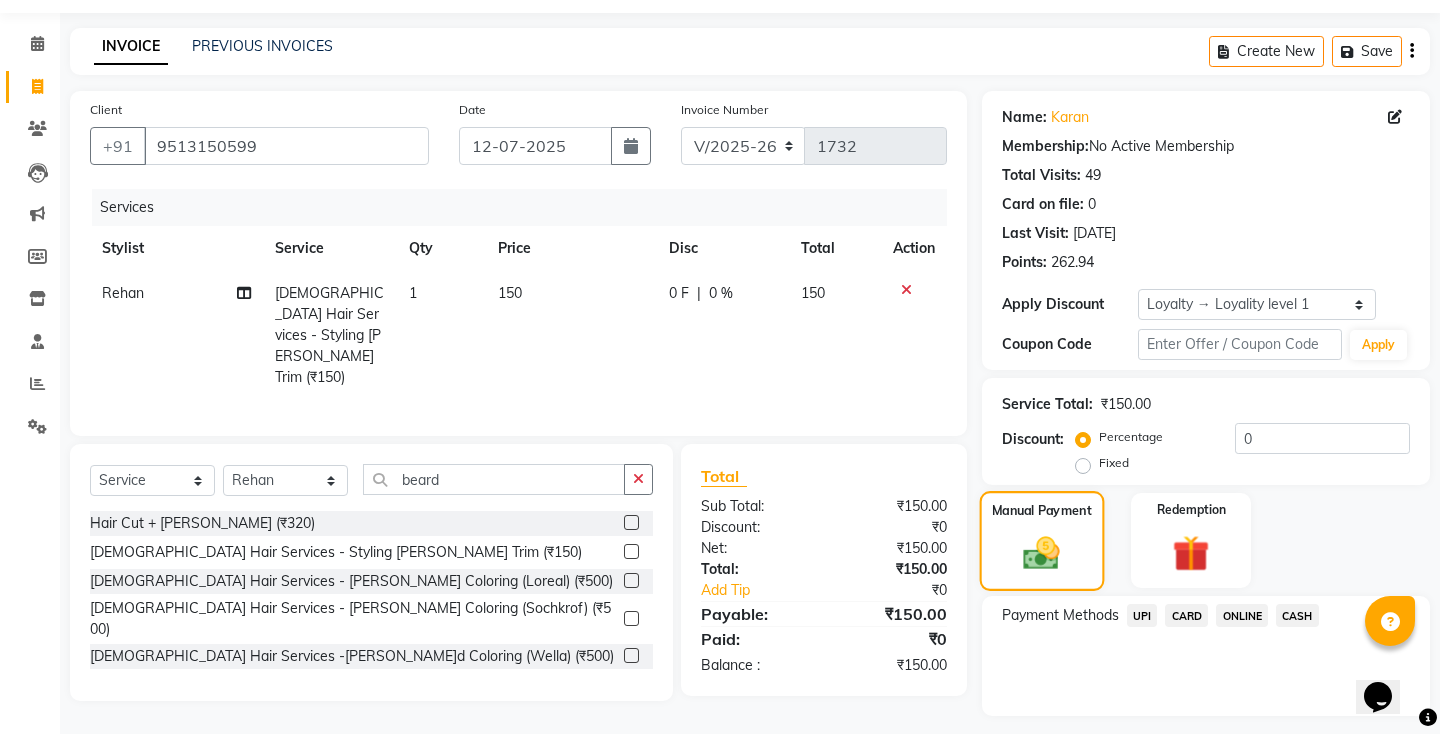 scroll, scrollTop: 89, scrollLeft: 0, axis: vertical 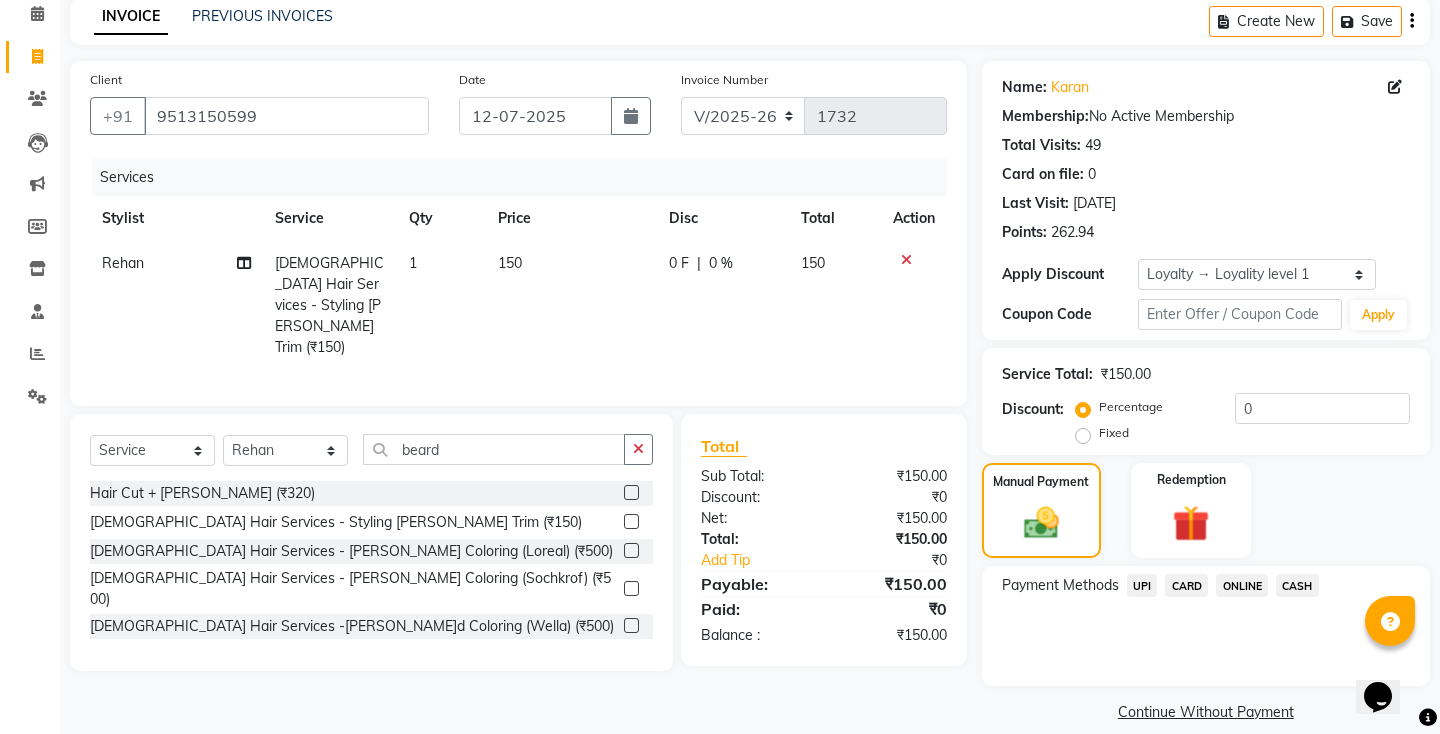 click on "UPI" 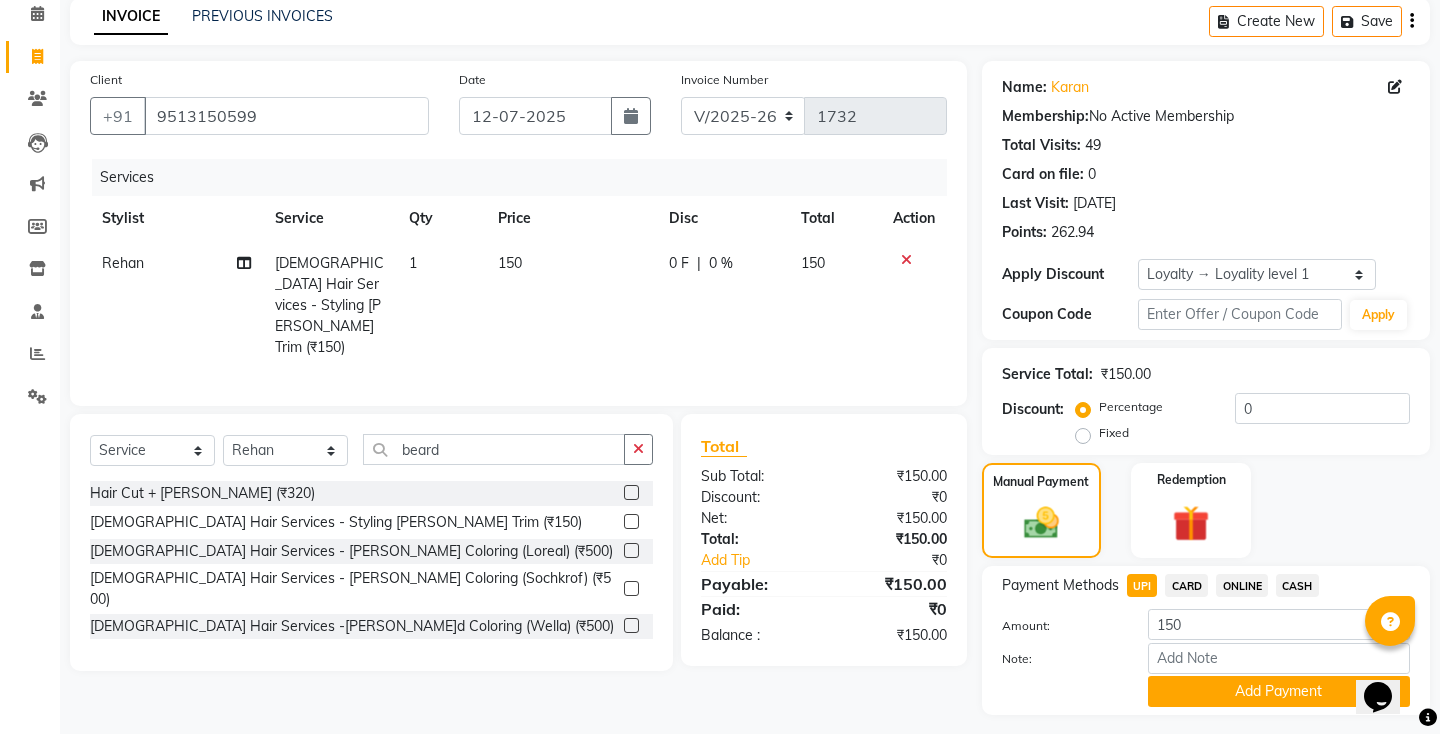 scroll, scrollTop: 118, scrollLeft: 0, axis: vertical 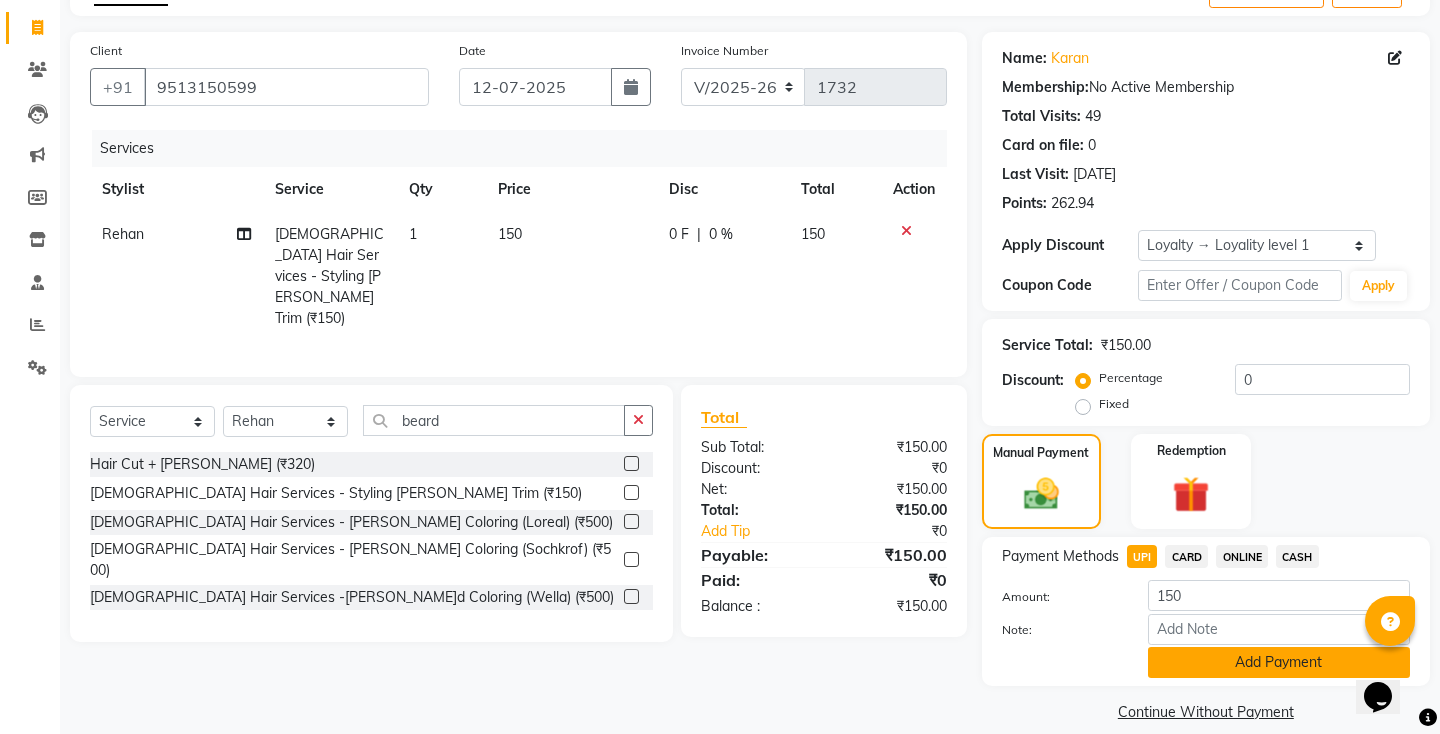 click on "Add Payment" 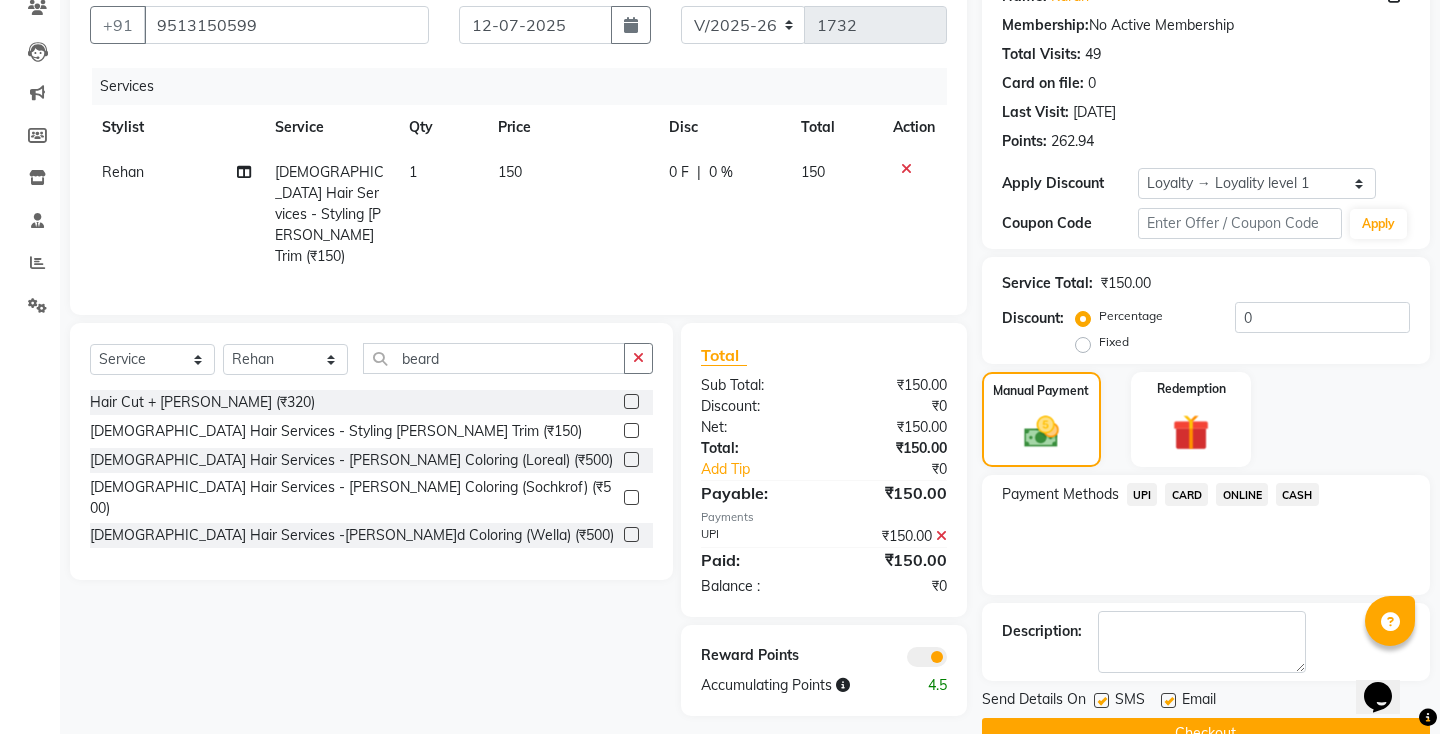scroll, scrollTop: 202, scrollLeft: 0, axis: vertical 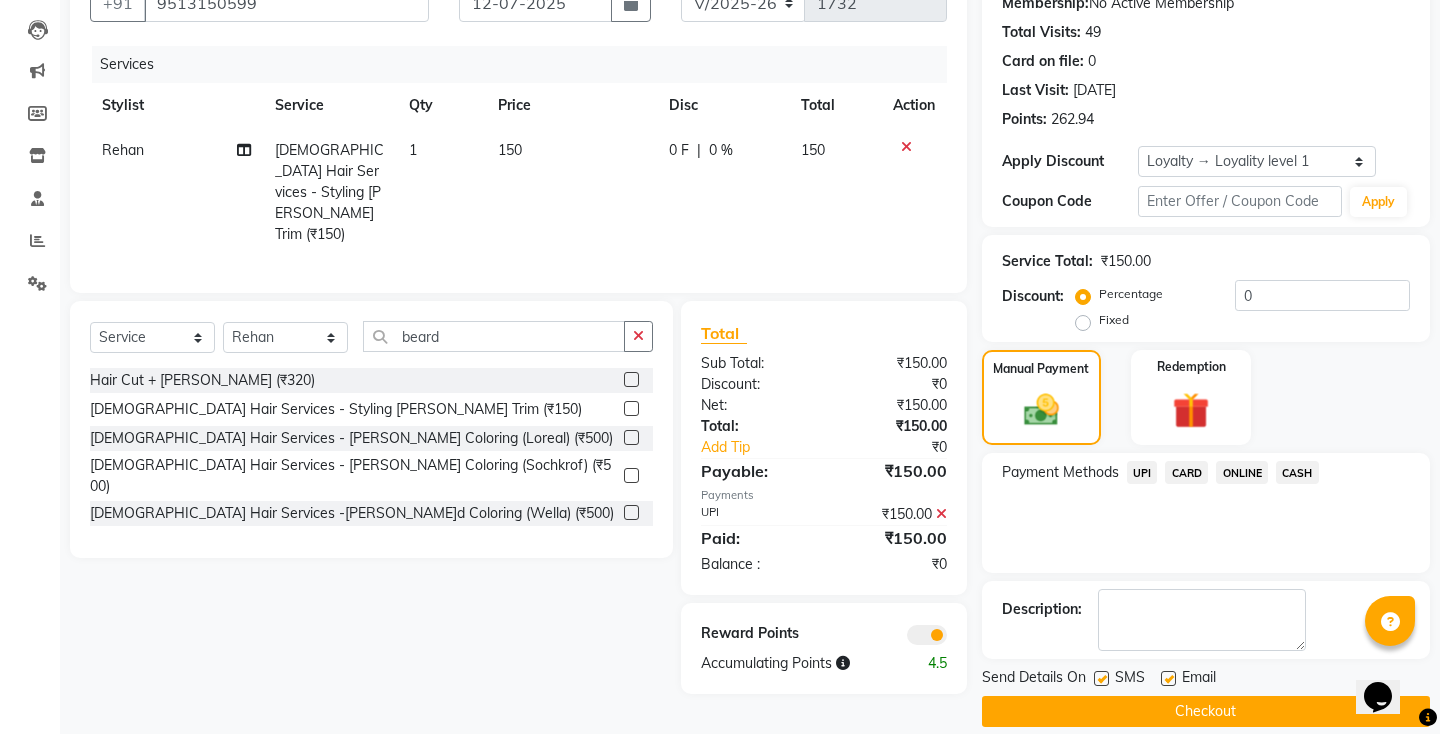 click 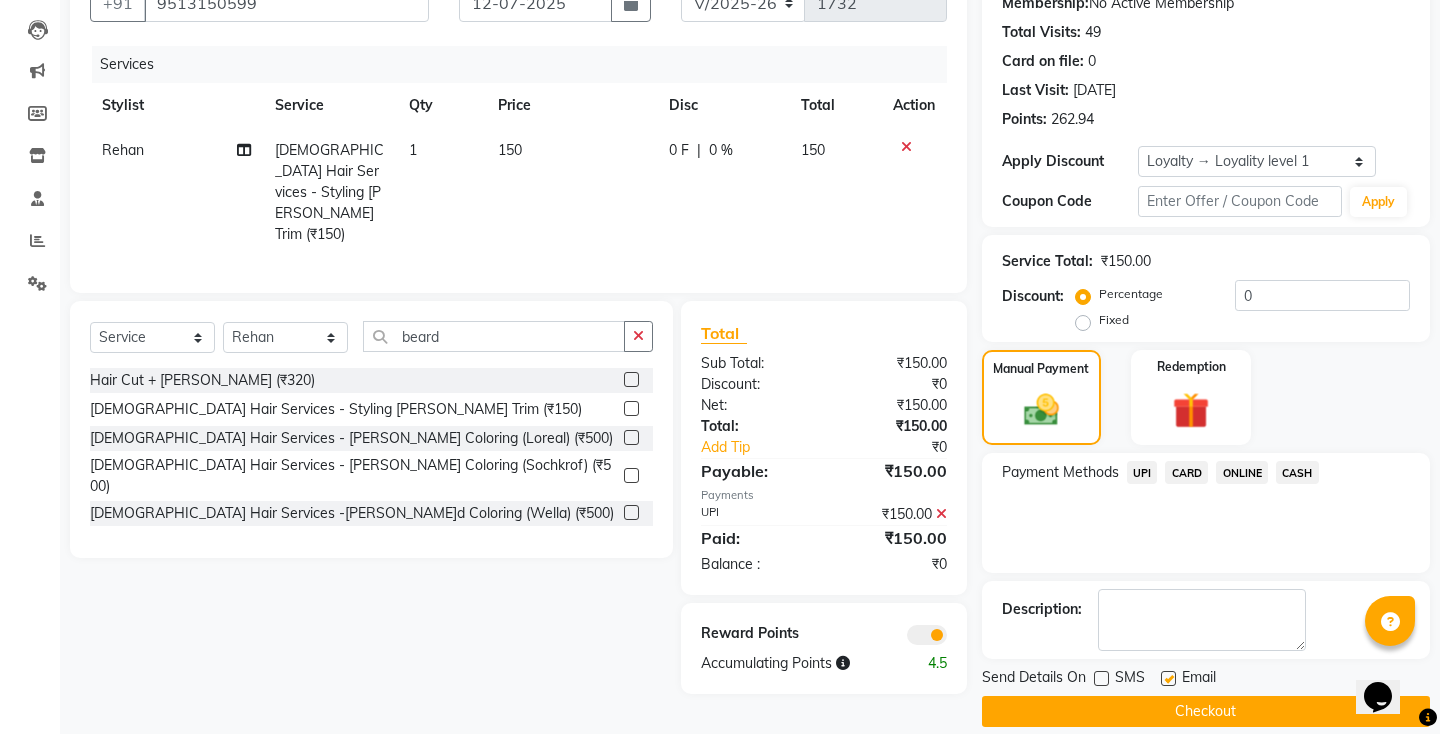 click on "Checkout" 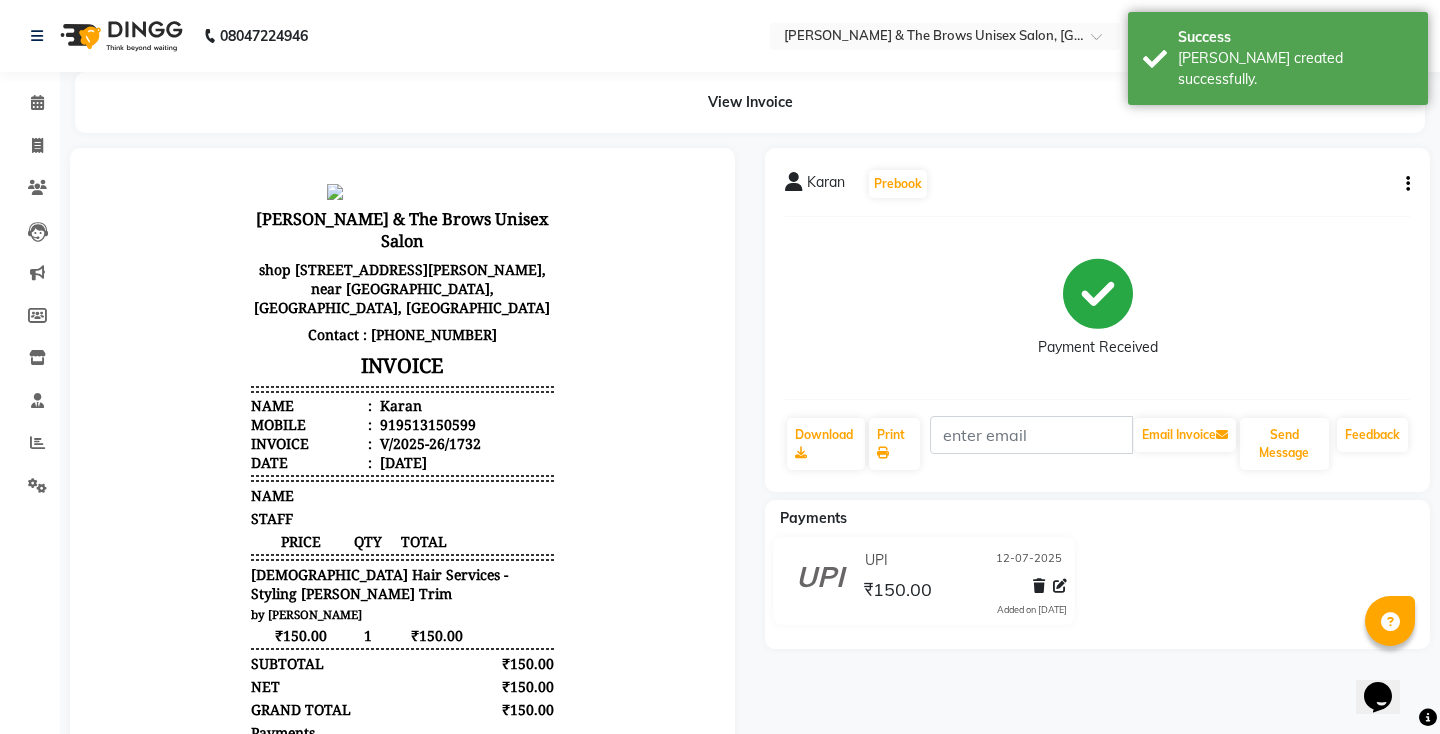 scroll, scrollTop: 0, scrollLeft: 0, axis: both 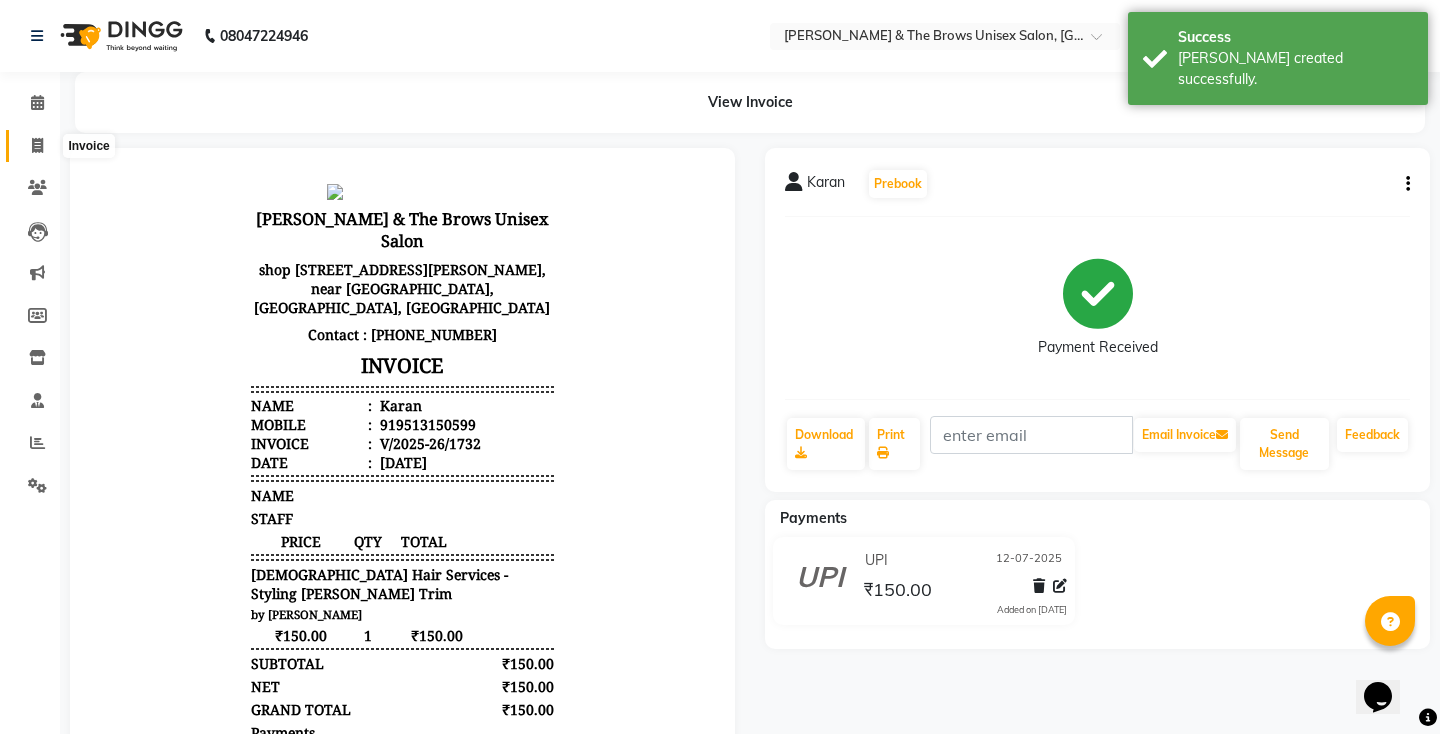click 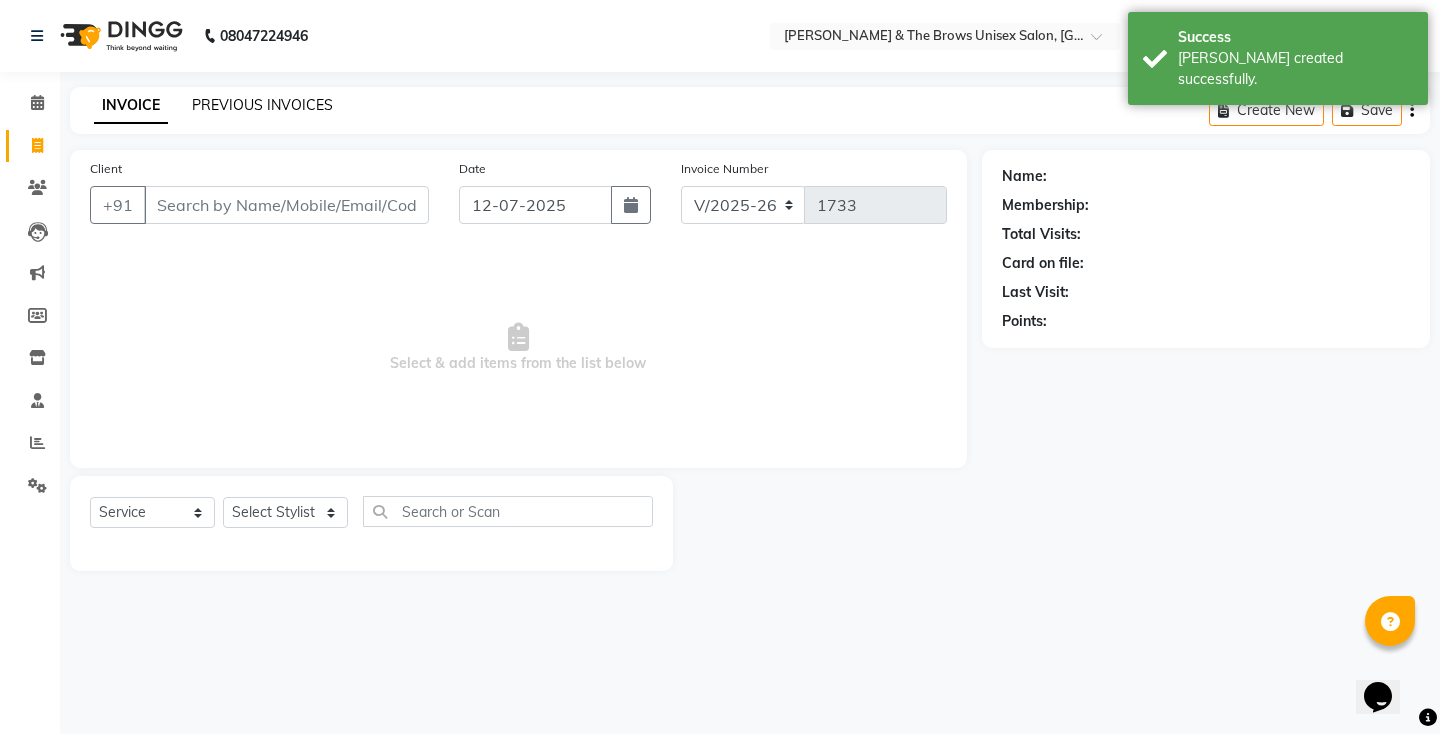 click on "PREVIOUS INVOICES" 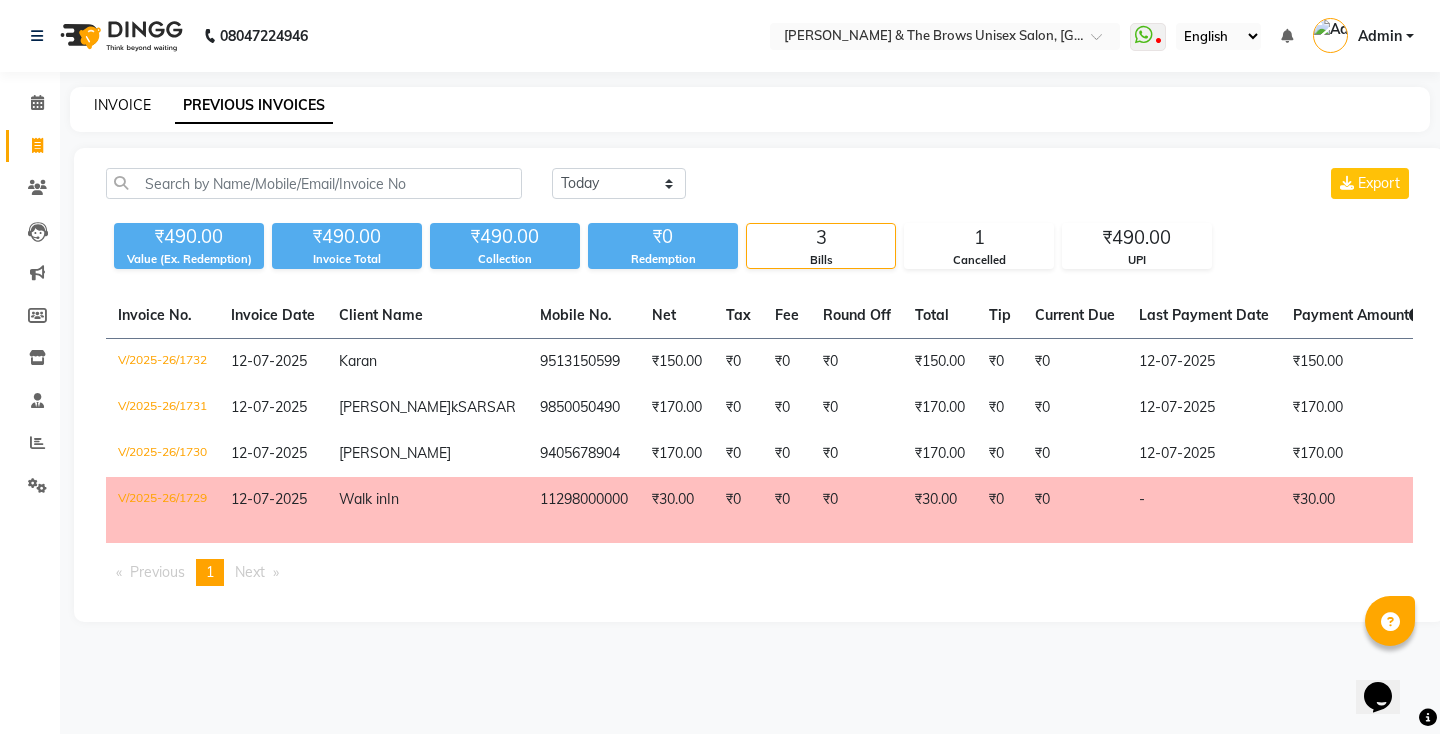 click on "INVOICE" 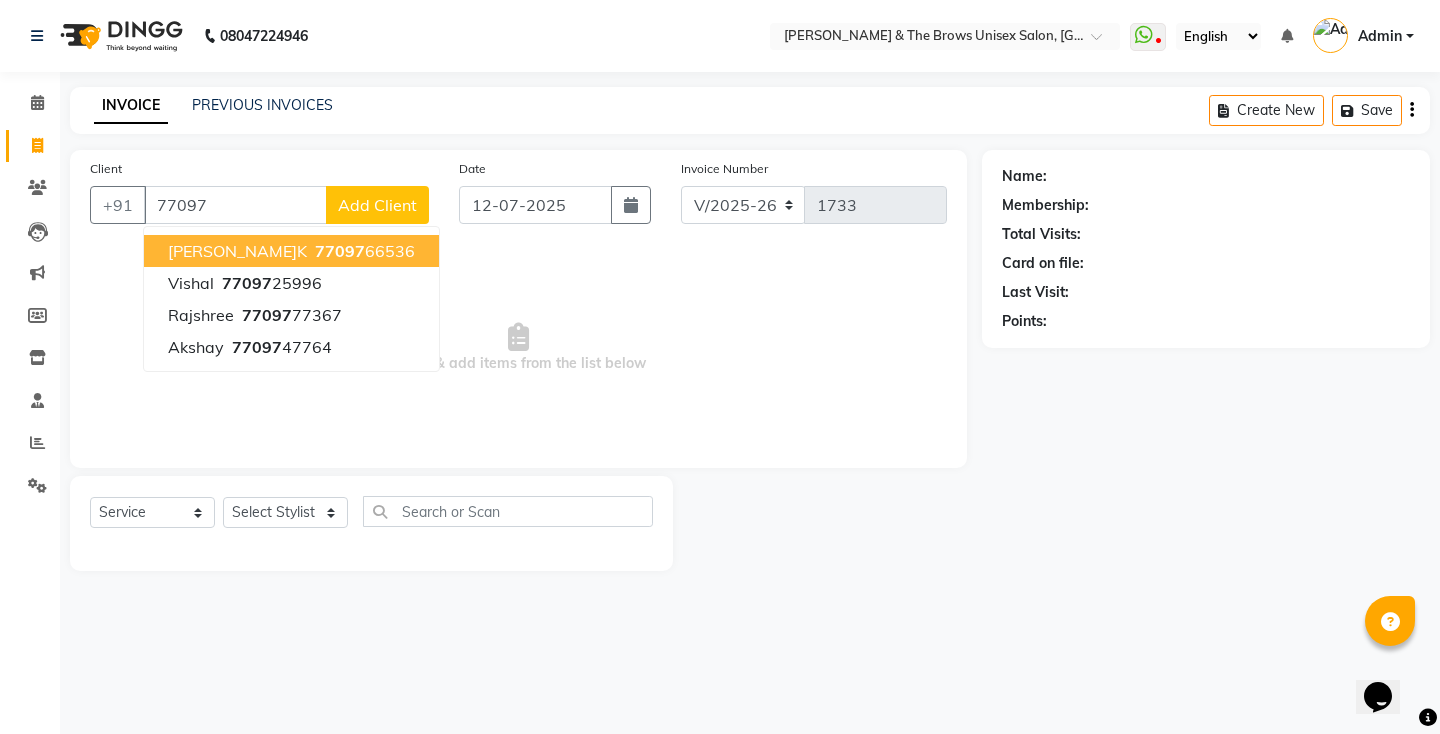 click on "77097 66536" at bounding box center [363, 251] 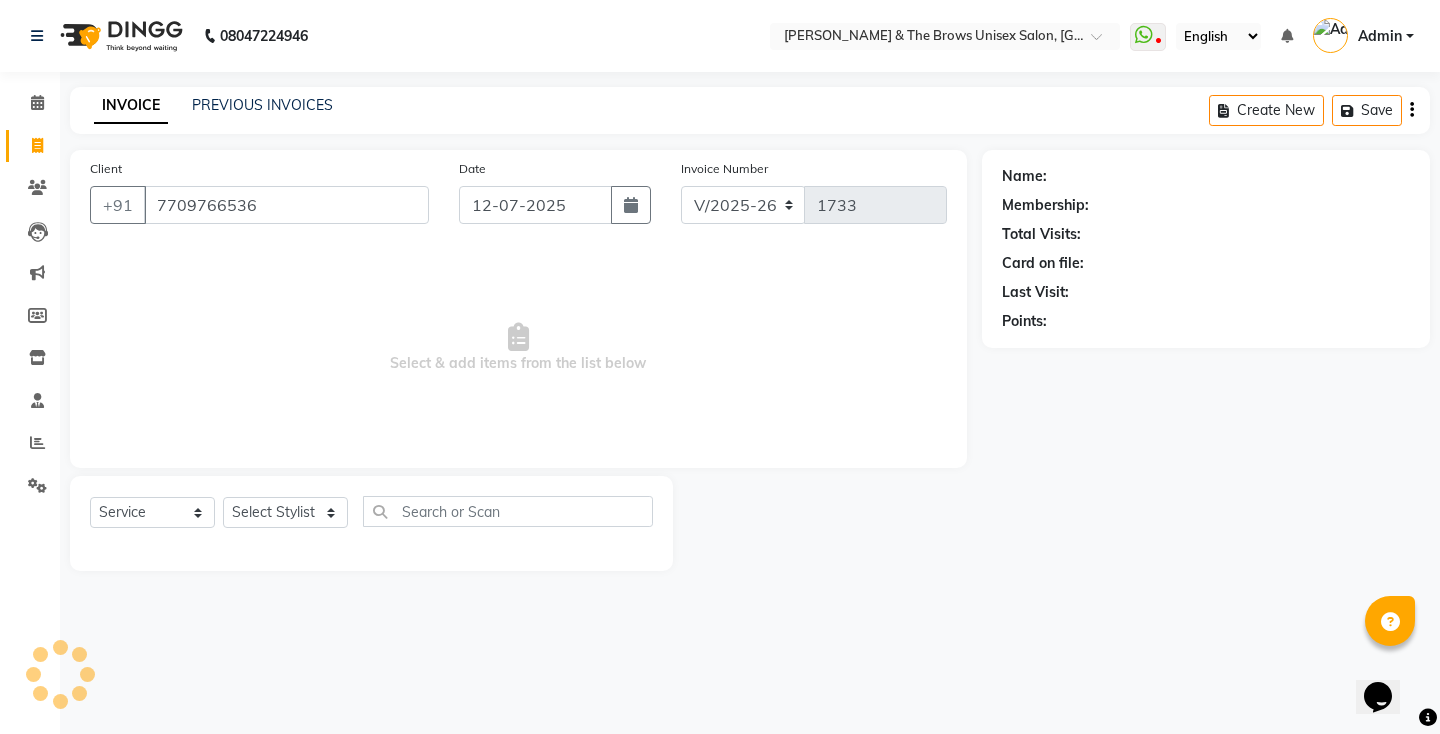 type on "7709766536" 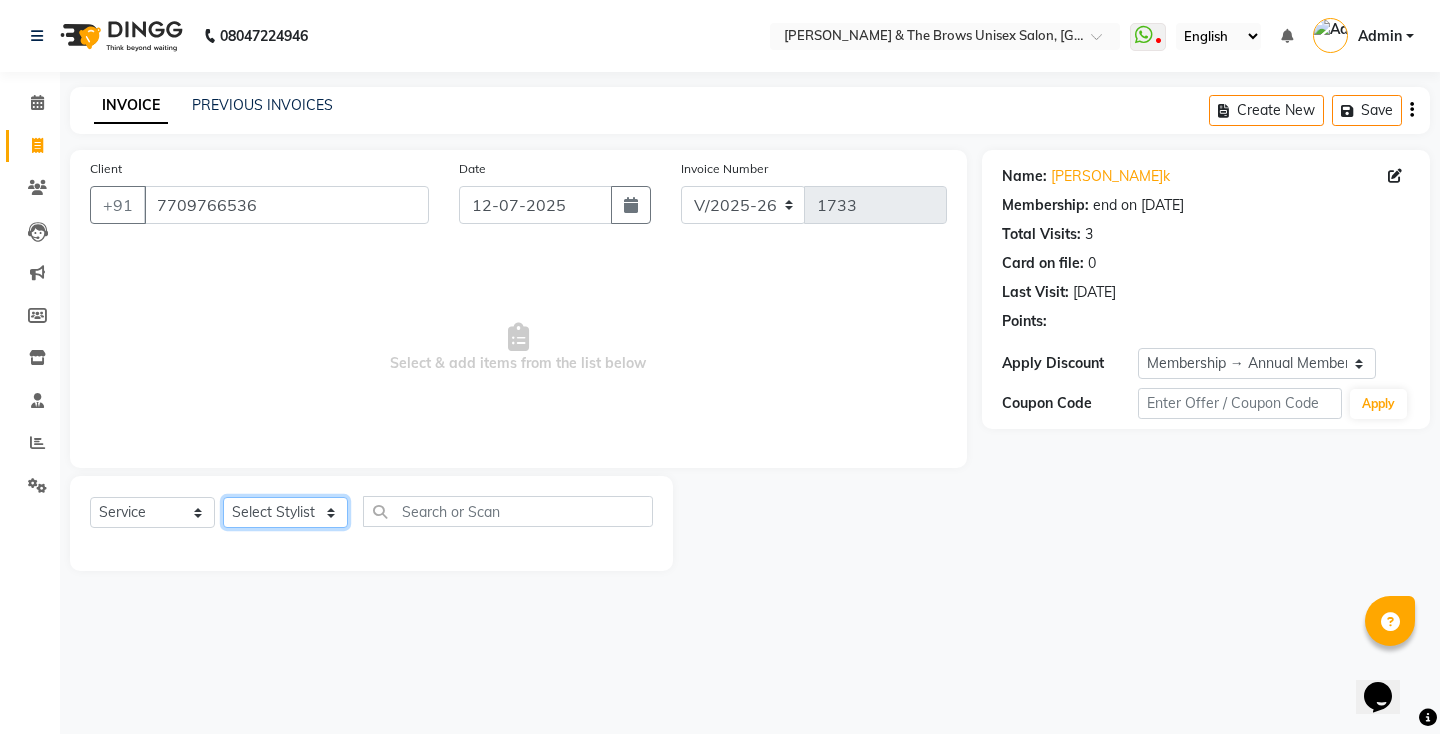 click on "Select Stylist[PERSON_NAME] manager [PERSON_NAME] ma'am owner[PERSON_NAME]" 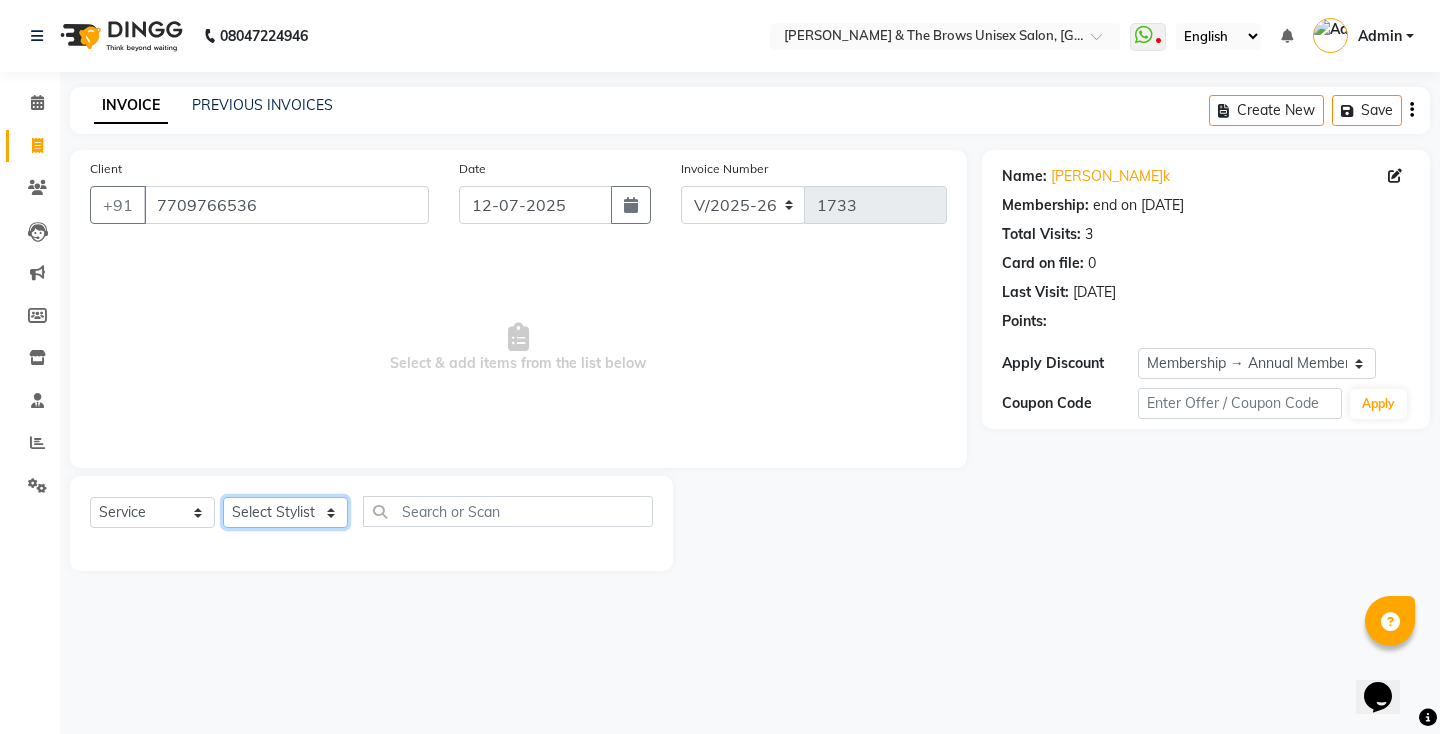 select on "84274" 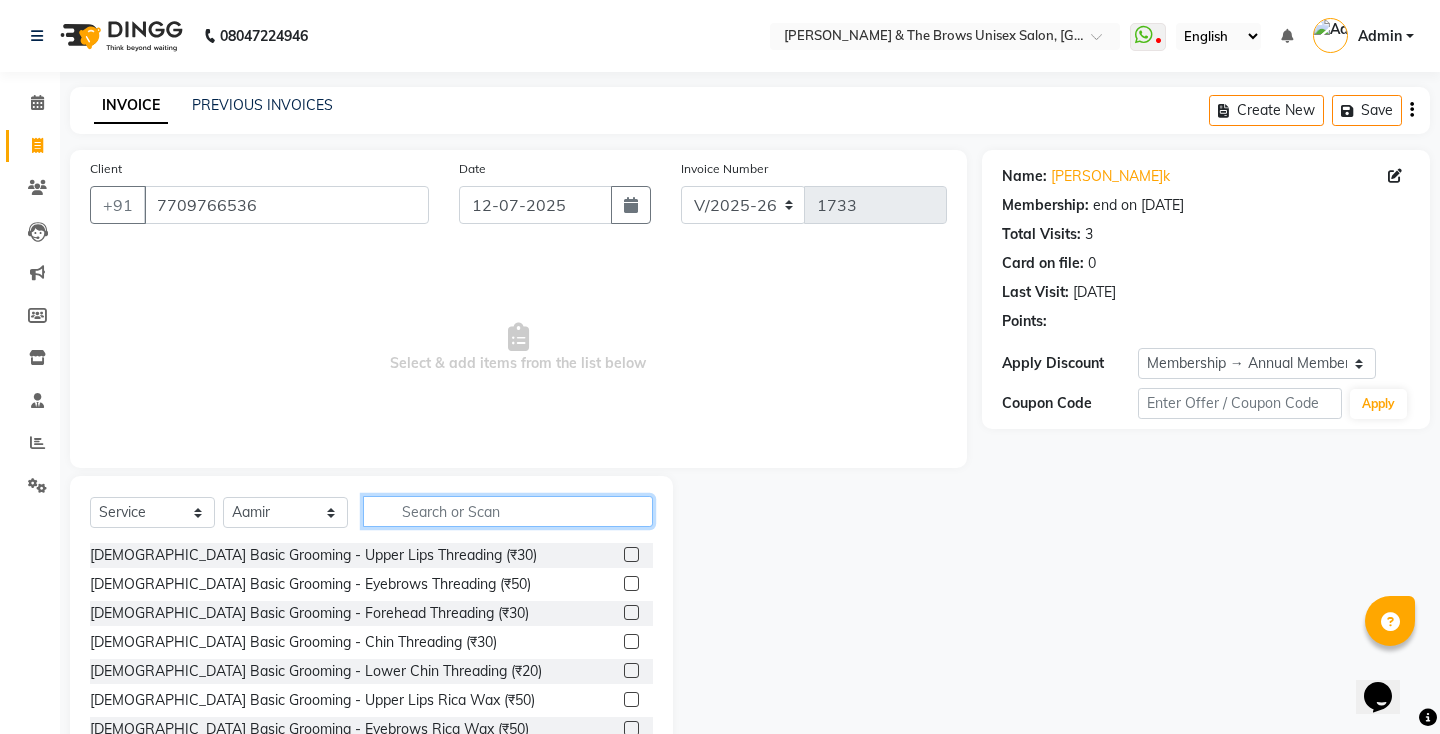 click 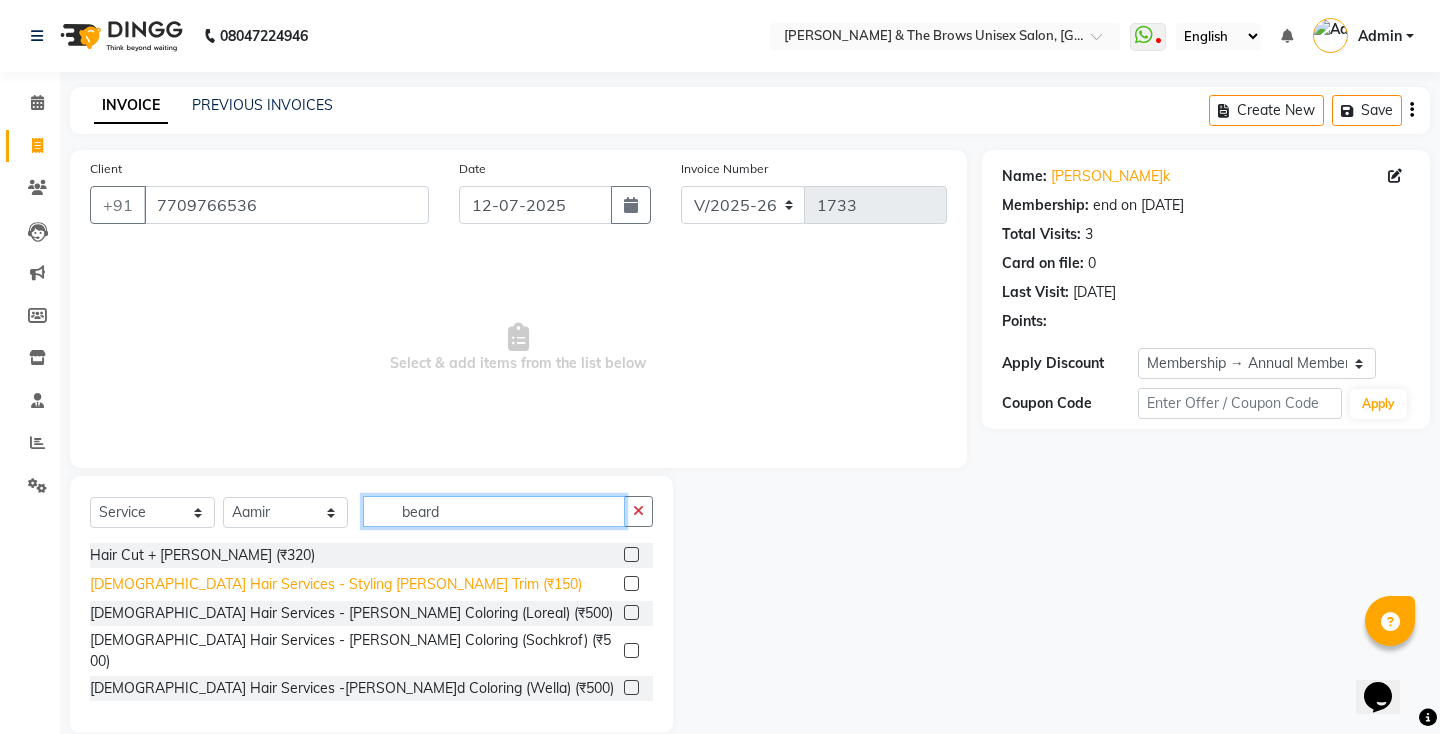 type on "beard" 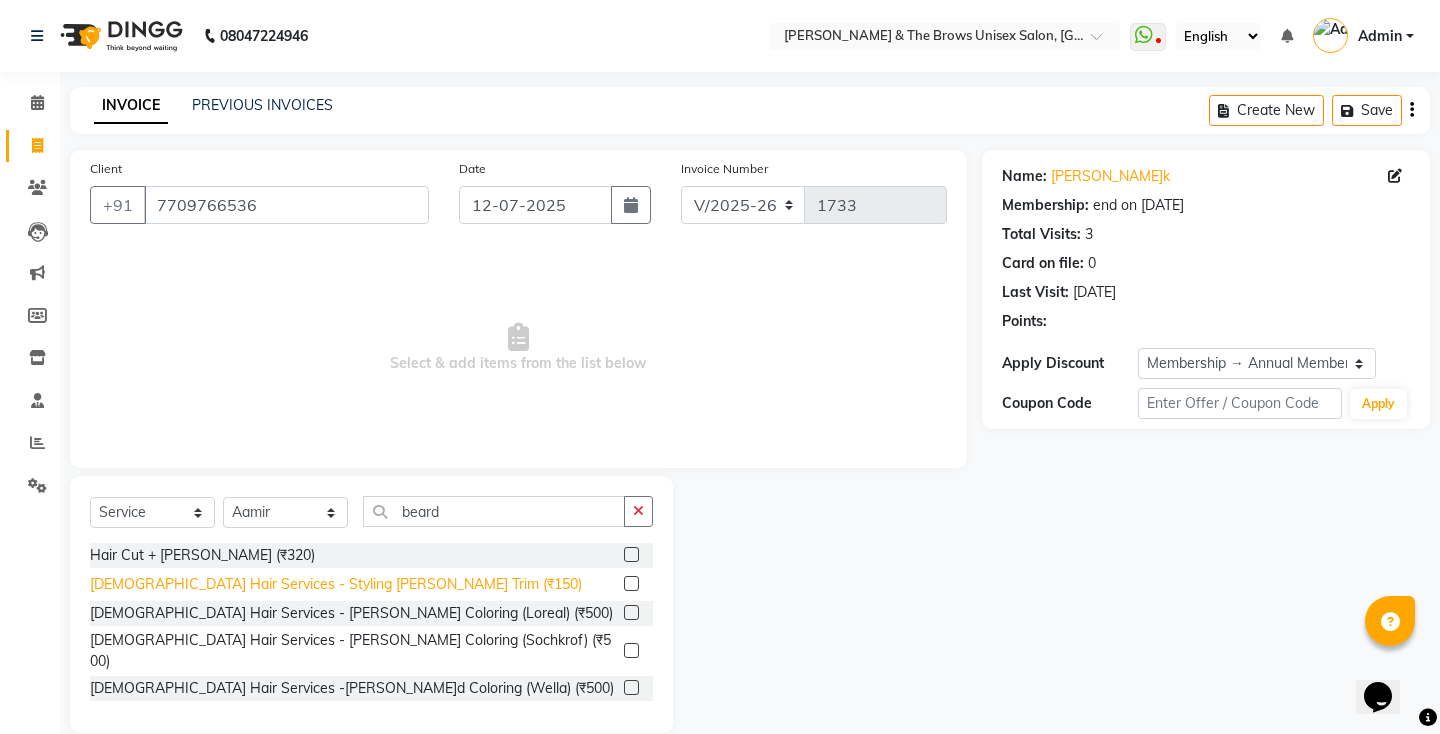 click on "[DEMOGRAPHIC_DATA] Hair Services - Styling[PERSON_NAME]d Trim (₹150)" 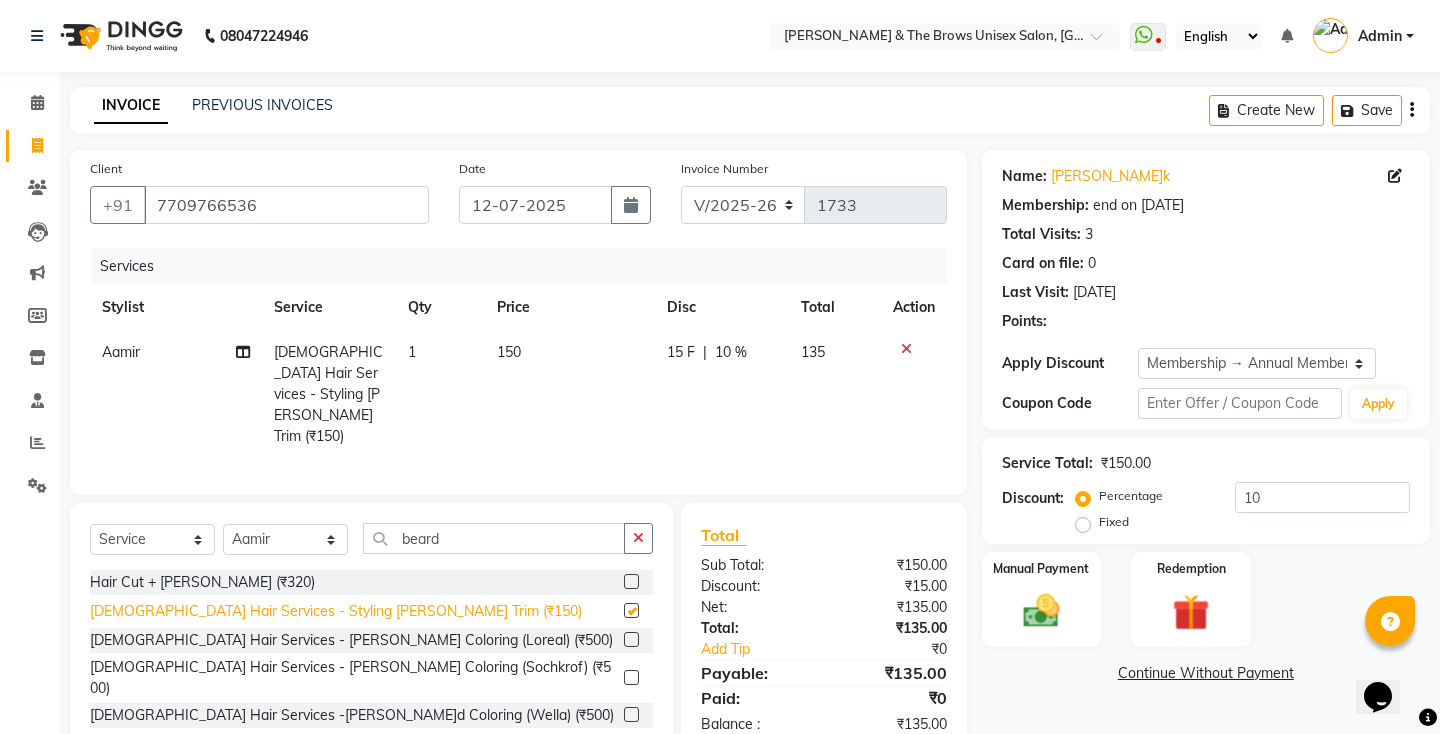 checkbox on "false" 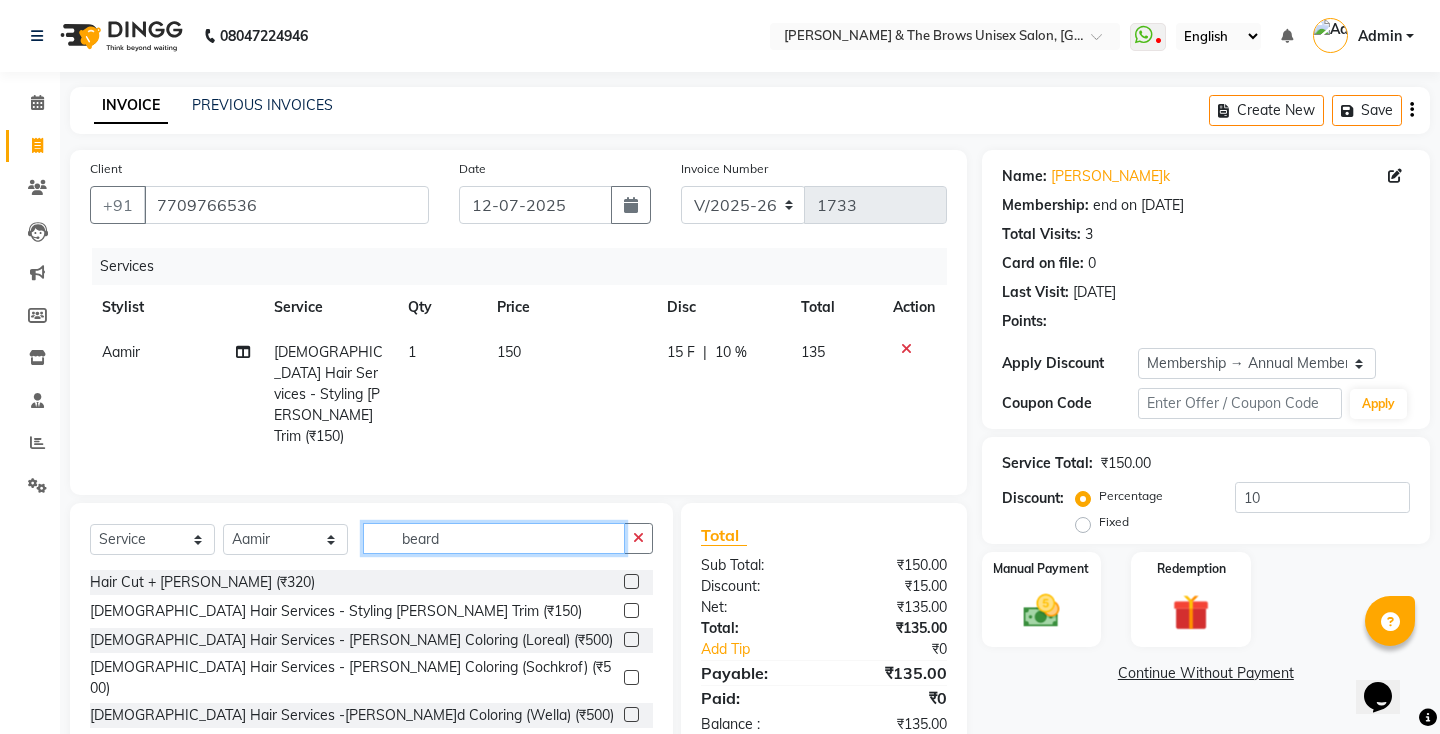 click on "beard" 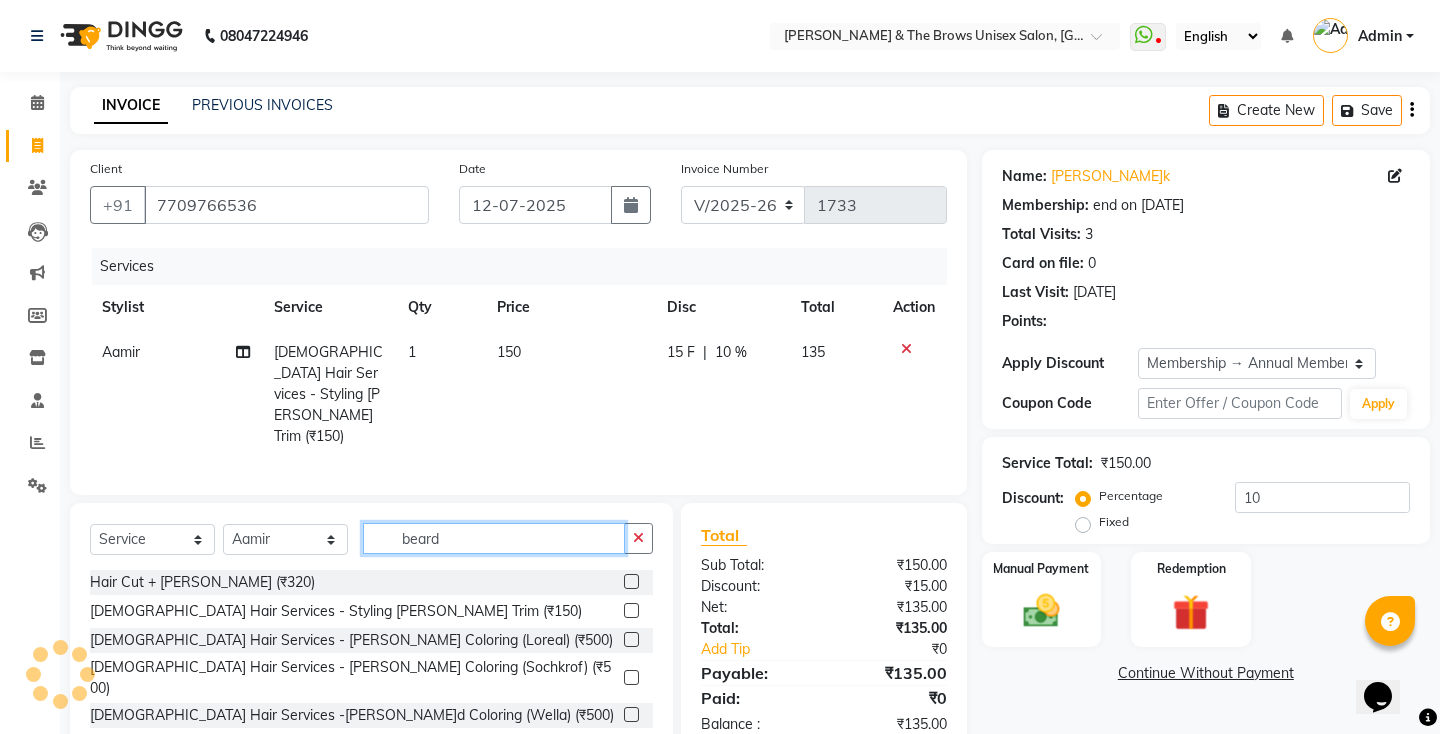 click on "beard" 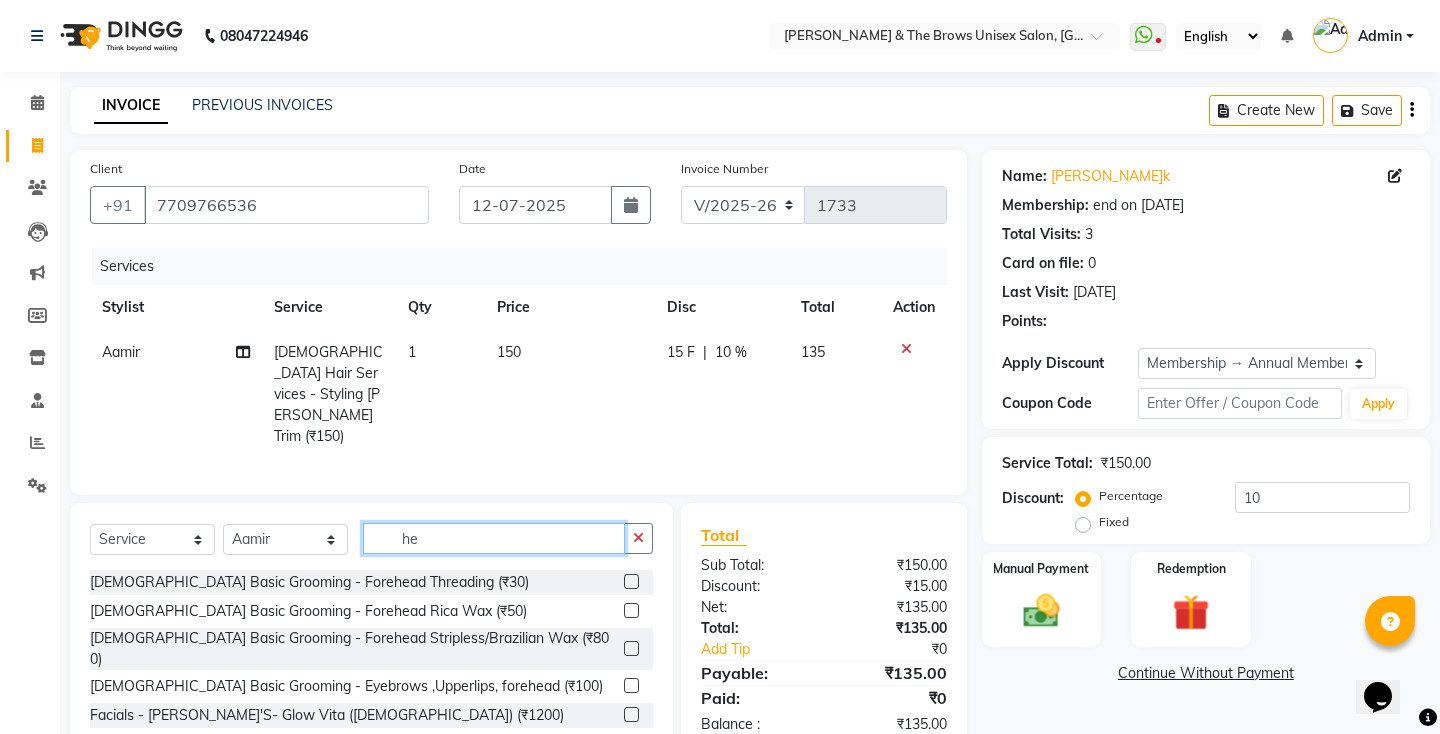 type on "h" 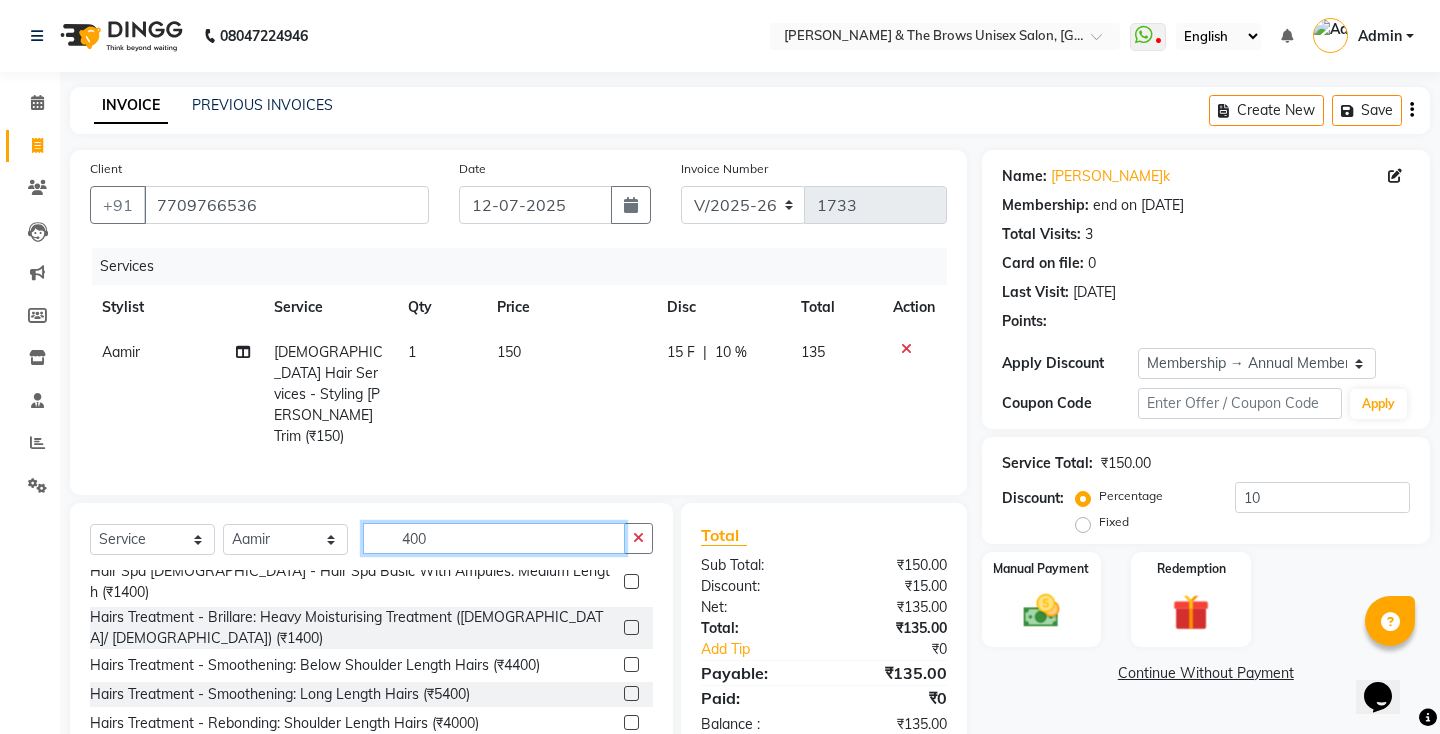 scroll, scrollTop: 0, scrollLeft: 0, axis: both 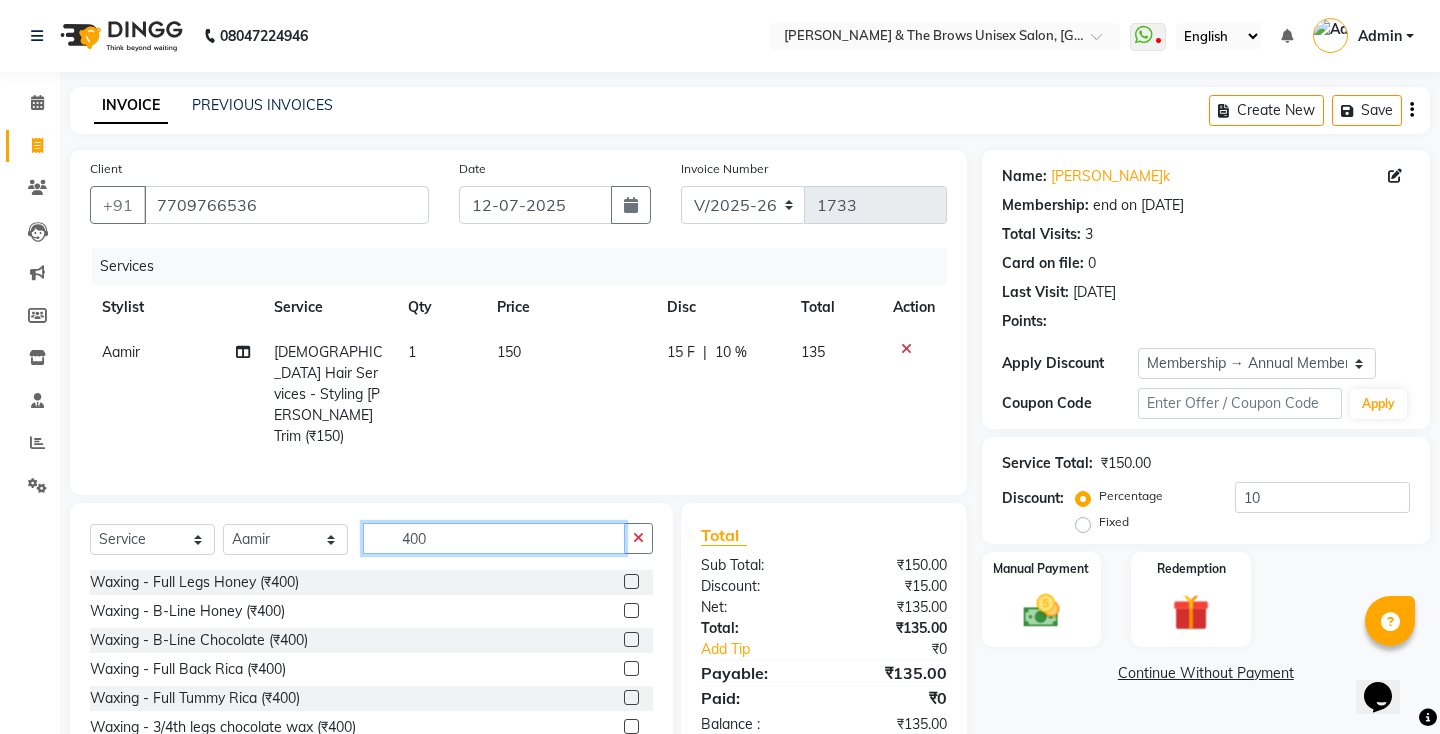 click on "400" 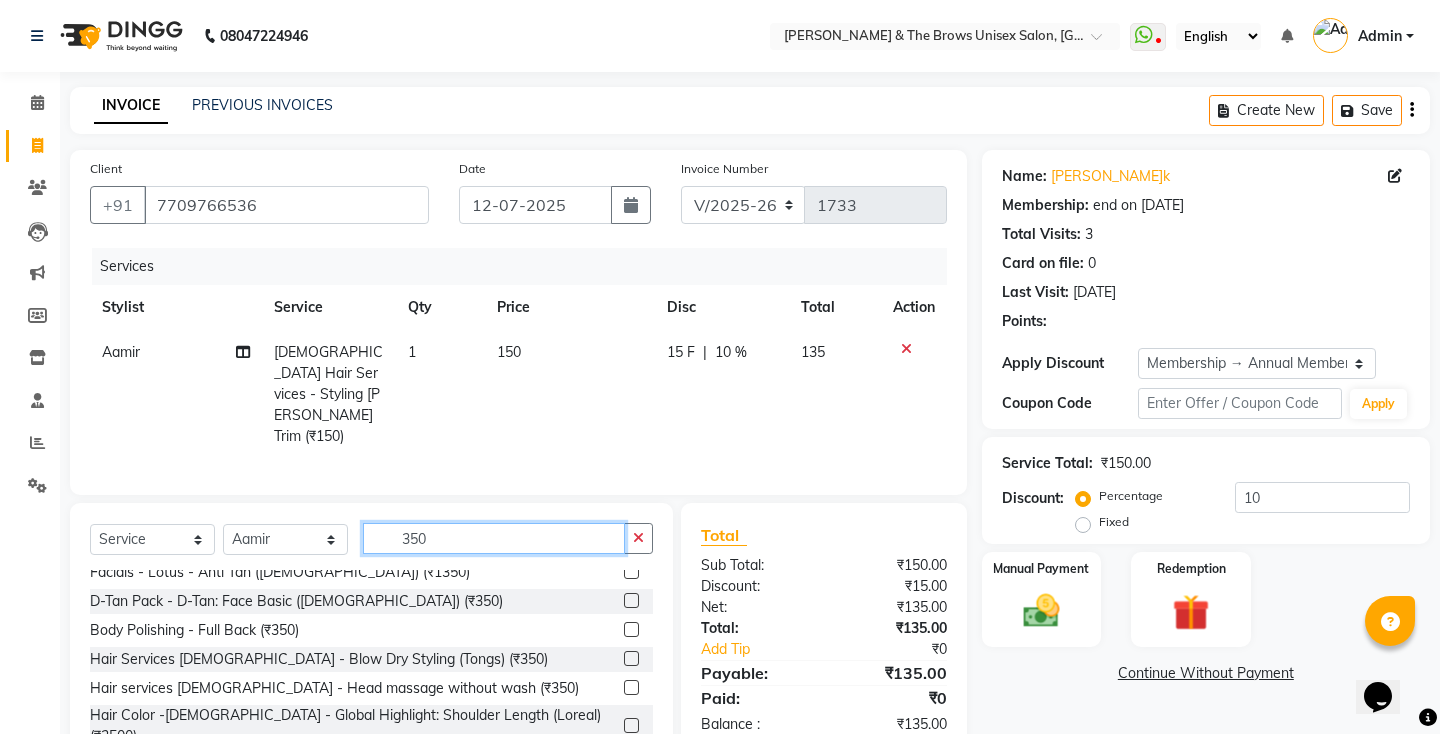 scroll, scrollTop: 100, scrollLeft: 0, axis: vertical 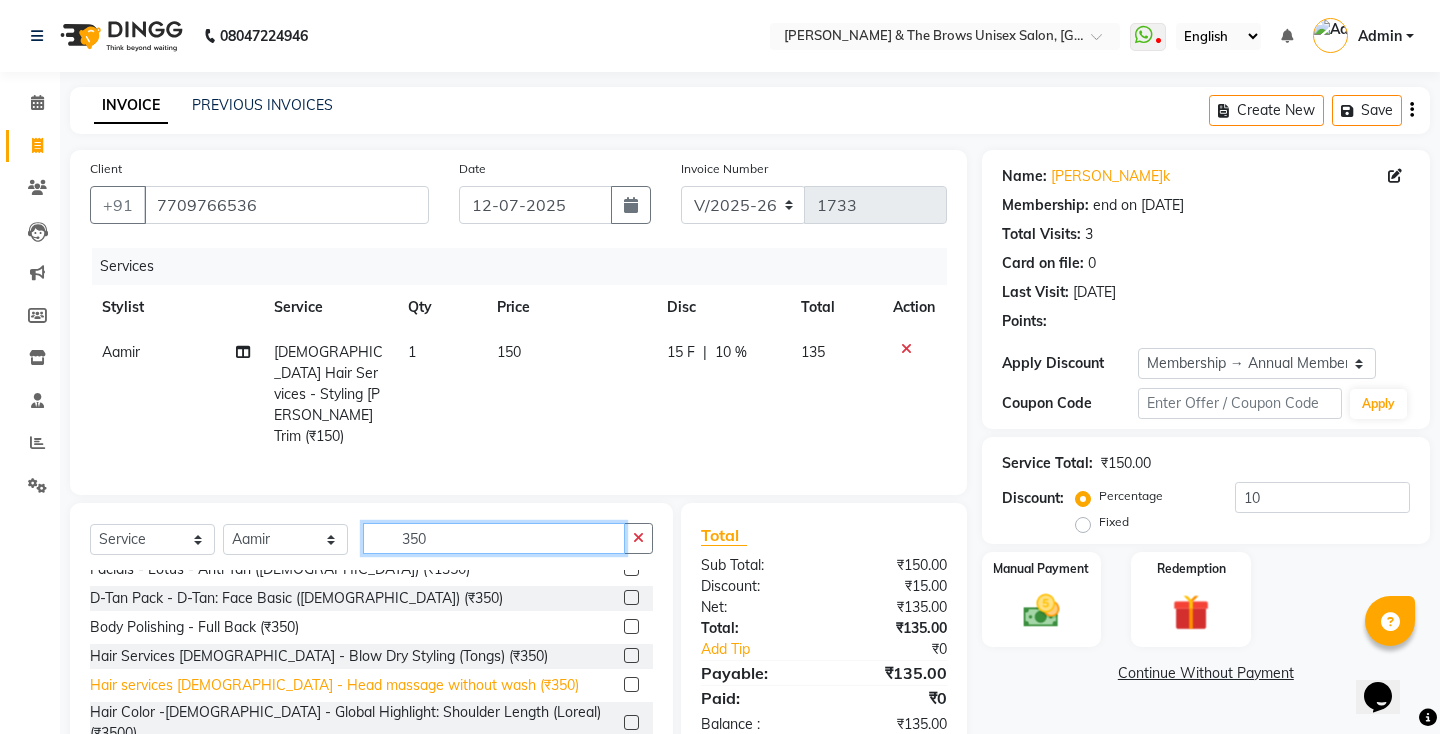 type on "350" 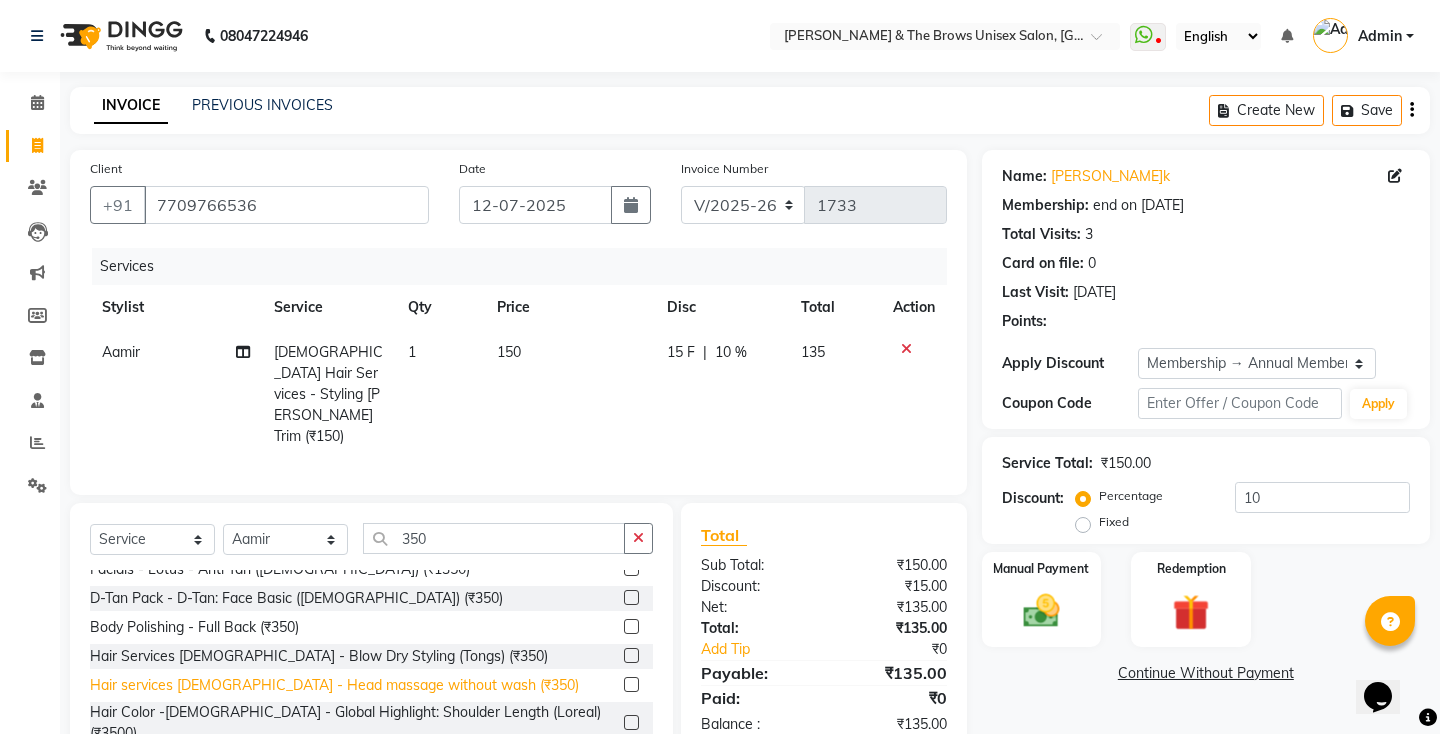 click on "Hair services [DEMOGRAPHIC_DATA] - Head massage without wash  (₹350)" 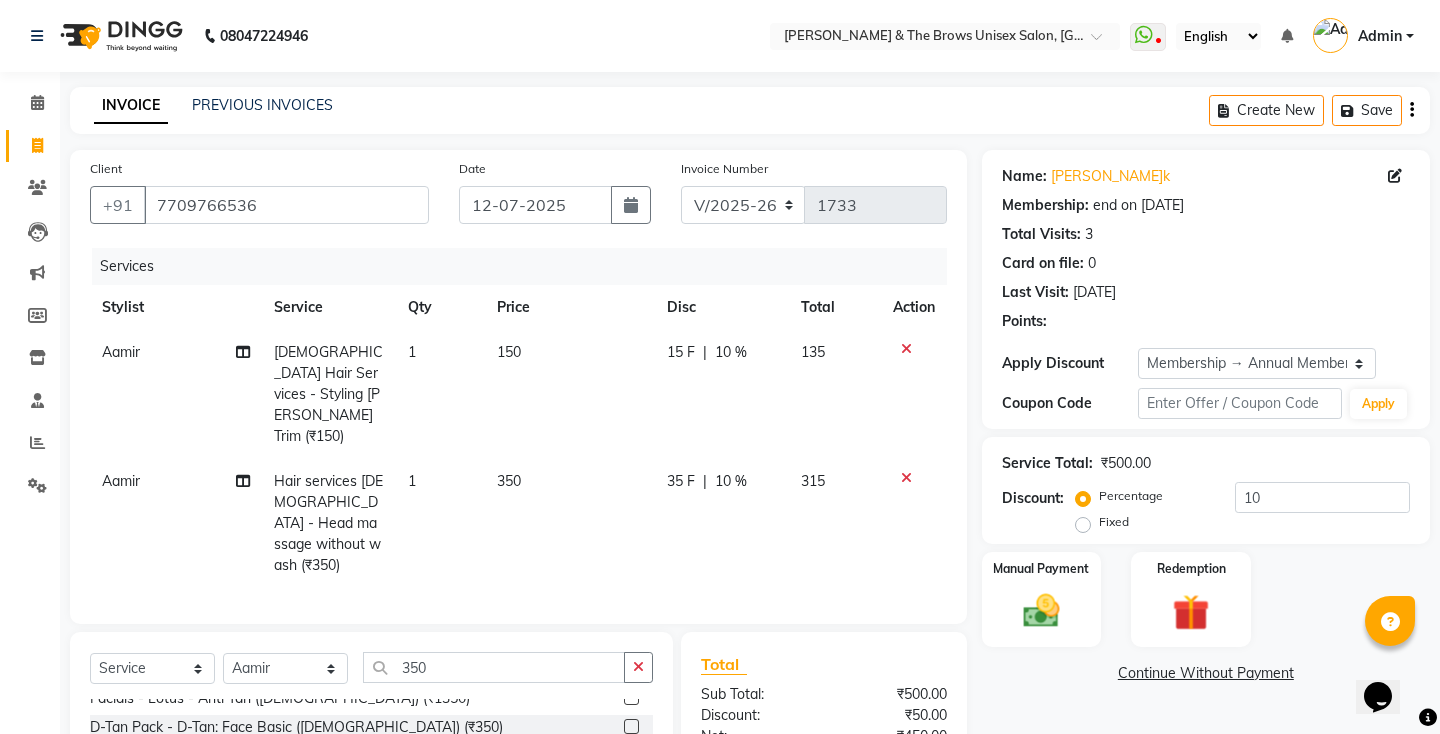 checkbox on "false" 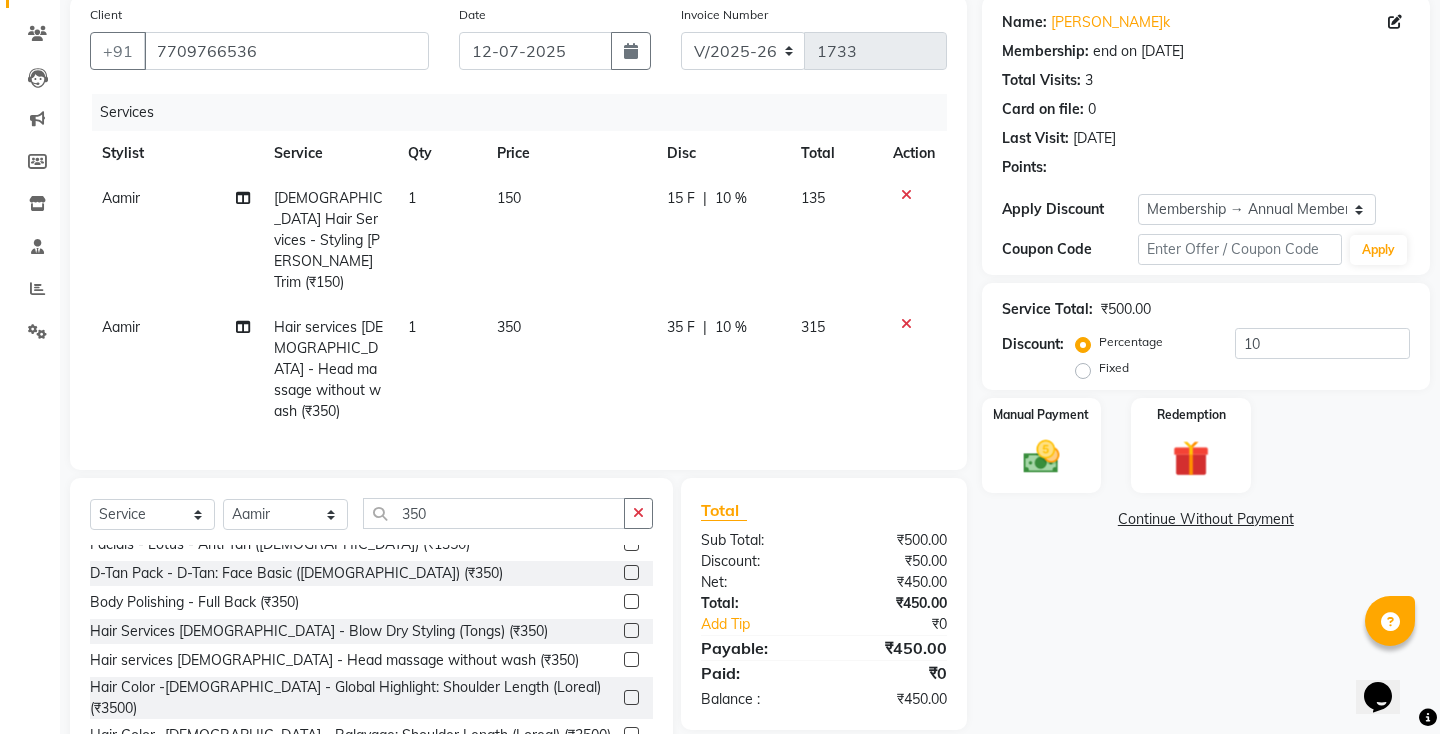 scroll, scrollTop: 160, scrollLeft: 0, axis: vertical 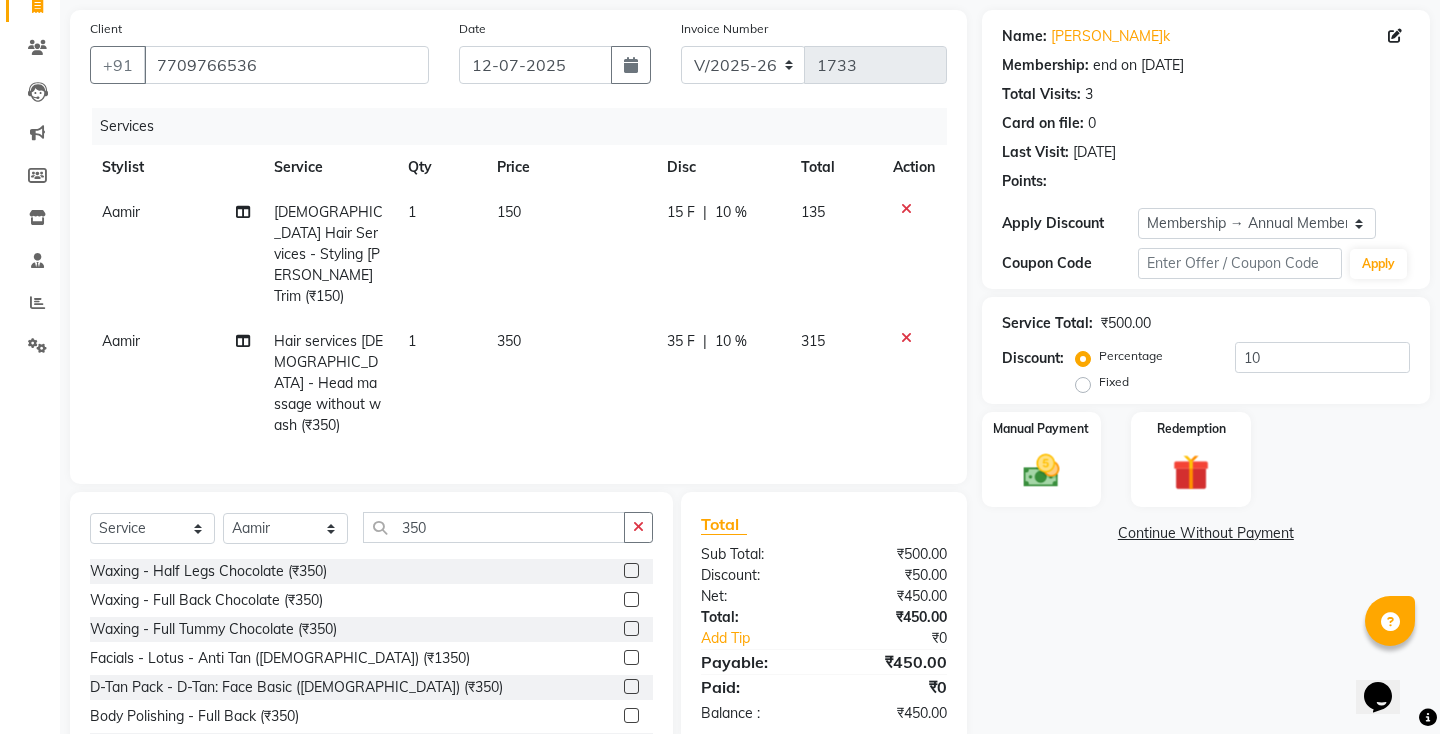 click 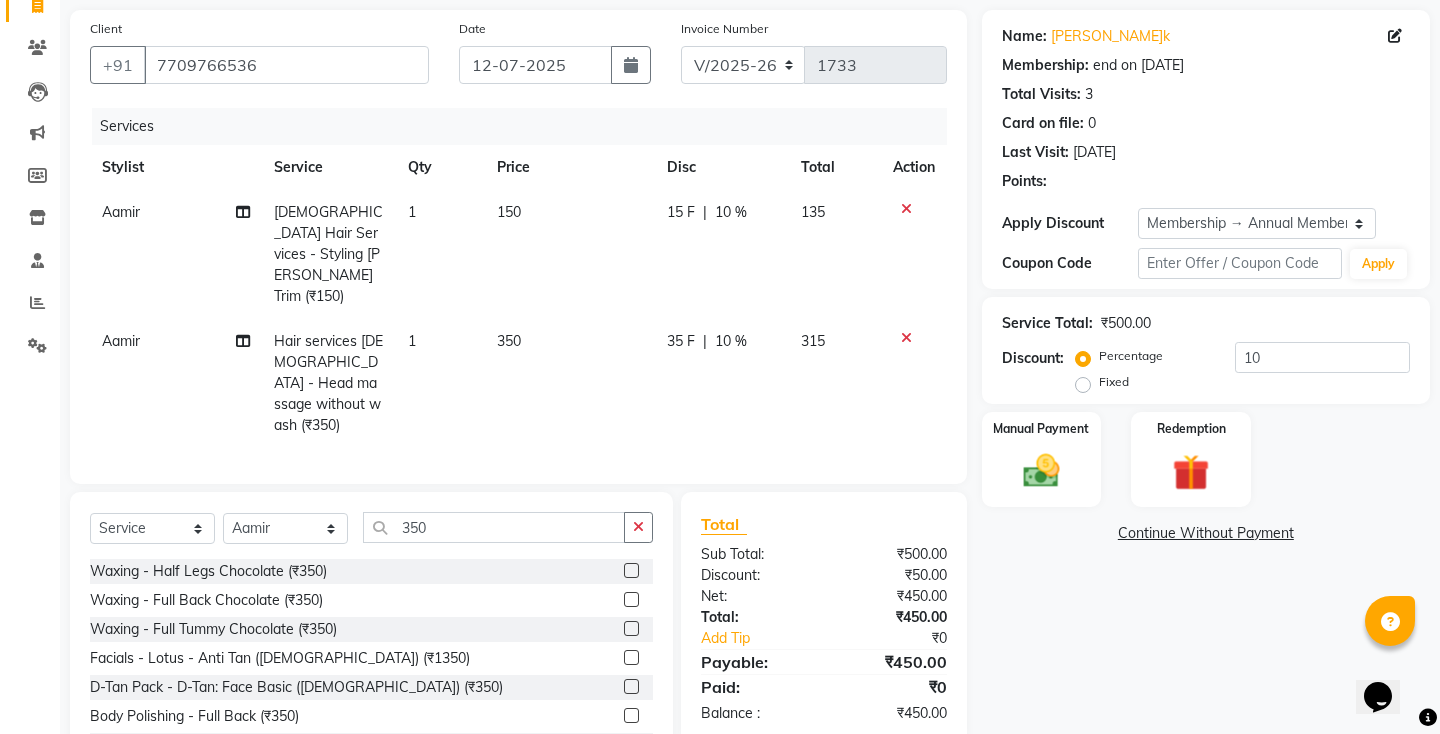 click 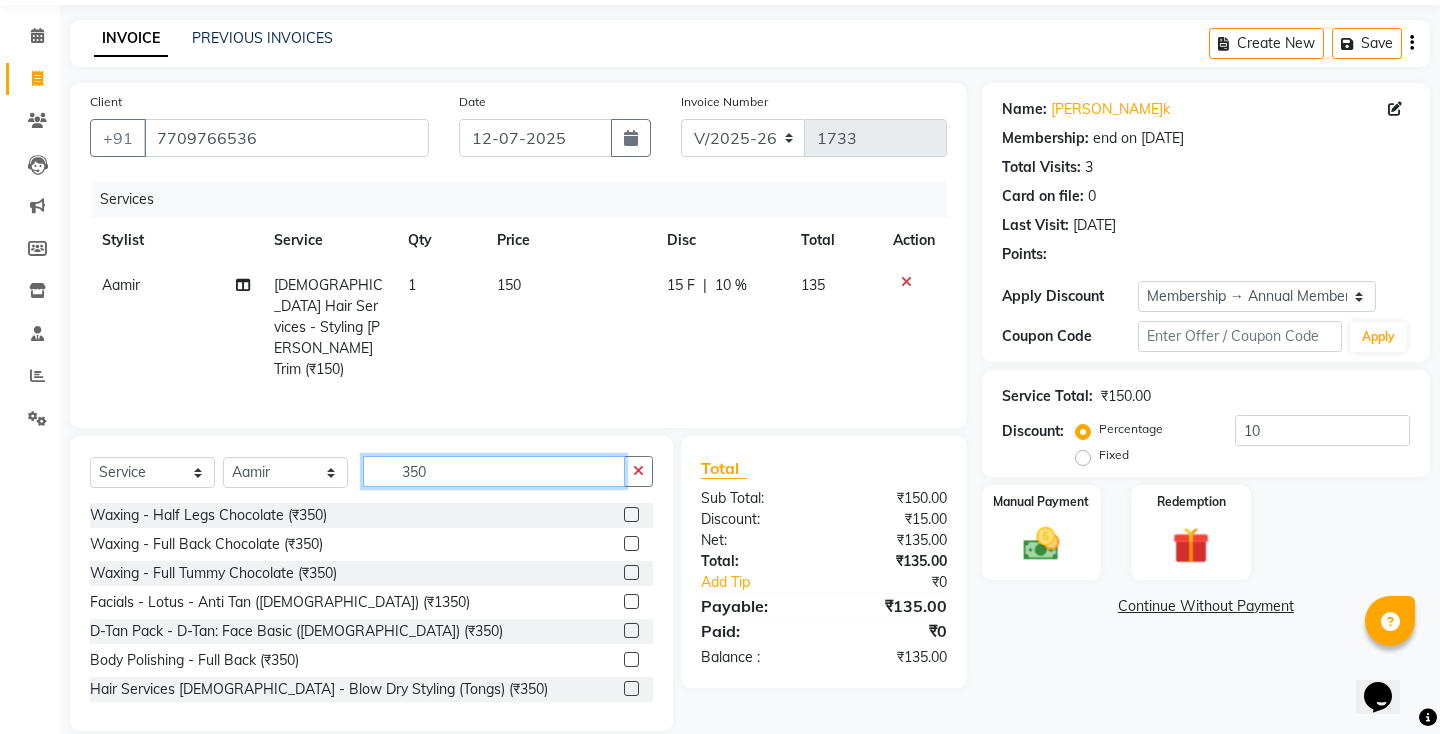 click on "350" 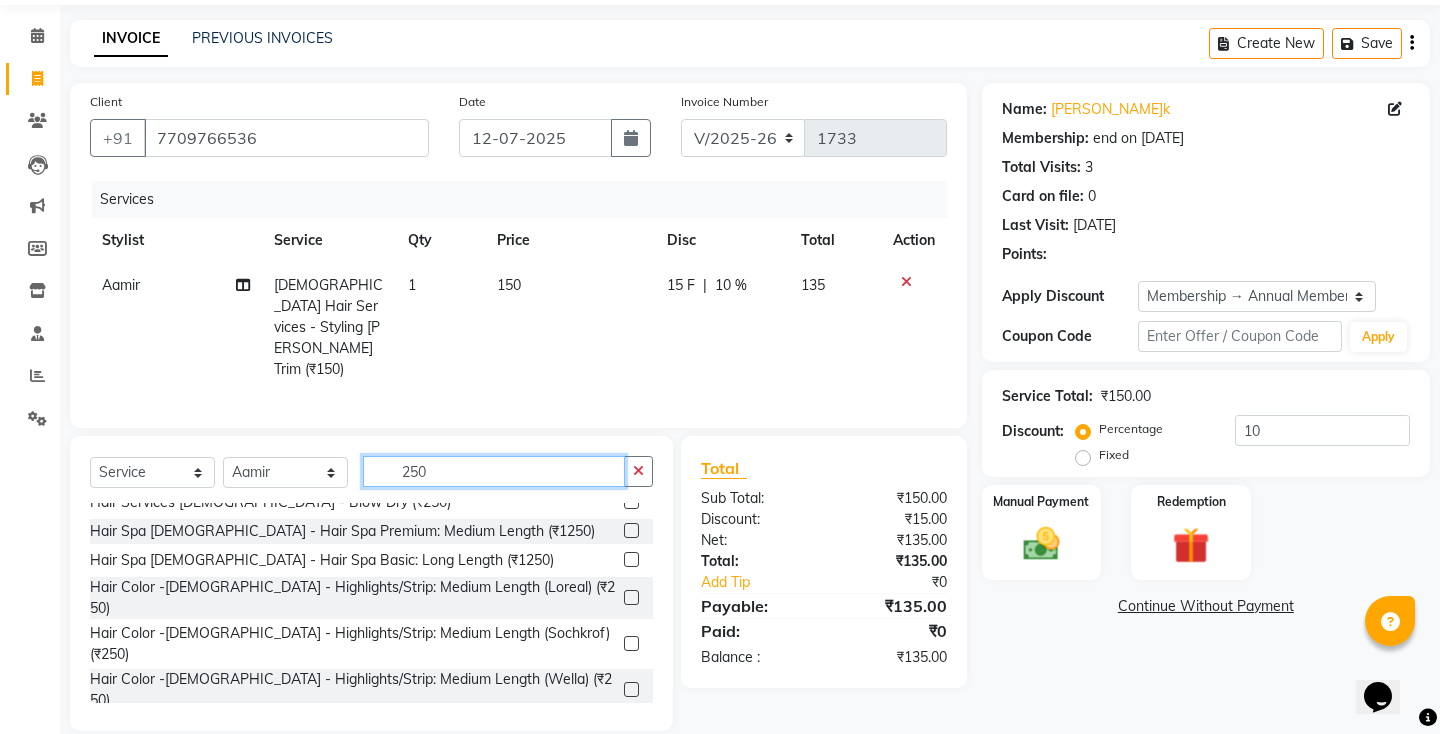 scroll, scrollTop: 419, scrollLeft: 0, axis: vertical 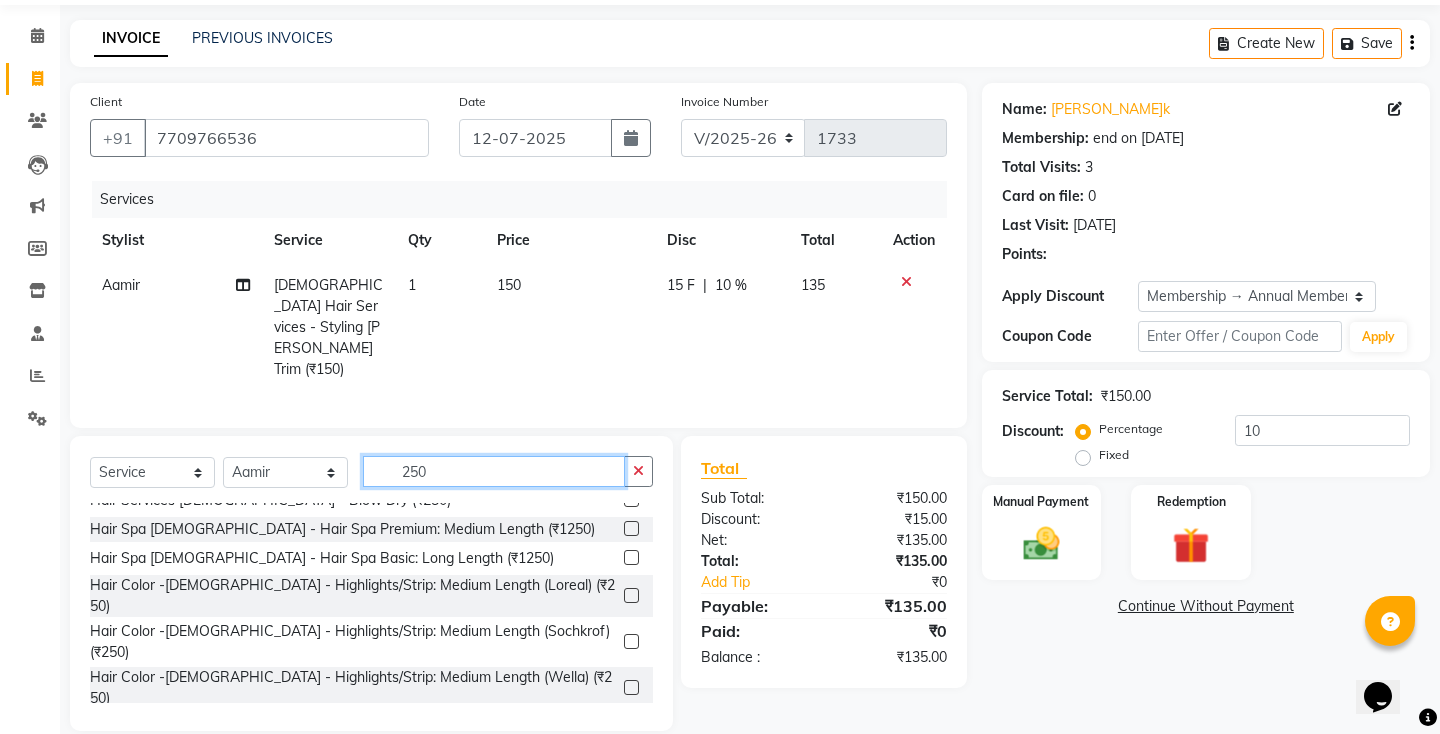 type on "250" 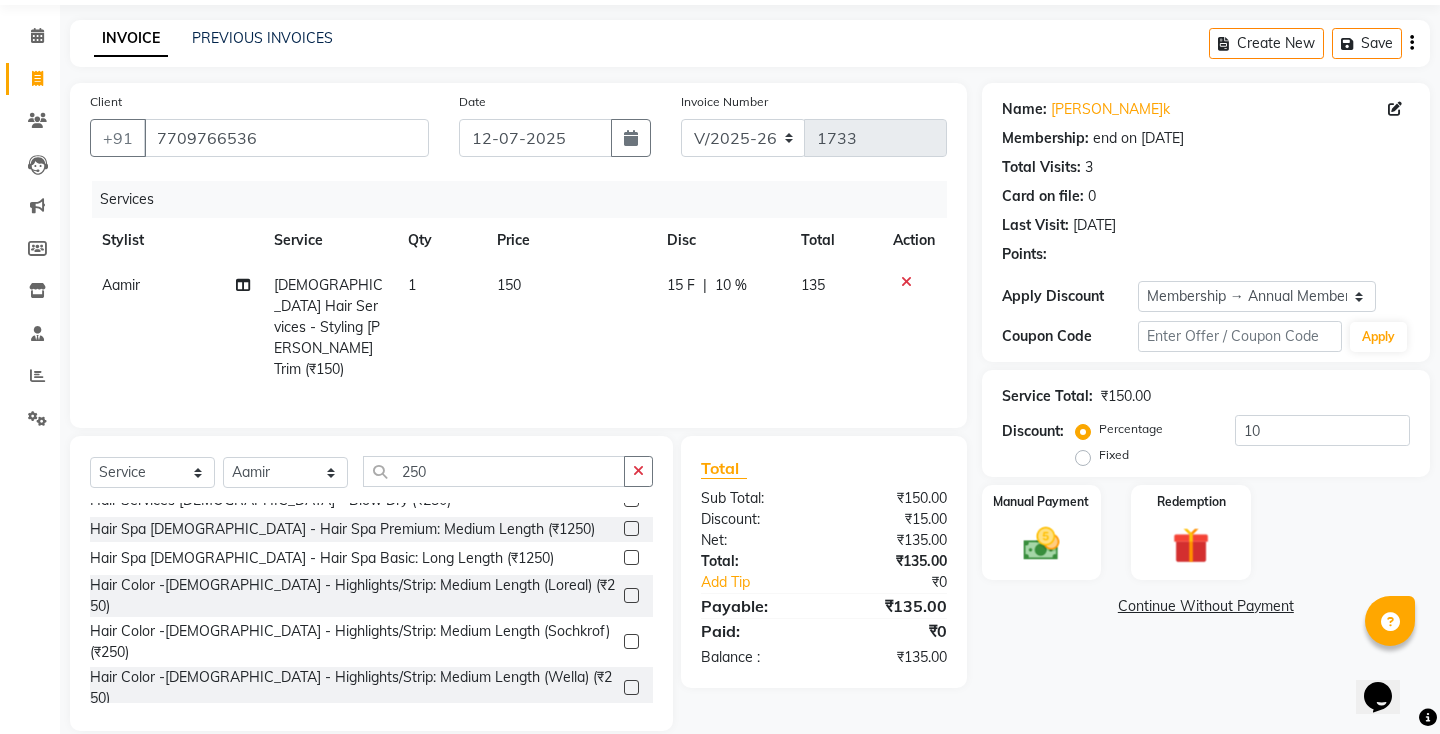 click on "[DEMOGRAPHIC_DATA] Hair Services - Head Massage With Machine ([DEMOGRAPHIC_DATA]) (₹250)" 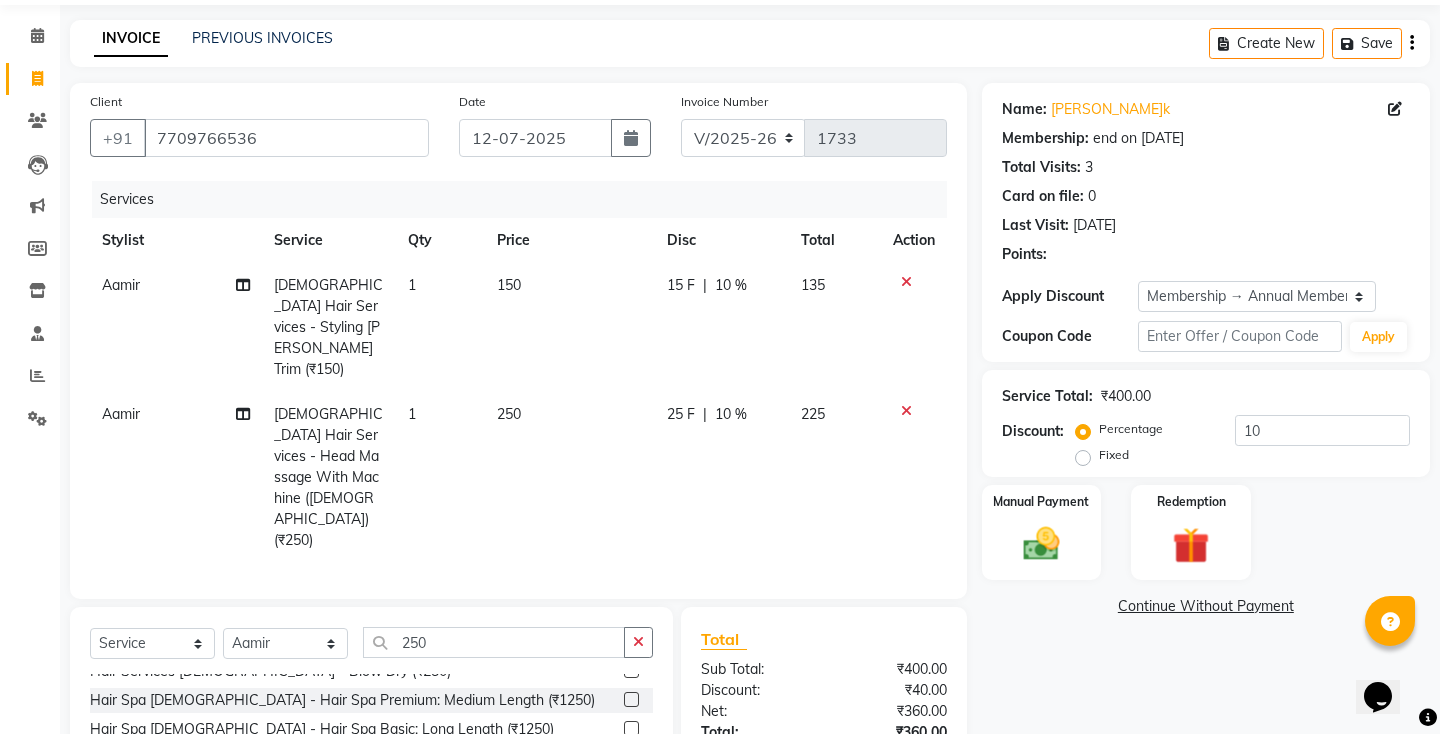 checkbox on "false" 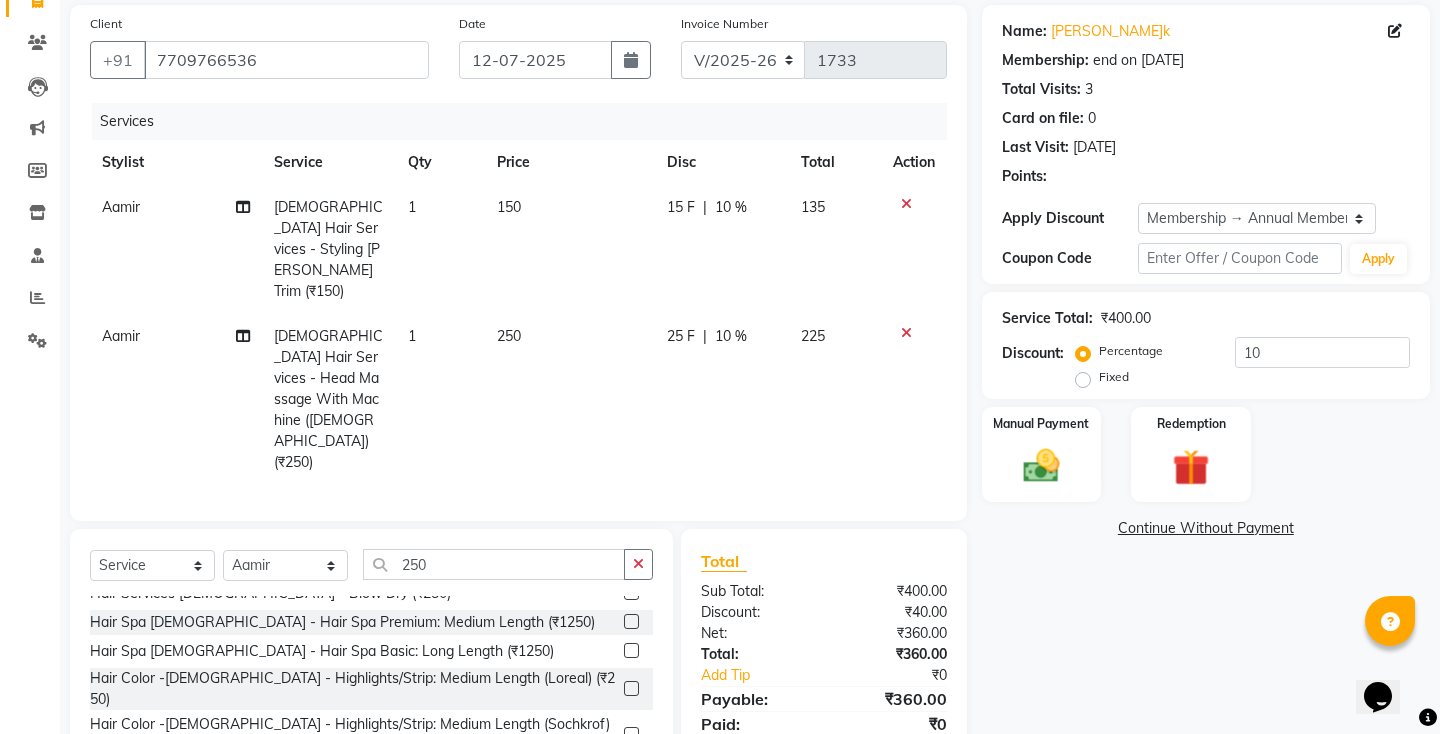 scroll, scrollTop: 151, scrollLeft: 0, axis: vertical 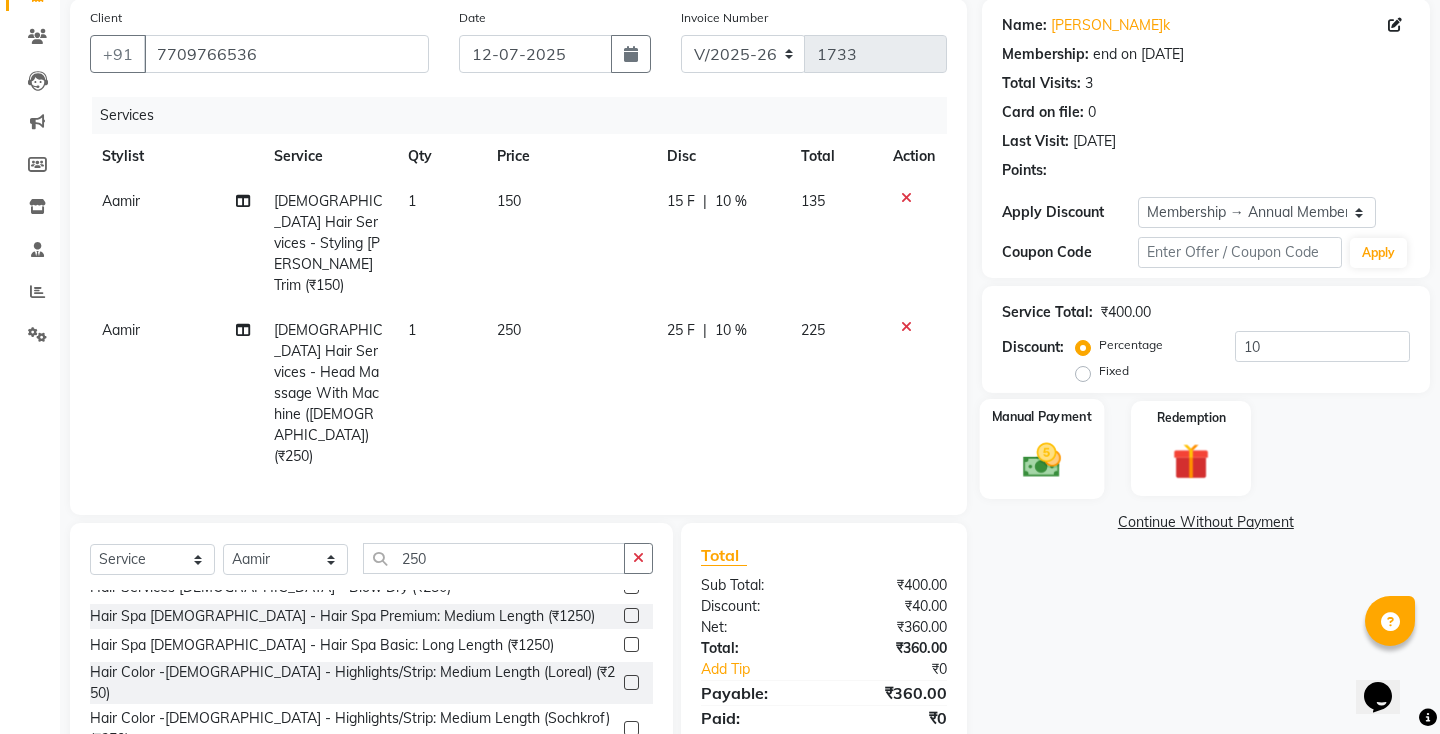 click 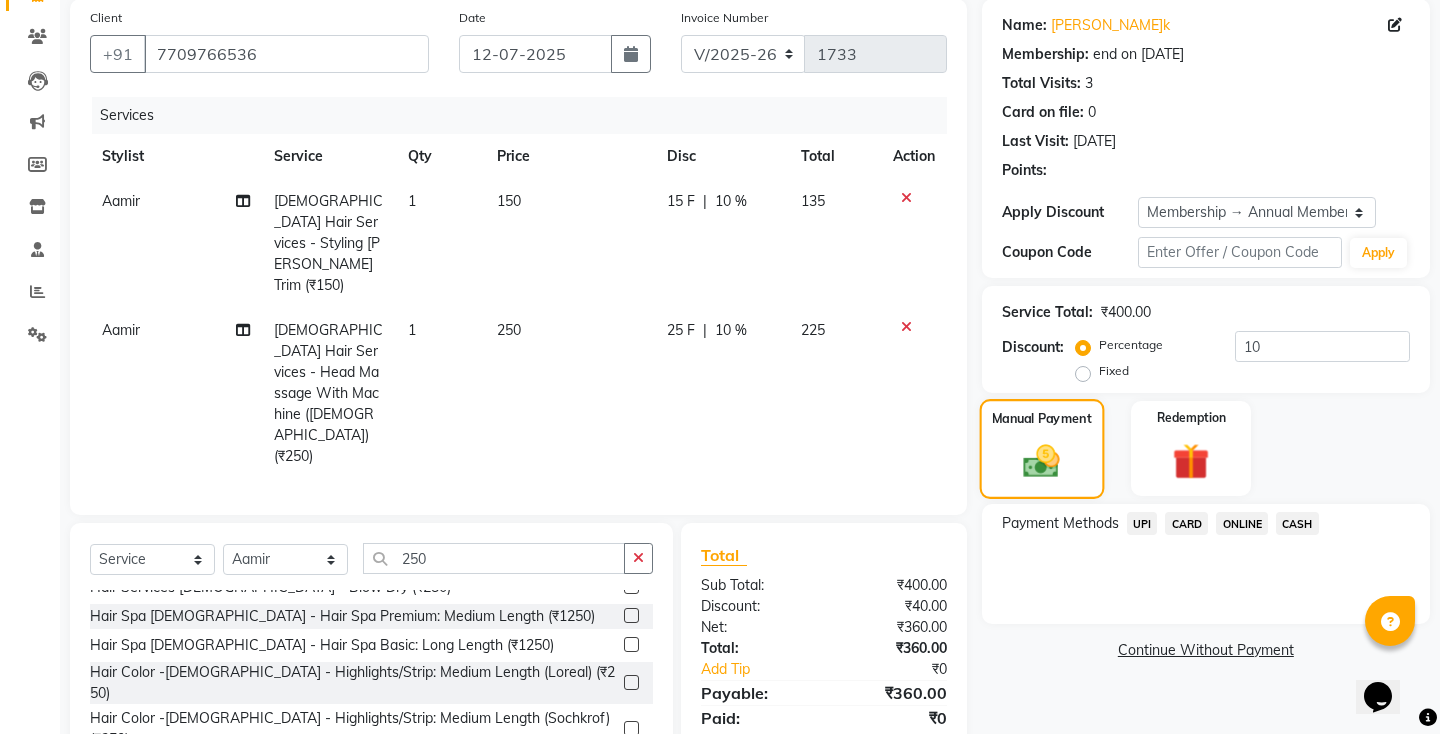 scroll, scrollTop: 160, scrollLeft: 0, axis: vertical 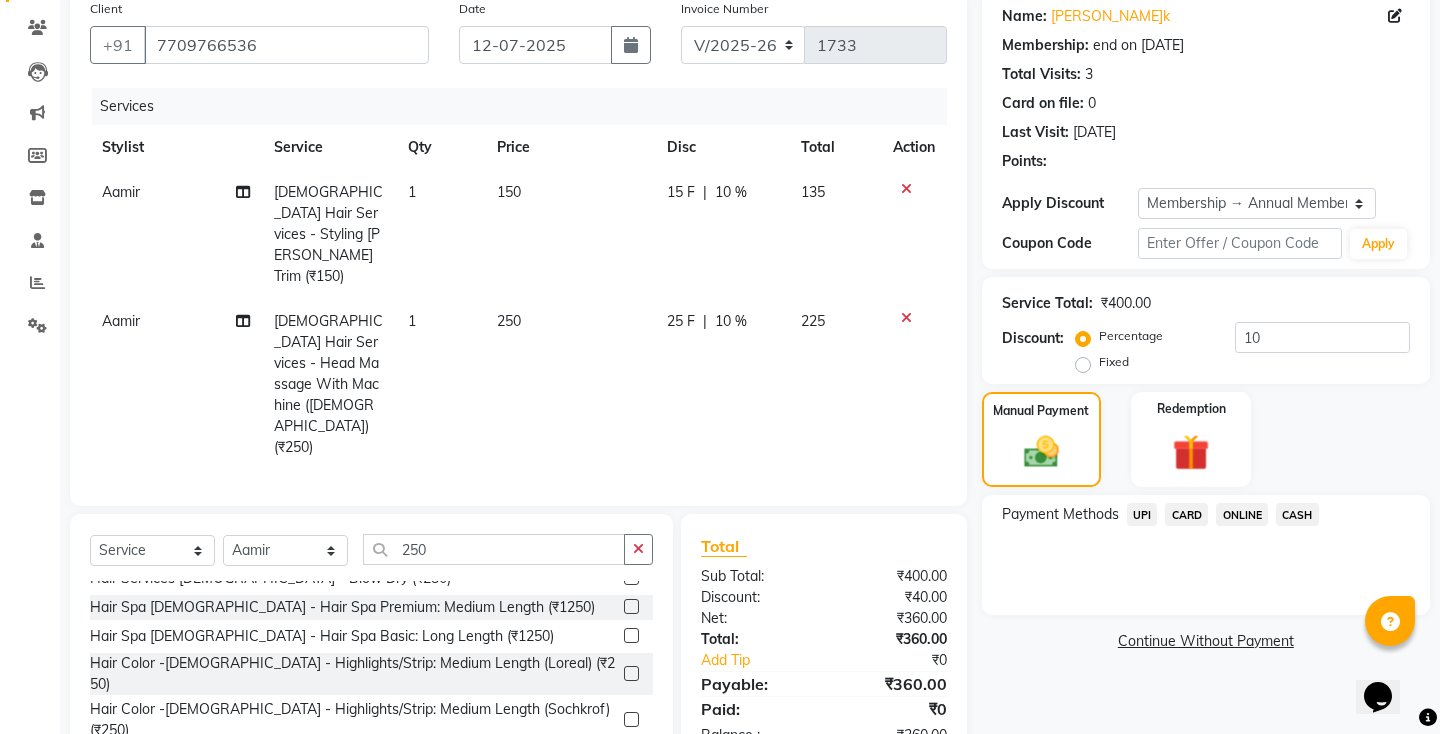 click on "UPI" 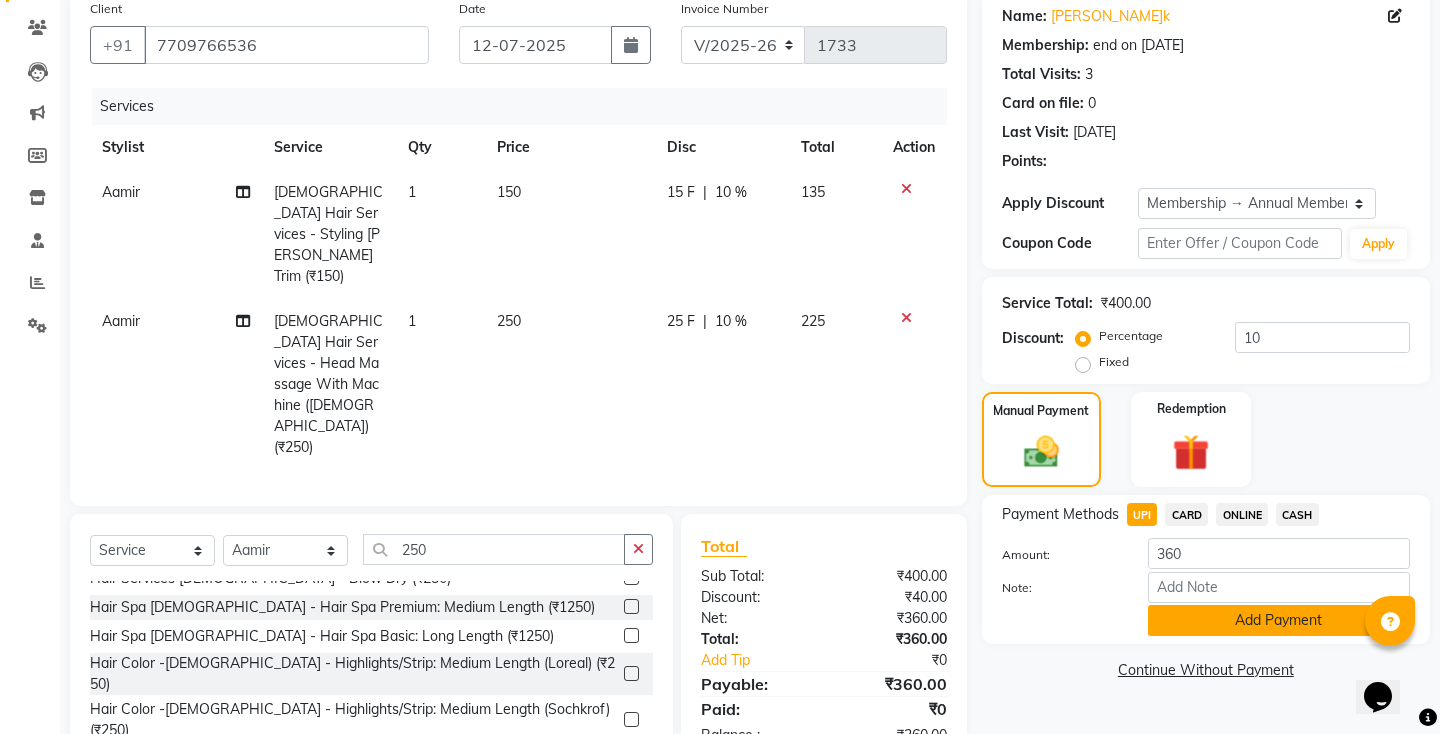 click on "Add Payment" 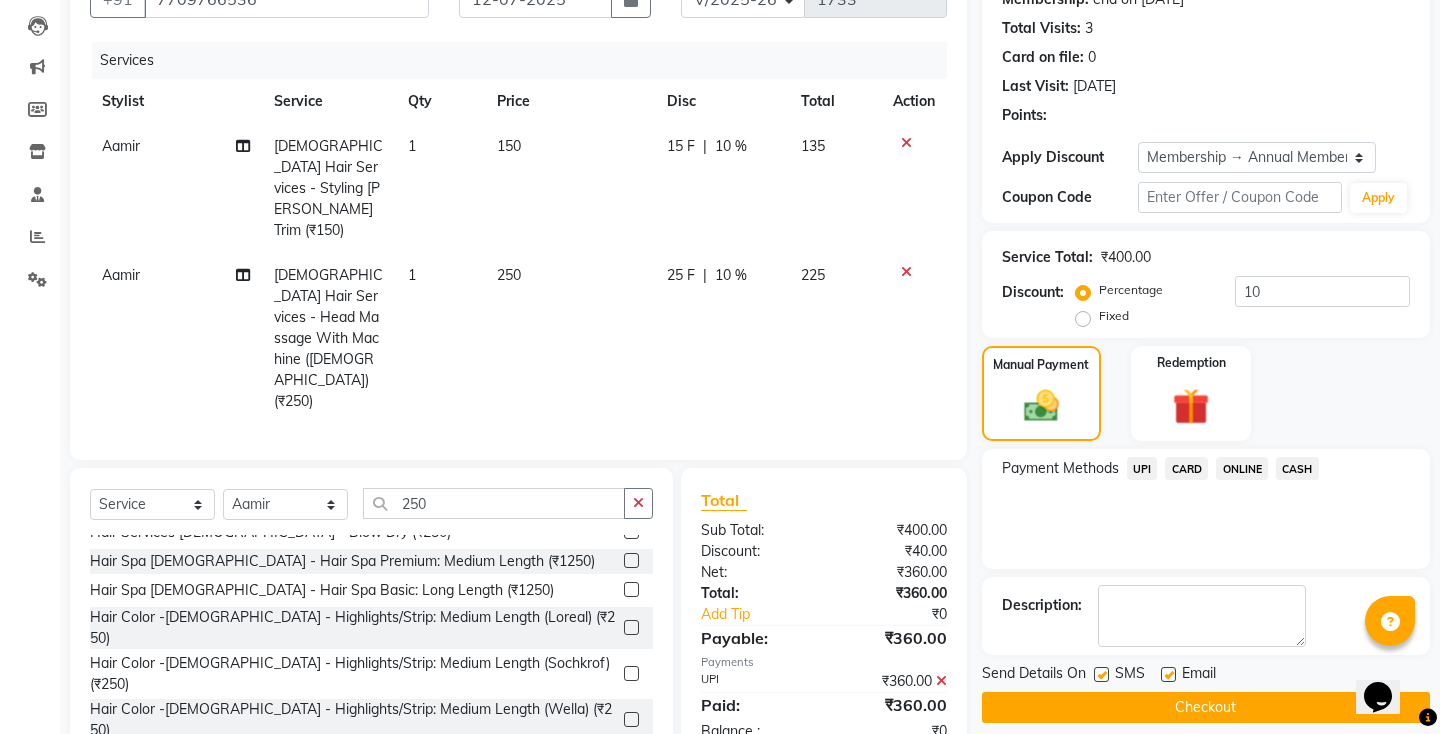scroll, scrollTop: 229, scrollLeft: 0, axis: vertical 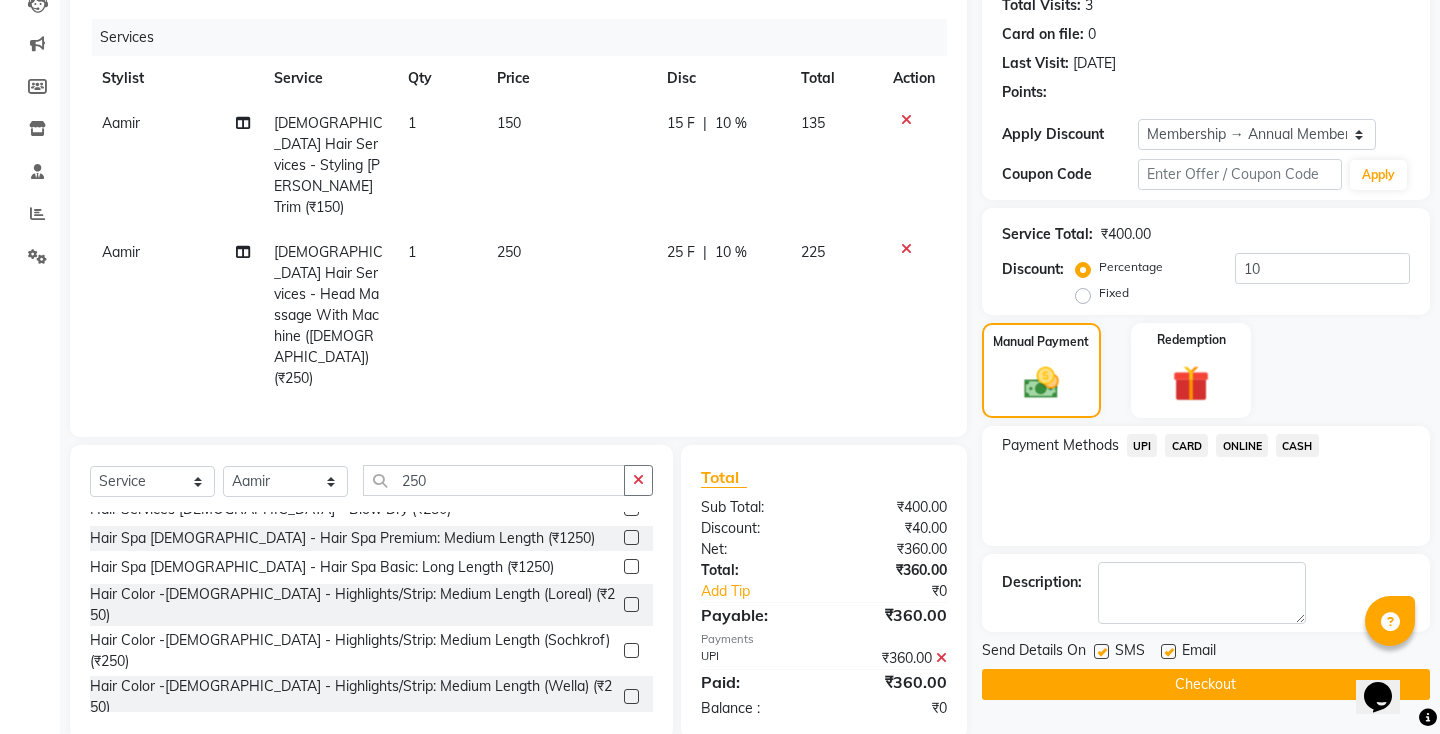 click 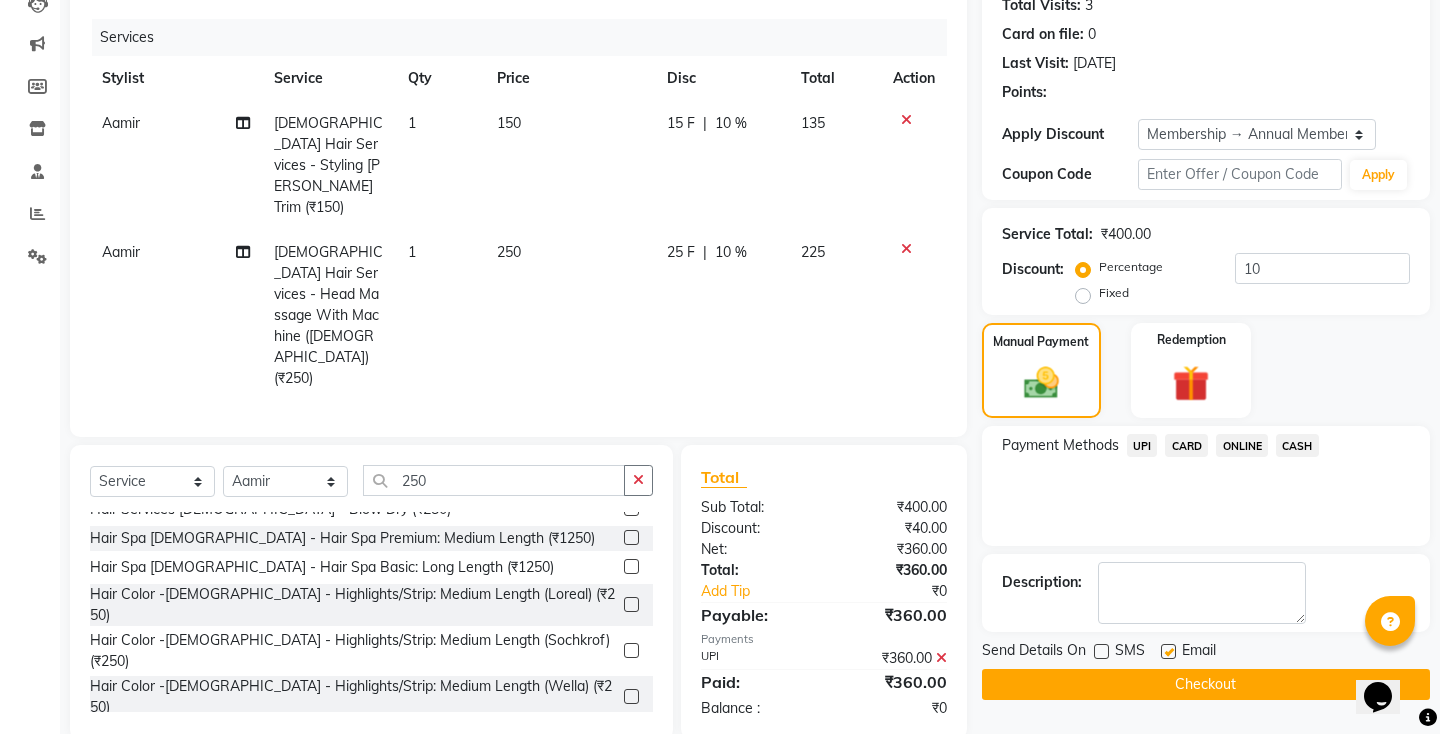 click on "Checkout" 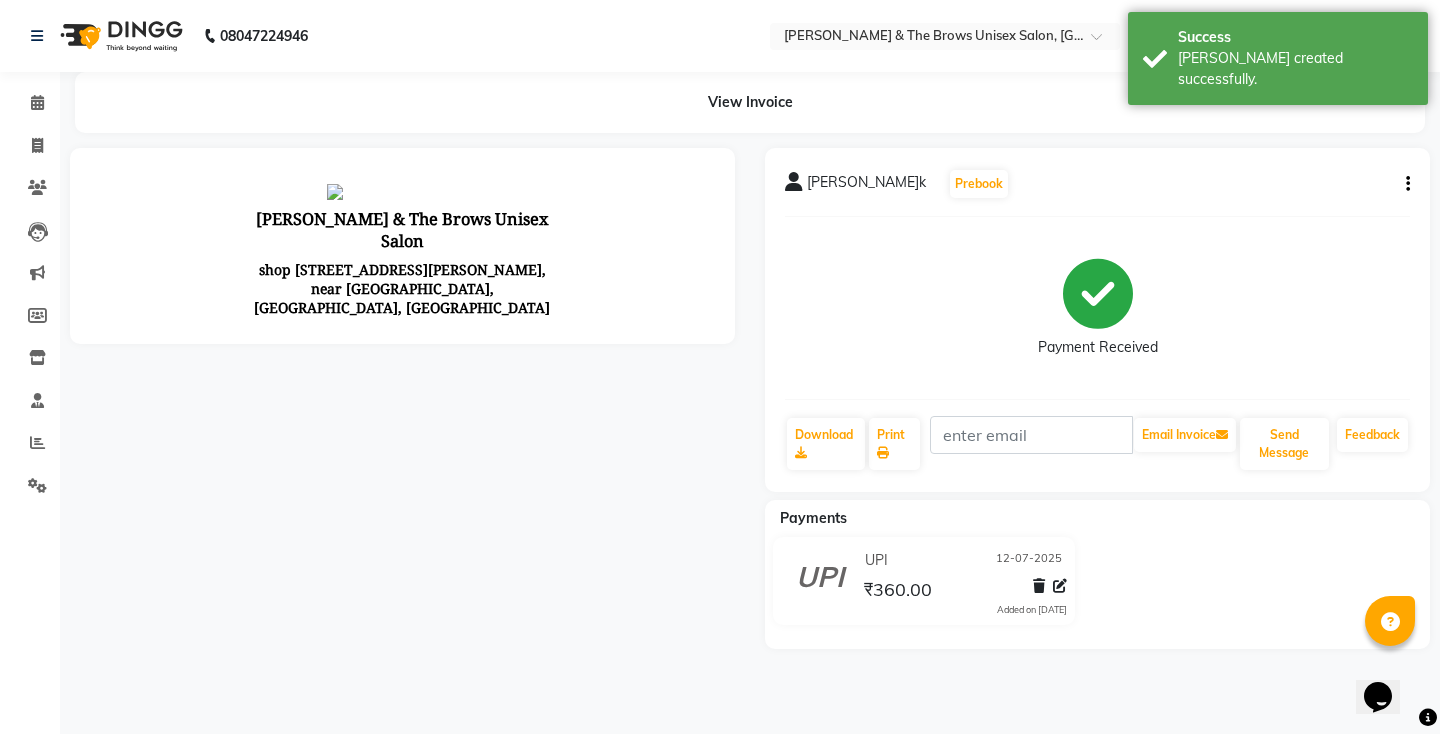 scroll, scrollTop: 0, scrollLeft: 0, axis: both 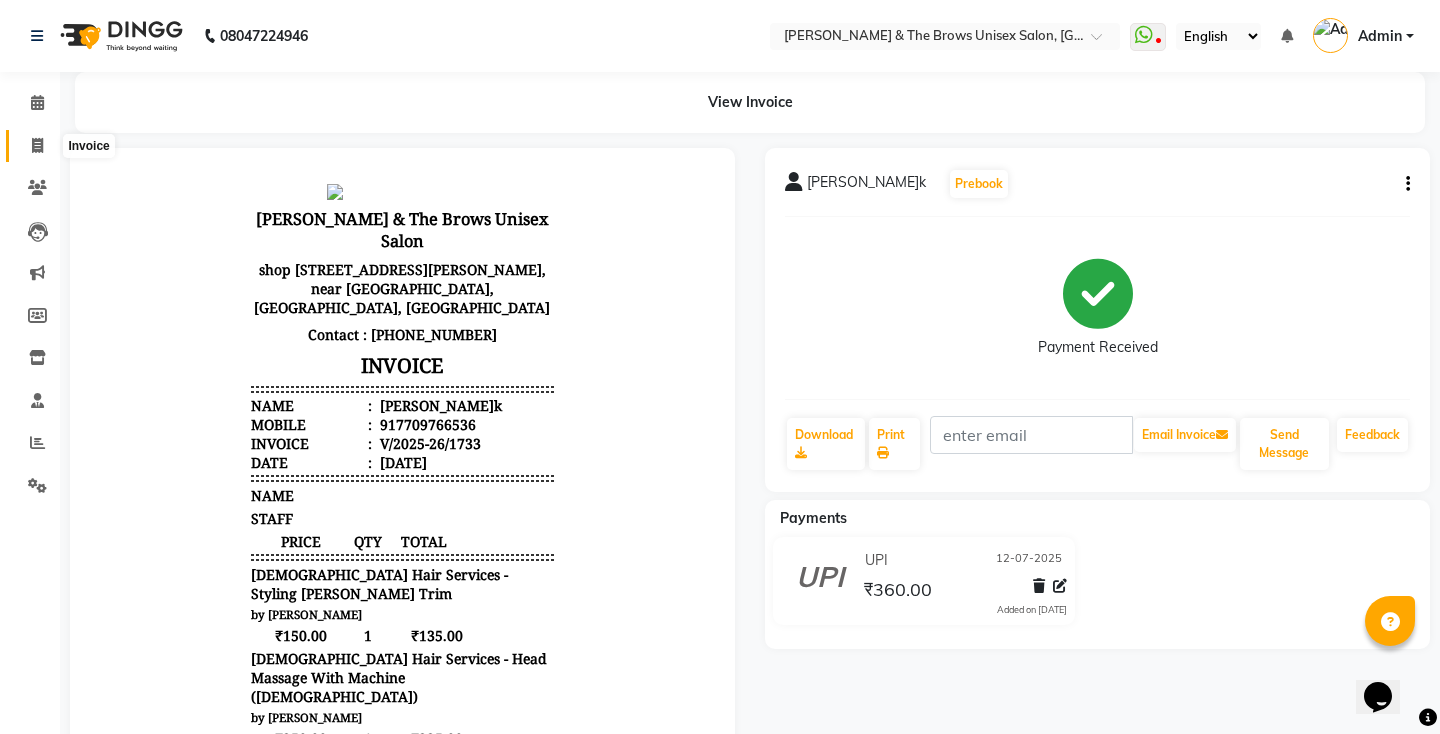 click 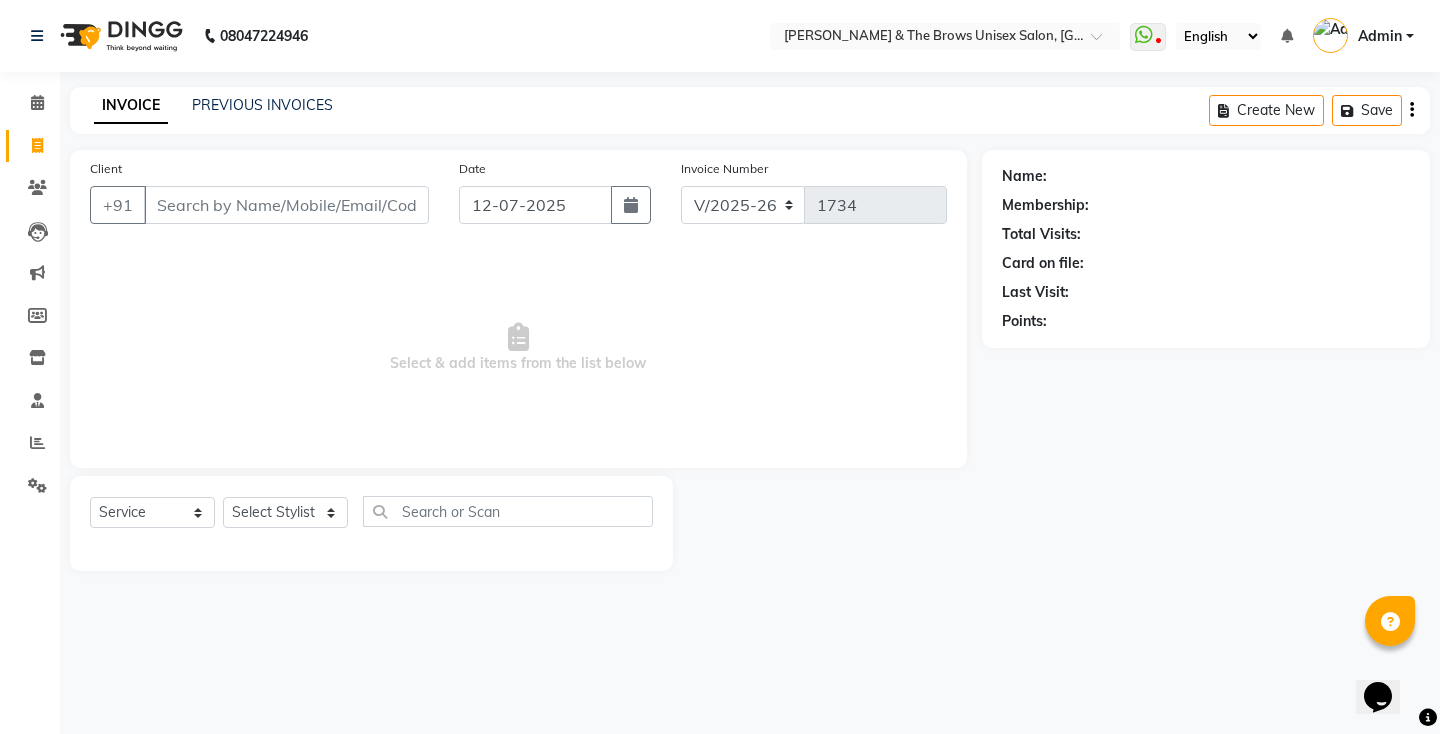 click on "Client" at bounding box center (286, 205) 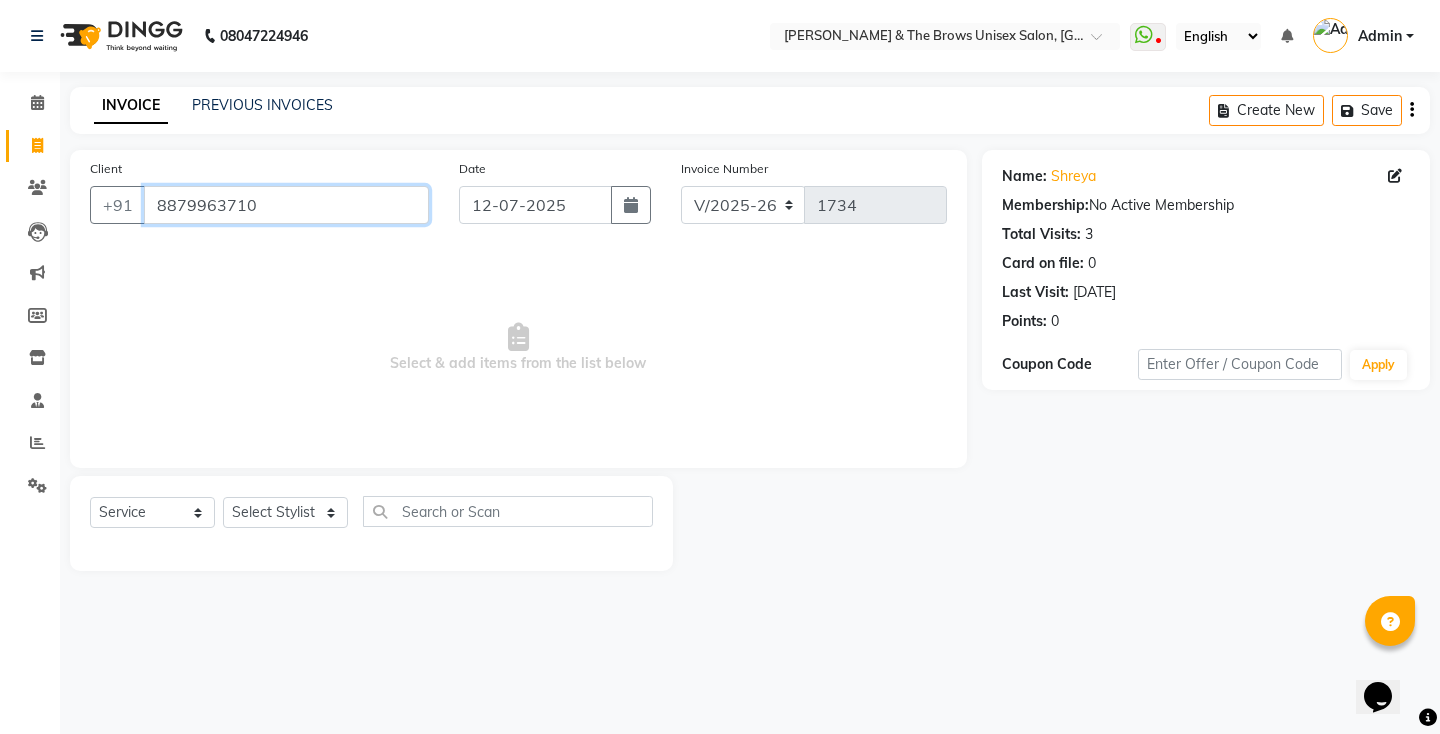 click on "8879963710" at bounding box center (286, 205) 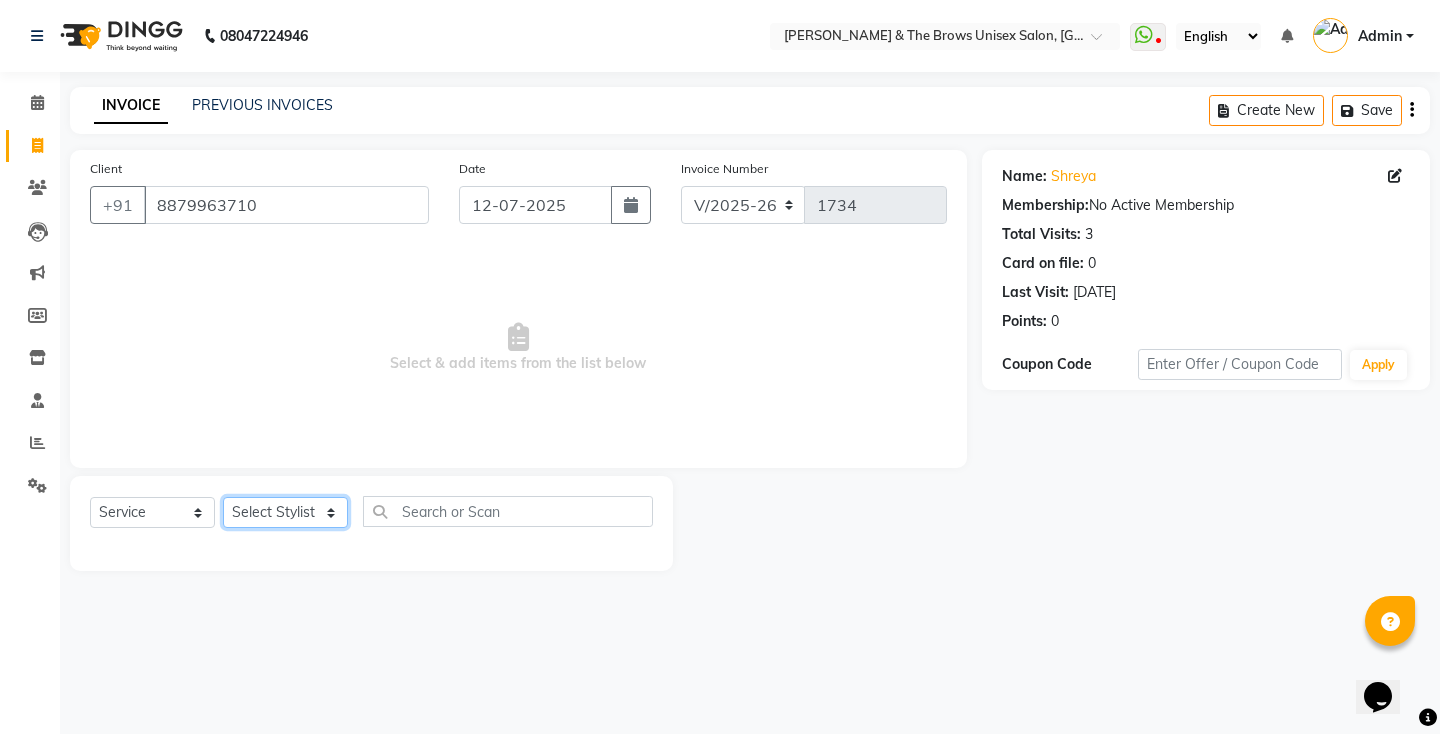 click on "Select Stylist[PERSON_NAME] manager [PERSON_NAME] ma'am owner[PERSON_NAME]" 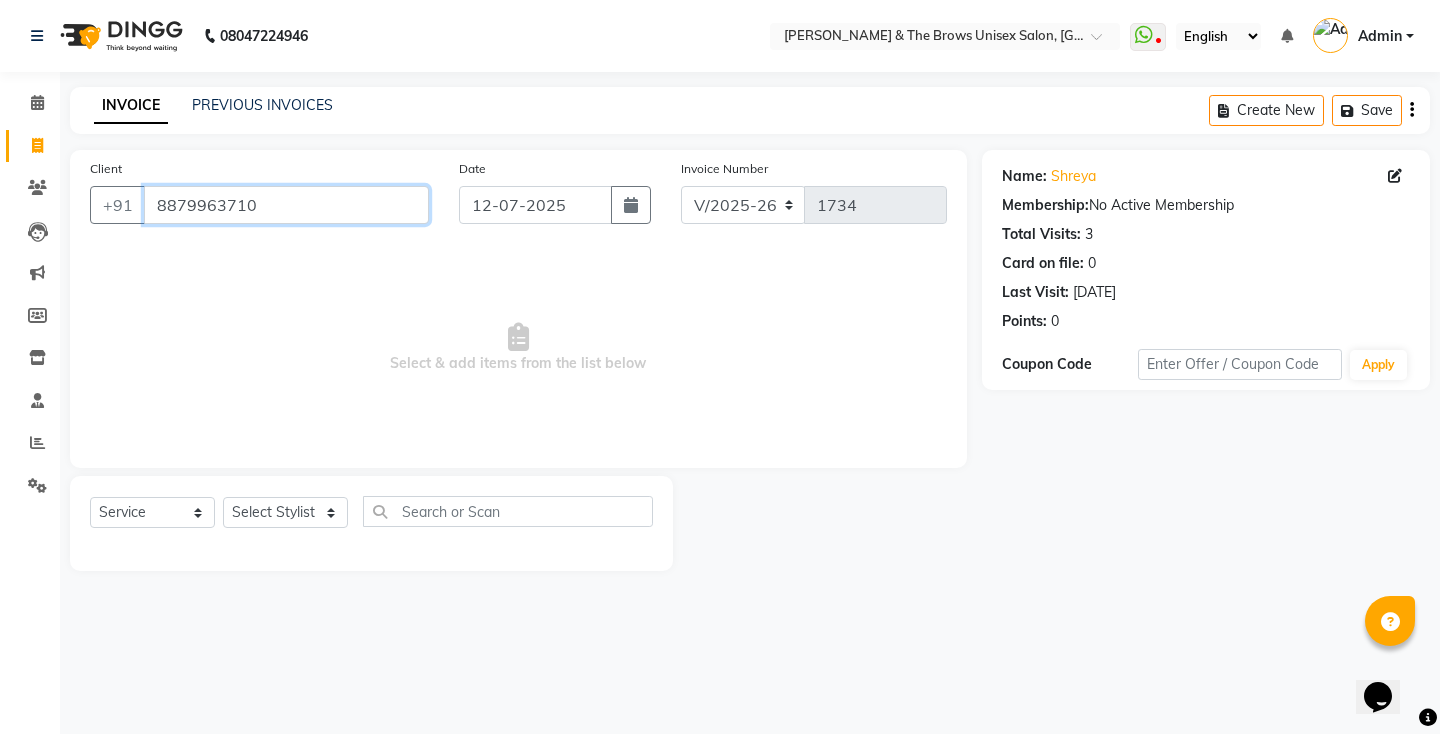 click on "8879963710" at bounding box center [286, 205] 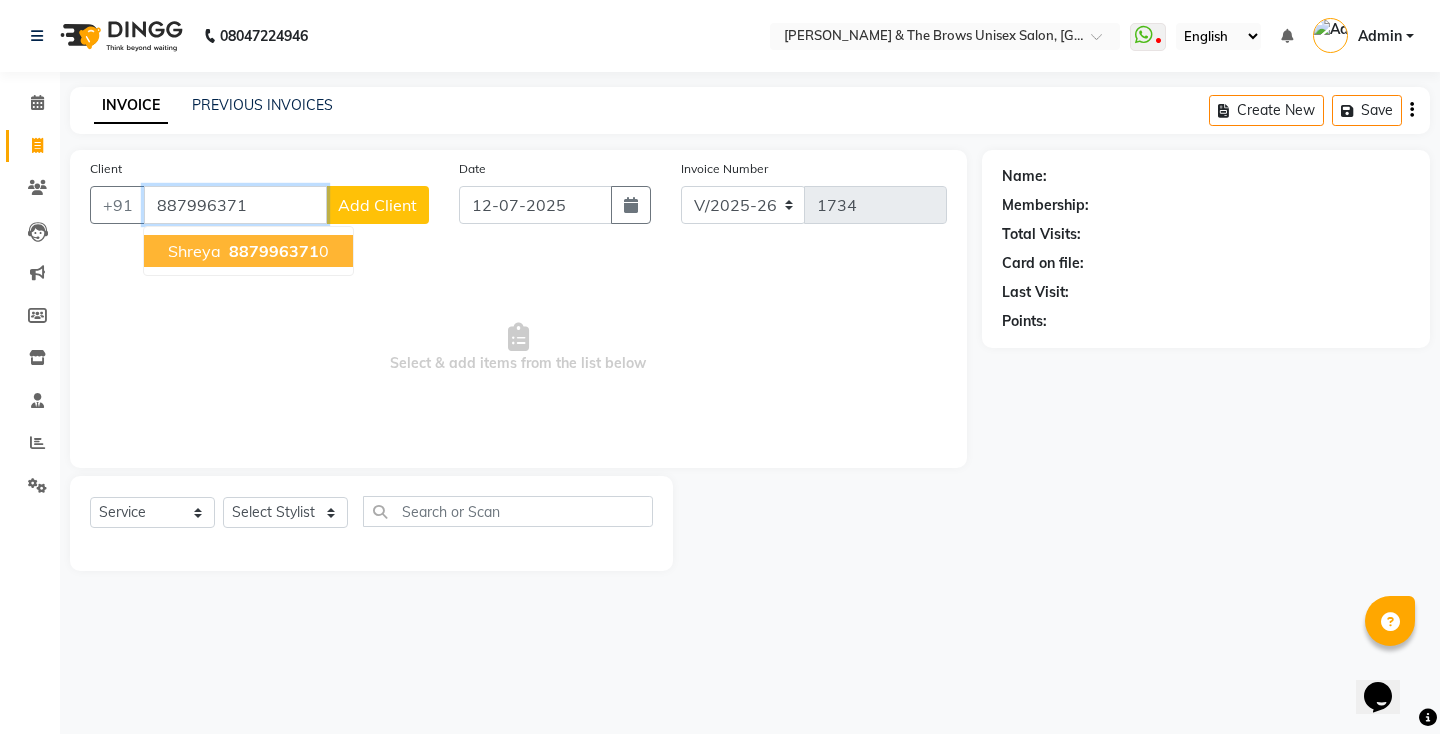 type on "8879963710" 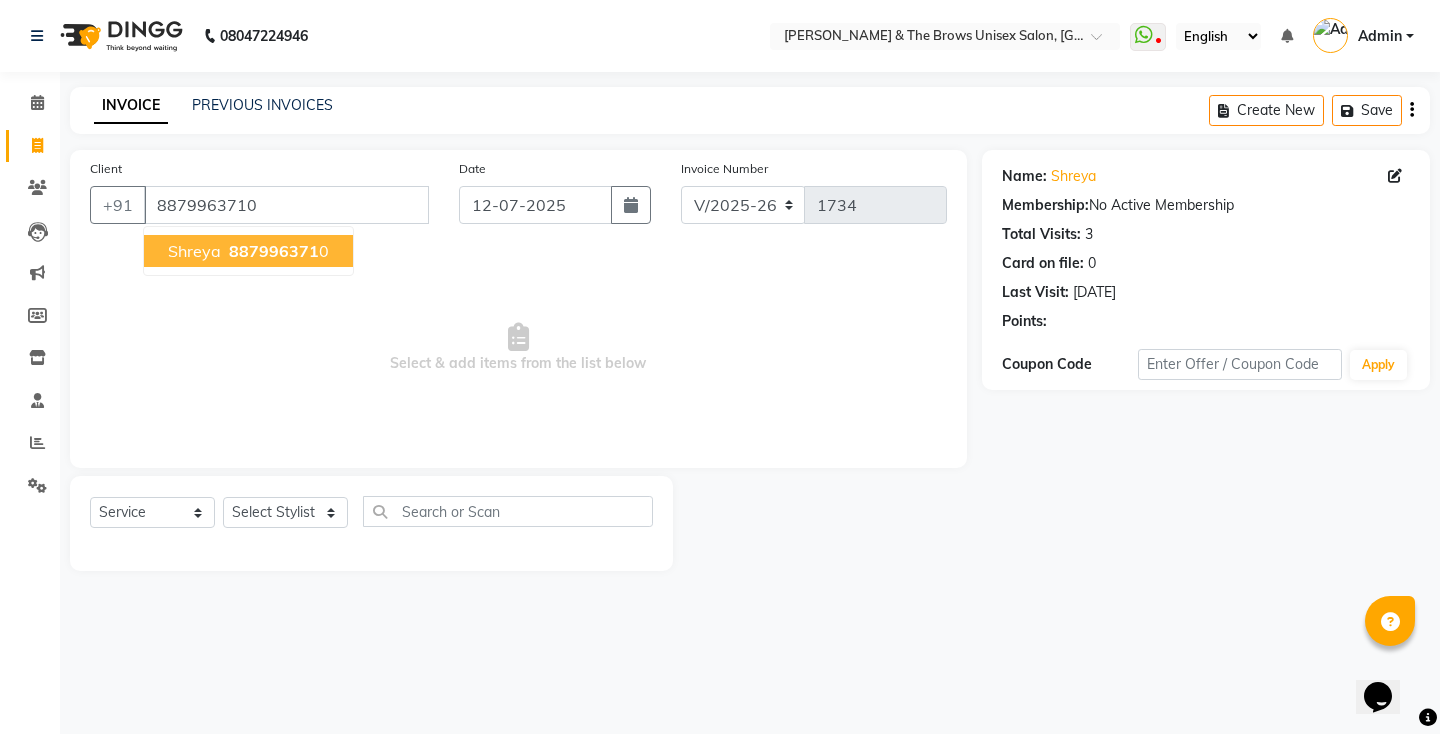 click on "887996371" at bounding box center [274, 251] 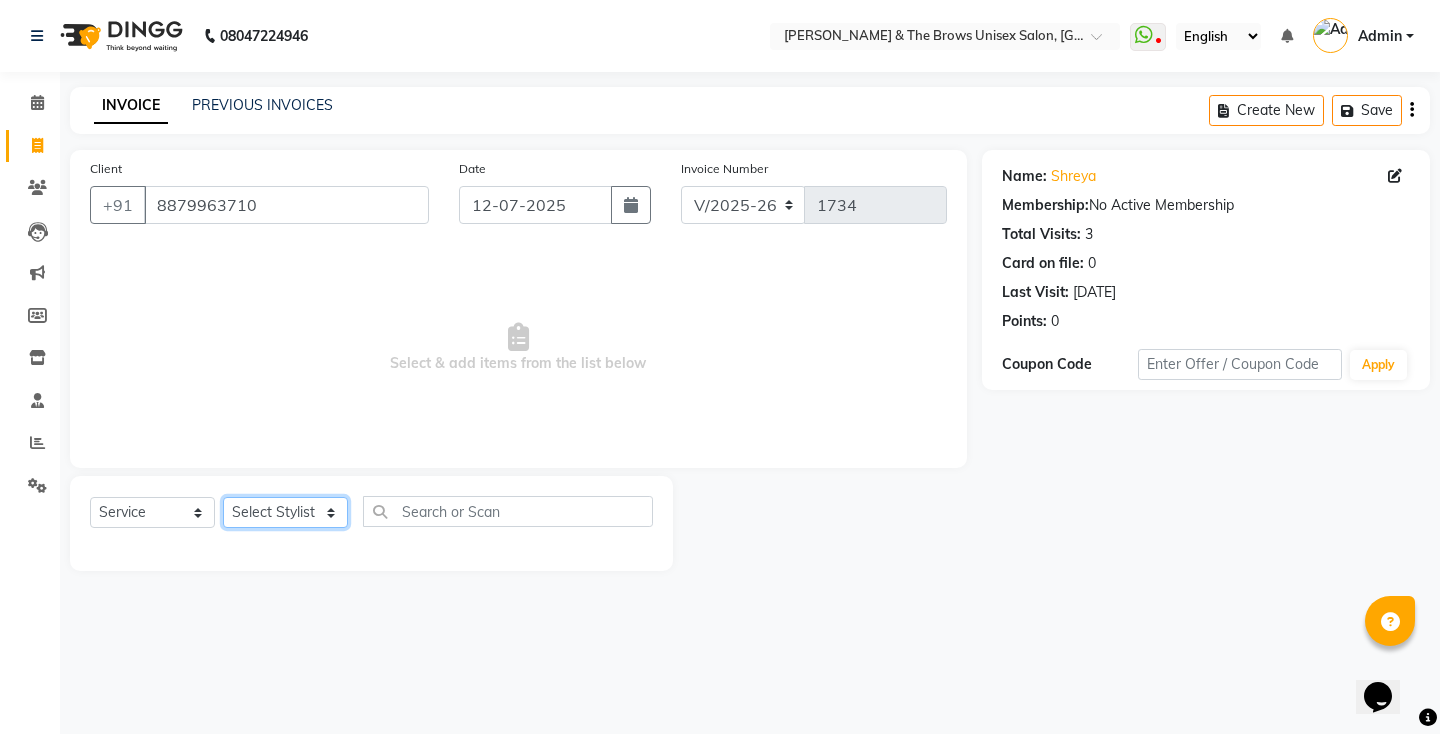 click on "Select Stylist[PERSON_NAME] manager [PERSON_NAME] ma'am owner[PERSON_NAME]" 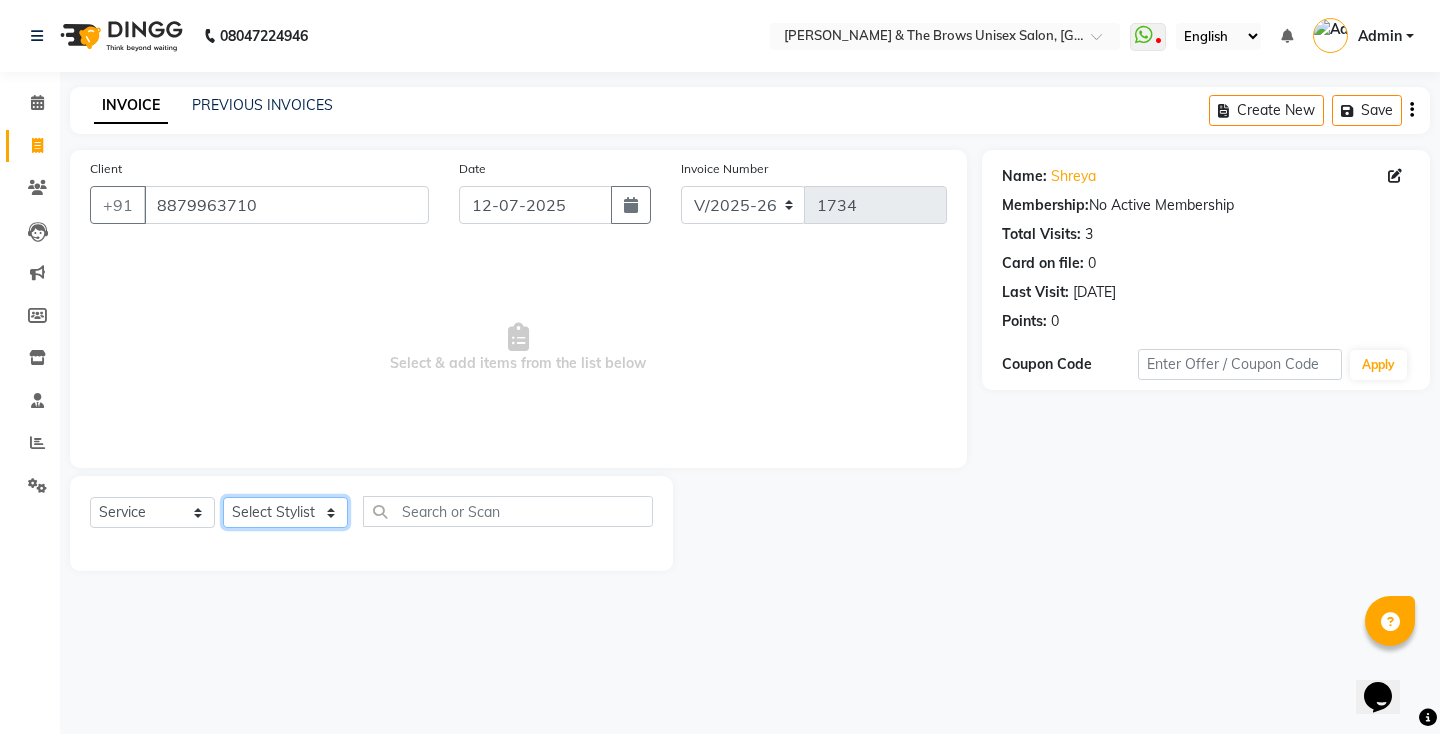 select on "35213" 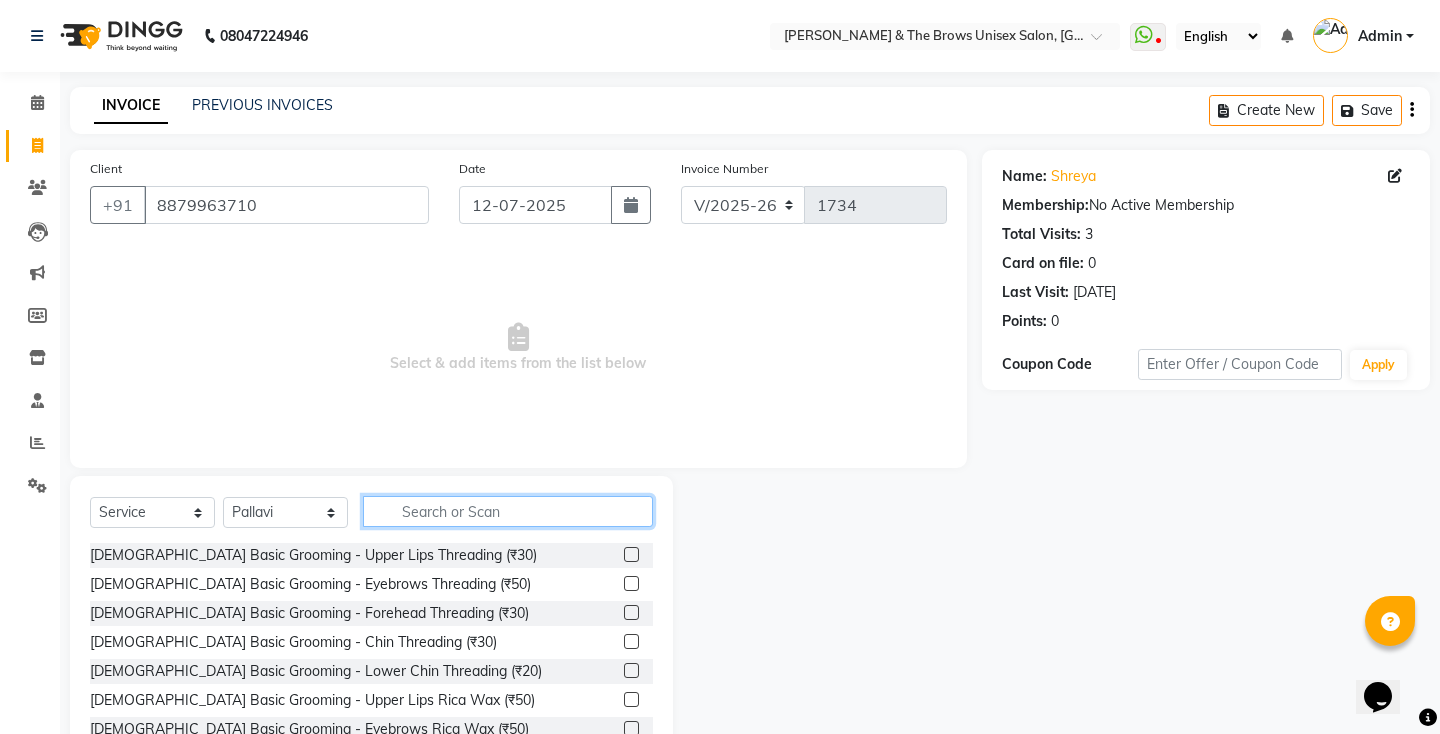click 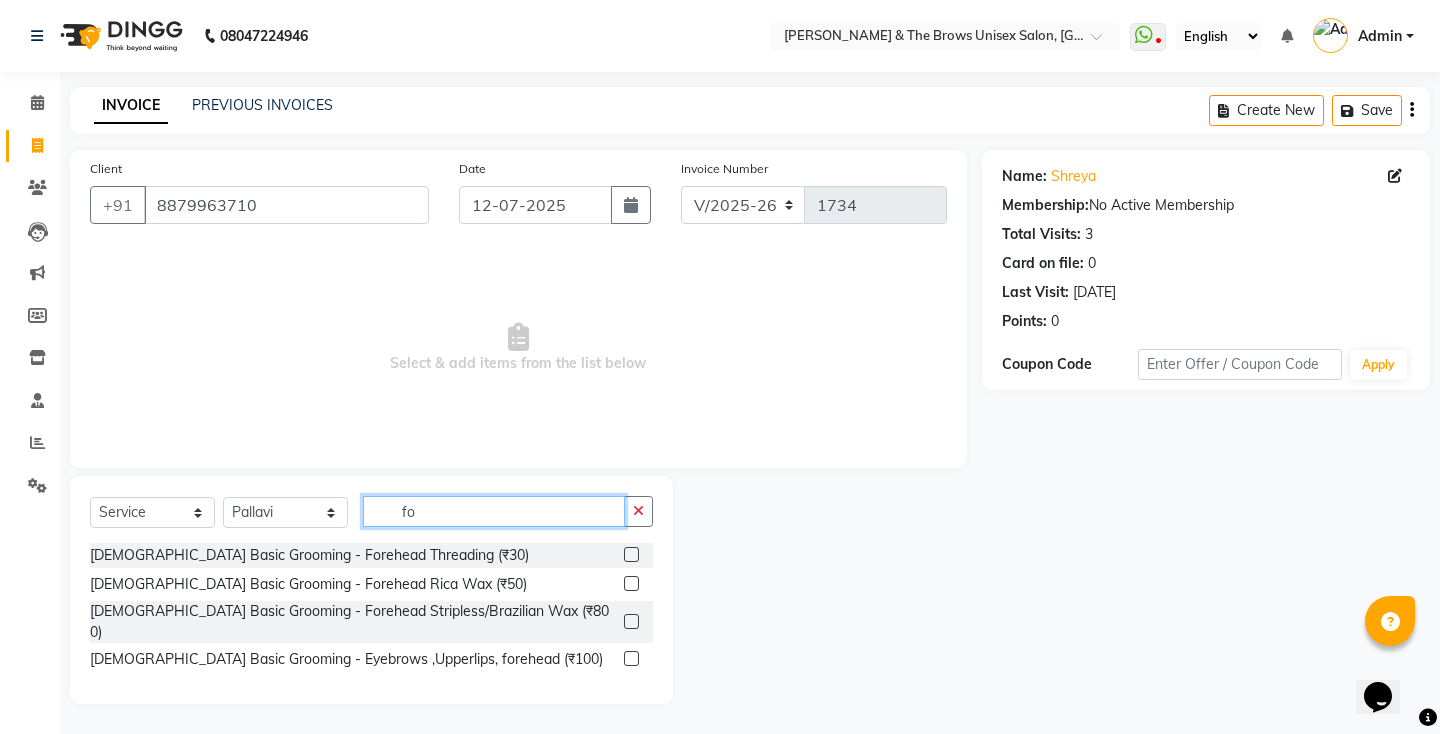 type on "f" 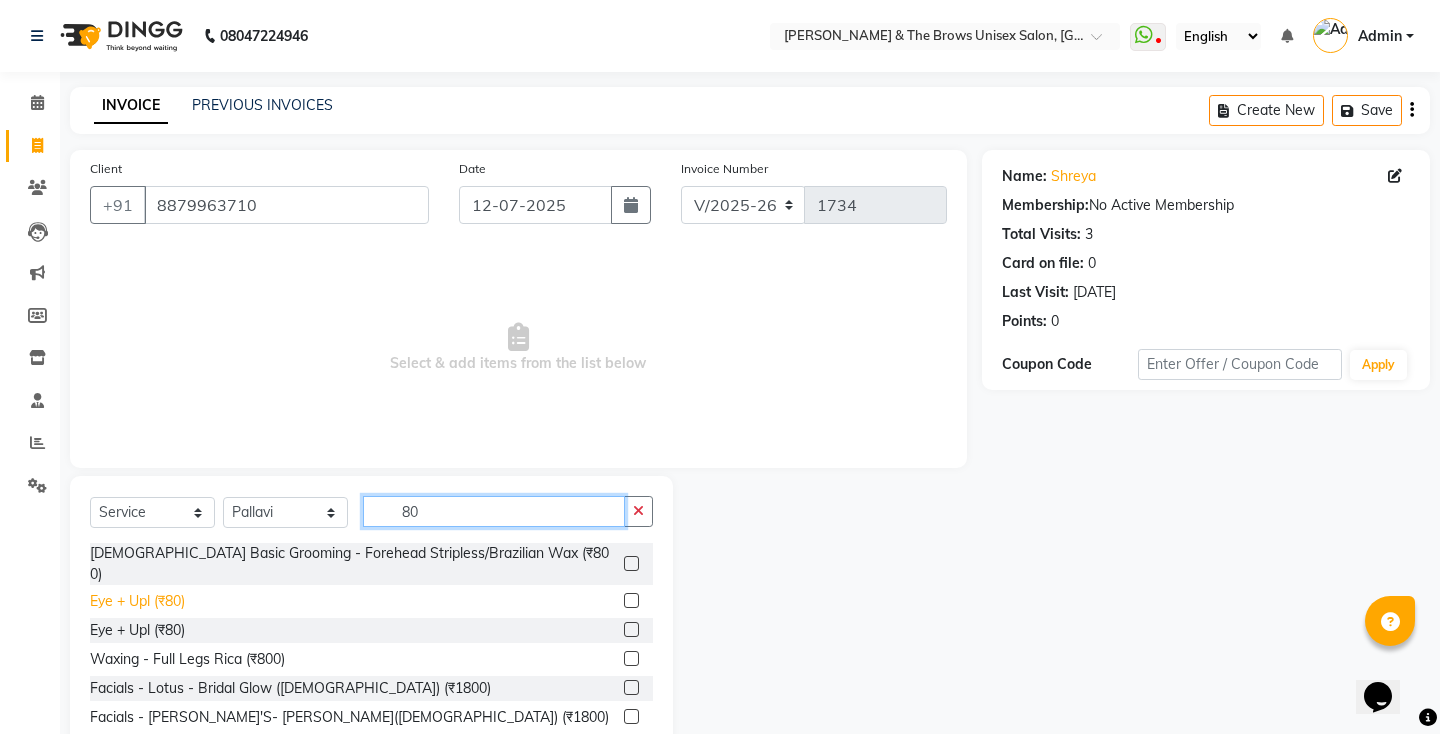 type on "80" 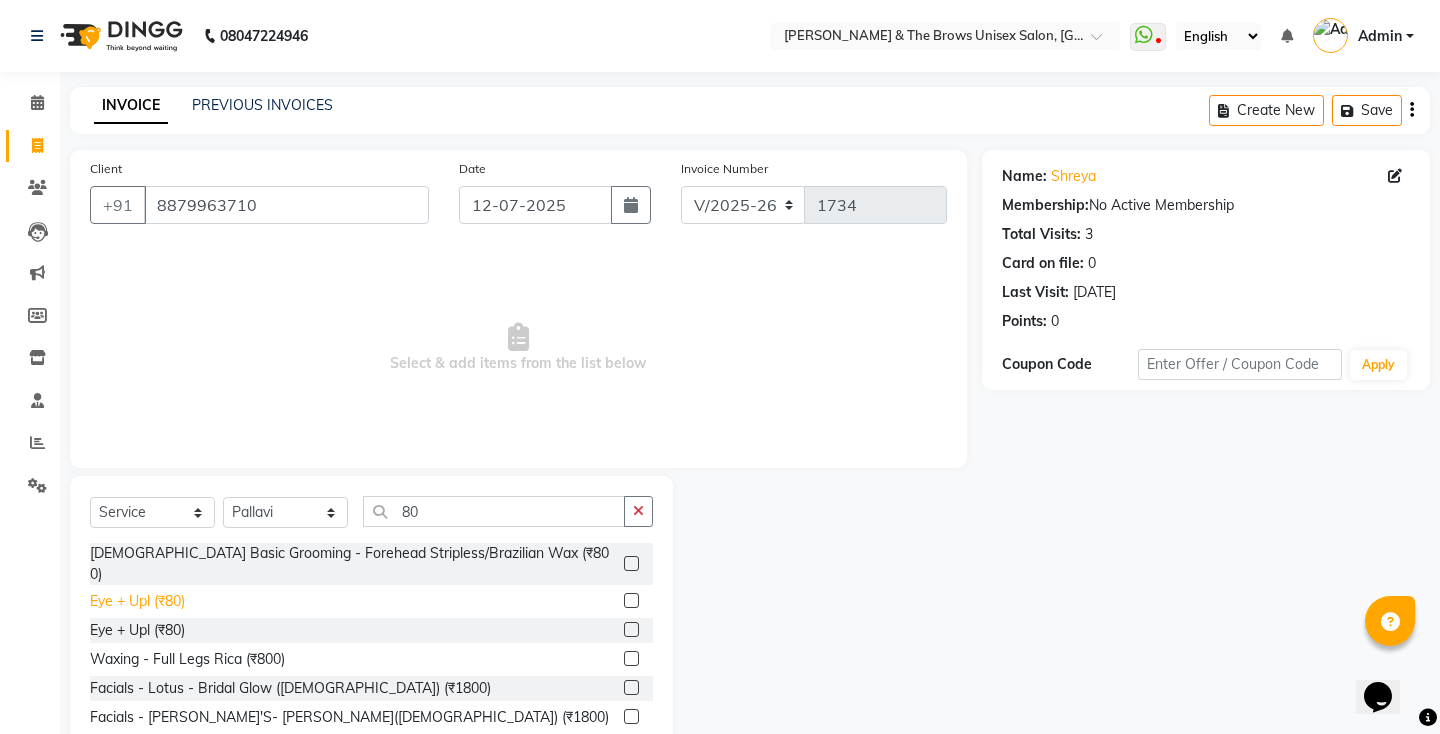 click on "Eye + Upl (₹80)" 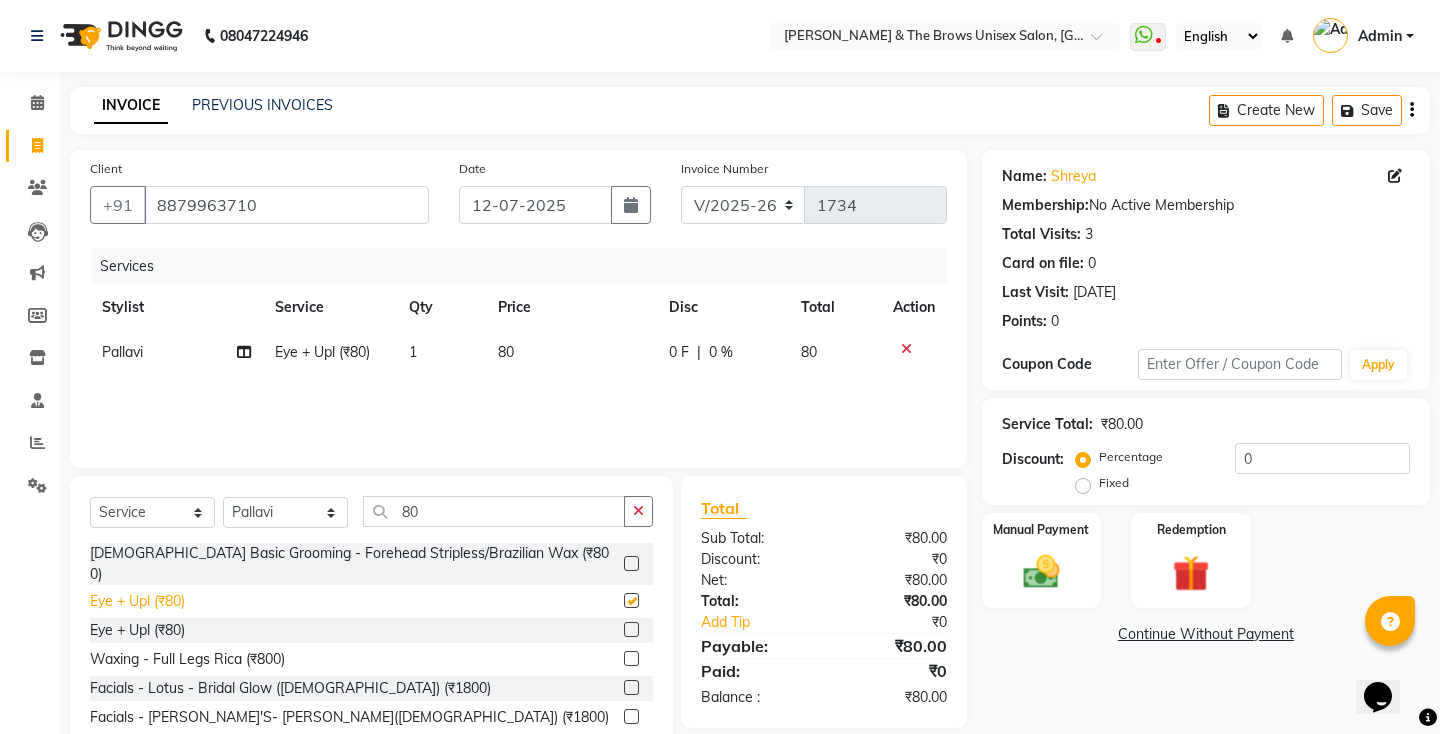 checkbox on "false" 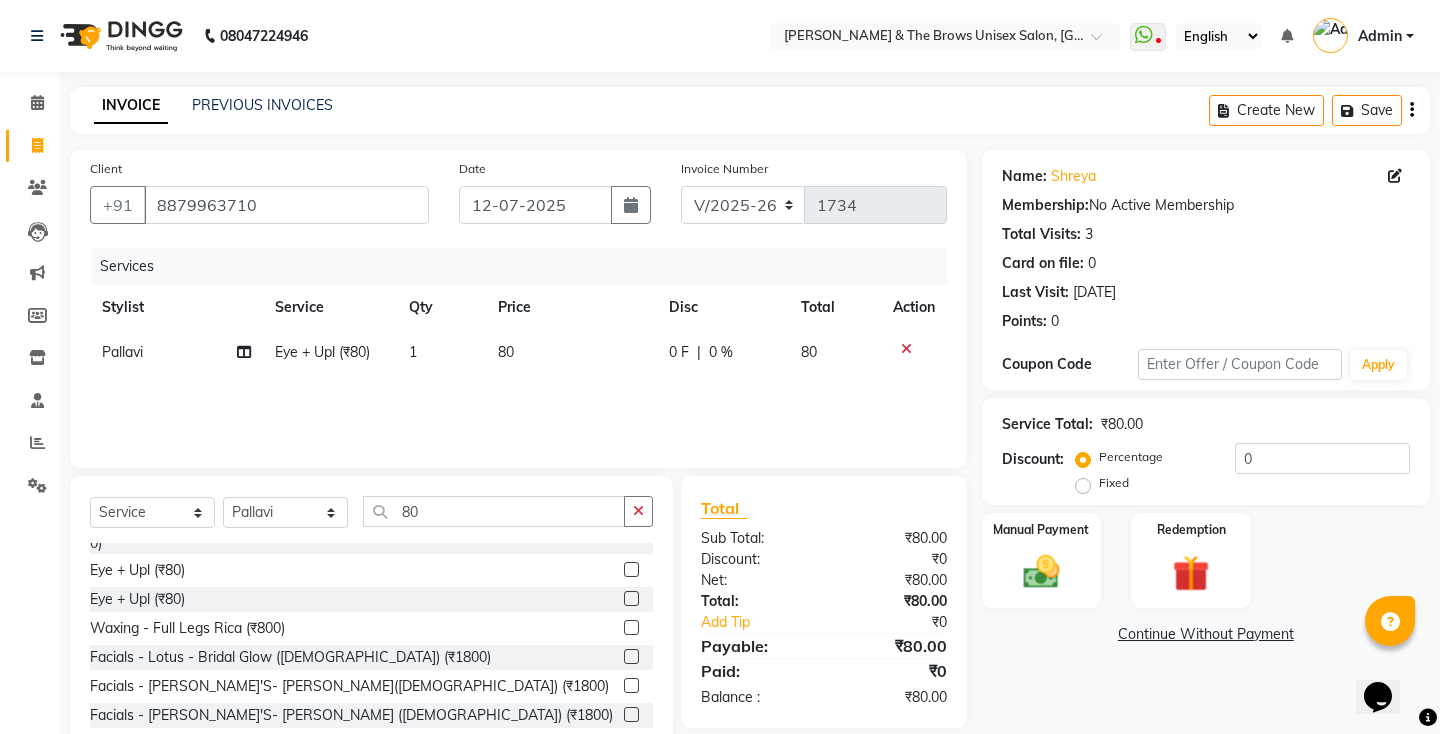 scroll, scrollTop: 0, scrollLeft: 0, axis: both 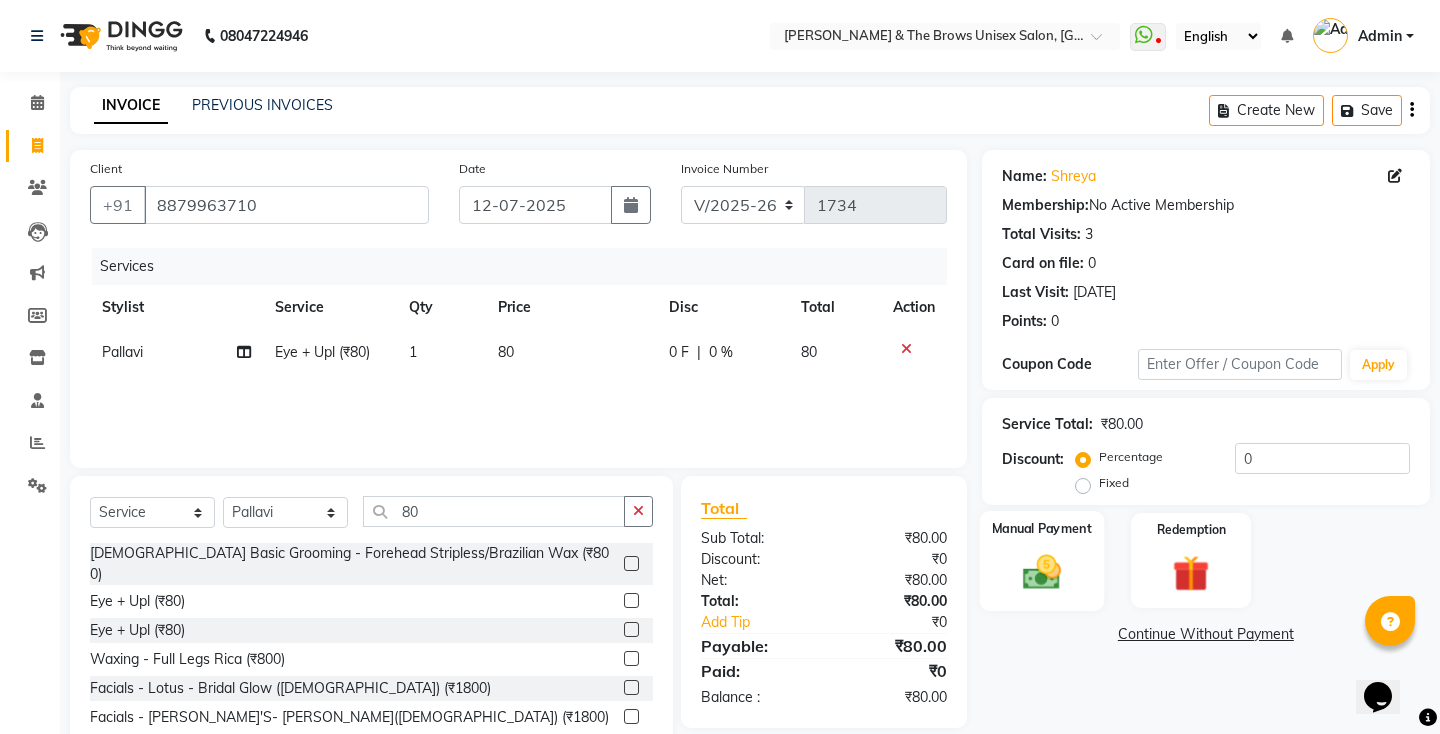 click 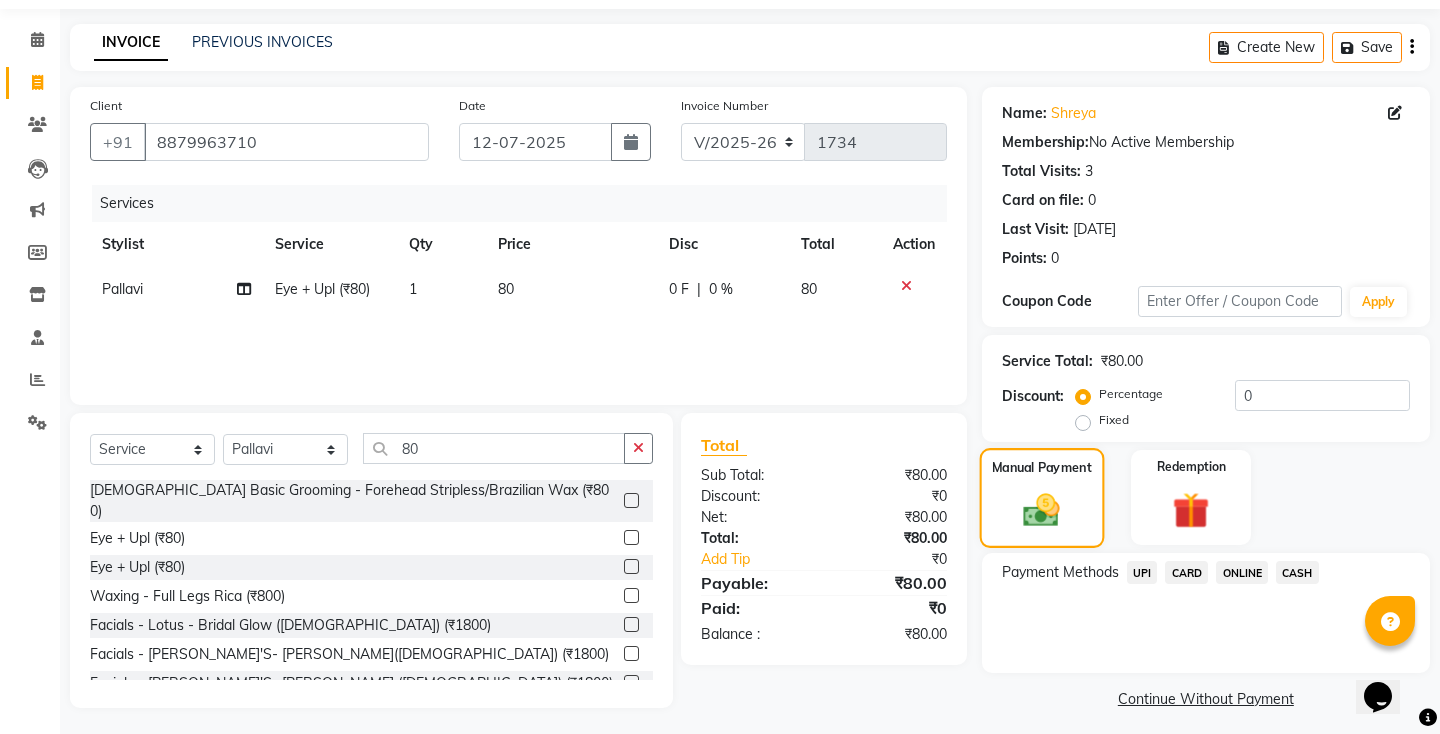 scroll, scrollTop: 67, scrollLeft: 0, axis: vertical 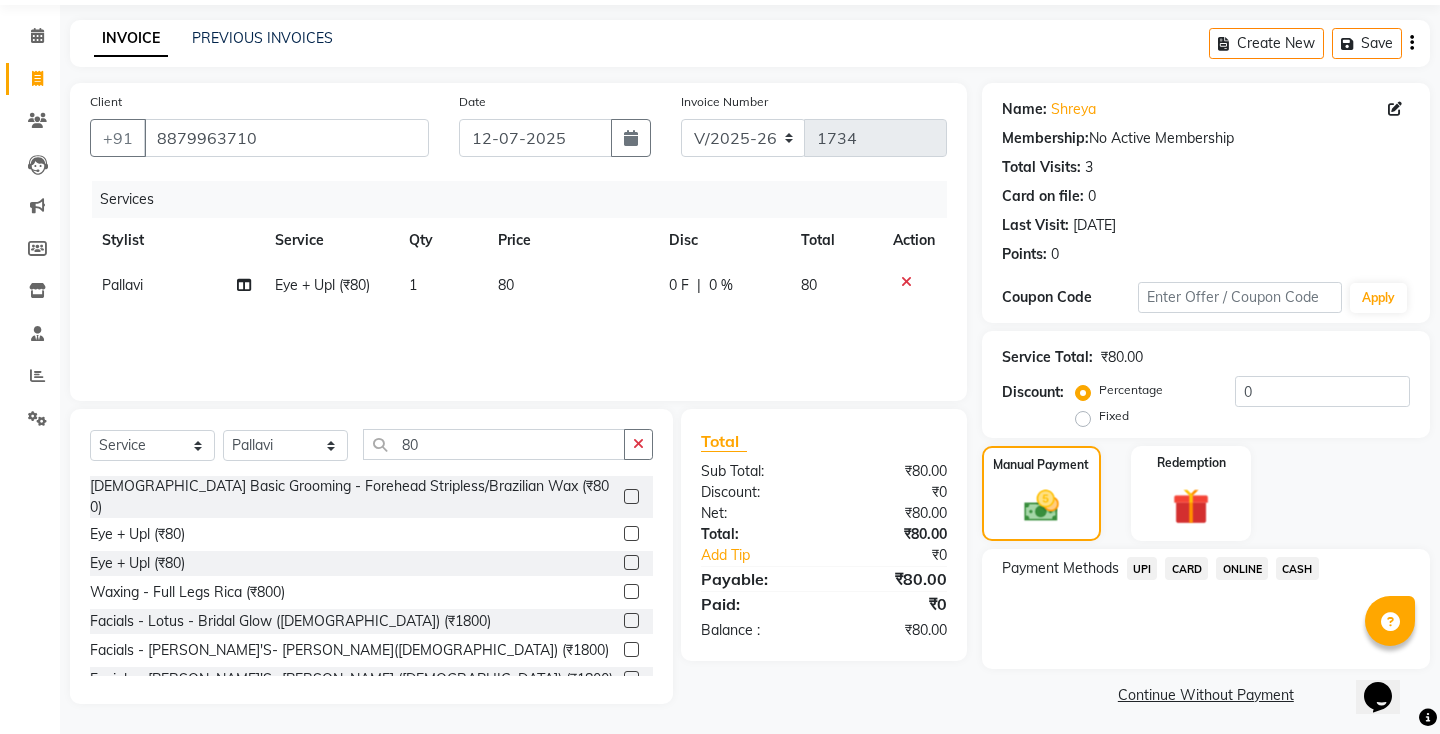 click on "UPI" 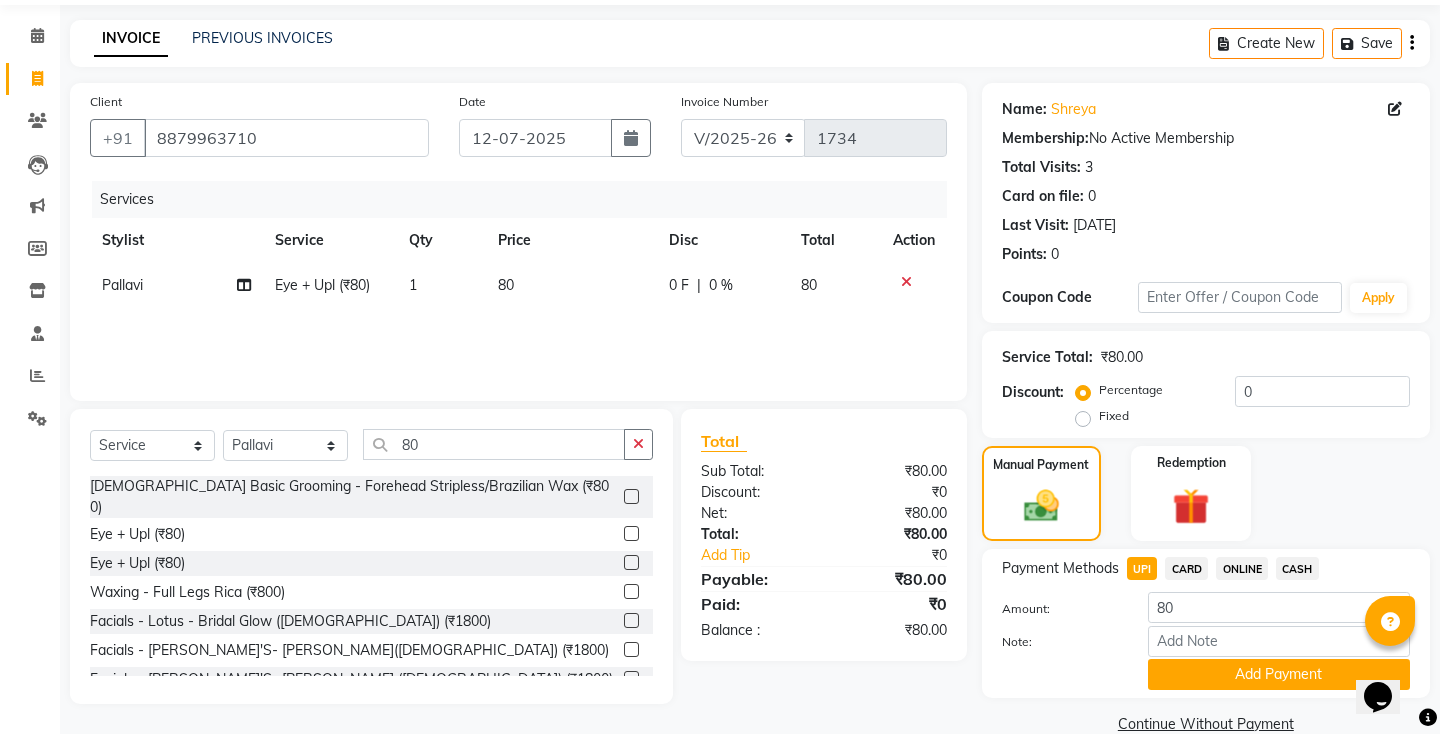 scroll, scrollTop: 79, scrollLeft: 0, axis: vertical 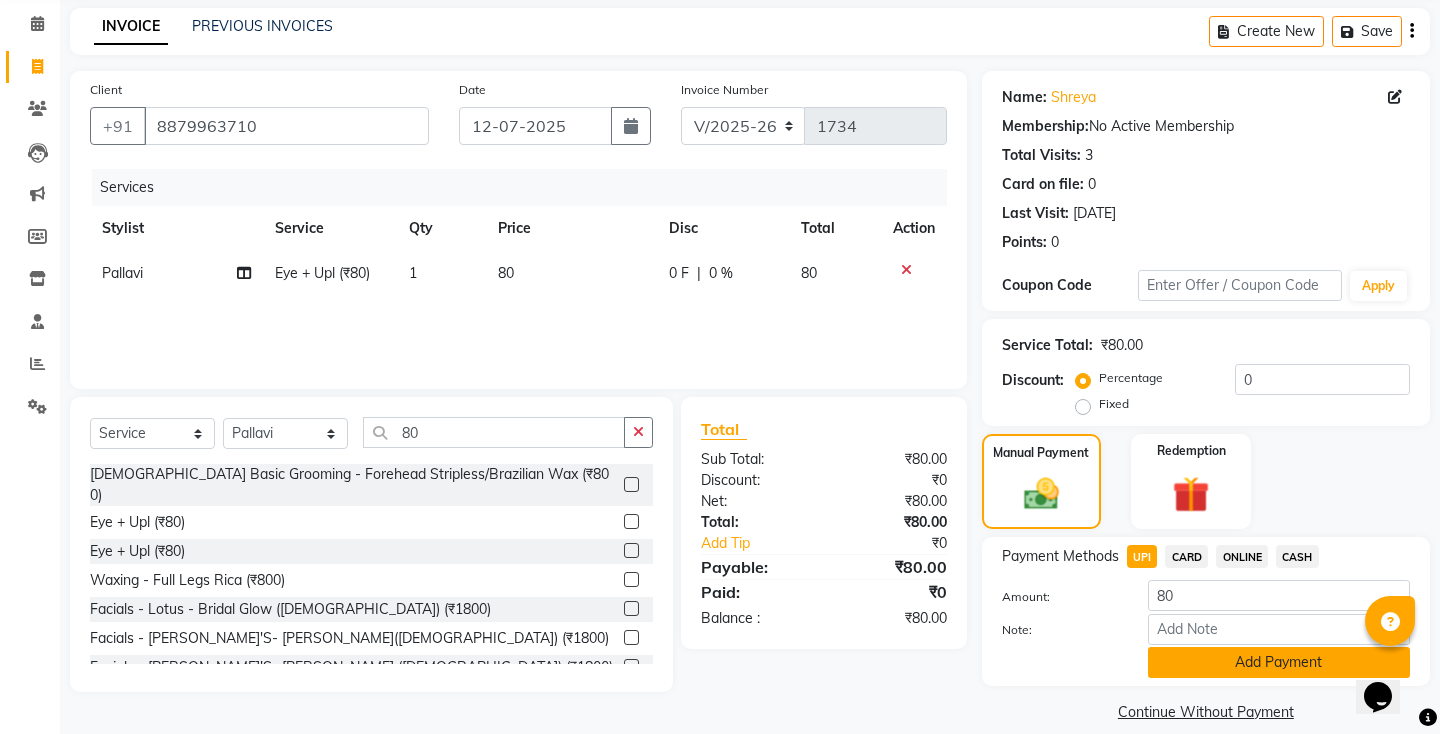 click on "Add Payment" 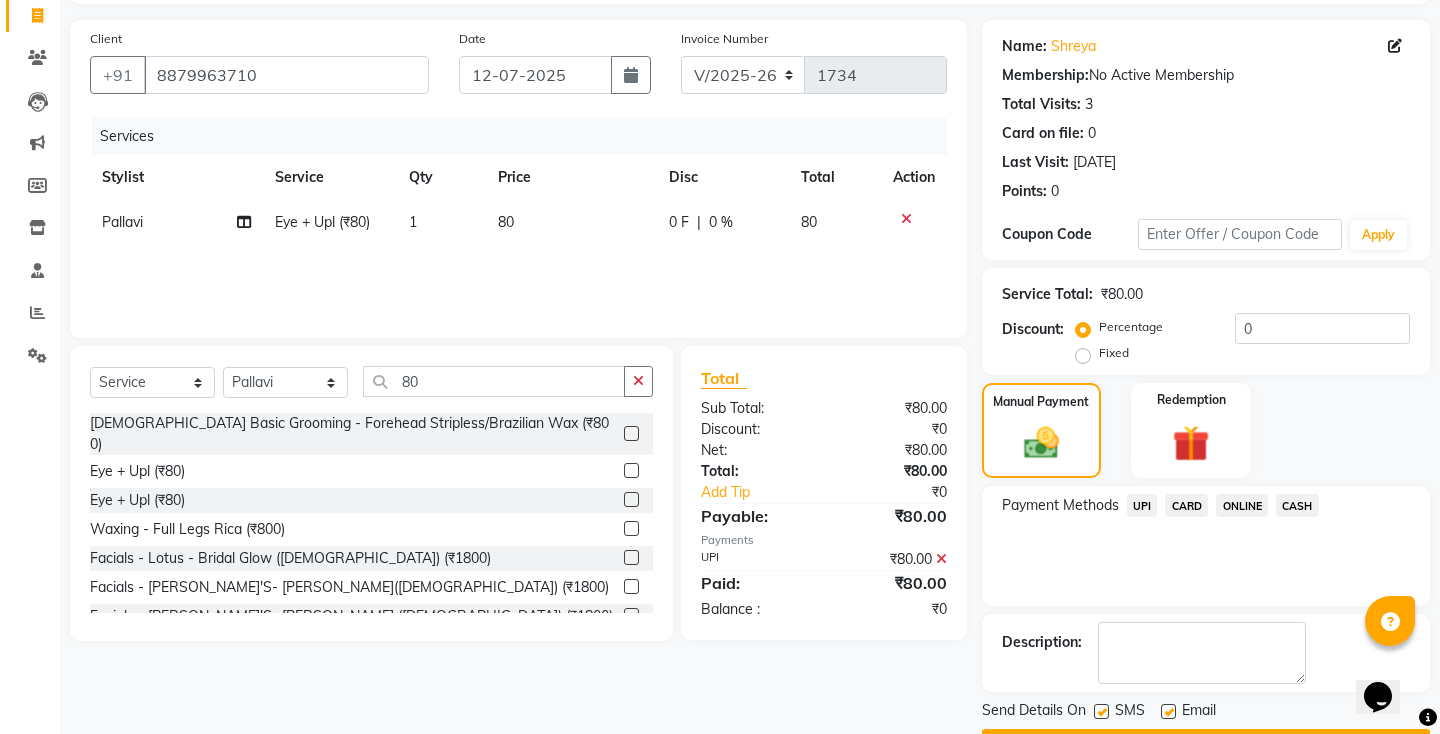 scroll, scrollTop: 163, scrollLeft: 0, axis: vertical 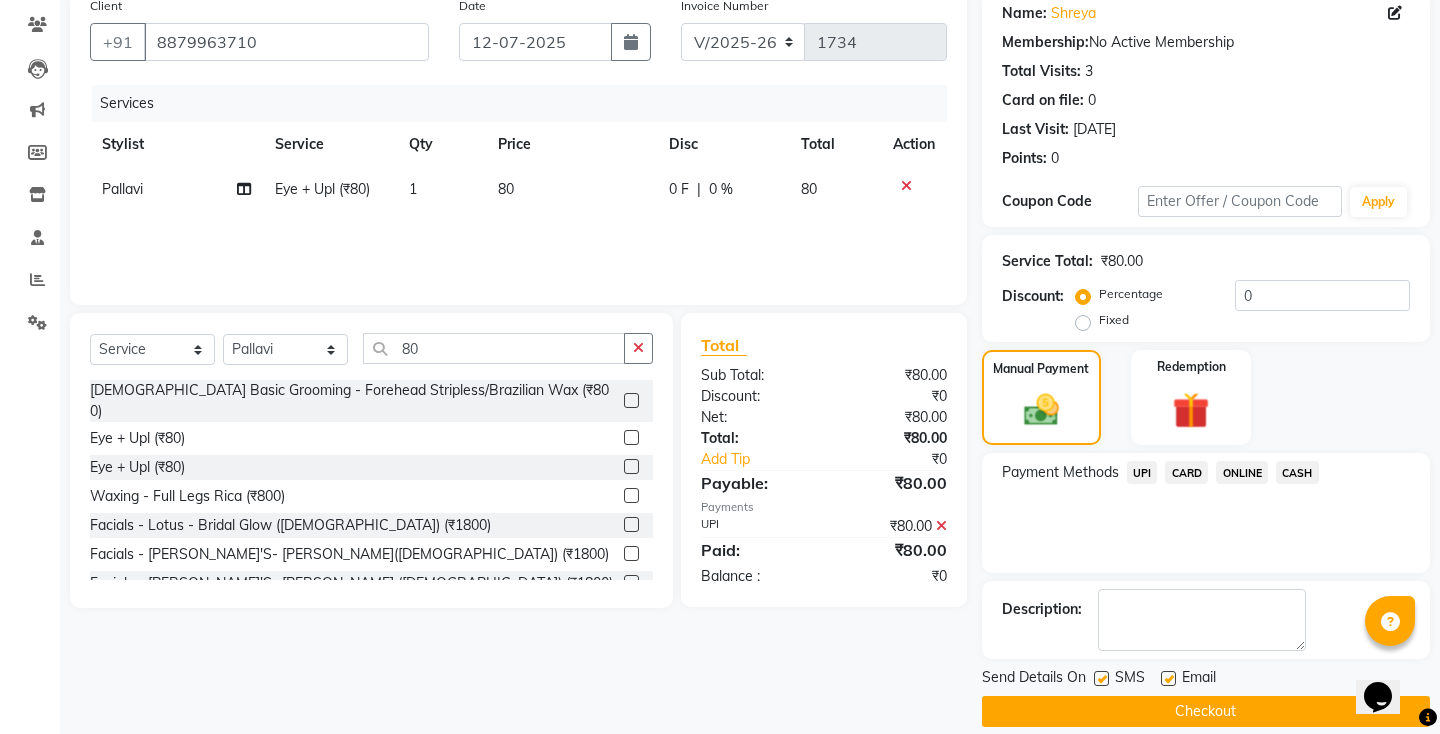 click 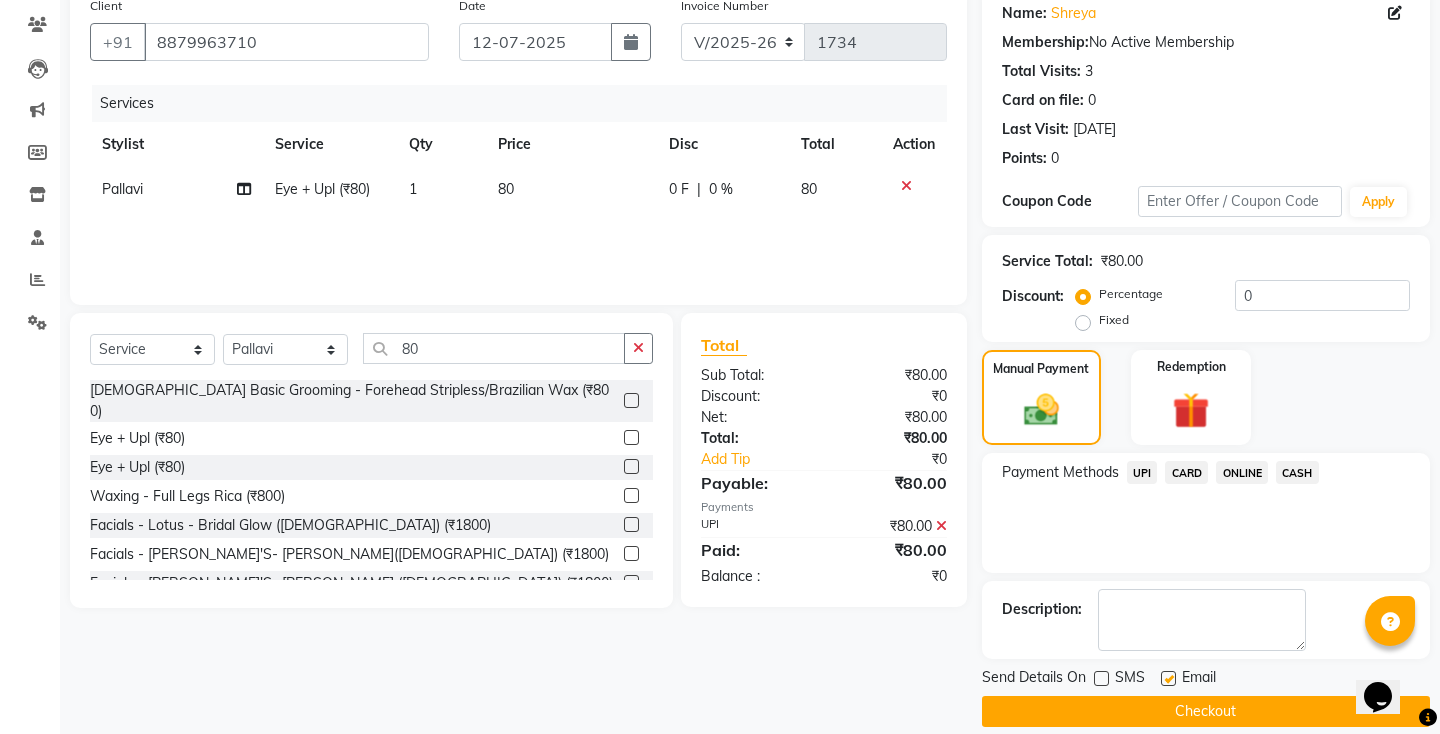 click on "Checkout" 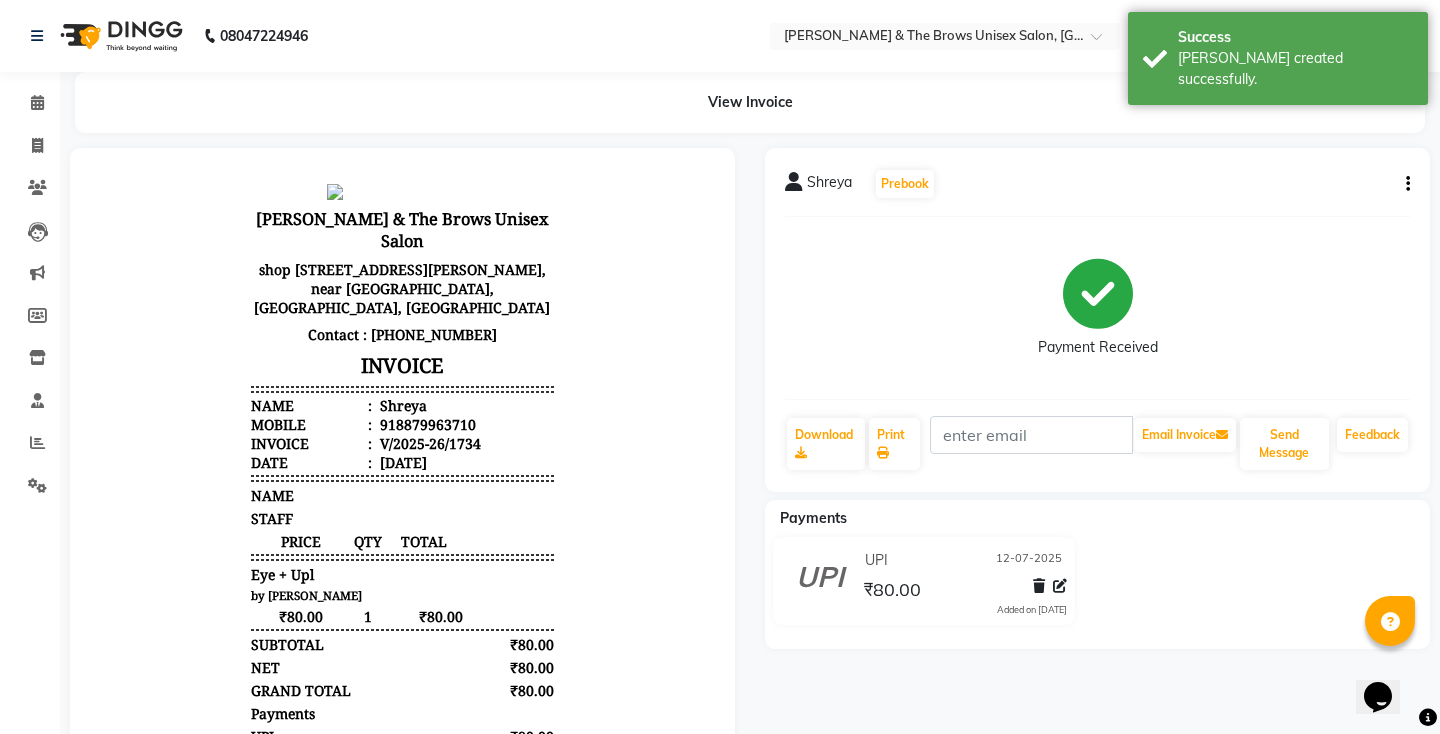 scroll, scrollTop: 0, scrollLeft: 0, axis: both 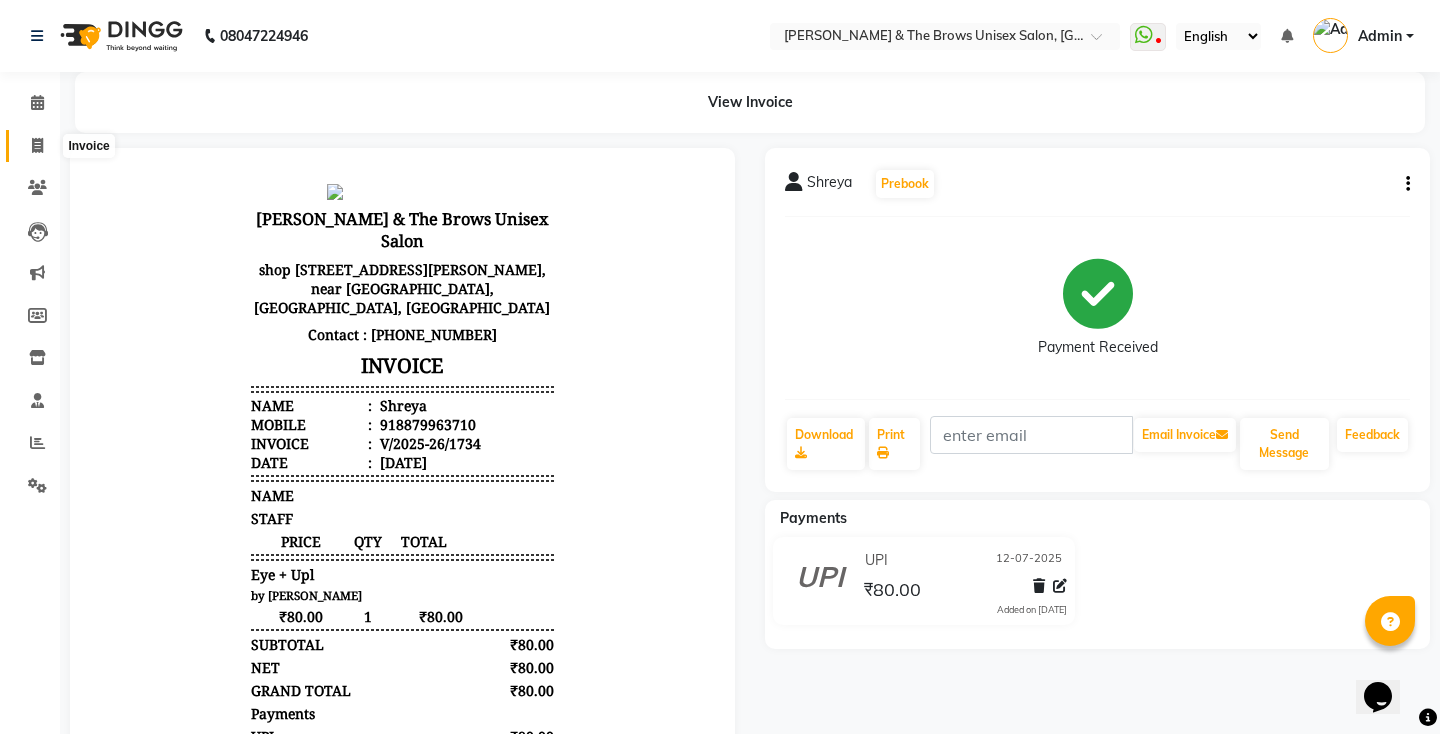 click 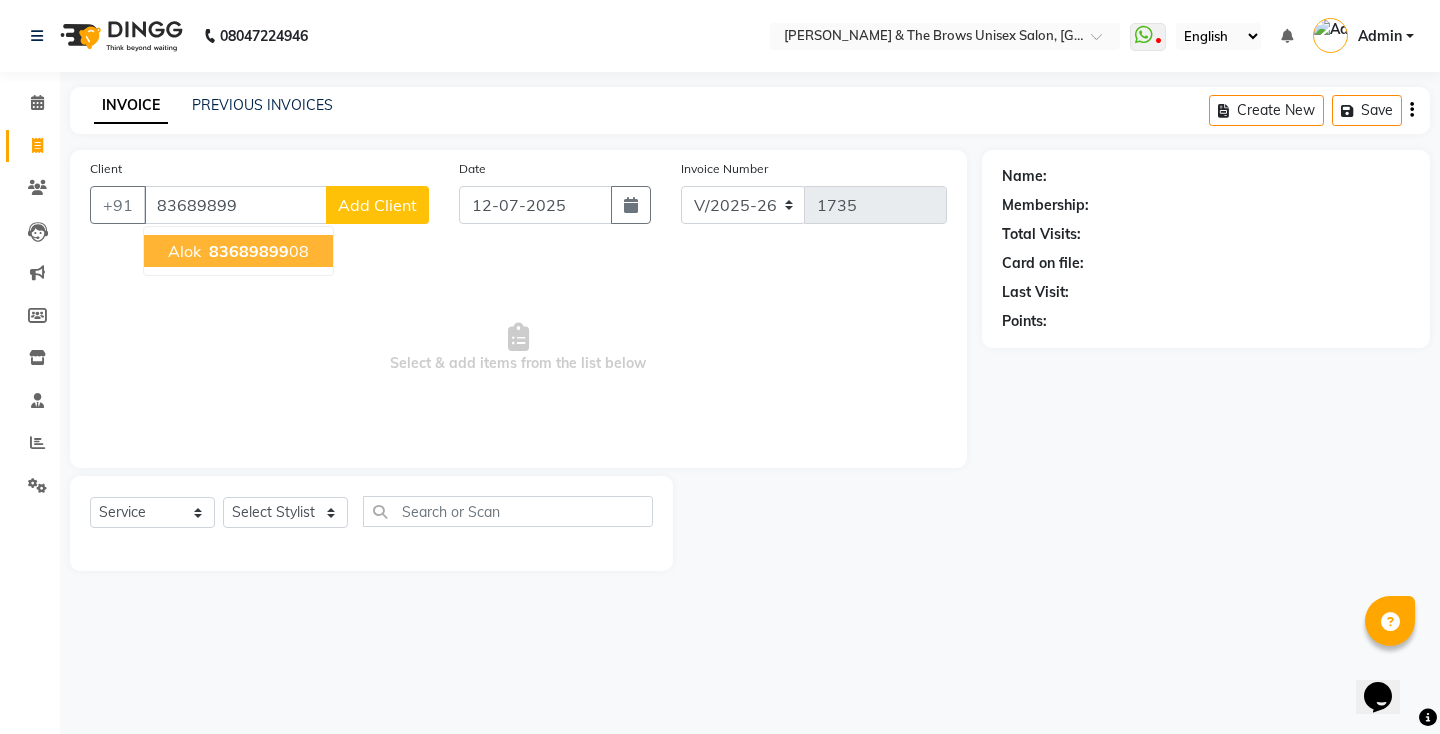 click on "Alok" at bounding box center [184, 251] 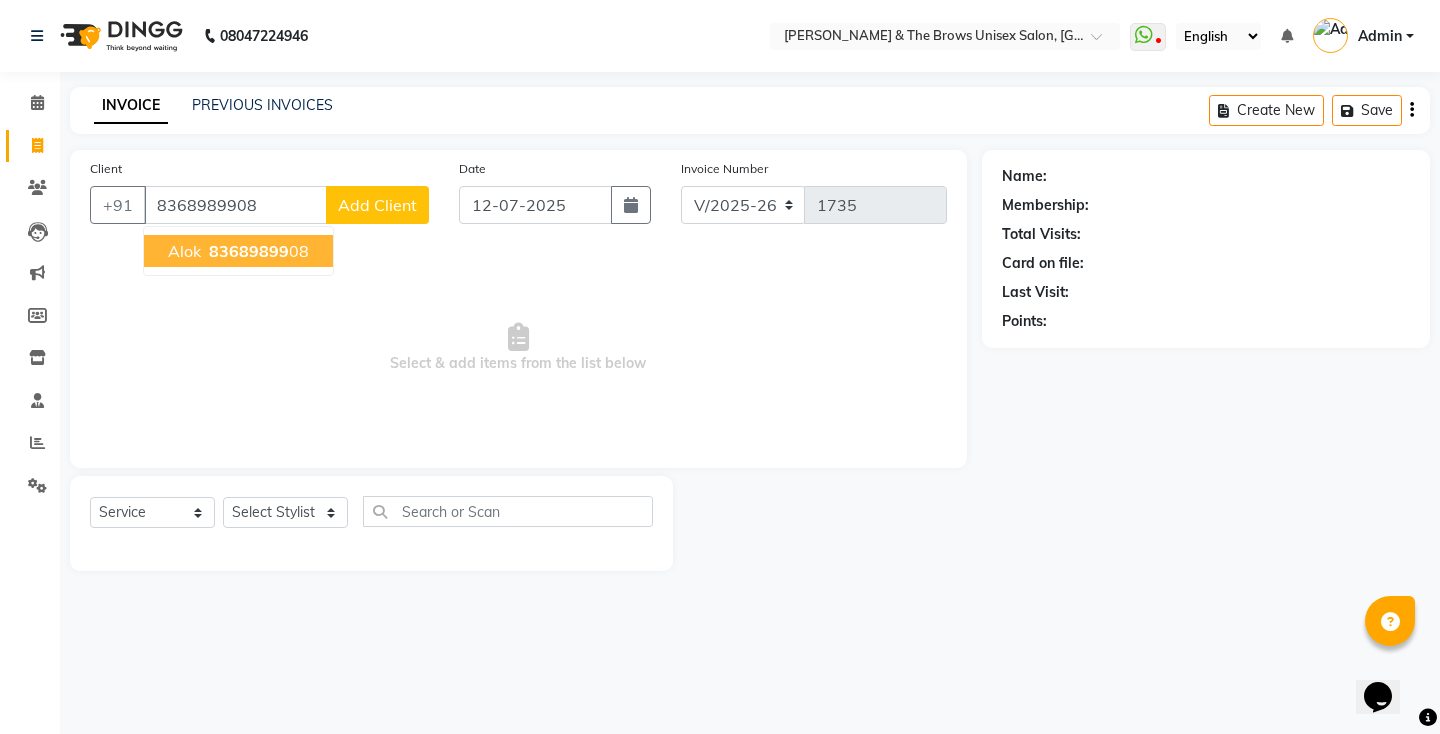 type on "8368989908" 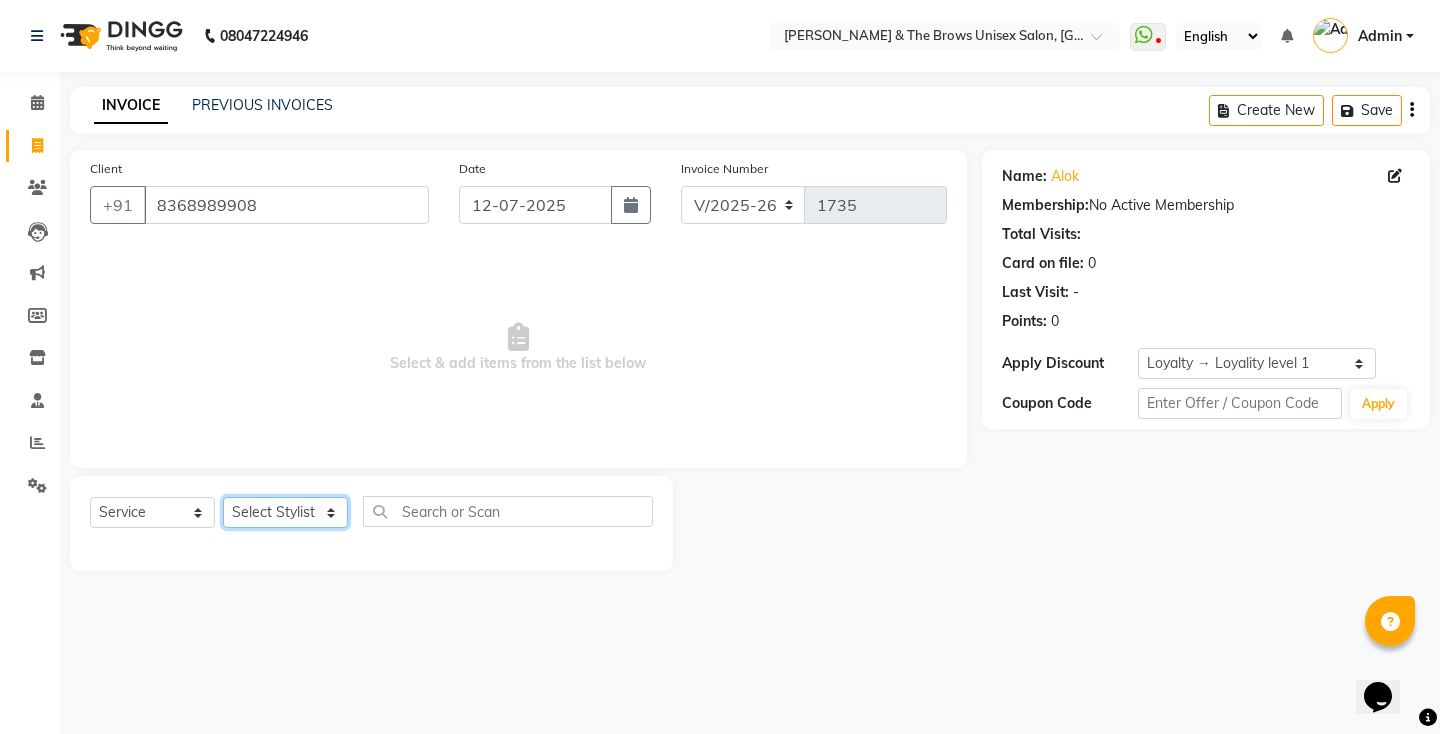 click on "Select Stylist[PERSON_NAME] manager [PERSON_NAME] ma'am owner[PERSON_NAME]" 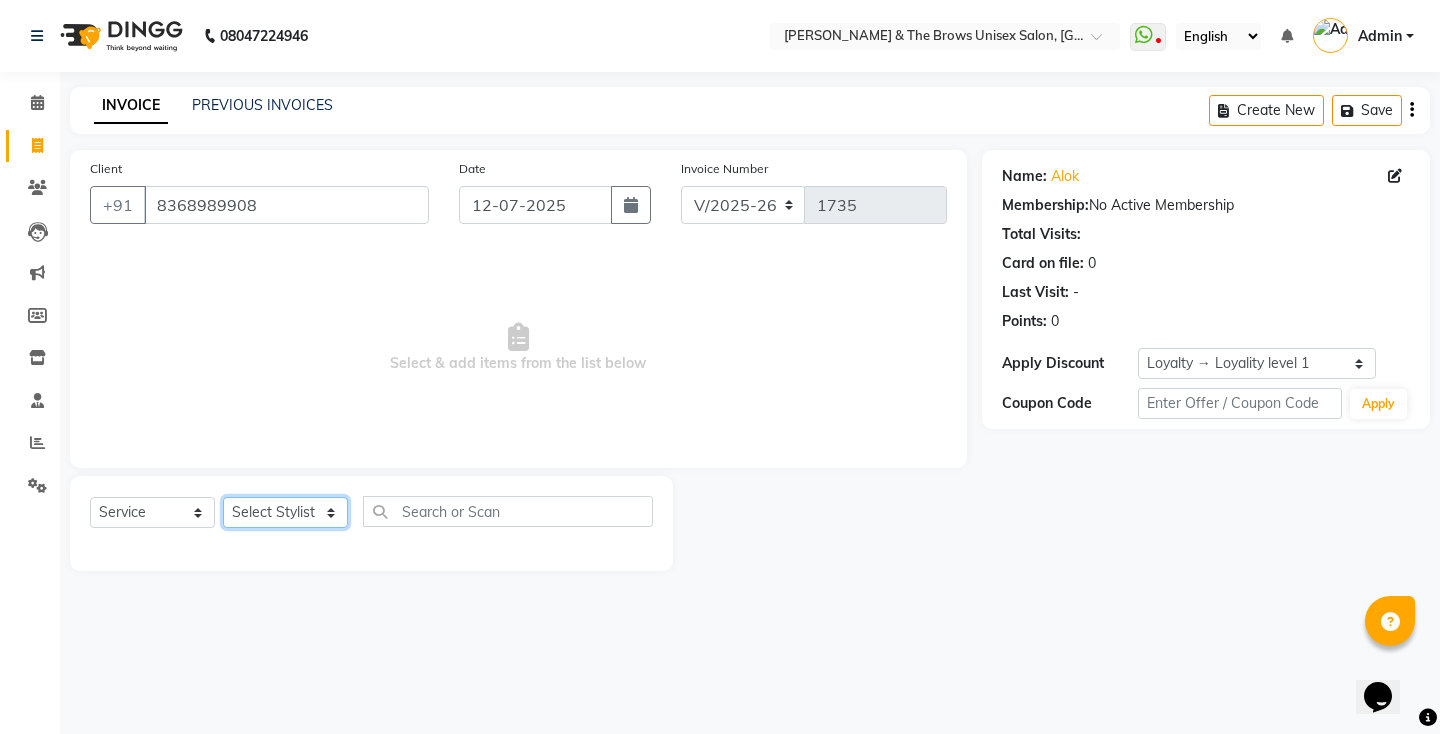 select on "85998" 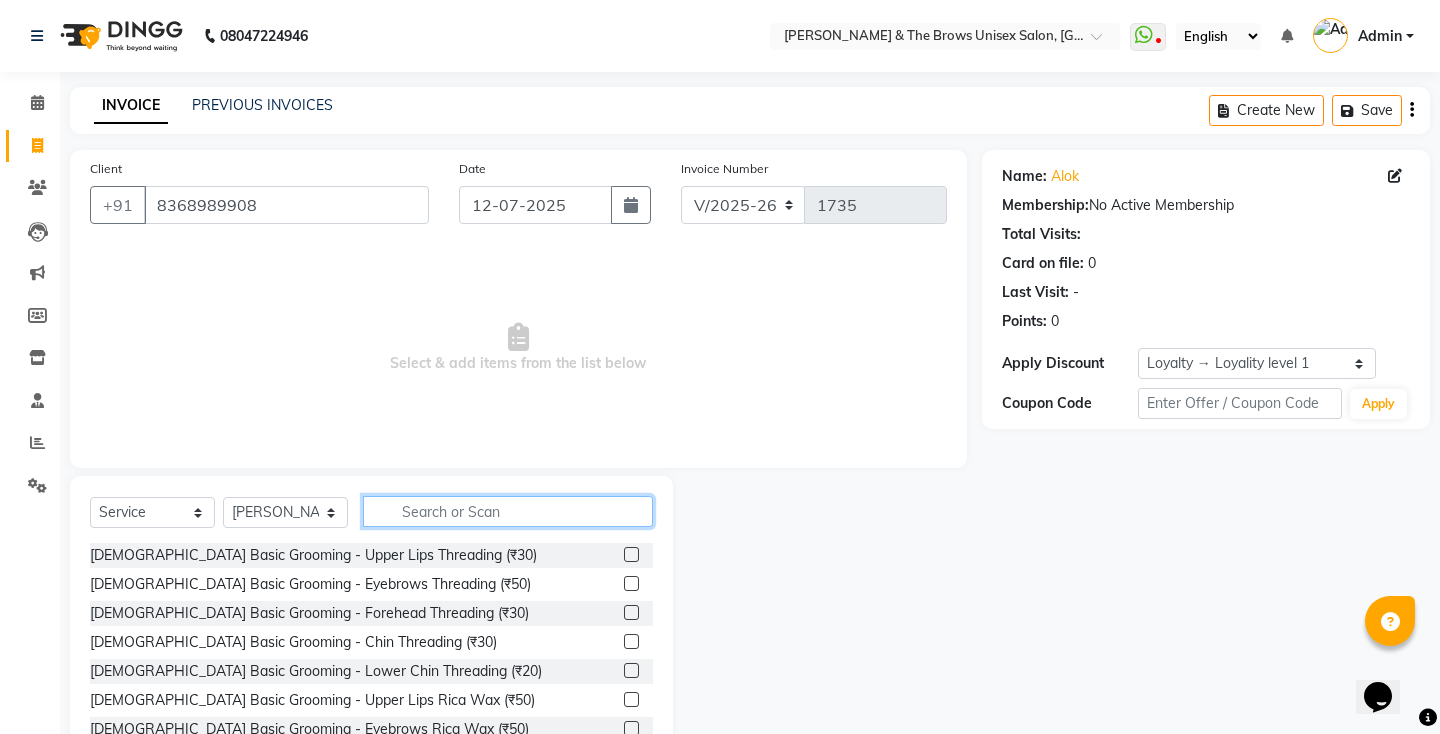 click 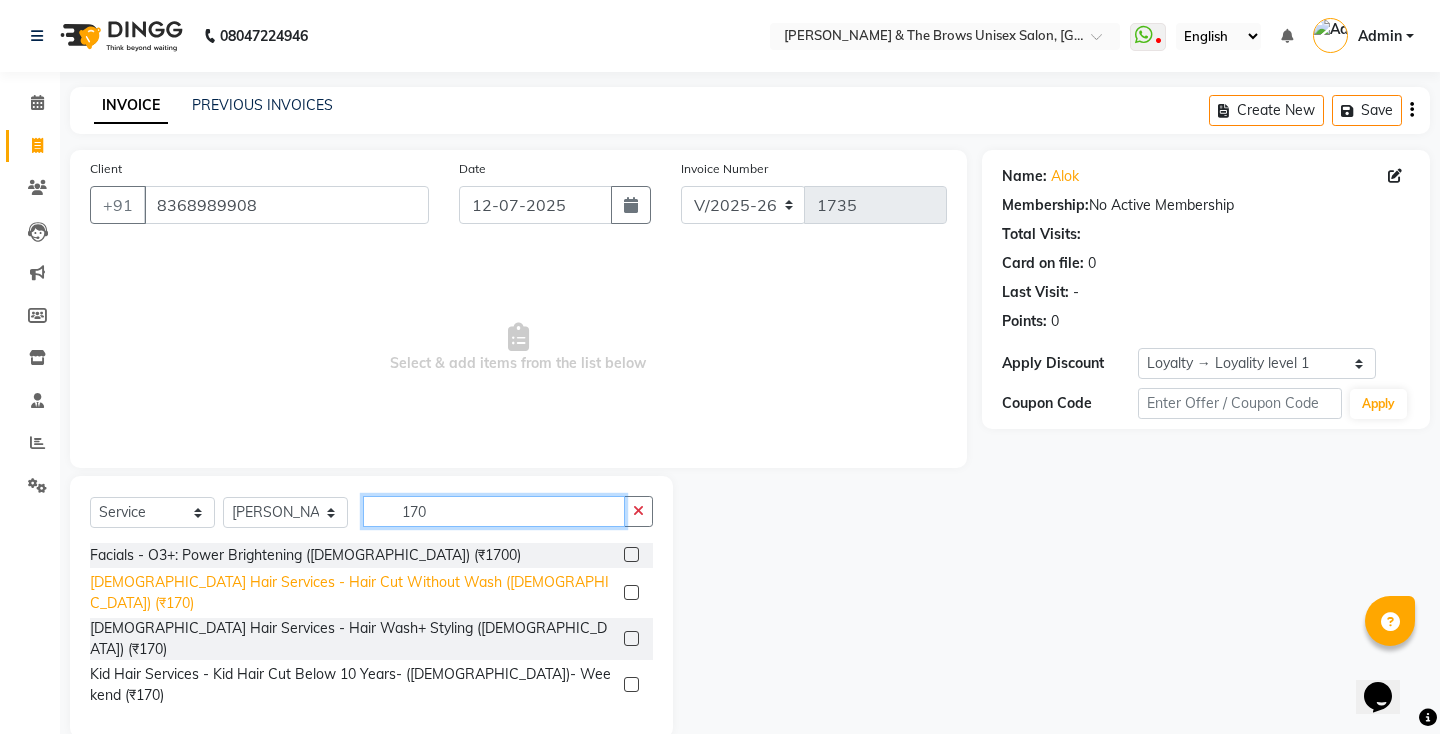 type on "170" 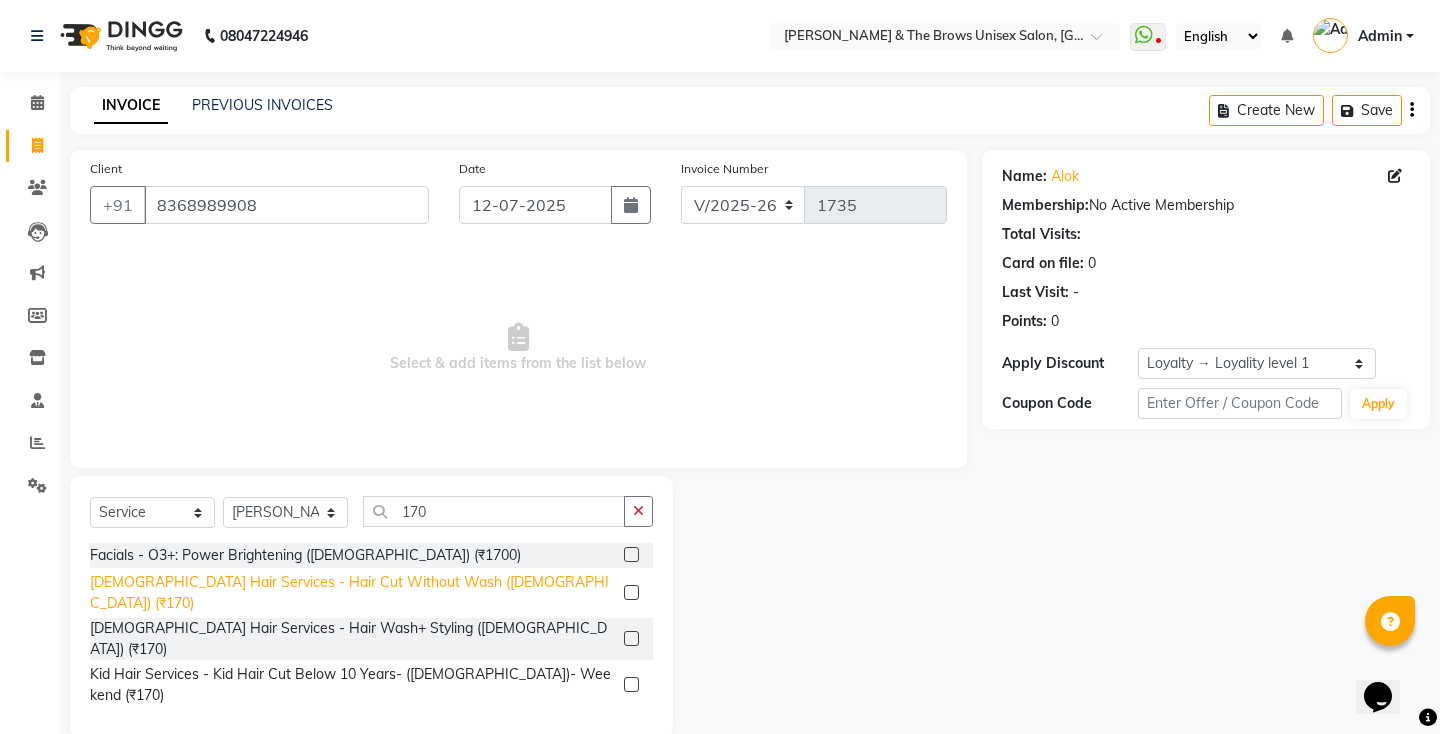 click on "[DEMOGRAPHIC_DATA] Hair Services - Hair Cut Without Wash ([DEMOGRAPHIC_DATA]) (₹170)" 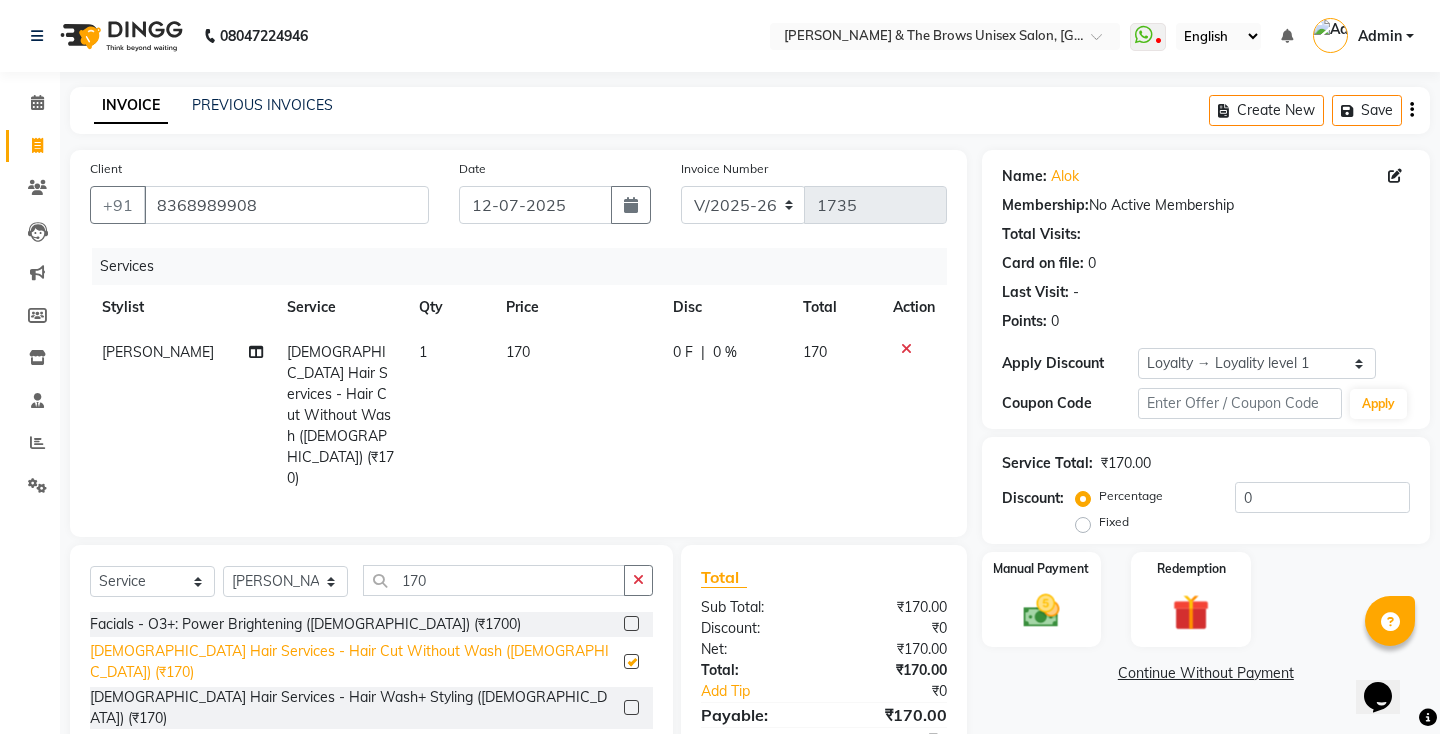 checkbox on "false" 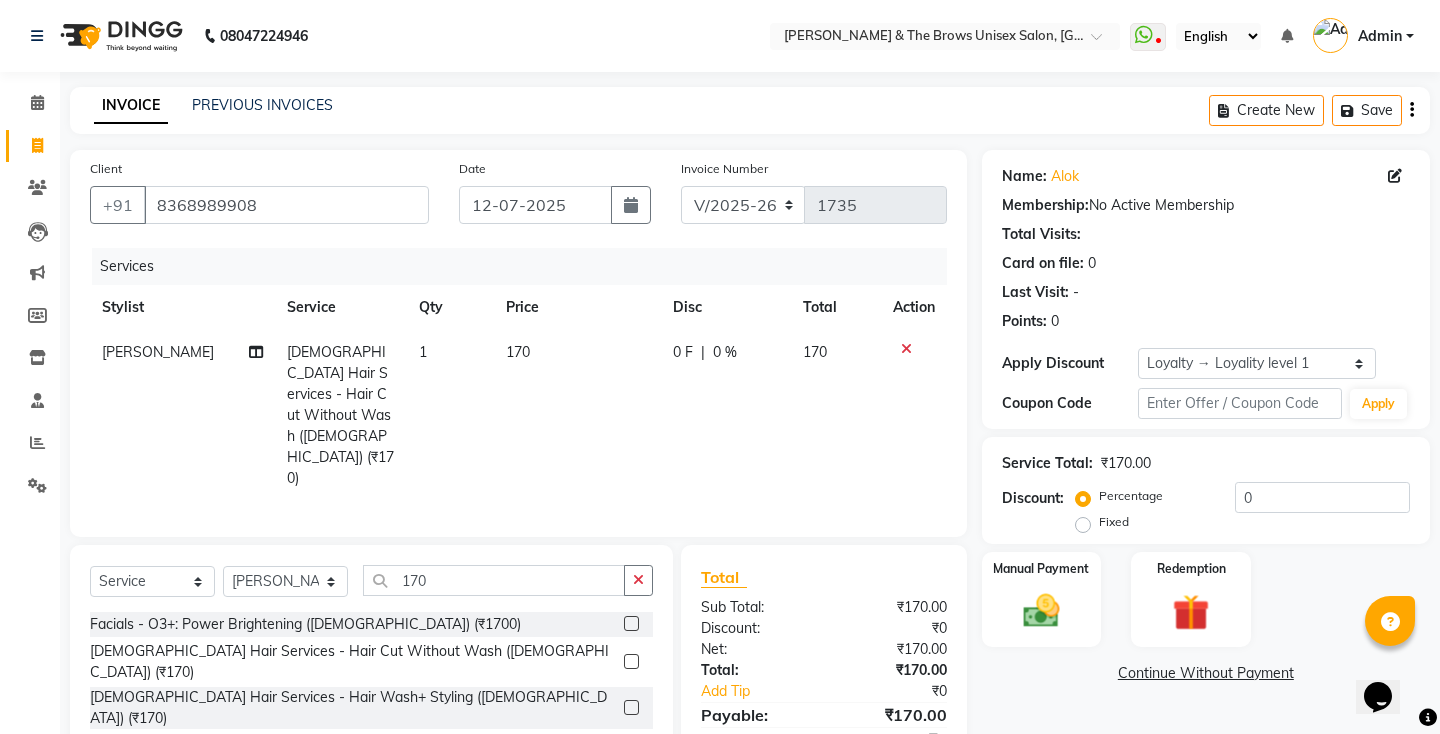 scroll, scrollTop: 30, scrollLeft: 0, axis: vertical 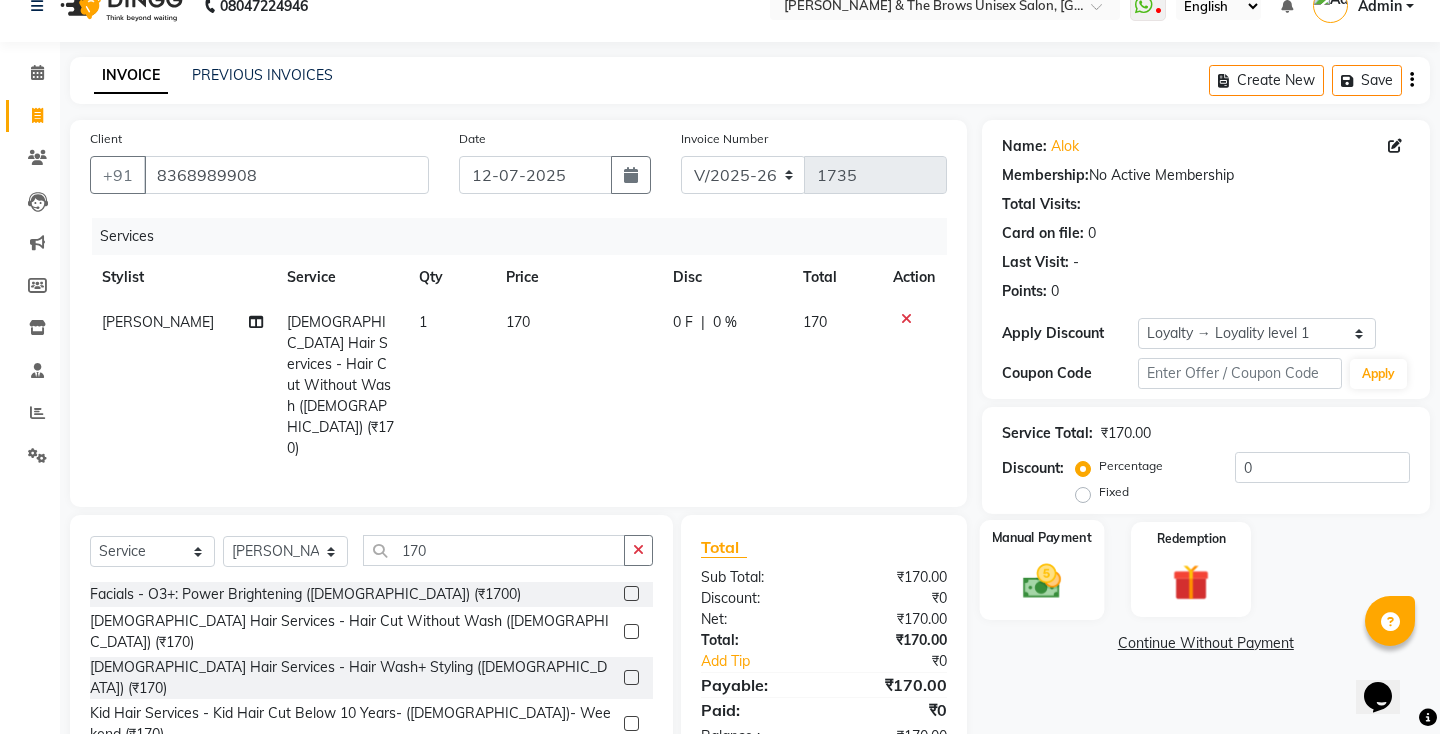 click 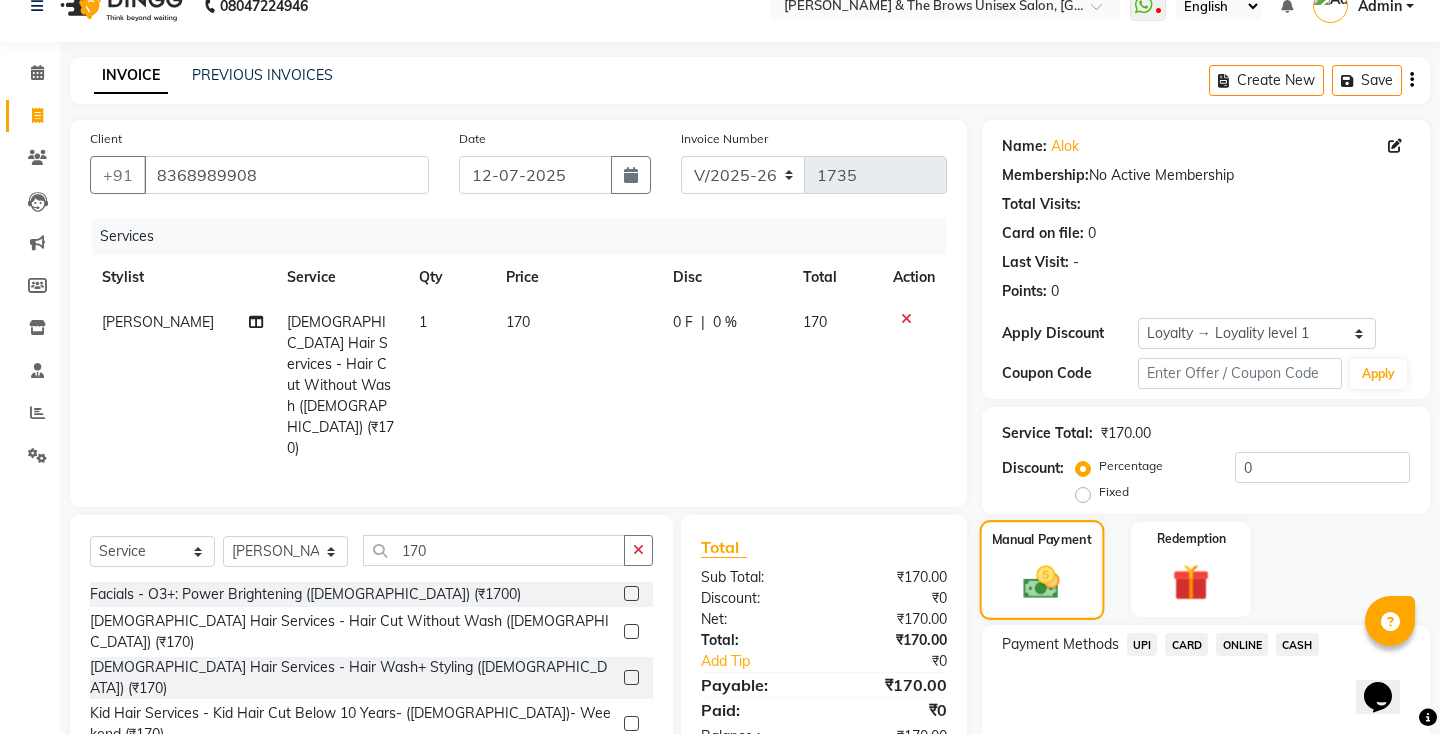 scroll, scrollTop: 89, scrollLeft: 0, axis: vertical 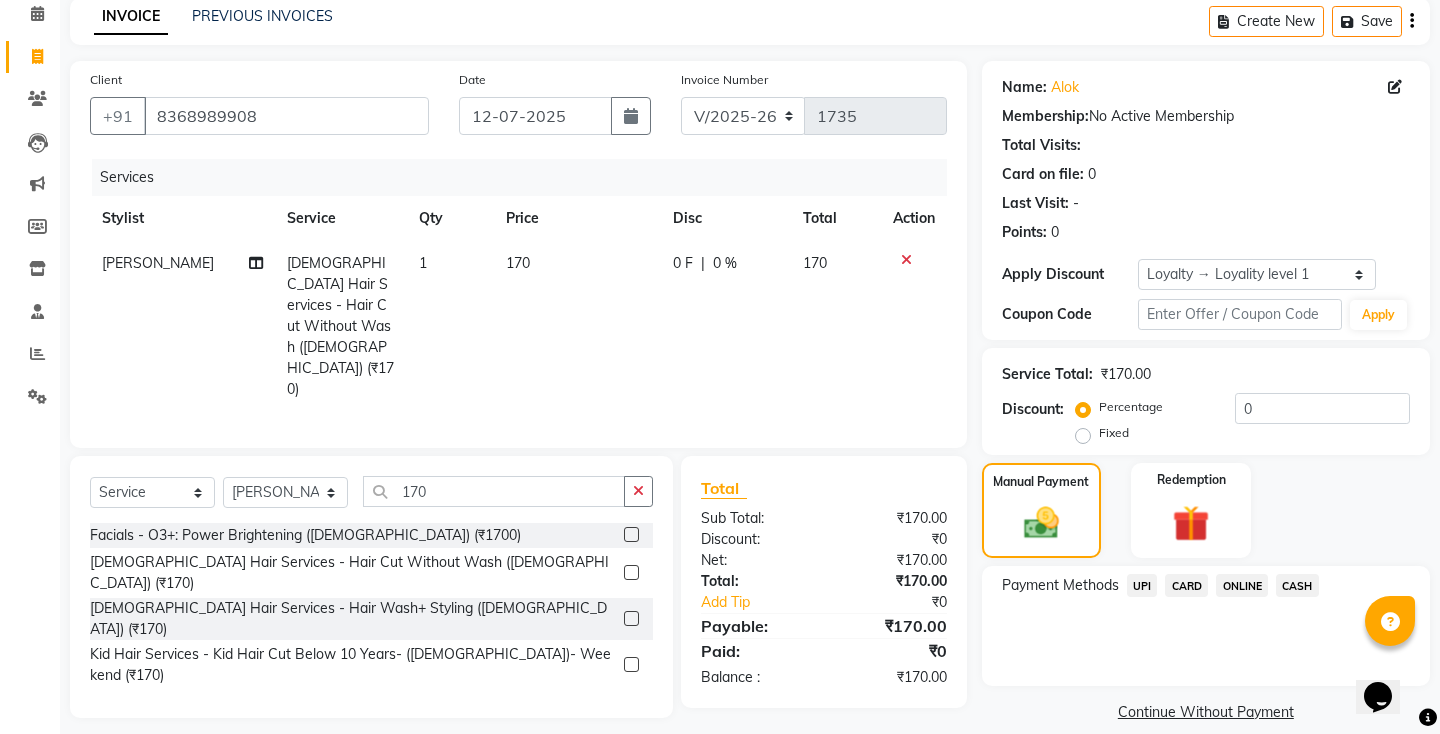 click on "UPI" 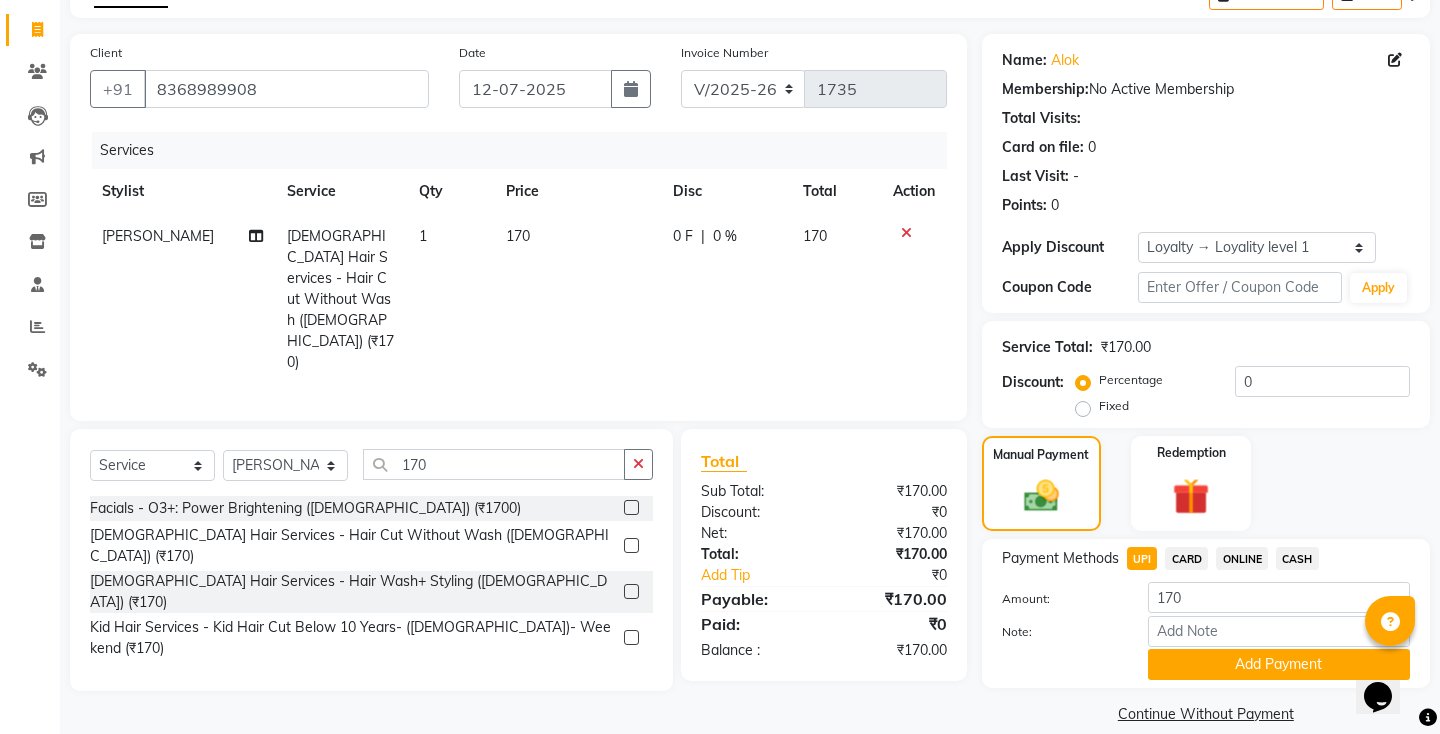 scroll, scrollTop: 118, scrollLeft: 0, axis: vertical 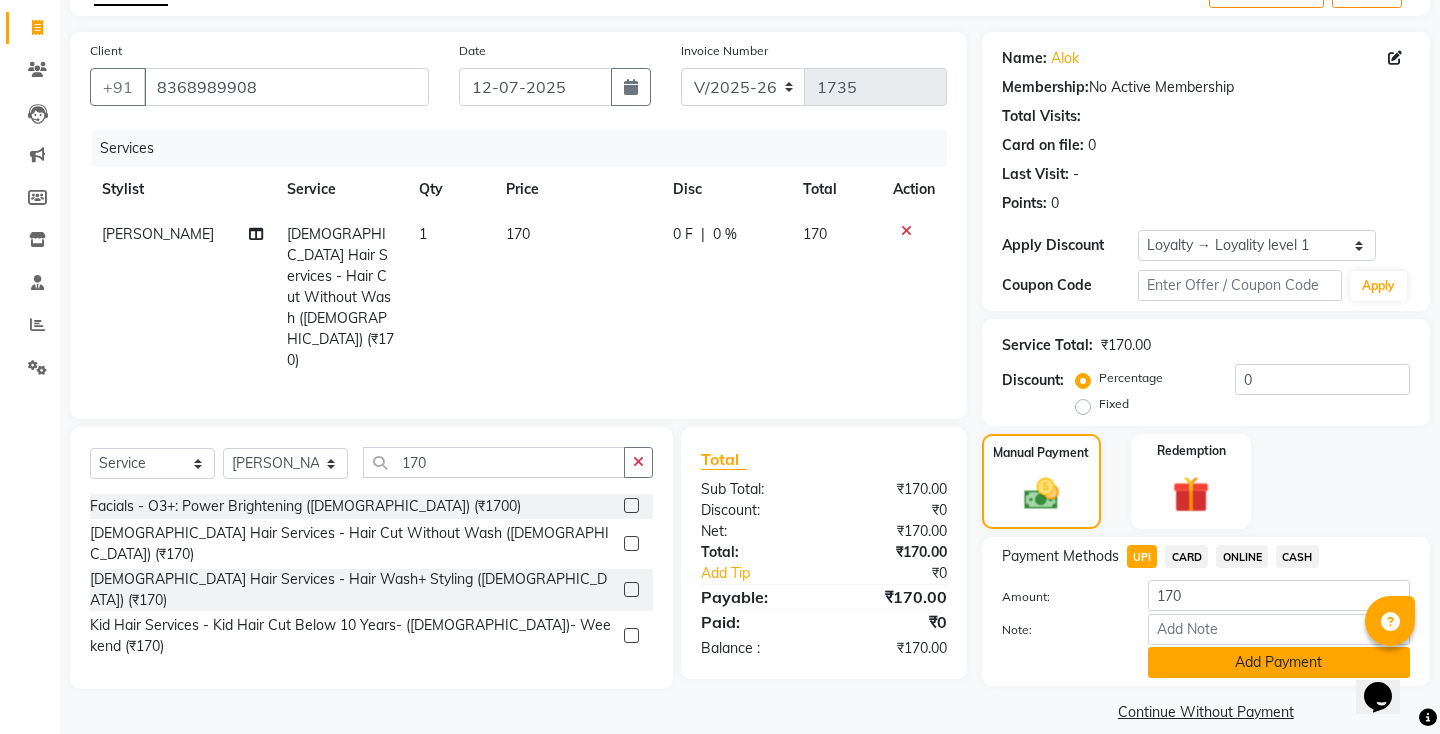 click on "Add Payment" 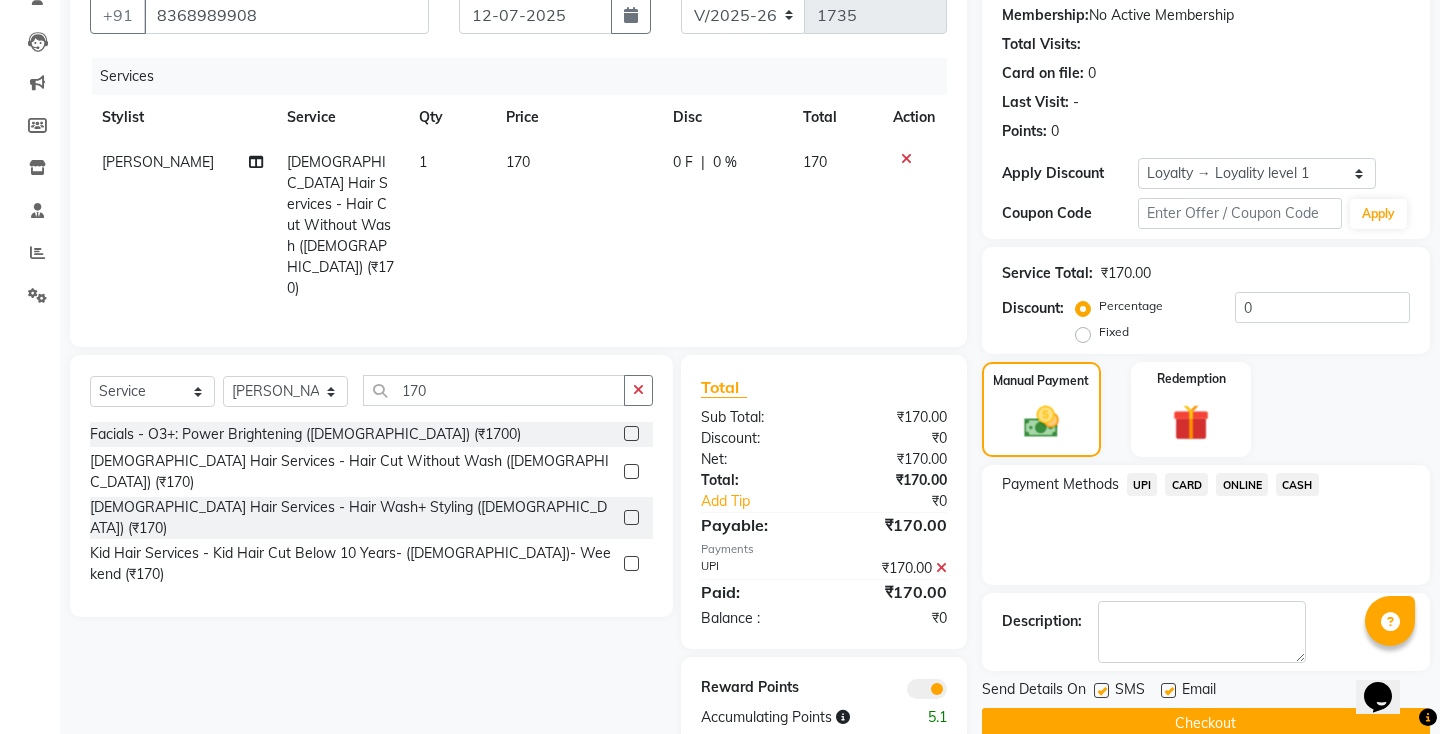 scroll, scrollTop: 202, scrollLeft: 0, axis: vertical 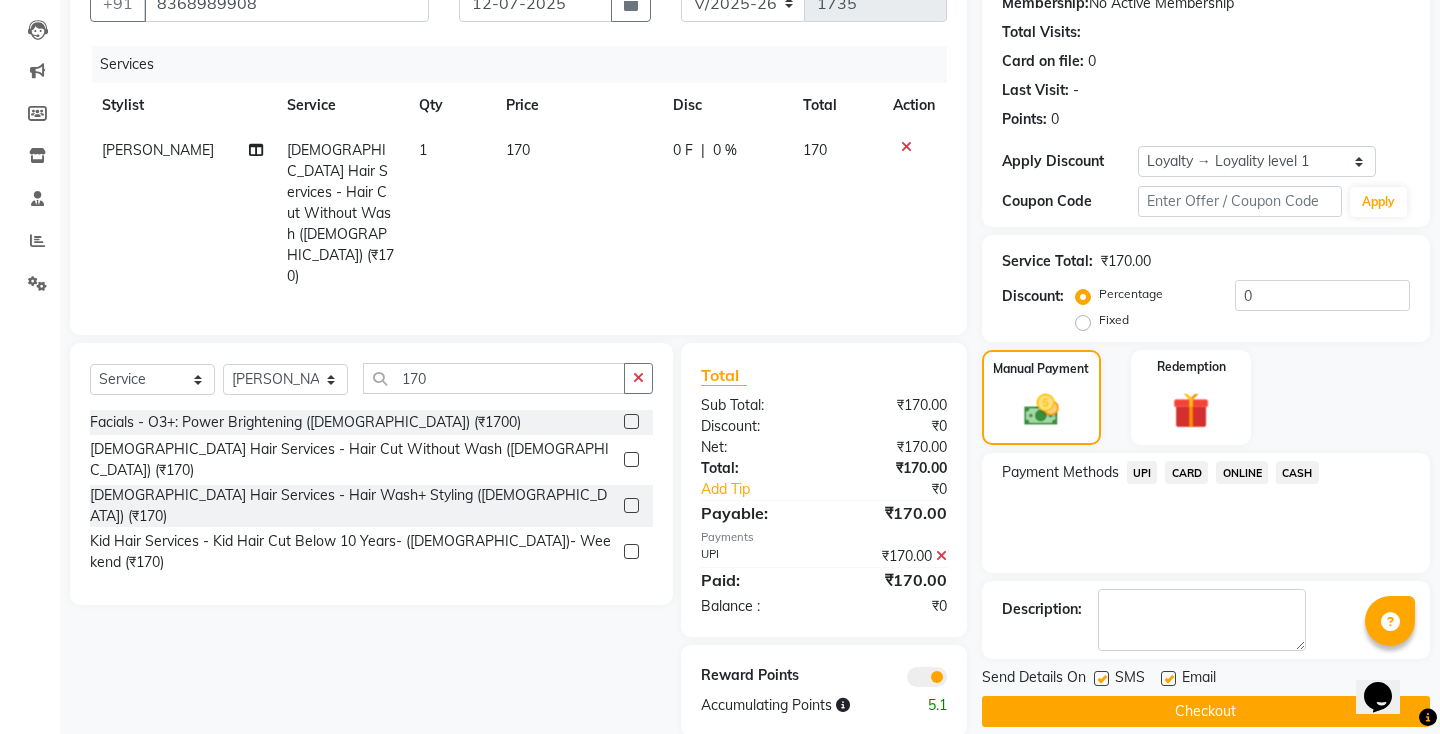 click 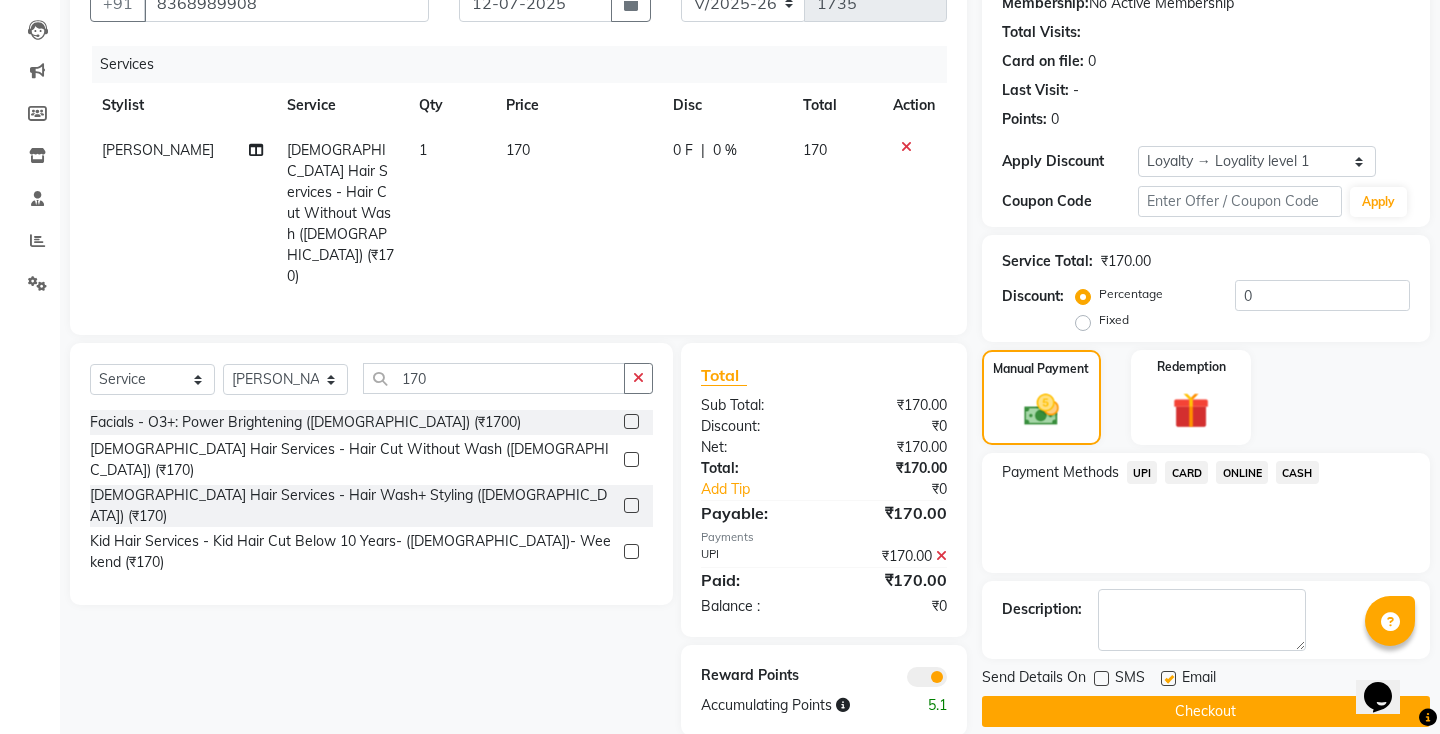 click on "Checkout" 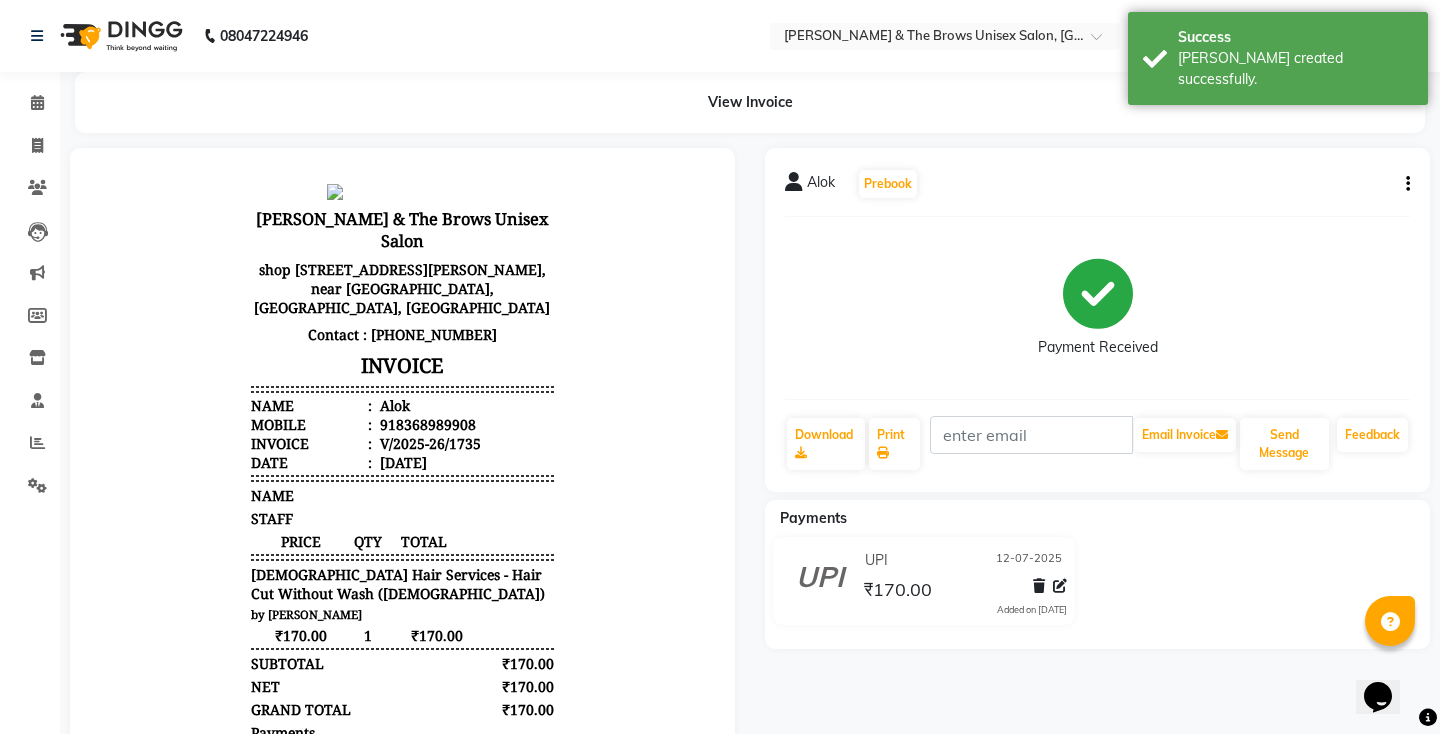 scroll, scrollTop: 0, scrollLeft: 0, axis: both 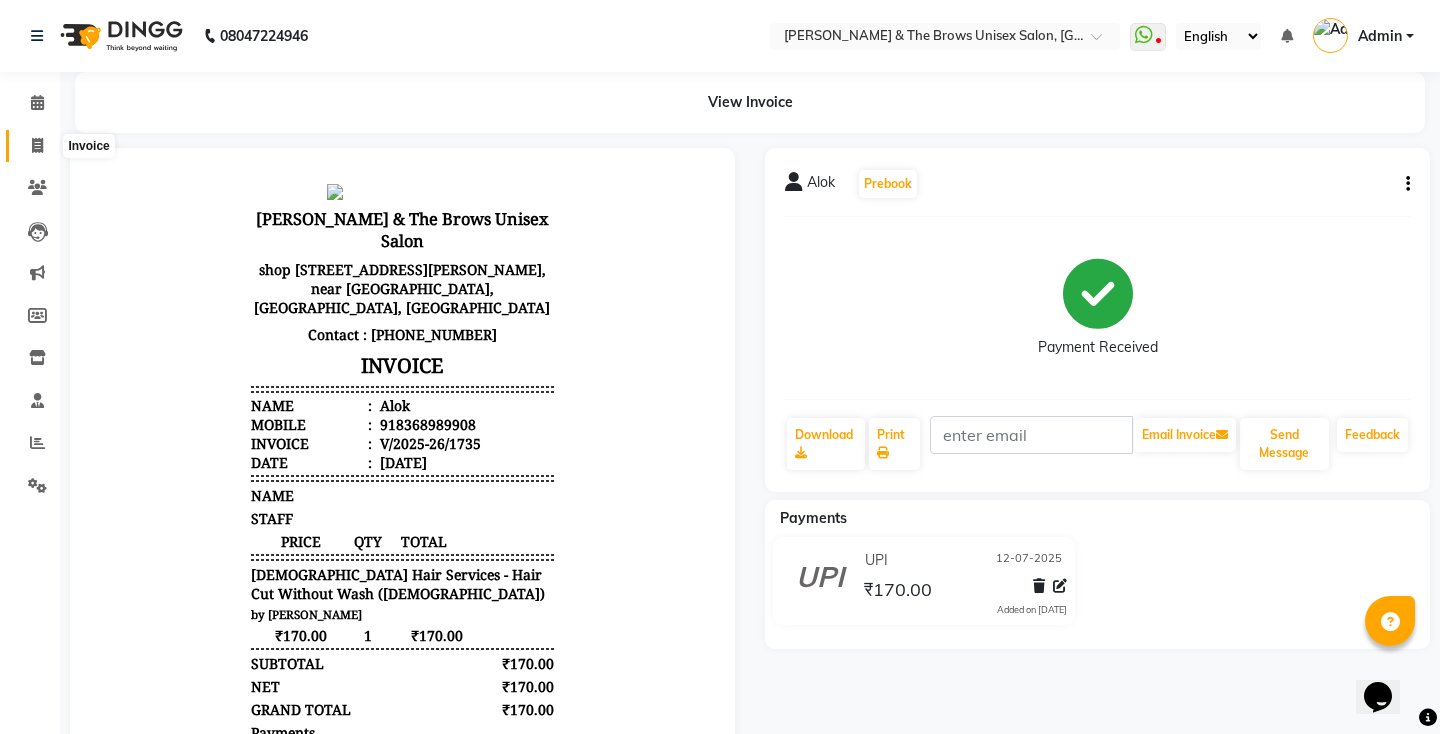 click 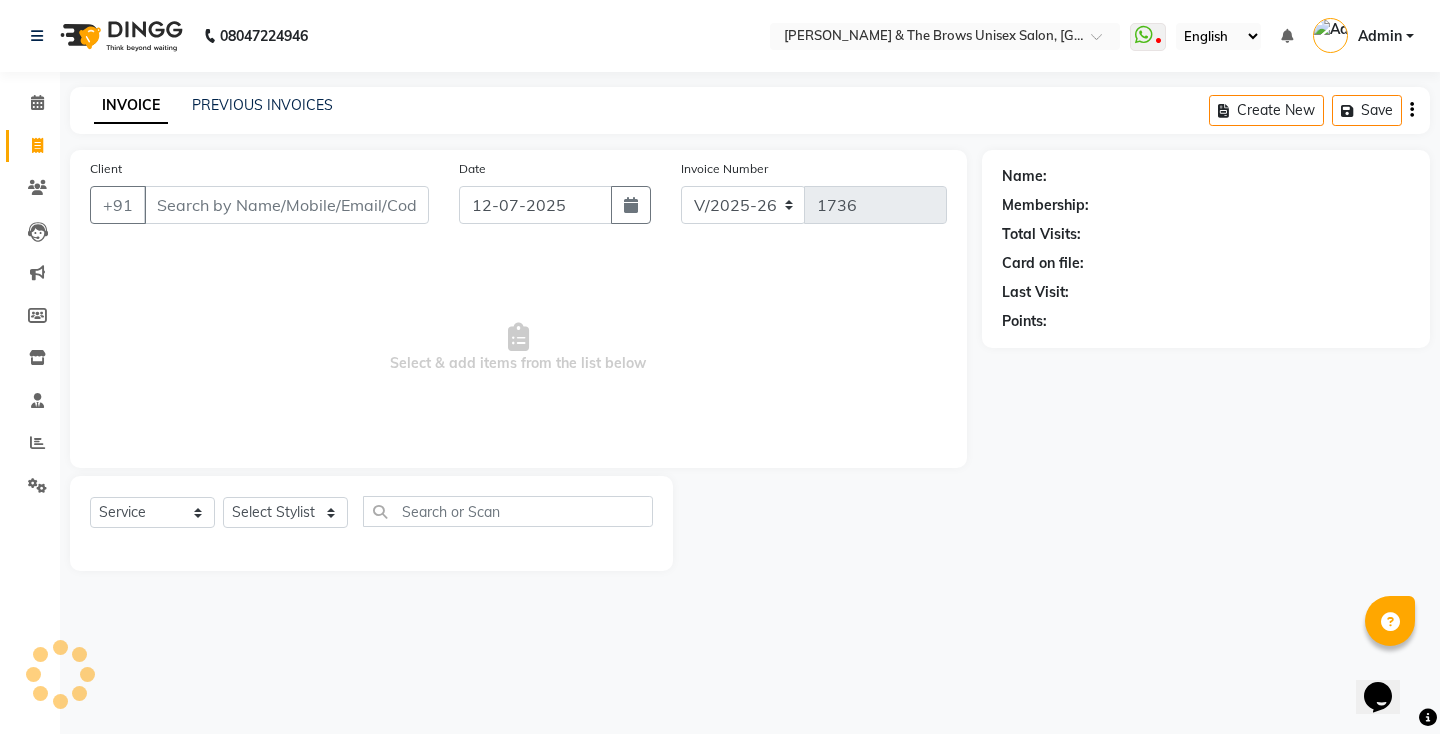 click on "Client" at bounding box center [286, 205] 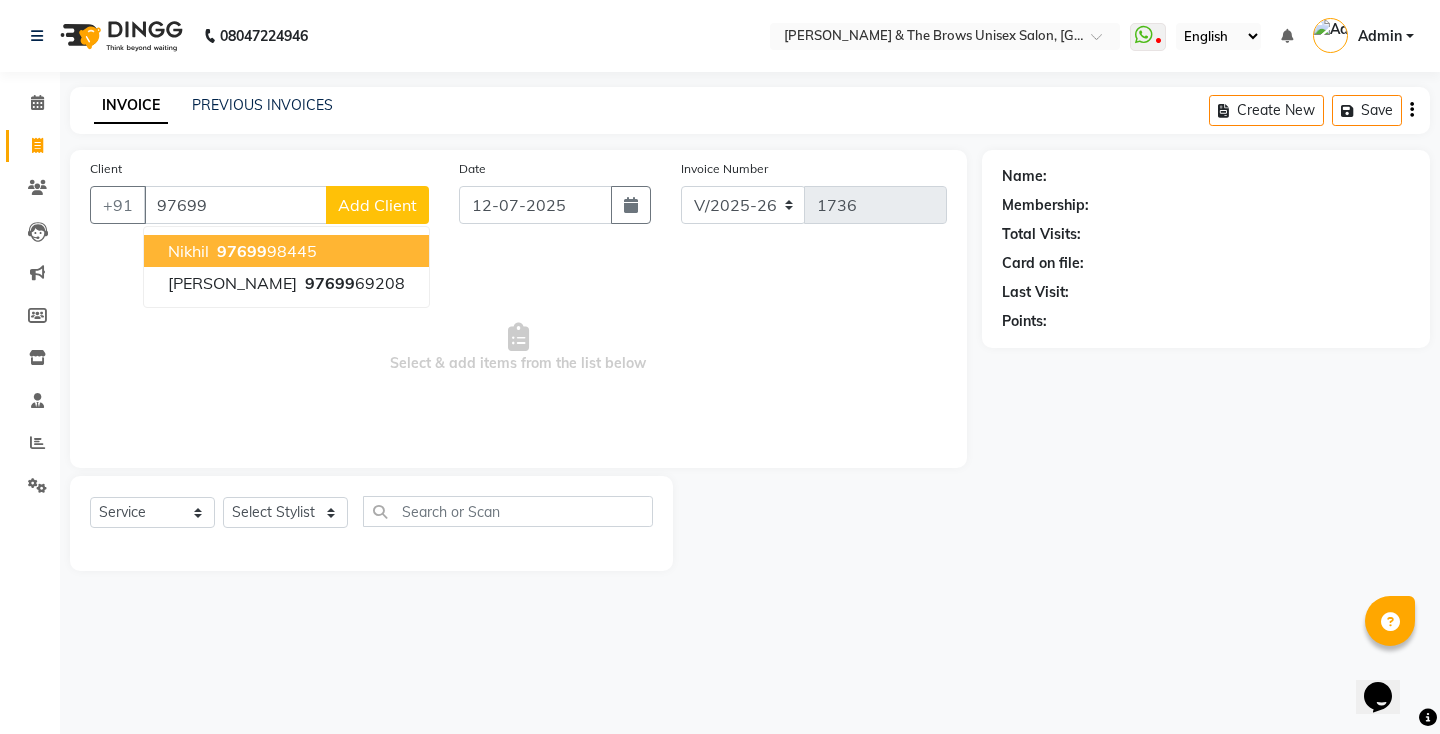 click on "nikhil" at bounding box center (188, 251) 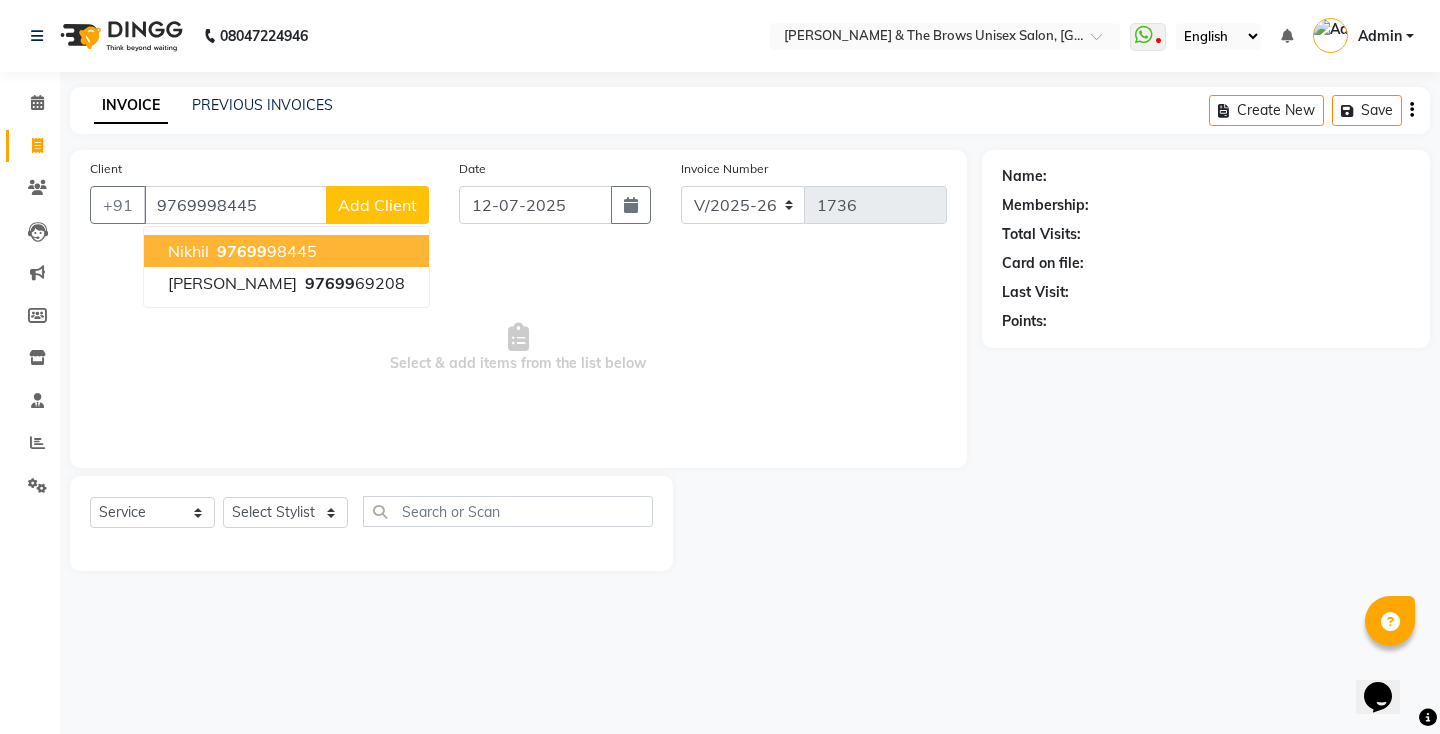 type on "9769998445" 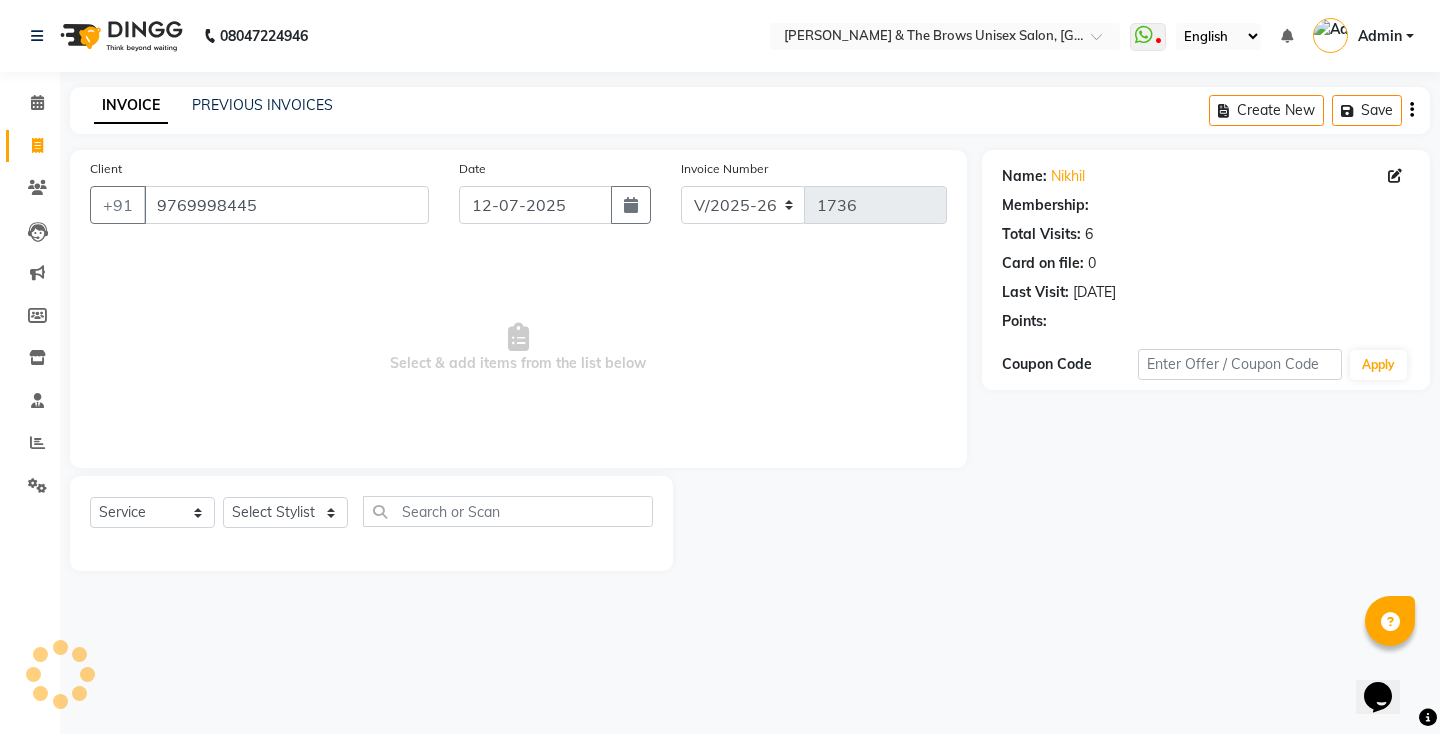 select on "1: Object" 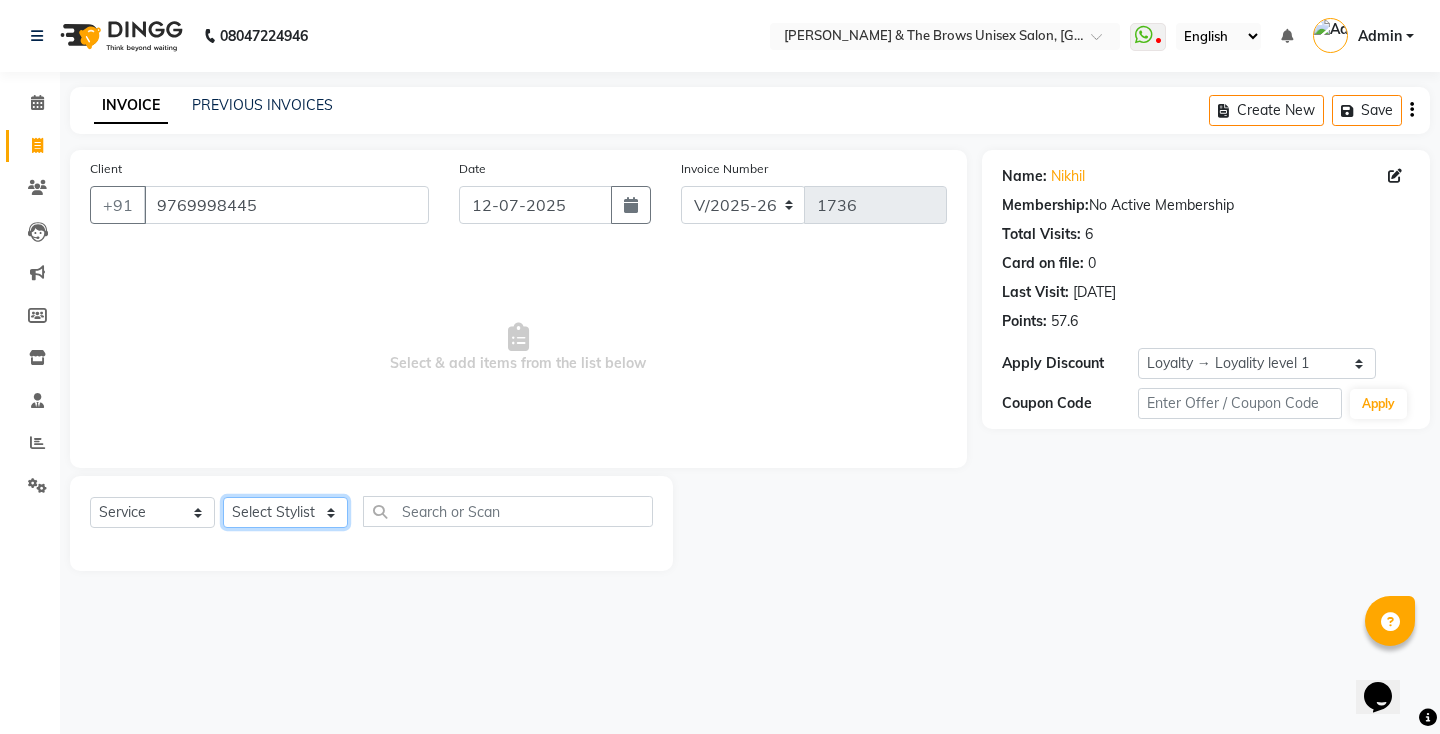 click on "Select Stylist[PERSON_NAME] manager [PERSON_NAME] ma'am owner[PERSON_NAME]" 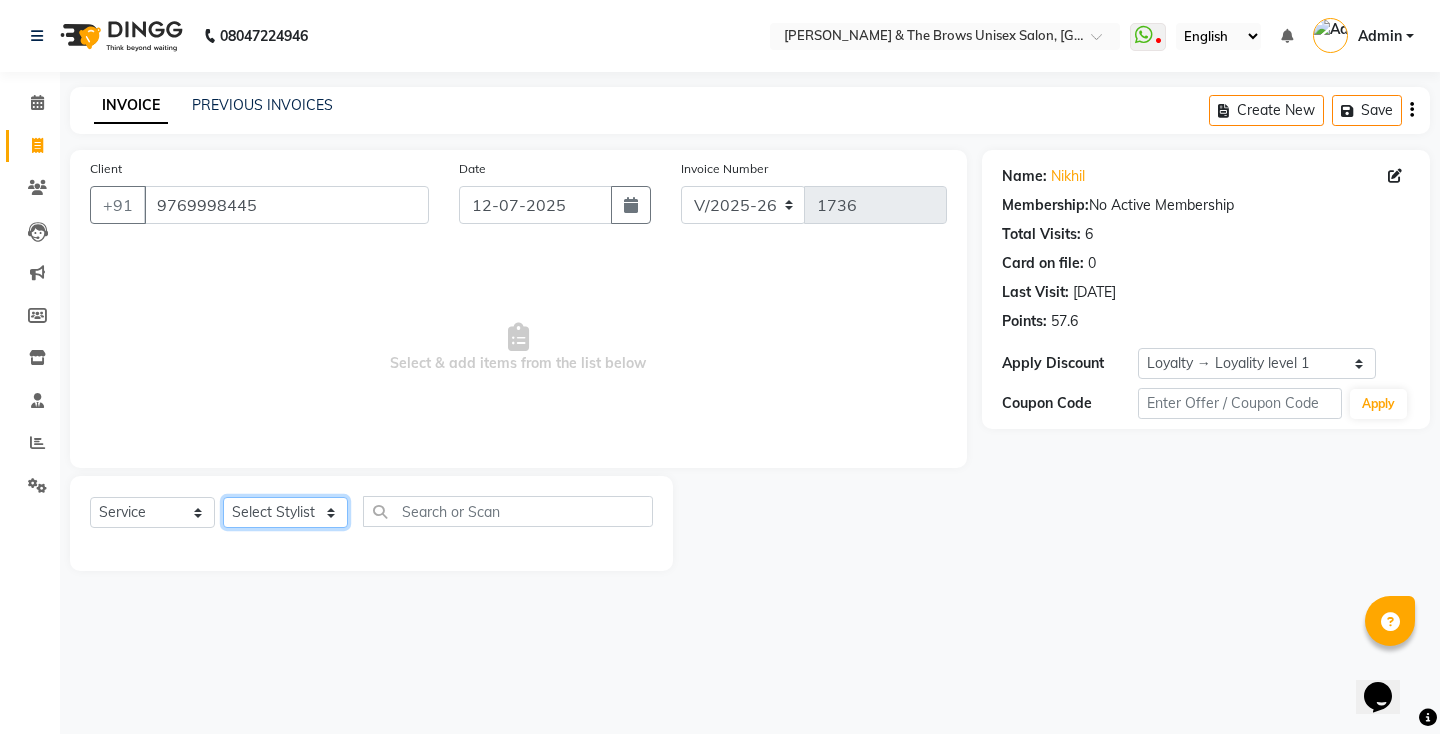 select on "15229" 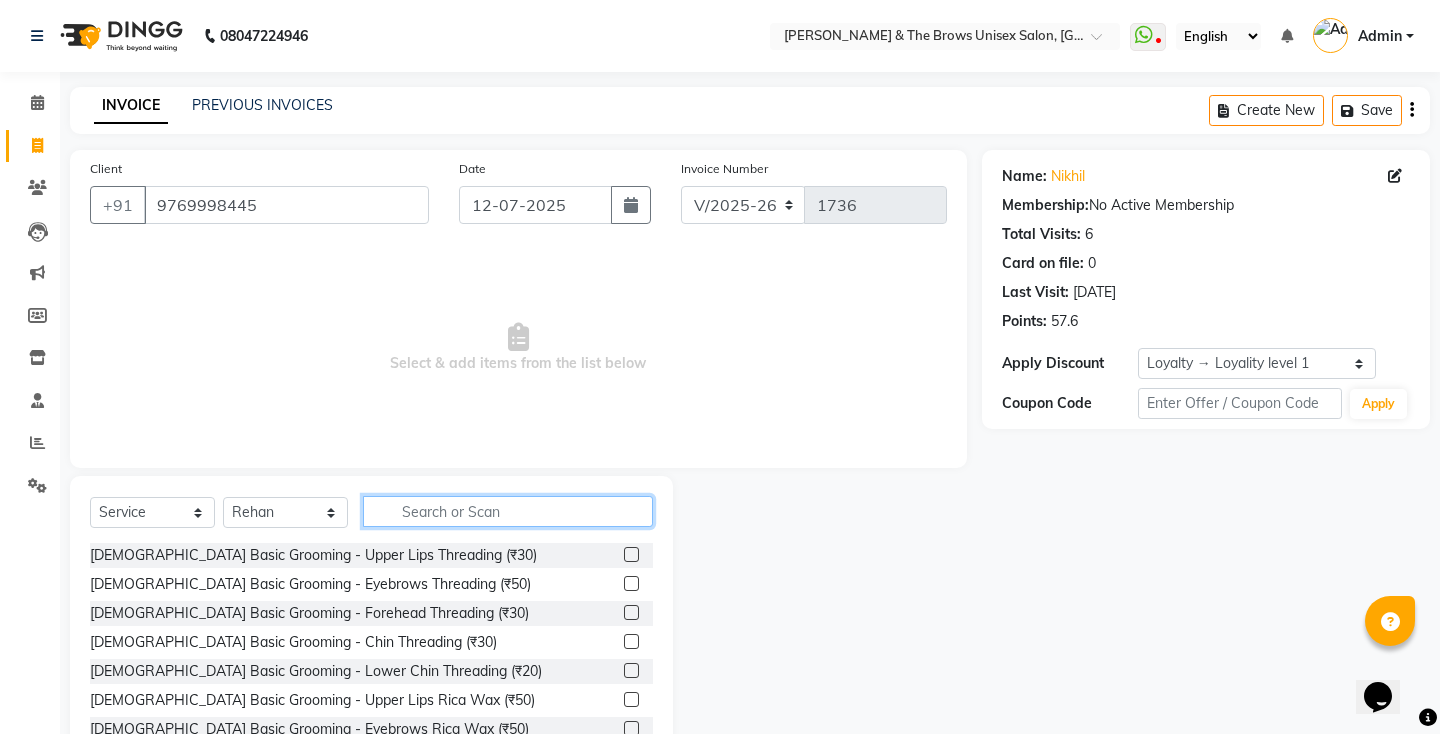 click 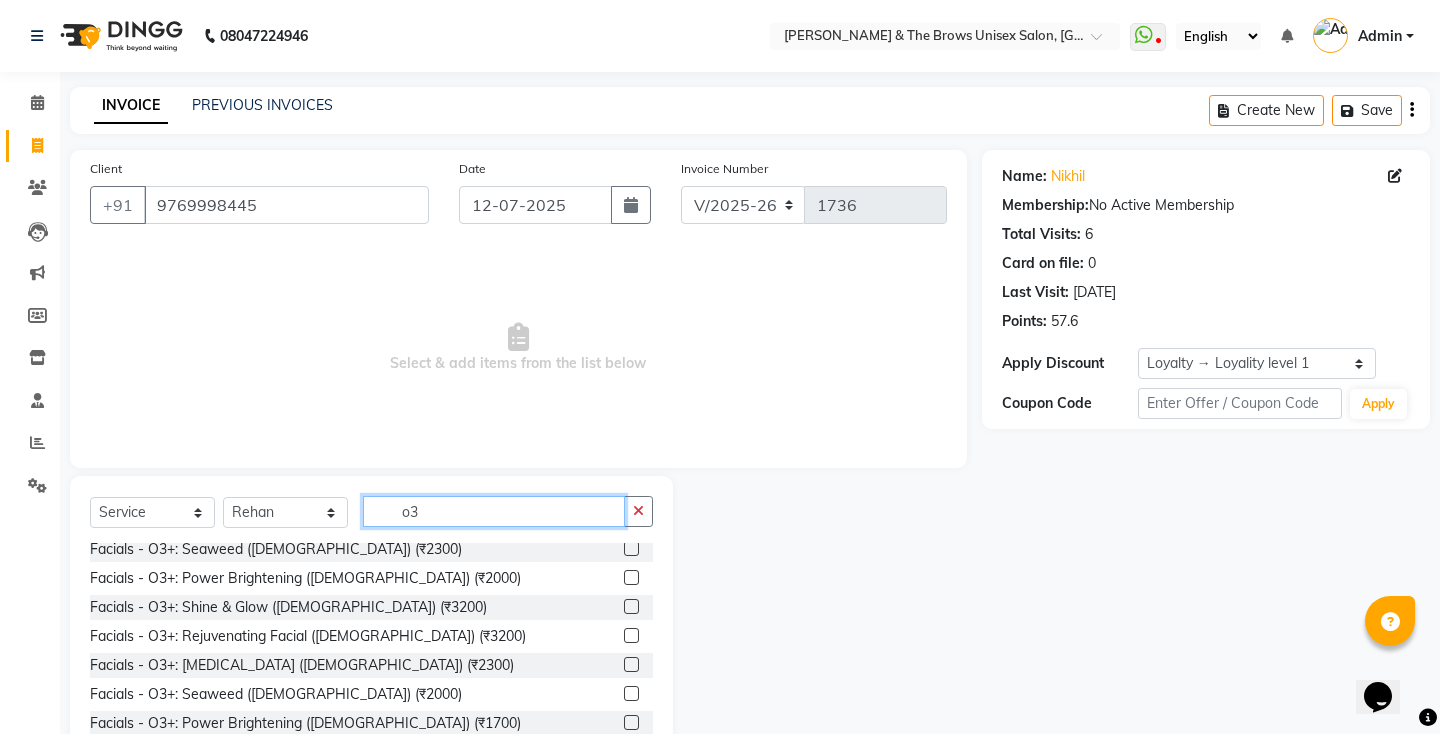 scroll, scrollTop: 9, scrollLeft: 0, axis: vertical 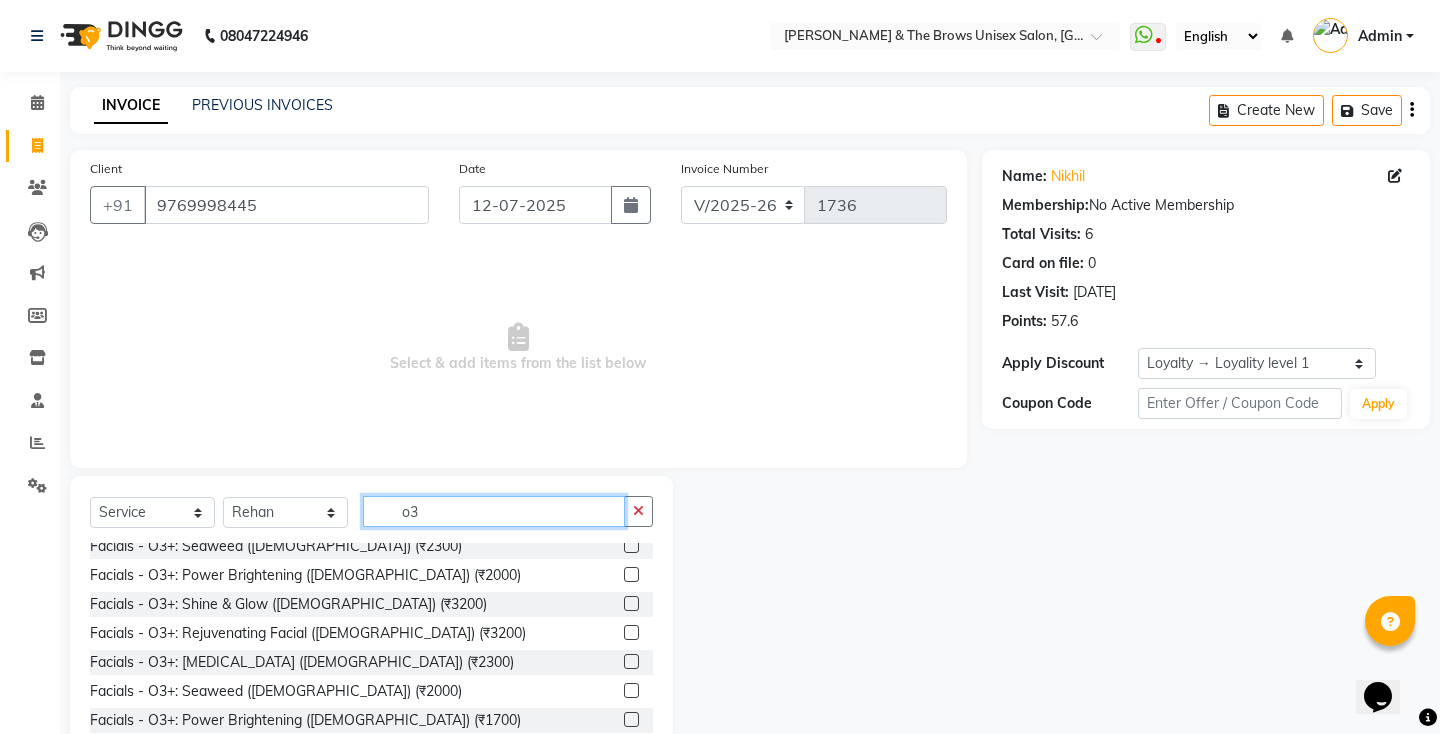click on "o3" 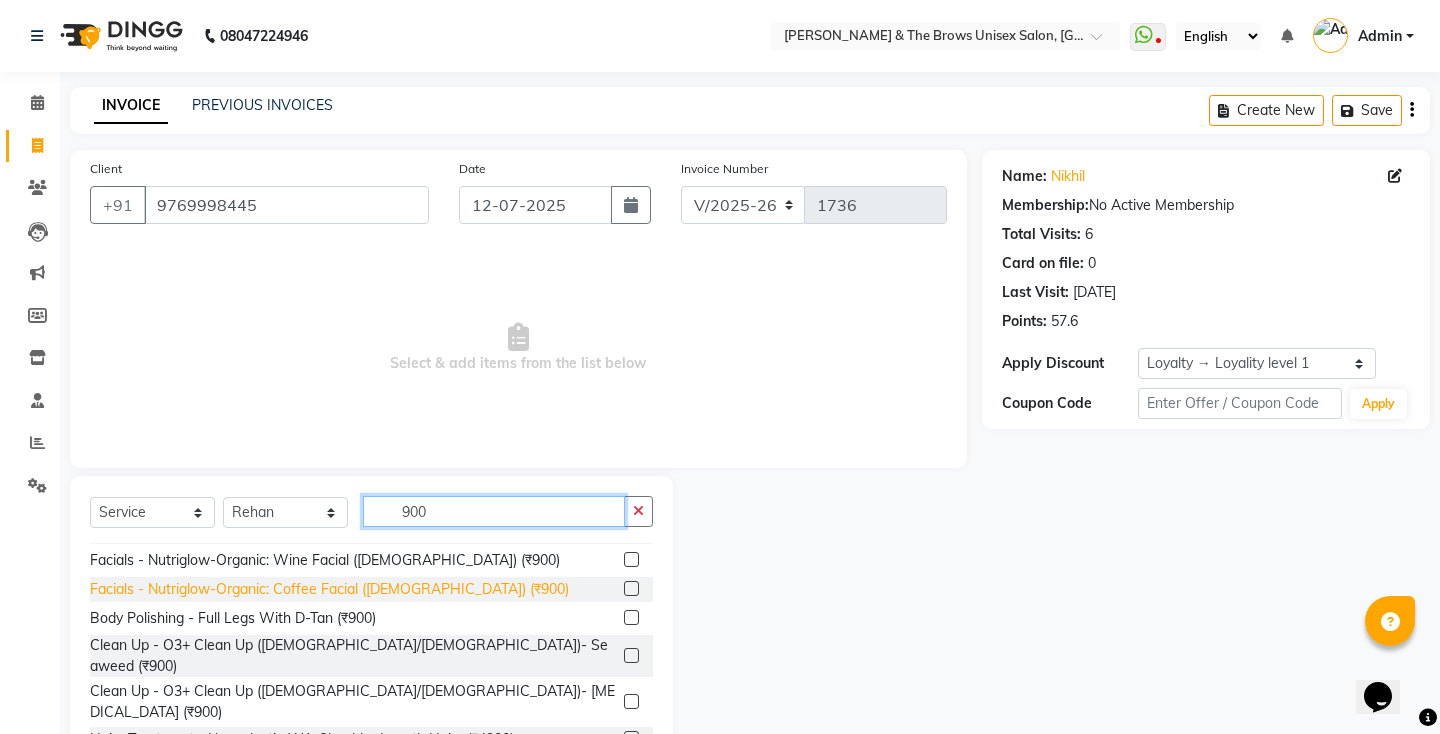 scroll, scrollTop: 30, scrollLeft: 0, axis: vertical 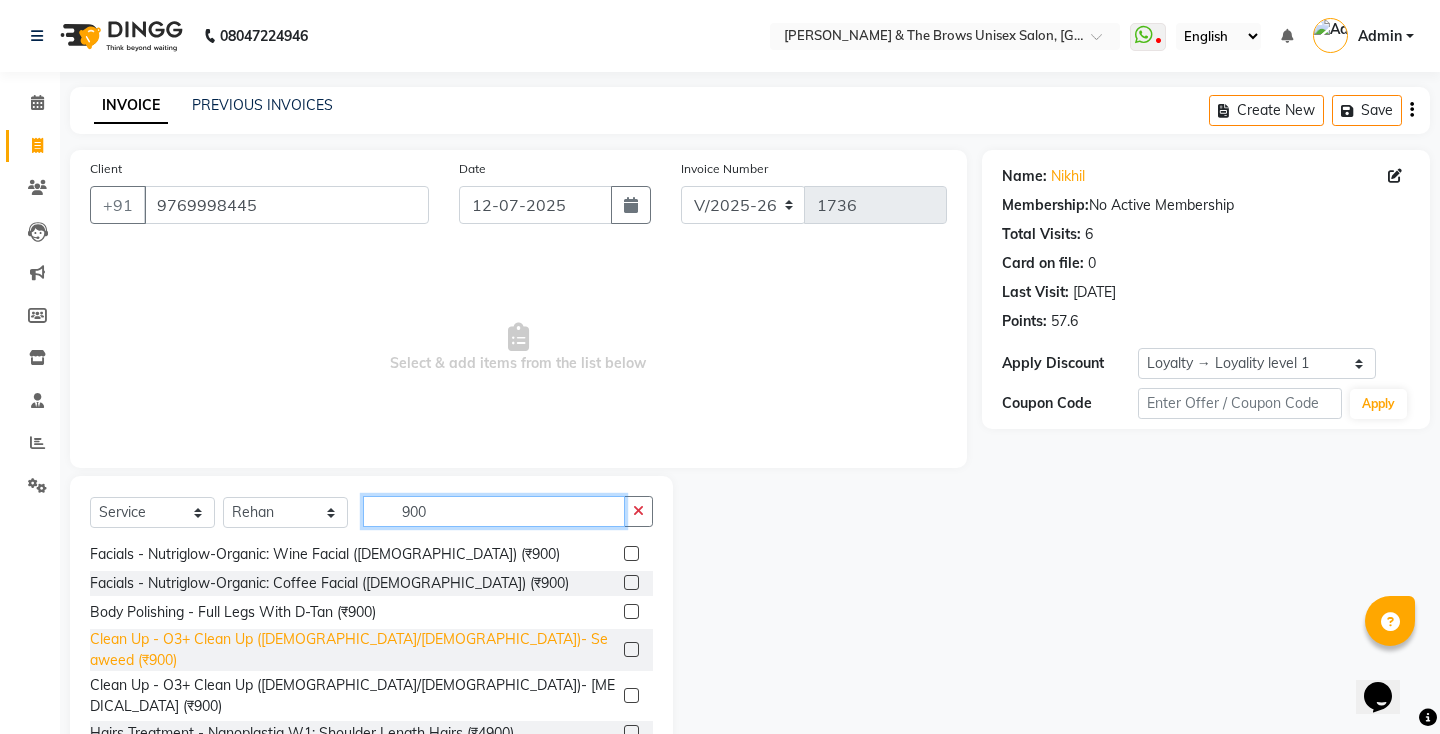 type on "900" 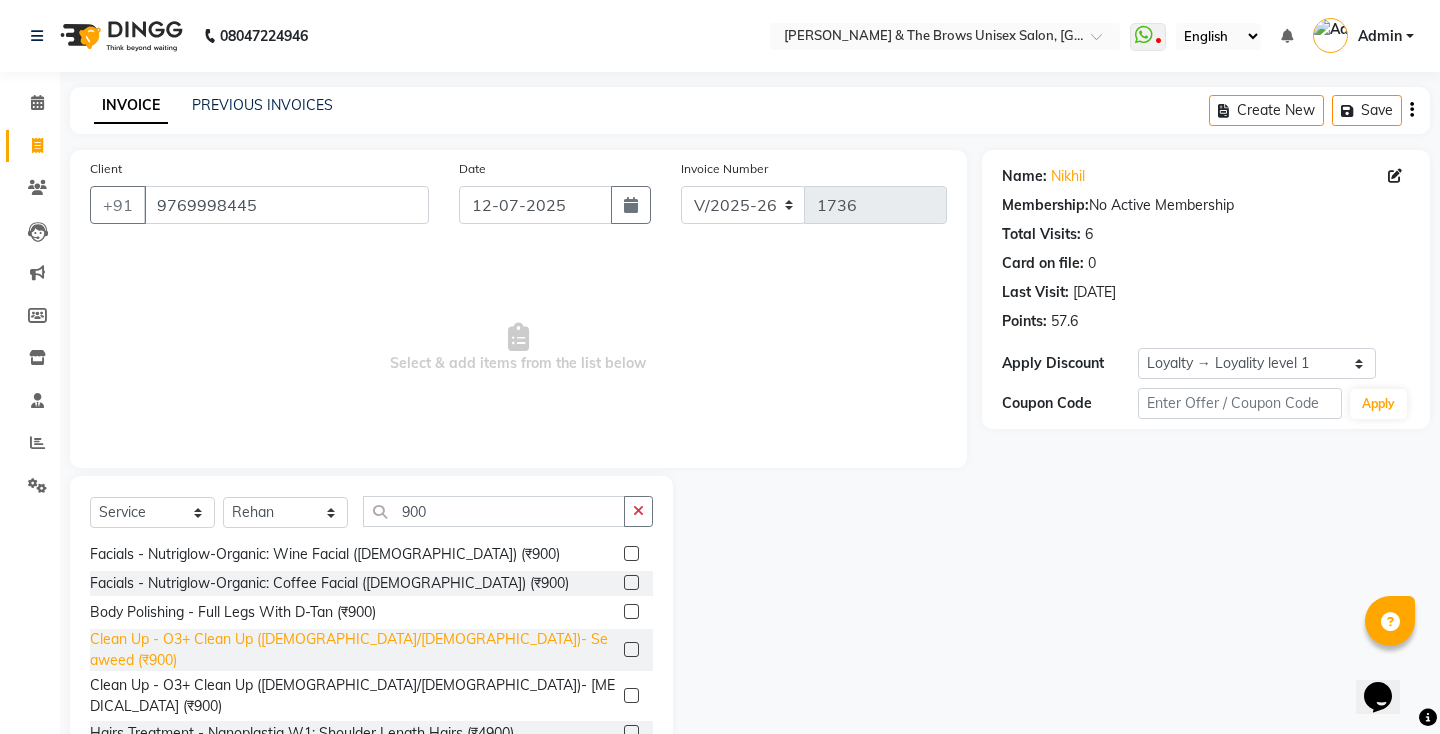 click on "Clean Up - O3+ Clean Up ([DEMOGRAPHIC_DATA]/[DEMOGRAPHIC_DATA])- Seaweed (₹900)" 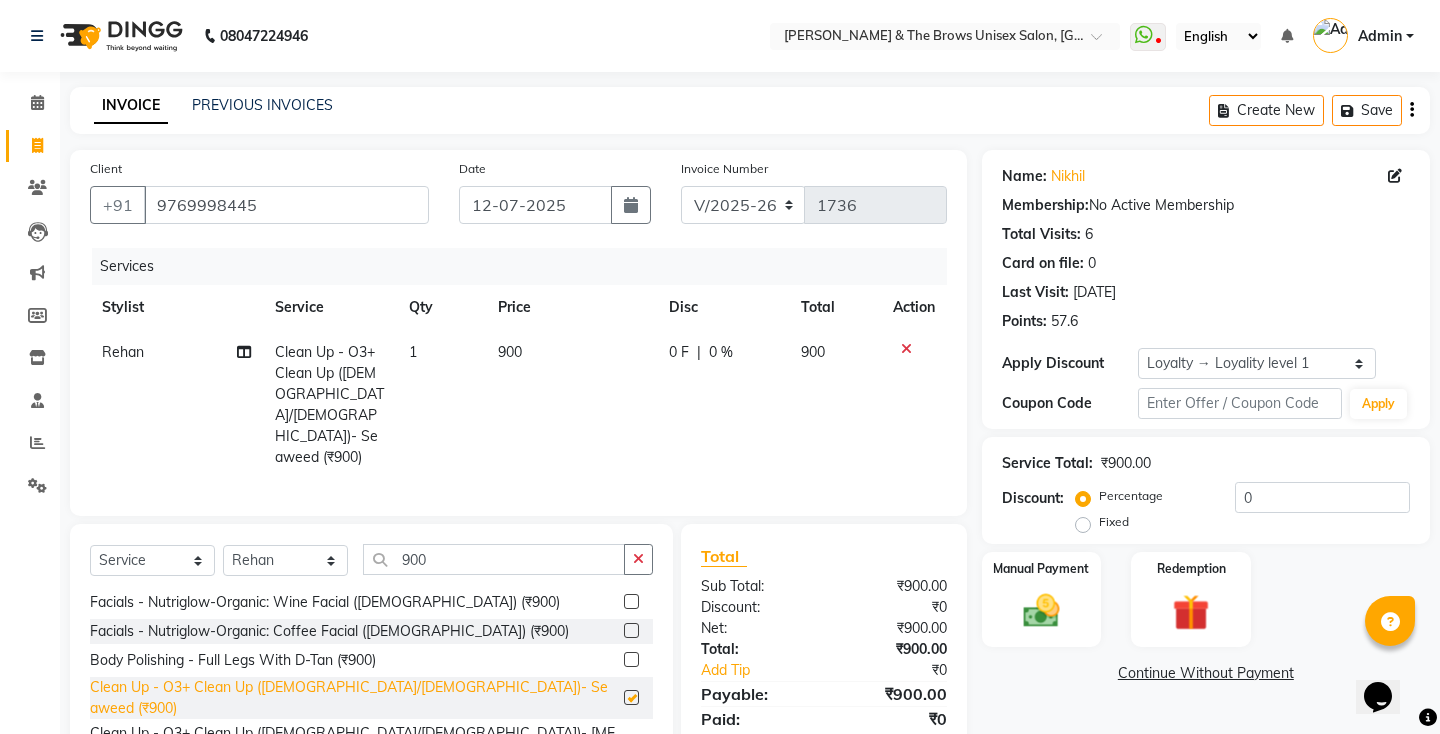 checkbox on "false" 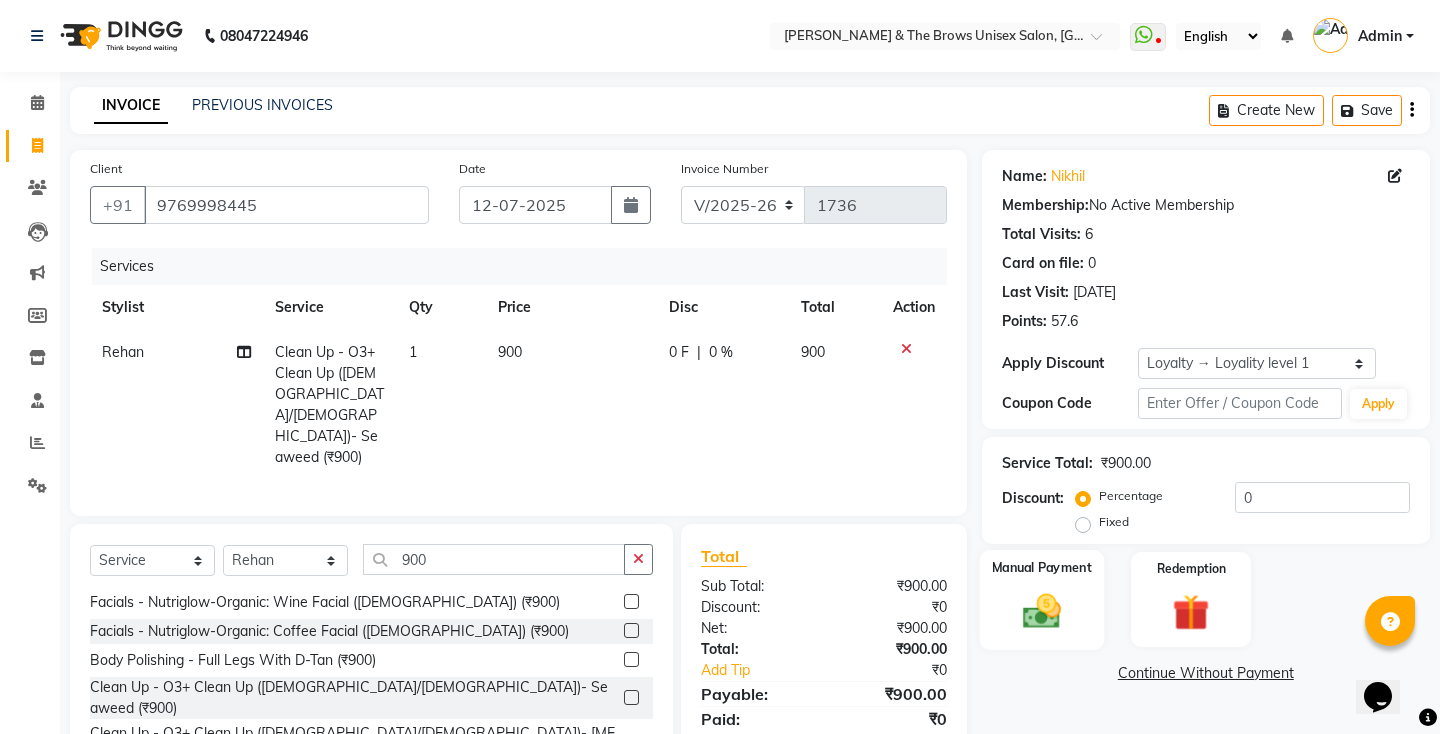 click 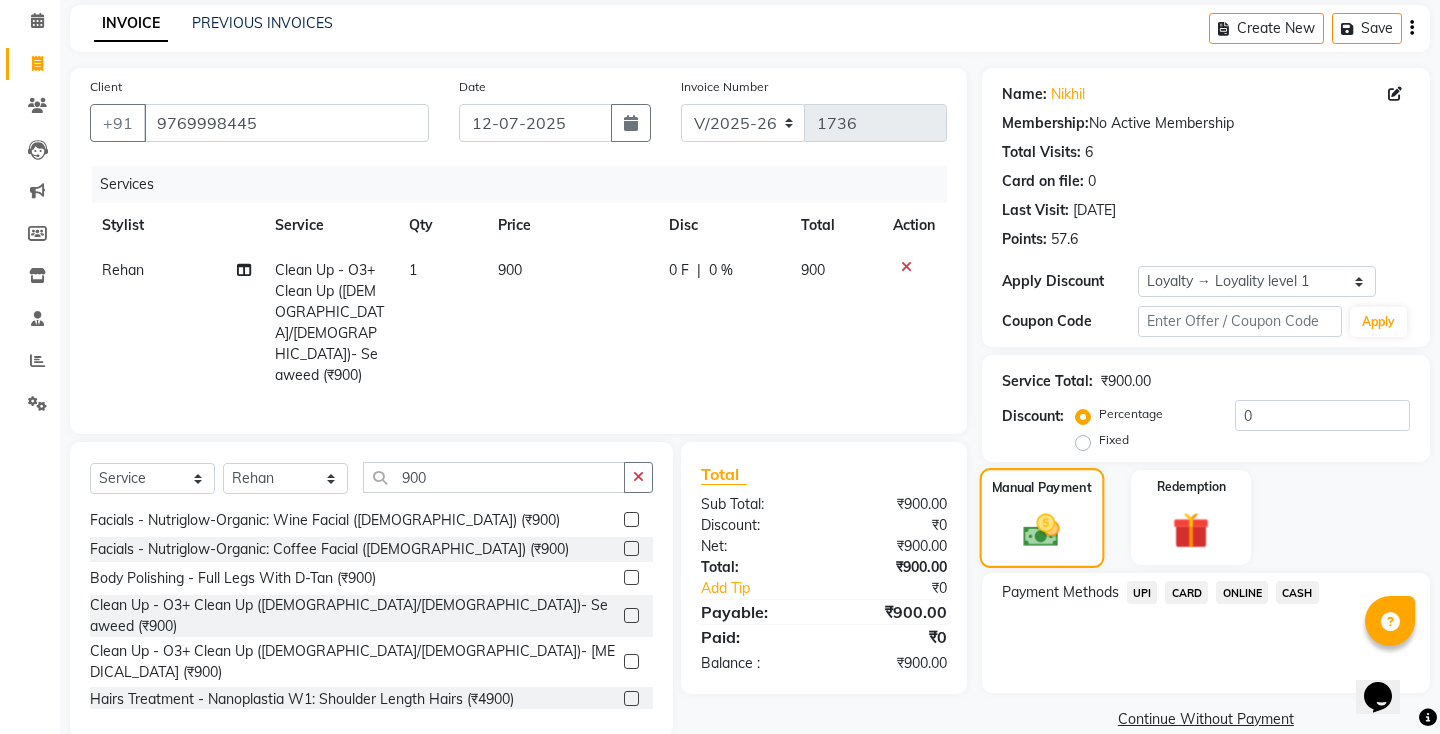 scroll, scrollTop: 89, scrollLeft: 0, axis: vertical 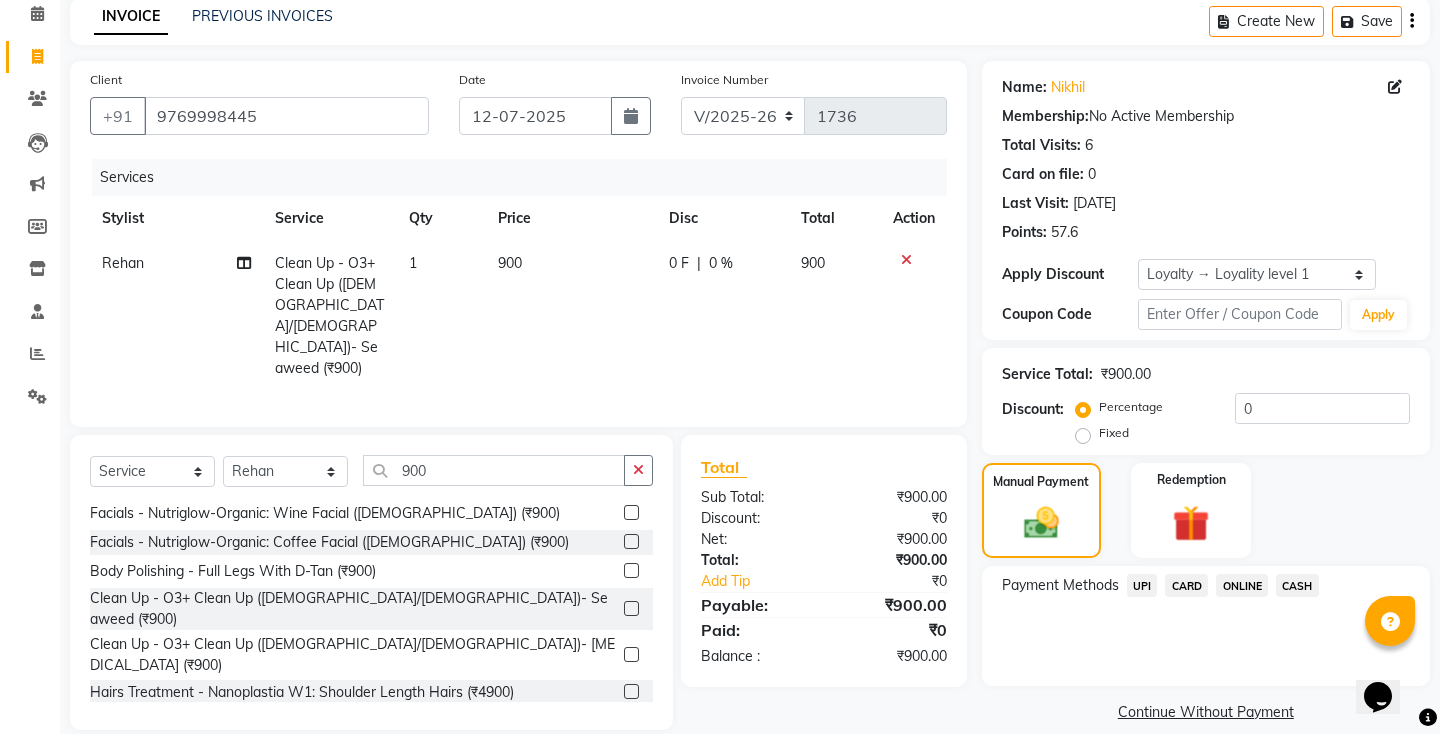 click on "UPI" 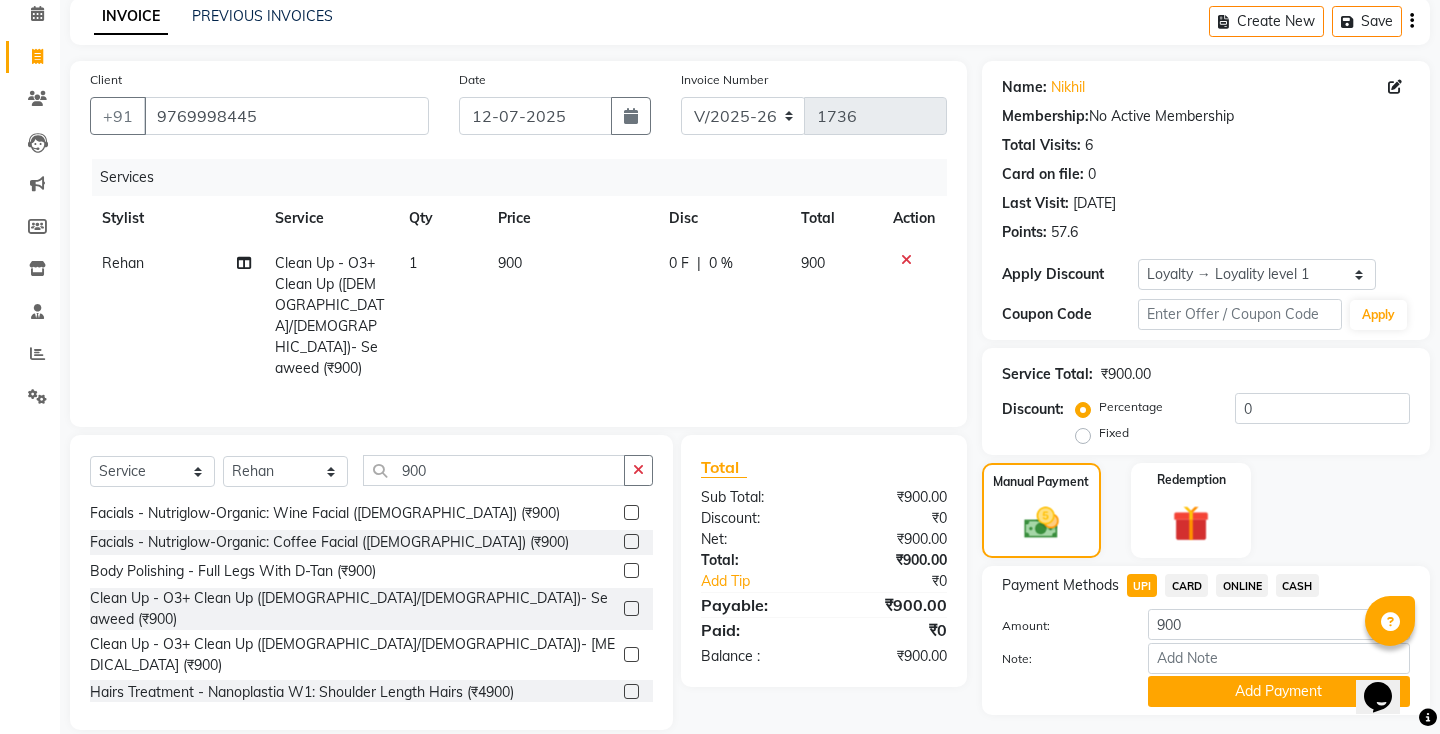 scroll, scrollTop: 118, scrollLeft: 0, axis: vertical 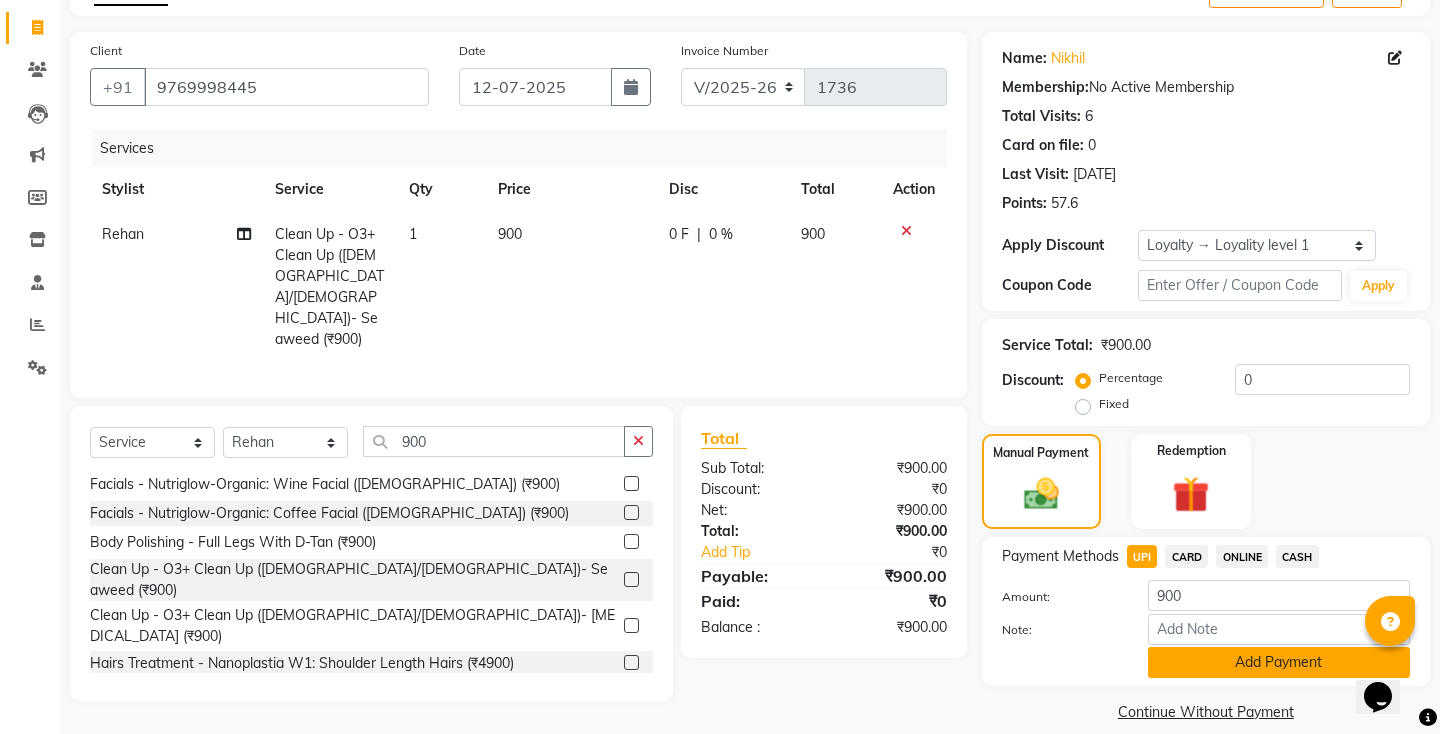 click on "Add Payment" 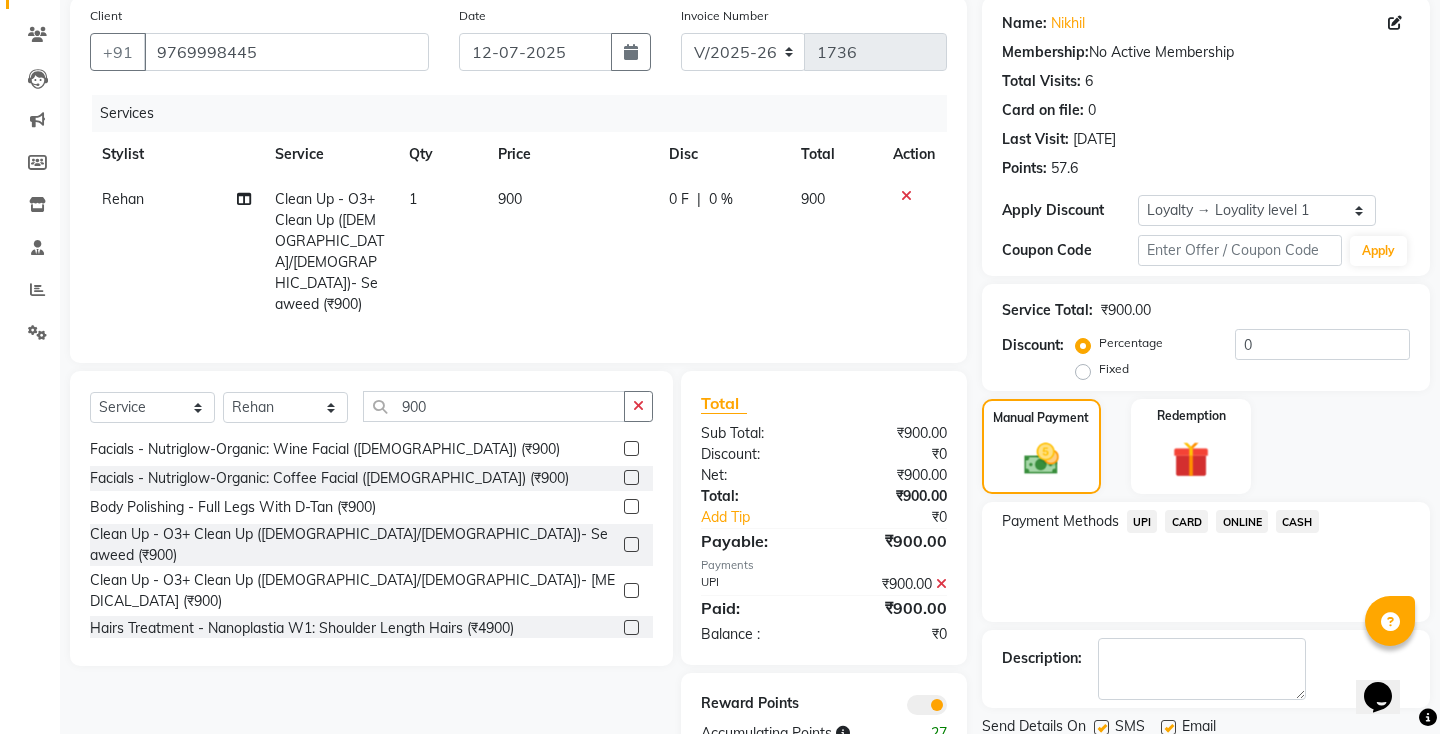 scroll, scrollTop: 202, scrollLeft: 0, axis: vertical 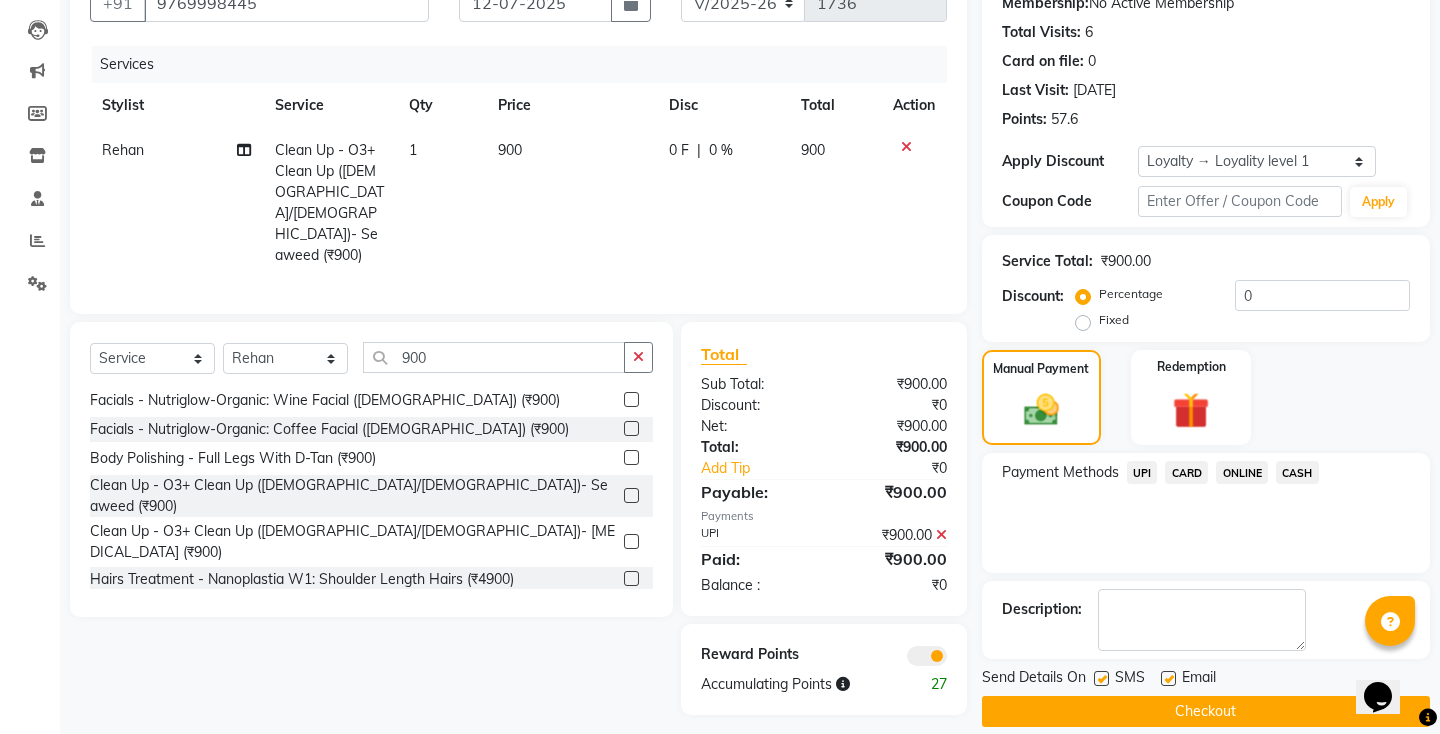 click 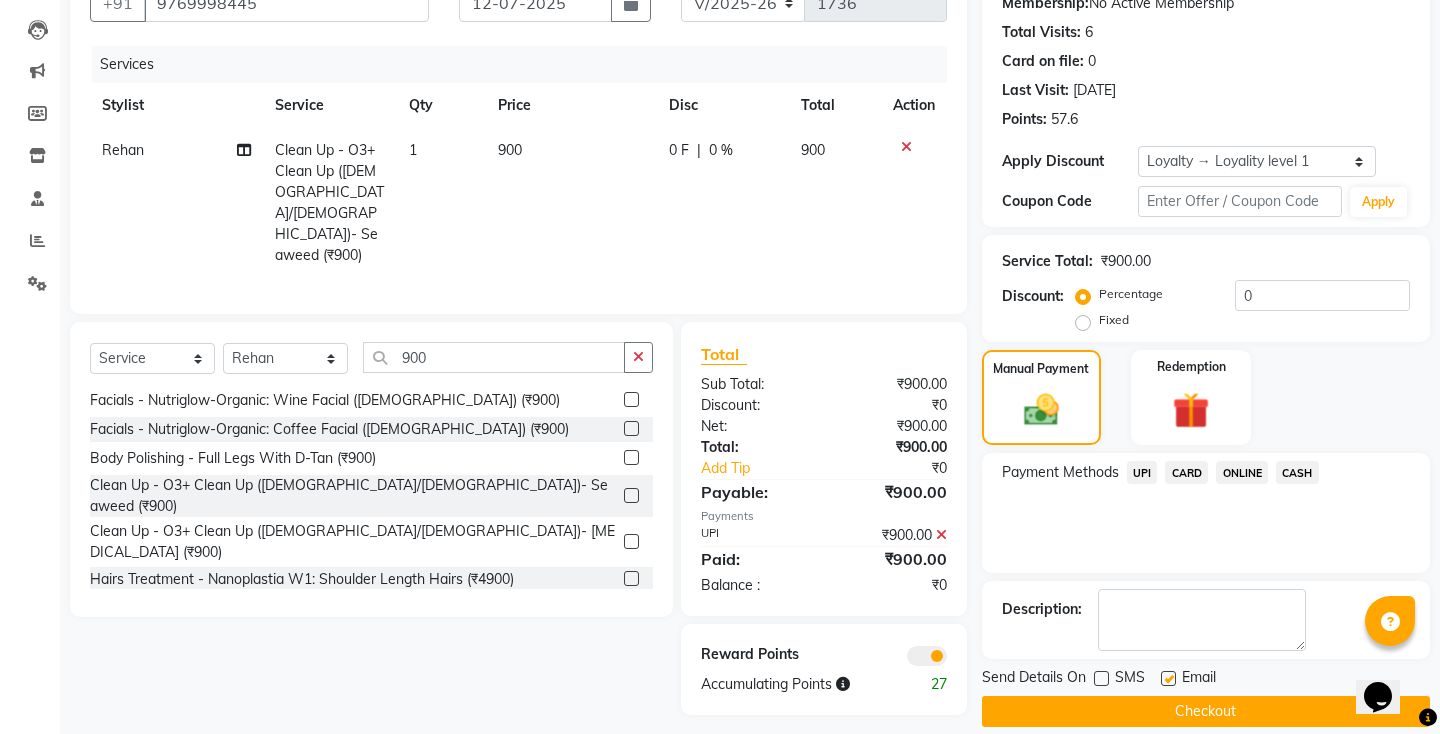 click on "Checkout" 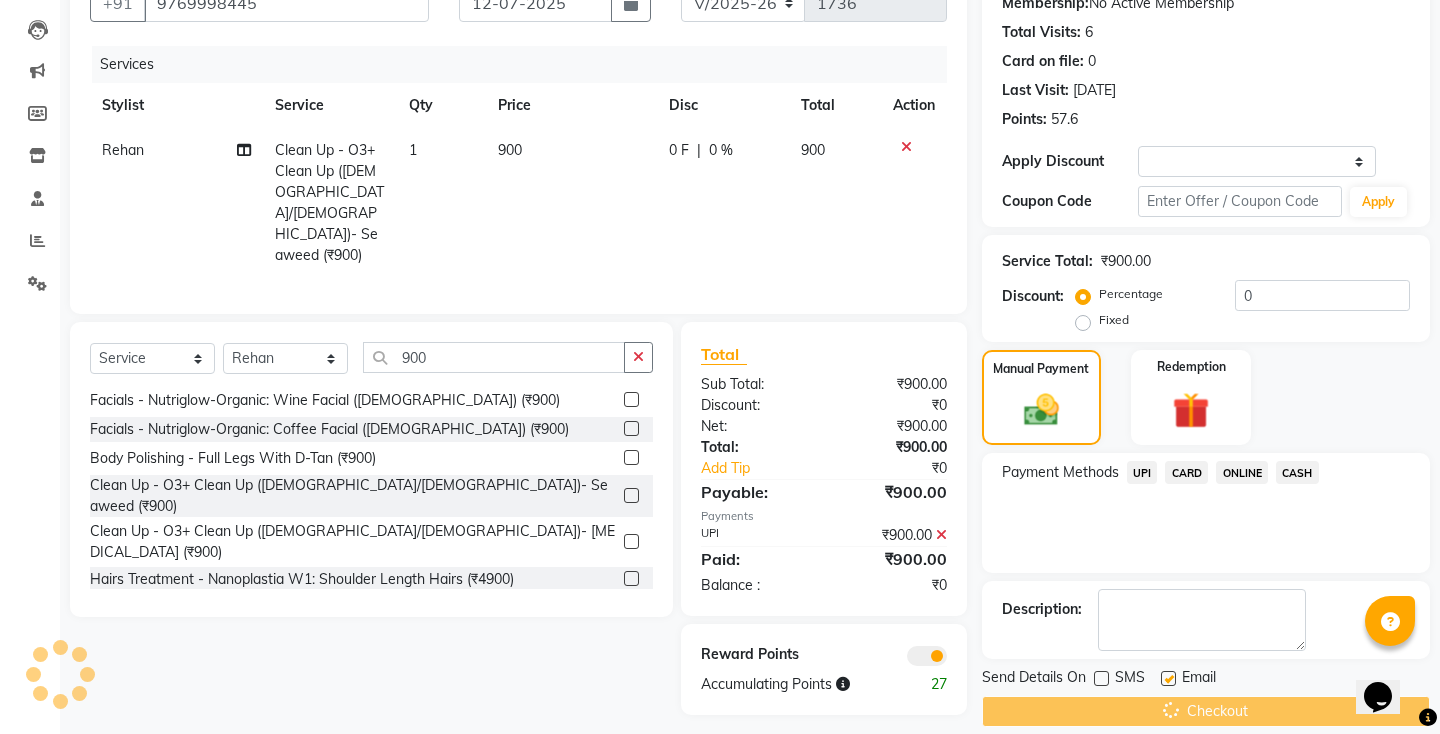 scroll, scrollTop: 0, scrollLeft: 0, axis: both 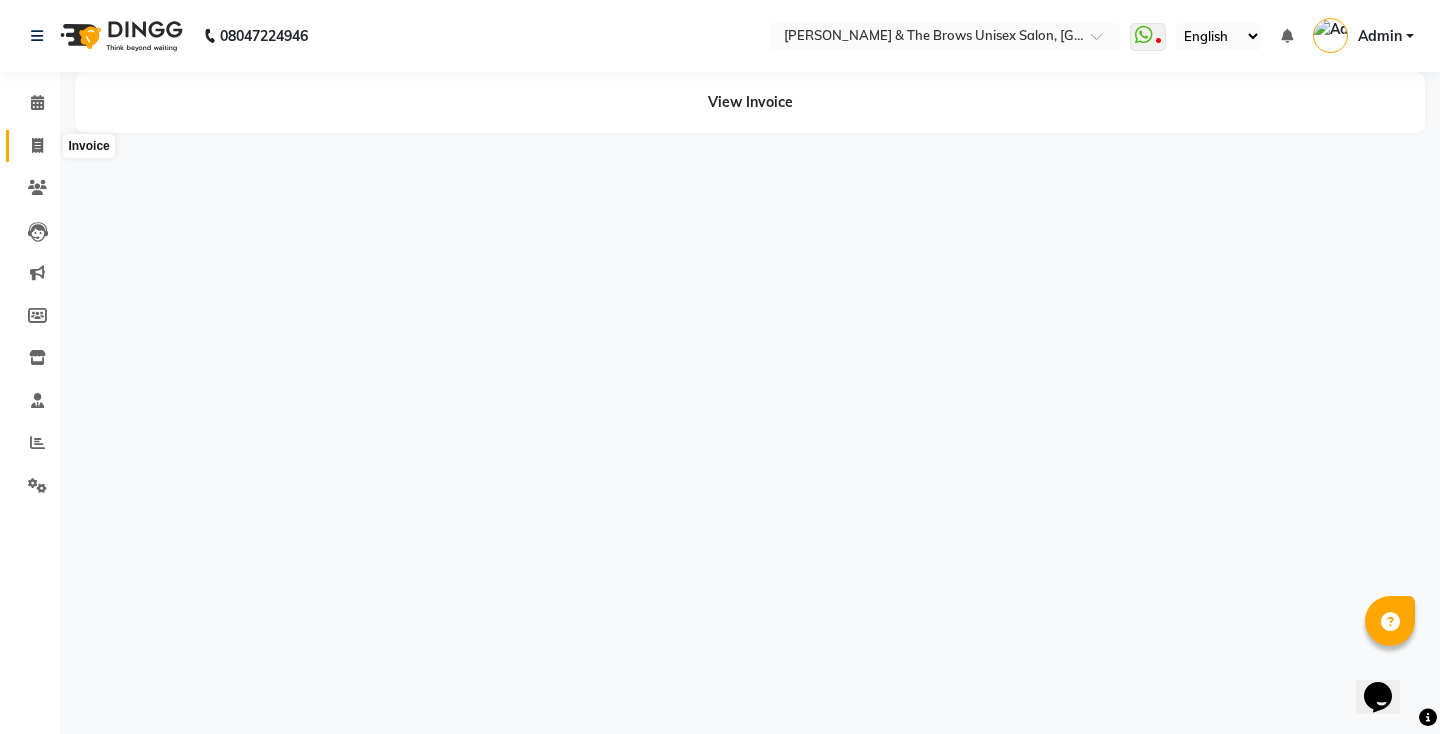 click 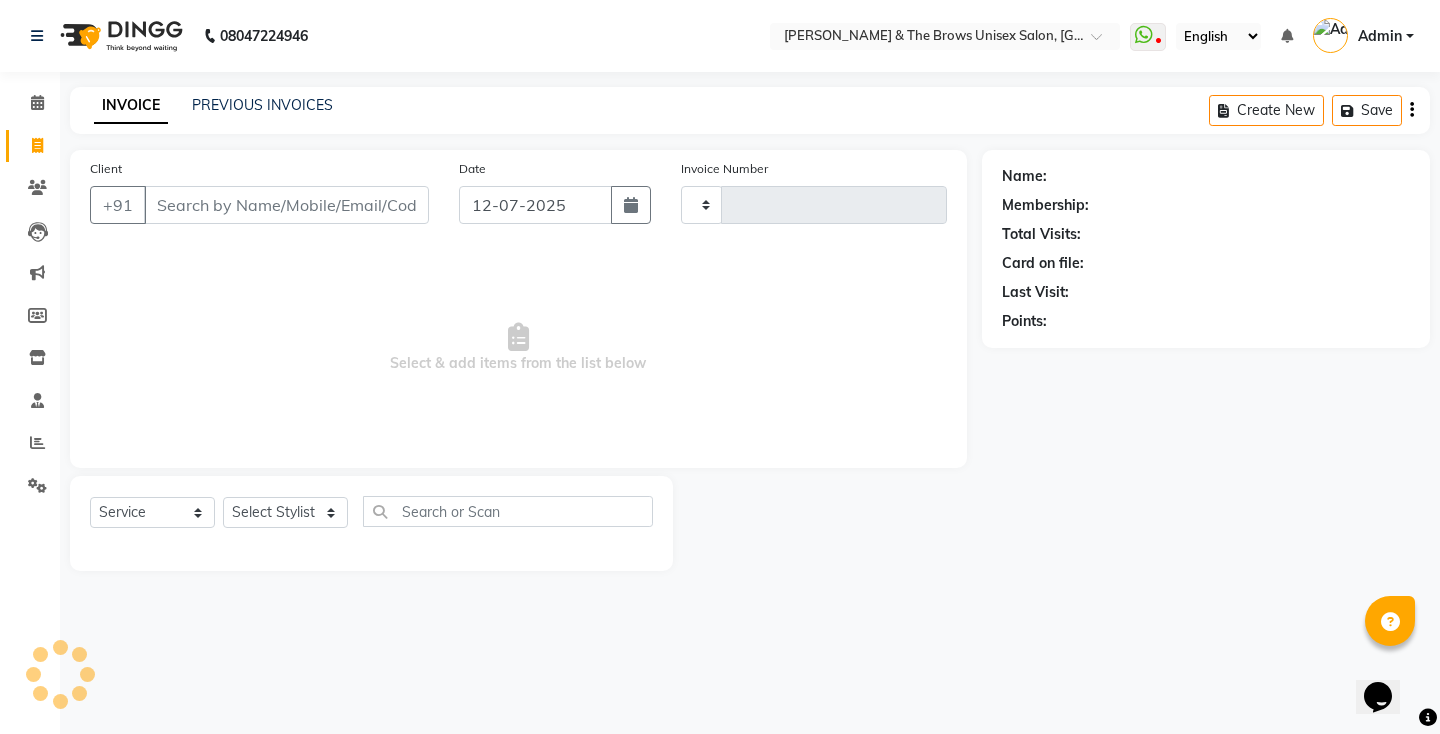type on "1737" 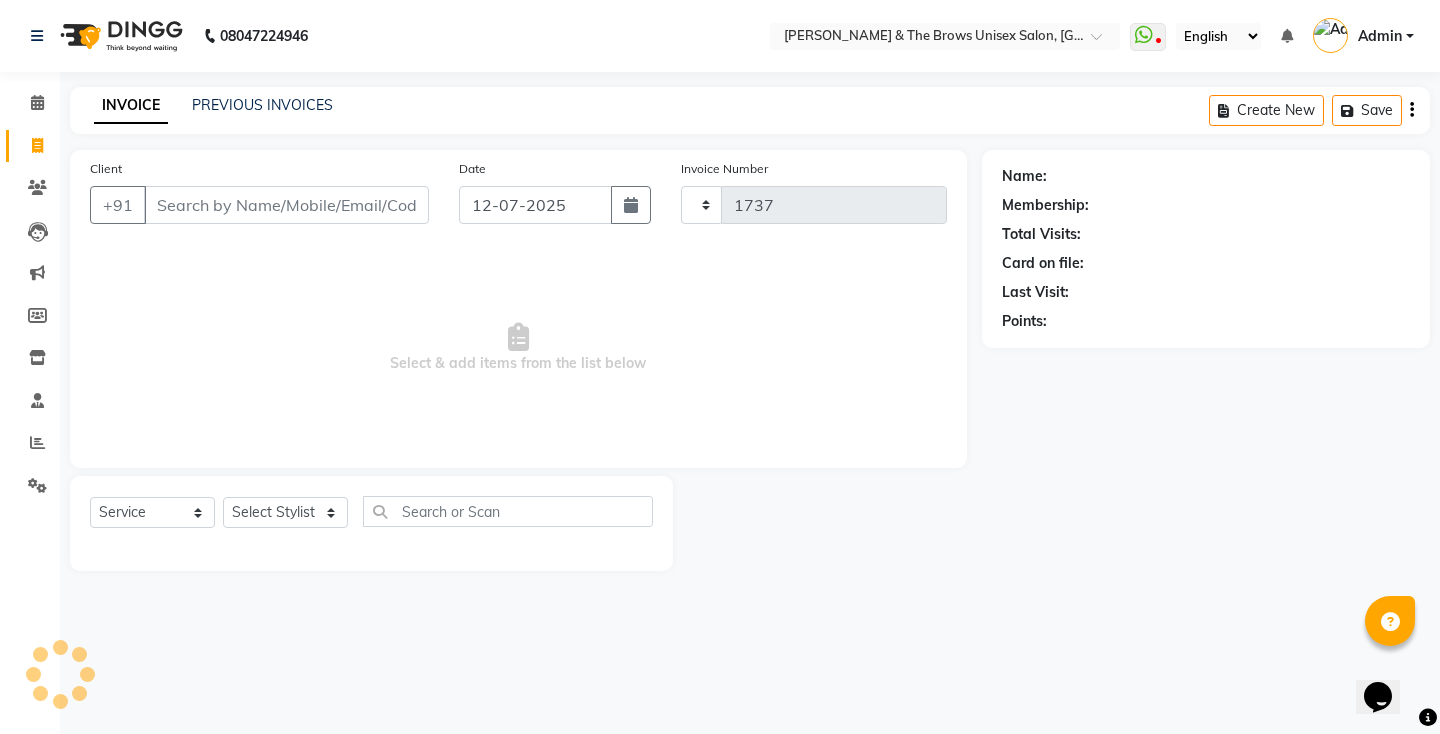 select on "872" 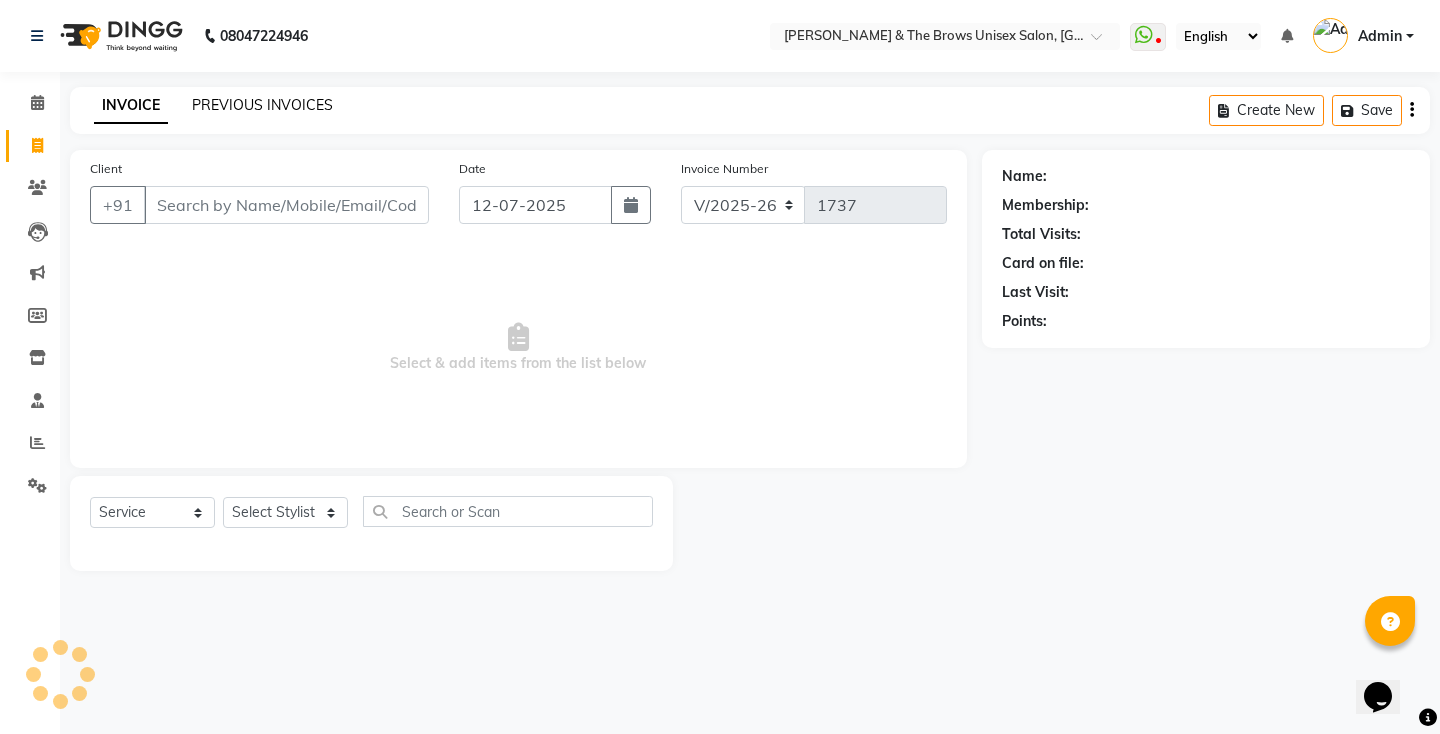 click on "PREVIOUS INVOICES" 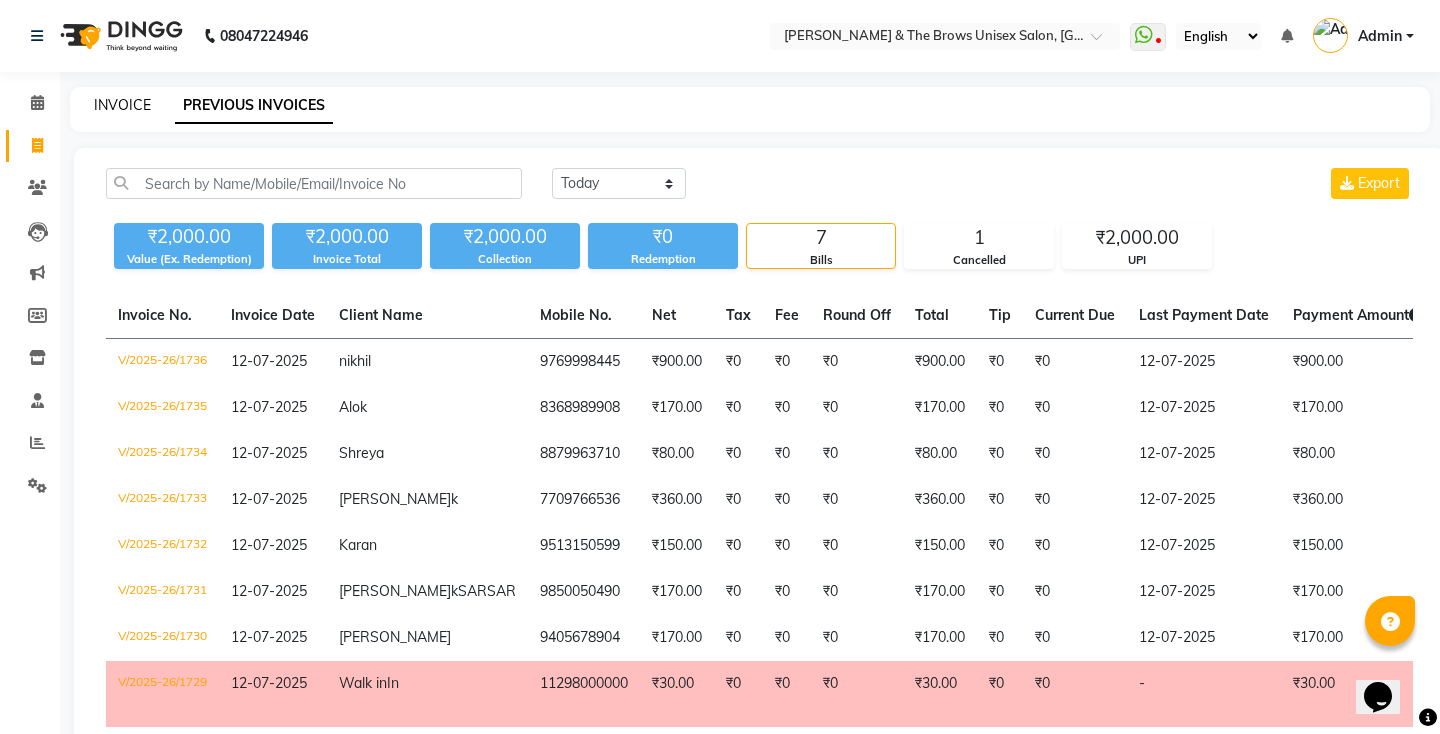 click on "INVOICE" 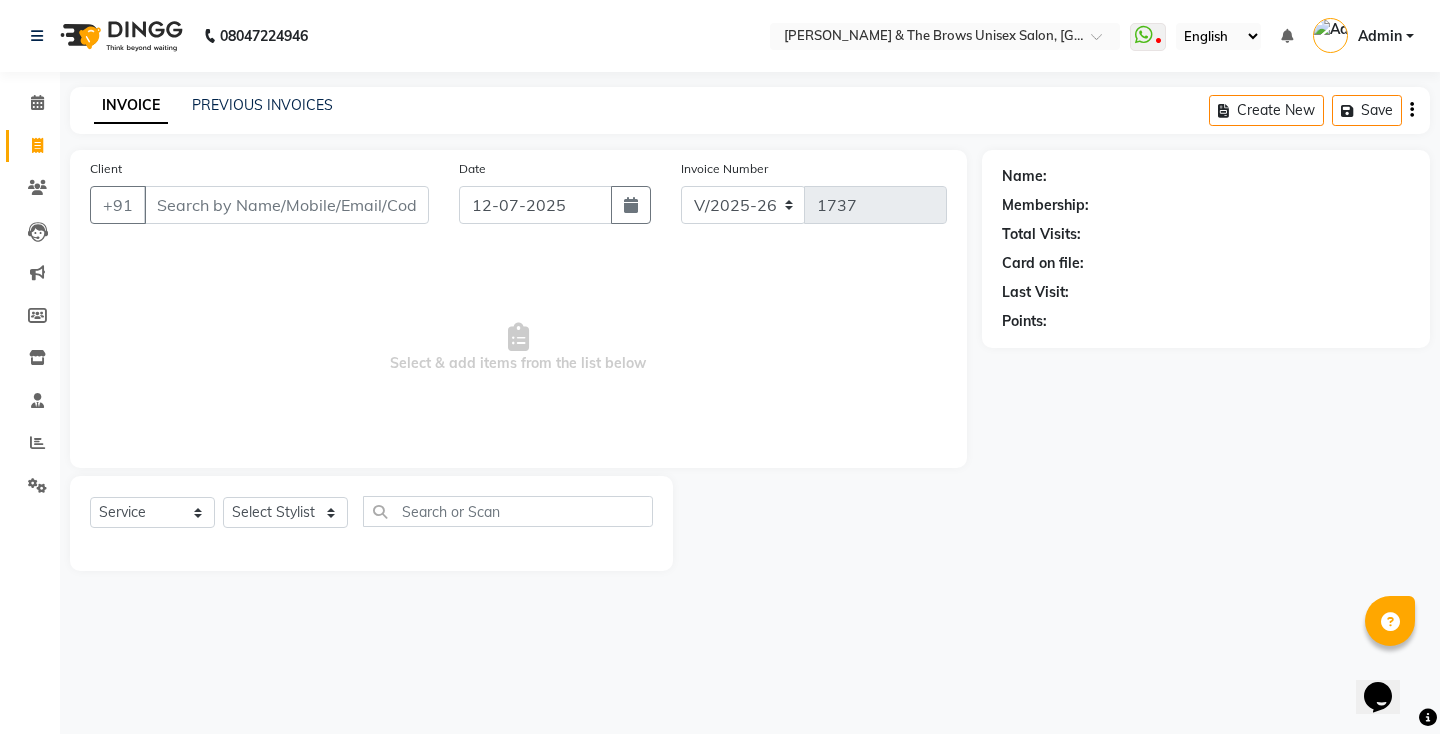 click on "Client" at bounding box center [286, 205] 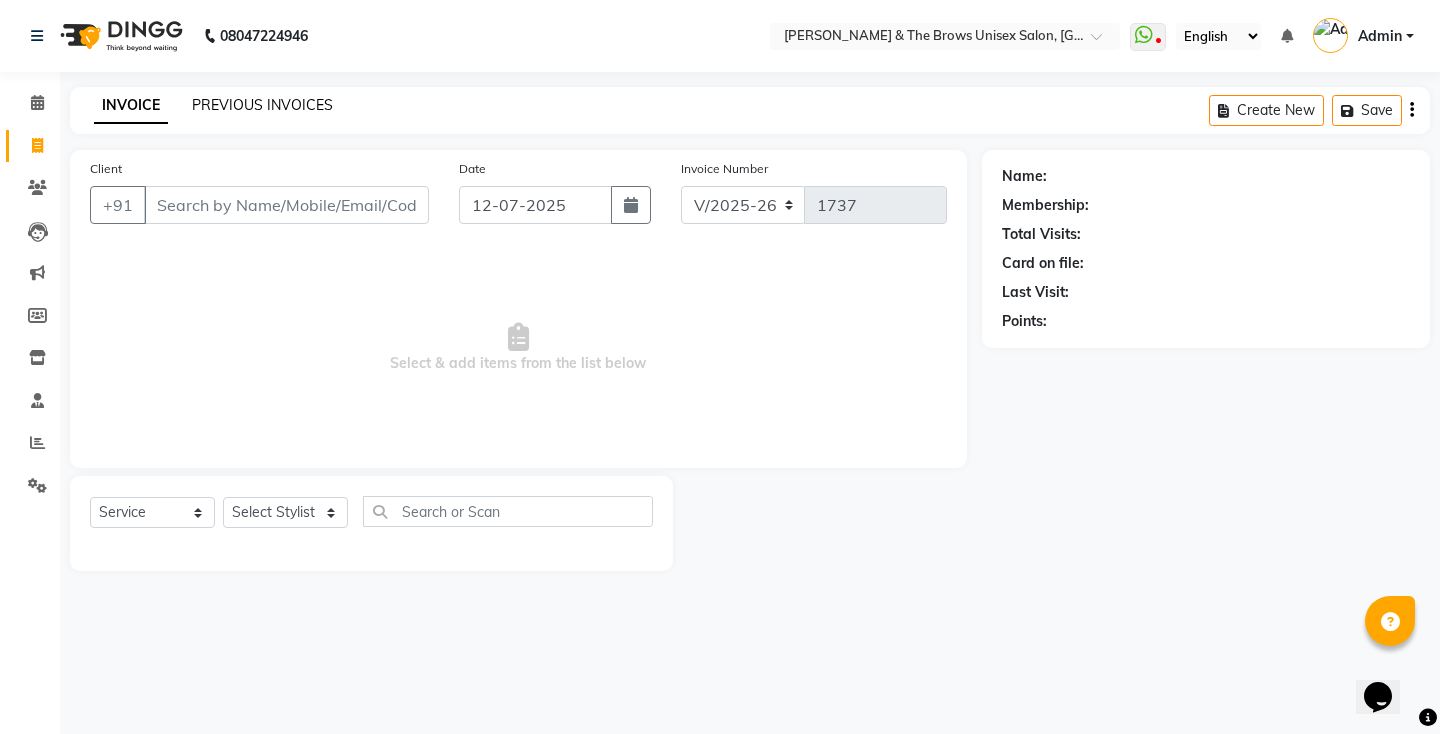 click on "PREVIOUS INVOICES" 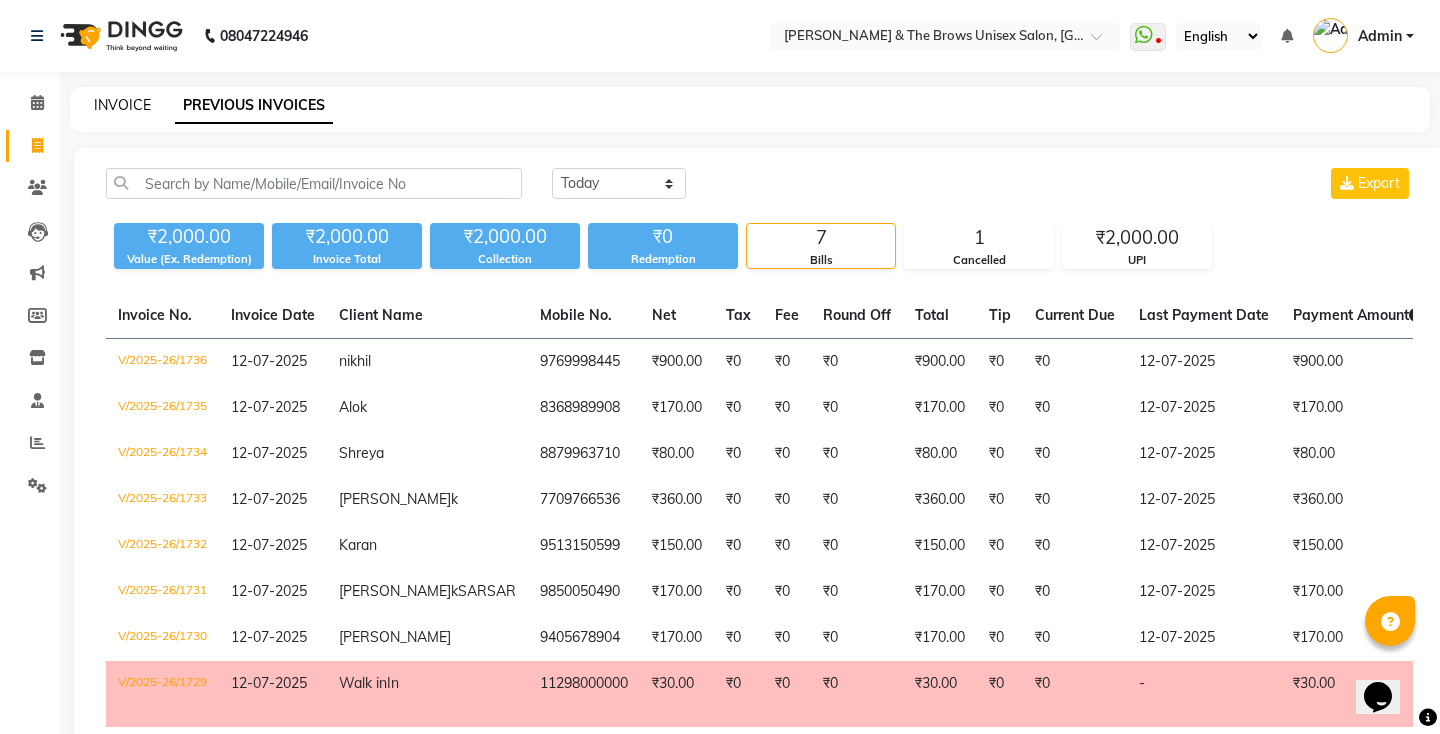 click on "INVOICE" 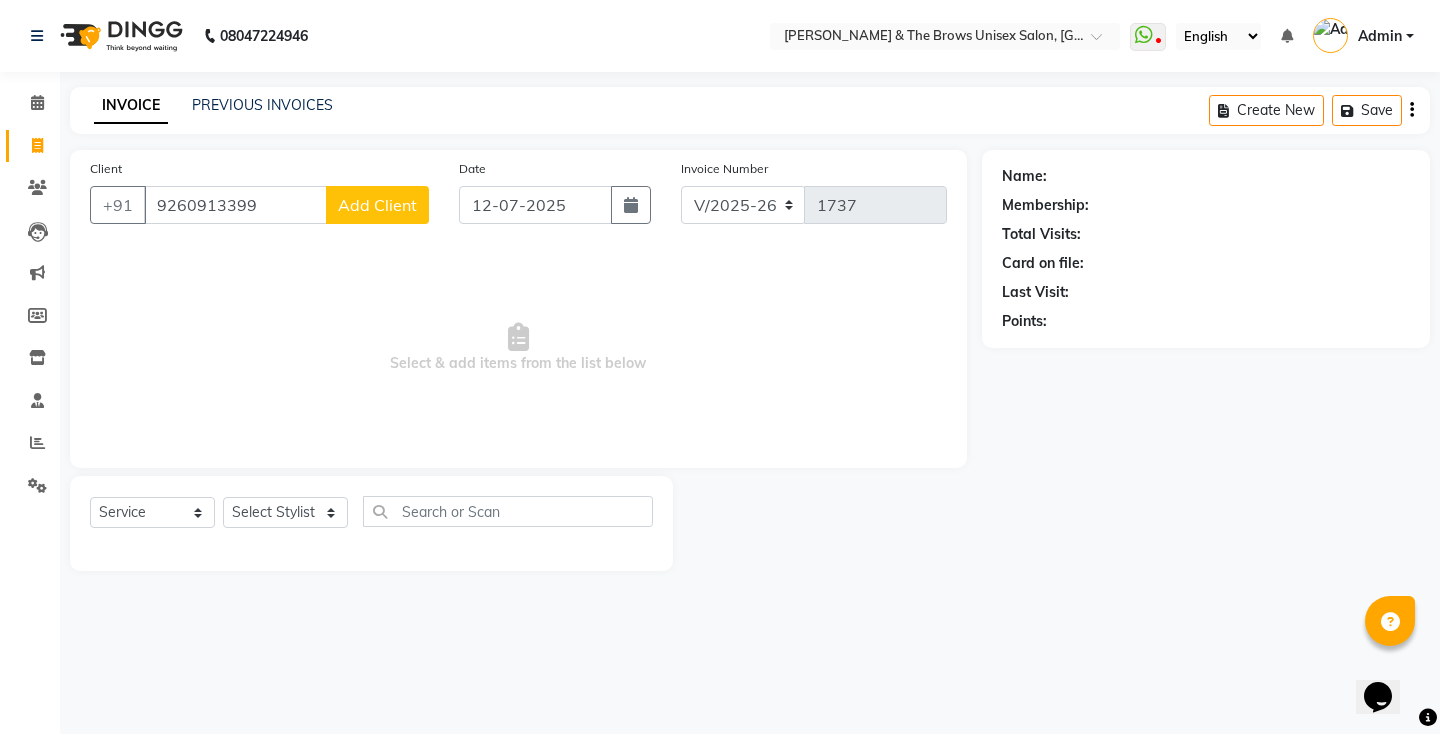 type on "9260913399" 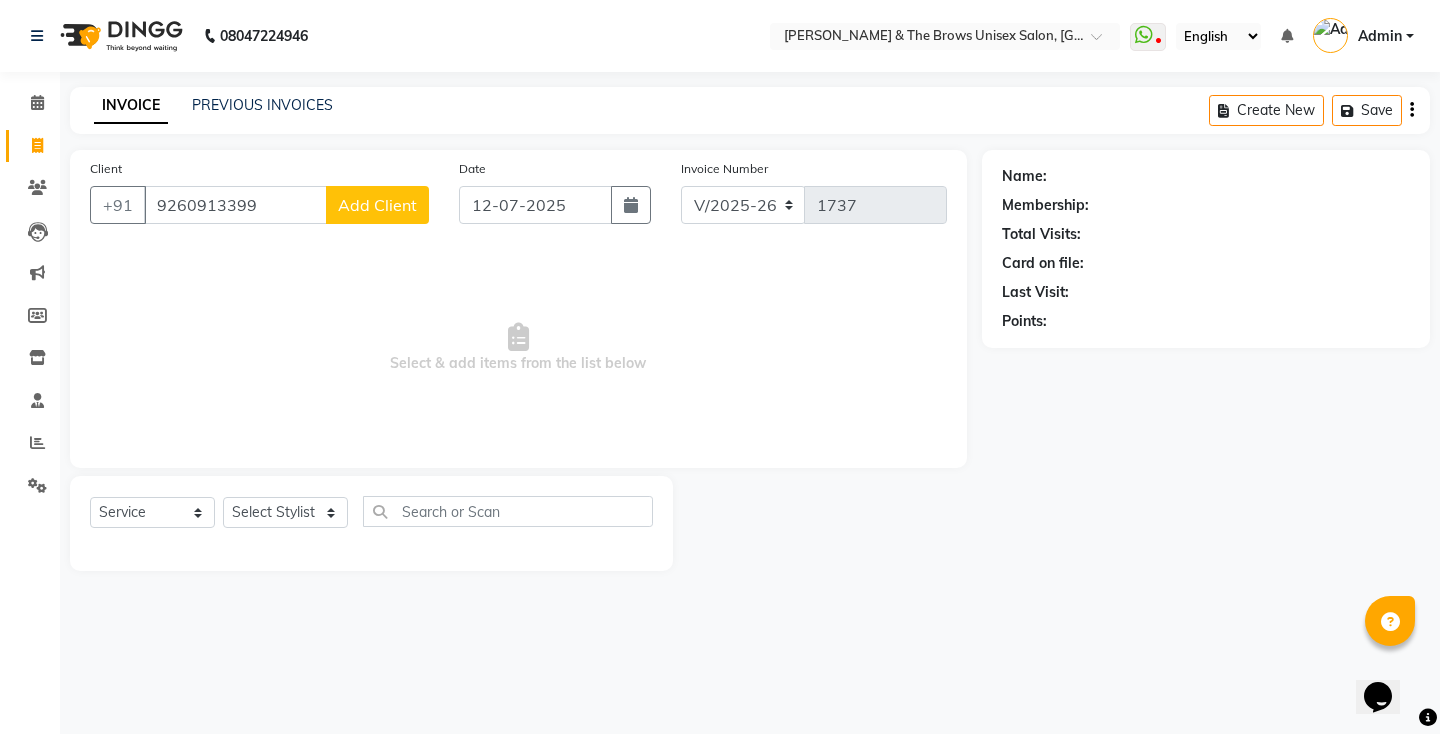select on "22" 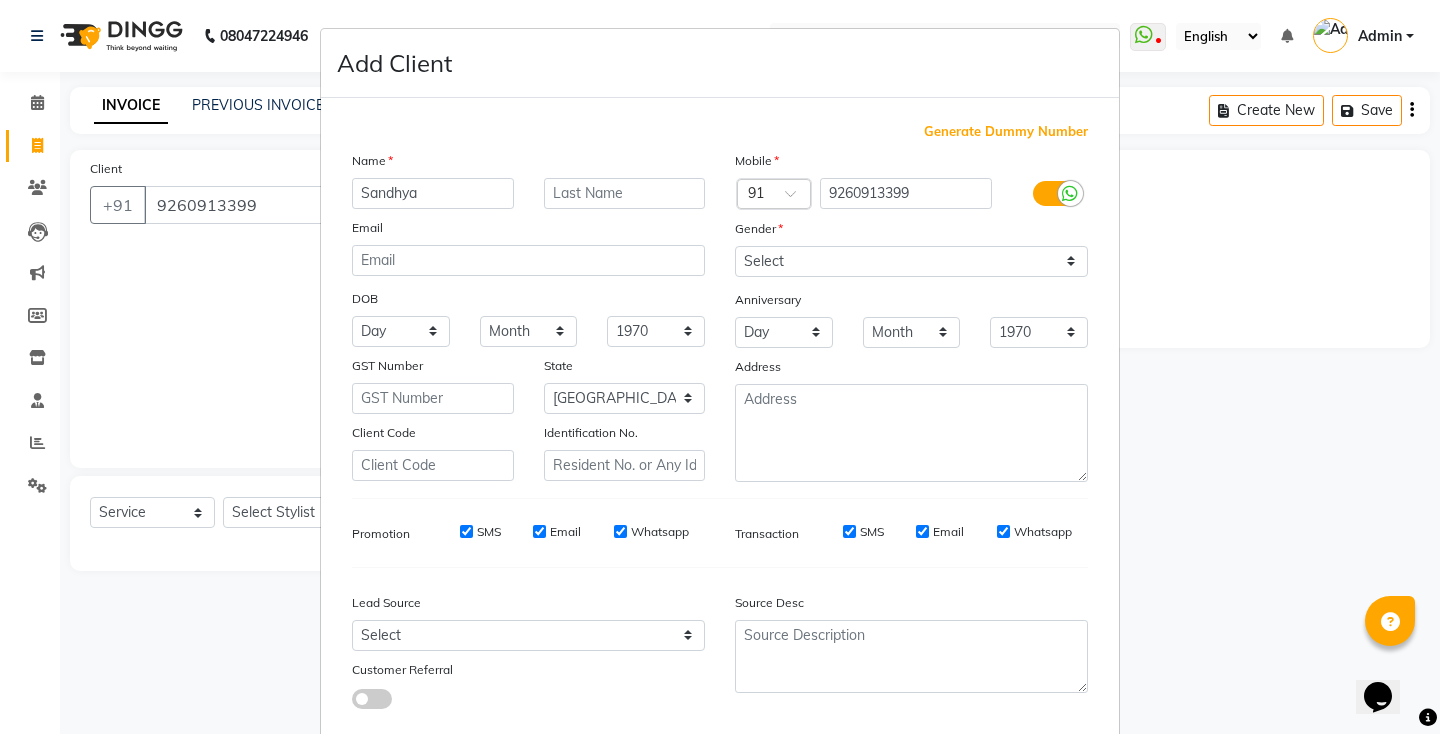 type on "Sandhya" 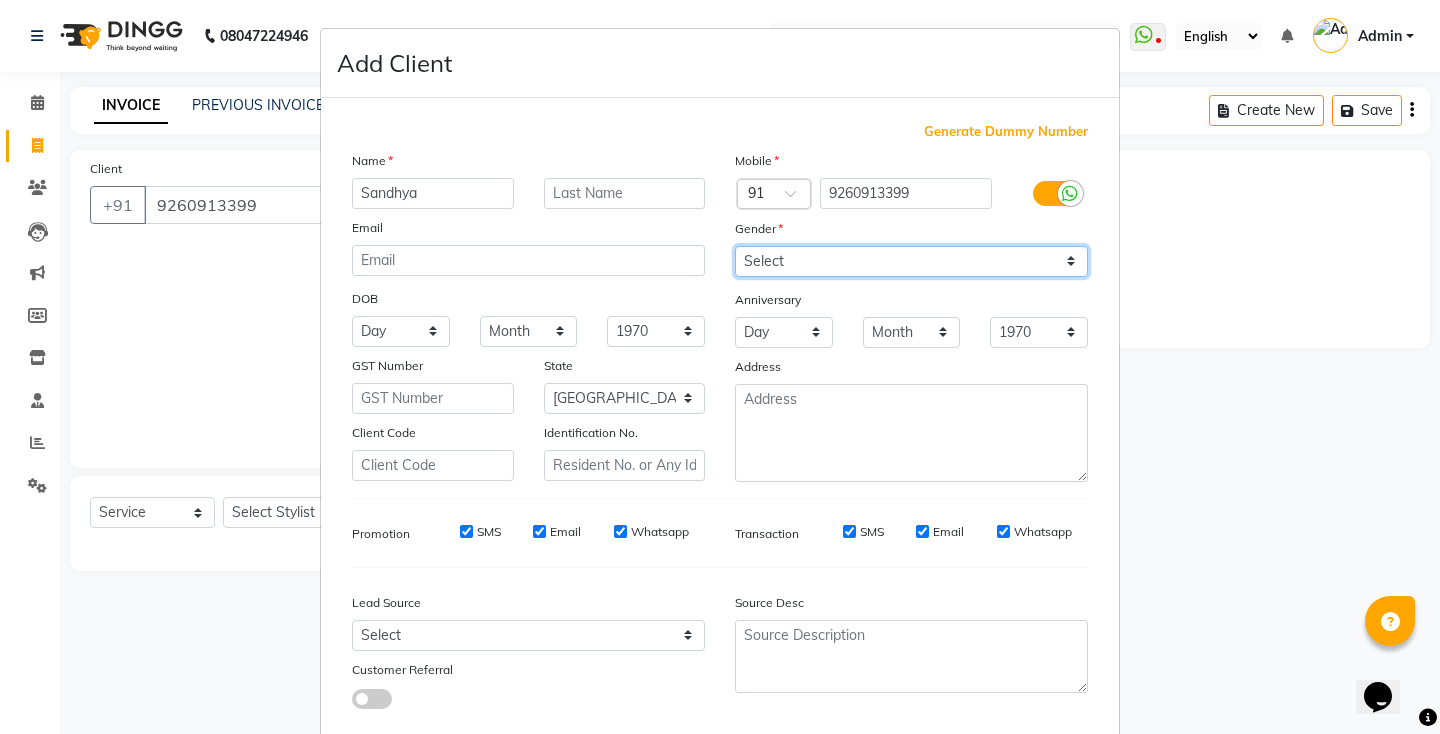 click on "Select [DEMOGRAPHIC_DATA] [DEMOGRAPHIC_DATA] Other Prefer Not To Say" at bounding box center [911, 261] 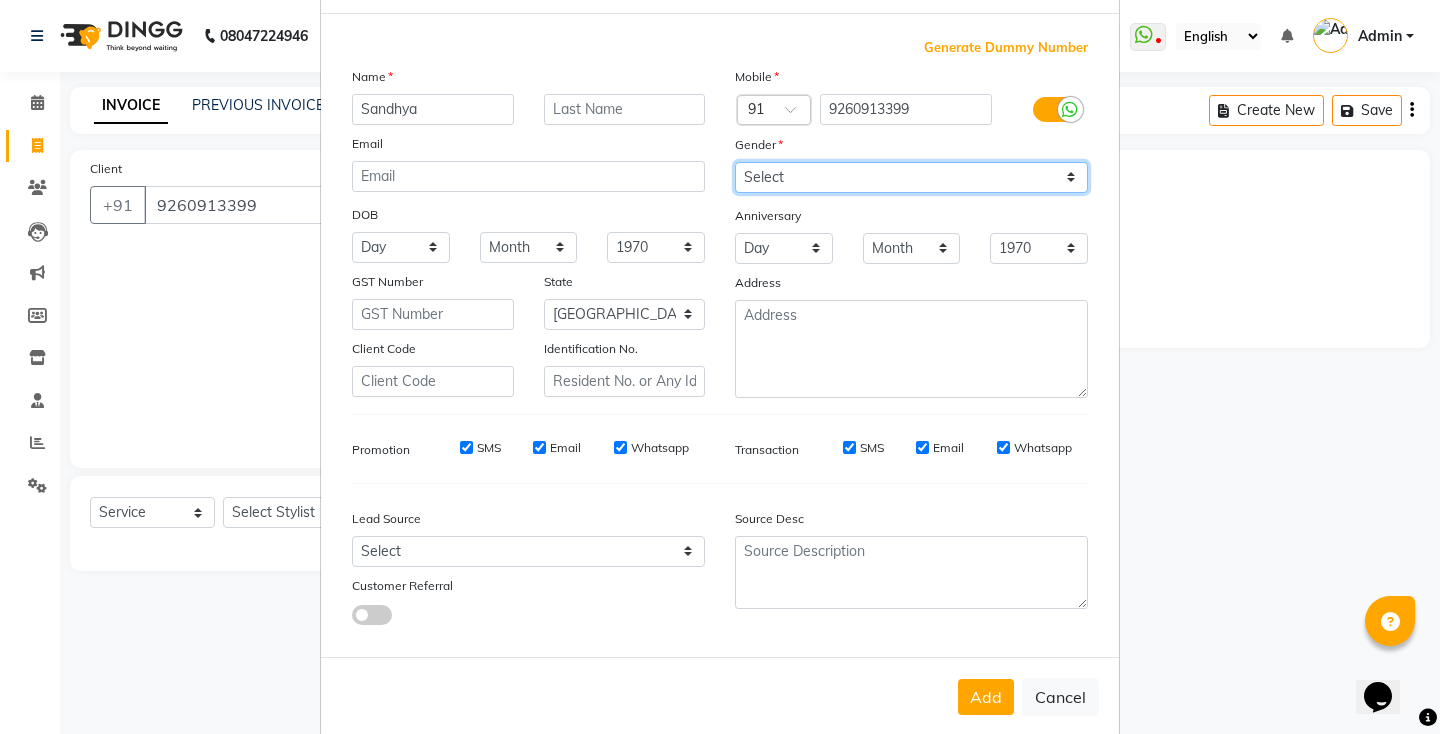 scroll, scrollTop: 114, scrollLeft: 0, axis: vertical 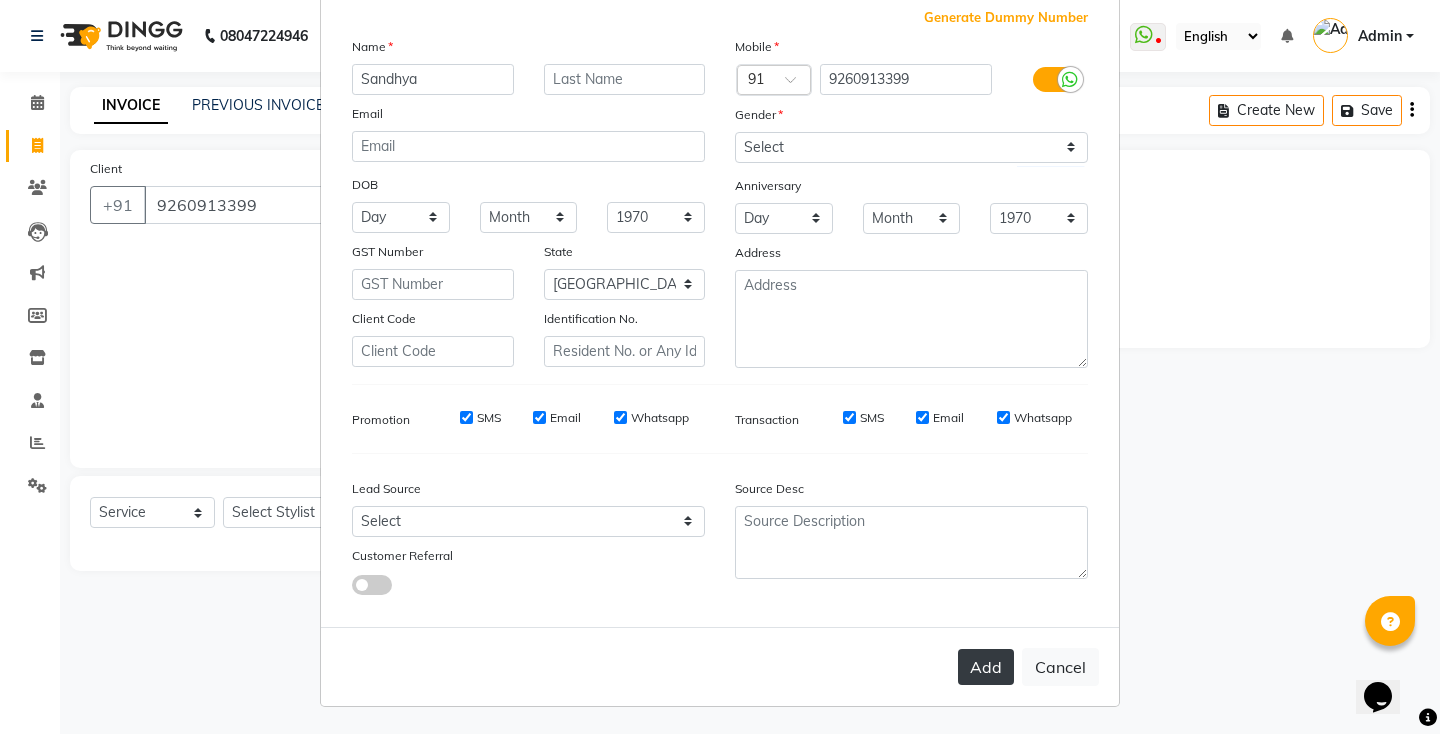 click on "Add" at bounding box center [986, 667] 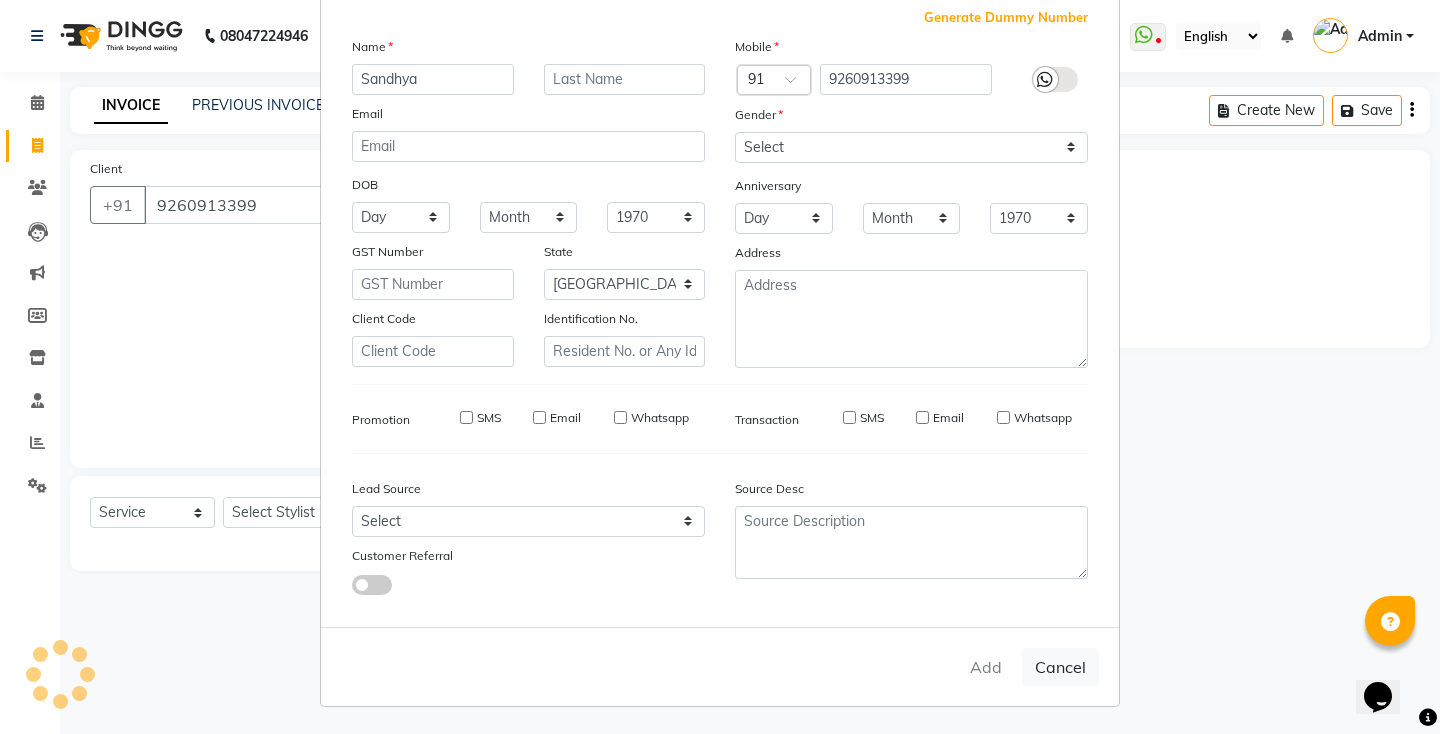 type 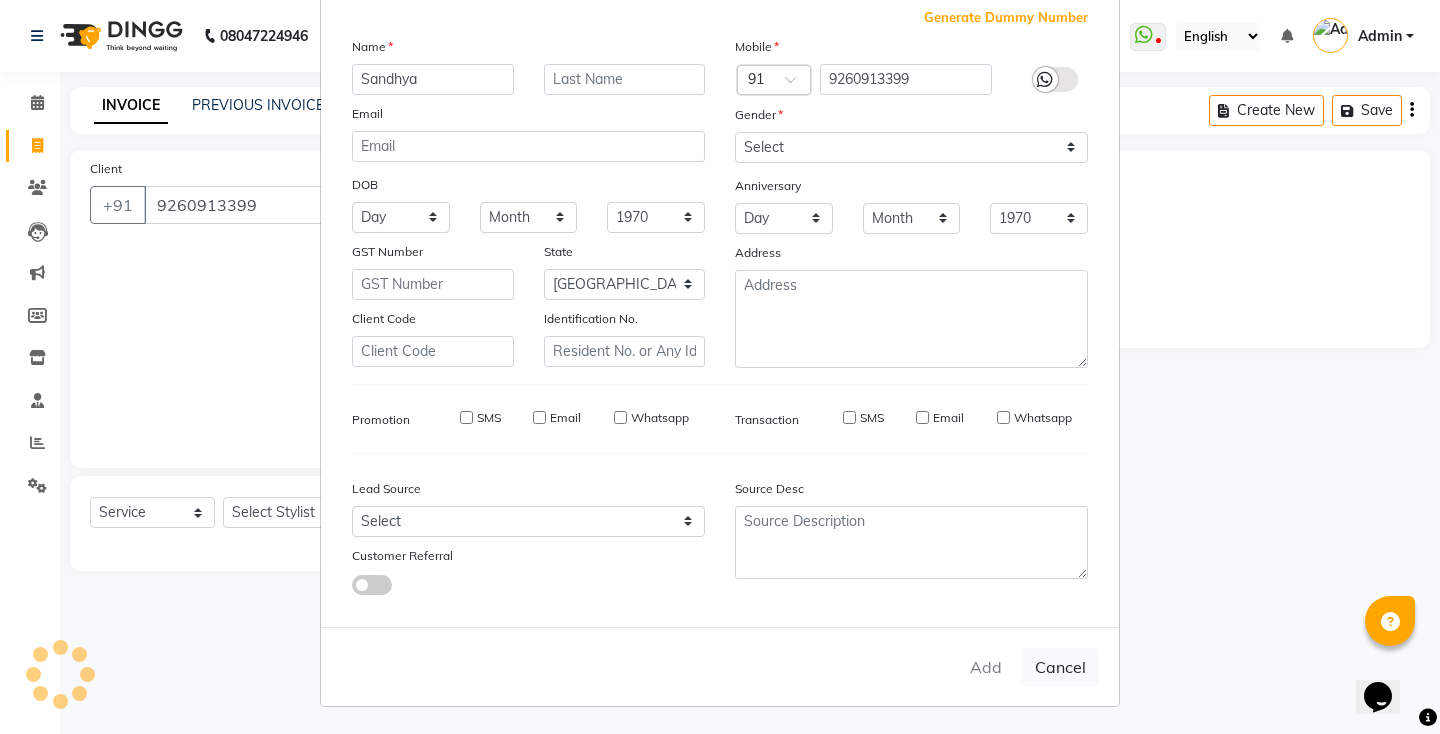 select 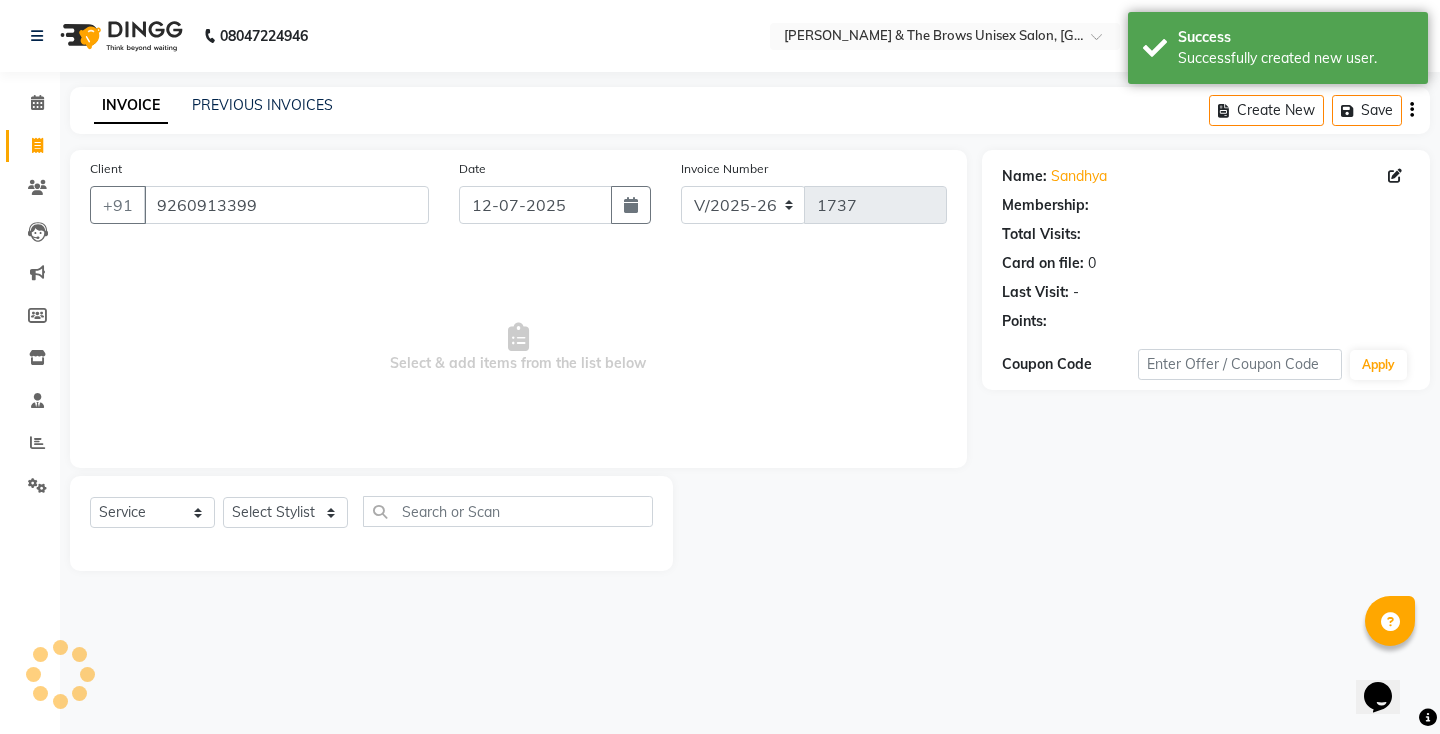 select on "1: Object" 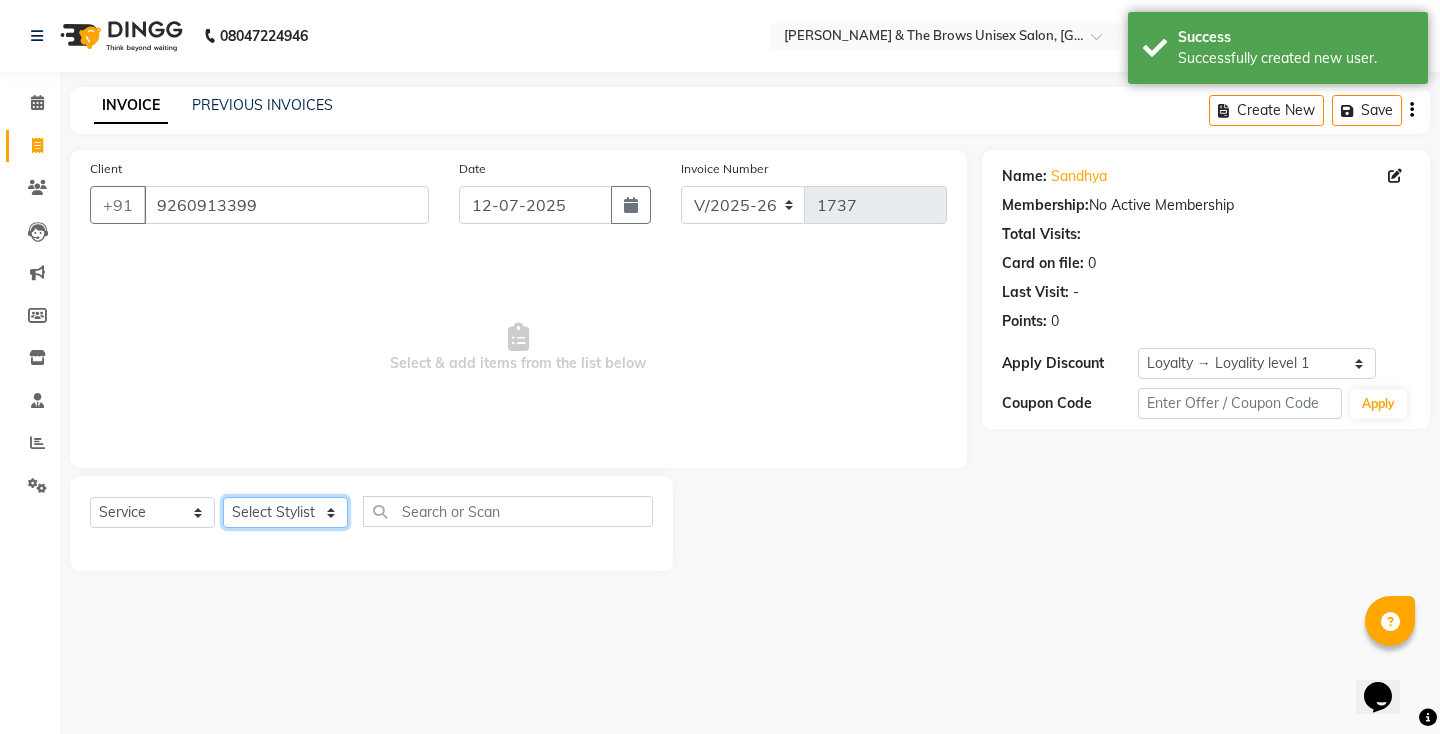 click on "Select Stylist[PERSON_NAME] manager [PERSON_NAME] ma'am owner[PERSON_NAME]" 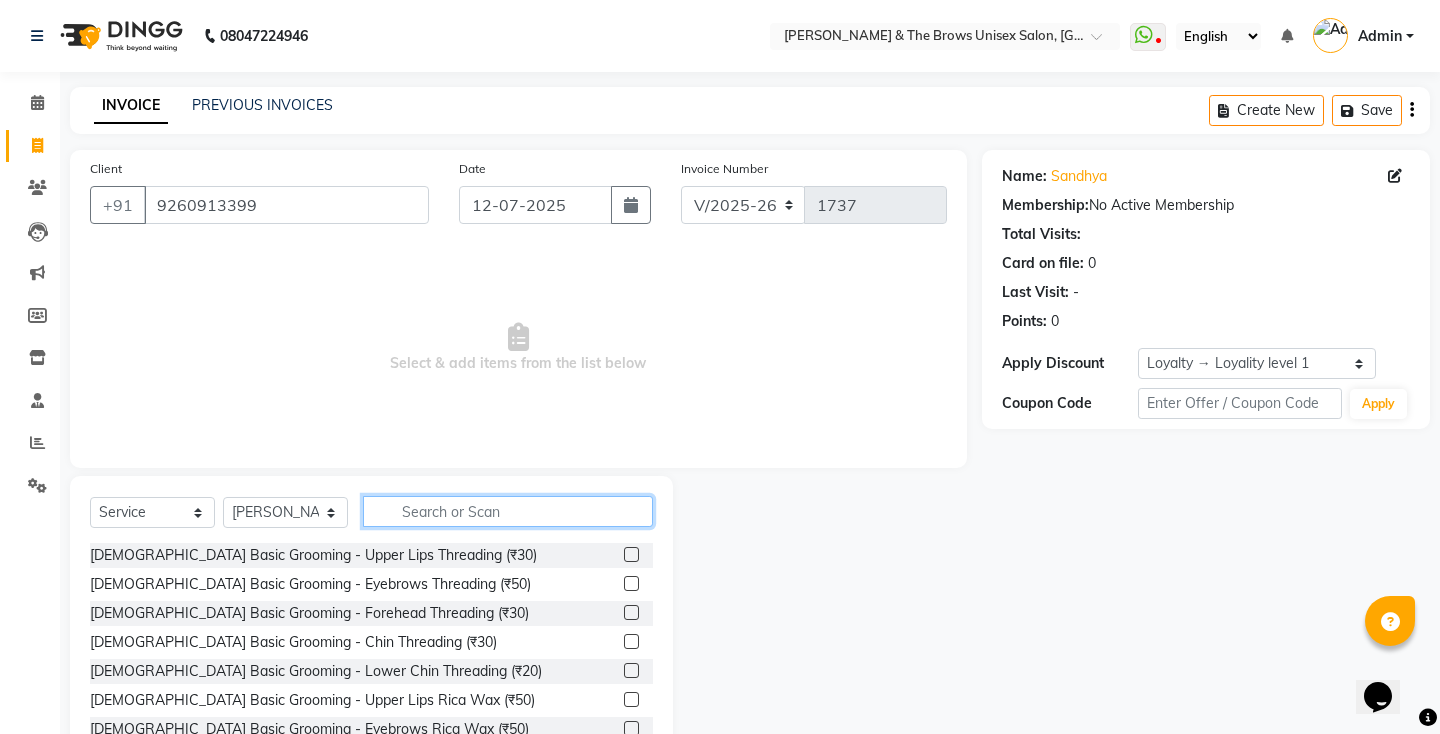 click 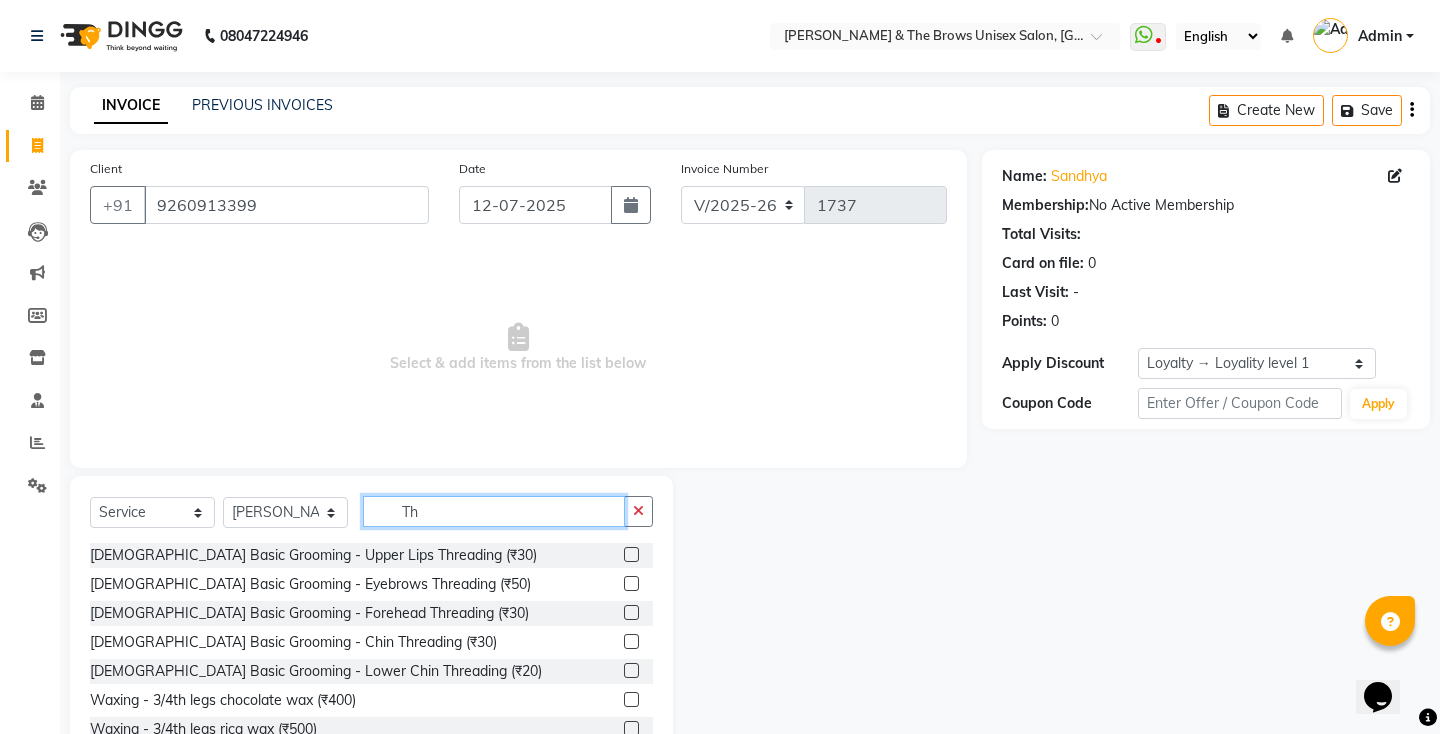 type on "T" 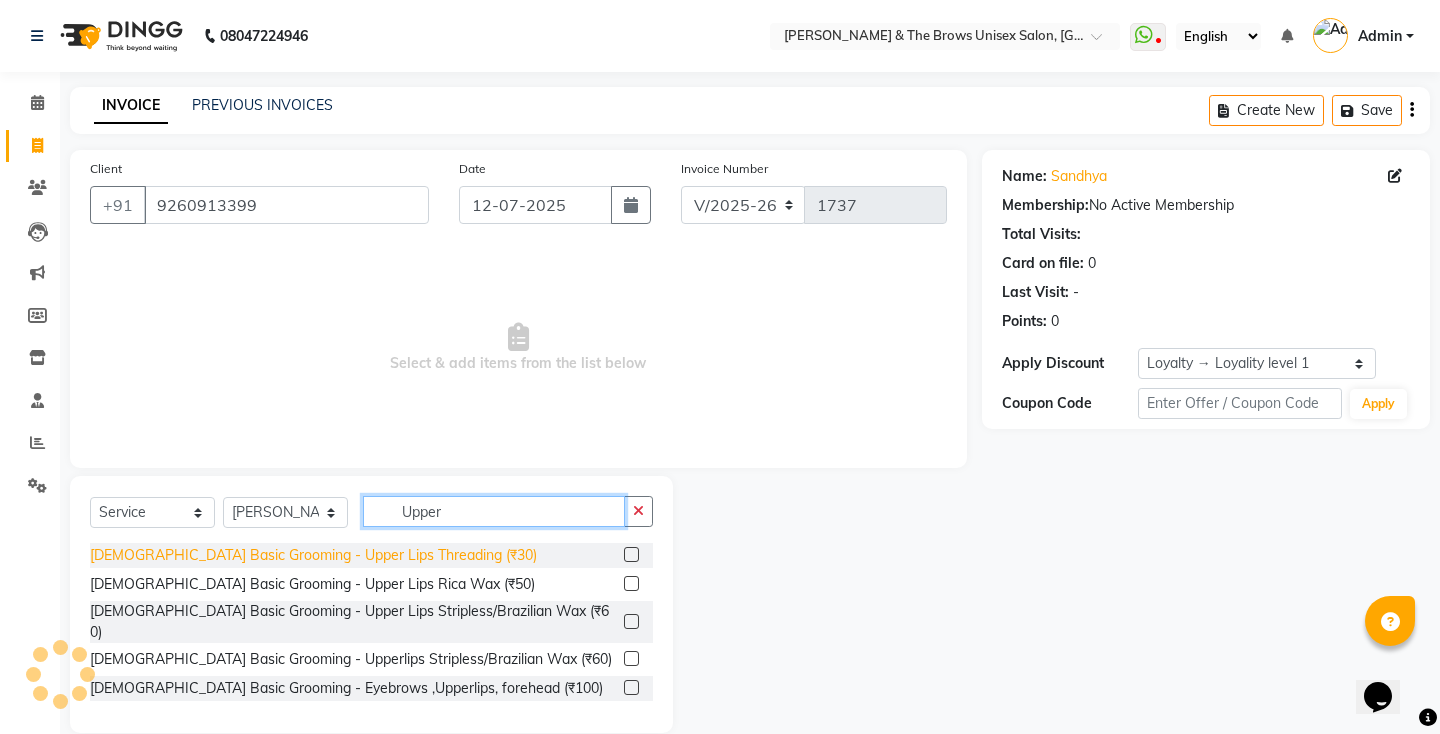 type on "Upper" 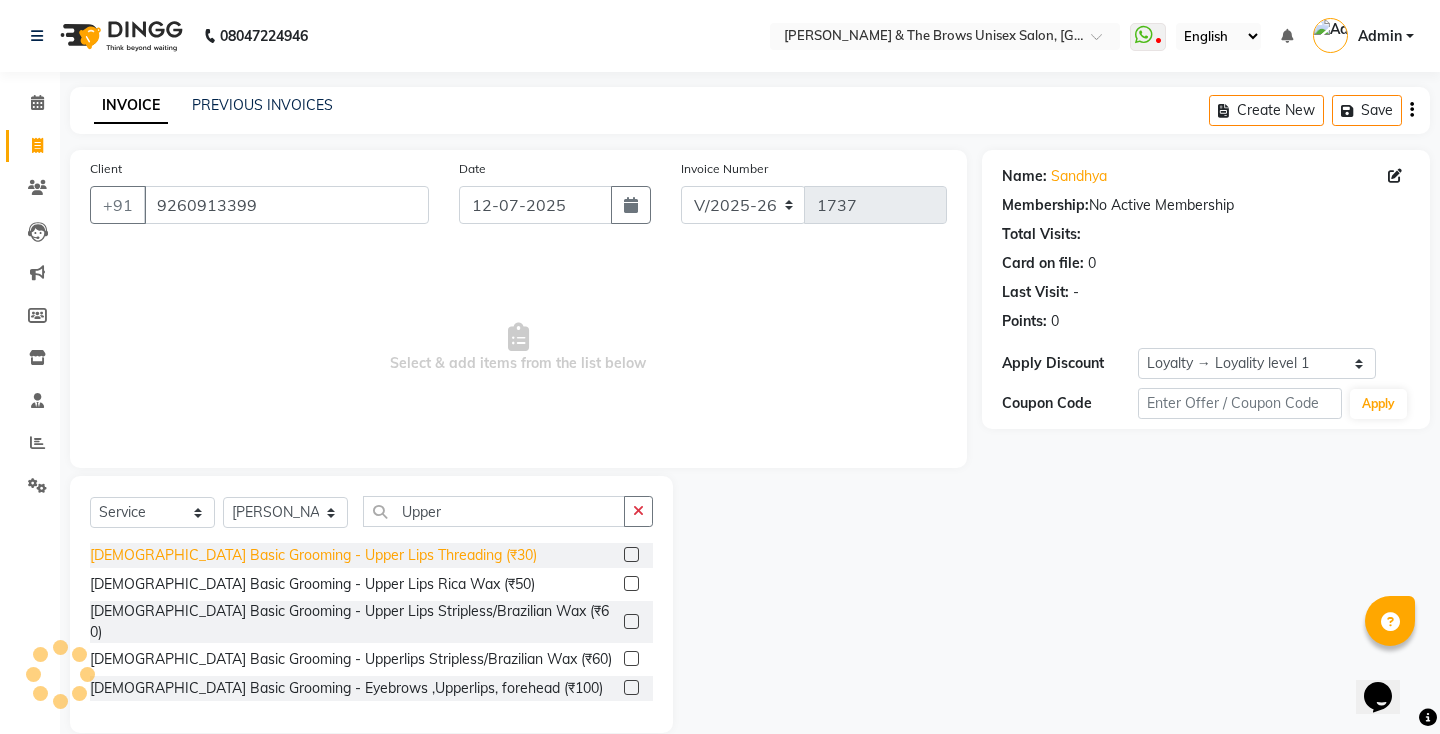 click on "[DEMOGRAPHIC_DATA] Basic Grooming - Upper Lips Threading (₹30)" 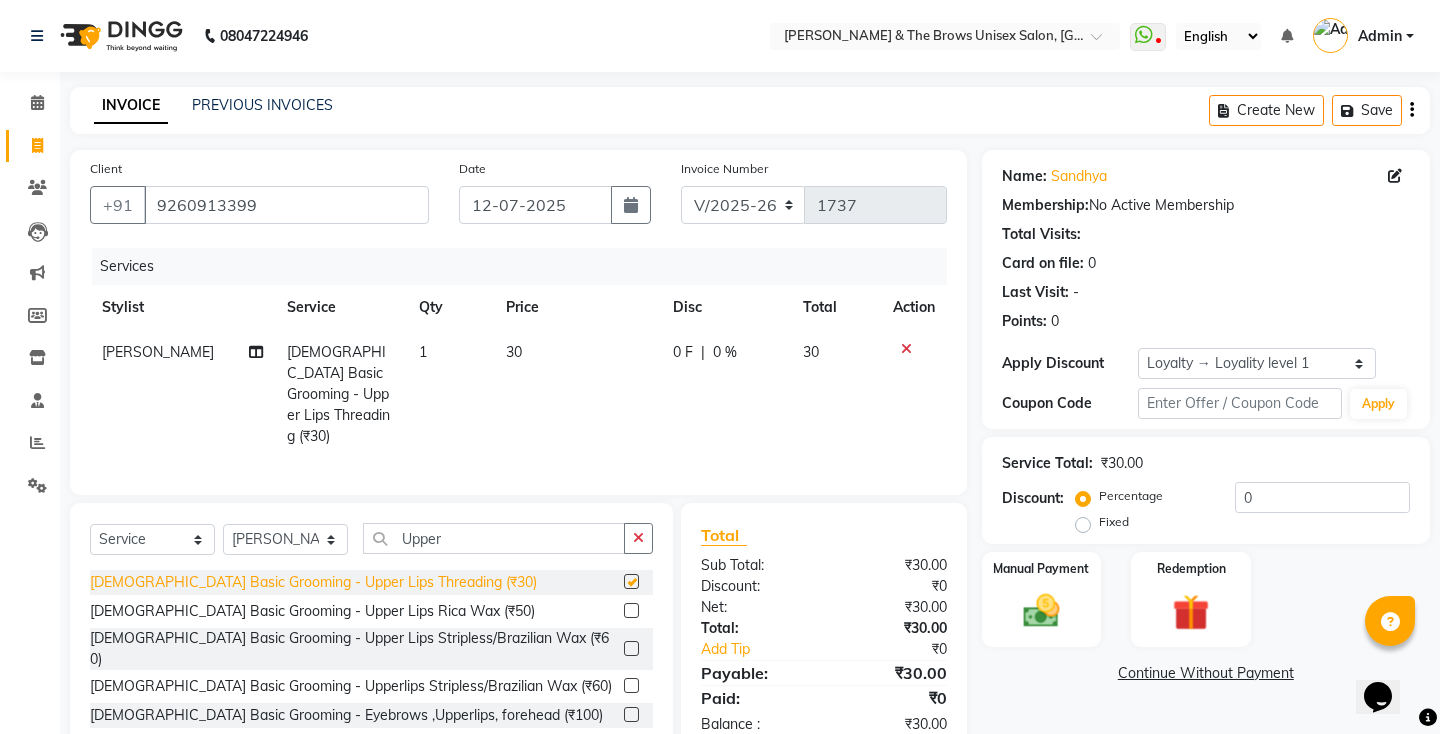 checkbox on "false" 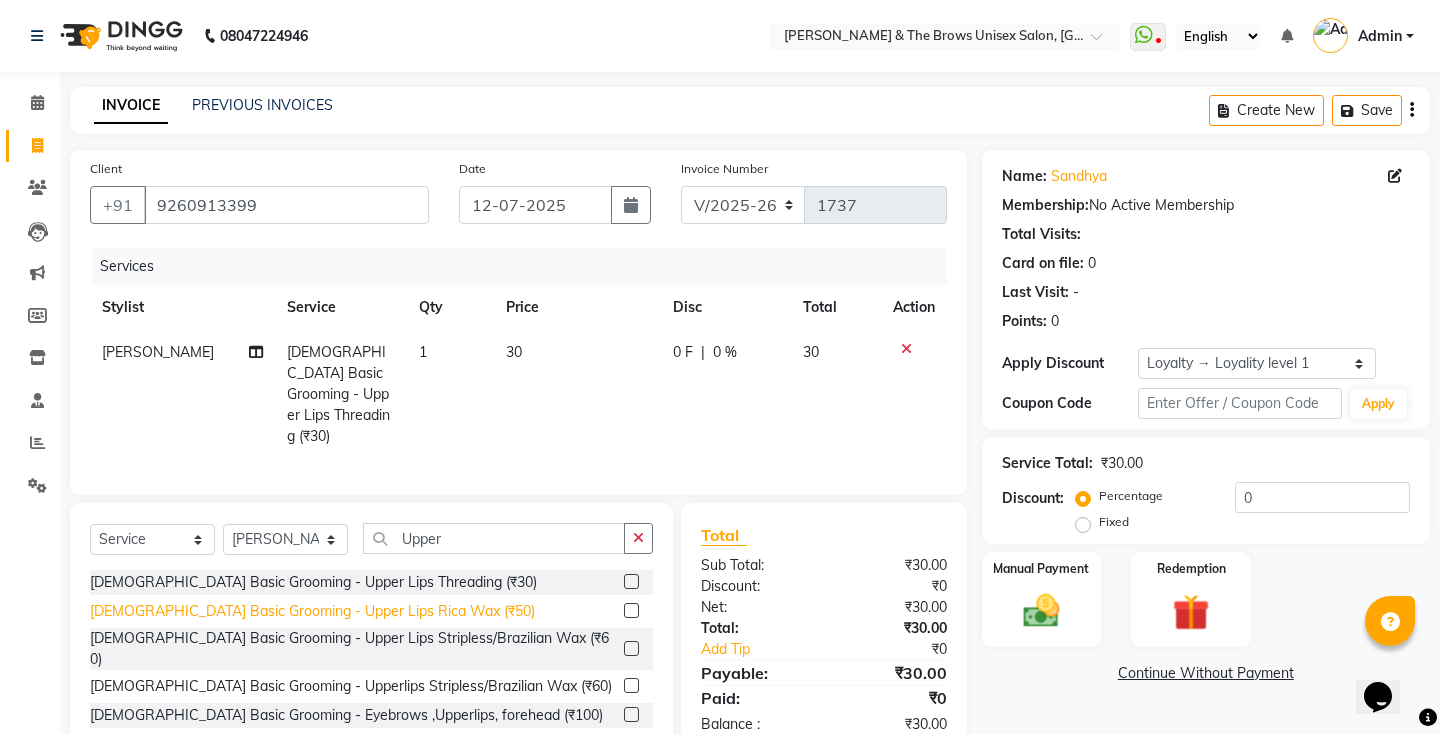 click on "[DEMOGRAPHIC_DATA] Basic Grooming - Upper Lips Rica Wax (₹50)" 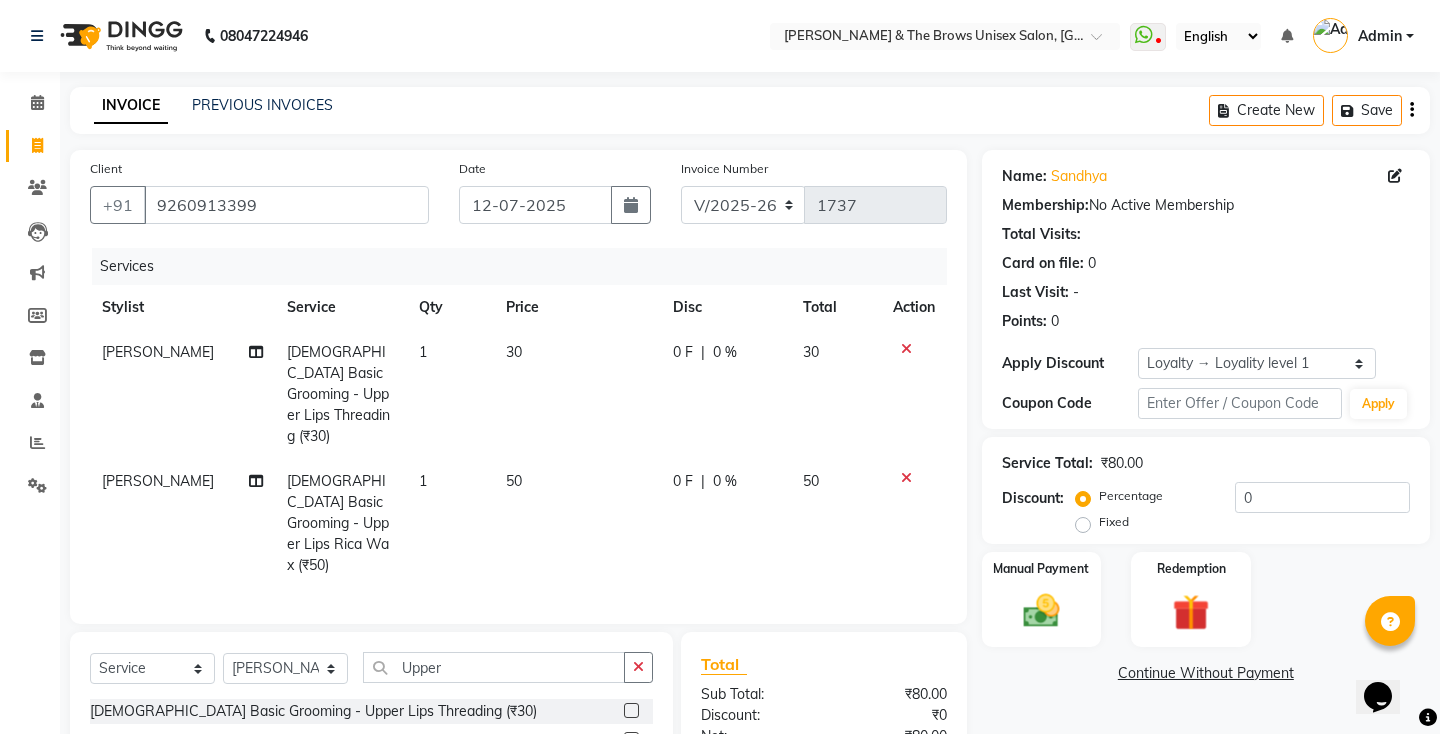 checkbox on "false" 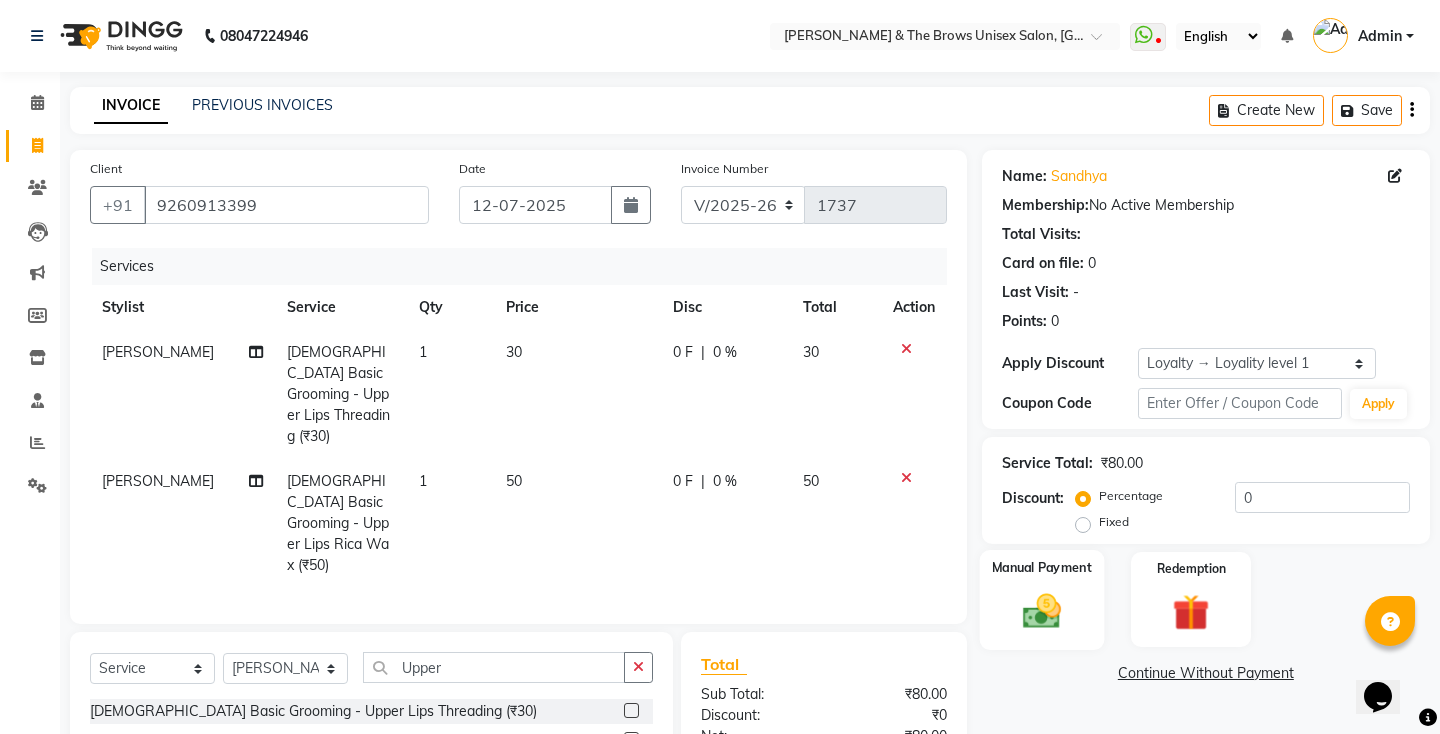 click 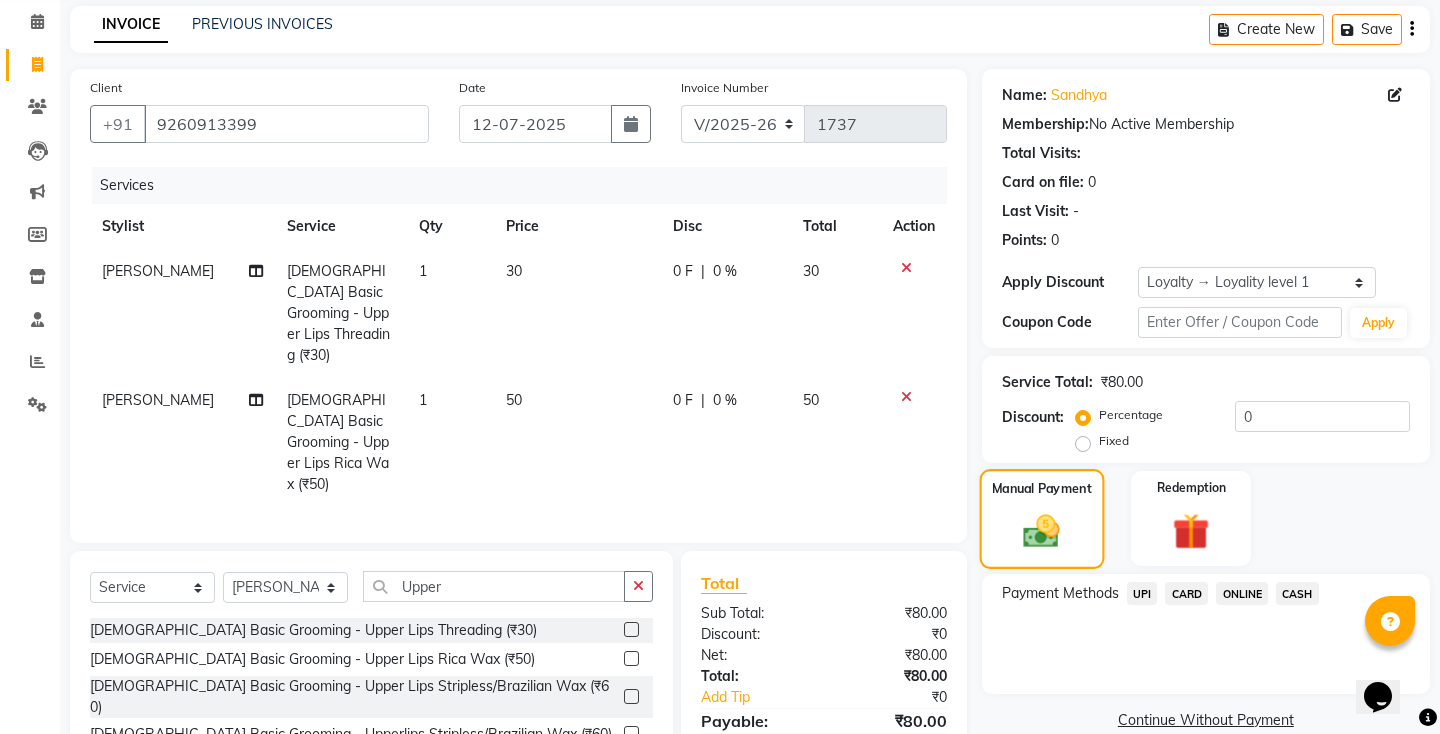 scroll, scrollTop: 138, scrollLeft: 0, axis: vertical 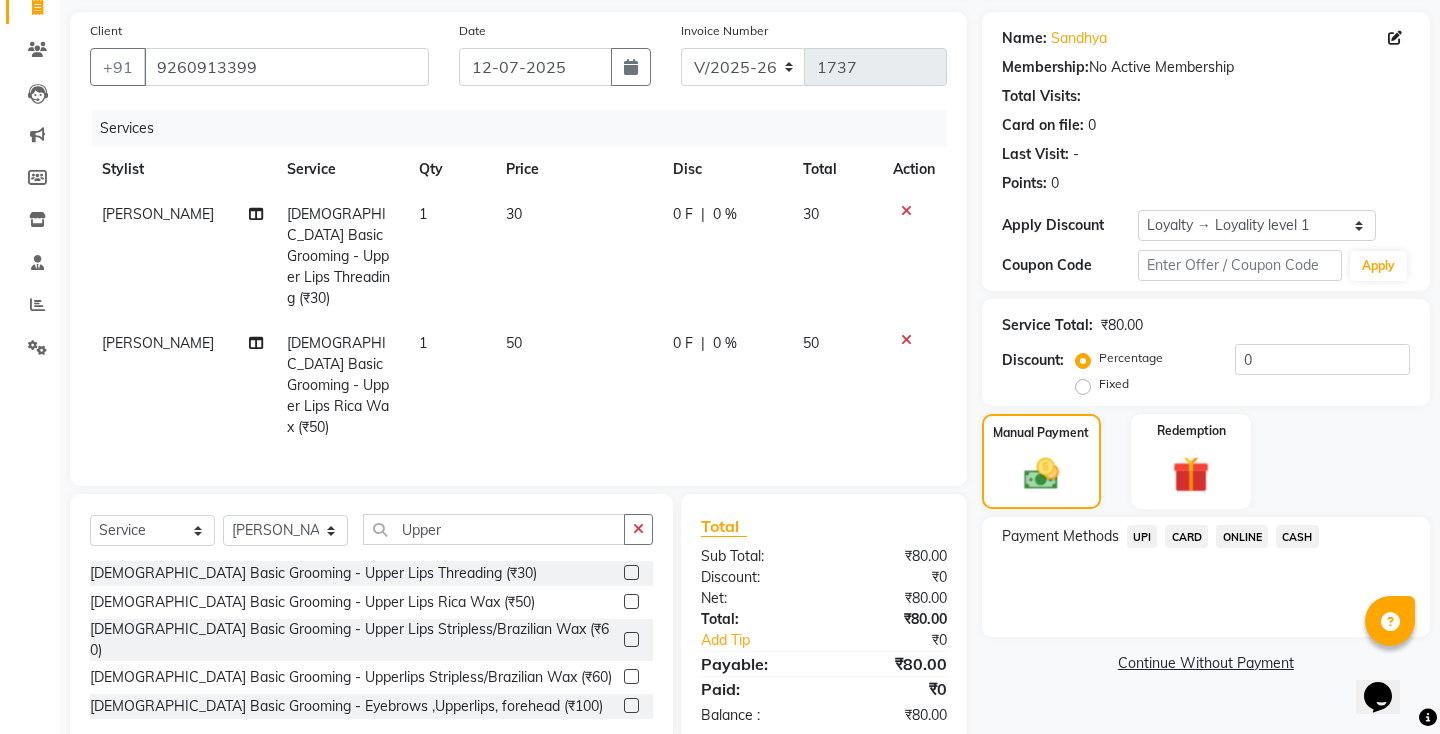click on "UPI" 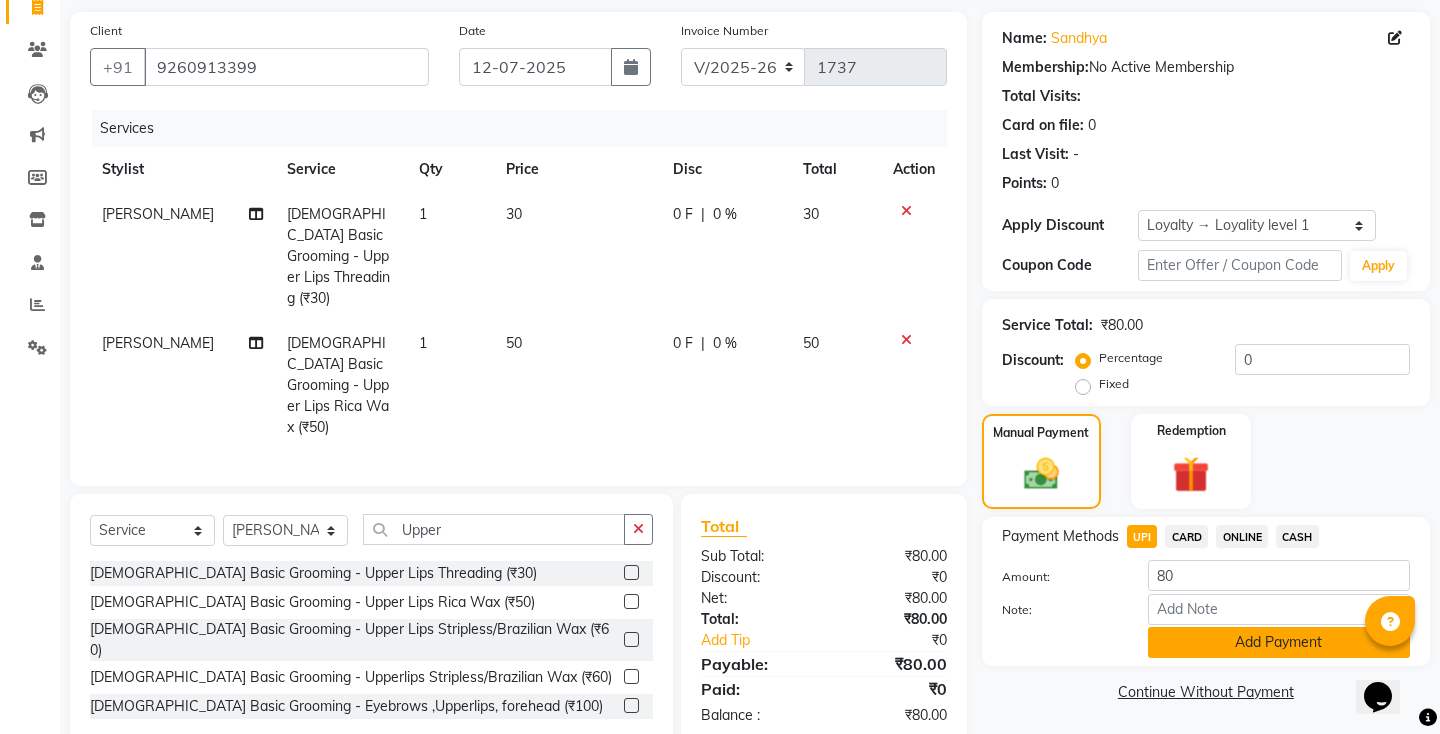 click on "Add Payment" 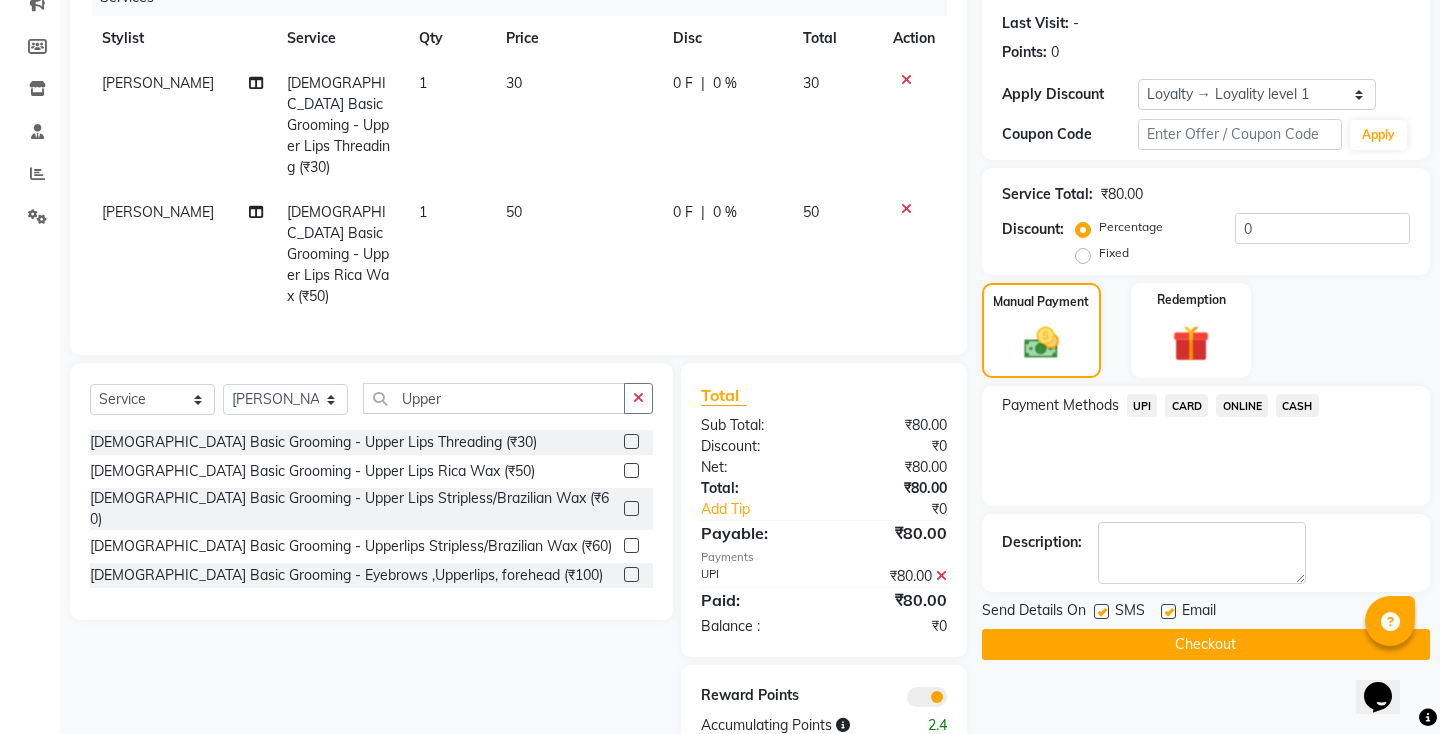 scroll, scrollTop: 279, scrollLeft: 0, axis: vertical 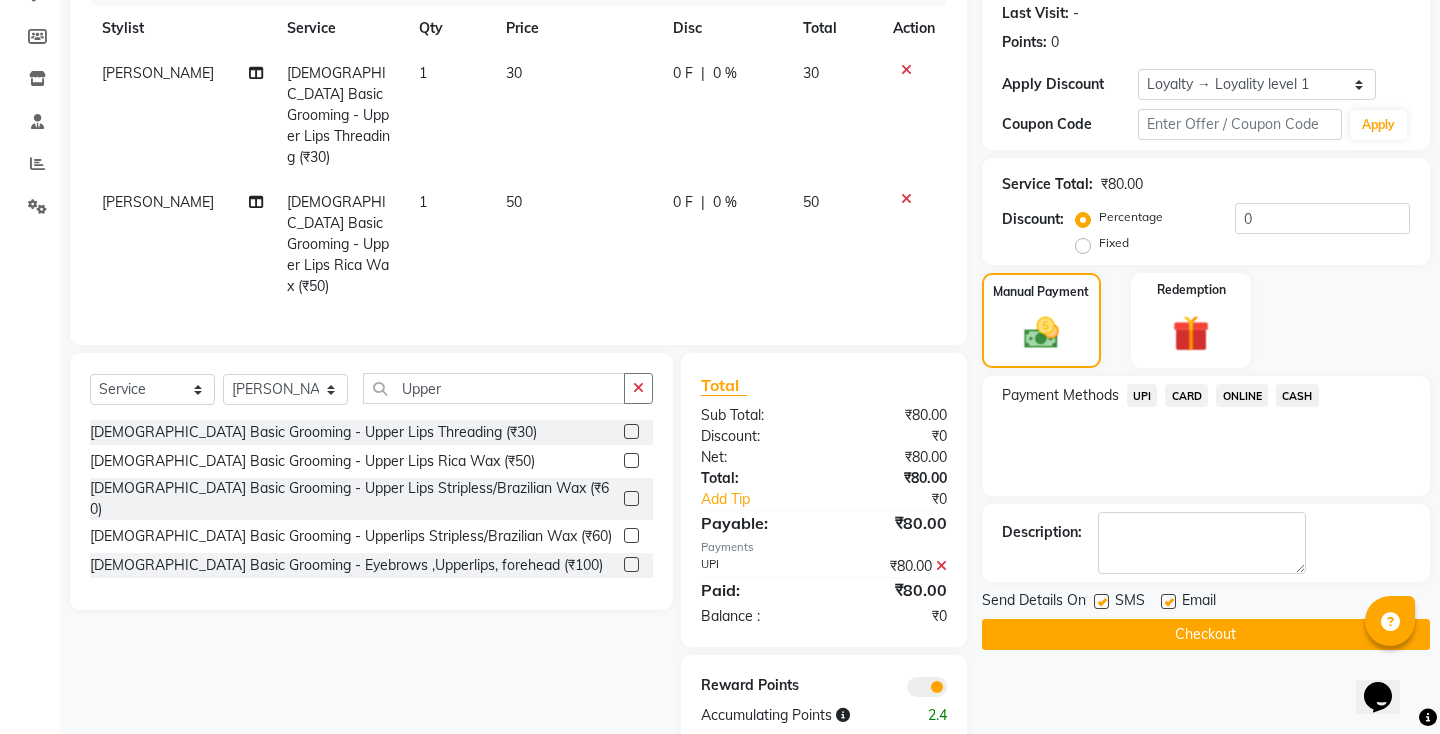 click 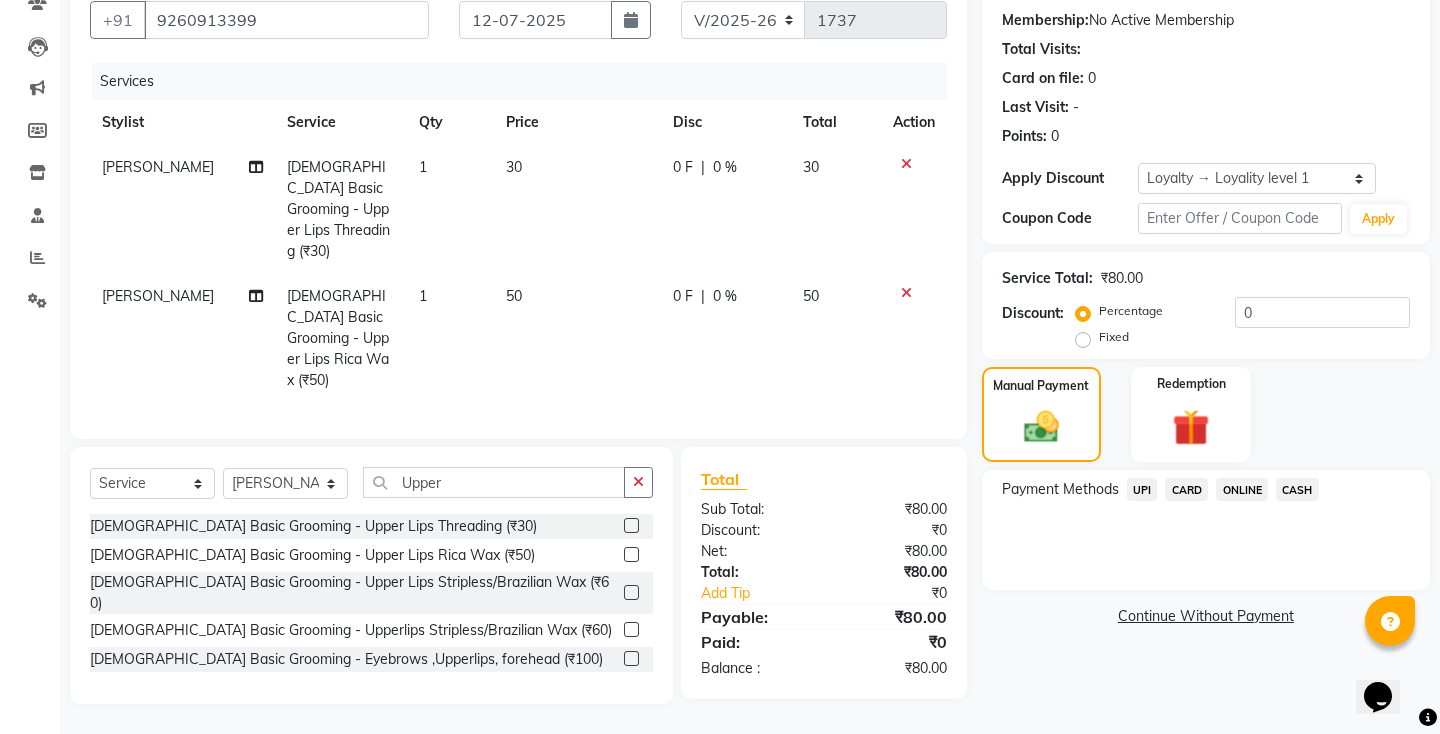scroll, scrollTop: 138, scrollLeft: 0, axis: vertical 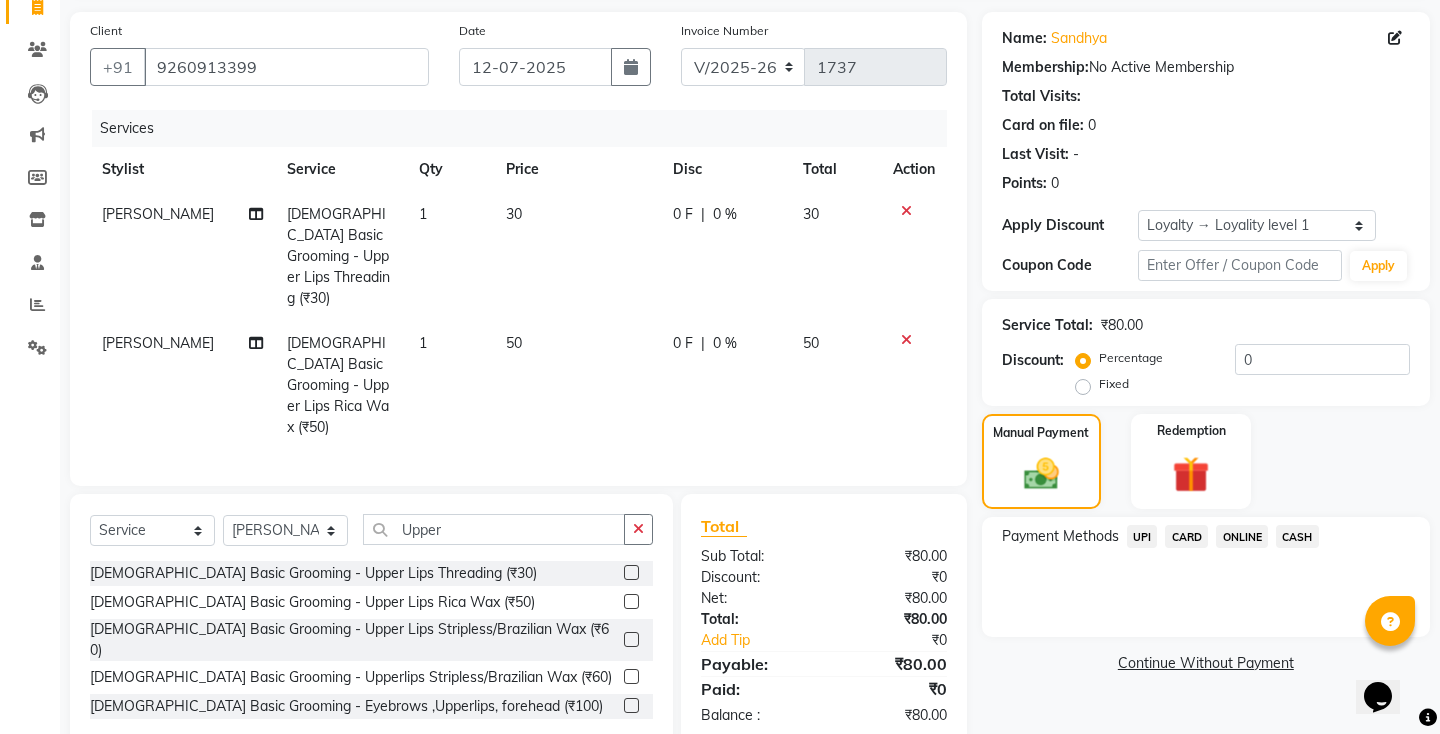 click 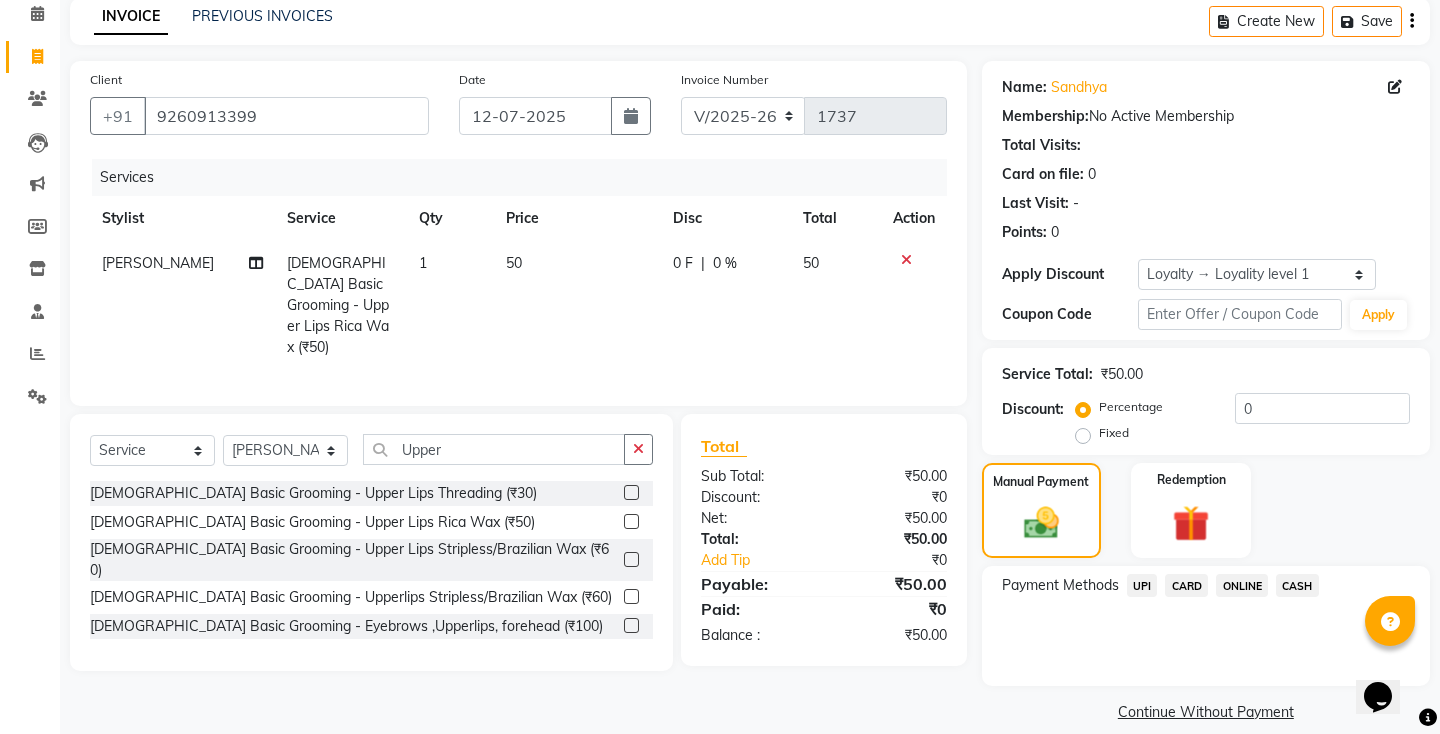 click 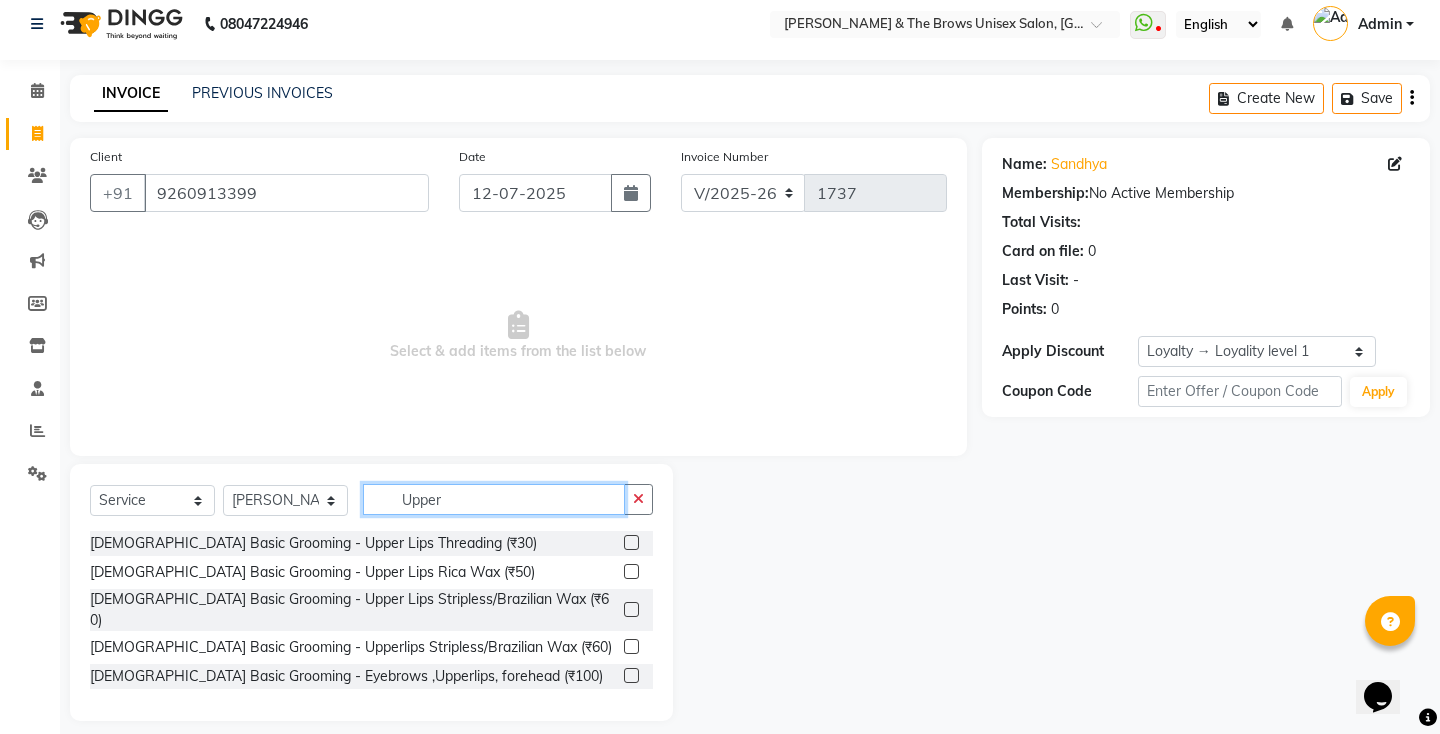 click on "Upper" 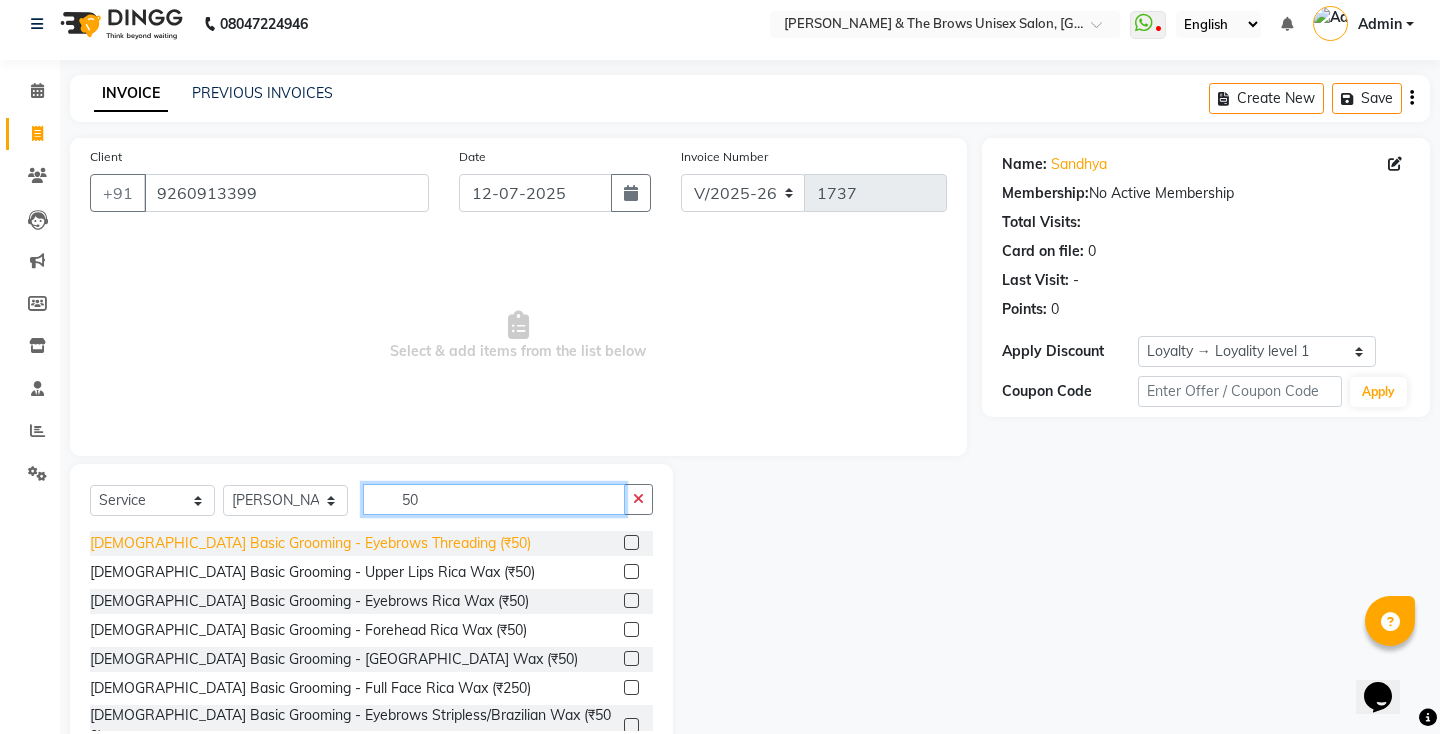 type on "50" 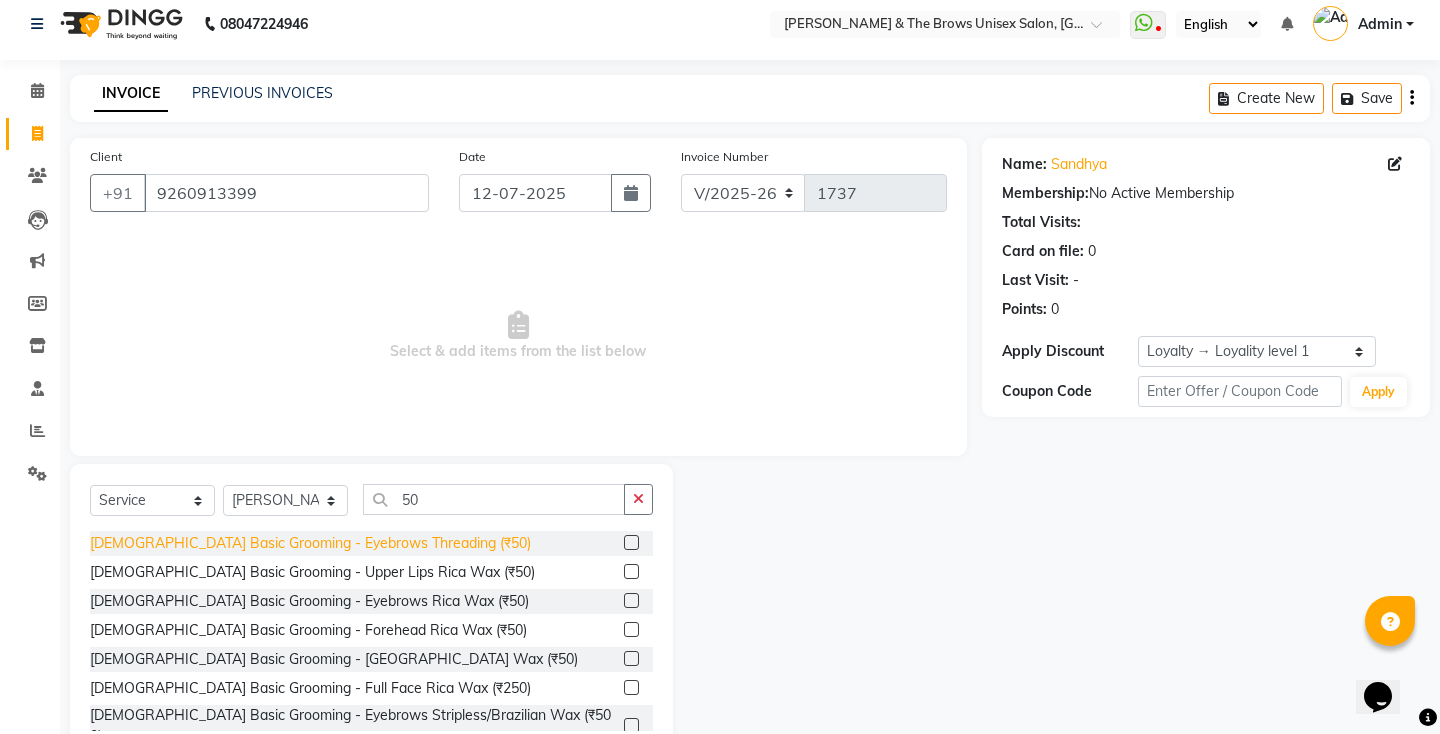 click on "[DEMOGRAPHIC_DATA] Basic Grooming - Eyebrows Threading (₹50)" 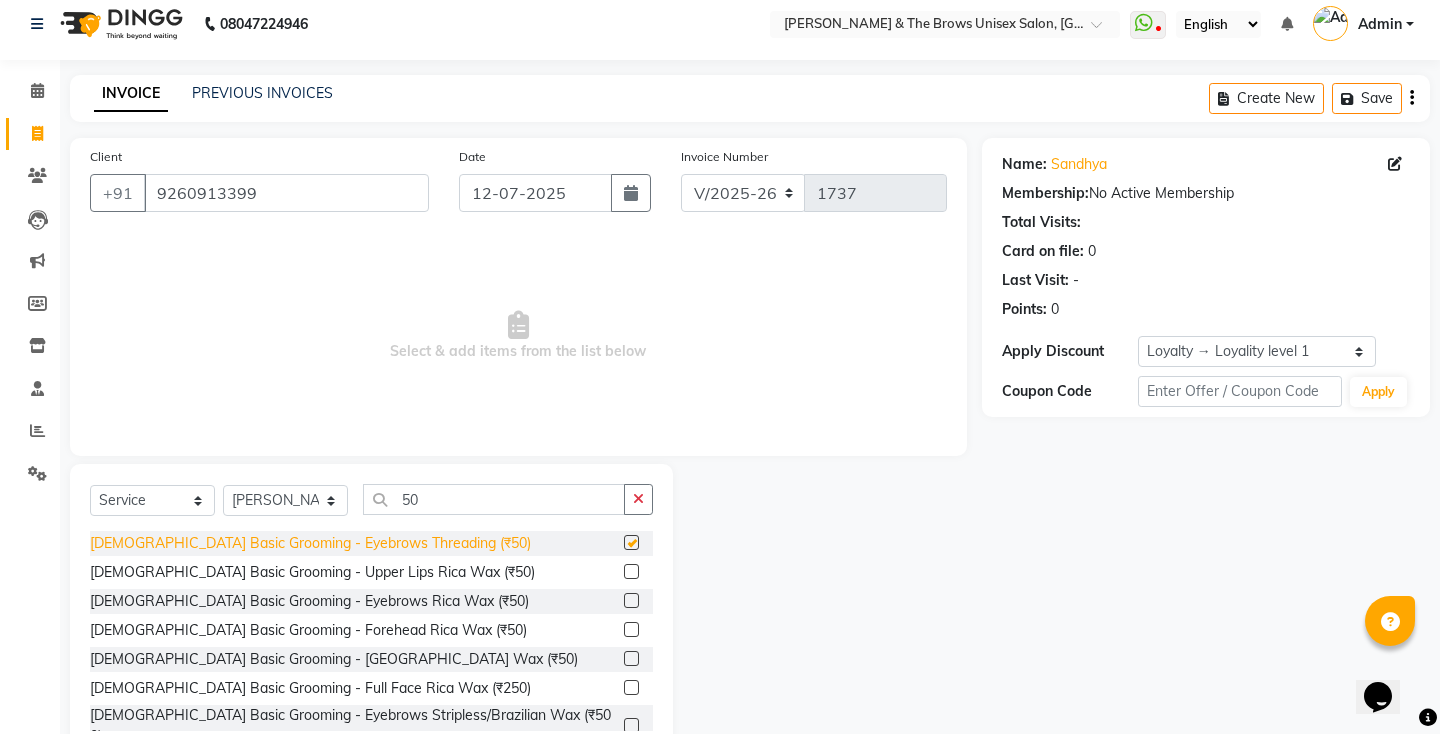 checkbox on "false" 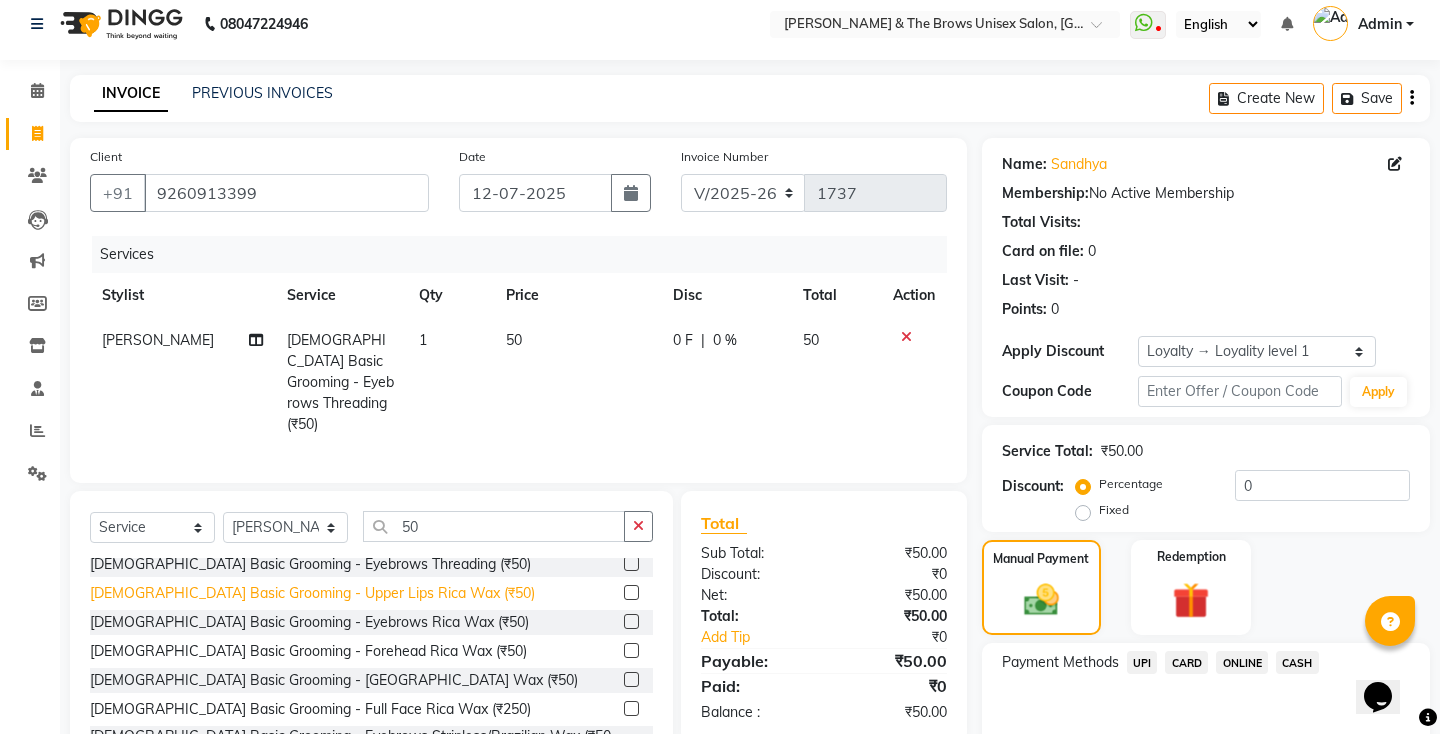 scroll, scrollTop: 0, scrollLeft: 0, axis: both 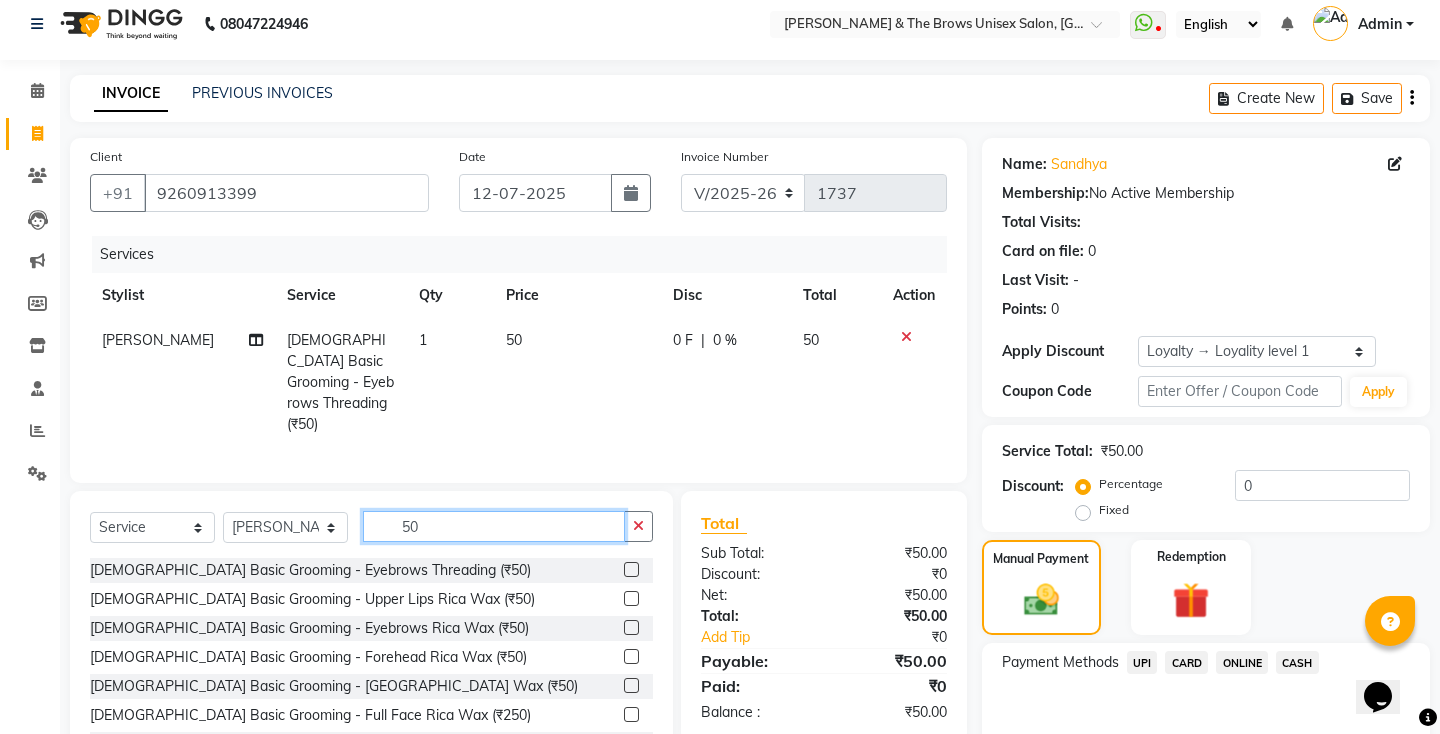 click on "50" 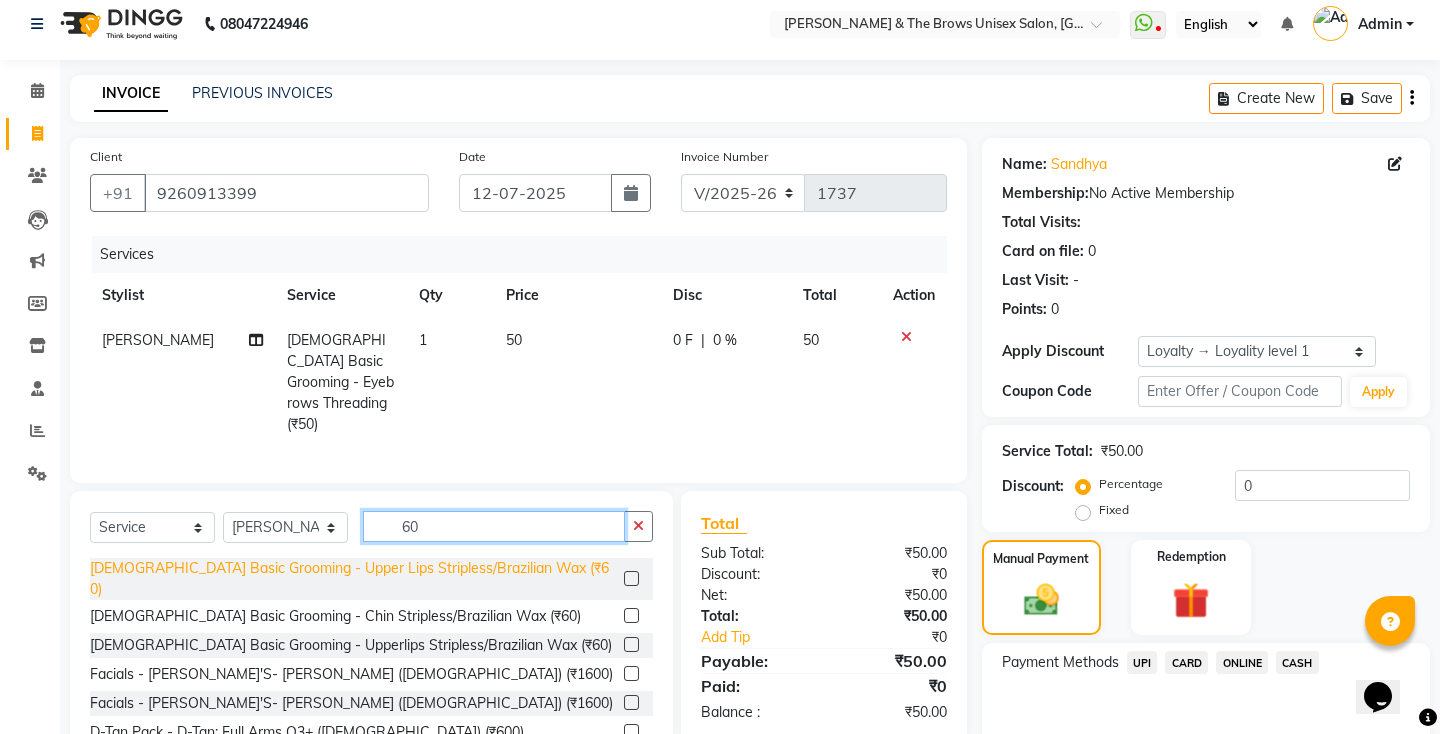type on "60" 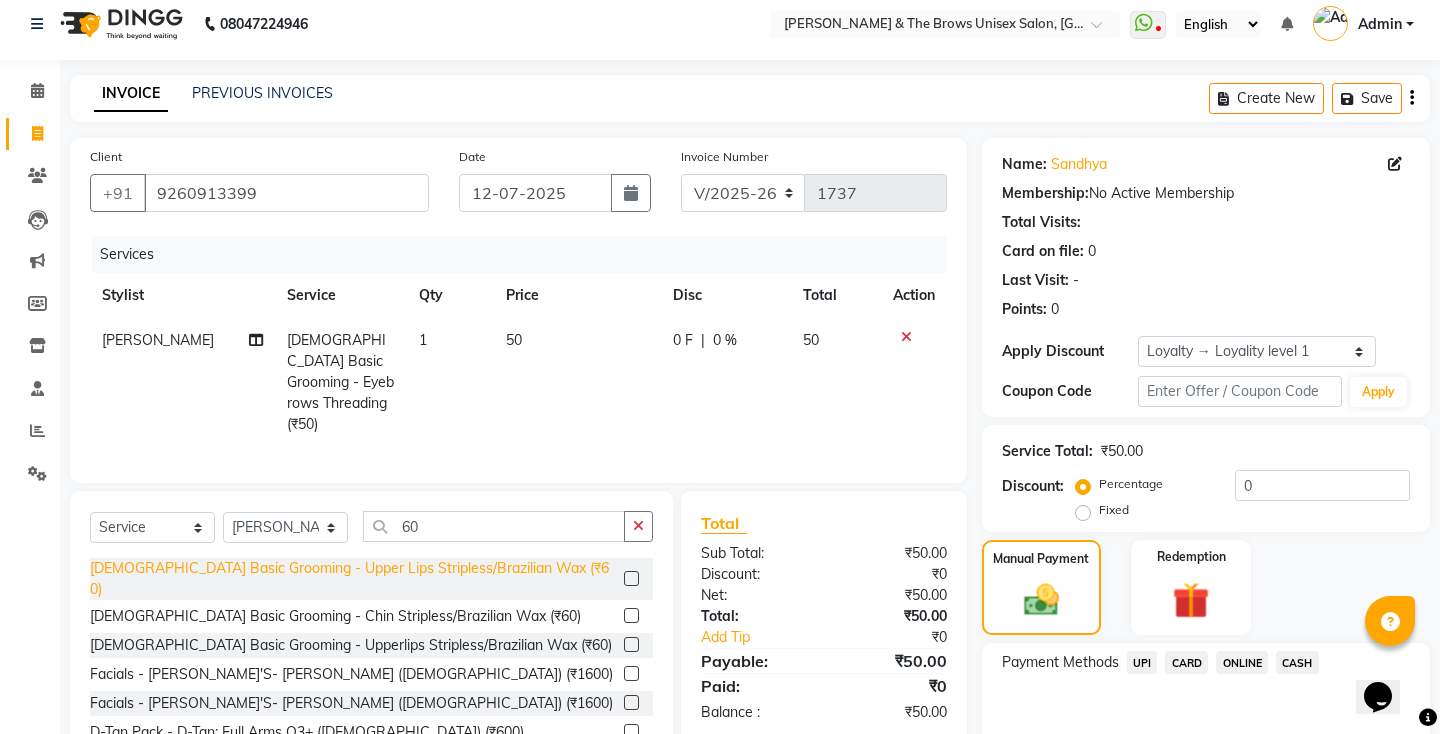 click on "[DEMOGRAPHIC_DATA] Basic Grooming - Upper Lips Stripless/Brazilian Wax (₹60)" 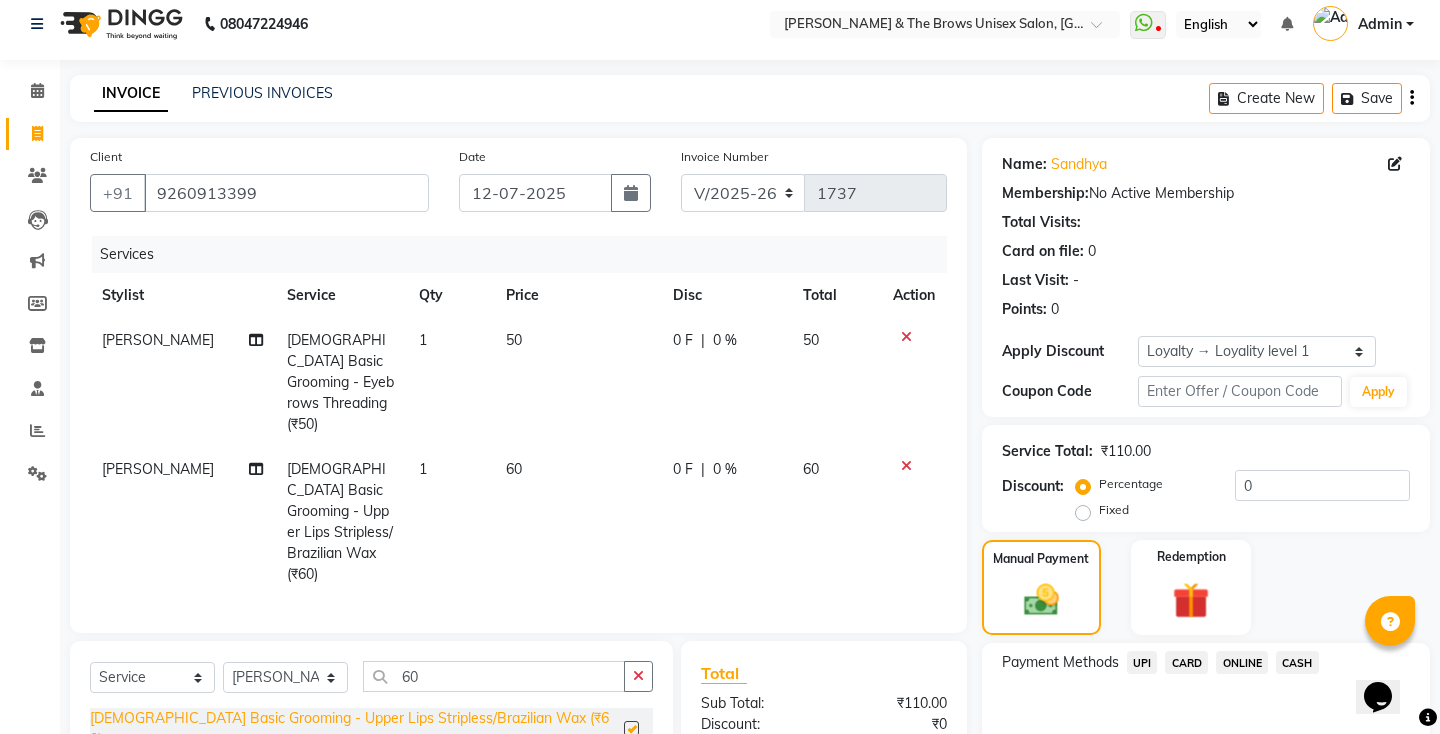 checkbox on "false" 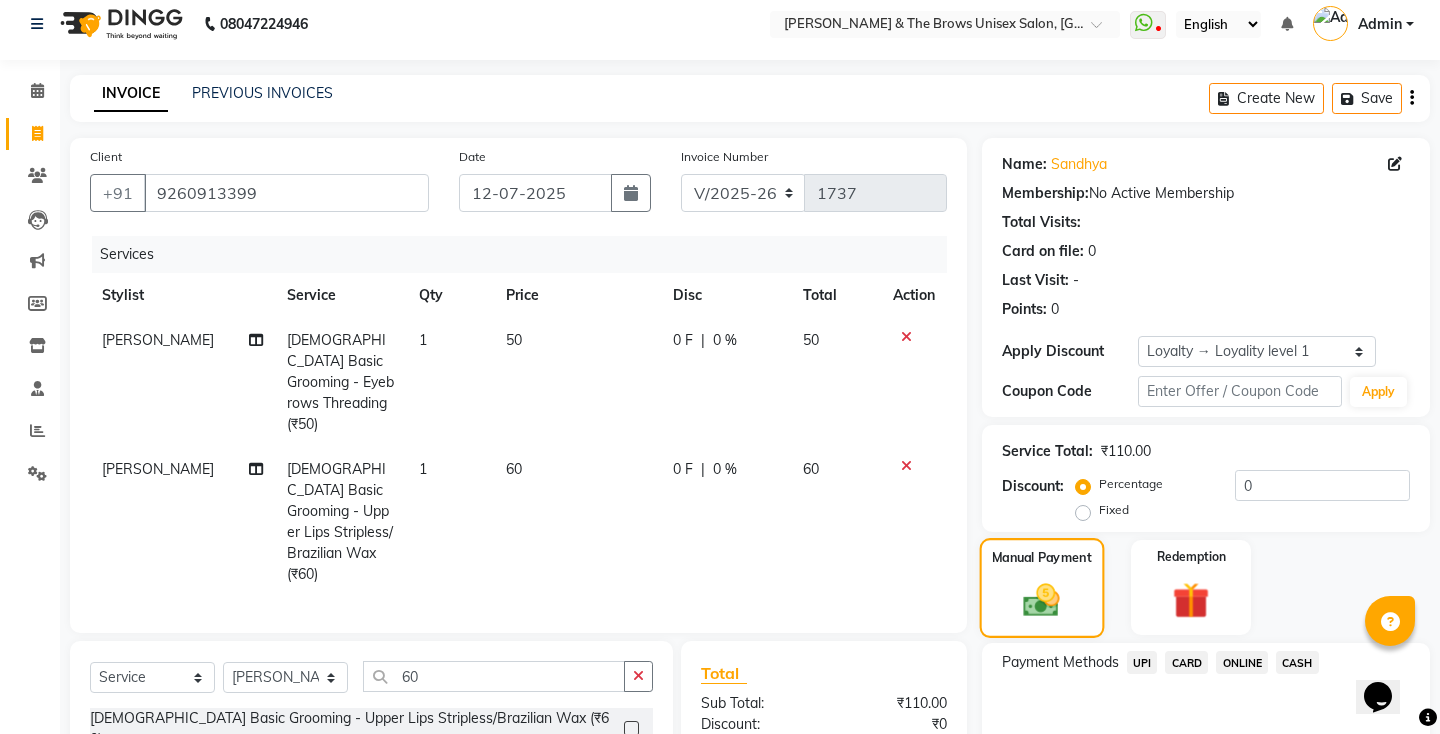 click on "Manual Payment" 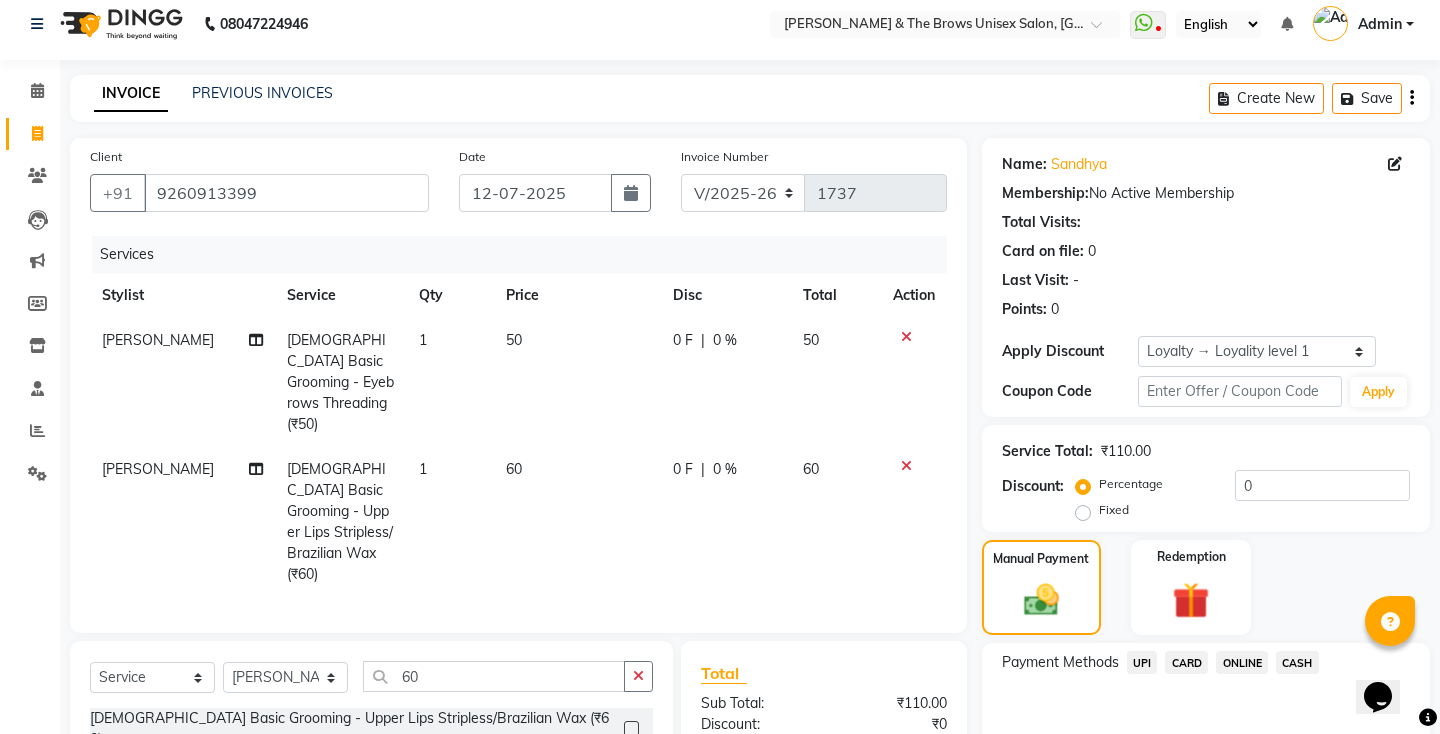 click on "UPI" 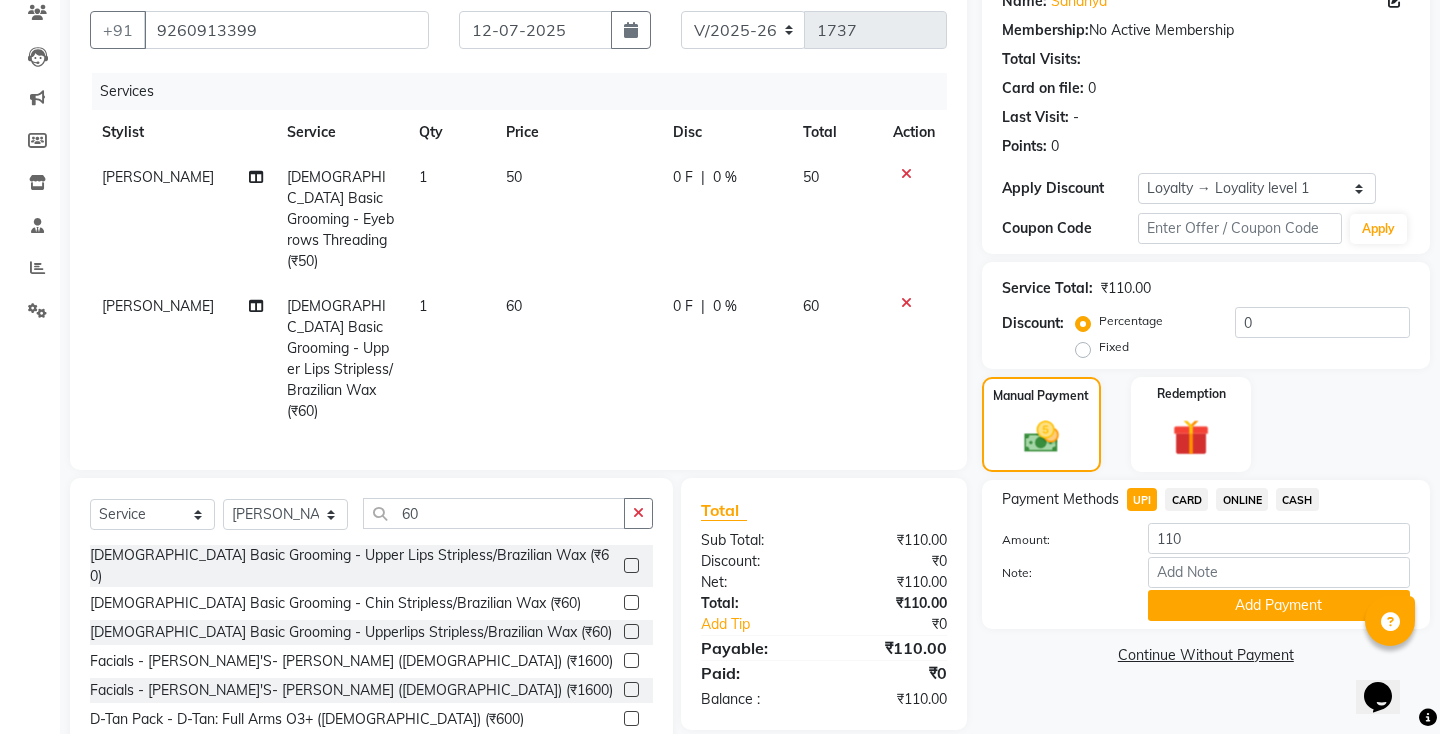 scroll, scrollTop: 202, scrollLeft: 0, axis: vertical 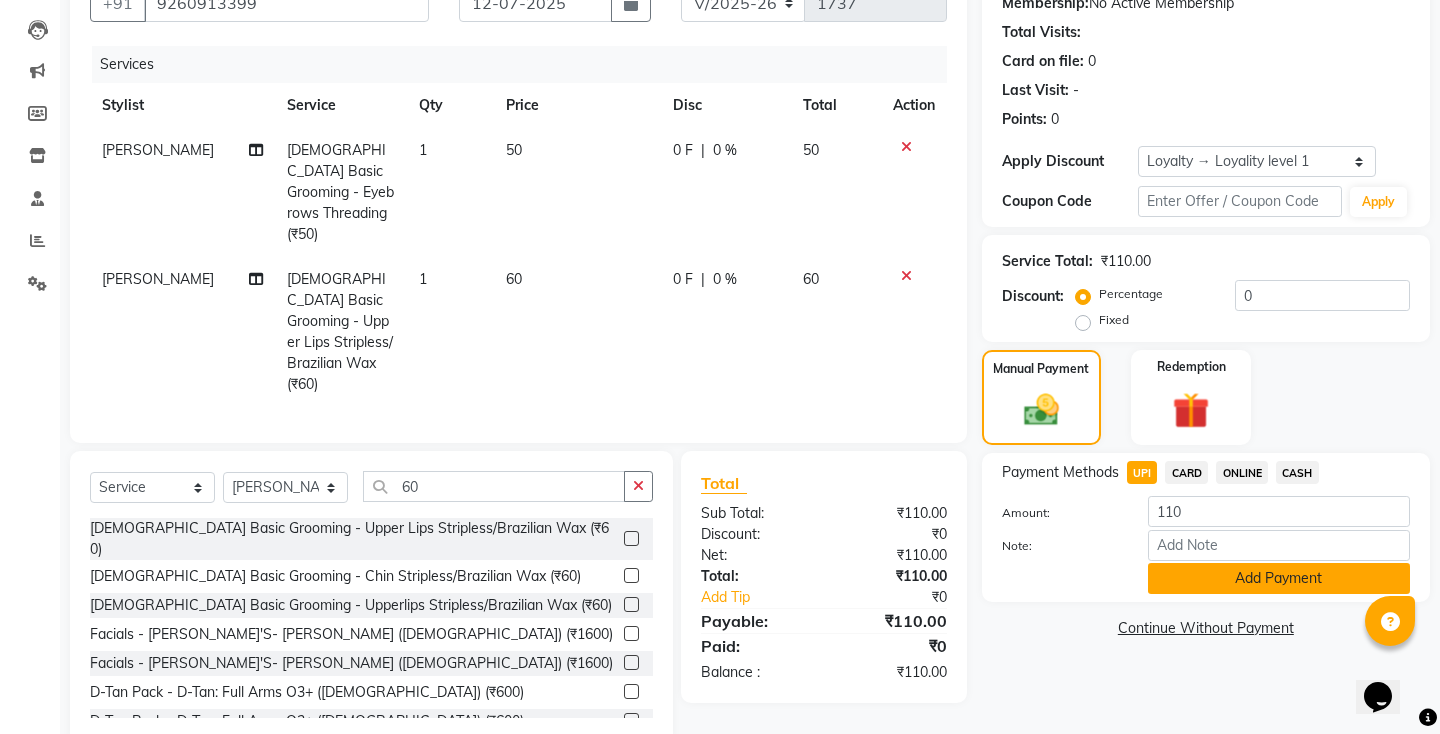 click on "Add Payment" 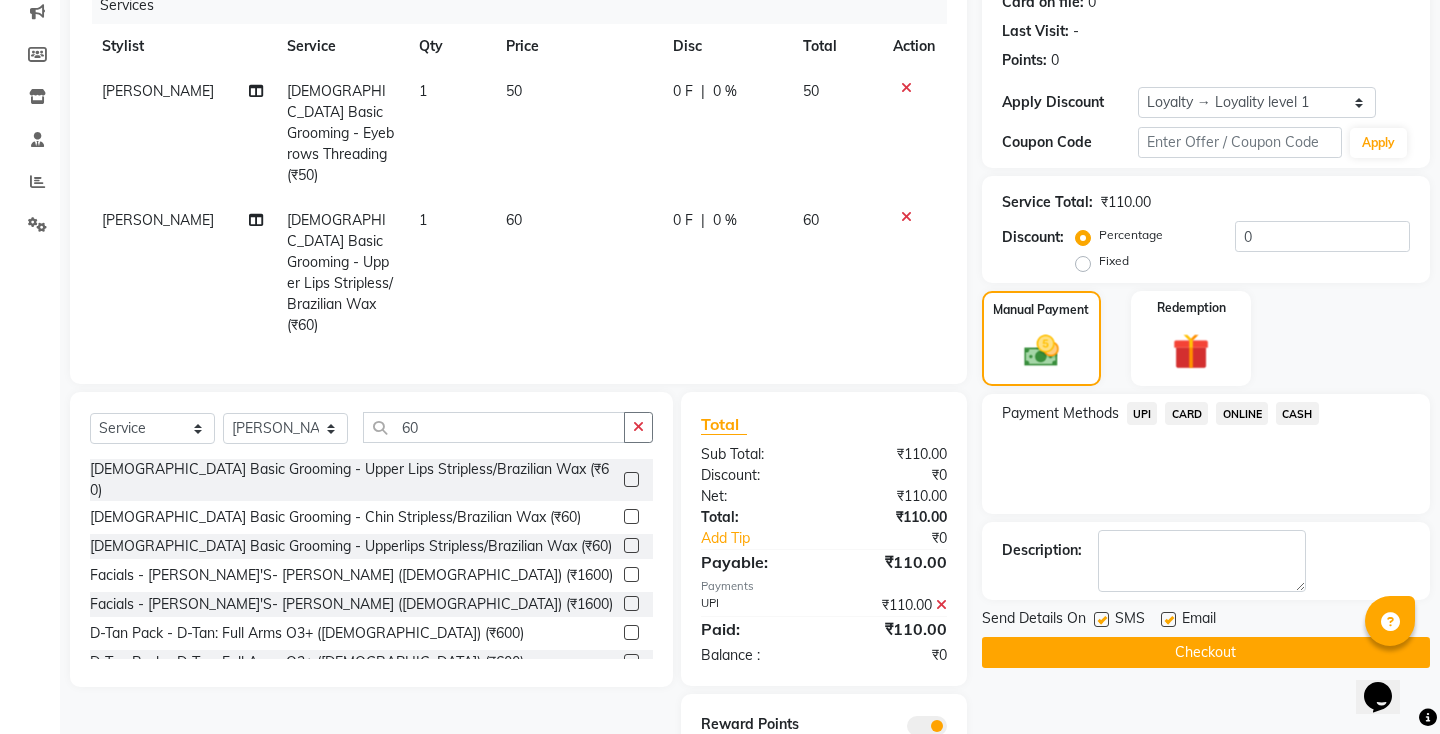 scroll, scrollTop: 297, scrollLeft: 0, axis: vertical 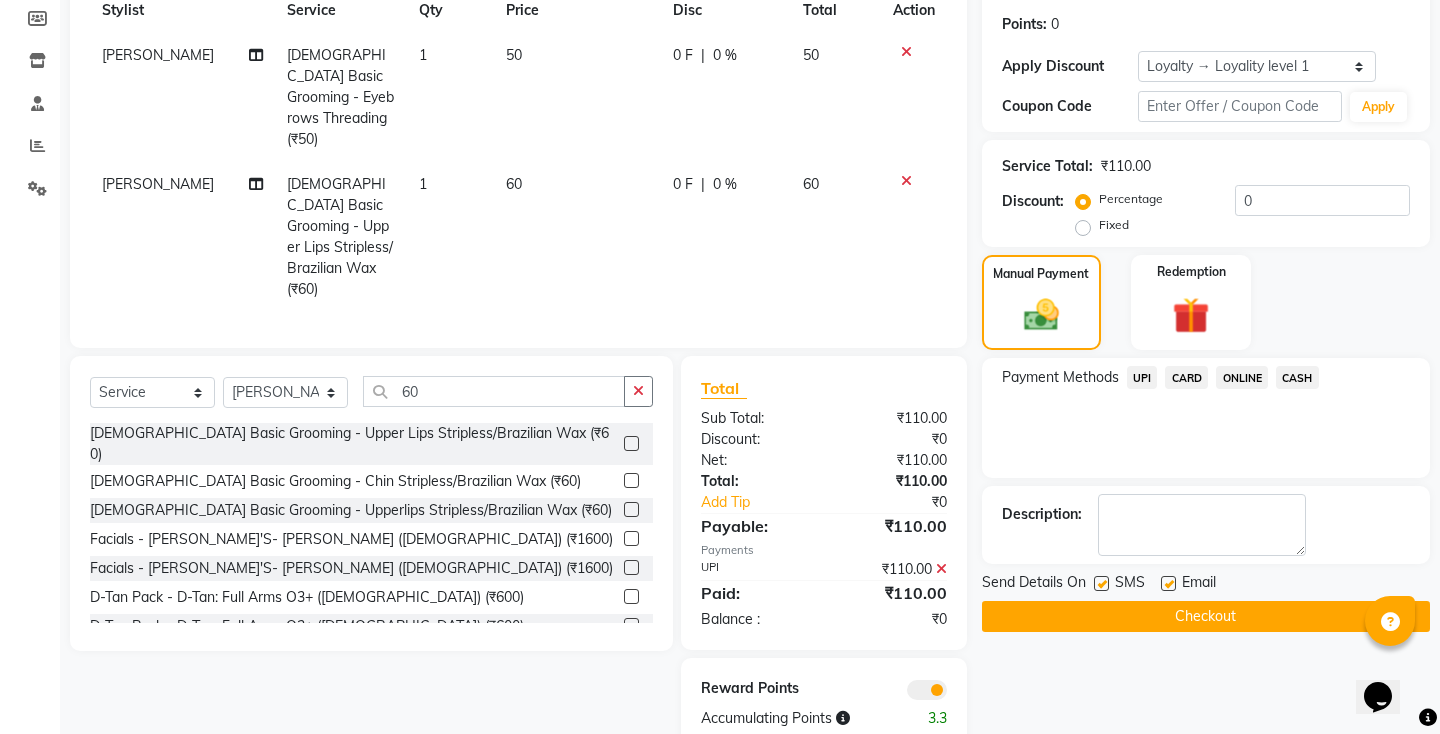 click 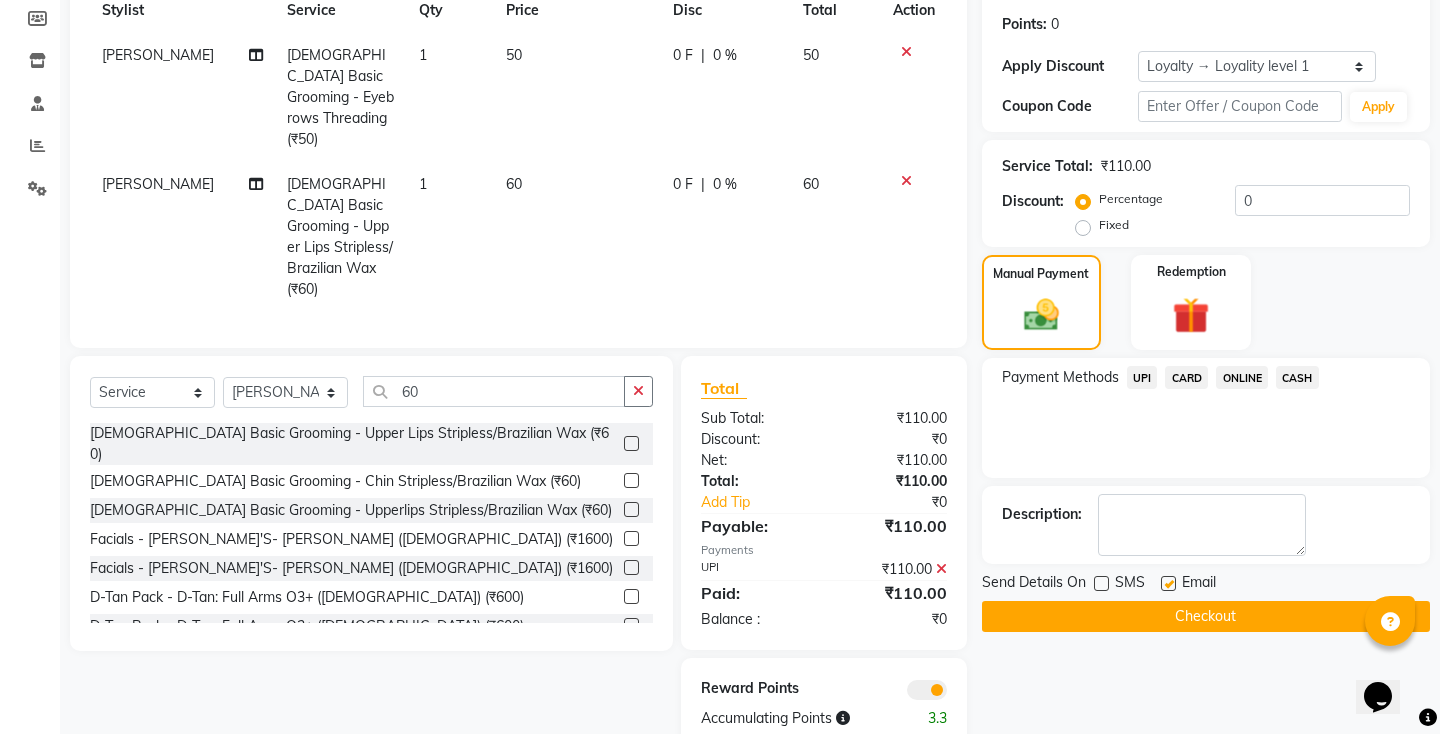 click on "Checkout" 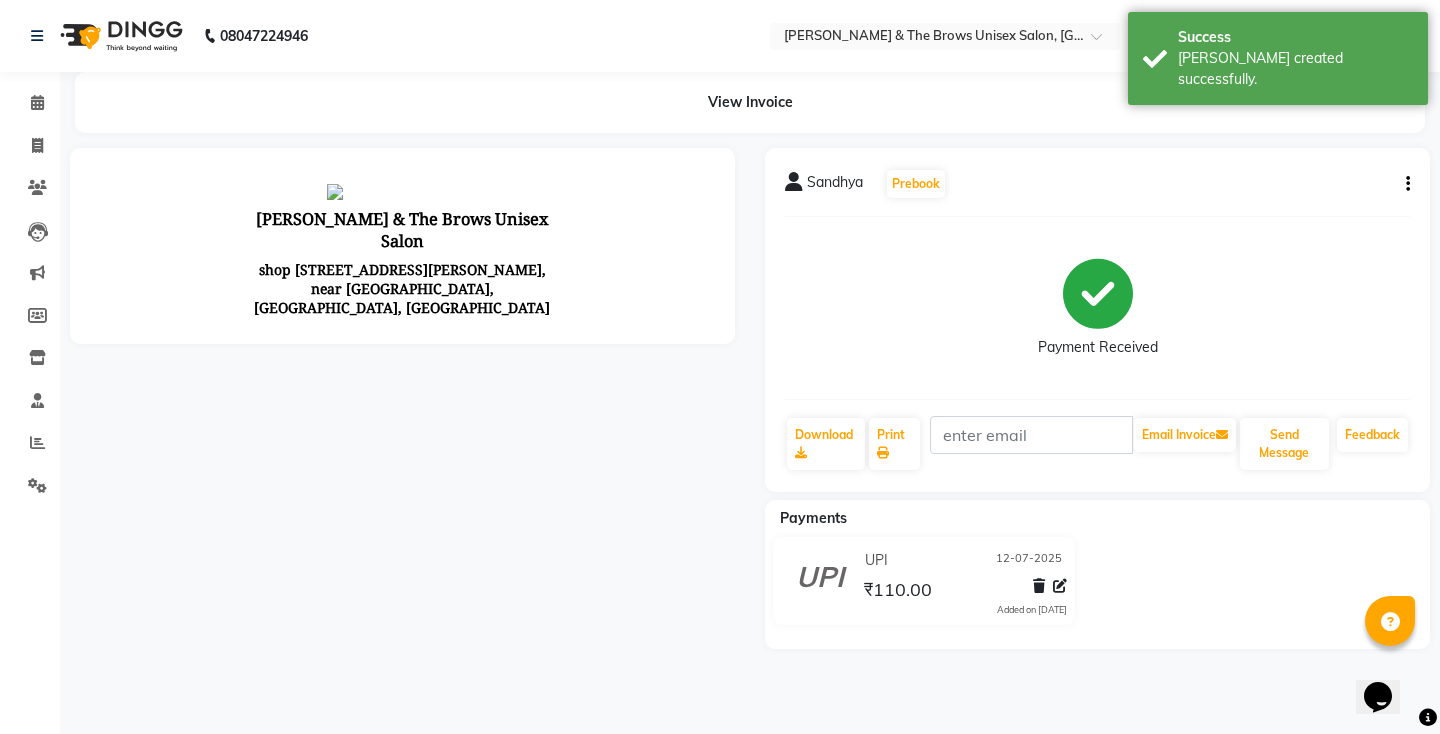 scroll, scrollTop: 0, scrollLeft: 0, axis: both 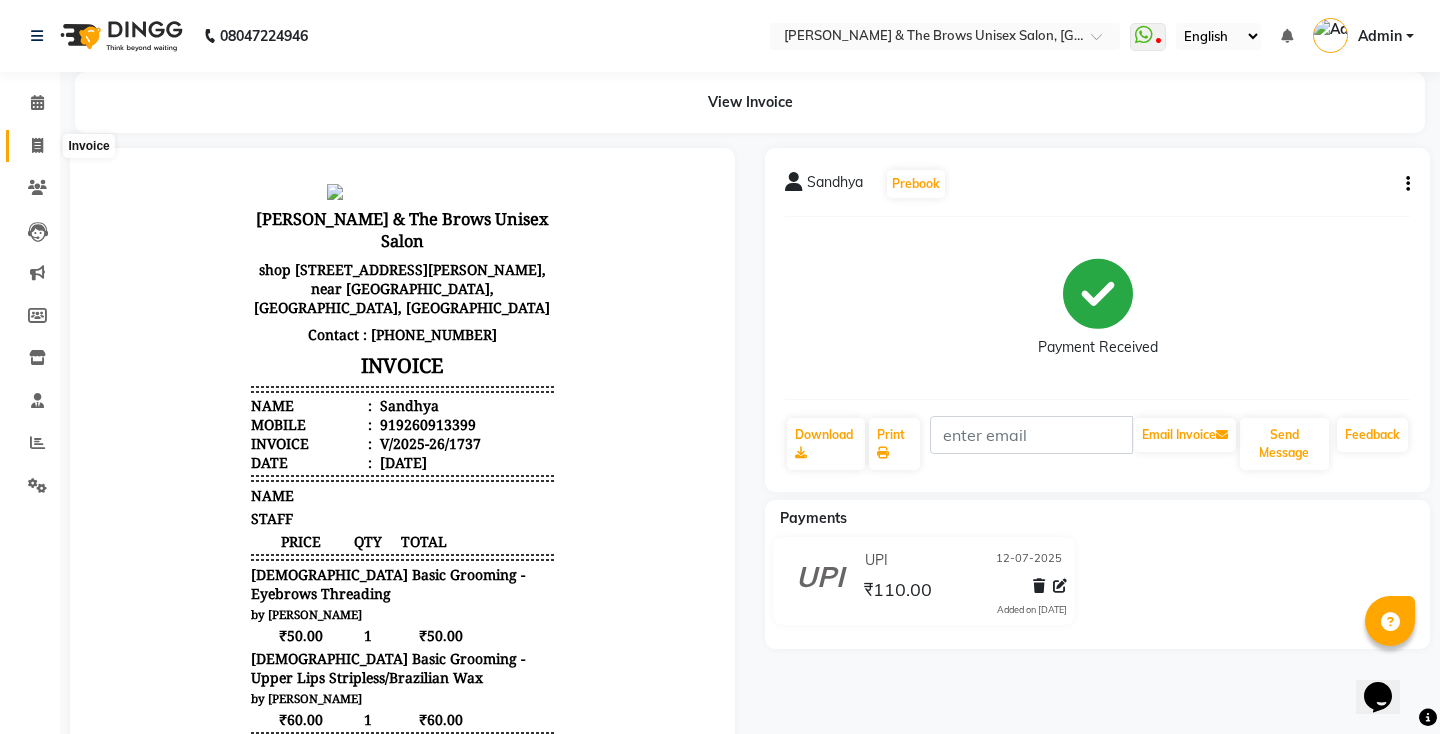 click 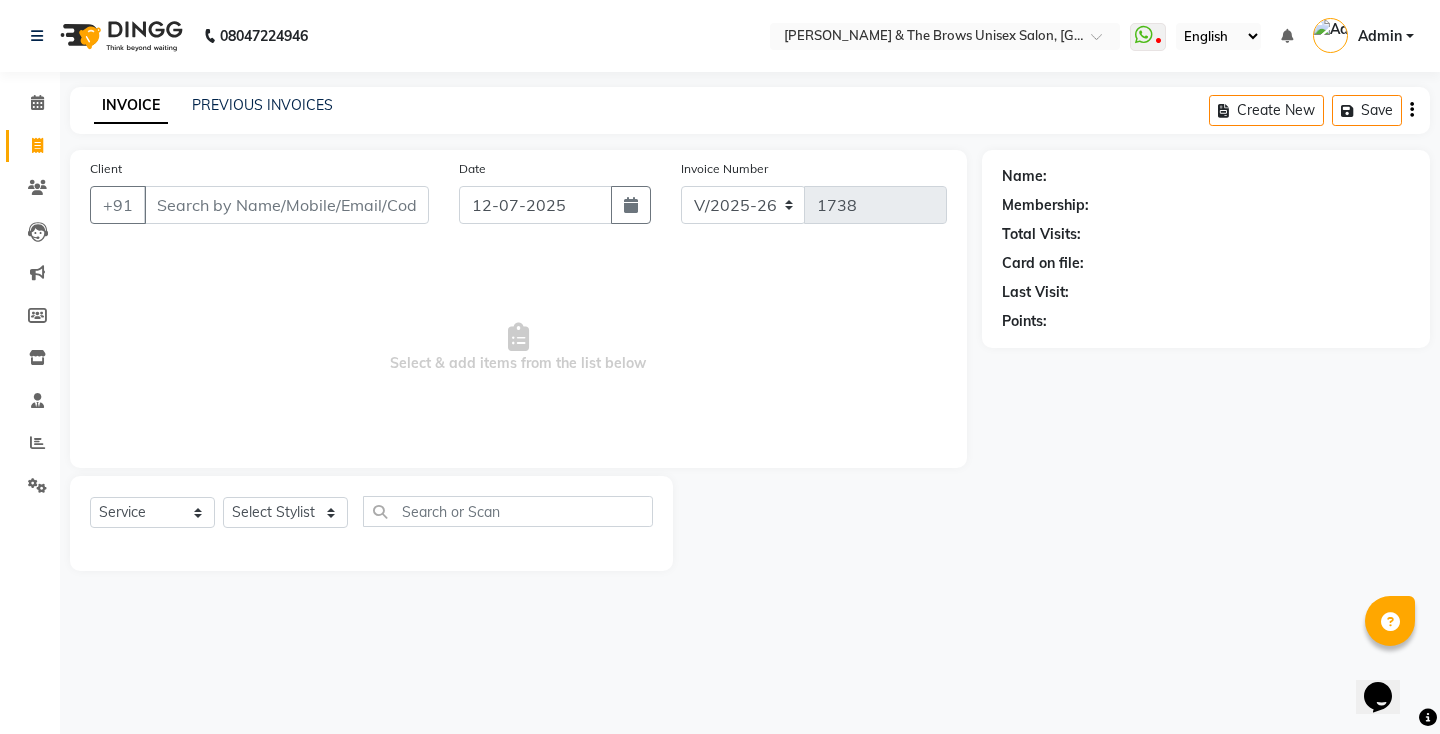 click on "Client" at bounding box center (286, 205) 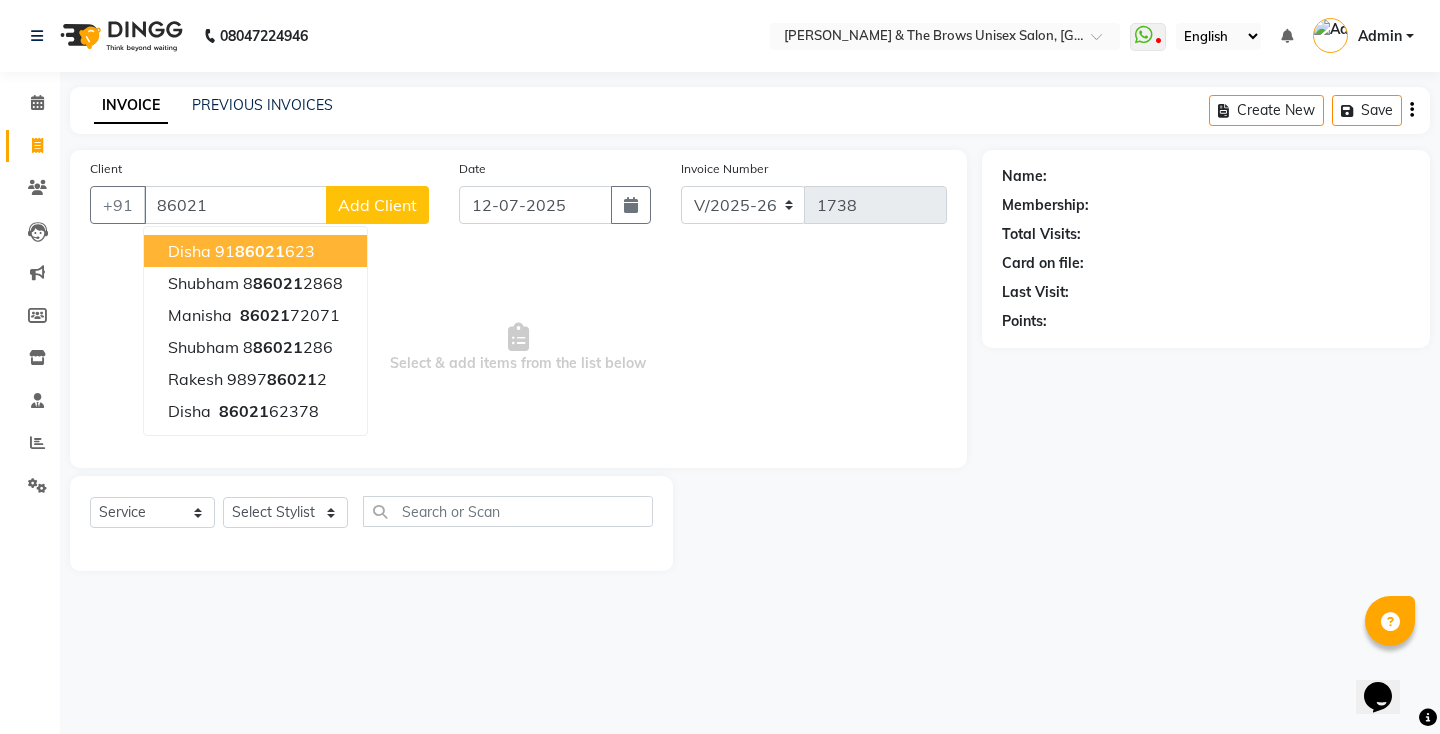 click on "Disha" at bounding box center (189, 251) 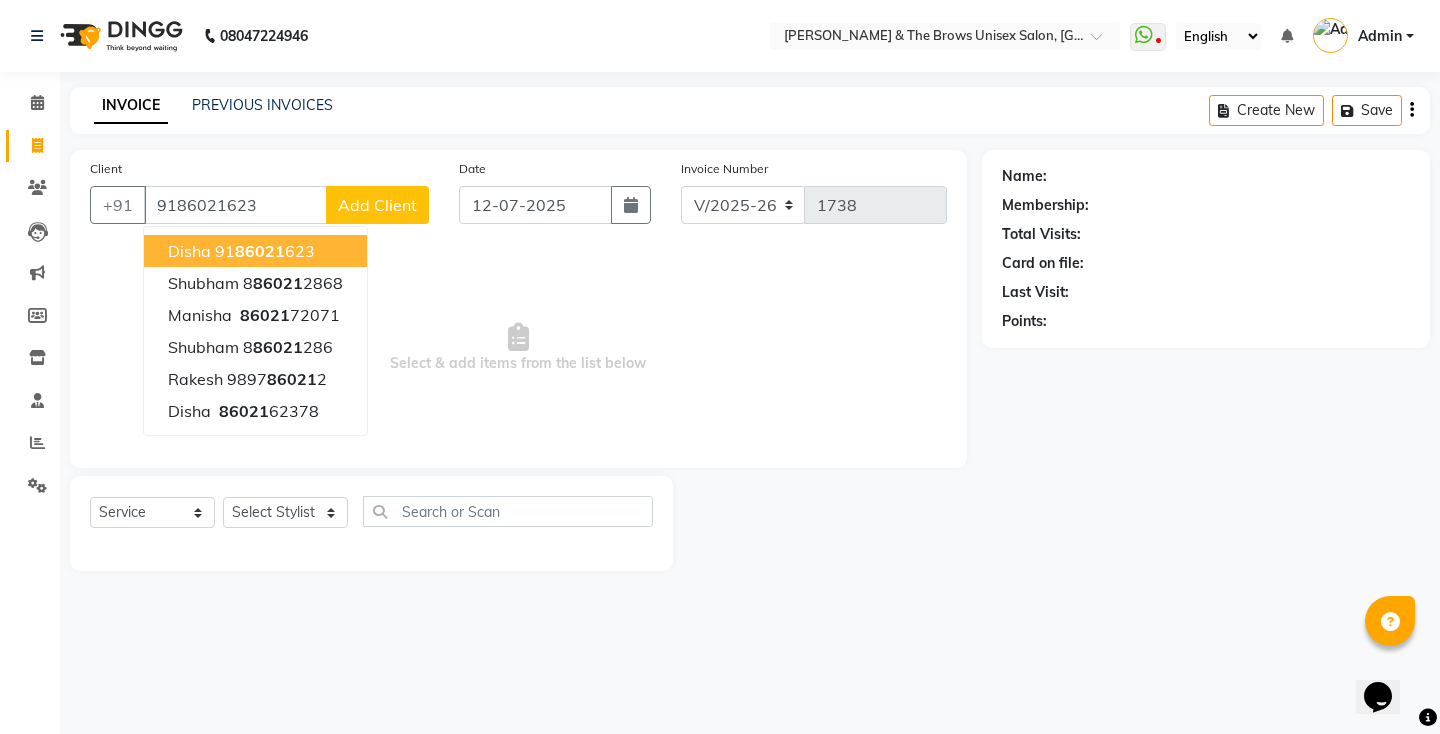 type on "9186021623" 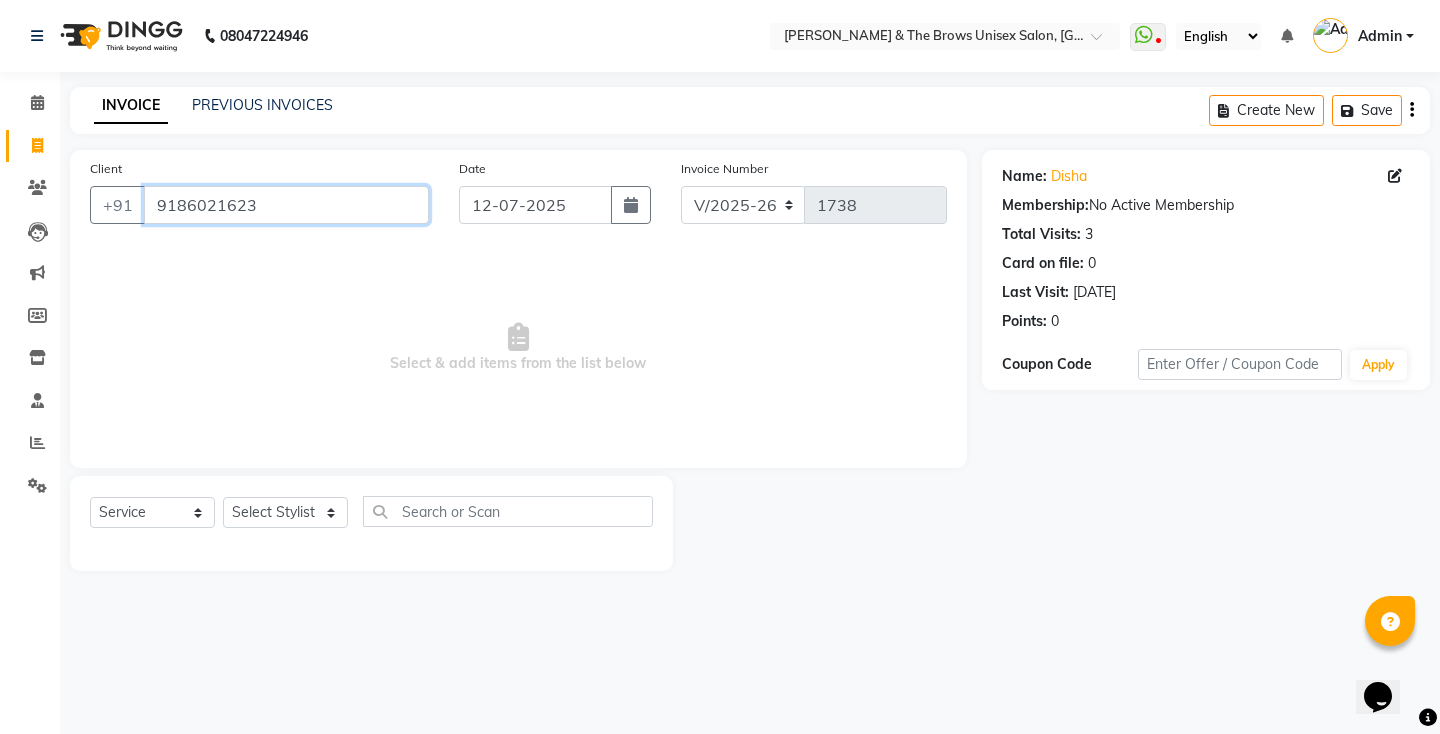 click on "9186021623" at bounding box center [286, 205] 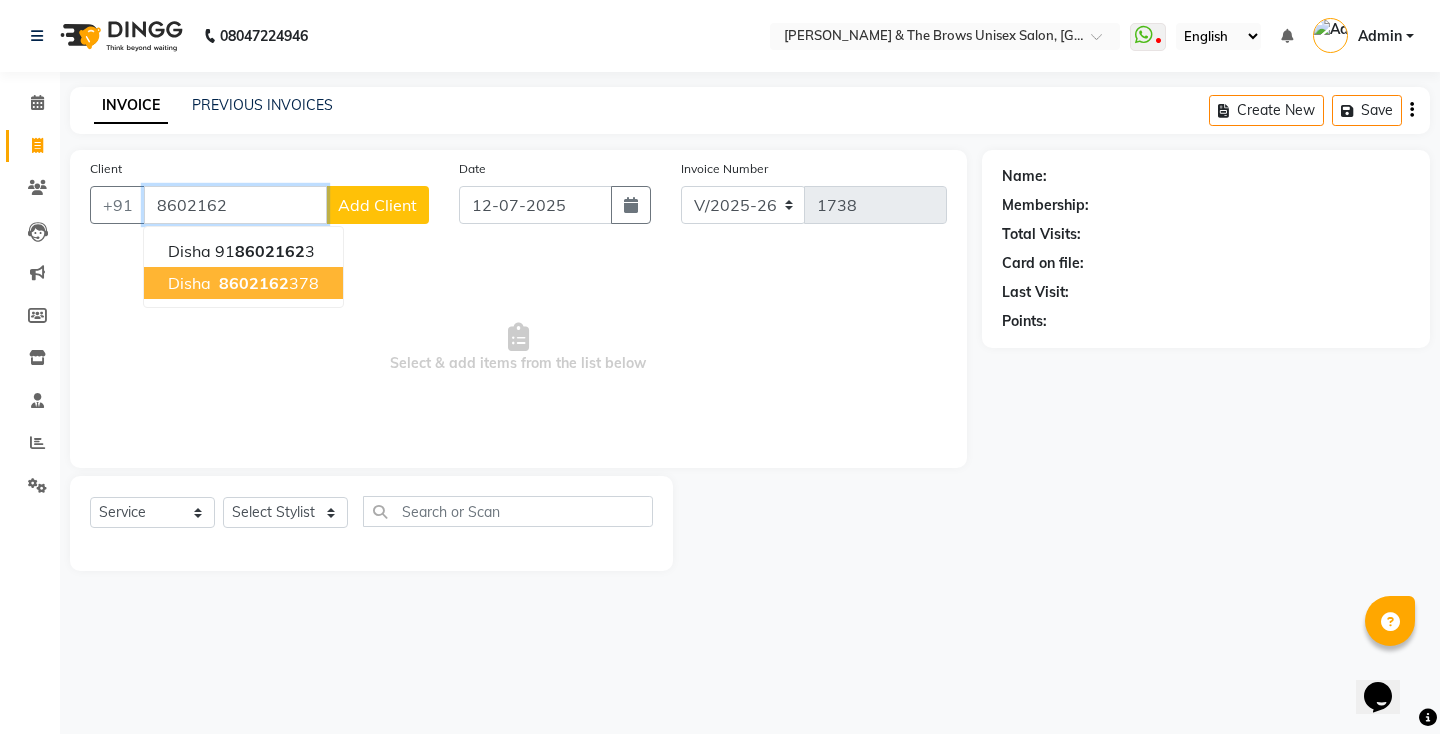 click on "8602162" at bounding box center [254, 283] 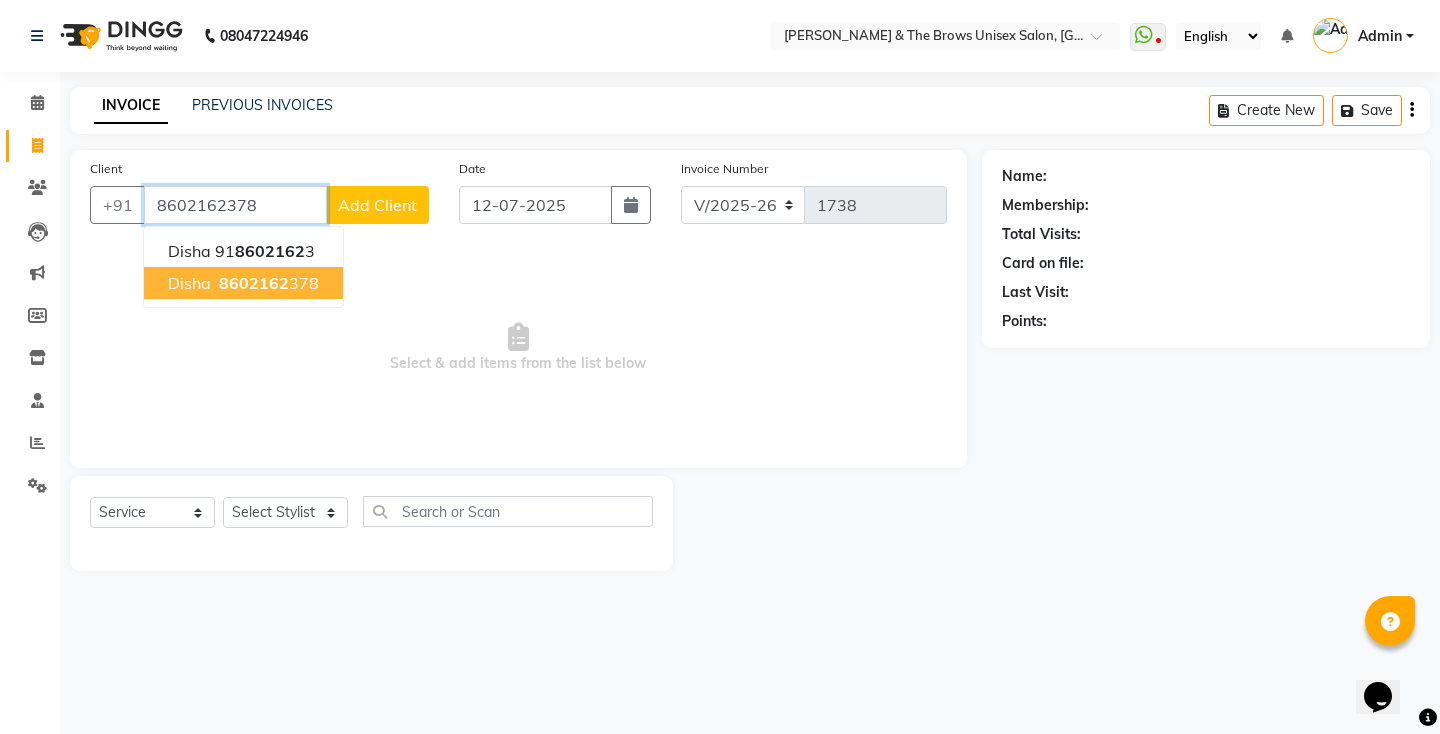 type on "8602162378" 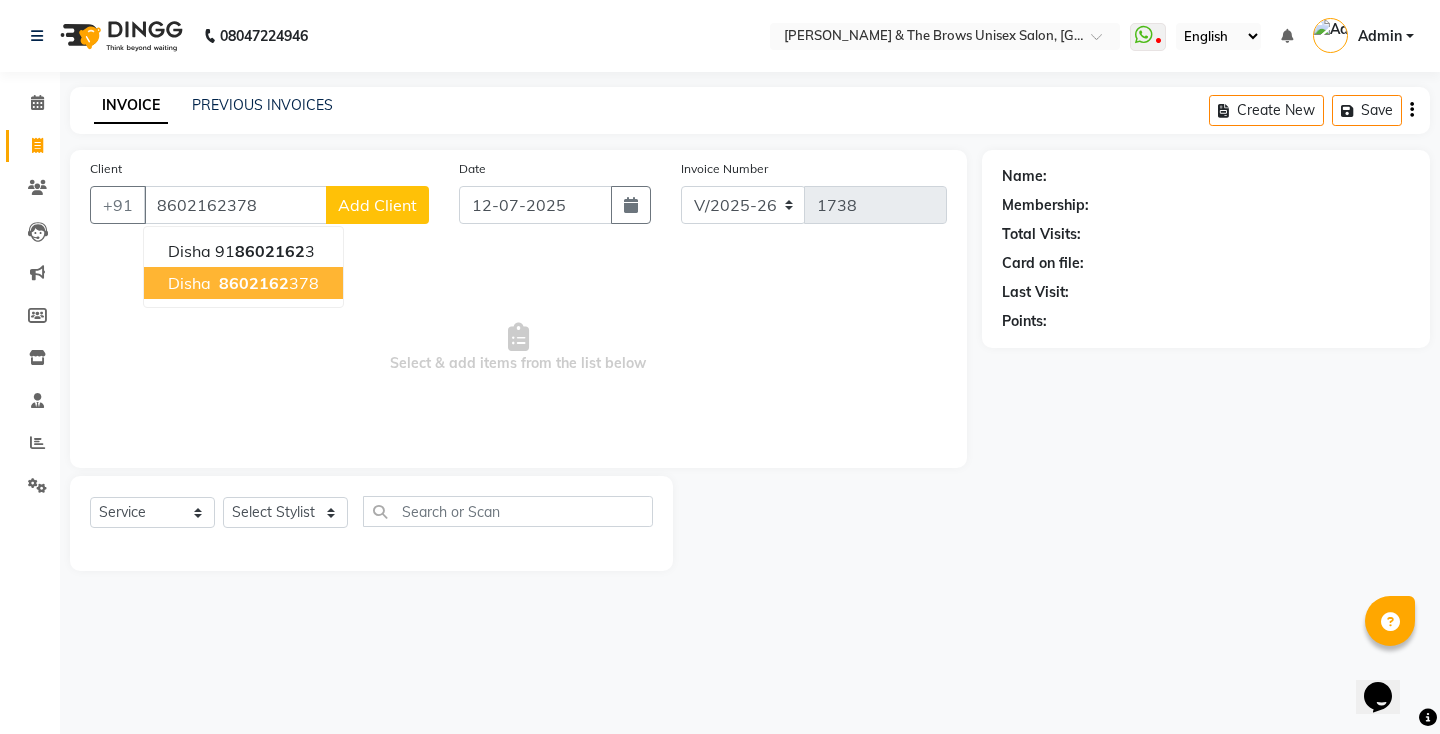 select on "1: Object" 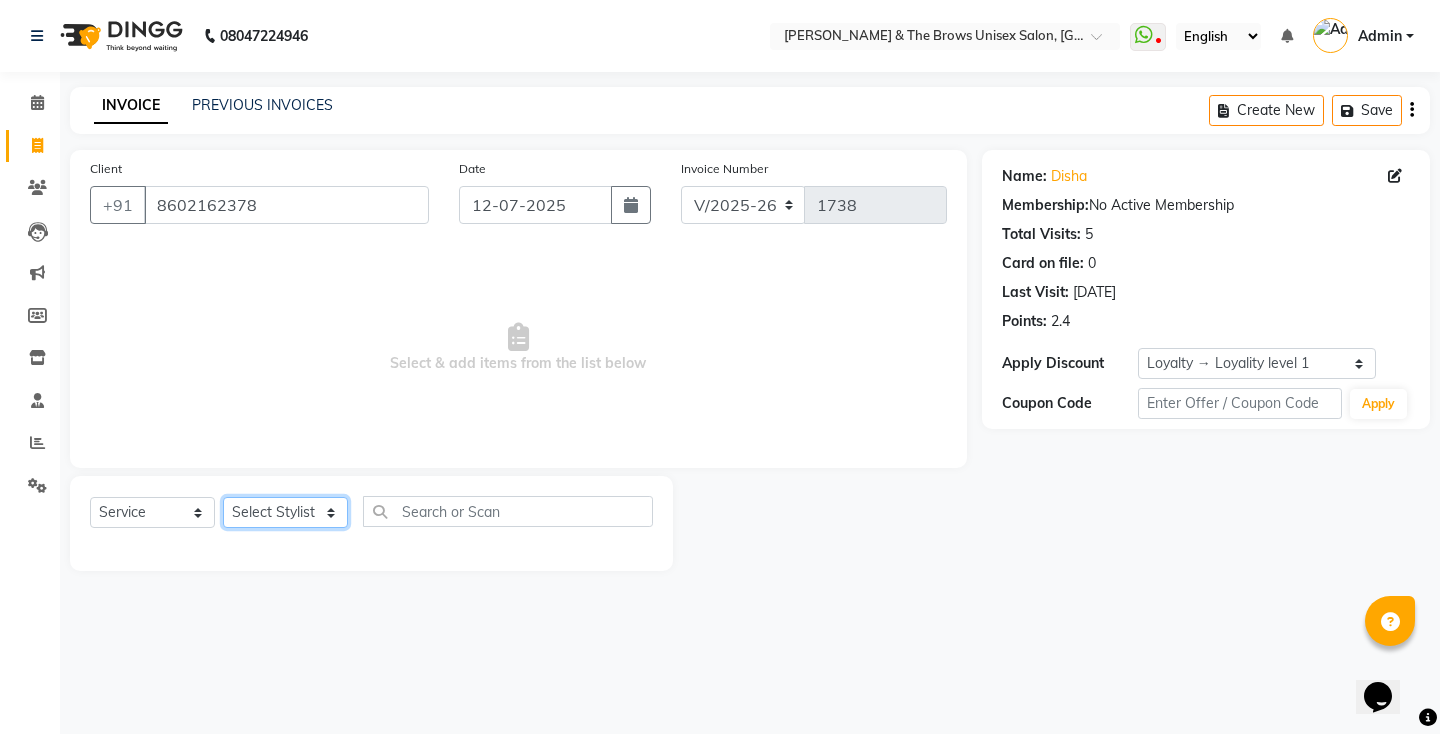 click on "Select Stylist[PERSON_NAME] manager [PERSON_NAME] ma'am owner[PERSON_NAME]" 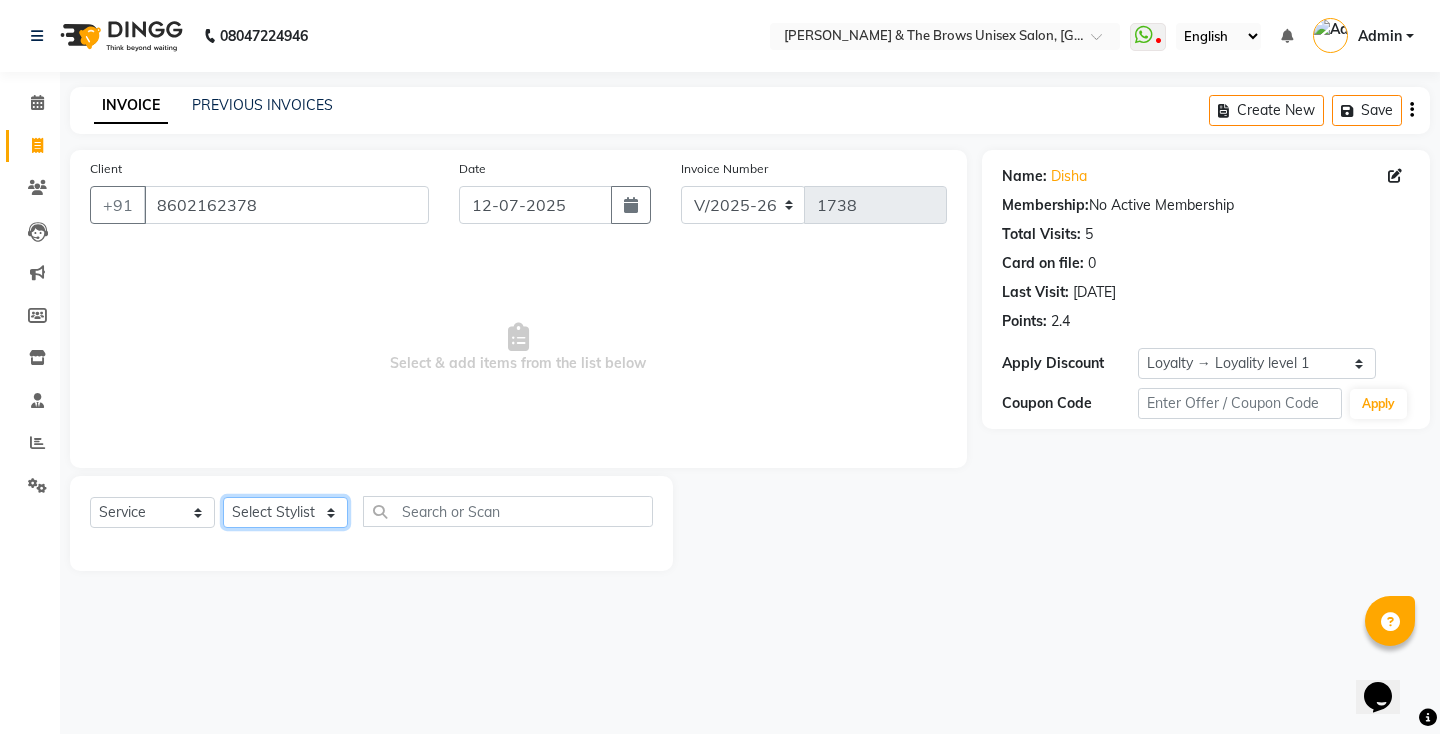 select on "72450" 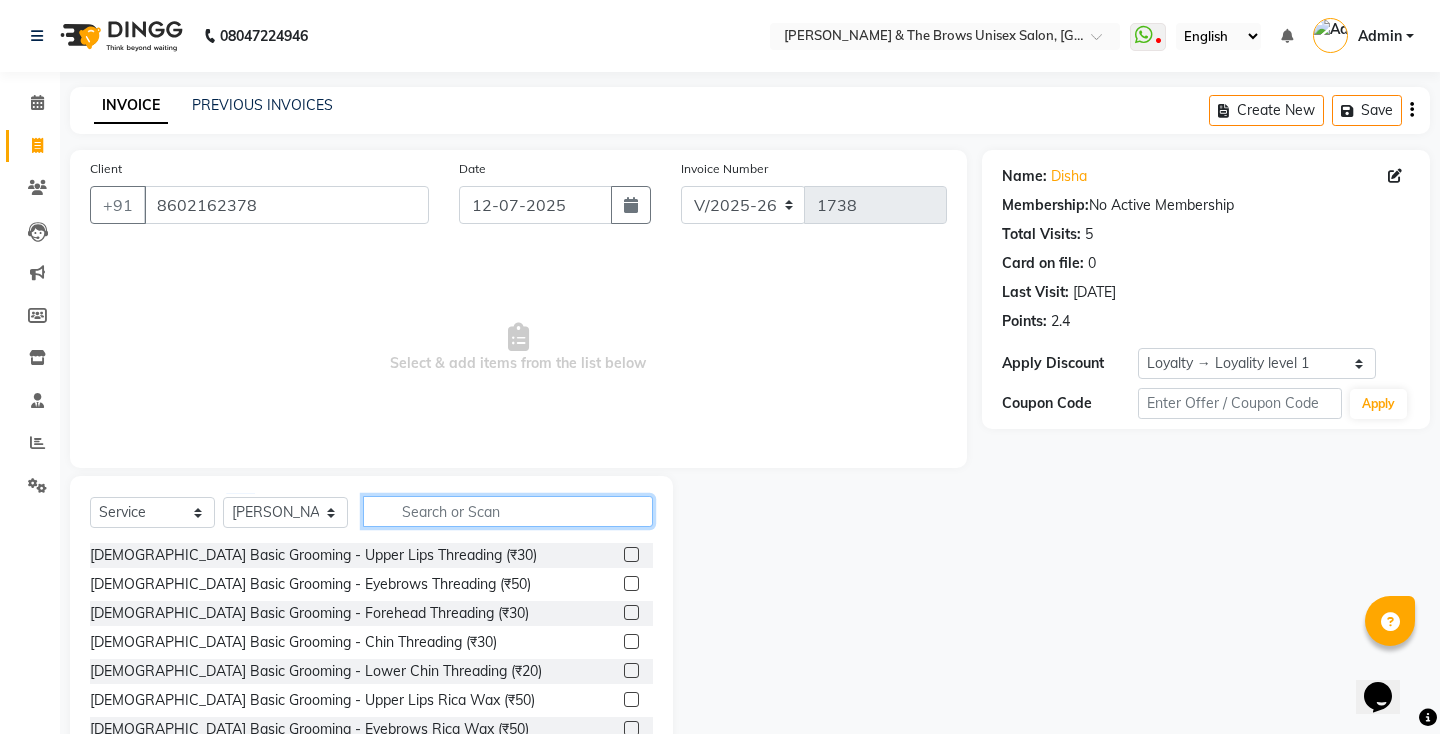 click 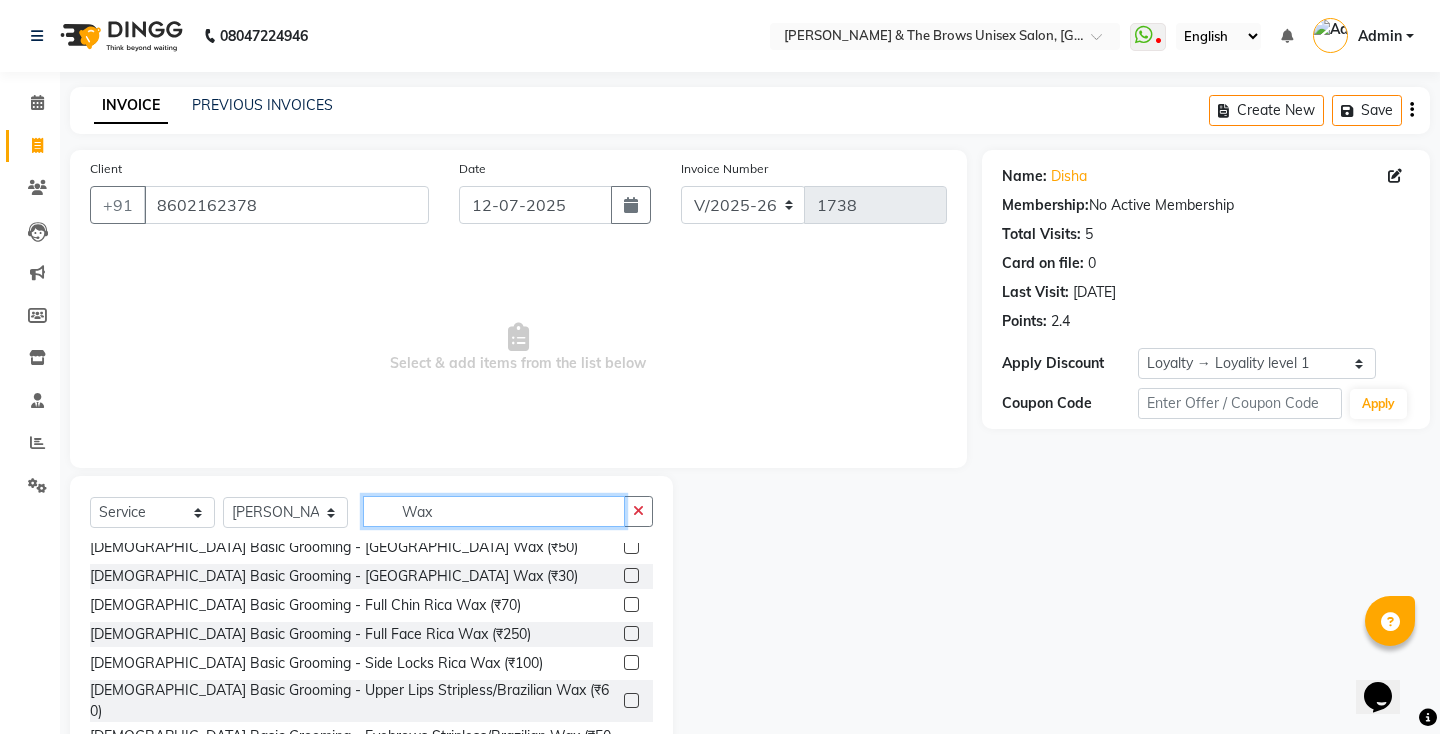 scroll, scrollTop: 93, scrollLeft: 0, axis: vertical 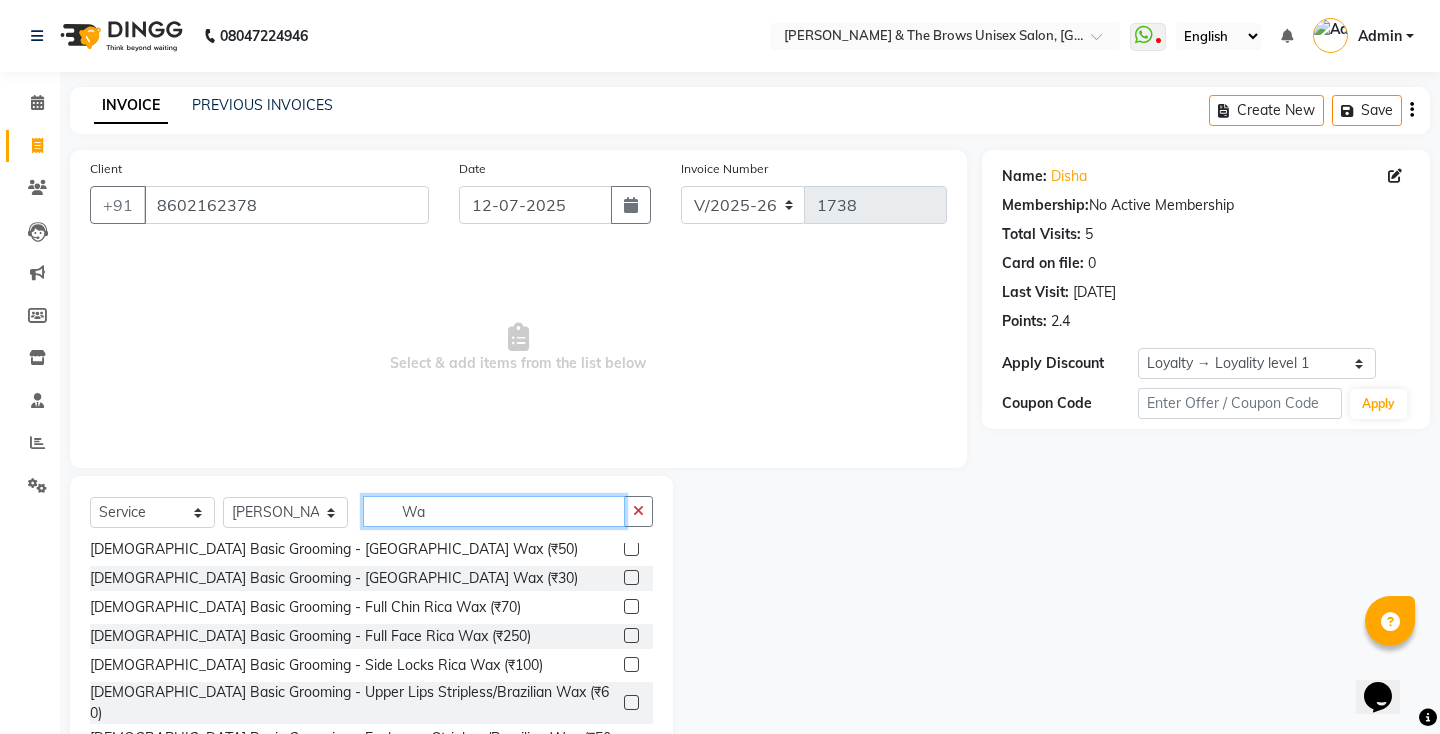 type on "W" 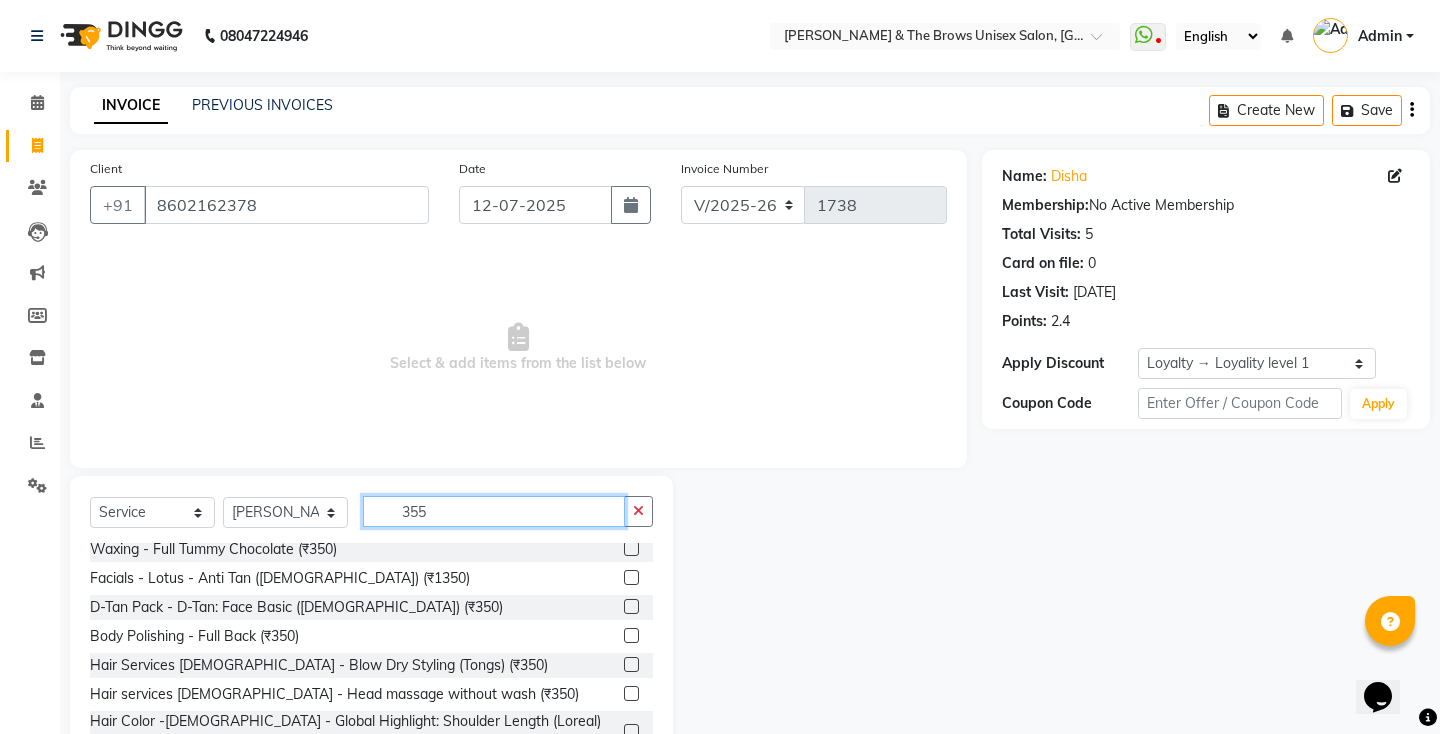 scroll, scrollTop: 0, scrollLeft: 0, axis: both 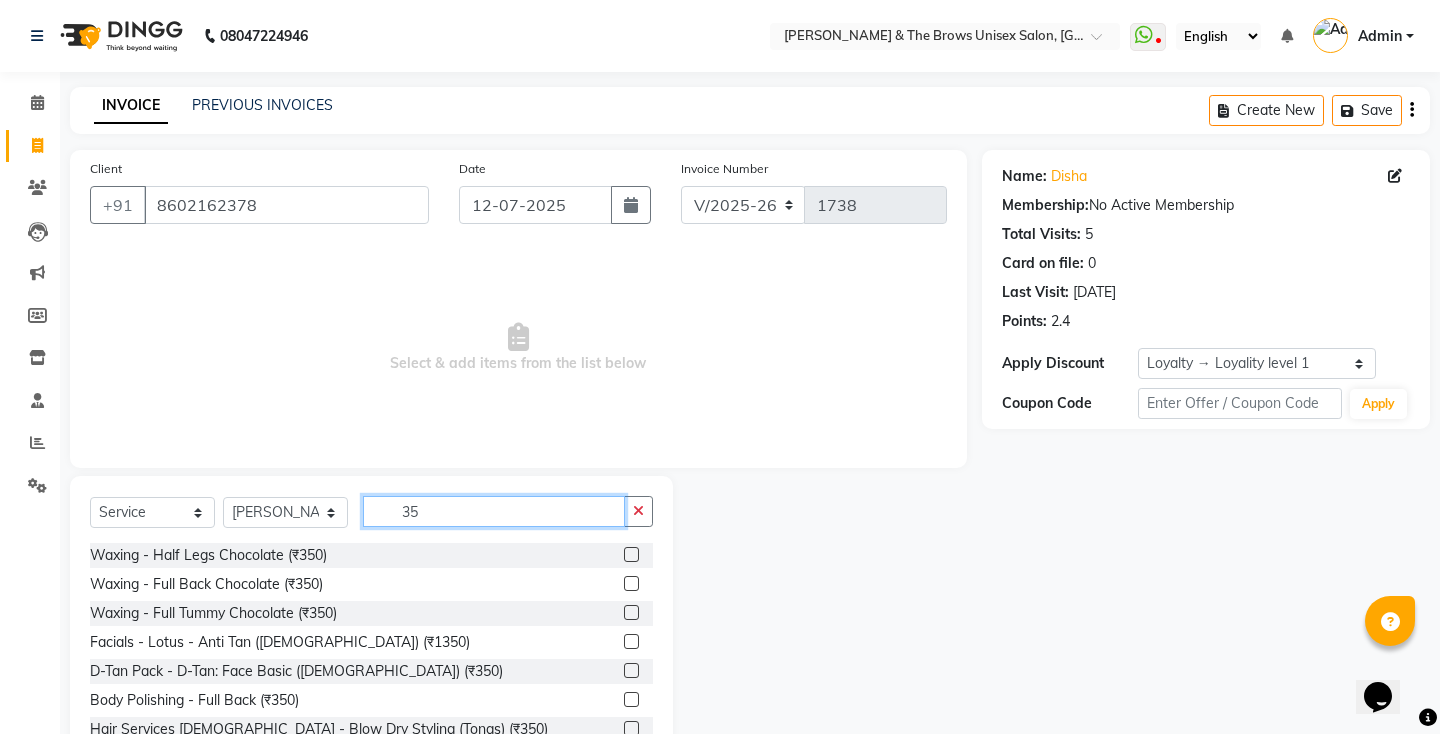 type on "3" 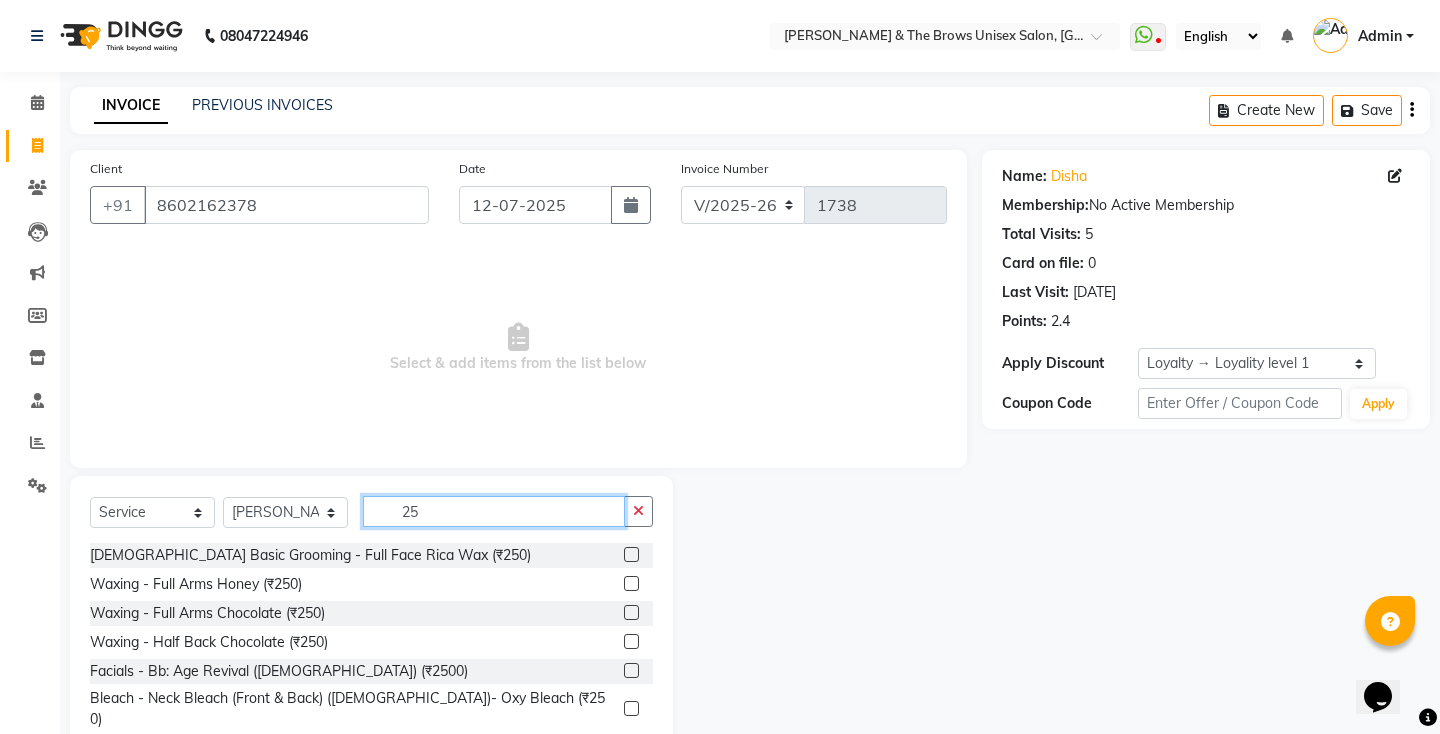 type on "2" 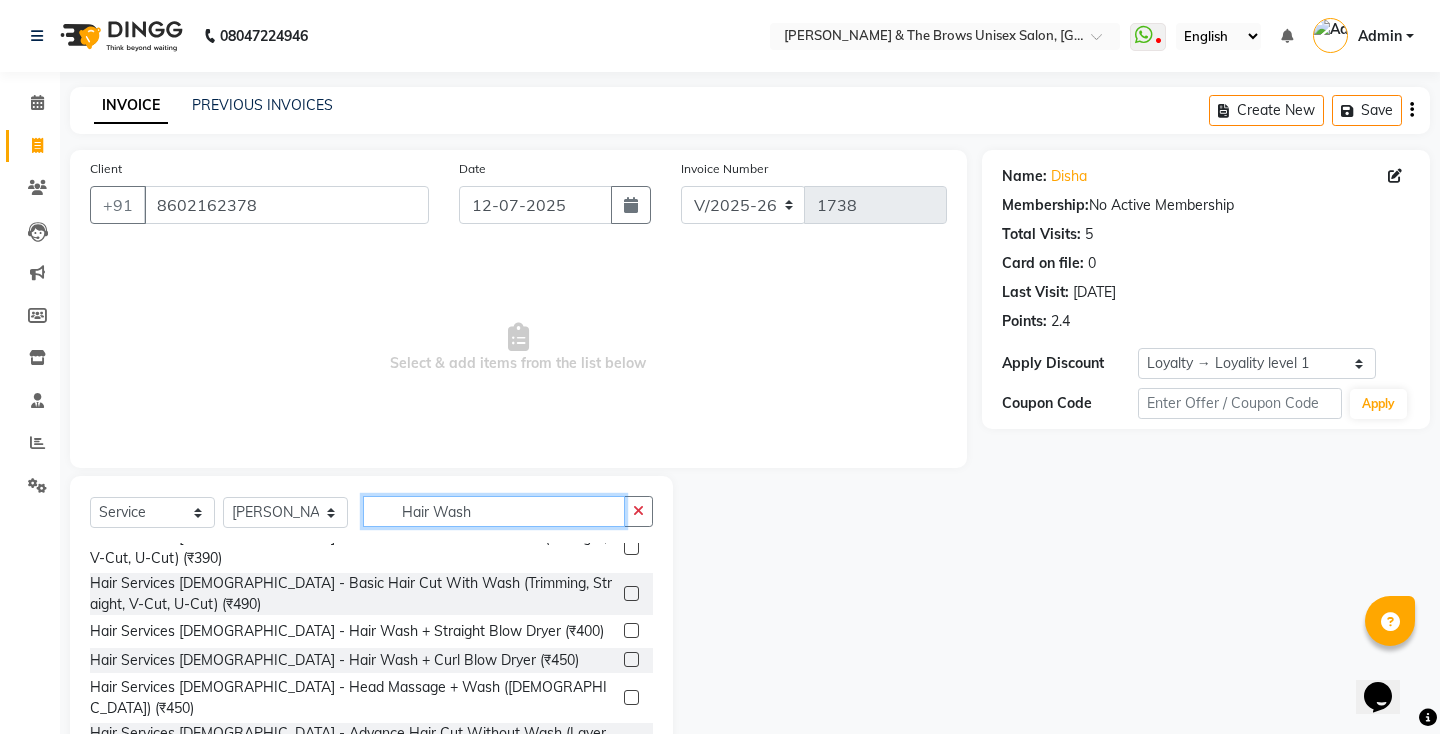 scroll, scrollTop: 67, scrollLeft: 0, axis: vertical 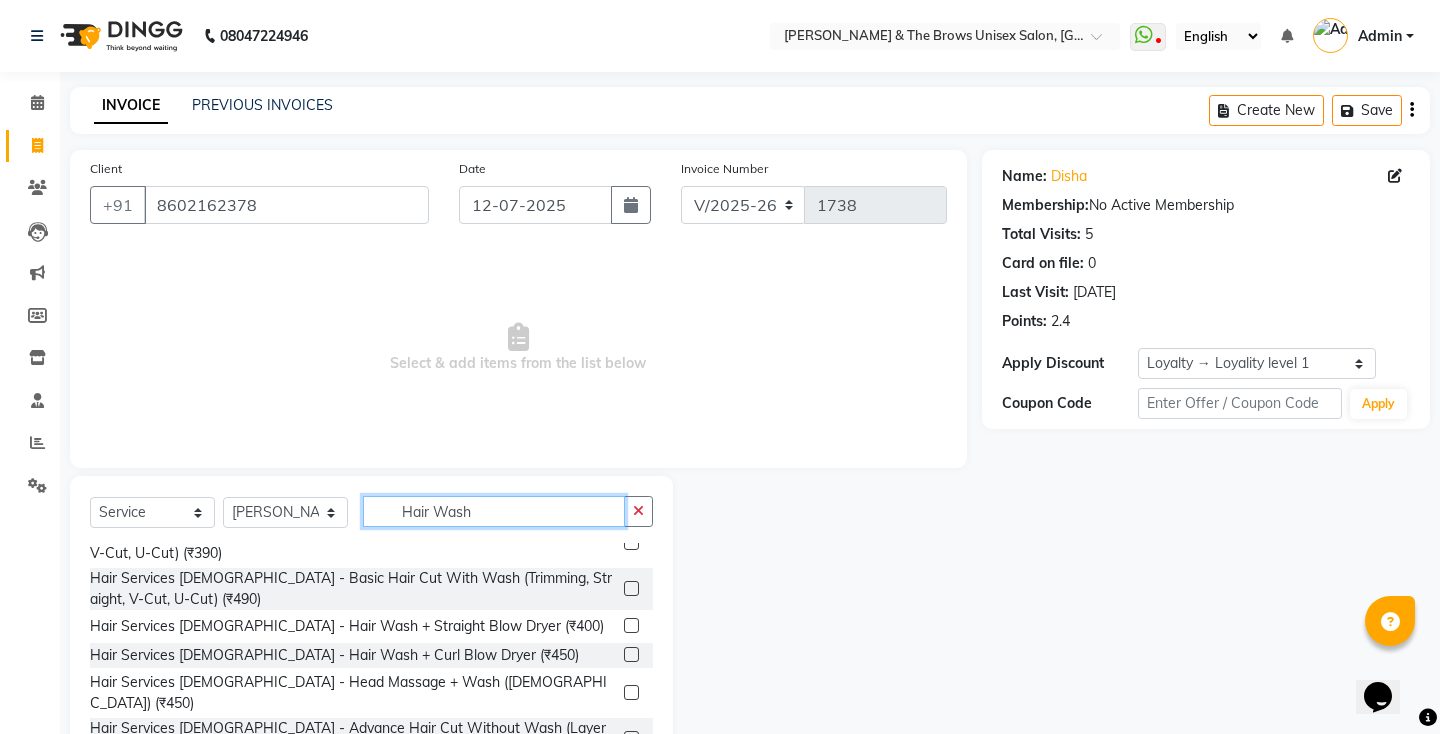 type on "Hair Wash" 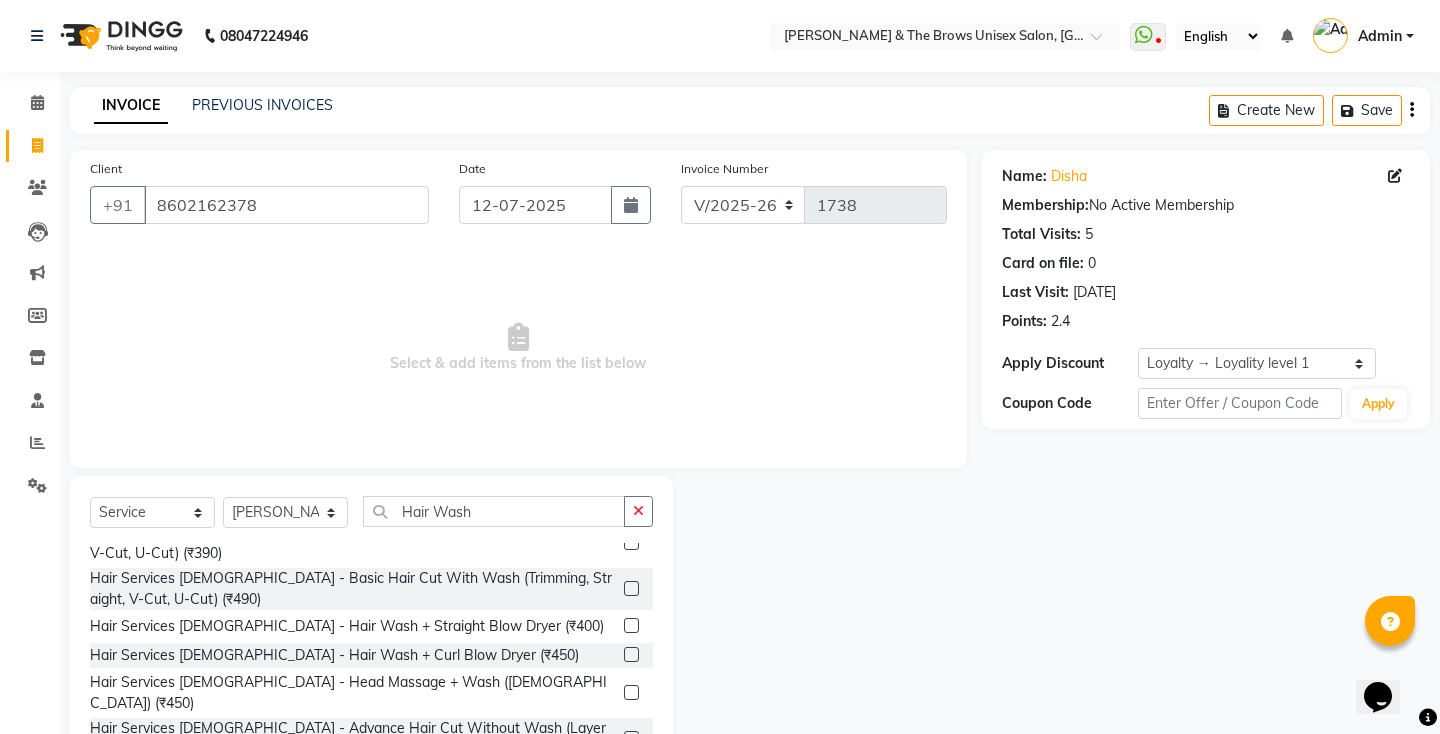 click 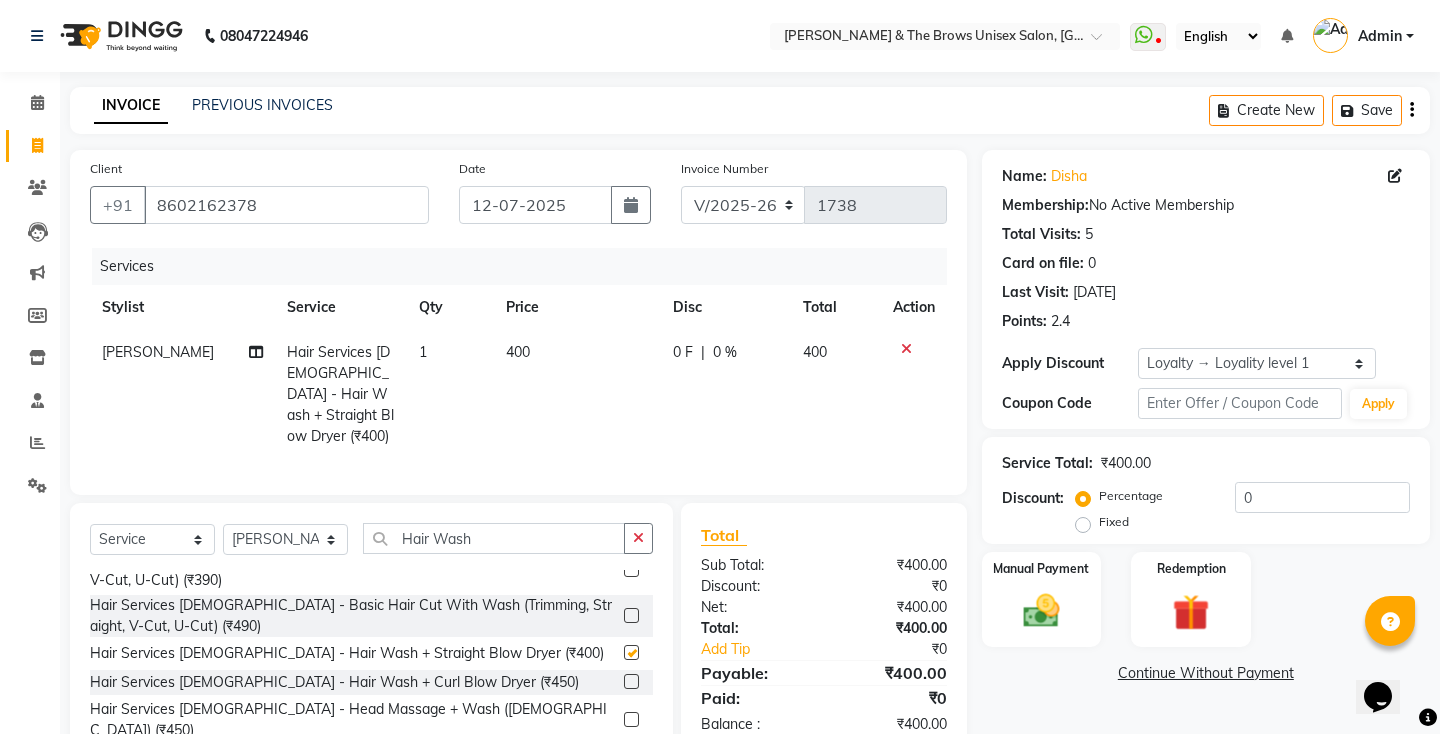 checkbox on "false" 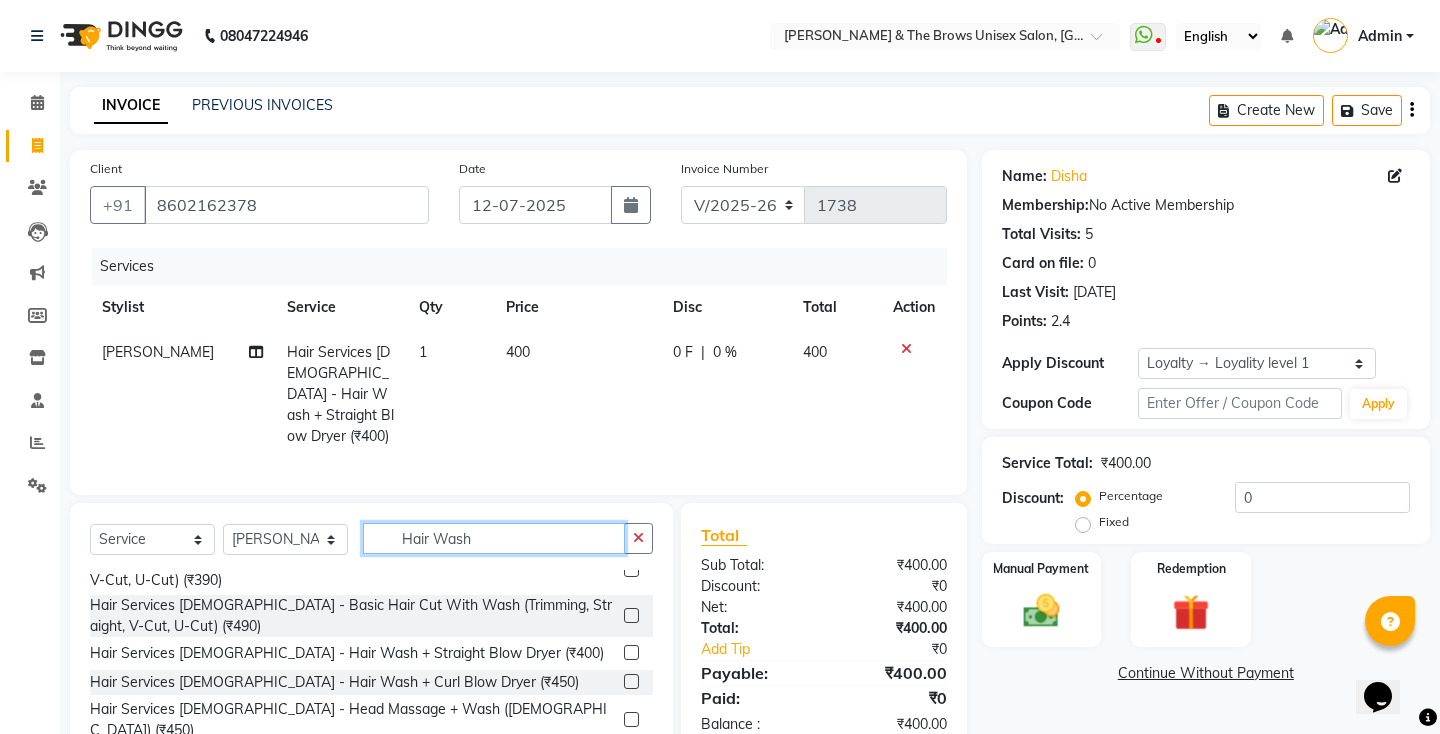click on "Hair Wash" 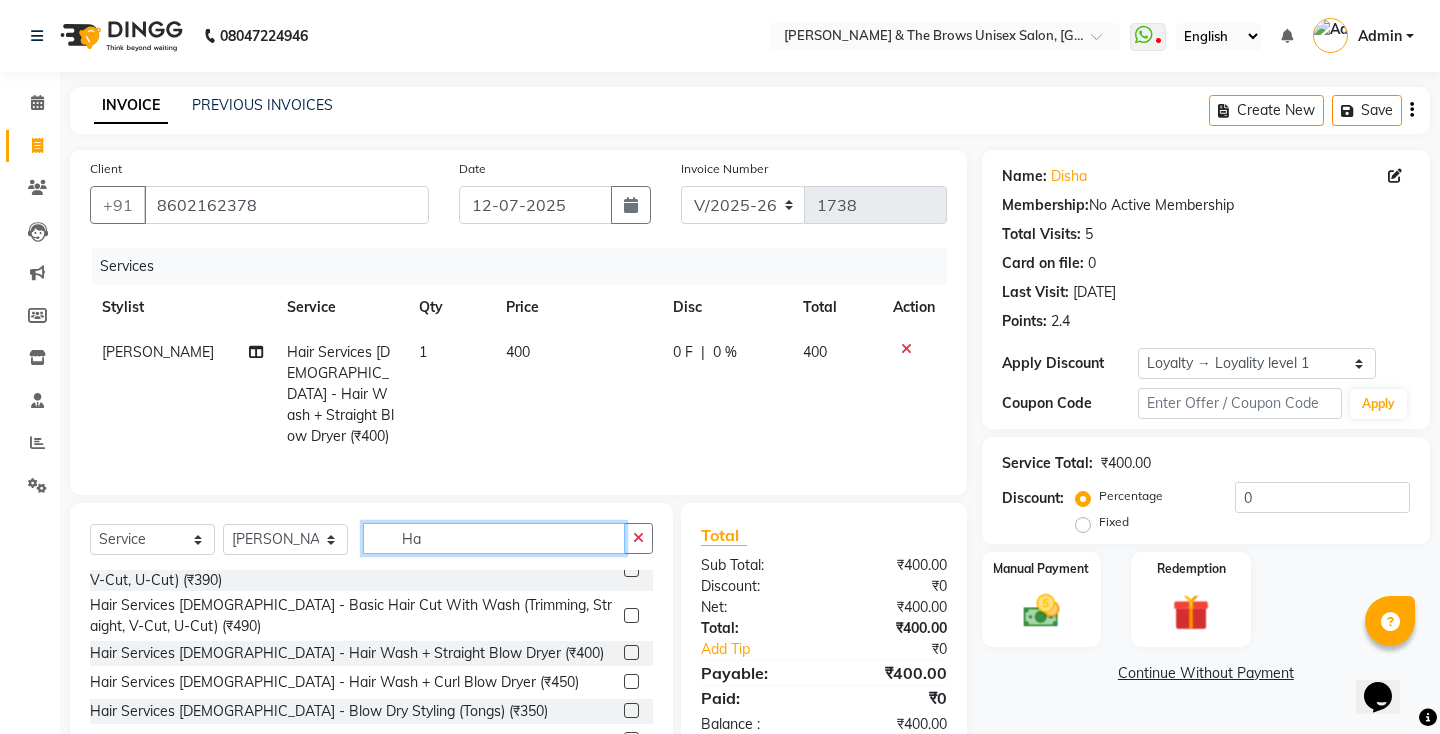 type on "H" 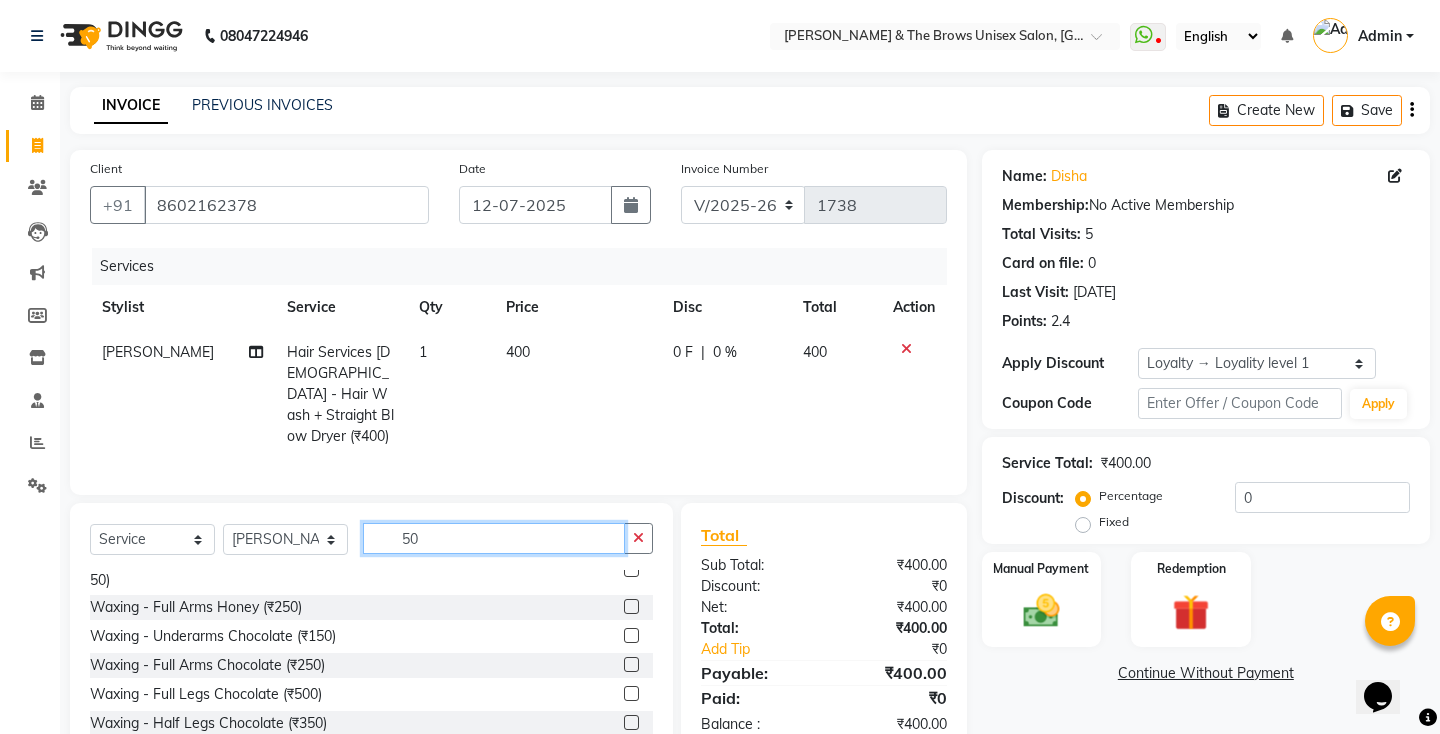 scroll, scrollTop: 0, scrollLeft: 0, axis: both 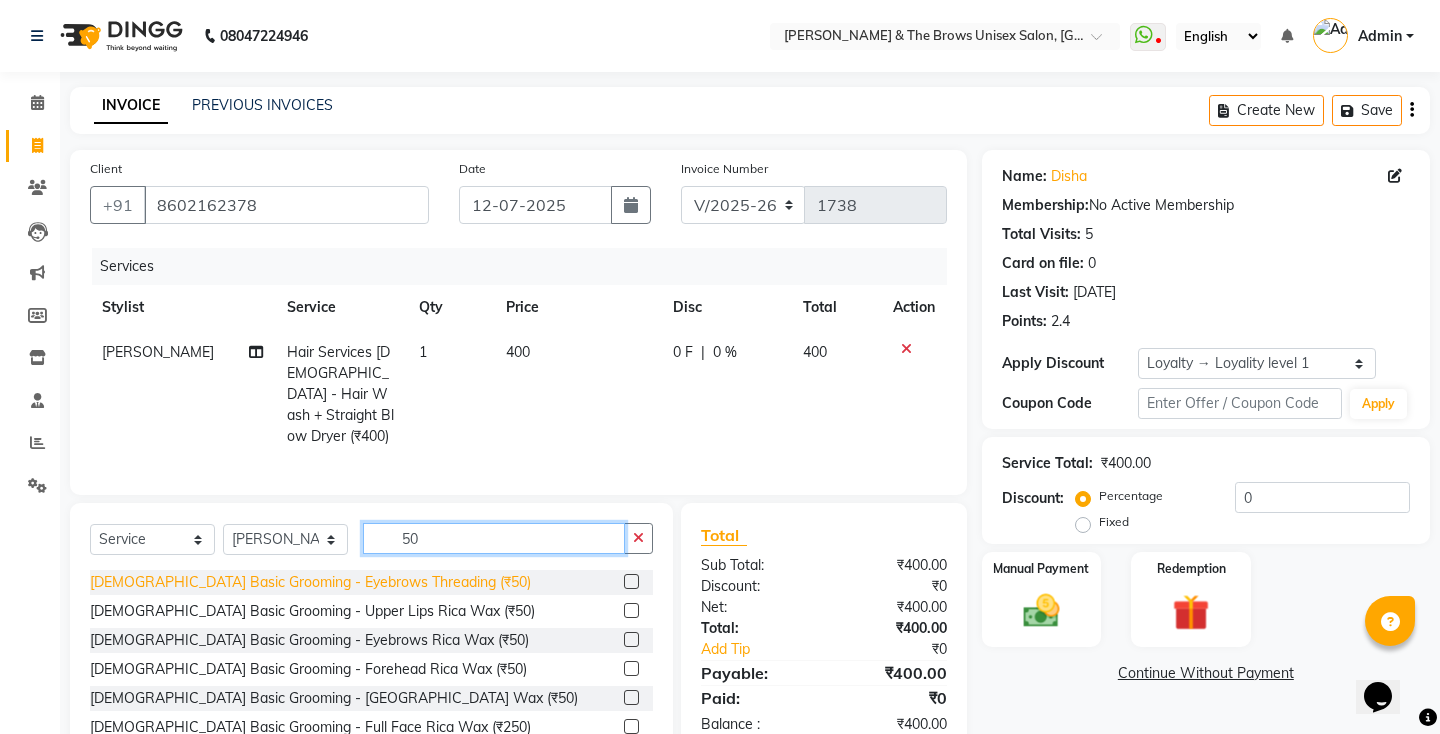 type on "50" 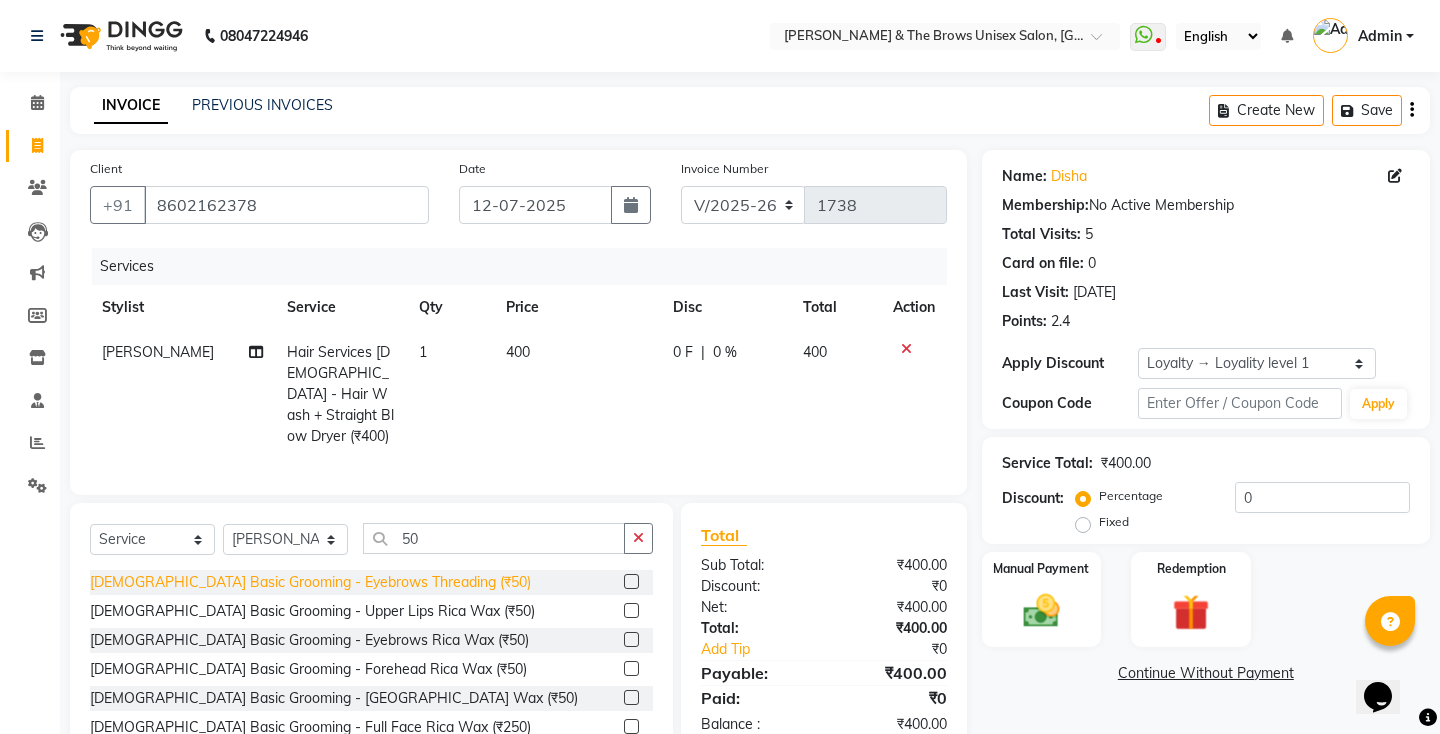 click on "[DEMOGRAPHIC_DATA] Basic Grooming - Eyebrows Threading (₹50)" 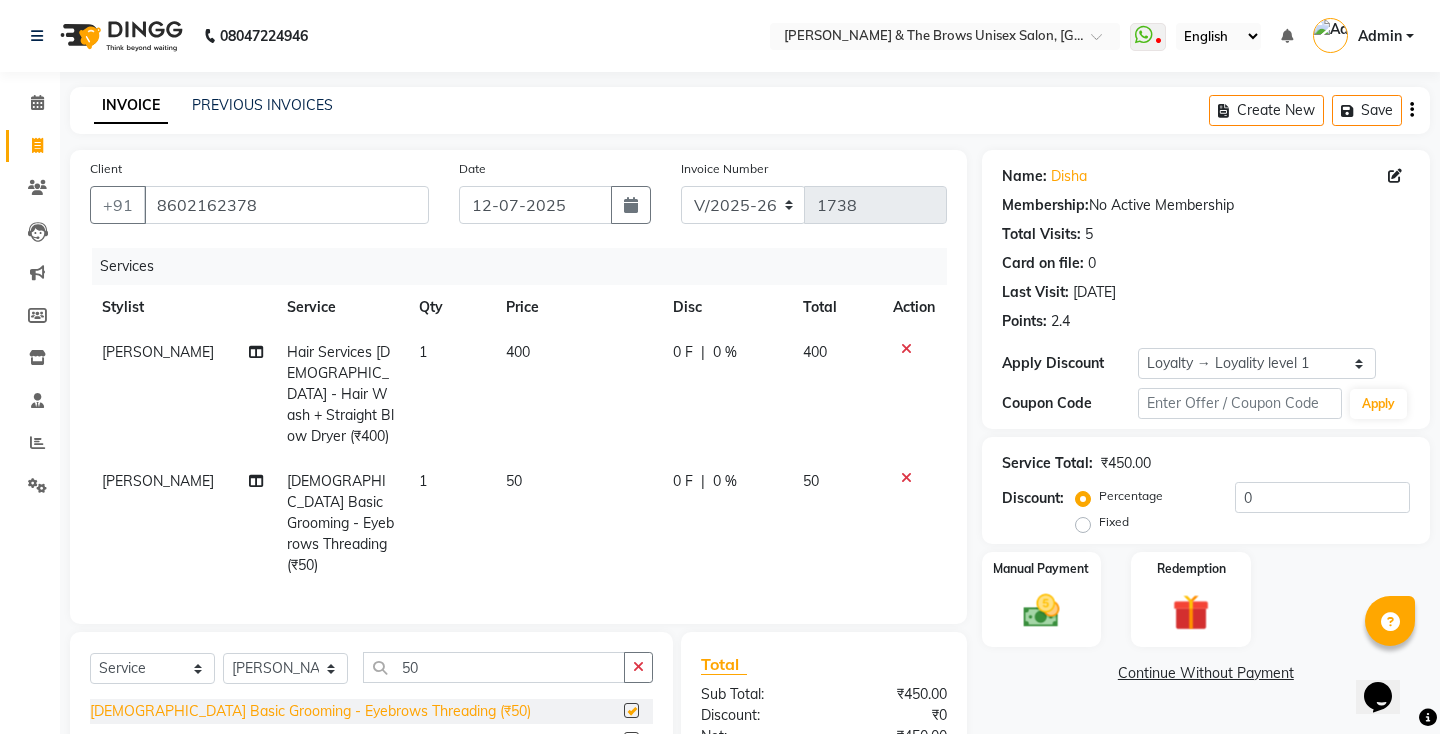 checkbox on "false" 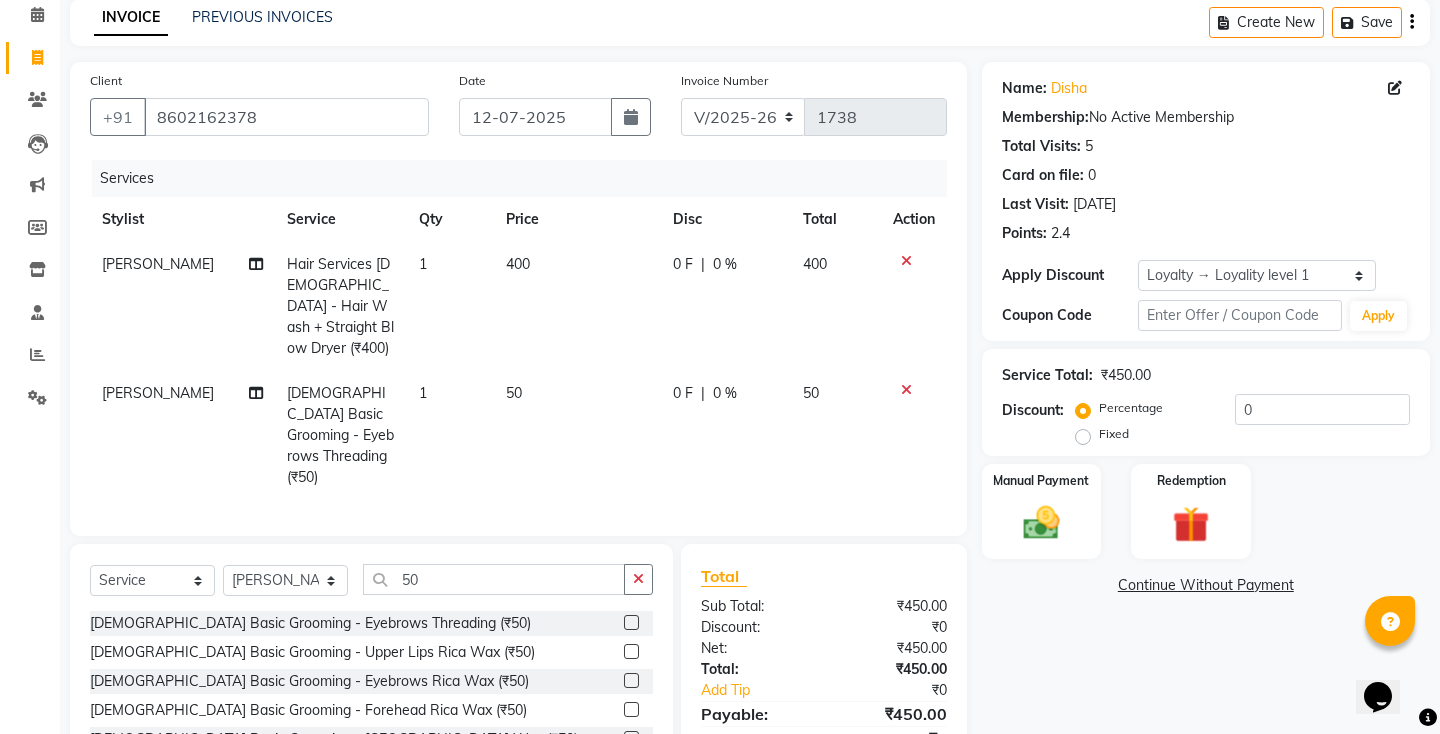 scroll, scrollTop: 113, scrollLeft: 0, axis: vertical 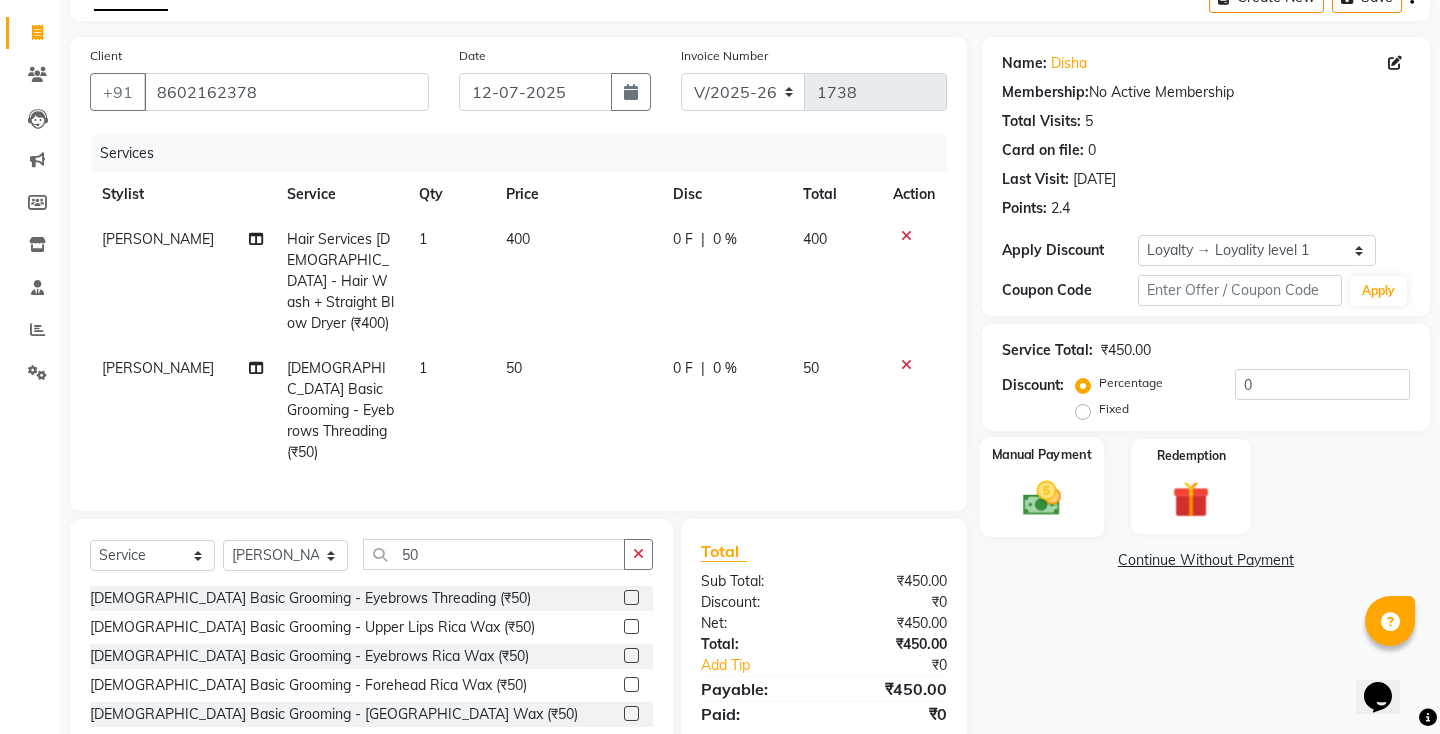 click 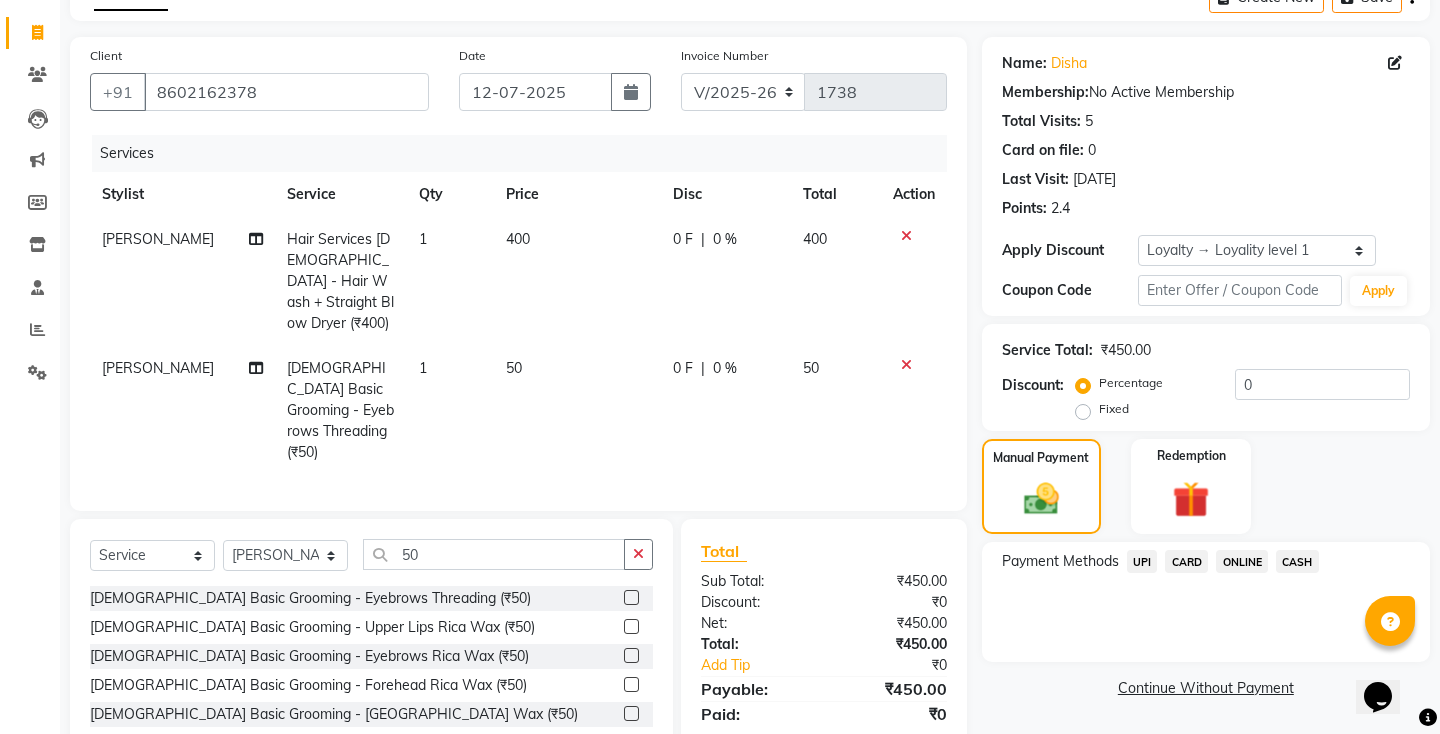 click on "UPI" 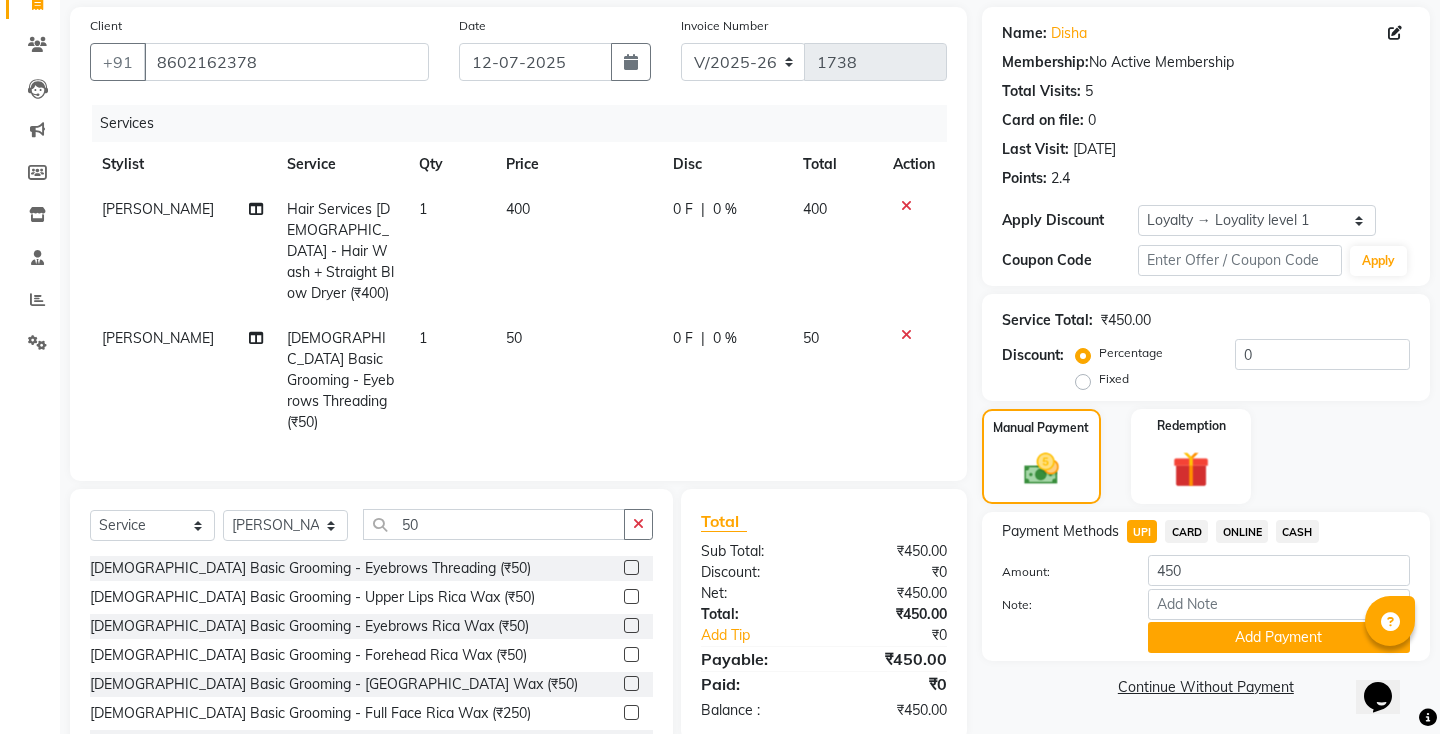 scroll, scrollTop: 131, scrollLeft: 0, axis: vertical 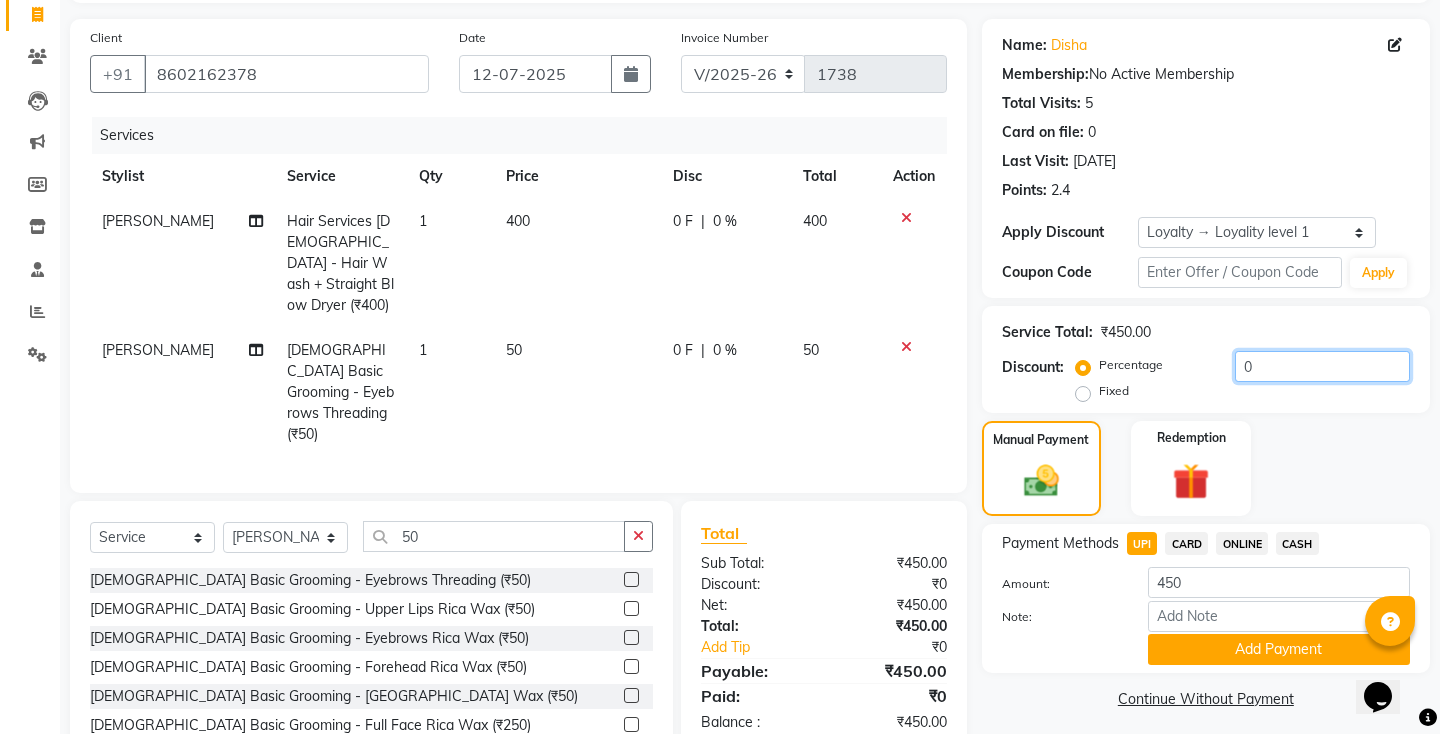 click on "0" 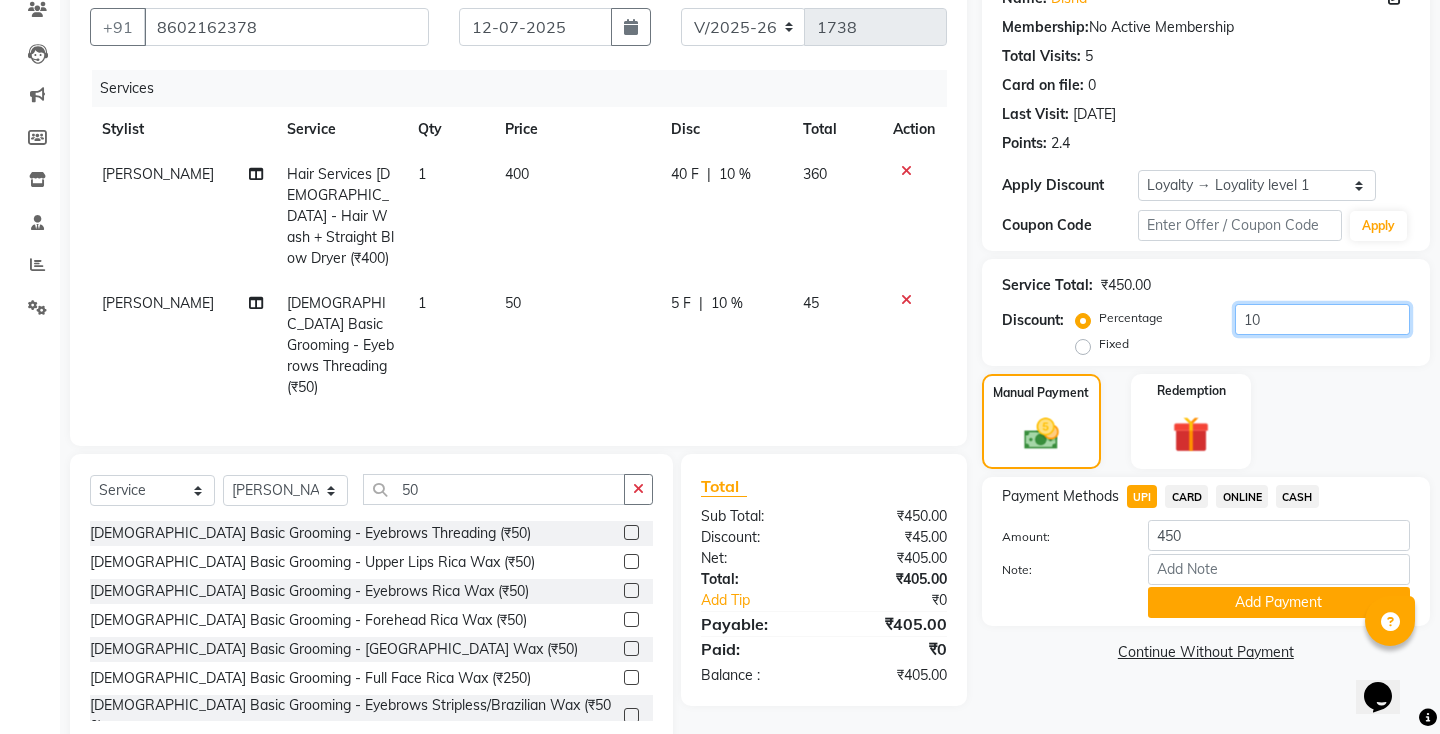 scroll, scrollTop: 181, scrollLeft: 0, axis: vertical 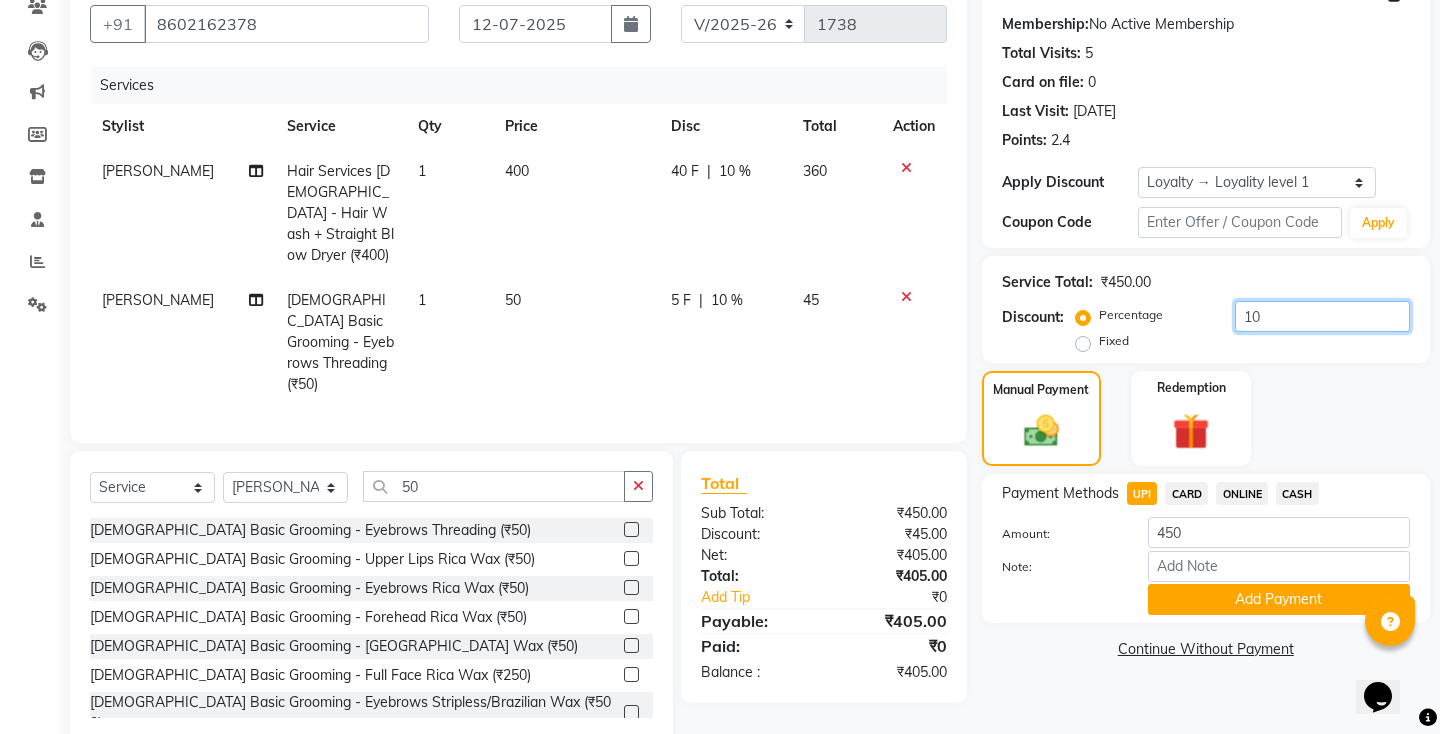 type on "10" 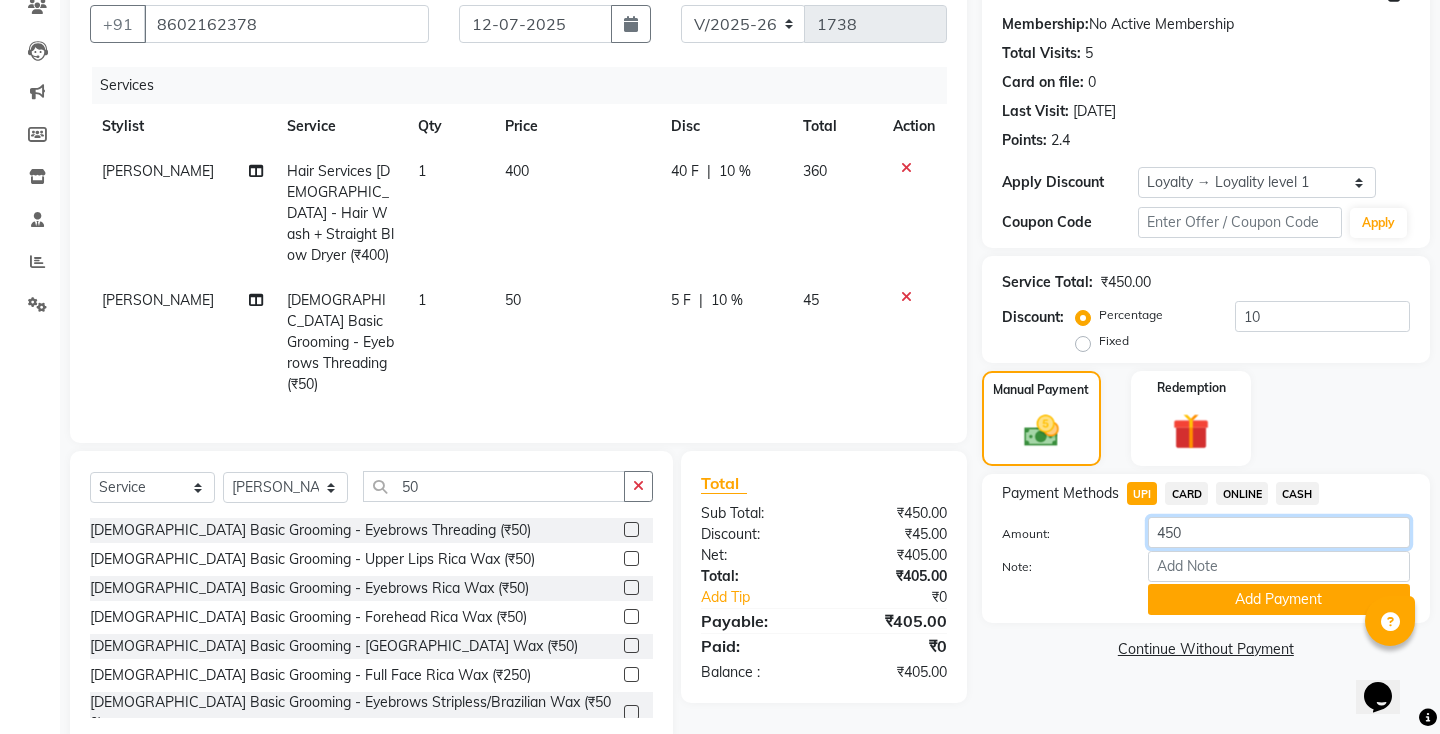 click on "450" 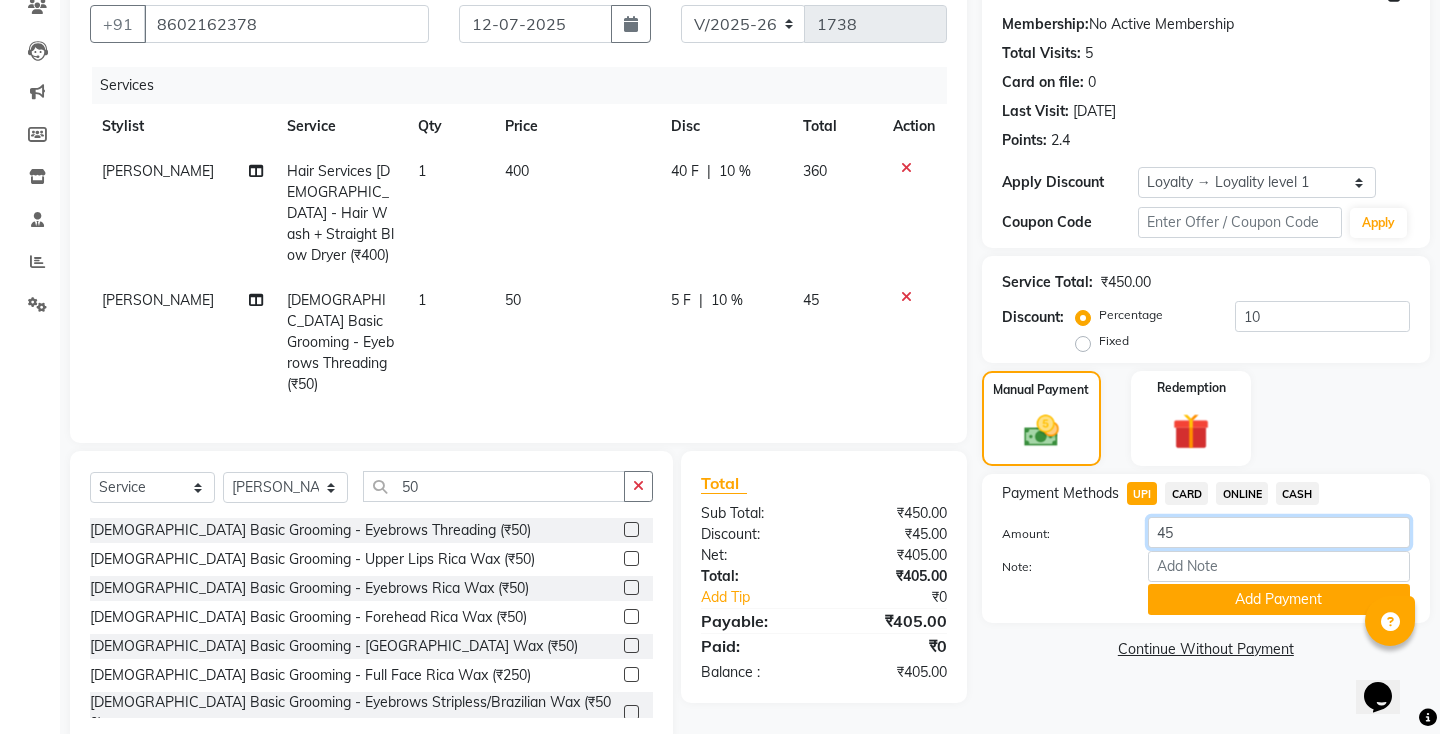 type on "4" 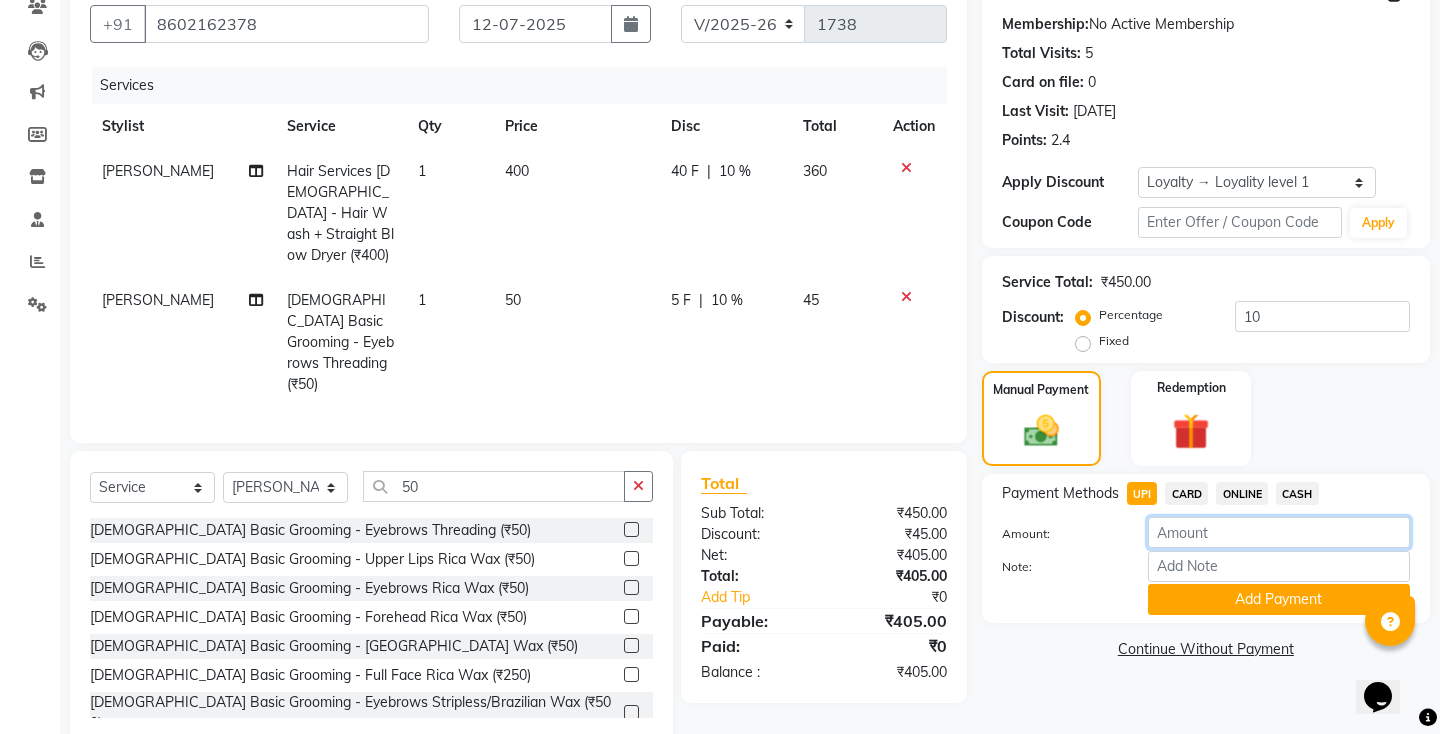 type 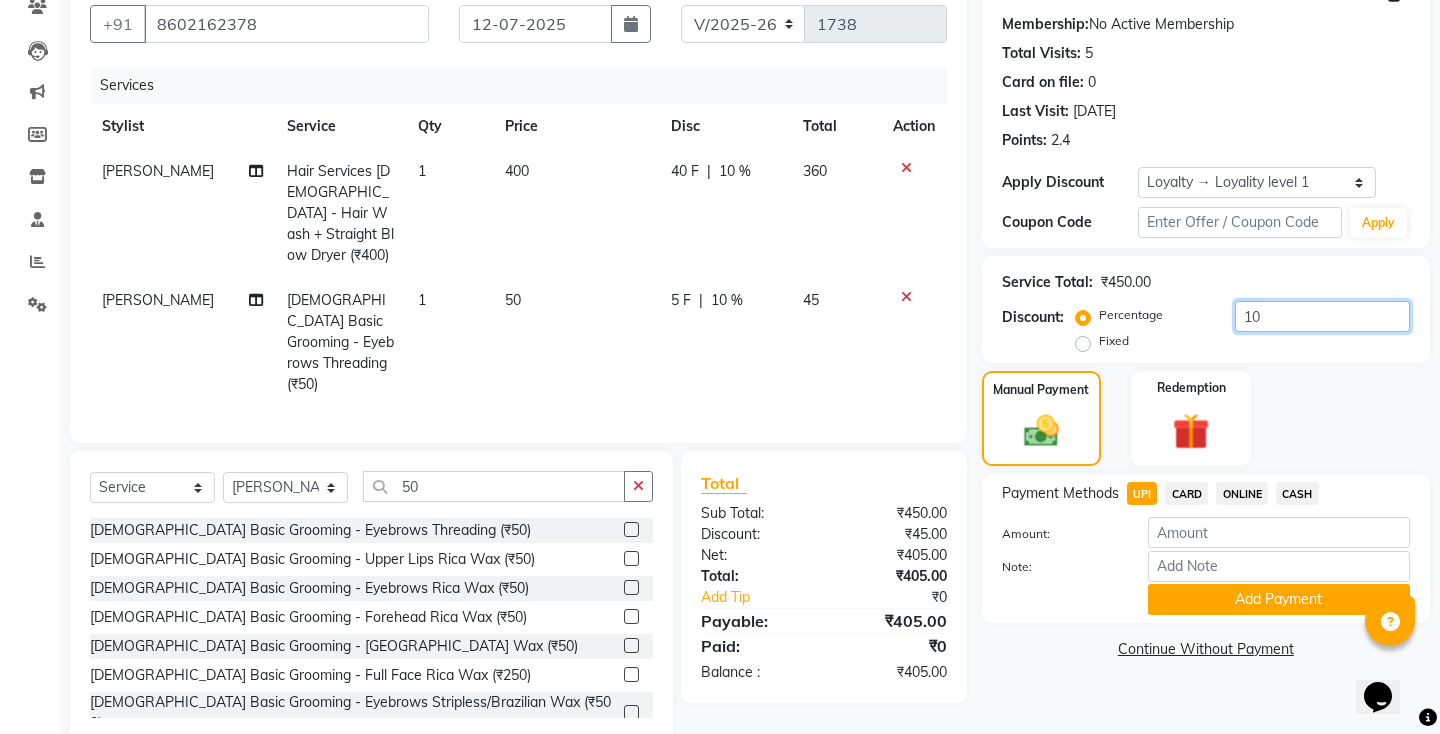 click on "10" 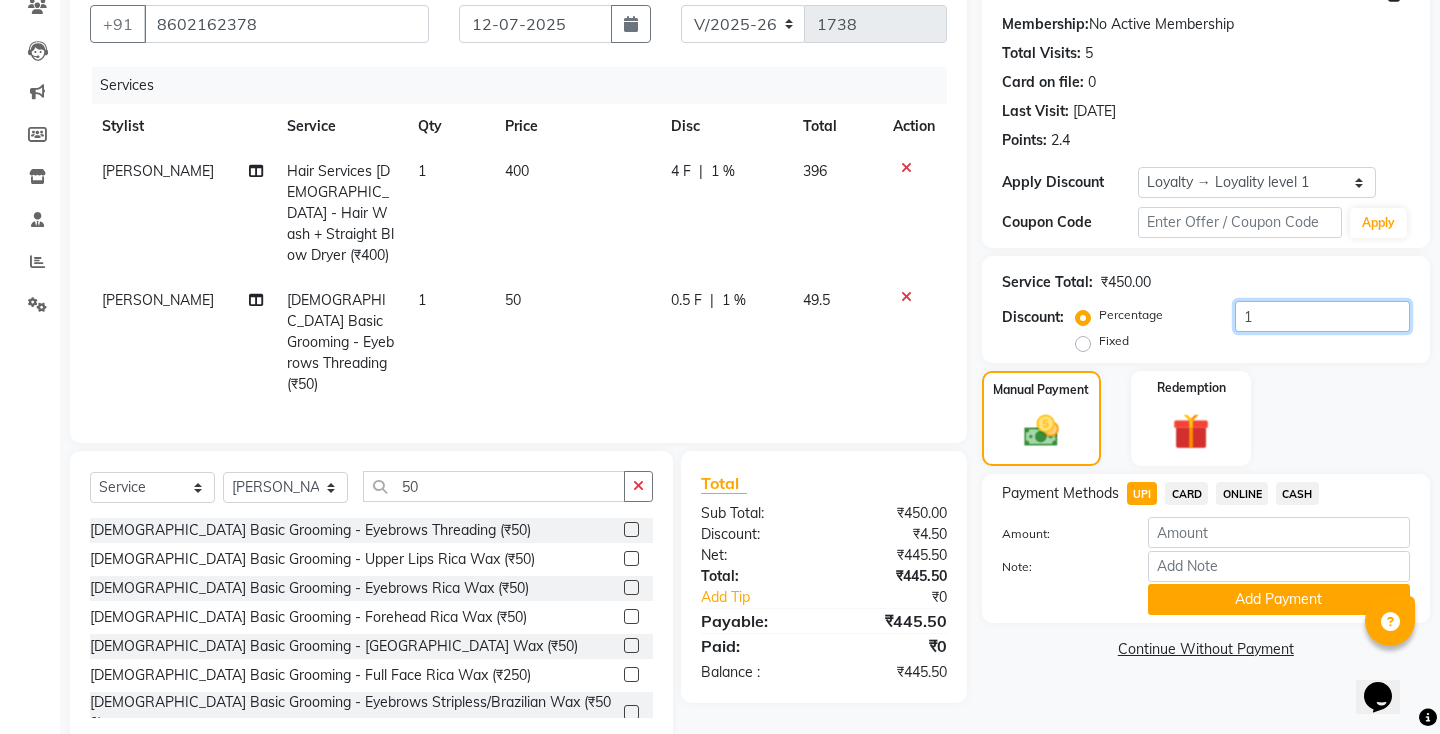 type on "10" 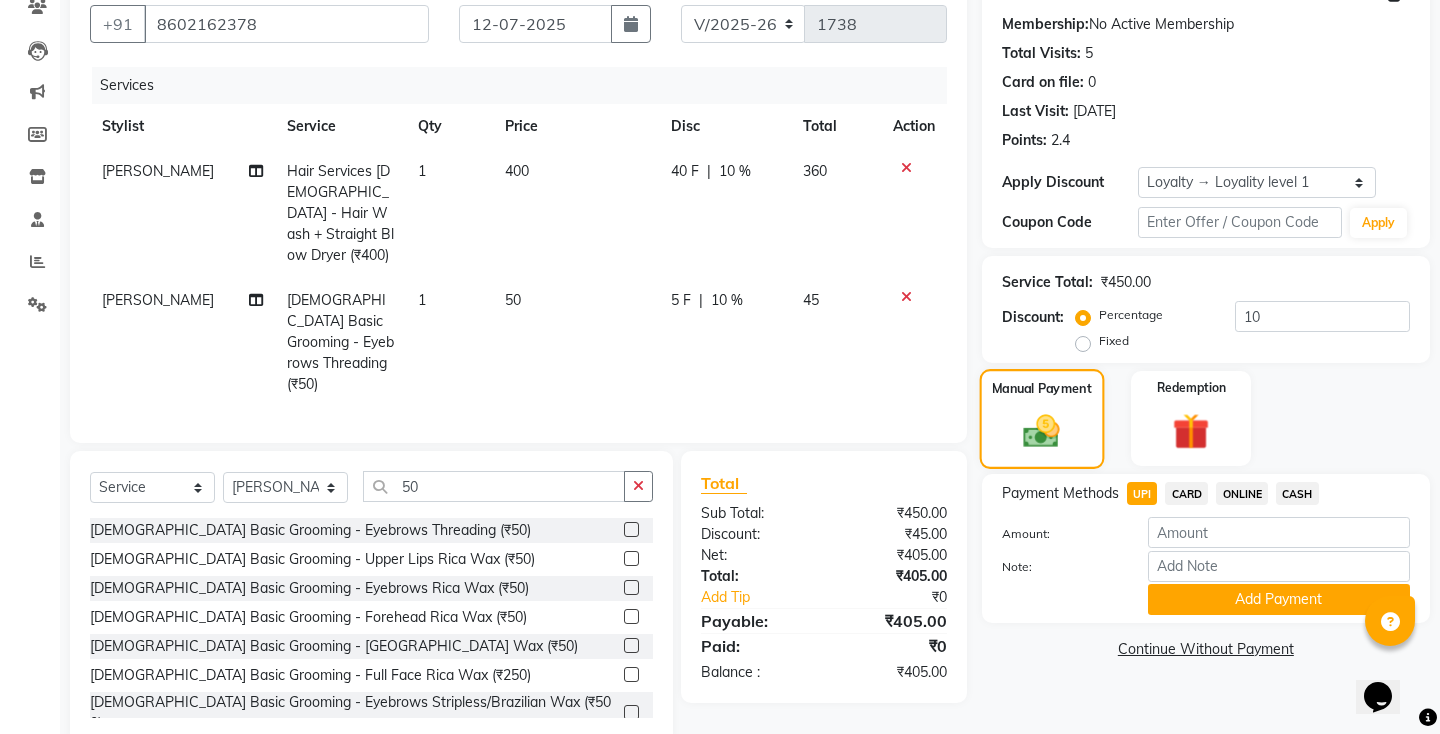 click 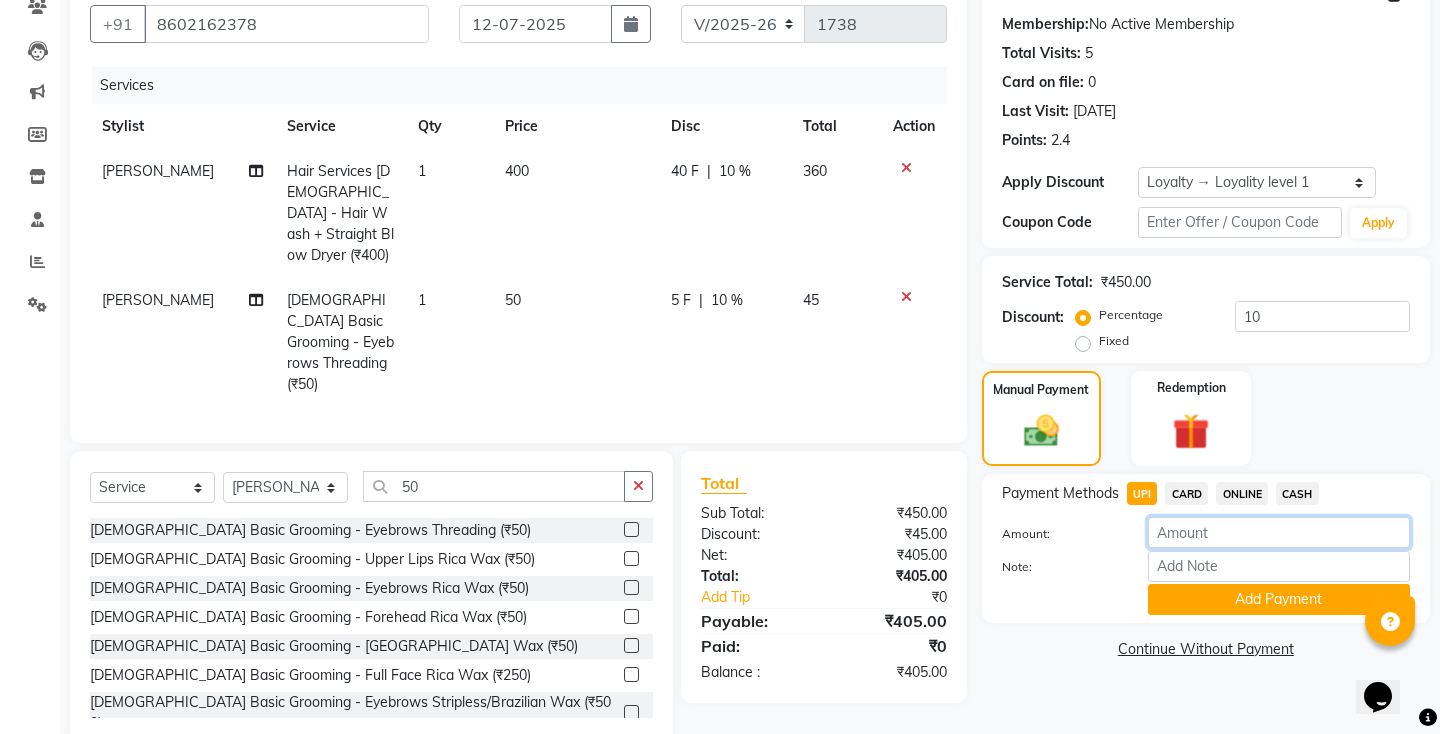 click 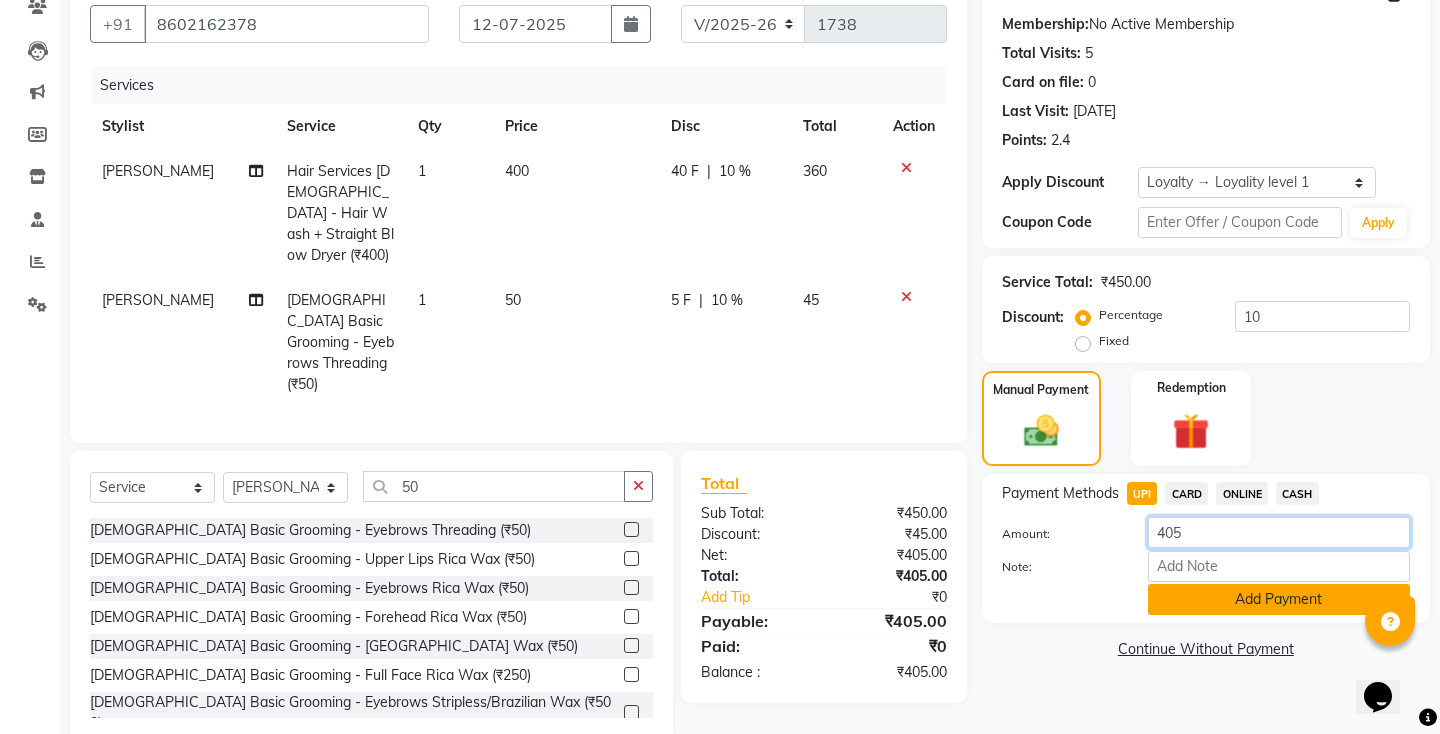 type on "405" 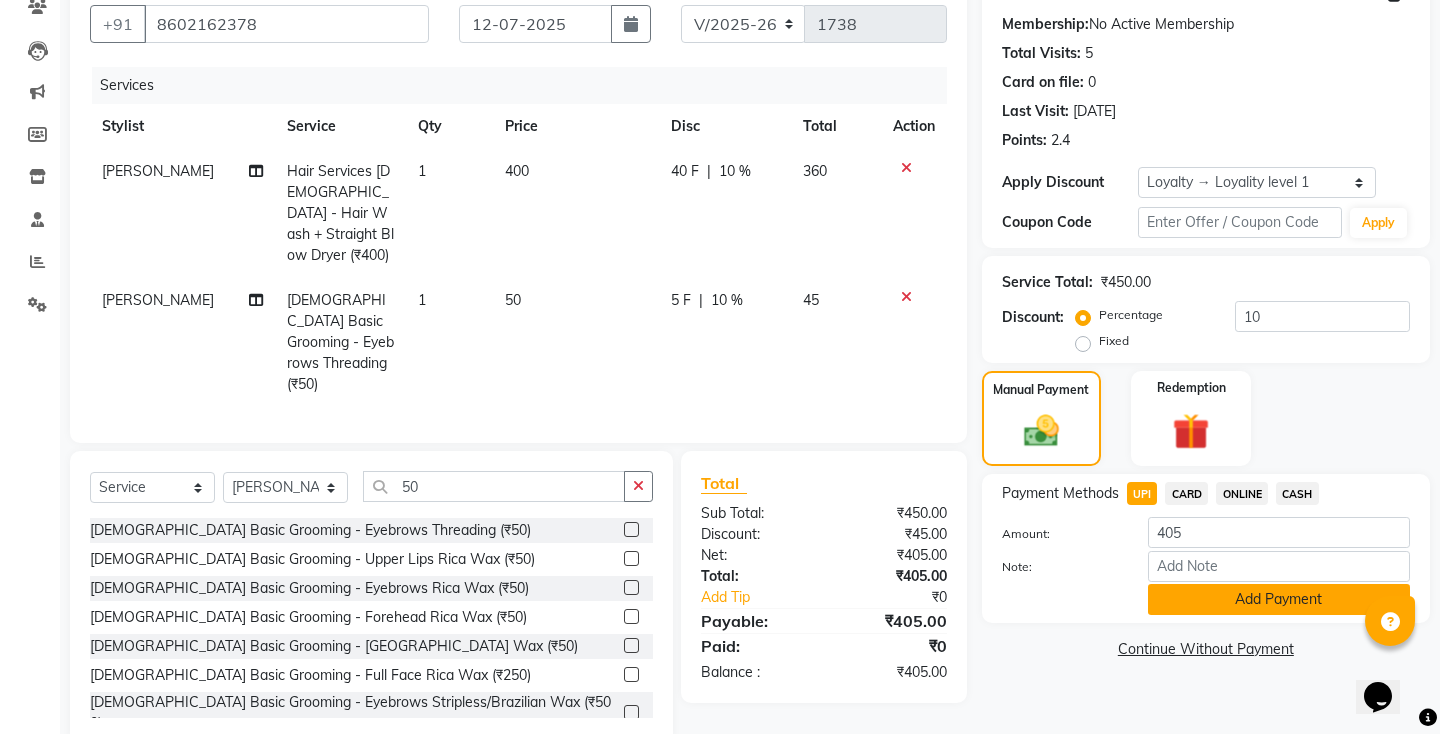 click on "Add Payment" 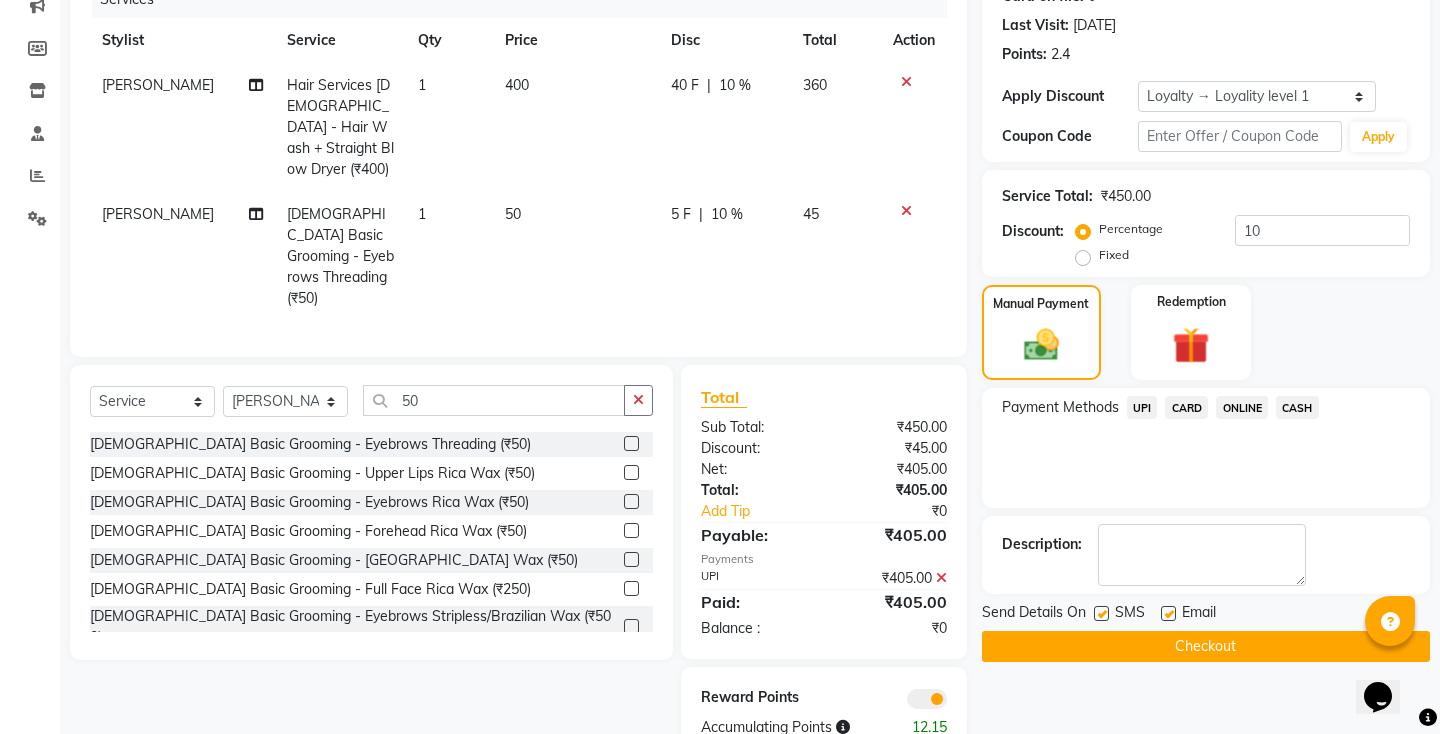 scroll, scrollTop: 279, scrollLeft: 0, axis: vertical 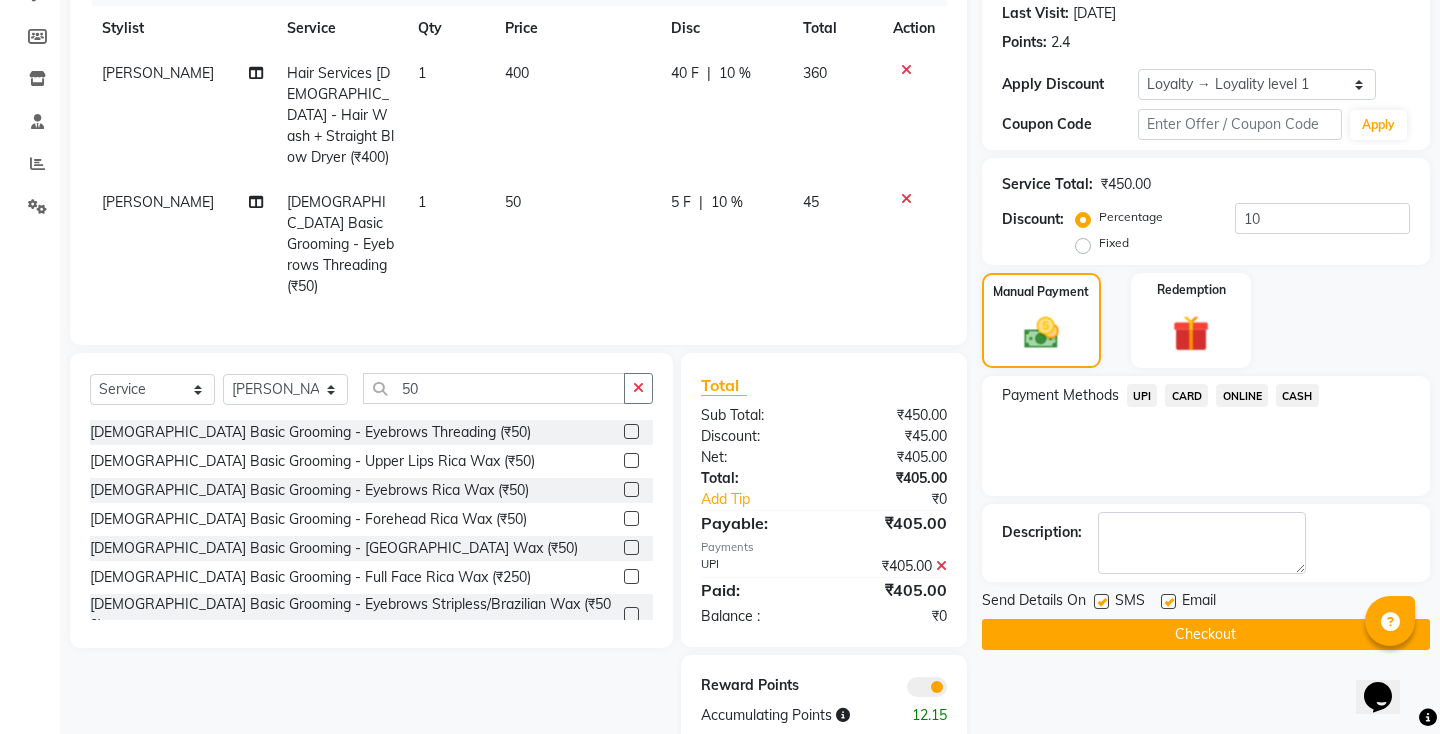 click 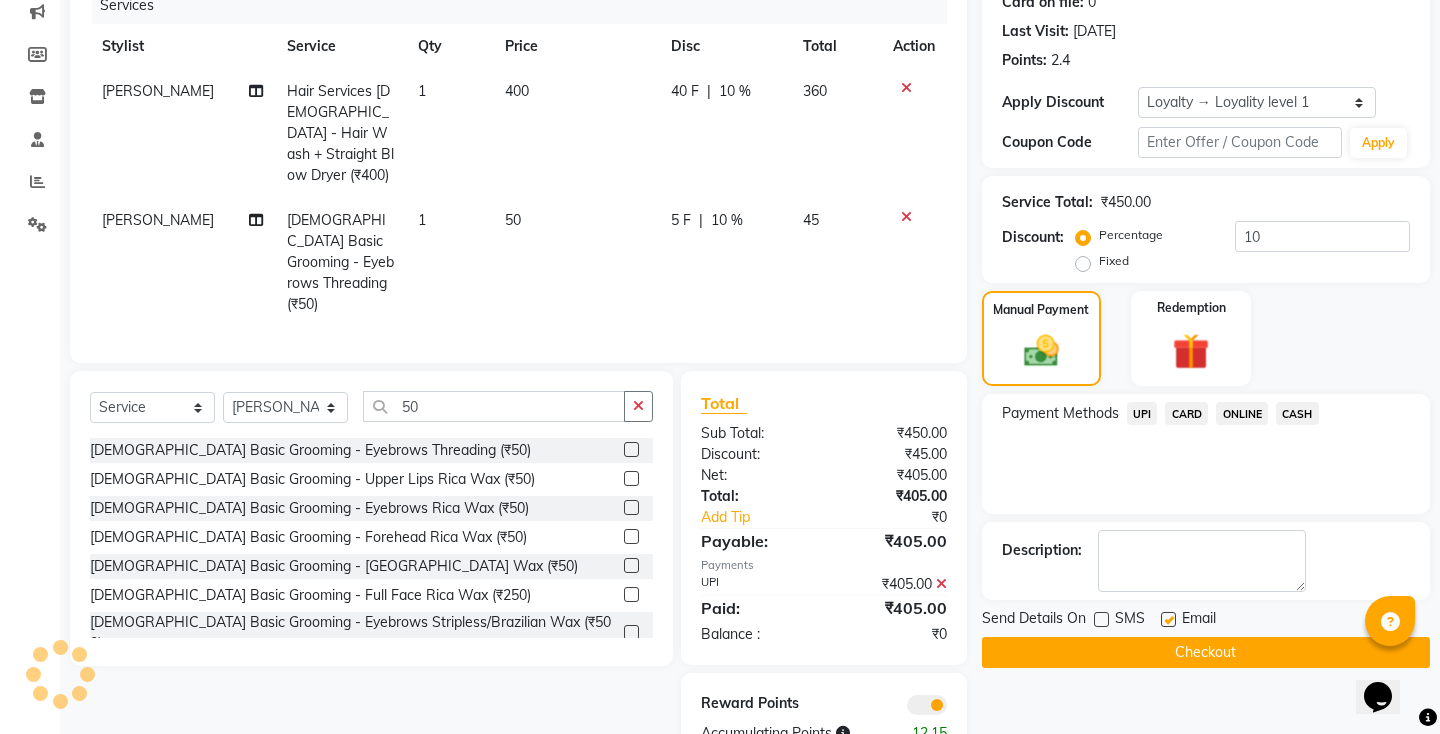 scroll, scrollTop: 279, scrollLeft: 0, axis: vertical 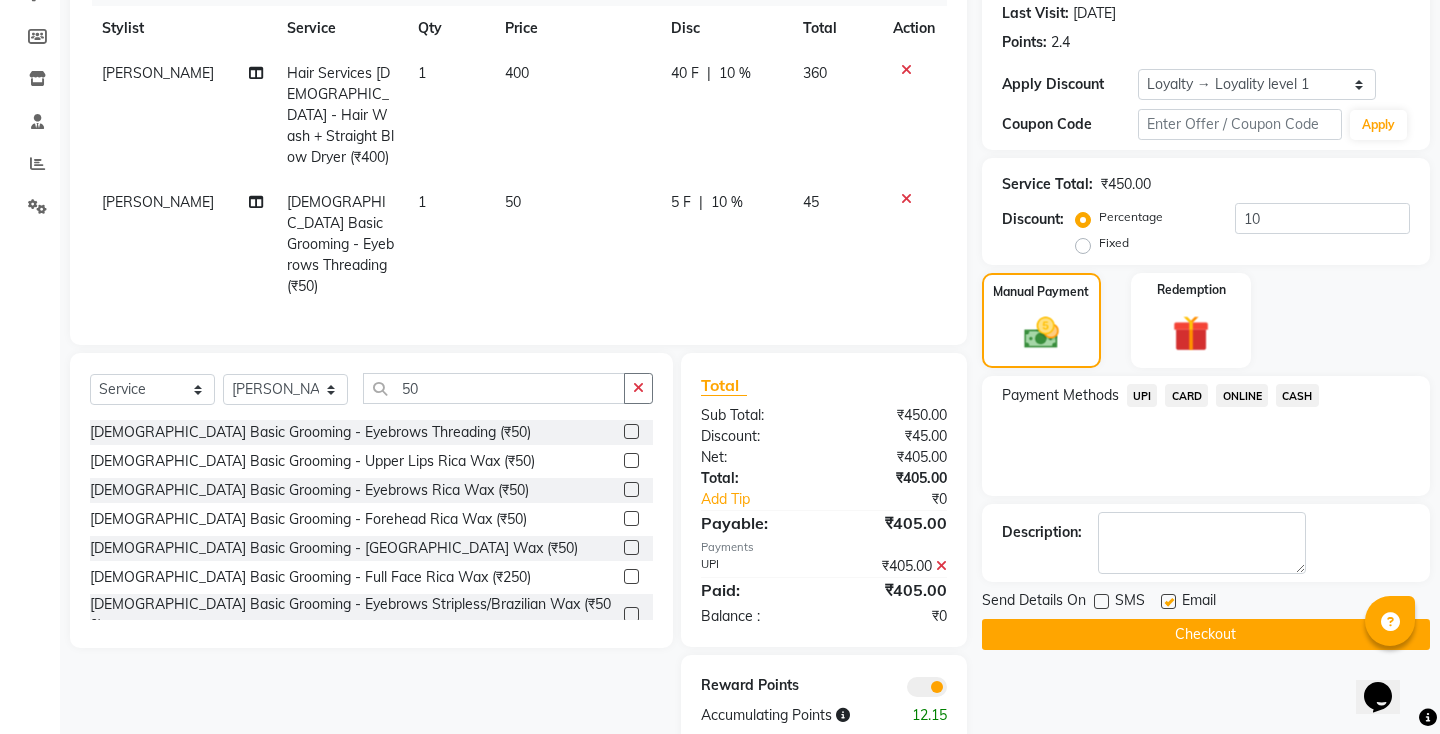 click on "Checkout" 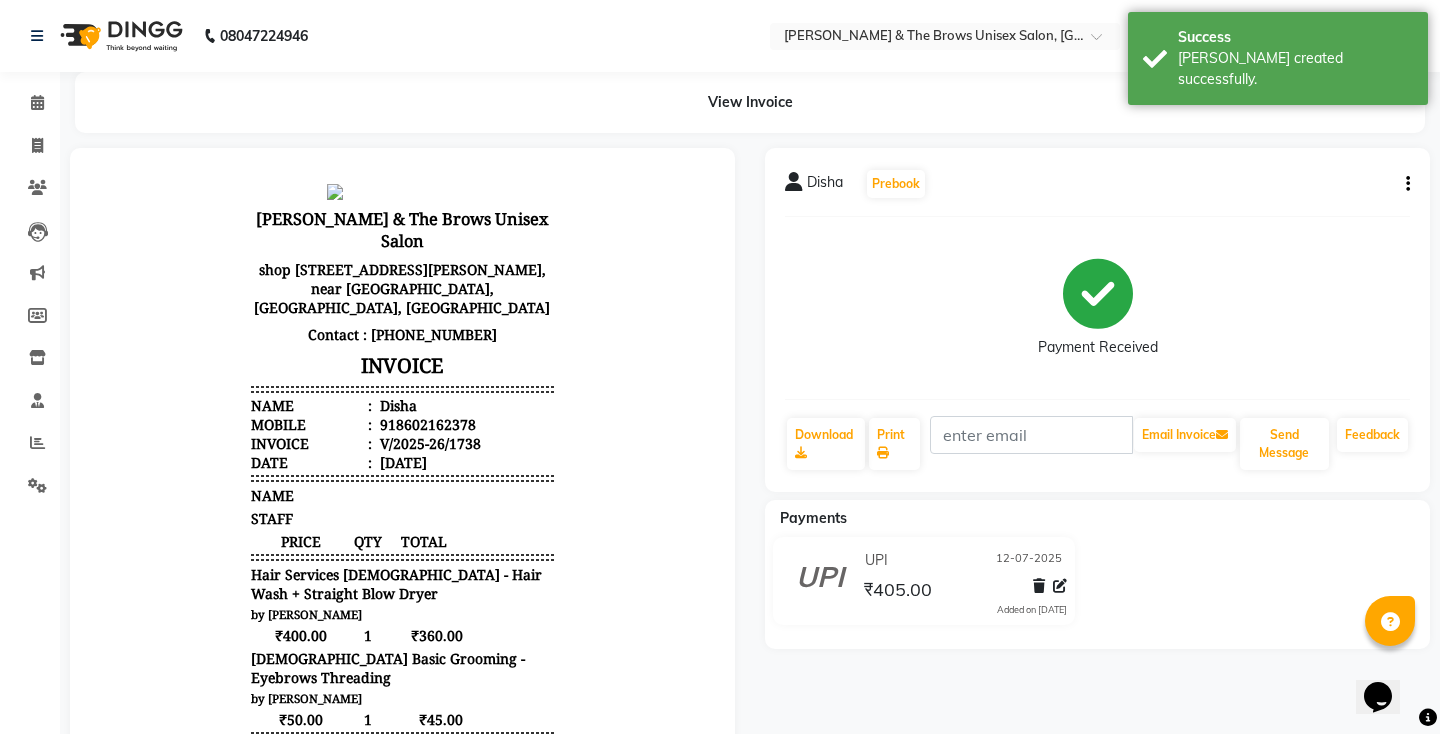 scroll, scrollTop: 0, scrollLeft: 0, axis: both 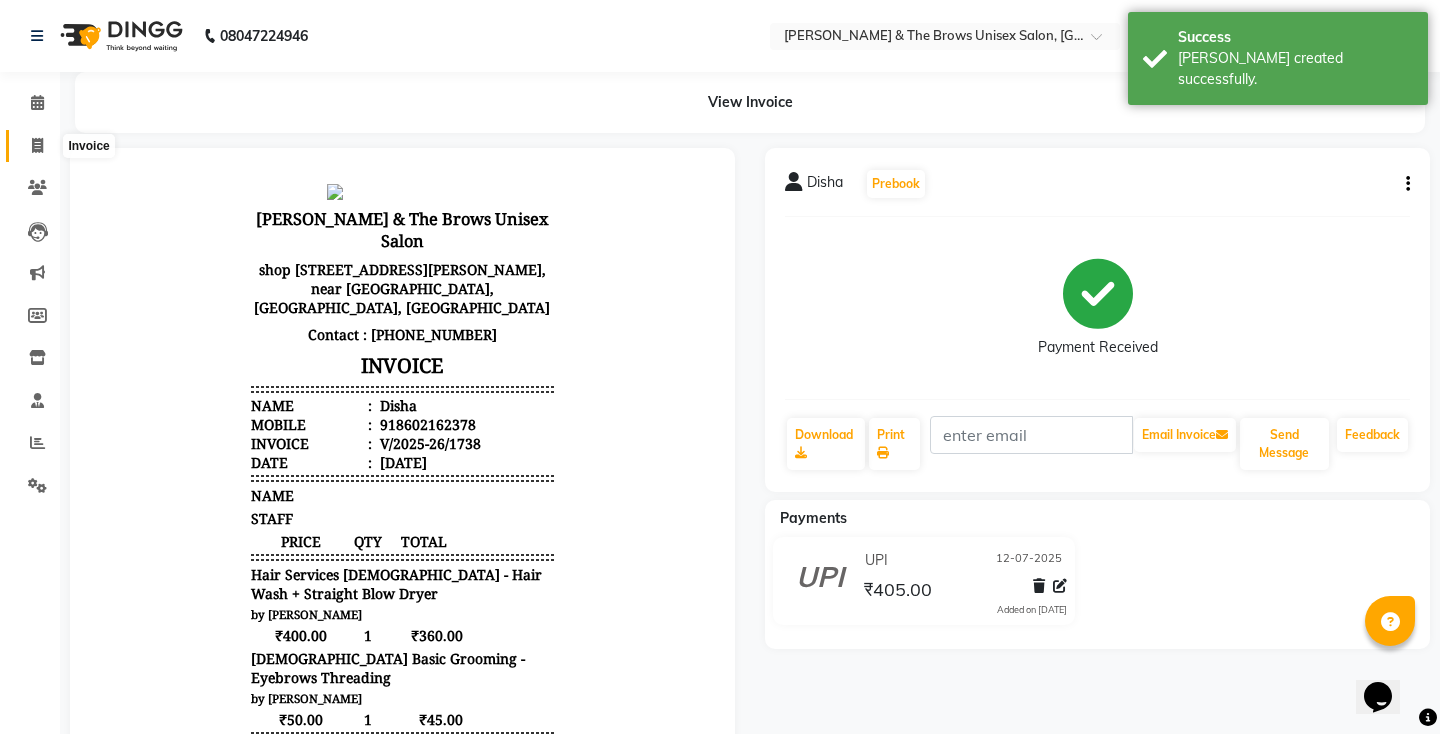 click 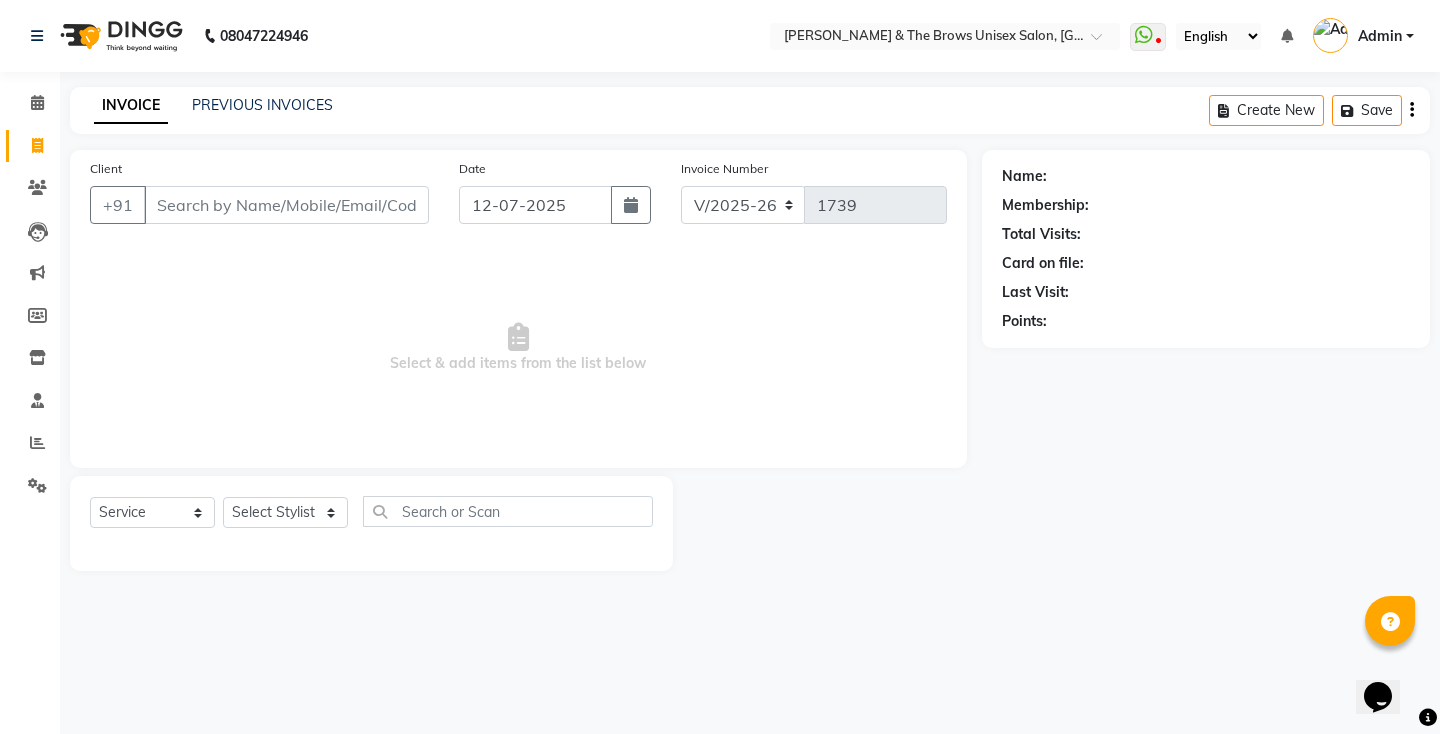 click on "Client" at bounding box center (286, 205) 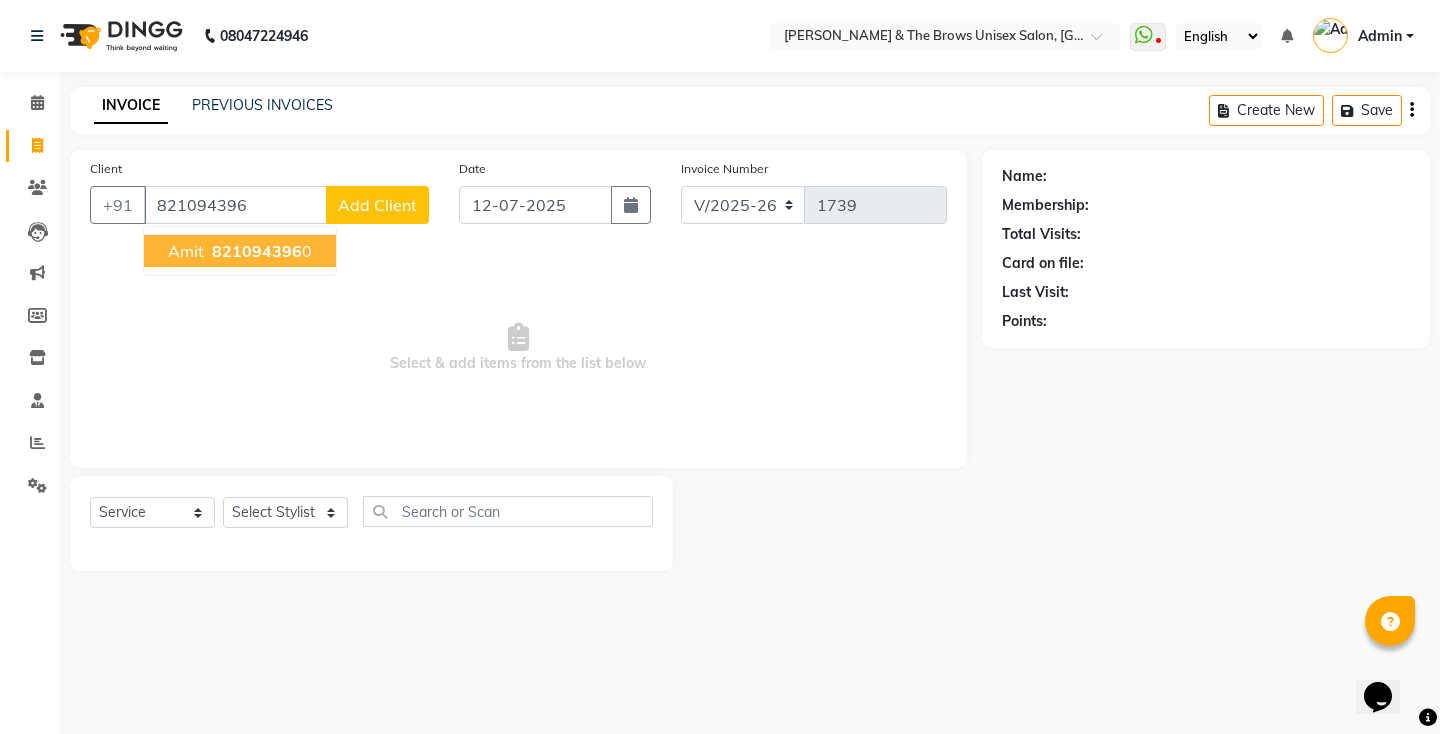 click on "Amit" at bounding box center (186, 251) 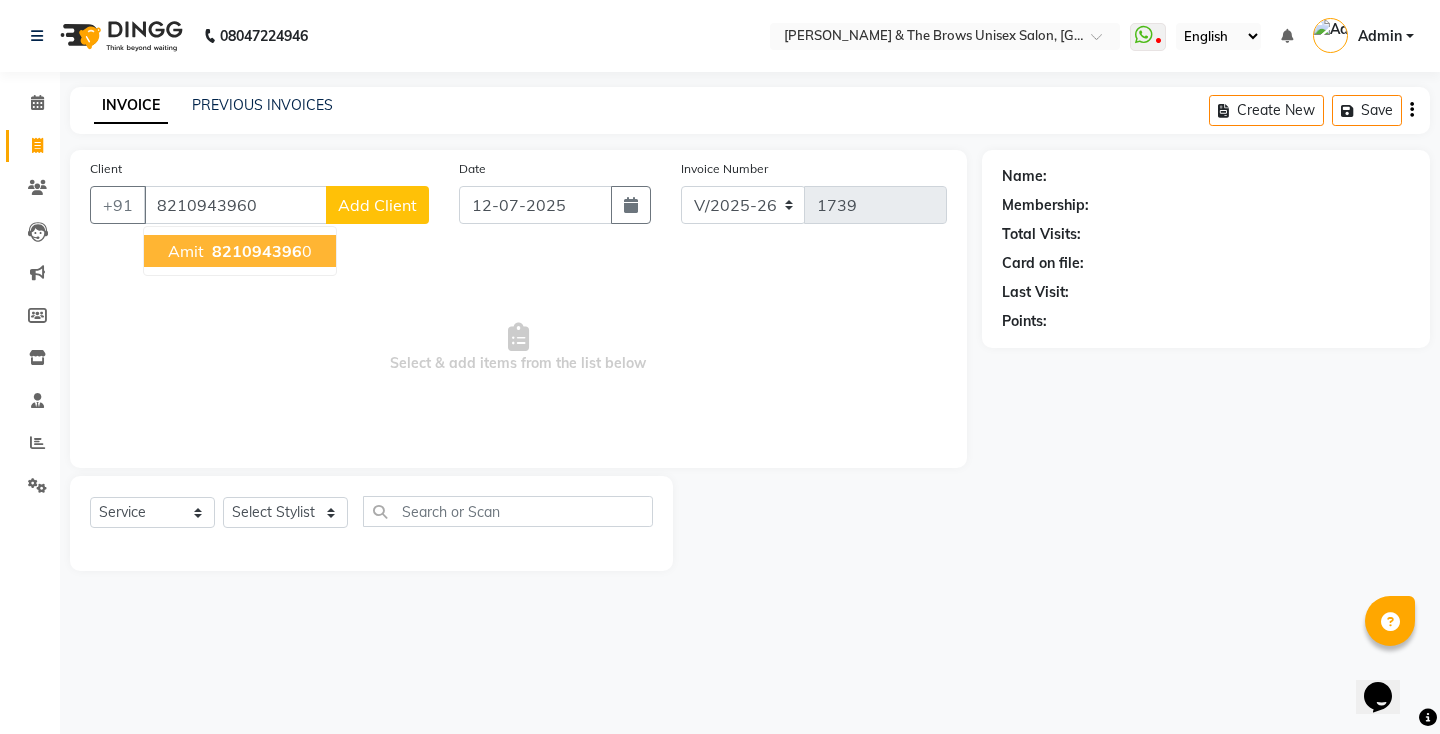 type on "8210943960" 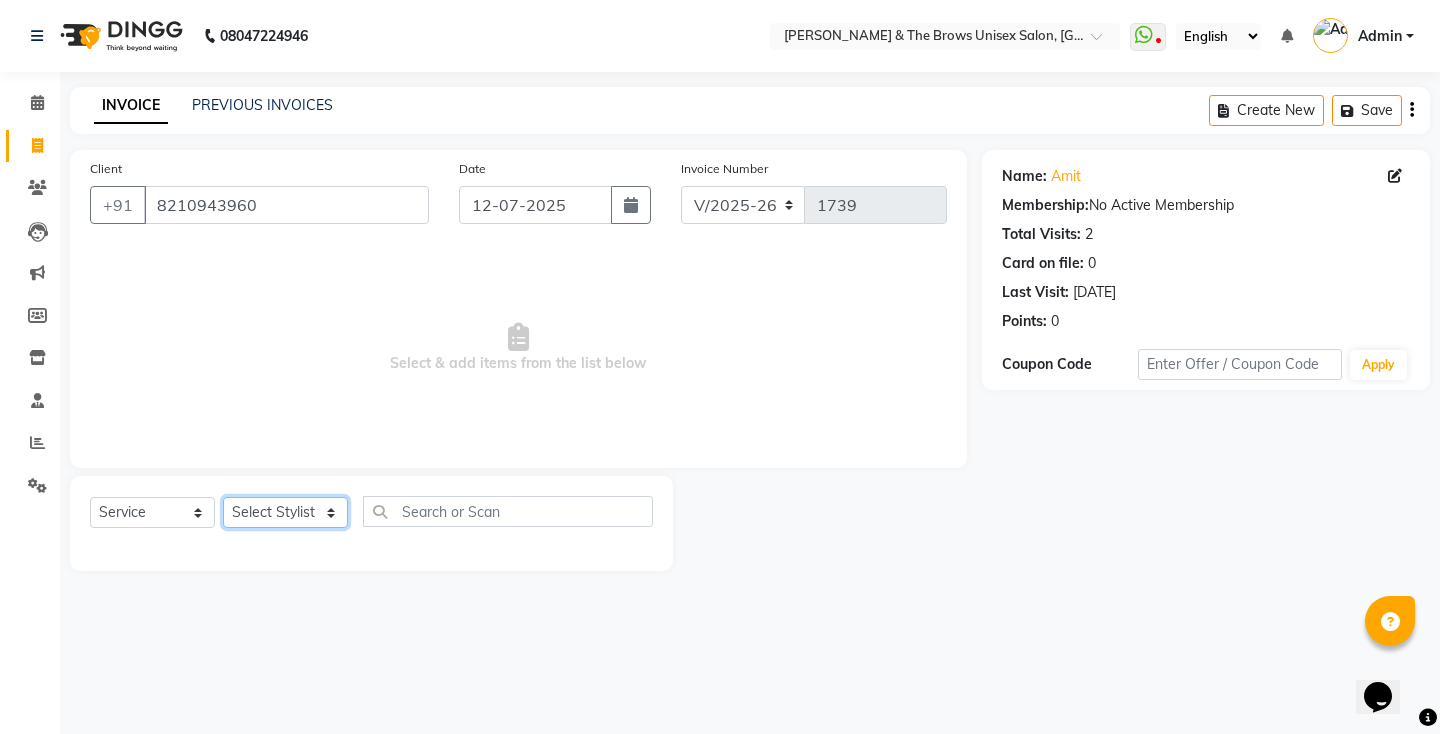 click on "Select Stylist[PERSON_NAME] manager [PERSON_NAME] ma'am owner[PERSON_NAME]" 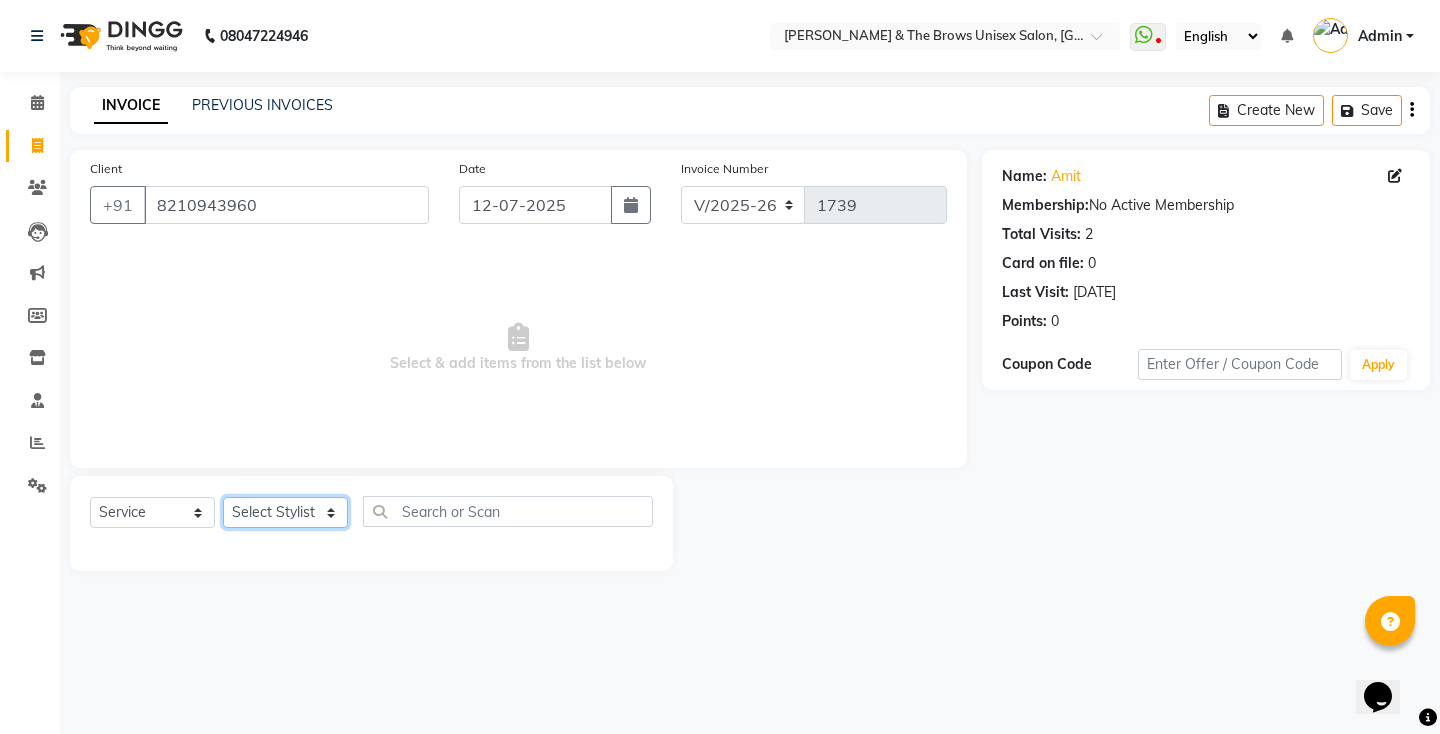 select on "84274" 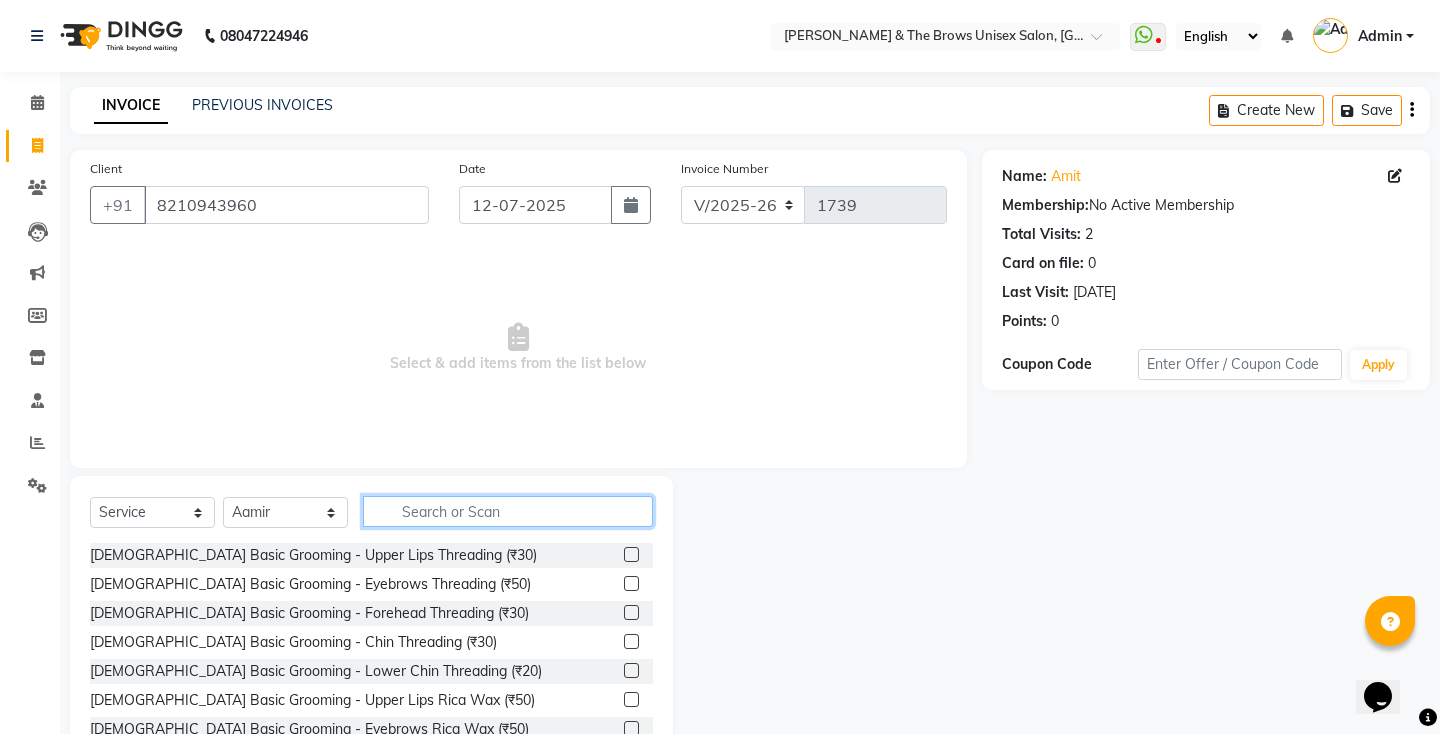 click 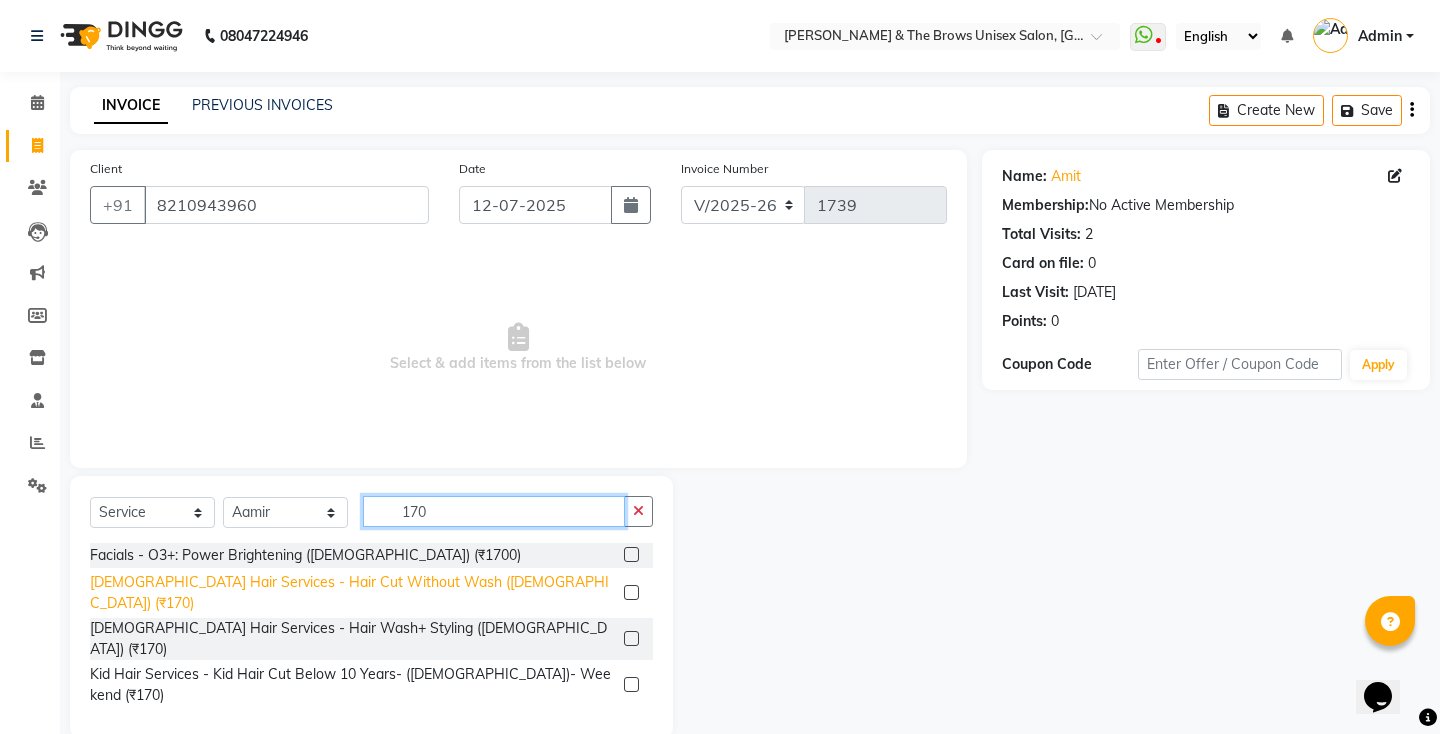 type on "170" 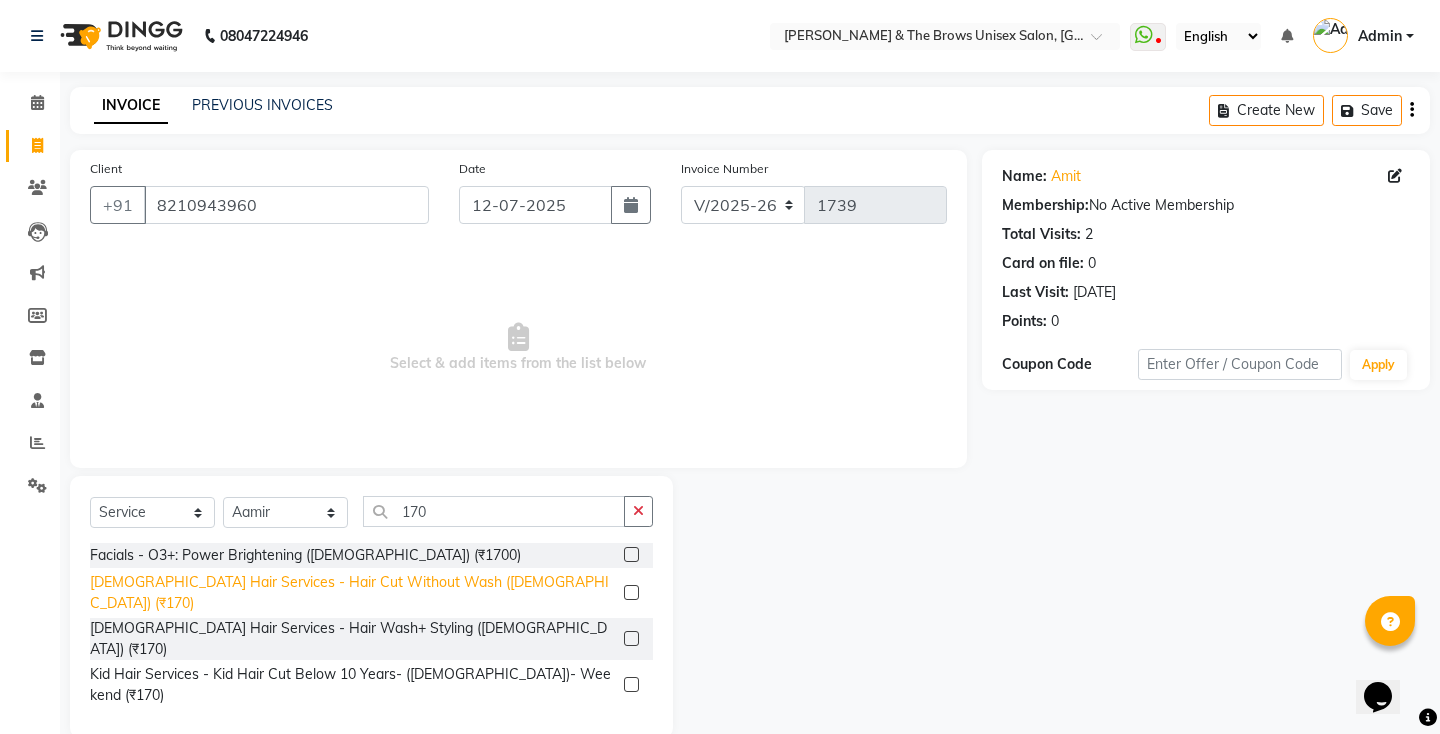 click on "[DEMOGRAPHIC_DATA] Hair Services - Hair Cut Without Wash ([DEMOGRAPHIC_DATA]) (₹170)" 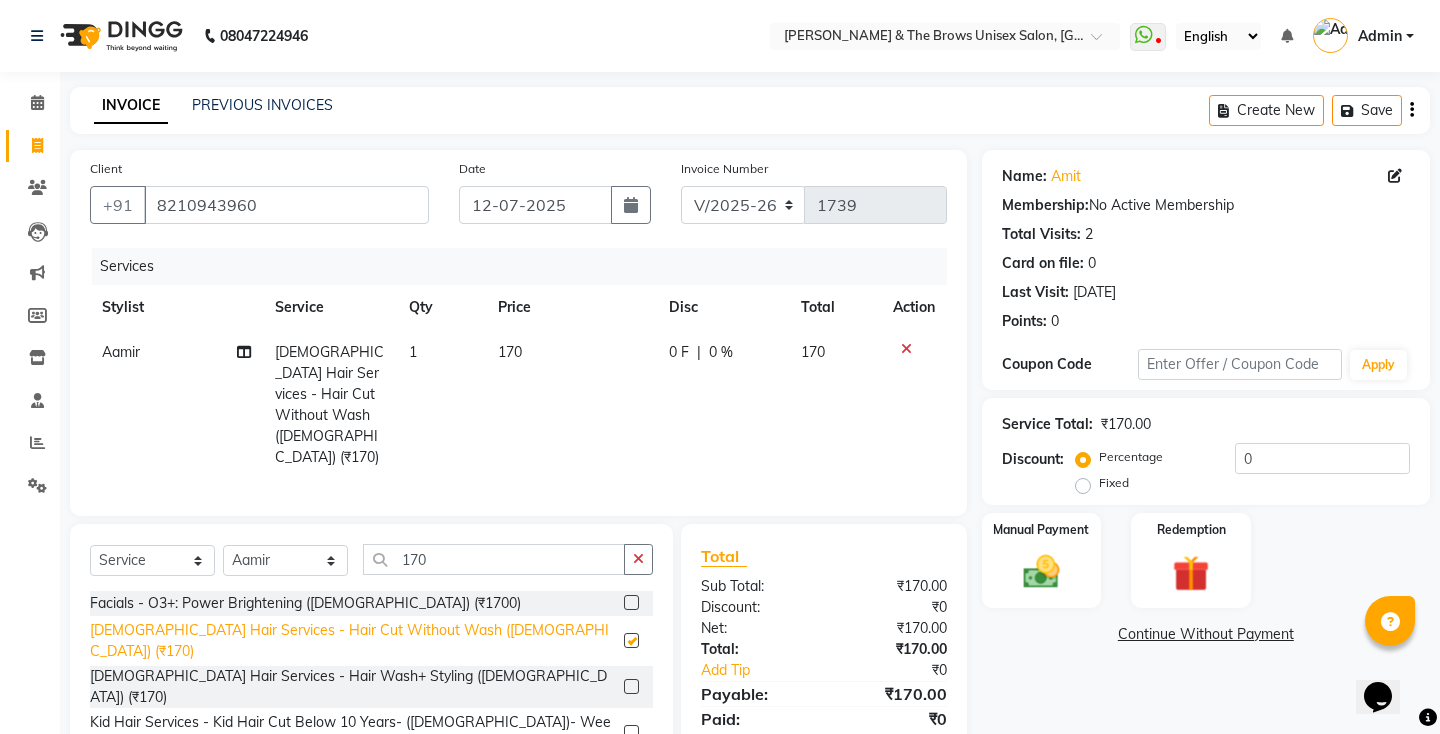 checkbox on "false" 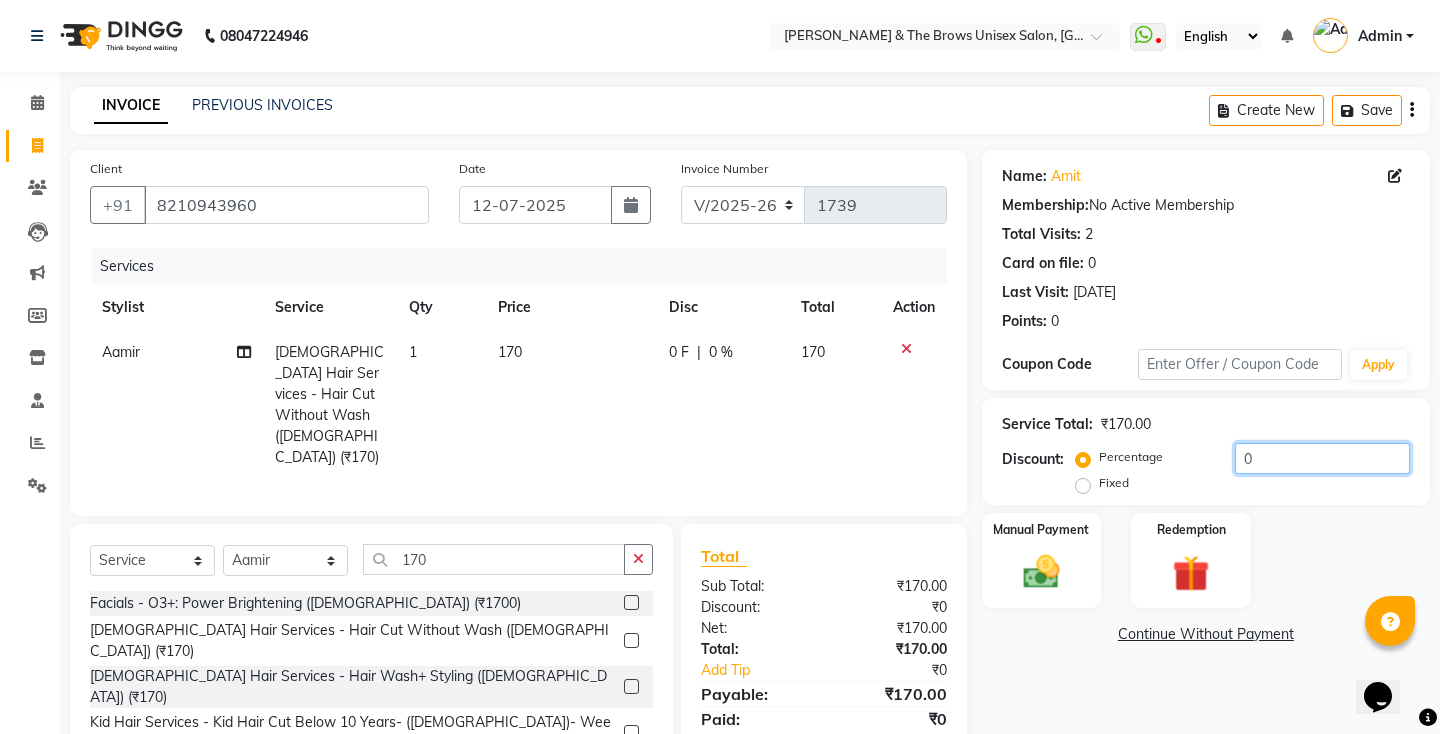 click on "0" 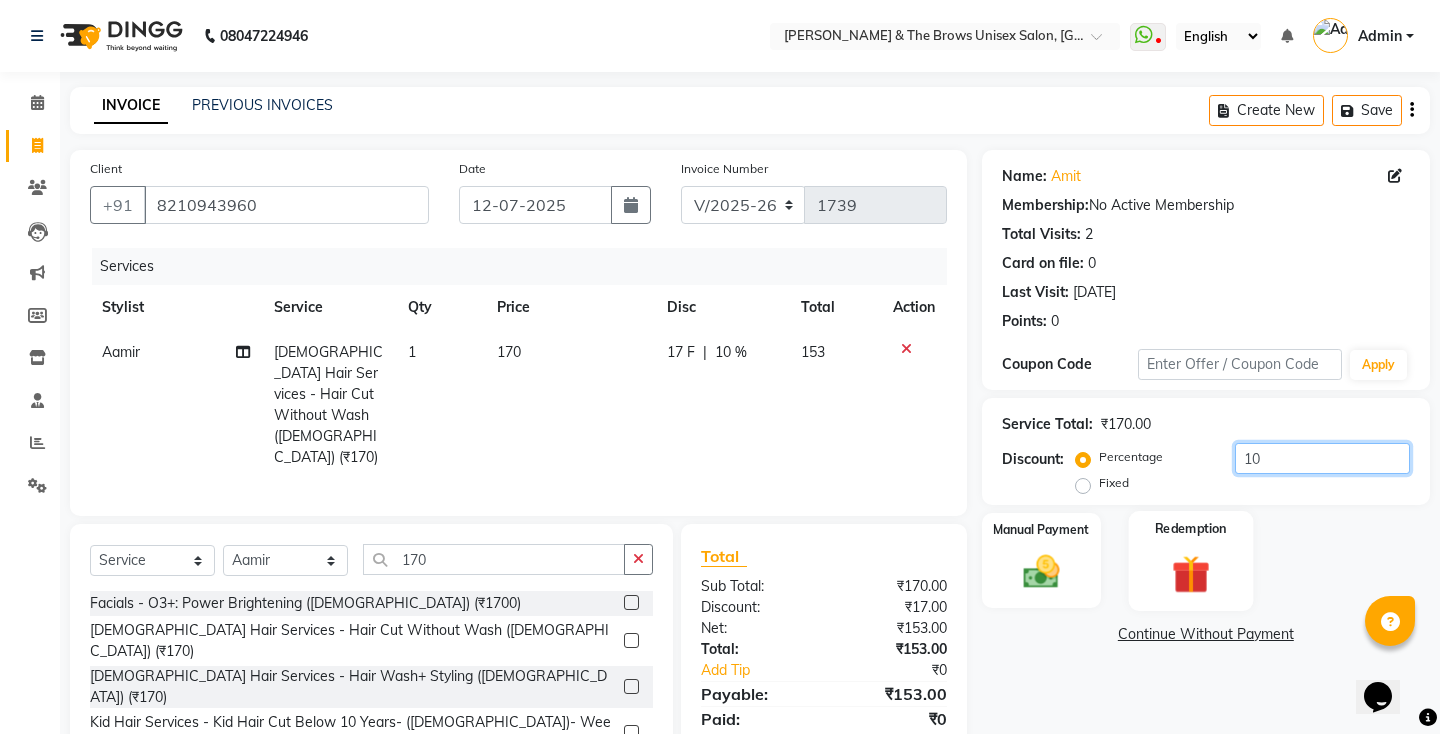 scroll, scrollTop: 30, scrollLeft: 0, axis: vertical 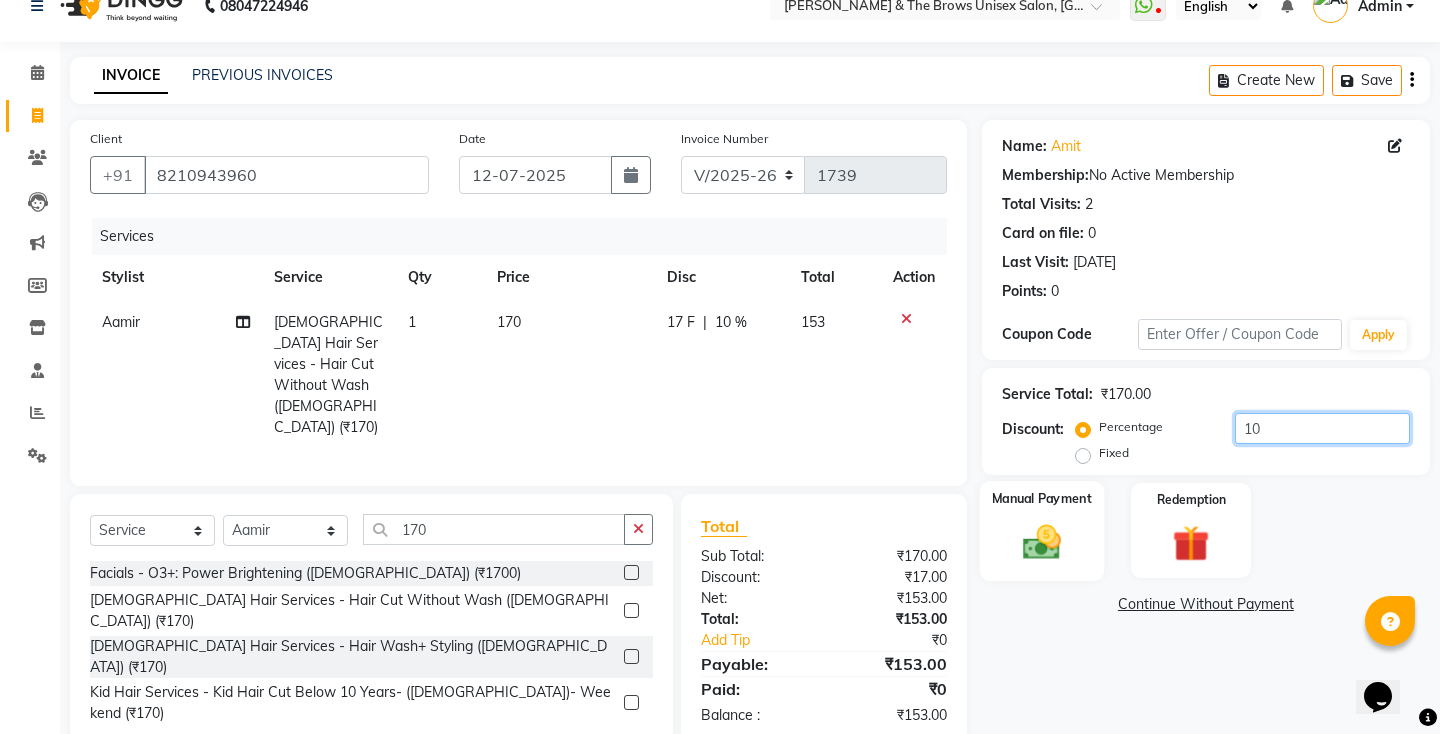 type on "10" 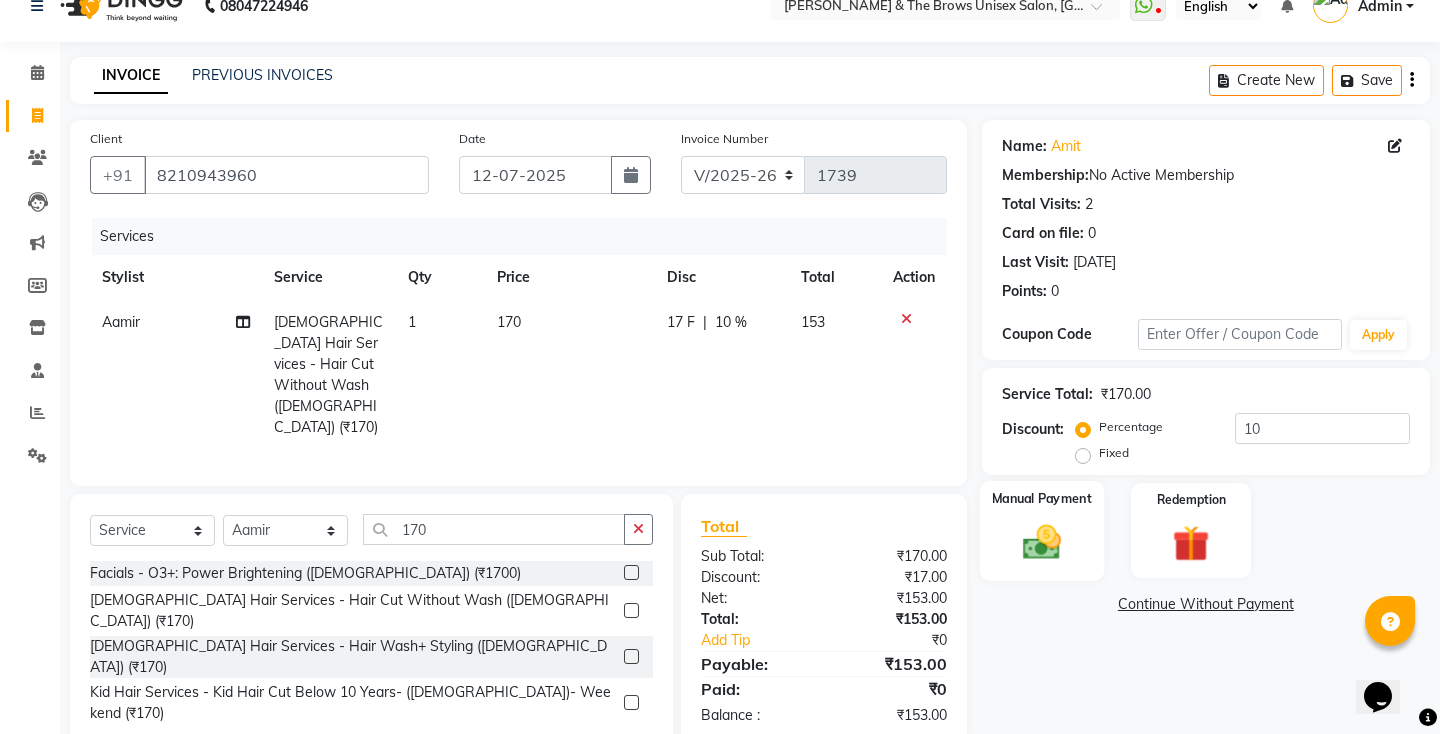 click 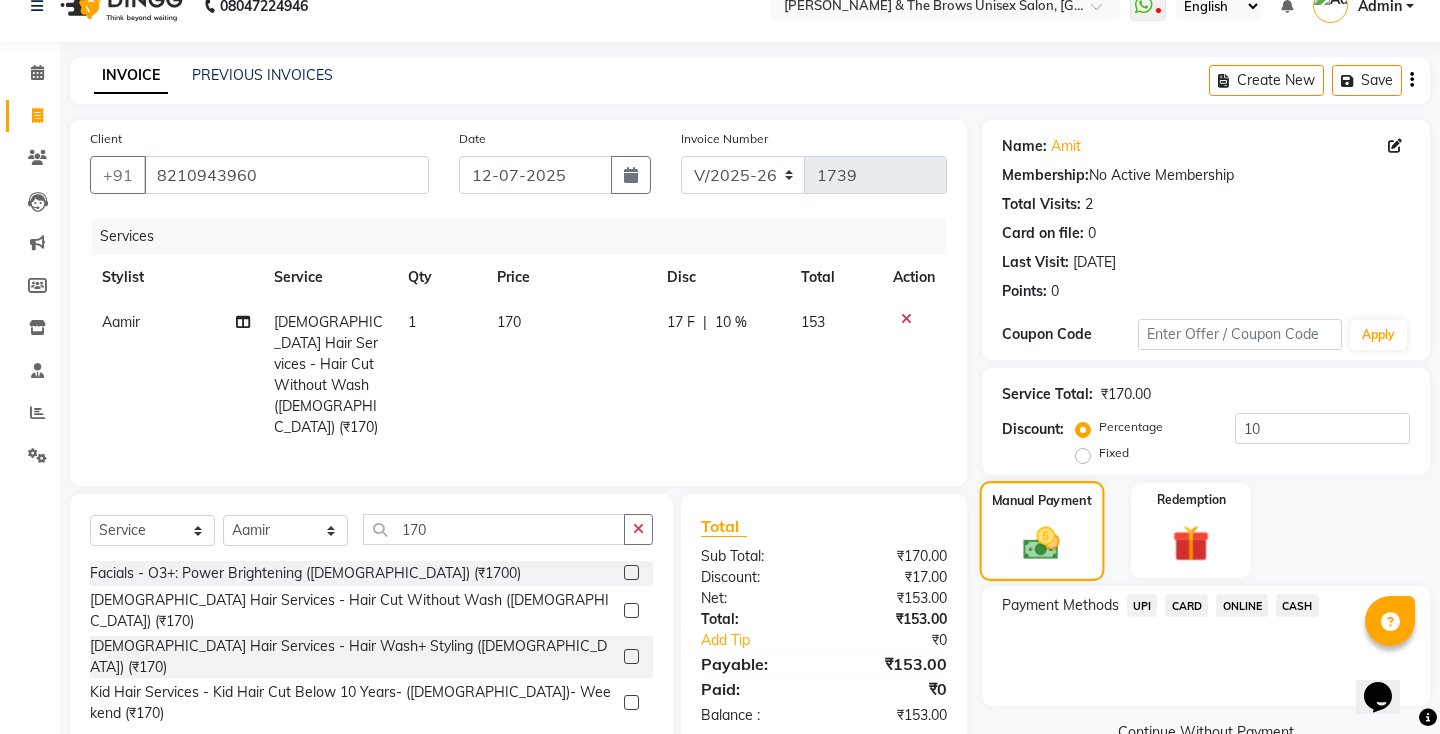 scroll, scrollTop: 50, scrollLeft: 0, axis: vertical 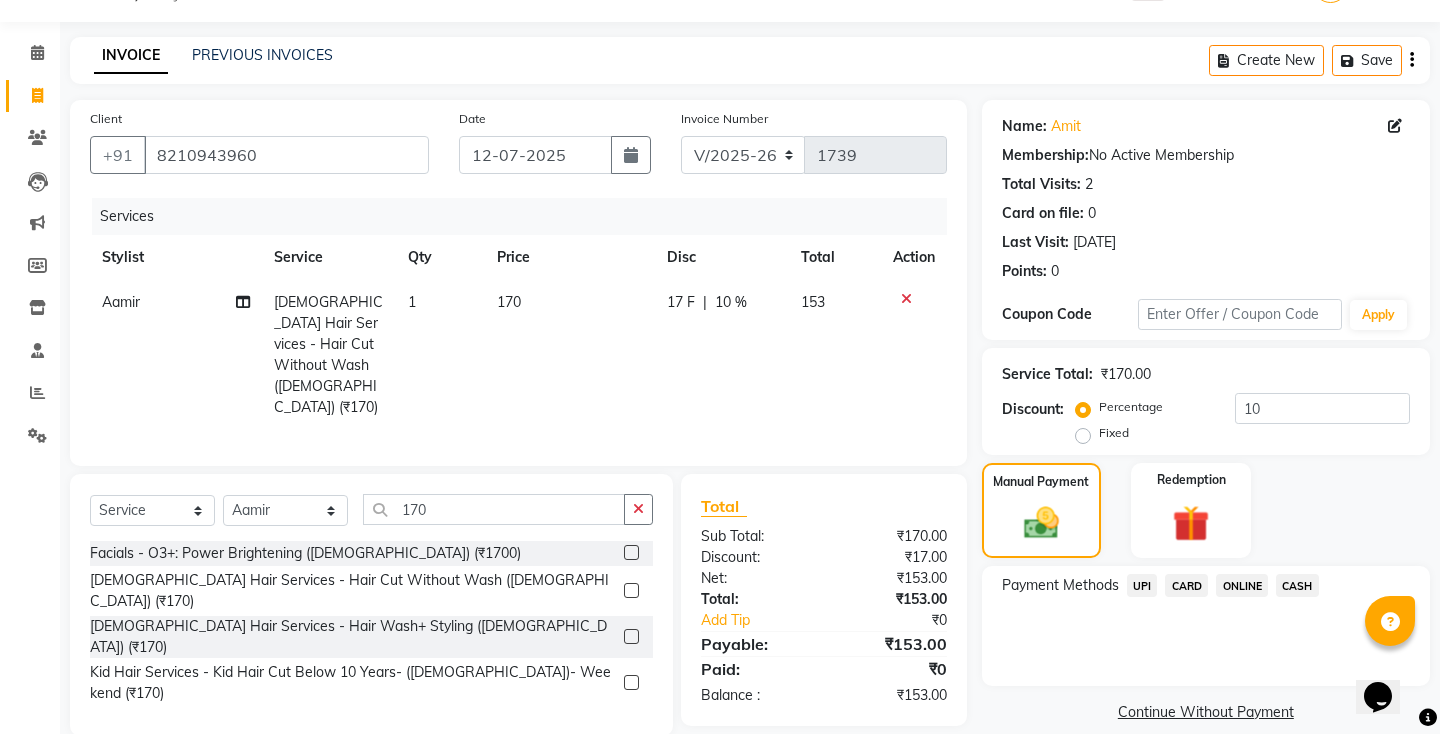 click on "UPI" 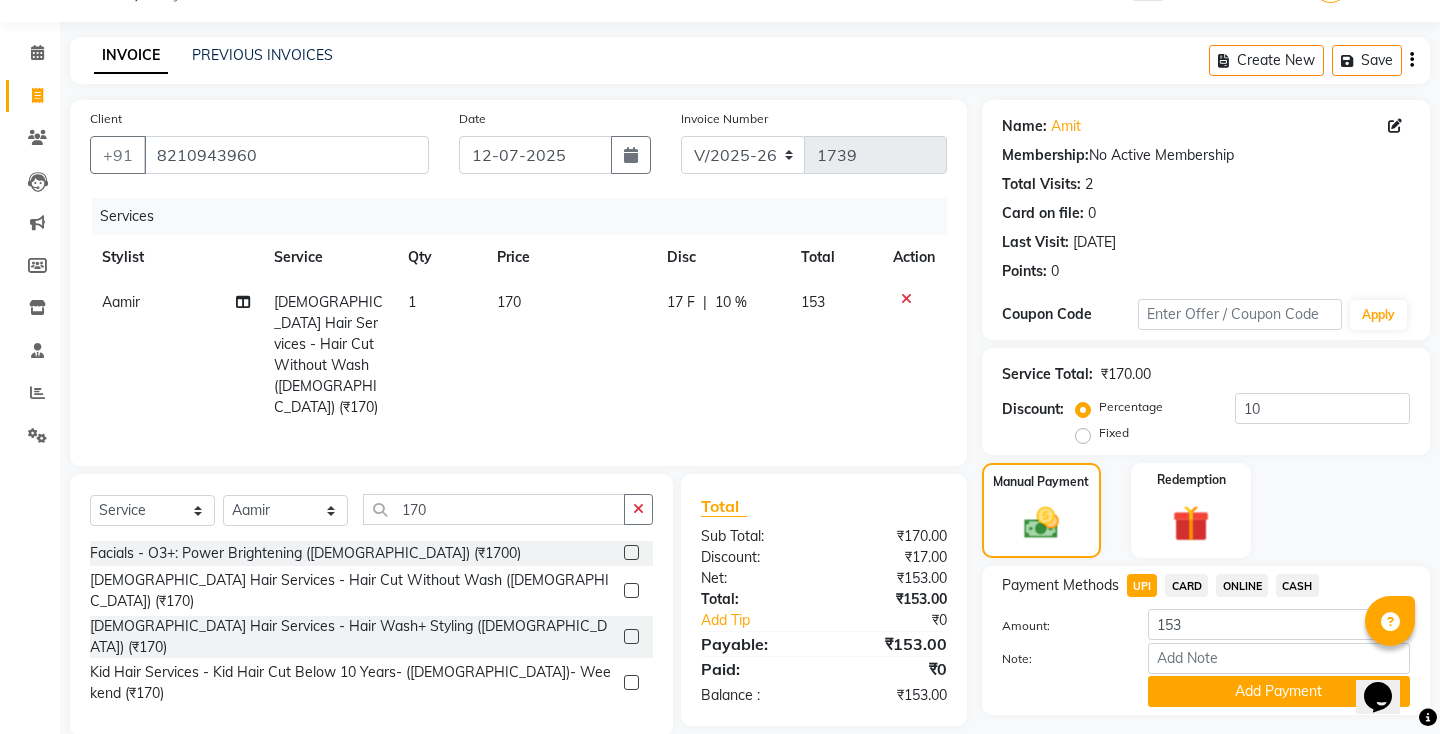 scroll, scrollTop: 79, scrollLeft: 0, axis: vertical 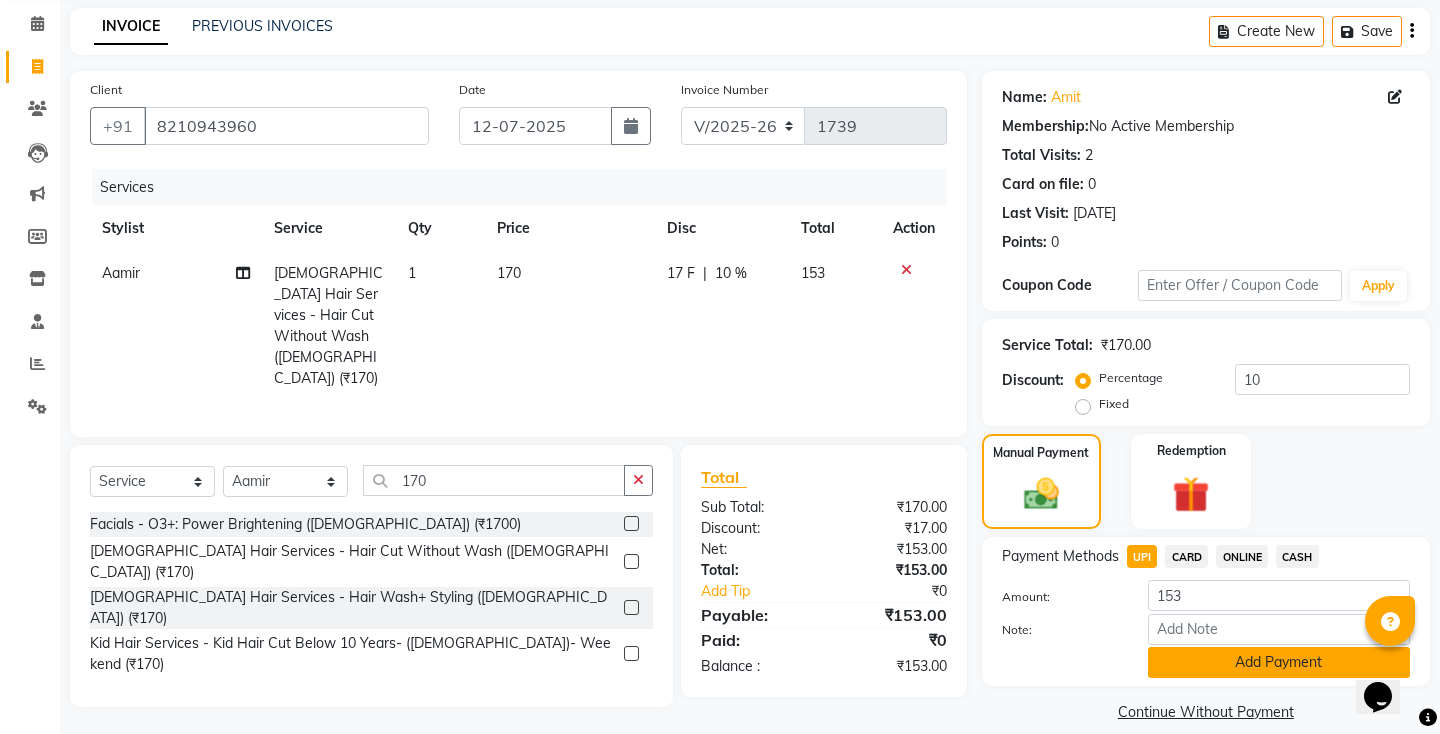 click on "Add Payment" 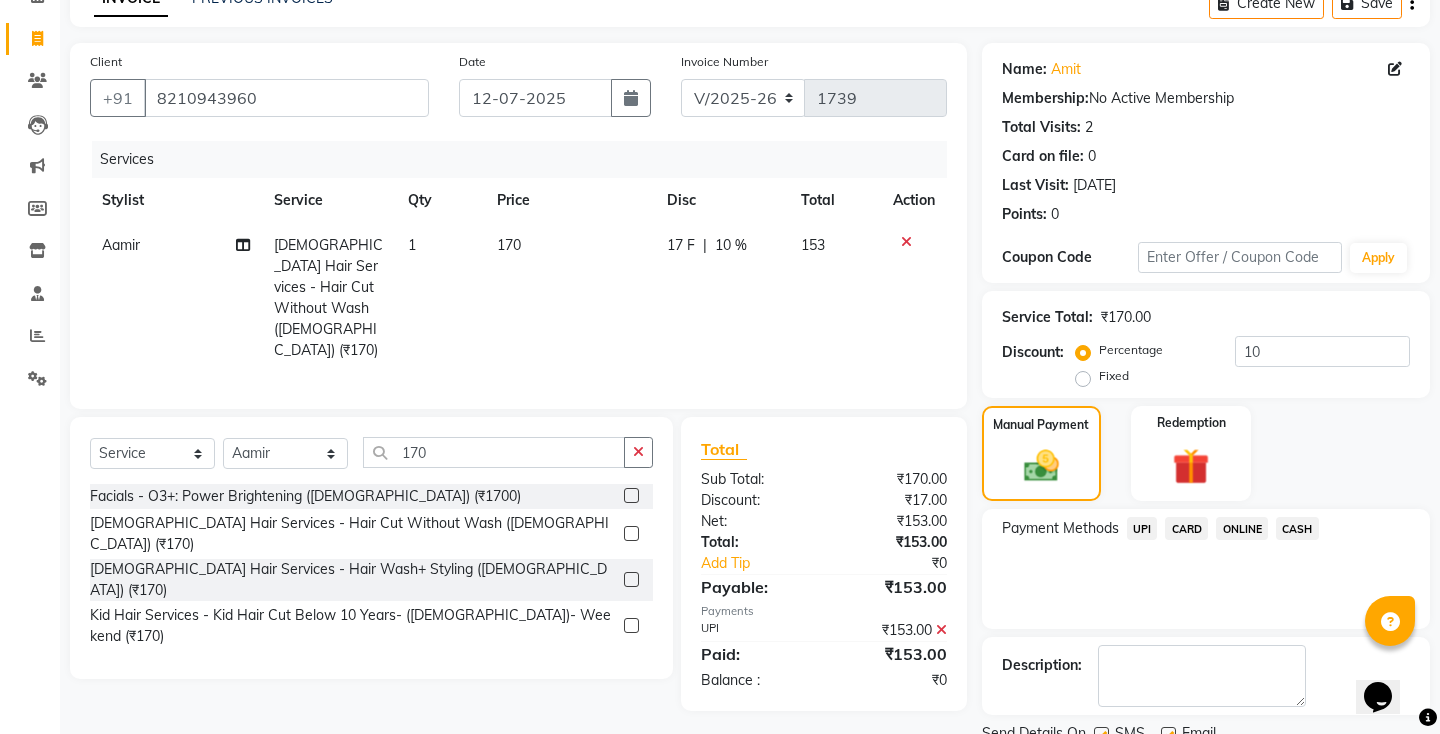 scroll, scrollTop: 163, scrollLeft: 0, axis: vertical 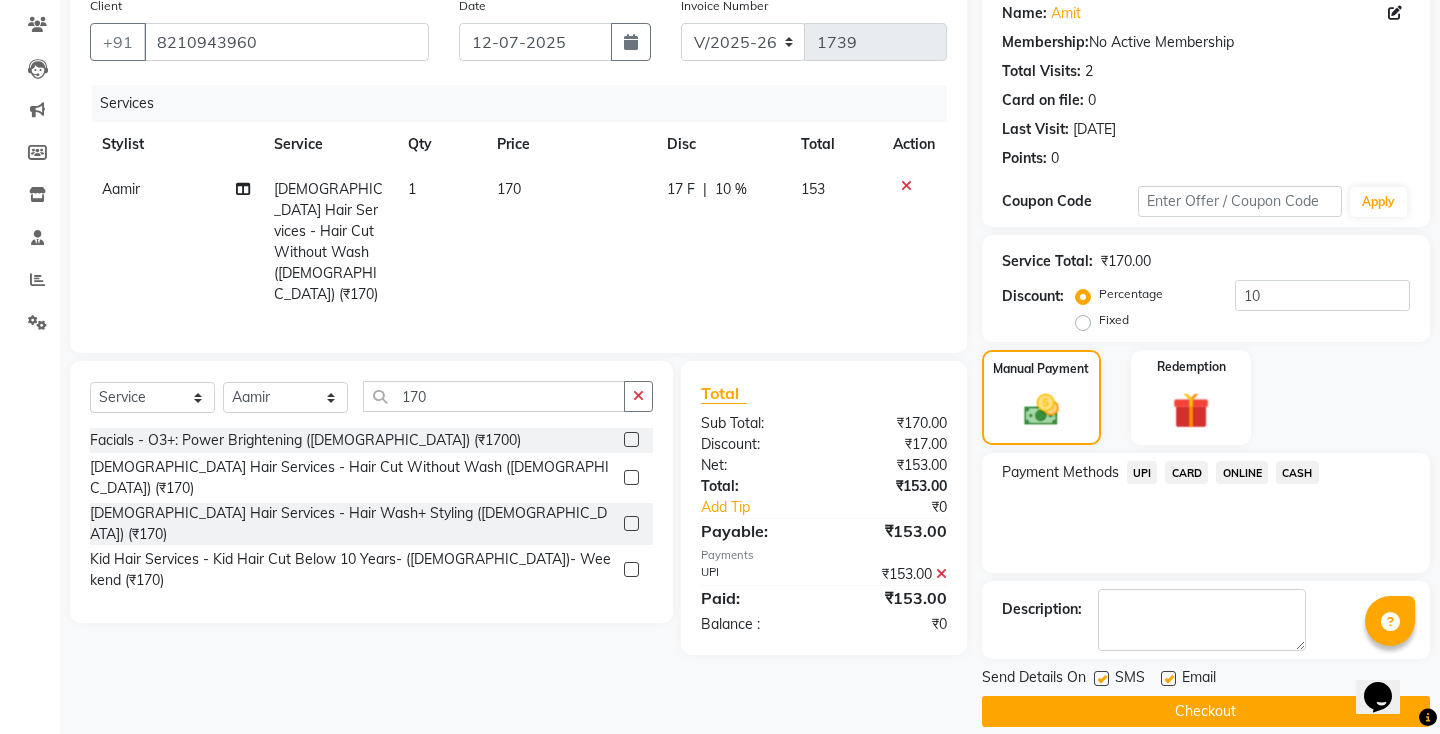 click 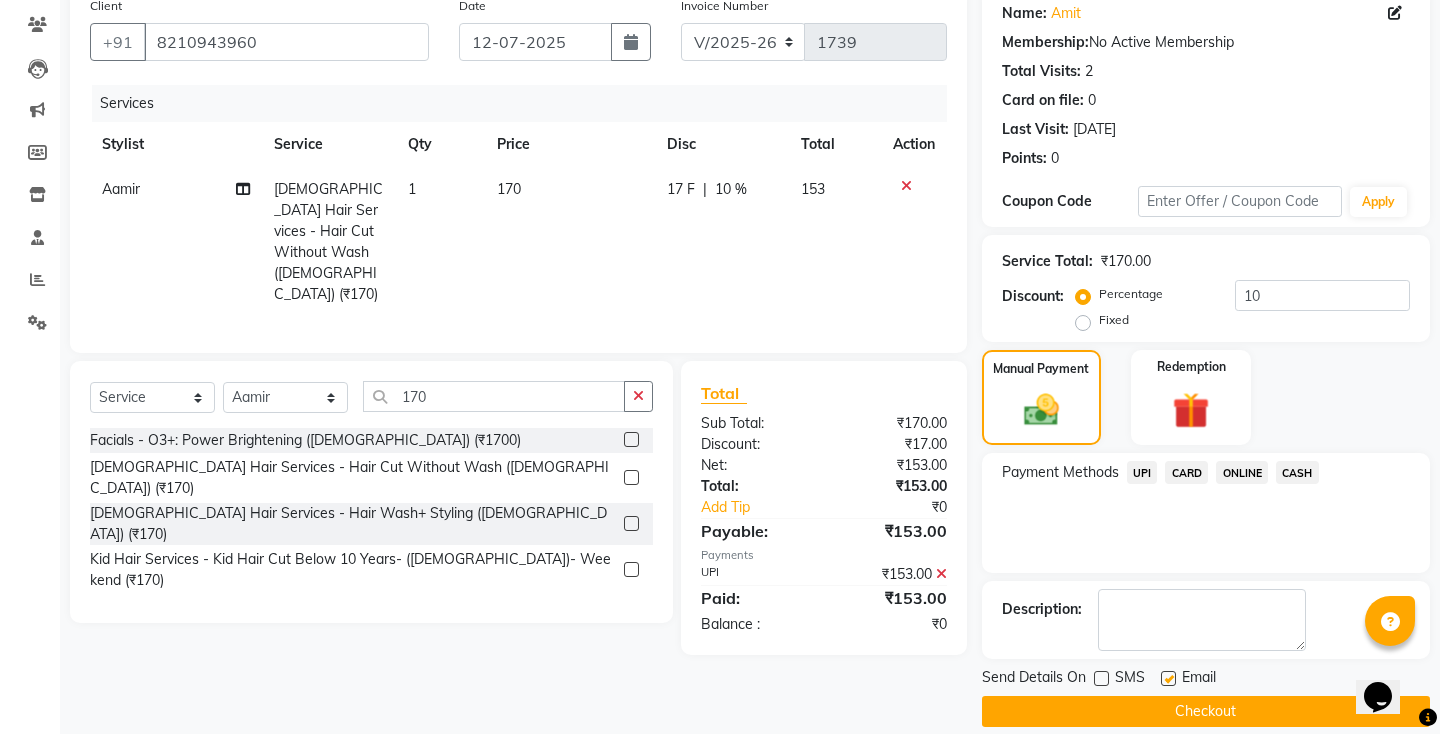 click on "Checkout" 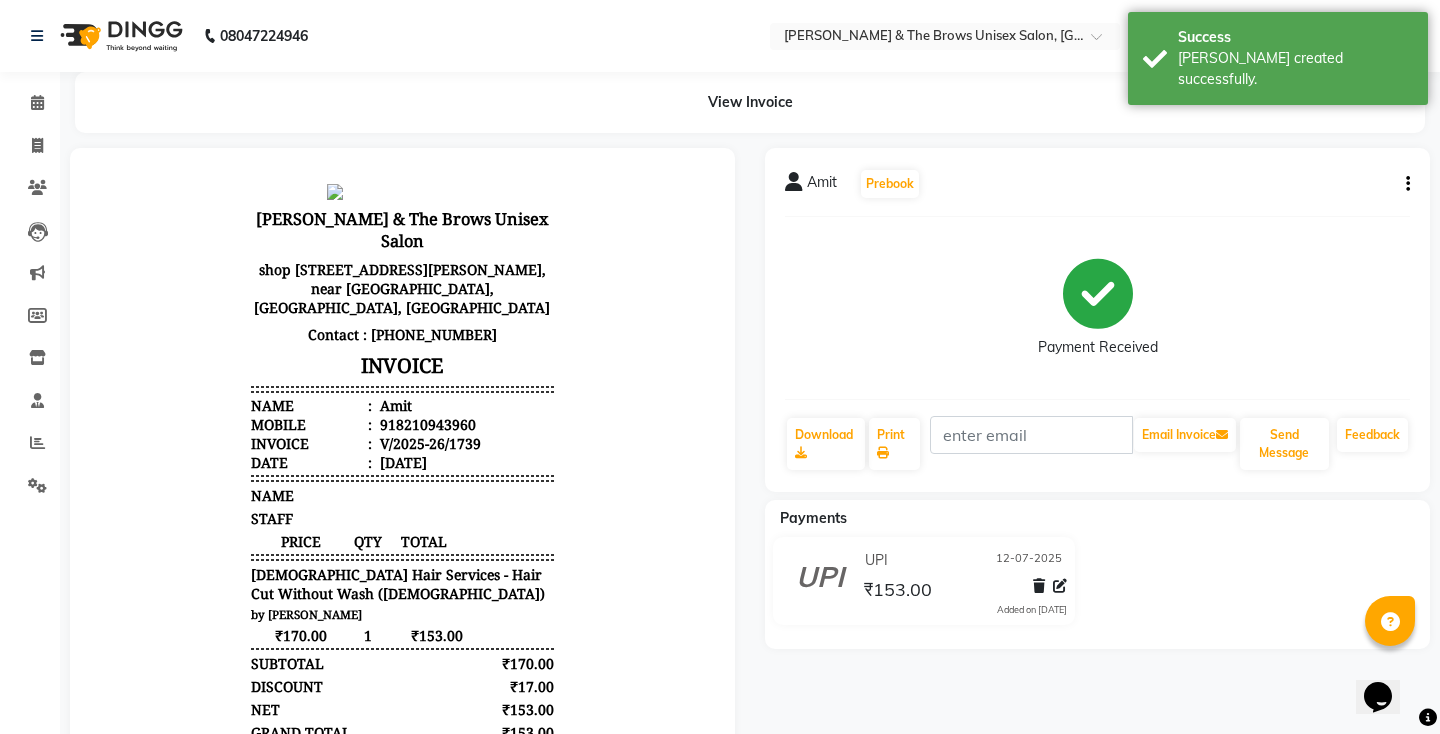 scroll, scrollTop: 0, scrollLeft: 0, axis: both 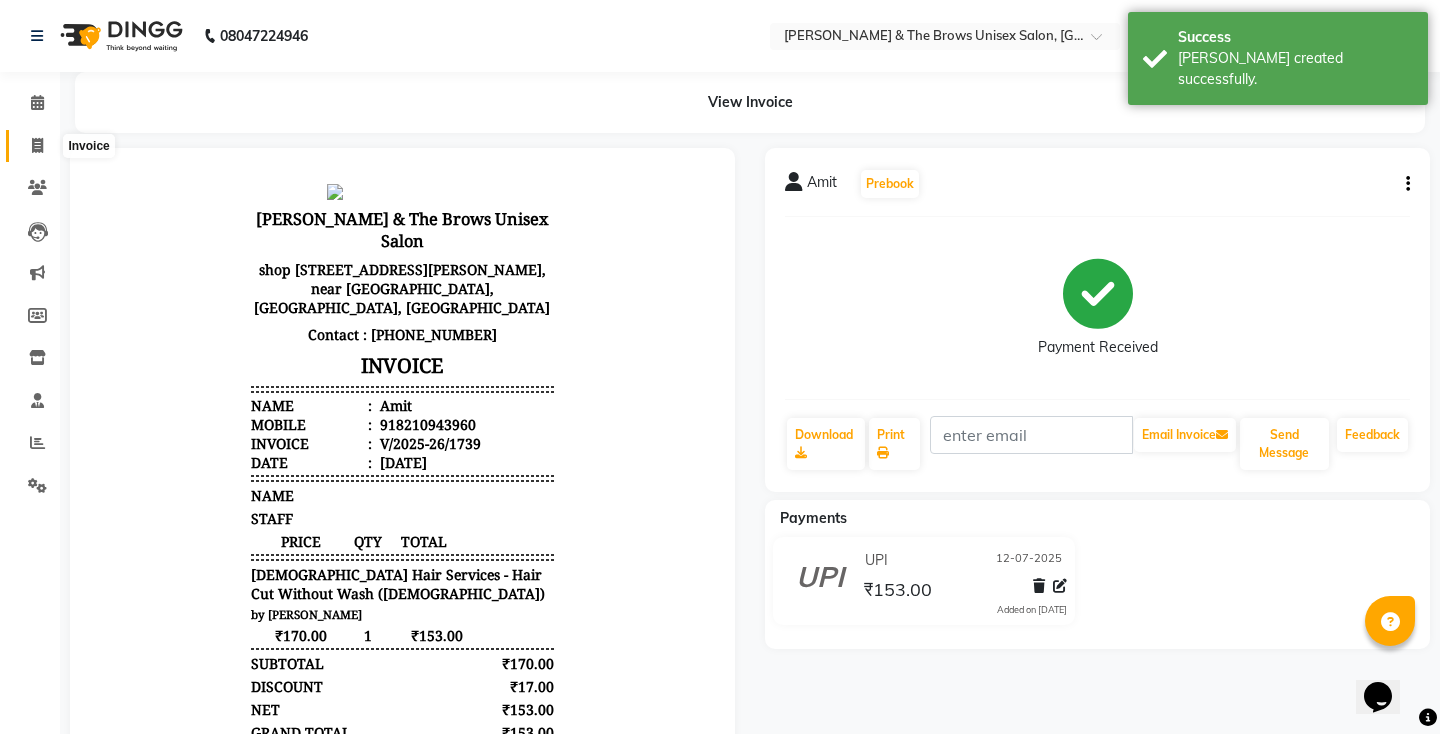 click 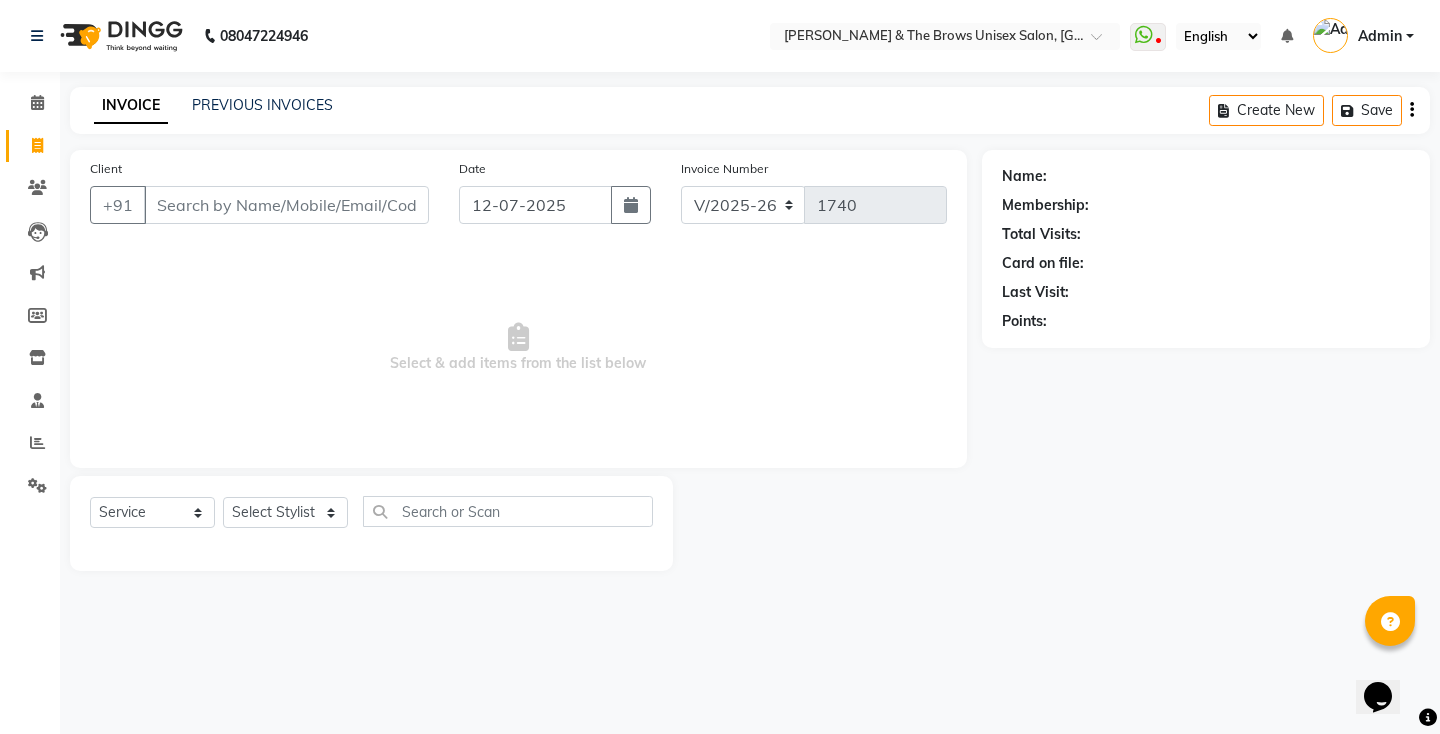 click on "Client" at bounding box center [286, 205] 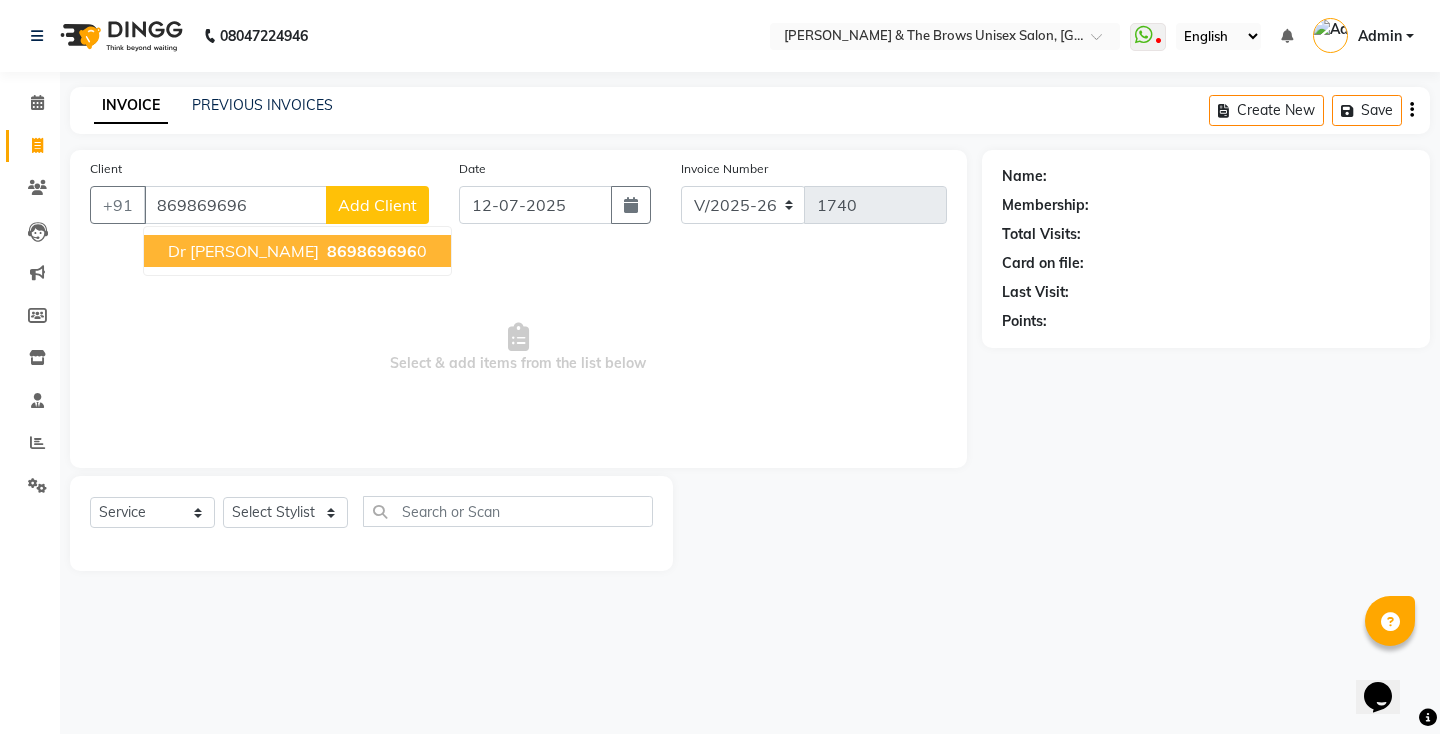 click on "Dr Sayali" at bounding box center [243, 251] 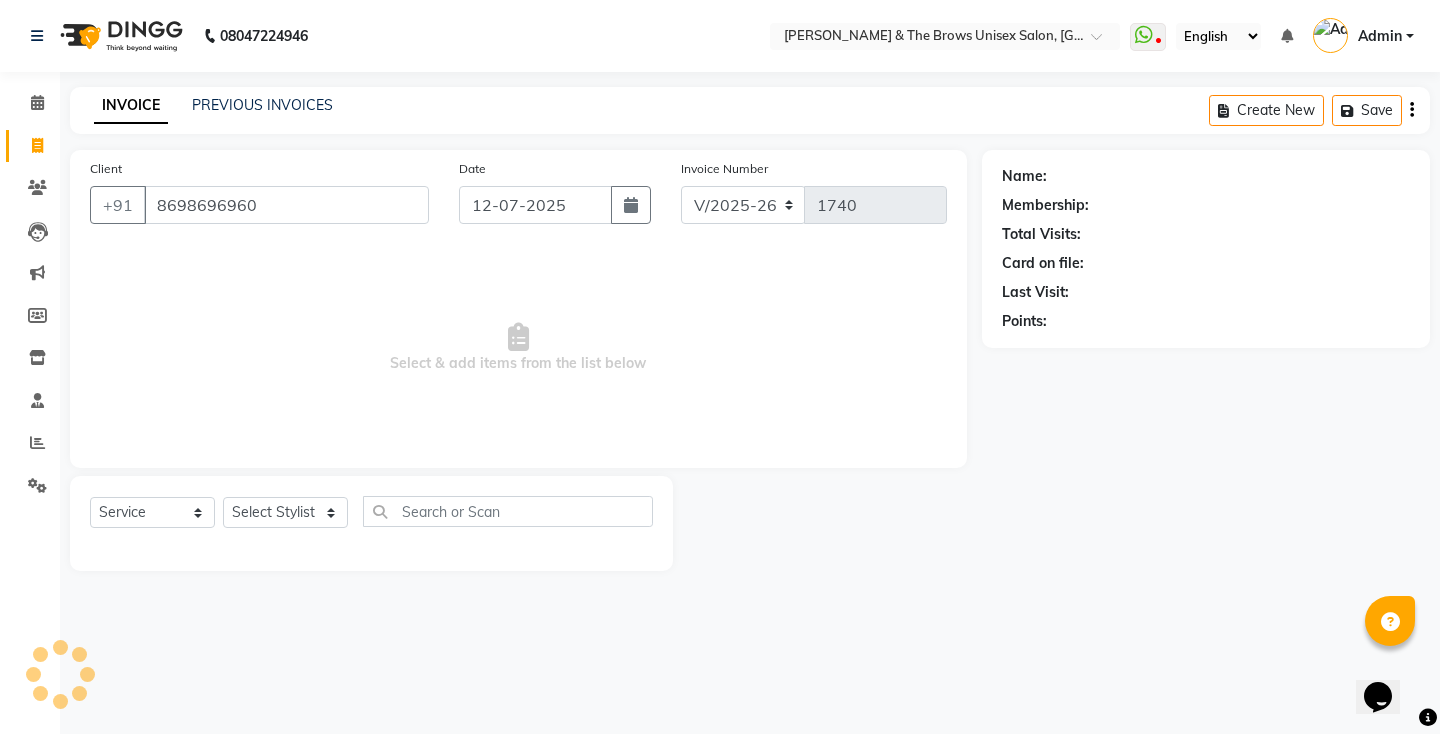 type on "8698696960" 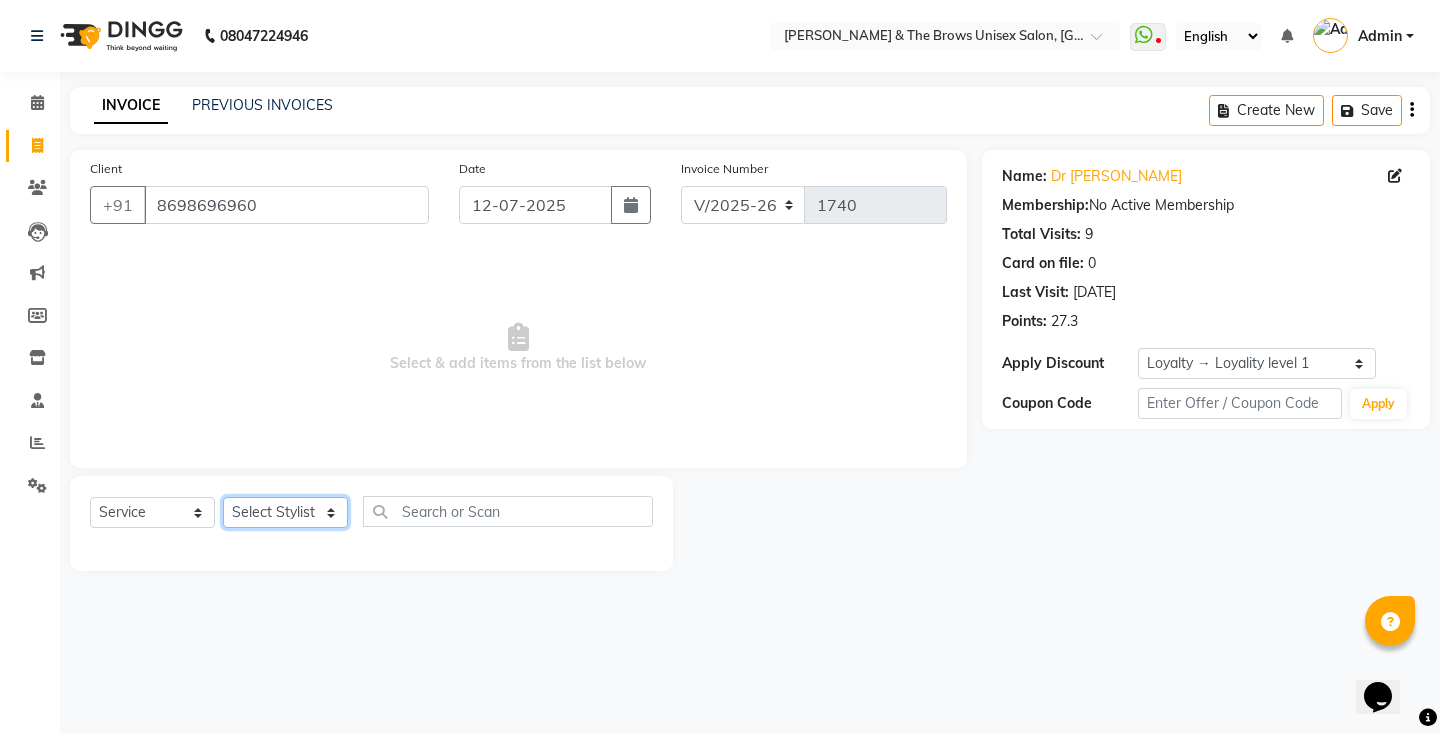 click on "Select Stylist[PERSON_NAME] manager [PERSON_NAME] ma'am owner[PERSON_NAME]" 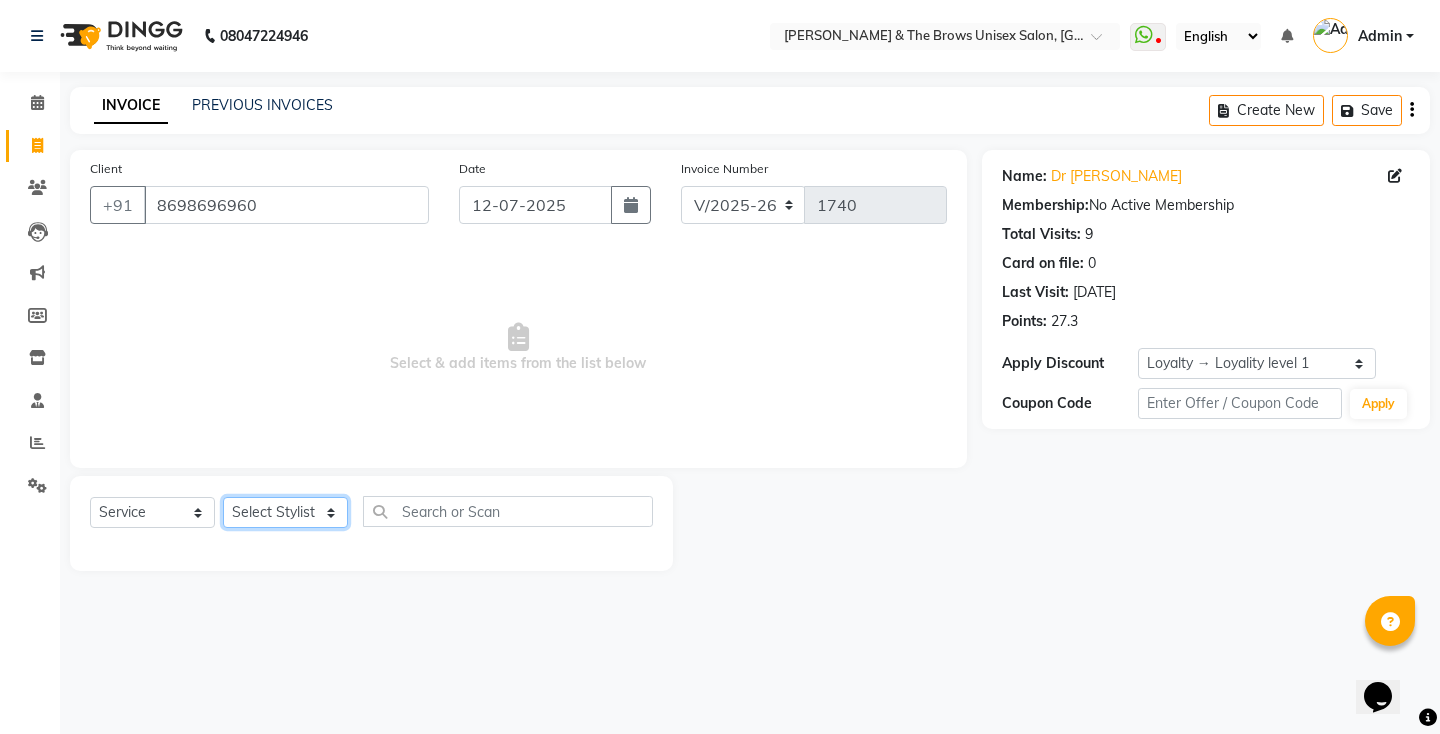 select on "35213" 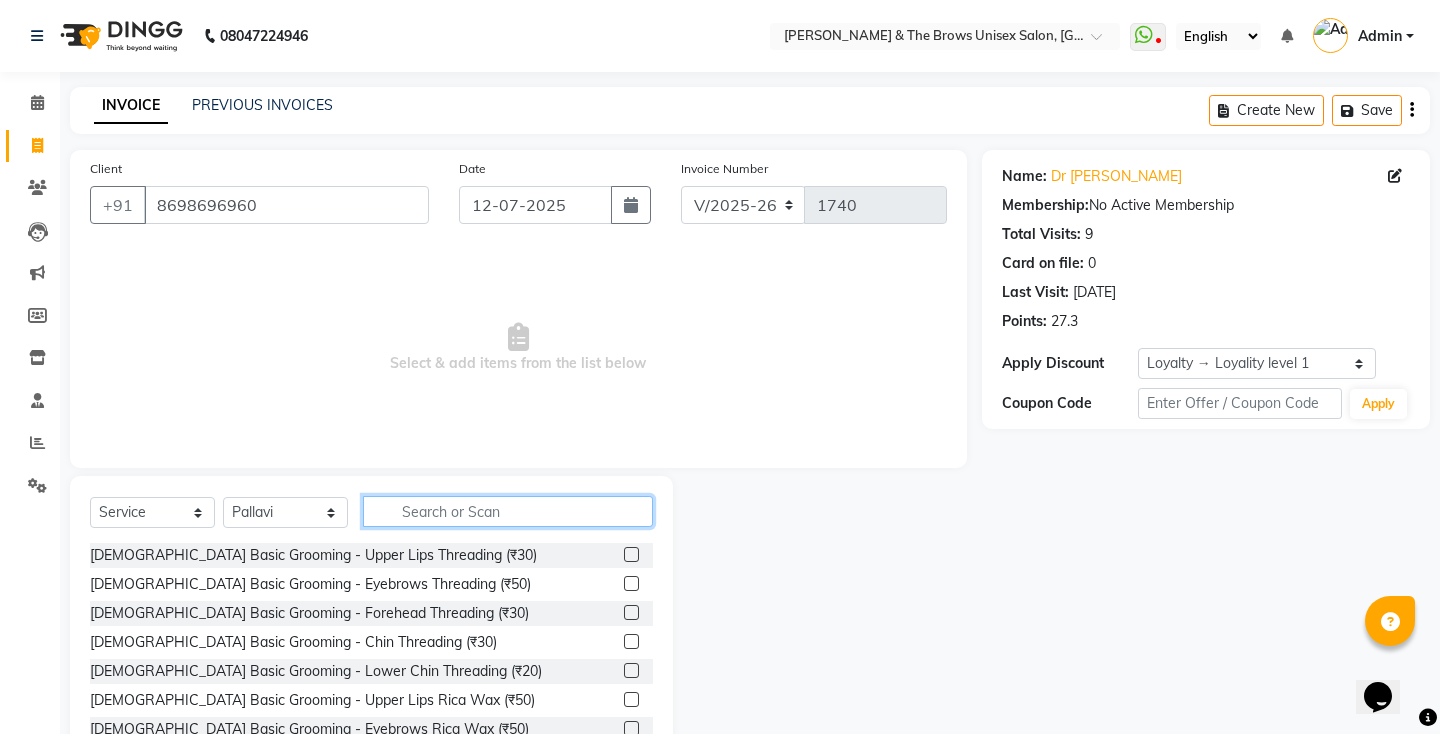 click 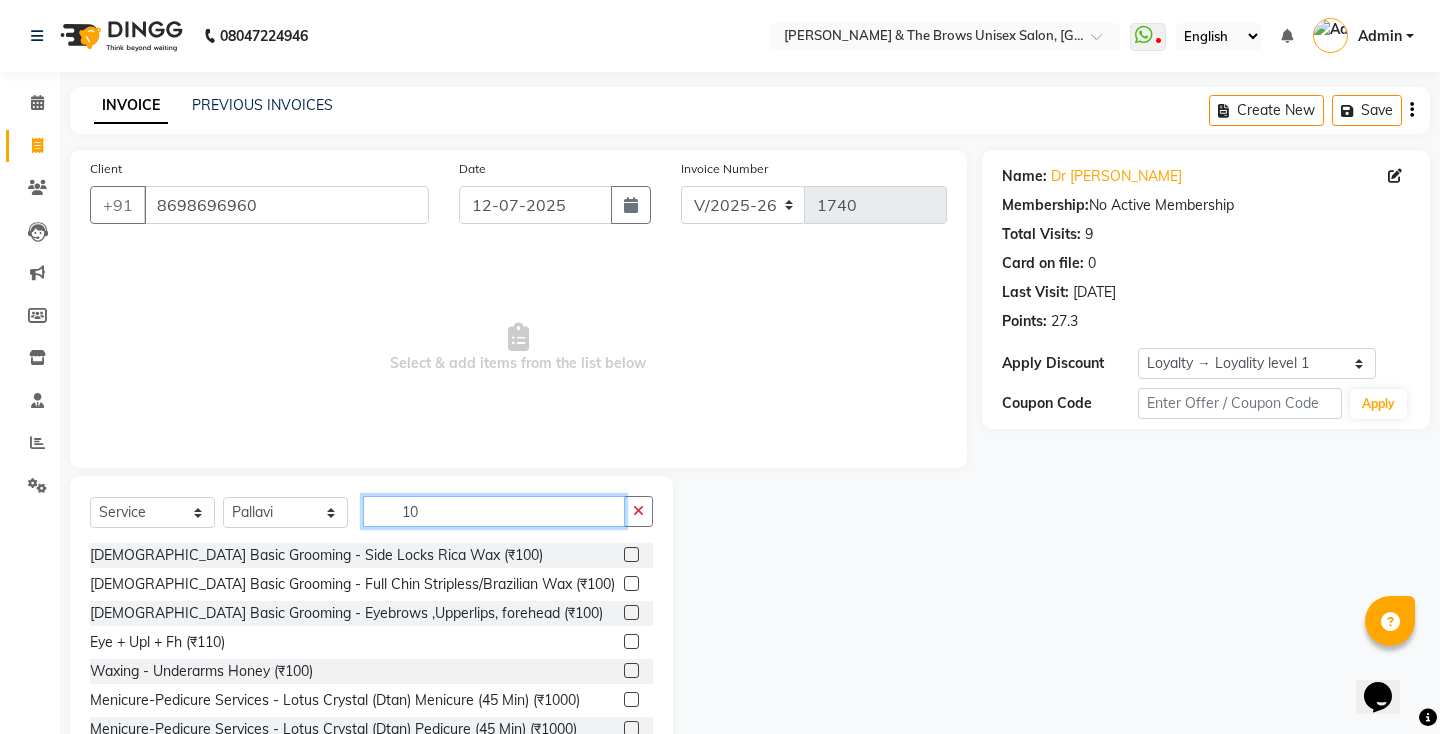 type on "1" 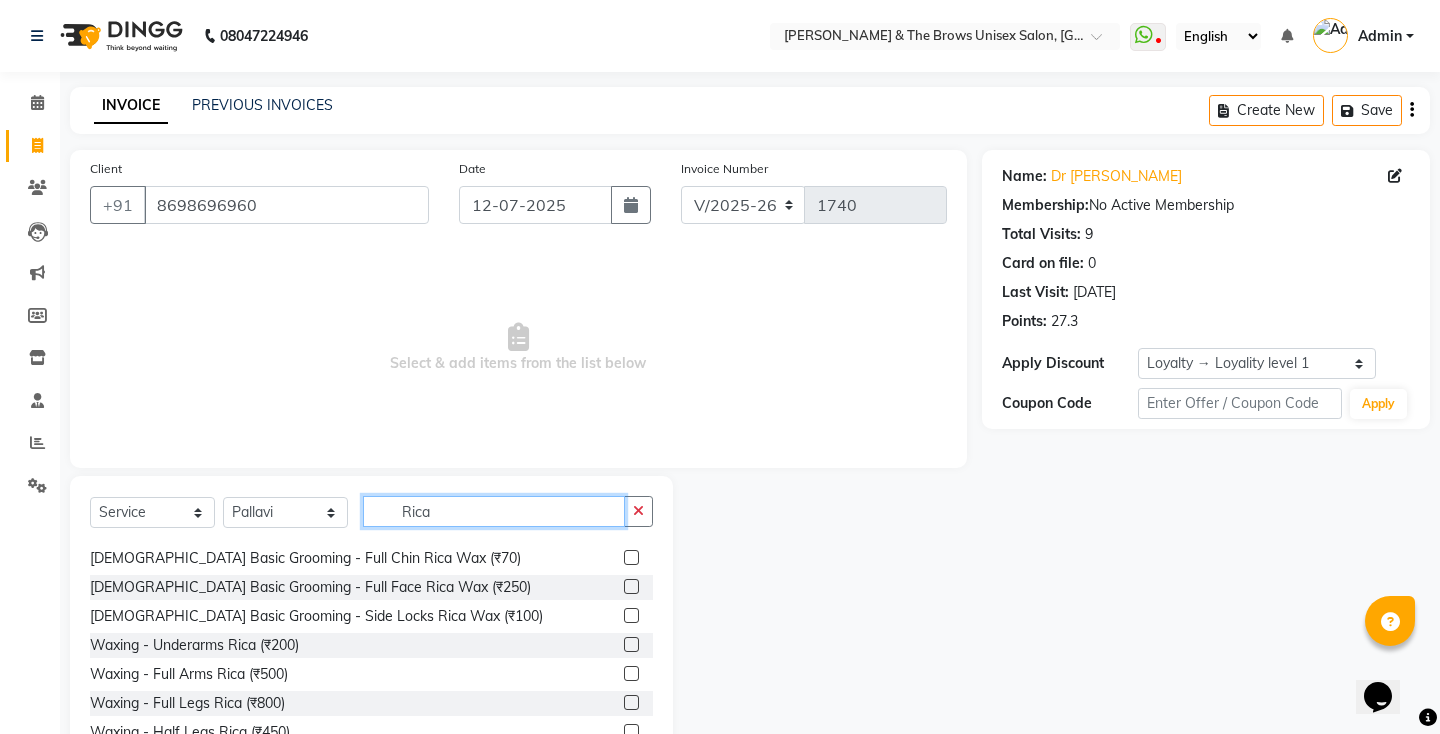 scroll, scrollTop: 0, scrollLeft: 0, axis: both 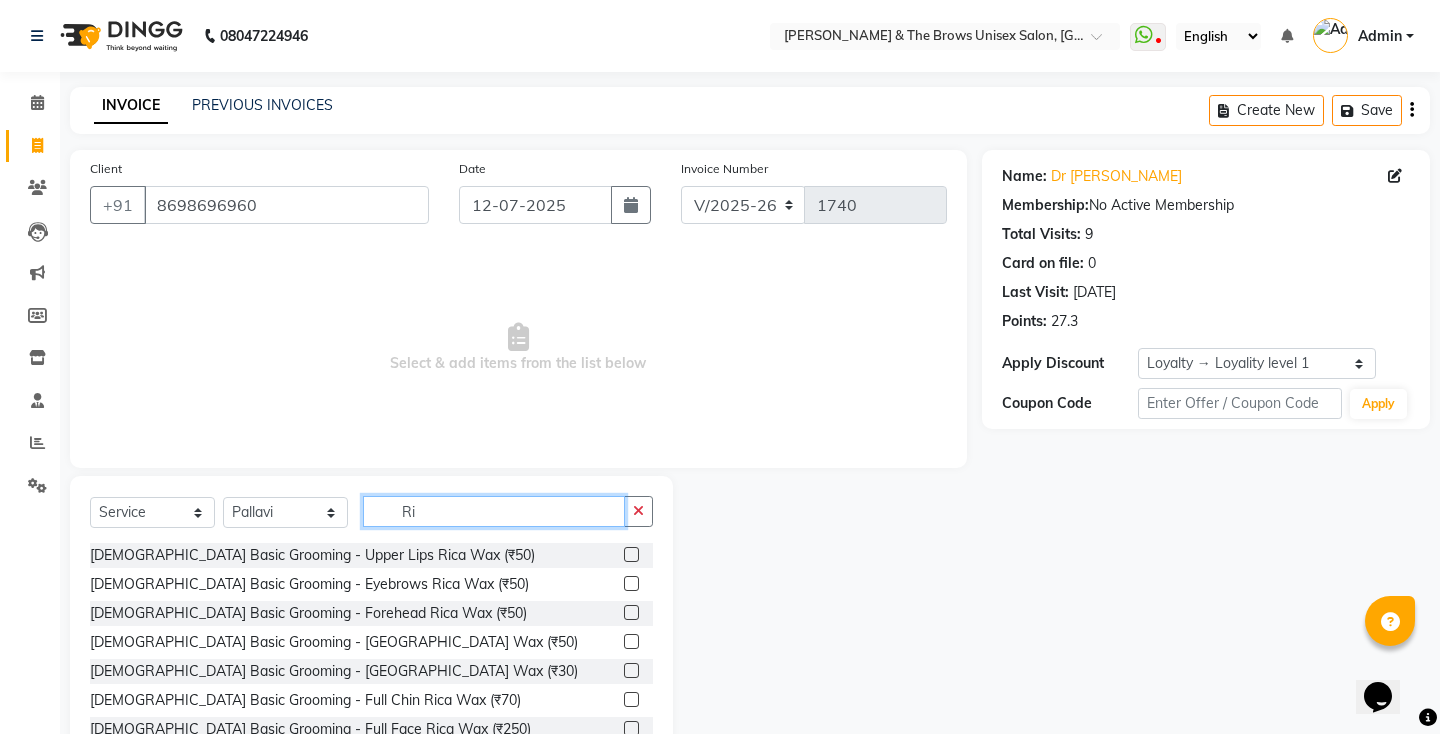 type on "R" 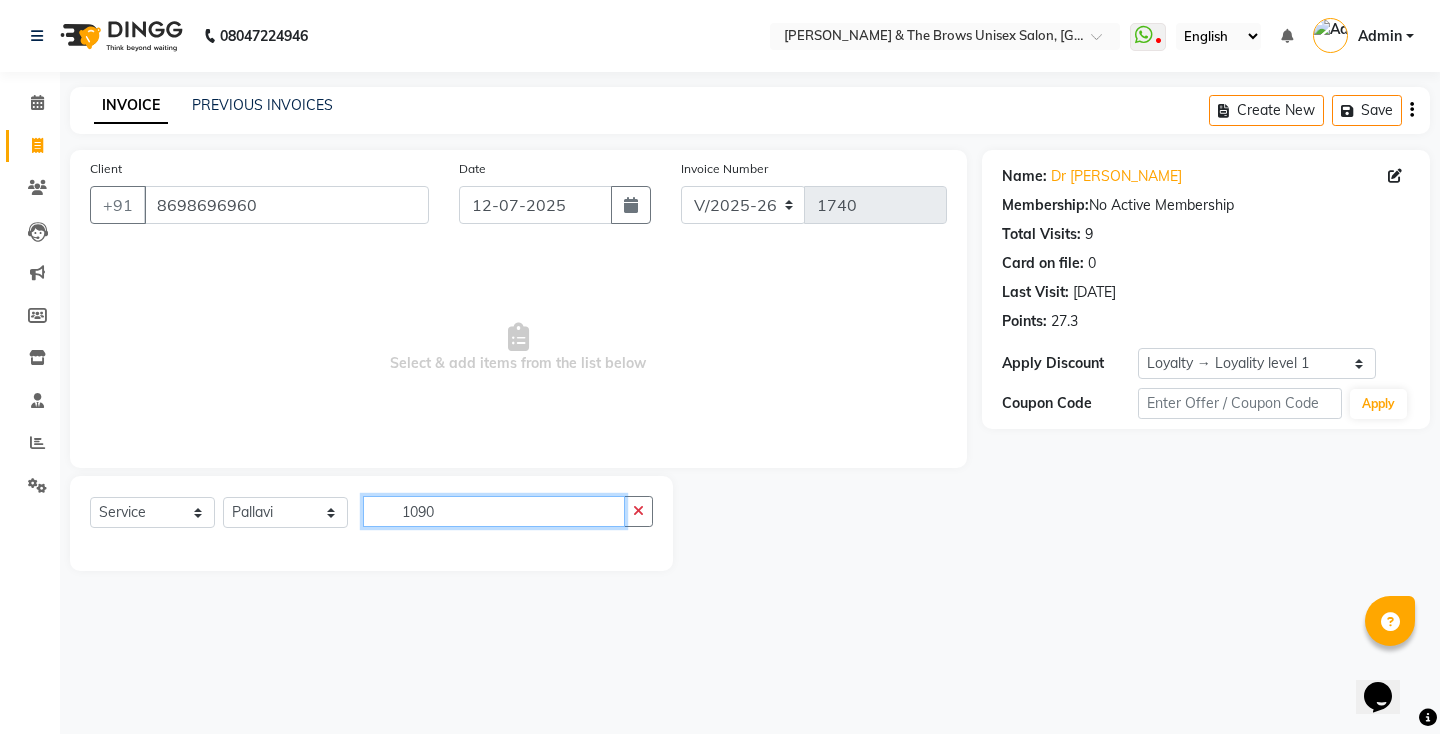 click on "1090" 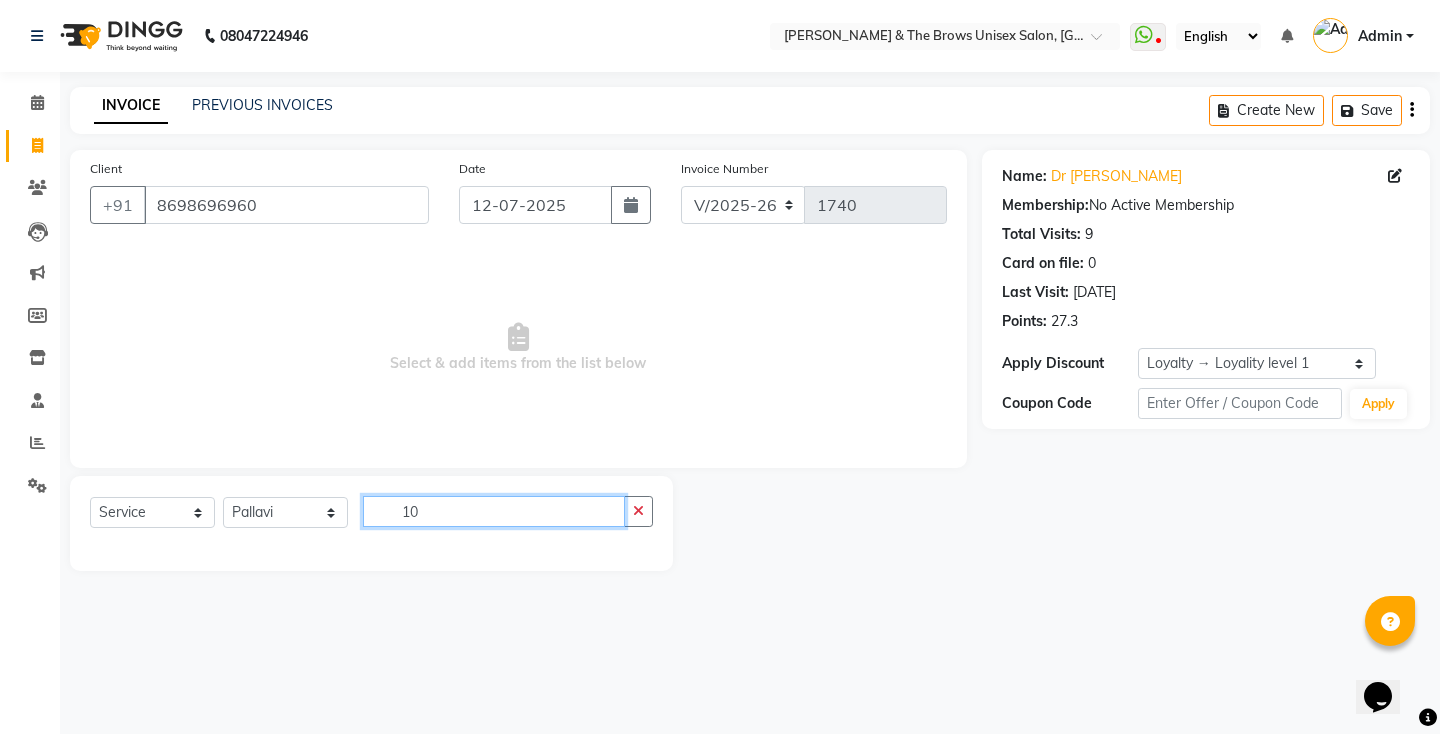 type on "1" 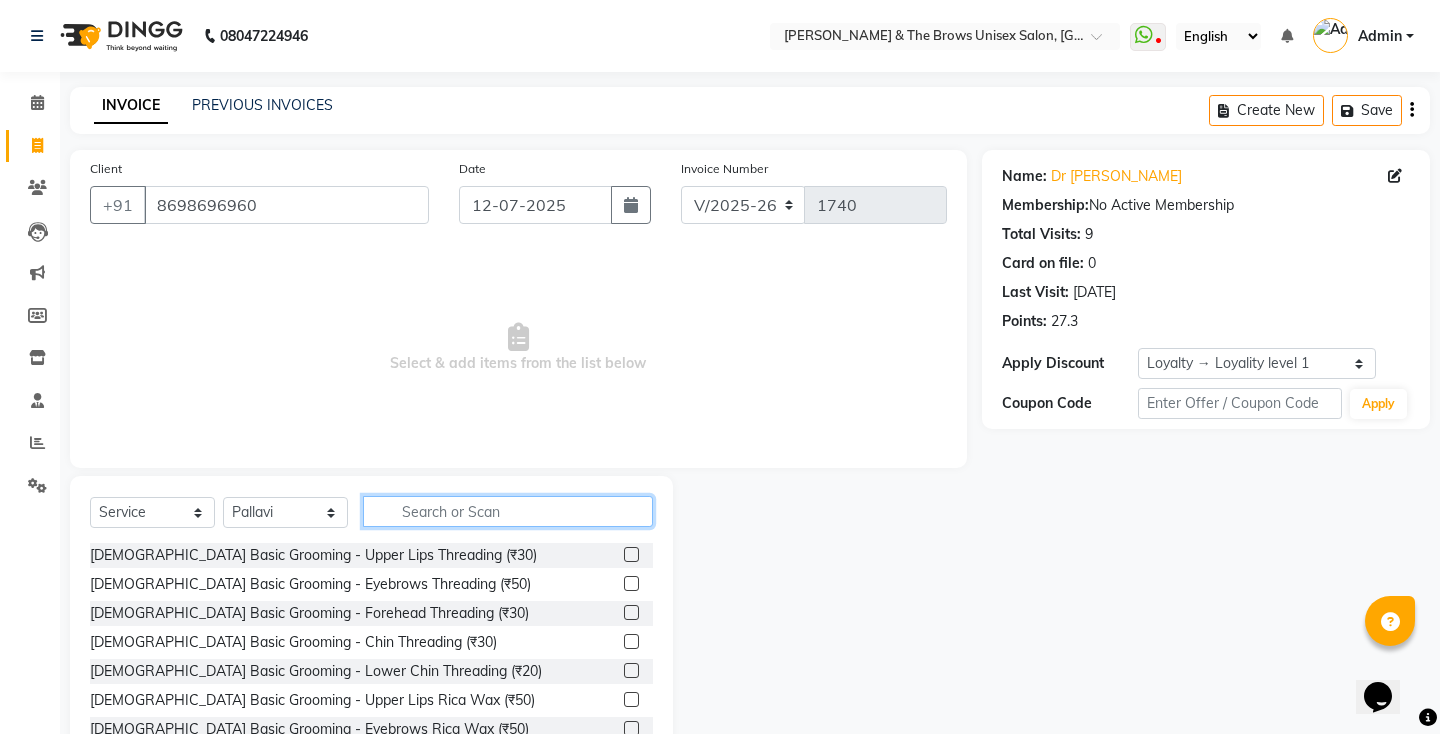 type 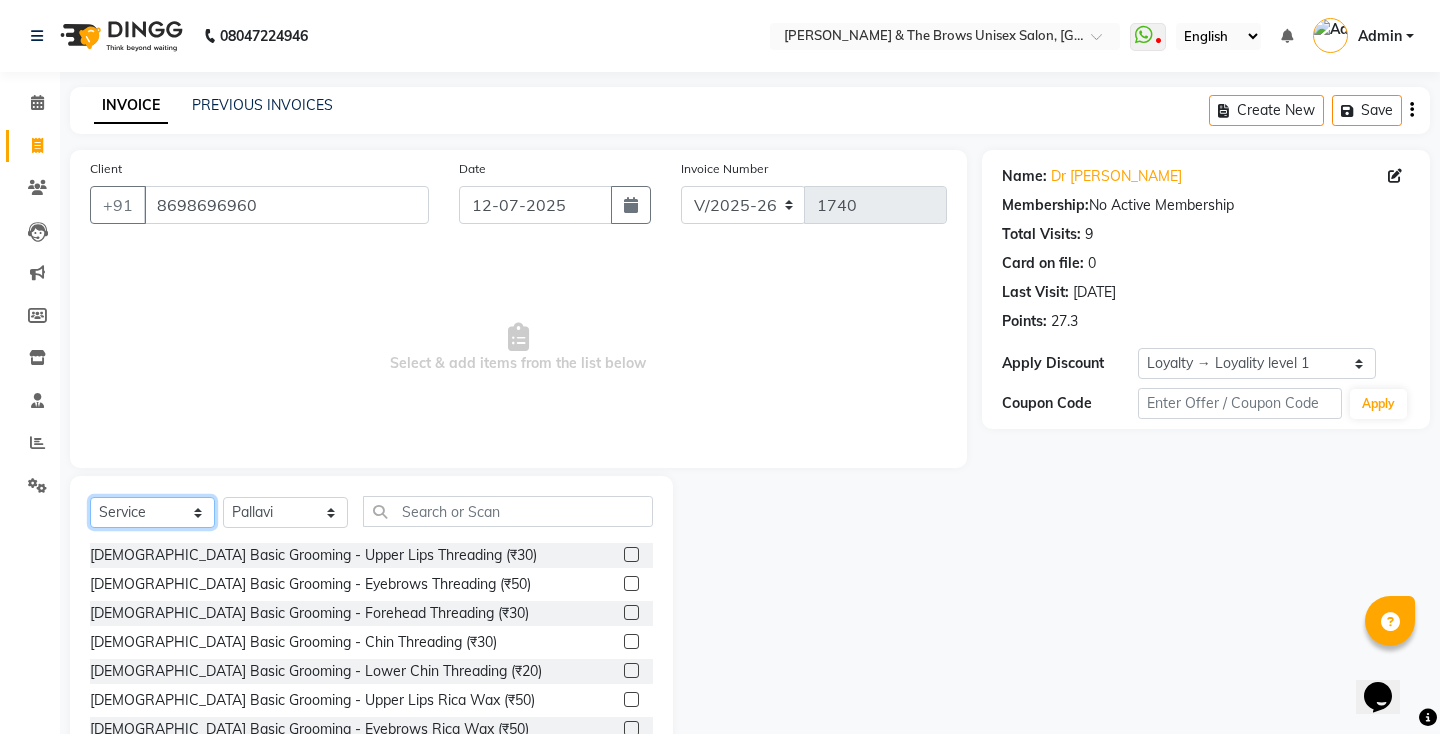 click on "Select  Service  Product  Membership  Package Voucher Prepaid Gift Card" 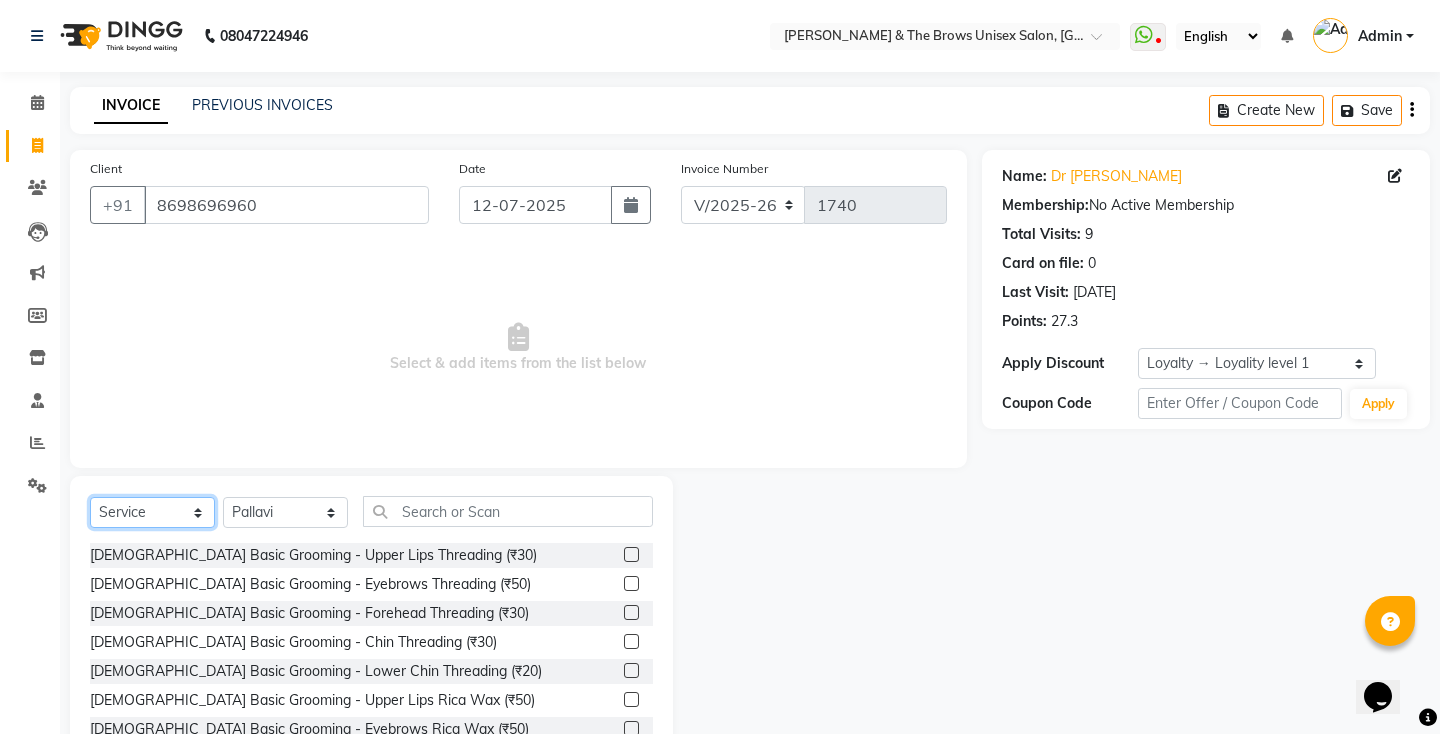 select on "package" 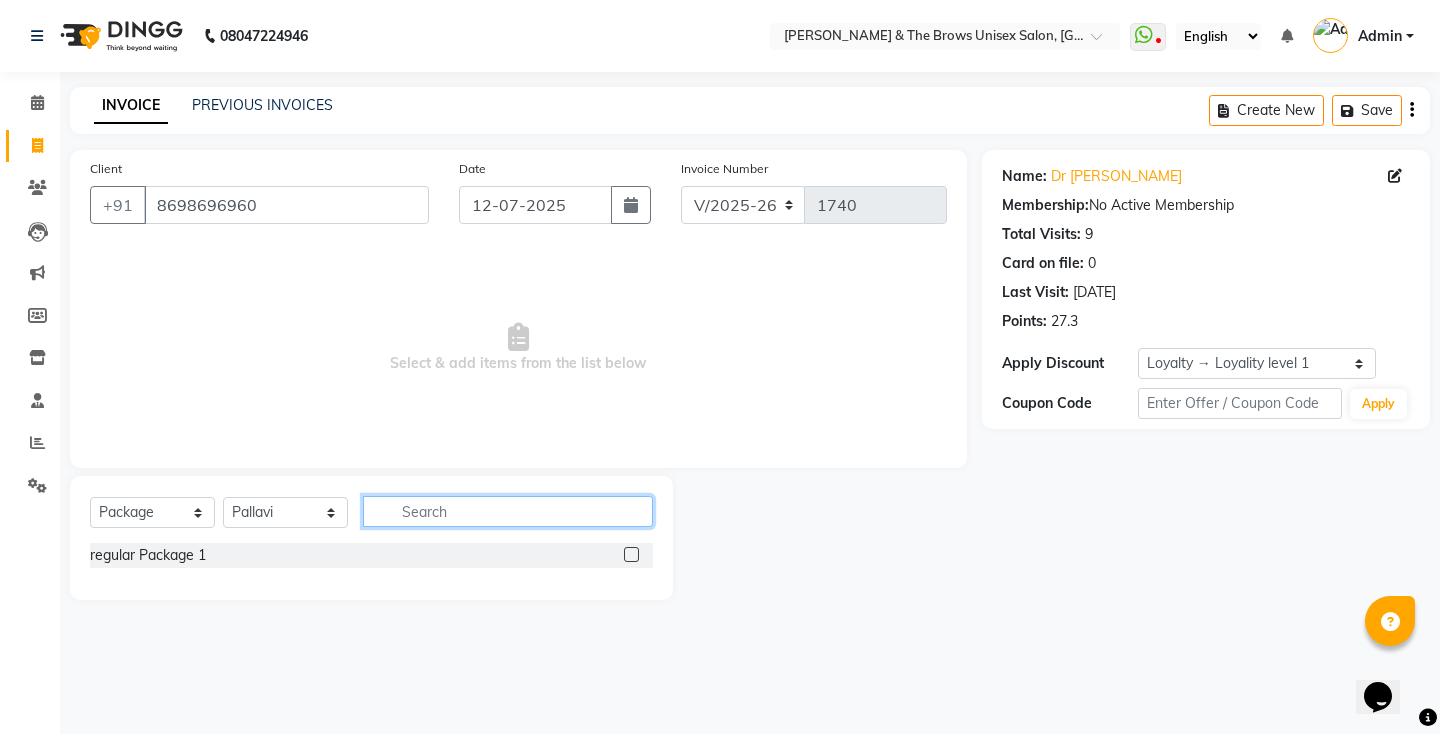 click 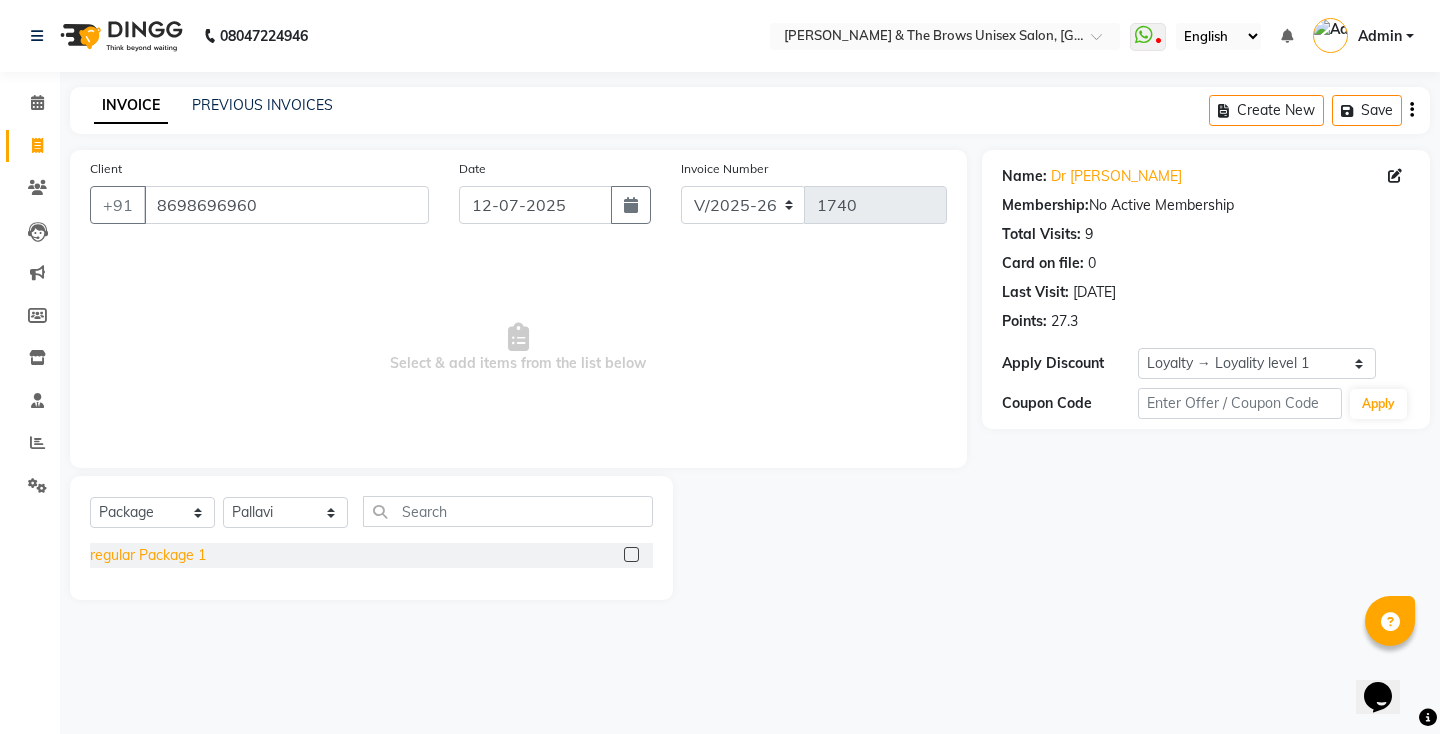 click on "regular Package 1" 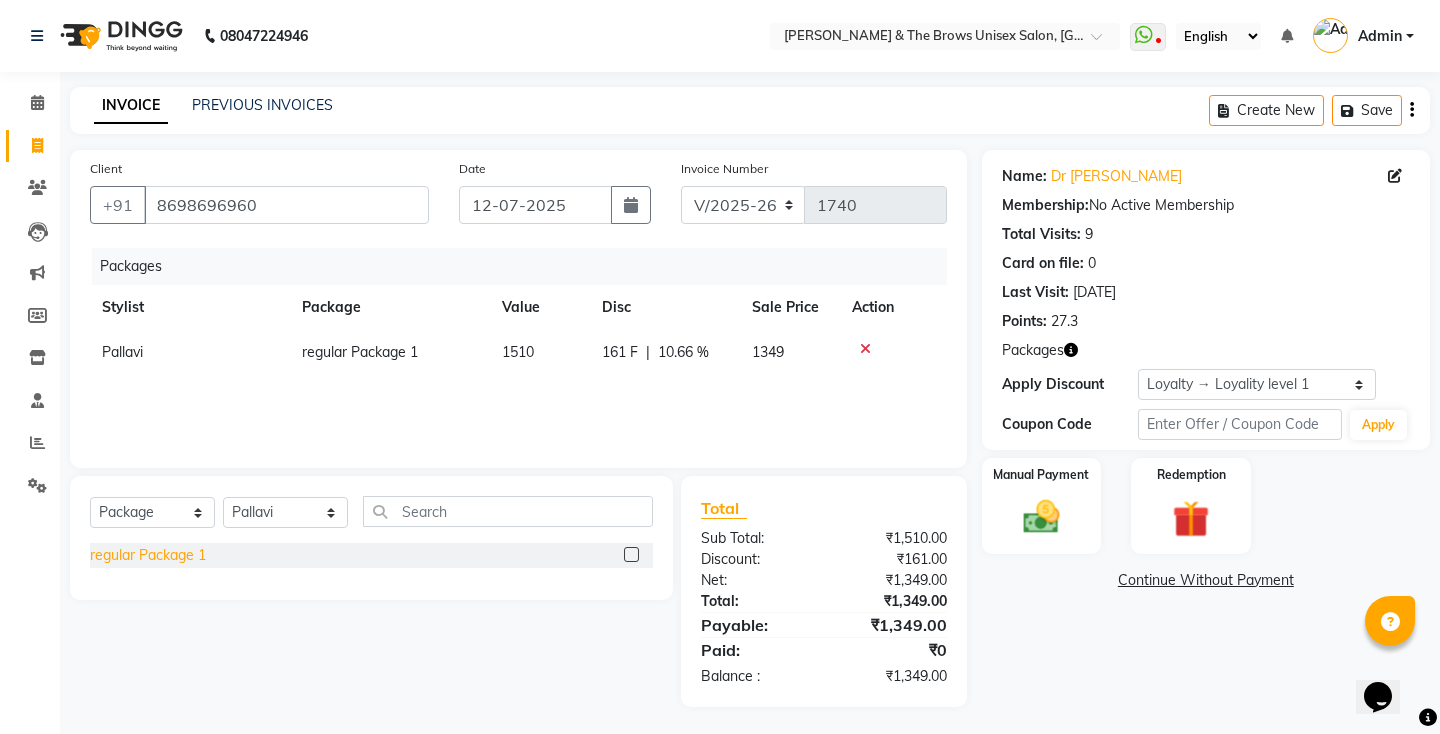 click on "regular Package 1" 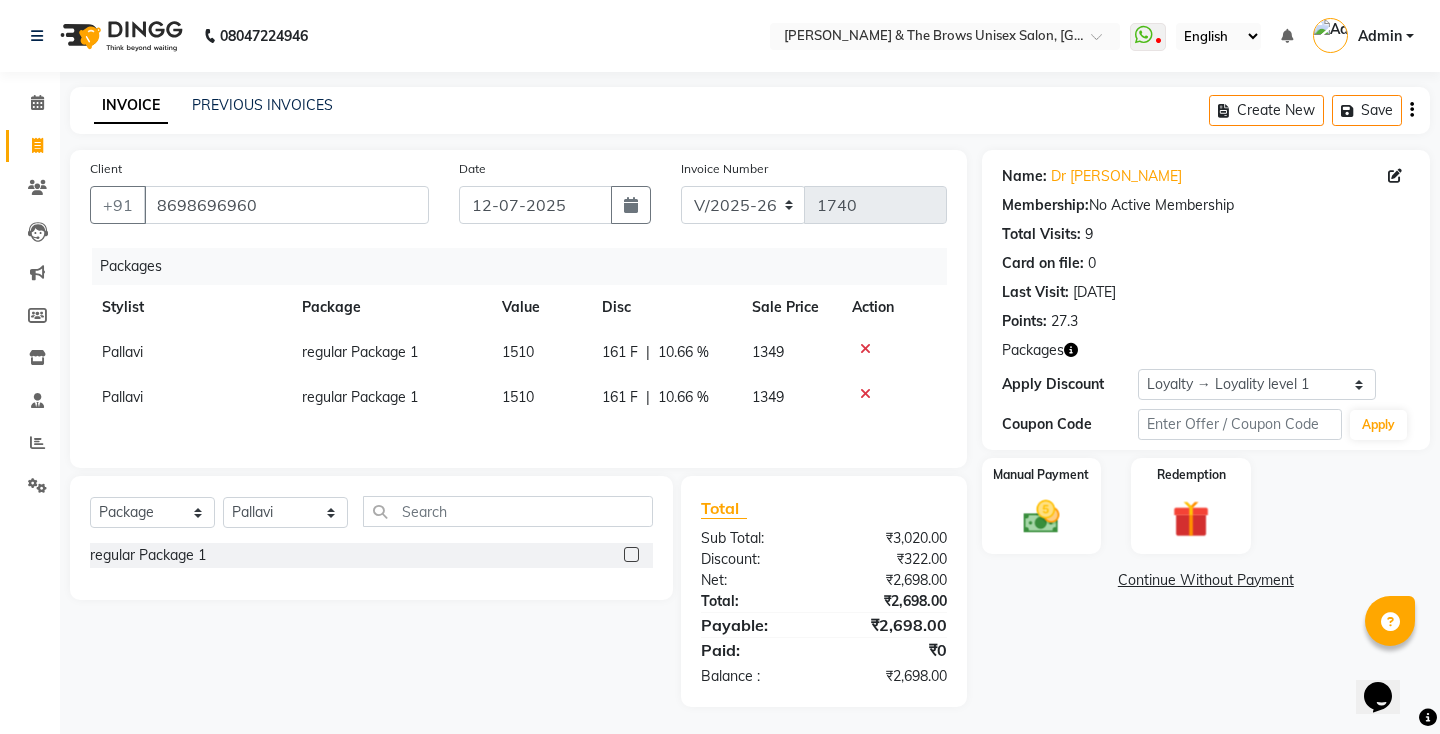 click 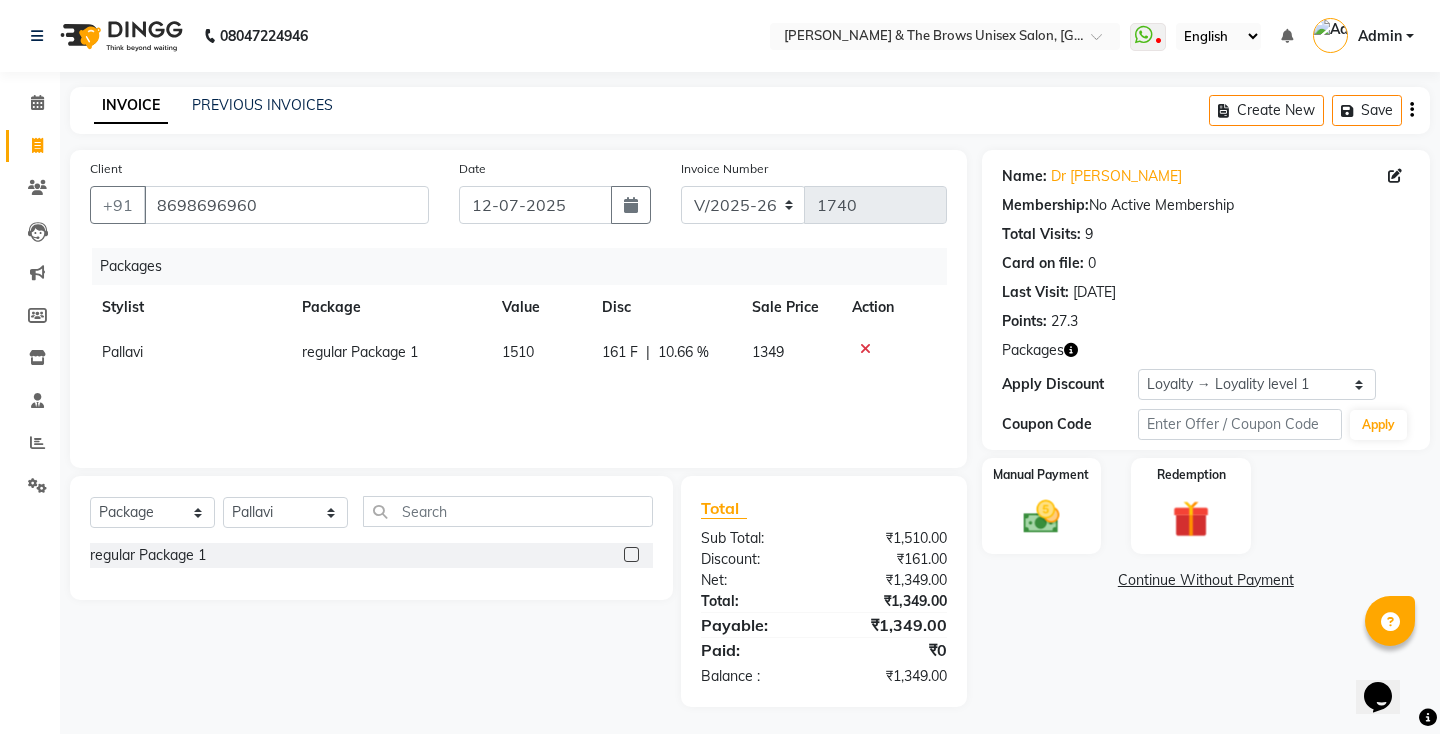 click 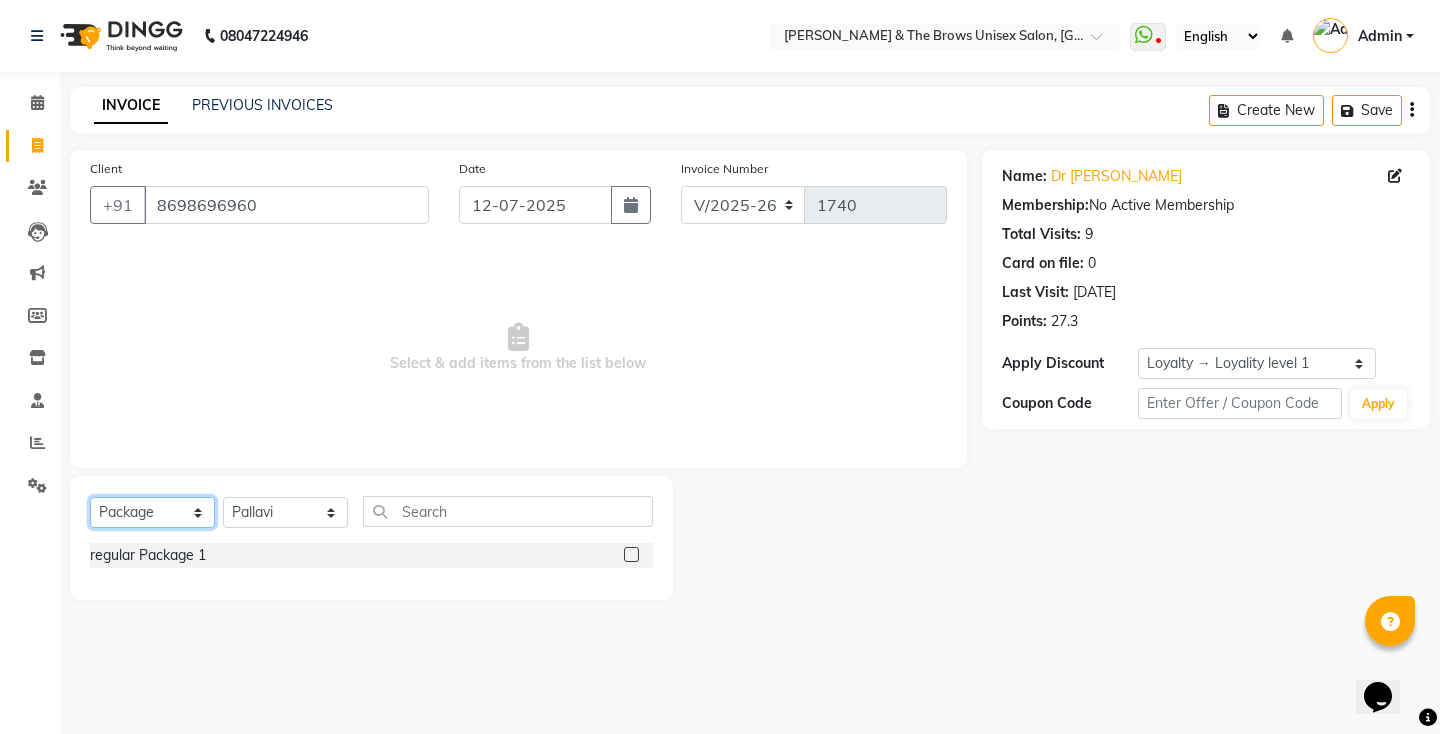 click on "Select  Service  Product  Membership  Package Voucher Prepaid Gift Card" 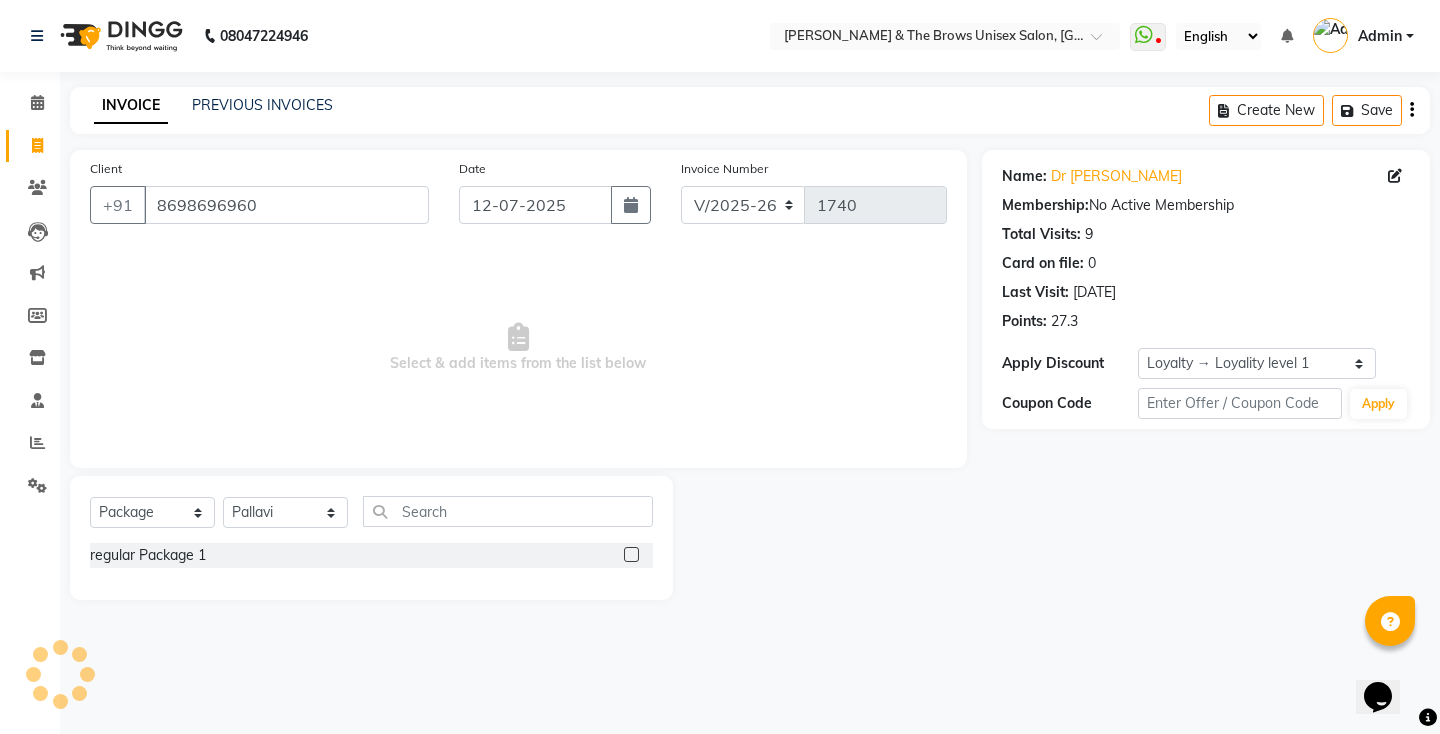click on "INVOICE PREVIOUS INVOICES Create New   Save  Client +91 8698696960 Date 12-07-2025 Invoice Number V/2025 V/2025-26 1740  Select & add items from the list below  Select  Service  Product  Membership  Package Voucher Prepaid Gift Card  Select Stylist Aamir  Ali manager Pallavi Rehan Shalini ma'am owner Sunita Arsul regular Package 1  Name: Dr Sayali Membership:  No Active Membership  Total Visits:  9 Card on file:  0 Last Visit:   10-07-2025 Points:   27.3  Apply Discount Select  Loyalty → Loyality level 1  Coupon Code Apply" 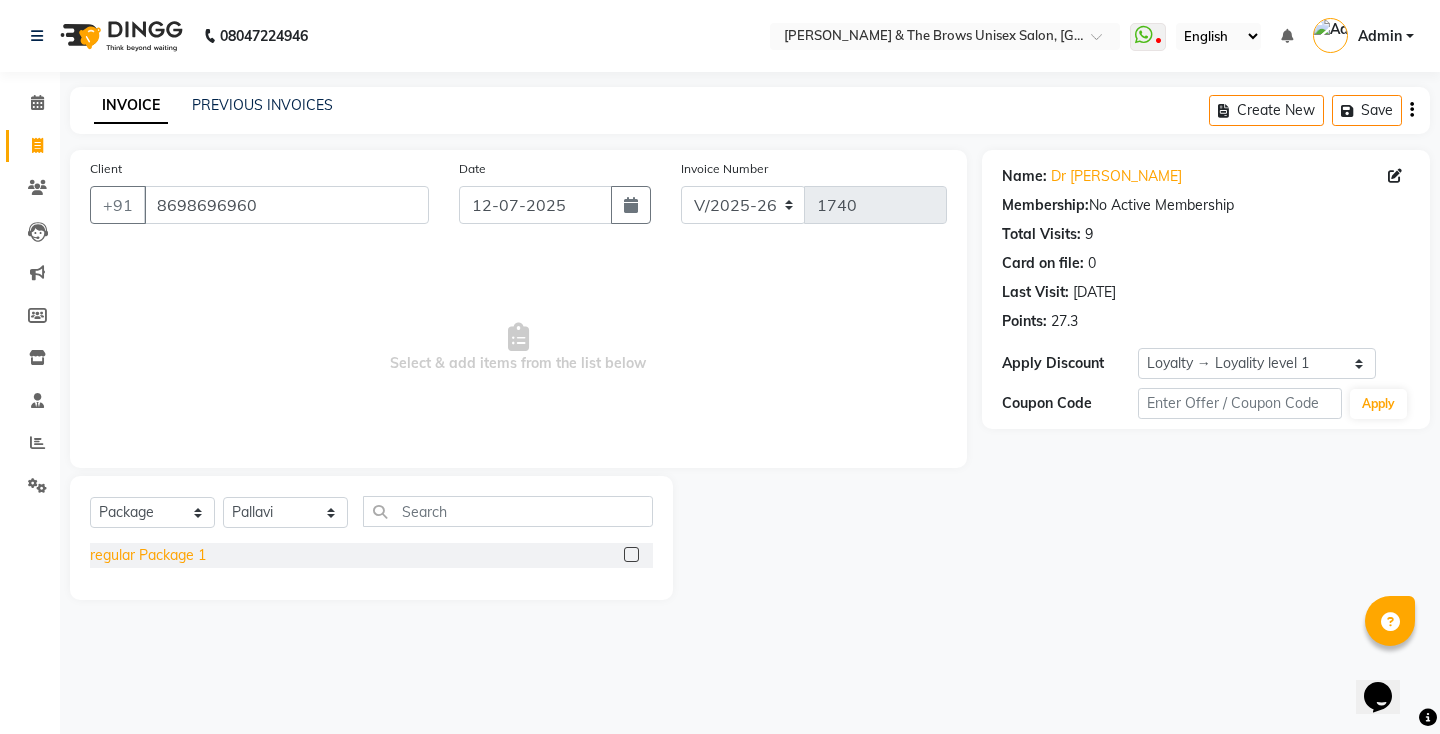 click on "regular Package 1" 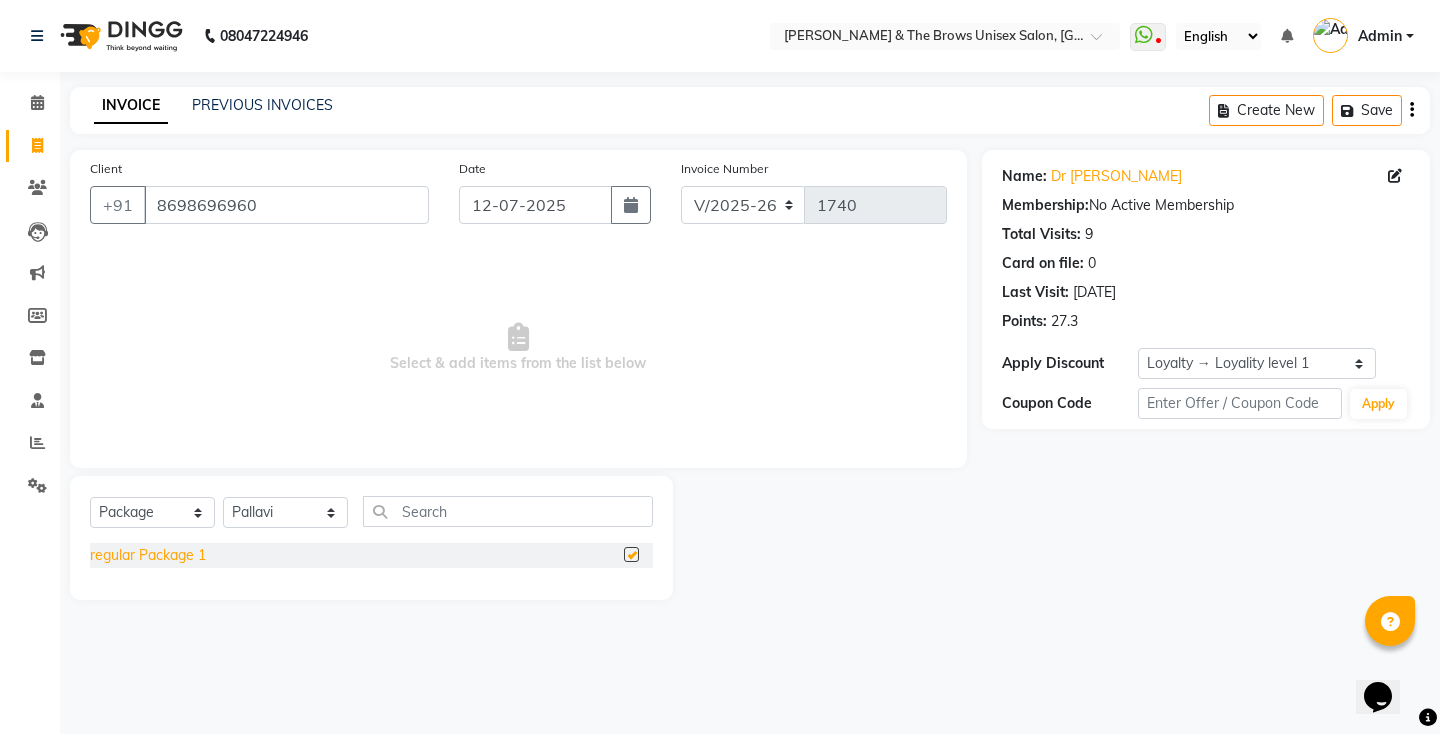 checkbox on "false" 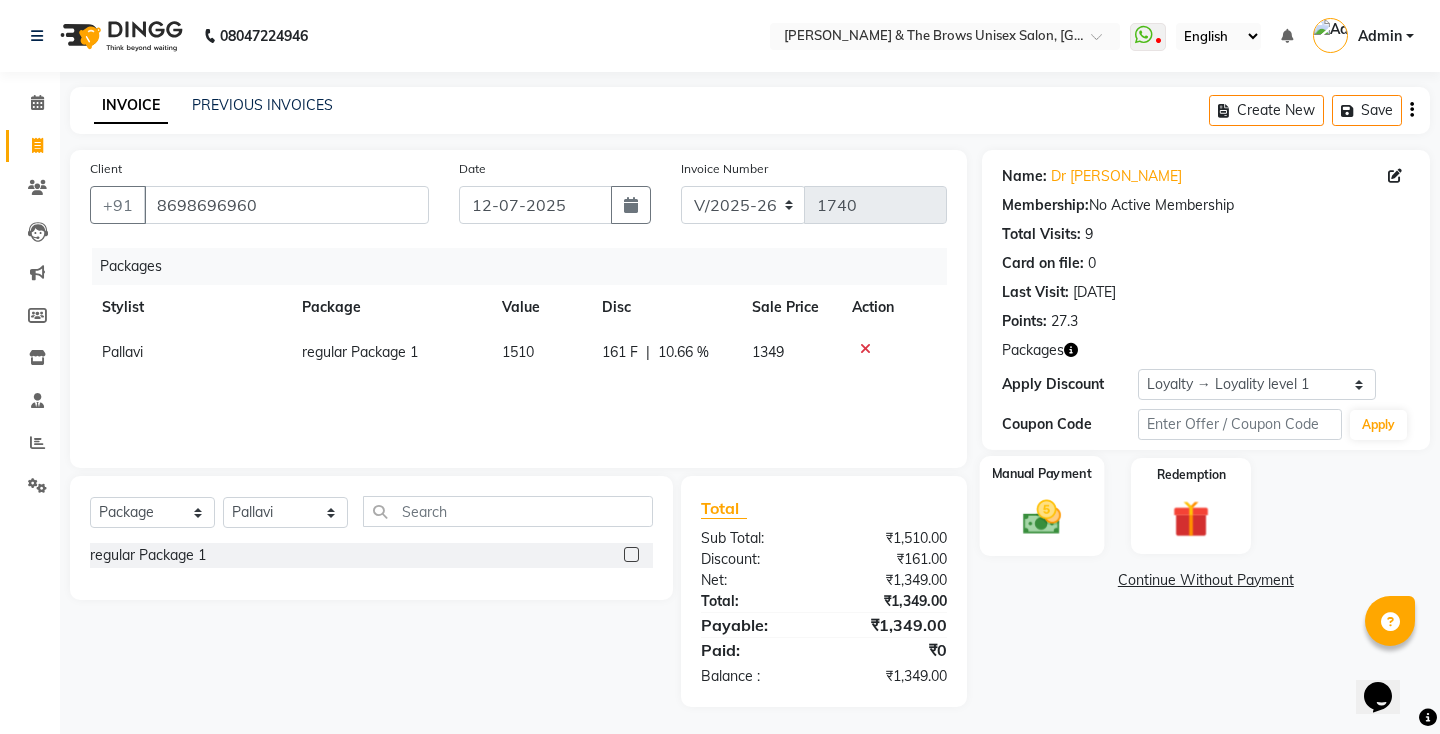 click 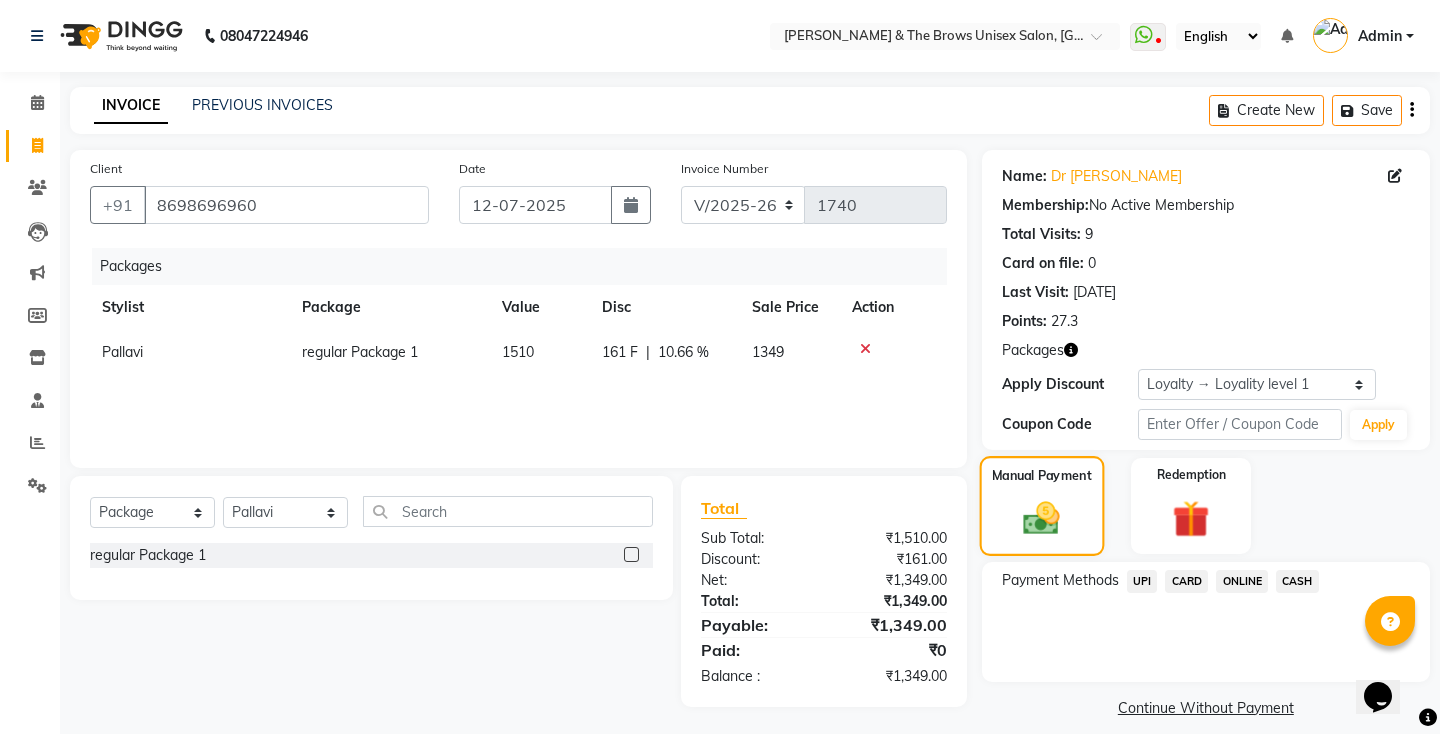 scroll, scrollTop: 18, scrollLeft: 0, axis: vertical 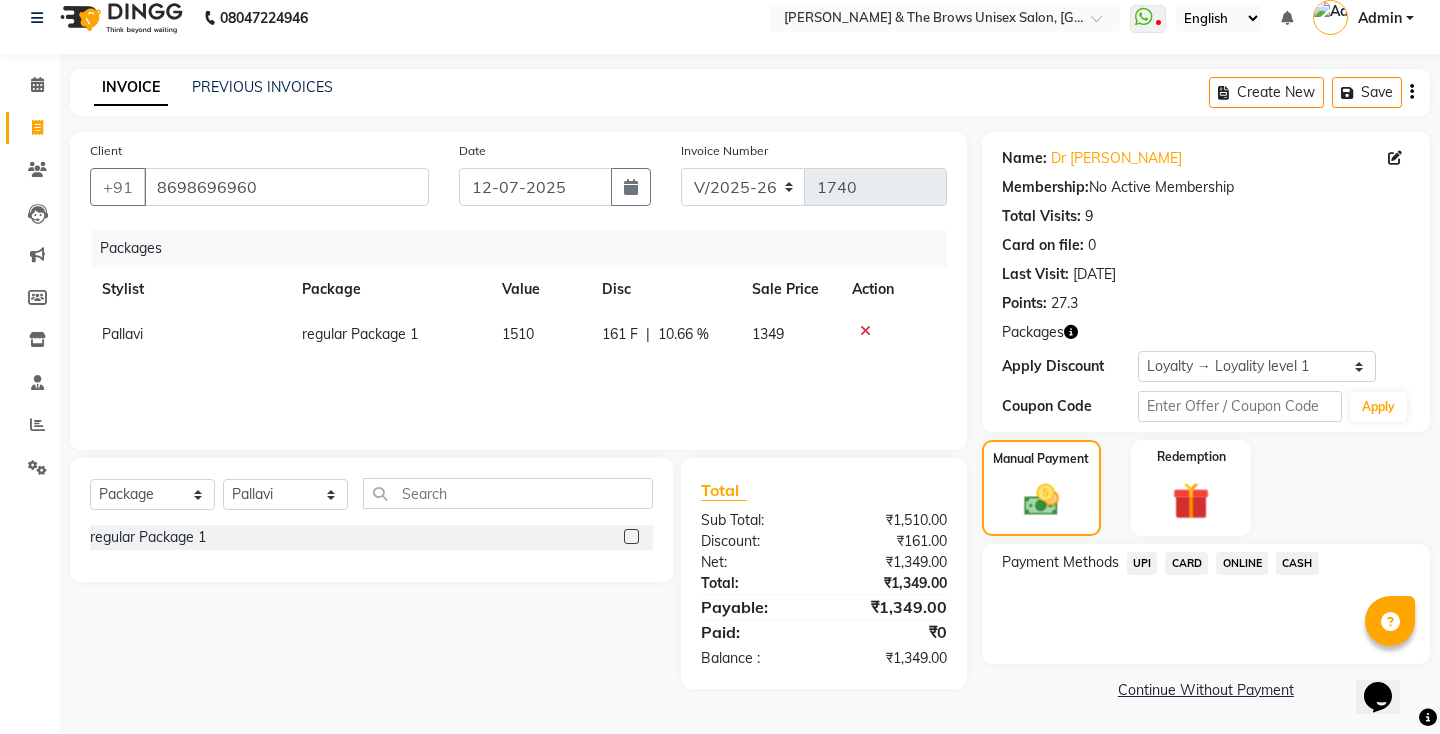 click on "UPI" 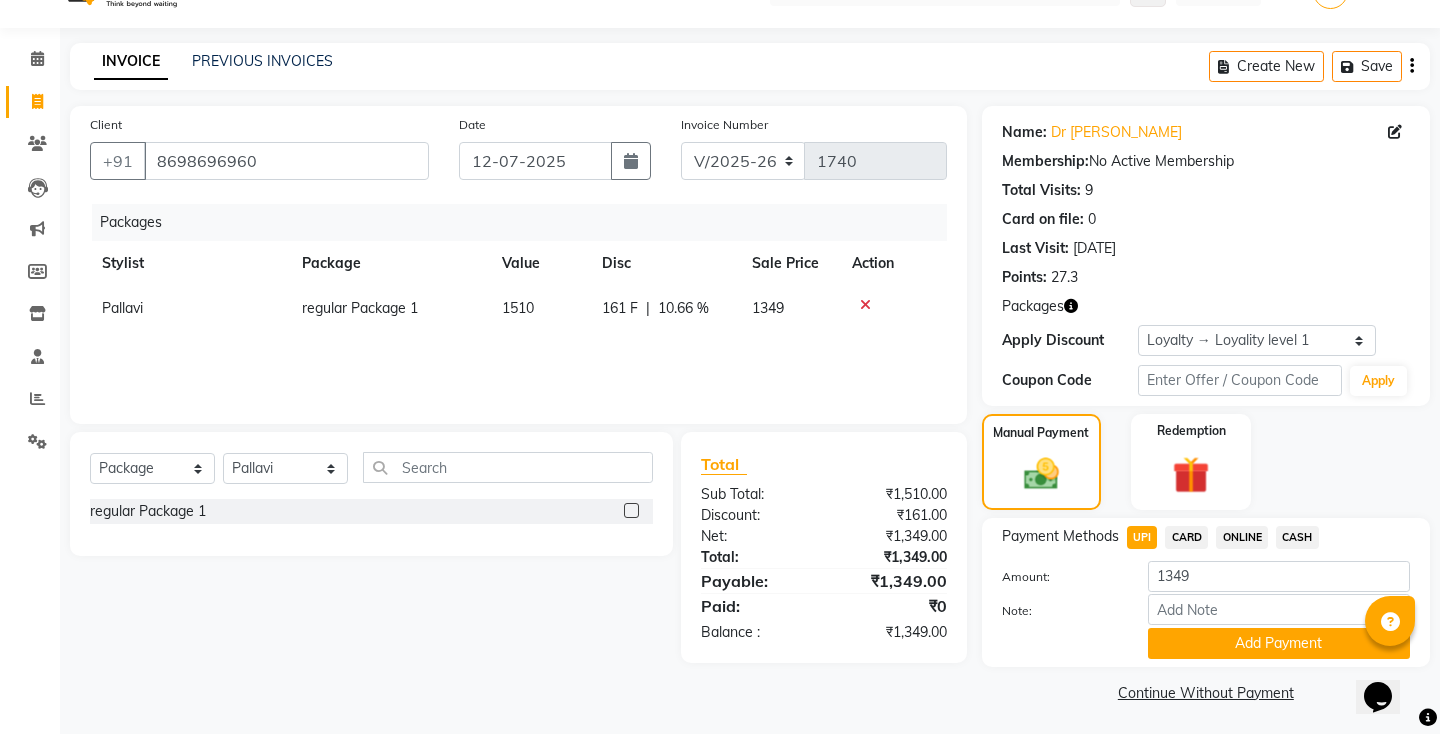 scroll, scrollTop: 47, scrollLeft: 0, axis: vertical 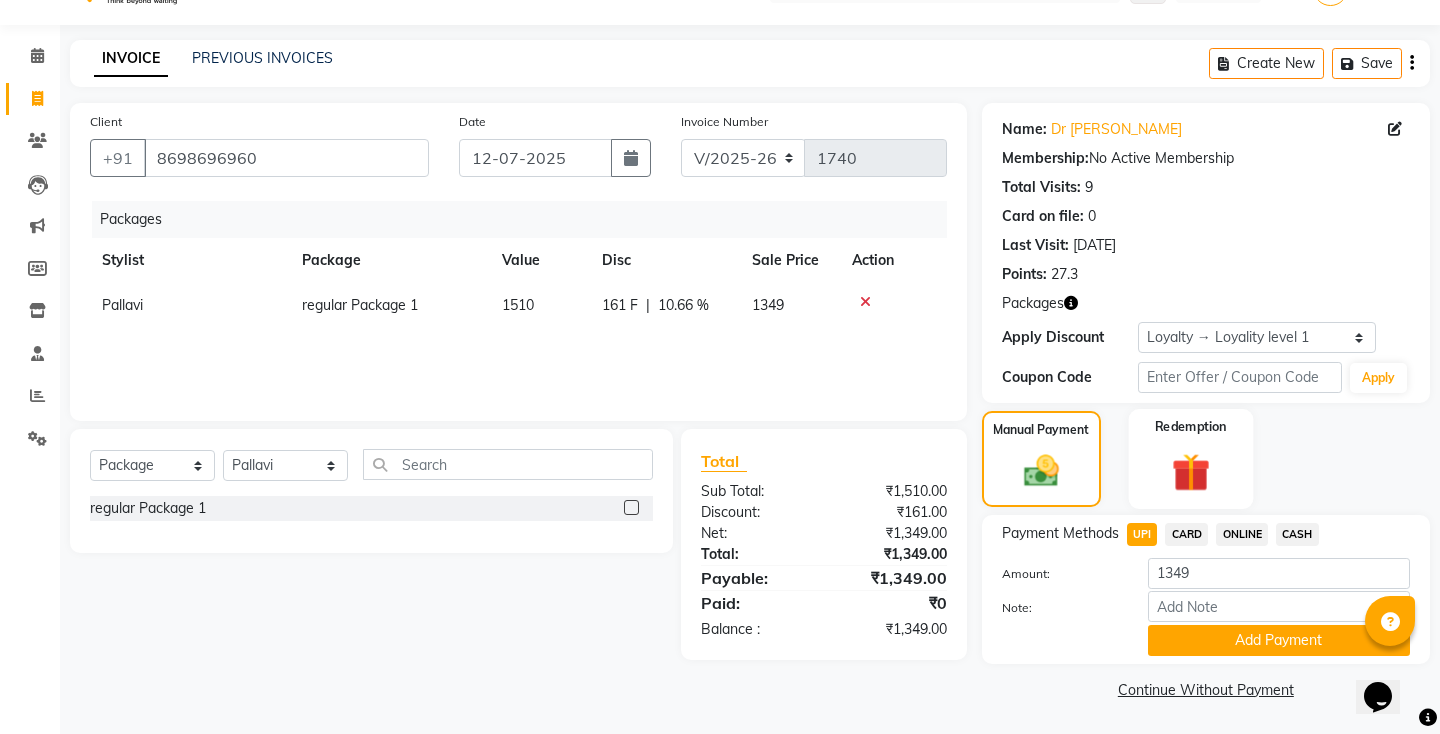 click 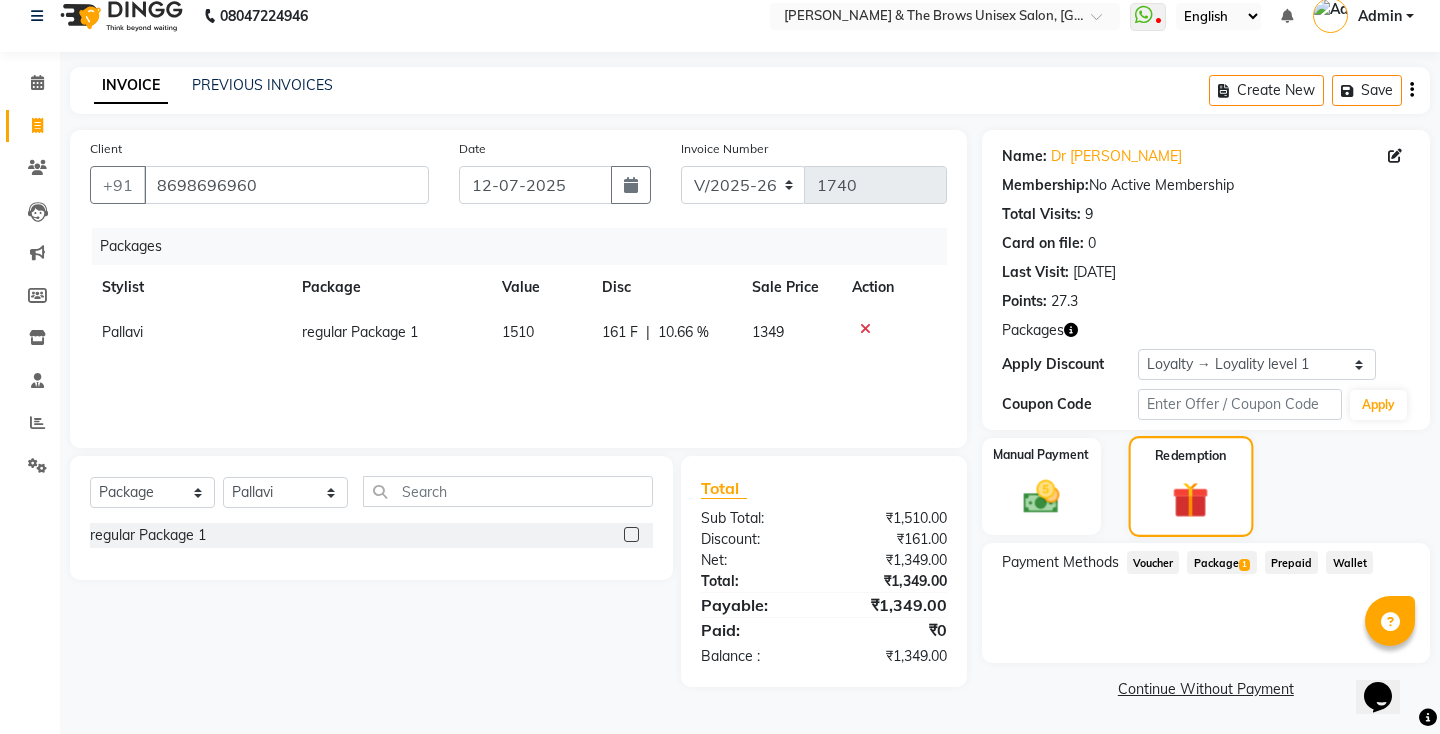 scroll, scrollTop: 20, scrollLeft: 0, axis: vertical 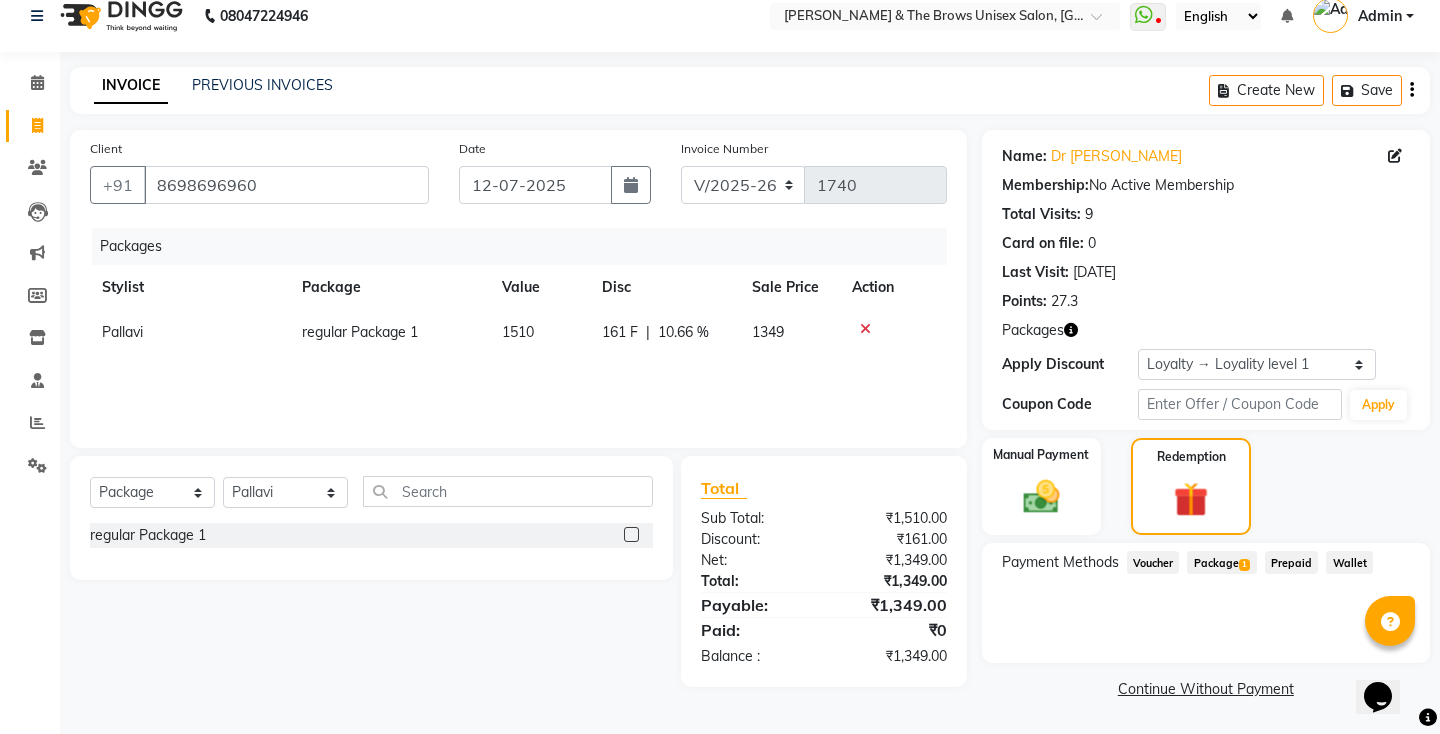 click on "Package  1" 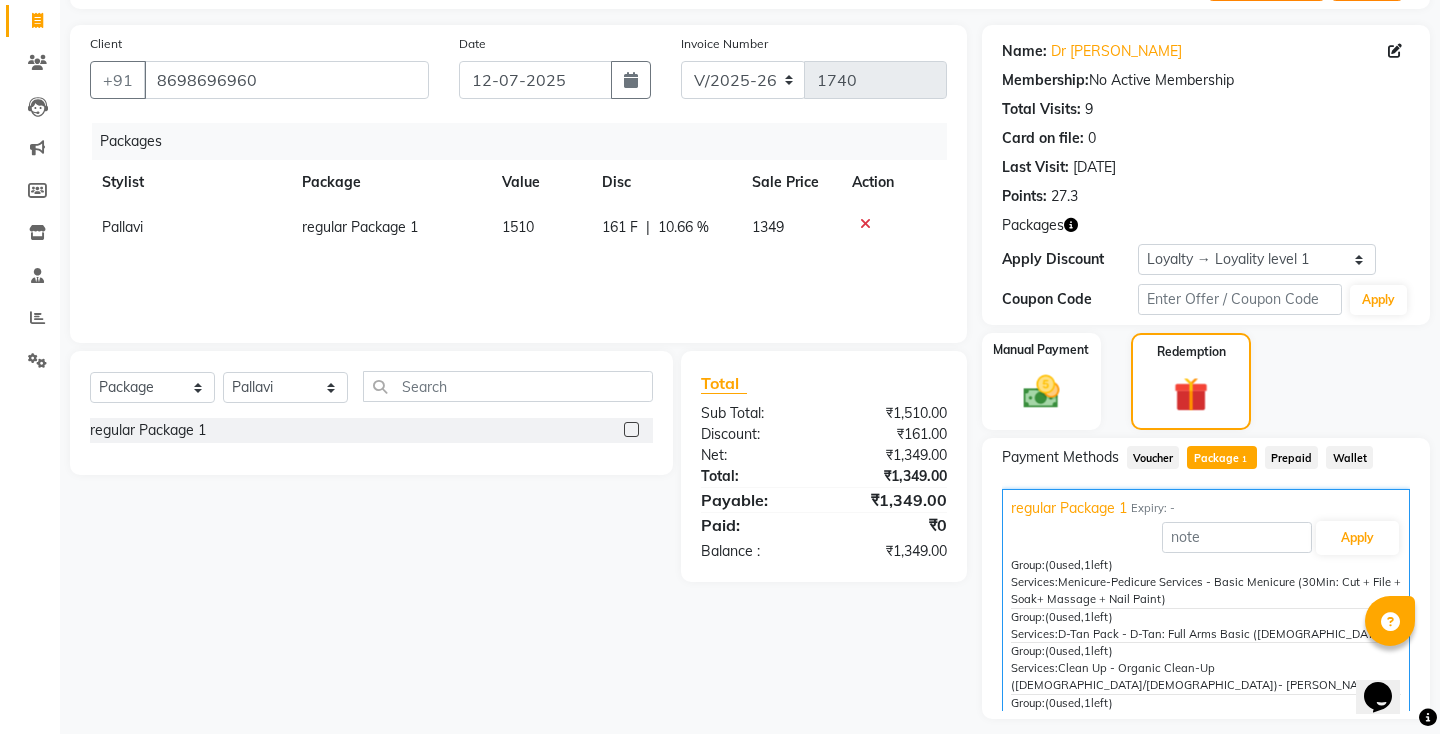 scroll, scrollTop: 181, scrollLeft: 0, axis: vertical 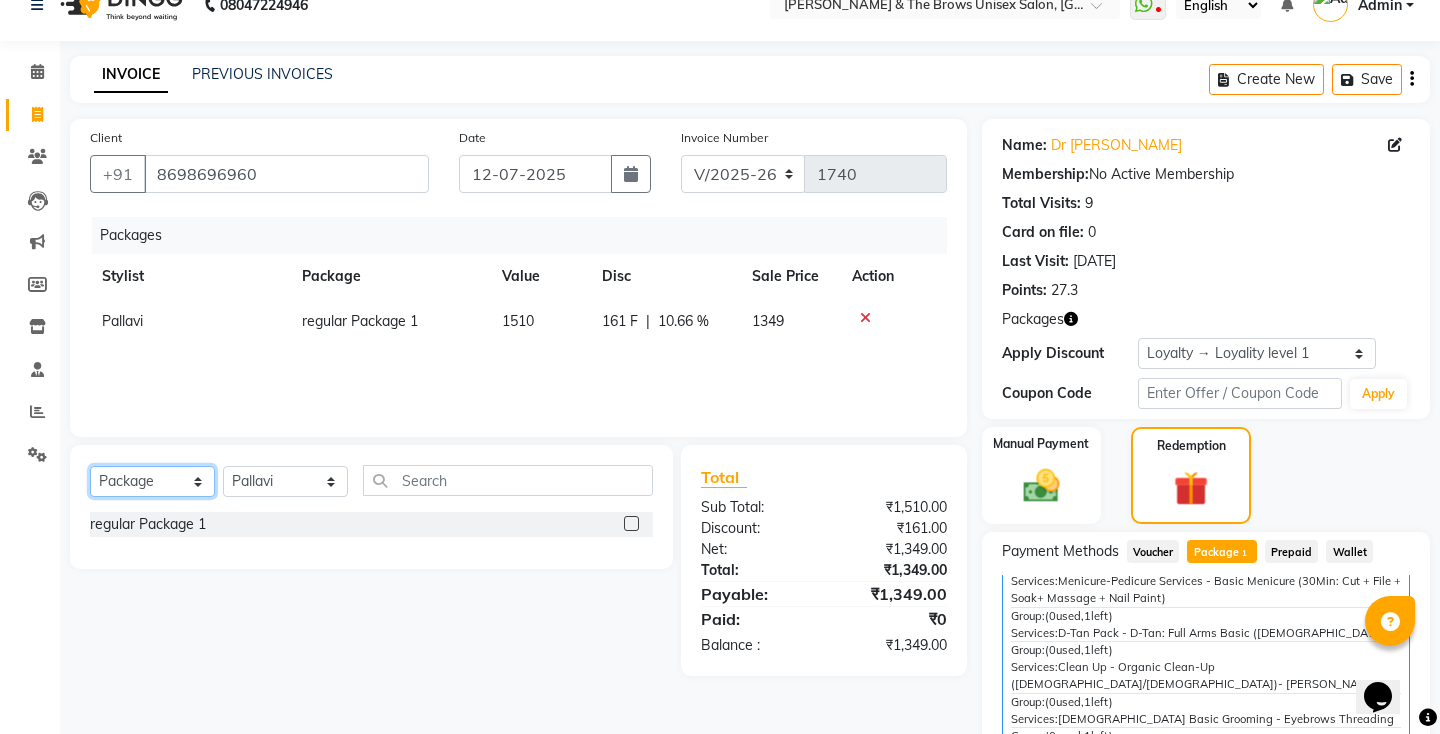 click on "Select  Service  Product  Membership  Package Voucher Prepaid Gift Card" 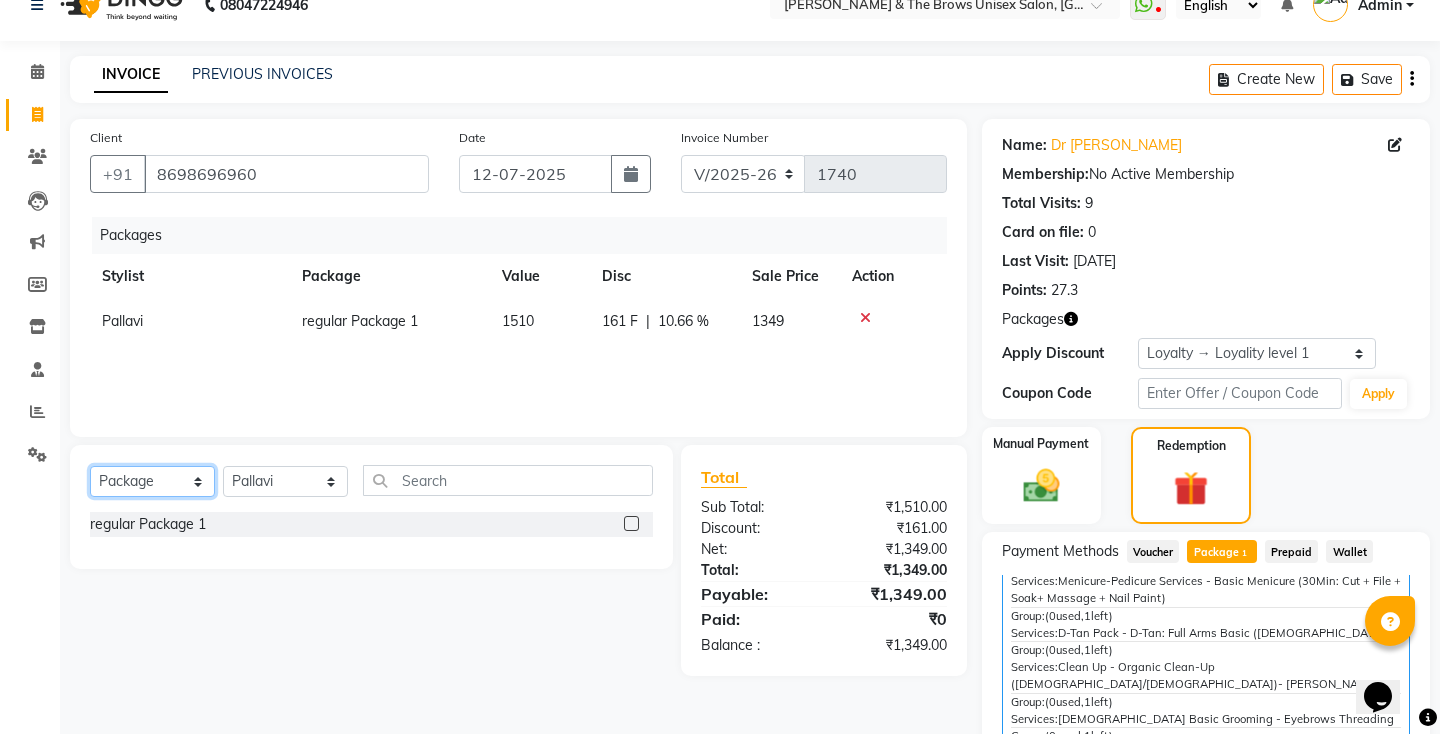 select on "service" 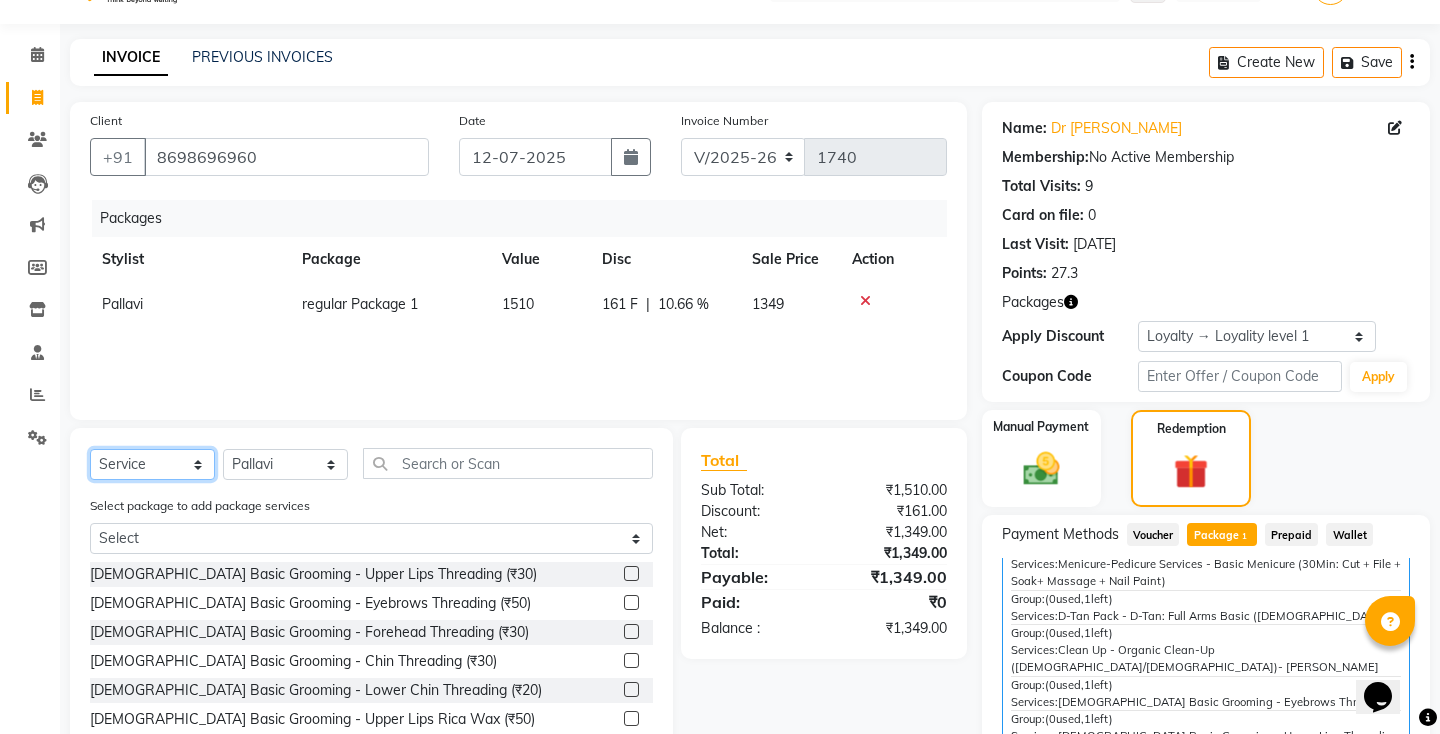 scroll, scrollTop: 50, scrollLeft: 0, axis: vertical 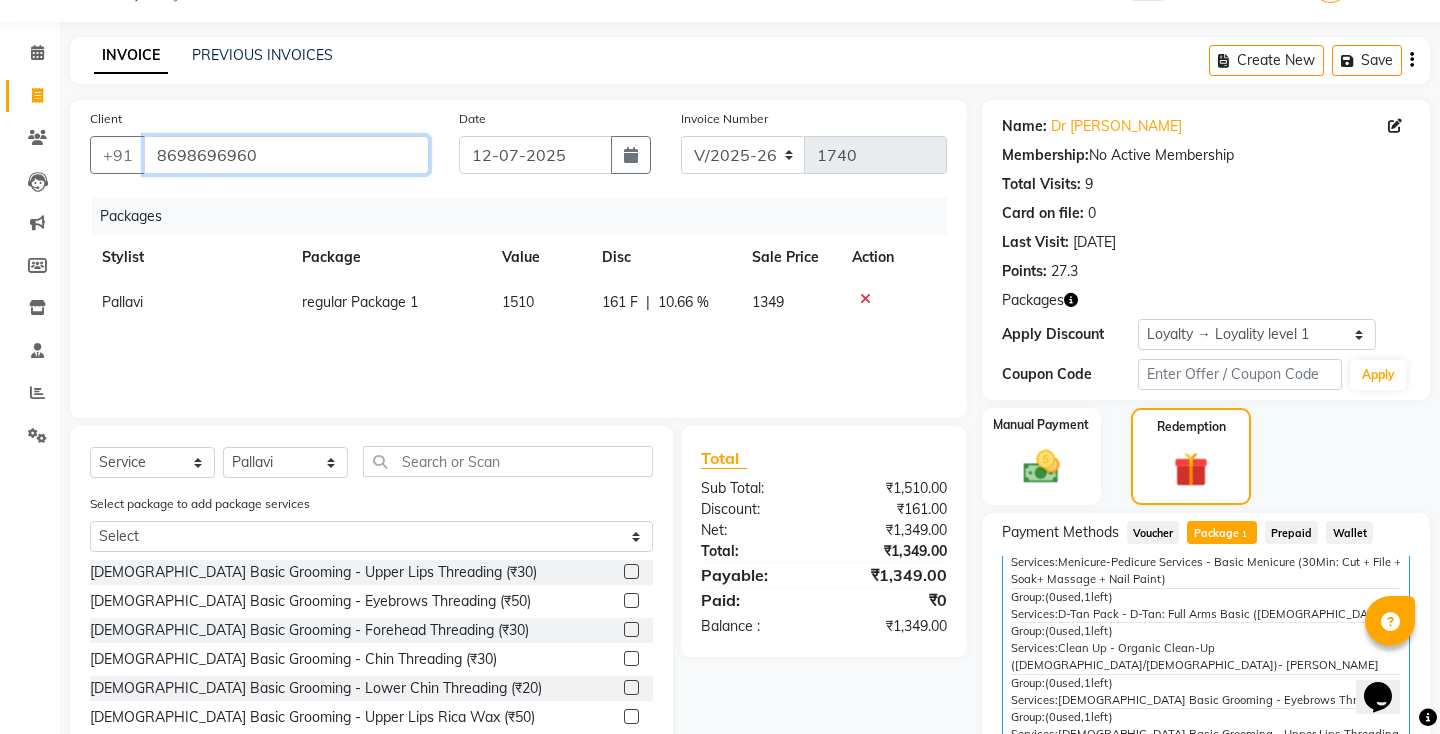 click on "8698696960" at bounding box center [286, 155] 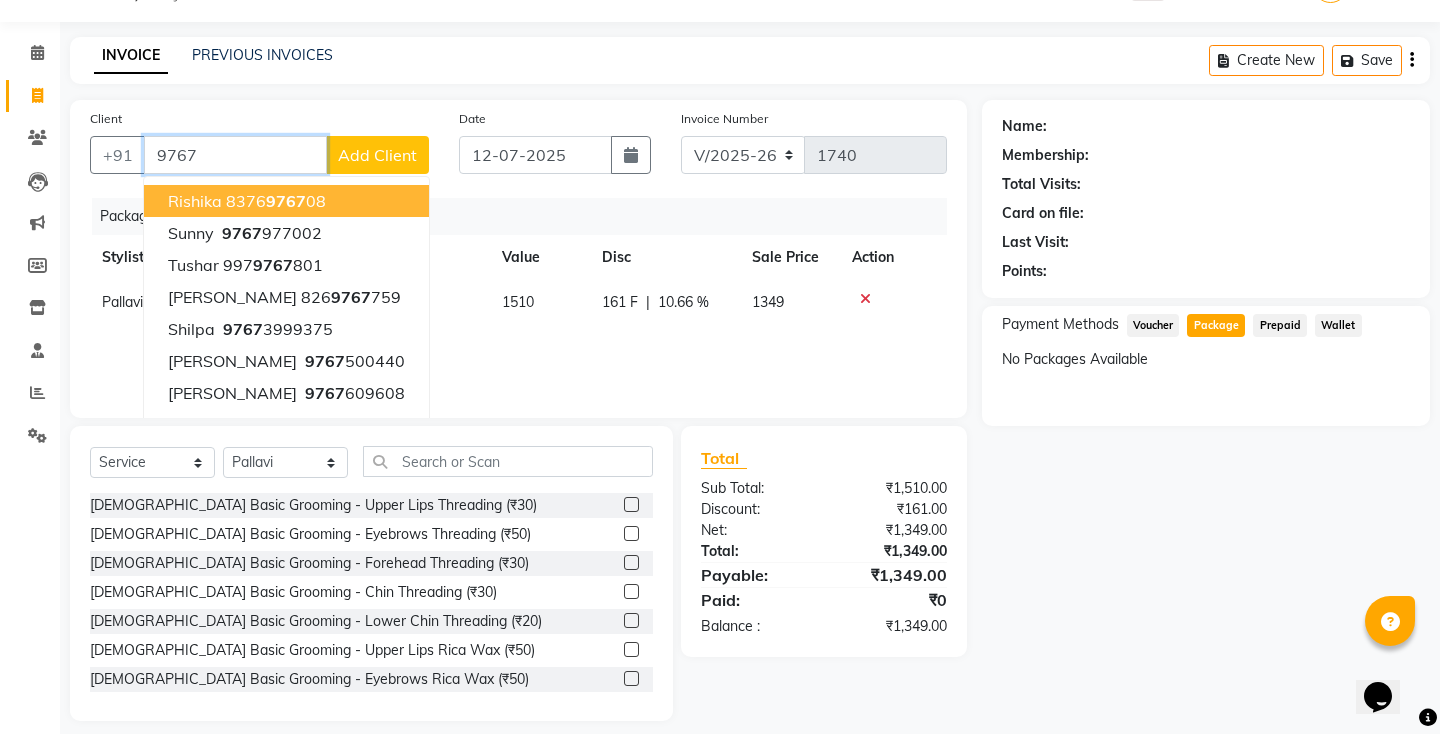 click on "9767" at bounding box center (235, 155) 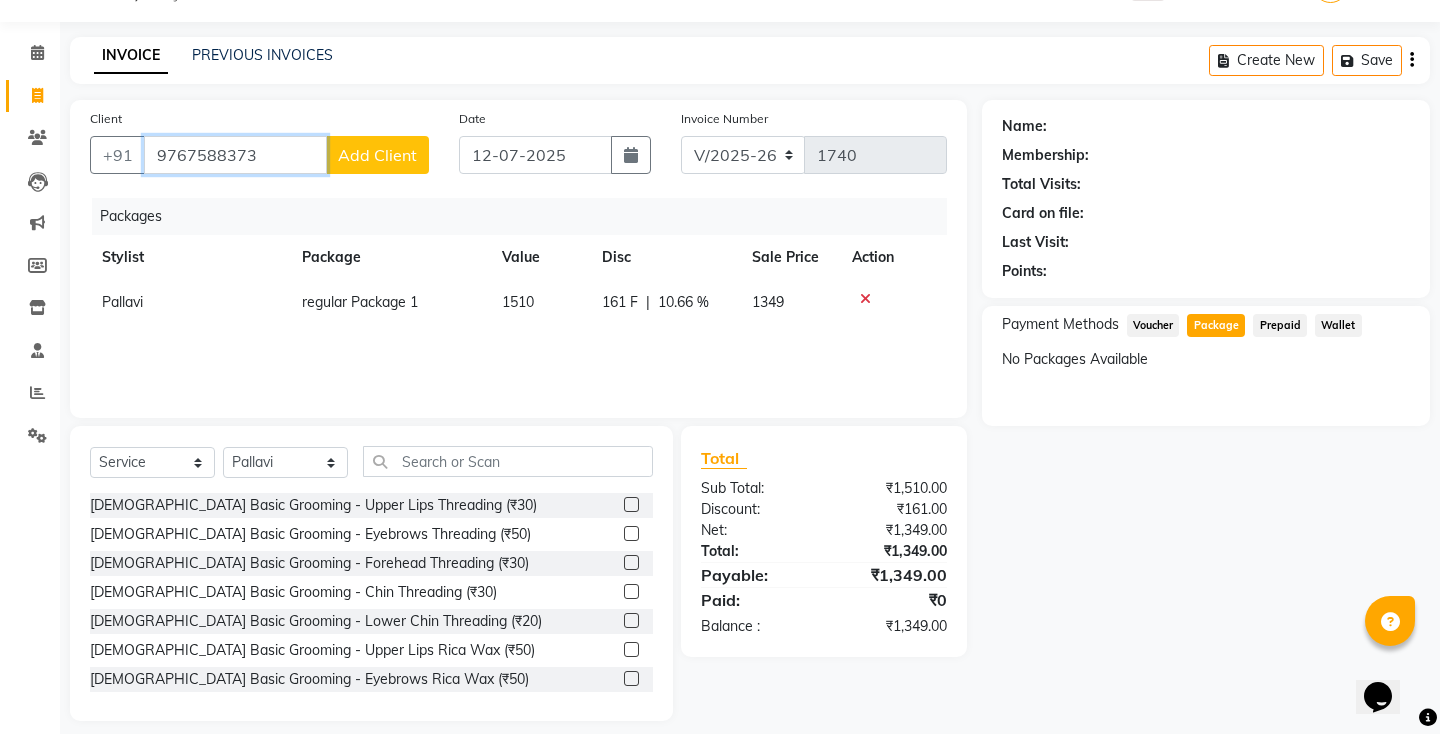 type on "9767588373" 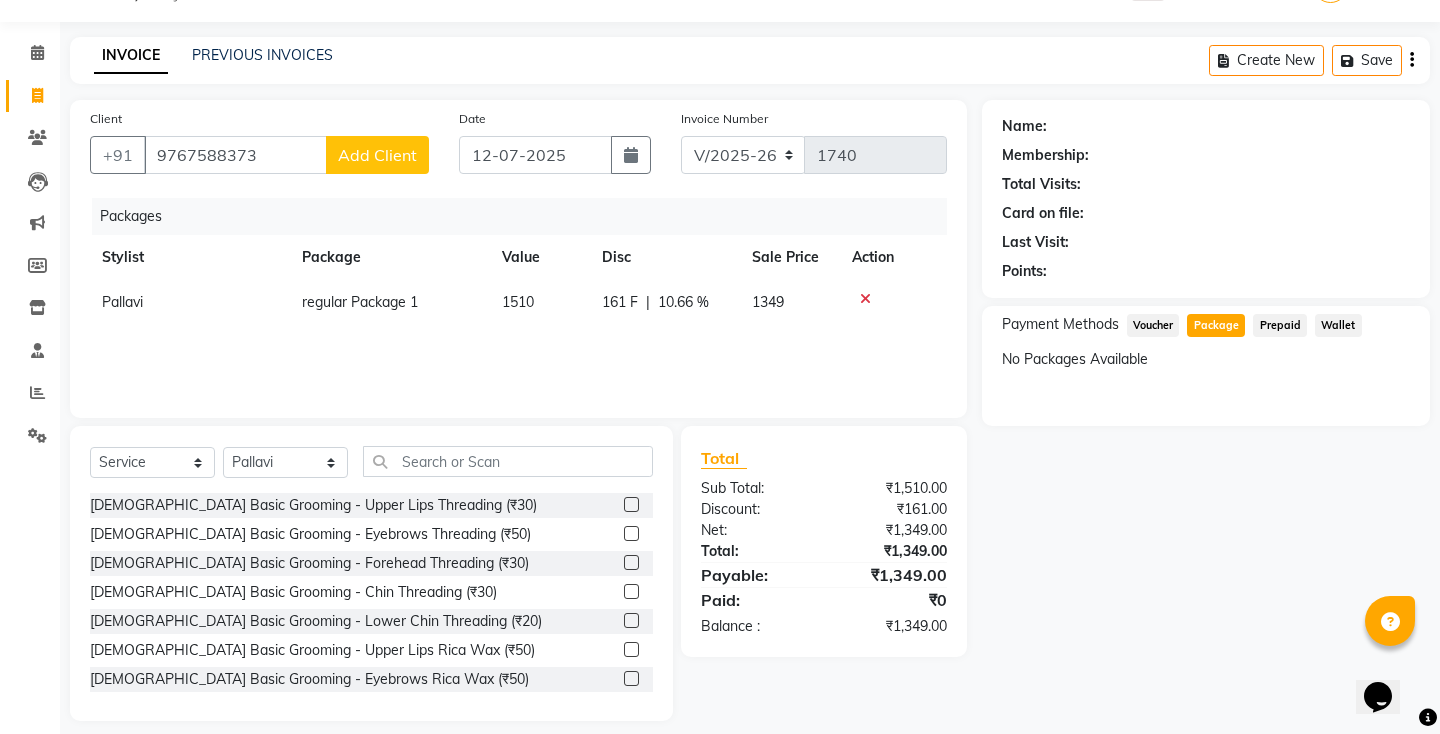 click on "Add Client" 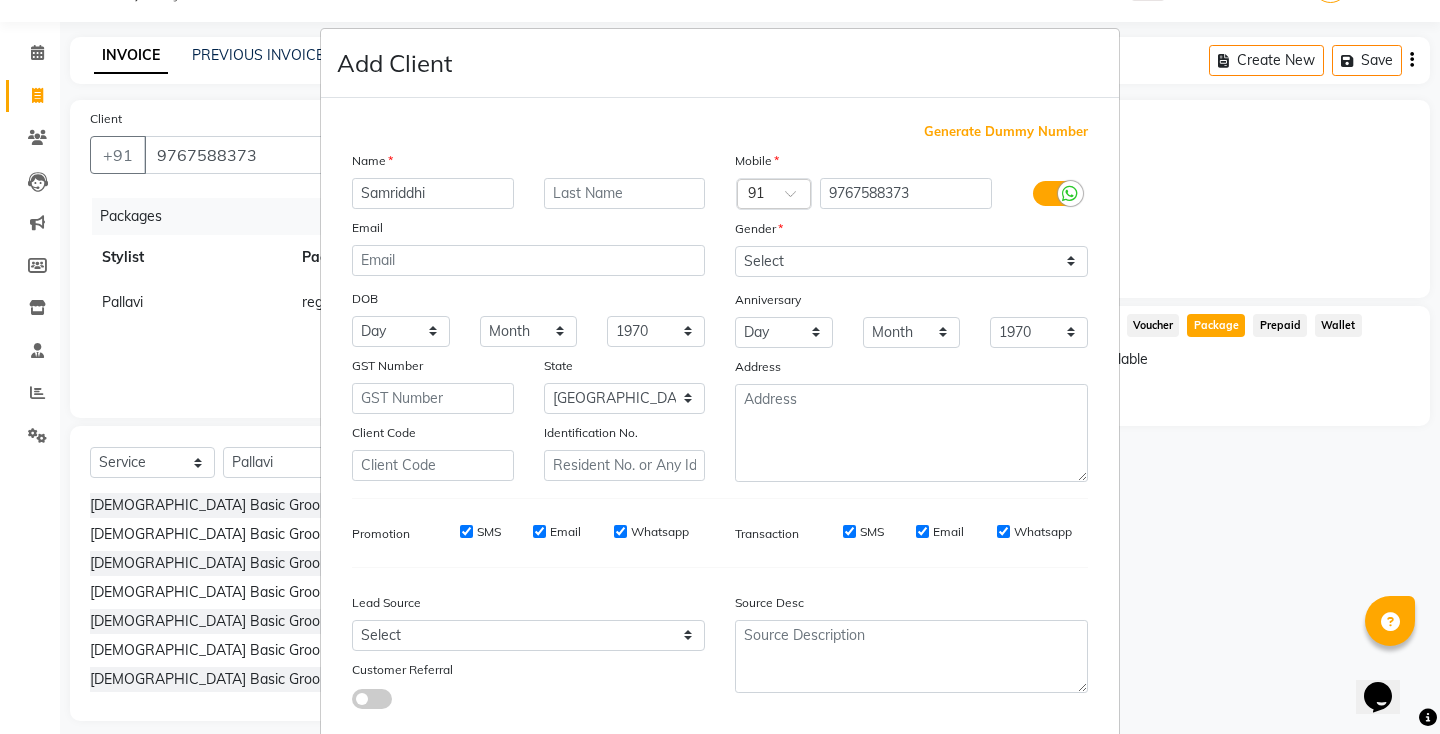 type on "Samriddhi" 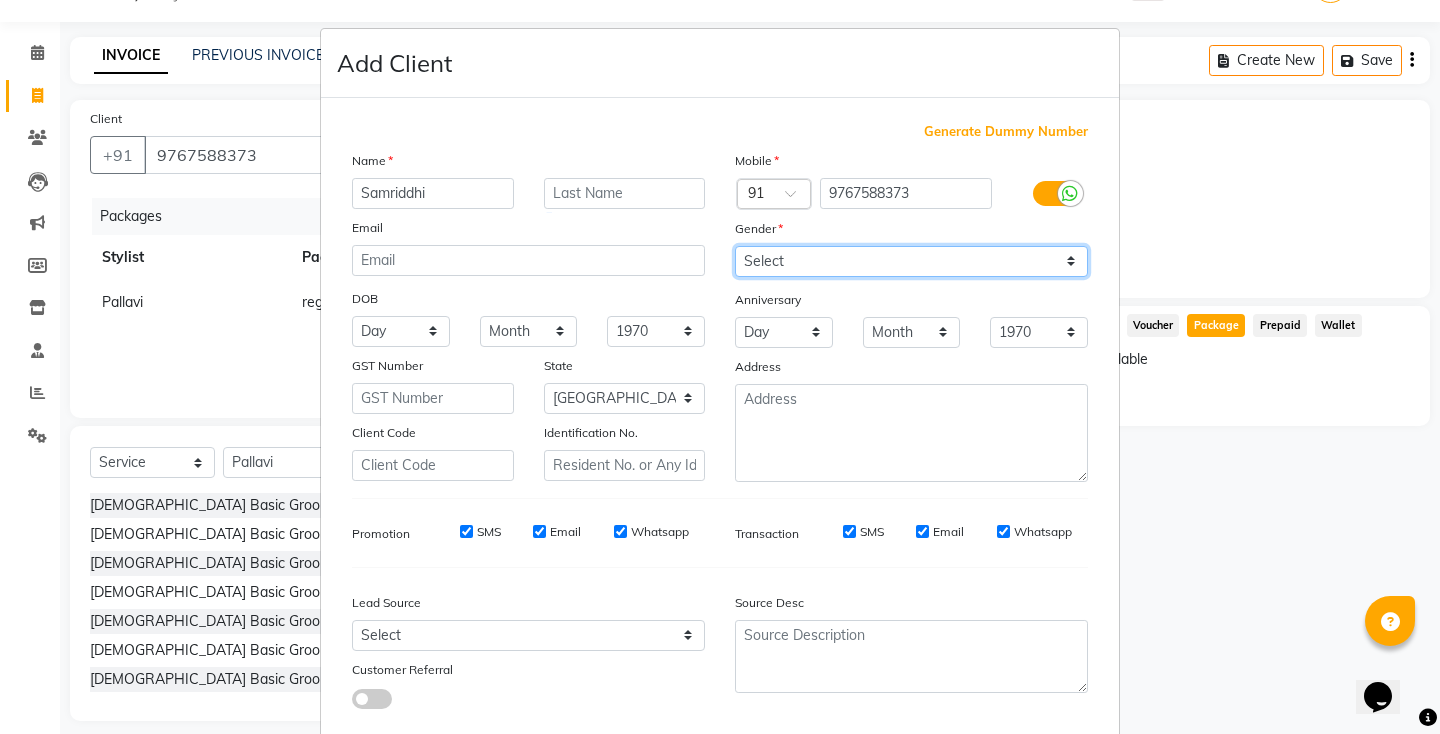 click on "Select [DEMOGRAPHIC_DATA] [DEMOGRAPHIC_DATA] Other Prefer Not To Say" at bounding box center (911, 261) 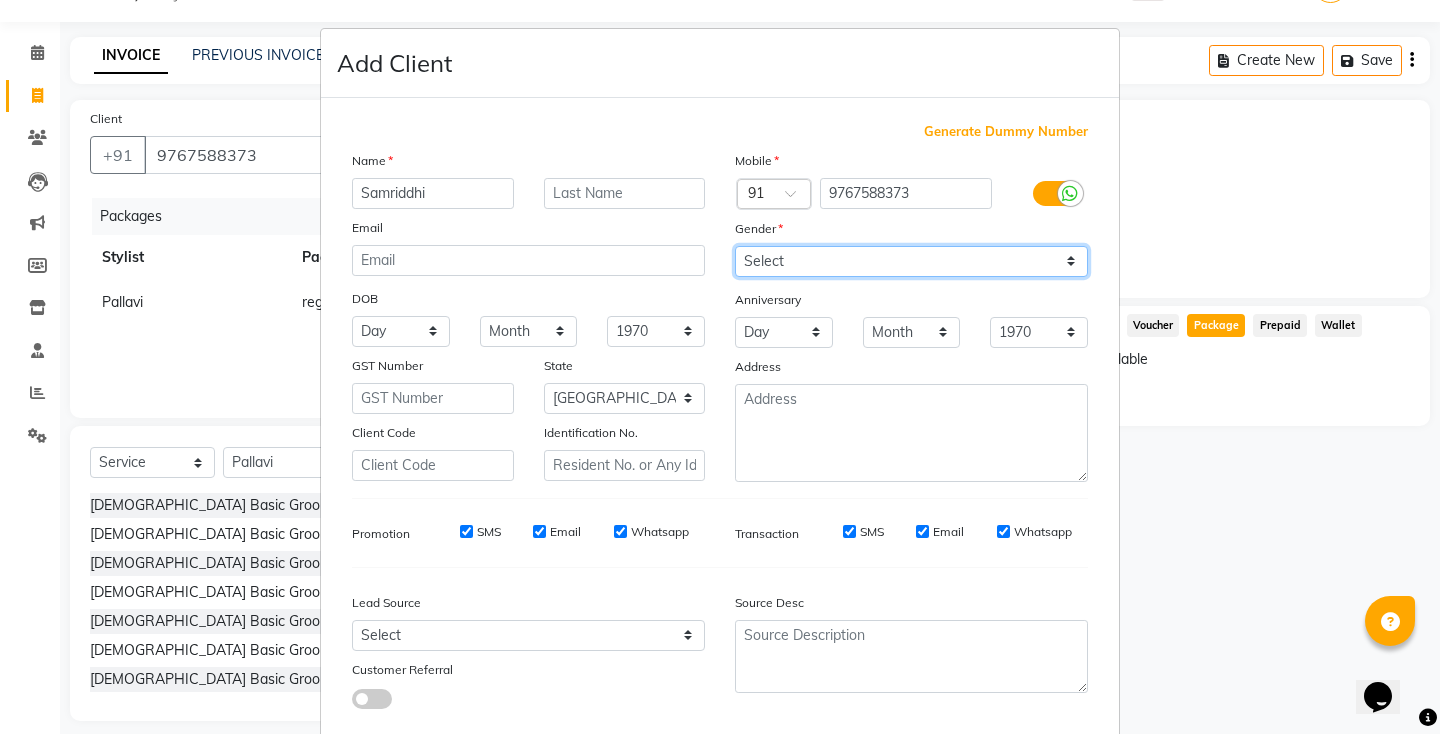 select on "[DEMOGRAPHIC_DATA]" 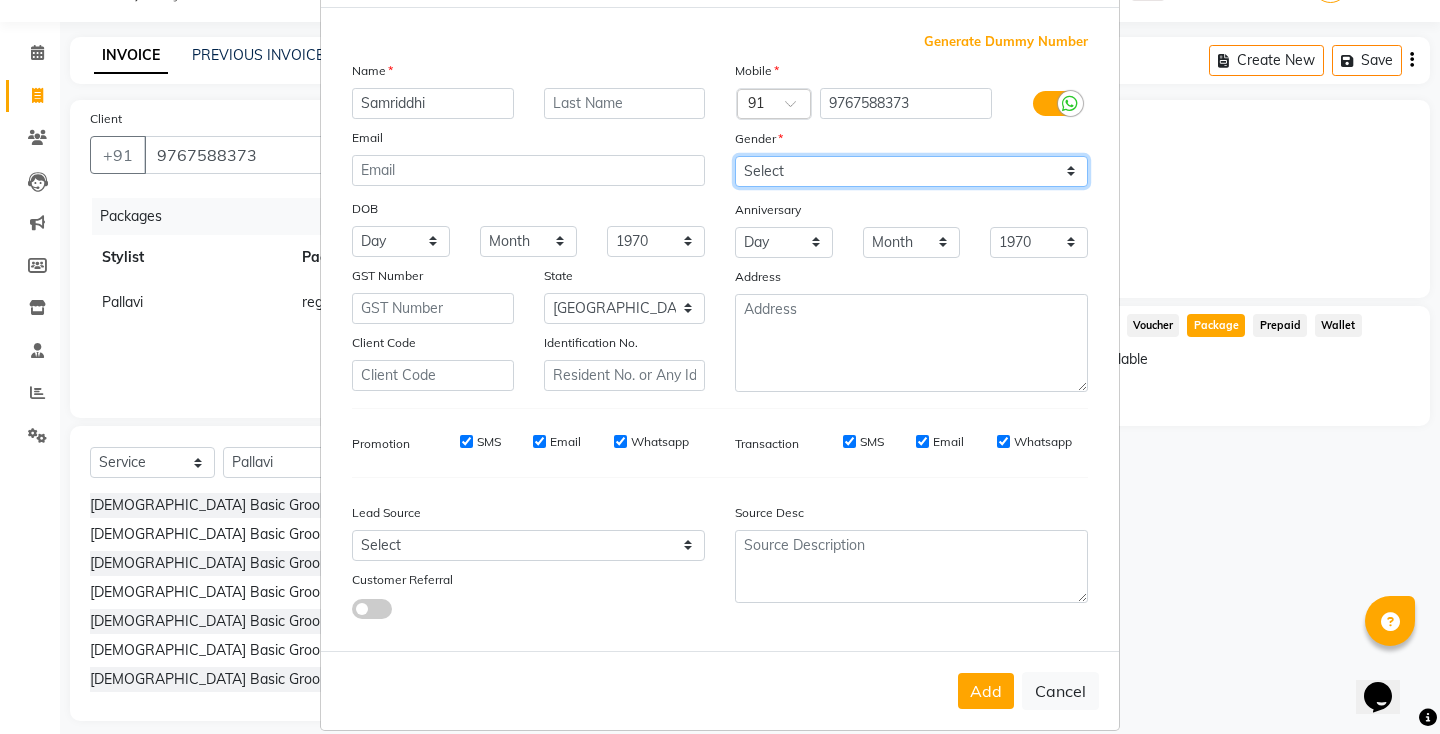scroll, scrollTop: 114, scrollLeft: 0, axis: vertical 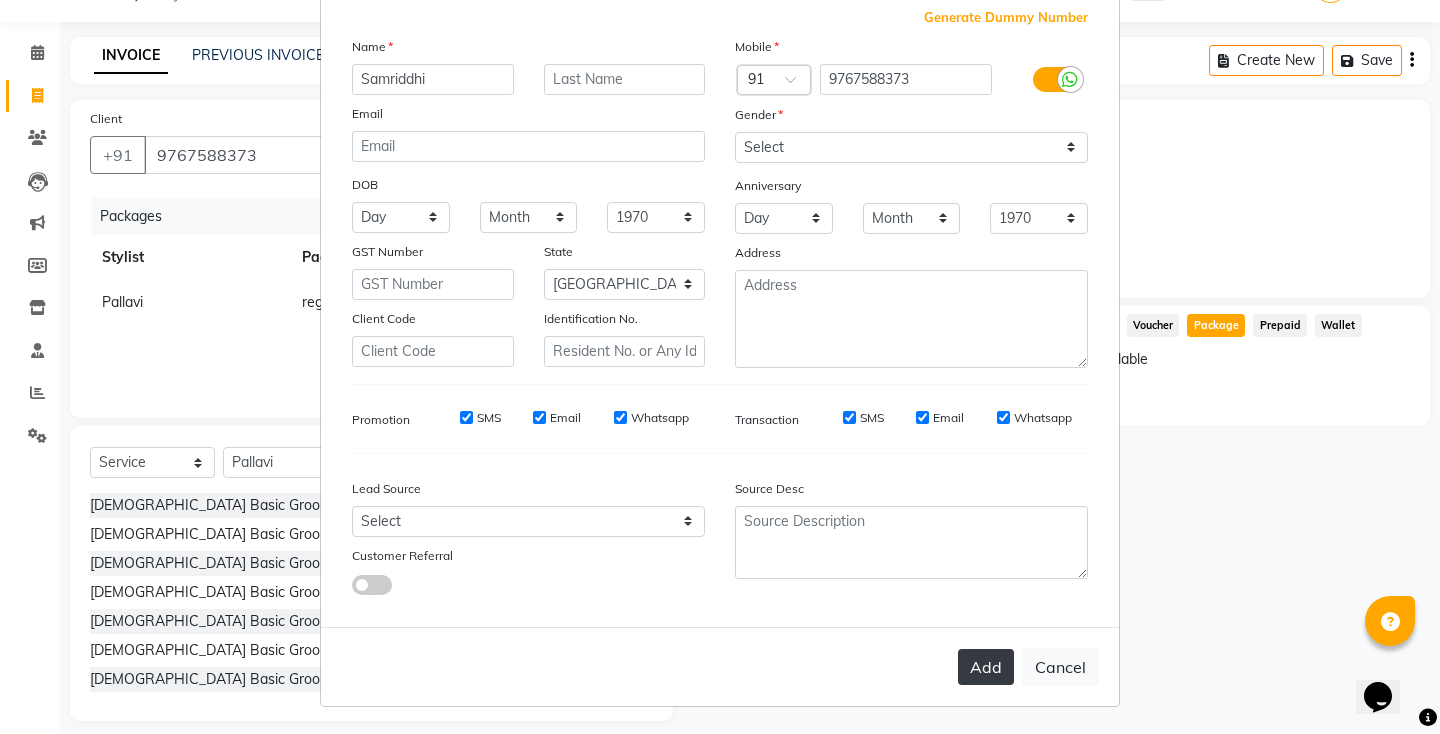 click on "Add" at bounding box center (986, 667) 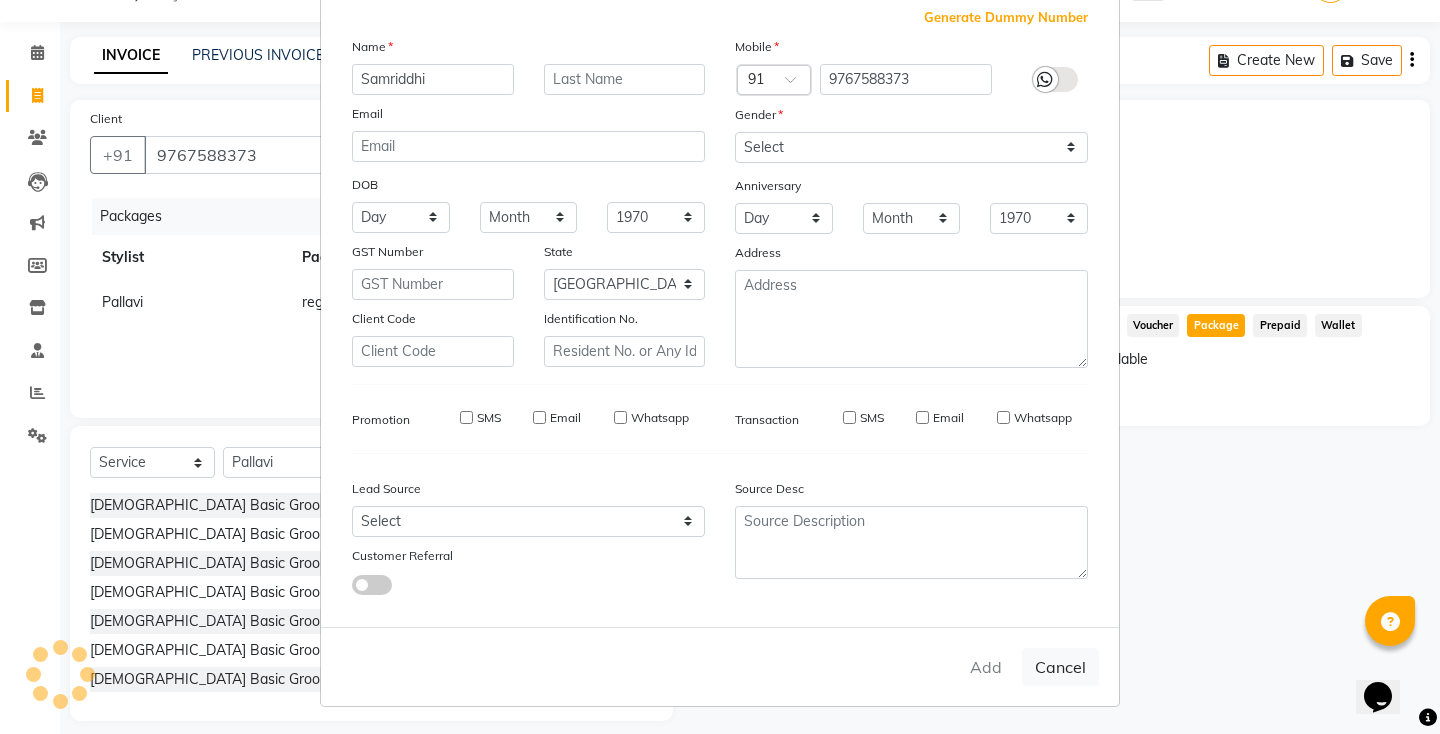 type 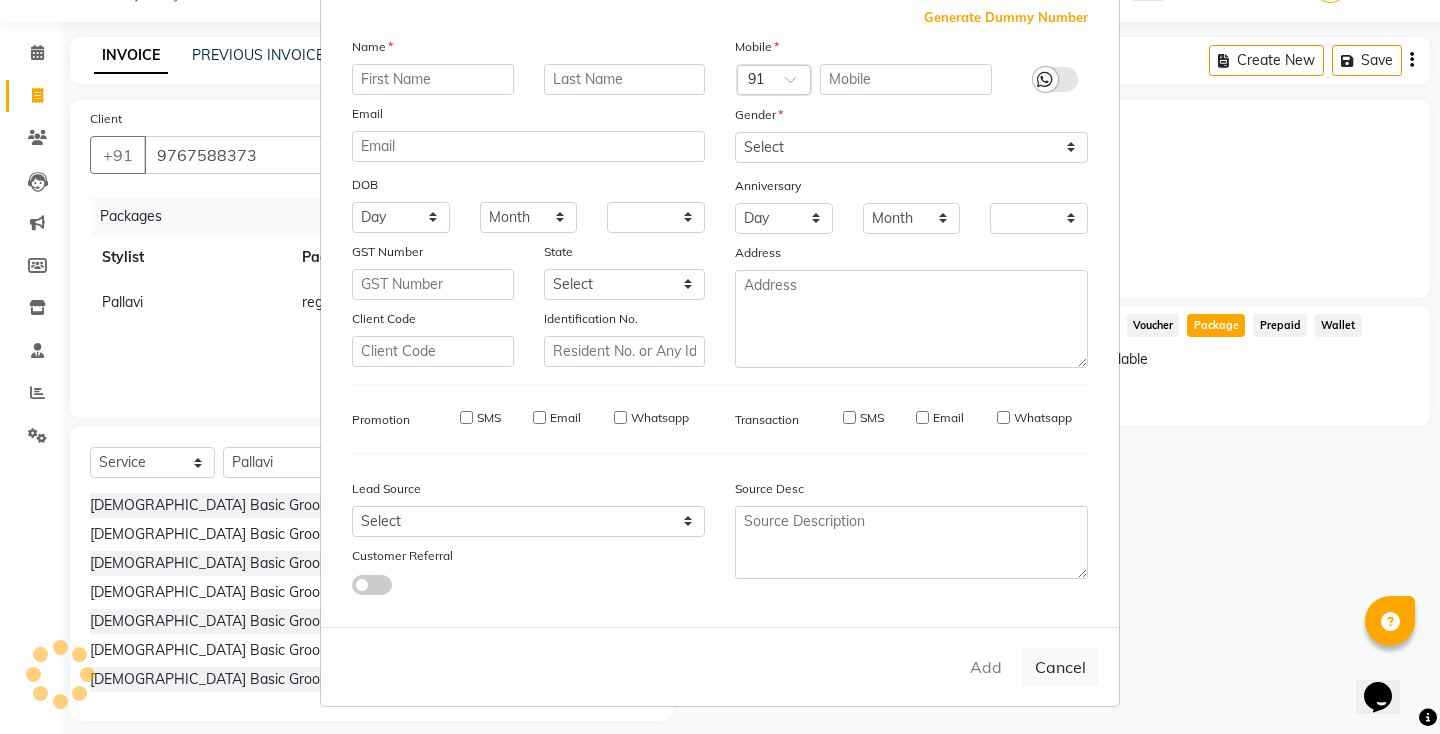 select on "1: Object" 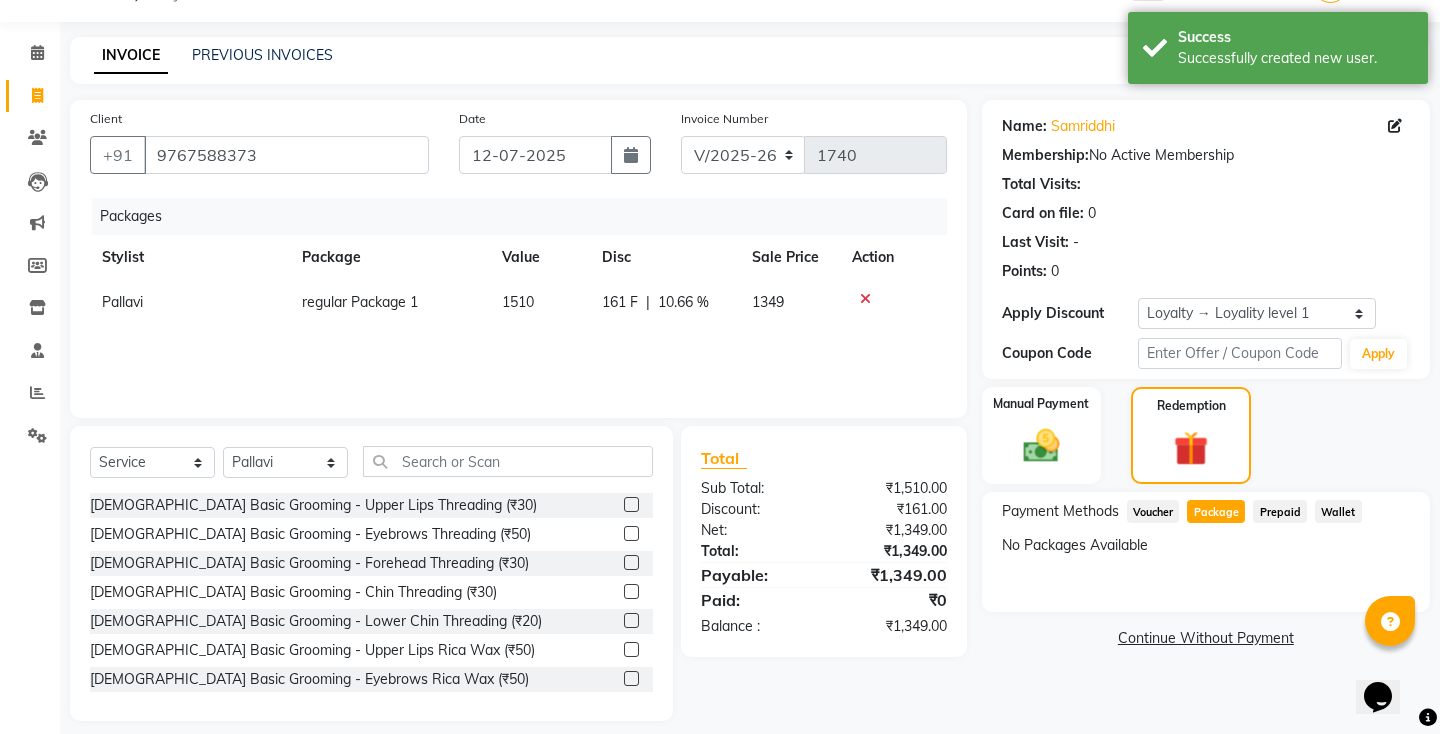click 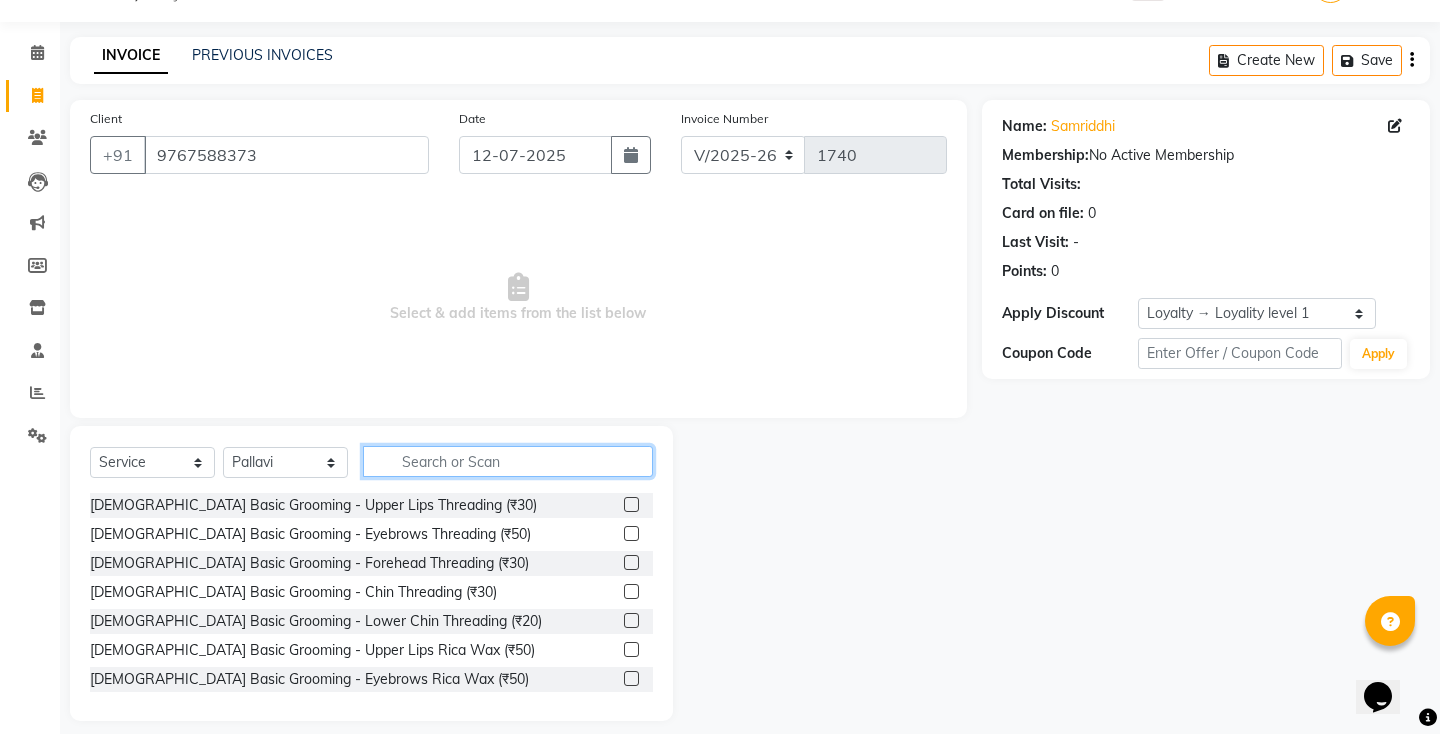 click 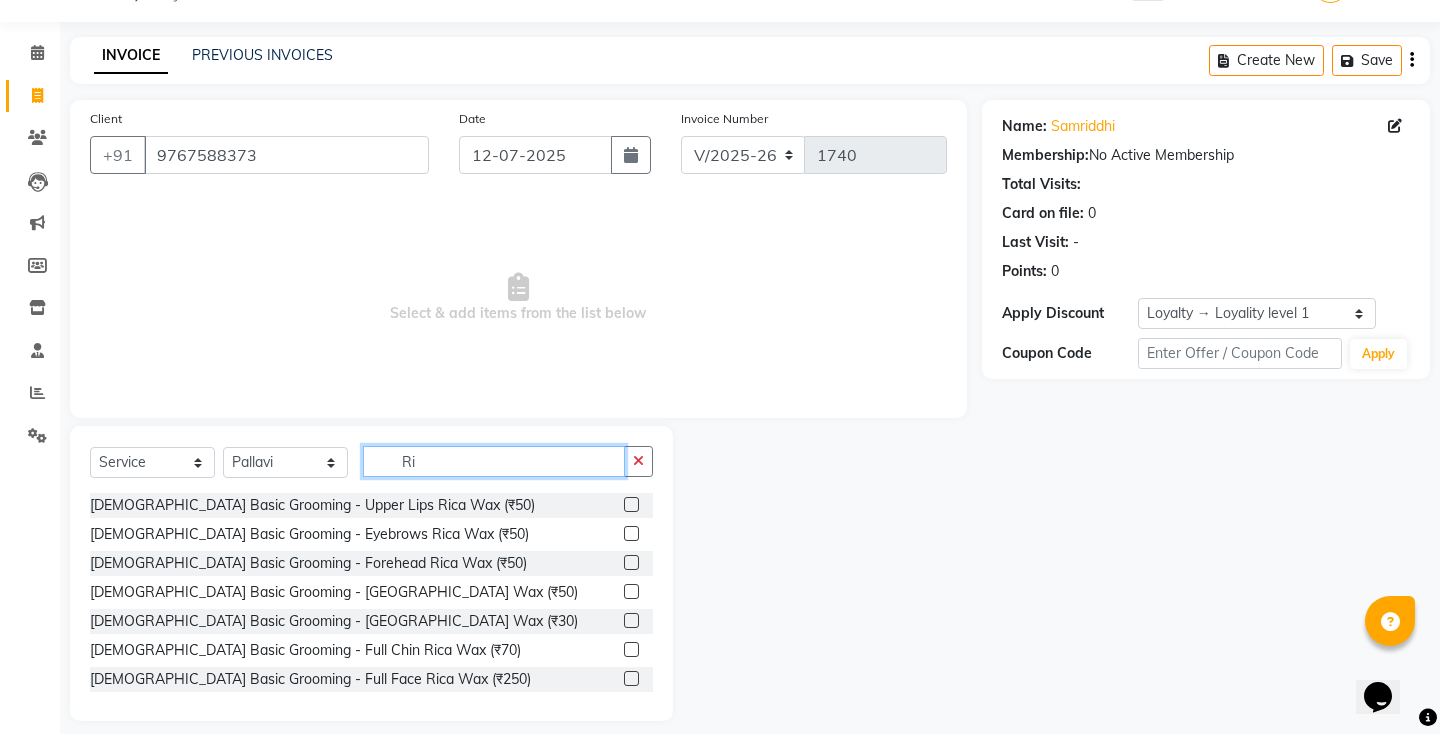 type on "R" 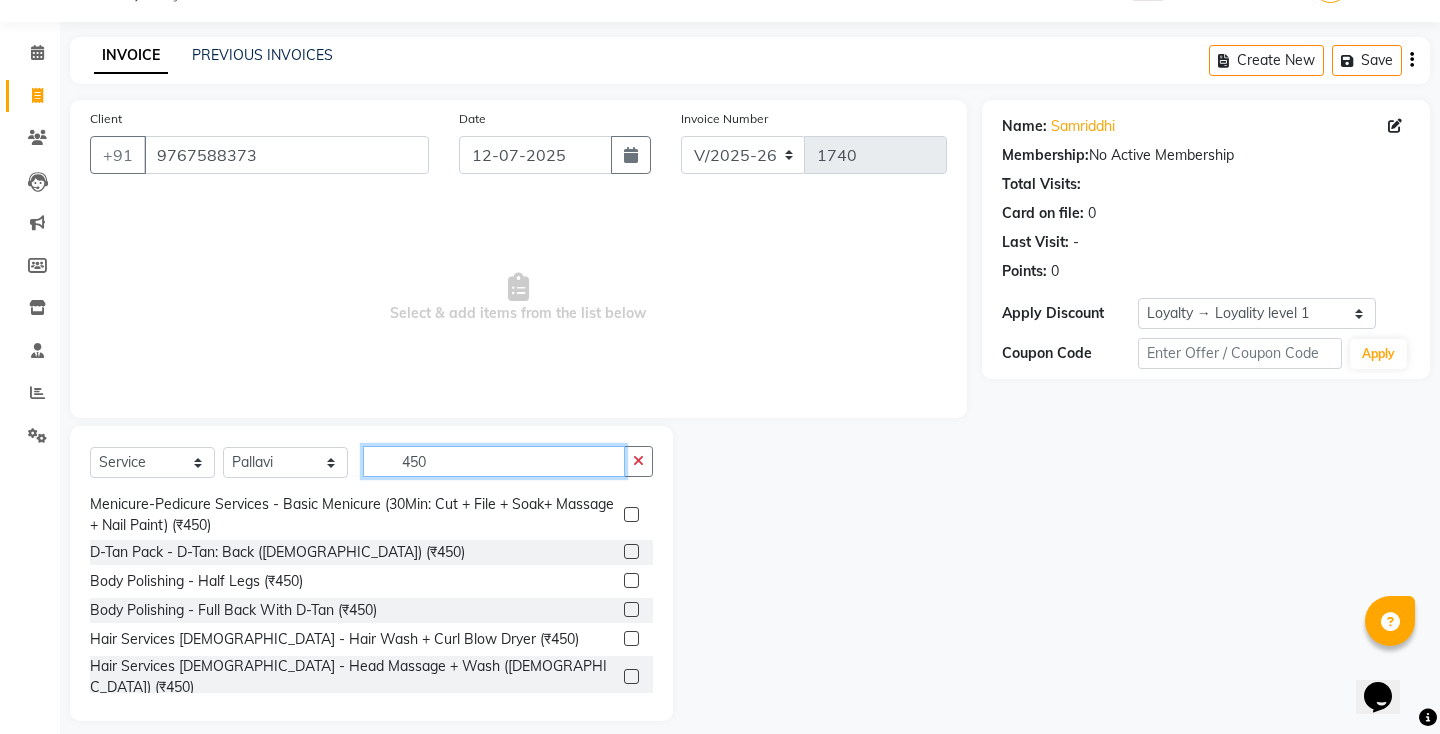 scroll, scrollTop: 16, scrollLeft: 0, axis: vertical 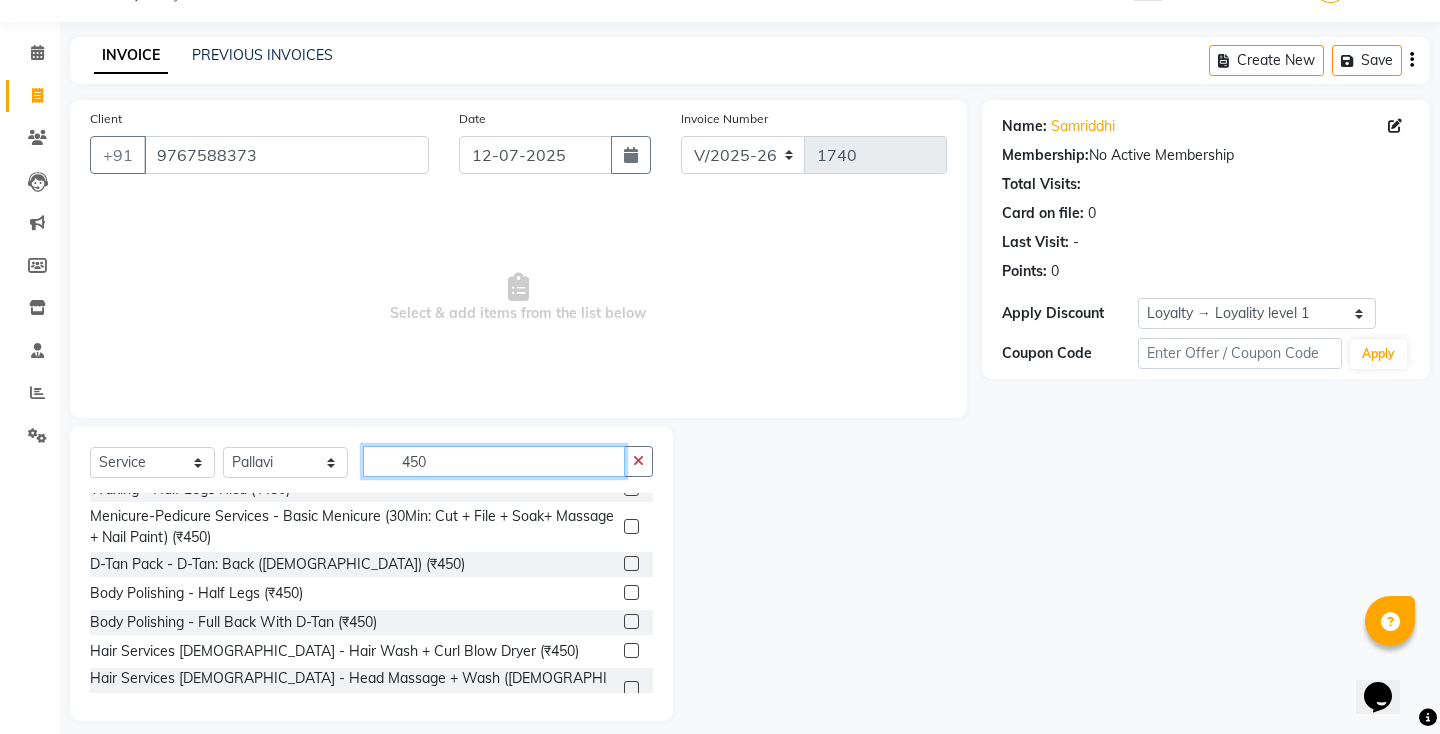 click on "450" 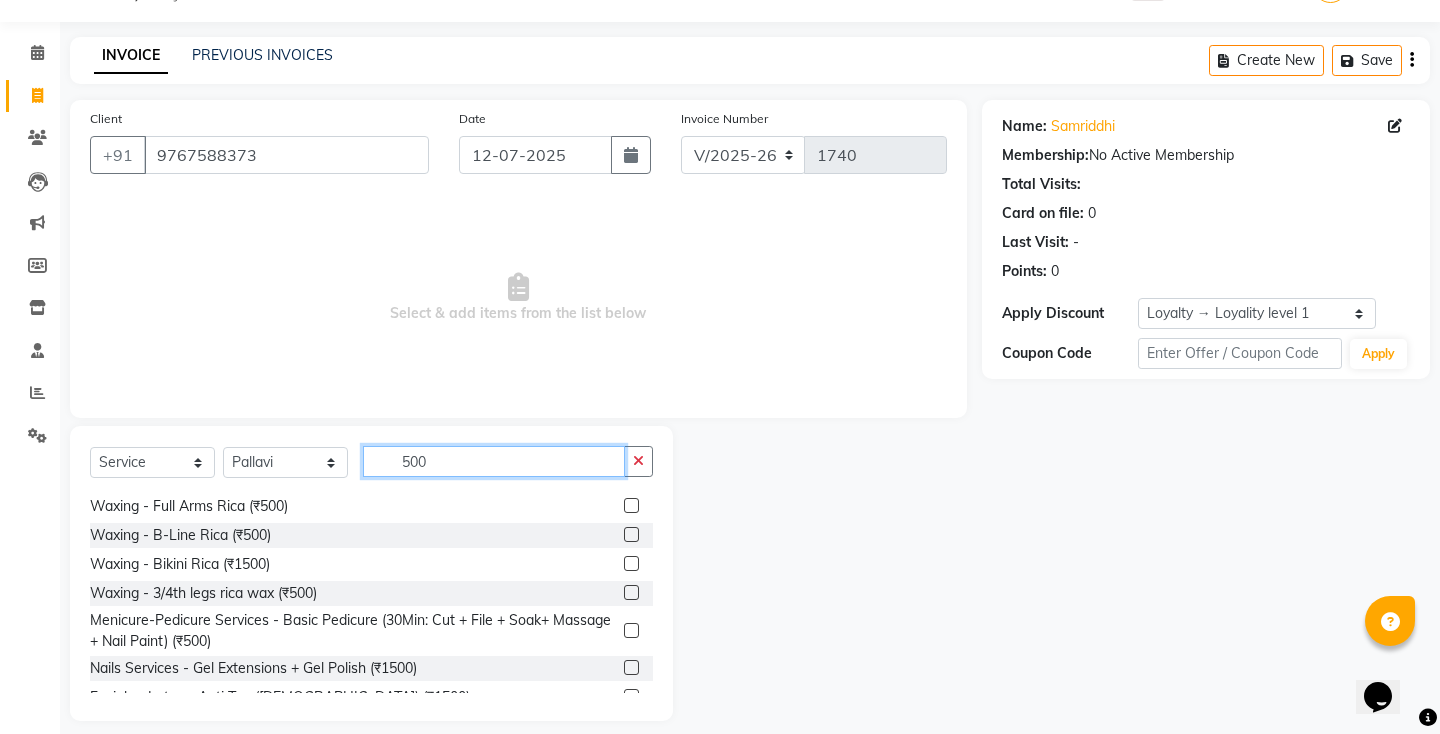 scroll, scrollTop: 0, scrollLeft: 0, axis: both 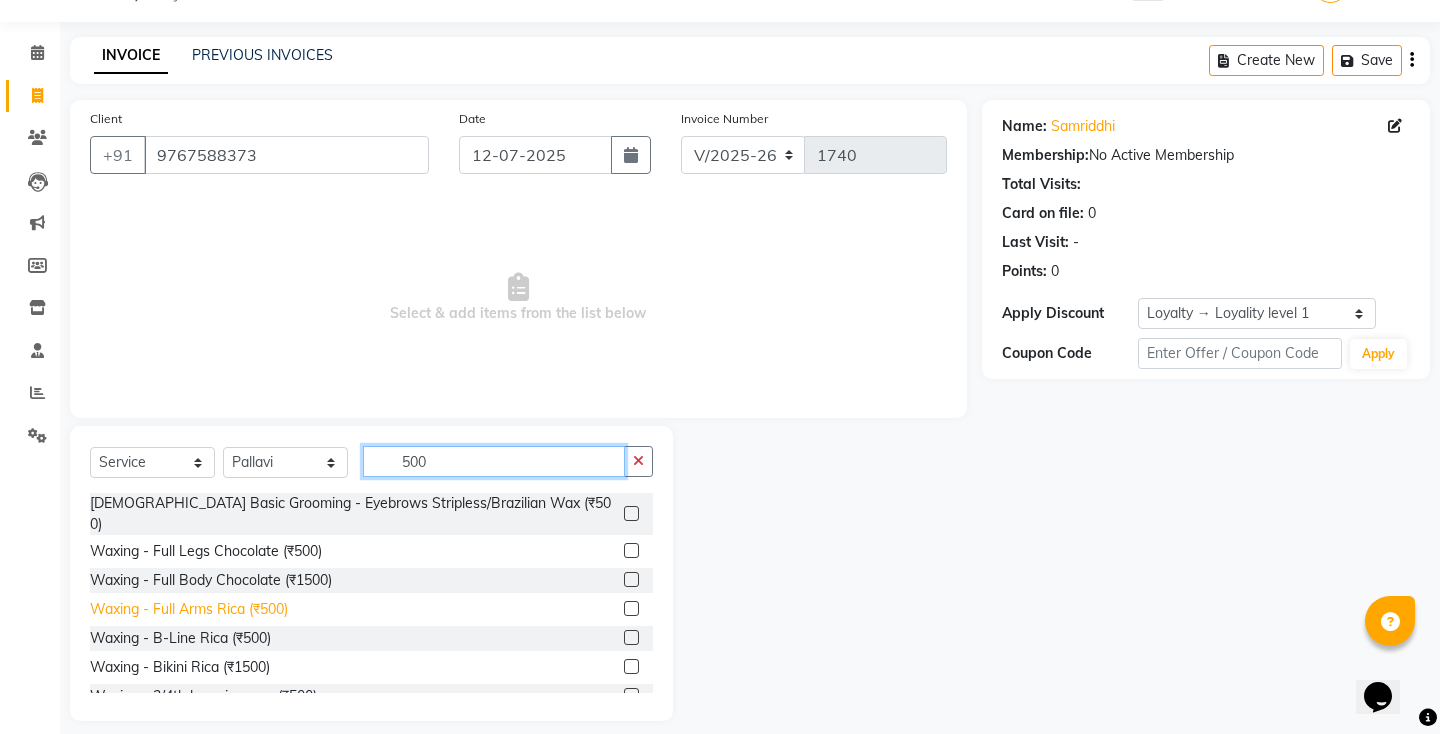type on "500" 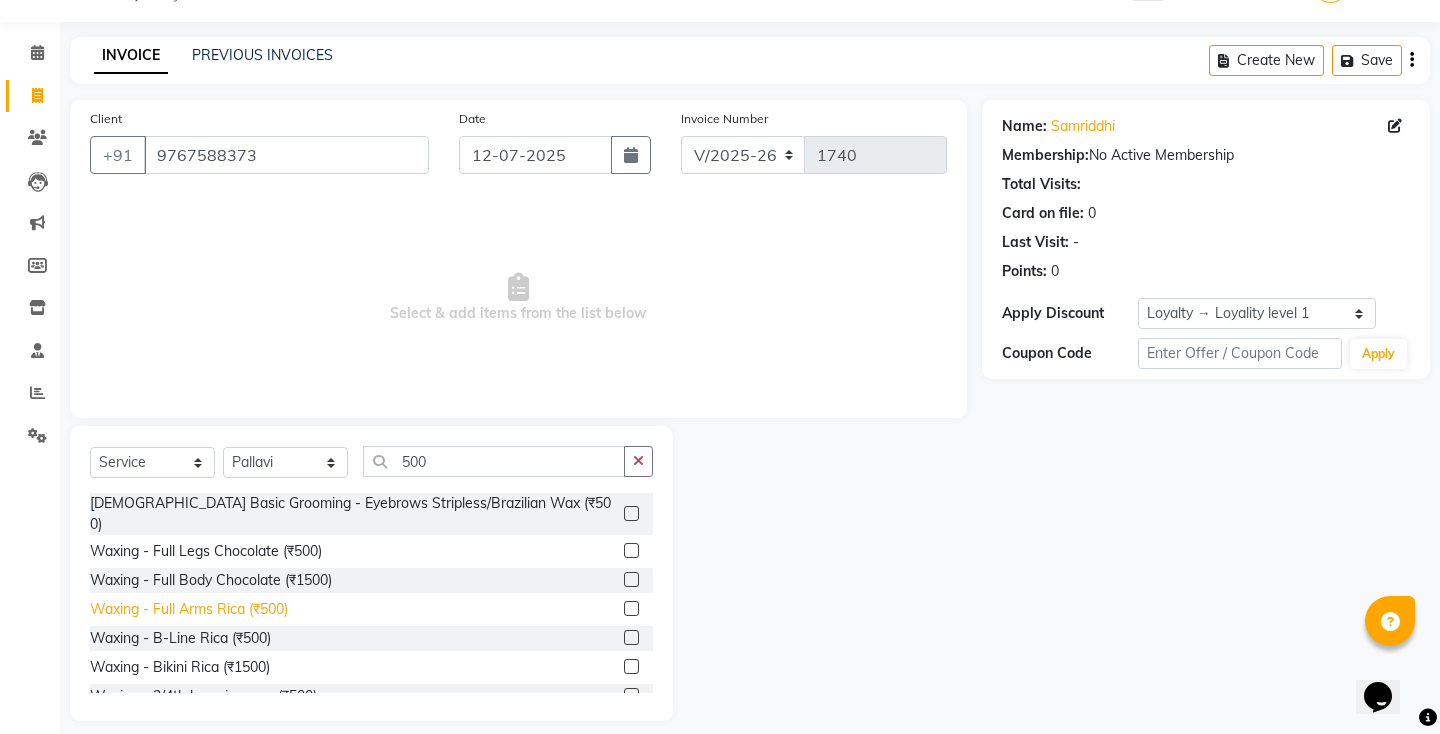 click on "Waxing - Full Arms Rica (₹500)" 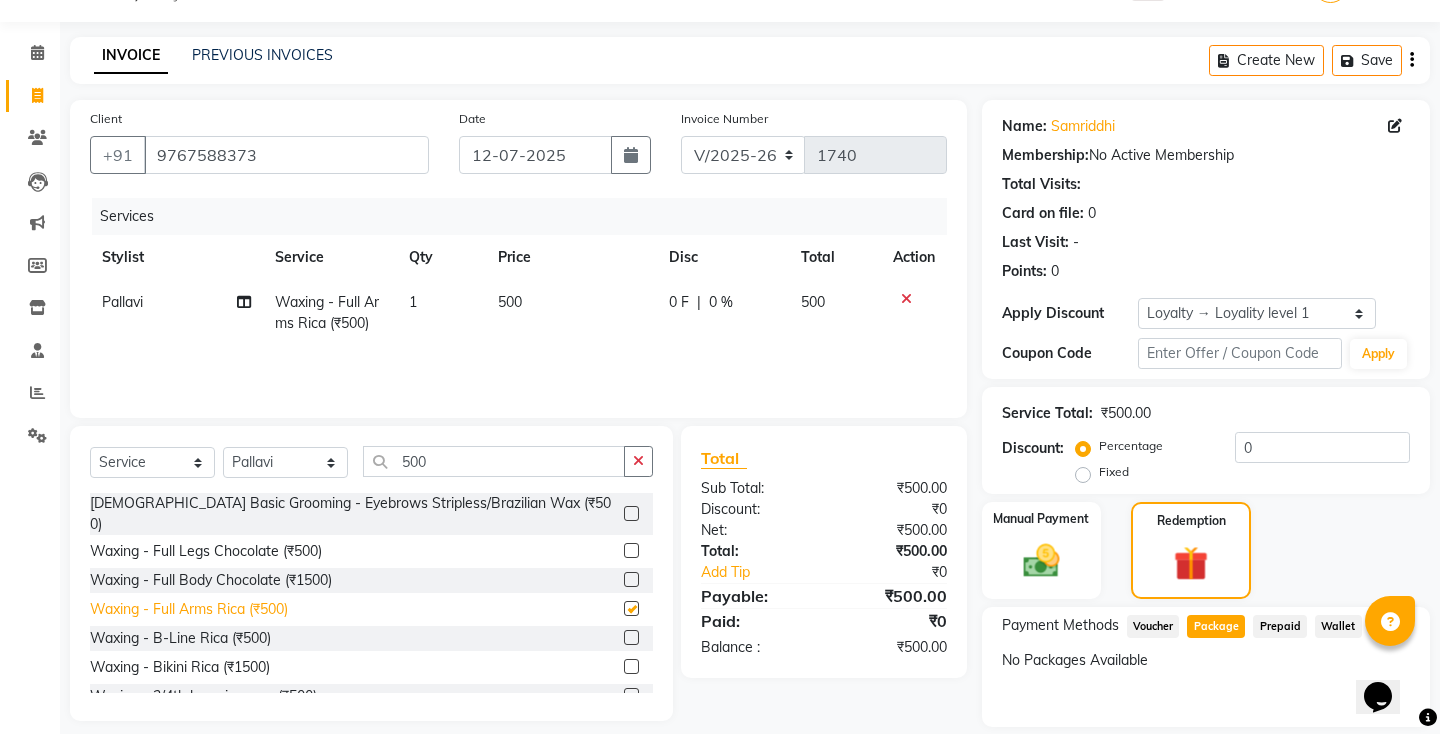 checkbox on "false" 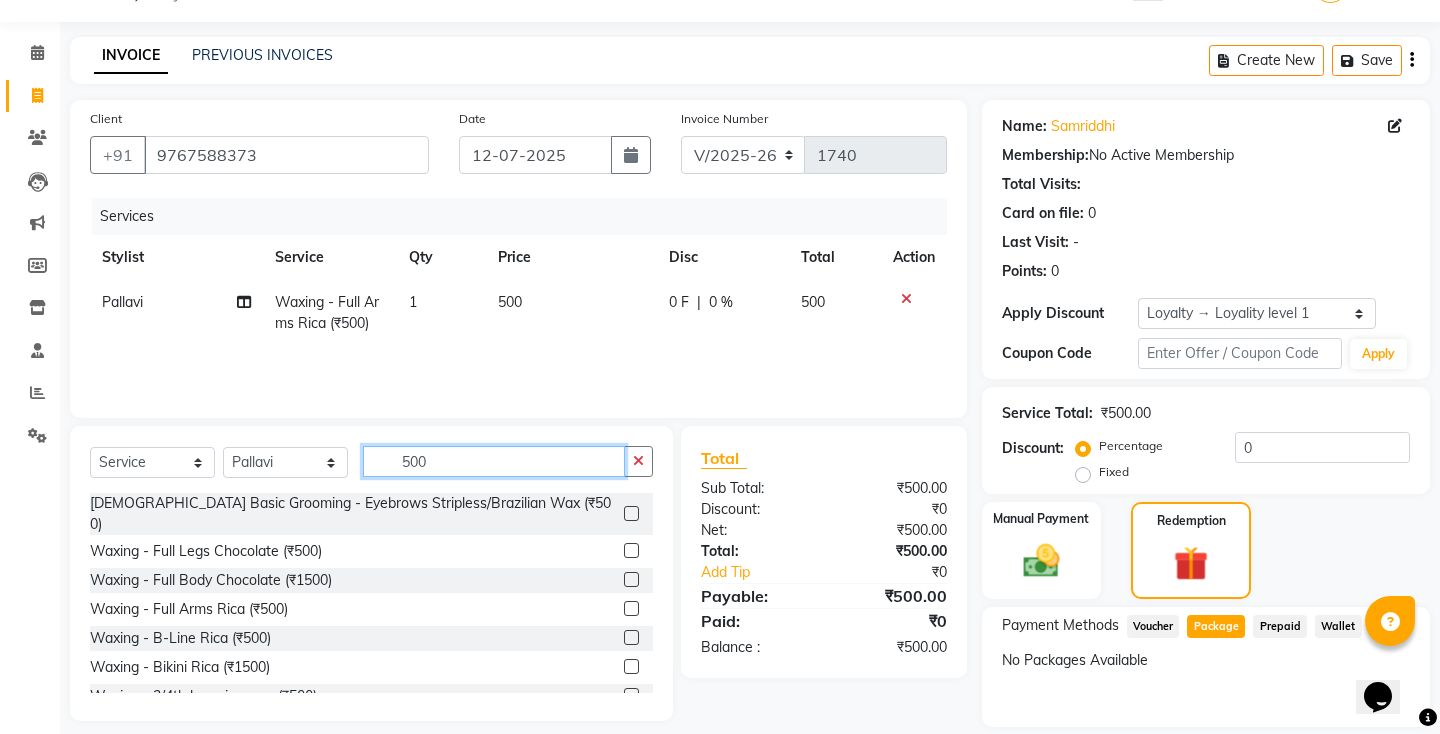 click on "500" 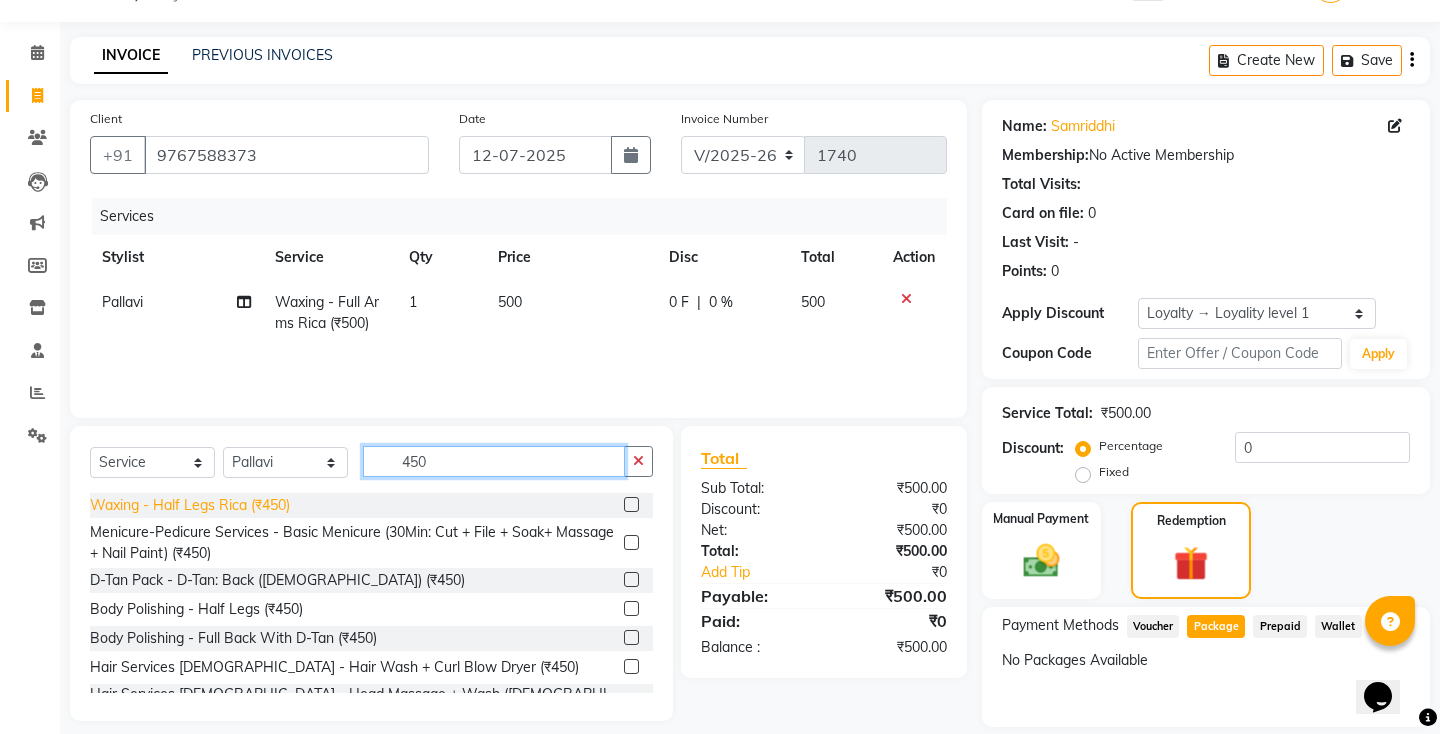 type on "450" 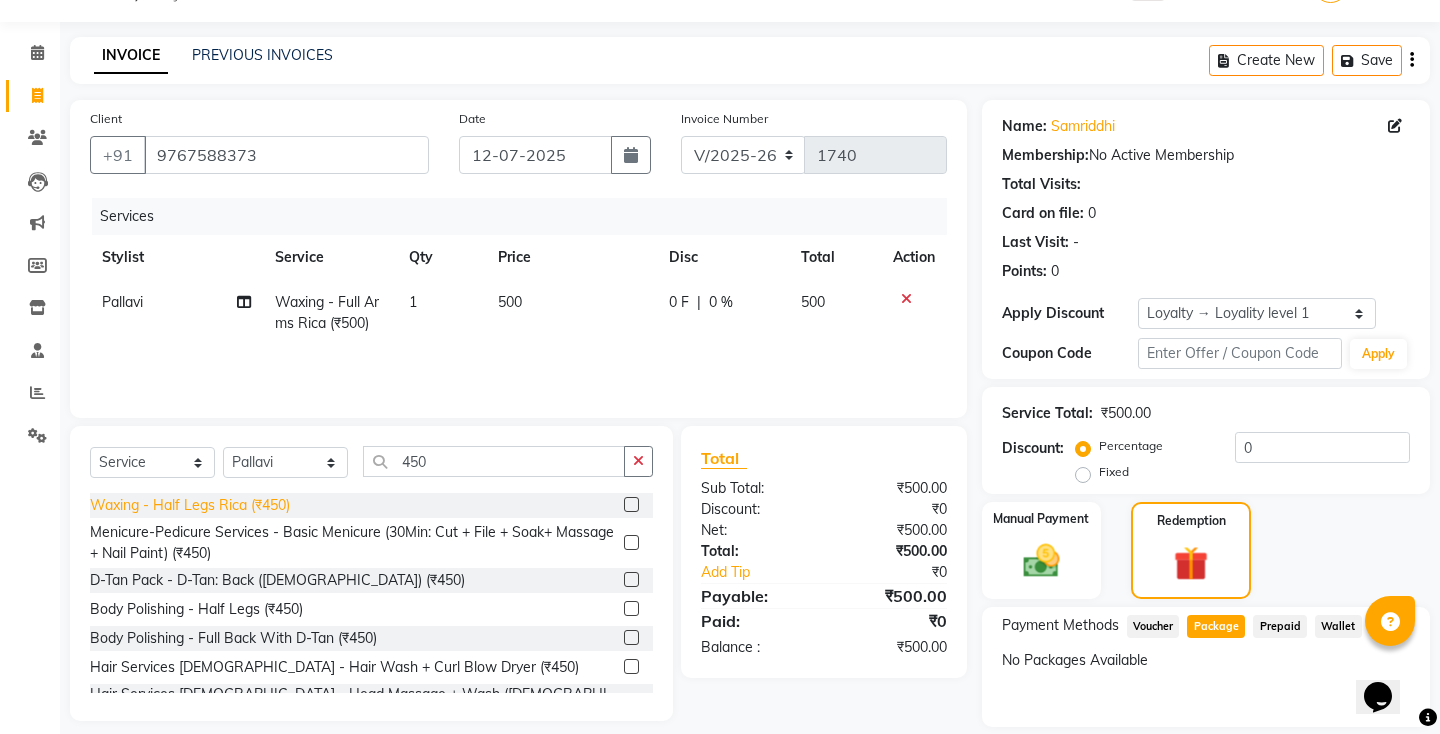 click on "Waxing - Half Legs Rica (₹450)" 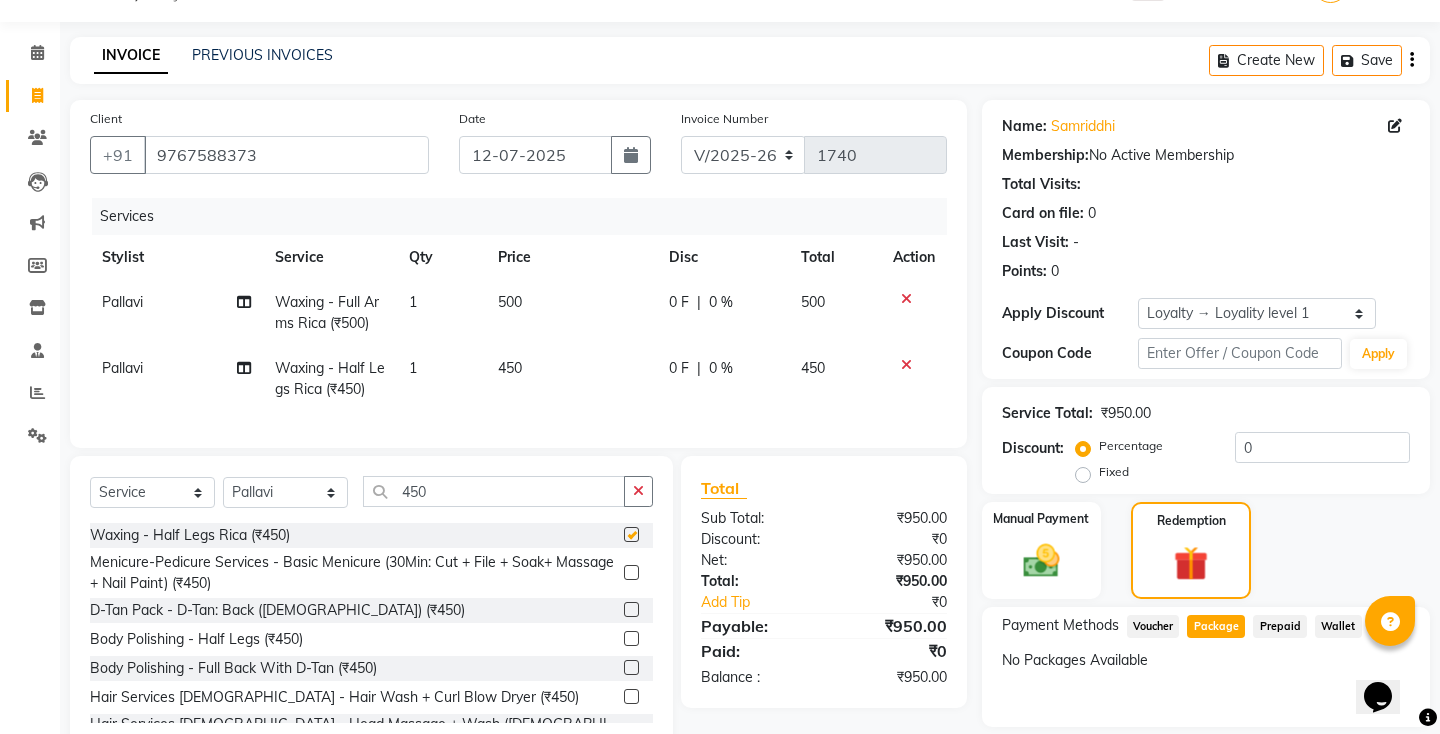 checkbox on "false" 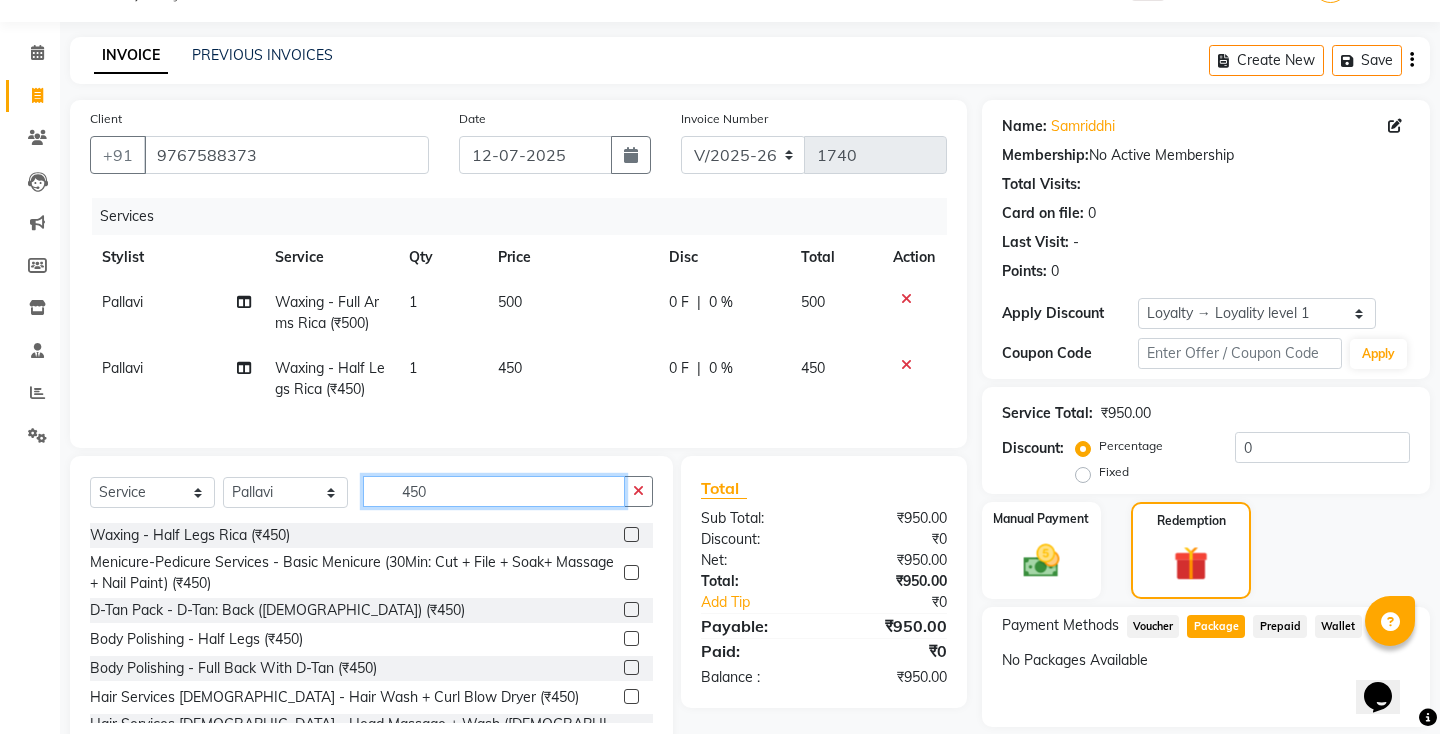 click on "450" 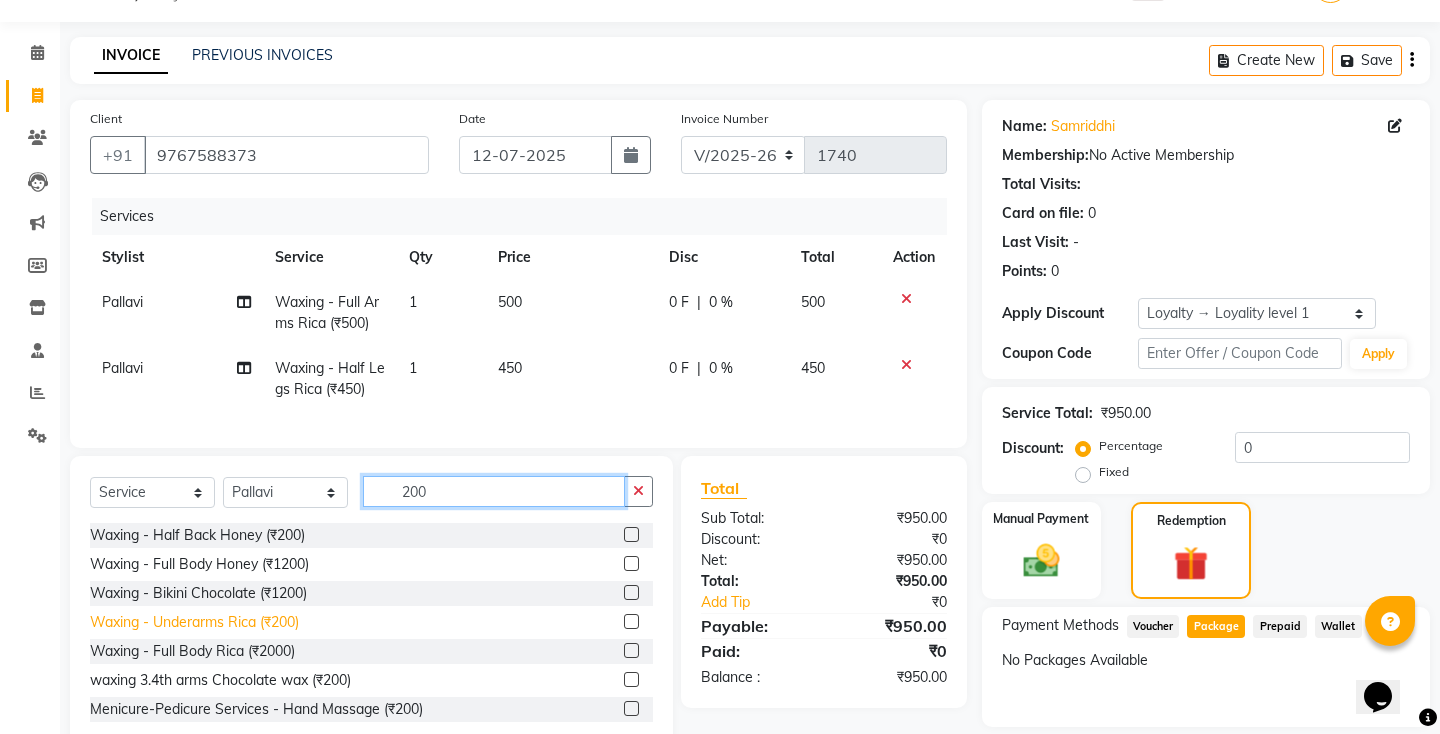 type on "200" 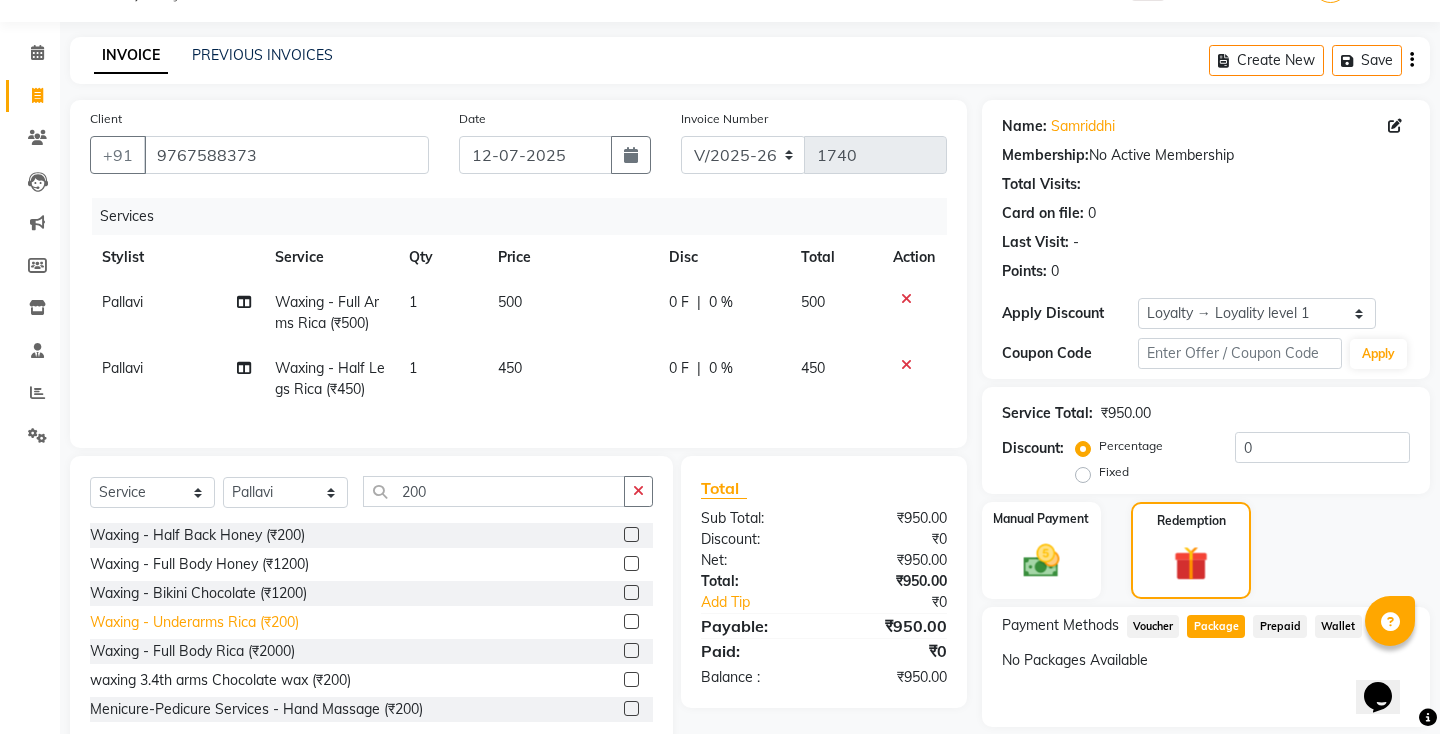 click on "Waxing - Underarms Rica (₹200)" 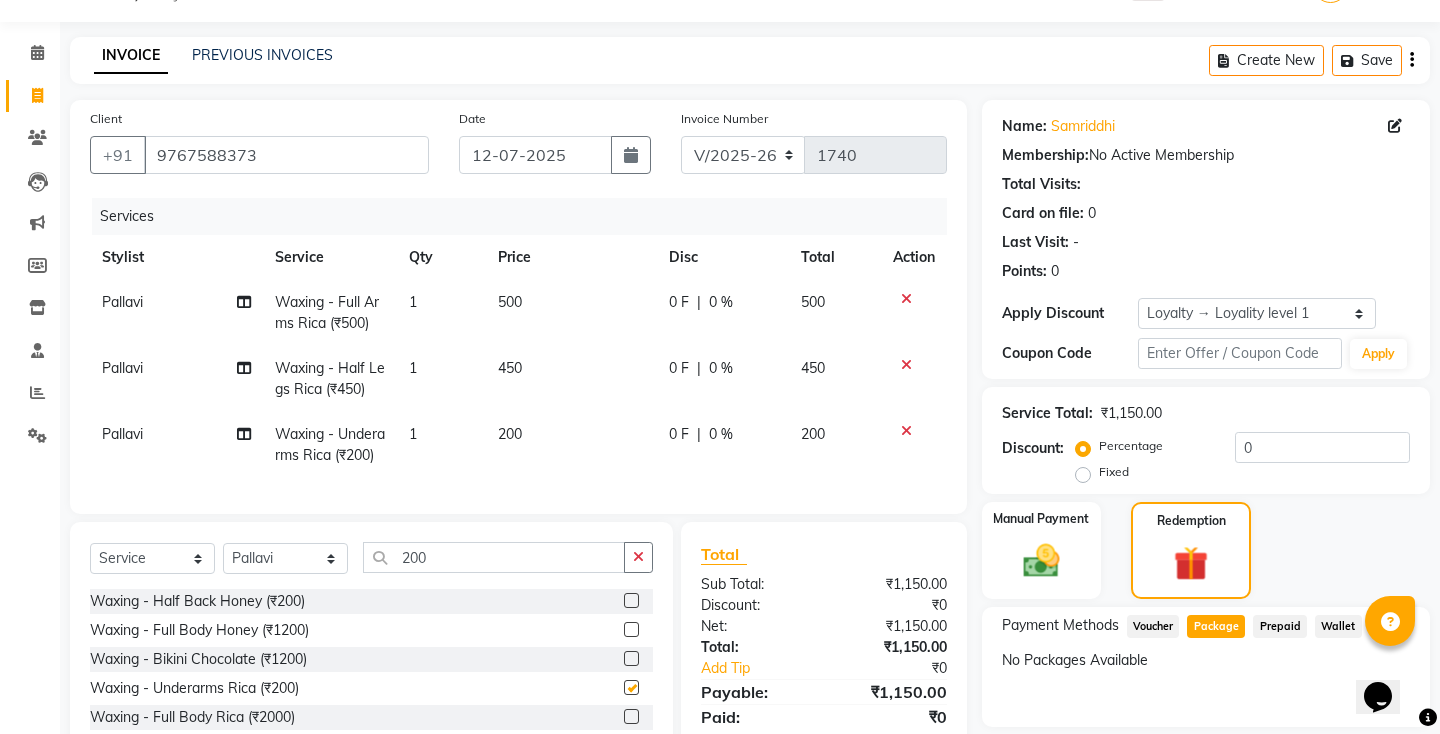 checkbox on "false" 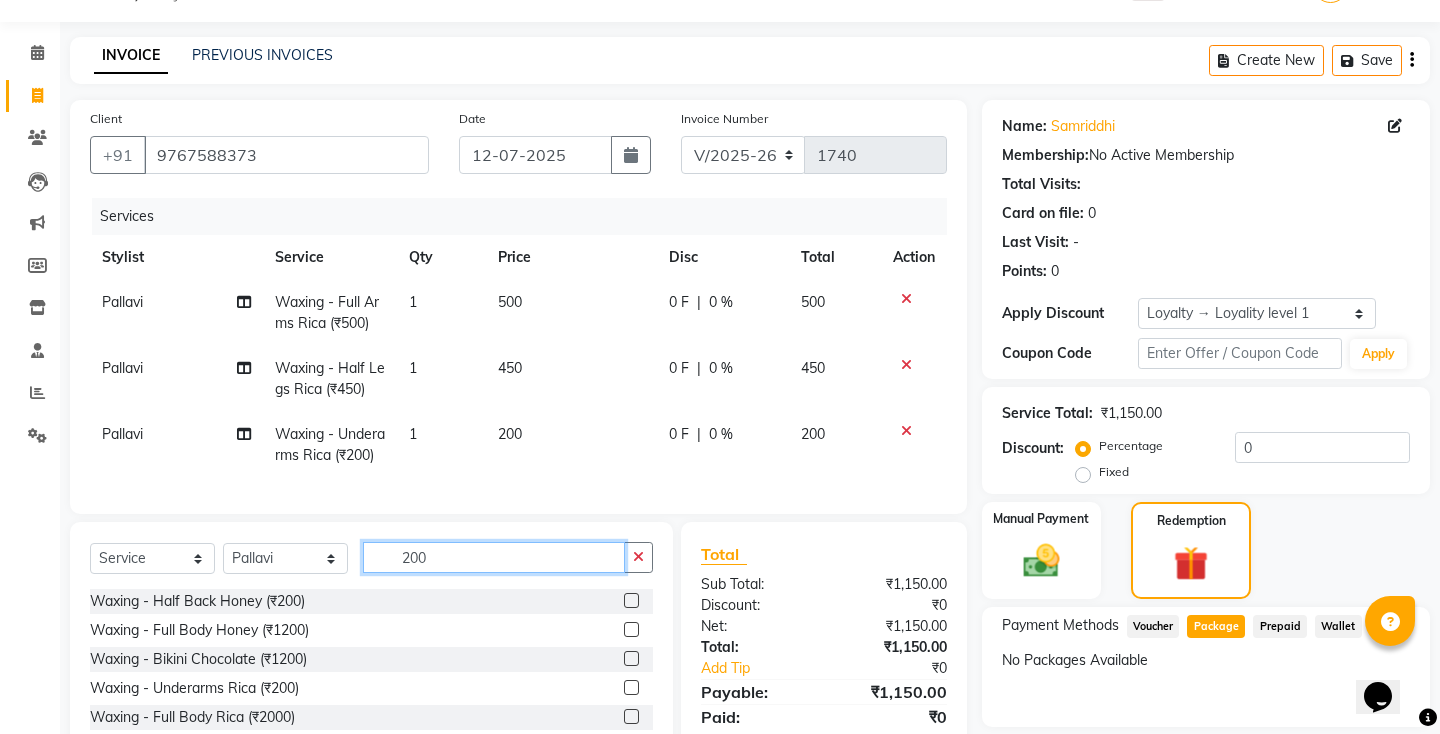 click on "200" 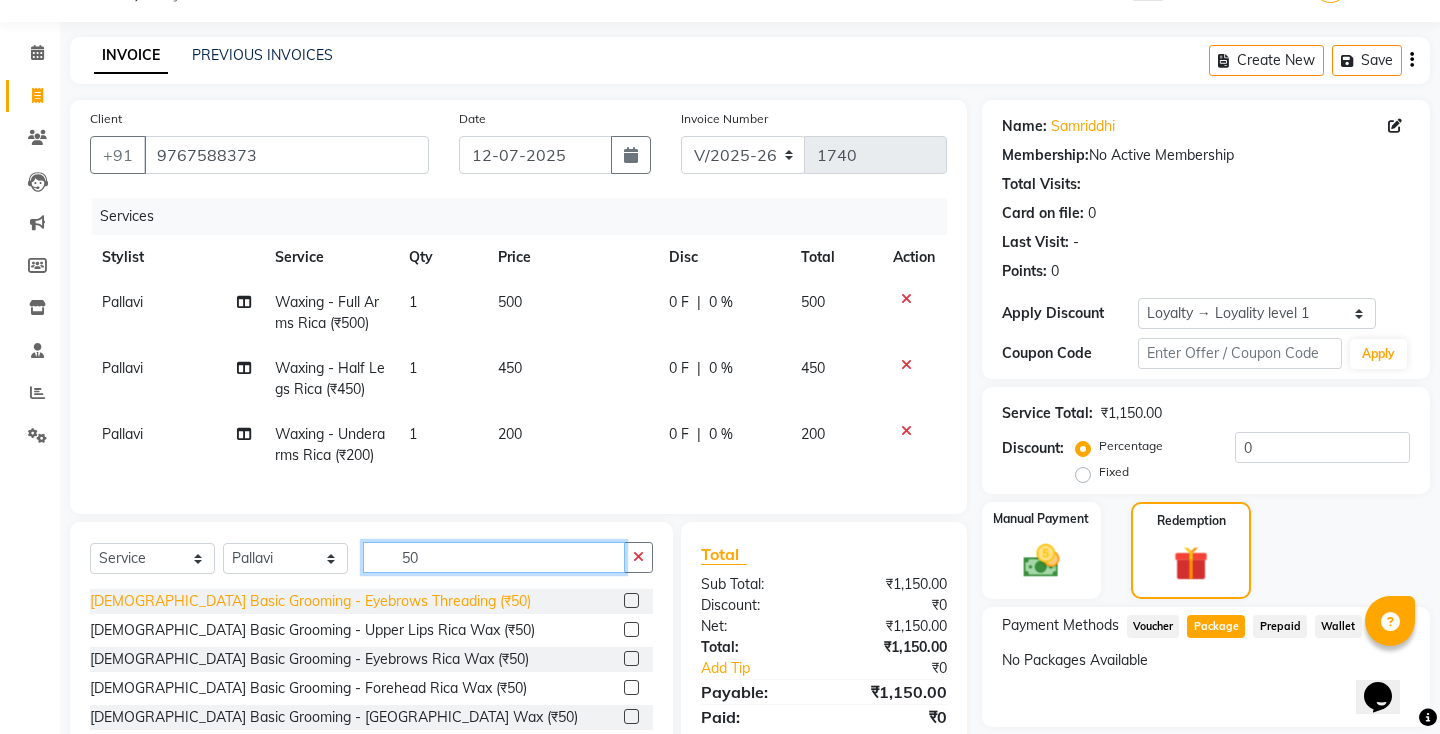 type on "50" 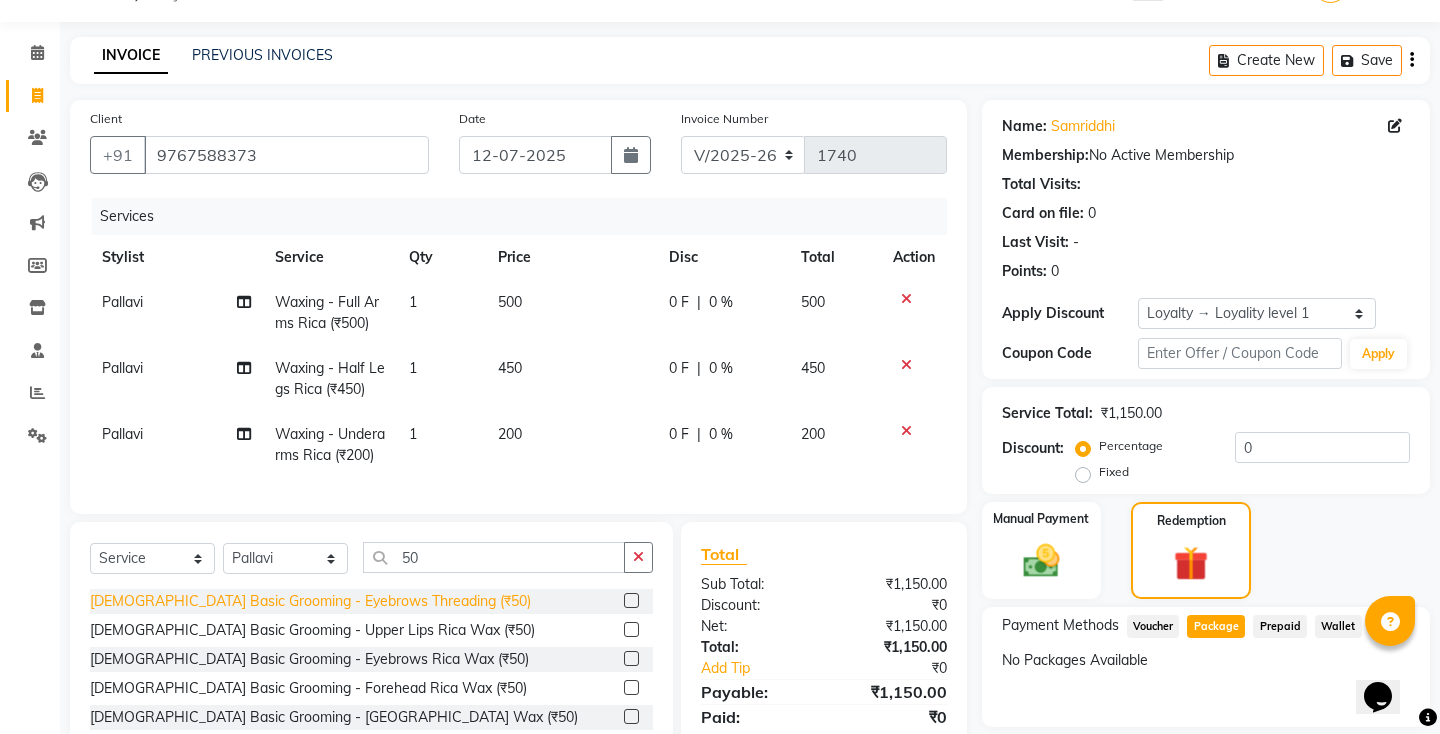 click on "[DEMOGRAPHIC_DATA] Basic Grooming - Eyebrows Threading (₹50)" 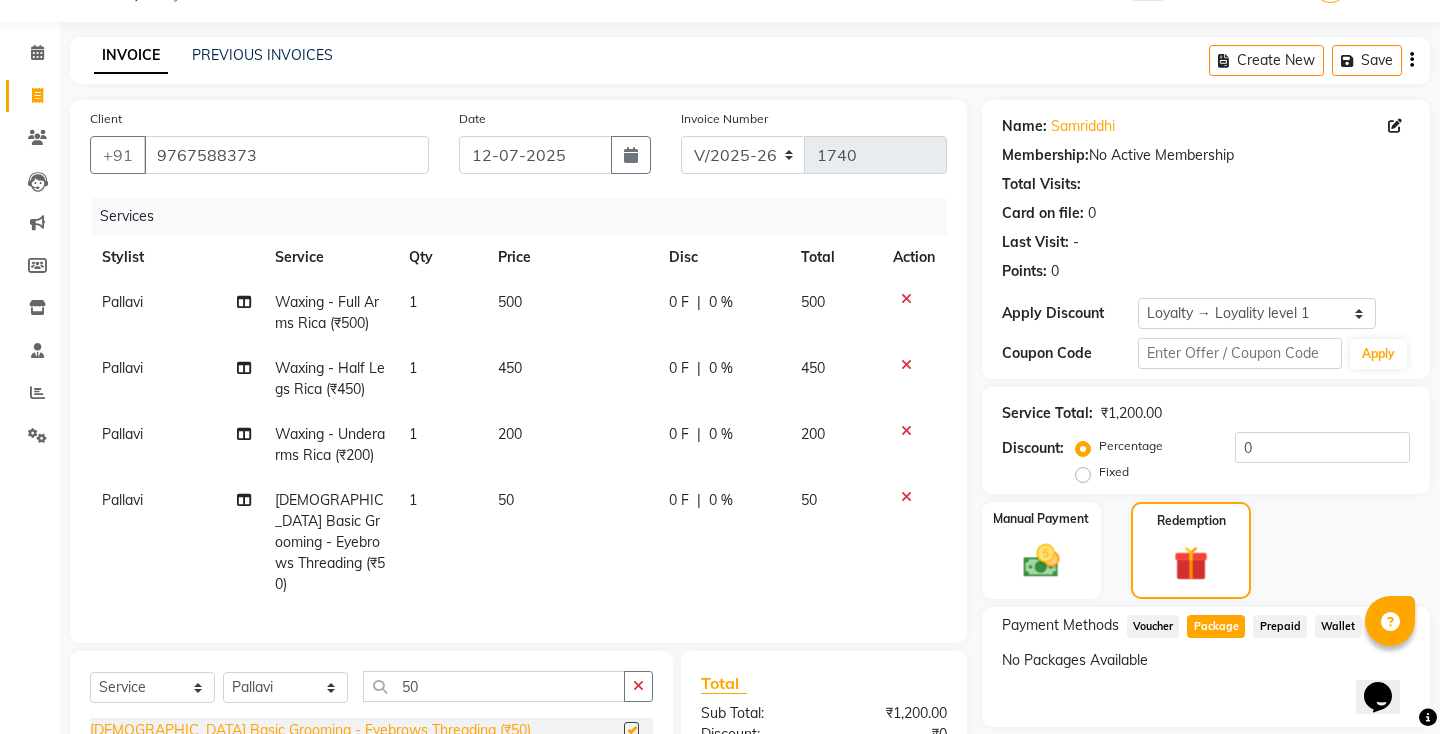 checkbox on "false" 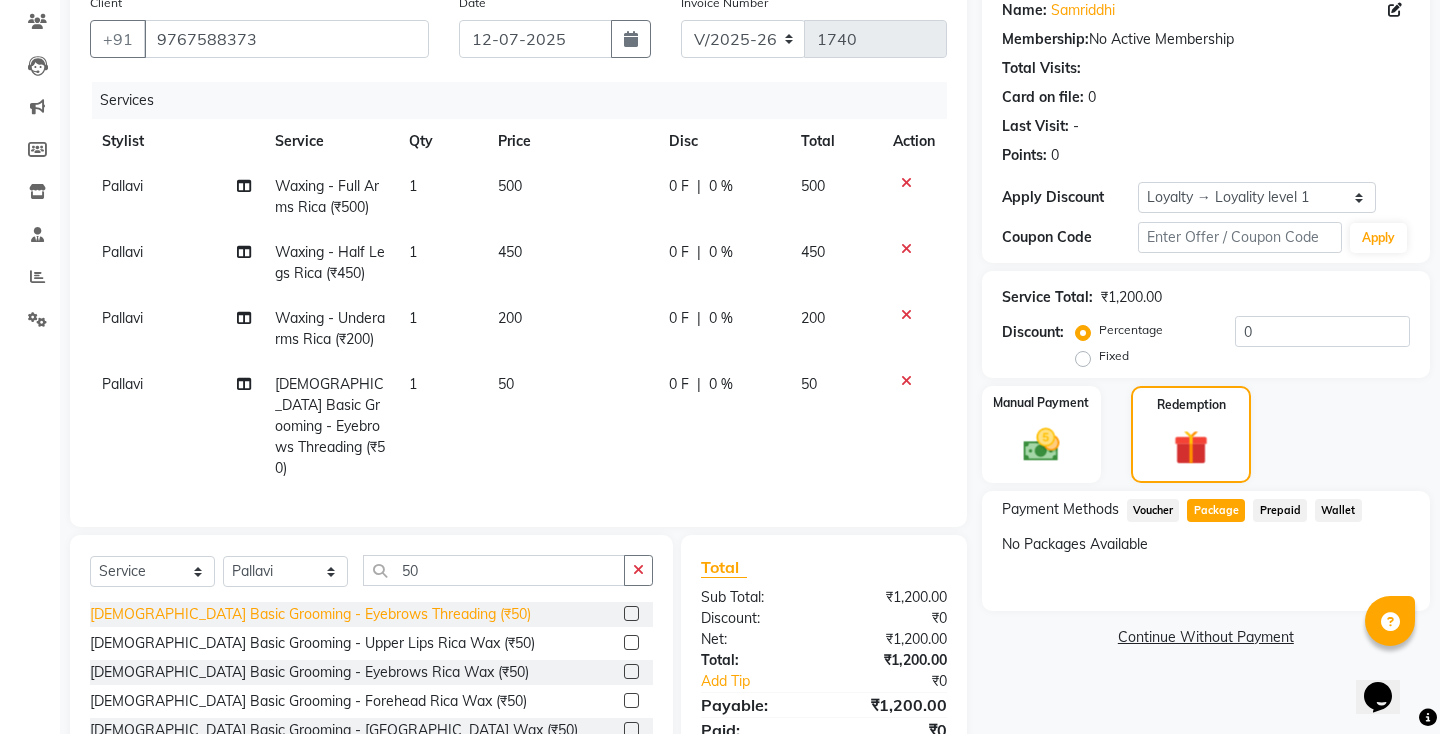 scroll, scrollTop: 189, scrollLeft: 0, axis: vertical 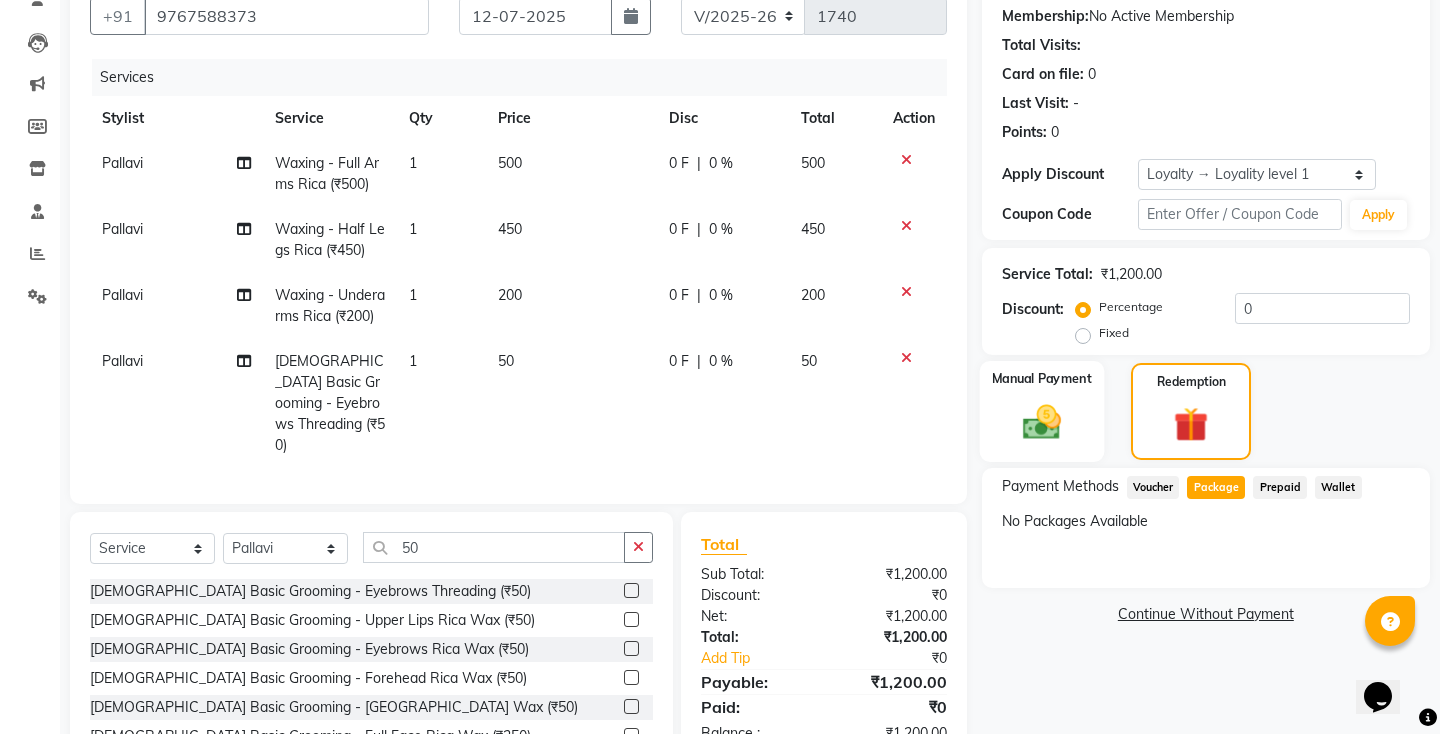click 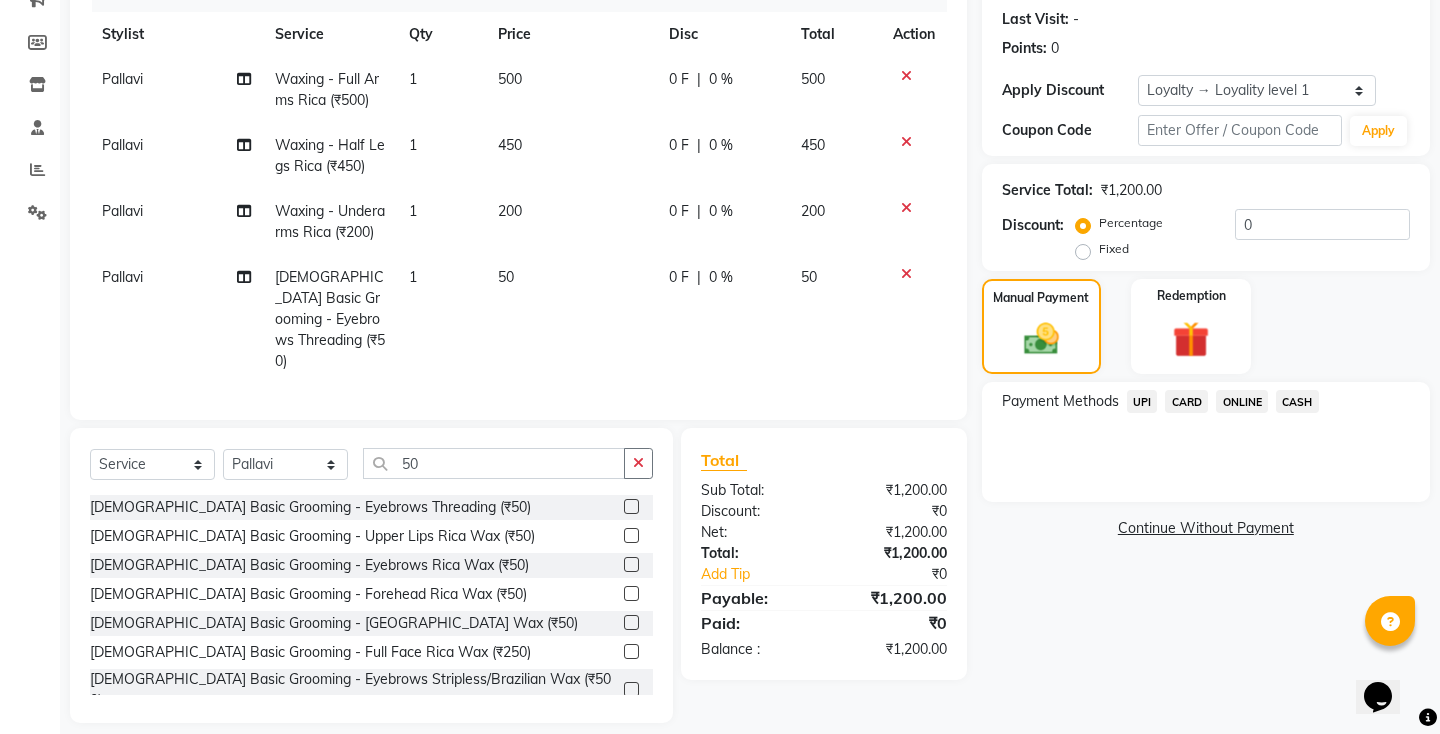 scroll, scrollTop: 282, scrollLeft: 0, axis: vertical 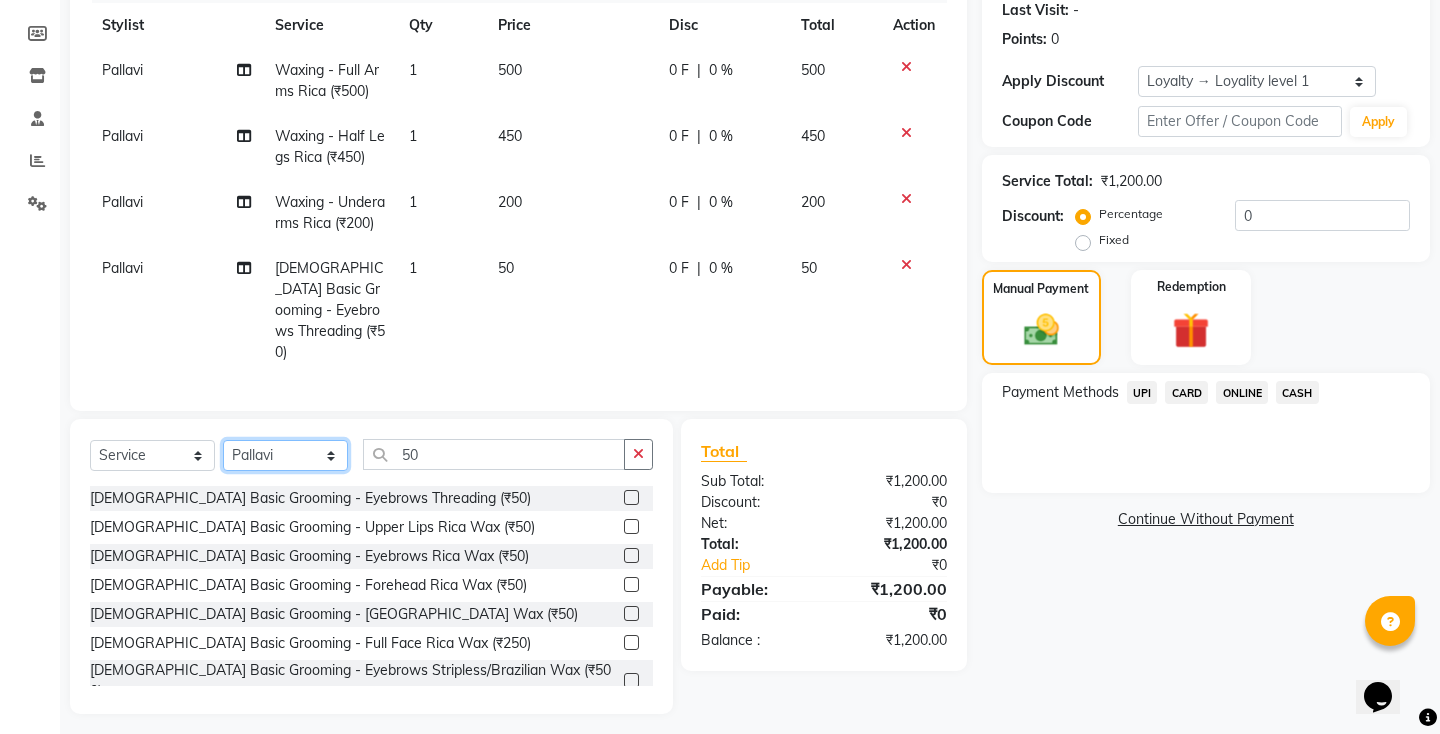 click on "Select Stylist[PERSON_NAME] manager [PERSON_NAME] ma'am owner[PERSON_NAME]" 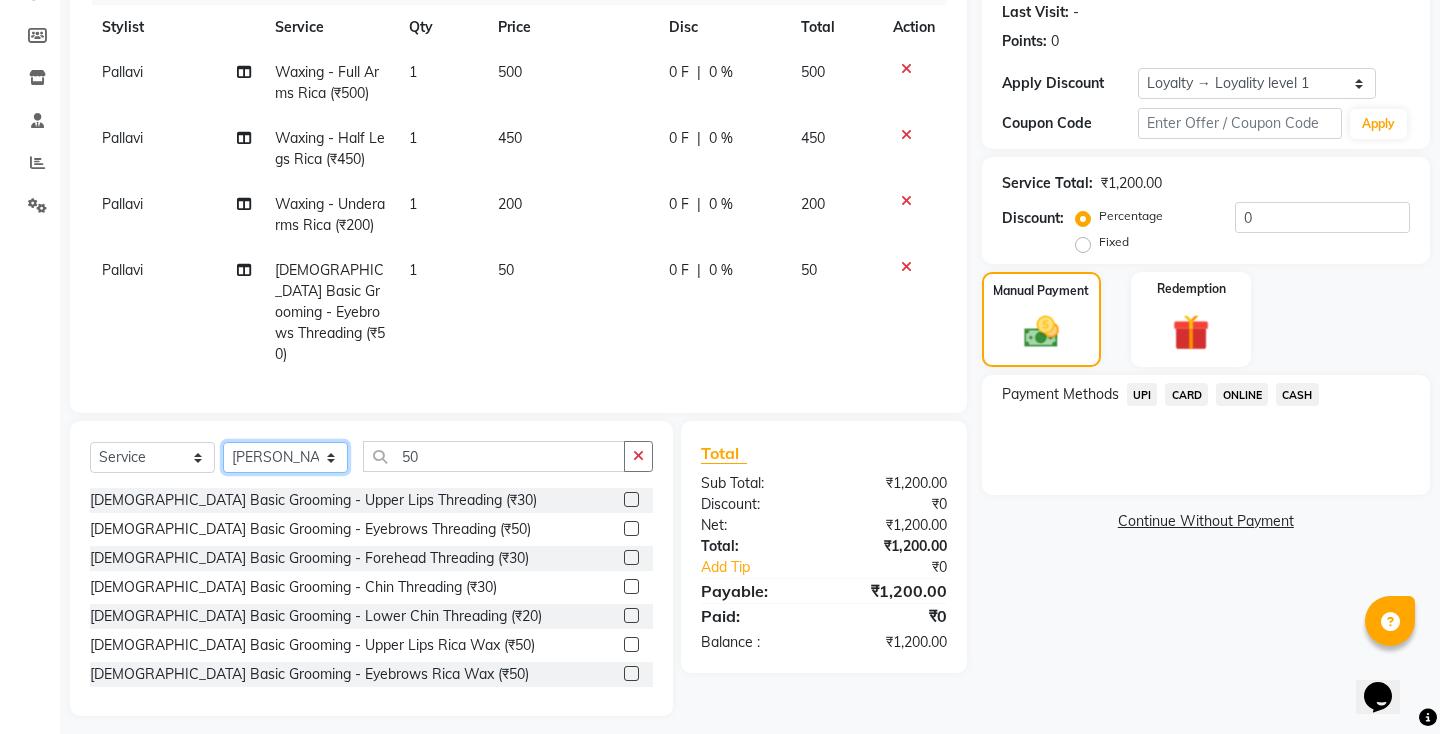 scroll, scrollTop: 292, scrollLeft: 0, axis: vertical 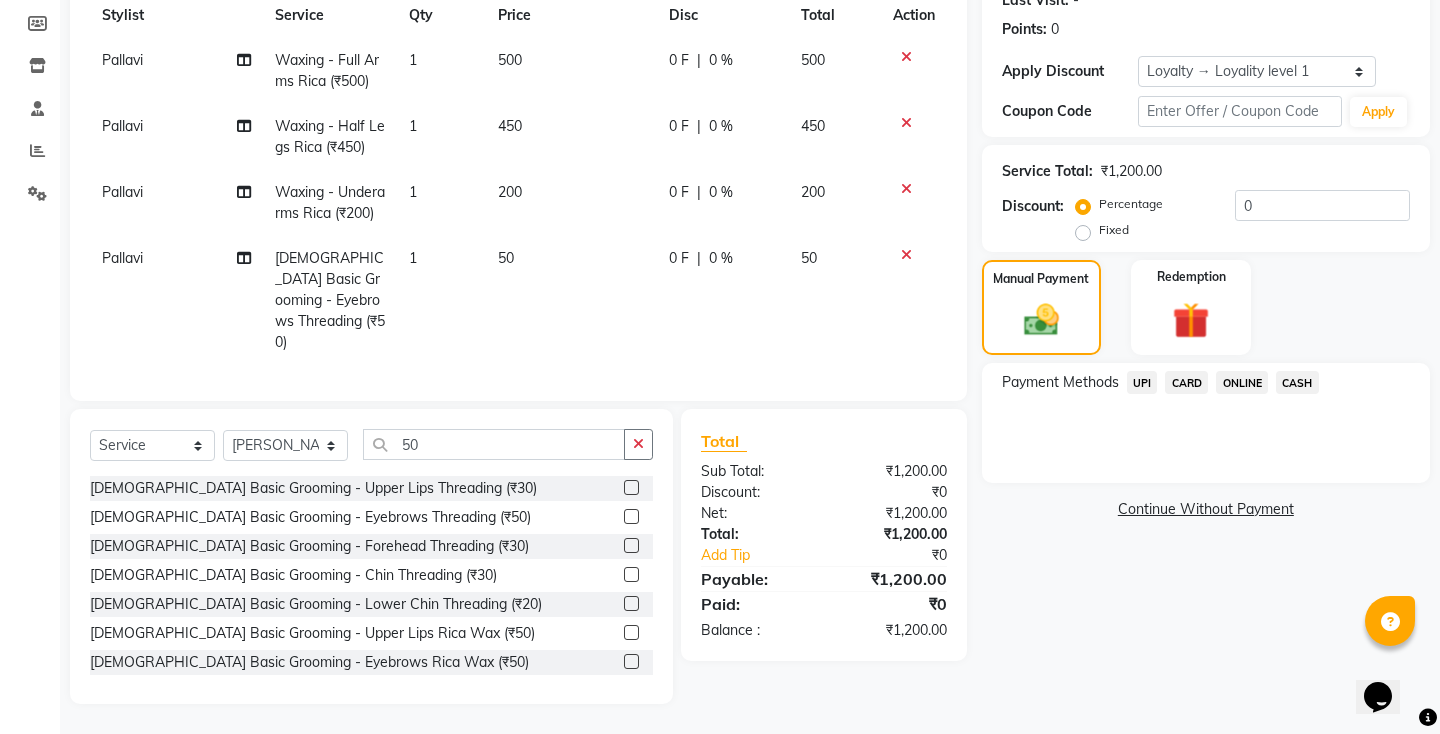 click on "UPI" 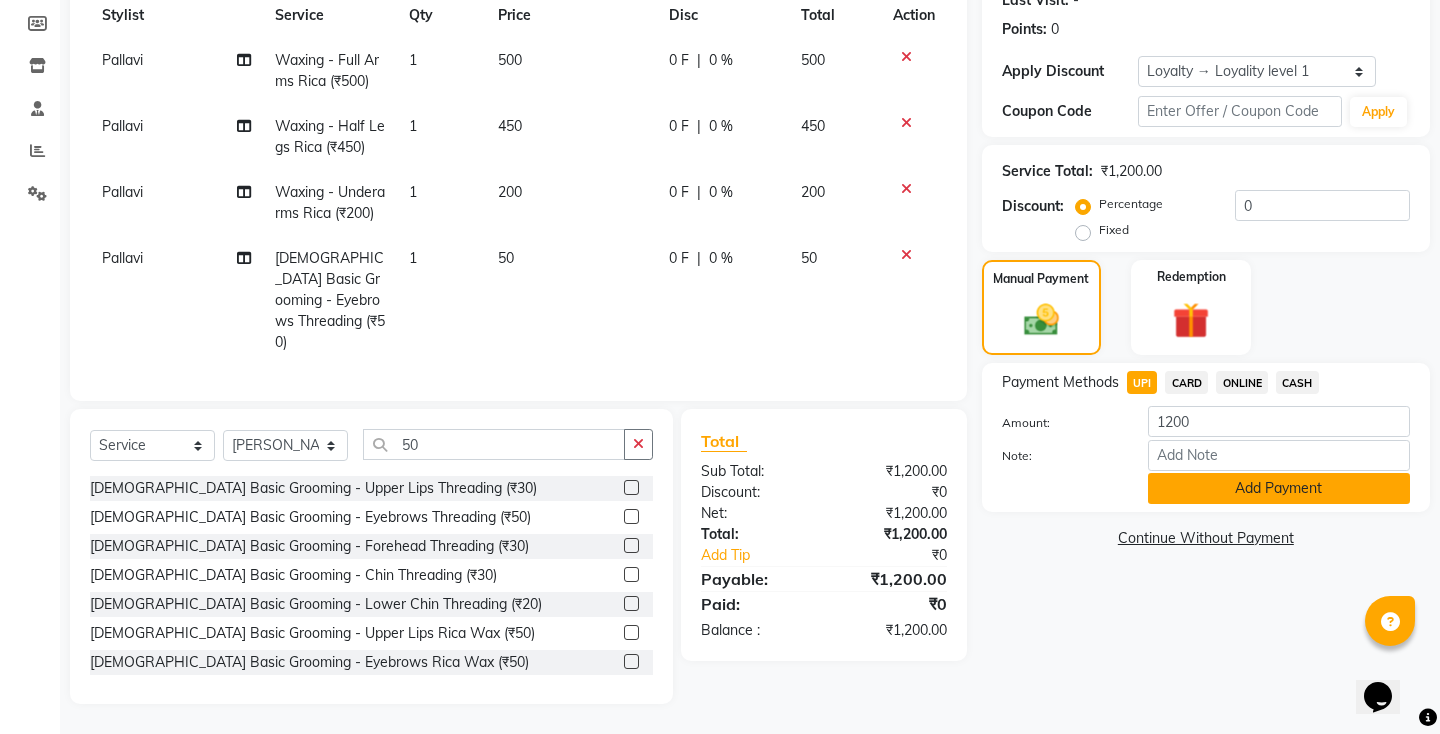 click on "Add Payment" 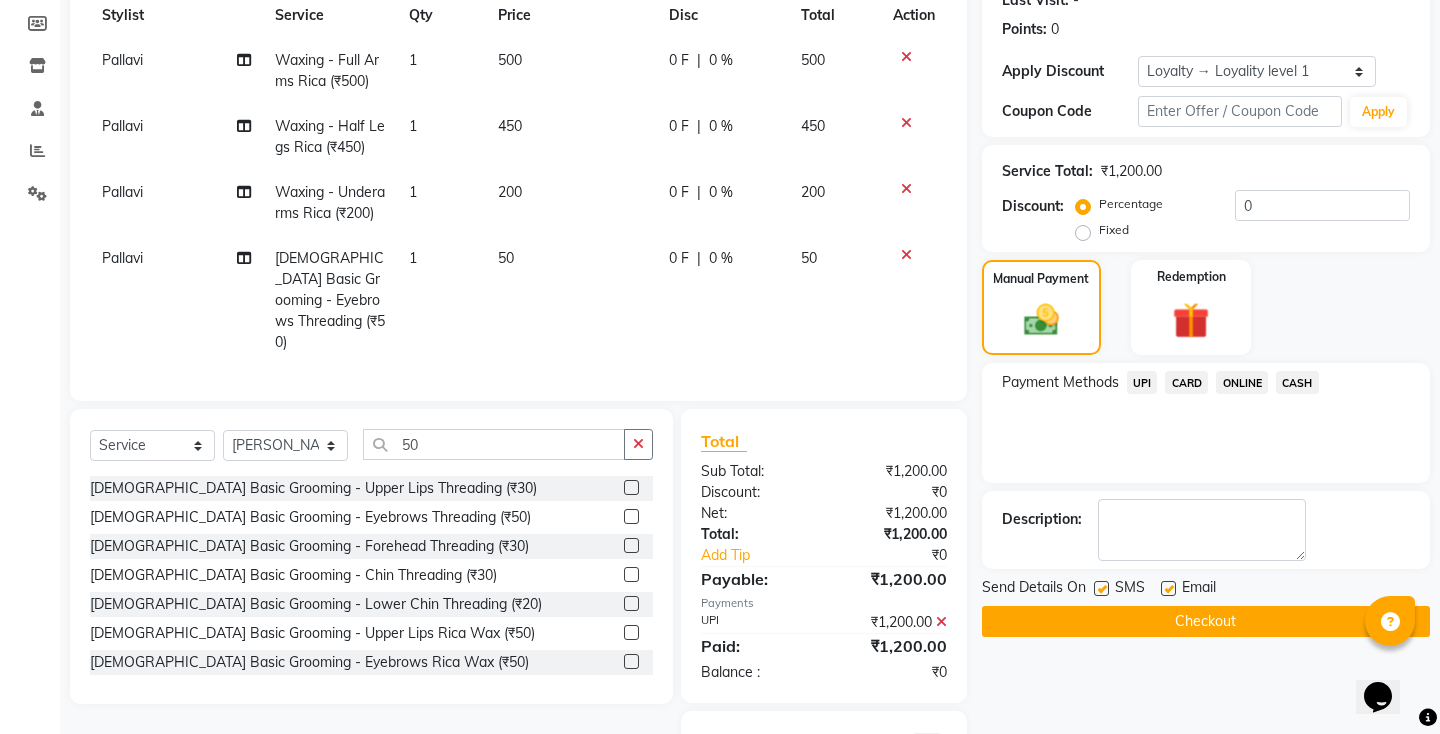 click on "SMS" 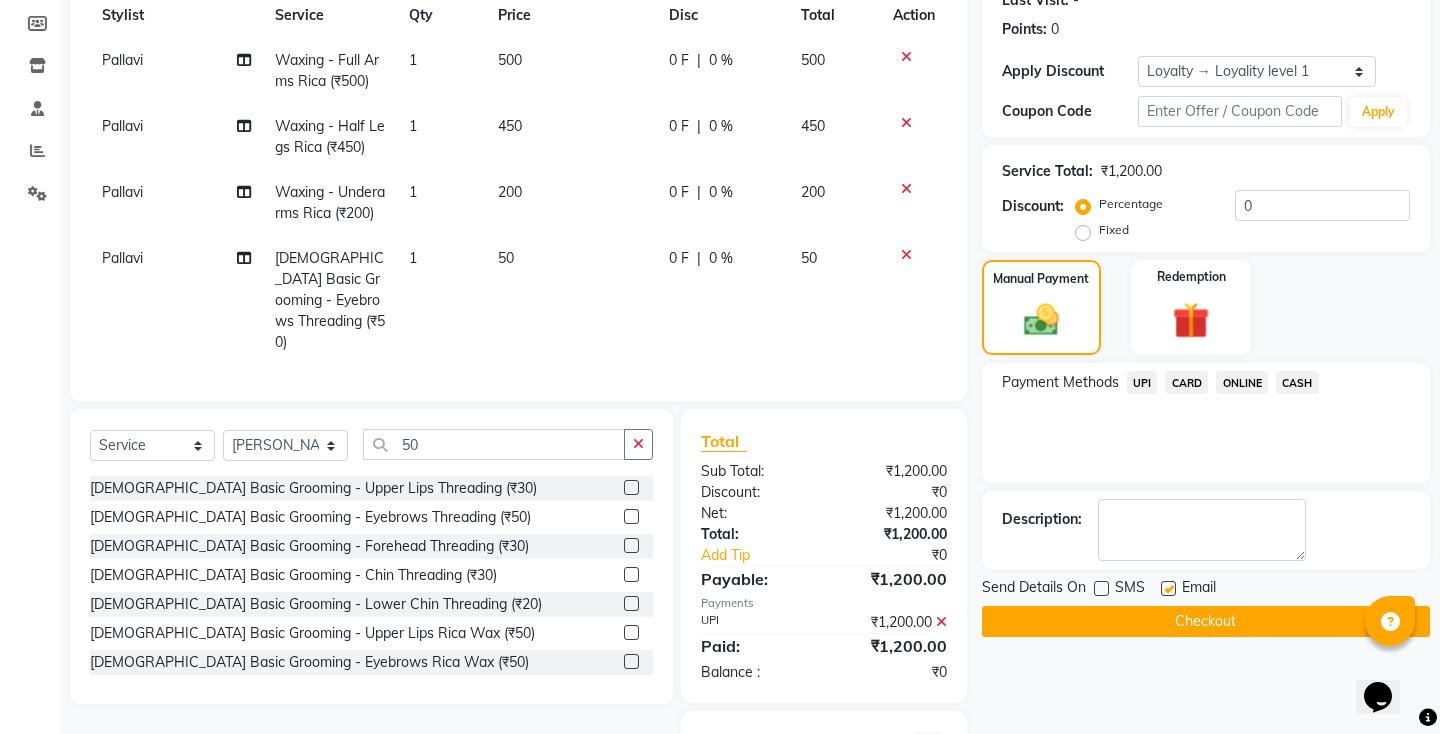 click on "Checkout" 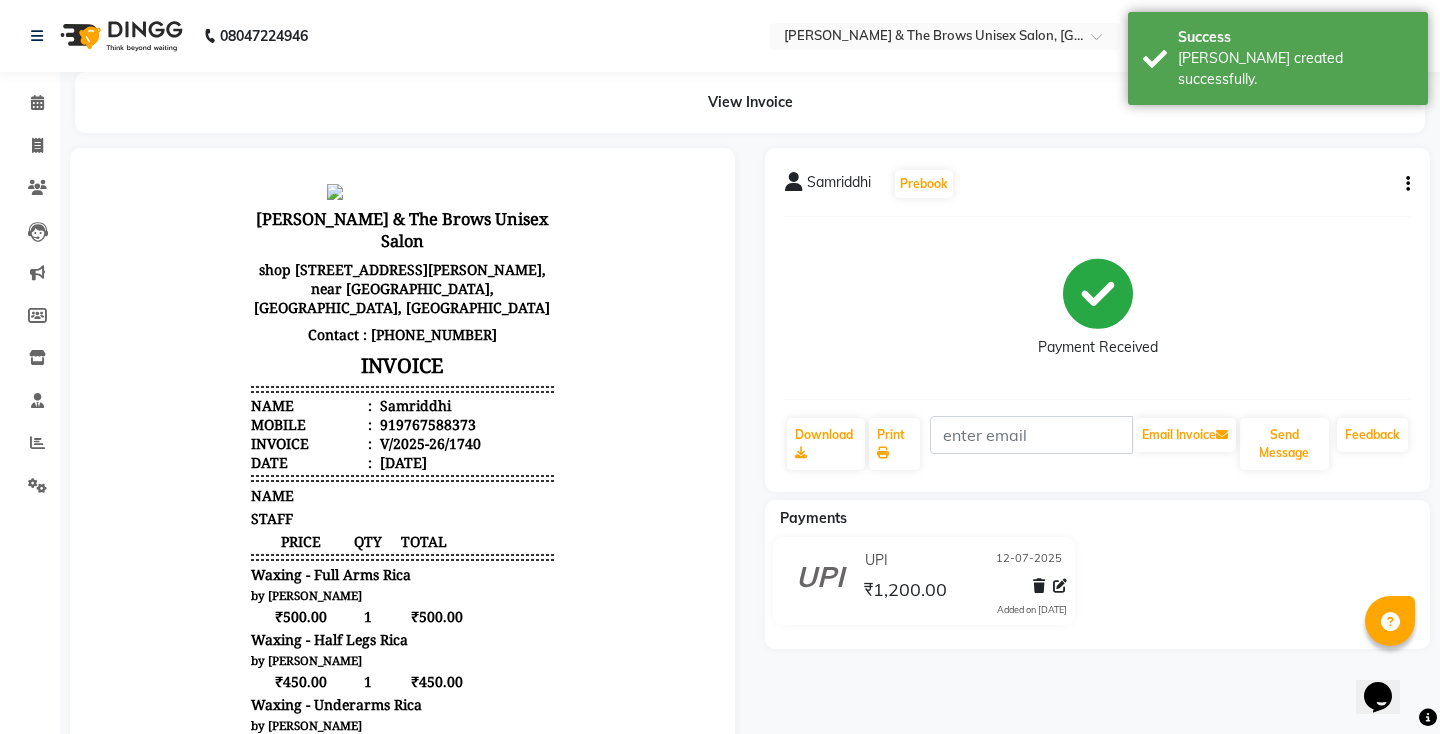 scroll, scrollTop: 0, scrollLeft: 0, axis: both 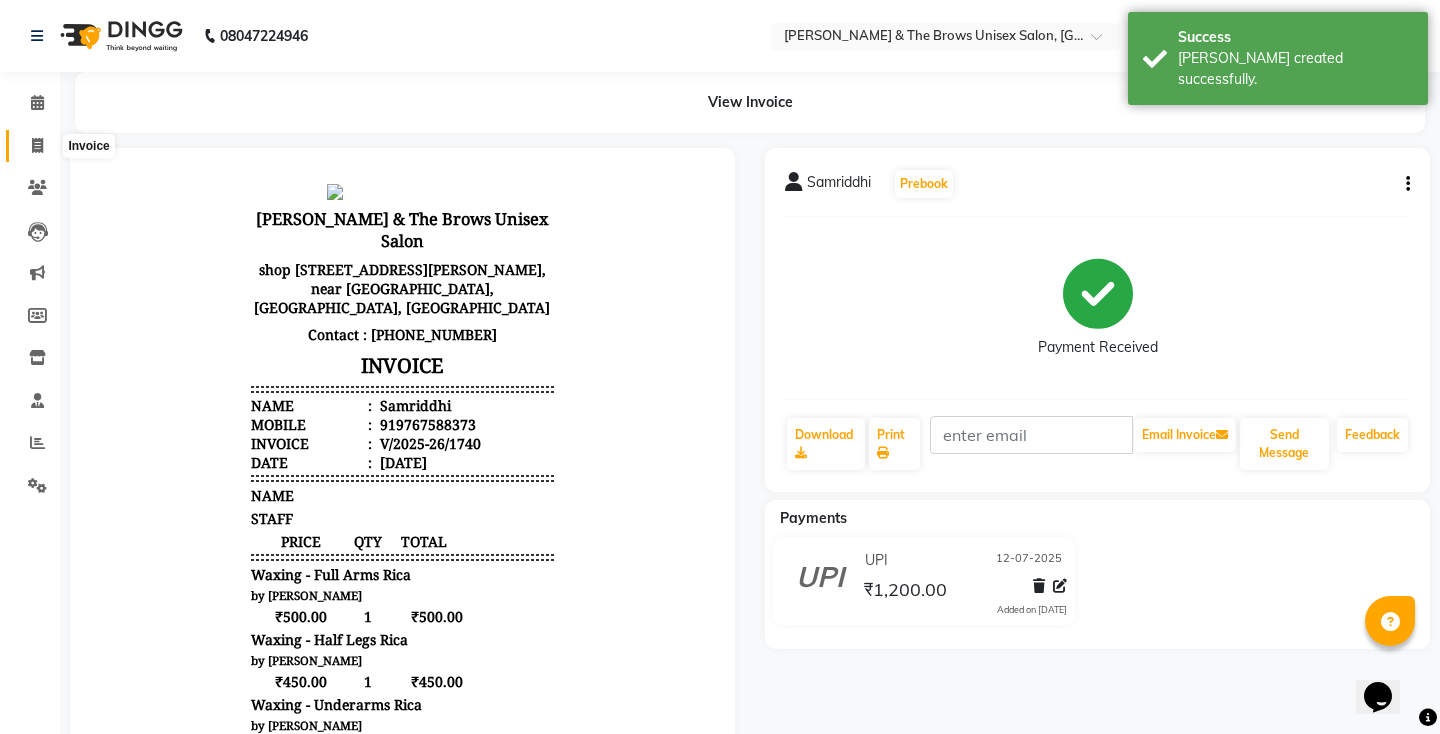 click 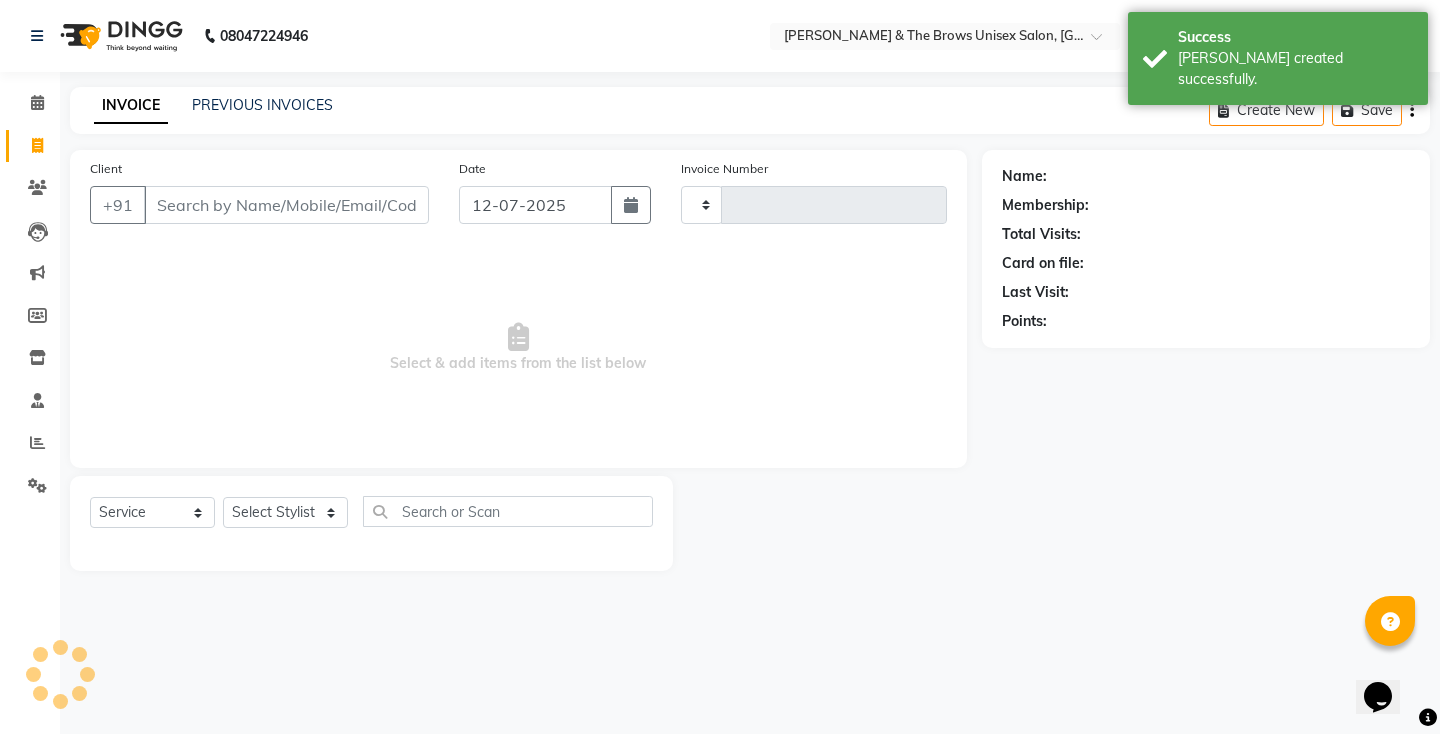 type on "1741" 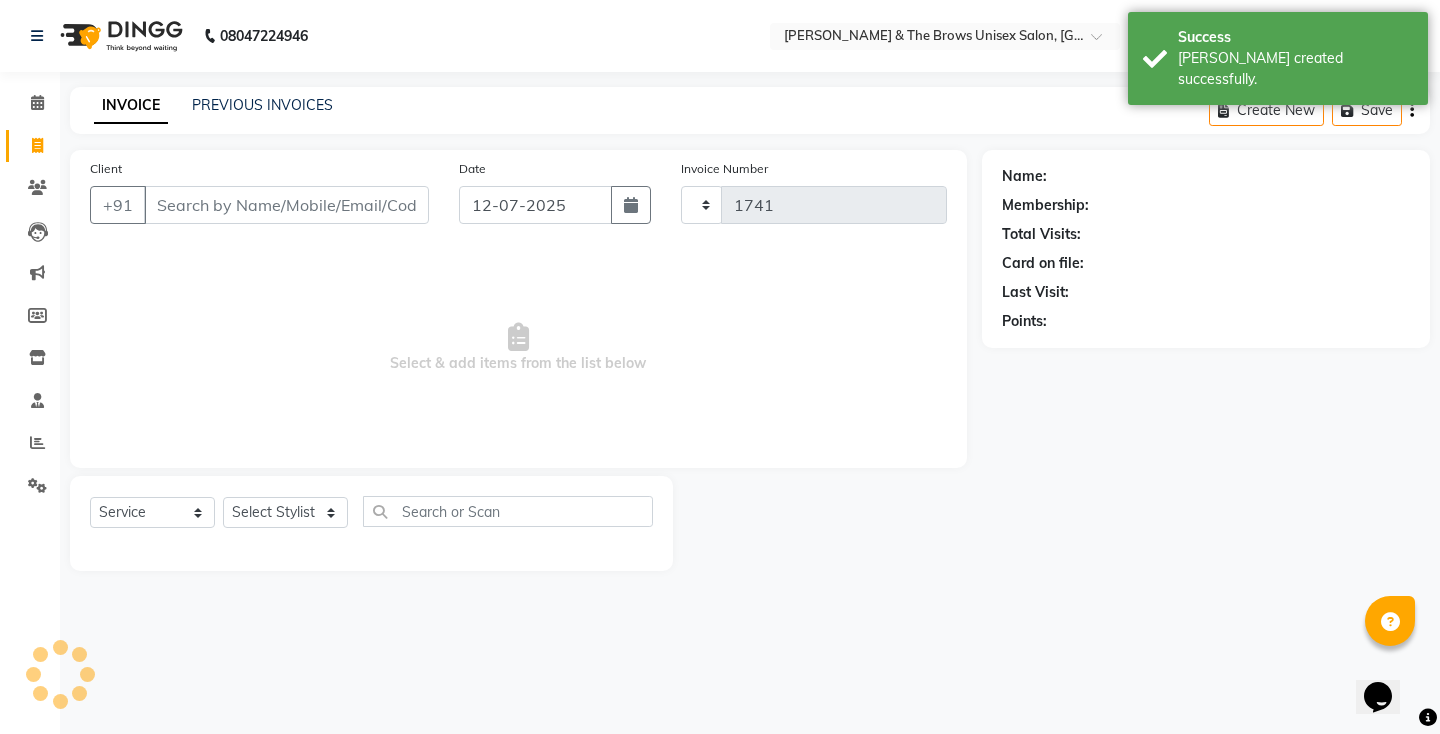 select on "872" 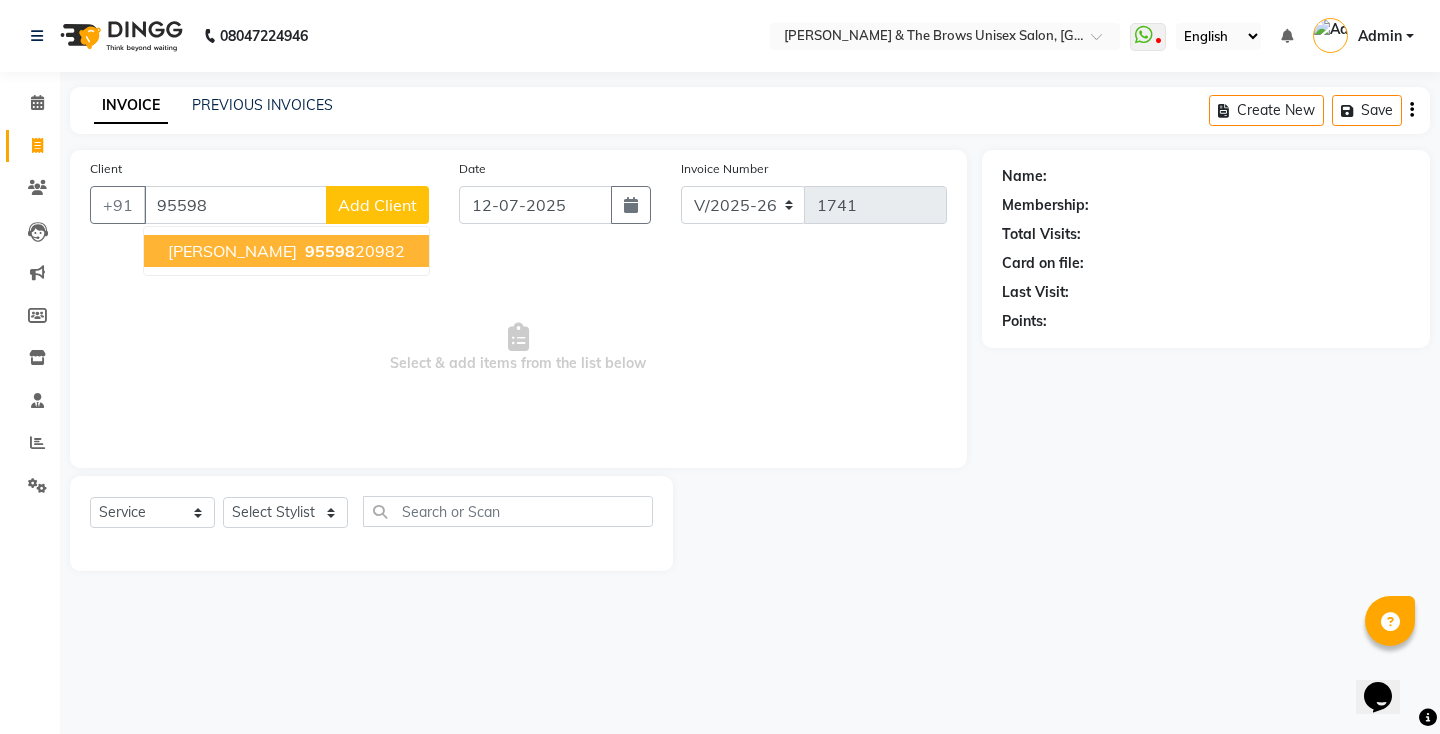 click on "95598" at bounding box center [330, 251] 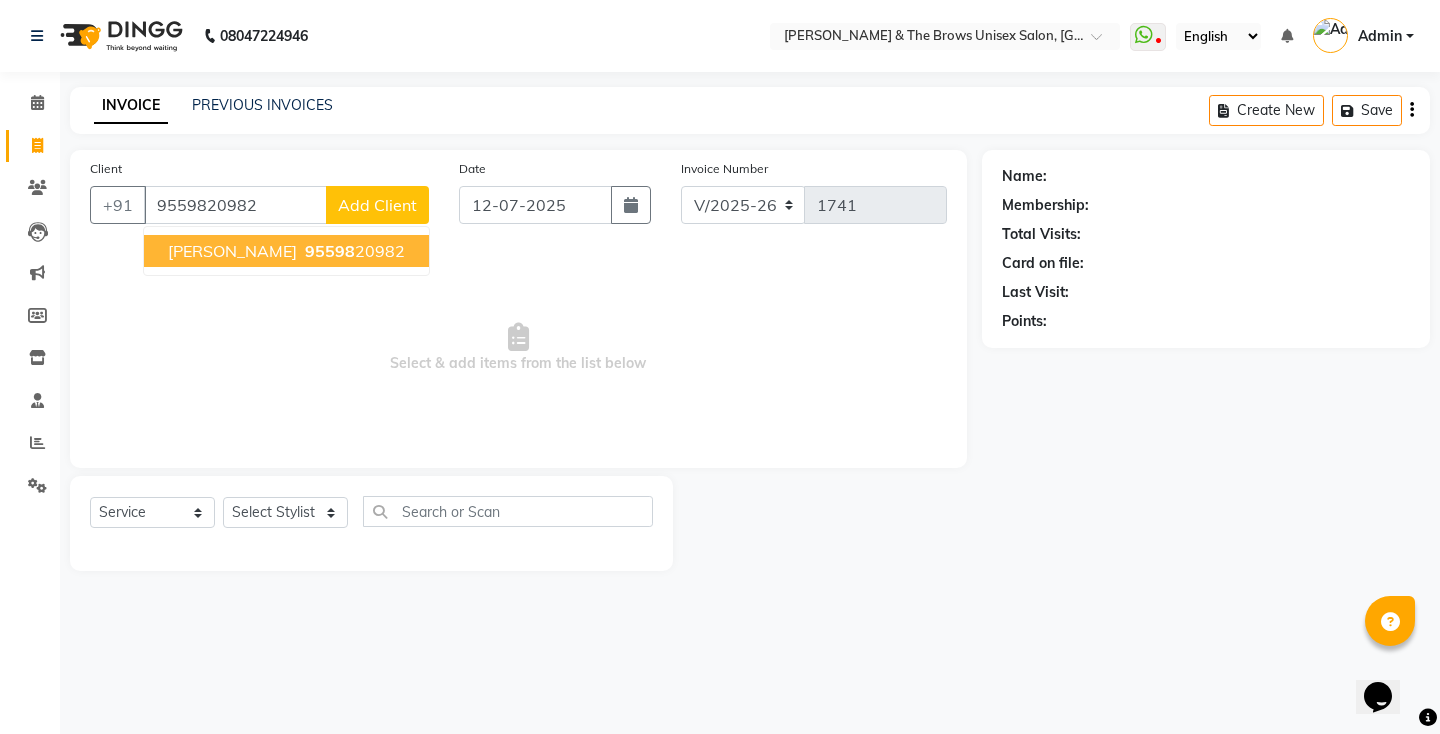 type on "9559820982" 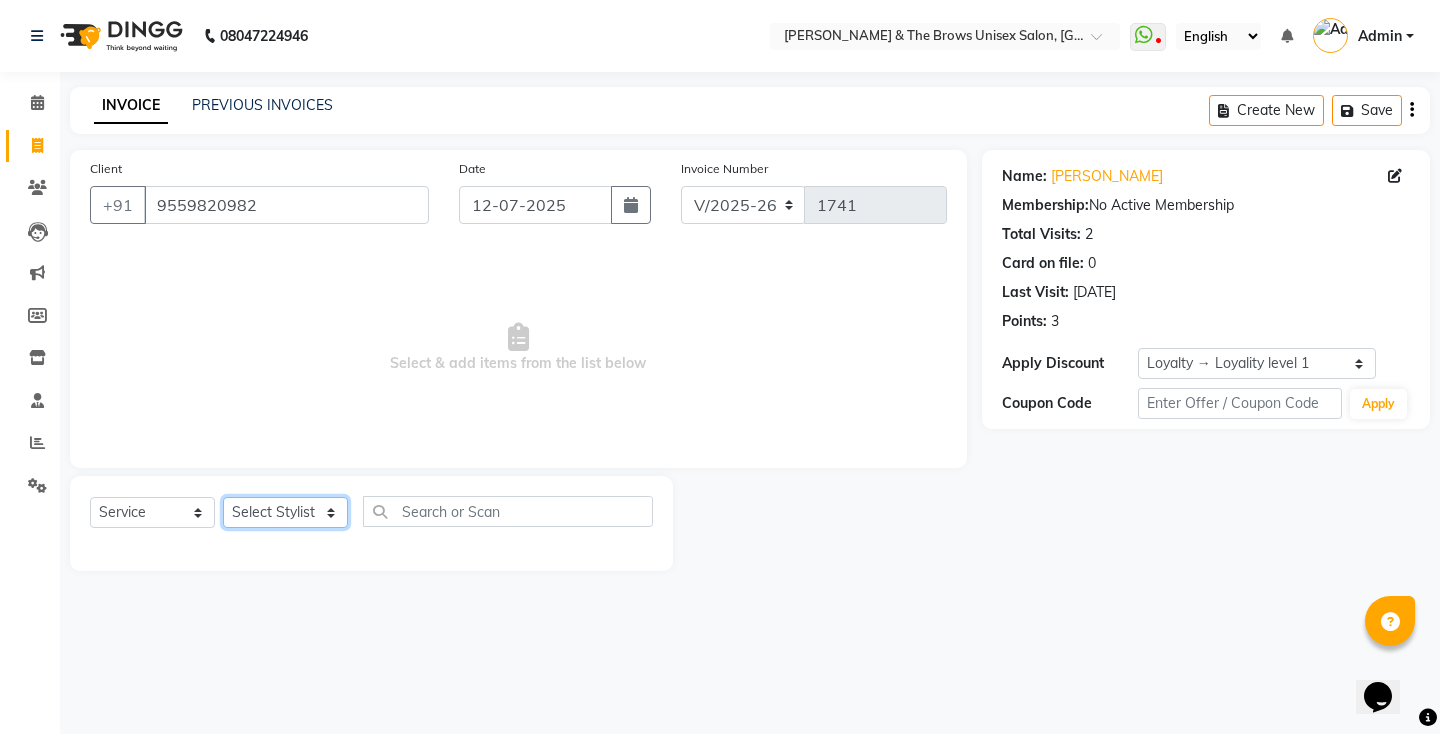 click on "Select Stylist[PERSON_NAME] manager [PERSON_NAME] ma'am owner[PERSON_NAME]" 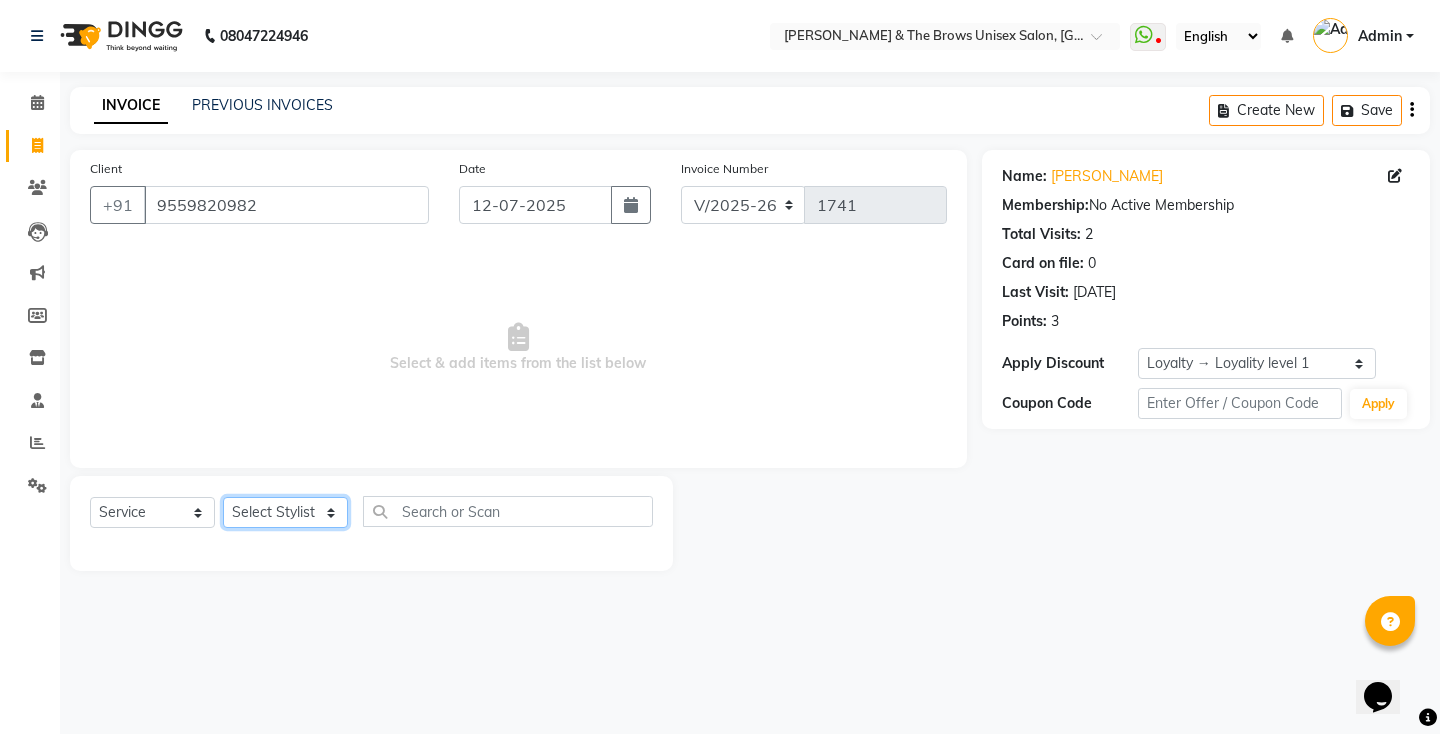 select on "35213" 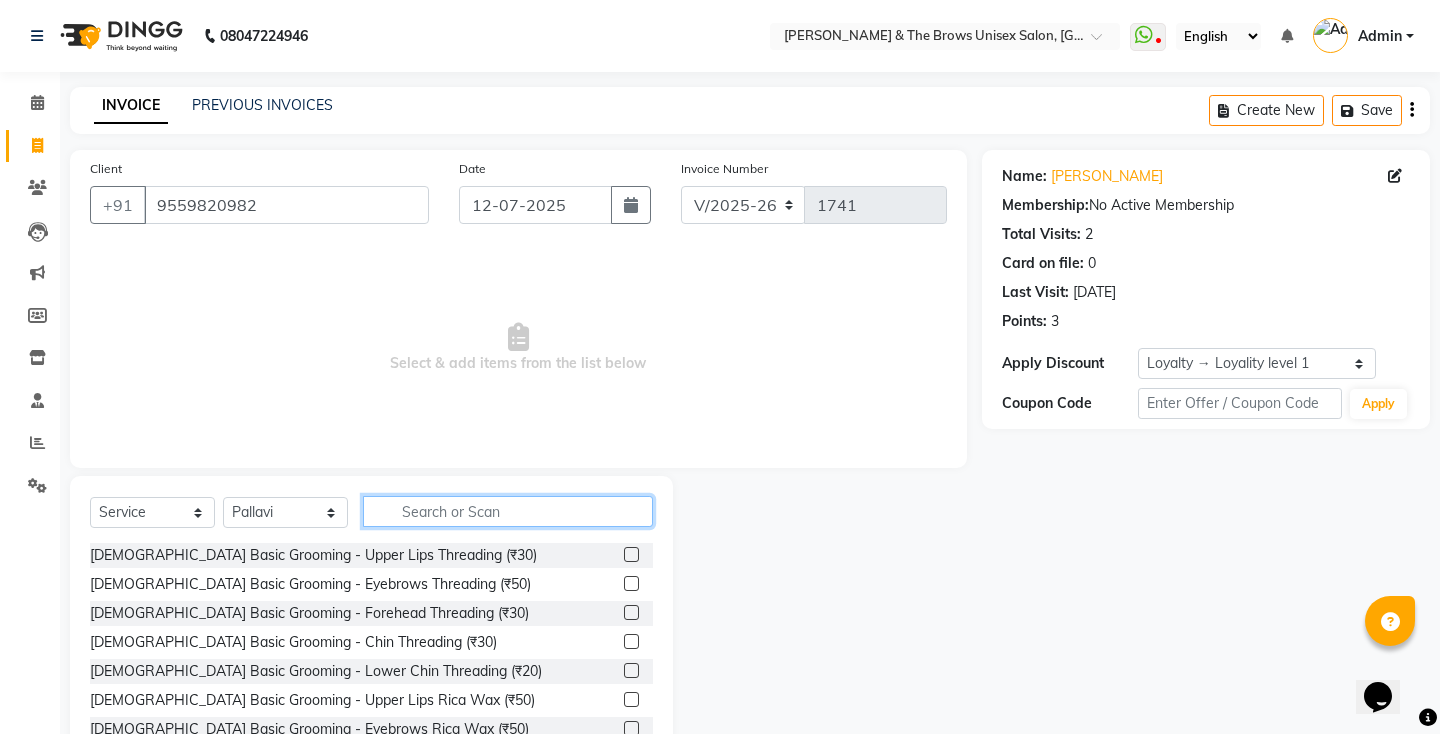 click 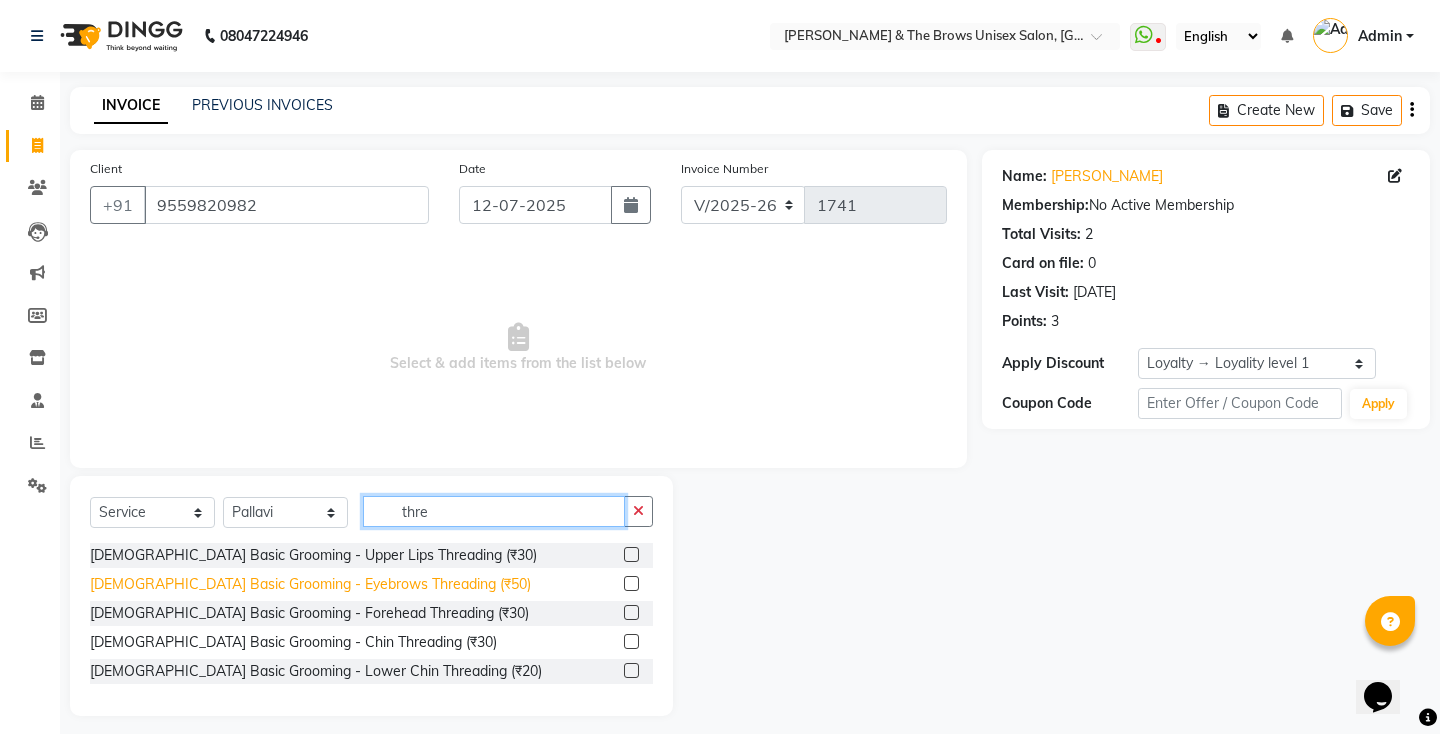 type on "thre" 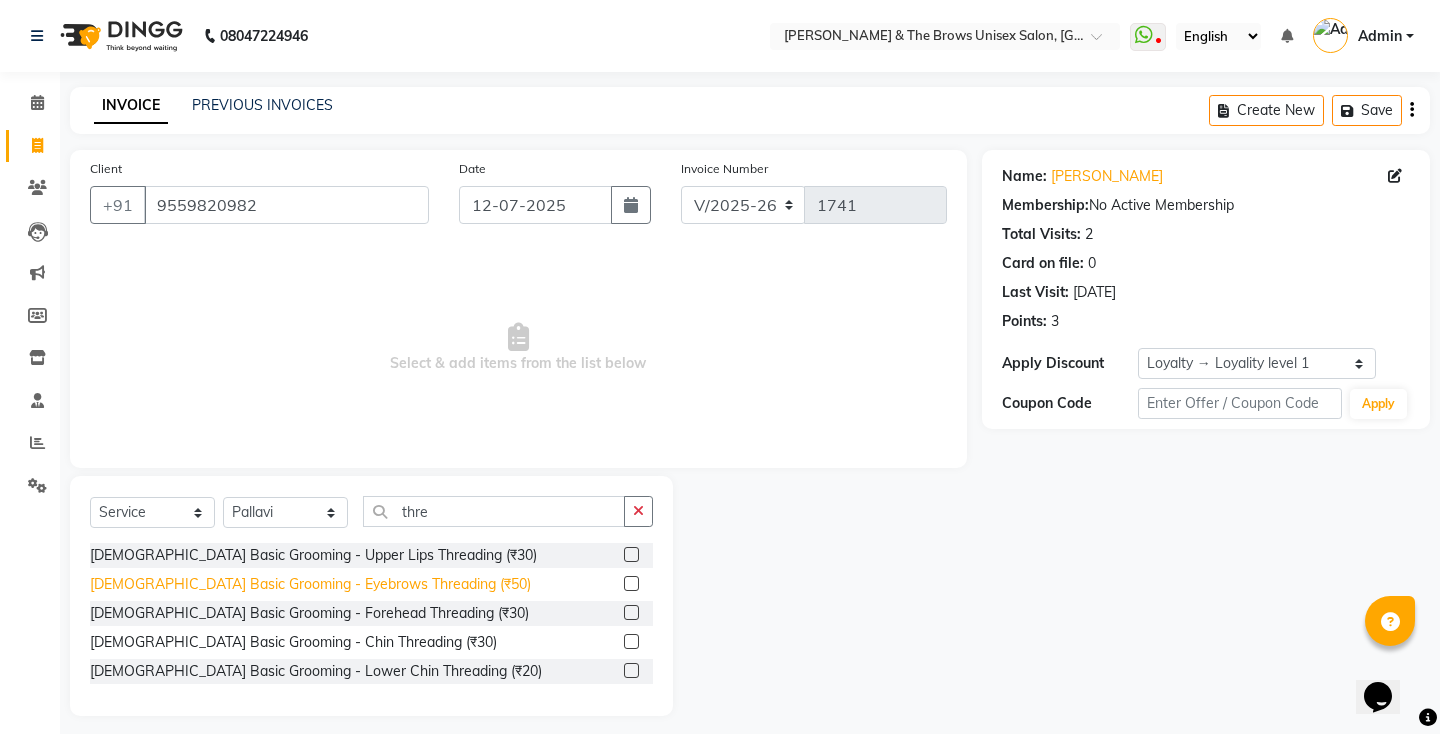 click on "[DEMOGRAPHIC_DATA] Basic Grooming - Eyebrows Threading (₹50)" 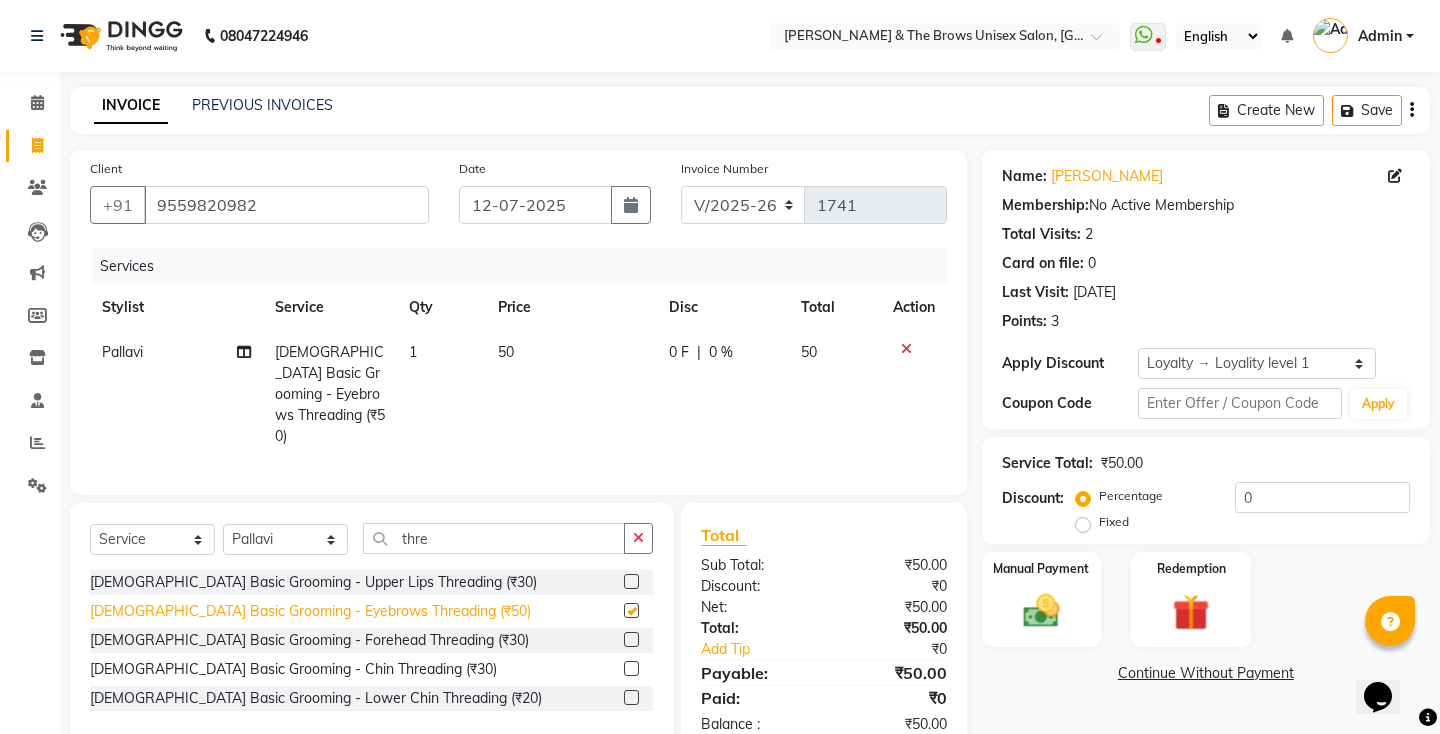 checkbox on "false" 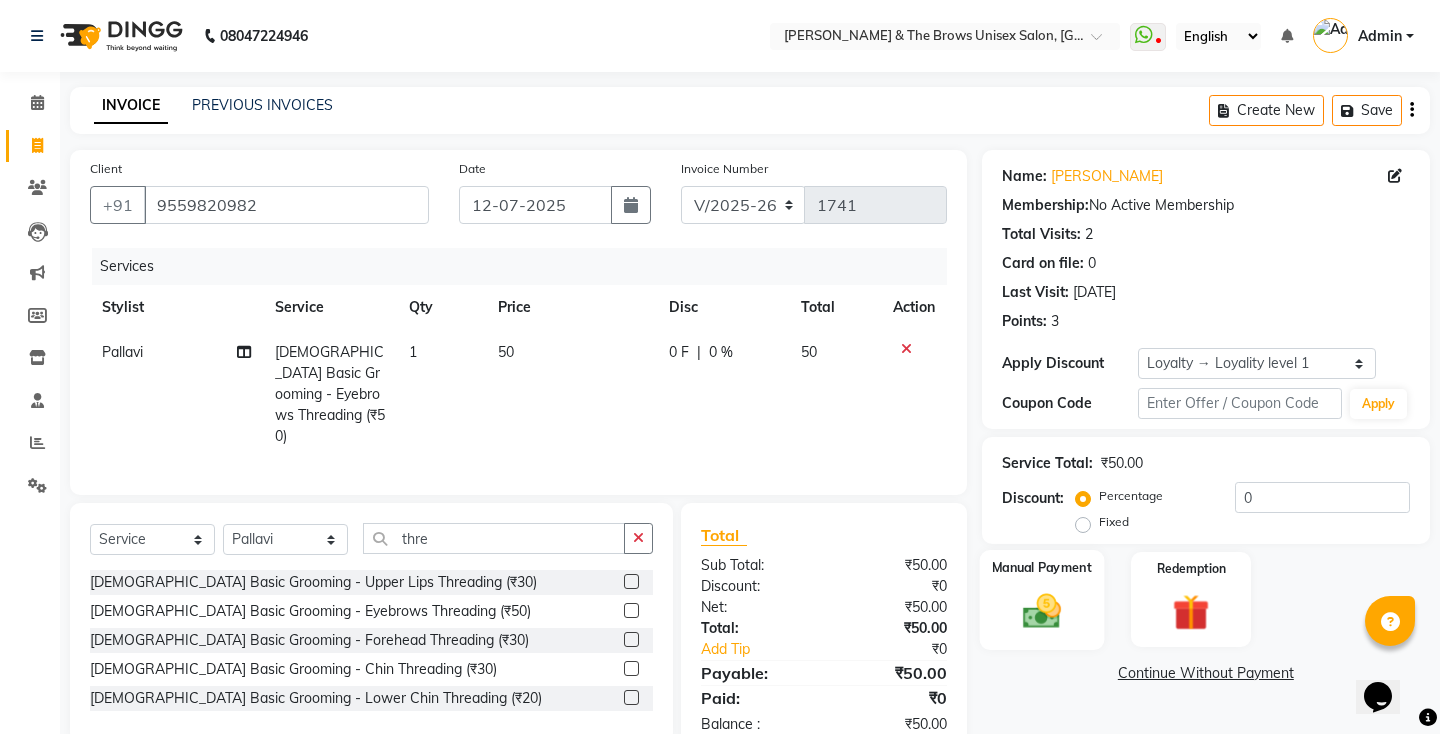 click 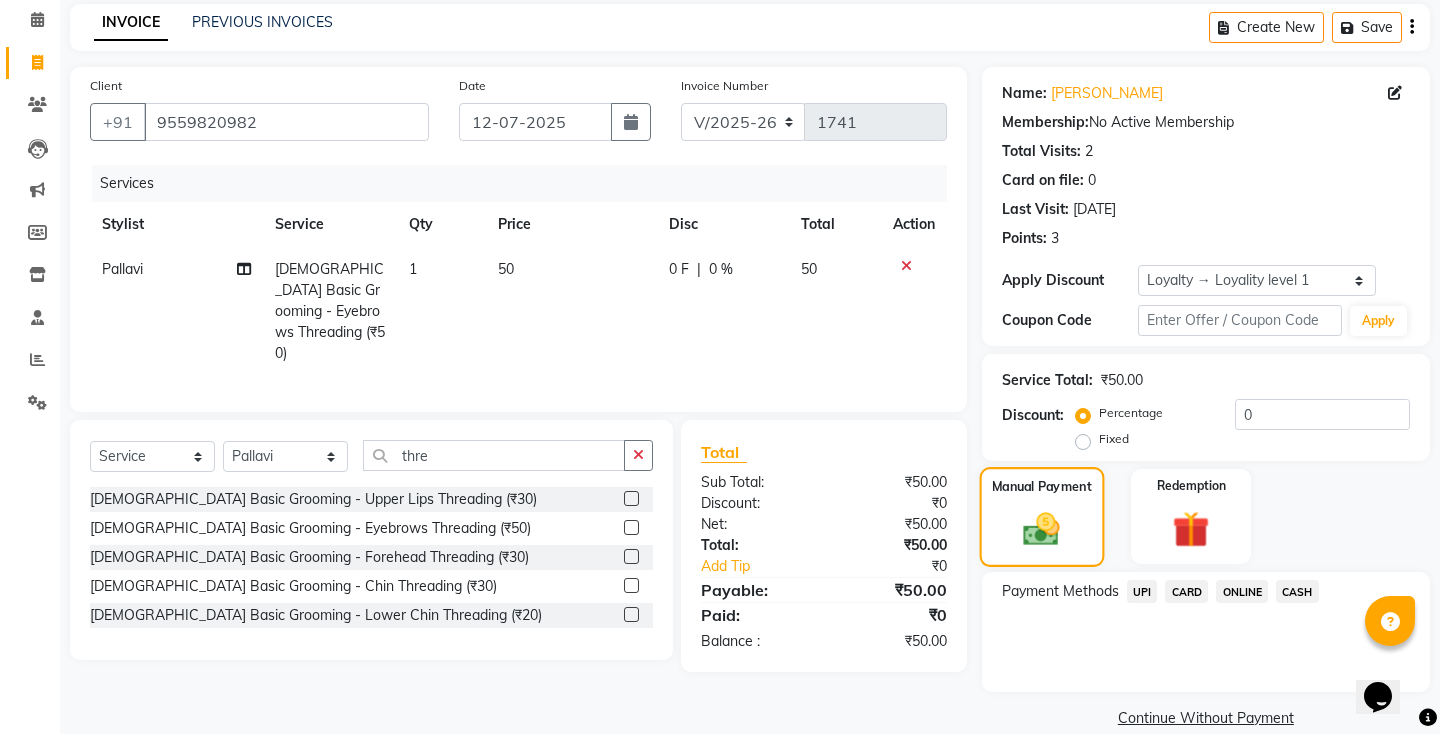 scroll, scrollTop: 89, scrollLeft: 0, axis: vertical 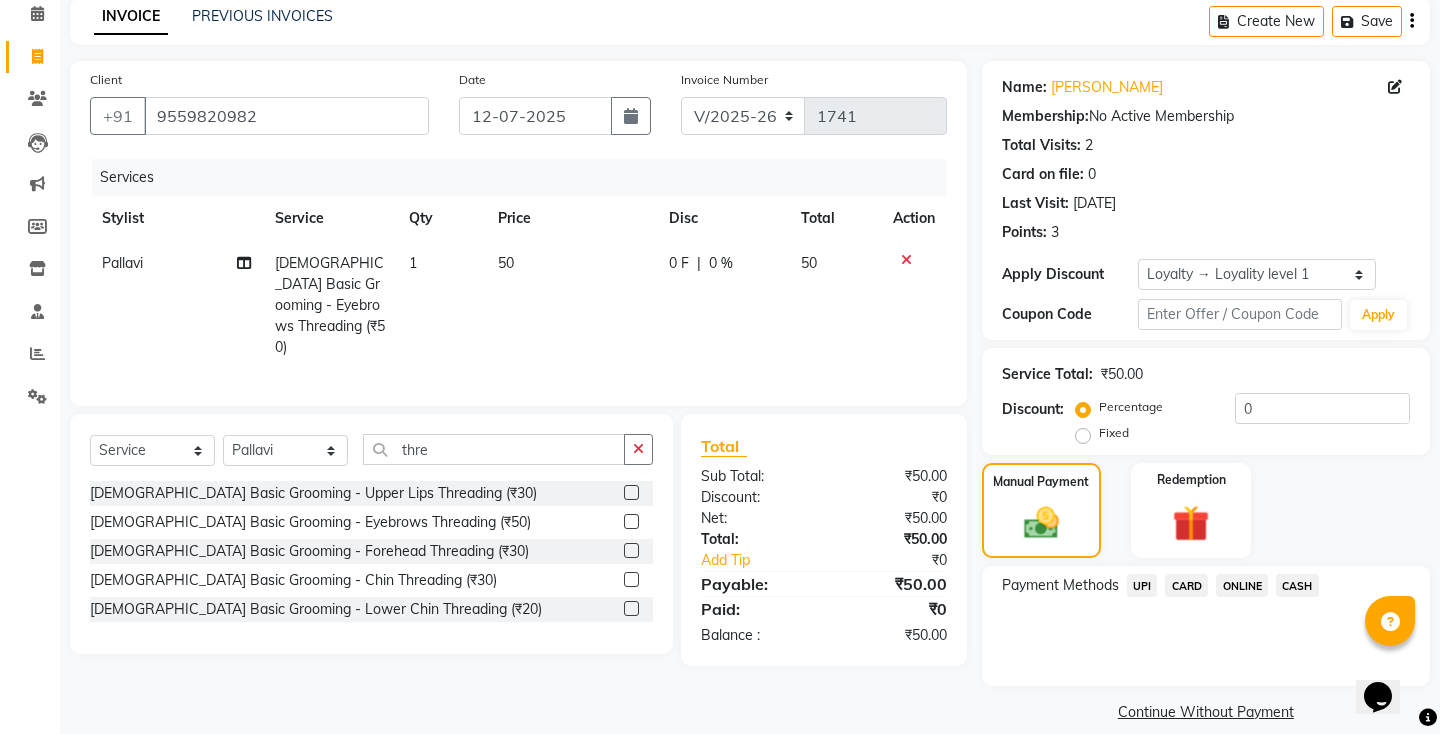 click on "UPI" 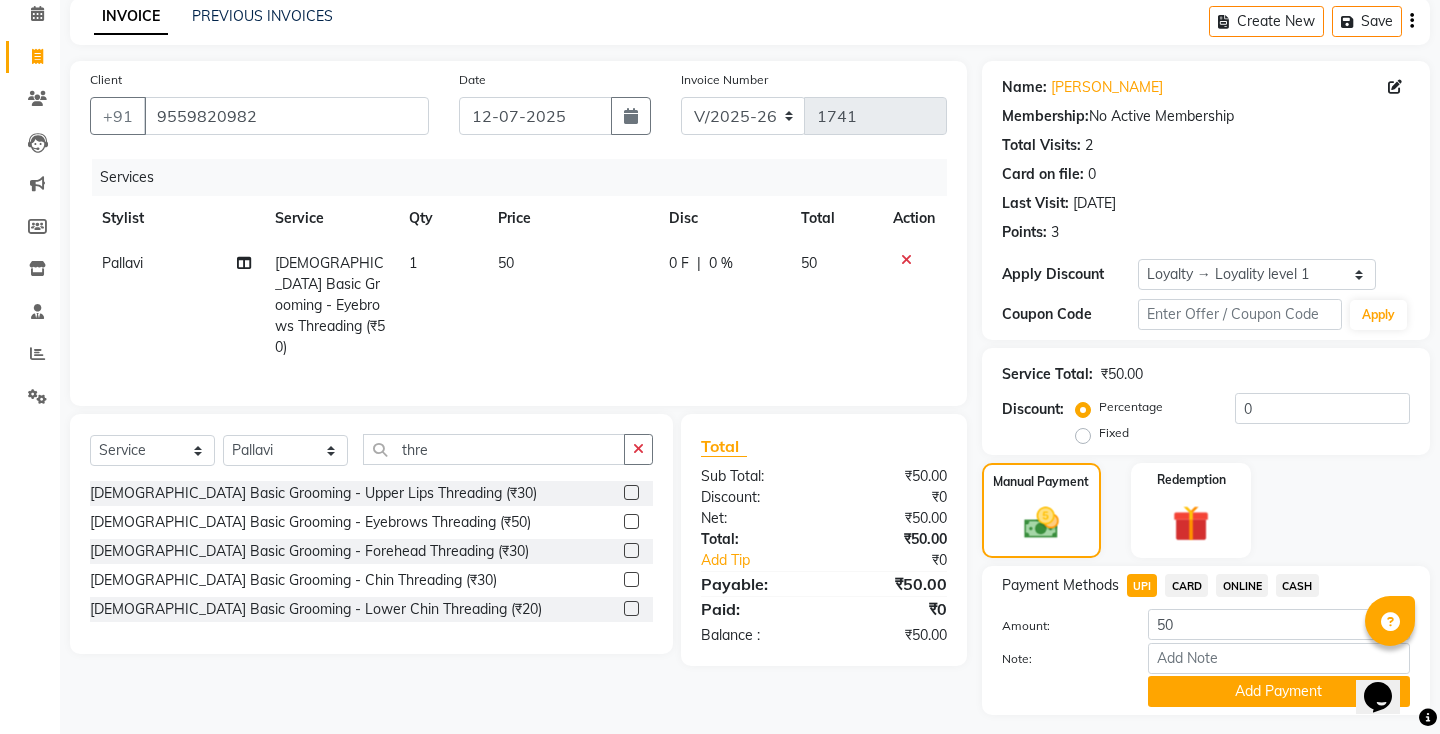 scroll, scrollTop: 118, scrollLeft: 0, axis: vertical 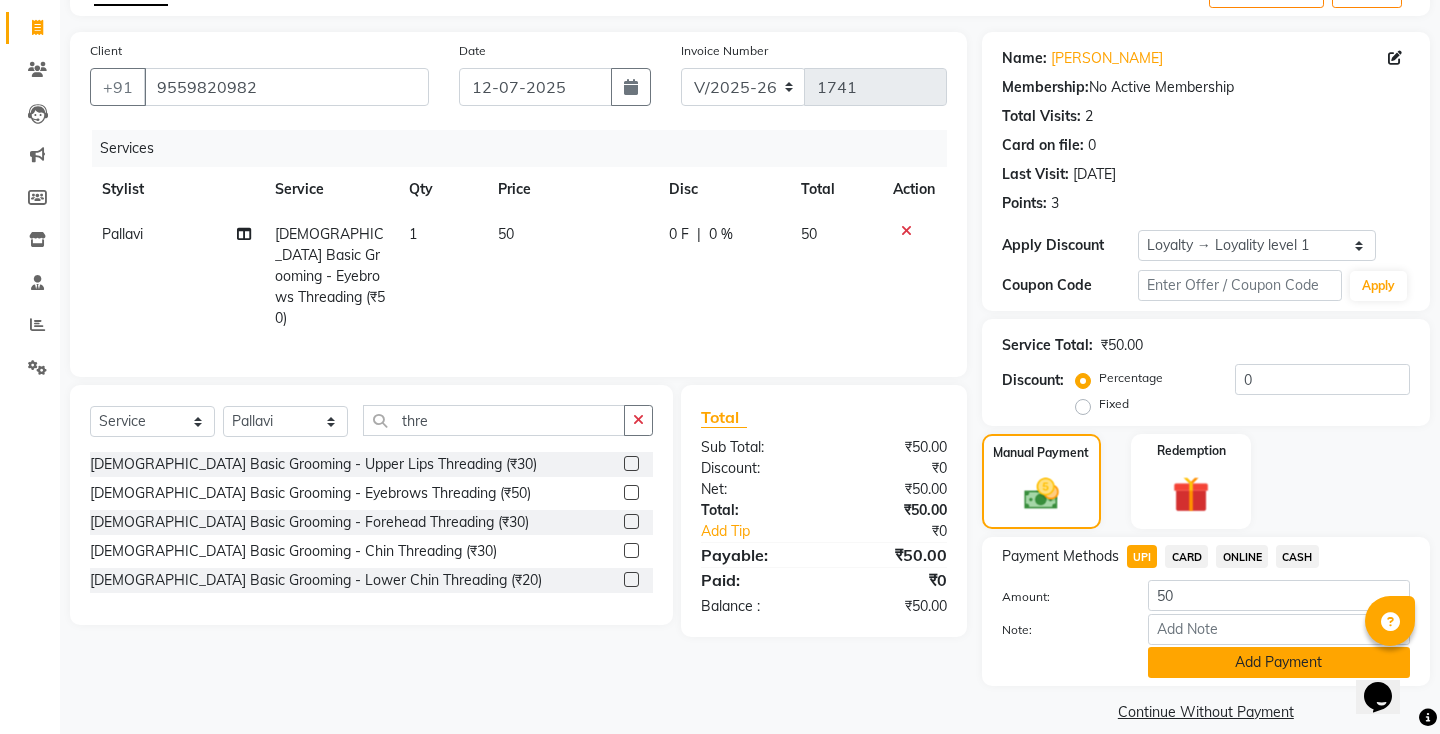 click on "Add Payment" 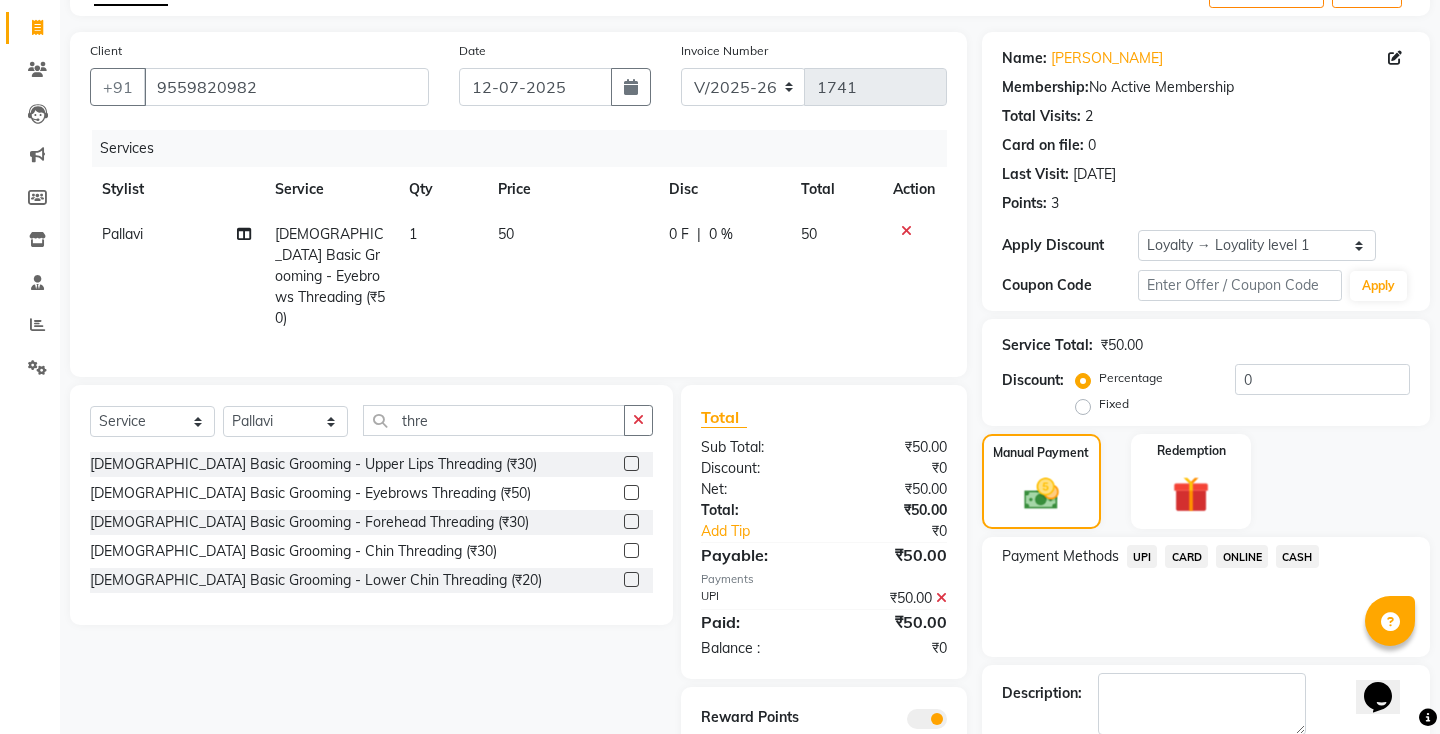scroll, scrollTop: 202, scrollLeft: 0, axis: vertical 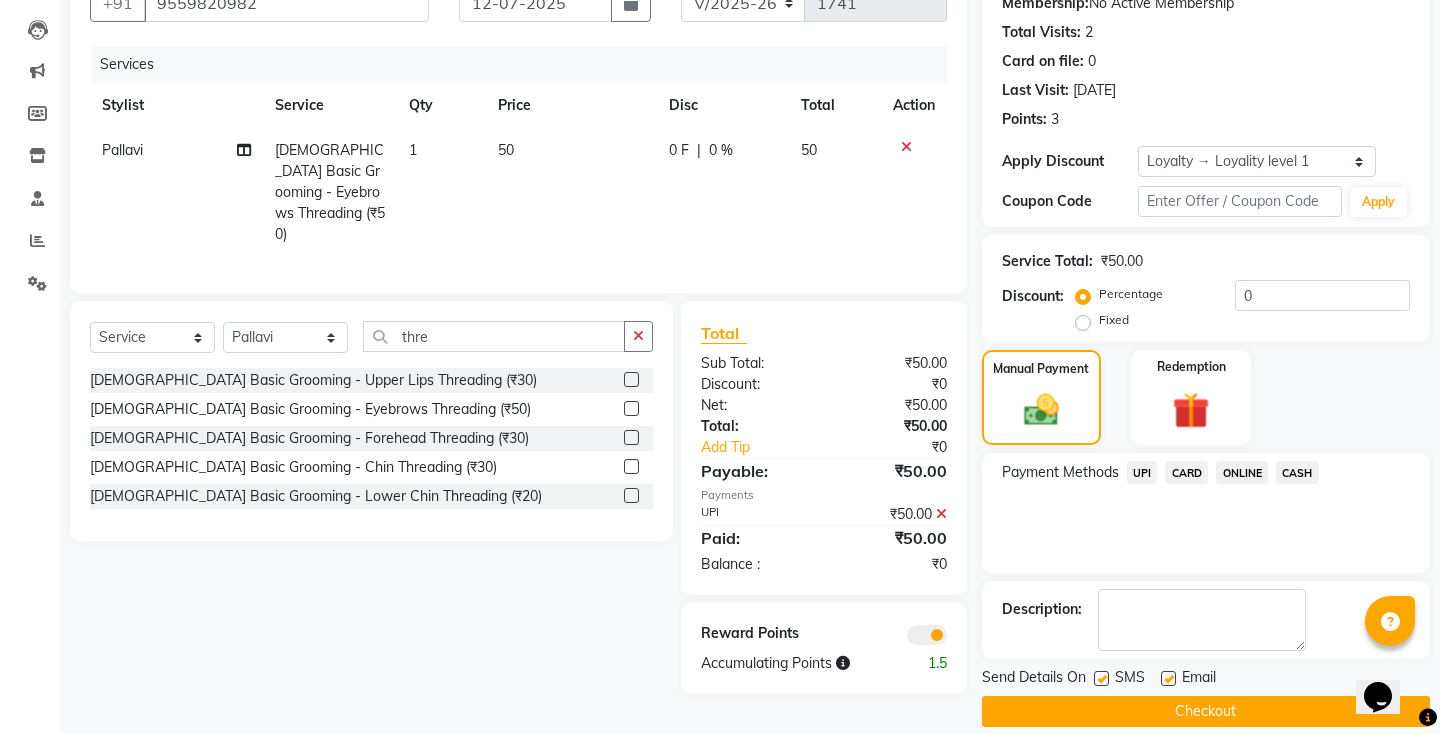 click 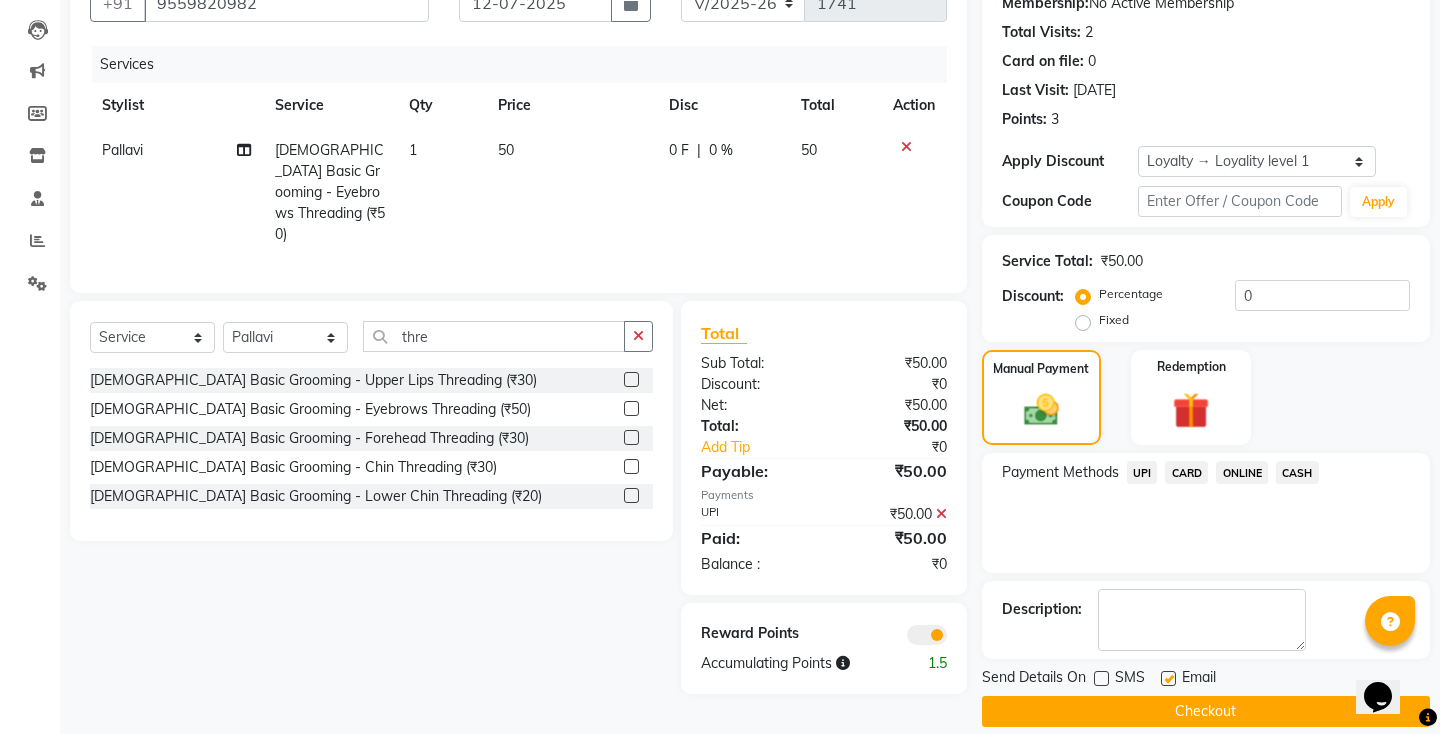click on "Checkout" 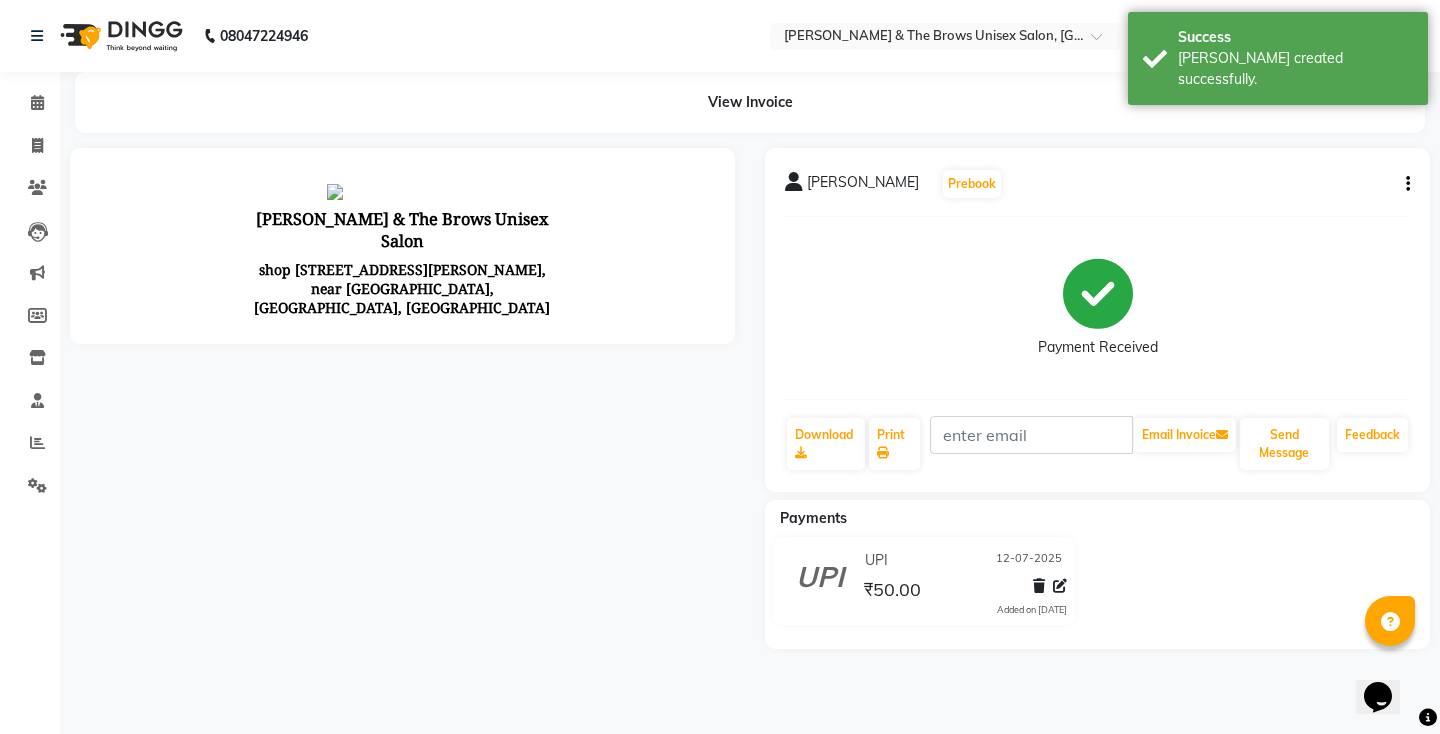 scroll, scrollTop: 0, scrollLeft: 0, axis: both 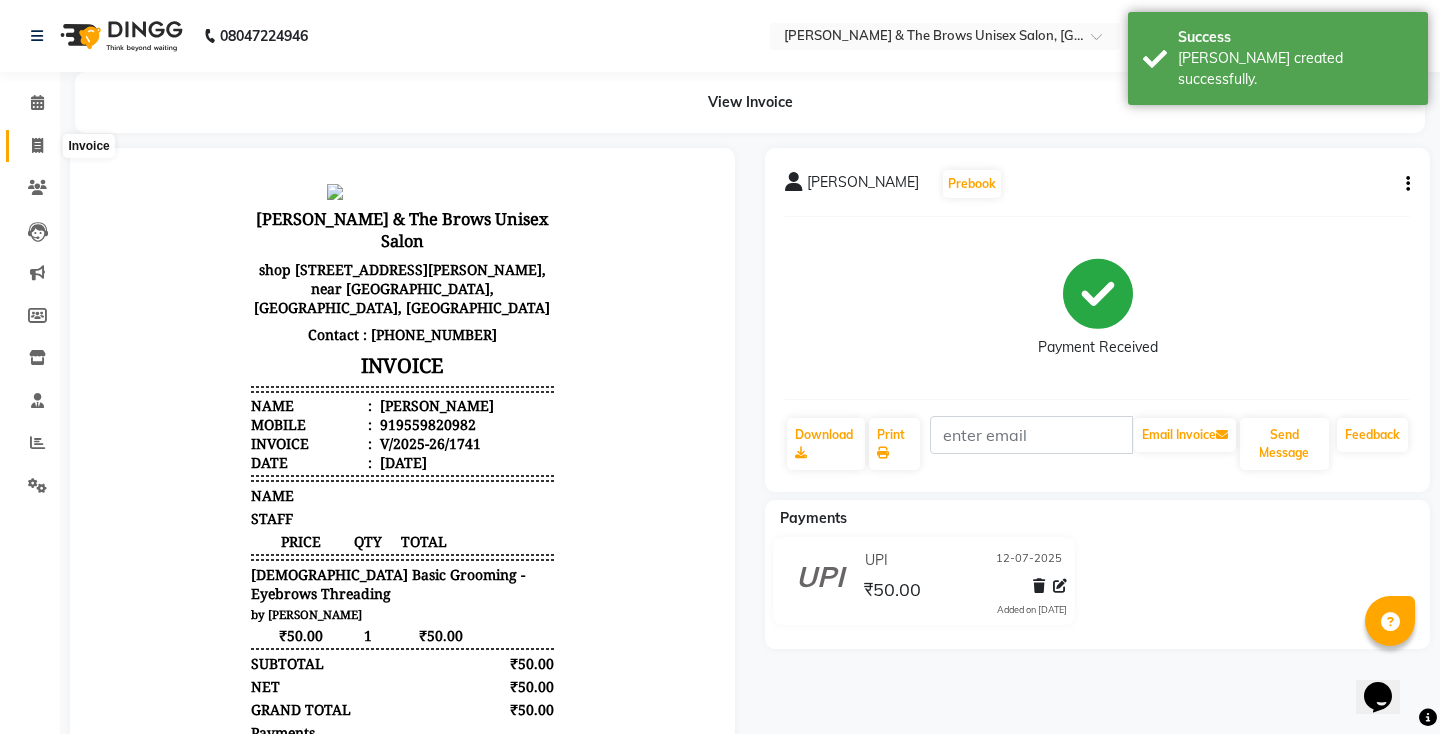 click 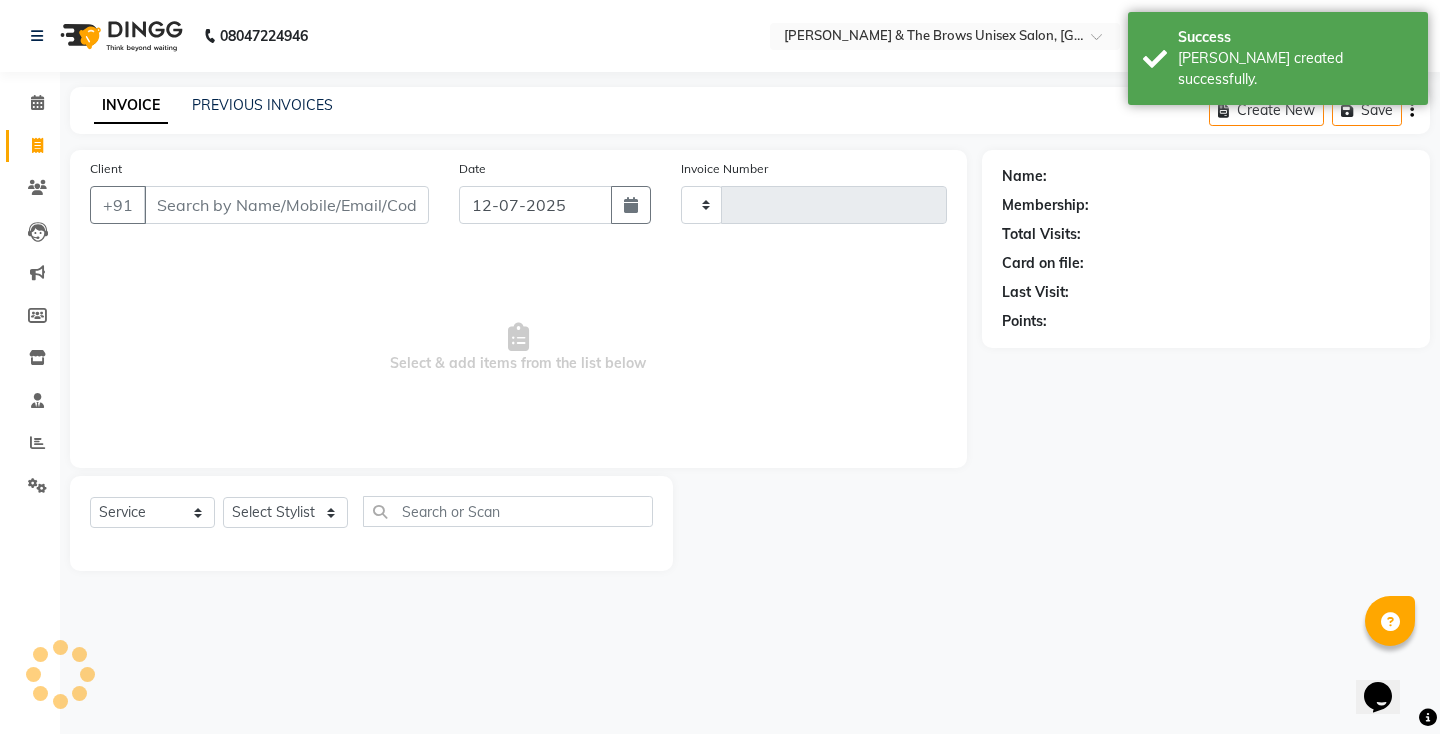 type on "1742" 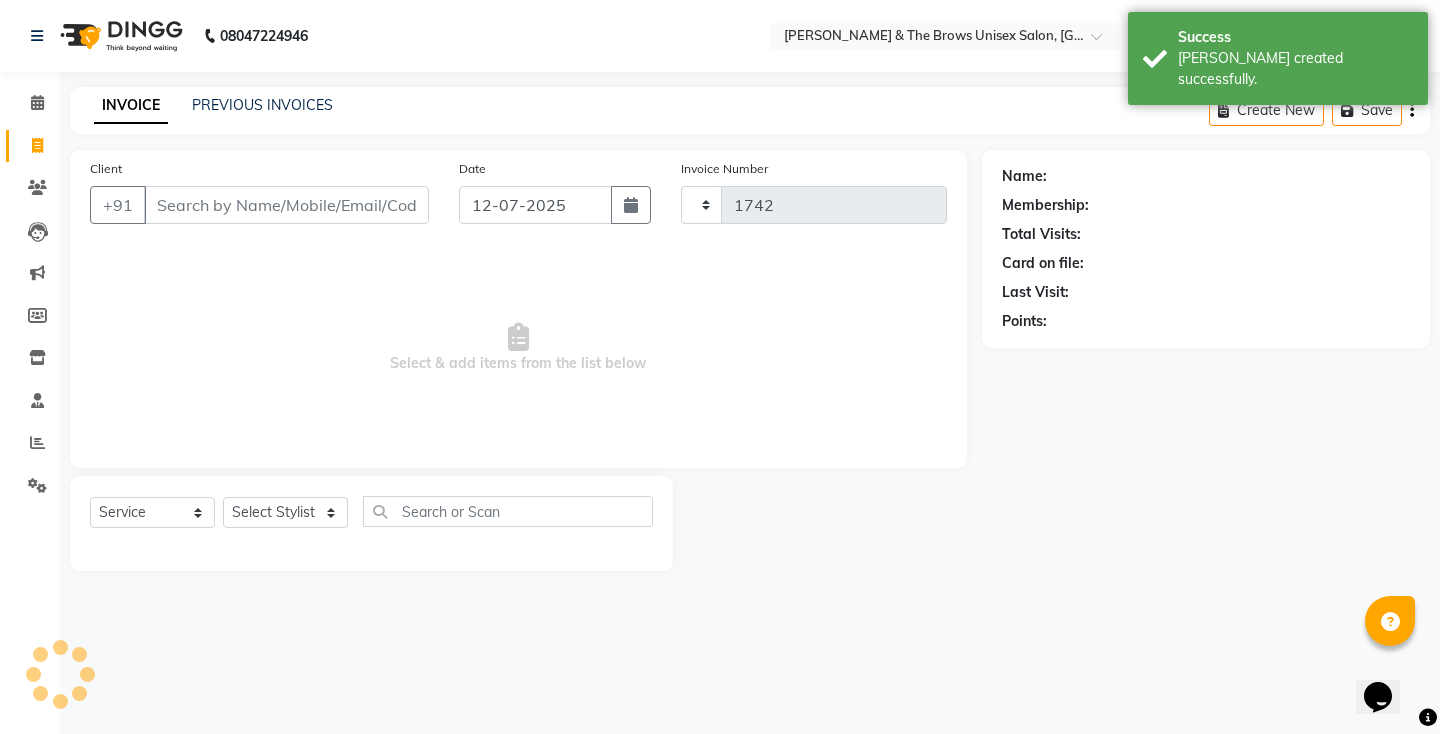select on "872" 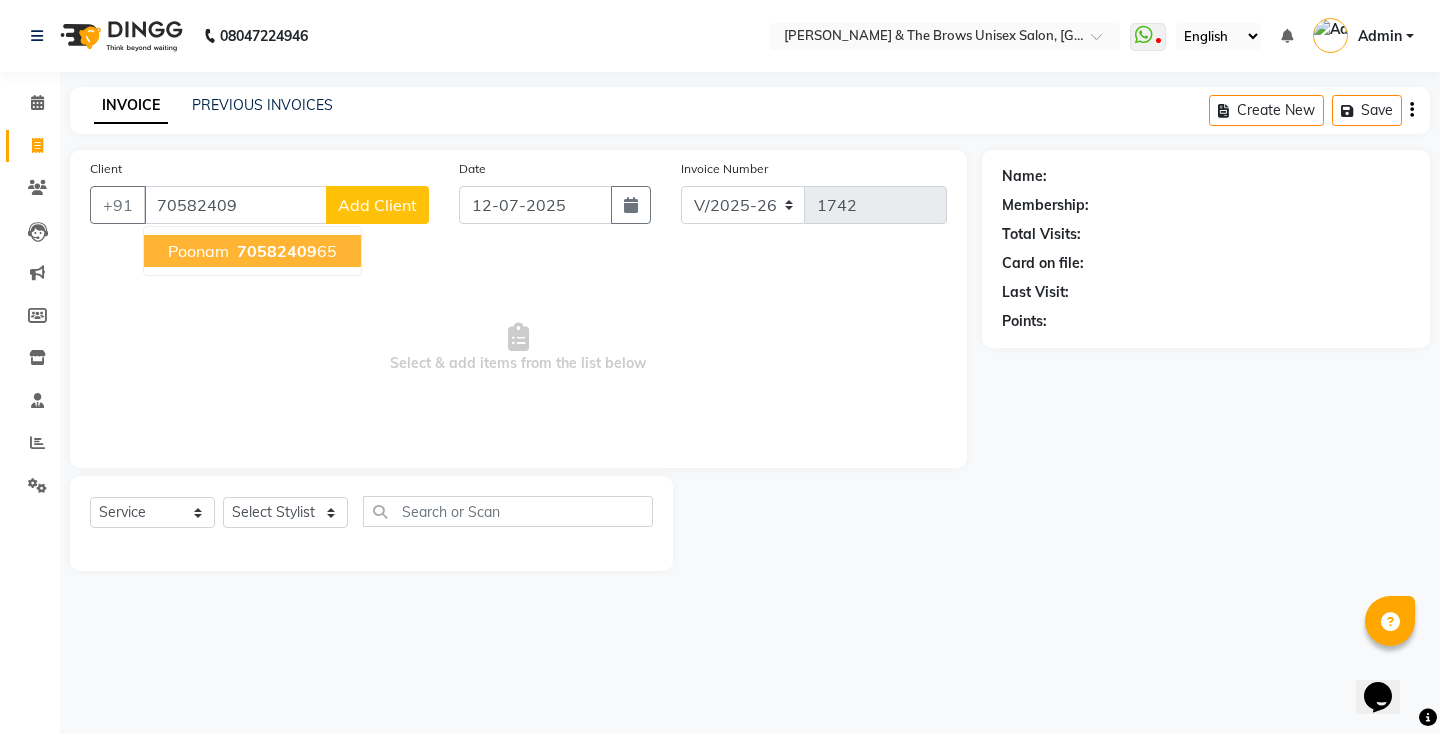 click on "70582409" at bounding box center [277, 251] 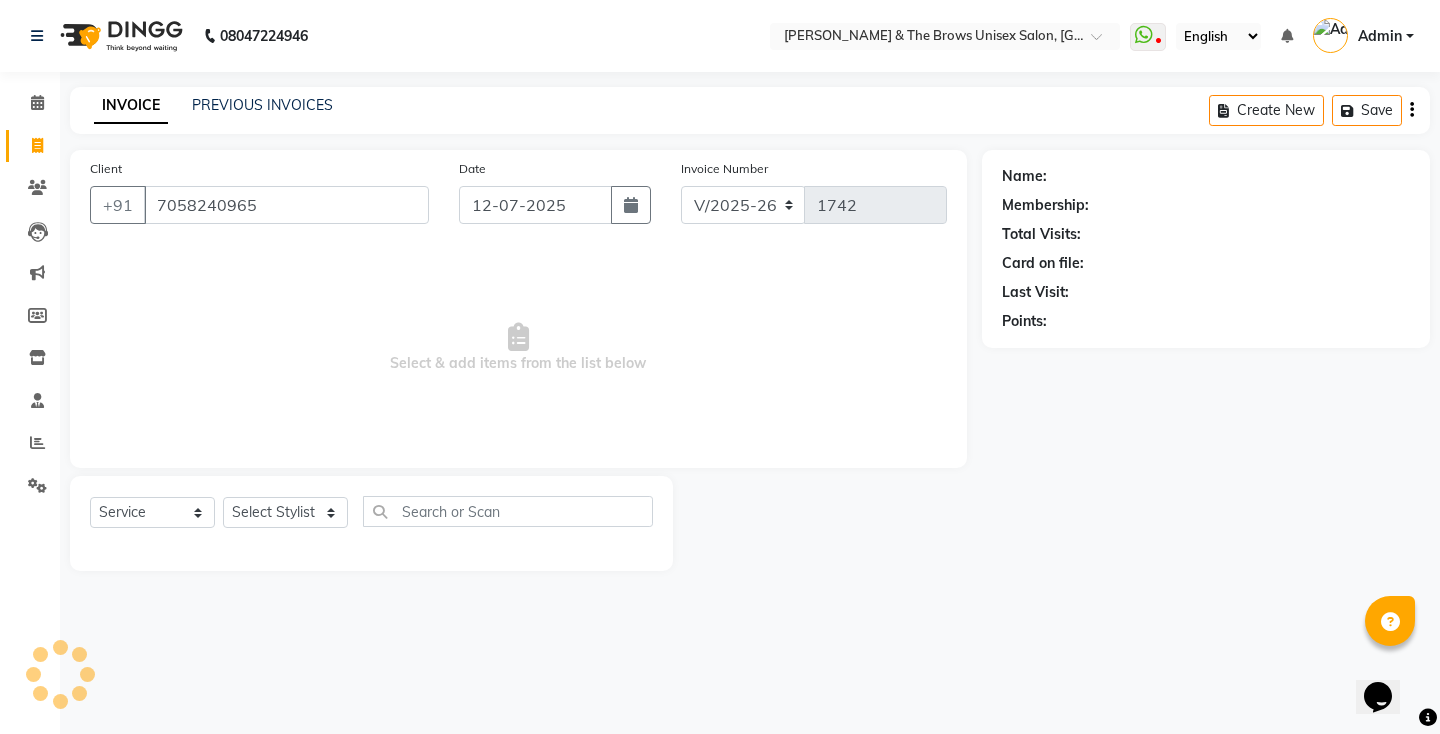 type on "7058240965" 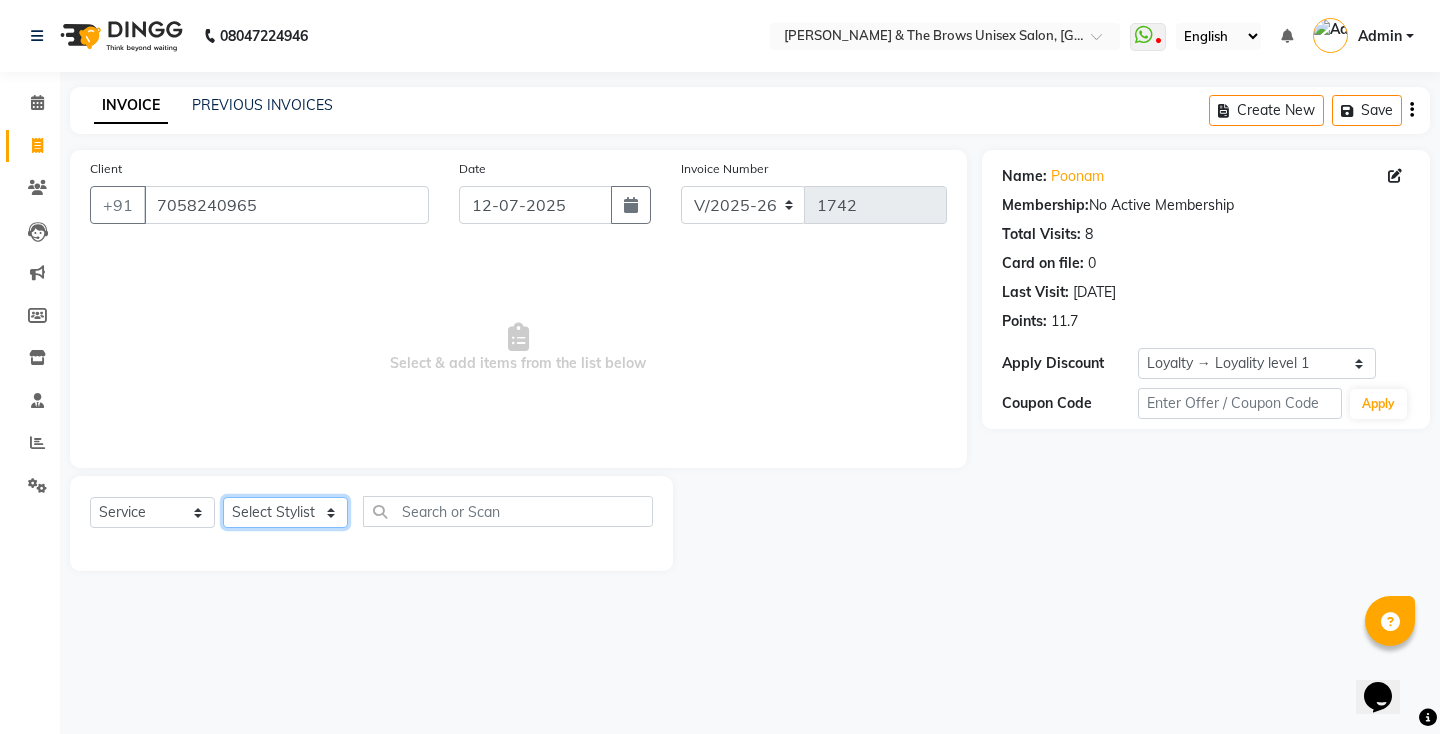 click on "Select Stylist[PERSON_NAME] manager [PERSON_NAME] ma'am owner[PERSON_NAME]" 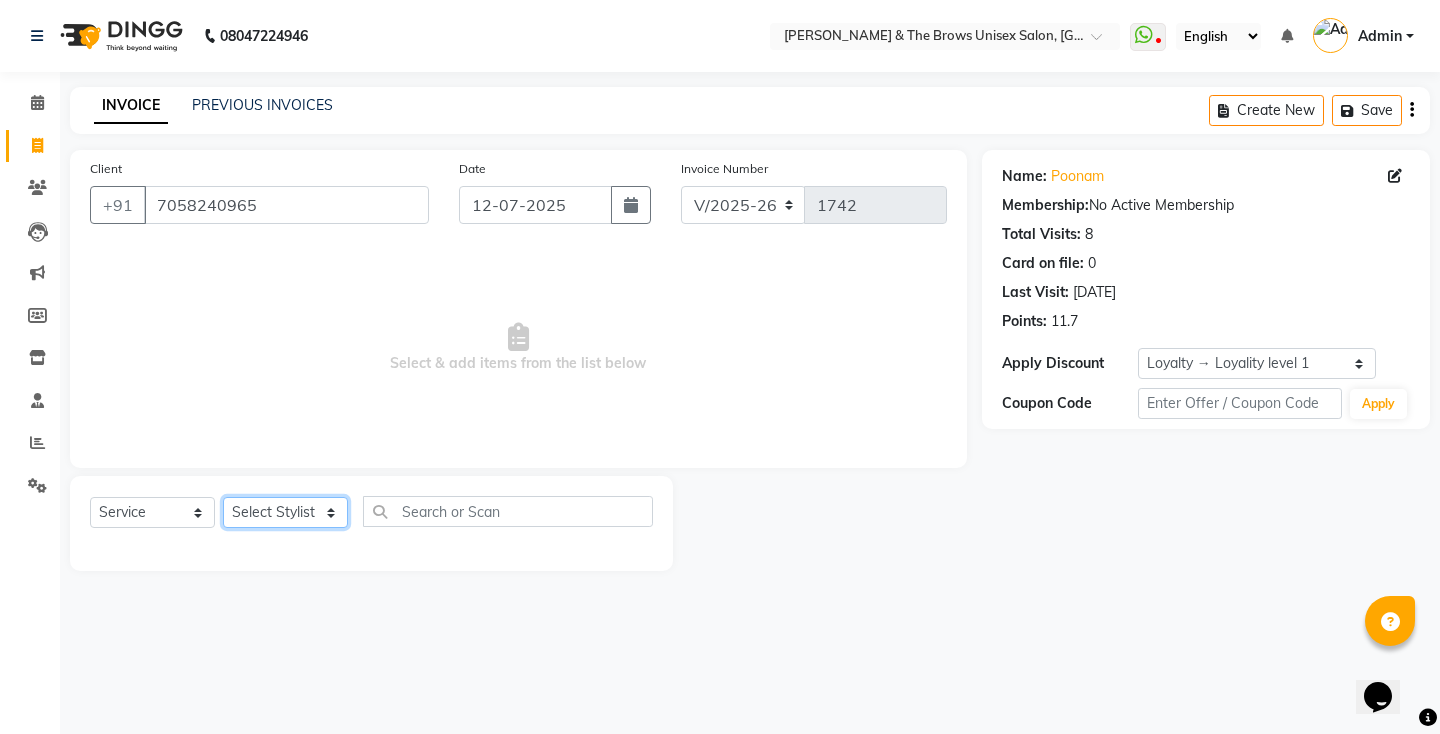 select on "35213" 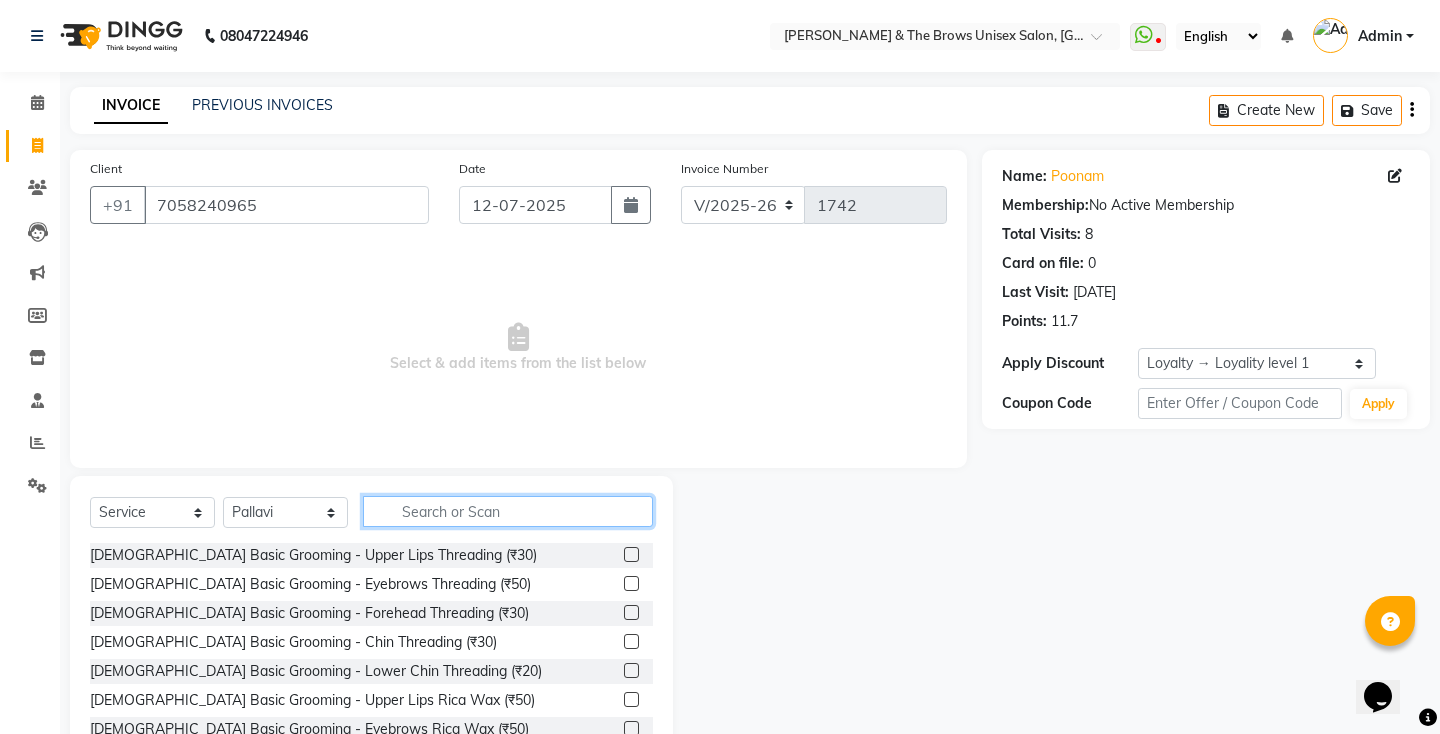 click 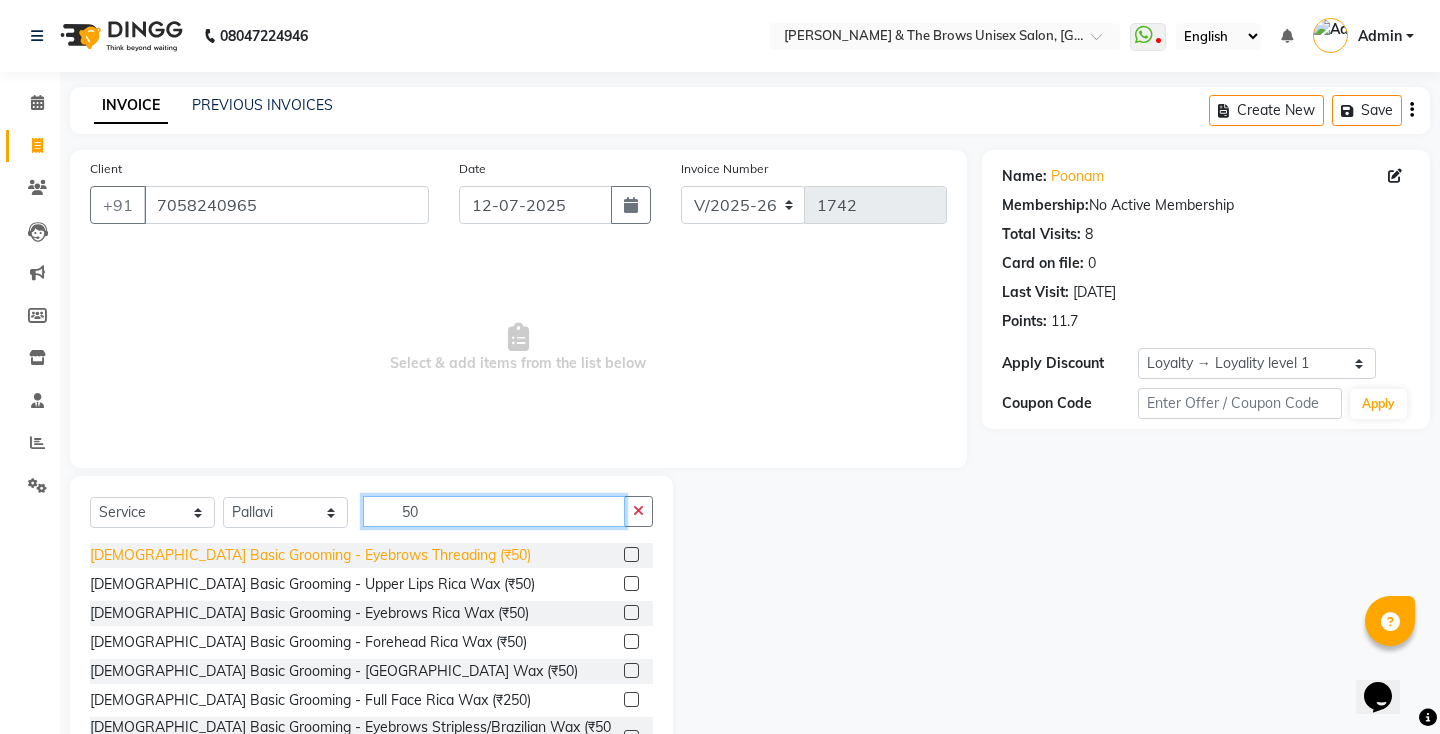 type on "50" 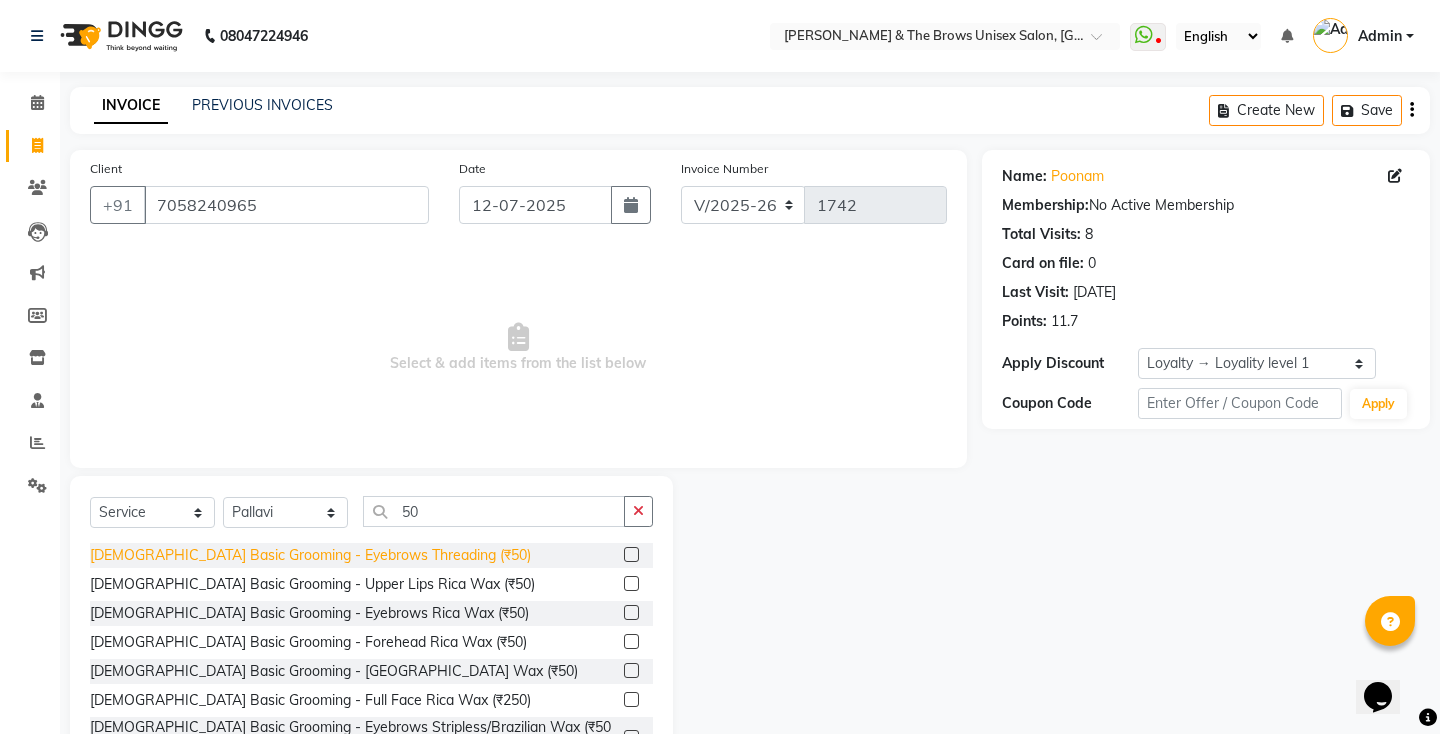 click on "[DEMOGRAPHIC_DATA] Basic Grooming - Eyebrows Threading (₹50)" 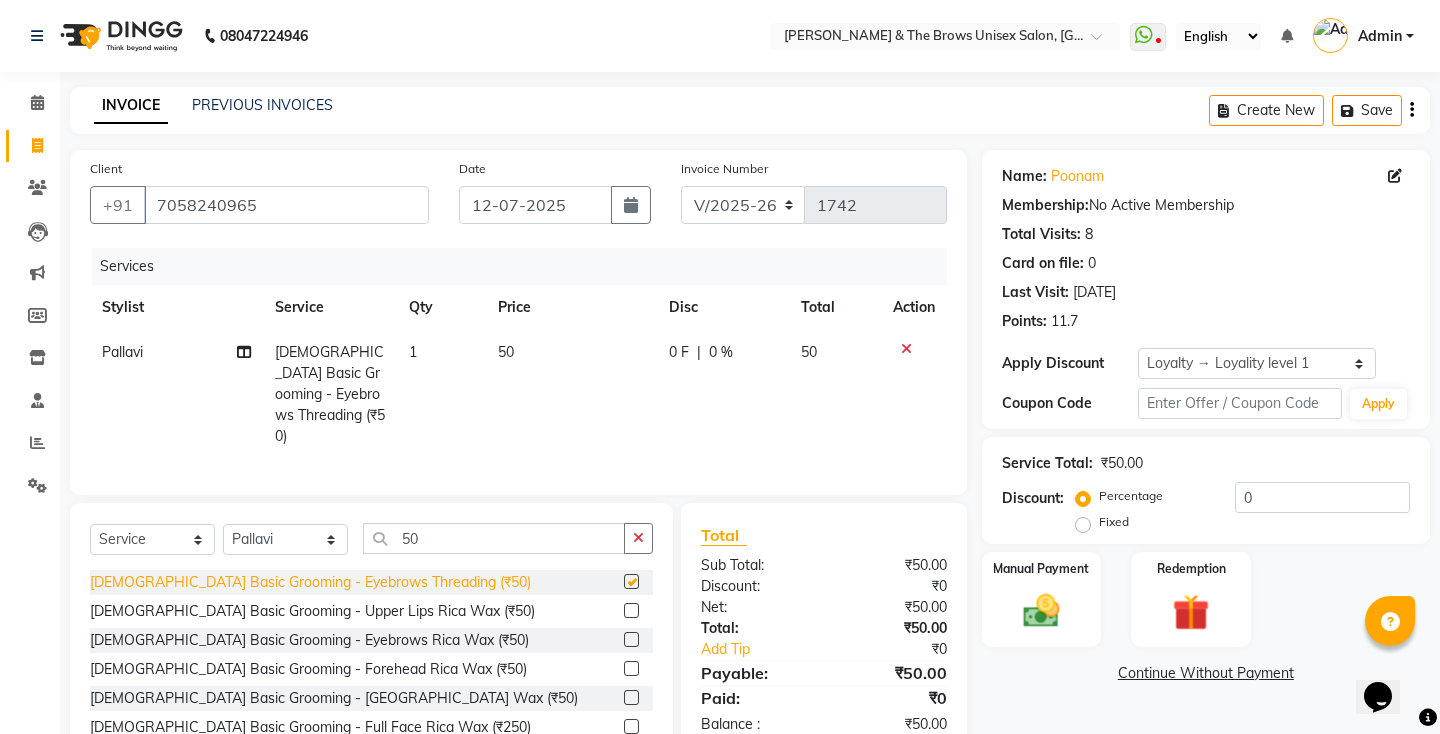 checkbox on "false" 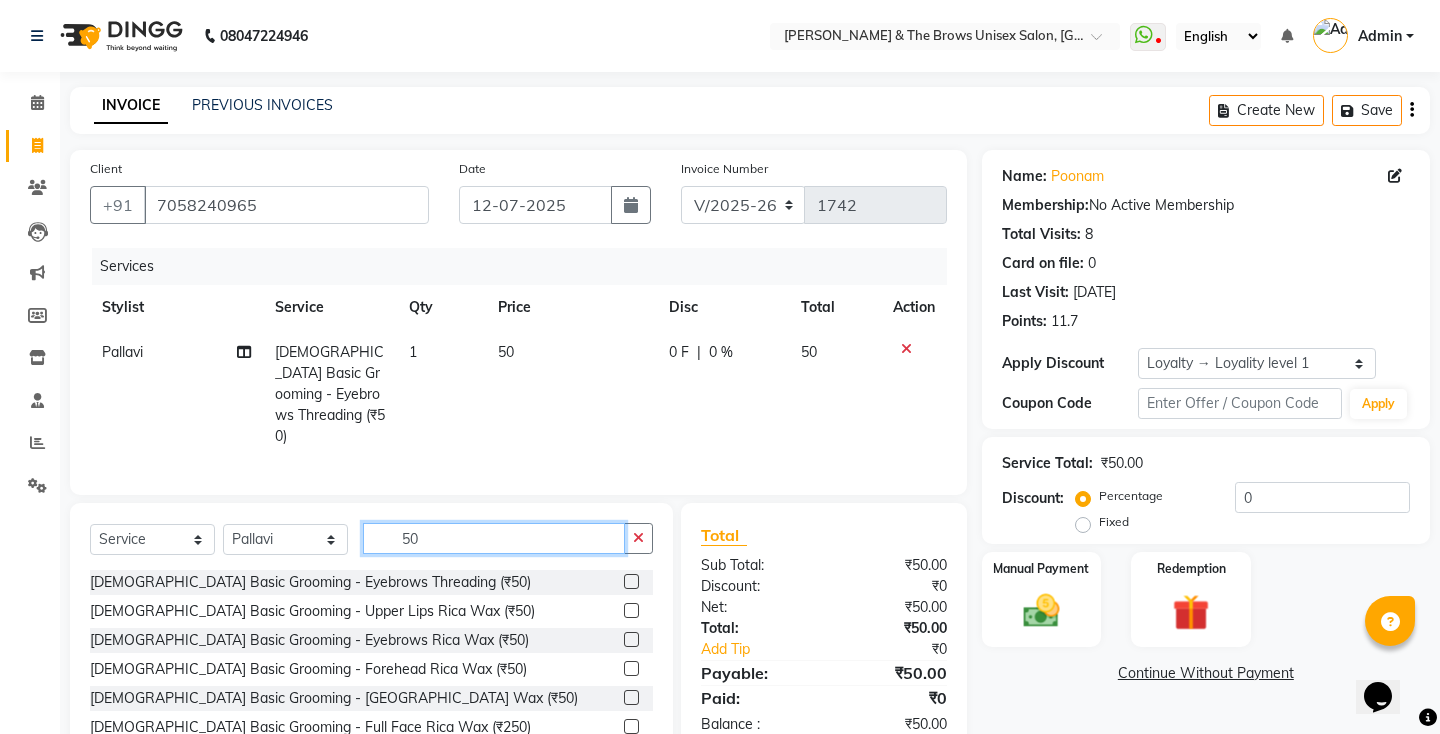 click on "50" 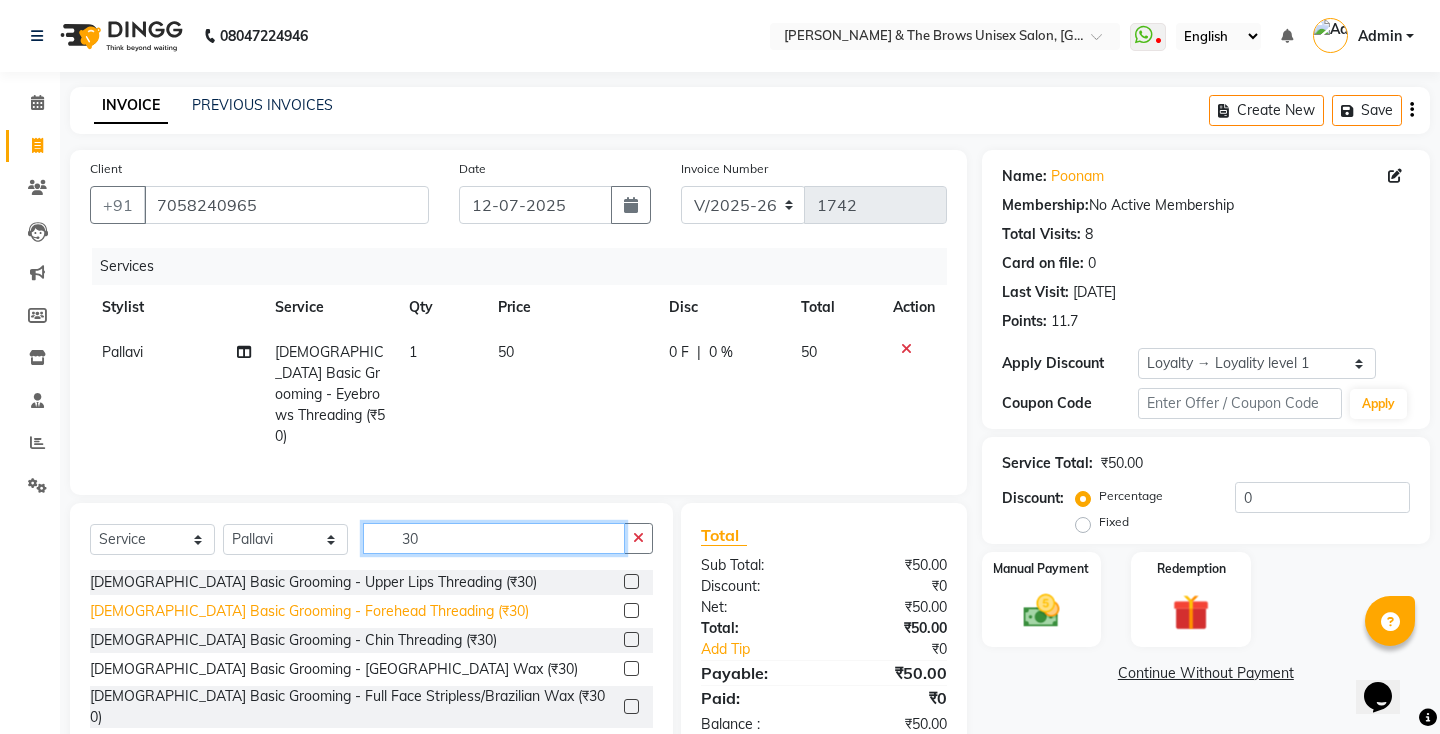type on "30" 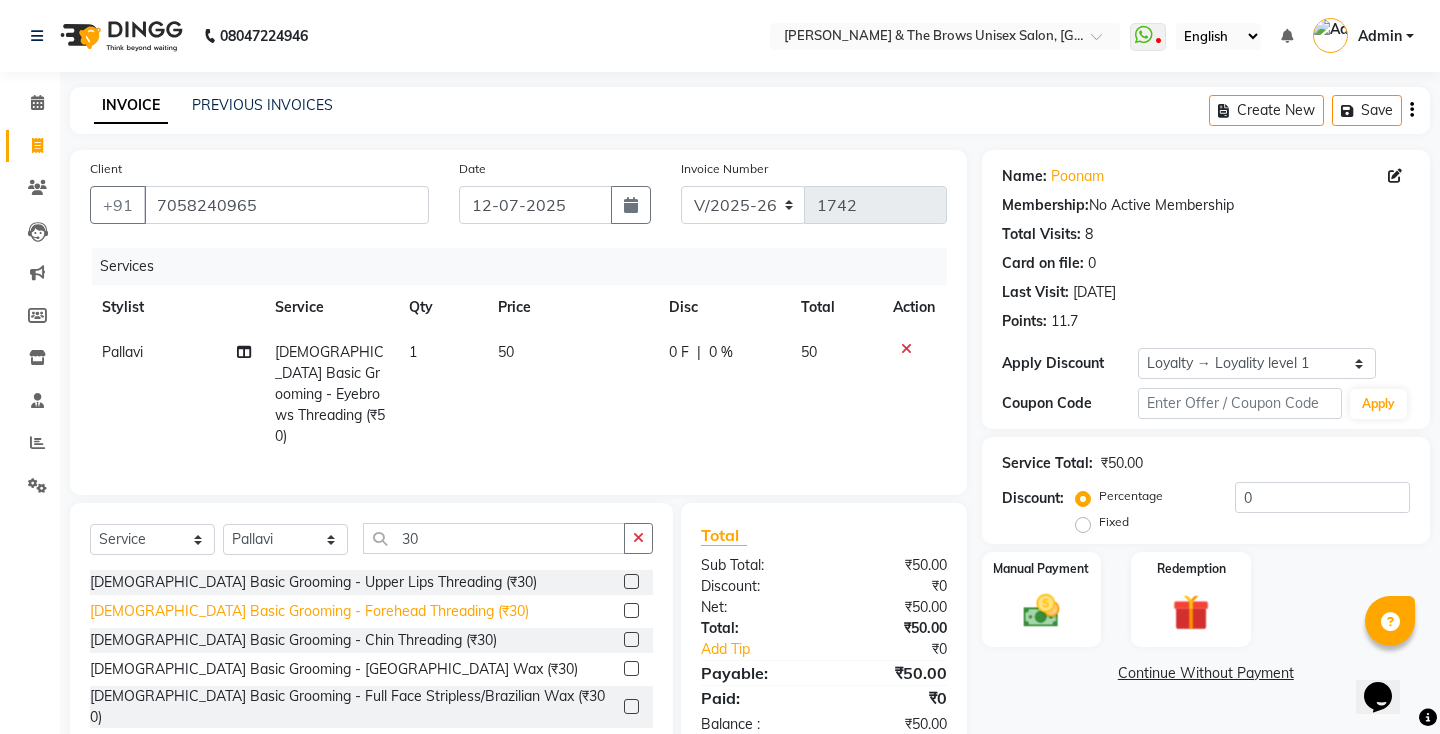 click on "[DEMOGRAPHIC_DATA] Basic Grooming - Forehead Threading (₹30)" 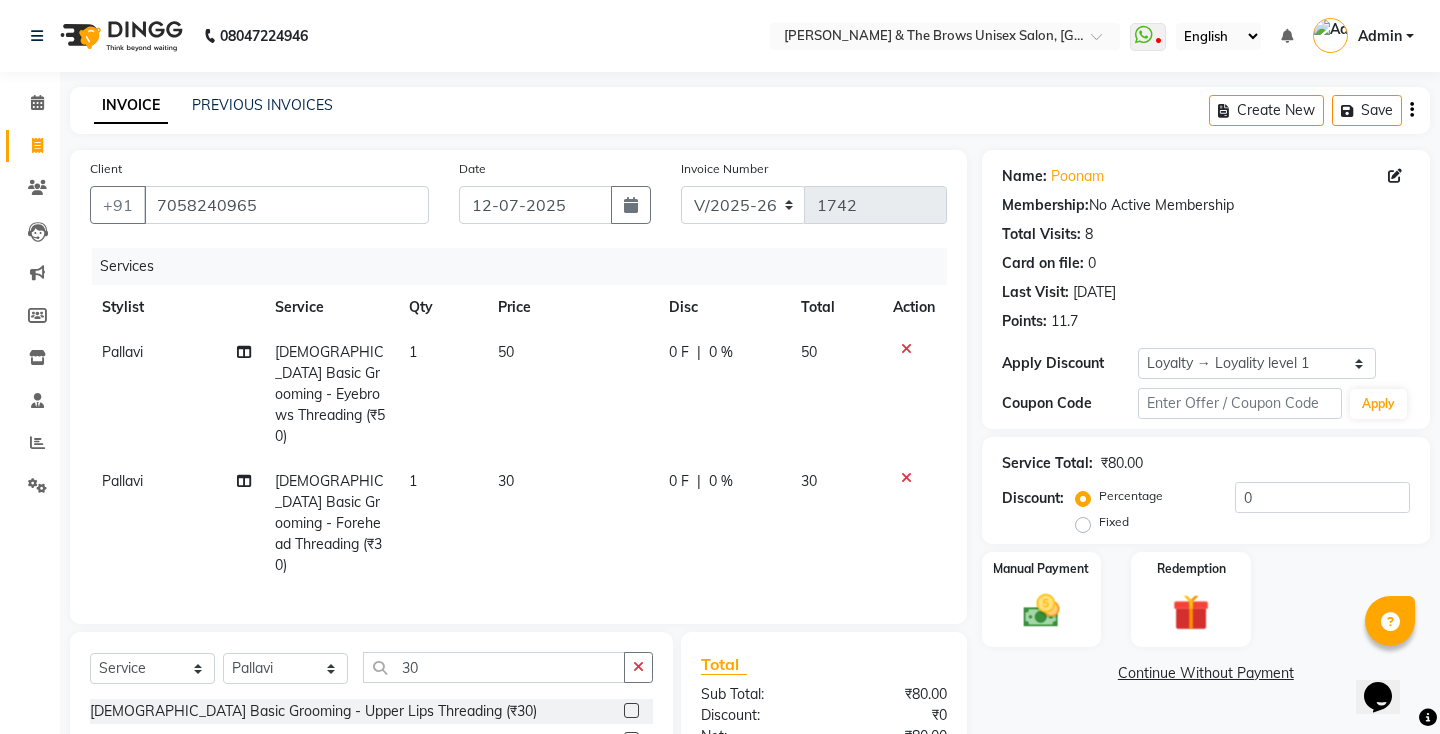 checkbox on "false" 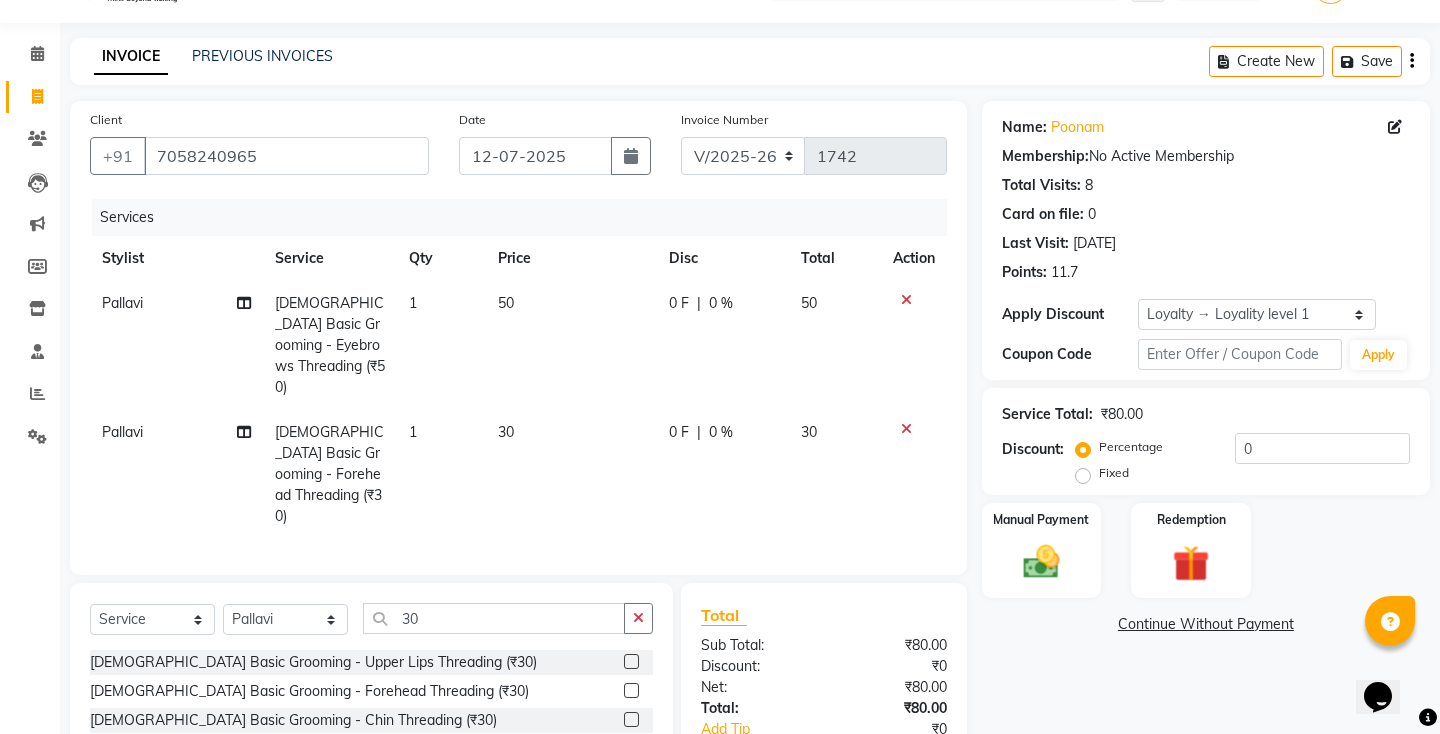scroll, scrollTop: 51, scrollLeft: 0, axis: vertical 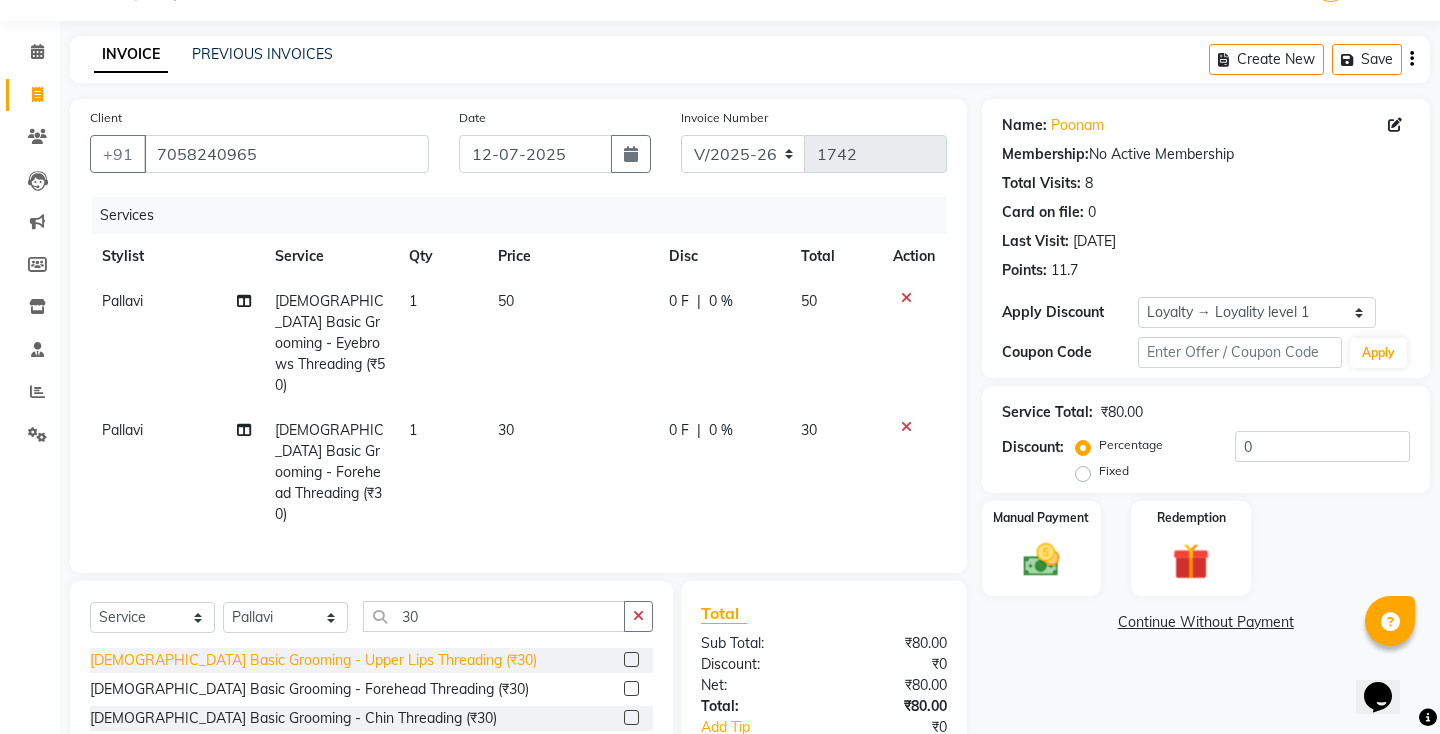 click on "[DEMOGRAPHIC_DATA] Basic Grooming - Upper Lips Threading (₹30)" 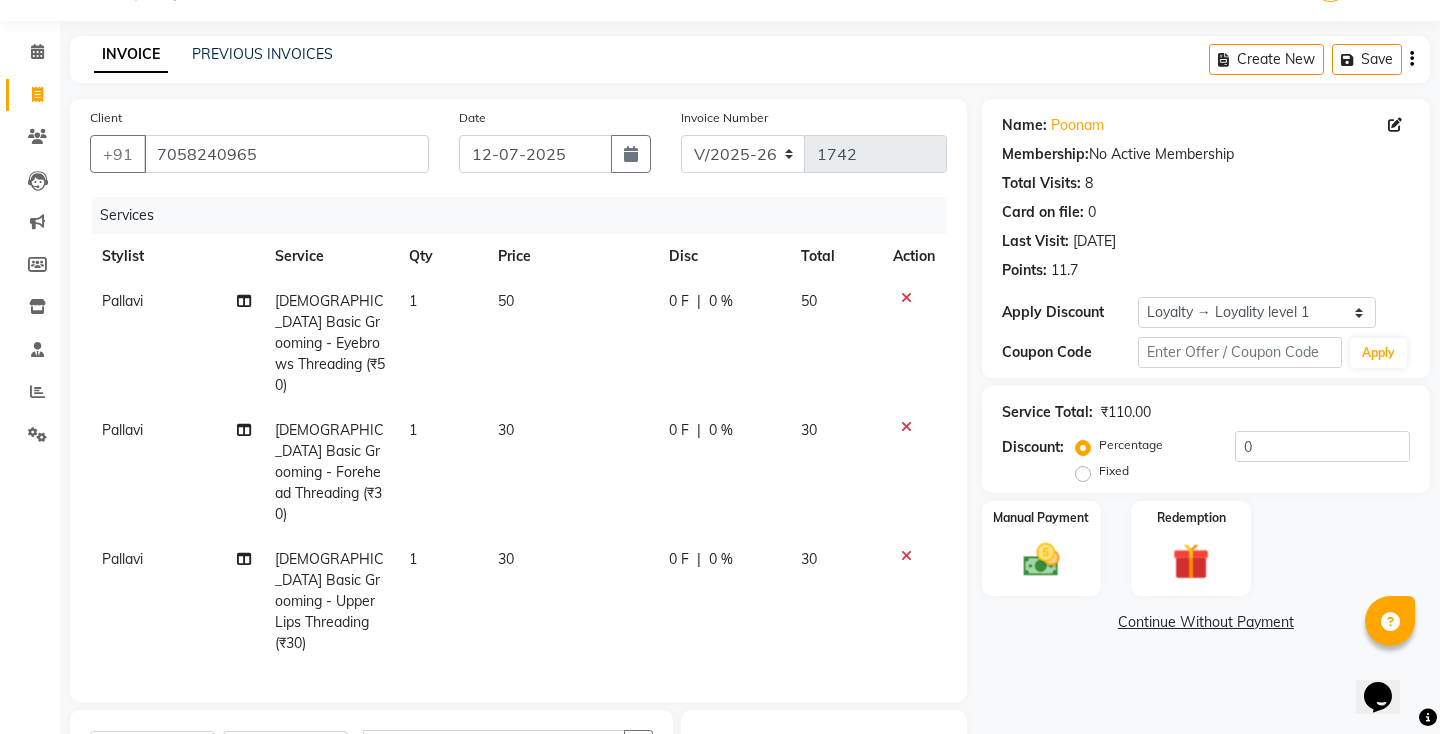 checkbox on "false" 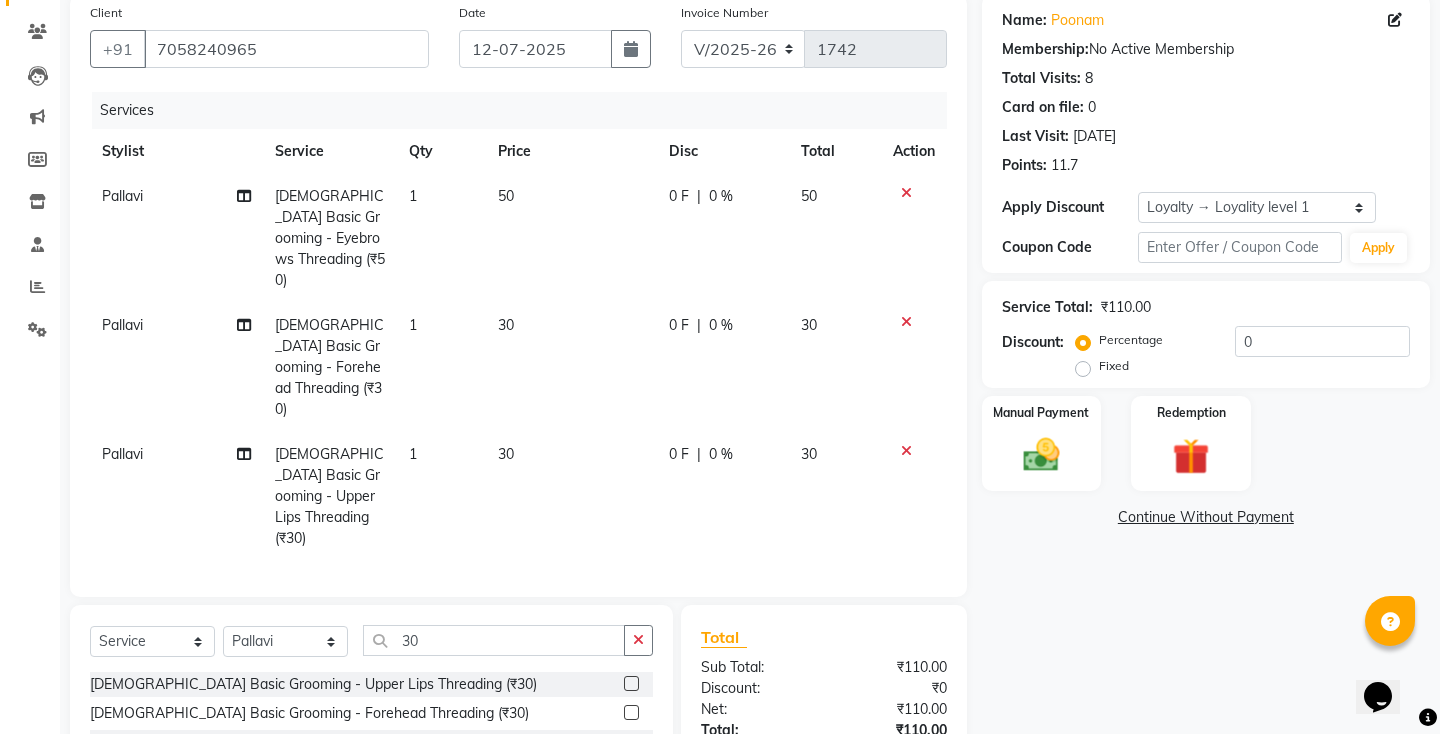 scroll, scrollTop: 152, scrollLeft: 0, axis: vertical 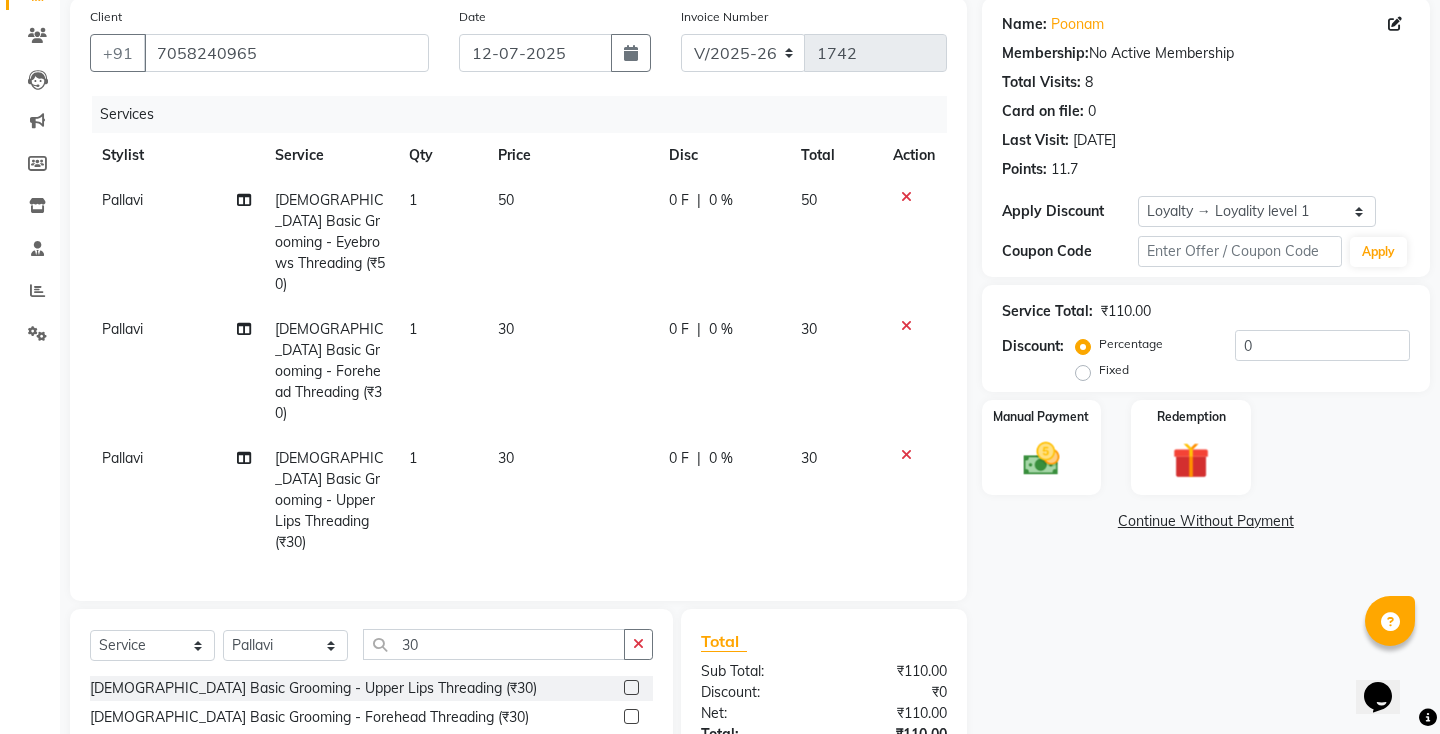 click 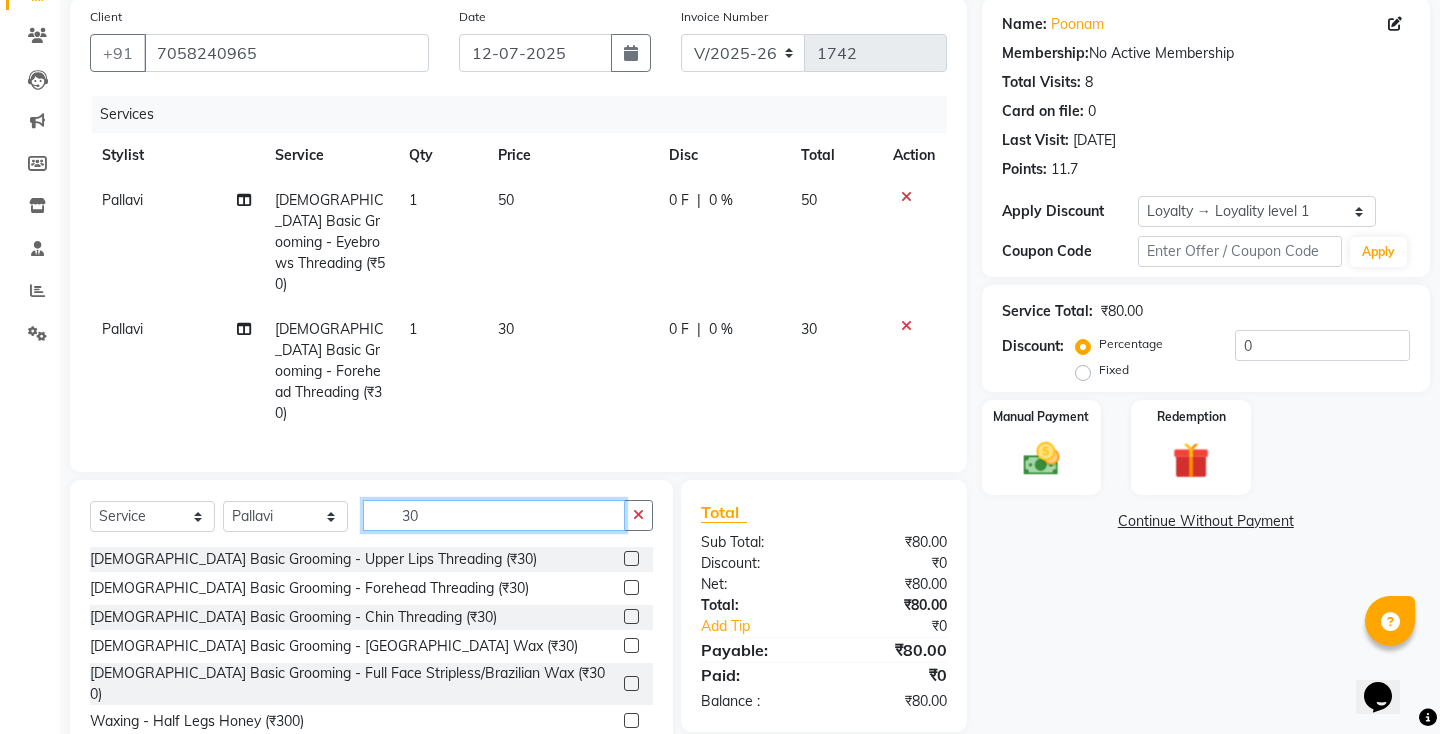 click on "30" 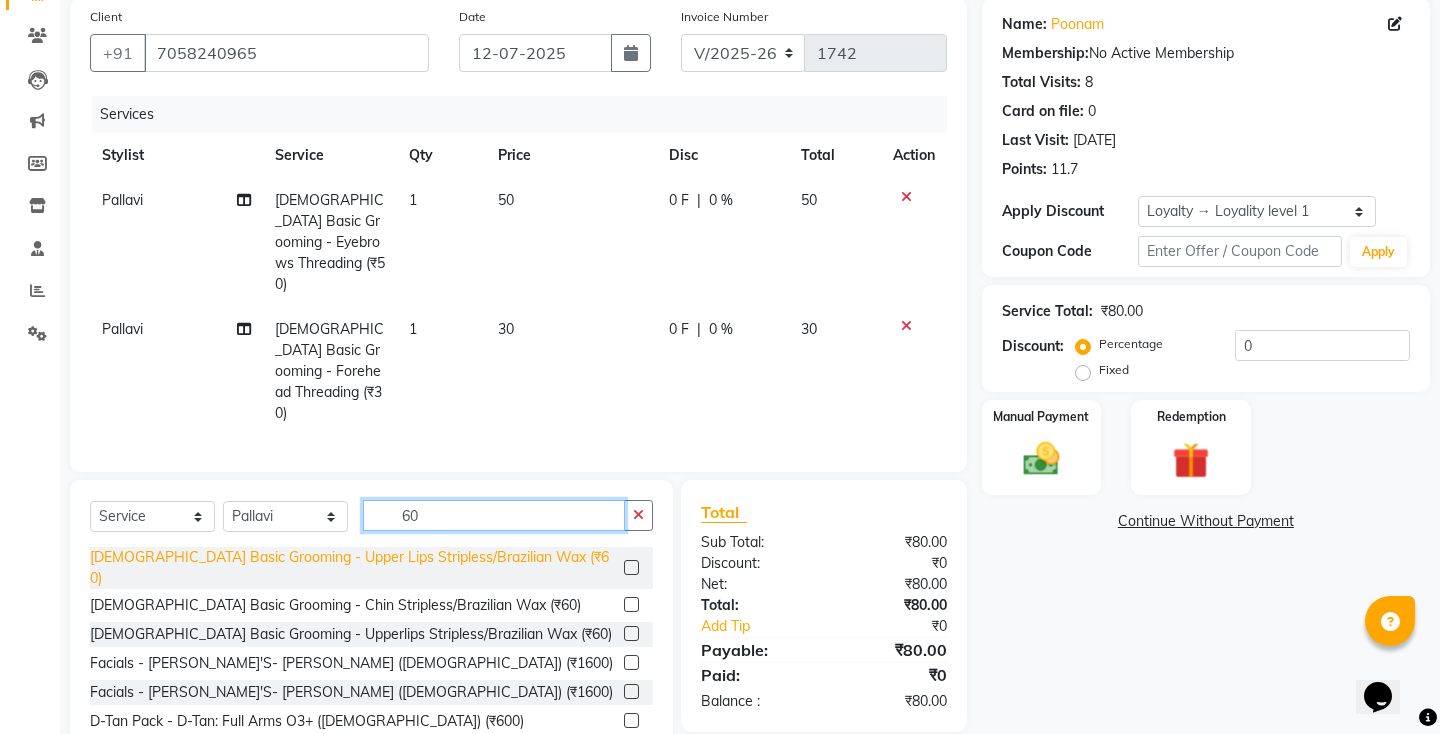 type on "60" 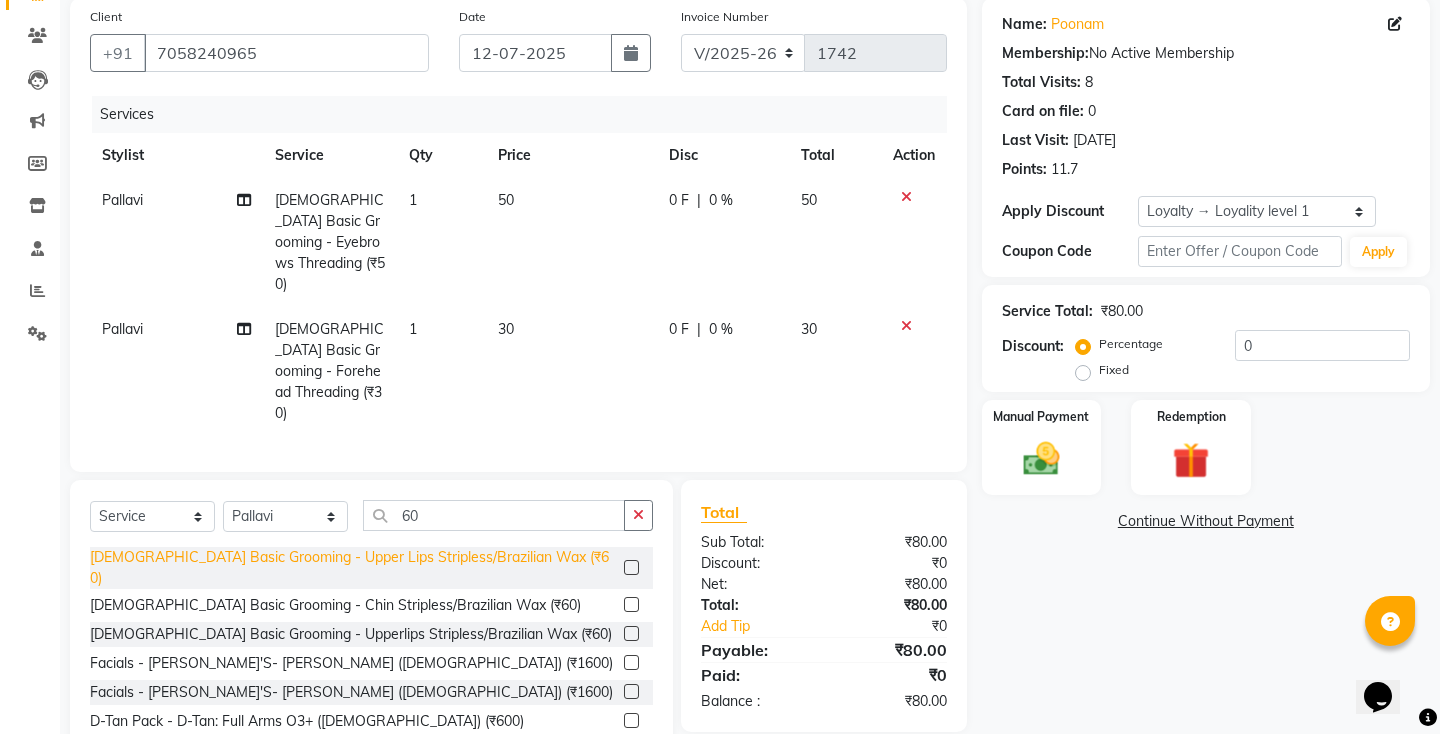 click on "[DEMOGRAPHIC_DATA] Basic Grooming - Upper Lips Stripless/Brazilian Wax (₹60)" 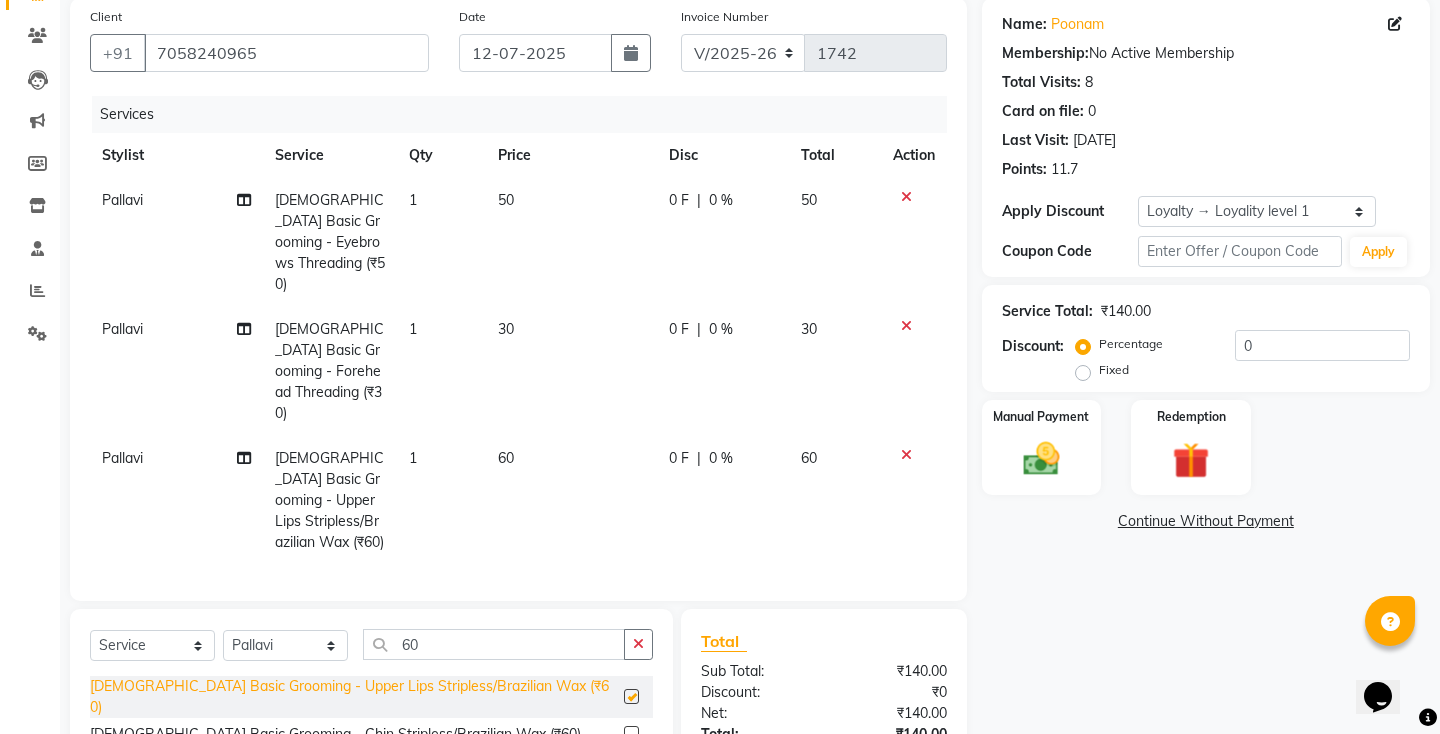 checkbox on "false" 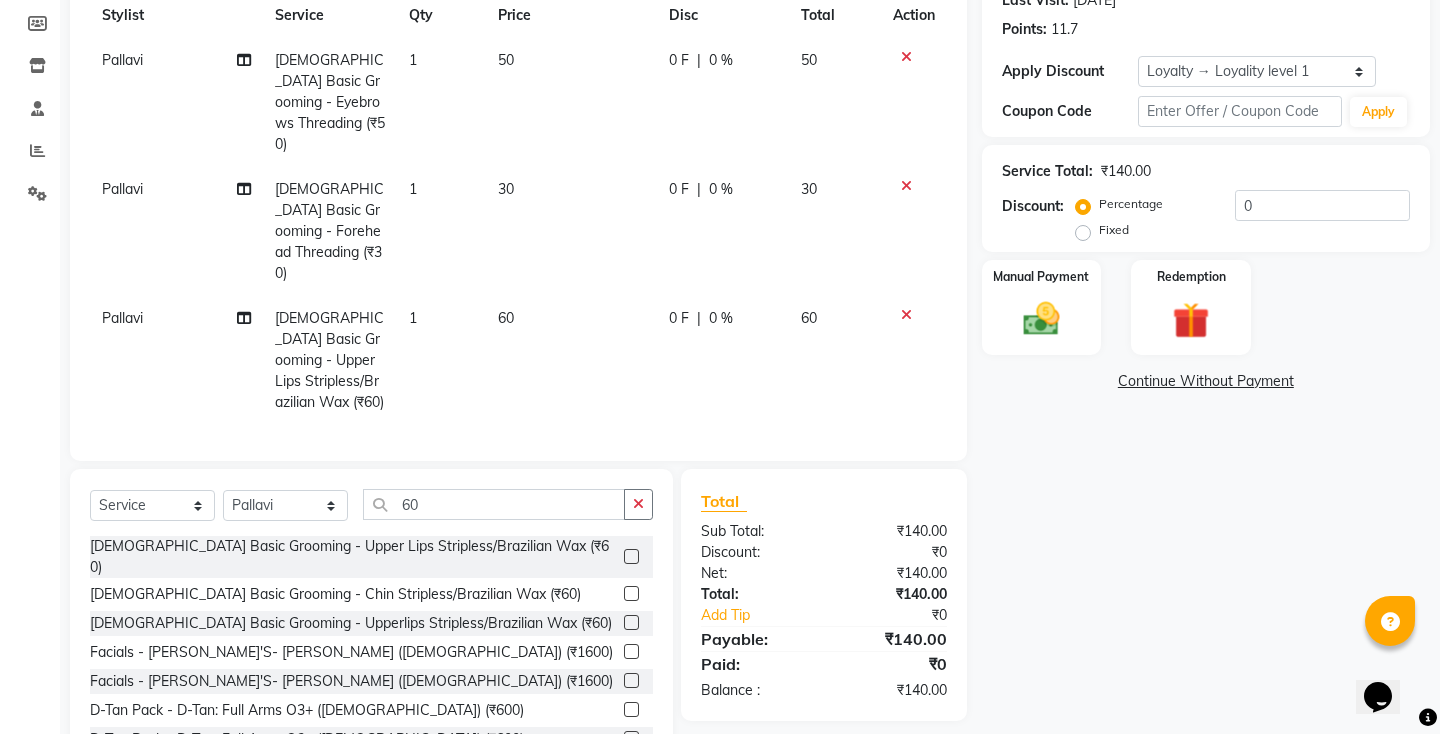 scroll, scrollTop: 310, scrollLeft: 0, axis: vertical 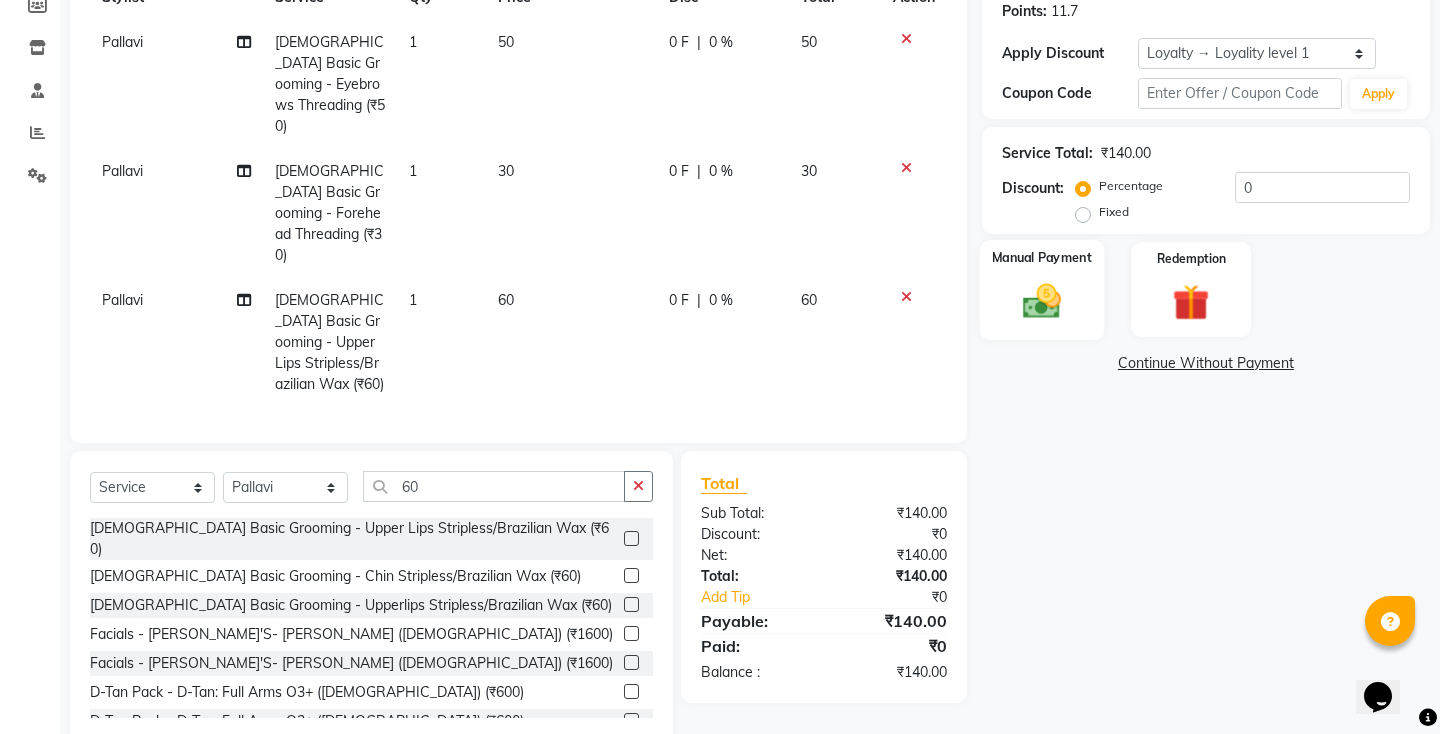 click 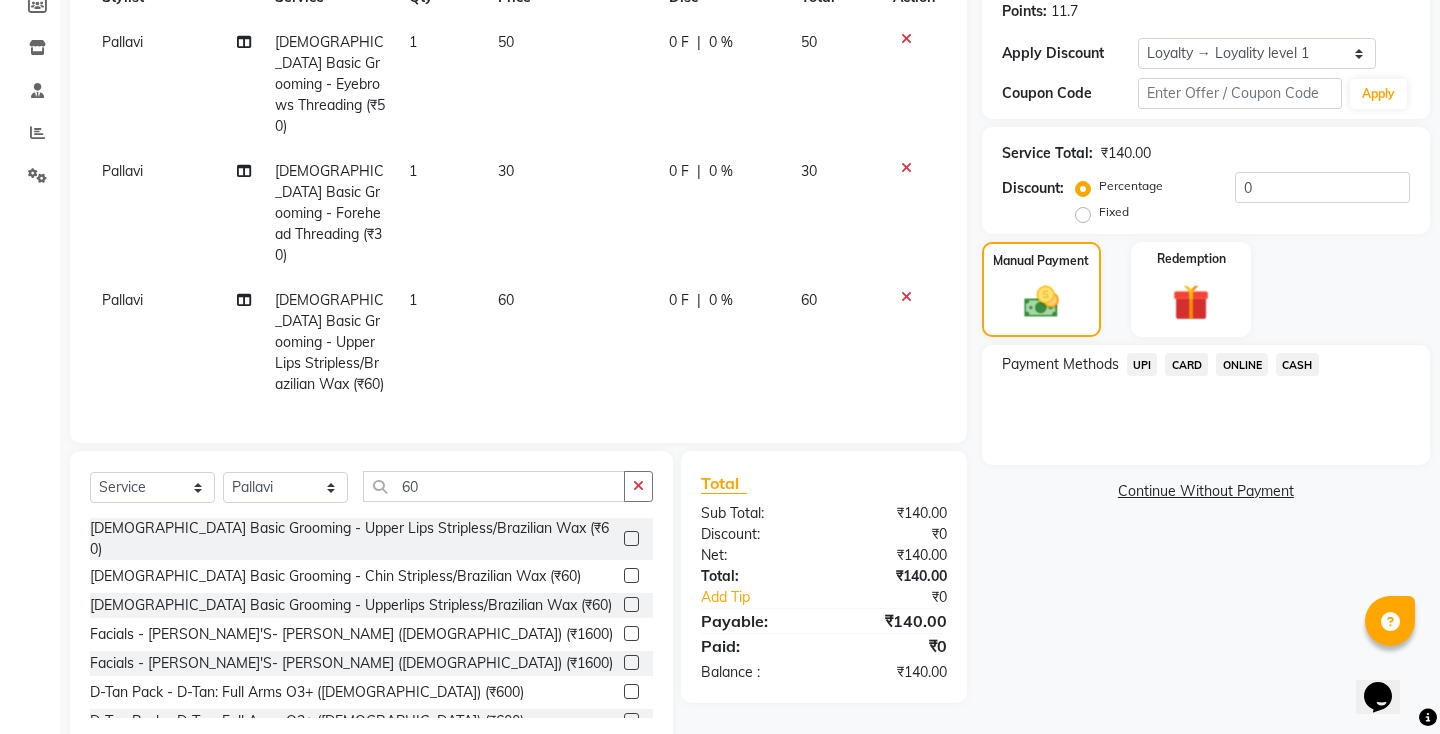 click on "UPI" 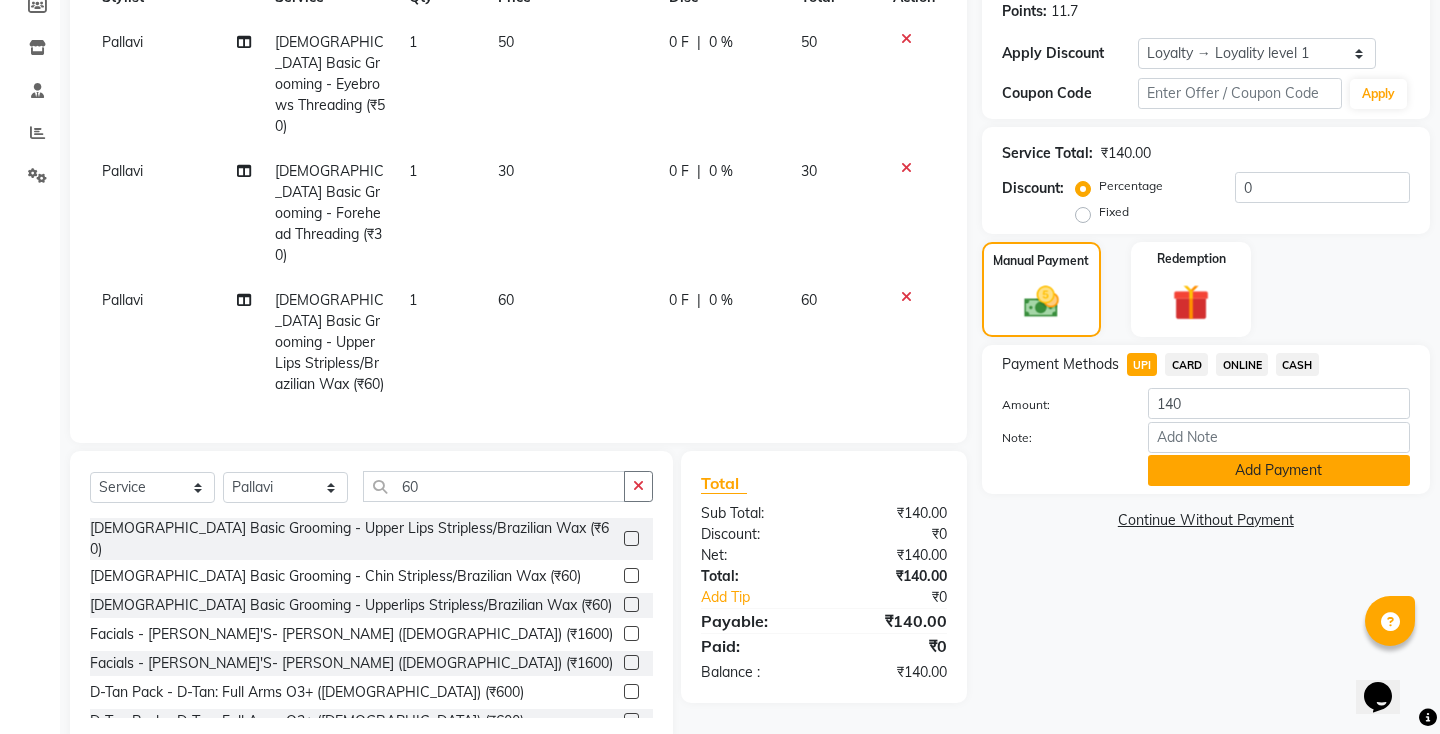 click on "Add Payment" 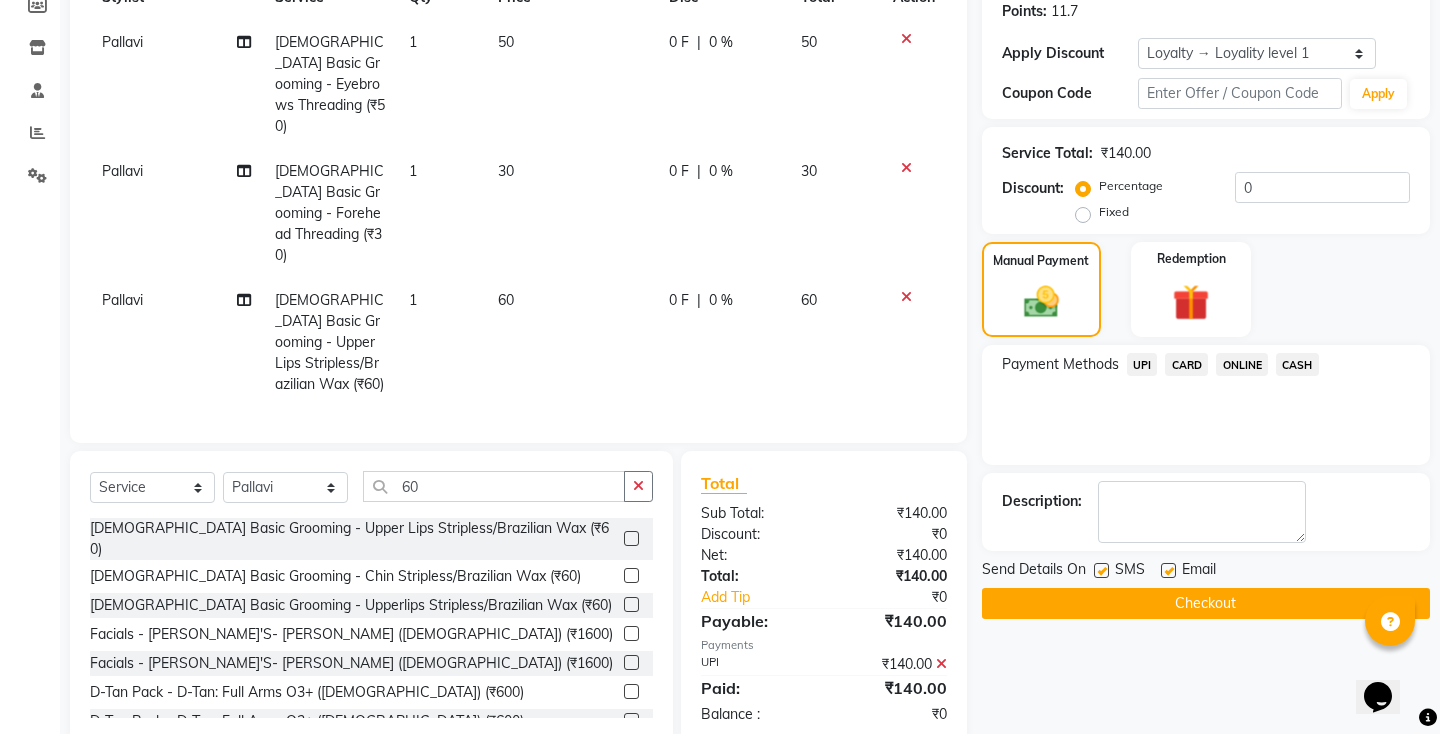 click 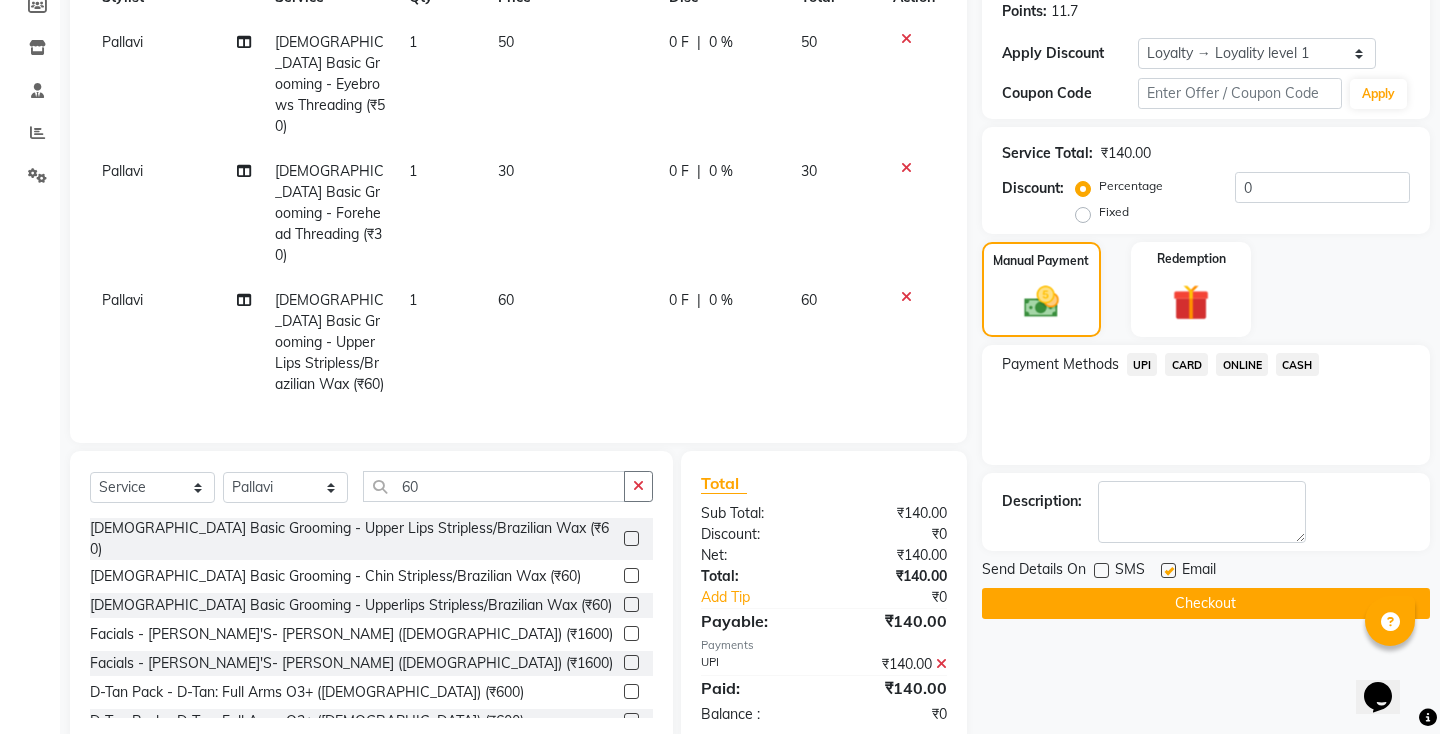 click on "Checkout" 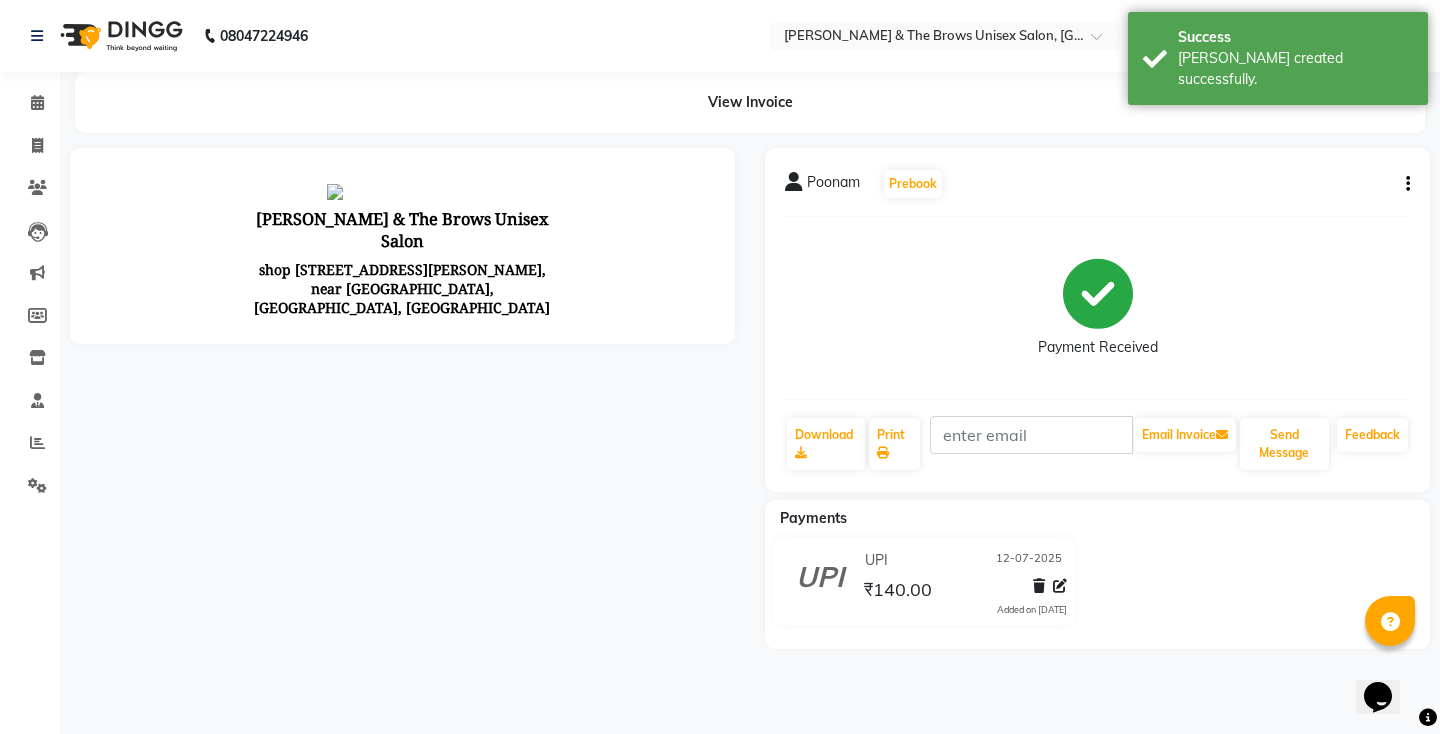 scroll, scrollTop: 0, scrollLeft: 0, axis: both 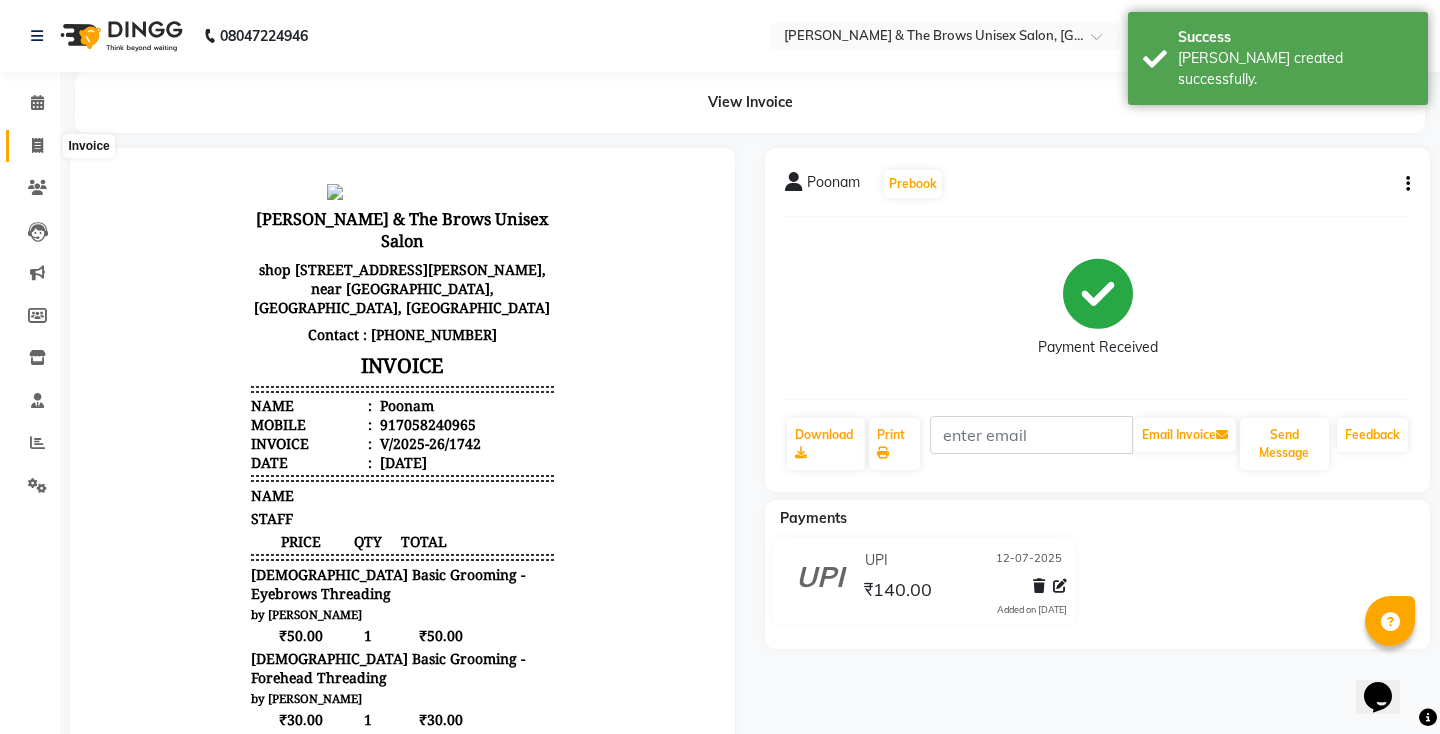 click 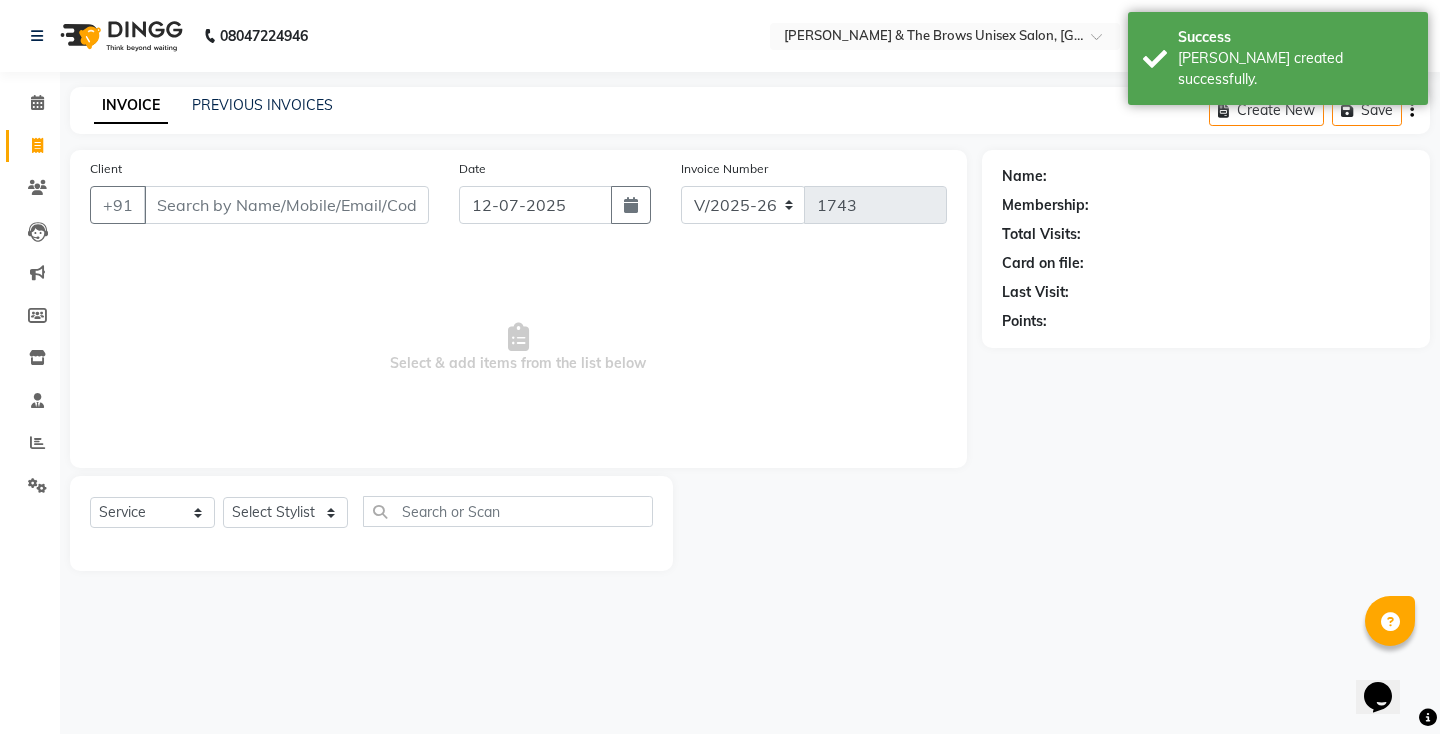 click on "Client" at bounding box center [286, 205] 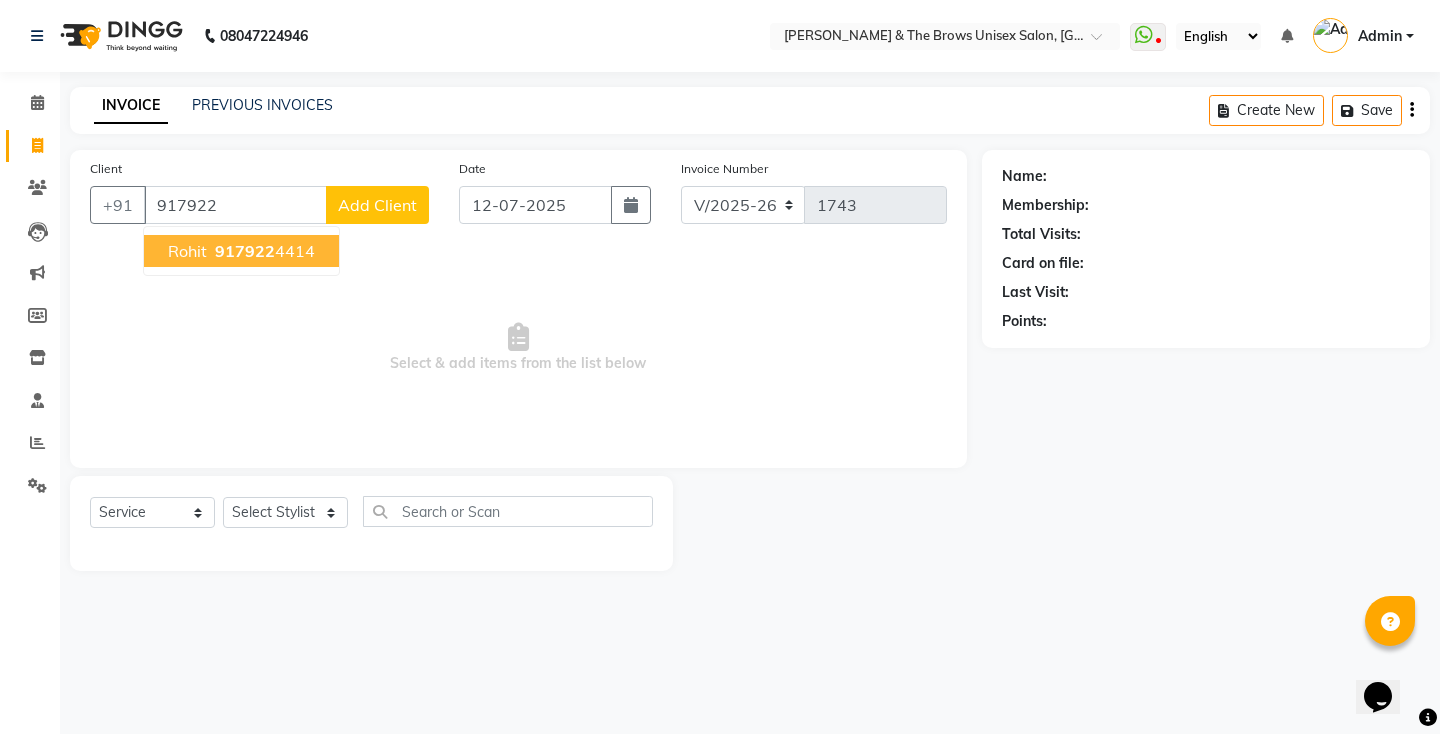 click on "917922" at bounding box center (245, 251) 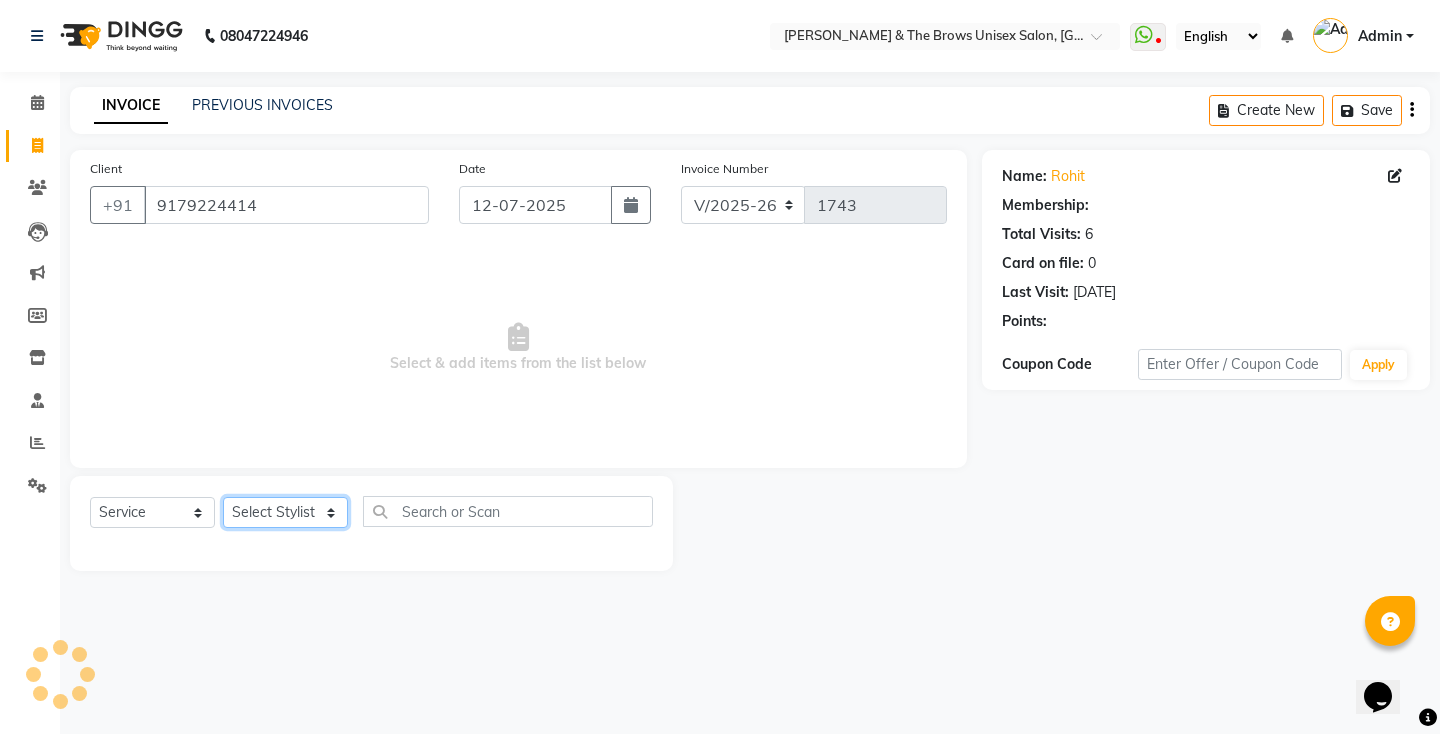 click on "Select Stylist[PERSON_NAME] manager [PERSON_NAME] ma'am owner[PERSON_NAME]" 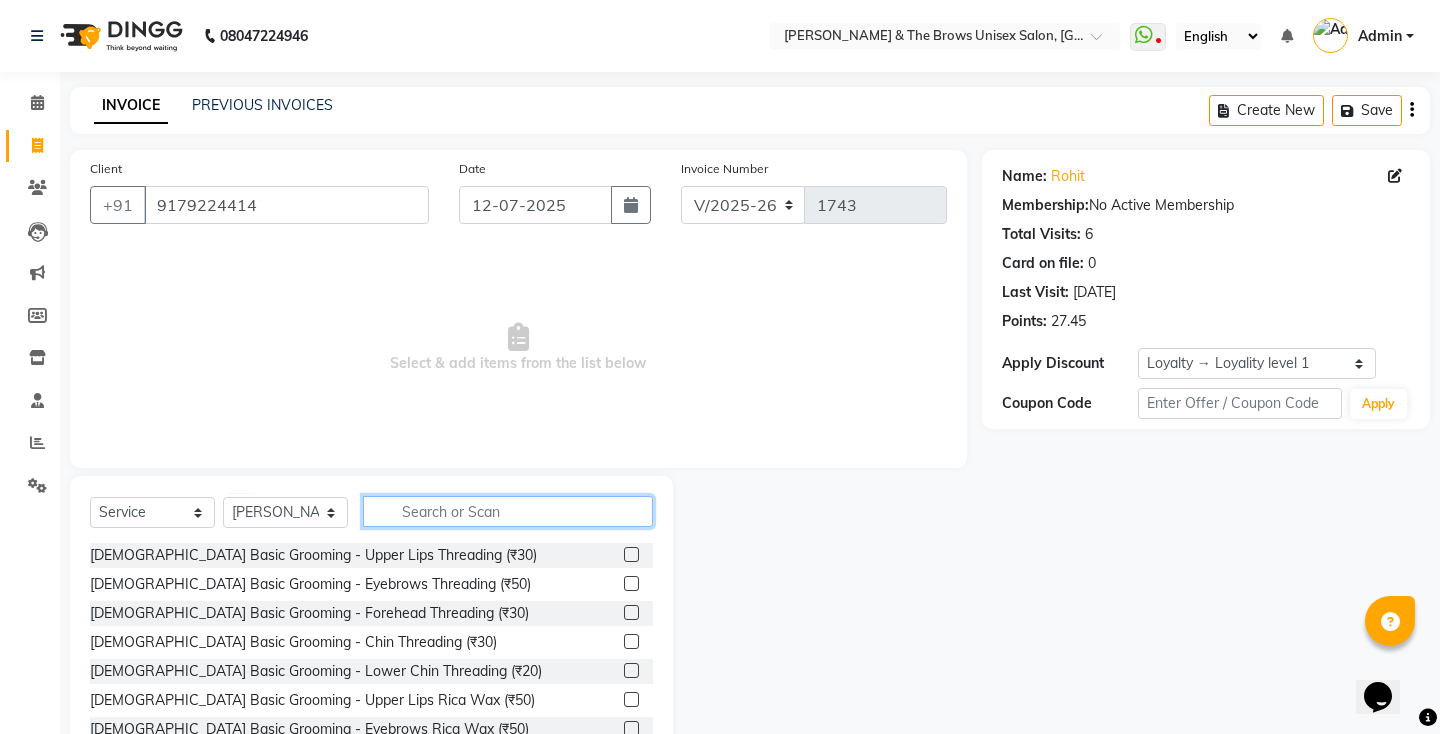 click 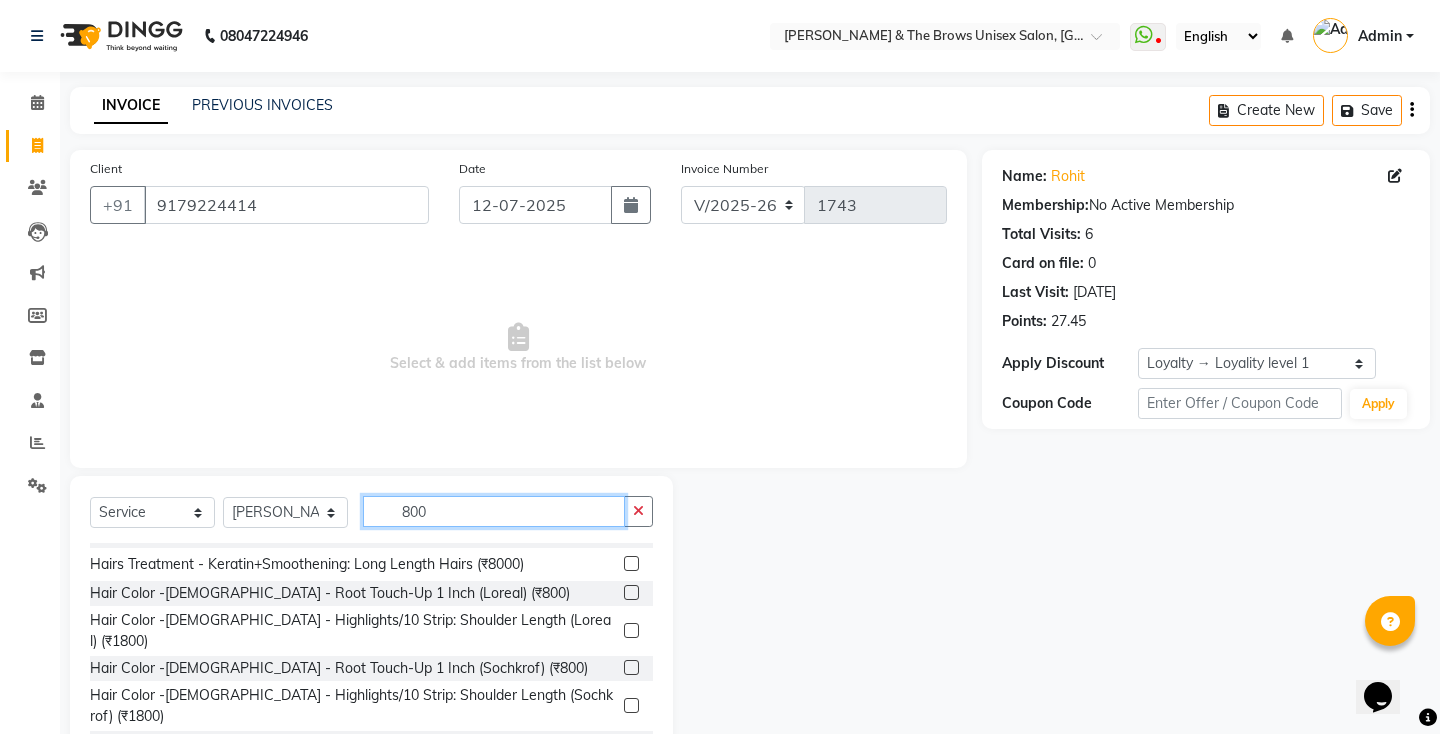 scroll, scrollTop: 670, scrollLeft: 0, axis: vertical 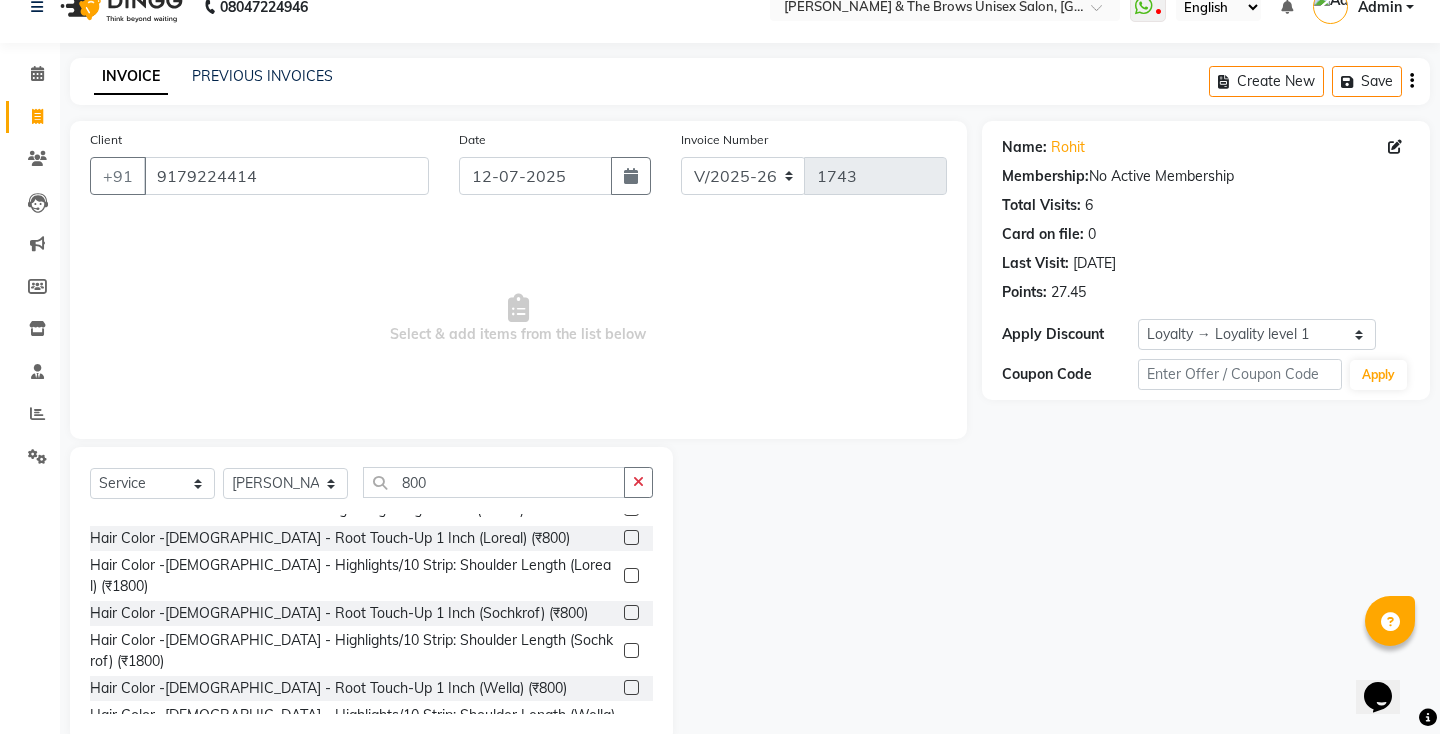 click on "[DEMOGRAPHIC_DATA] Hair Services - Hair Spa Schochkrof (Premium) - [DEMOGRAPHIC_DATA] (₹800)" 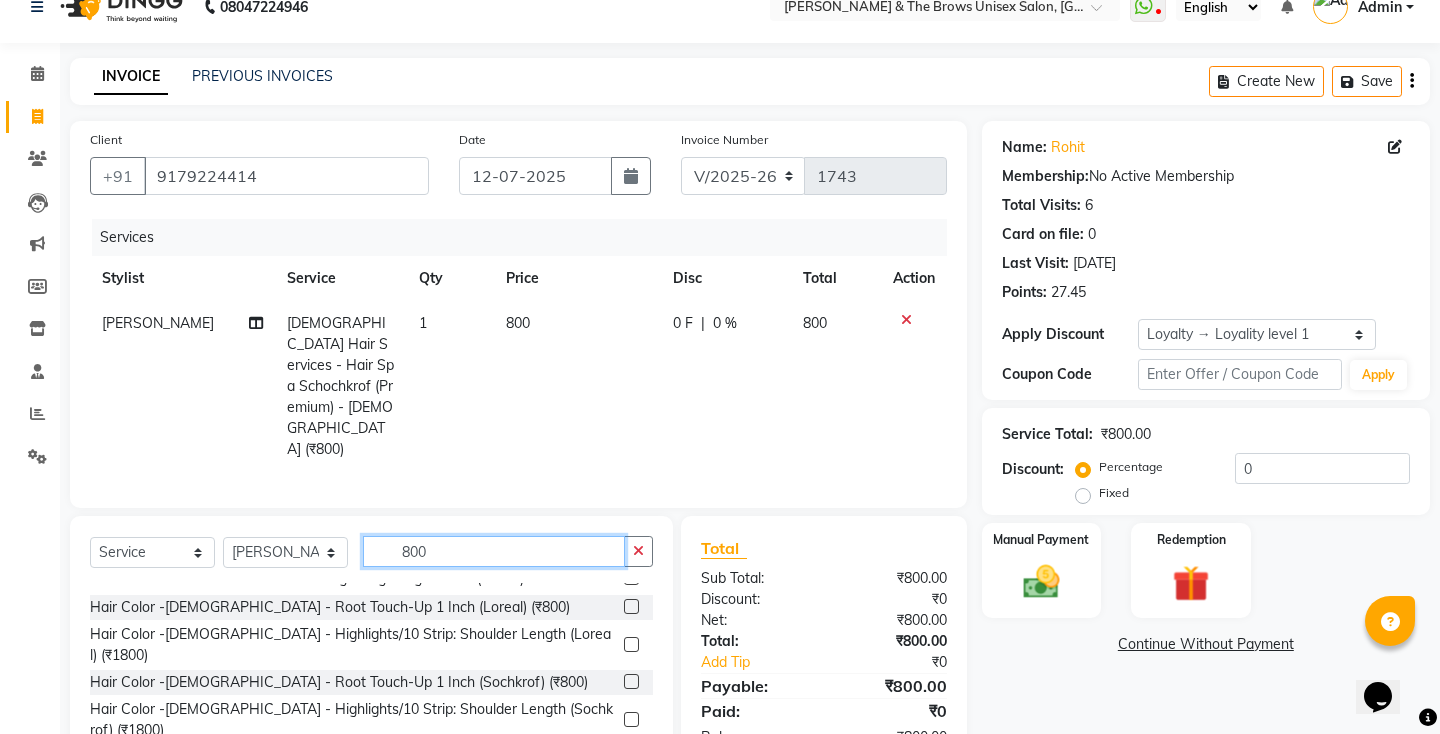 click on "800" 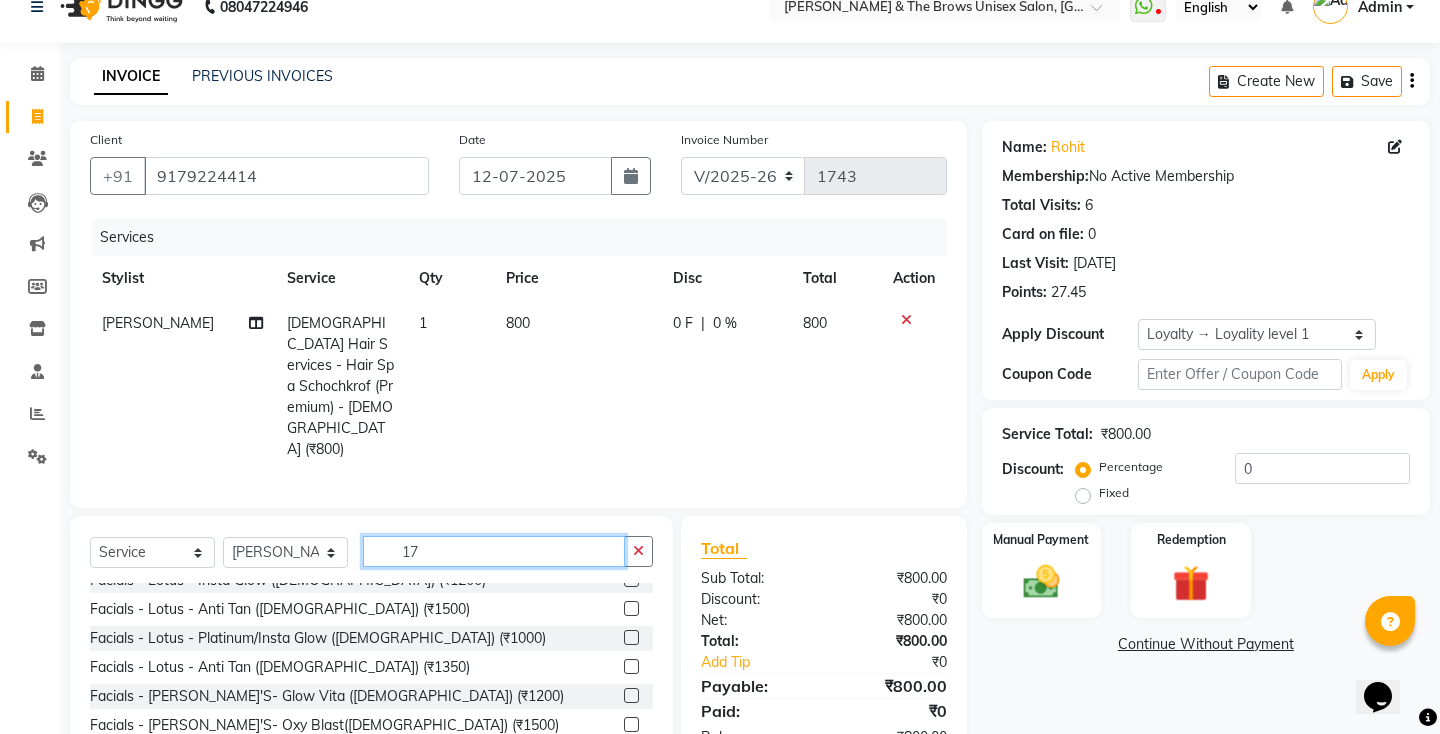 scroll, scrollTop: 0, scrollLeft: 0, axis: both 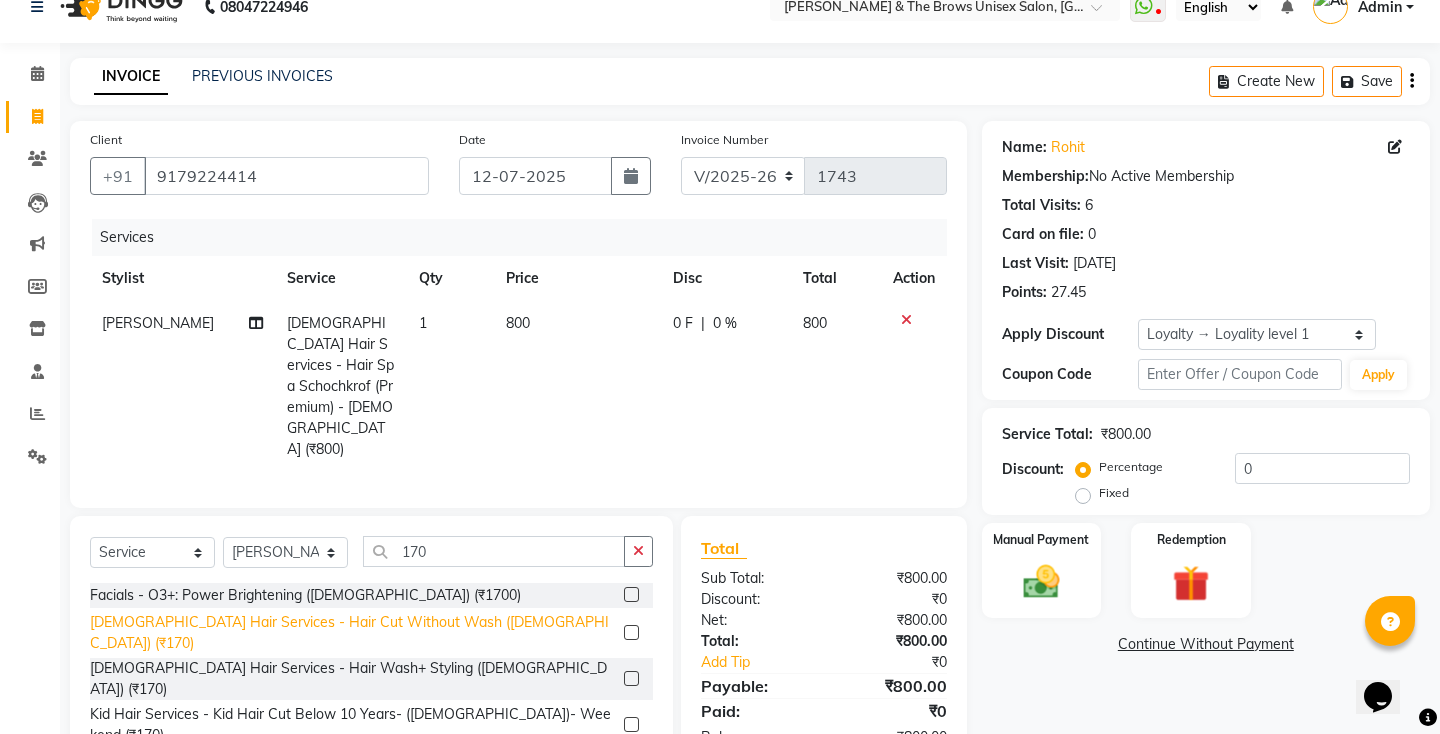 click on "[DEMOGRAPHIC_DATA] Hair Services - Hair Cut Without Wash ([DEMOGRAPHIC_DATA]) (₹170)" 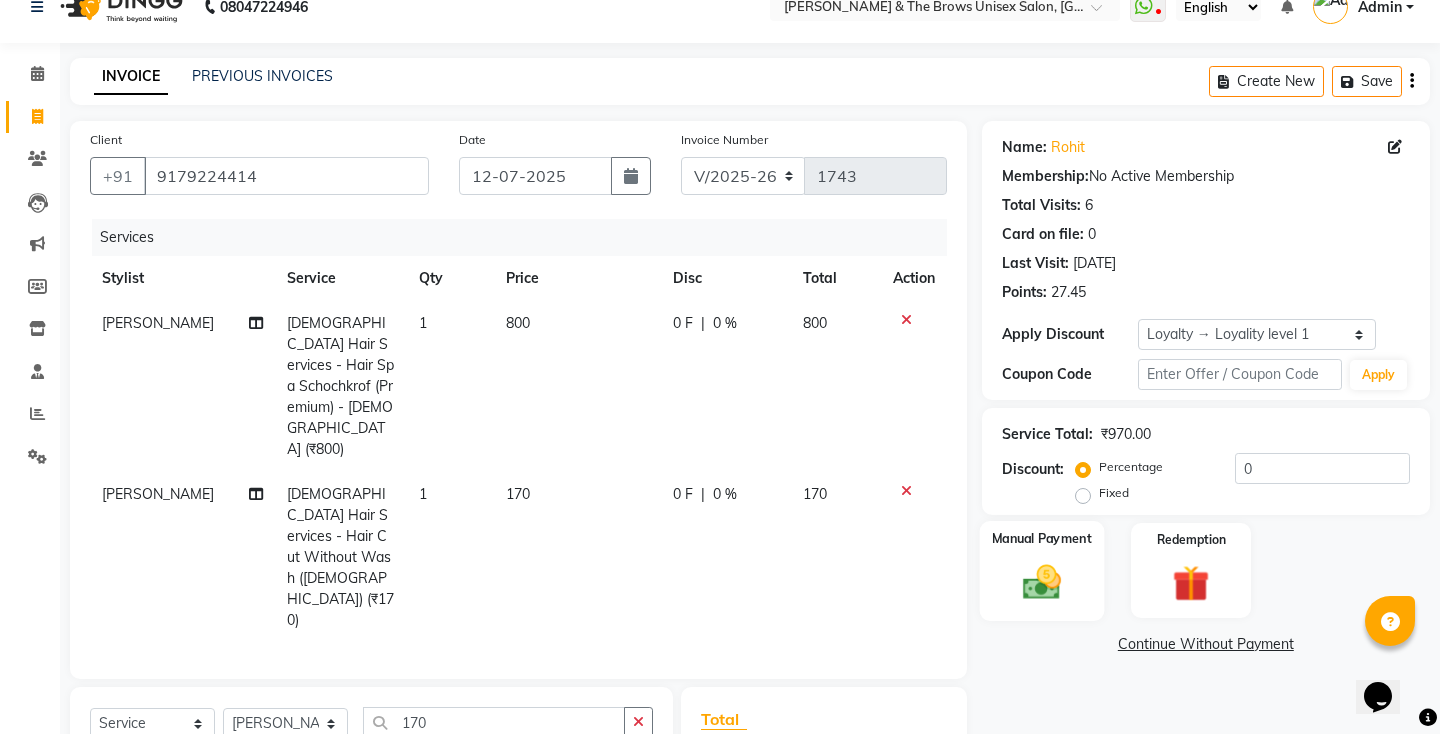 click 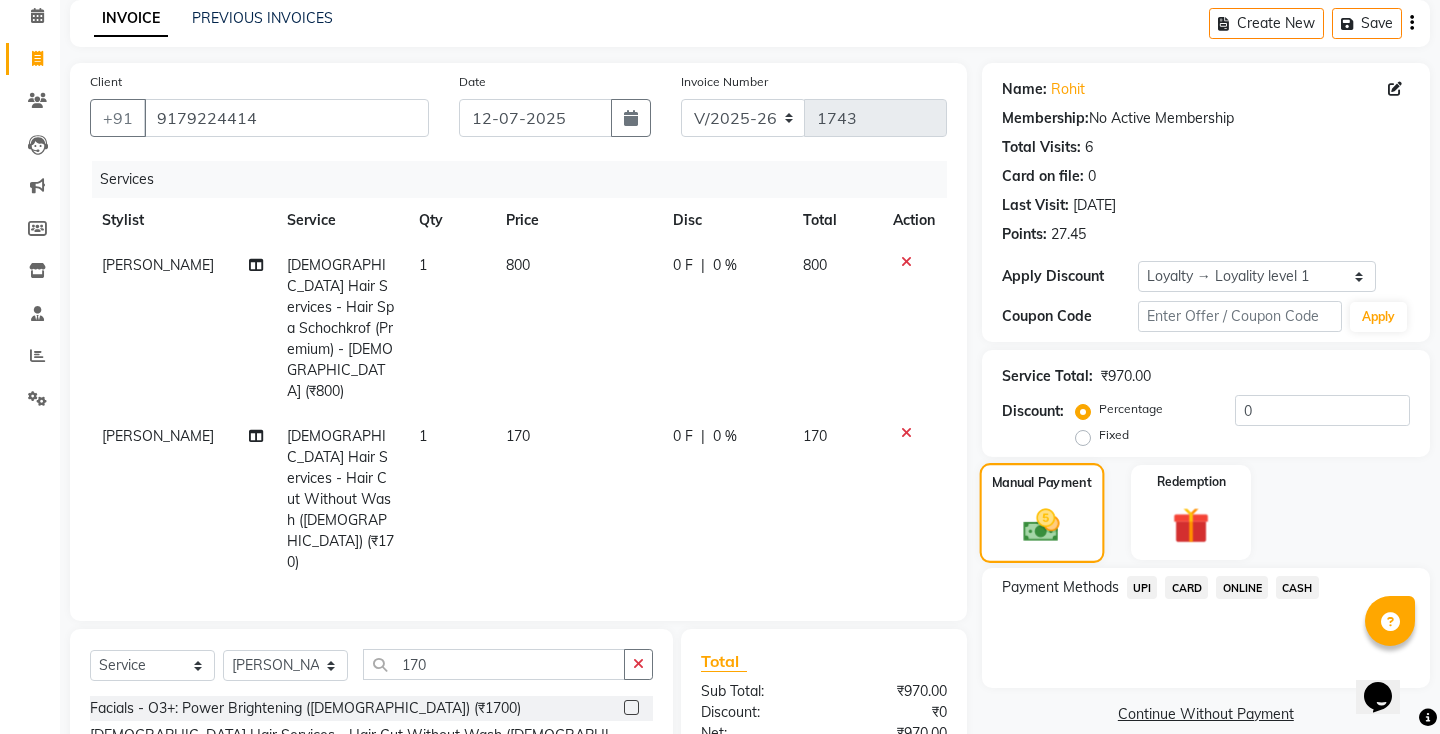 scroll, scrollTop: 138, scrollLeft: 0, axis: vertical 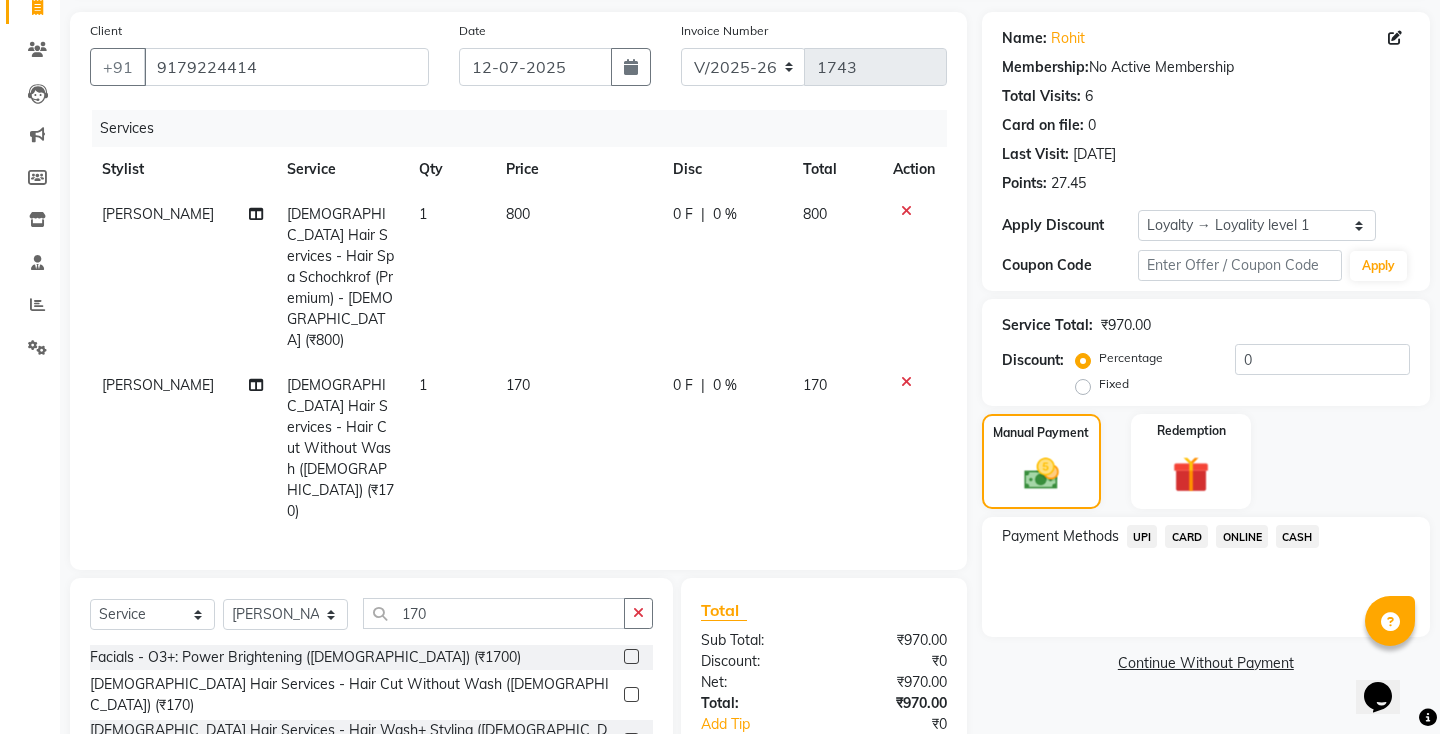 click on "UPI" 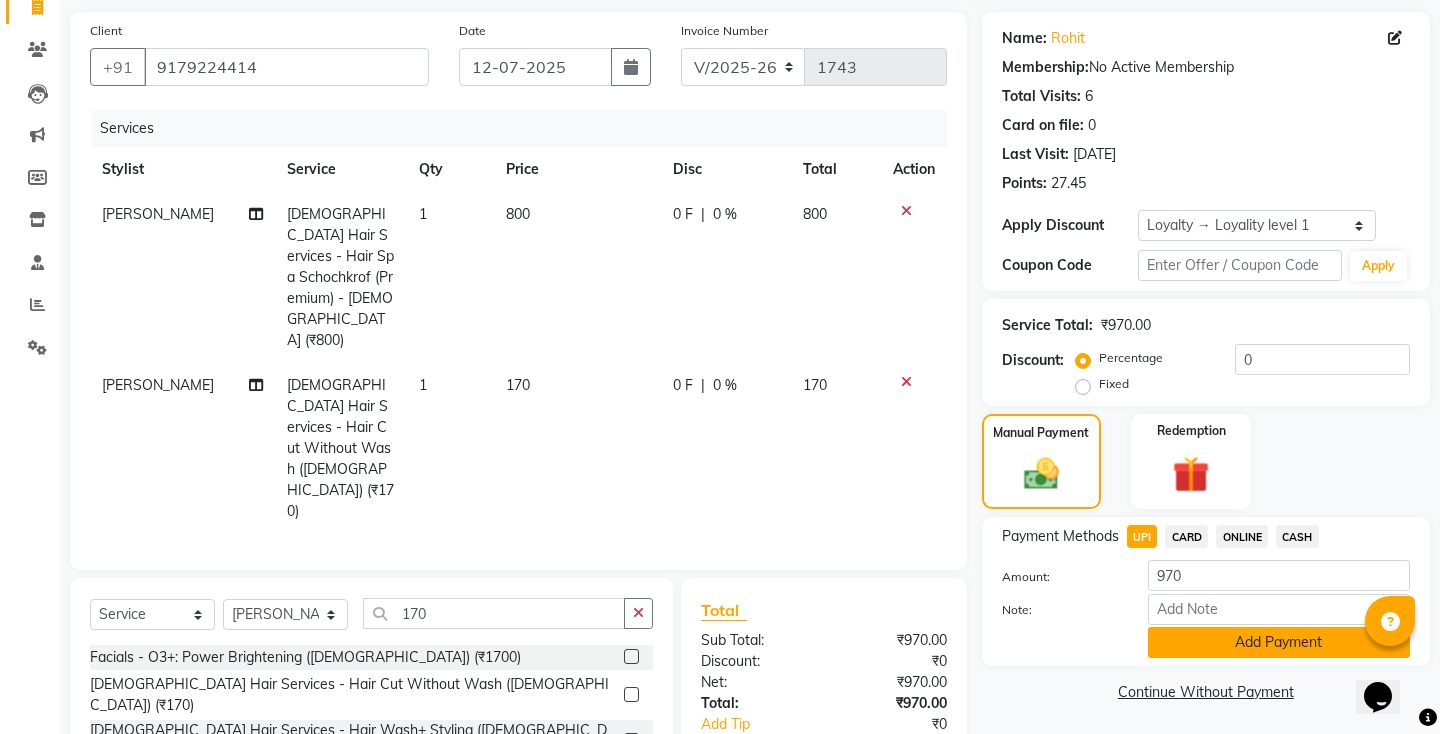 click on "Add Payment" 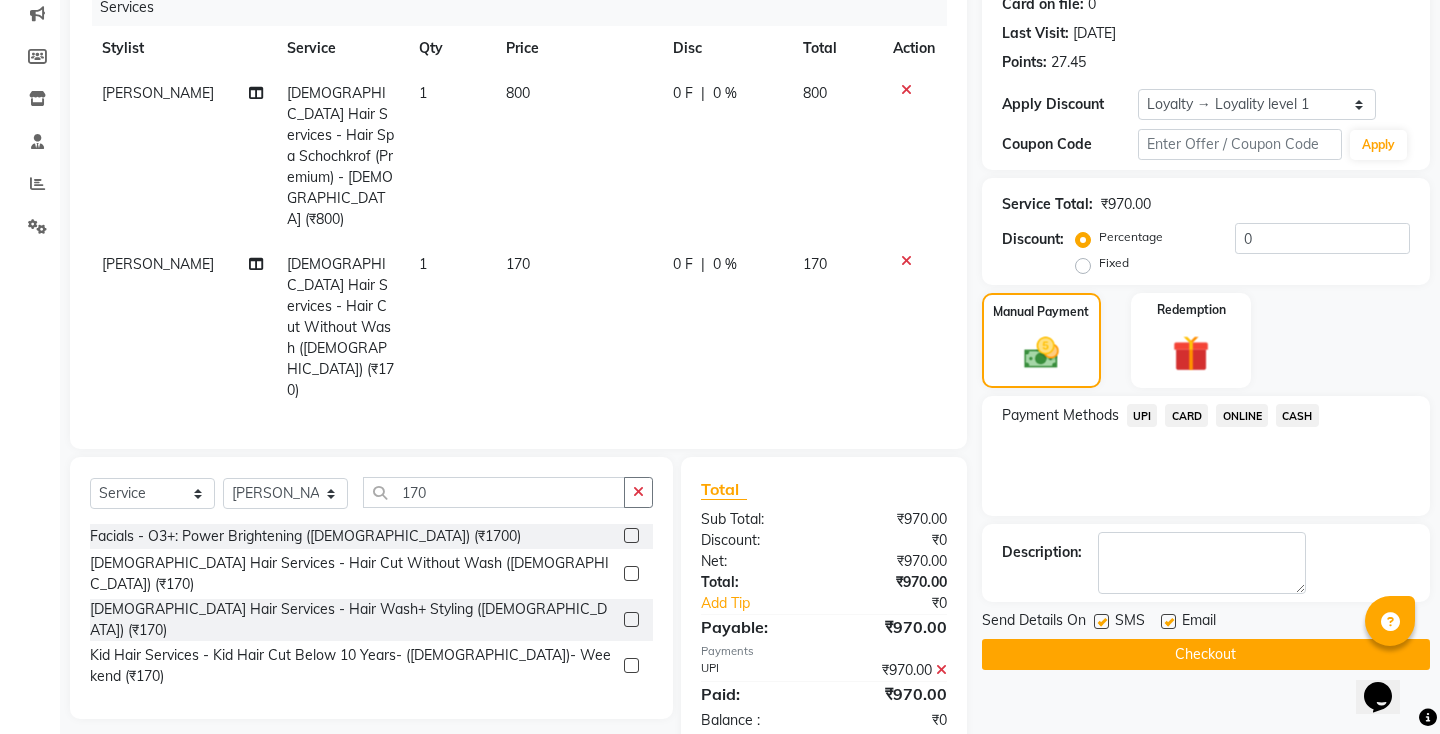 scroll, scrollTop: 279, scrollLeft: 0, axis: vertical 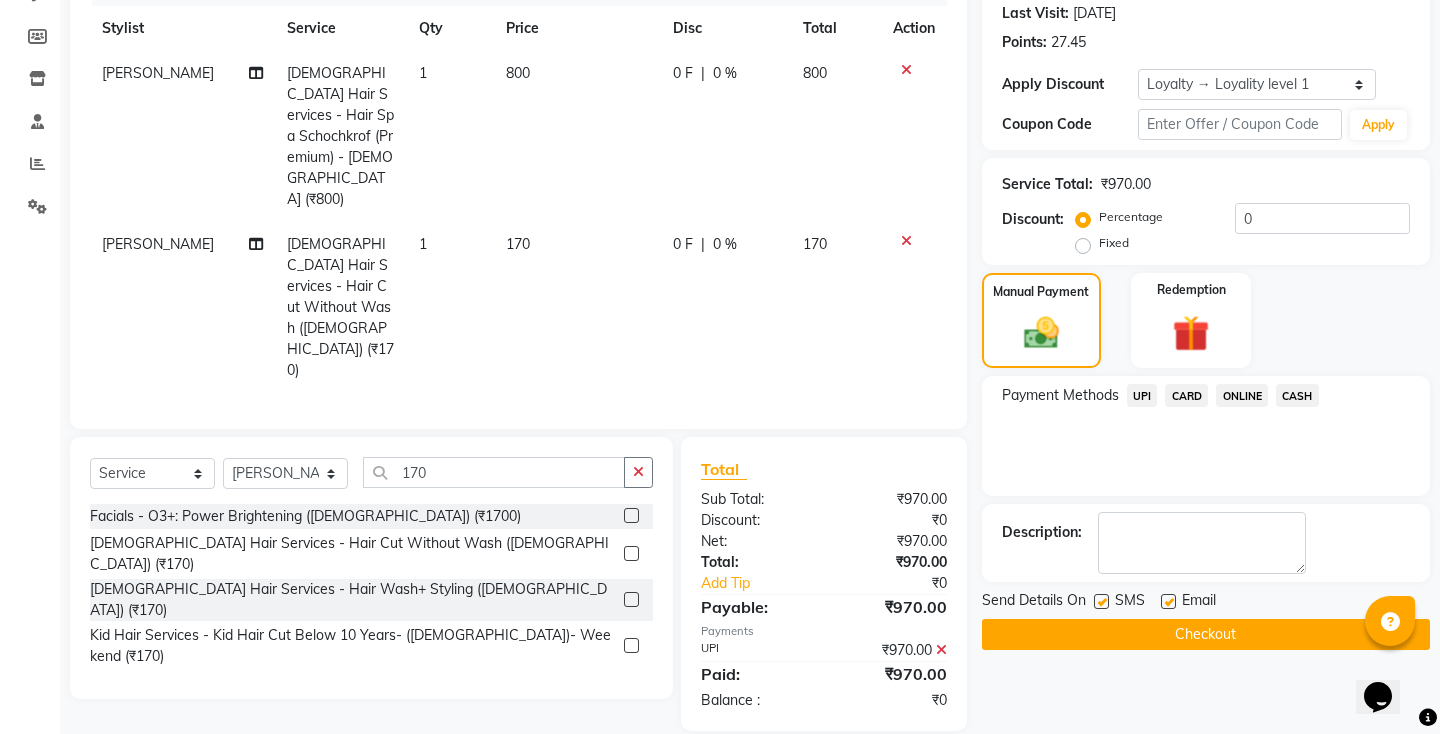 click 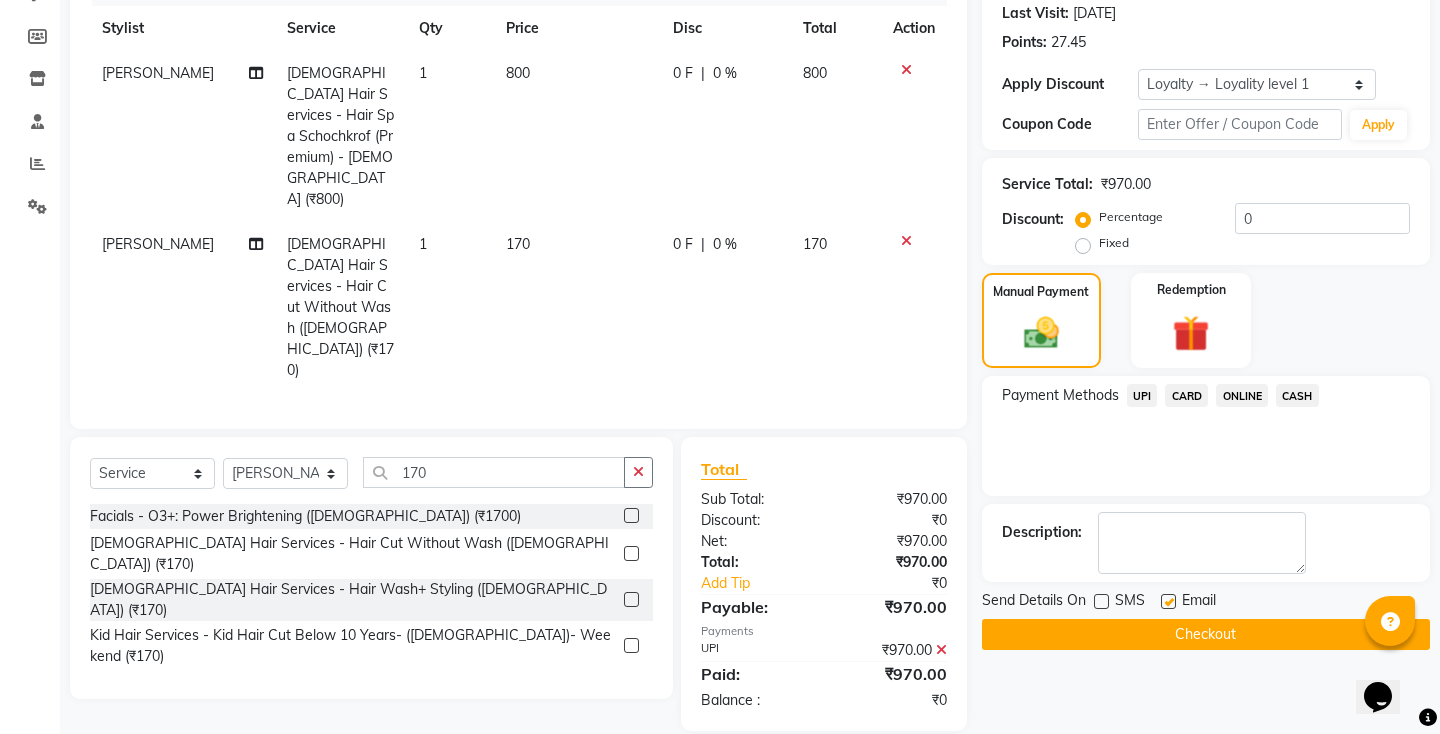 click on "Checkout" 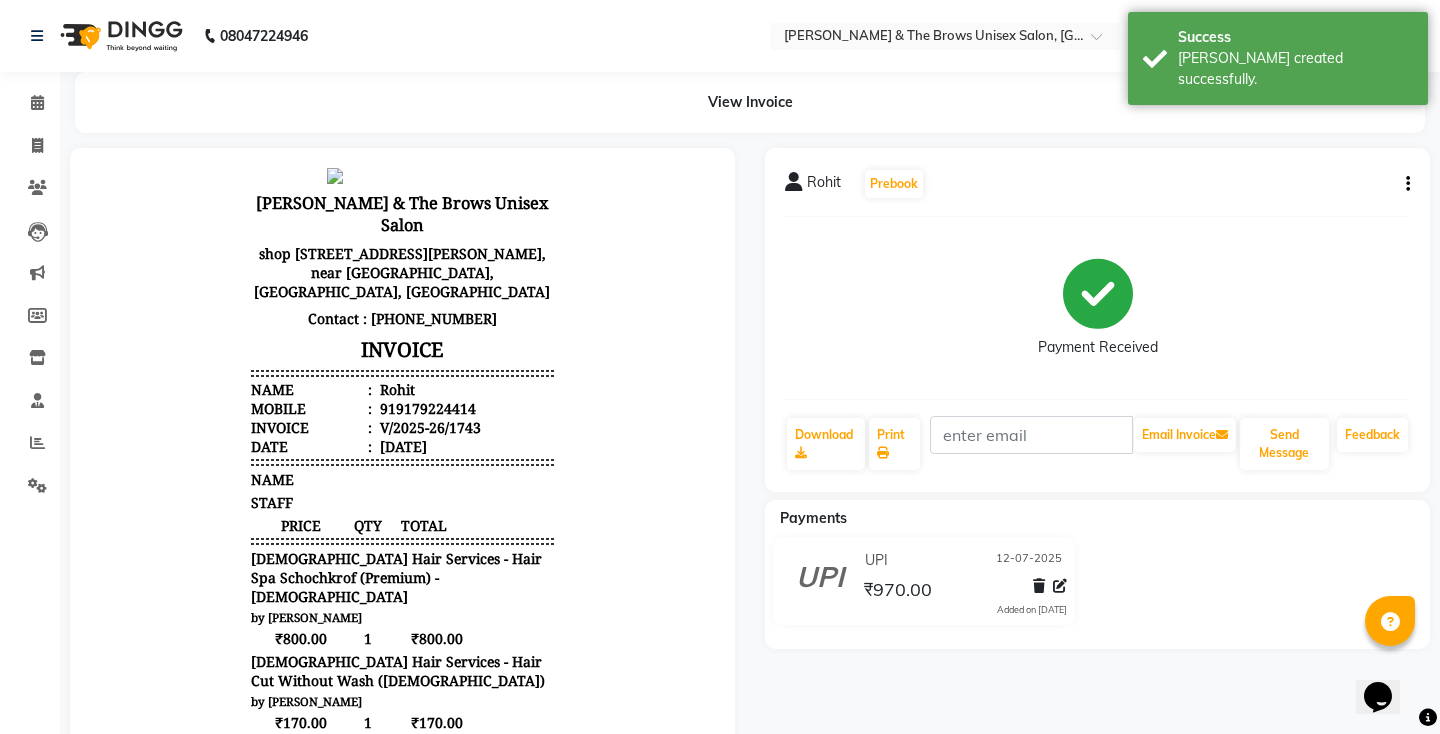 scroll, scrollTop: 0, scrollLeft: 0, axis: both 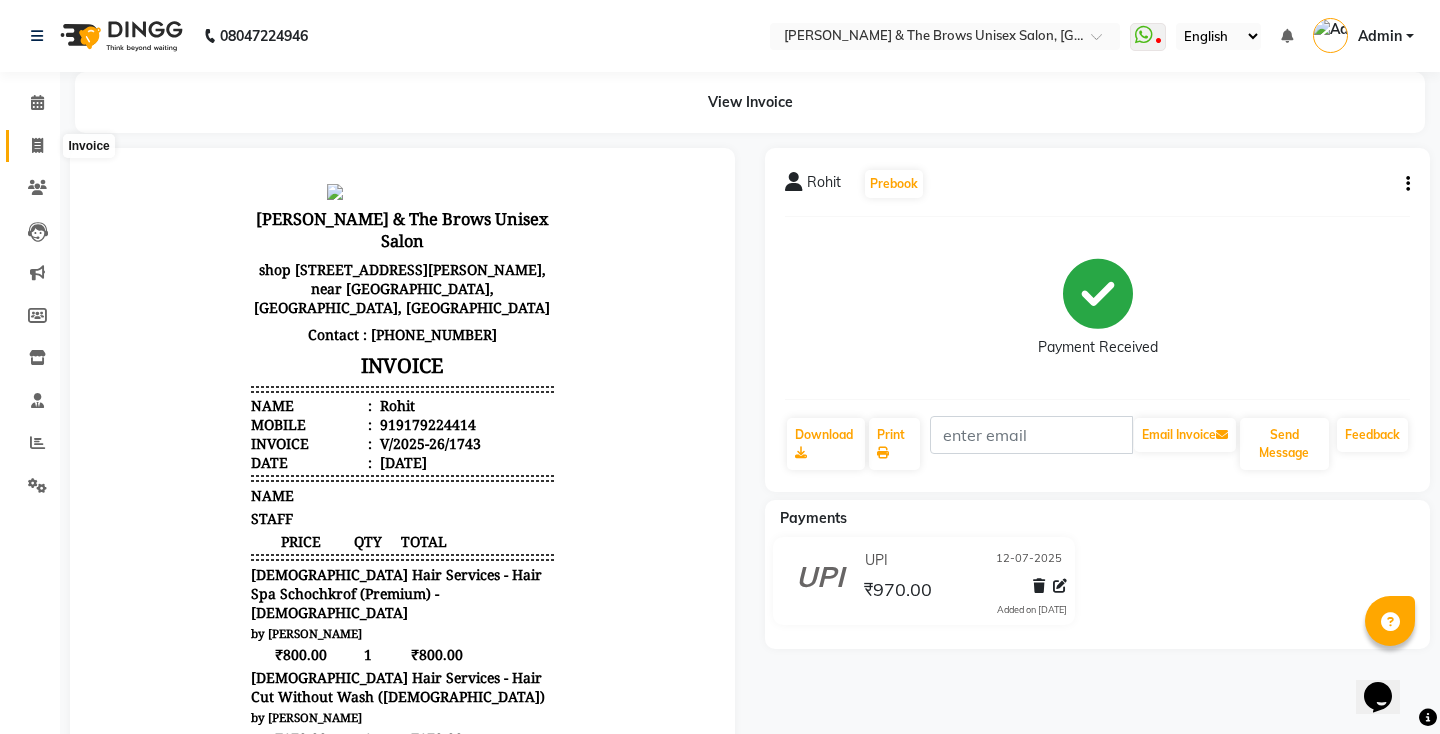 click 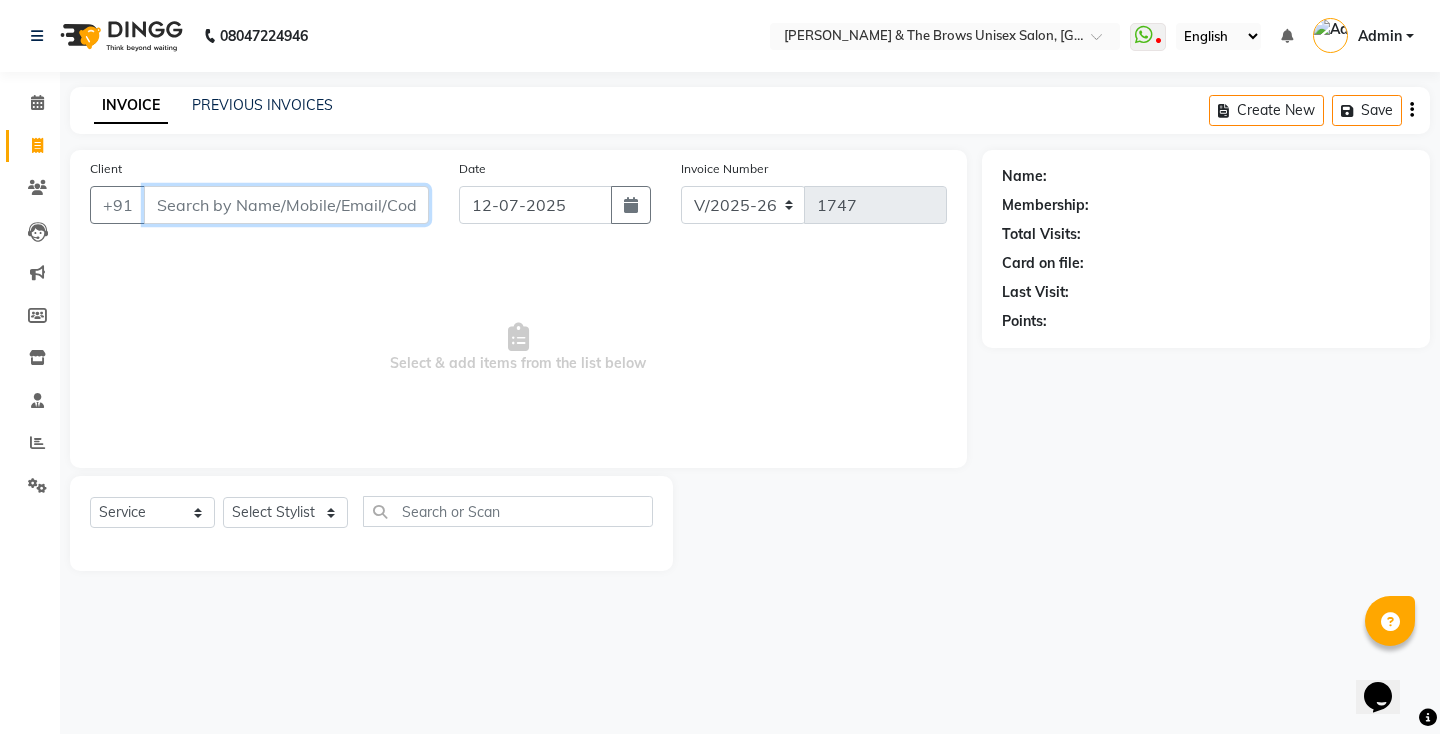 click on "Client" at bounding box center (286, 205) 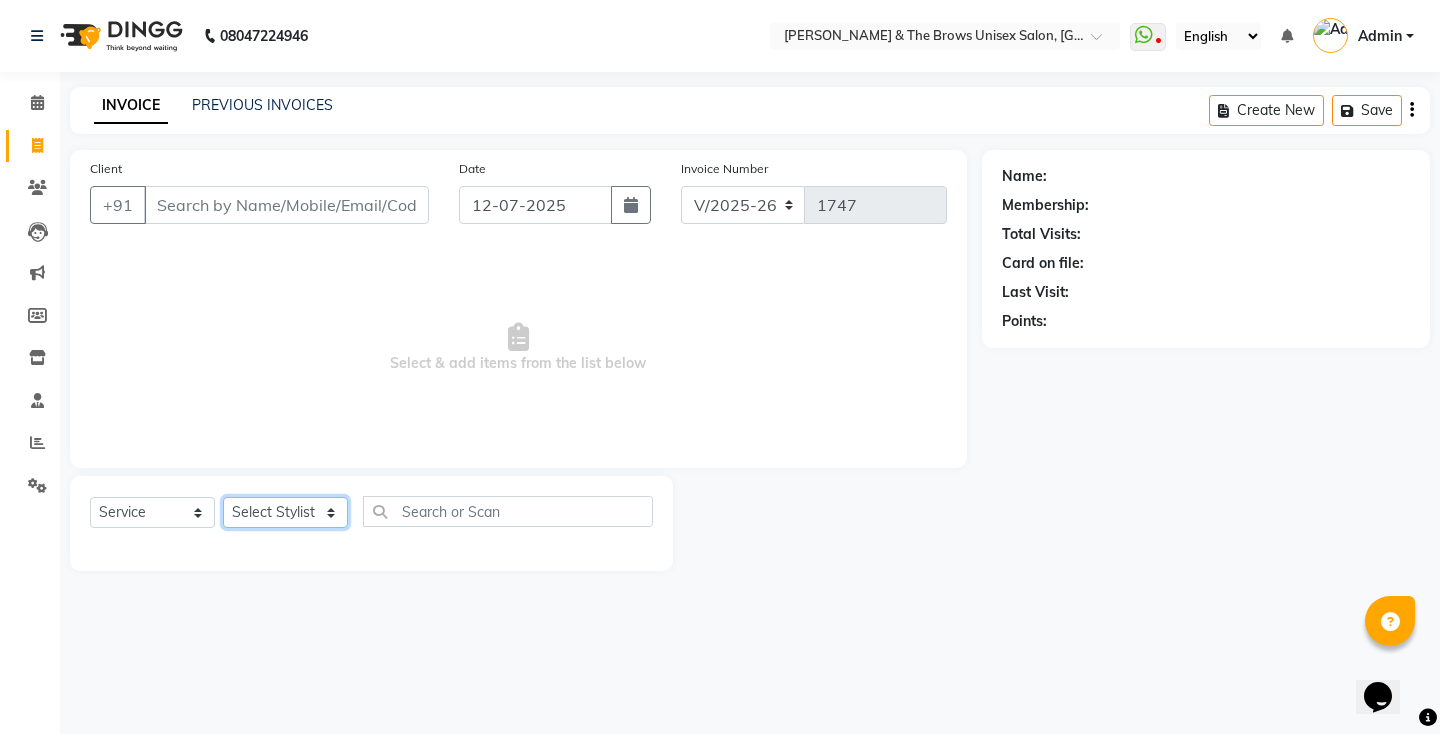 click on "Select Stylist[PERSON_NAME] manager [PERSON_NAME] ma'am owner[PERSON_NAME]" 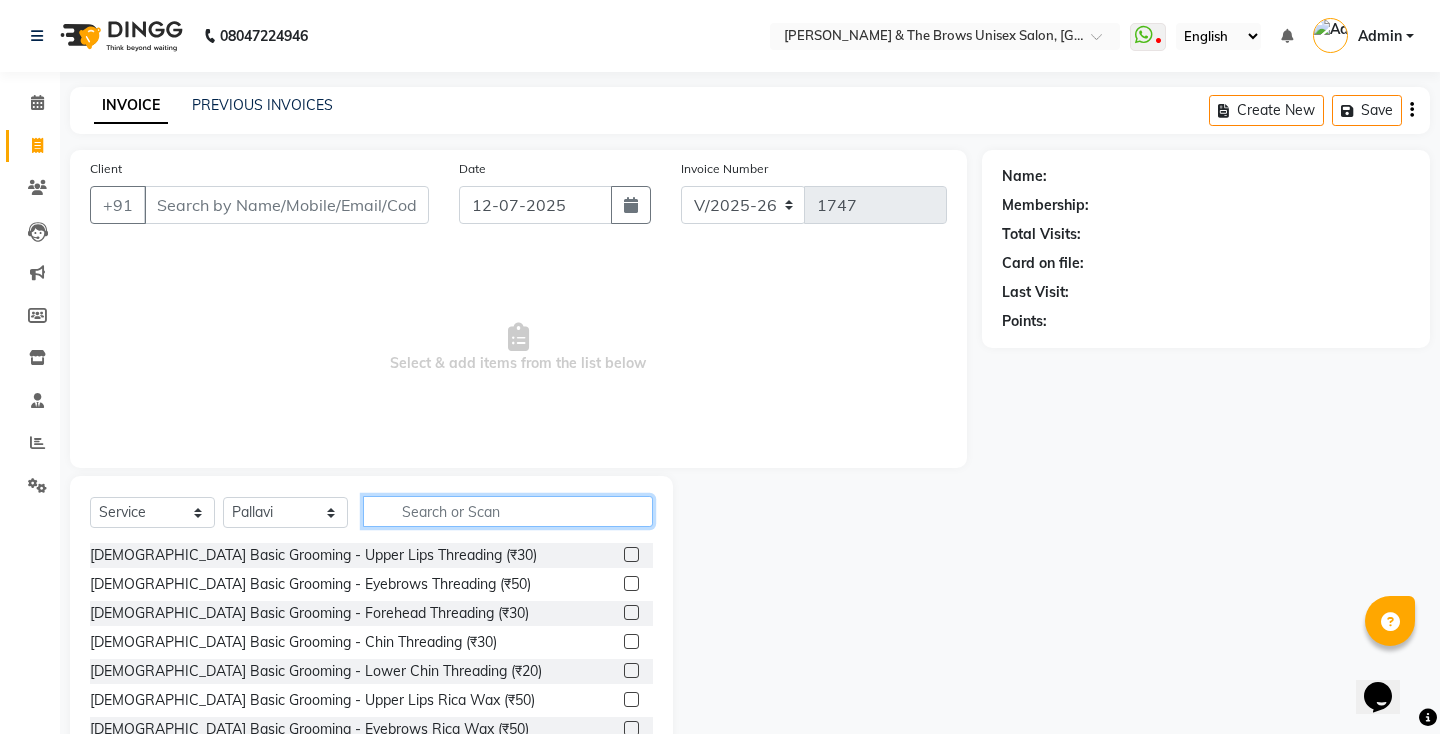 click 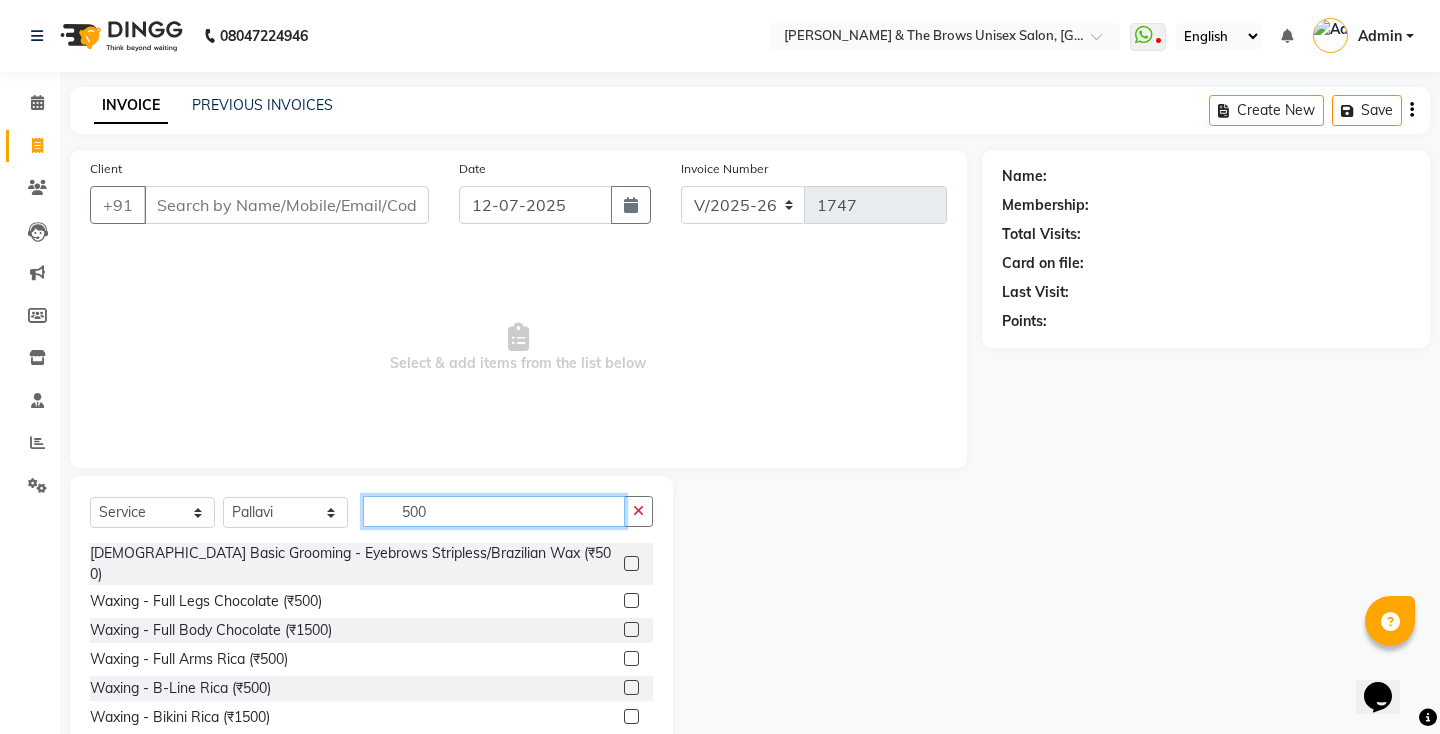 click on "500" 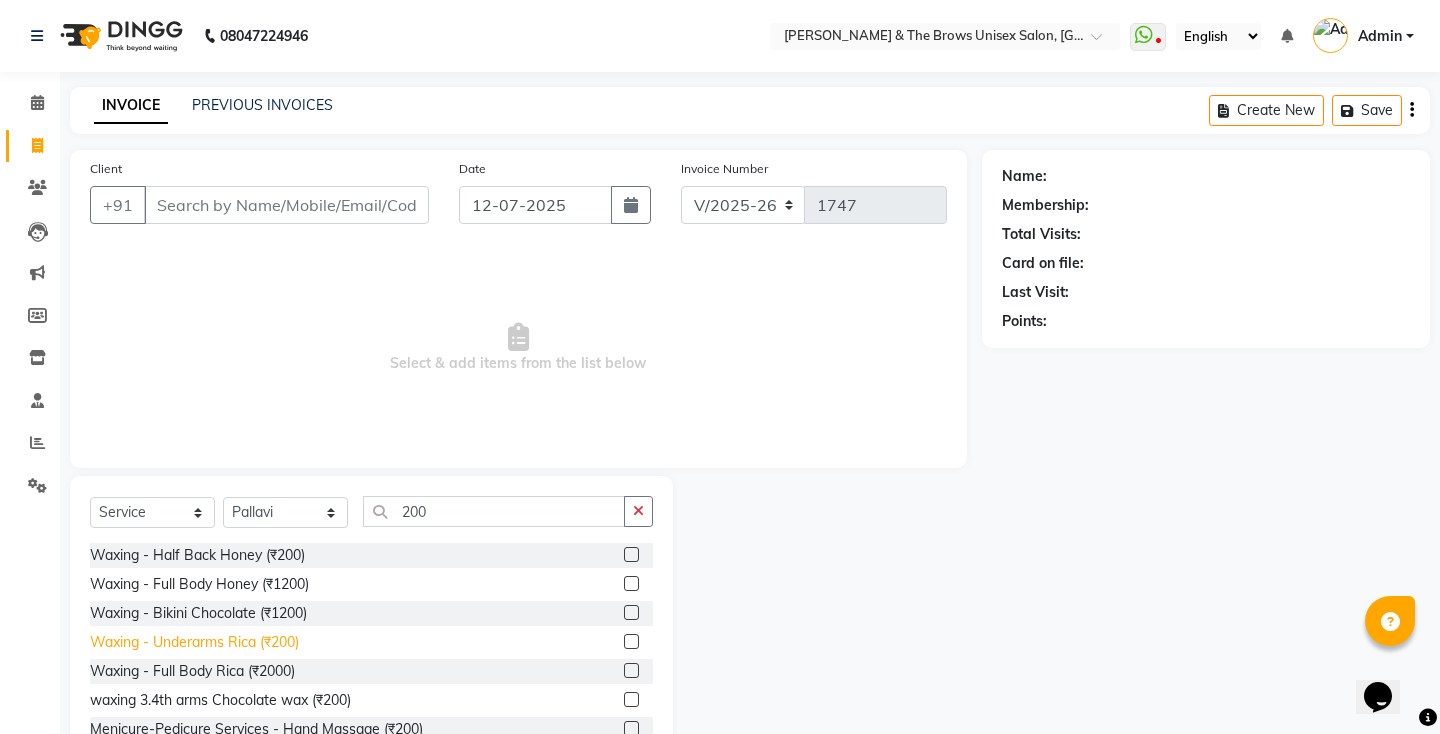 click on "Waxing - Underarms Rica (₹200)" 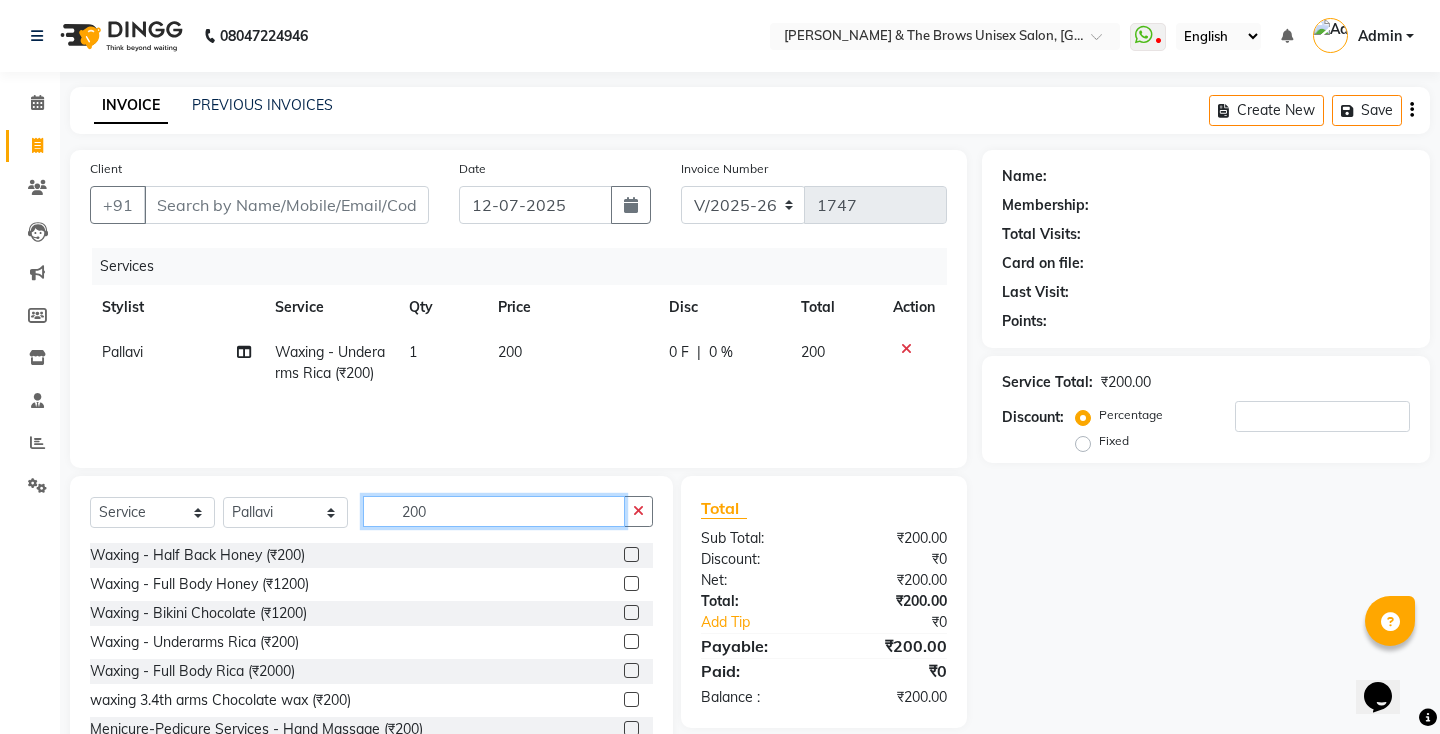 click on "200" 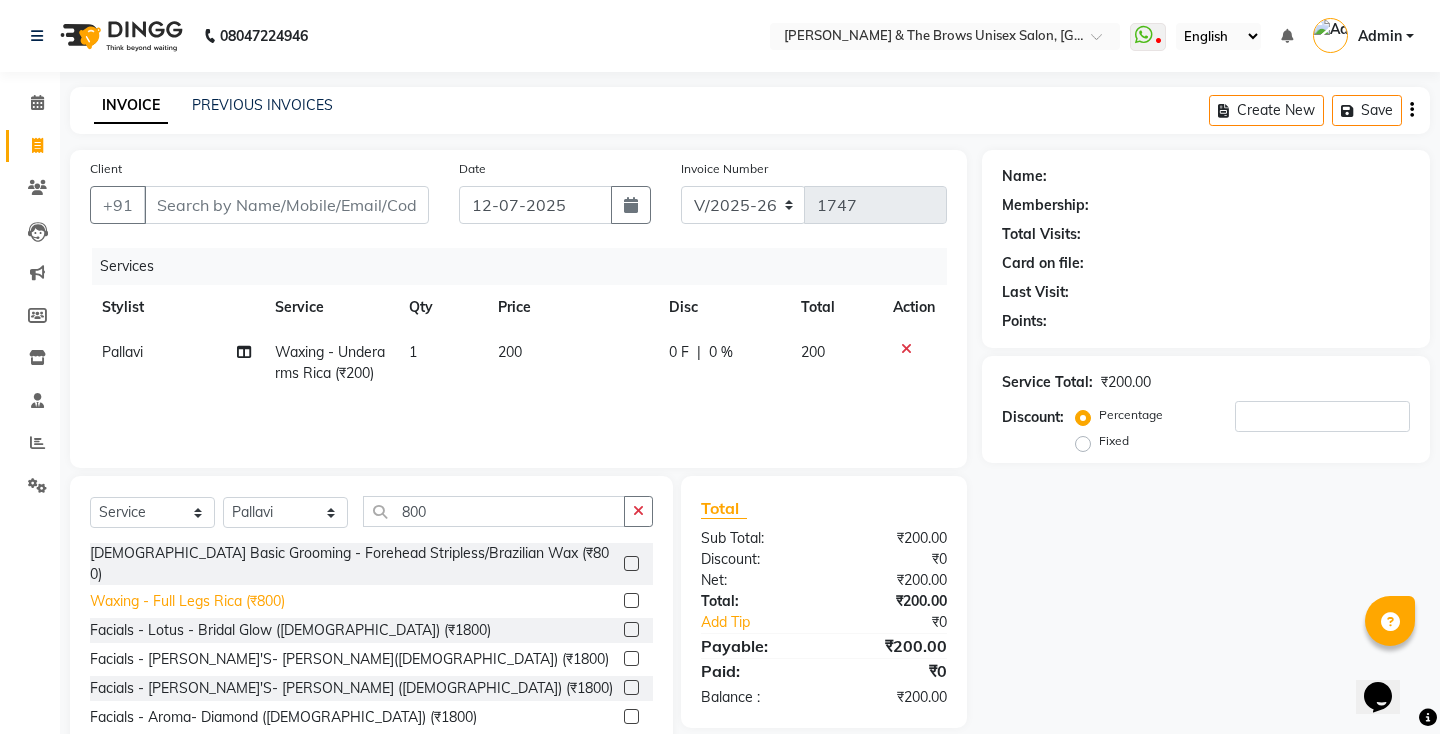 click on "Waxing - Full Legs Rica (₹800)" 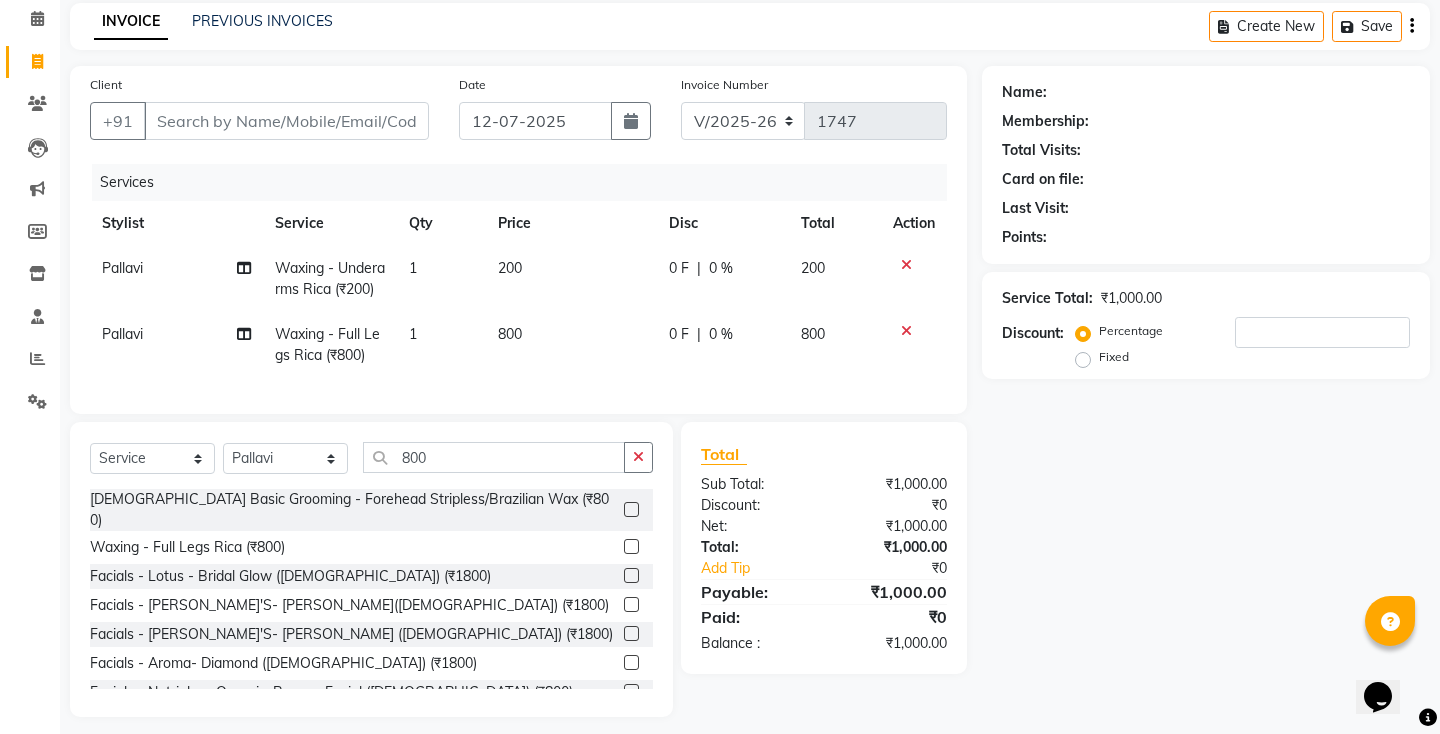 scroll, scrollTop: 86, scrollLeft: 0, axis: vertical 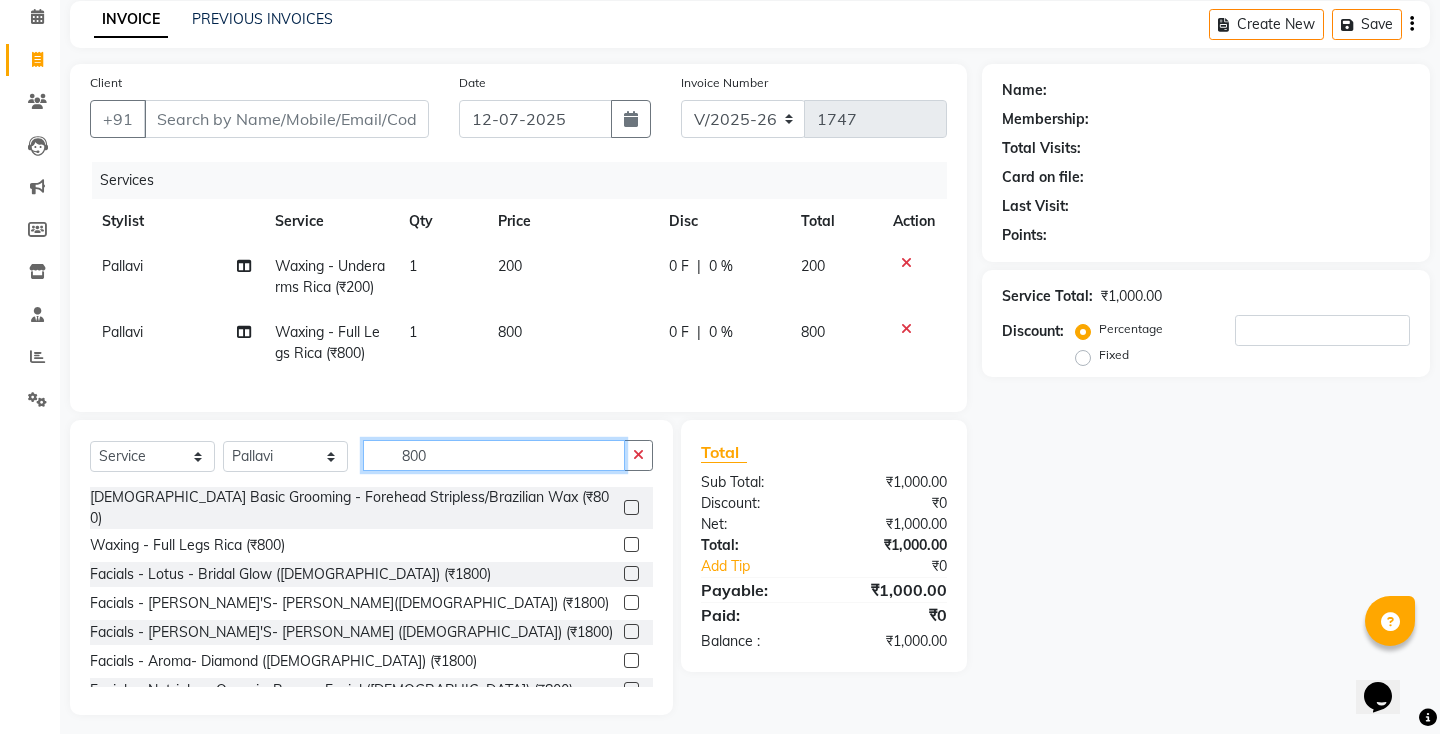 click on "800" 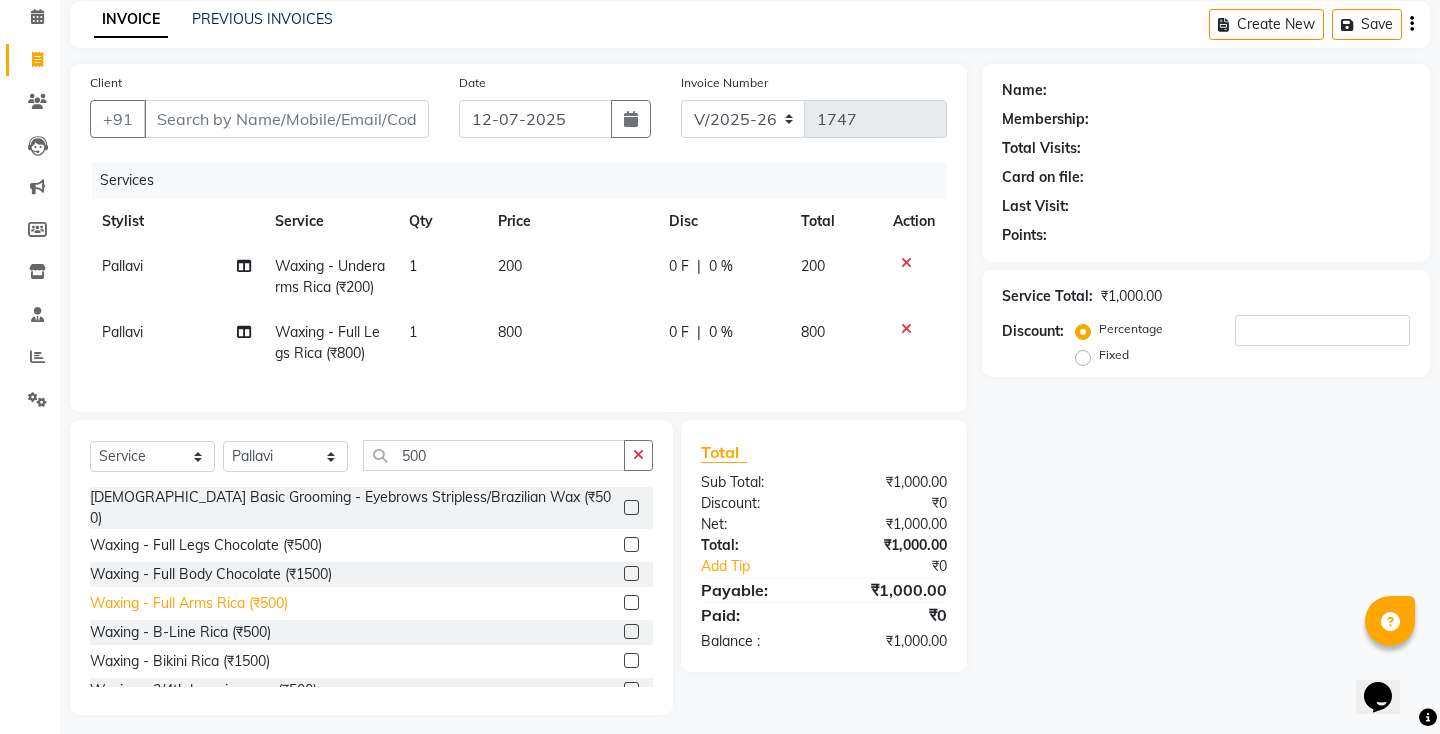 click on "Waxing - Full Arms Rica (₹500)" 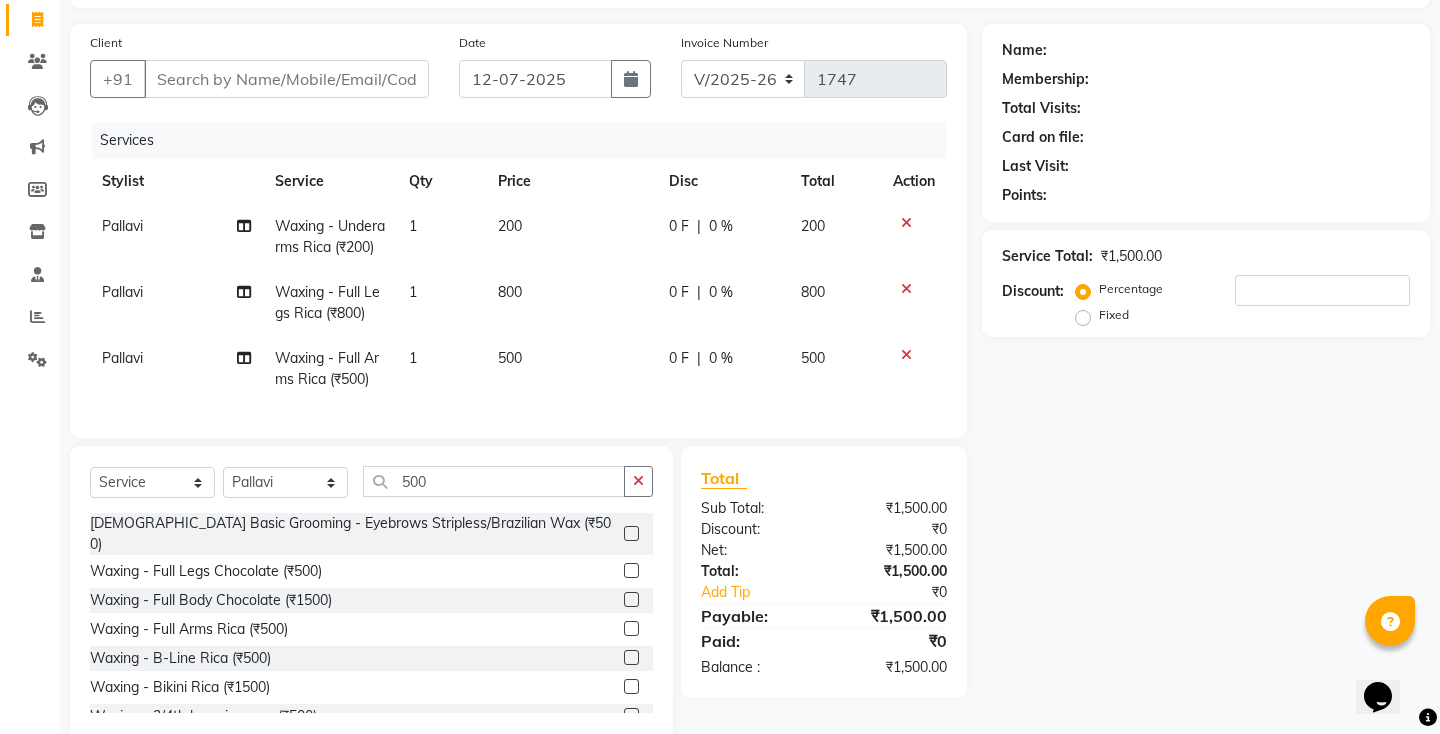 scroll, scrollTop: 184, scrollLeft: 0, axis: vertical 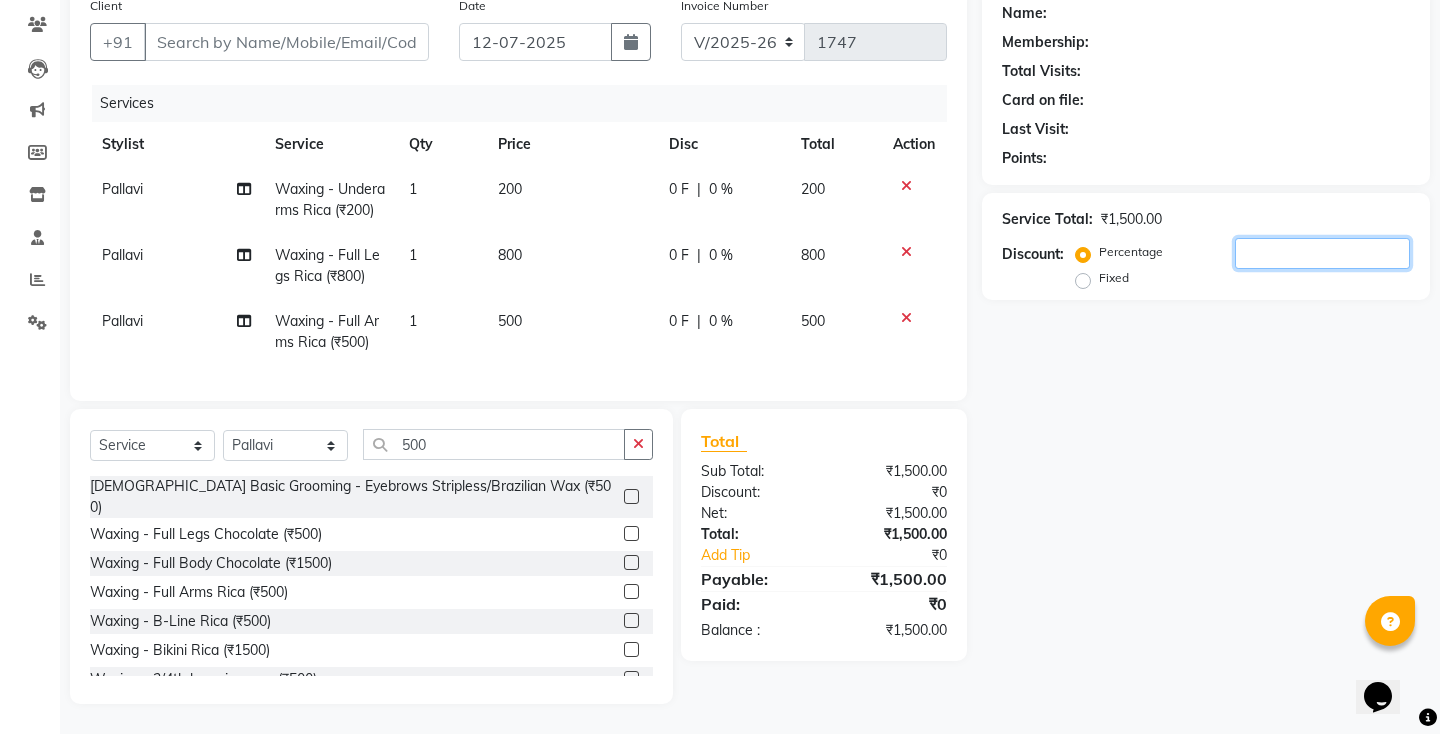 click 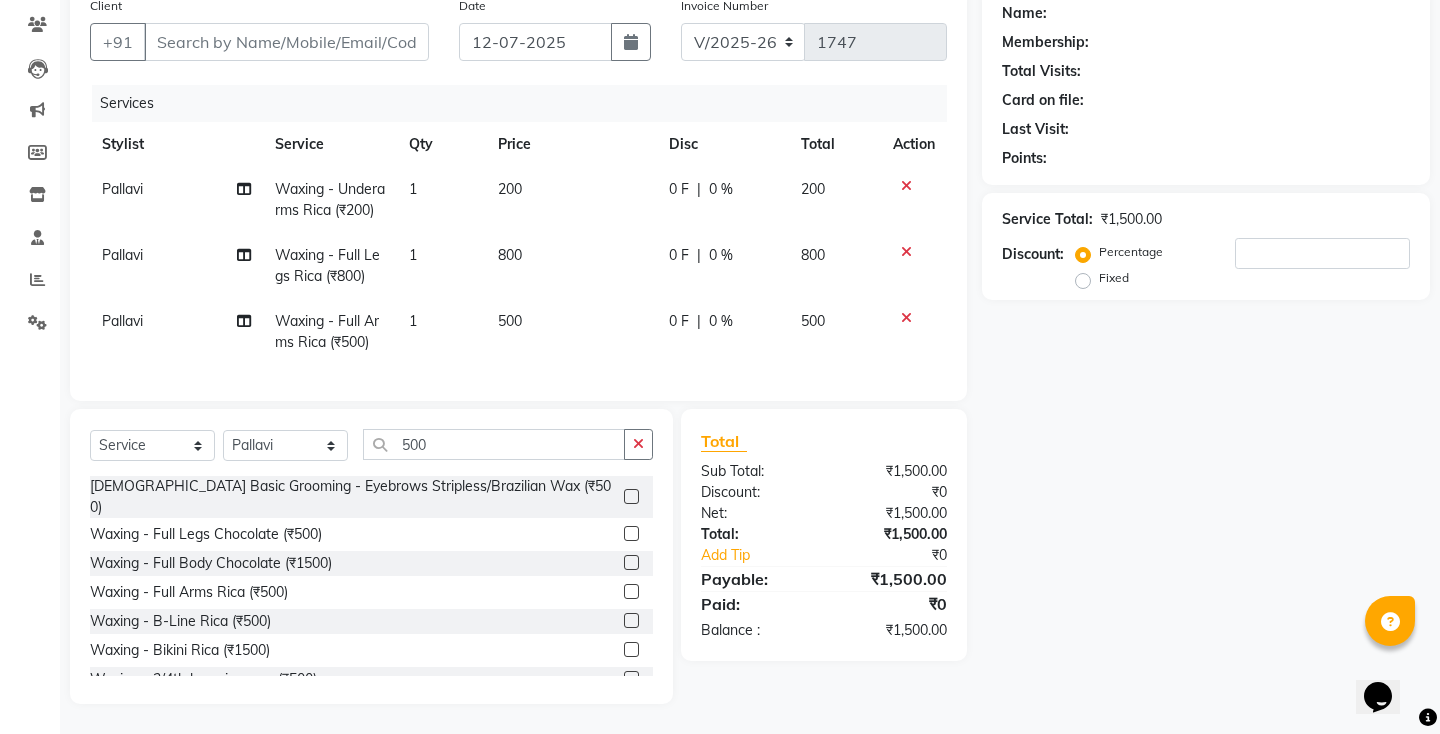 click on "Percentage   Fixed" 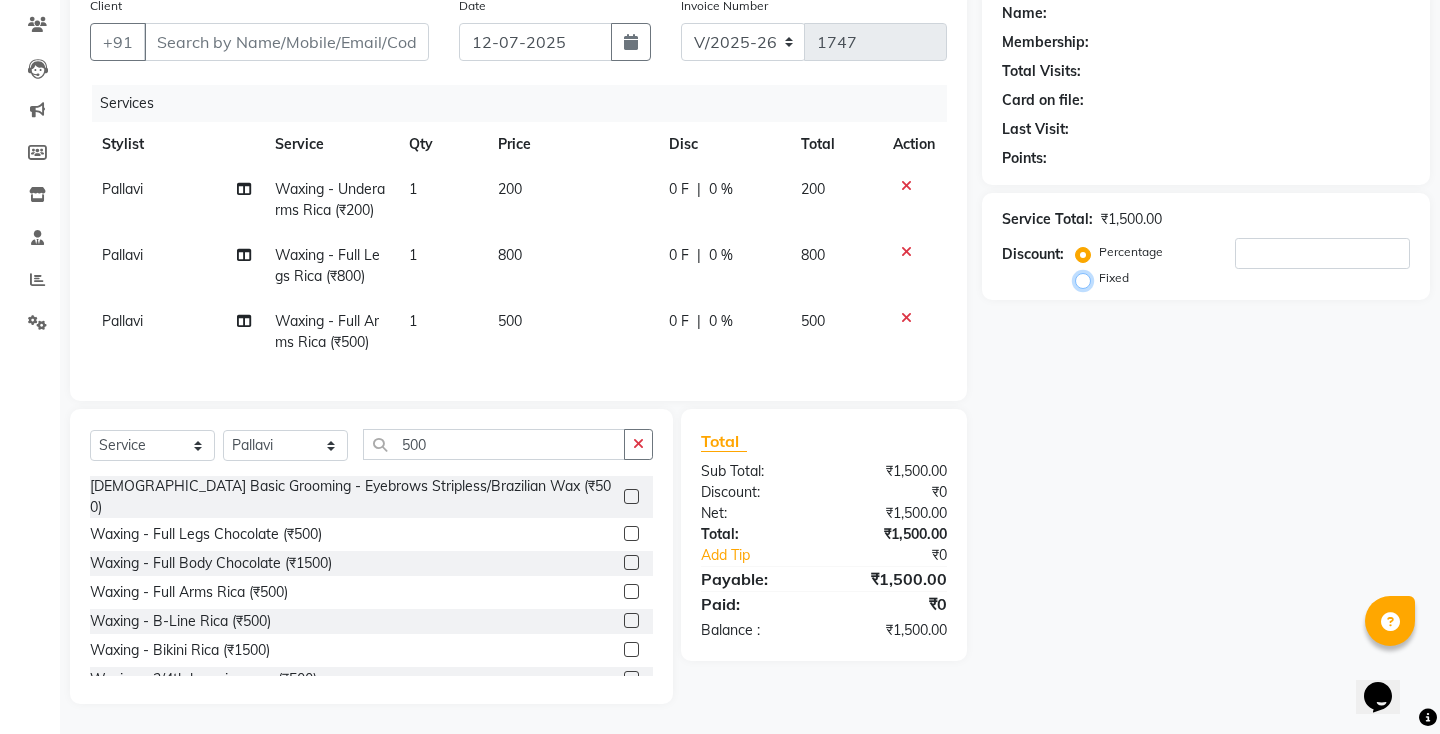 click on "Fixed" at bounding box center [1087, 278] 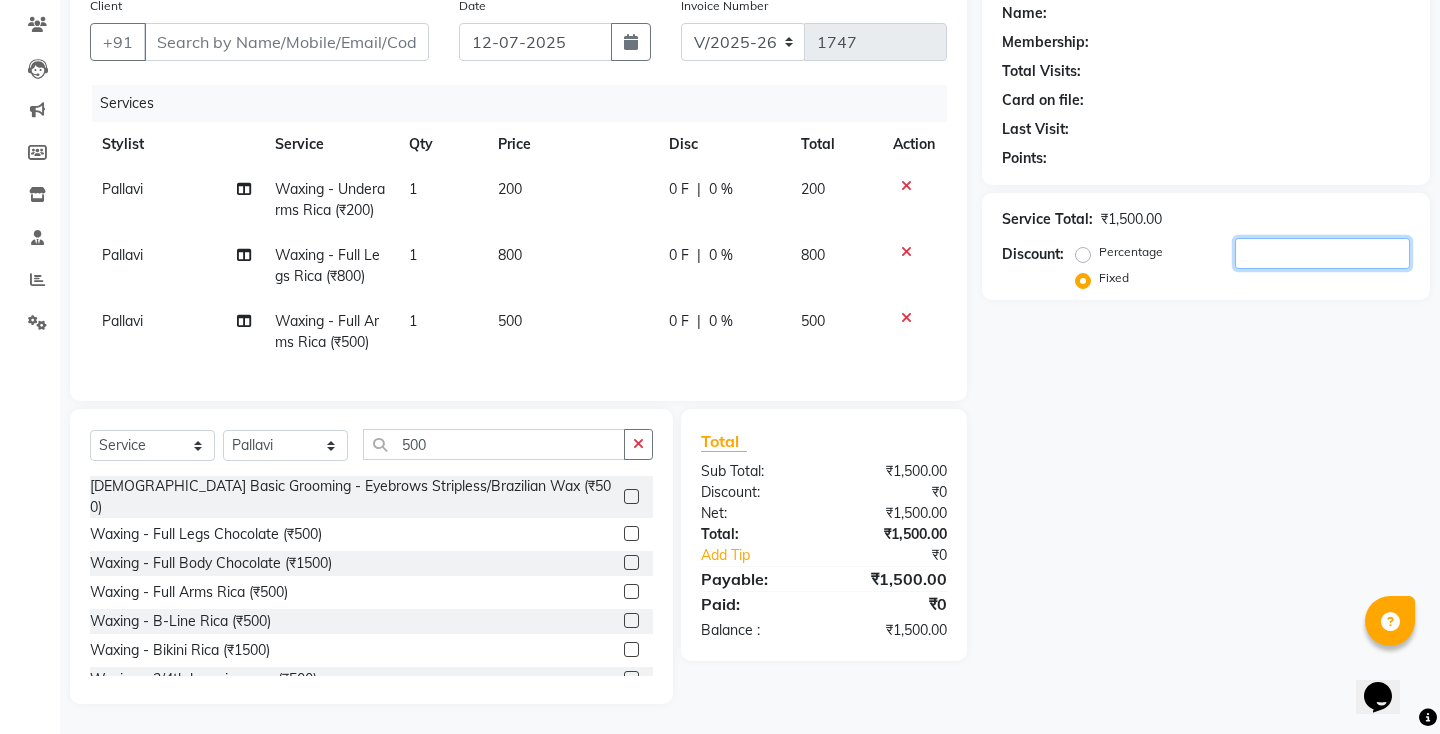 click 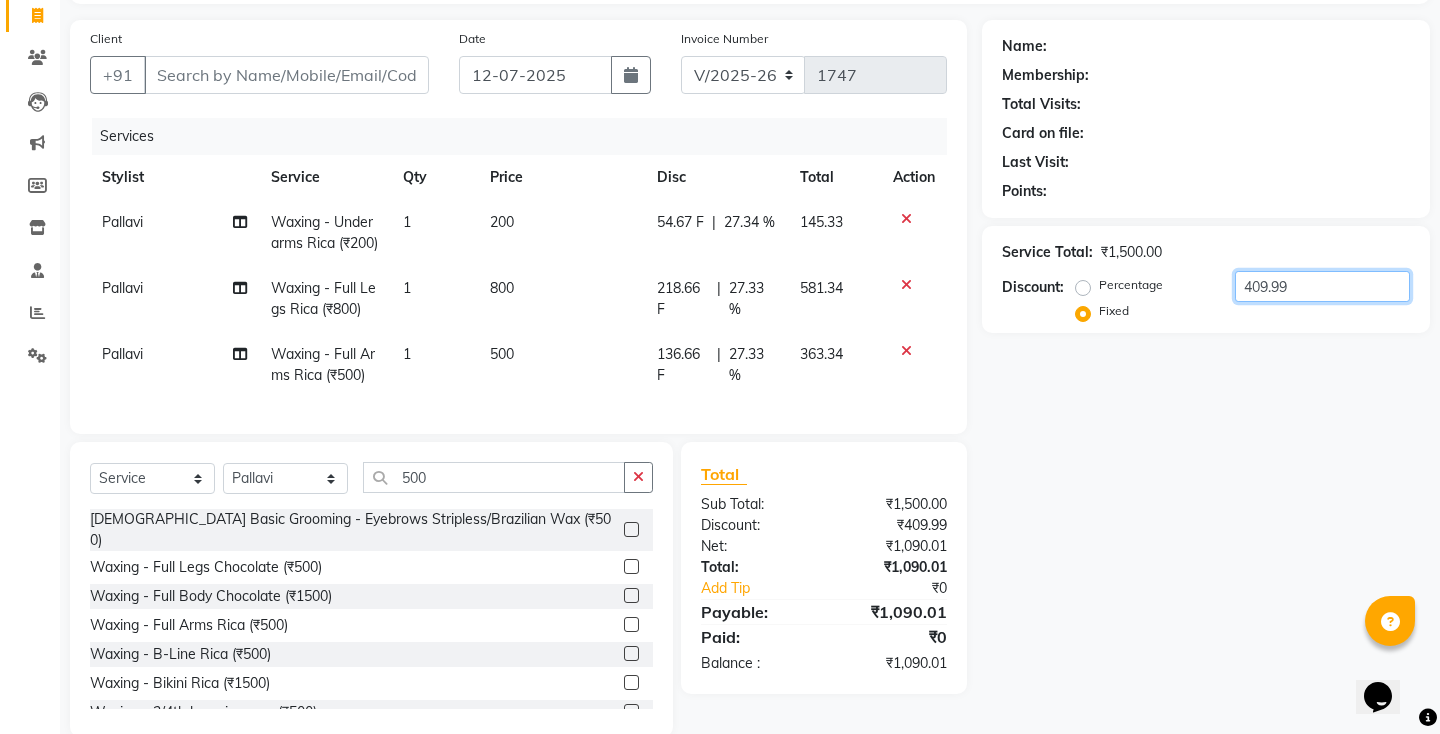 scroll, scrollTop: 128, scrollLeft: 0, axis: vertical 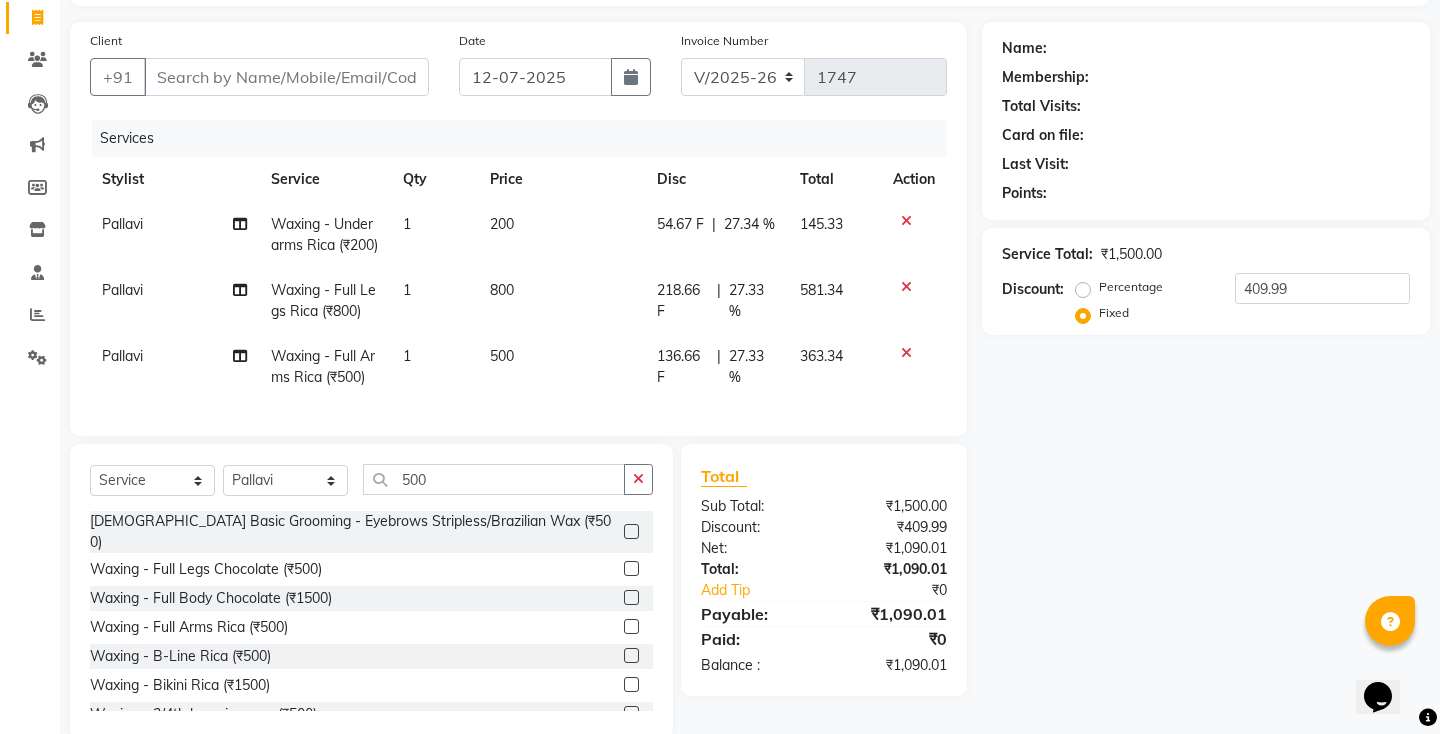 click on "Percentage" 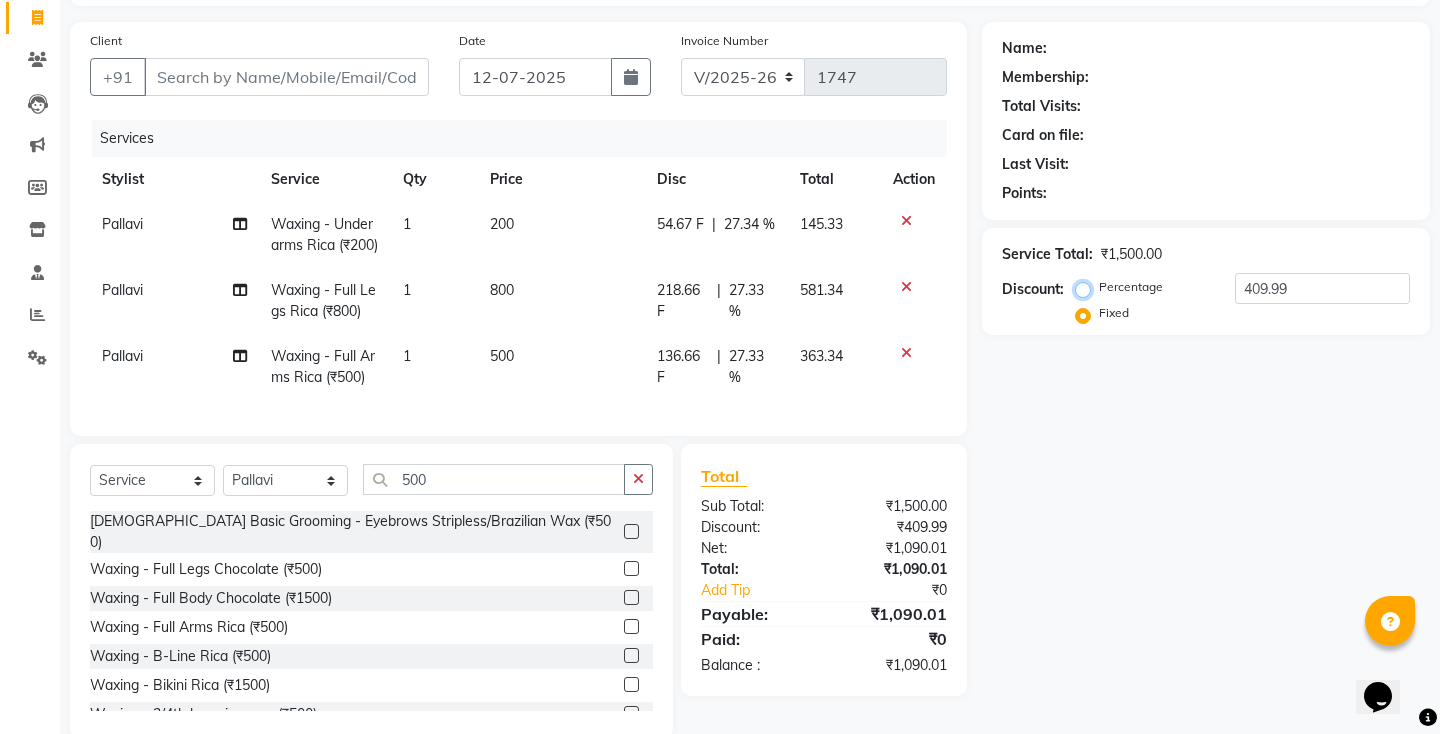 click on "Percentage" at bounding box center [1087, 287] 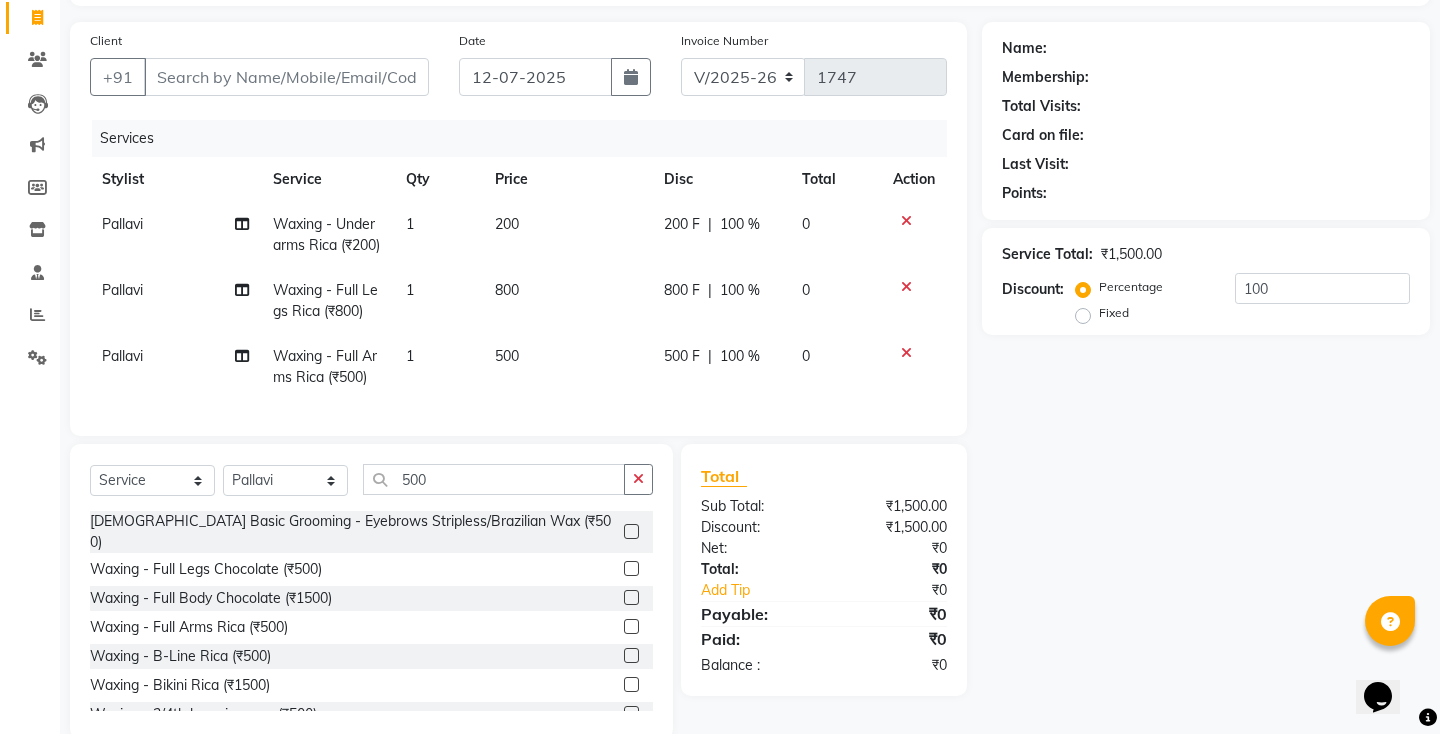 click on "Fixed" 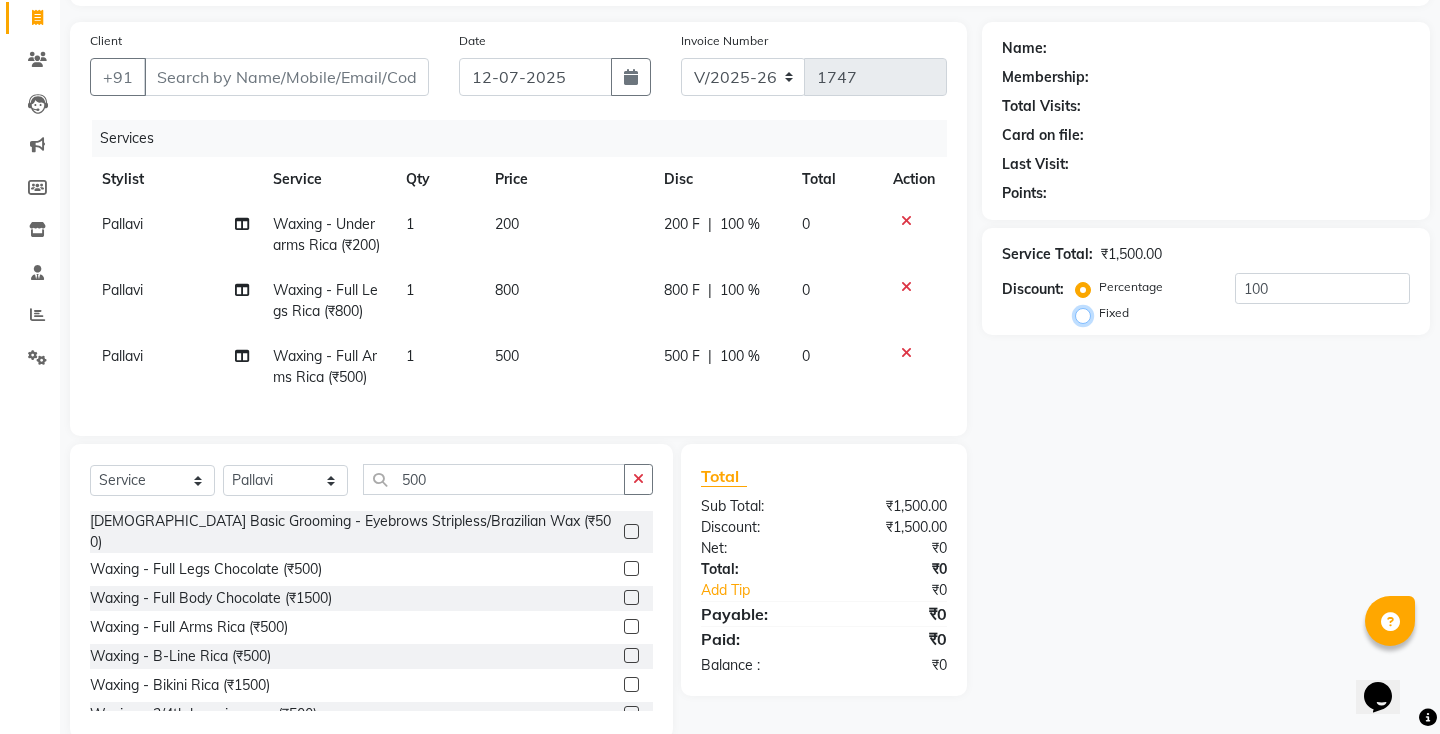click on "Fixed" at bounding box center [1087, 313] 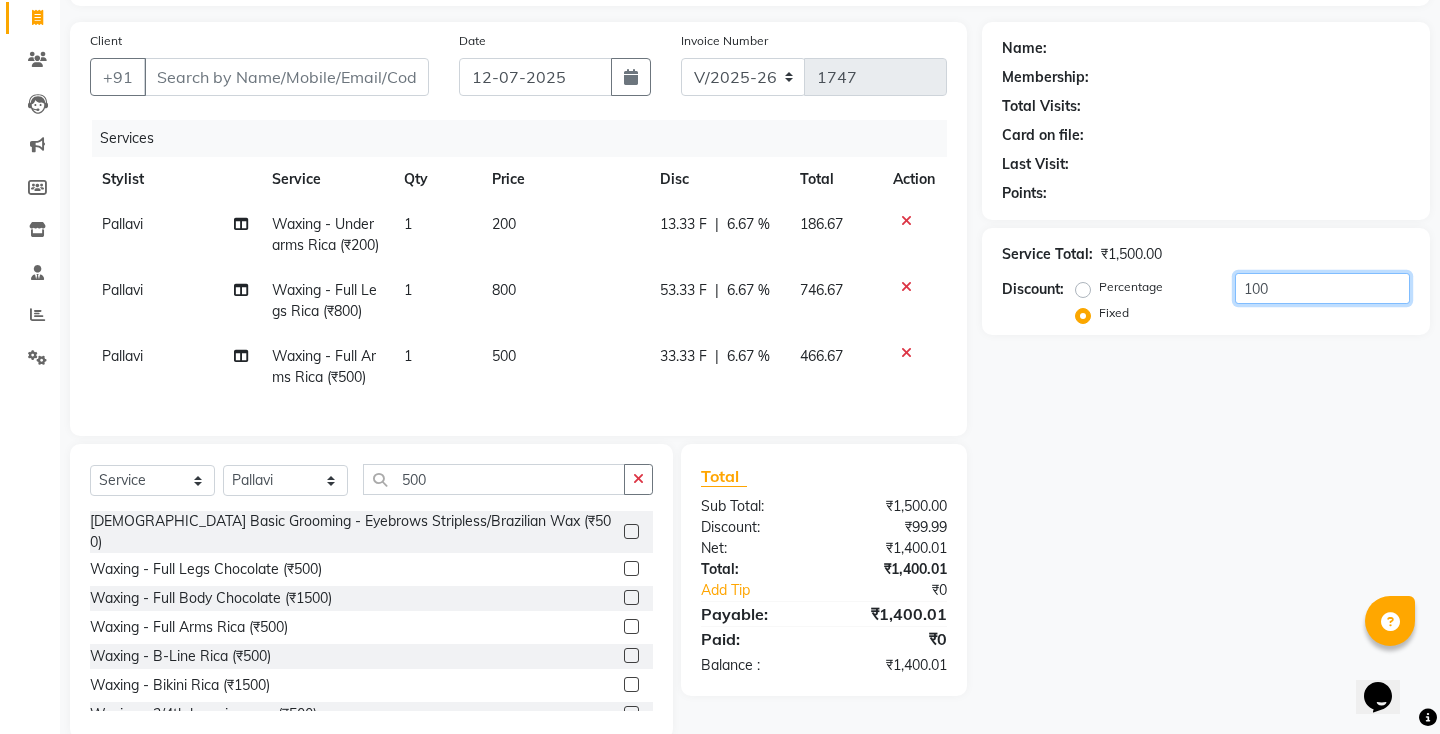 click on "100" 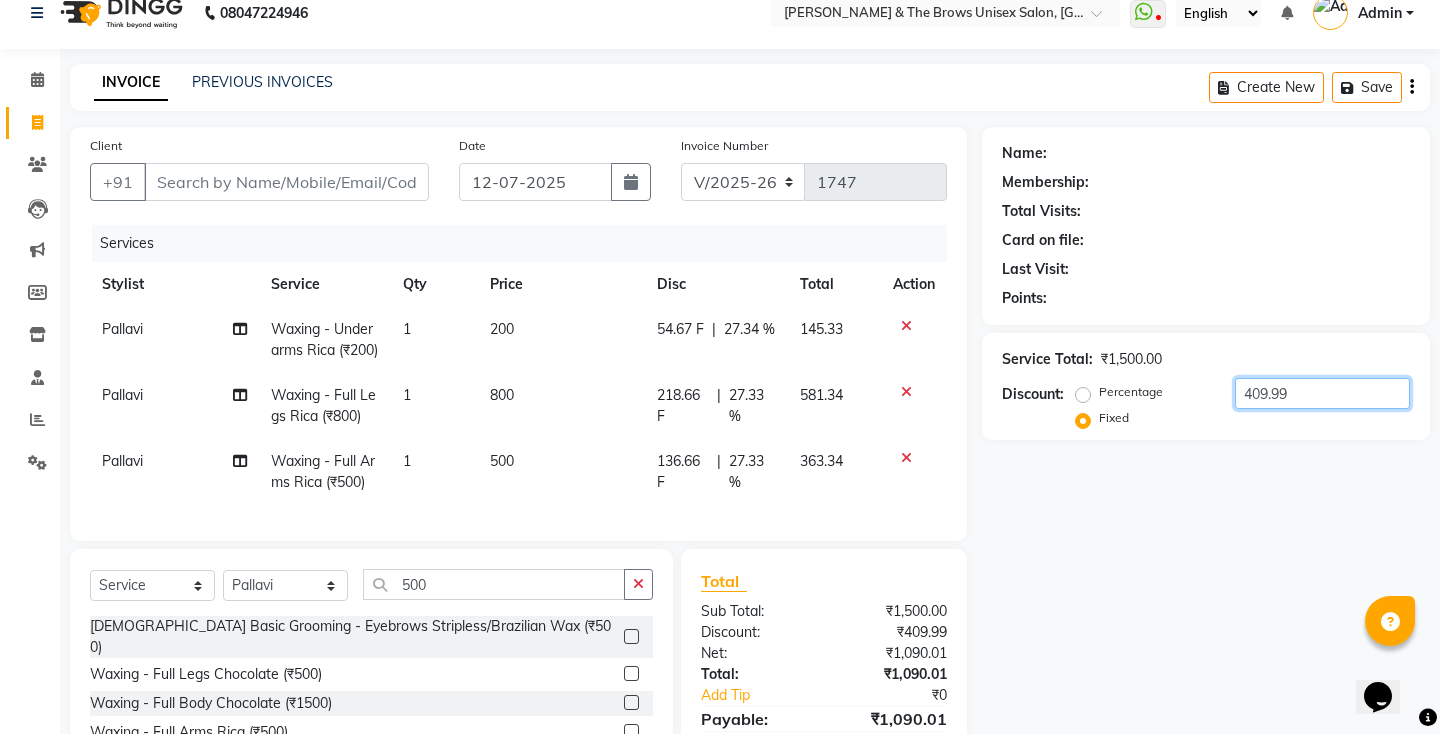 scroll, scrollTop: 24, scrollLeft: 0, axis: vertical 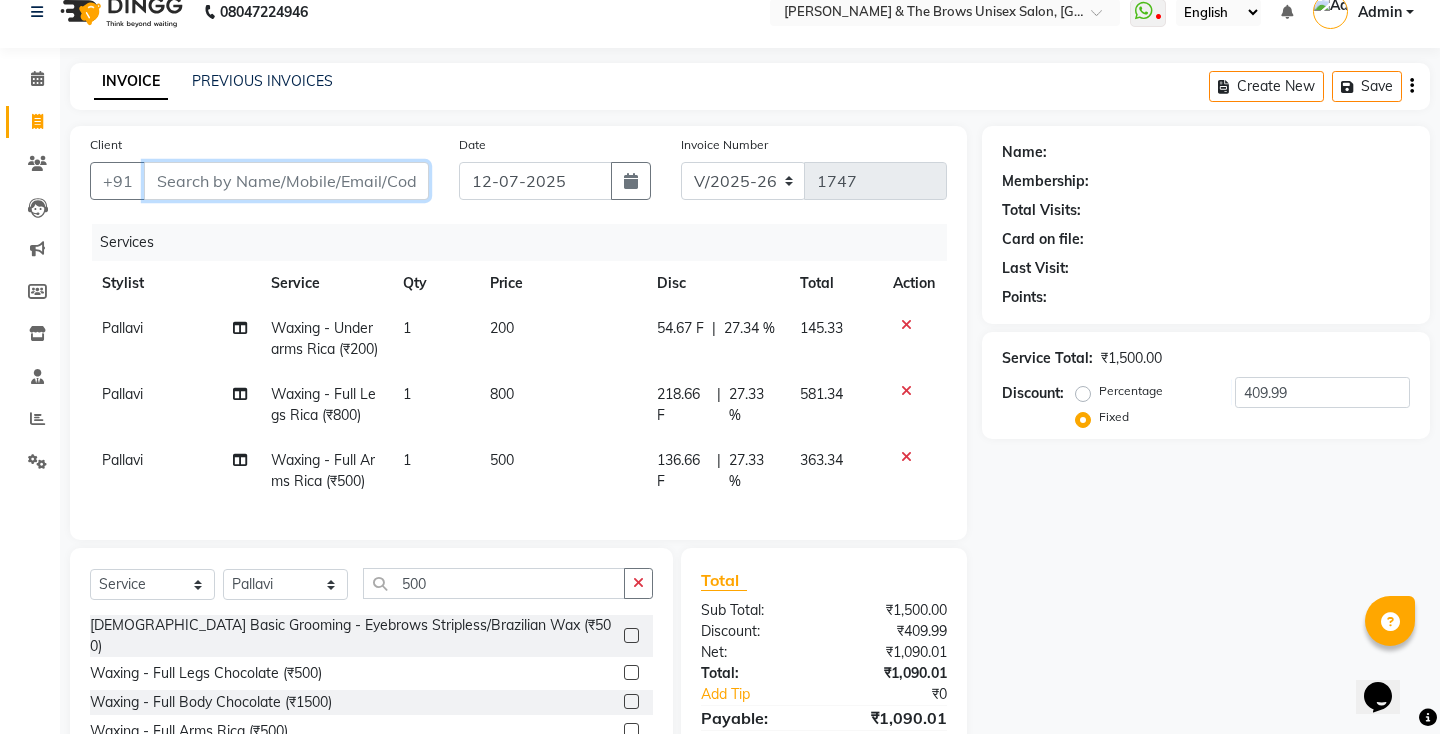 click on "Client" at bounding box center [286, 181] 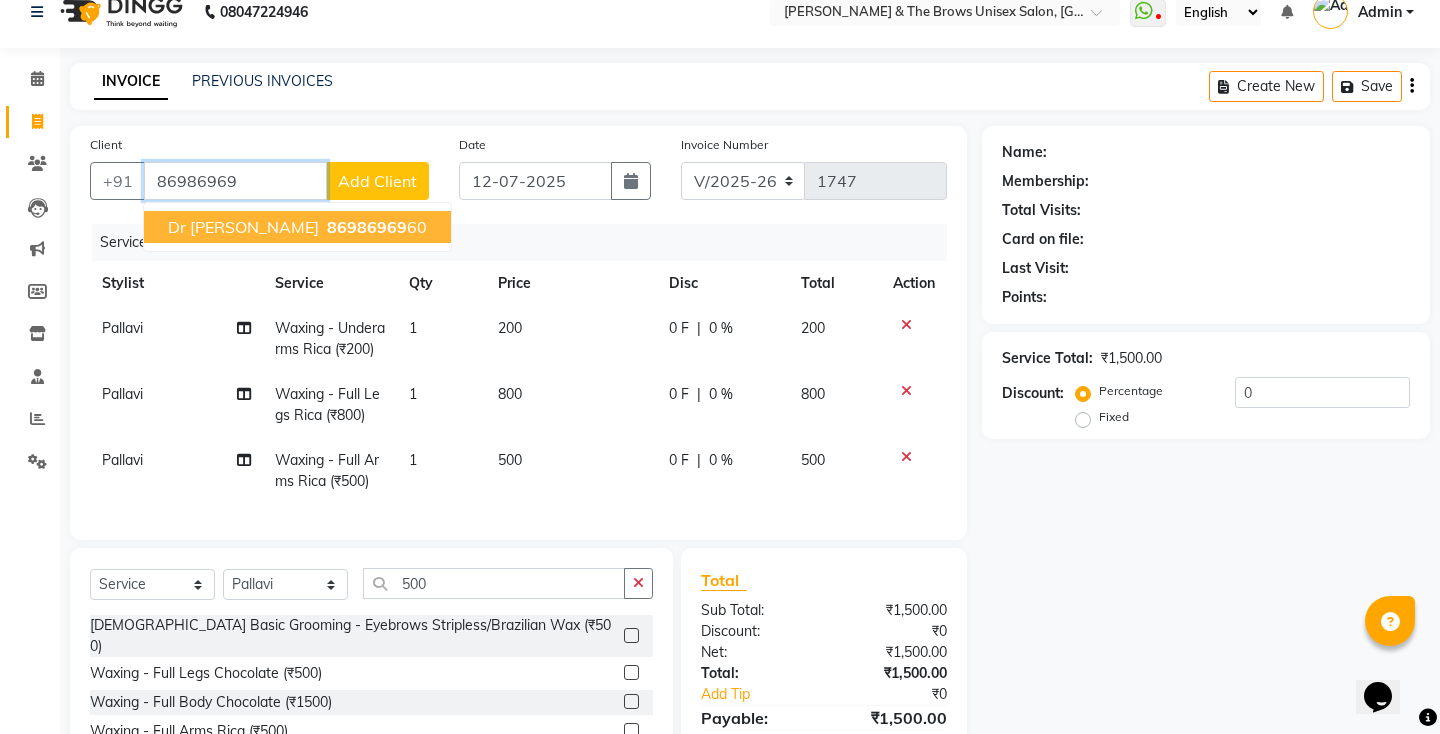 click on "86986969" at bounding box center [367, 227] 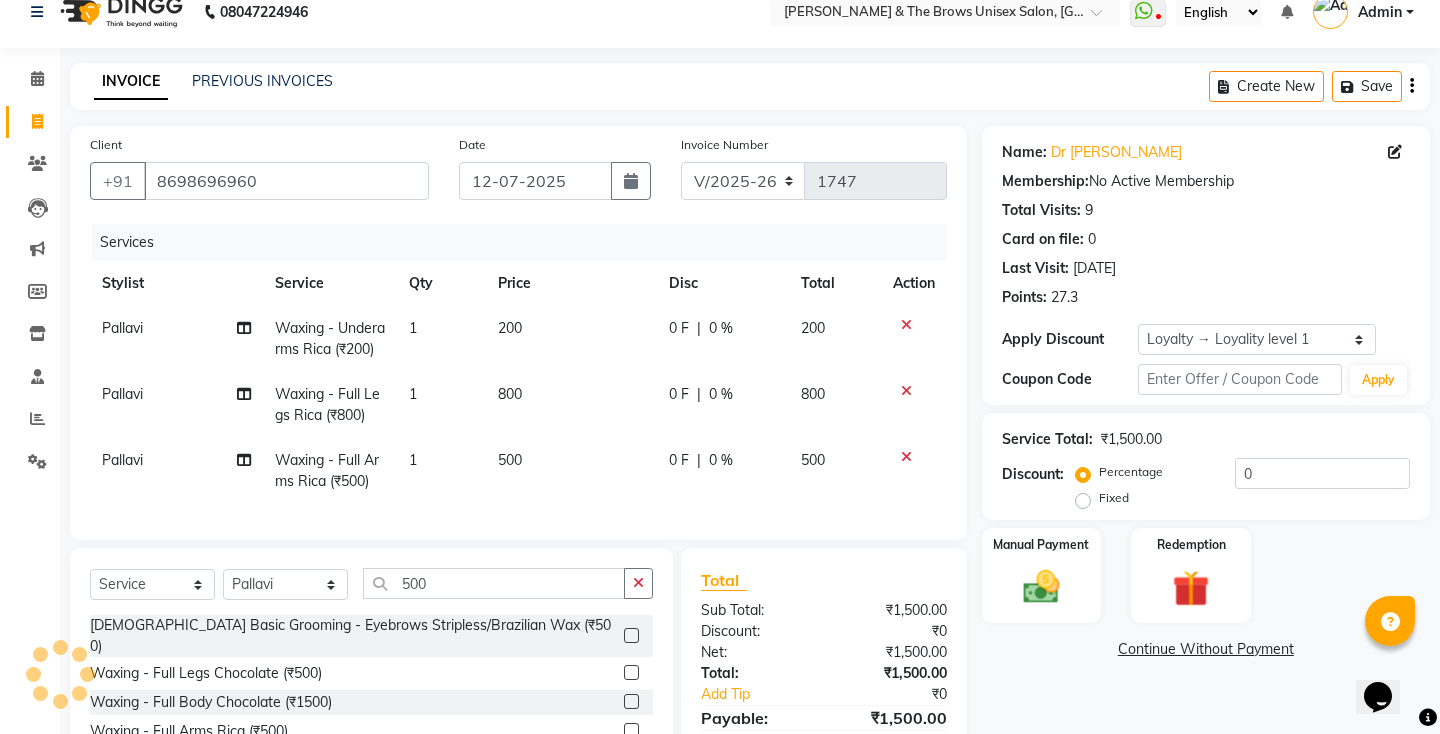 click on "Fixed" 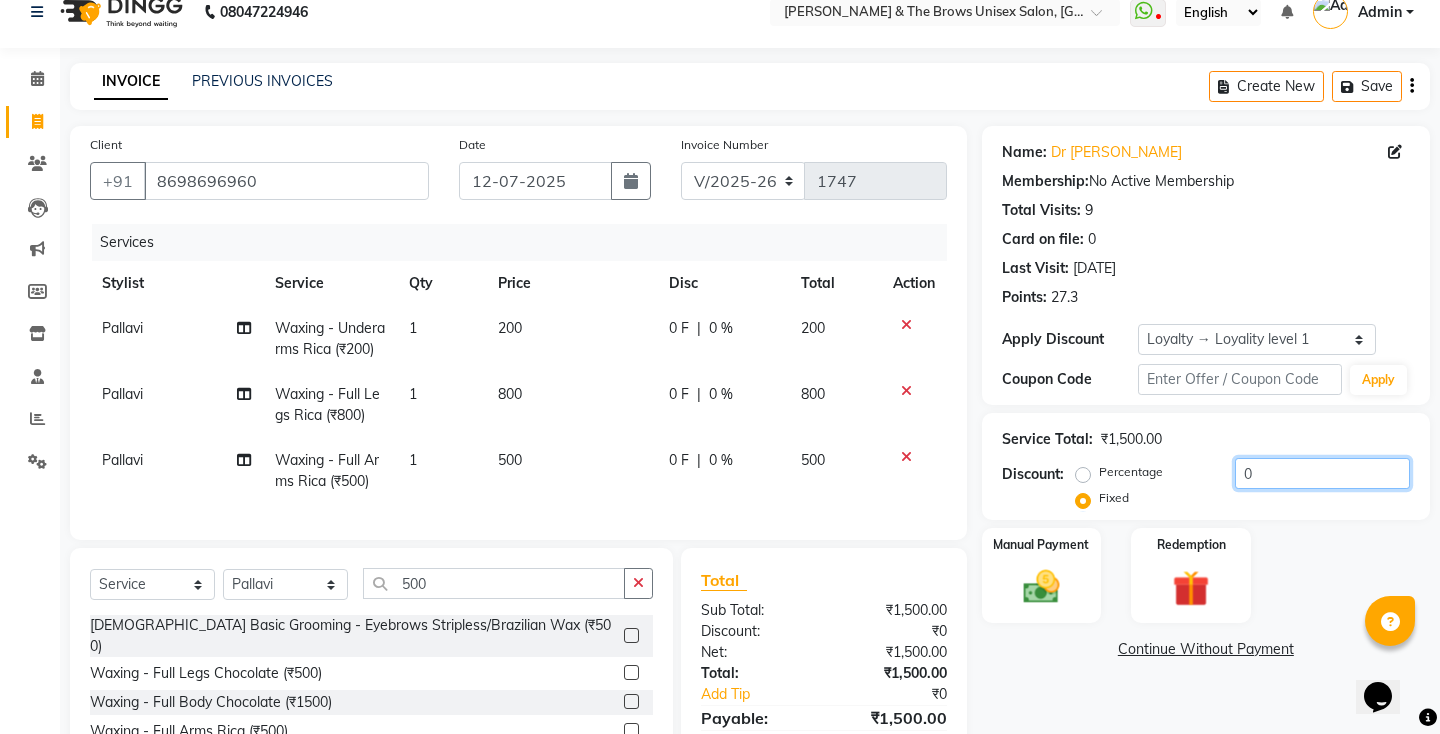 click on "0" 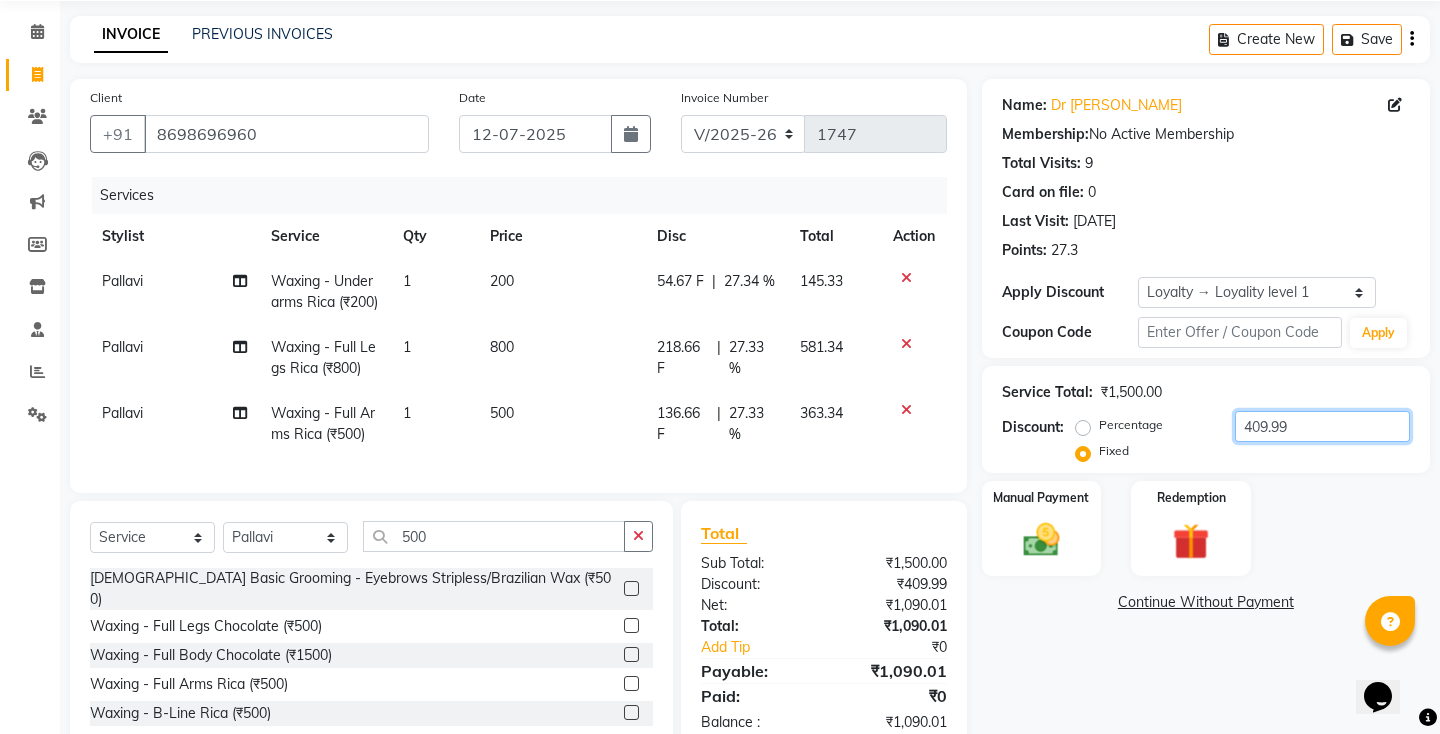 scroll, scrollTop: 74, scrollLeft: 0, axis: vertical 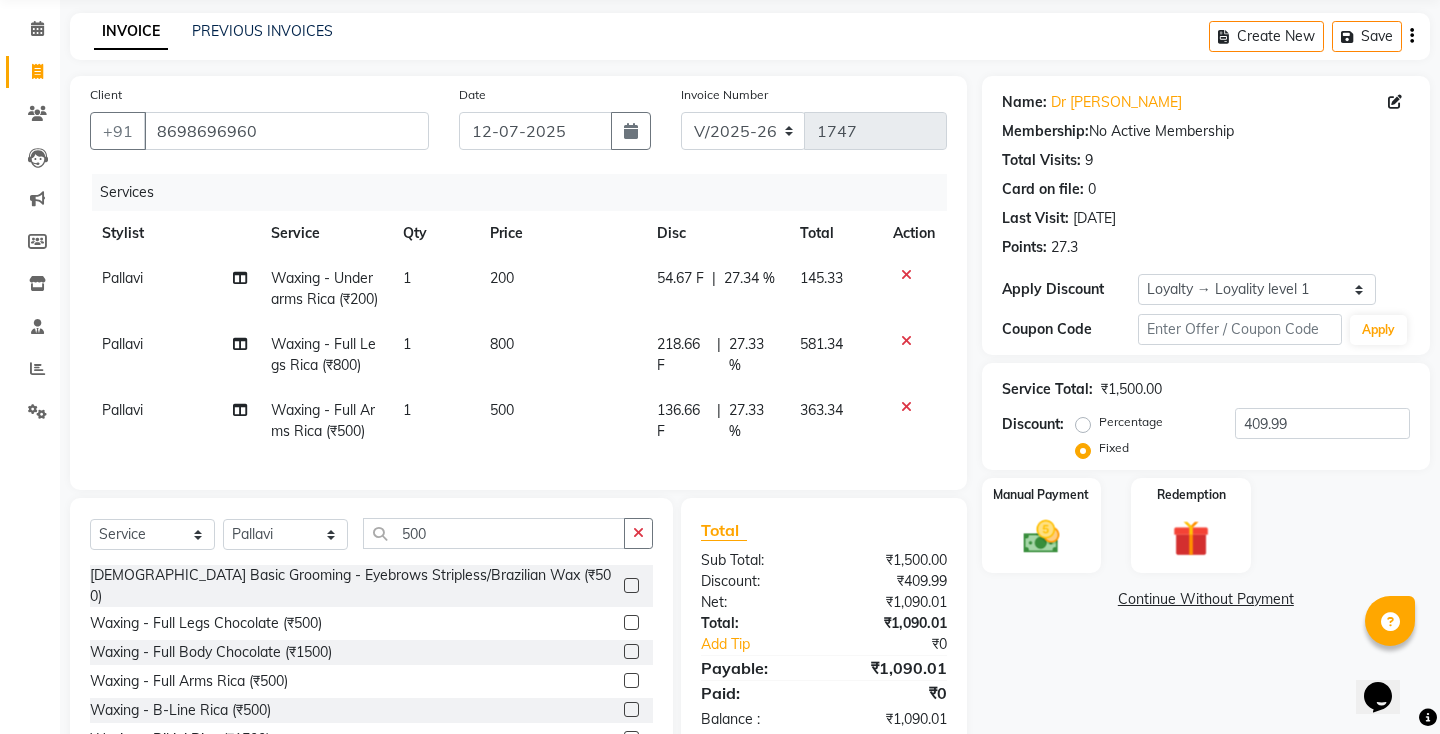 click on "54.67 F" 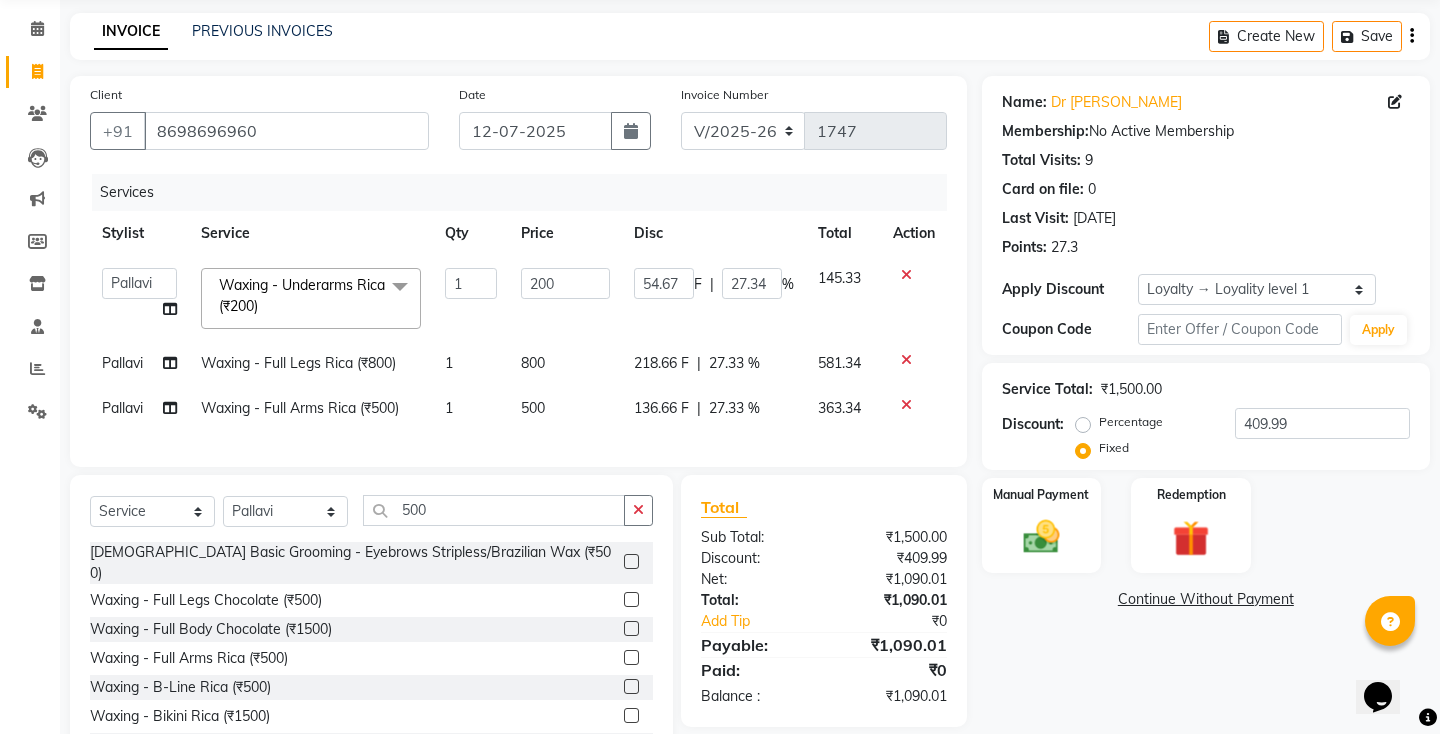 click on "54.67" 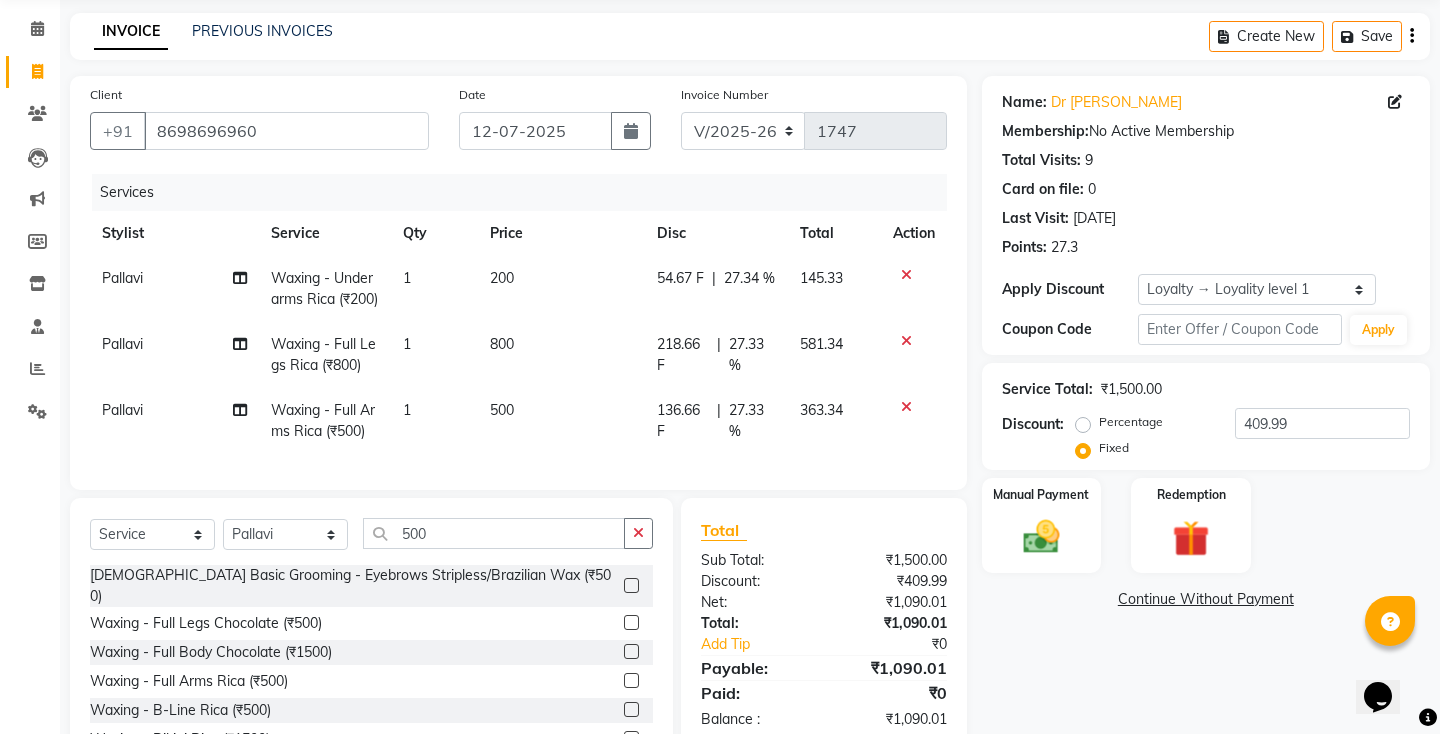 click on "54.67 F" 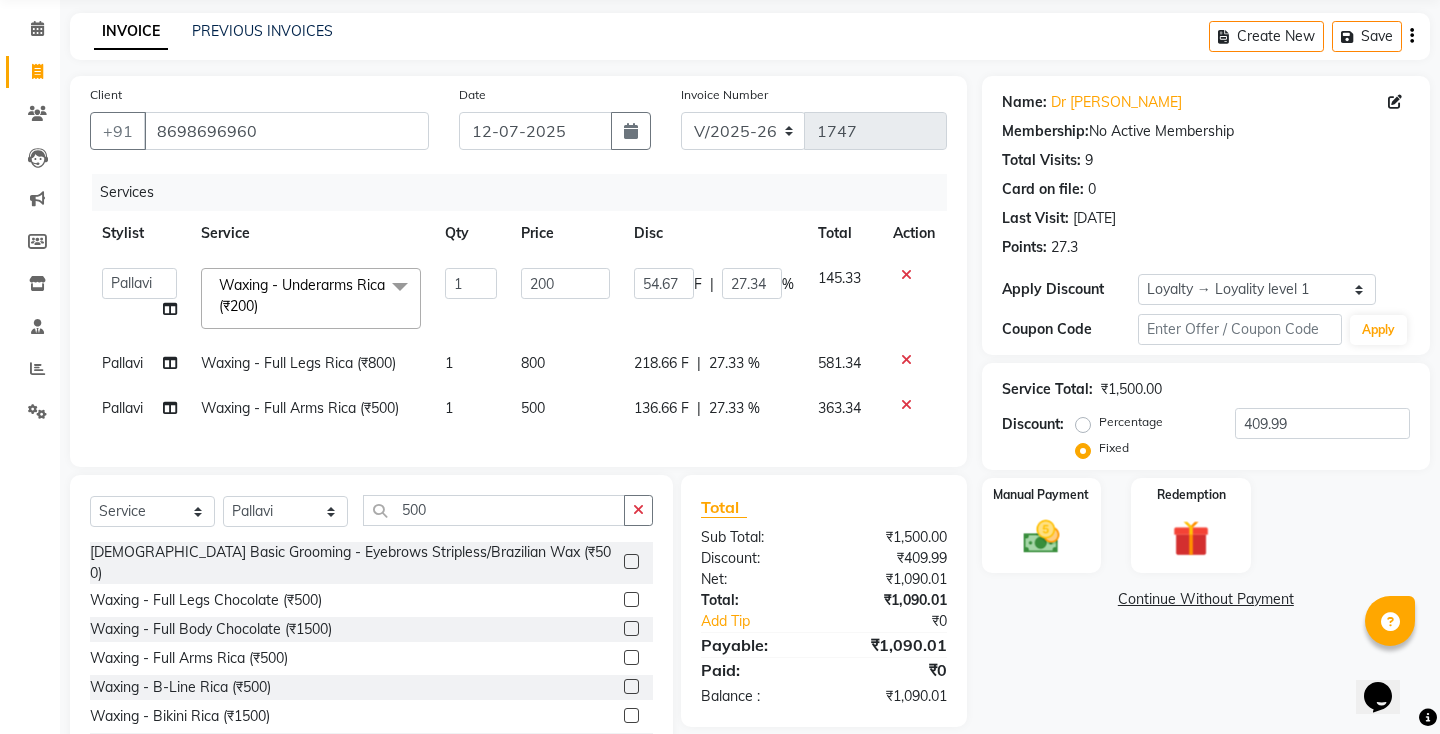 click on "54.67" 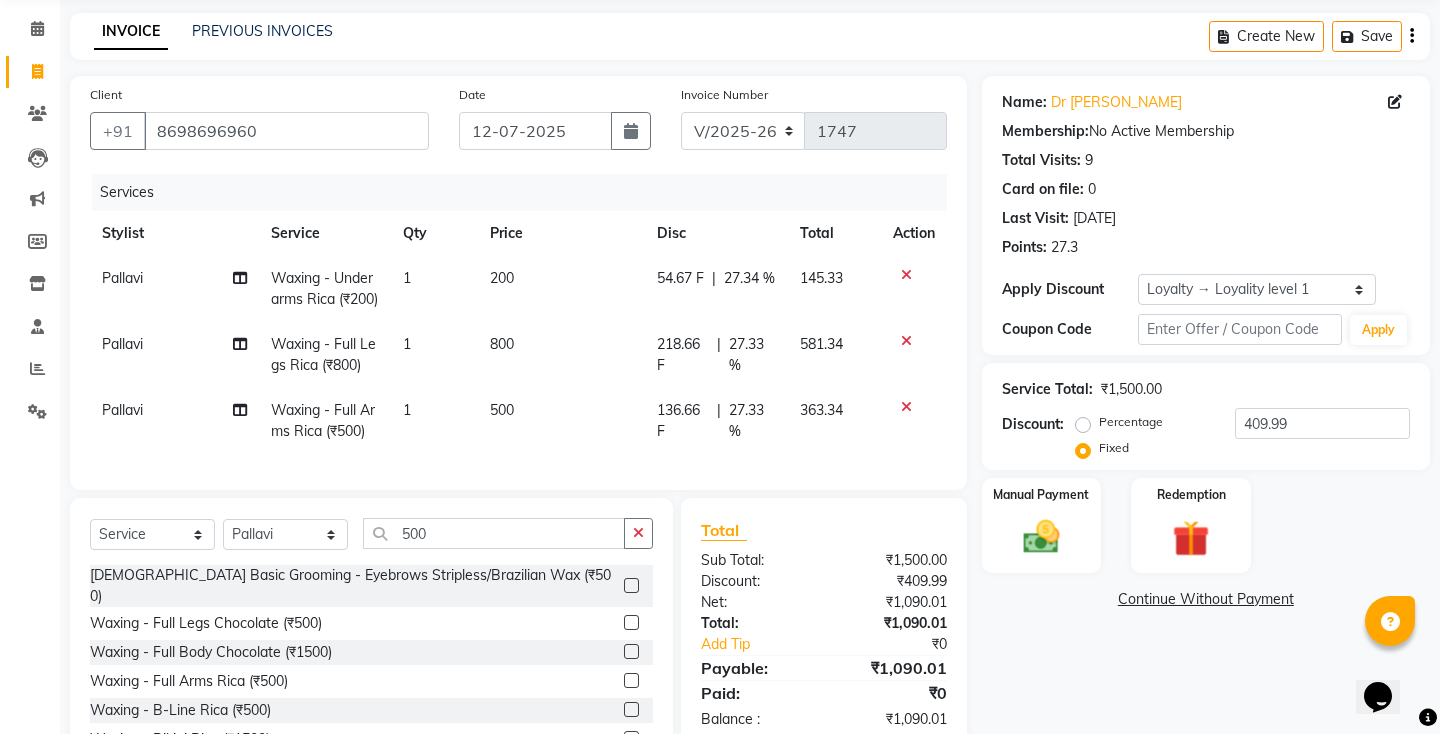 click on "54.67 F | 27.34 %" 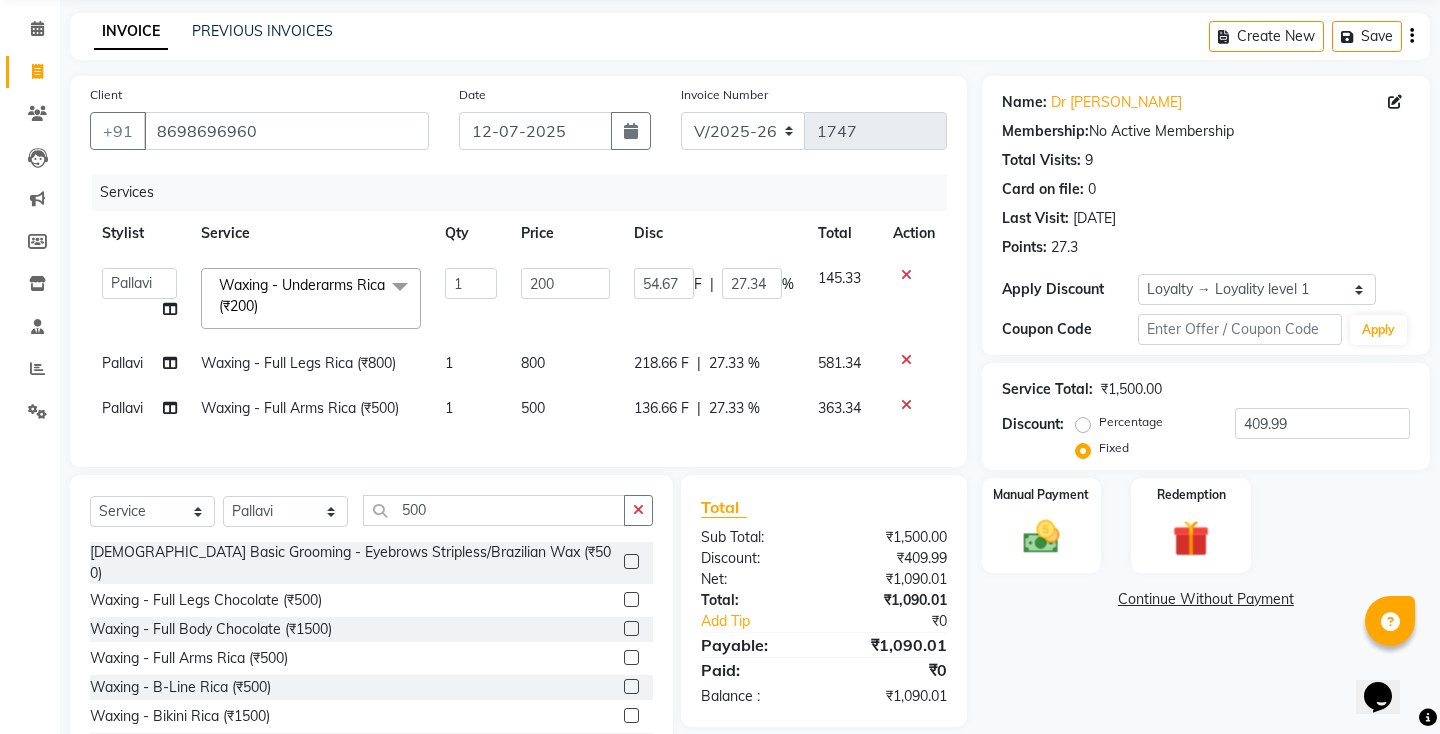 click on "54.67 F | 27.34 %" 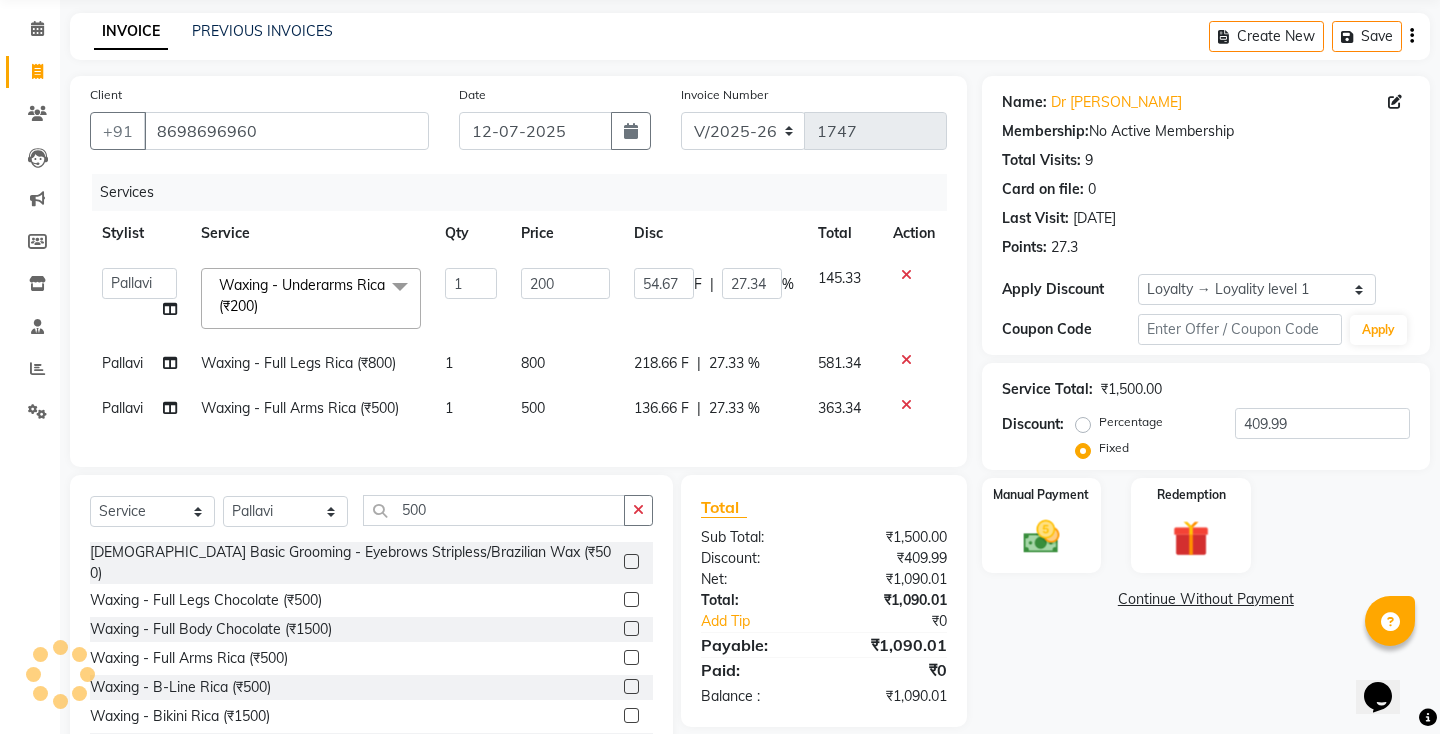 click on "Name: Dr Sayali Membership:  No Active Membership  Total Visits:  9 Card on file:  0 Last Visit:   10-07-2025 Points:   27.3  Apply Discount Select  Loyalty → Loyality level 1  Coupon Code Apply Service Total:  ₹1,500.00  Discount:  Percentage   Fixed  409.99 Manual Payment Redemption  Continue Without Payment" 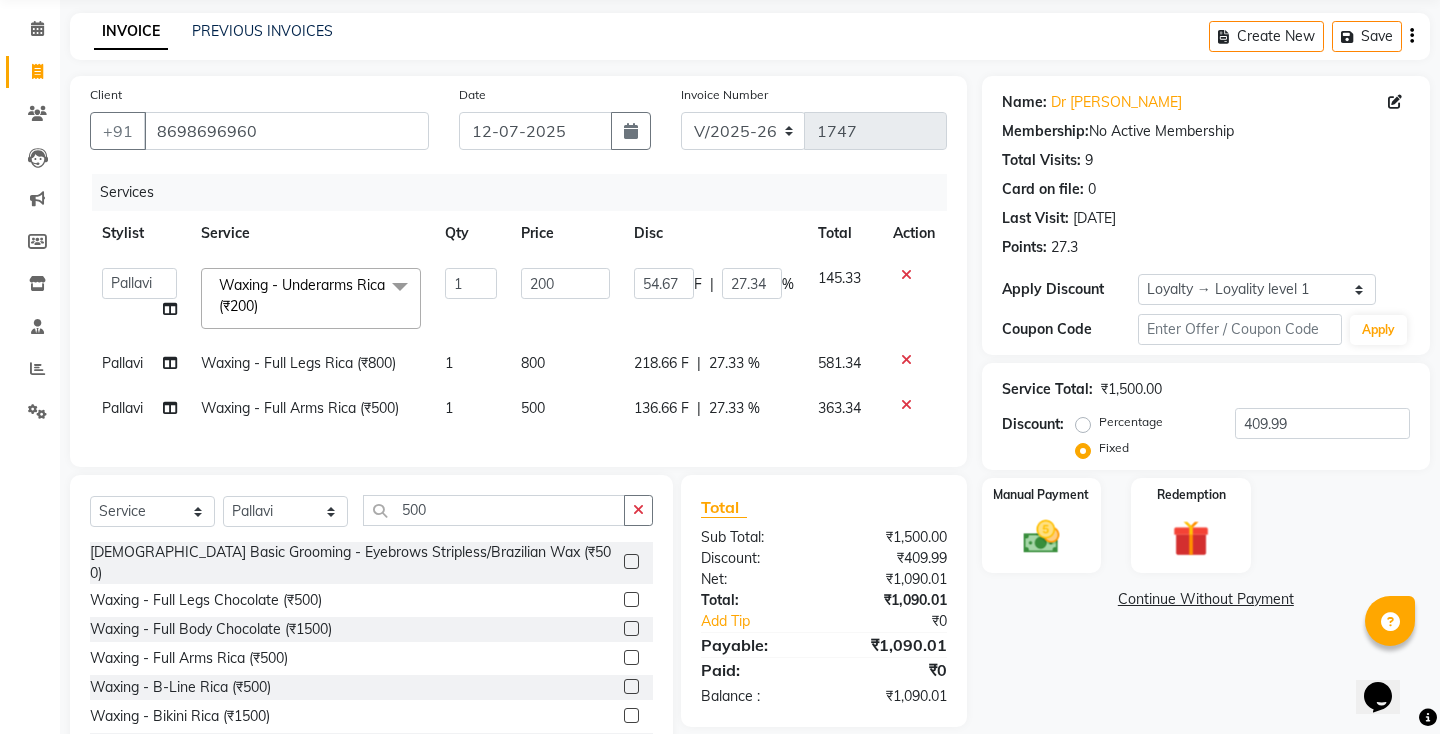 click on "Service Total:  ₹1,500.00  Discount:  Percentage   Fixed  409.99" 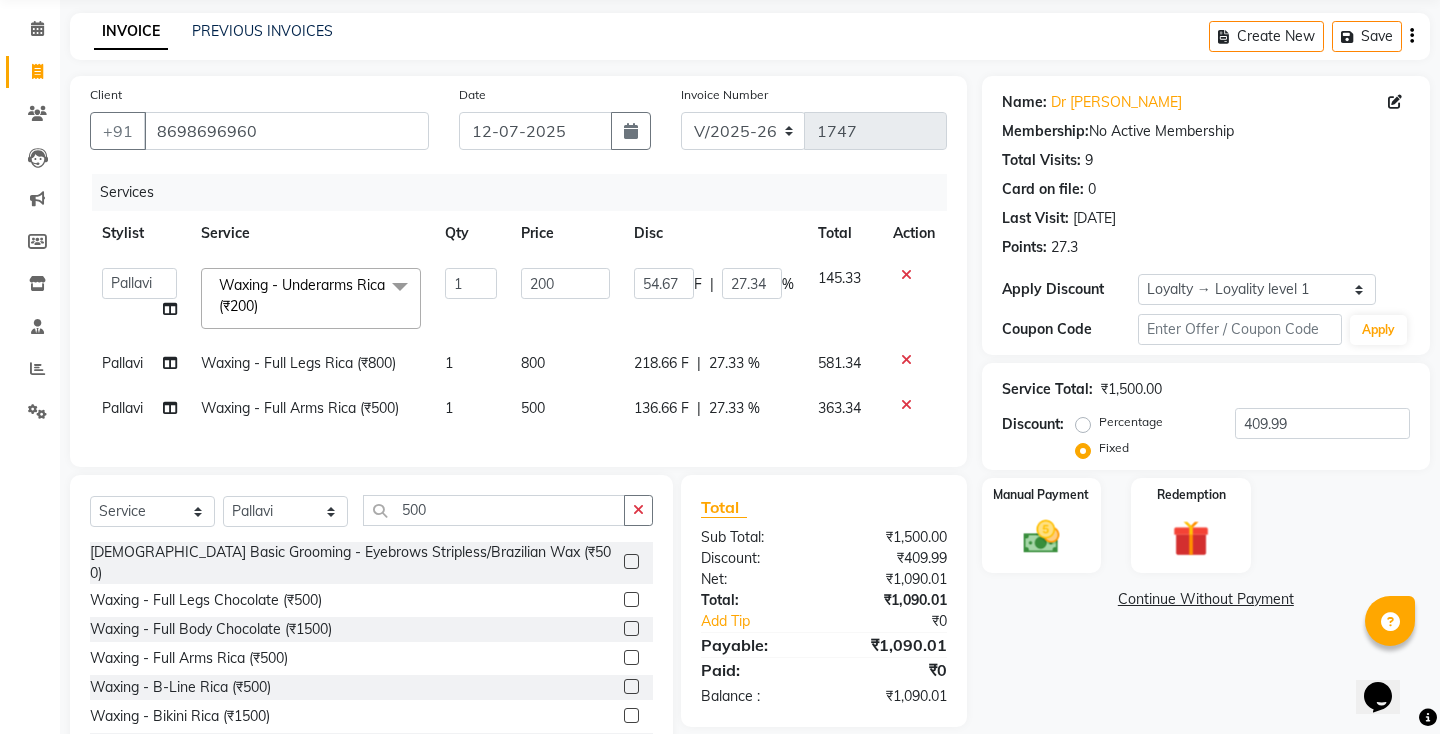 click on "Client +91 8698696960 Date 12-07-2025 Invoice Number V/2025 V/2025-26 1747 Services Stylist Service Qty Price Disc Total Action  Aamir    Ali   manager   Pallavi   Rehan   Shalini ma'am owner   Sunita Arsul  Waxing - Underarms Rica (₹200)  x Female Basic Grooming - Upper Lips Threading (₹30) Female Basic Grooming - Eyebrows Threading (₹50) Female Basic Grooming - Forehead Threading (₹30) Female Basic Grooming - Chin Threading (₹30) Female Basic Grooming - Lower Chin Threading (₹20) Female Basic Grooming - Upper Lips Rica Wax (₹50) Female Basic Grooming - Eyebrows Rica Wax (₹50) Female Basic Grooming - Forehead Rica Wax (₹50) Female Basic Grooming - Chin Rica Wax (₹50) Female Basic Grooming - Lower Chin Rica Wax (₹30) Female Basic Grooming - Full Chin Rica Wax (₹70) Female Basic Grooming - Full Face Rica Wax (₹250) Female Basic Grooming - Side Locks Rica Wax (₹100) Female Basic Grooming - Upper Lips Stripless/Brazilian Wax (₹60) Hair Cut + Beard (₹320) Eye + Upl + Fh (₹110) 1" 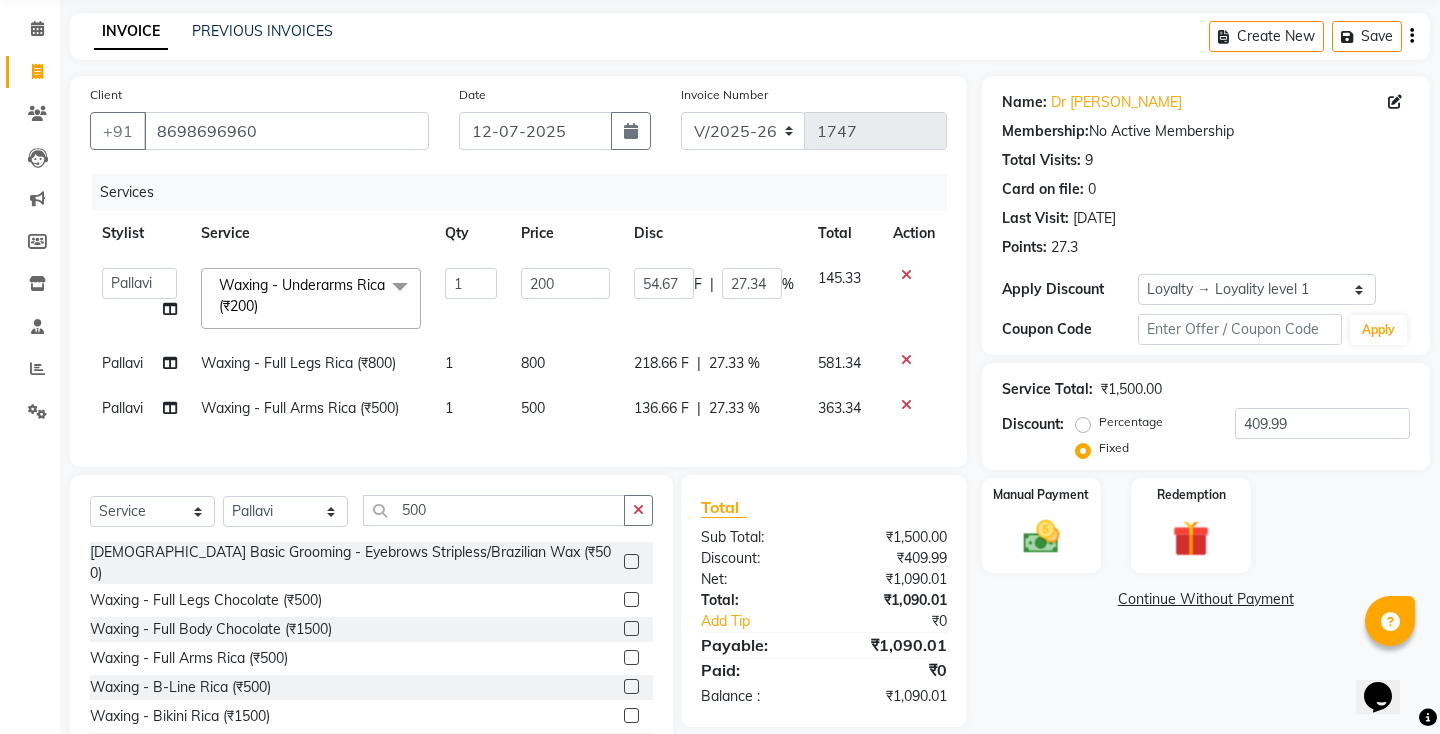 click on "Name: Dr Sayali Membership:  No Active Membership  Total Visits:  9 Card on file:  0 Last Visit:   10-07-2025 Points:   27.3  Apply Discount Select  Loyalty → Loyality level 1  Coupon Code Apply Service Total:  ₹1,500.00  Discount:  Percentage   Fixed  409.99 Manual Payment Redemption  Continue Without Payment" 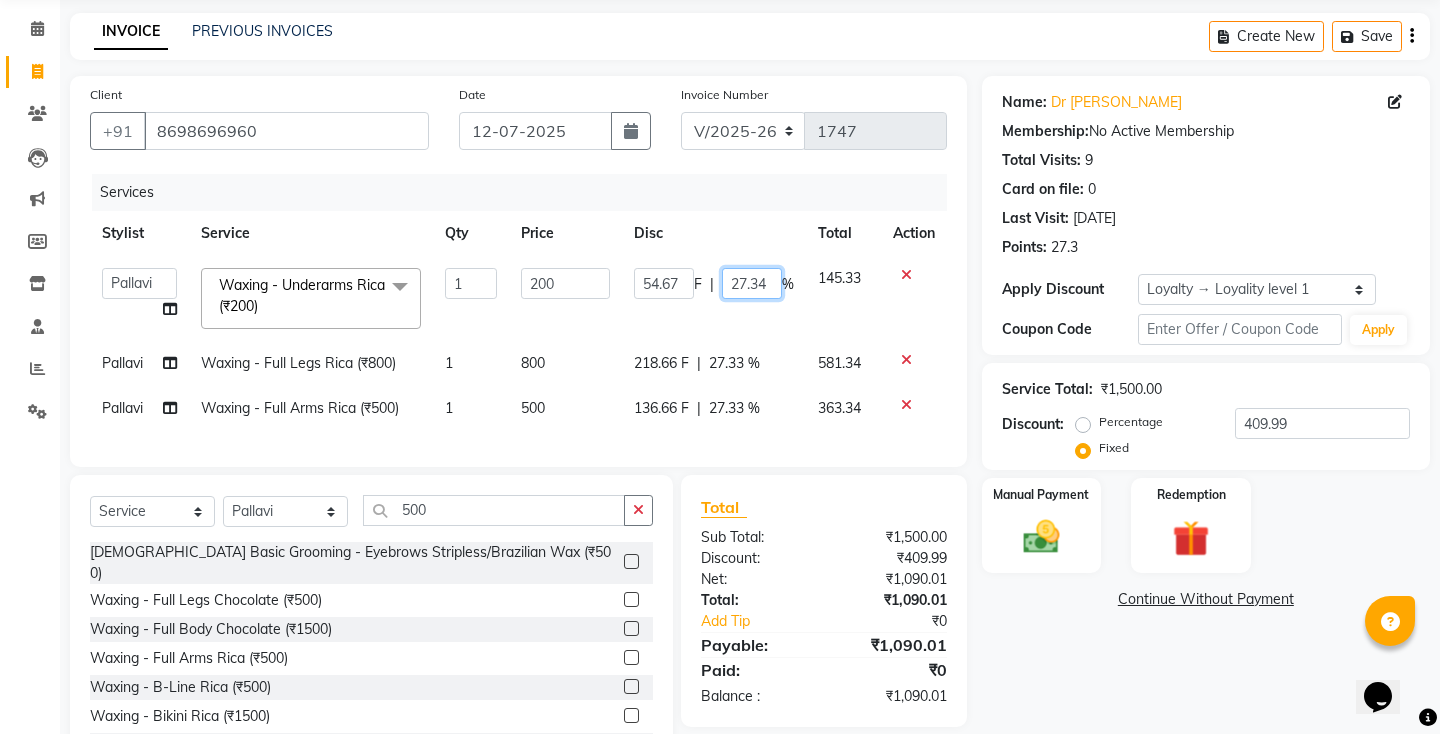 click on "27.34" 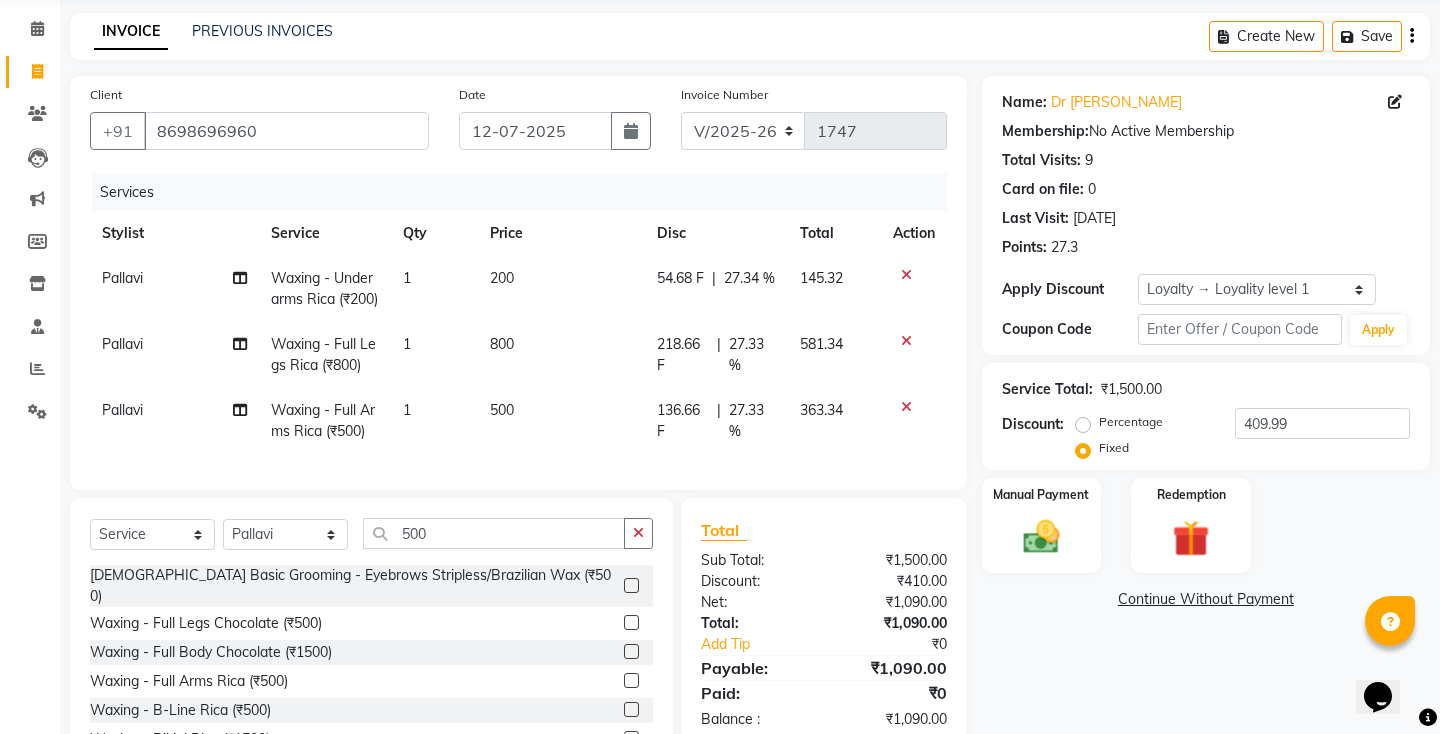 click on "Percentage" 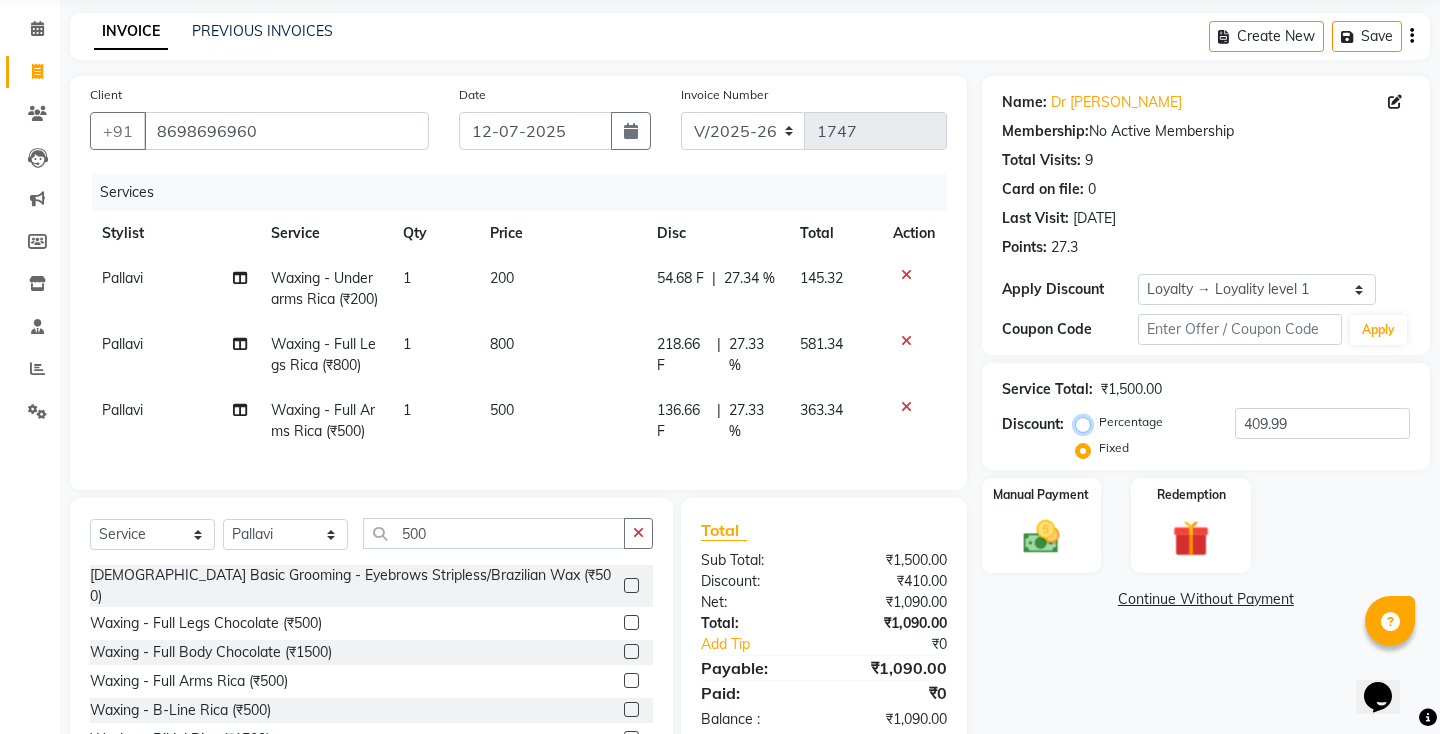 click on "Percentage" at bounding box center (1087, 422) 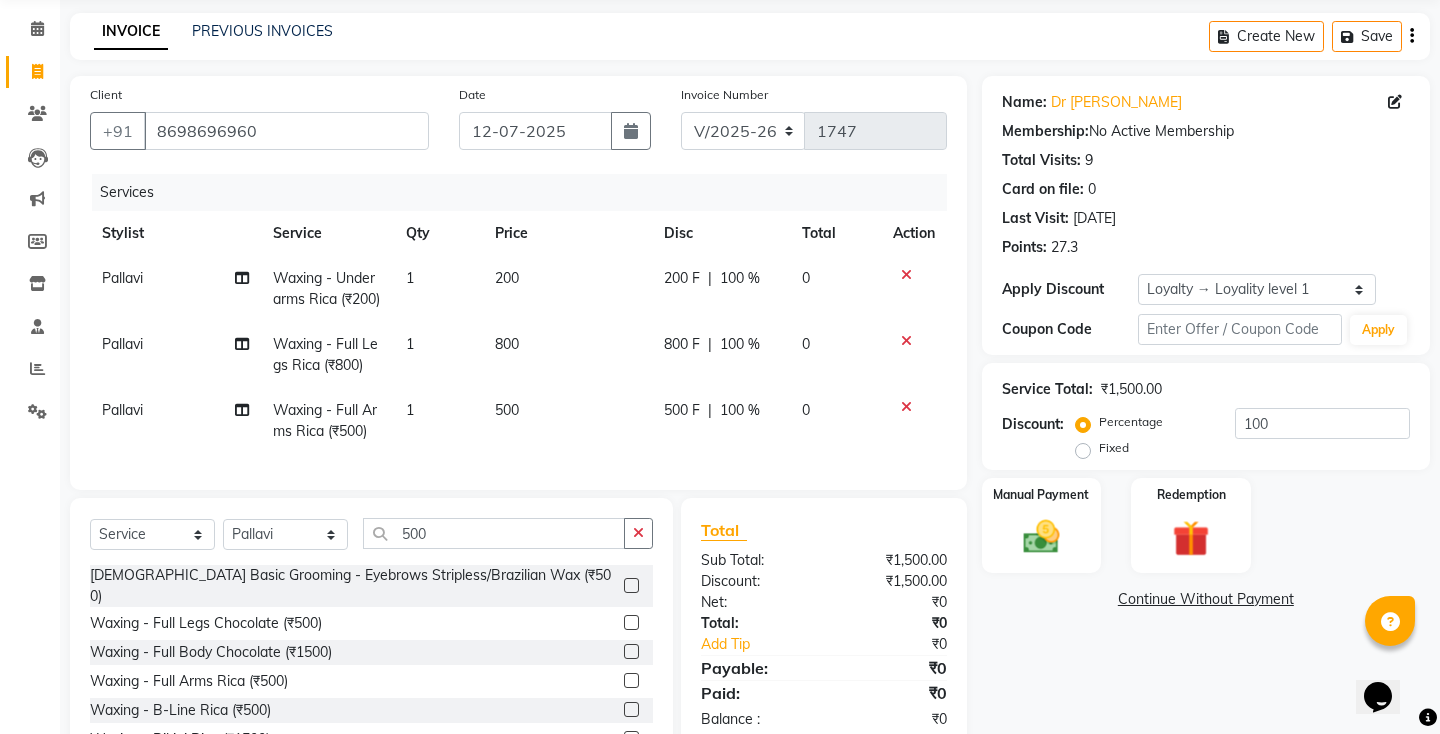 click on "800 F" 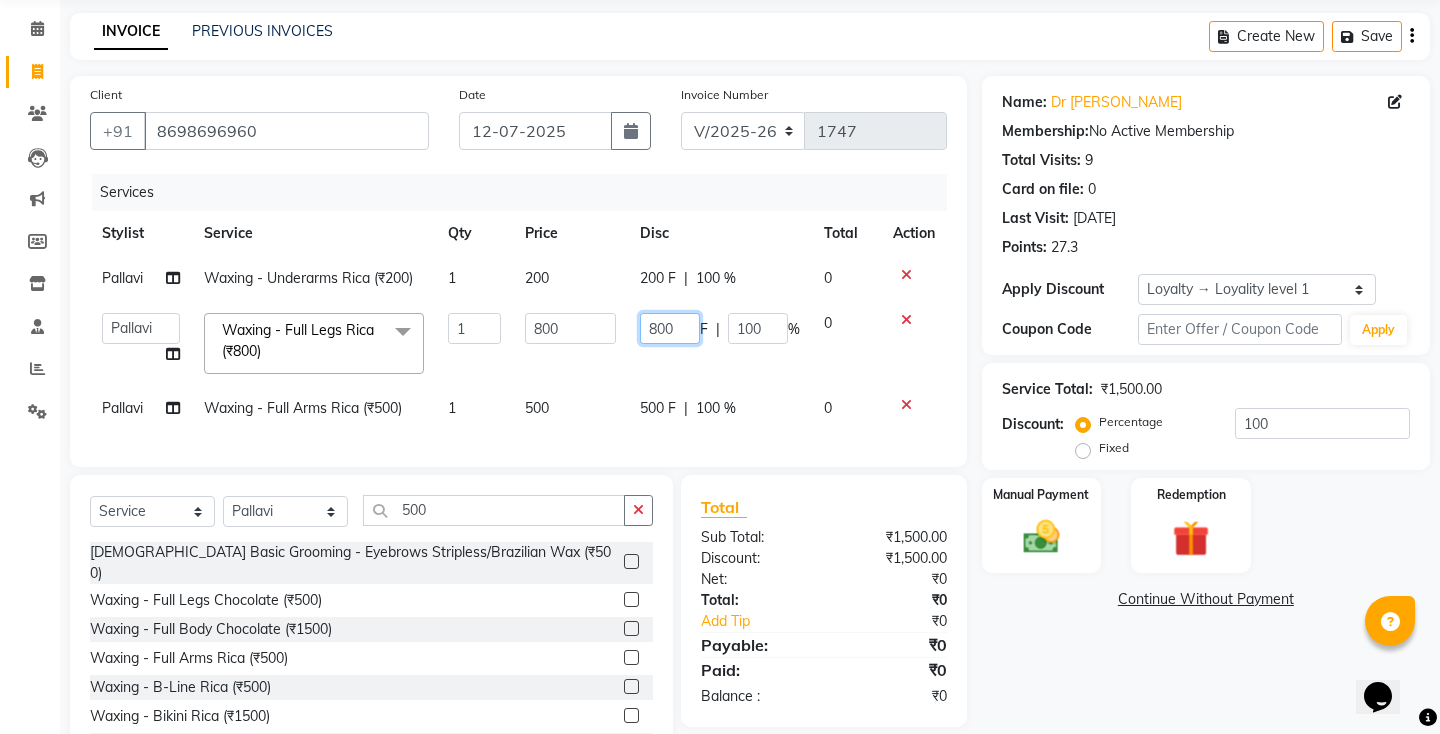 click on "800" 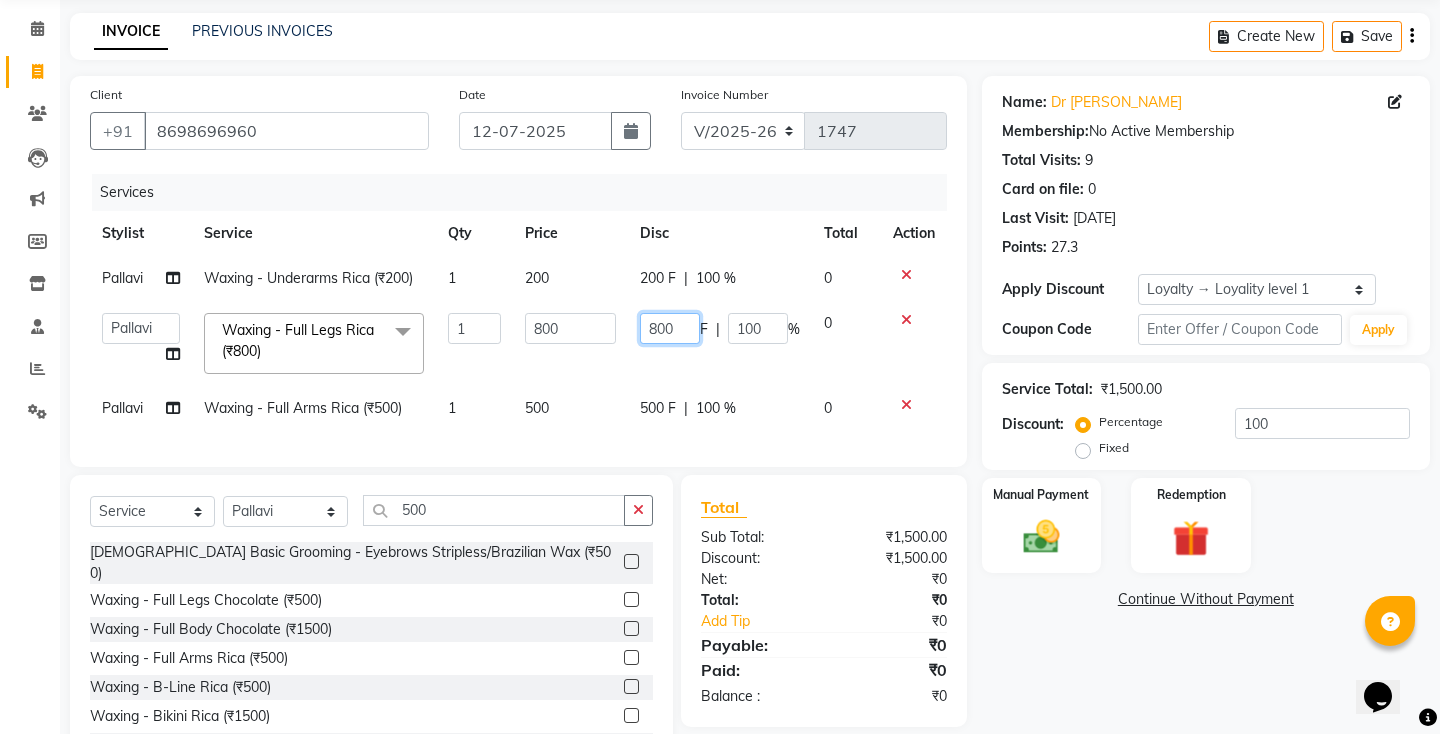 click on "800" 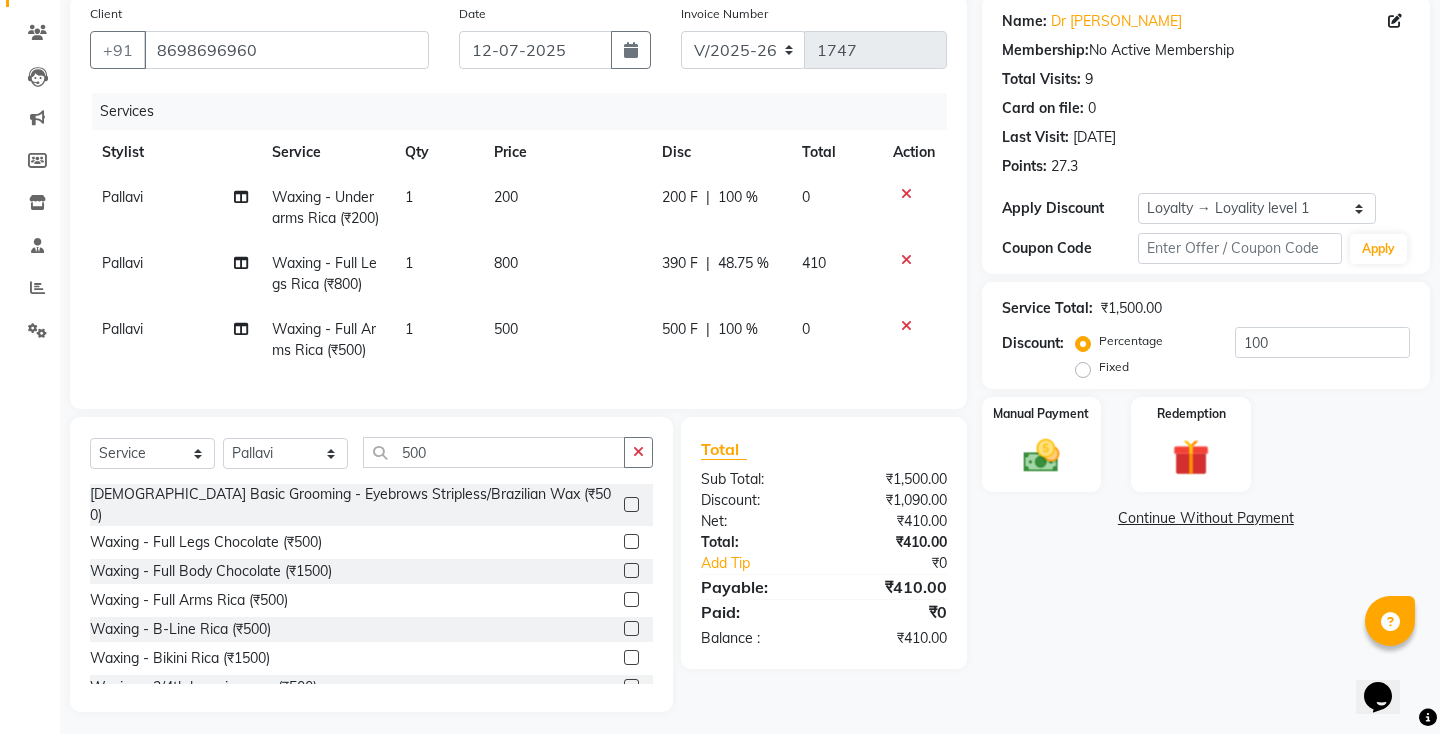 scroll, scrollTop: 157, scrollLeft: 0, axis: vertical 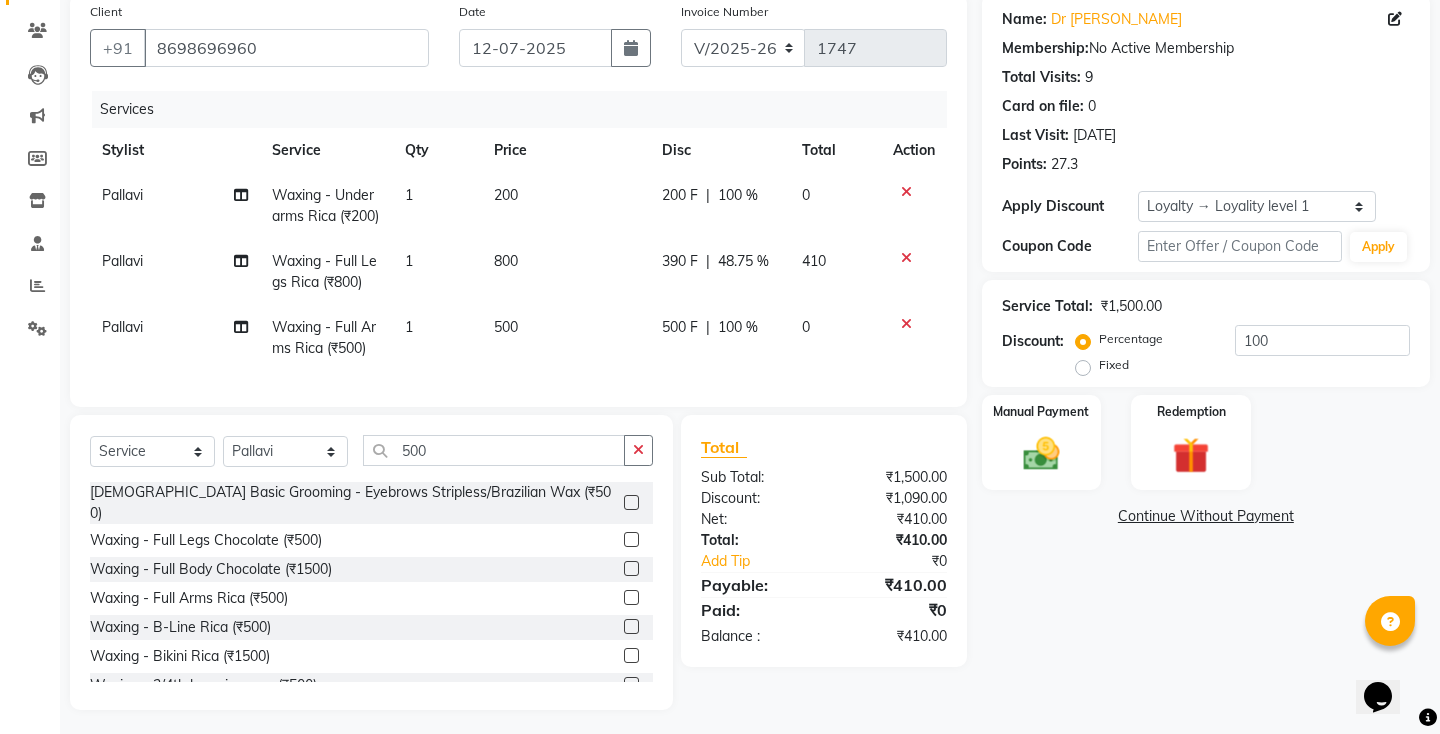 click on "Fixed" 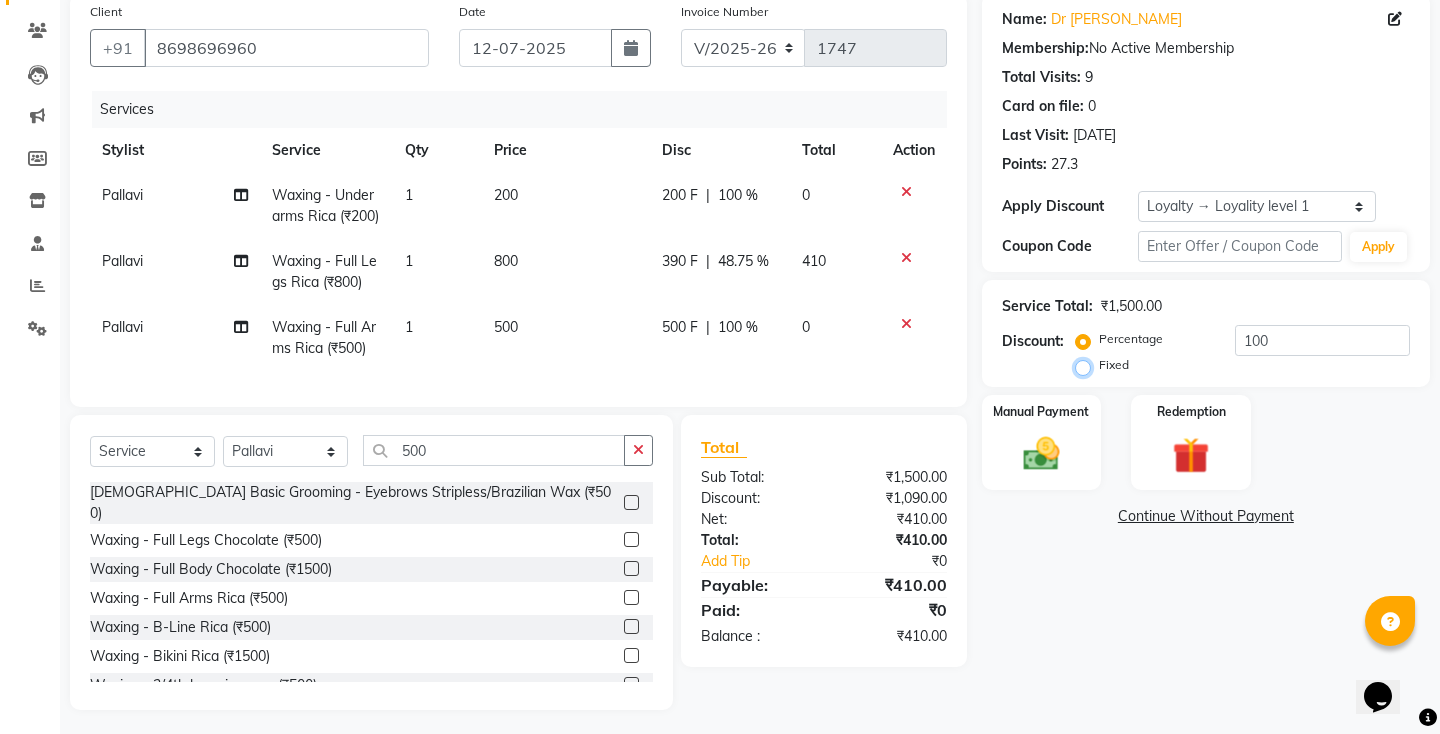 click on "Fixed" at bounding box center [1087, 365] 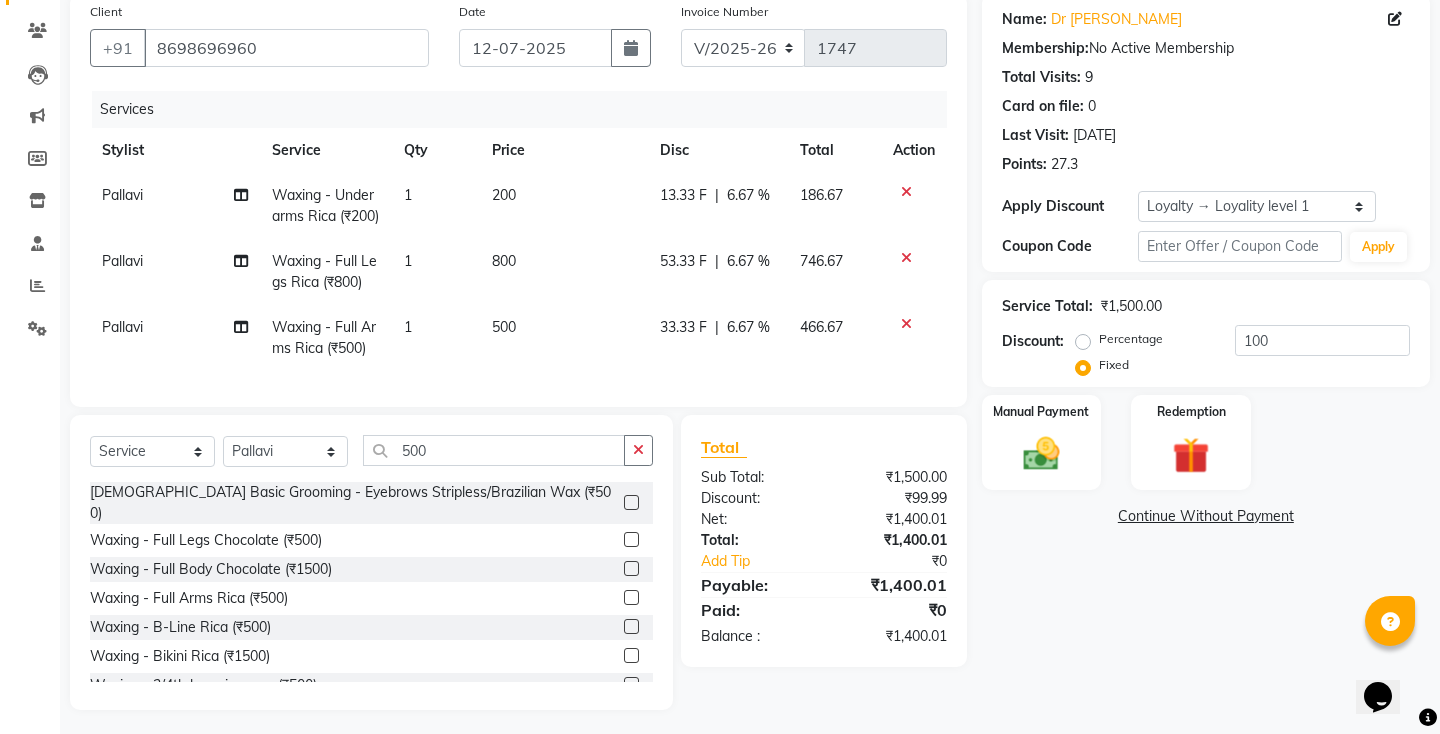 click on "Percentage" 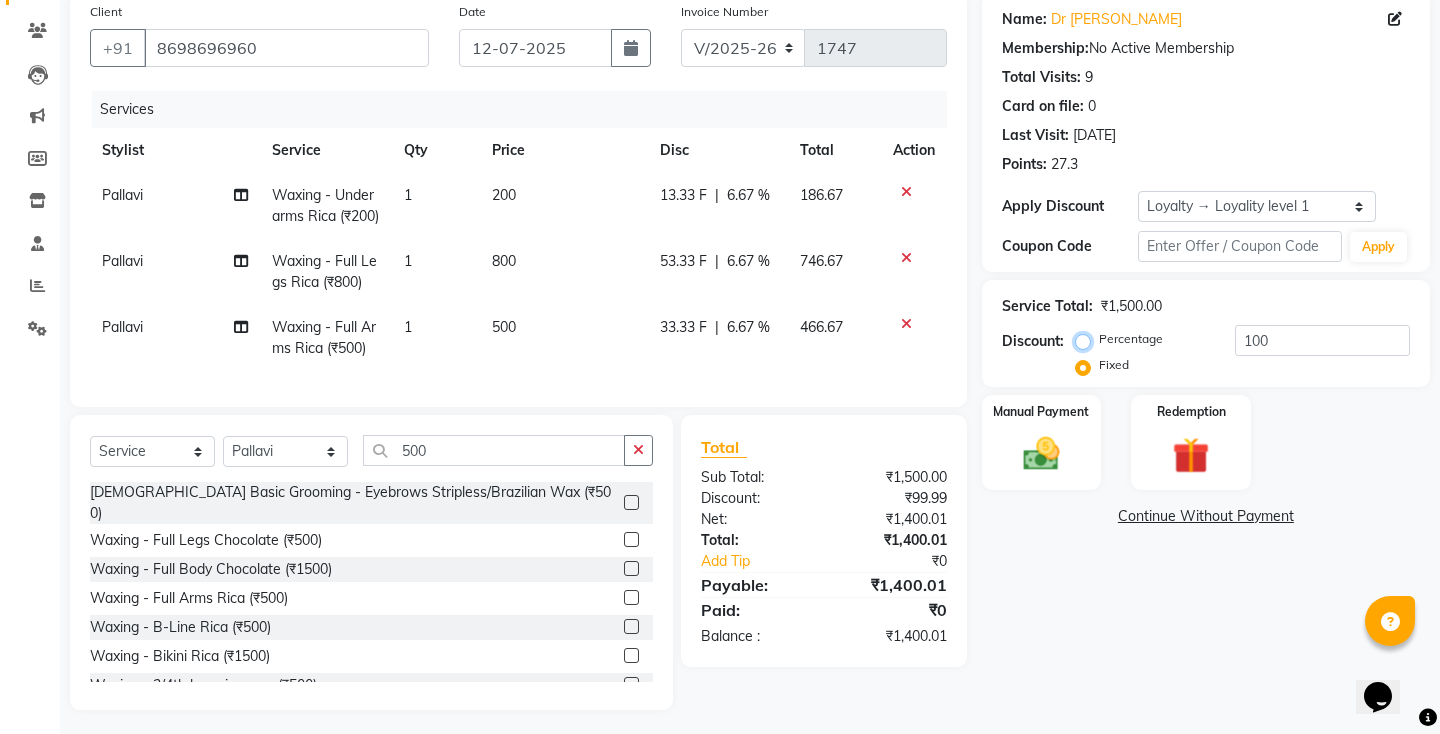 click on "Percentage" at bounding box center [1087, 339] 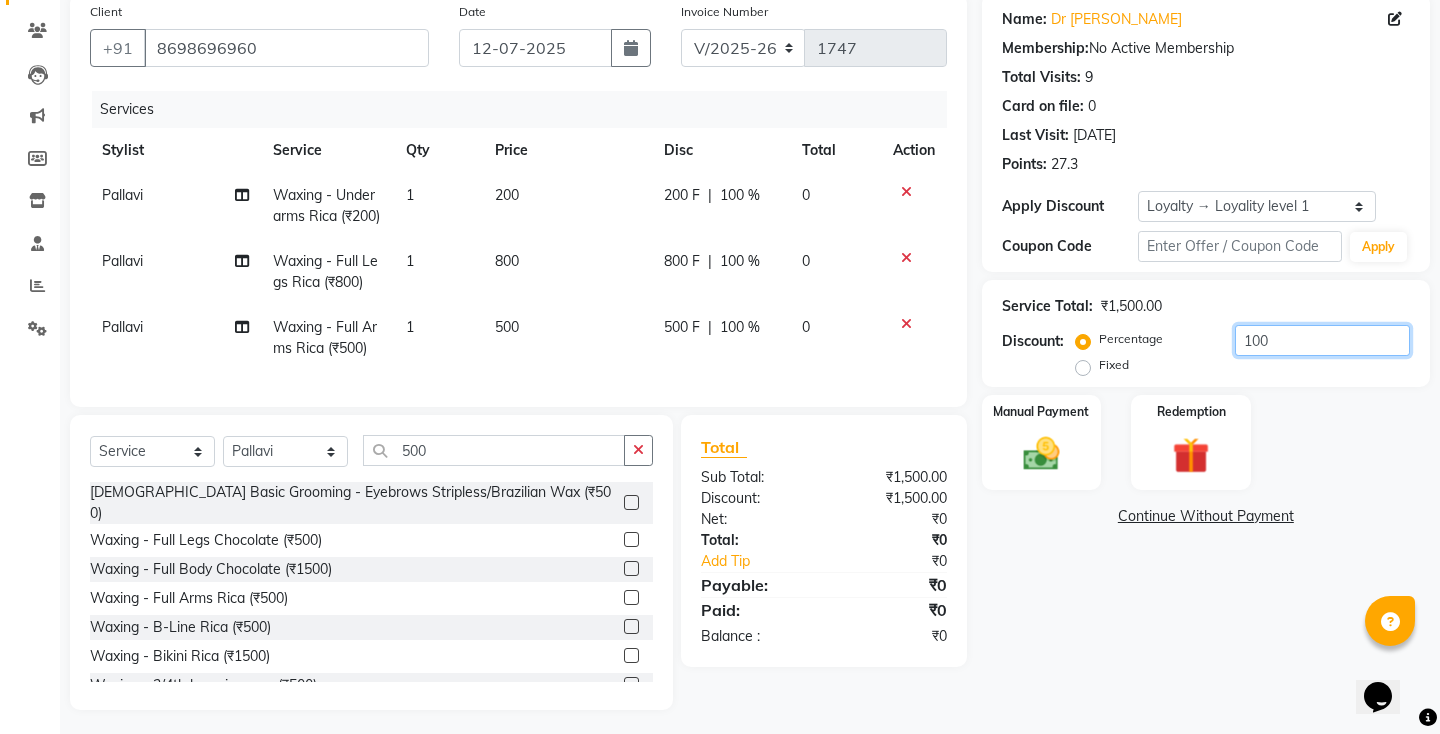 click on "100" 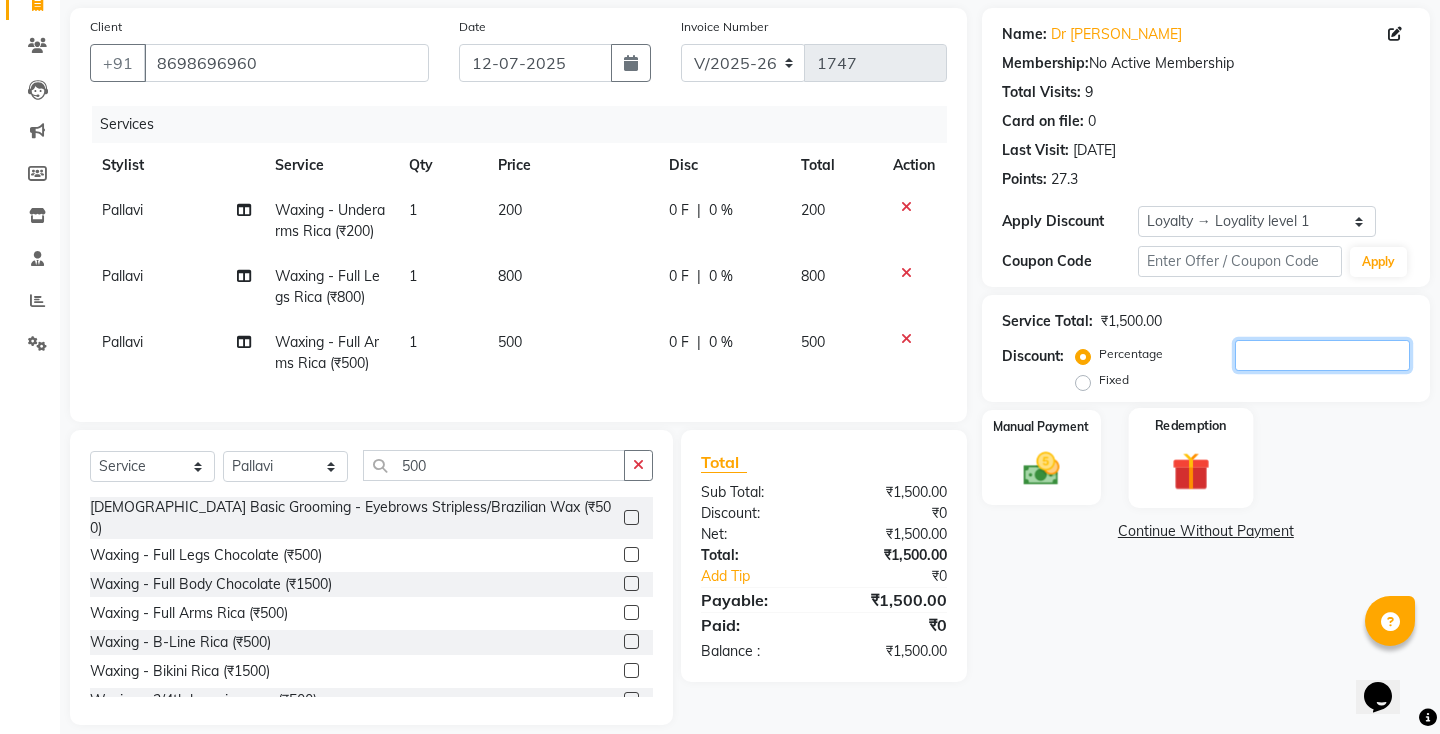 scroll, scrollTop: 140, scrollLeft: 0, axis: vertical 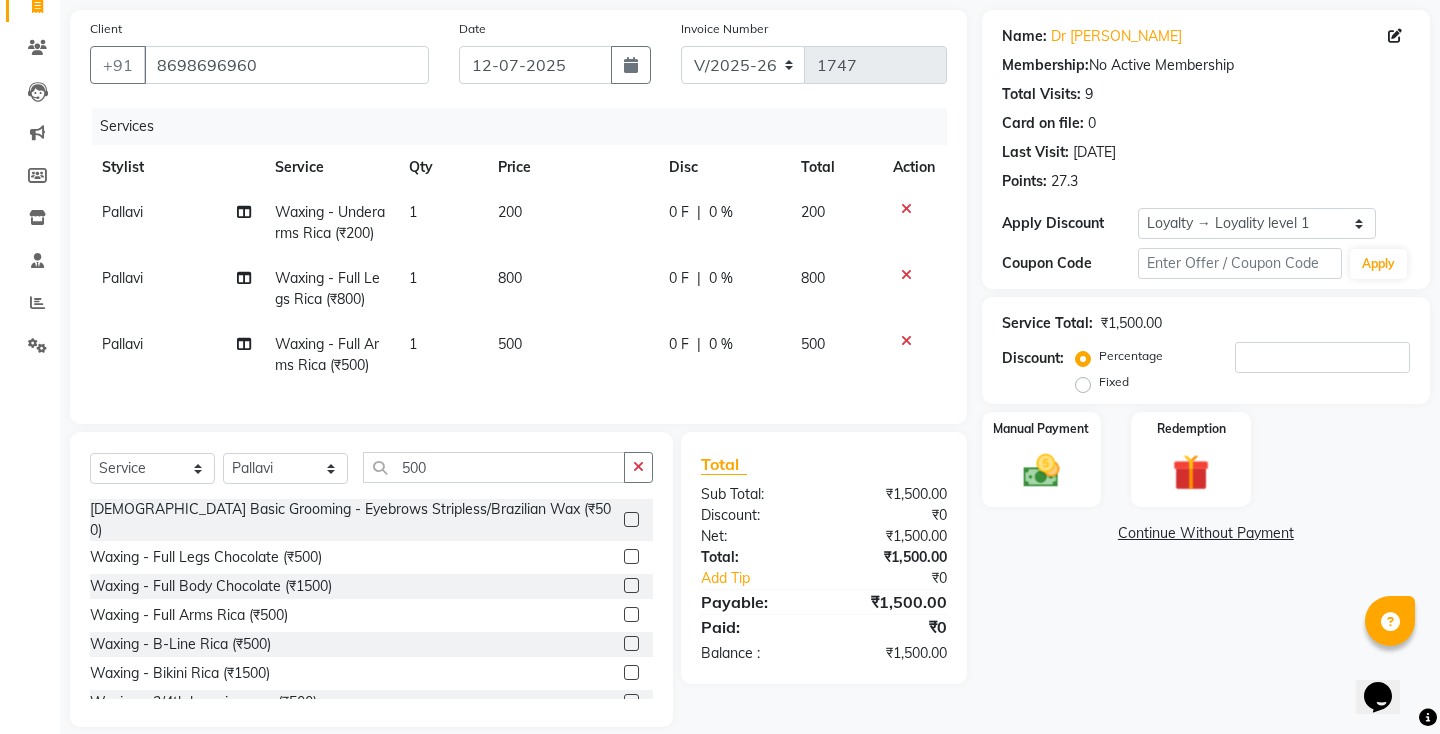click on "0 F" 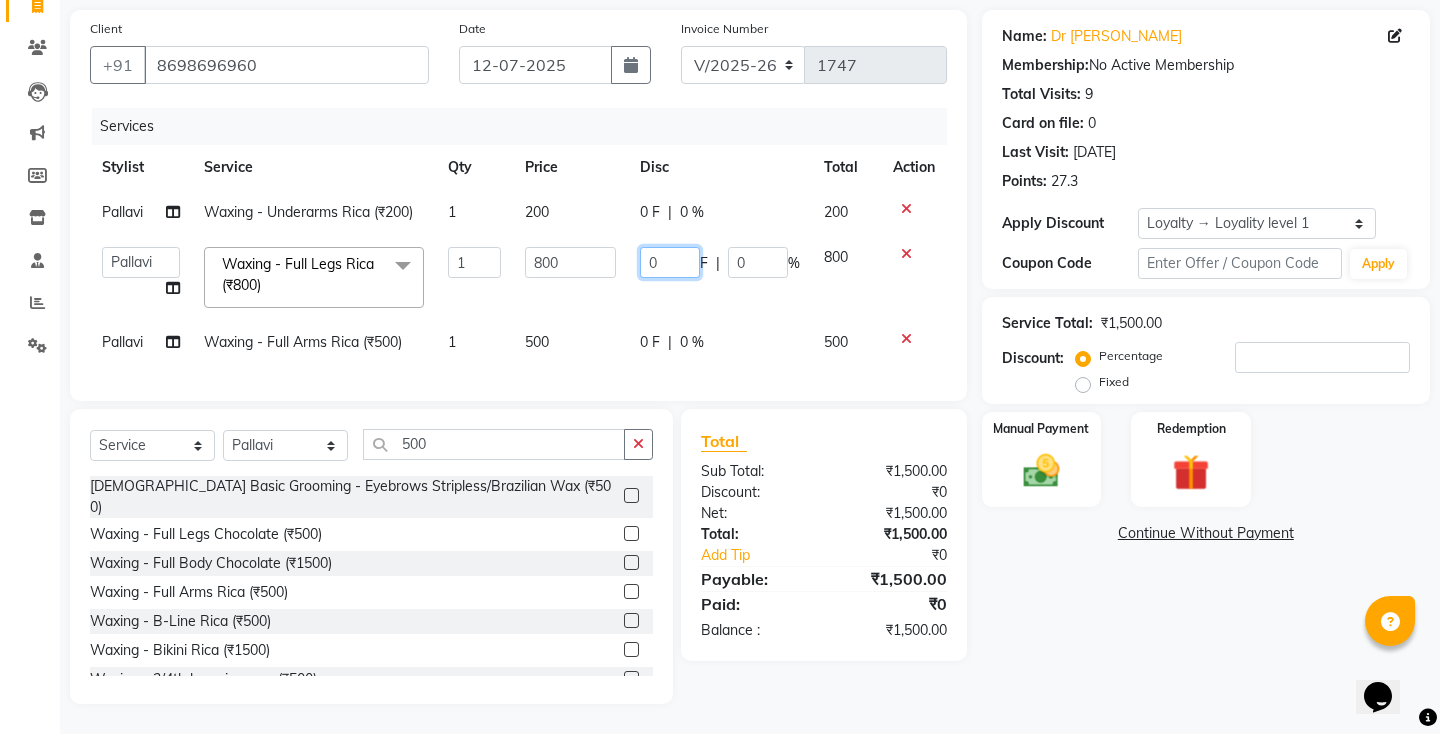 click on "0" 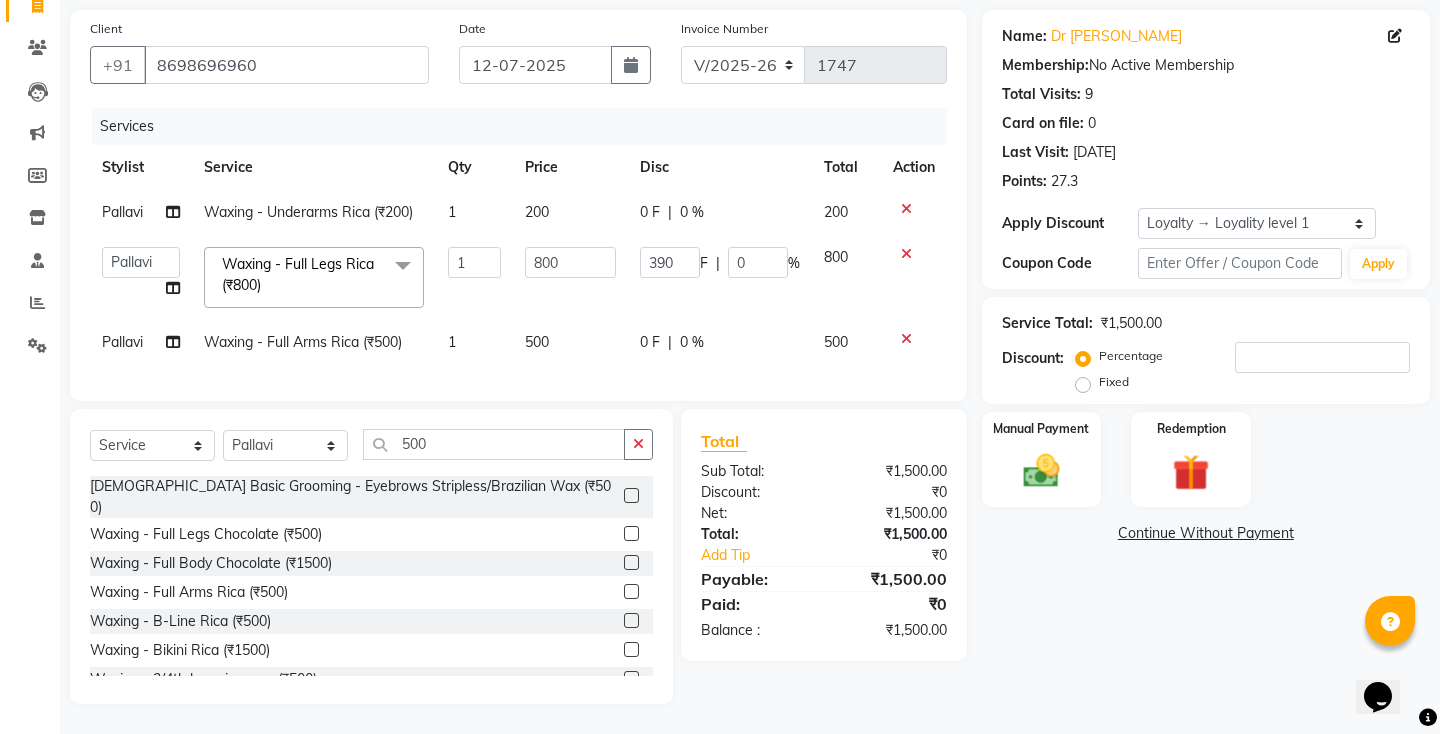 click on "Name: Dr Sayali Membership:  No Active Membership  Total Visits:  9 Card on file:  0 Last Visit:   10-07-2025 Points:   27.3  Apply Discount Select  Loyalty → Loyality level 1  Coupon Code Apply Service Total:  ₹1,500.00  Discount:  Percentage   Fixed  Manual Payment Redemption  Continue Without Payment" 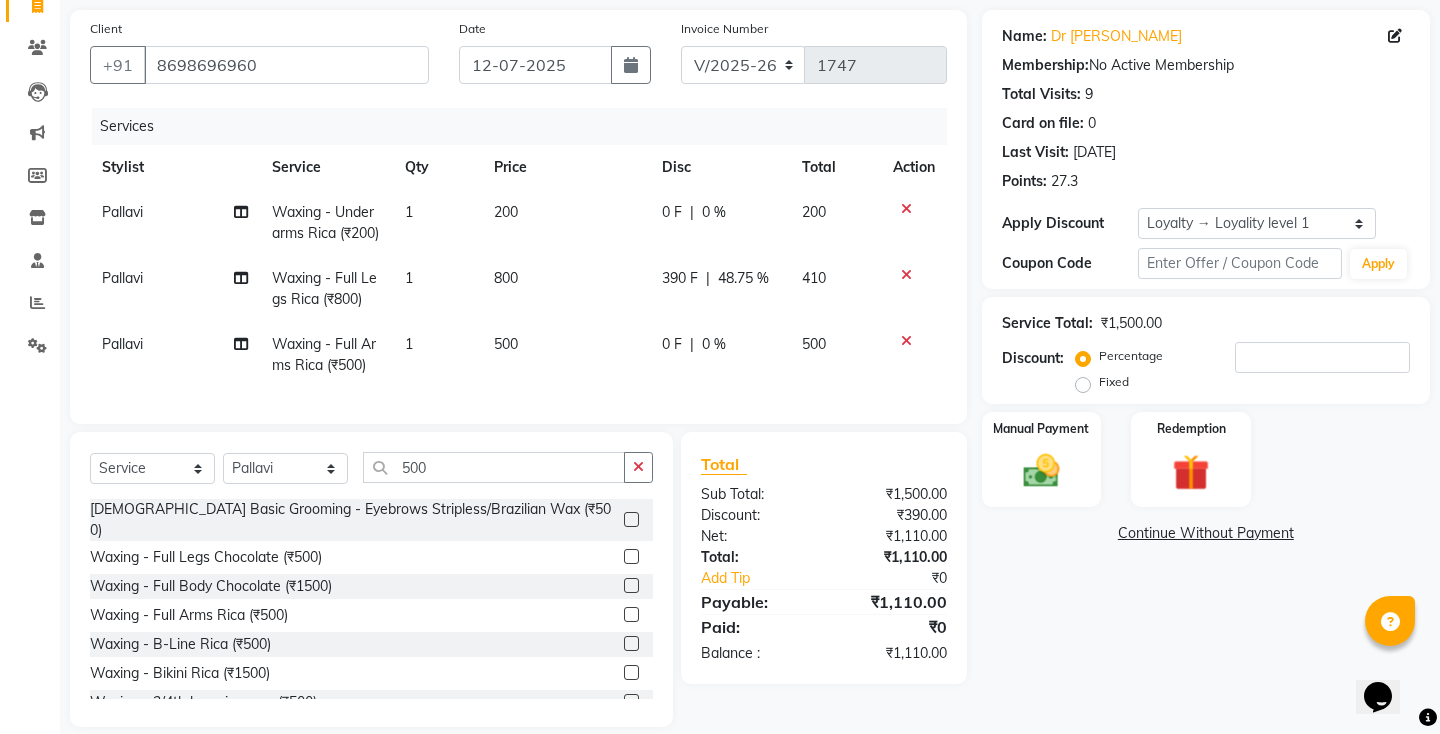 click on "0 F | 0 %" 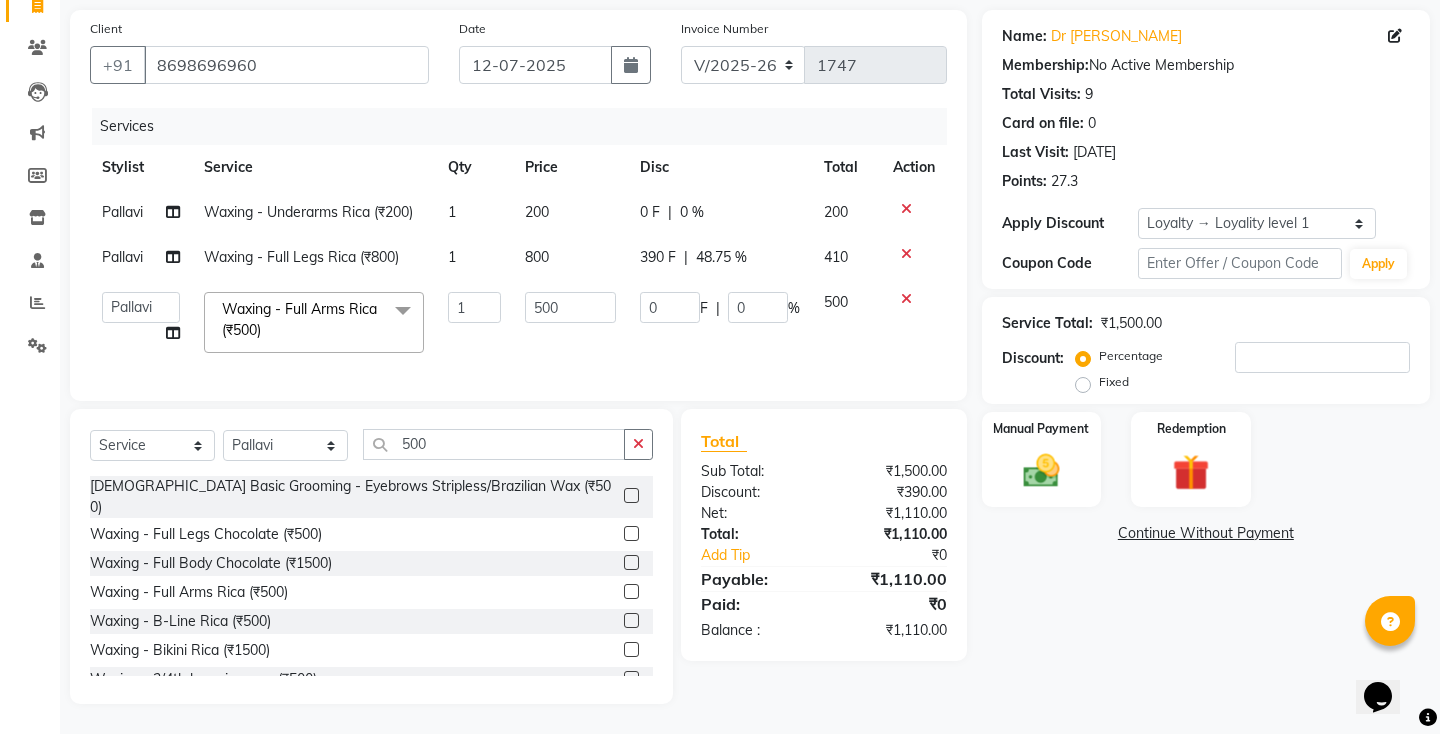 click on "0 F | 0 %" 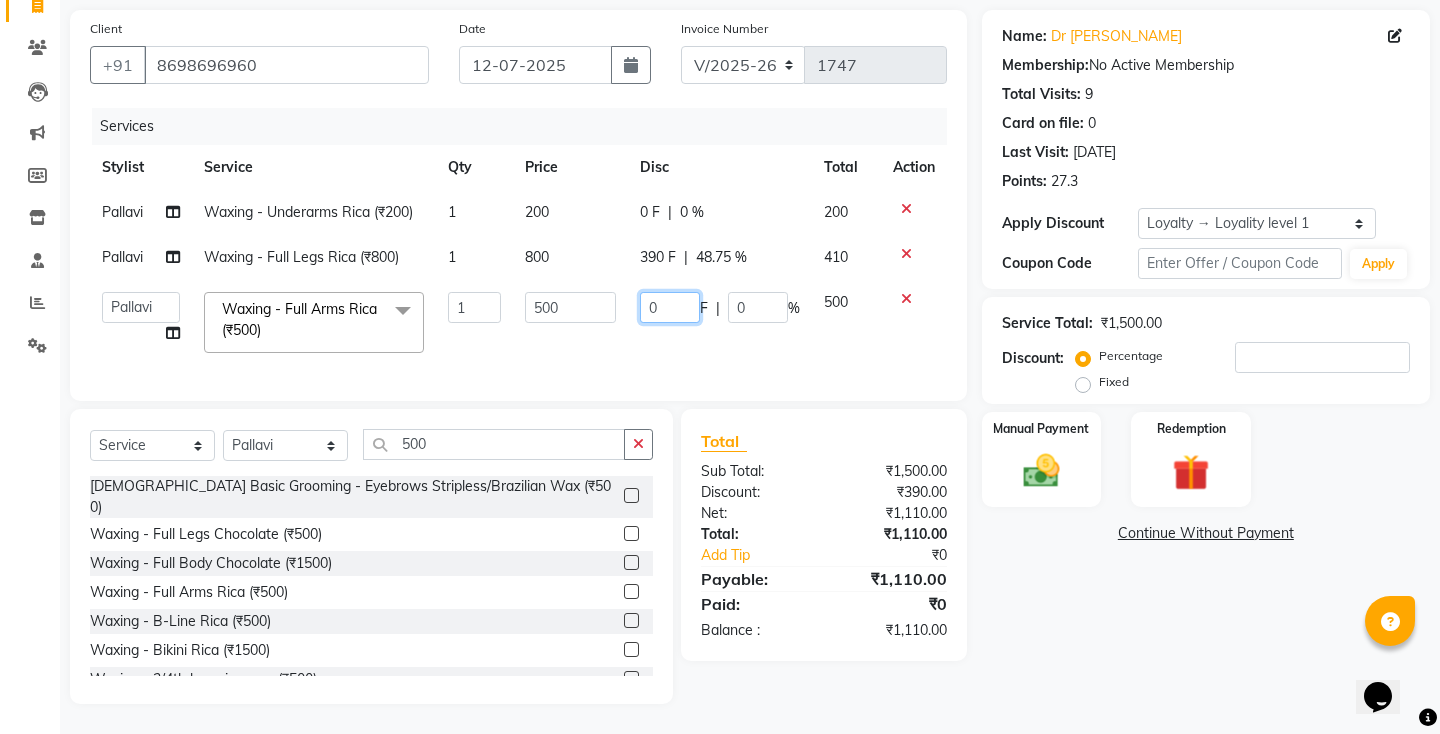 click on "0" 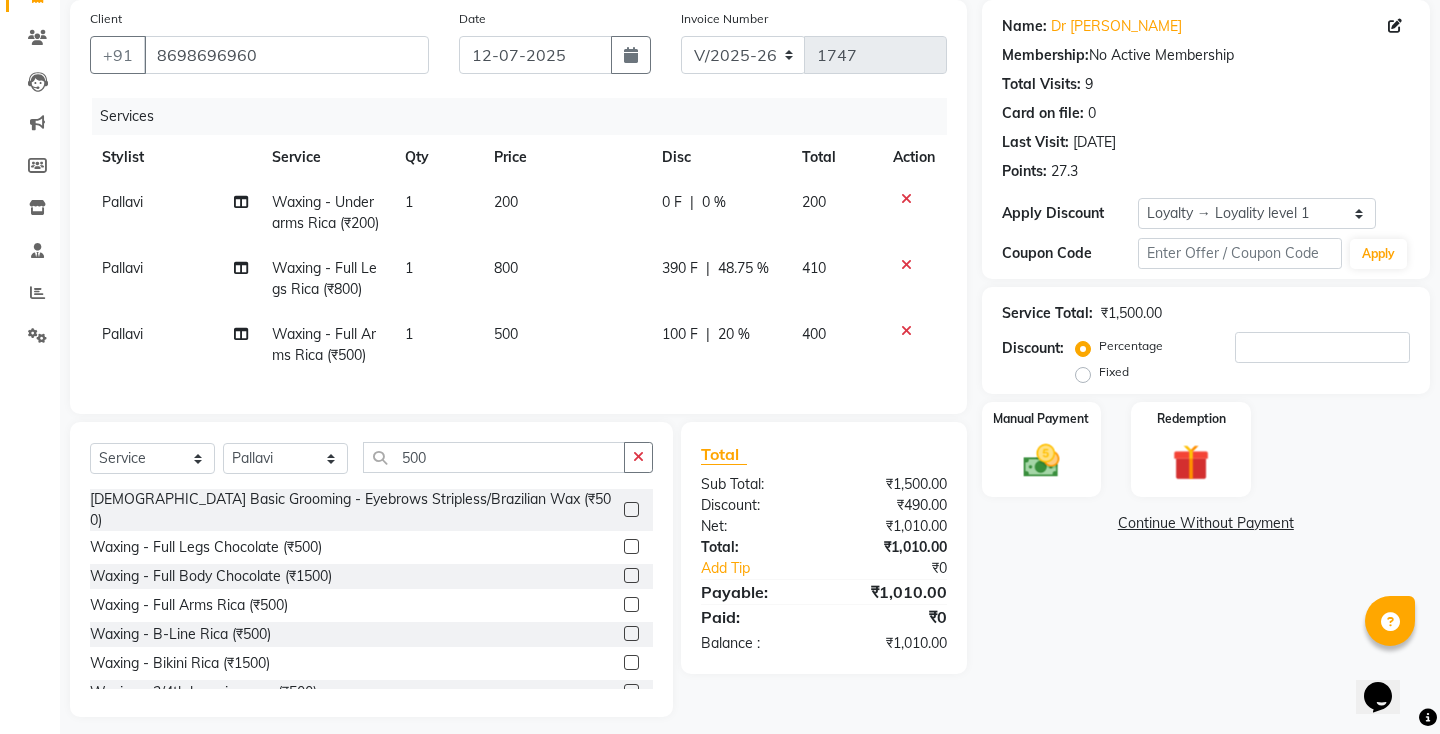 scroll, scrollTop: 184, scrollLeft: 0, axis: vertical 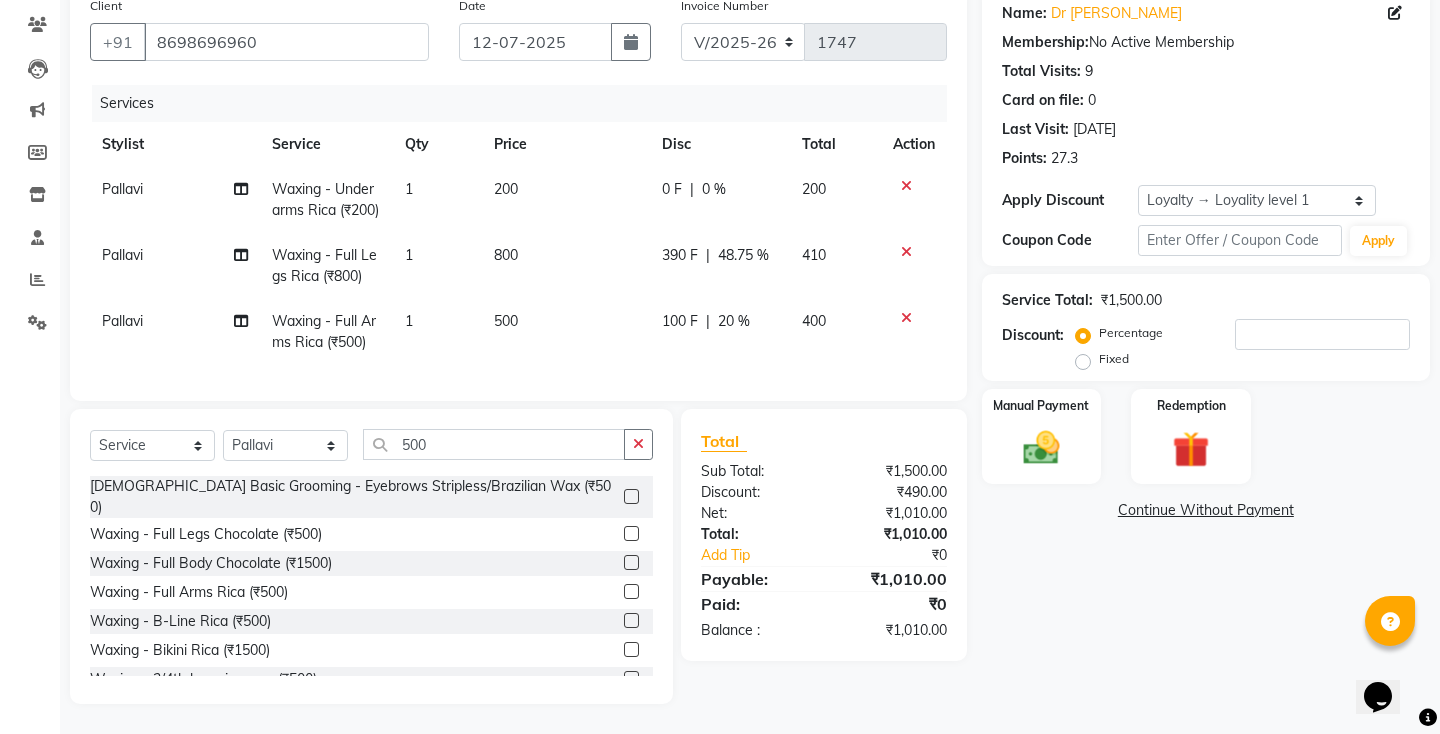 click on "100 F" 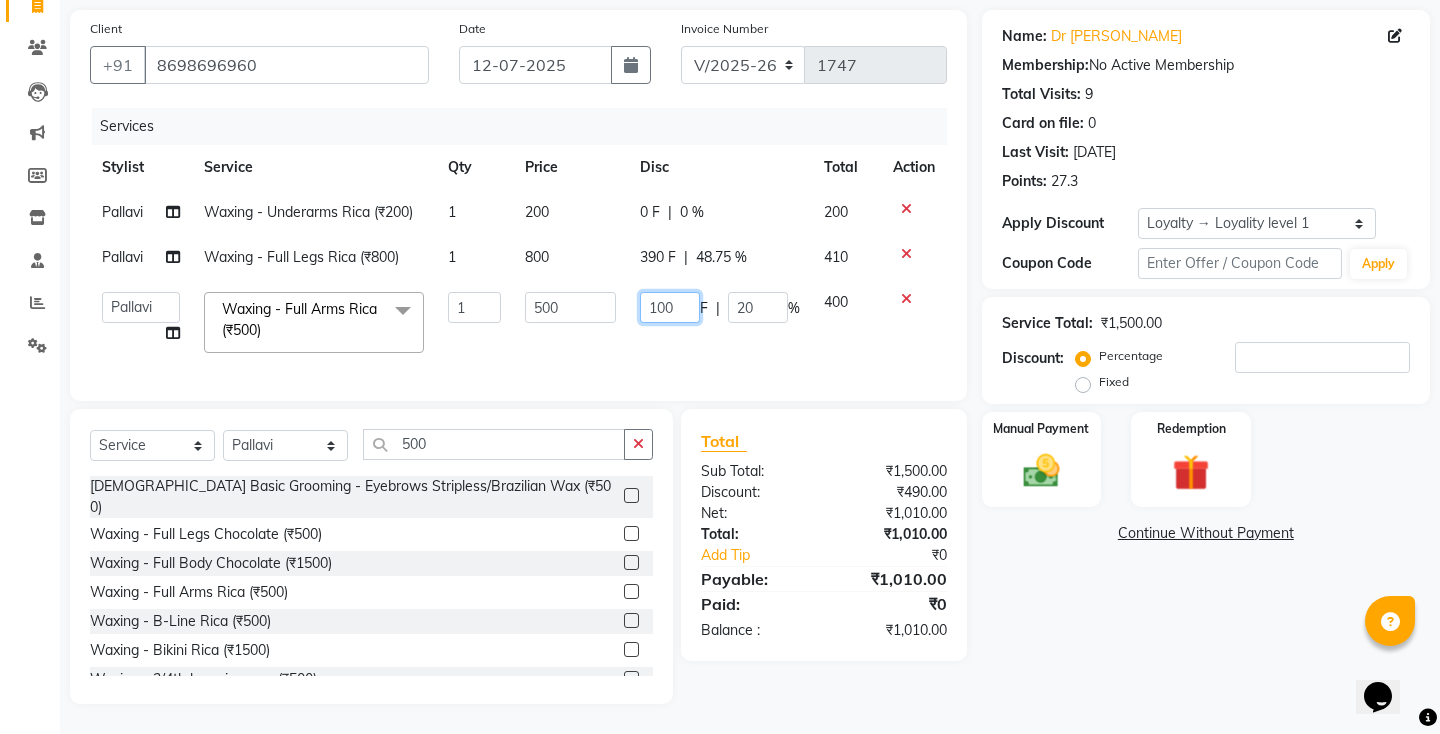 drag, startPoint x: 663, startPoint y: 309, endPoint x: 649, endPoint y: 309, distance: 14 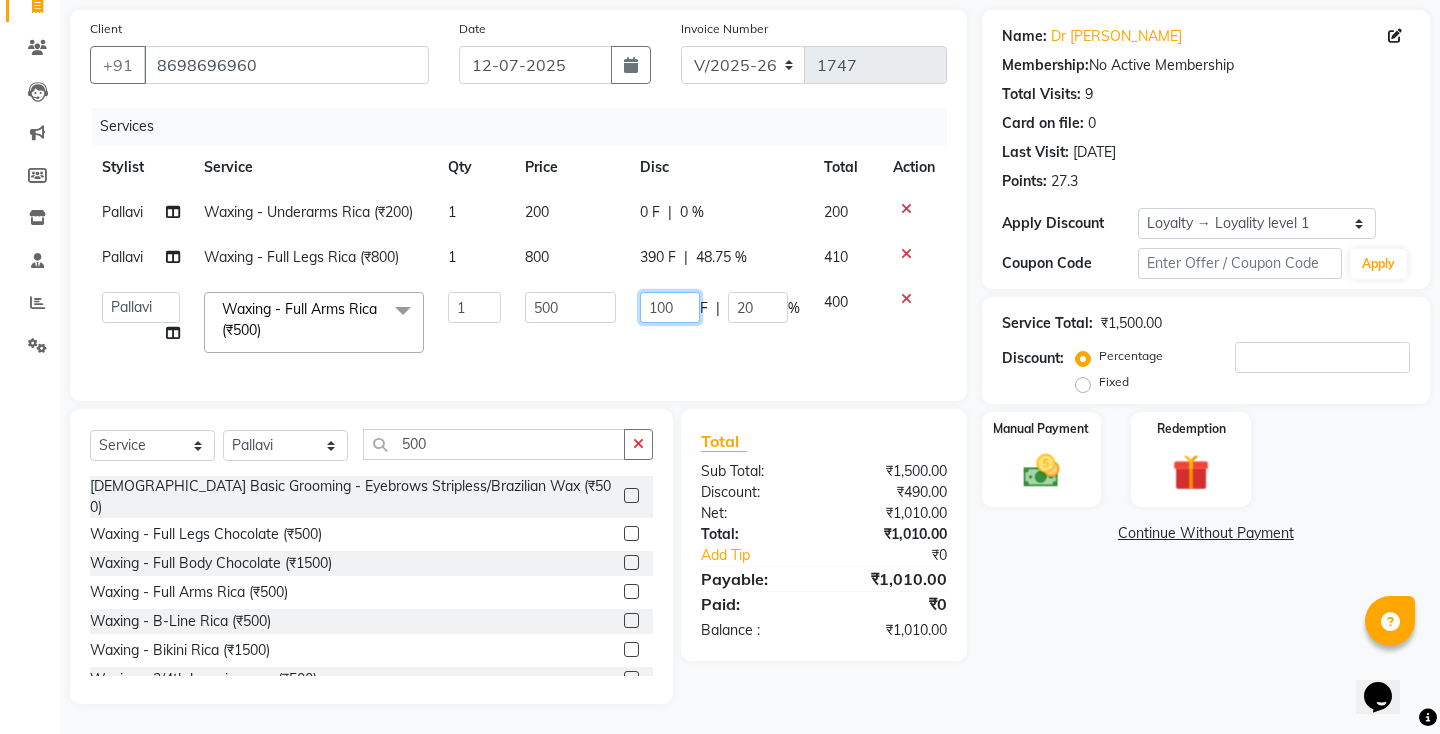 click on "100" 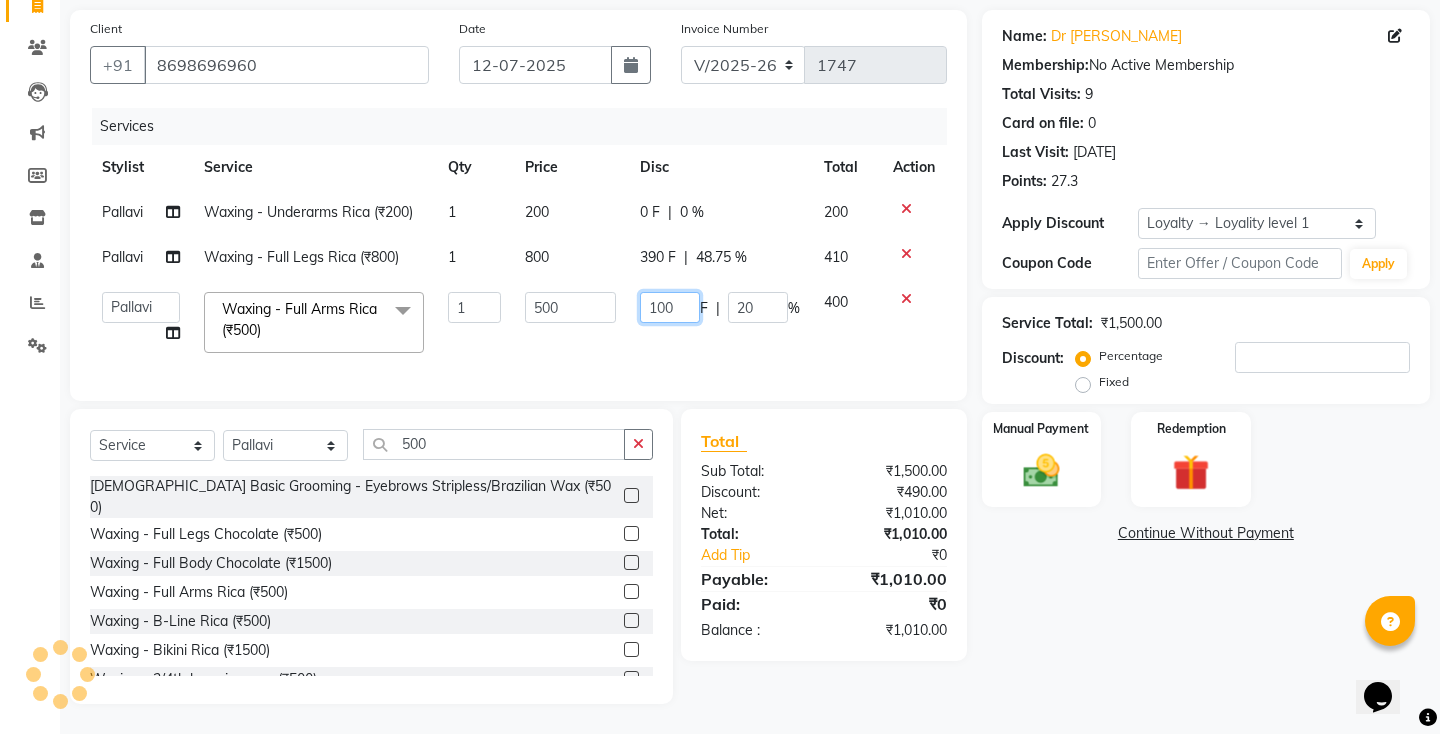 drag, startPoint x: 665, startPoint y: 309, endPoint x: 614, endPoint y: 313, distance: 51.156624 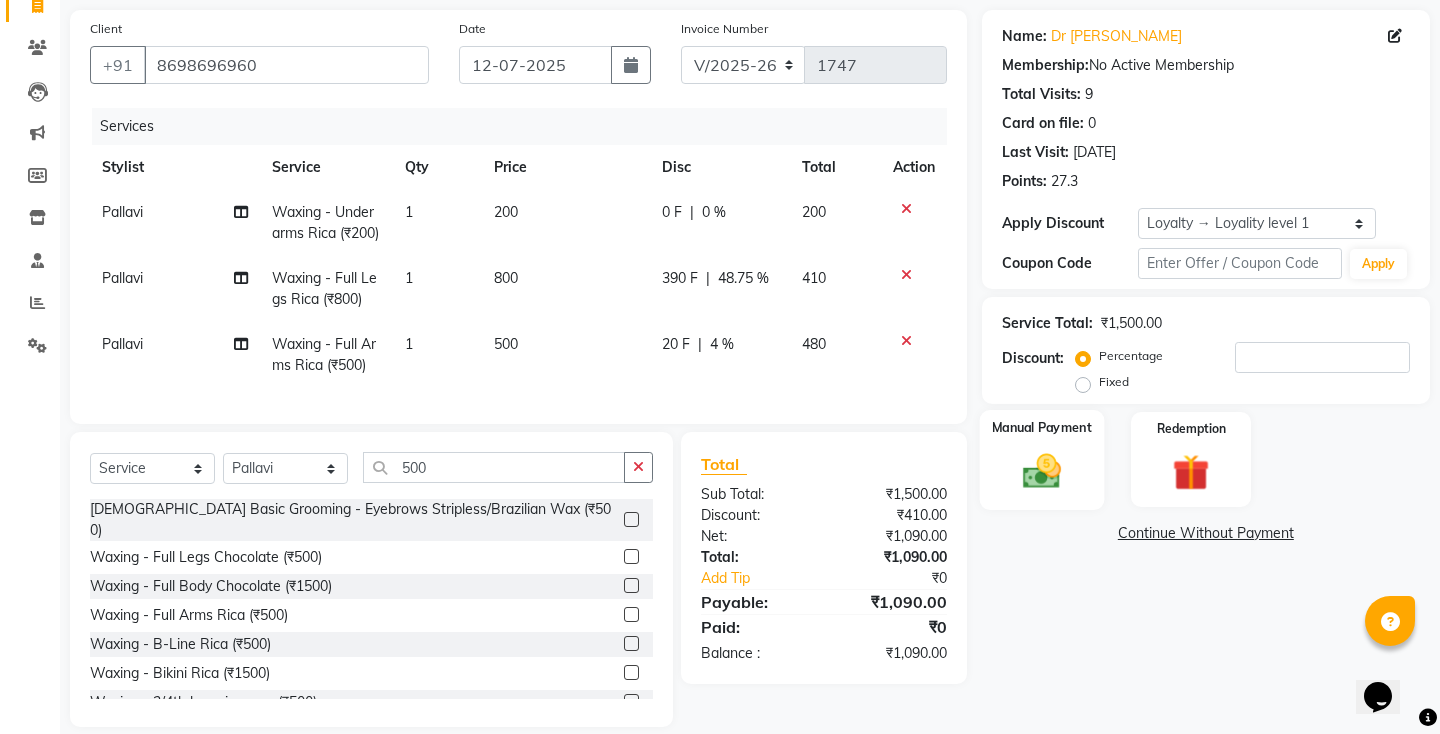 click 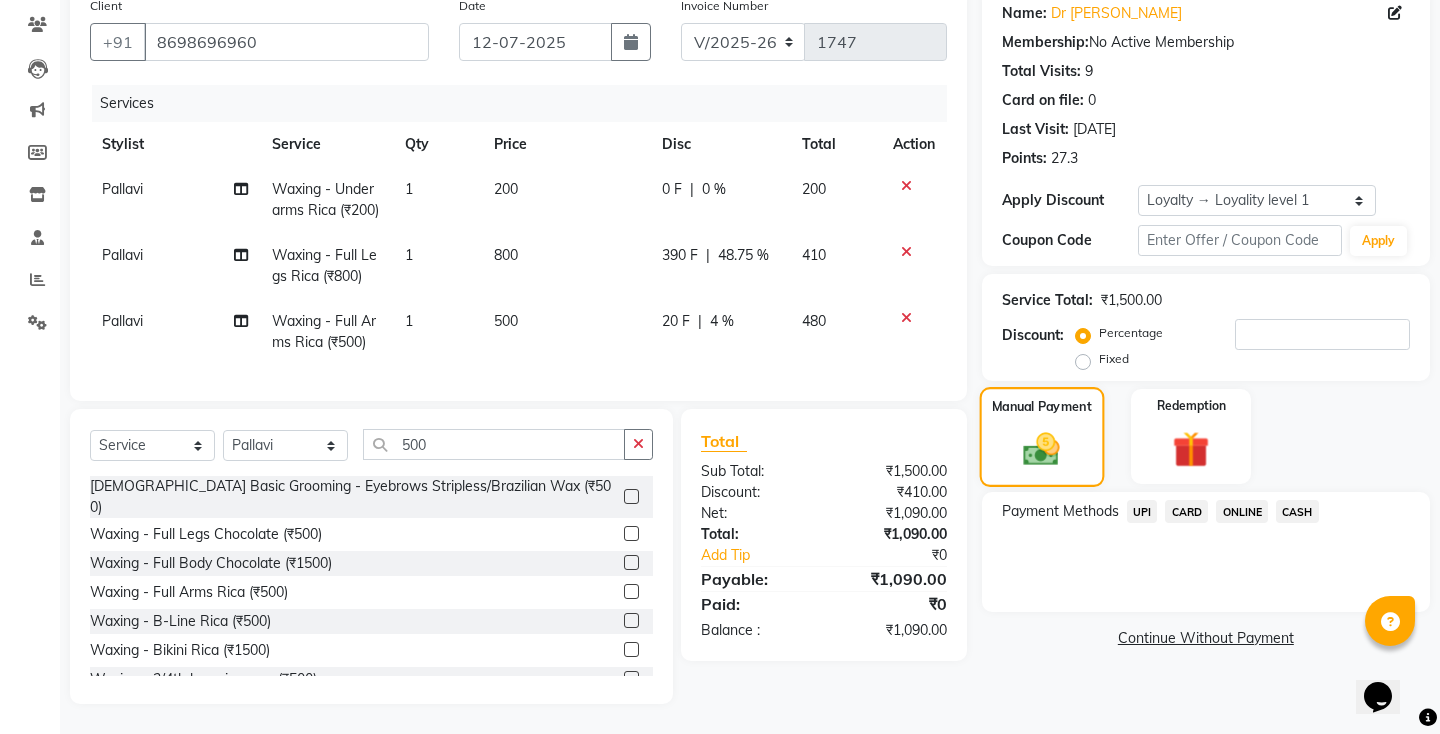 scroll, scrollTop: 184, scrollLeft: 0, axis: vertical 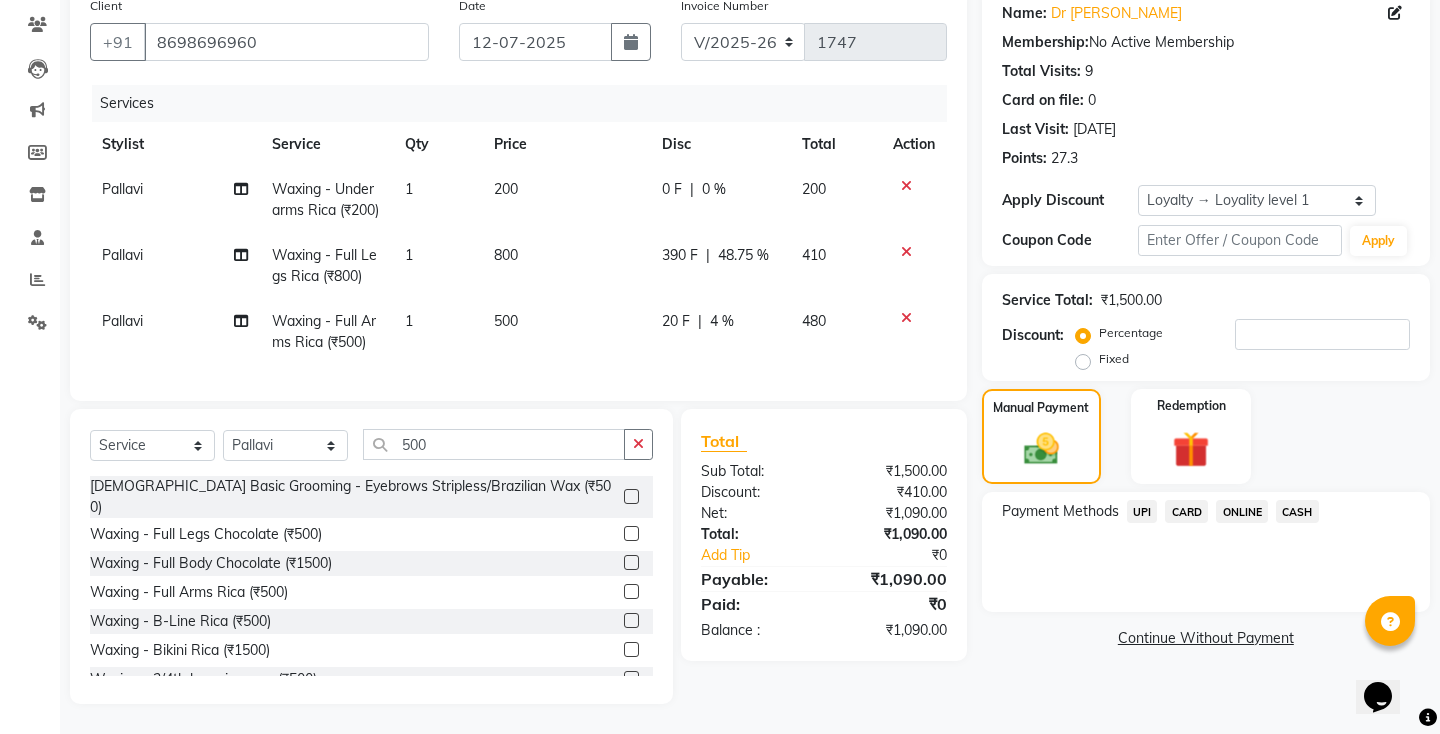 click on "UPI" 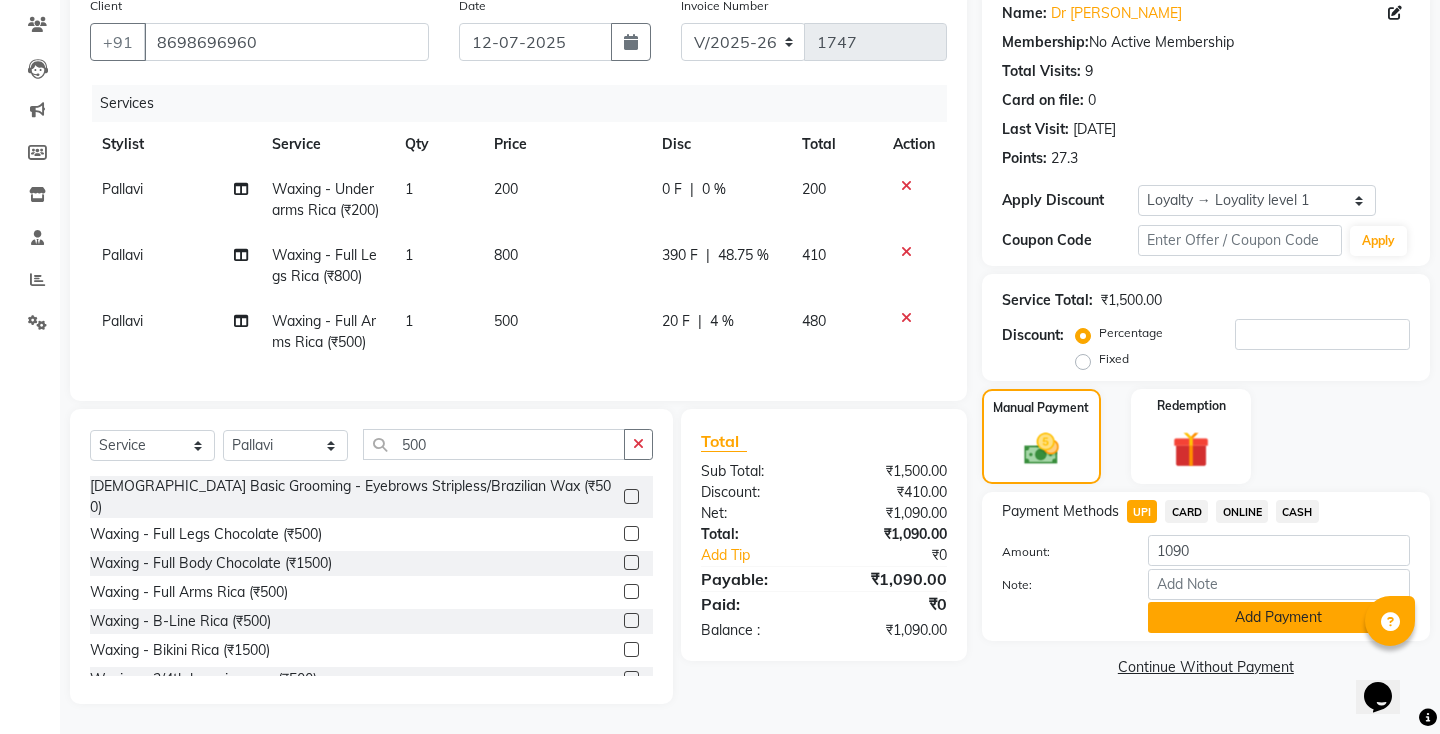 click on "Add Payment" 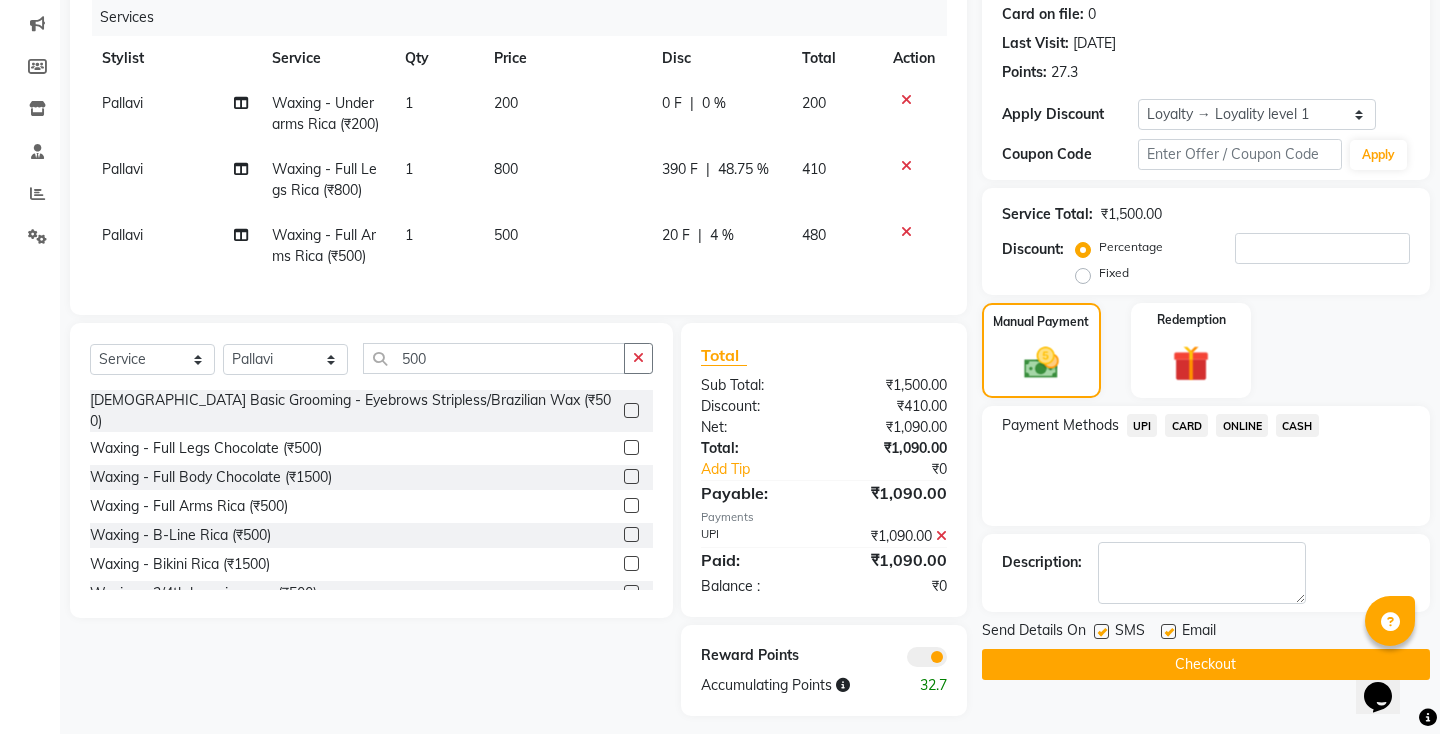 scroll, scrollTop: 279, scrollLeft: 0, axis: vertical 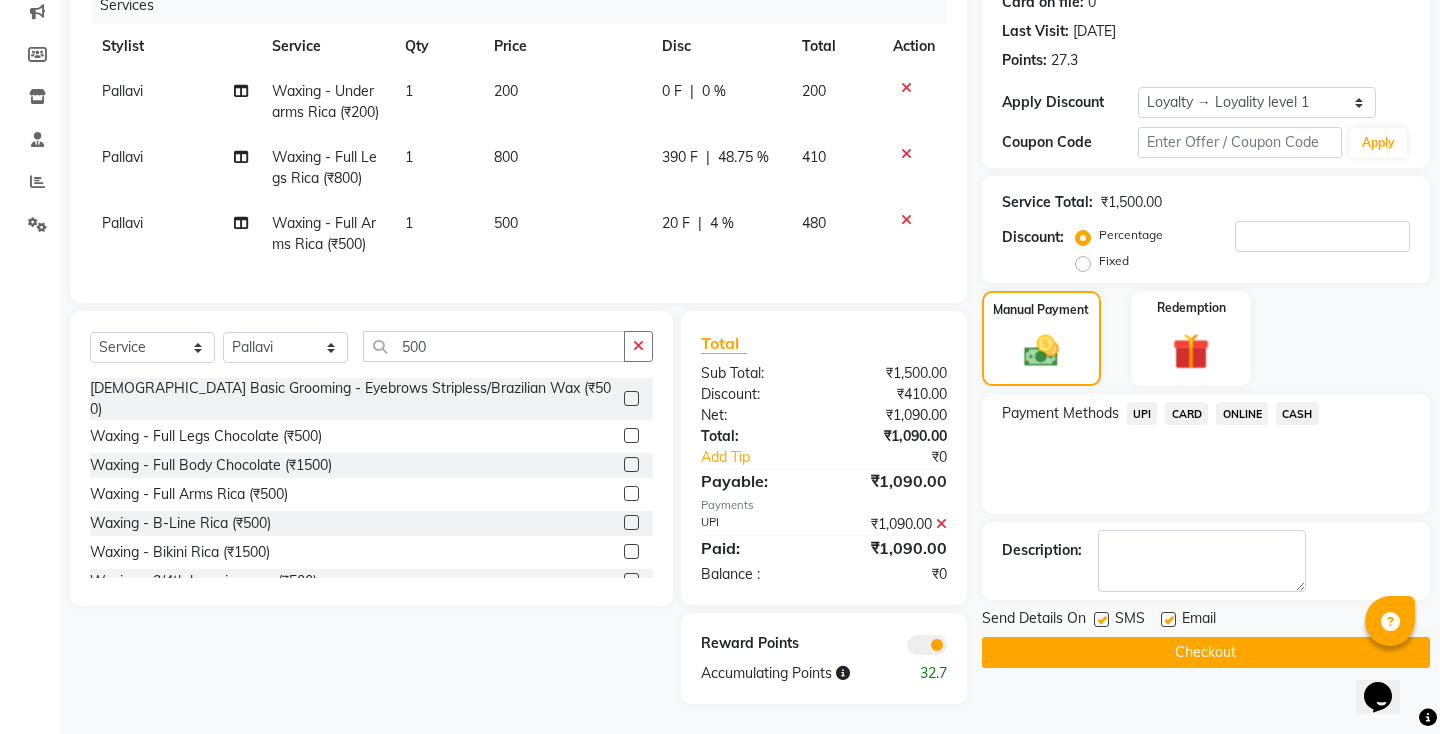 click 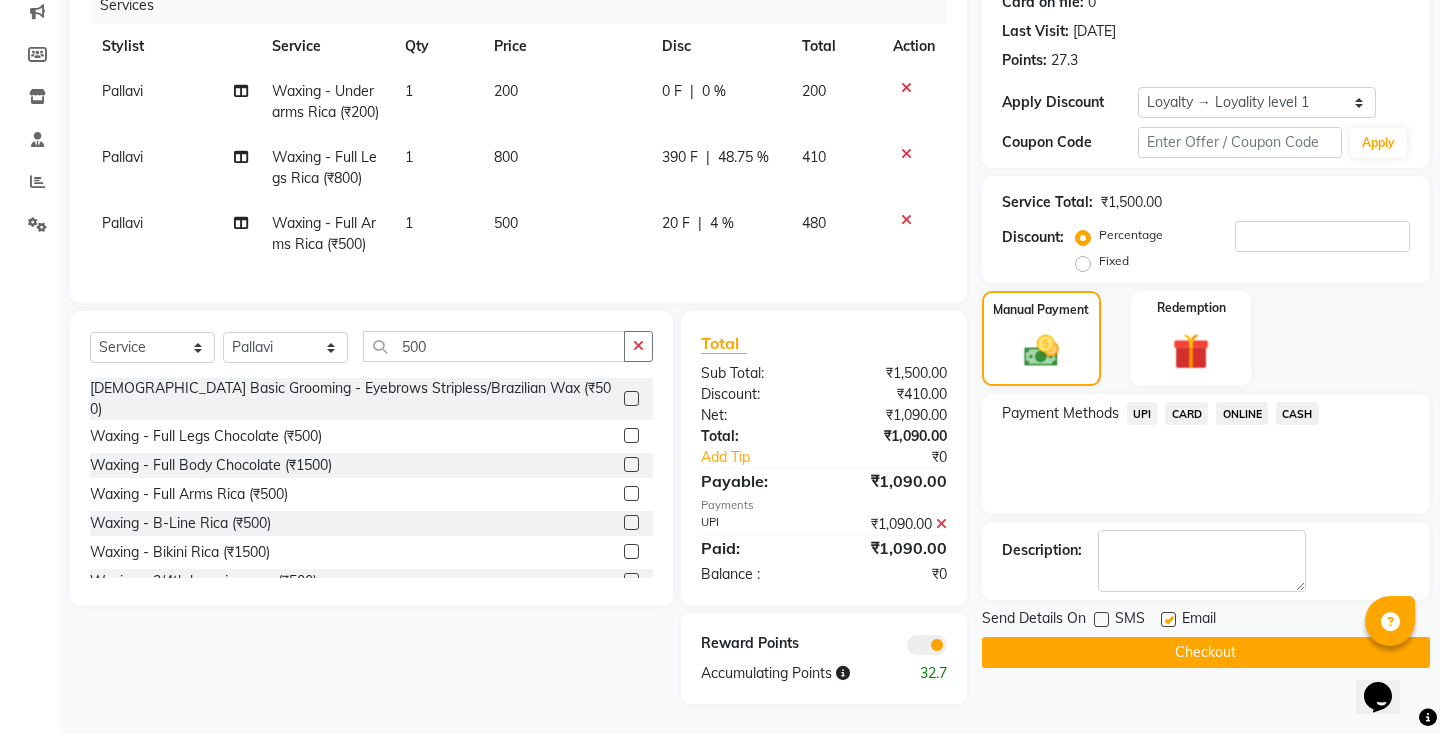 click on "Checkout" 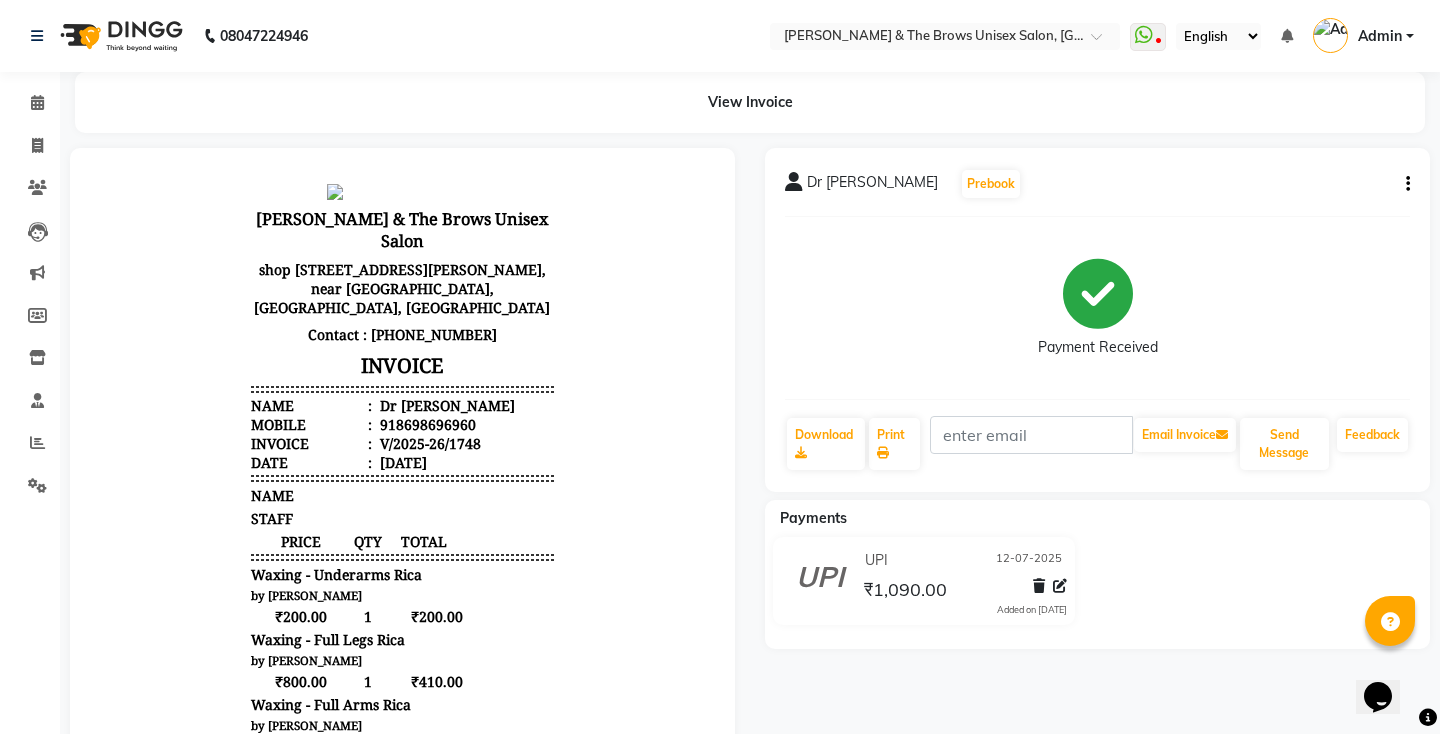 scroll, scrollTop: 16, scrollLeft: 0, axis: vertical 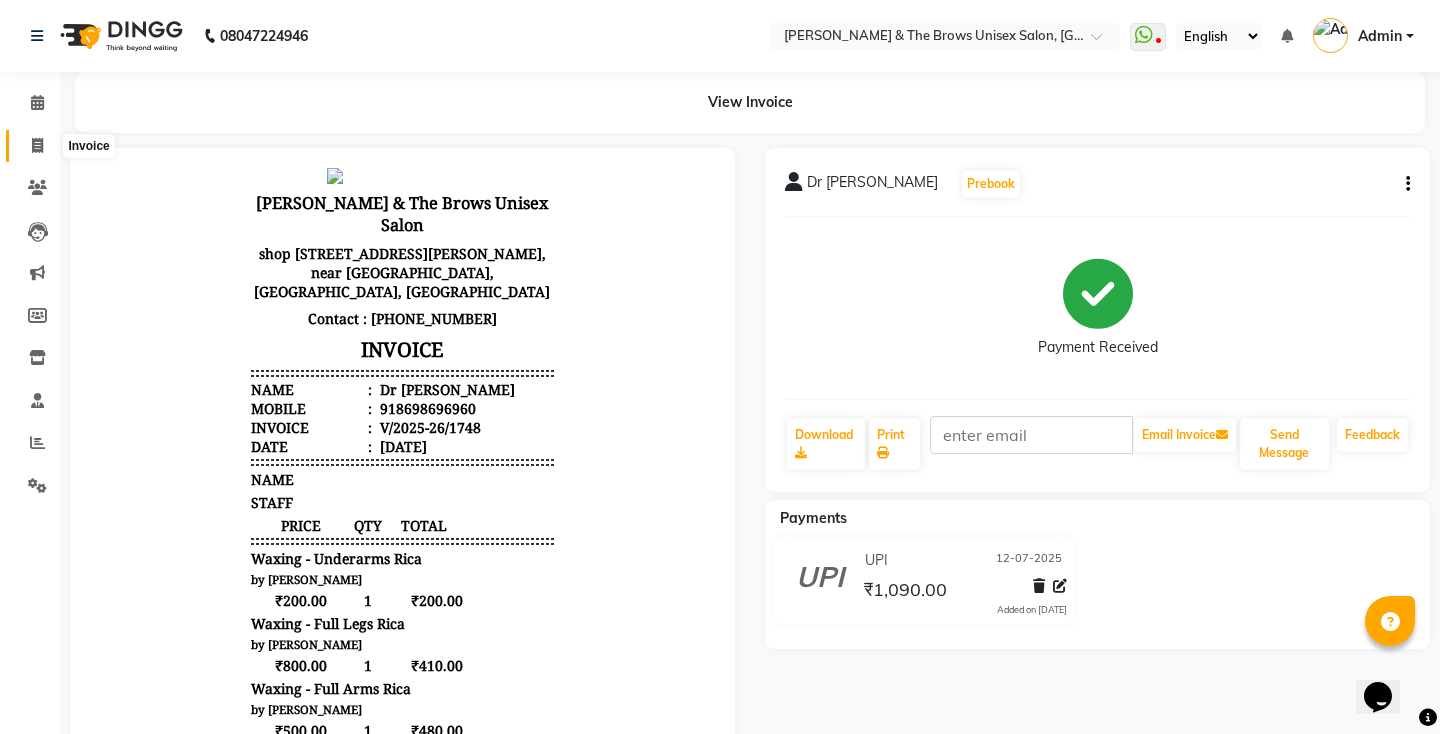 click 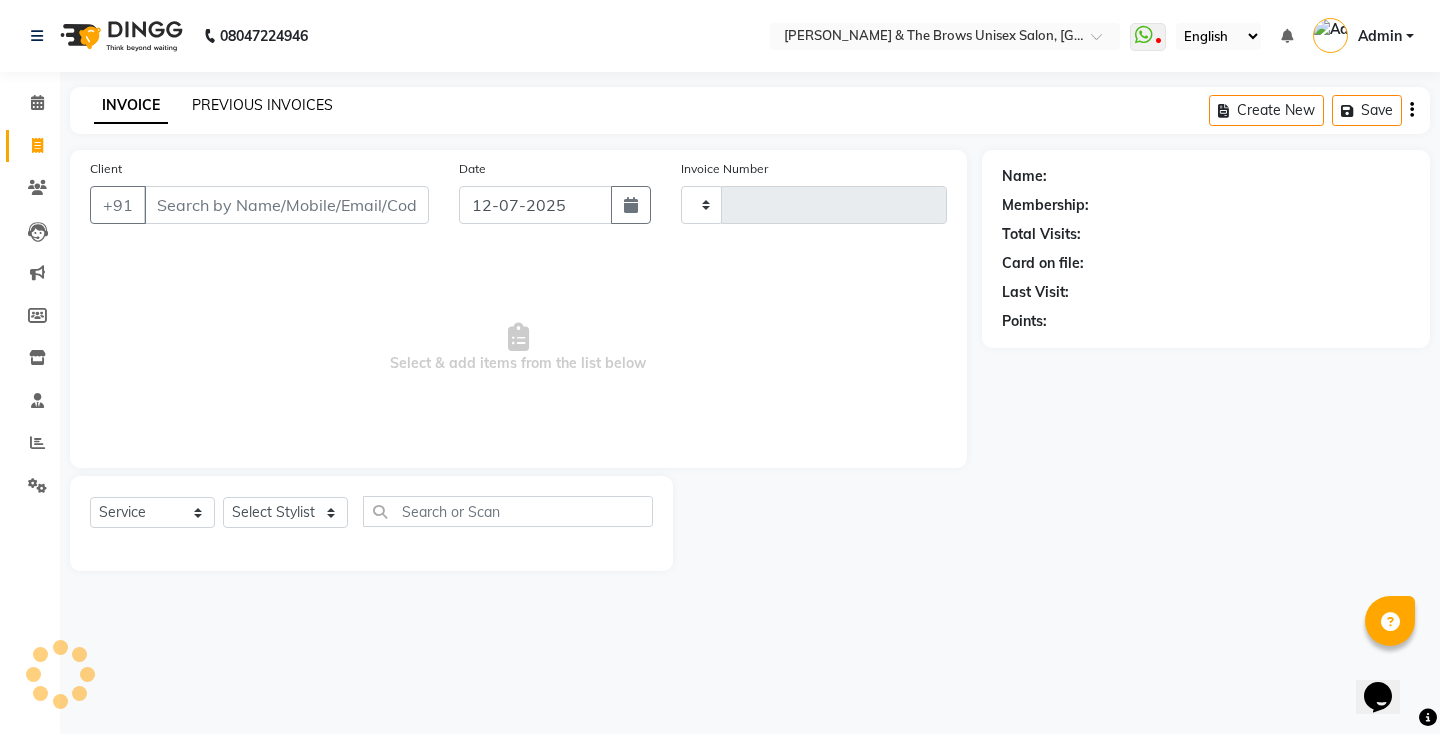 click on "PREVIOUS INVOICES" 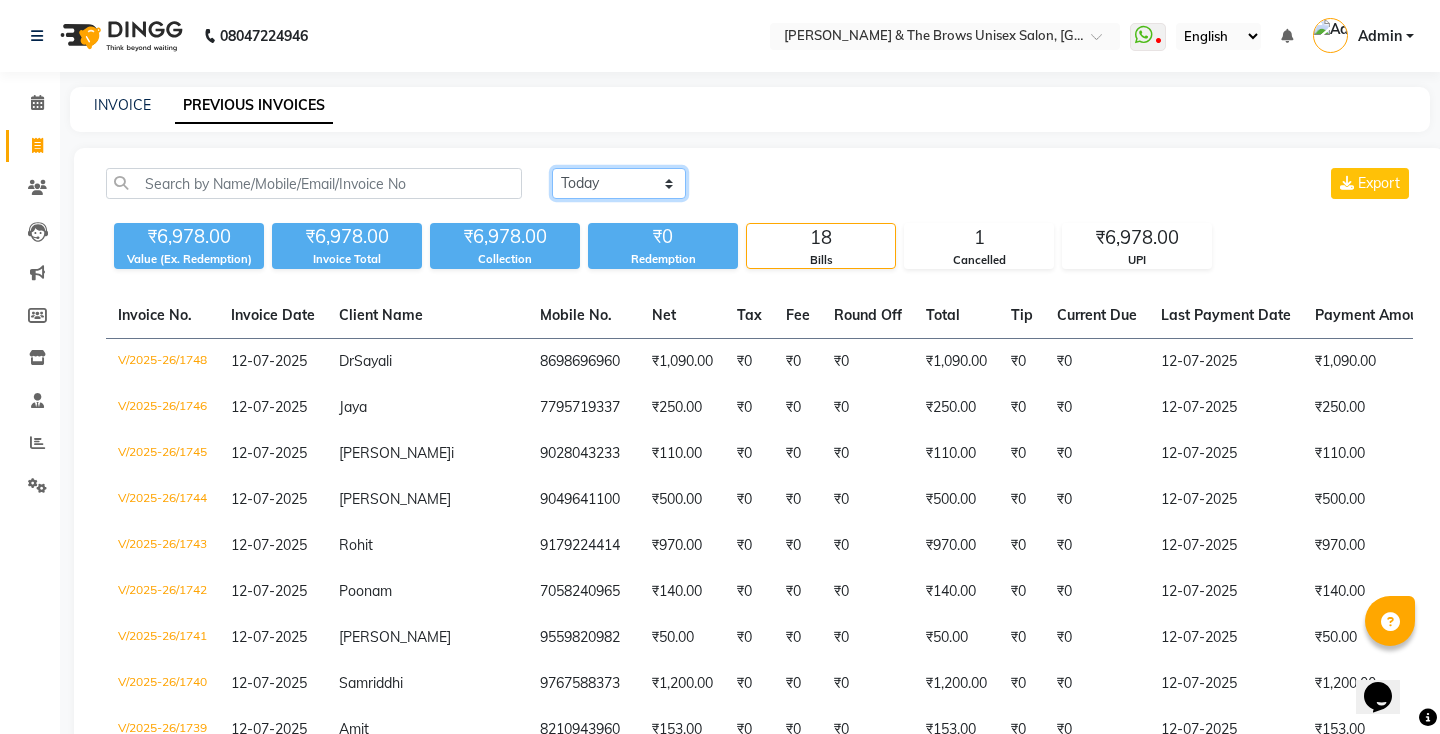 click on "[DATE] [DATE] Custom Range" 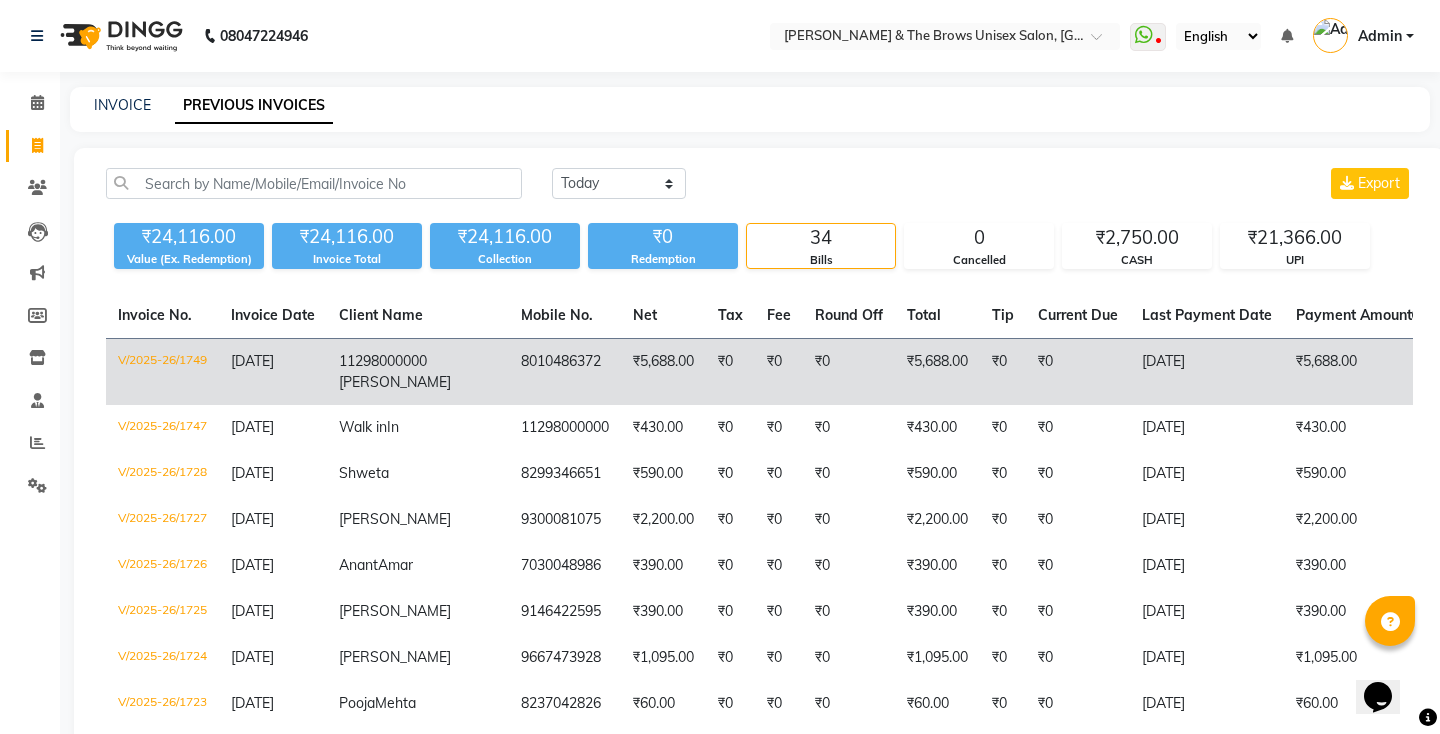 click on "11298000000[PERSON_NAME]m" 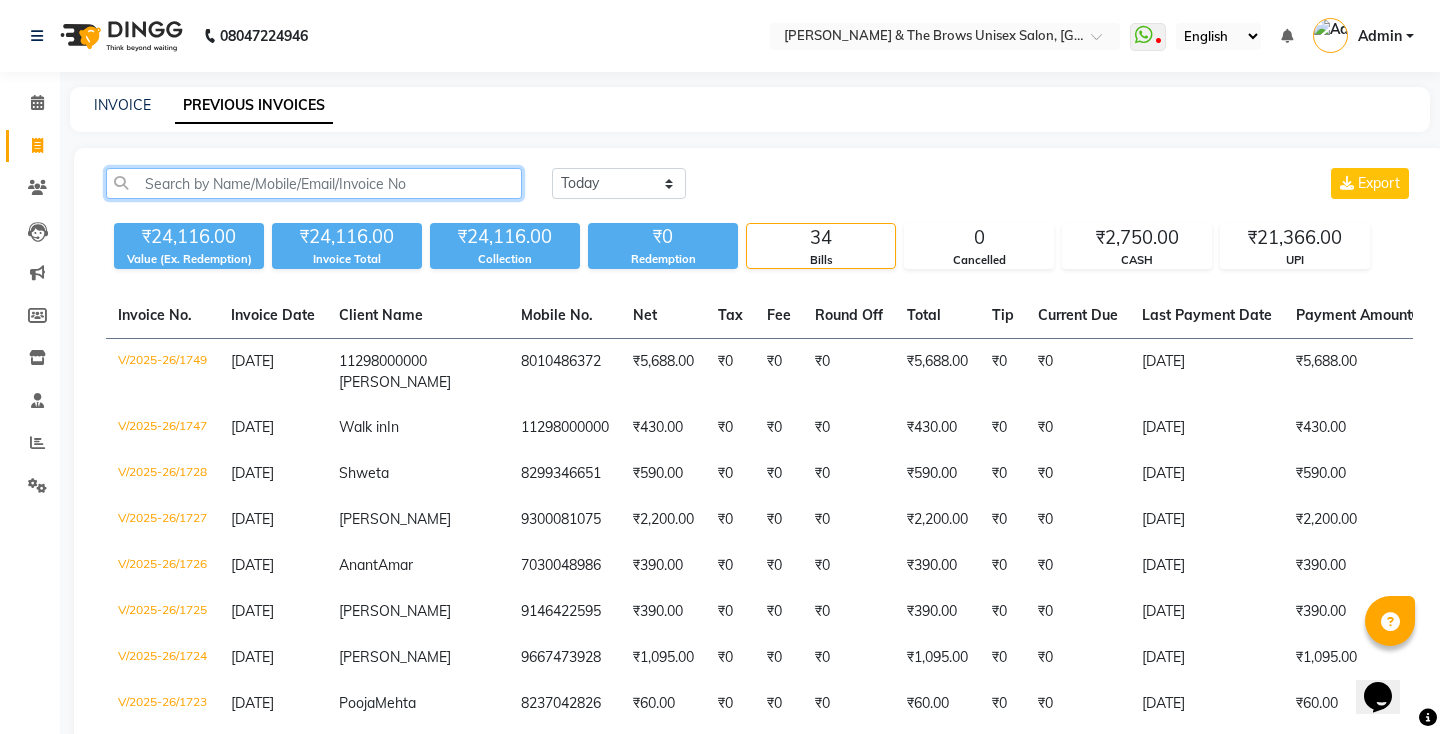 click 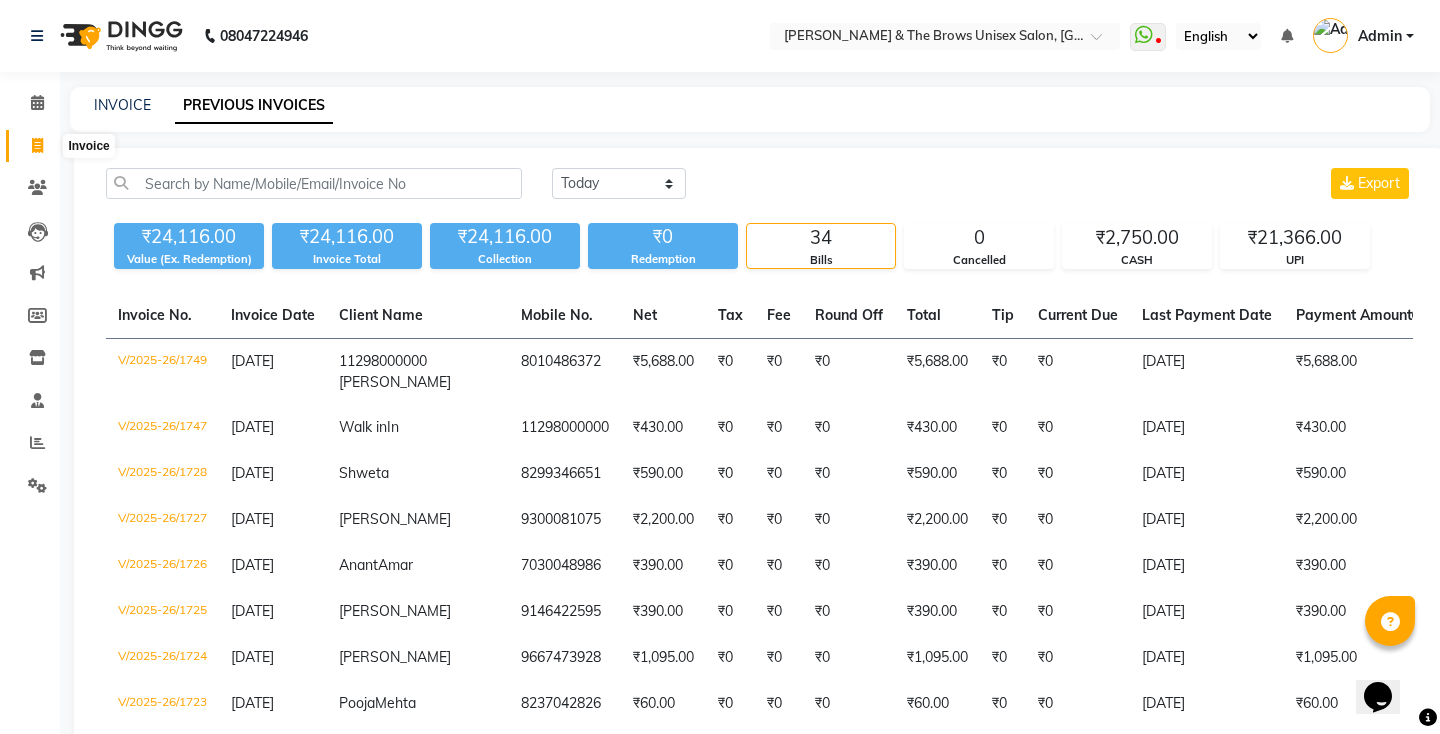 click 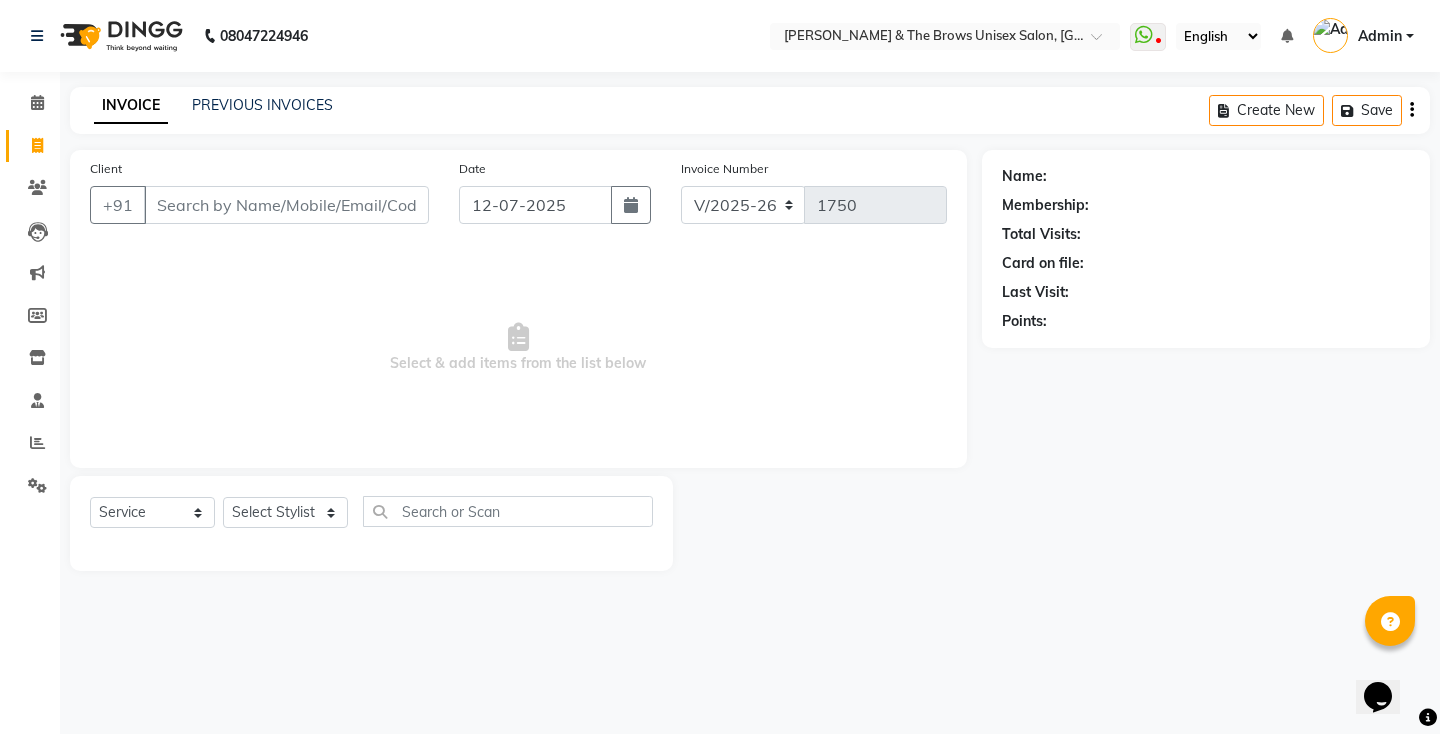 click on "Client" at bounding box center (286, 205) 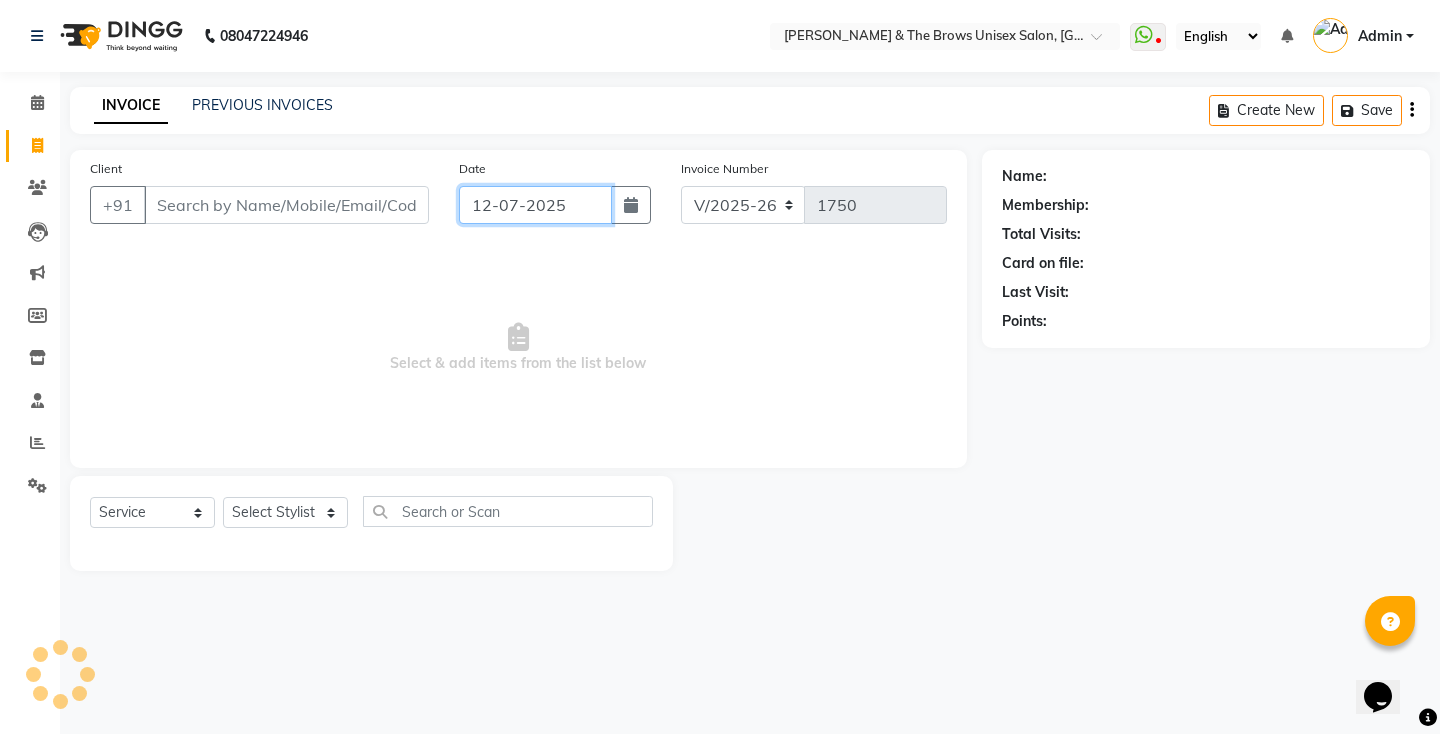 click on "12-07-2025" 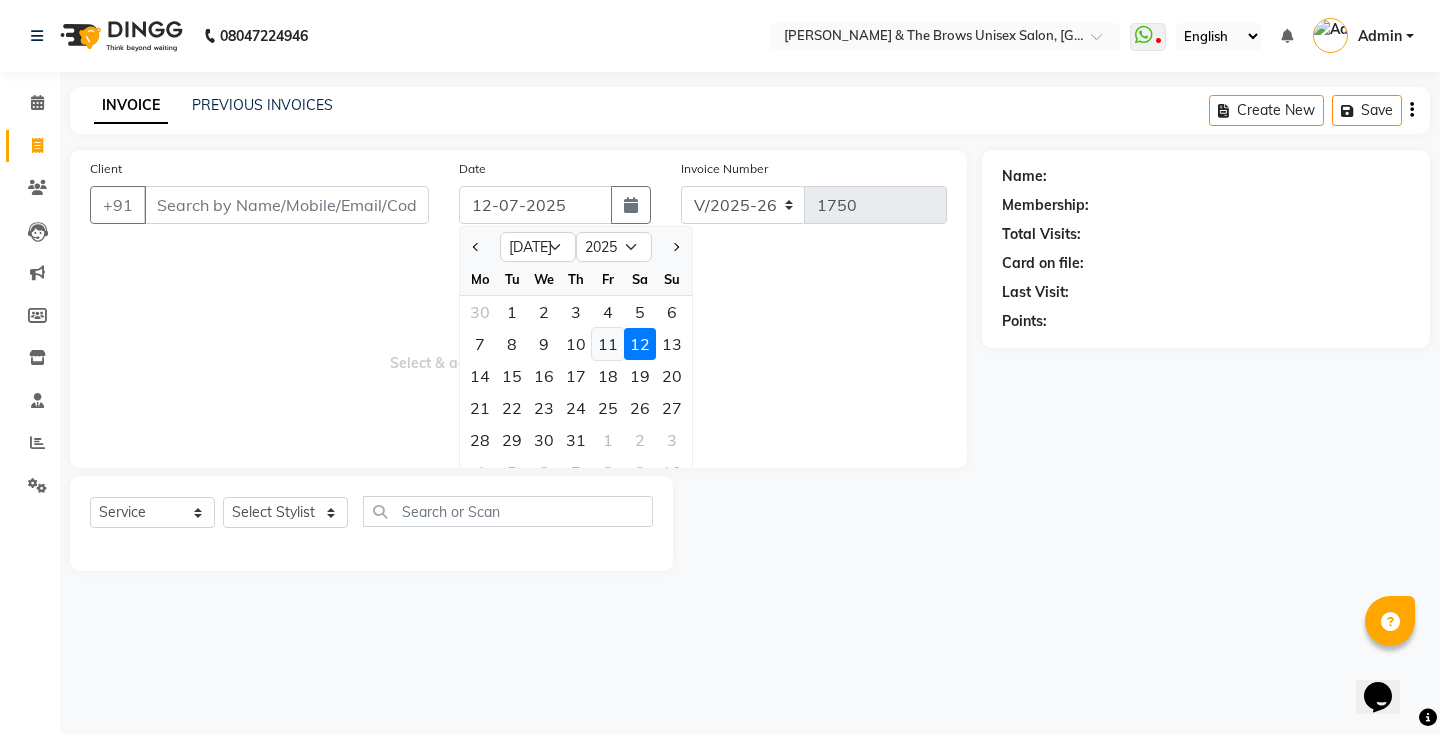click on "11" 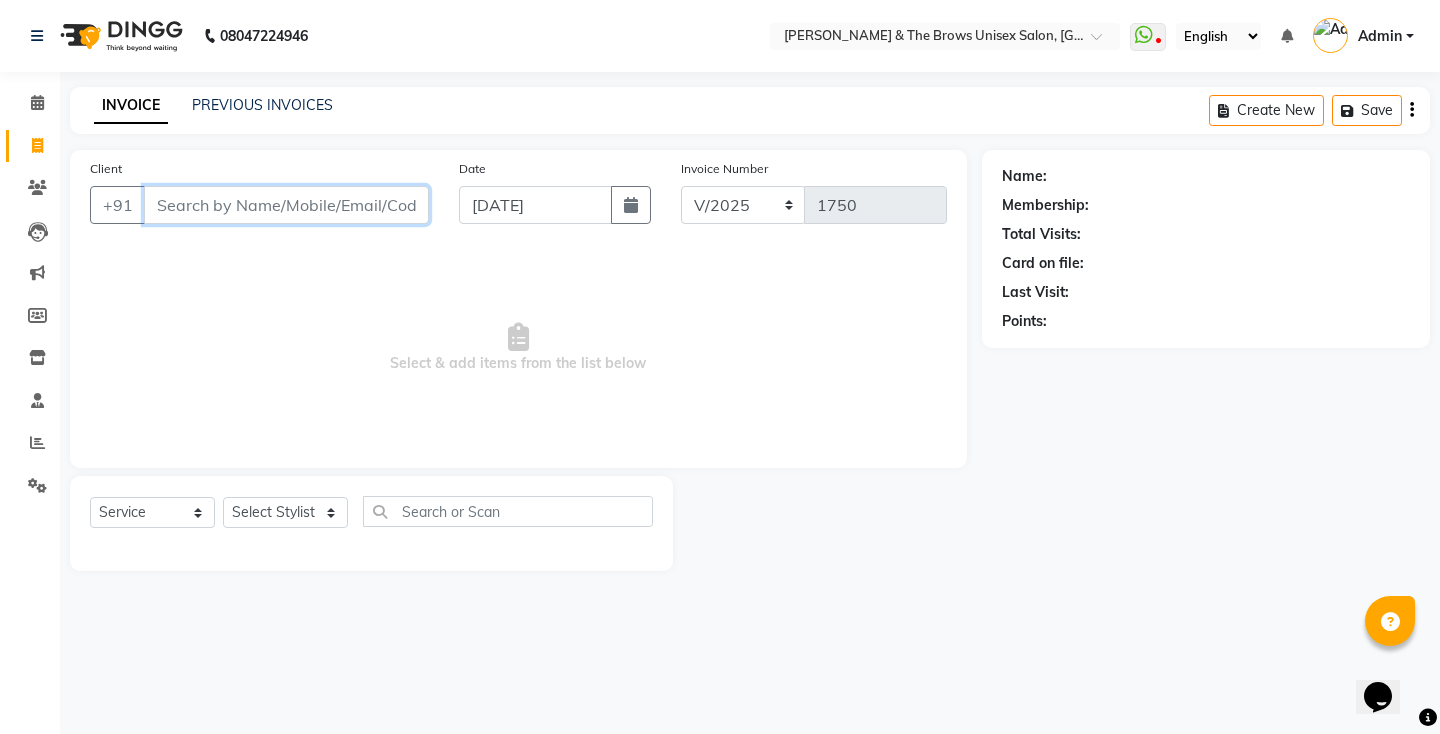click on "Client" at bounding box center (286, 205) 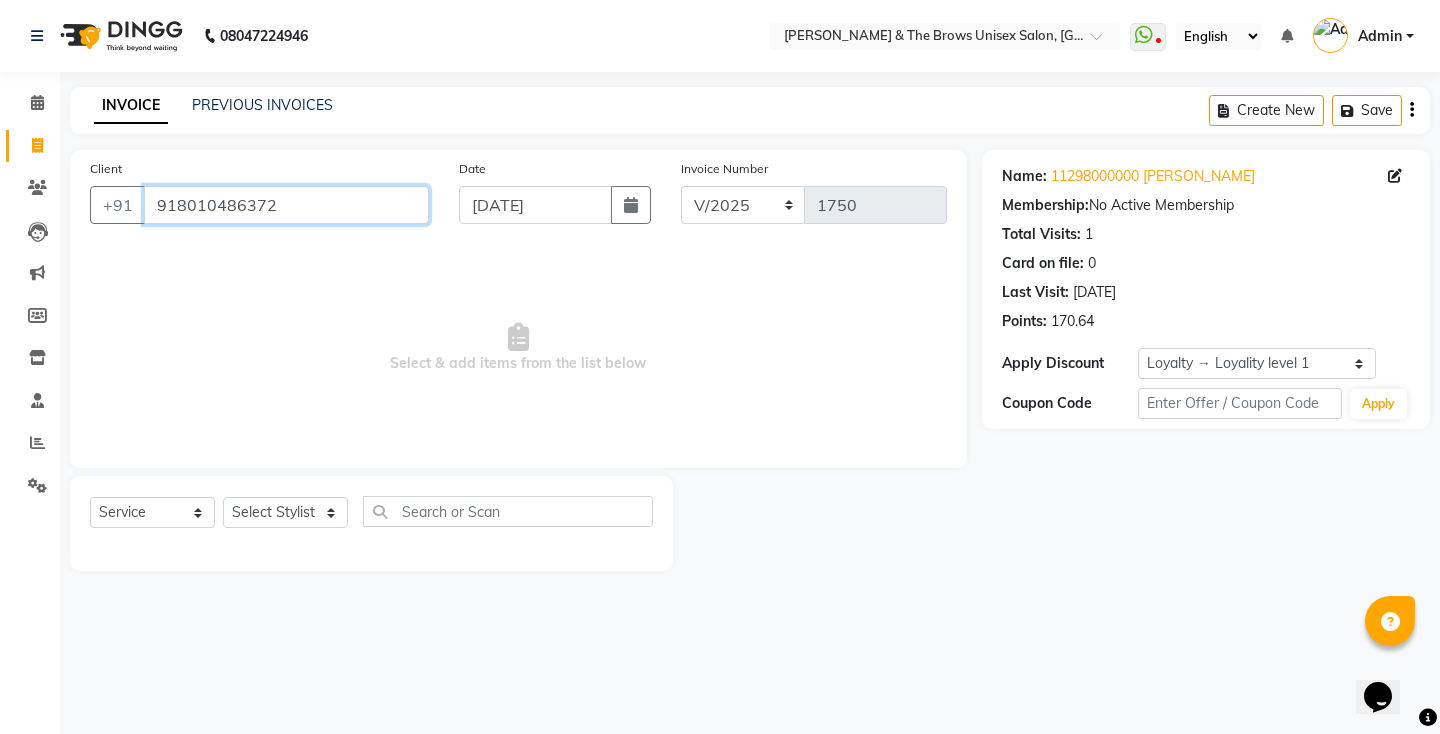 click on "918010486372" at bounding box center [286, 205] 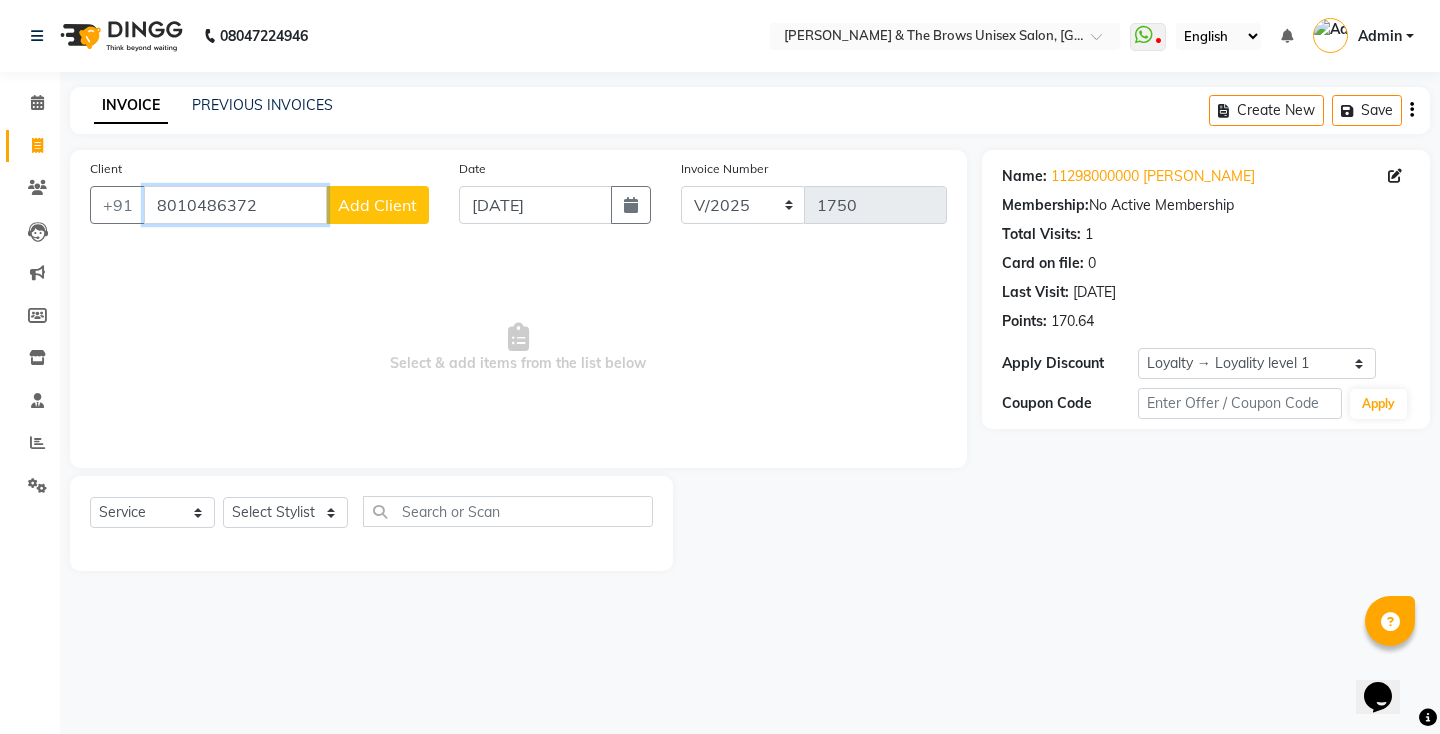 click on "8010486372" at bounding box center (235, 205) 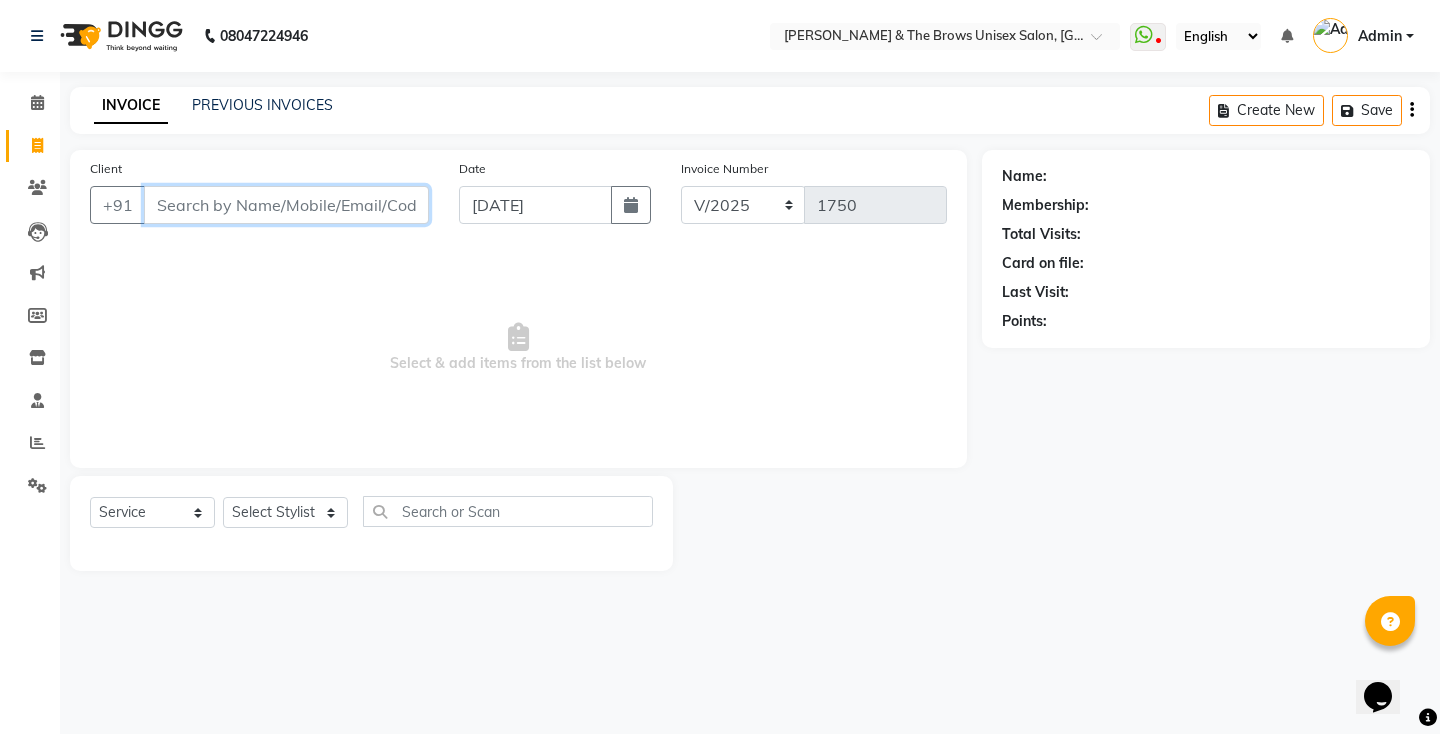 paste on "918010486372" 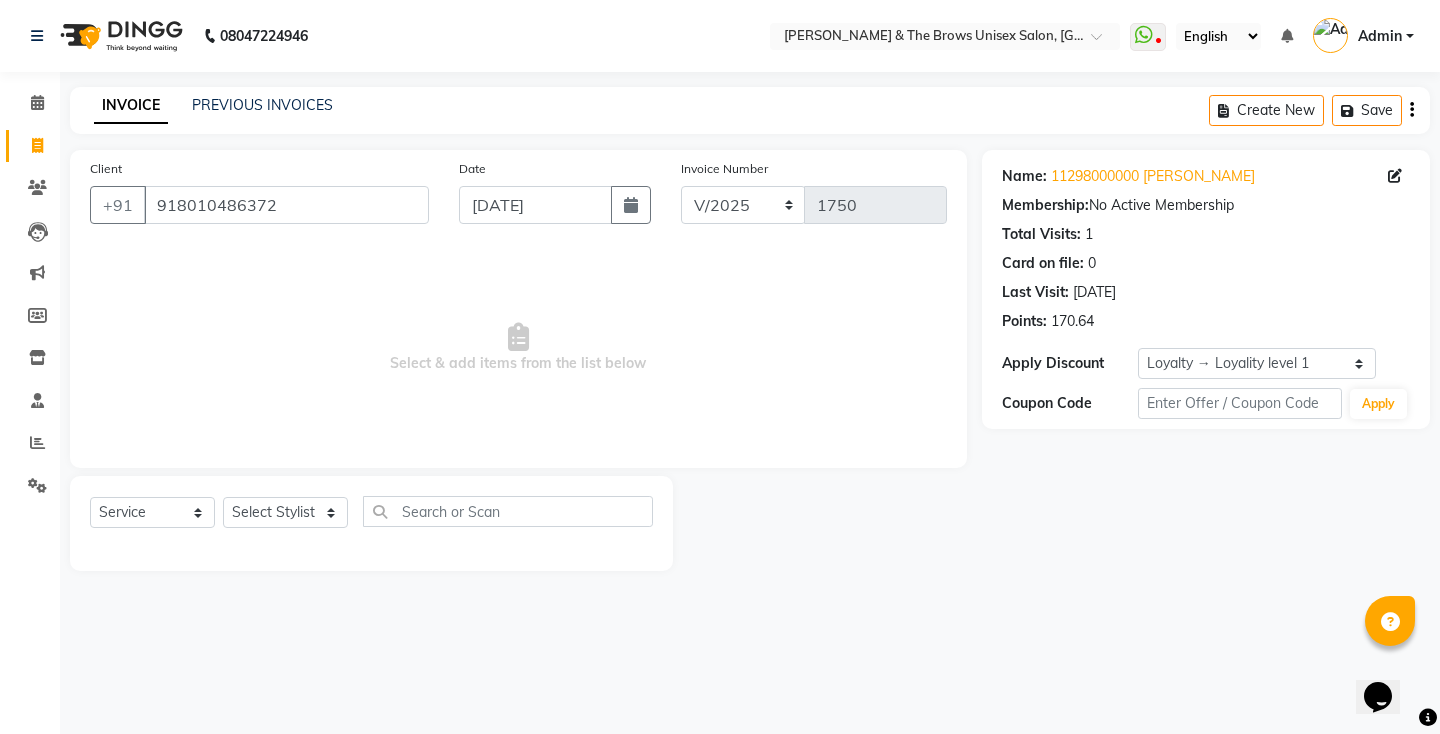 click on "Select & add items from the list below" at bounding box center (518, 348) 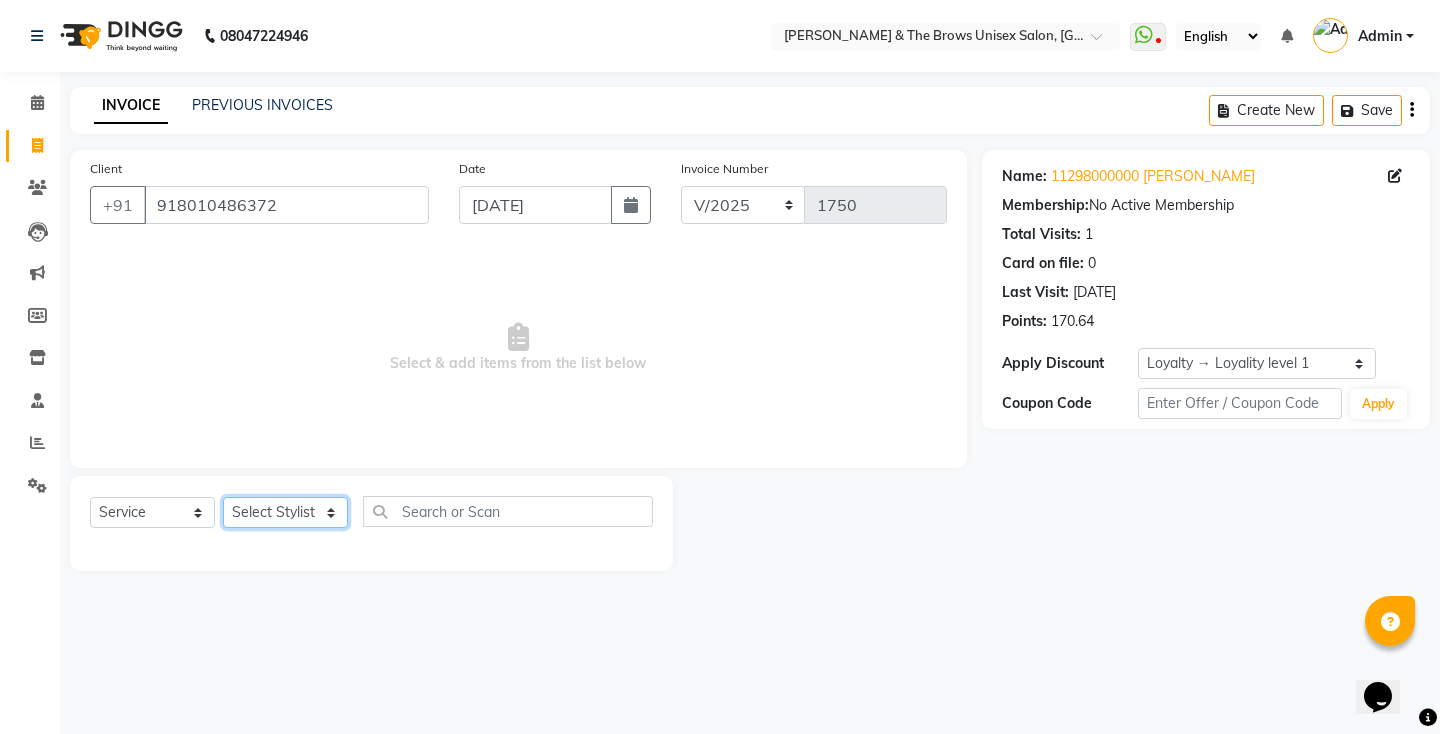 click on "Select Stylist[PERSON_NAME] manager [PERSON_NAME] ma'am owner[PERSON_NAME]" 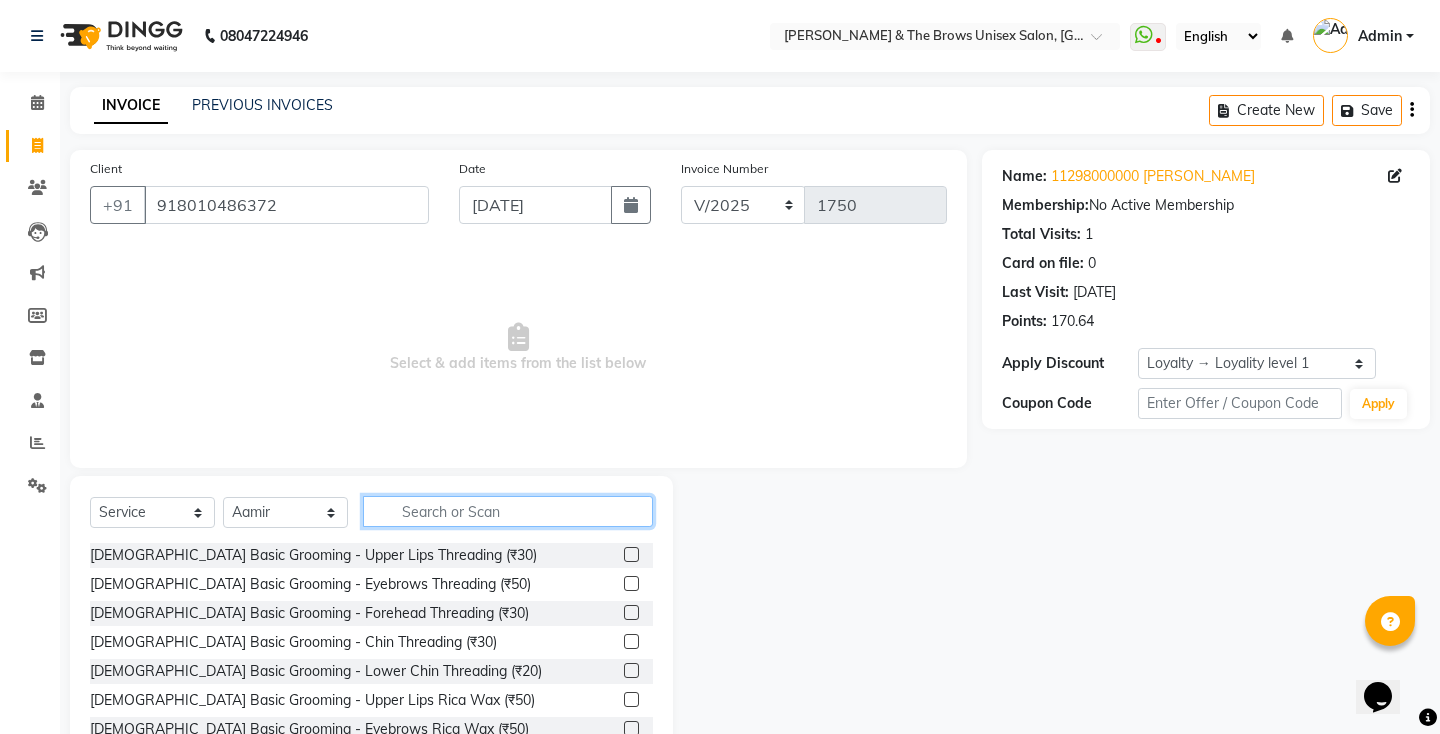 click 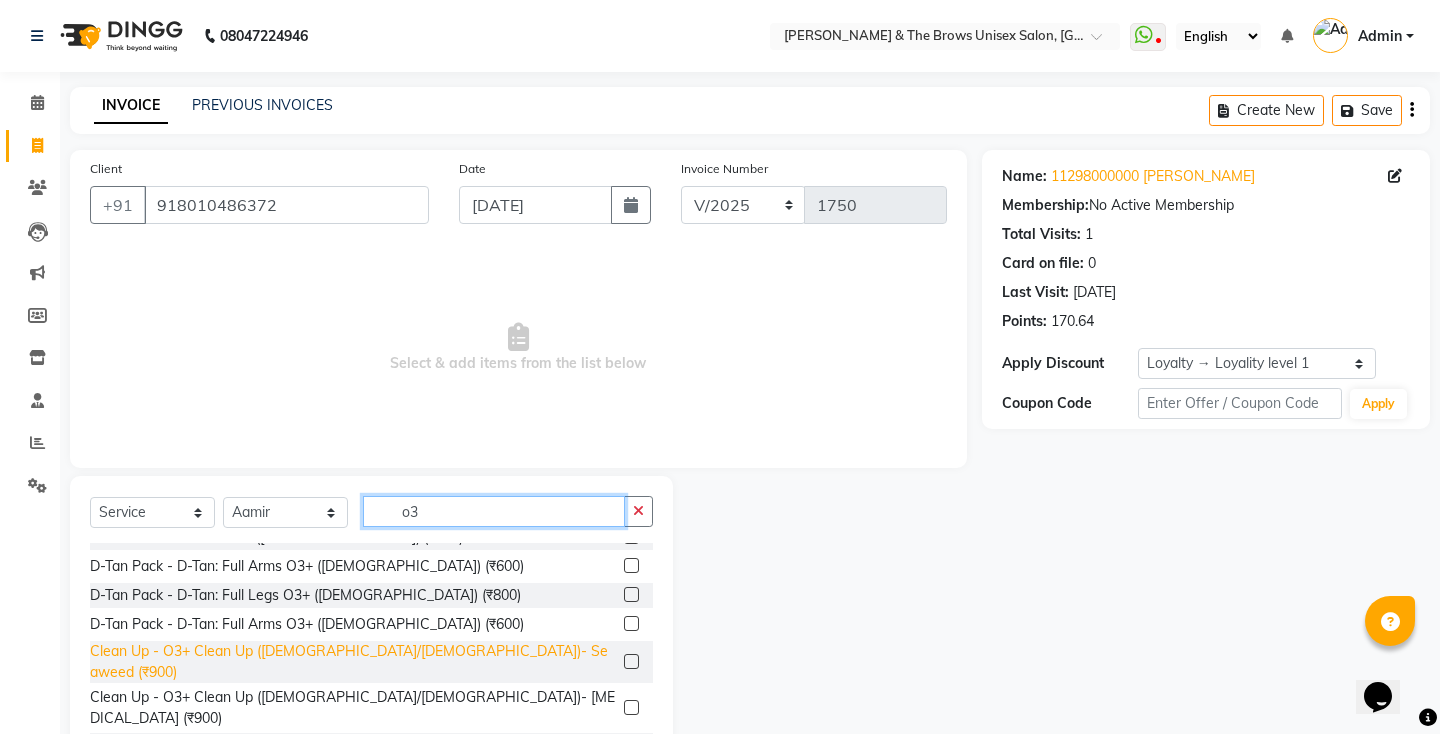 scroll, scrollTop: 368, scrollLeft: 0, axis: vertical 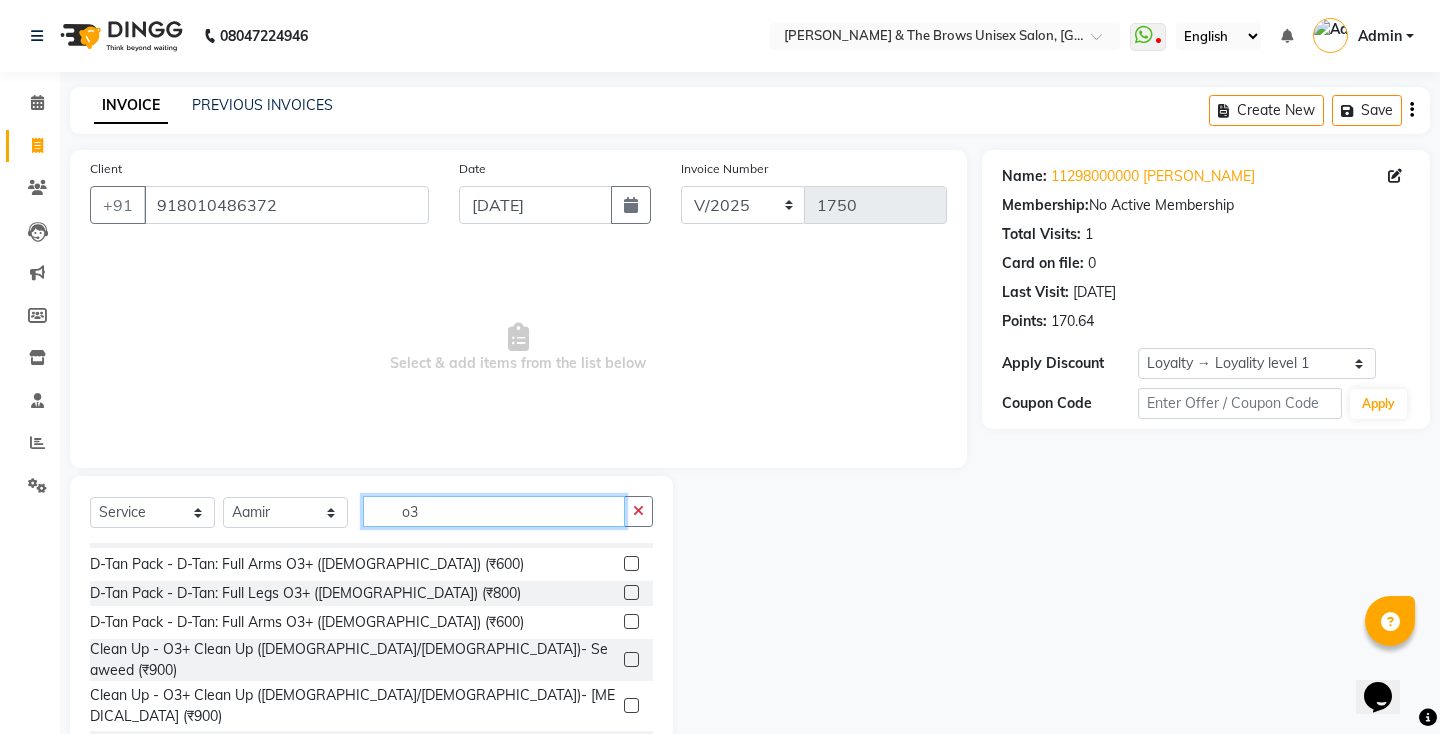 click on "o3" 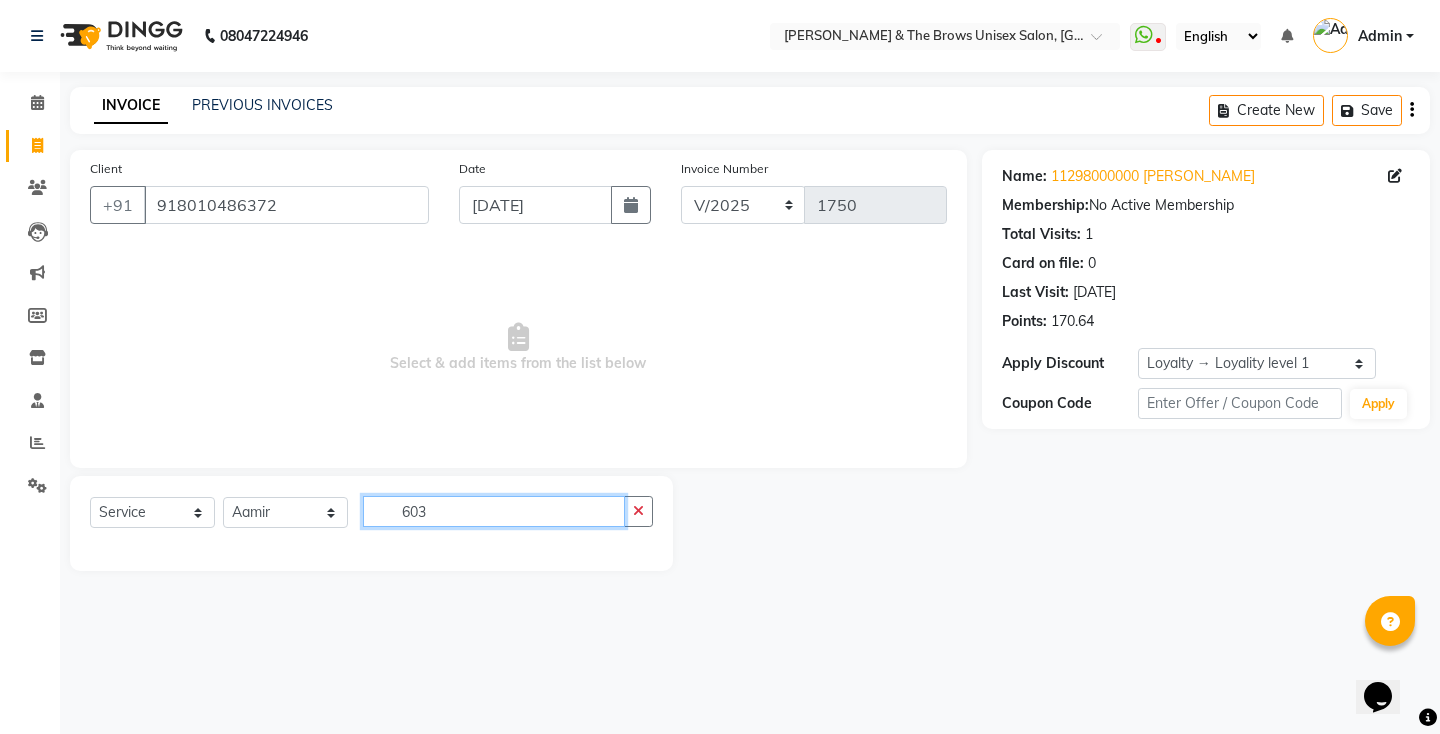 scroll, scrollTop: 0, scrollLeft: 0, axis: both 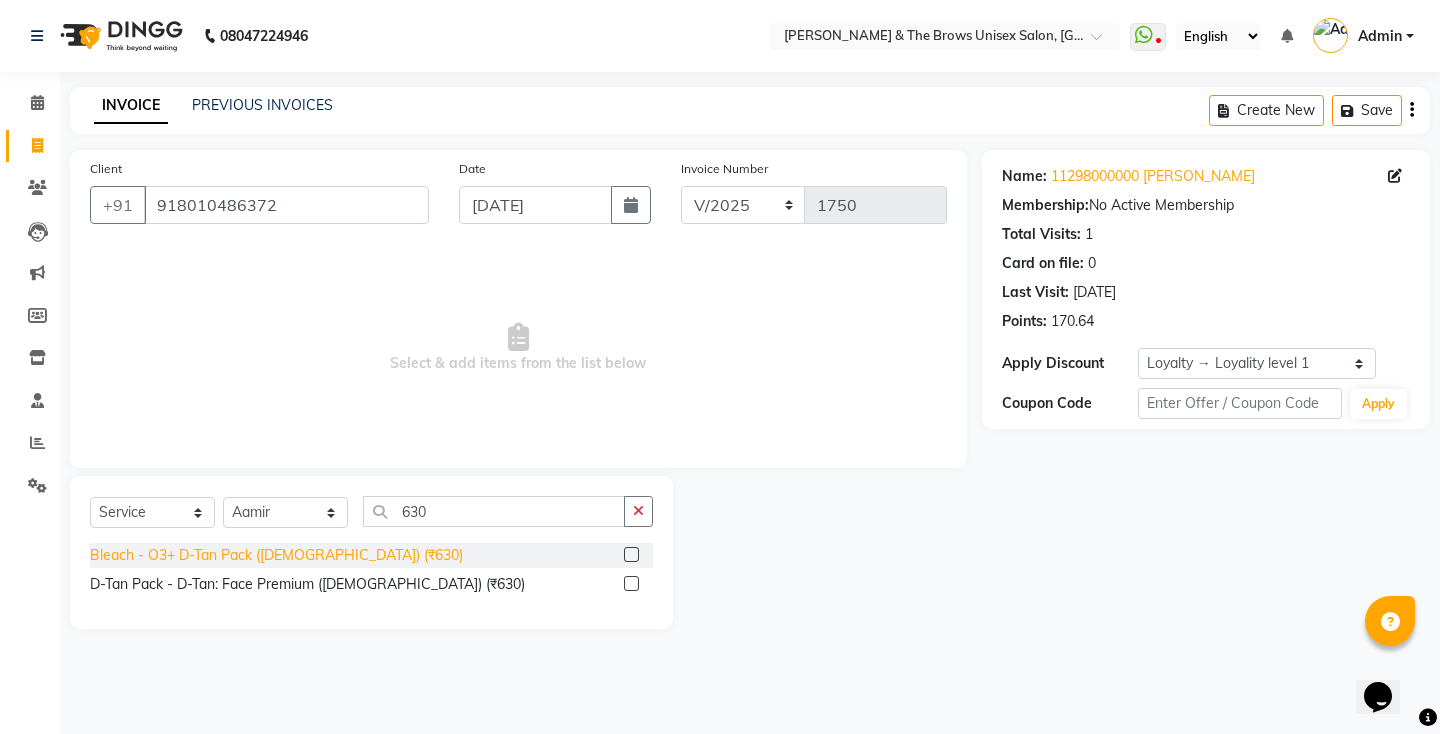 click on "Bleach - O3+ D-Tan Pack ([DEMOGRAPHIC_DATA]) (₹630)" 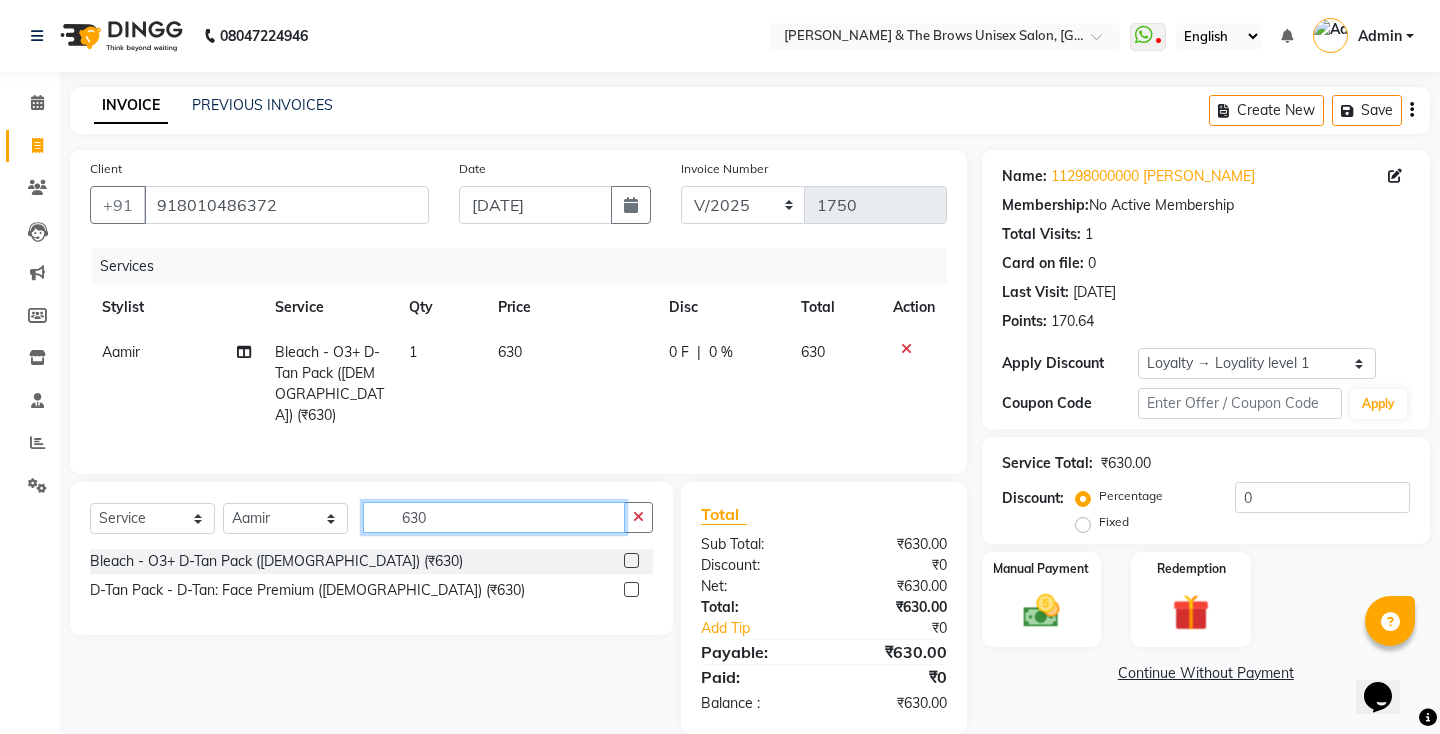 click on "630" 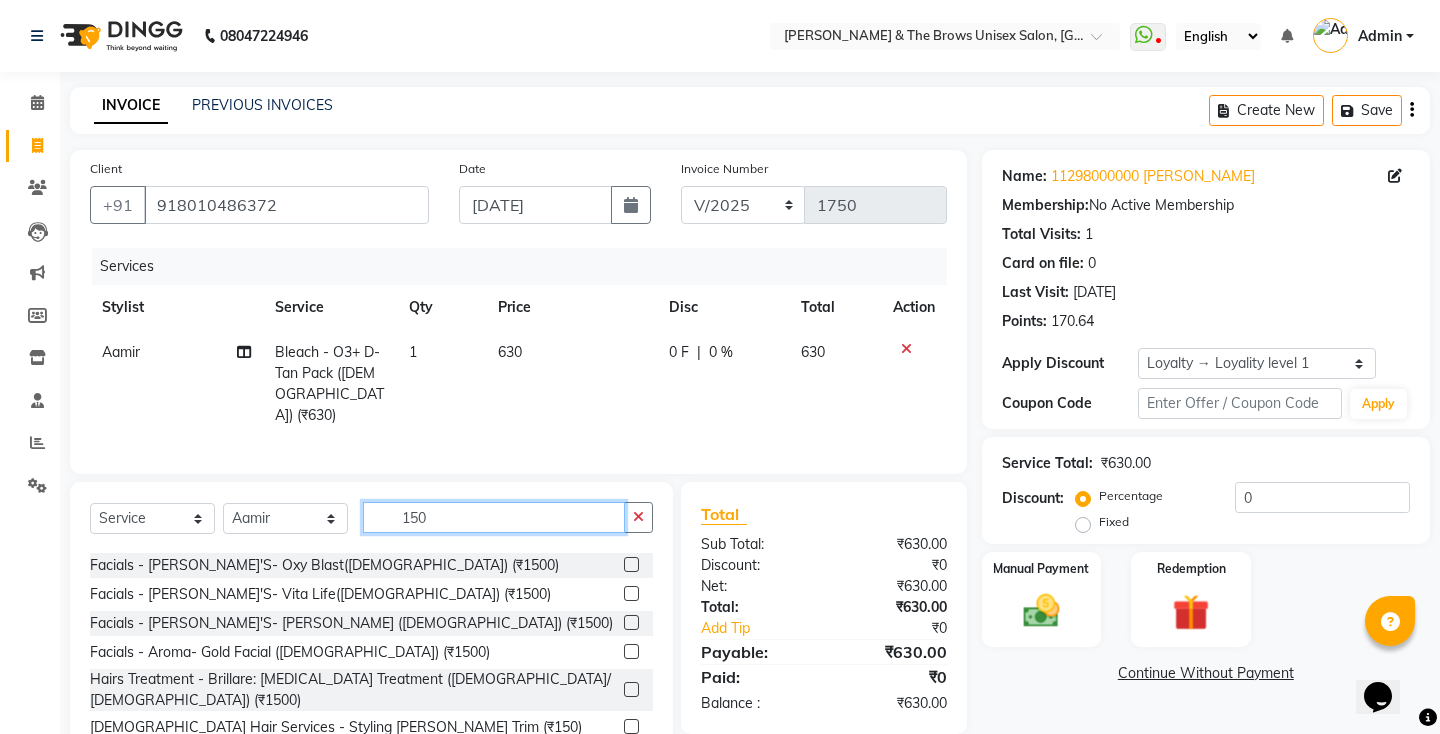 scroll, scrollTop: 206, scrollLeft: 0, axis: vertical 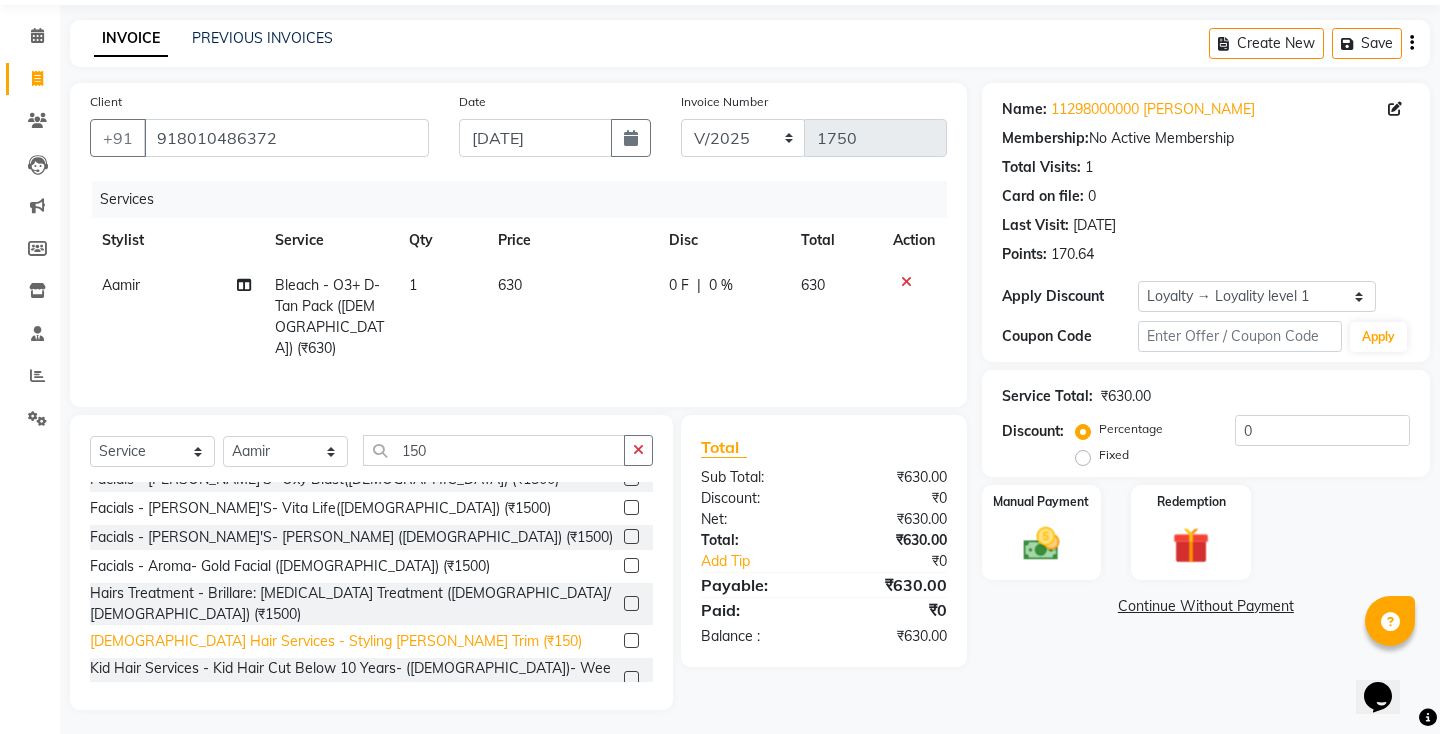 click on "[DEMOGRAPHIC_DATA] Hair Services - Styling[PERSON_NAME]d Trim (₹150)" 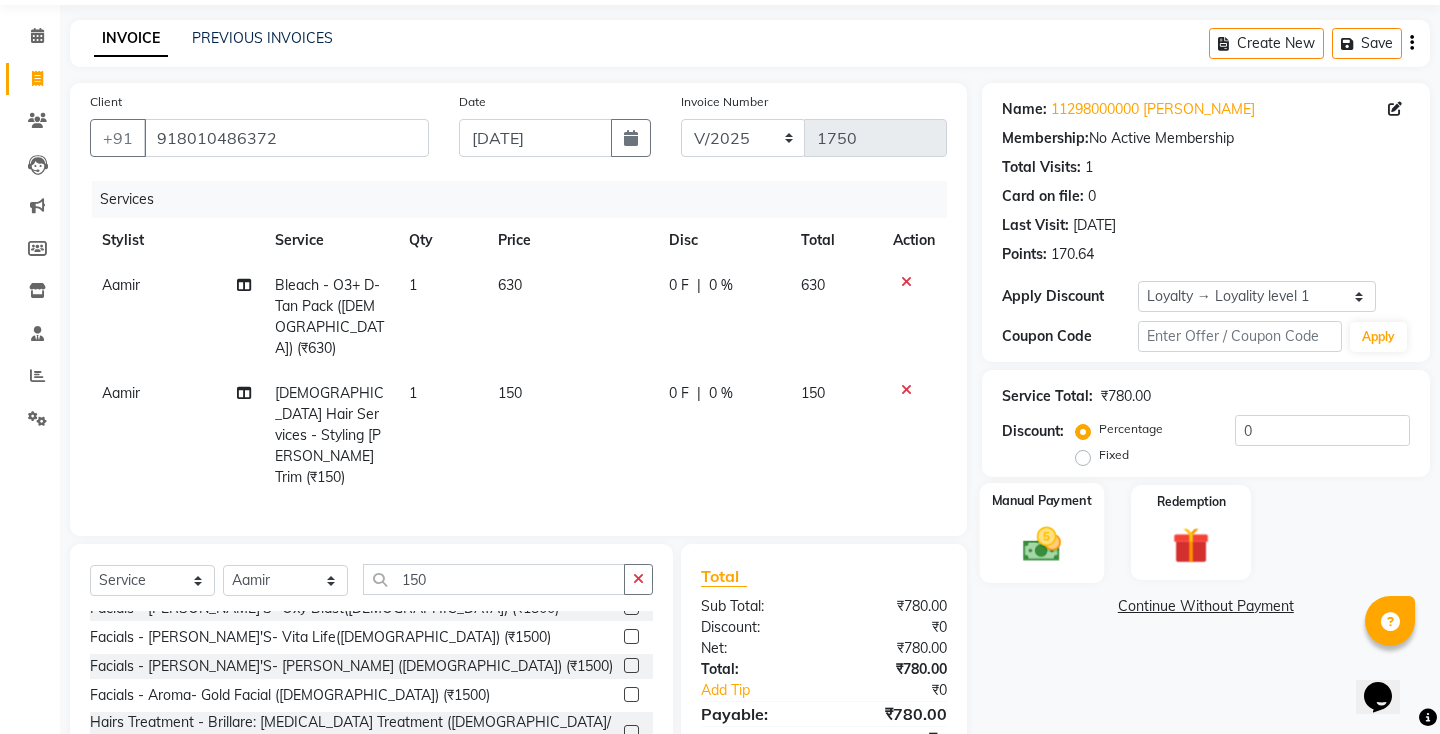 click 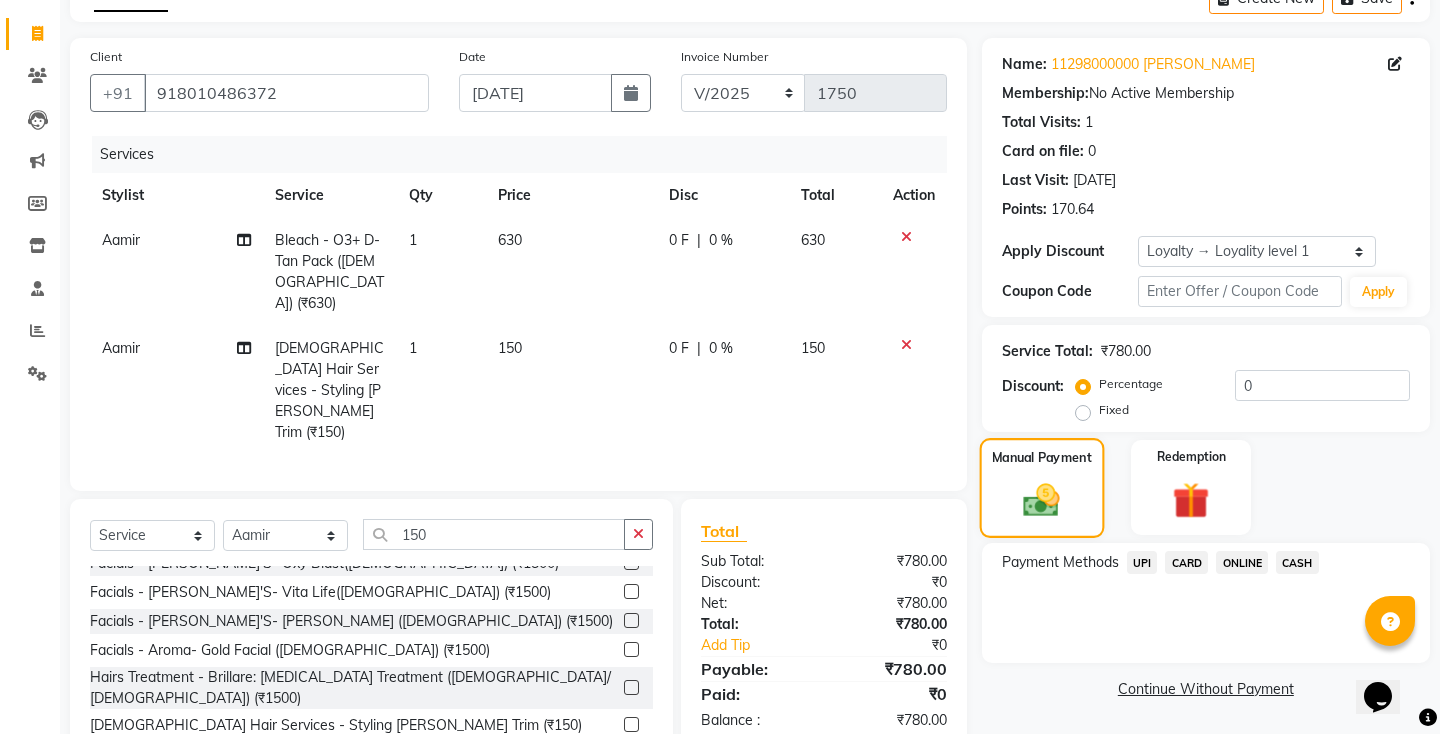 scroll, scrollTop: 139, scrollLeft: 0, axis: vertical 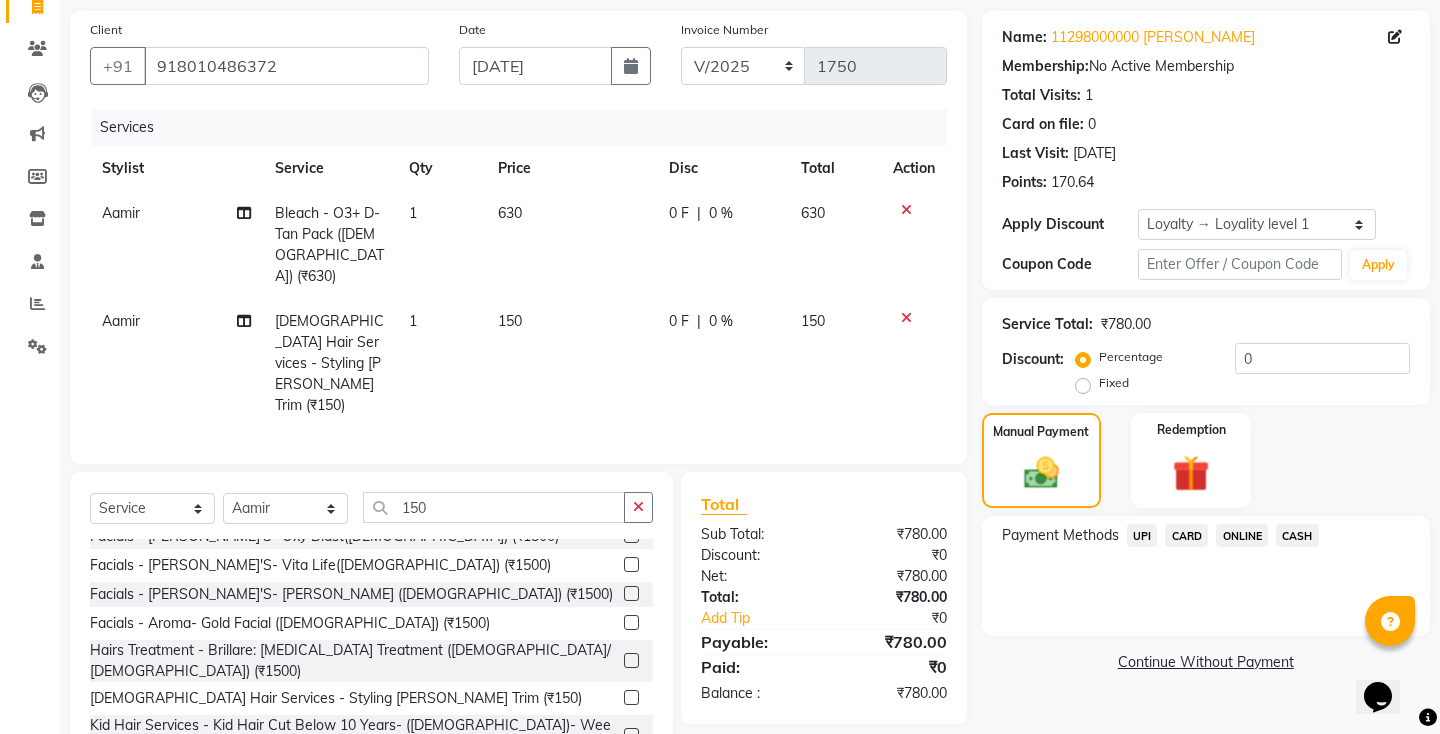 click on "UPI" 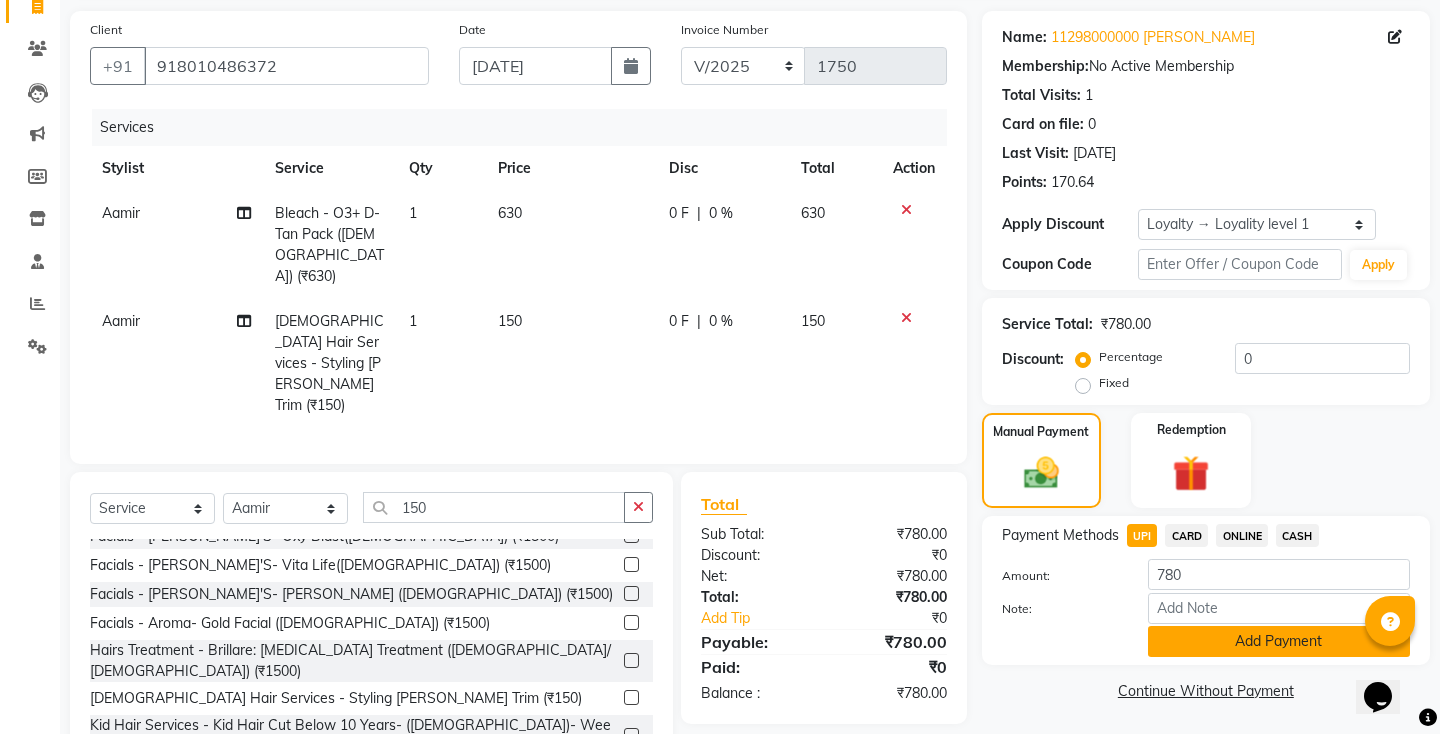 click on "Add Payment" 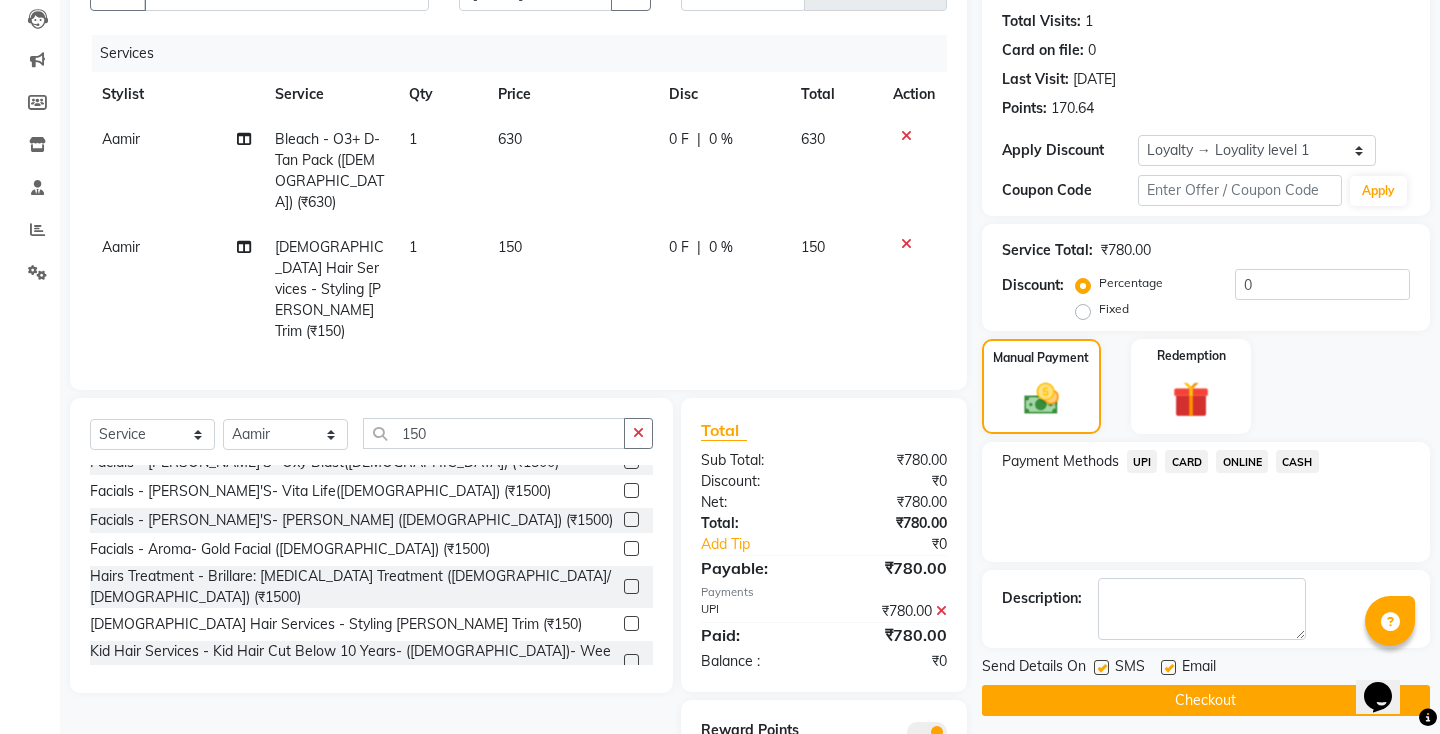 scroll, scrollTop: 237, scrollLeft: 0, axis: vertical 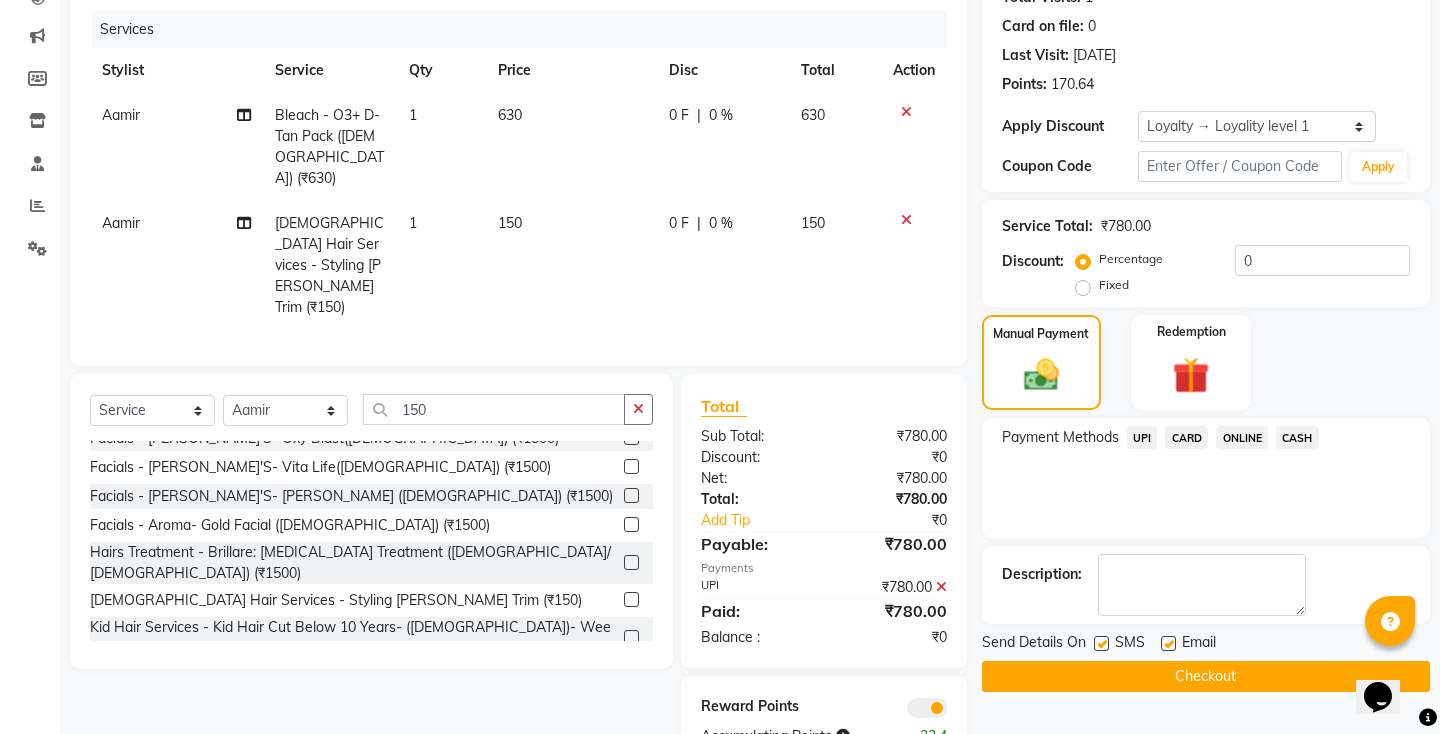 click 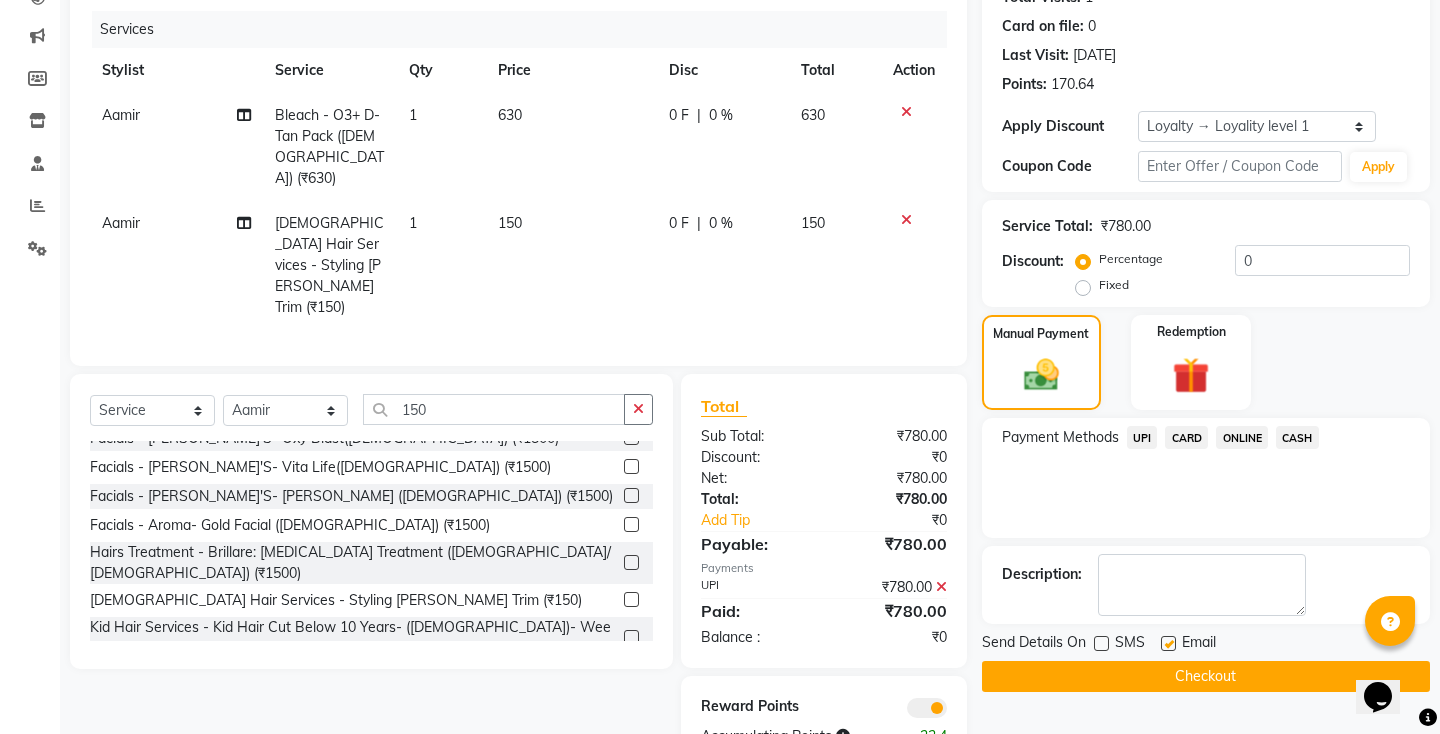 click on "Checkout" 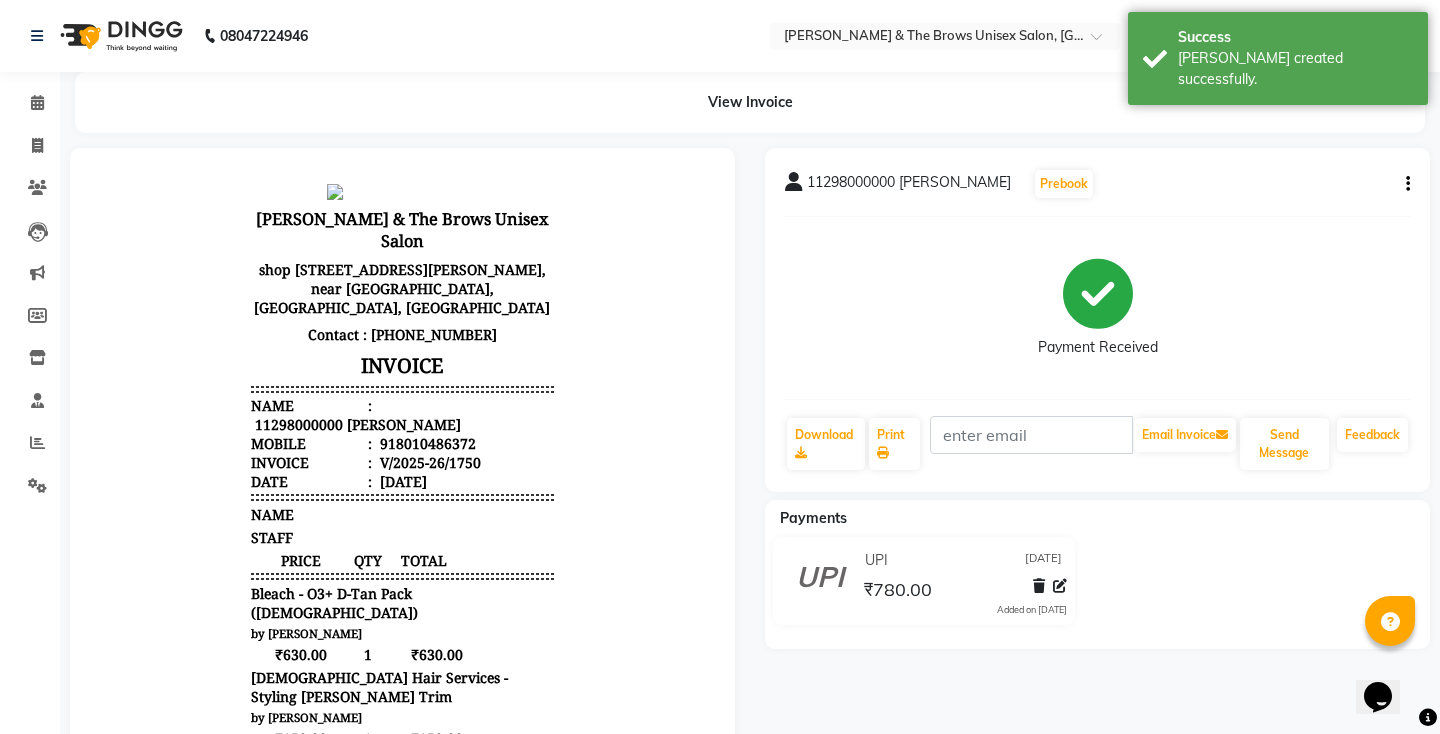 scroll, scrollTop: 0, scrollLeft: 0, axis: both 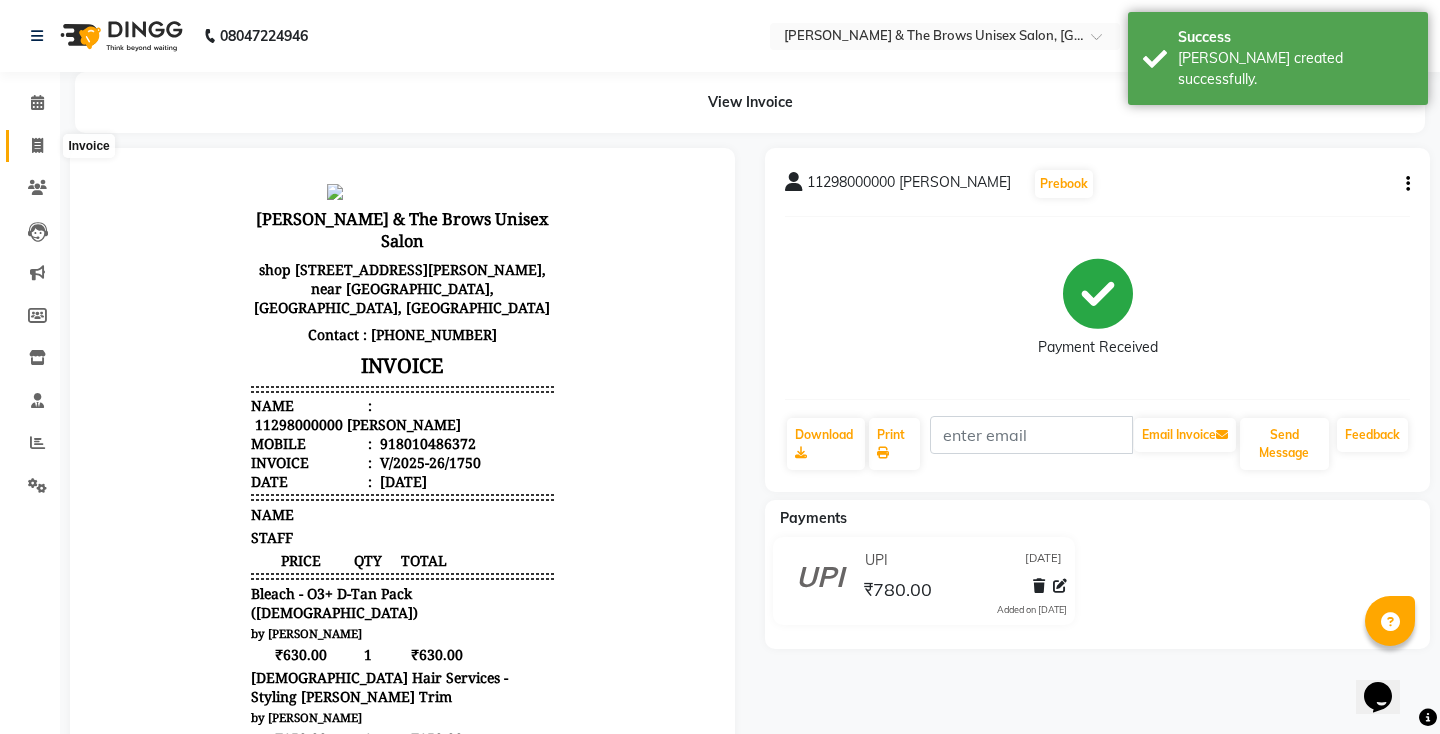 click 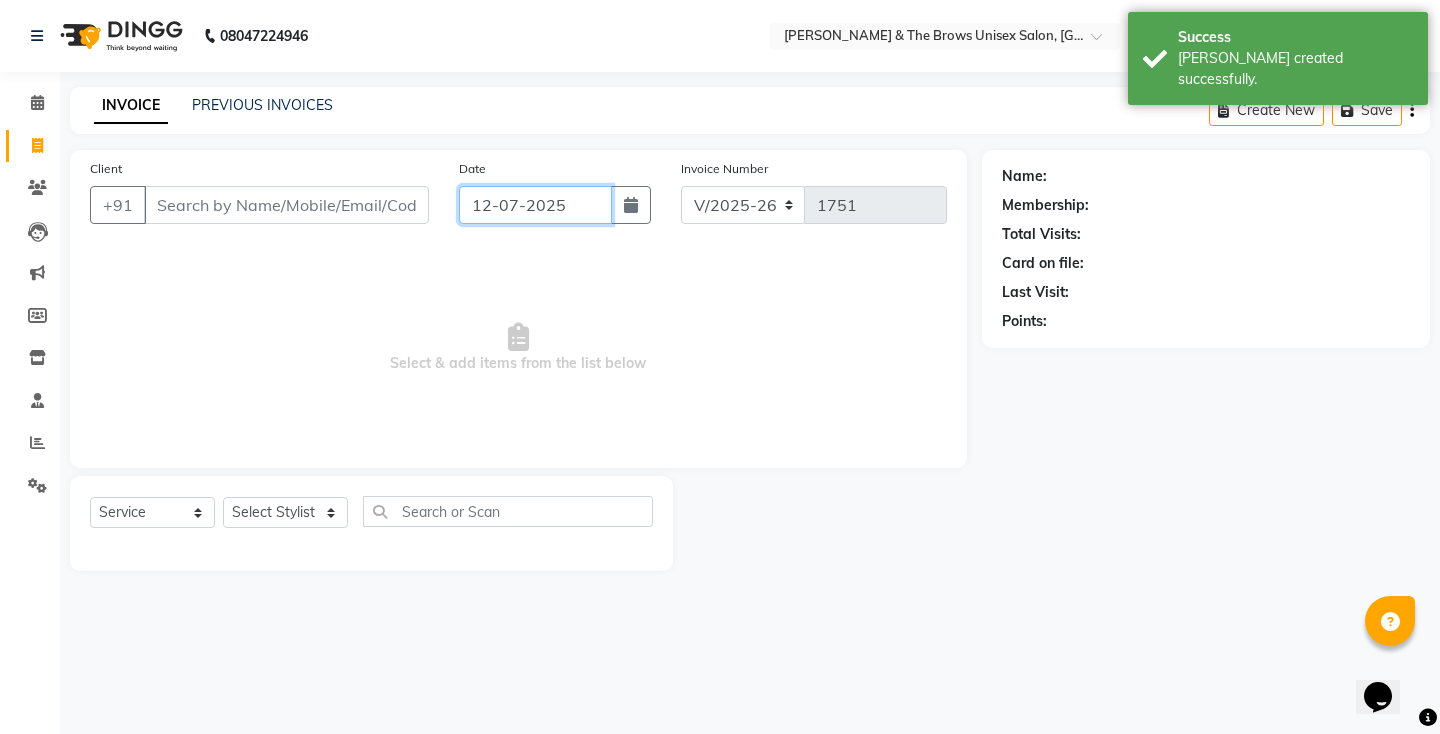 click on "12-07-2025" 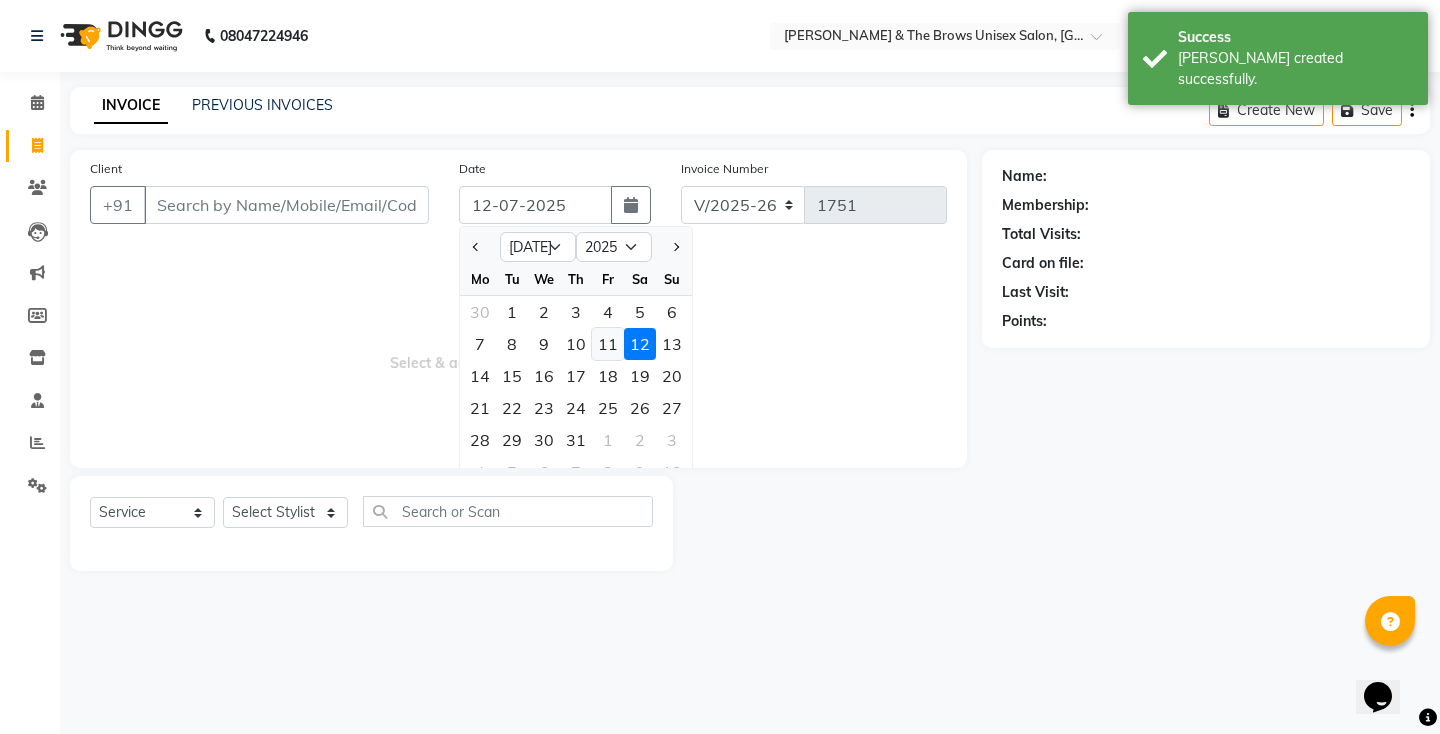 click on "11" 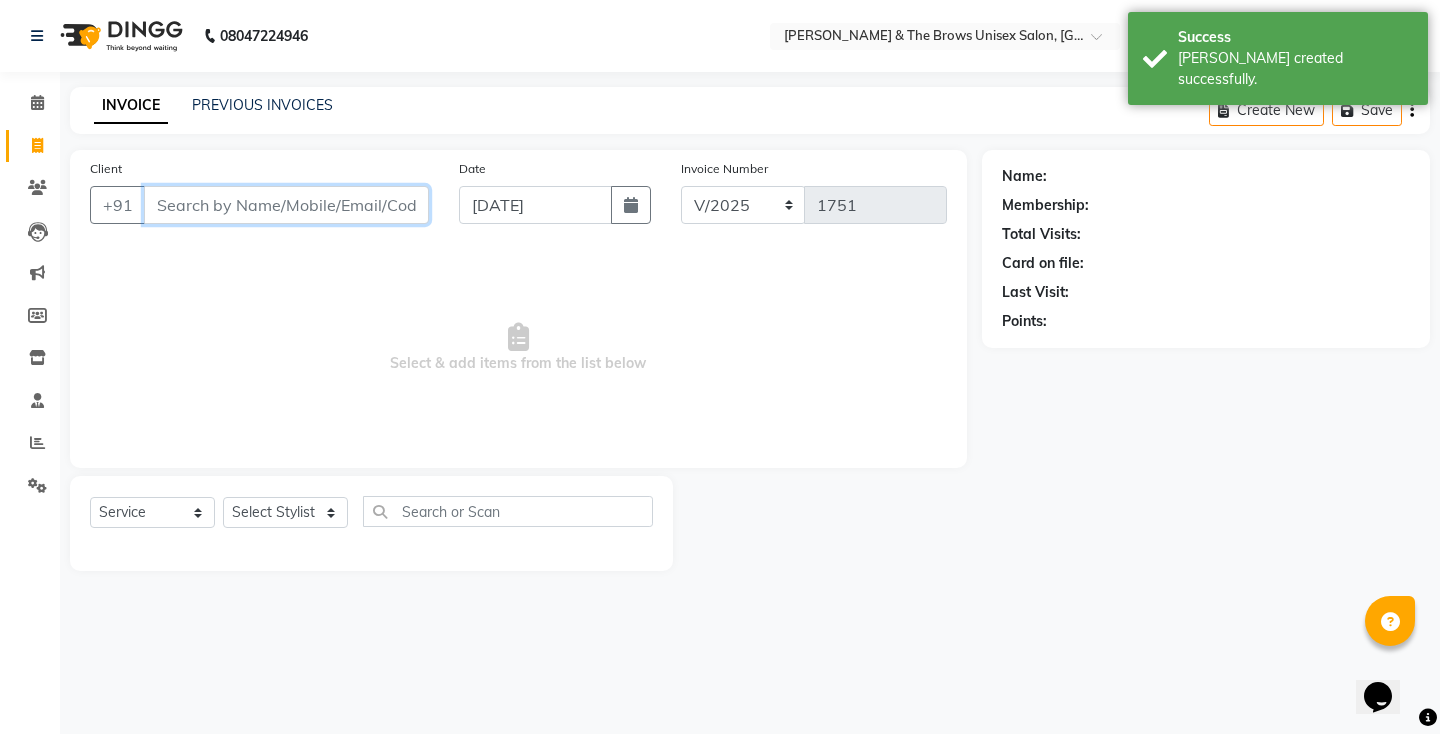 click on "Client" at bounding box center [286, 205] 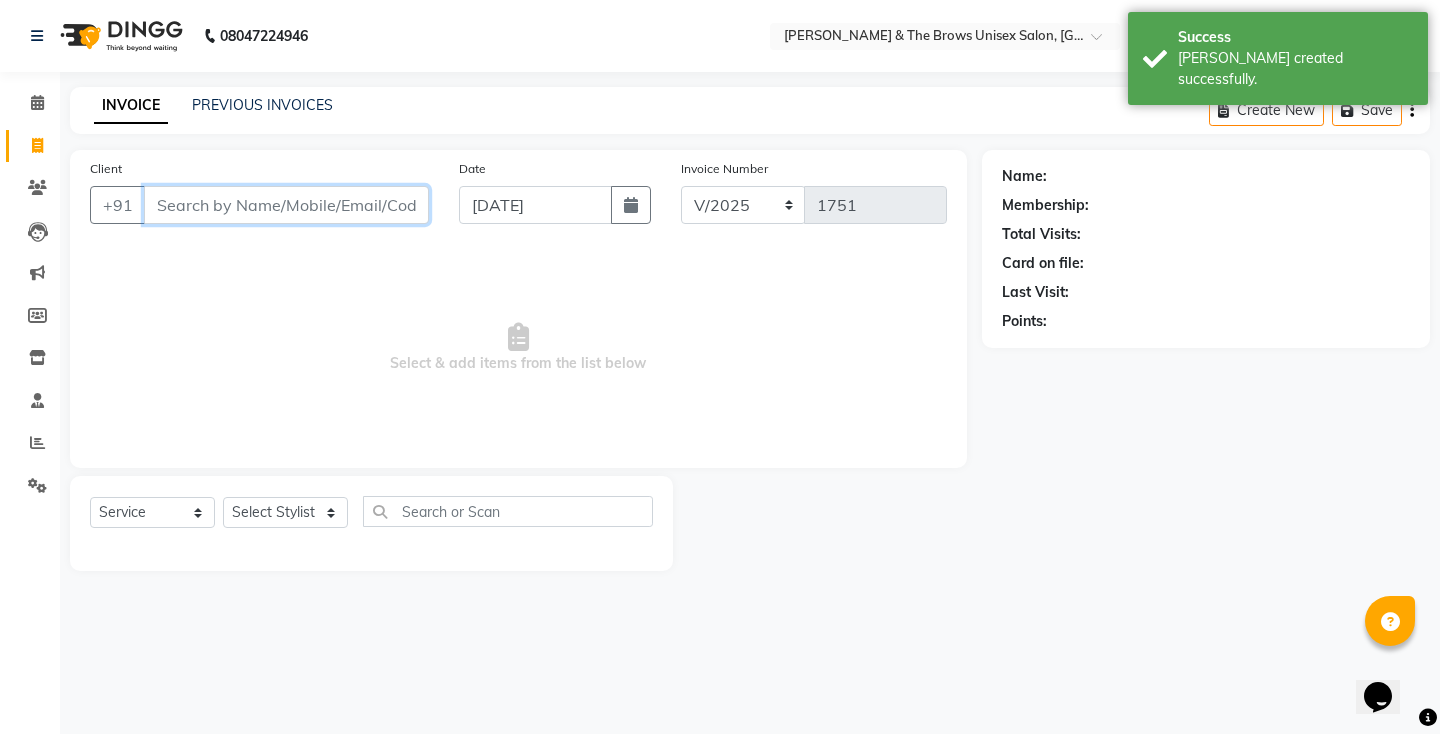paste on "918010486372" 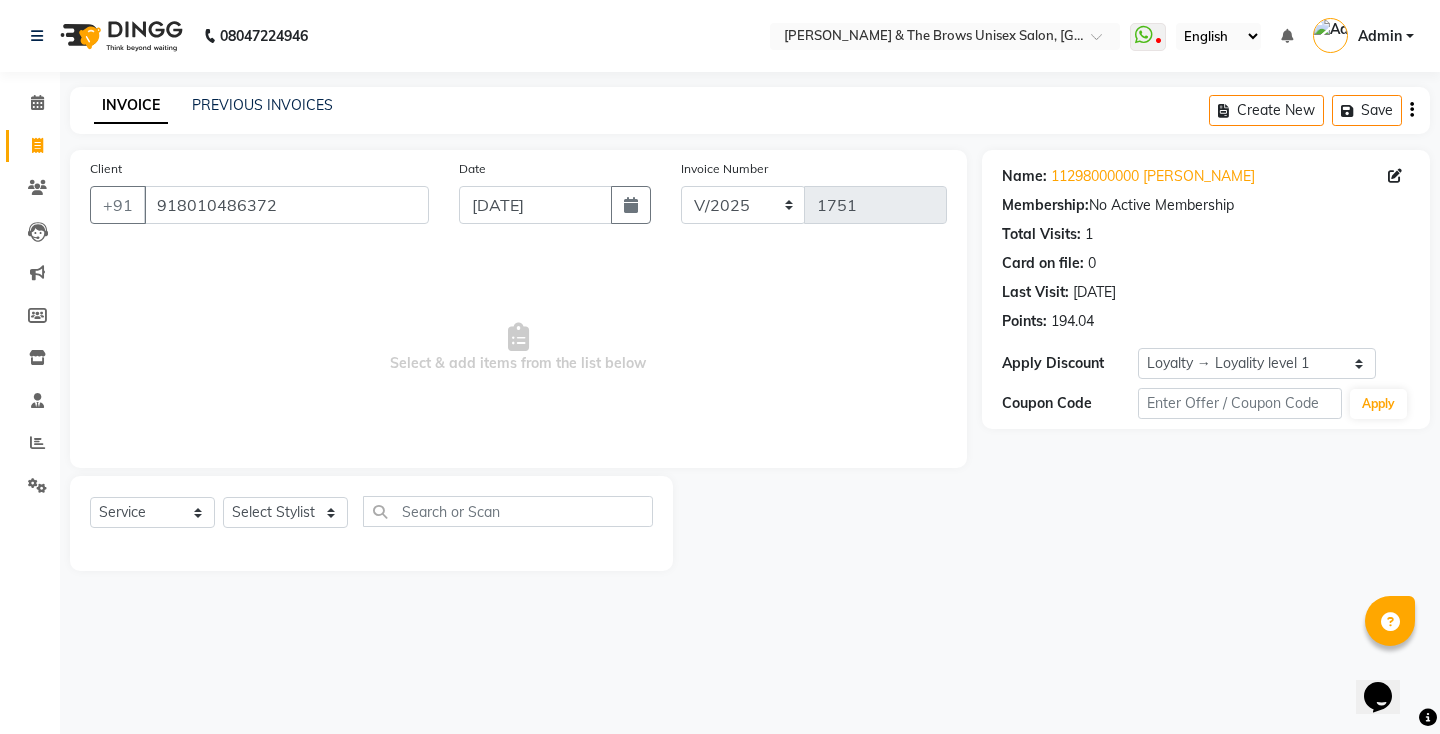 click on "Select & add items from the list below" at bounding box center (518, 348) 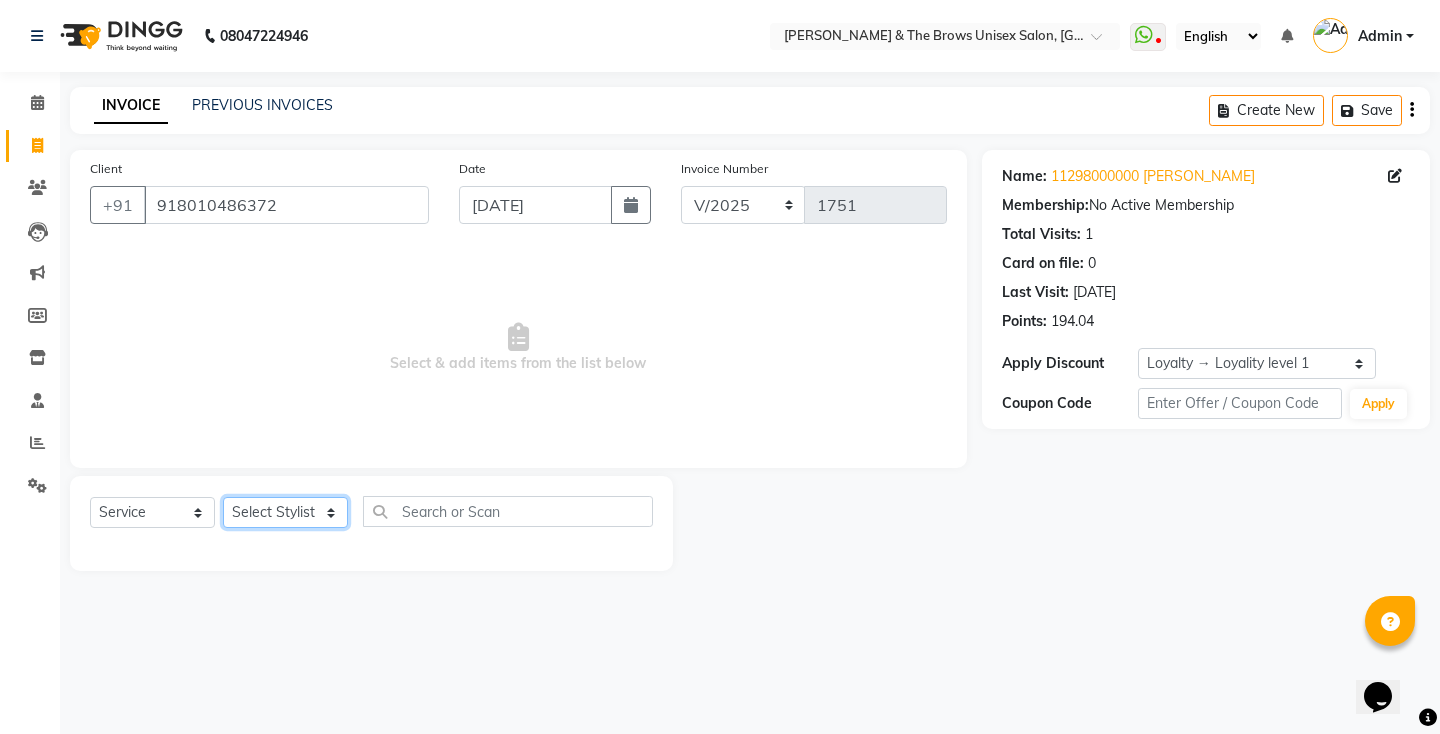 click on "Select Stylist[PERSON_NAME] manager [PERSON_NAME] ma'am owner[PERSON_NAME]" 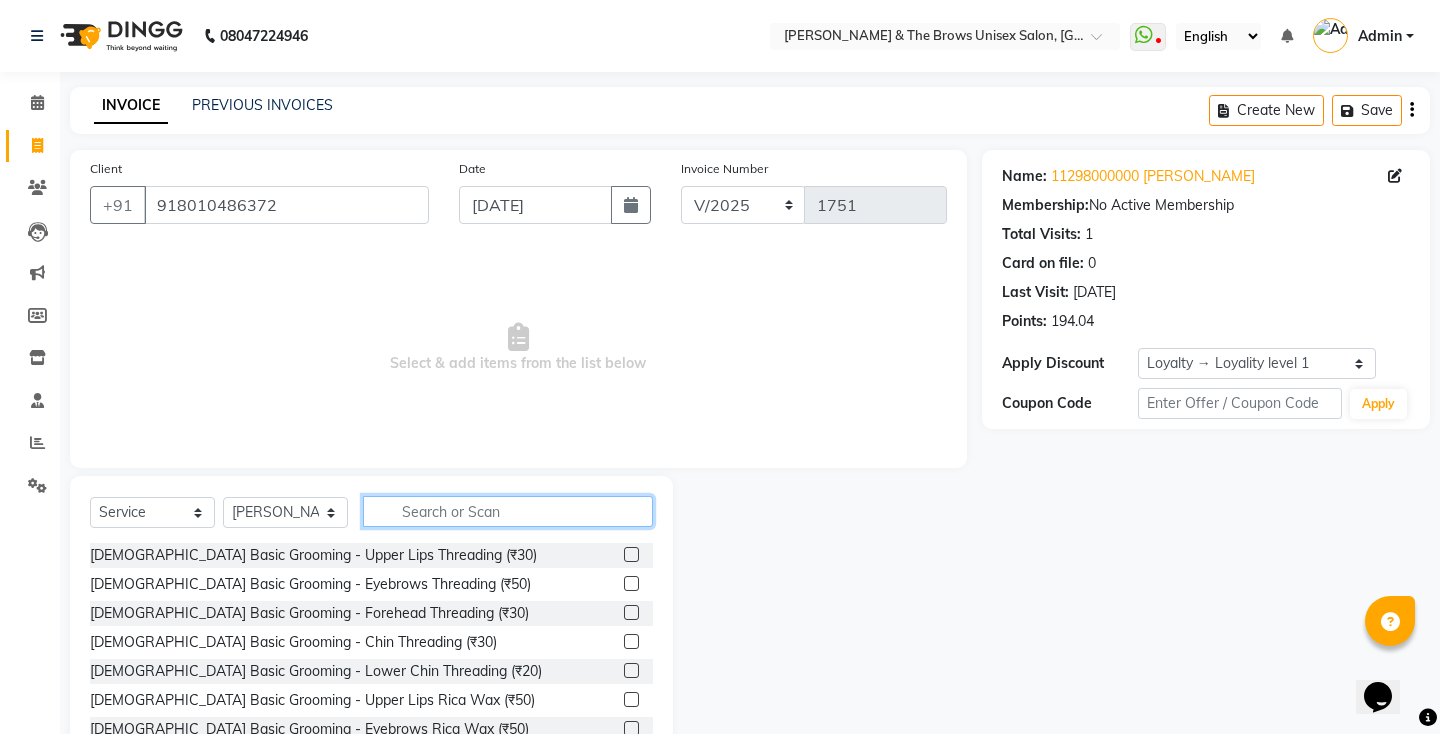 click 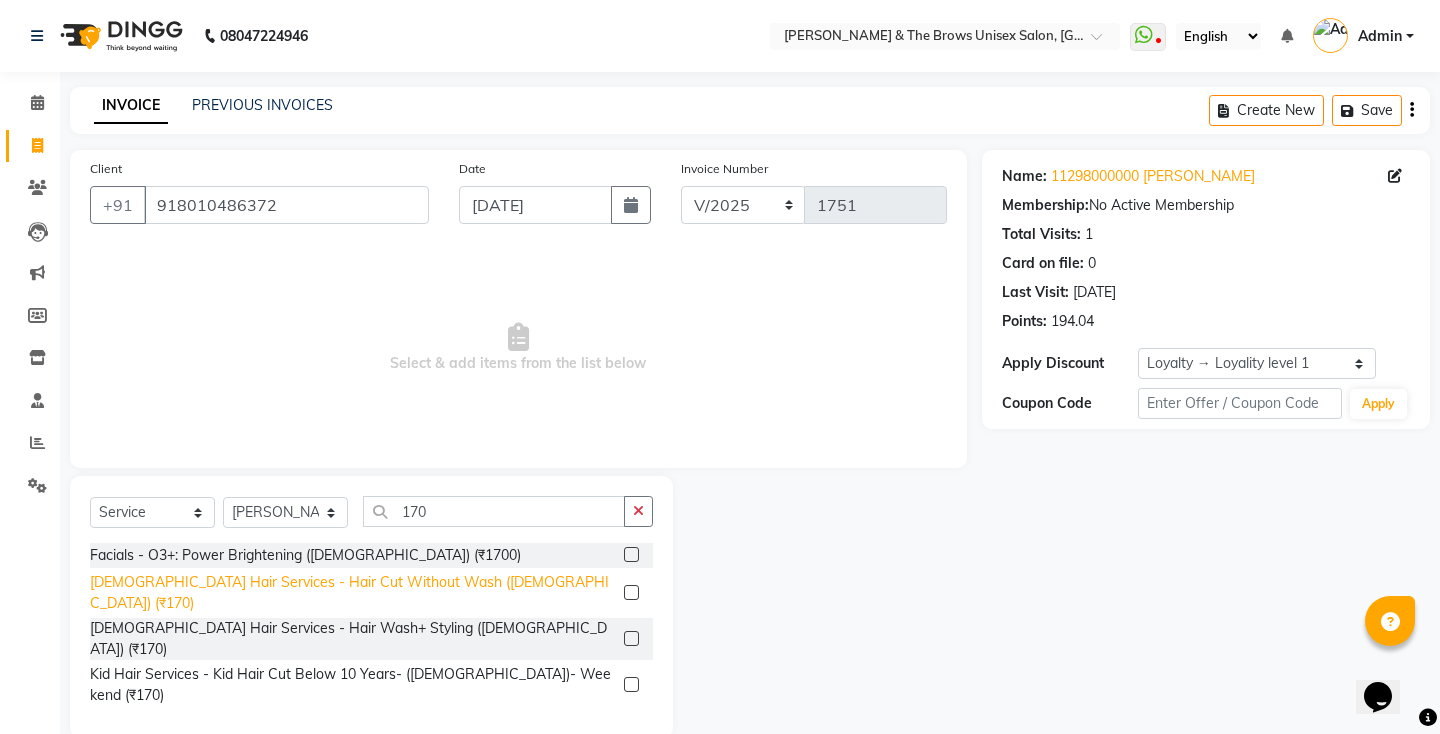 click on "[DEMOGRAPHIC_DATA] Hair Services - Hair Cut Without Wash ([DEMOGRAPHIC_DATA]) (₹170)" 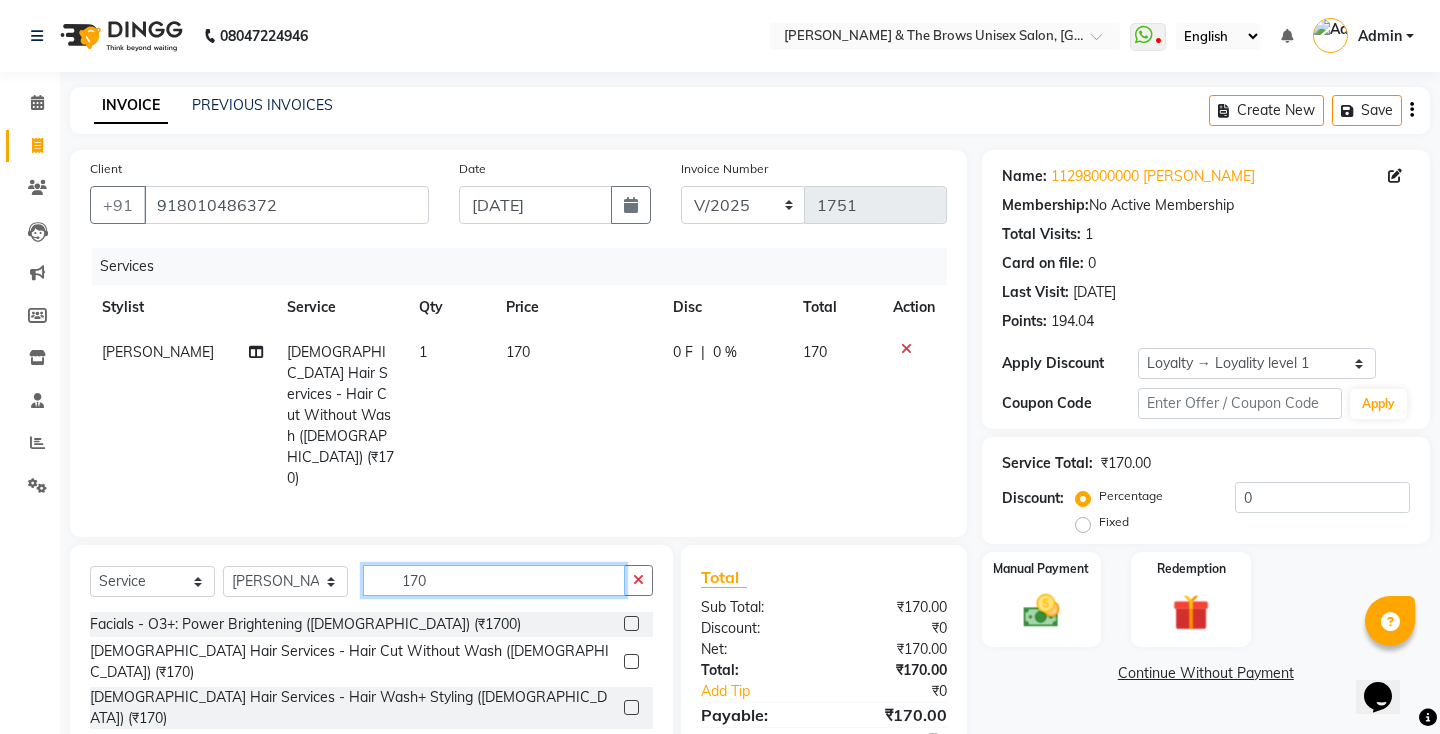 click on "170" 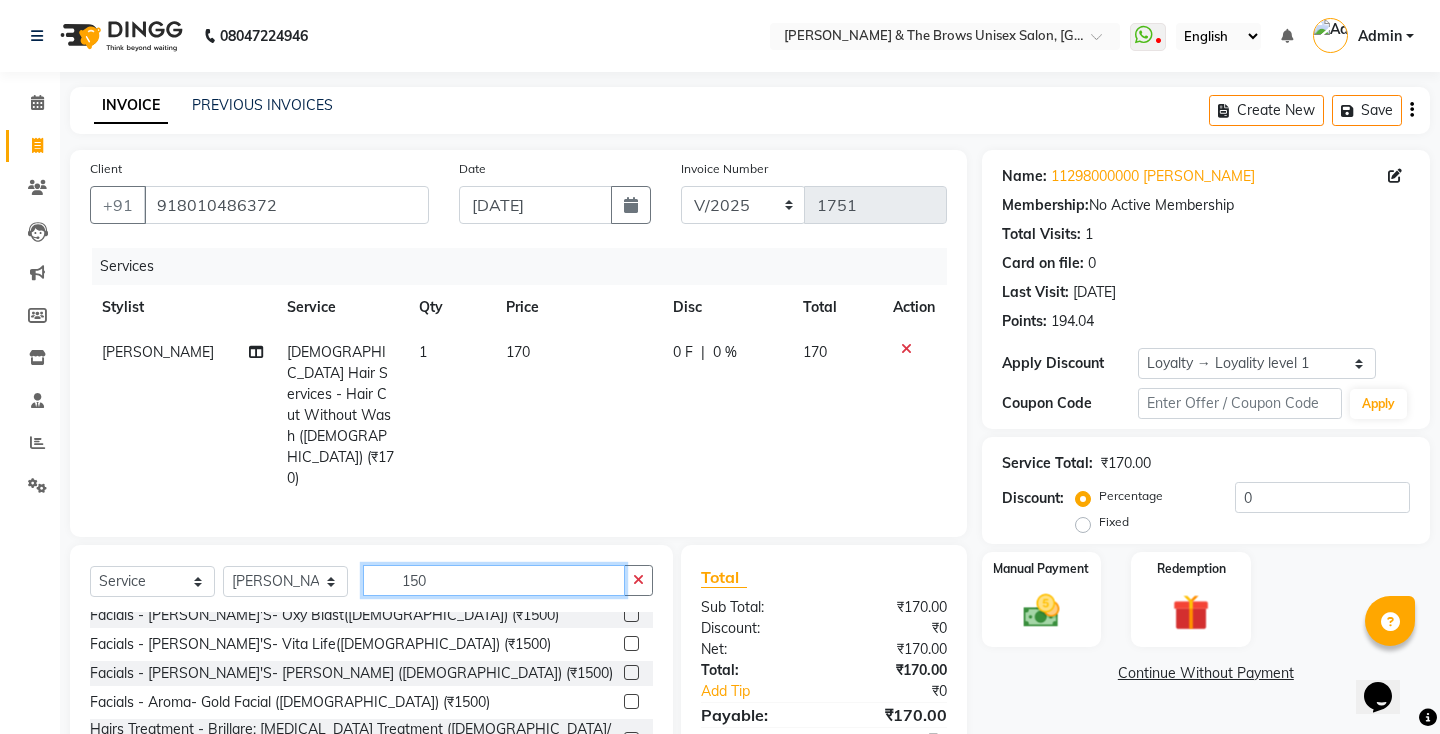 scroll, scrollTop: 206, scrollLeft: 0, axis: vertical 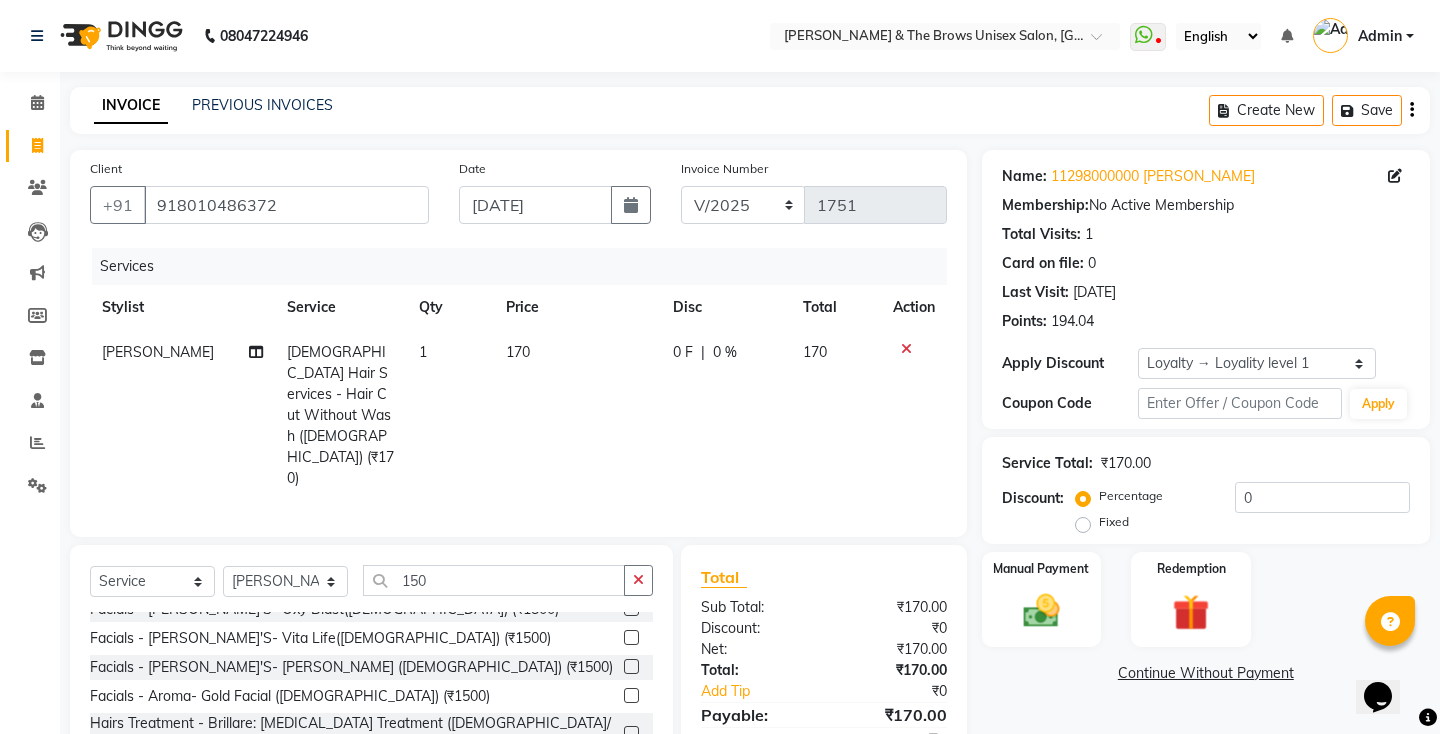 click on "[DEMOGRAPHIC_DATA] Hair Services - Styling[PERSON_NAME]d Trim (₹150)" 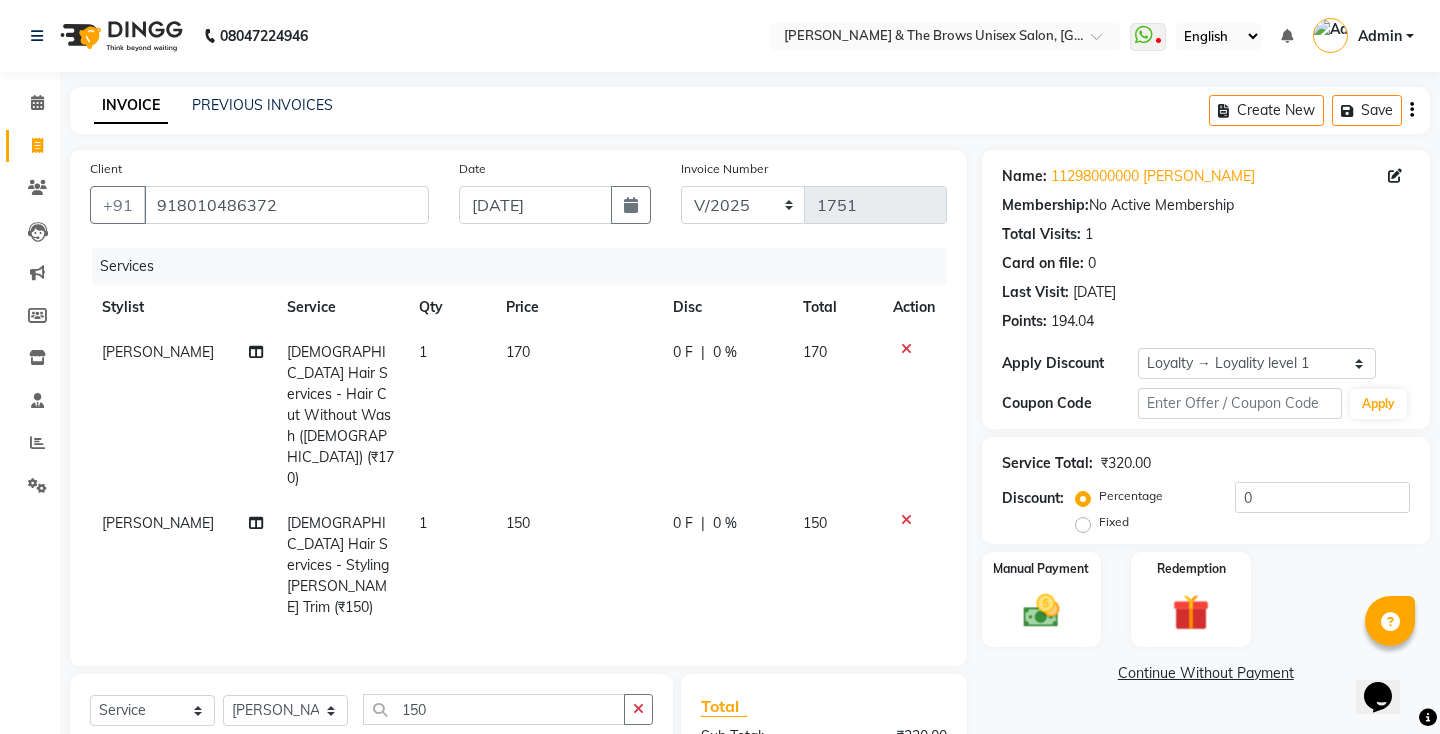 scroll, scrollTop: 23, scrollLeft: 0, axis: vertical 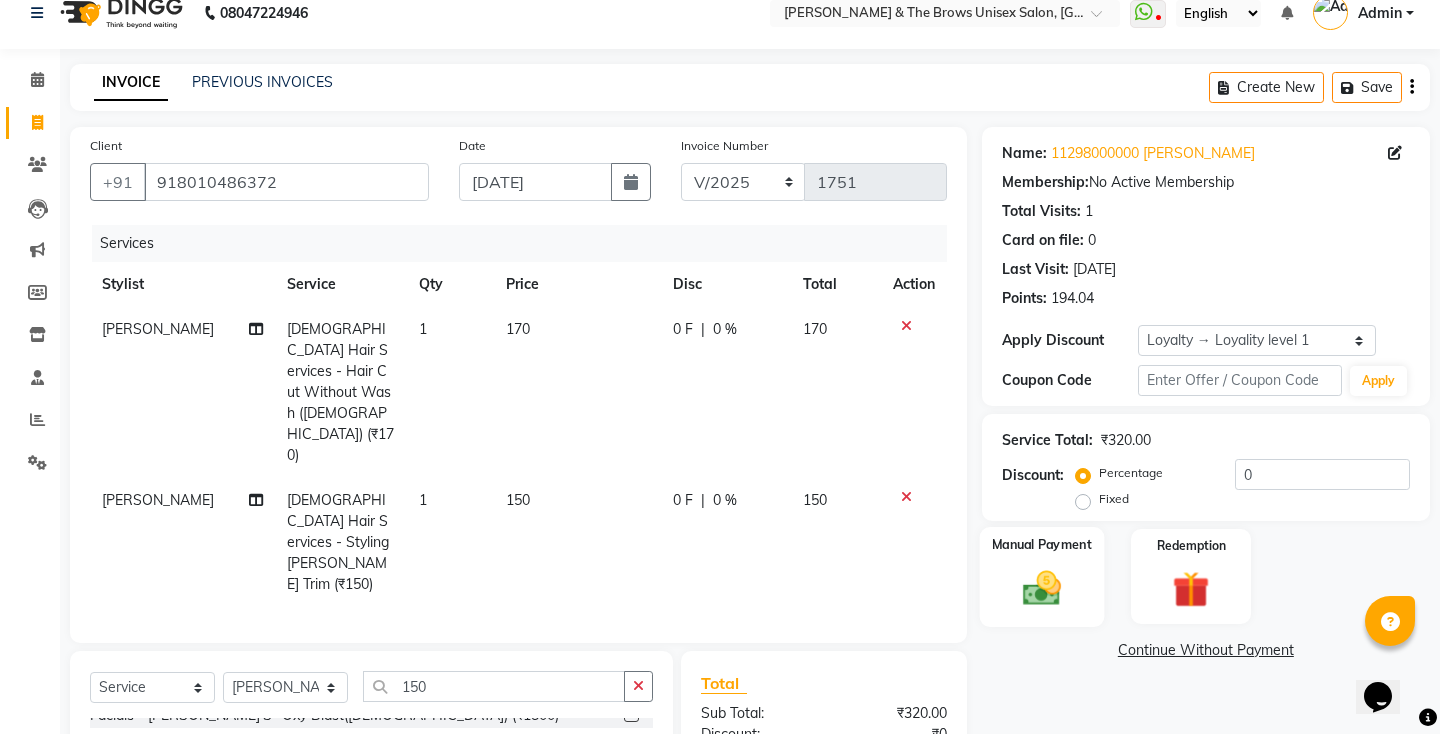 click 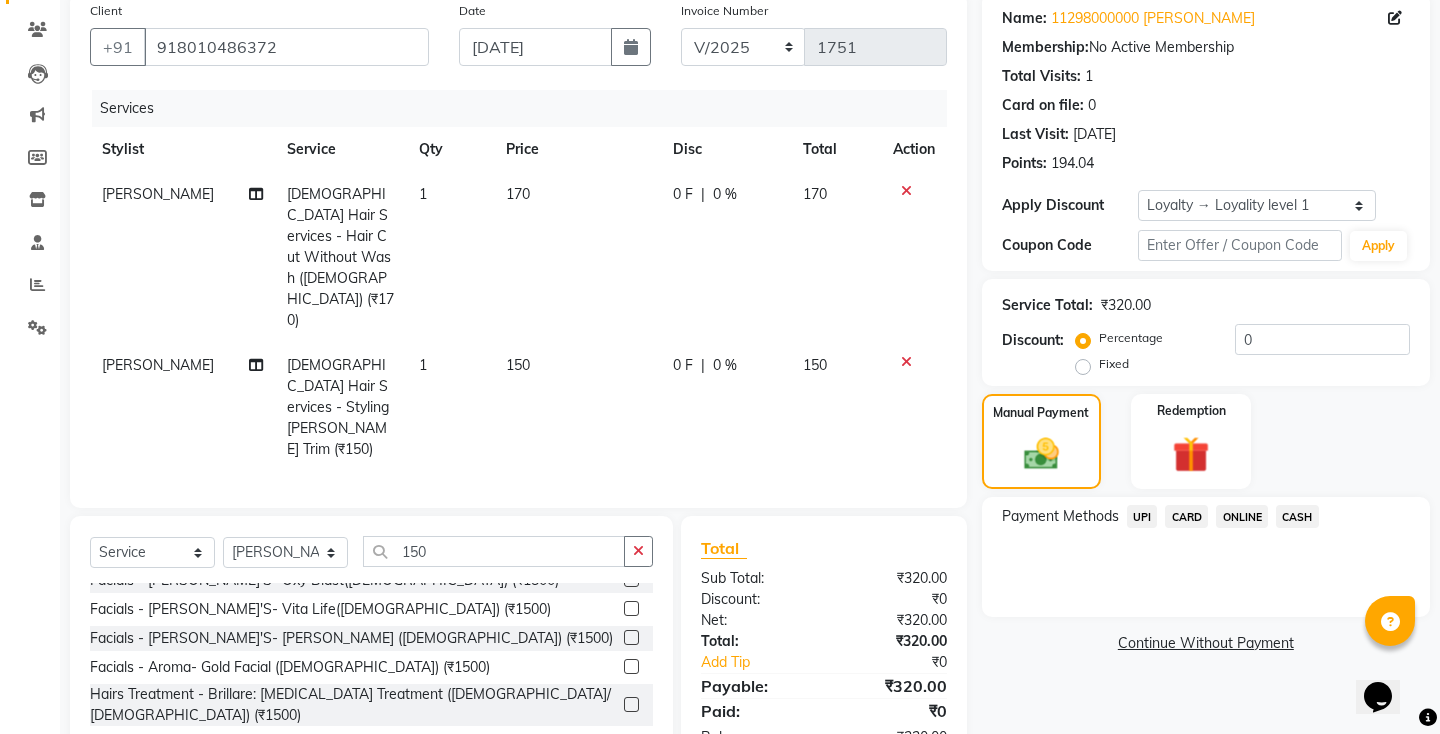scroll, scrollTop: 160, scrollLeft: 0, axis: vertical 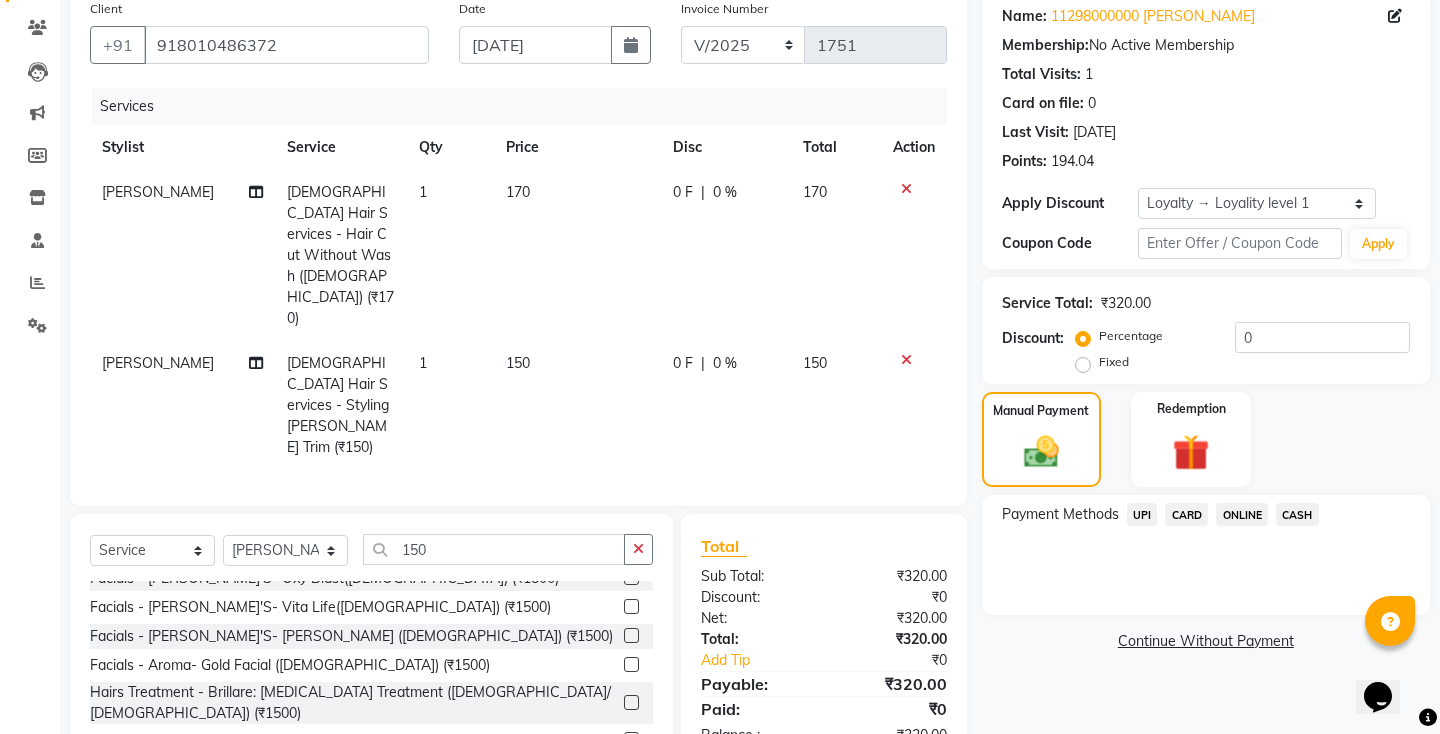click on "UPI" 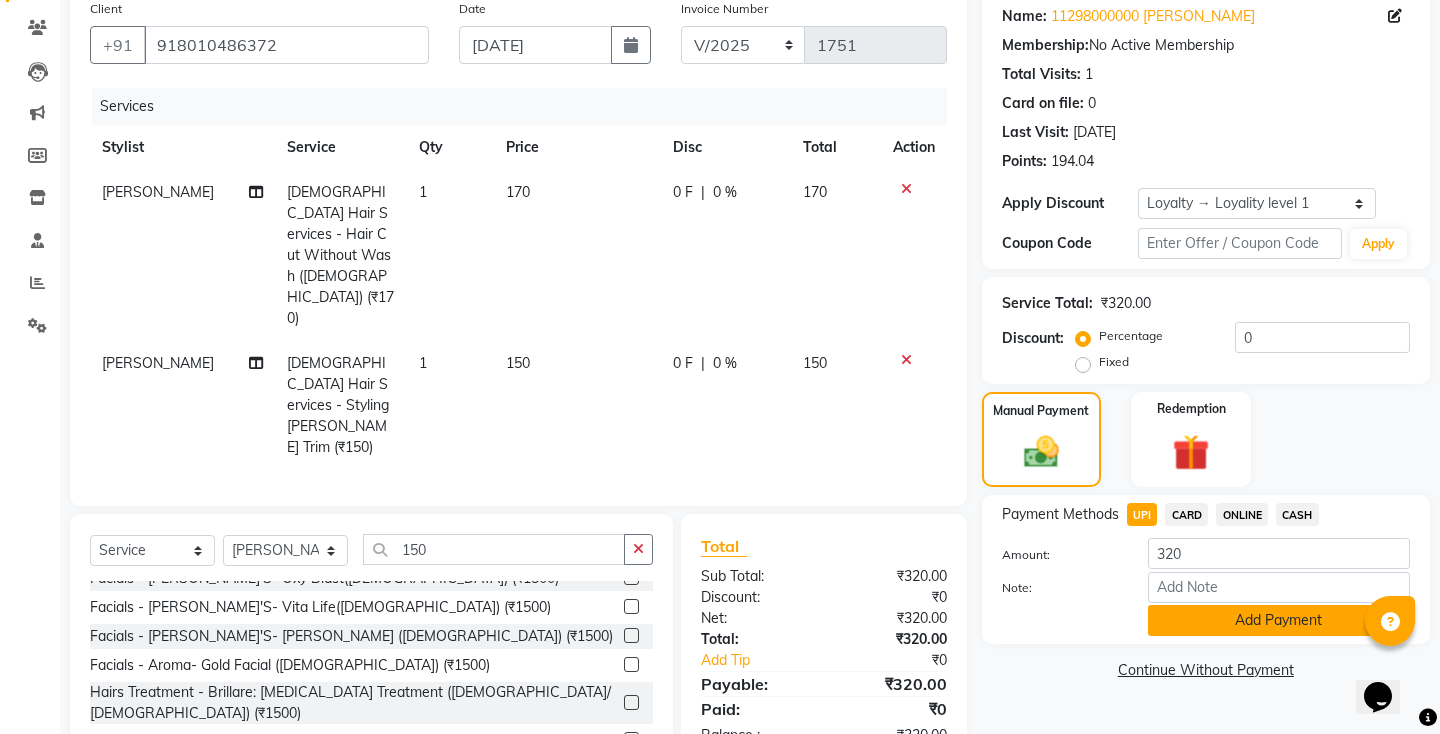 click on "Add Payment" 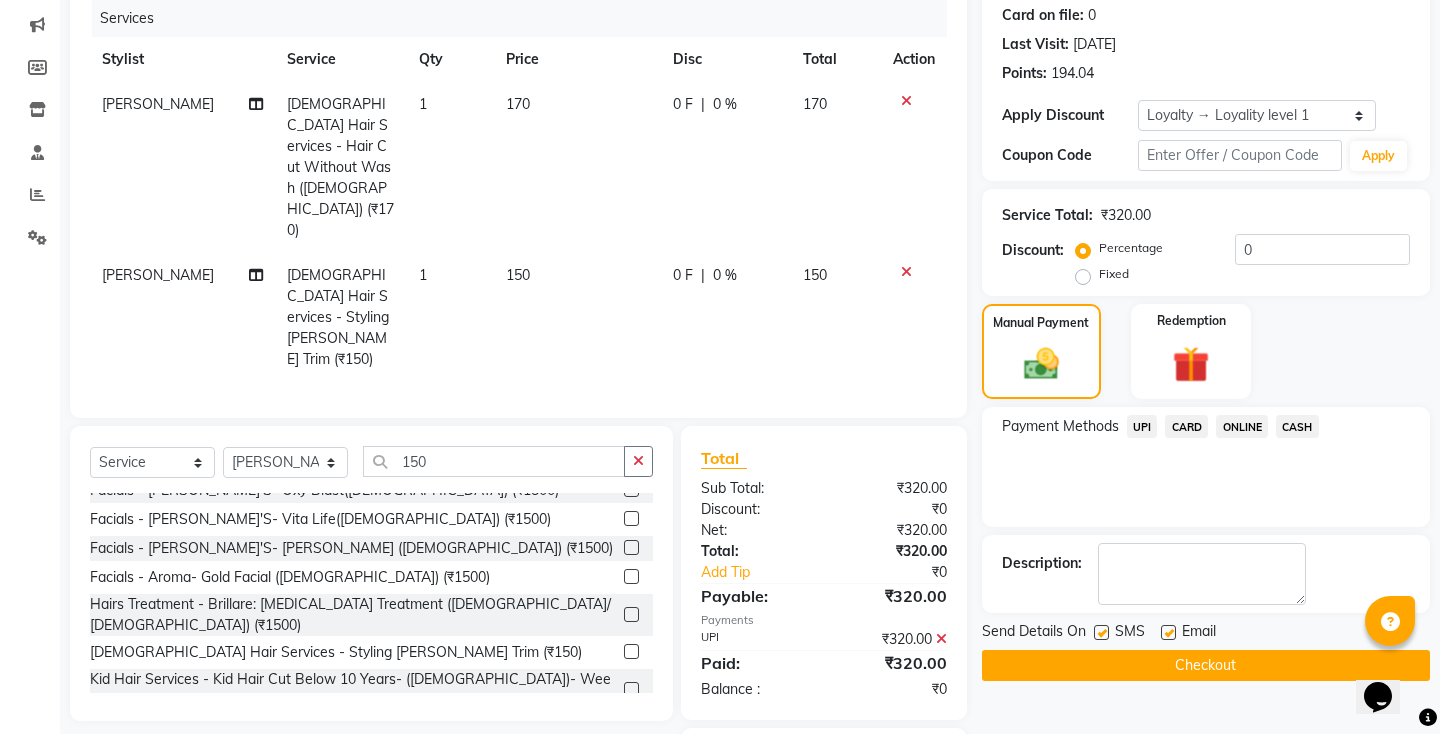 scroll, scrollTop: 258, scrollLeft: 0, axis: vertical 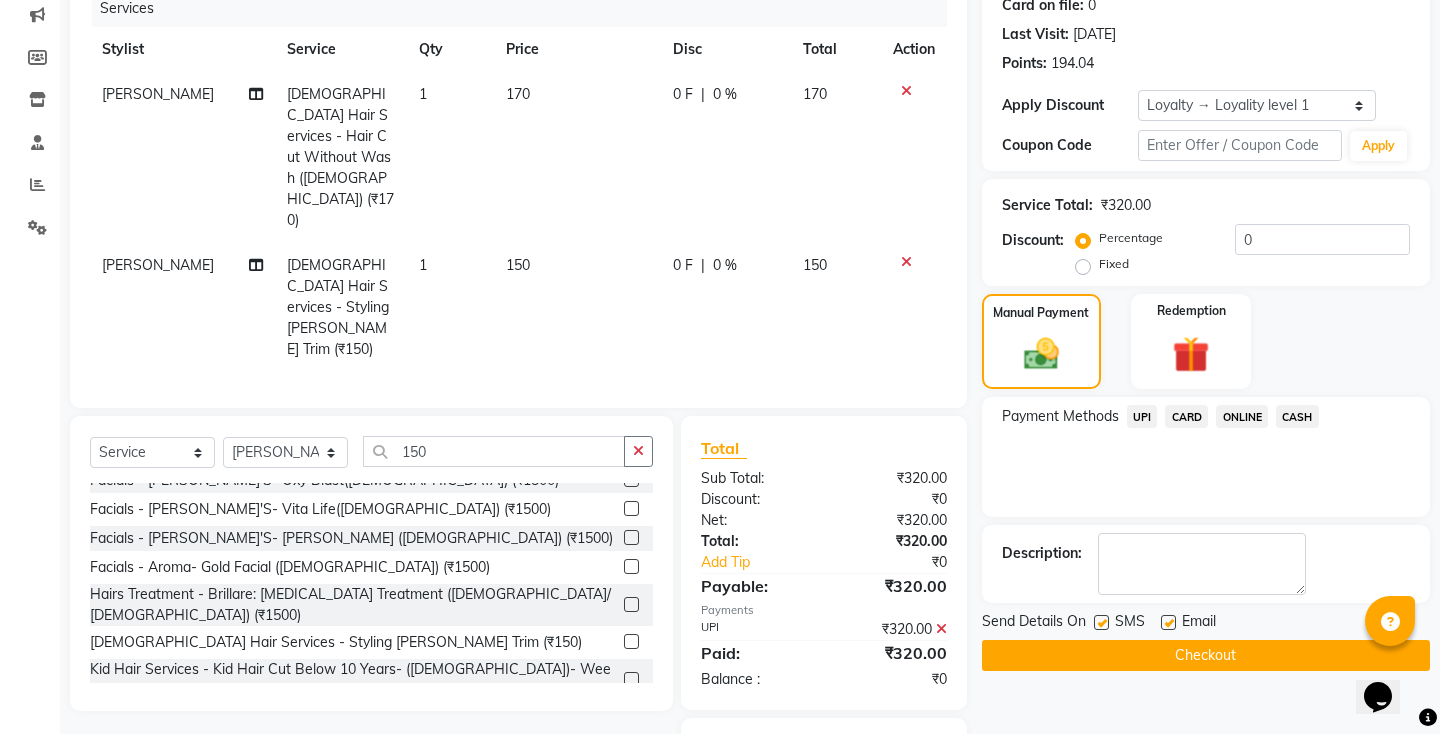 click on "Send Details On SMS Email" 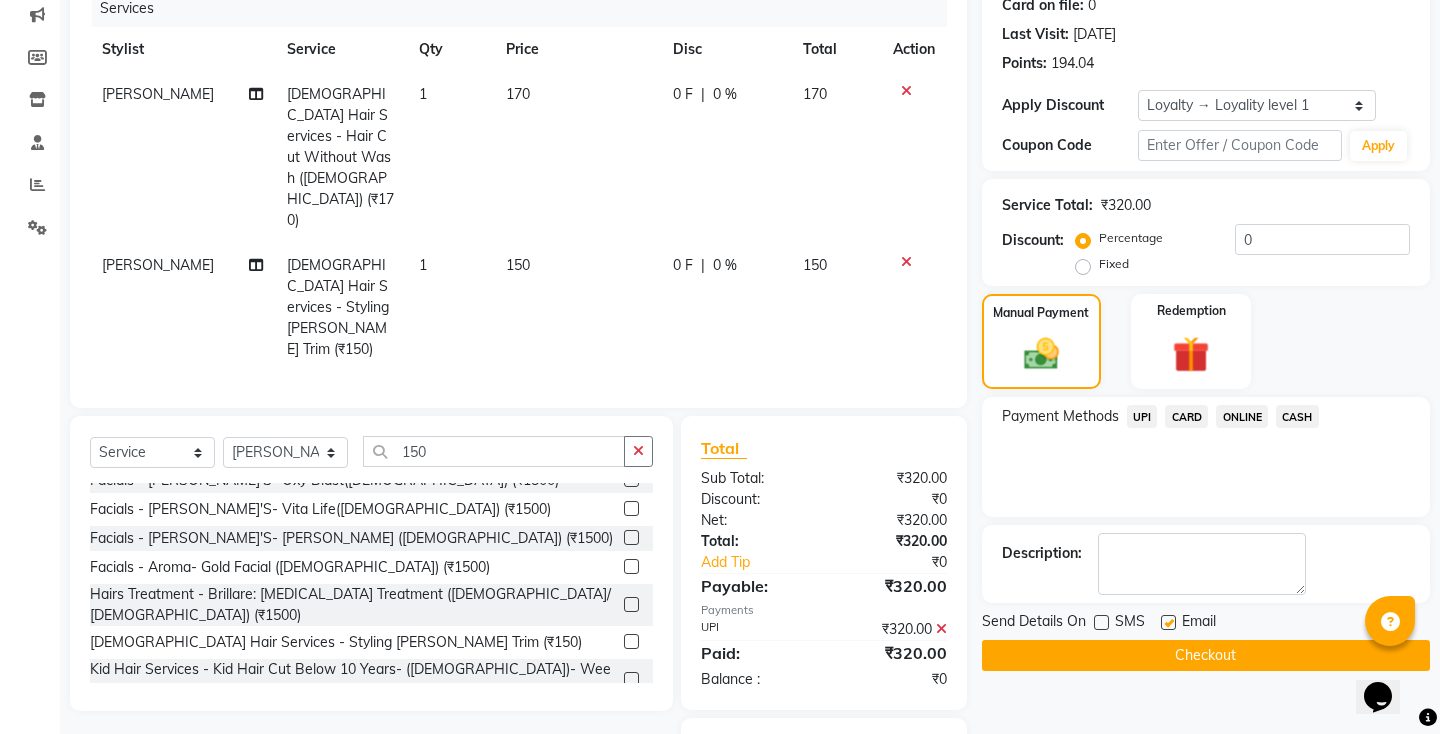 click on "Checkout" 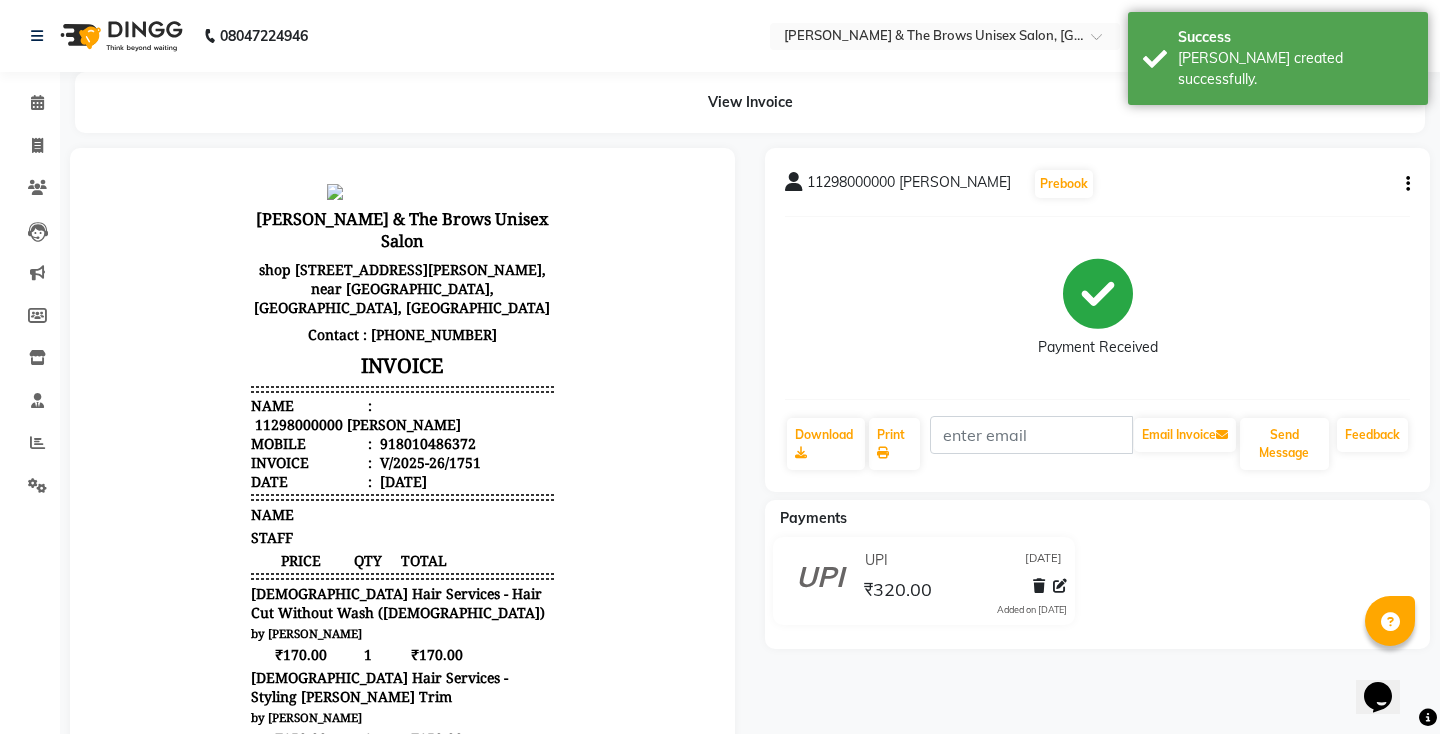 scroll, scrollTop: 0, scrollLeft: 0, axis: both 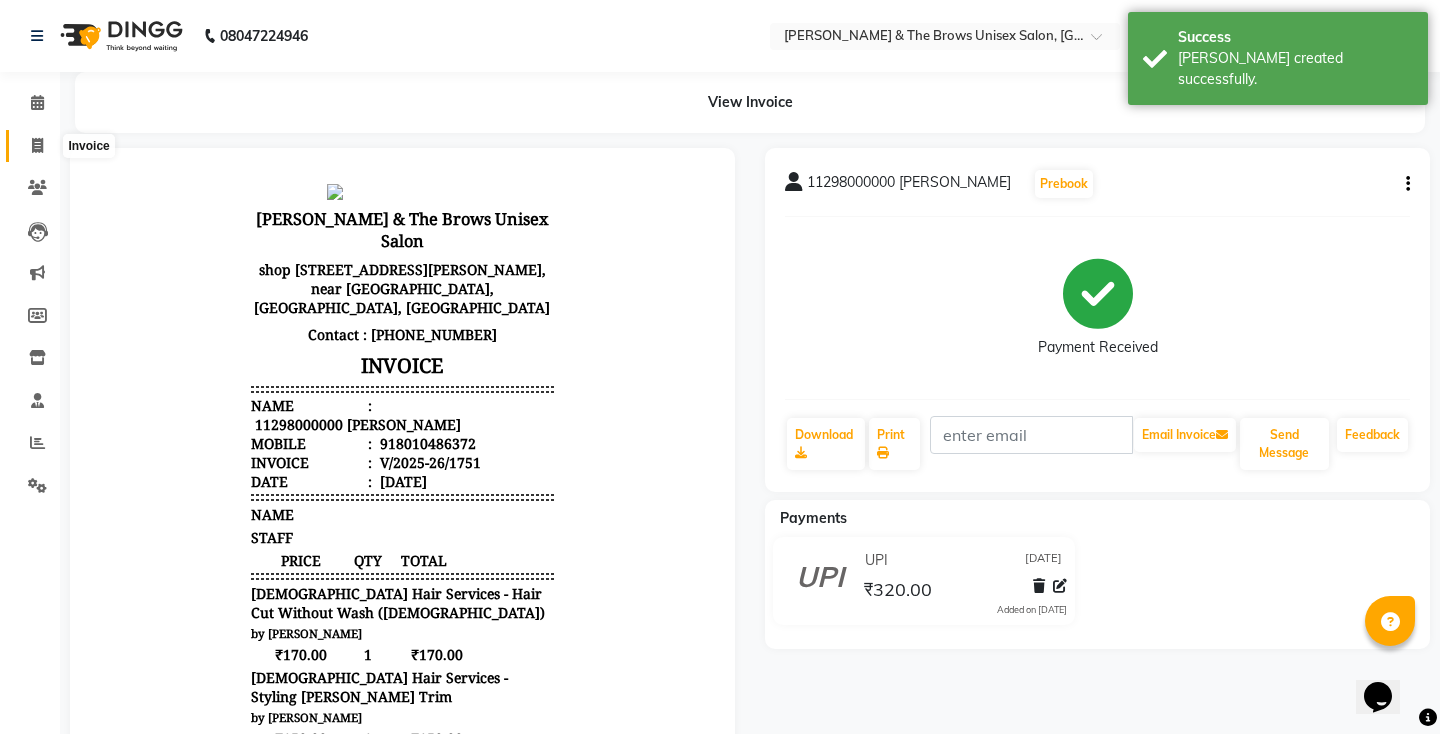 click 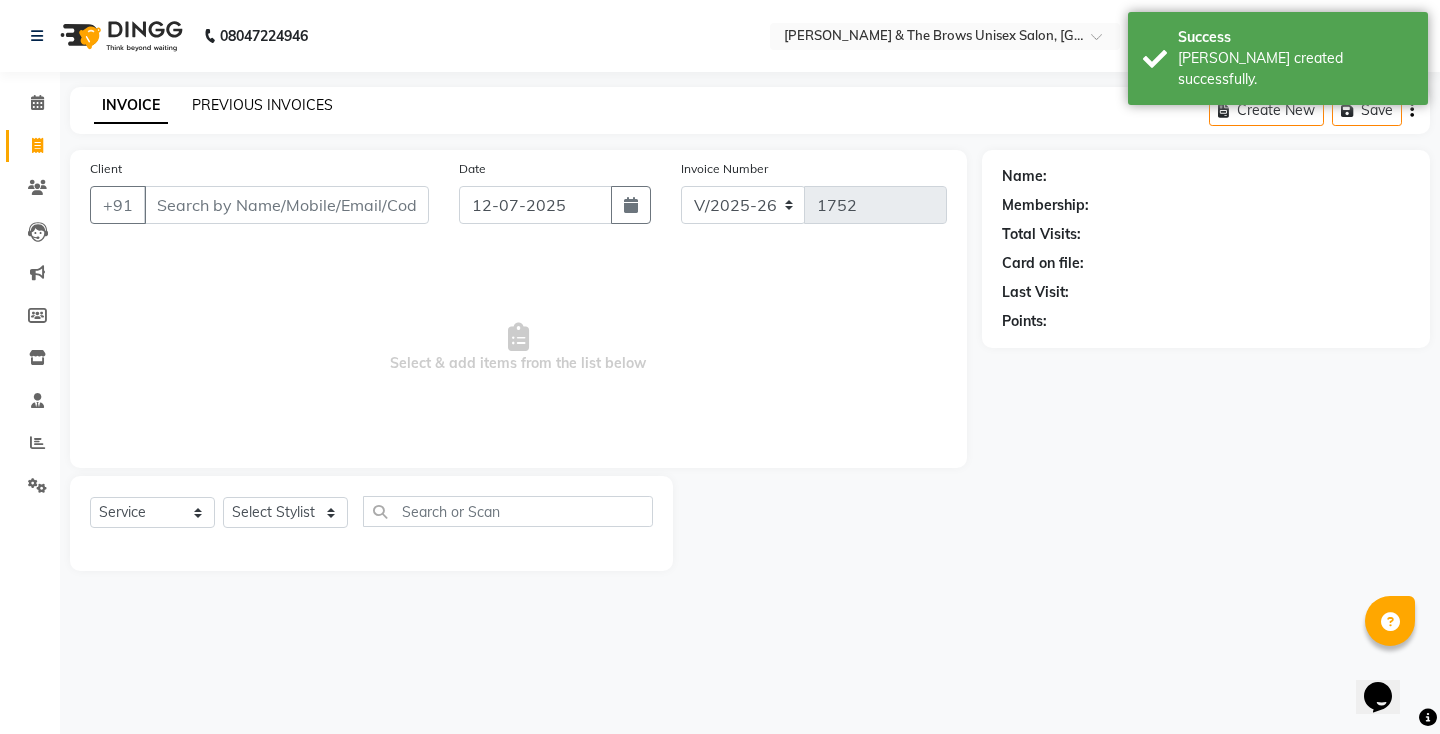 click on "PREVIOUS INVOICES" 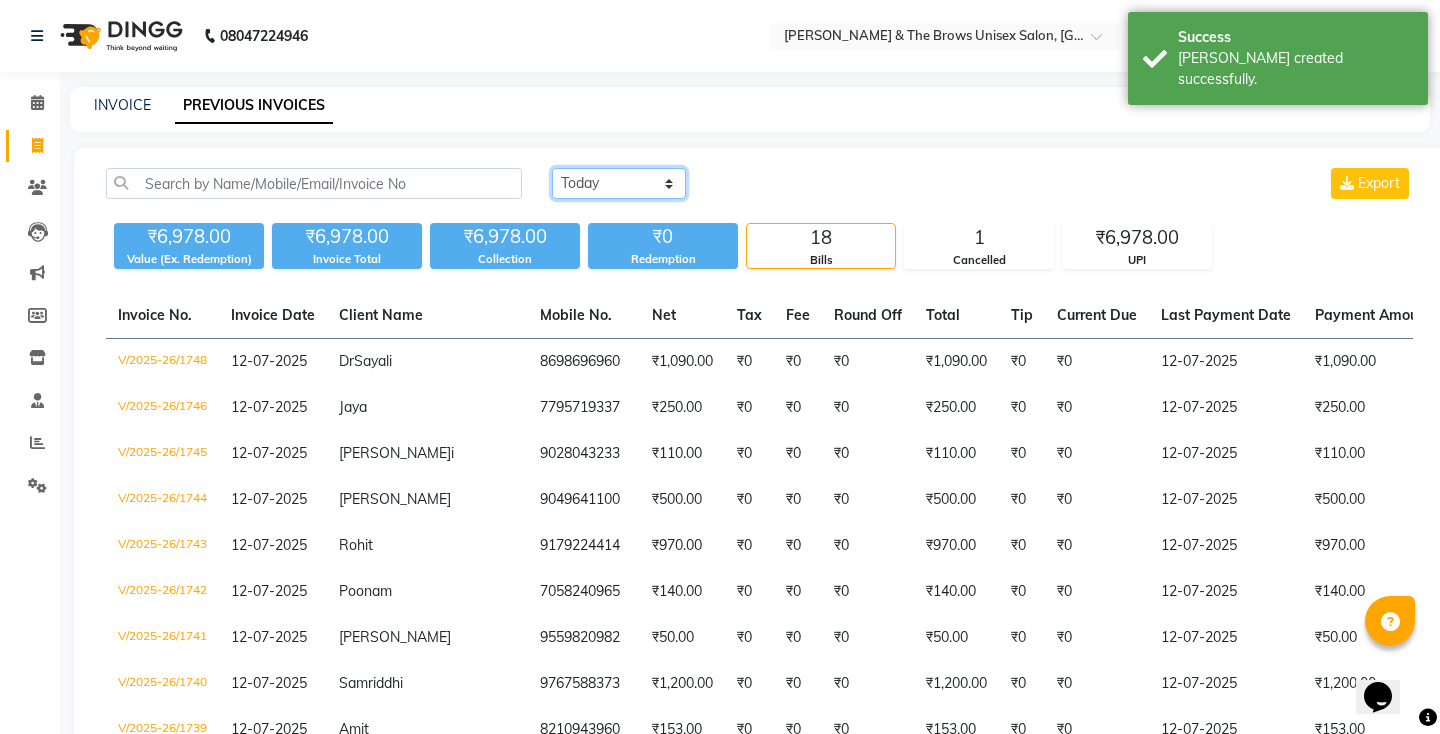 click on "[DATE] [DATE] Custom Range" 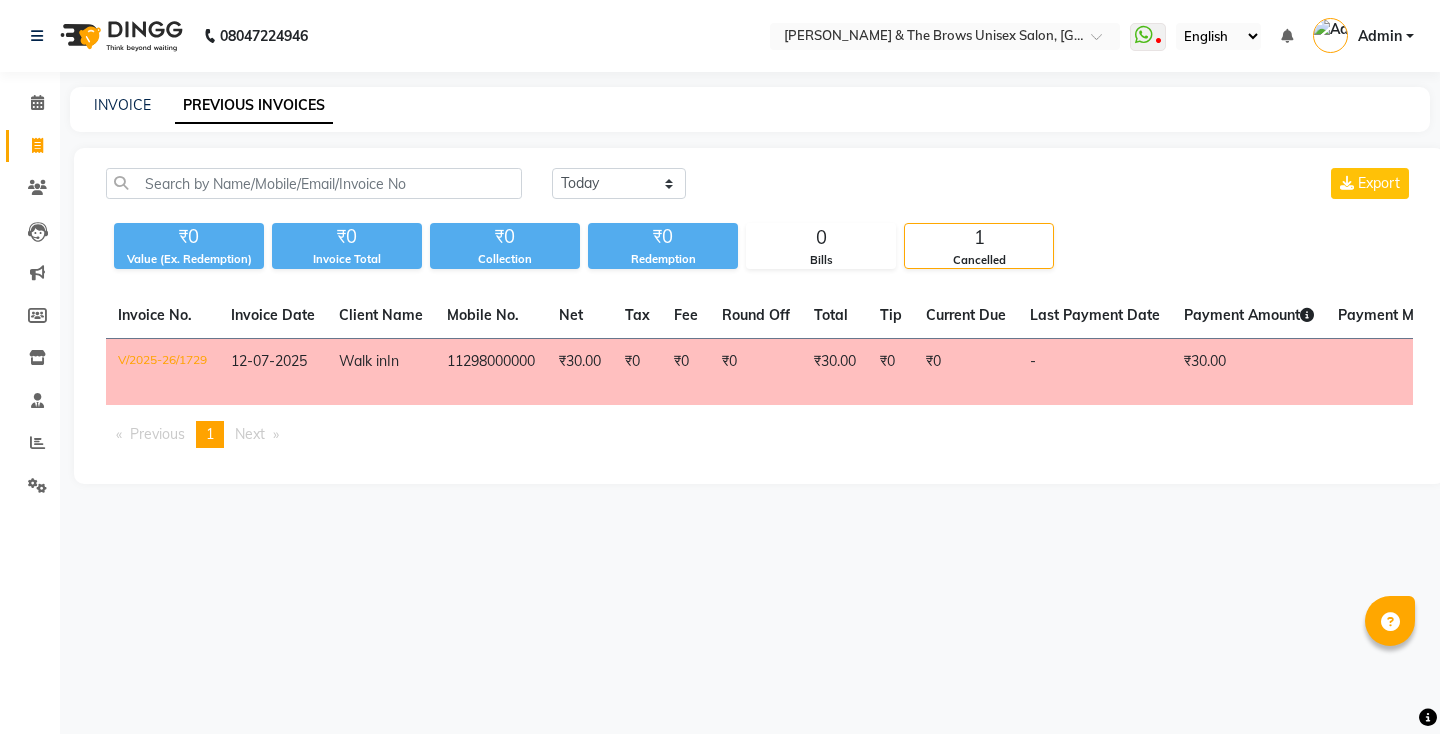 scroll, scrollTop: 0, scrollLeft: 0, axis: both 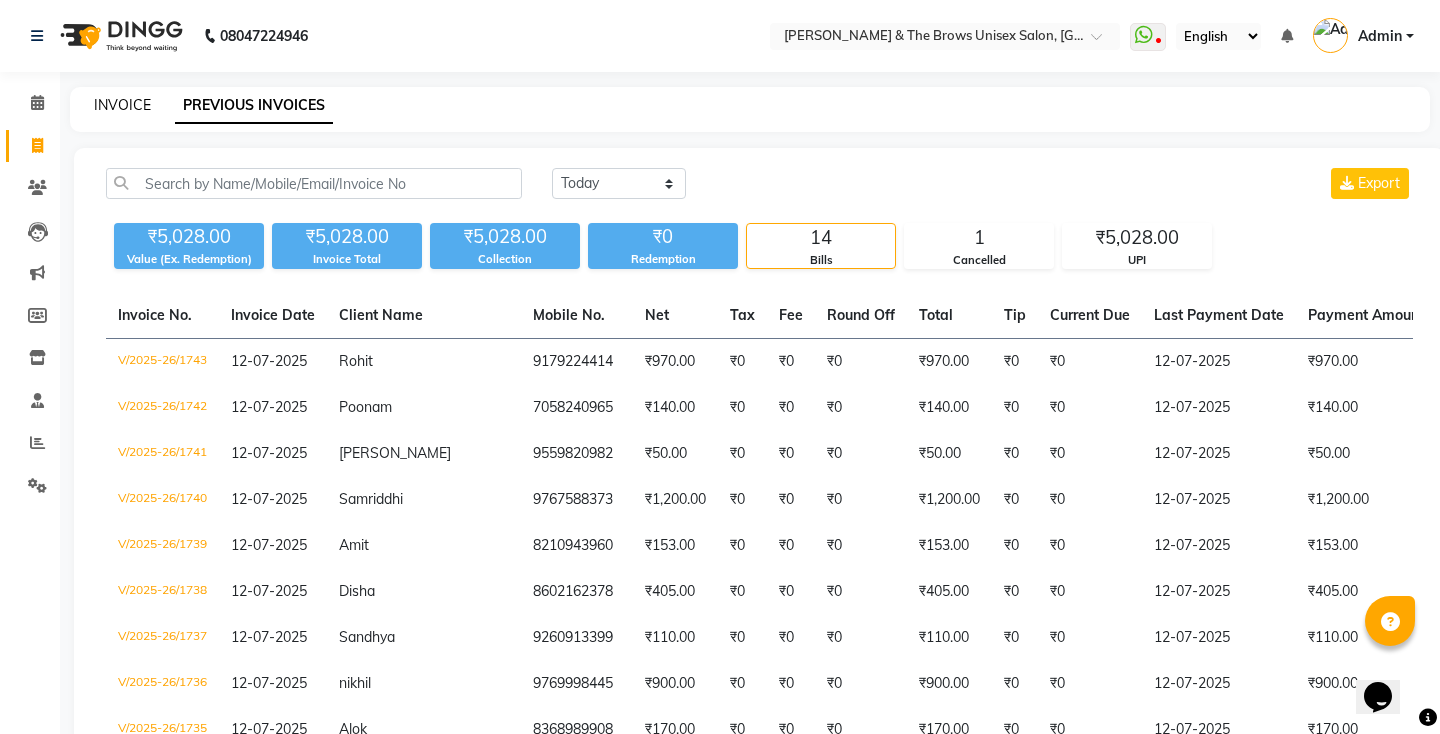 click on "INVOICE" 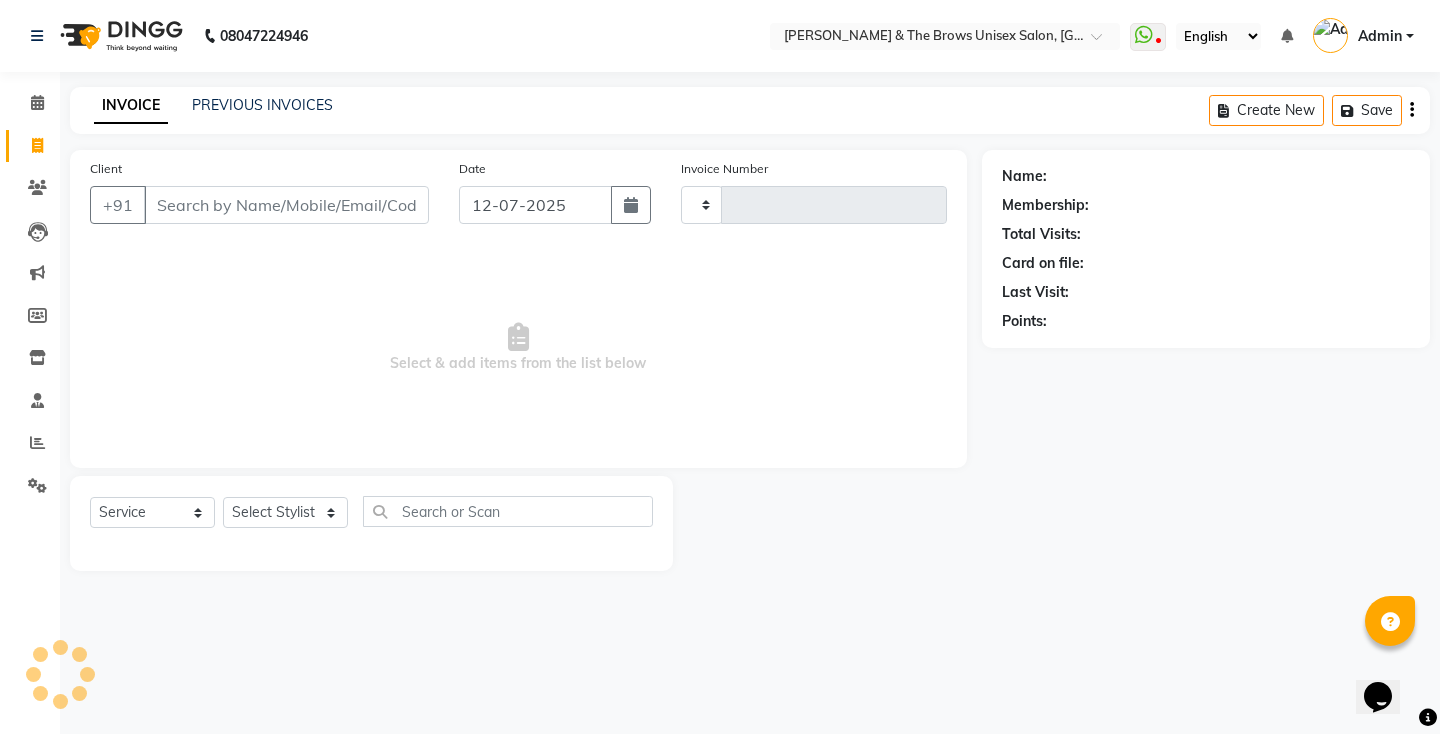 type on "1744" 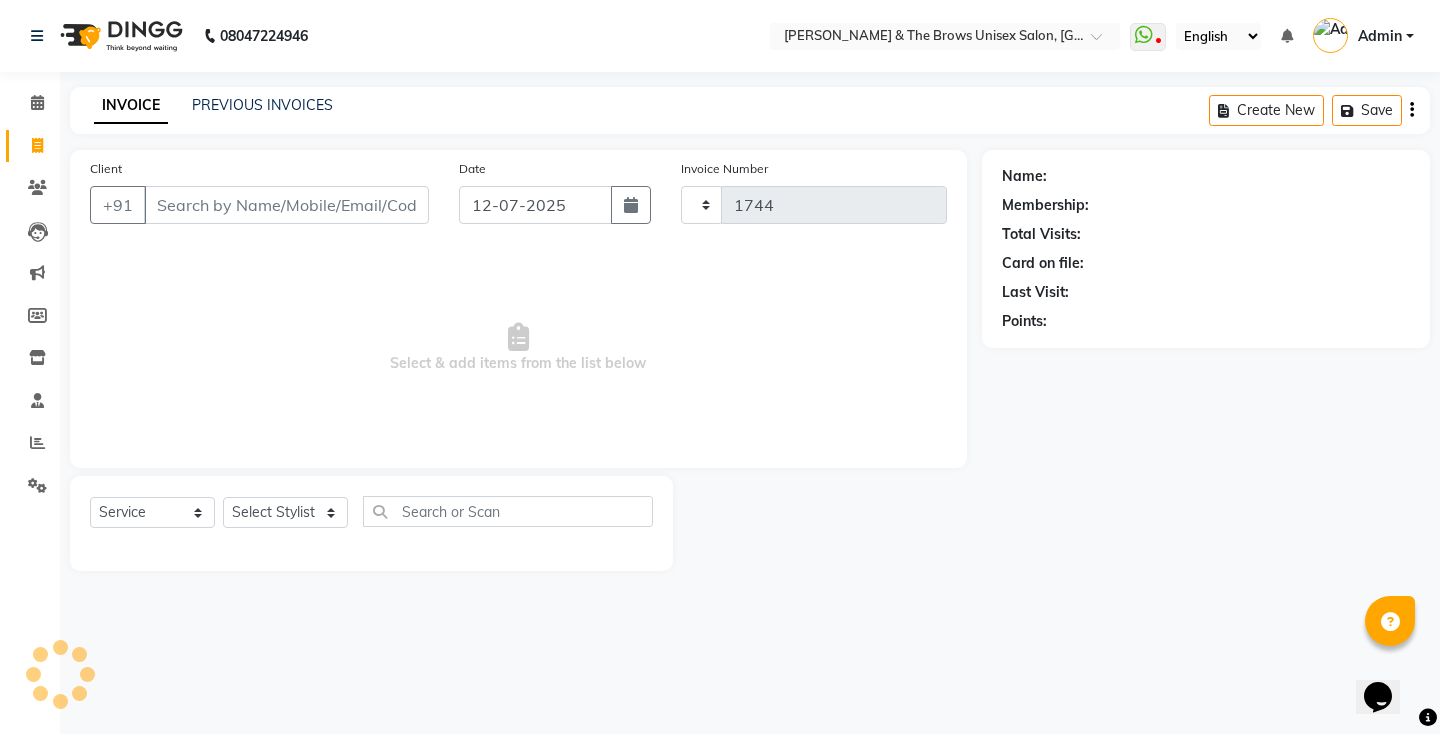 select on "872" 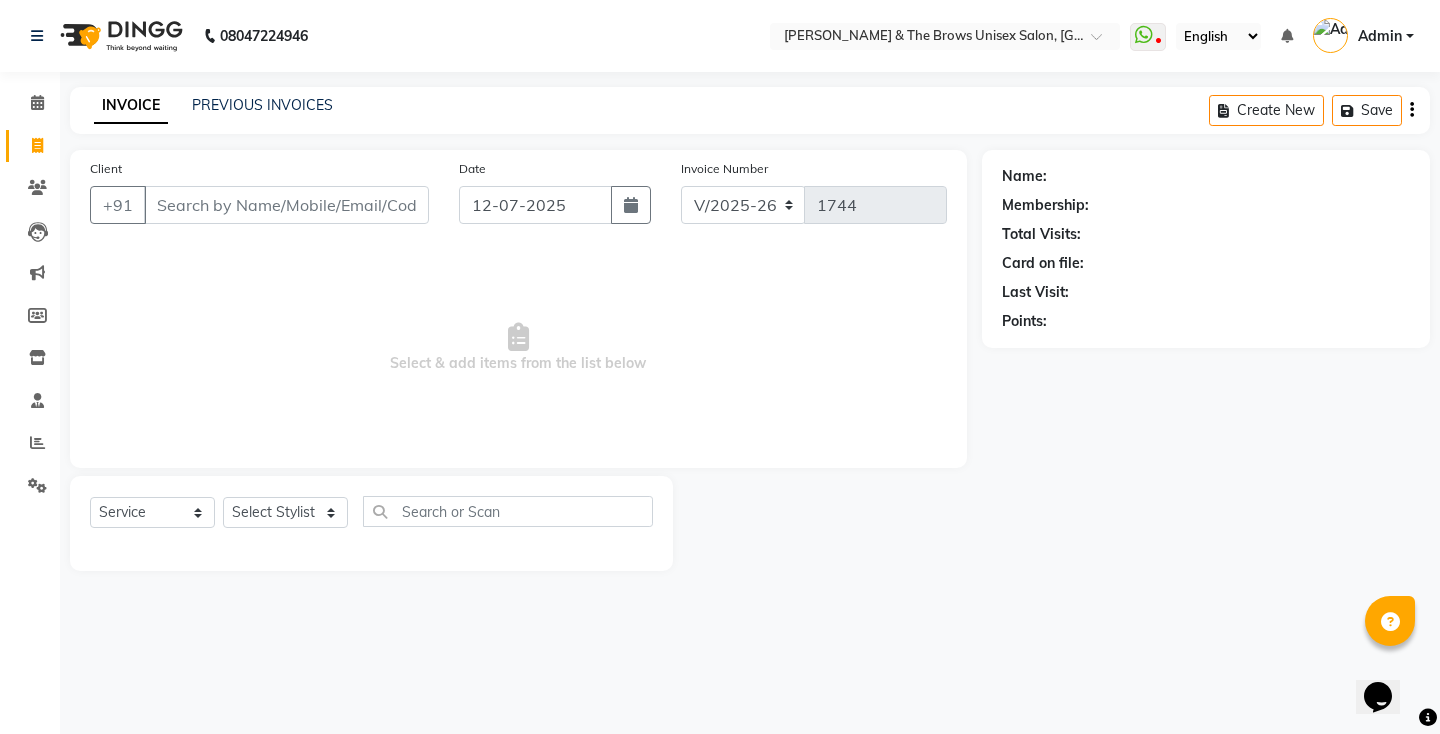 click on "Client" at bounding box center (286, 205) 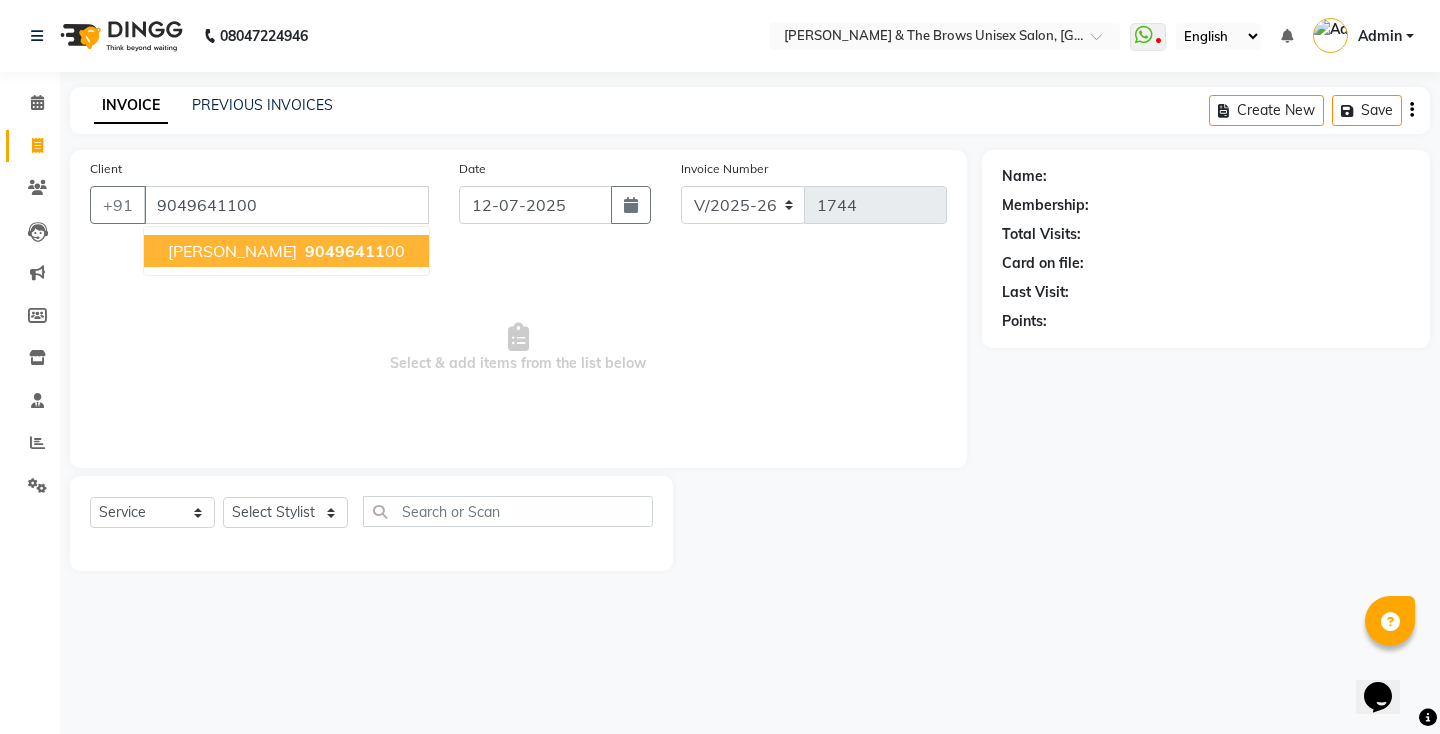 type on "9049641100" 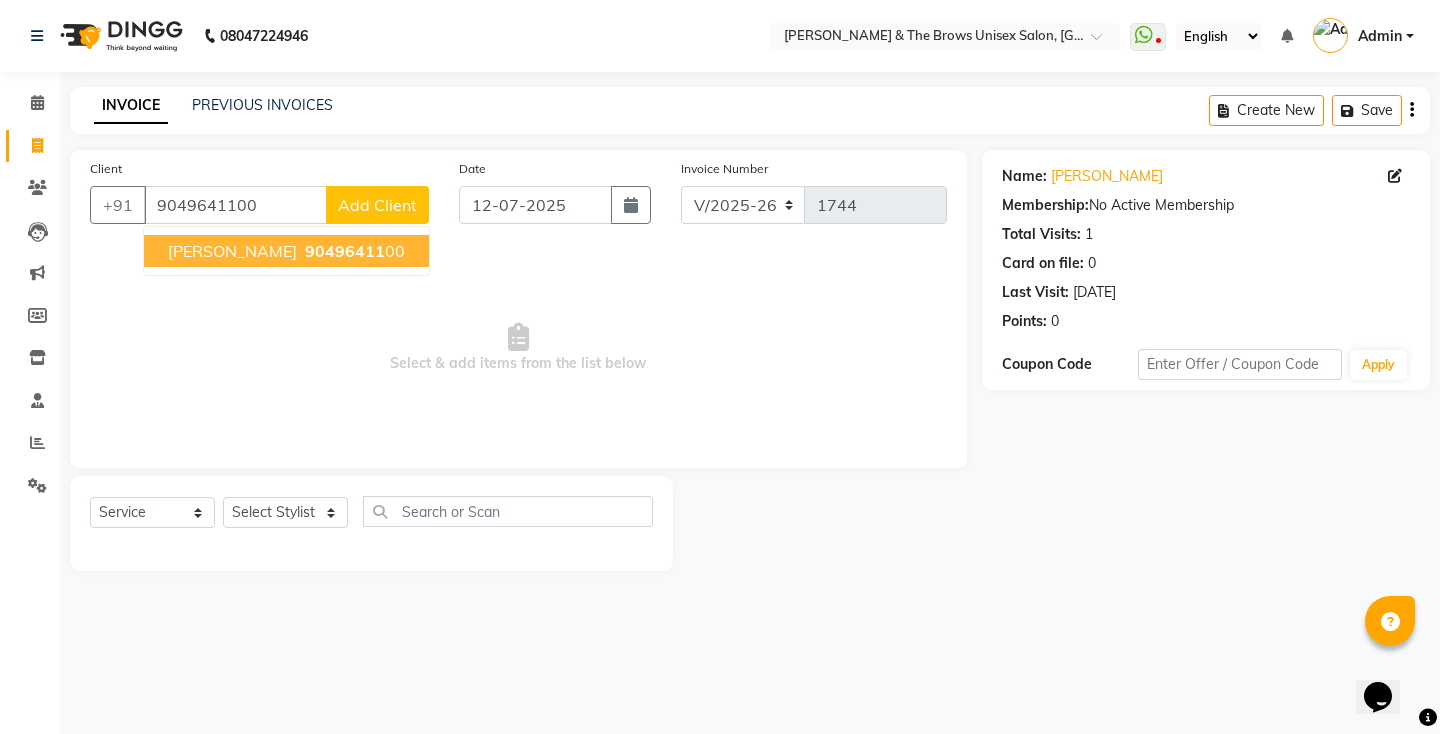 click on "90496411 00" at bounding box center [353, 251] 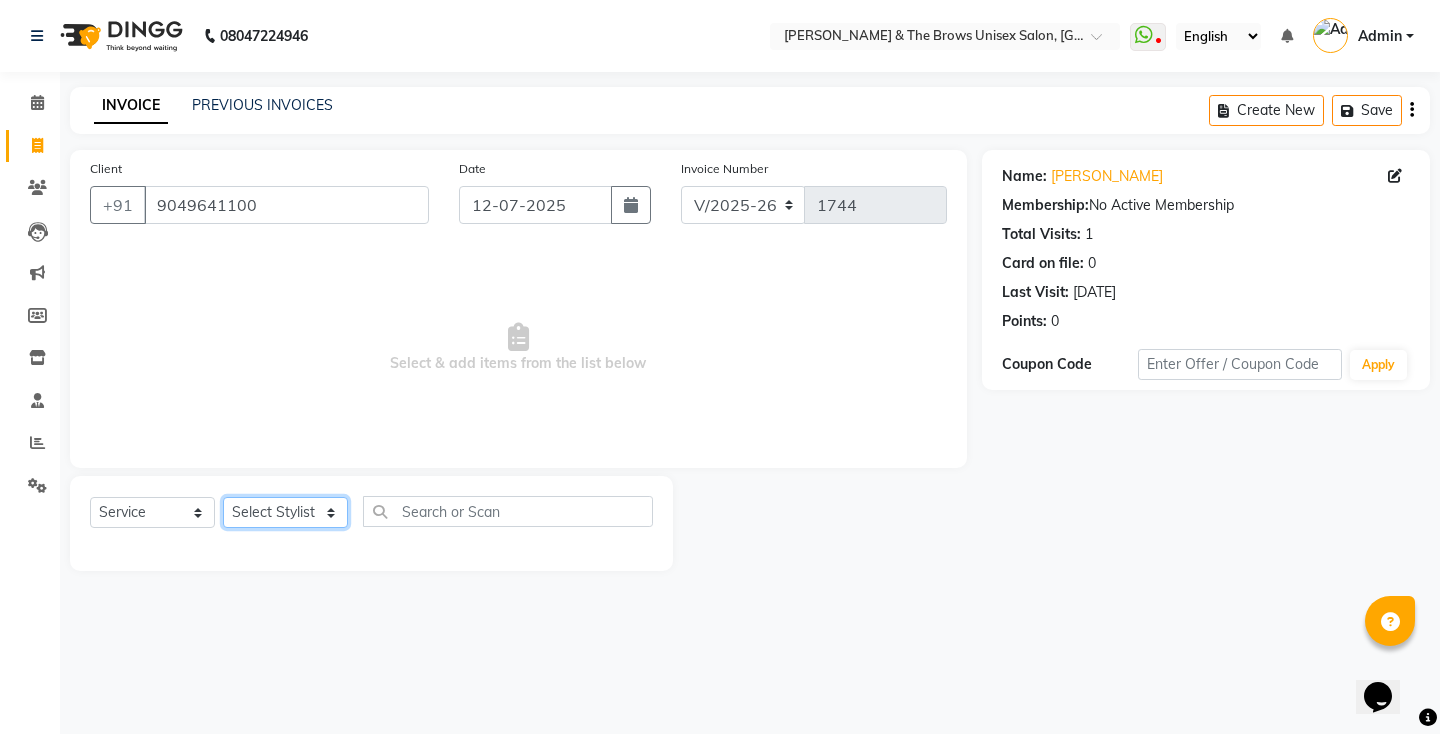 click on "Select Stylist Aamir  Ali manager Pallavi Rehan Shalini ma'am owner Sunita Arsul" 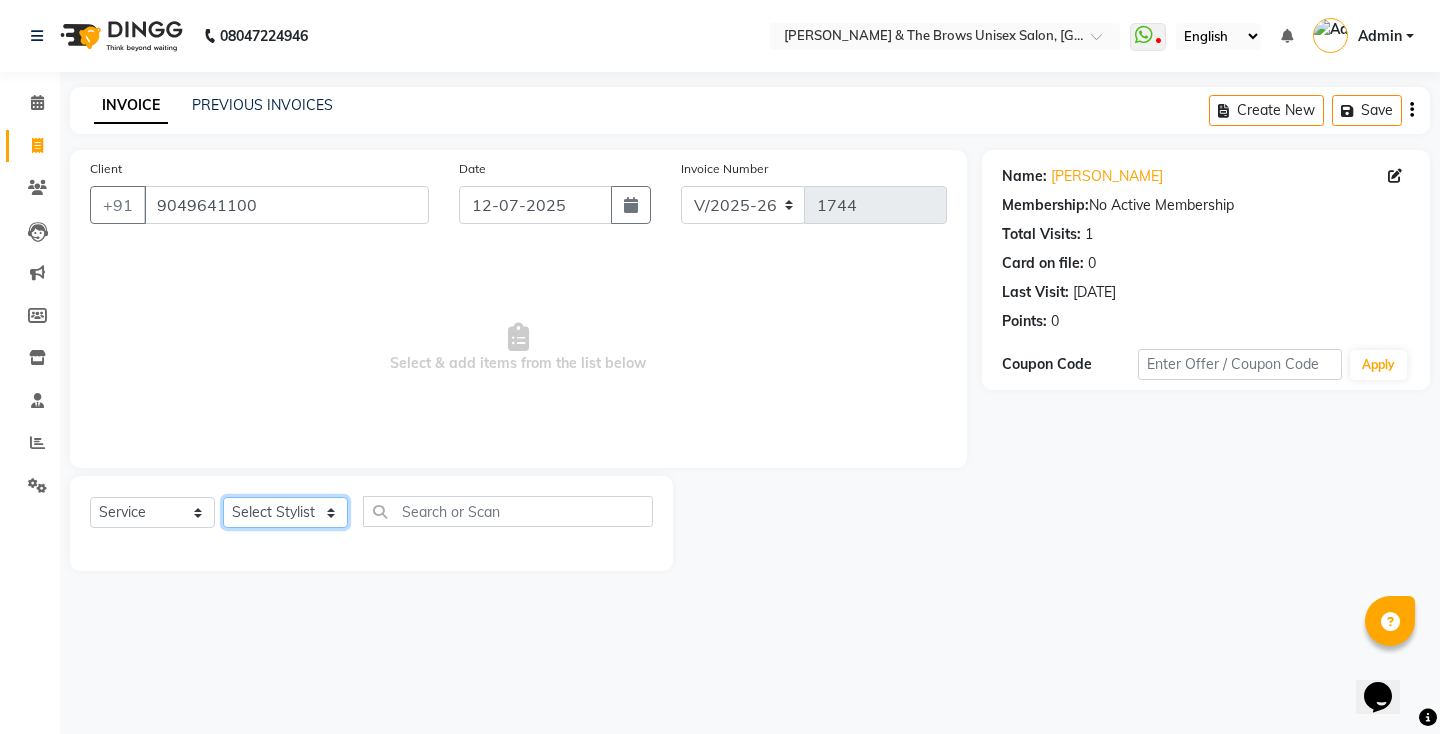 select on "35213" 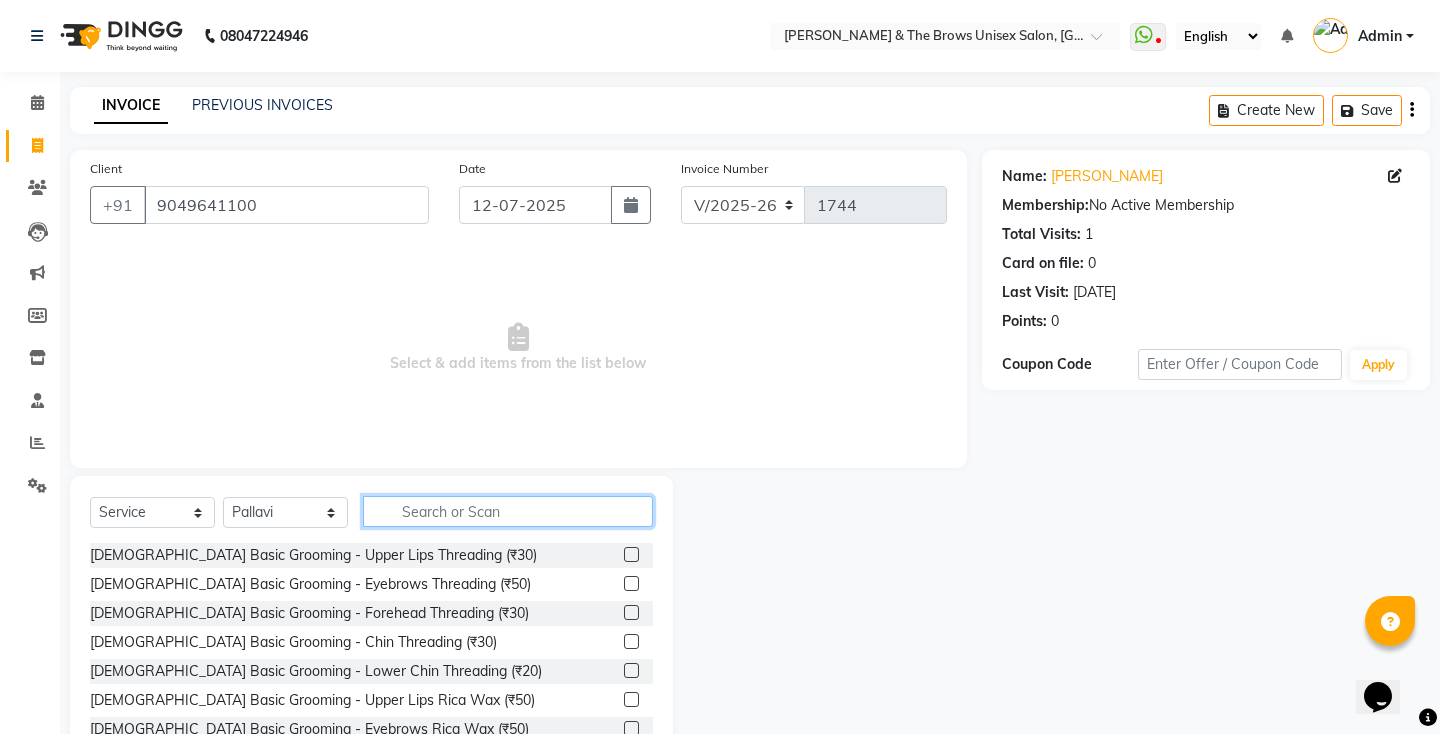 click 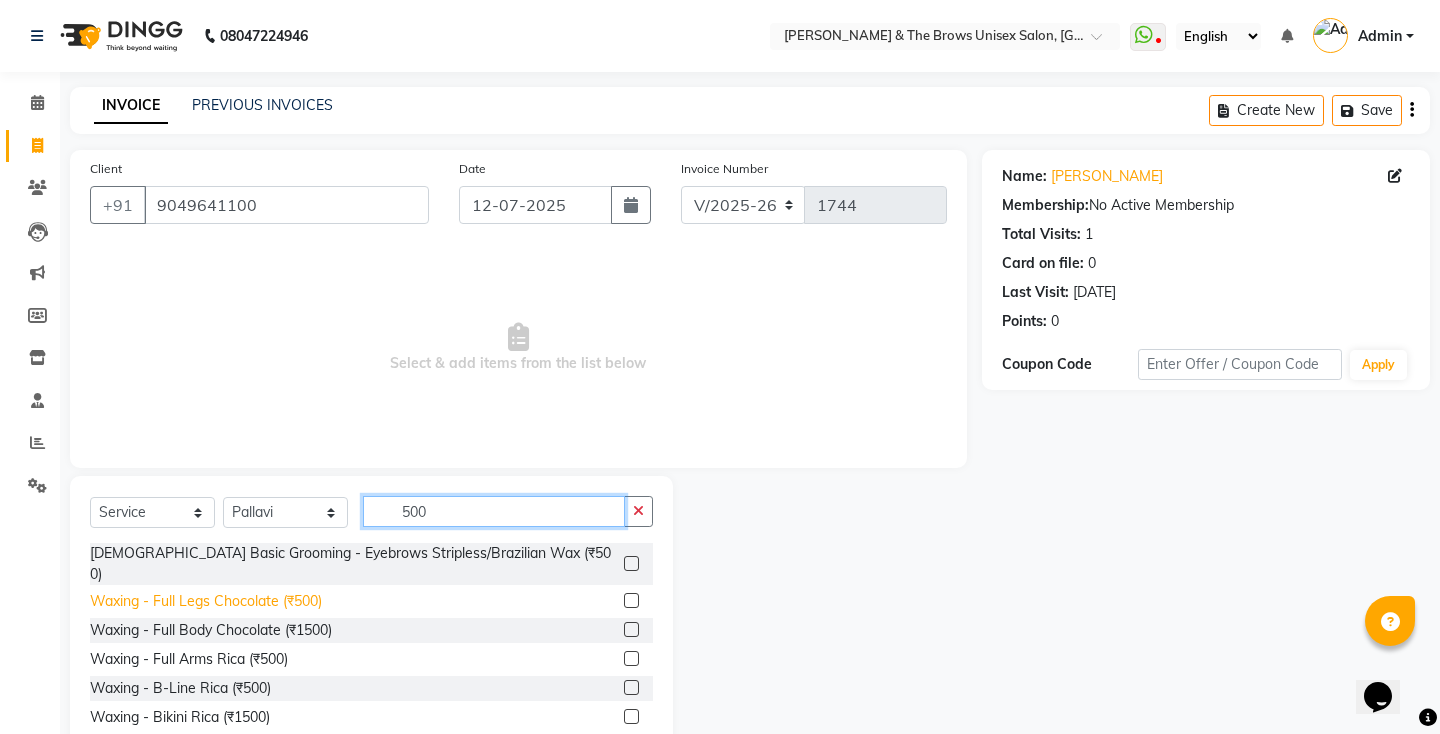 type on "500" 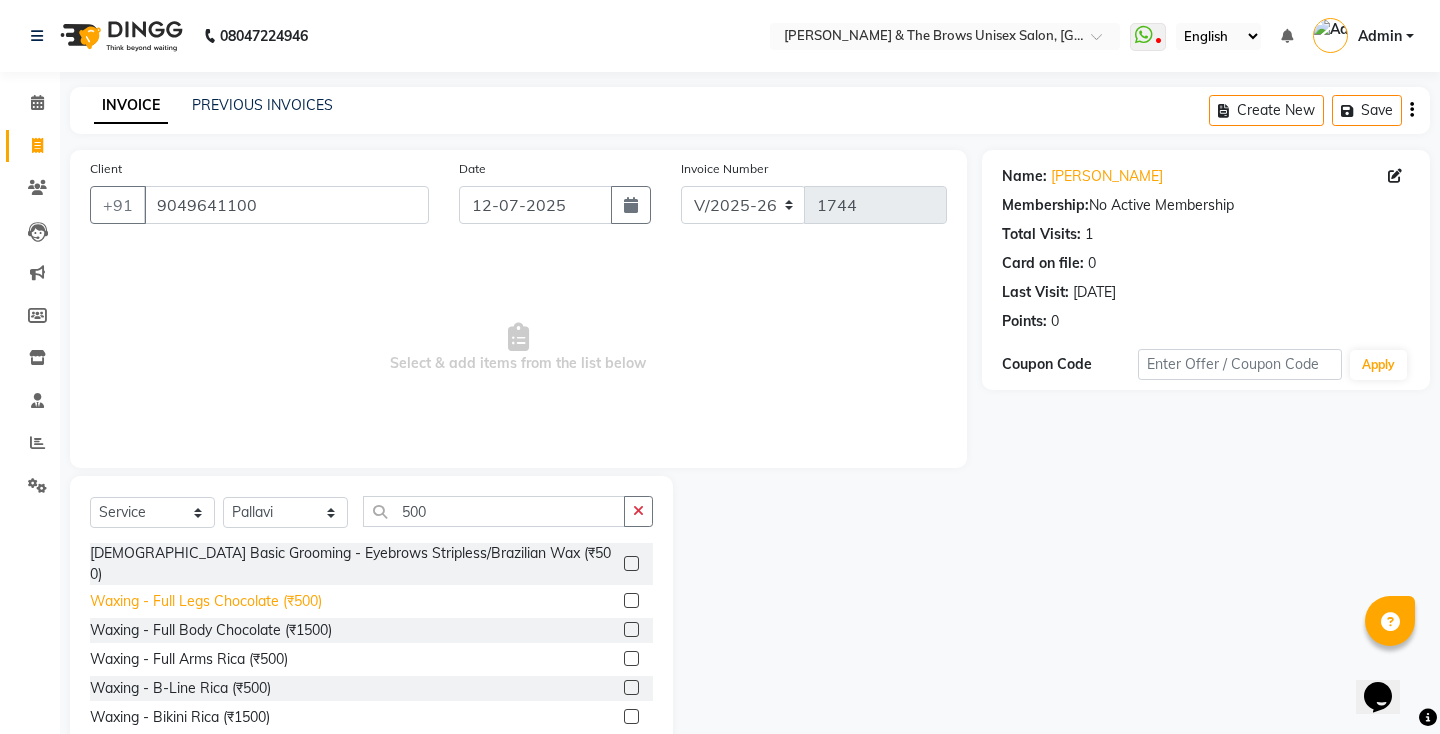click on "Waxing - Full Legs Chocolate (₹500)" 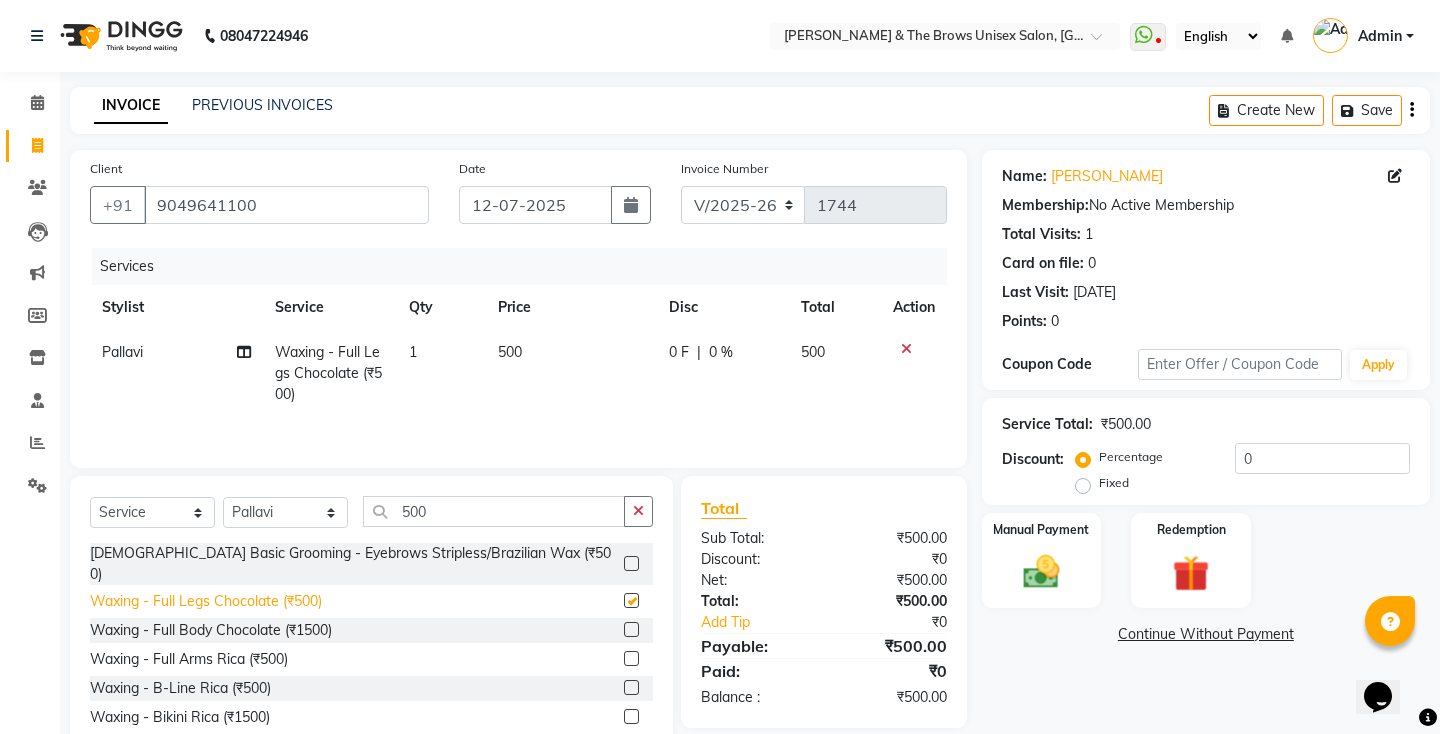 checkbox on "false" 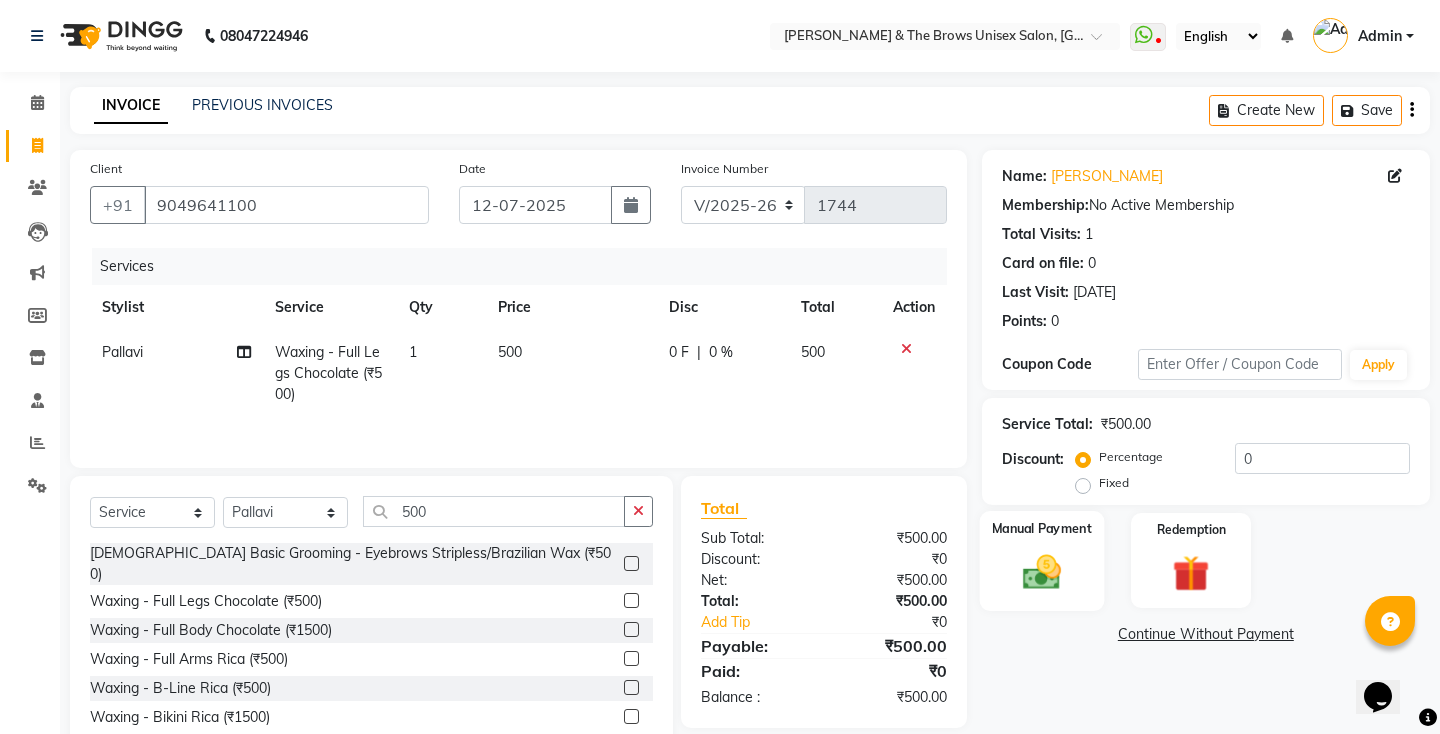 click 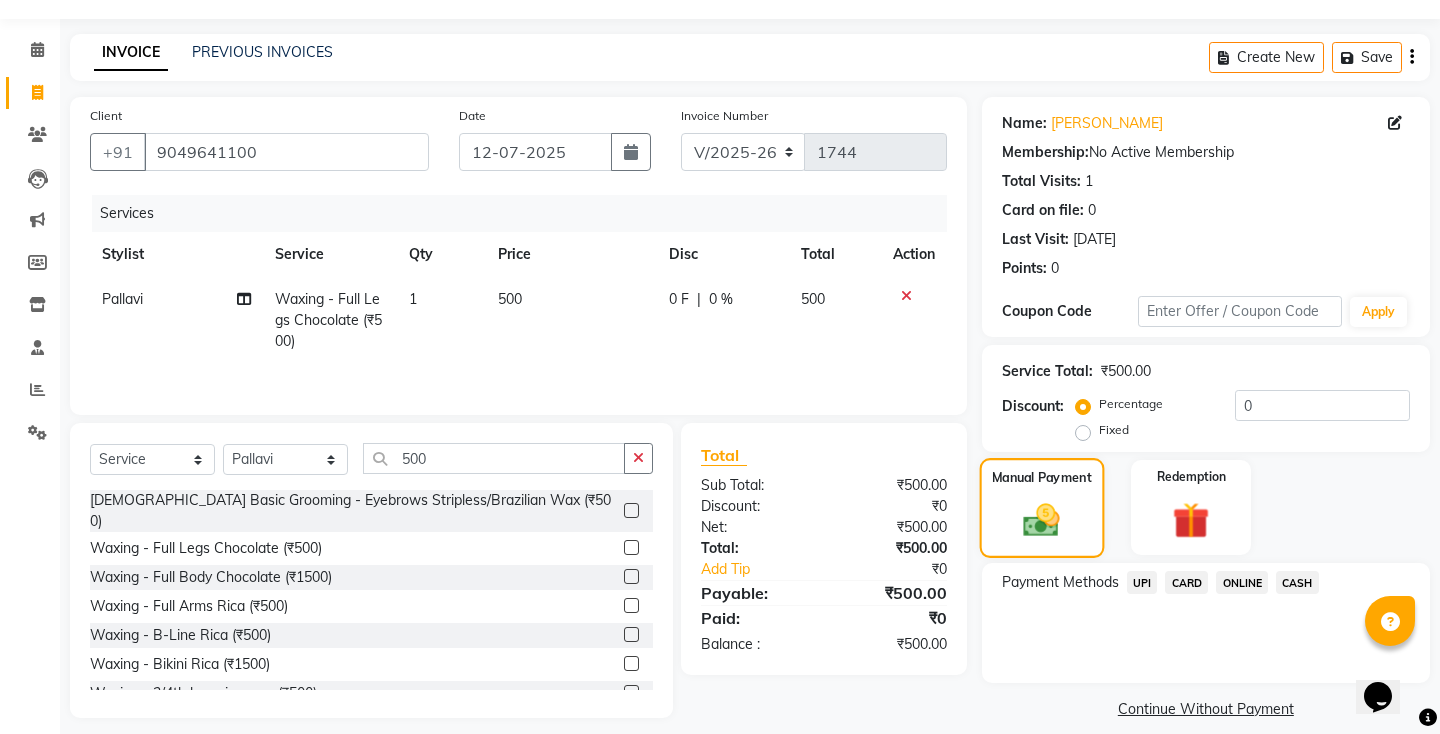 scroll, scrollTop: 67, scrollLeft: 0, axis: vertical 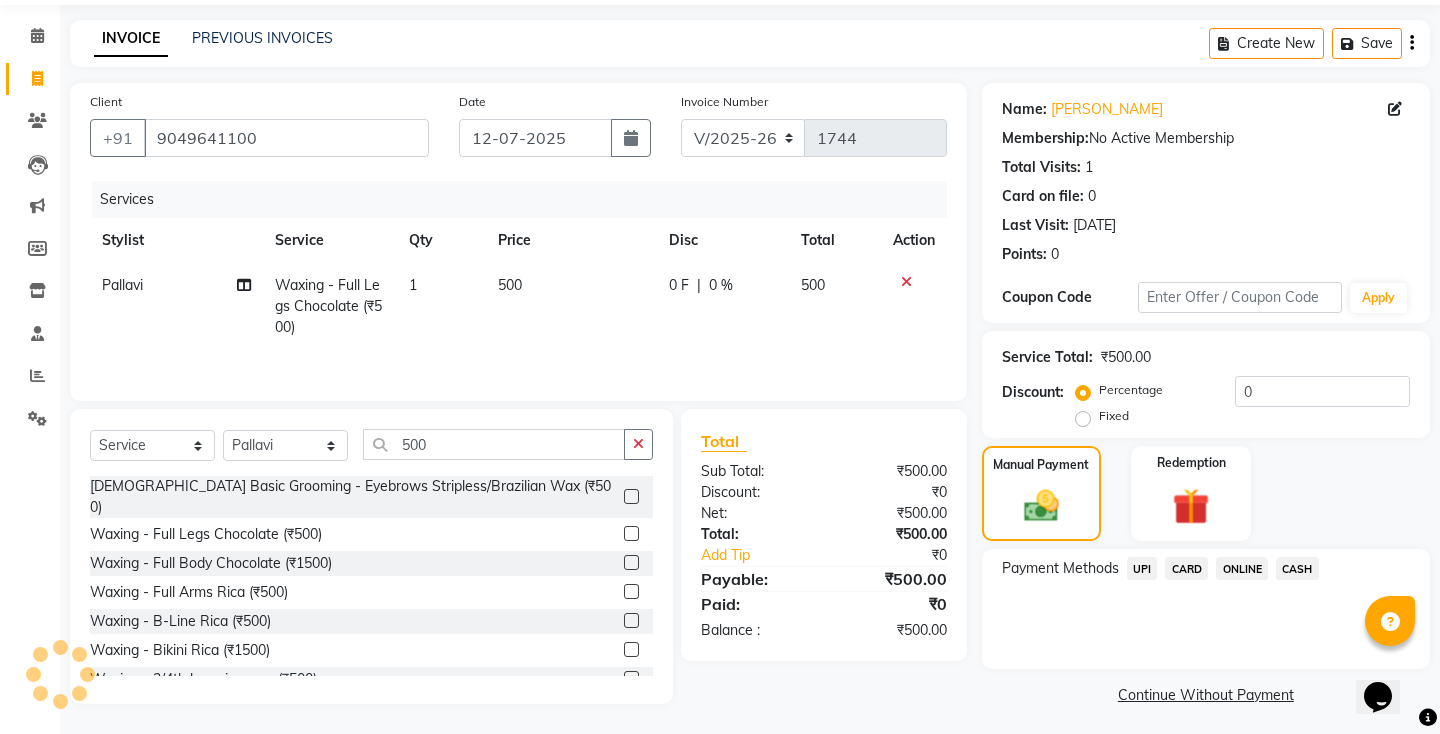 click on "UPI" 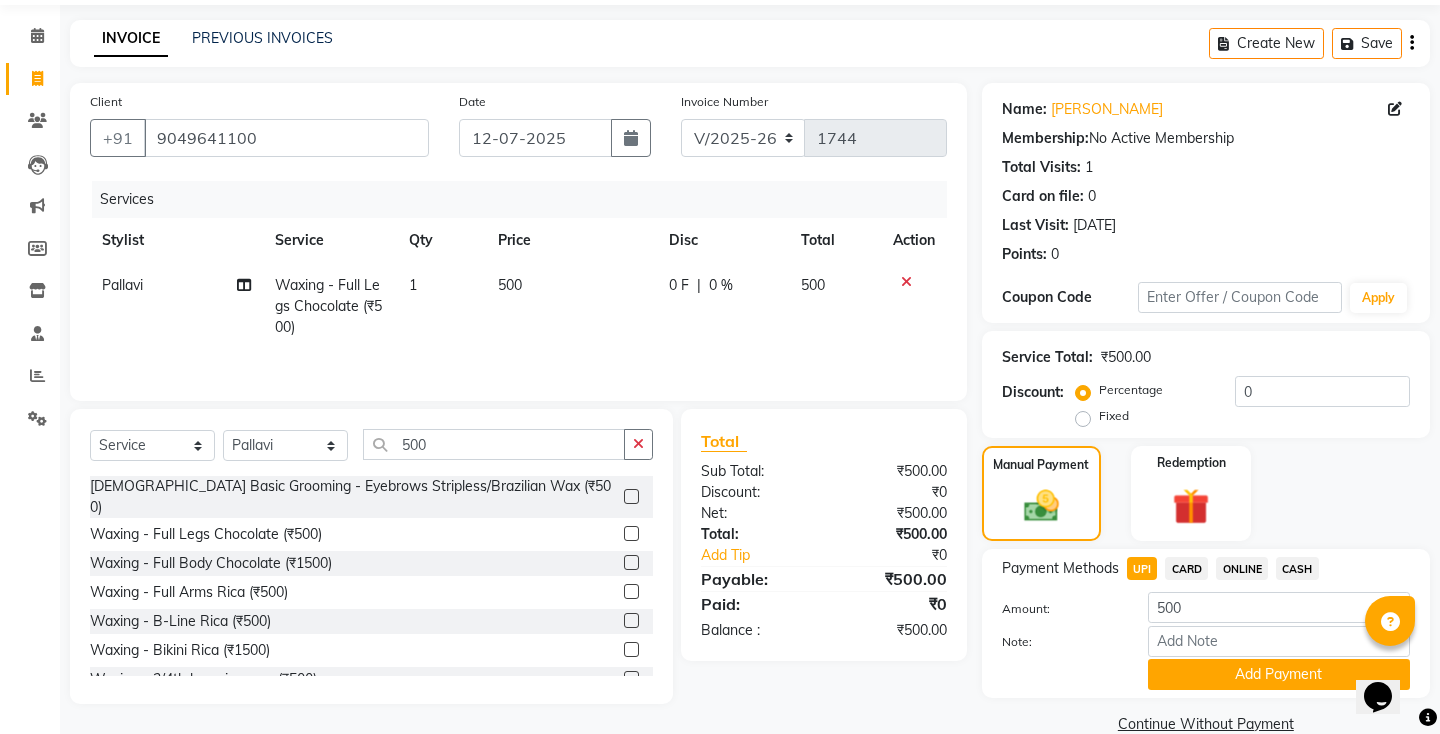 scroll, scrollTop: 79, scrollLeft: 0, axis: vertical 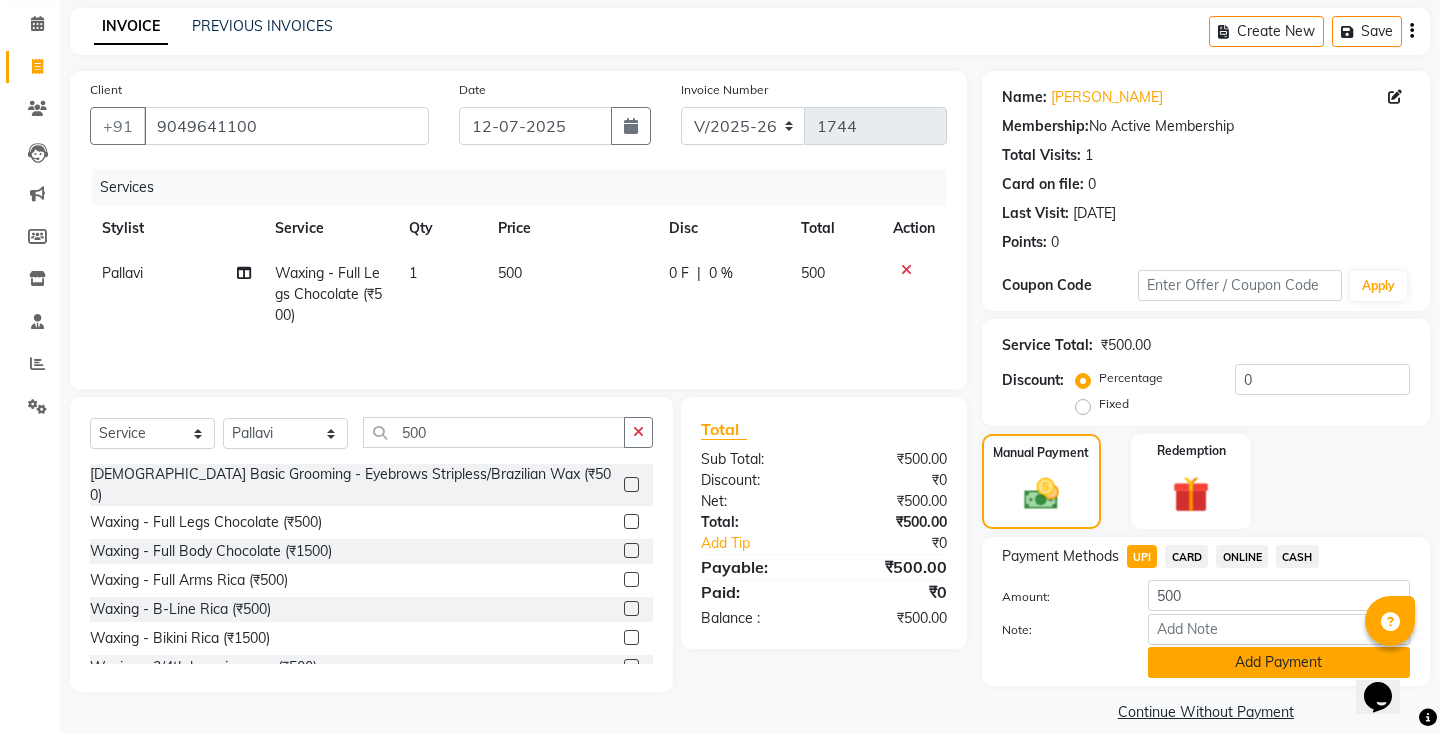 click on "Add Payment" 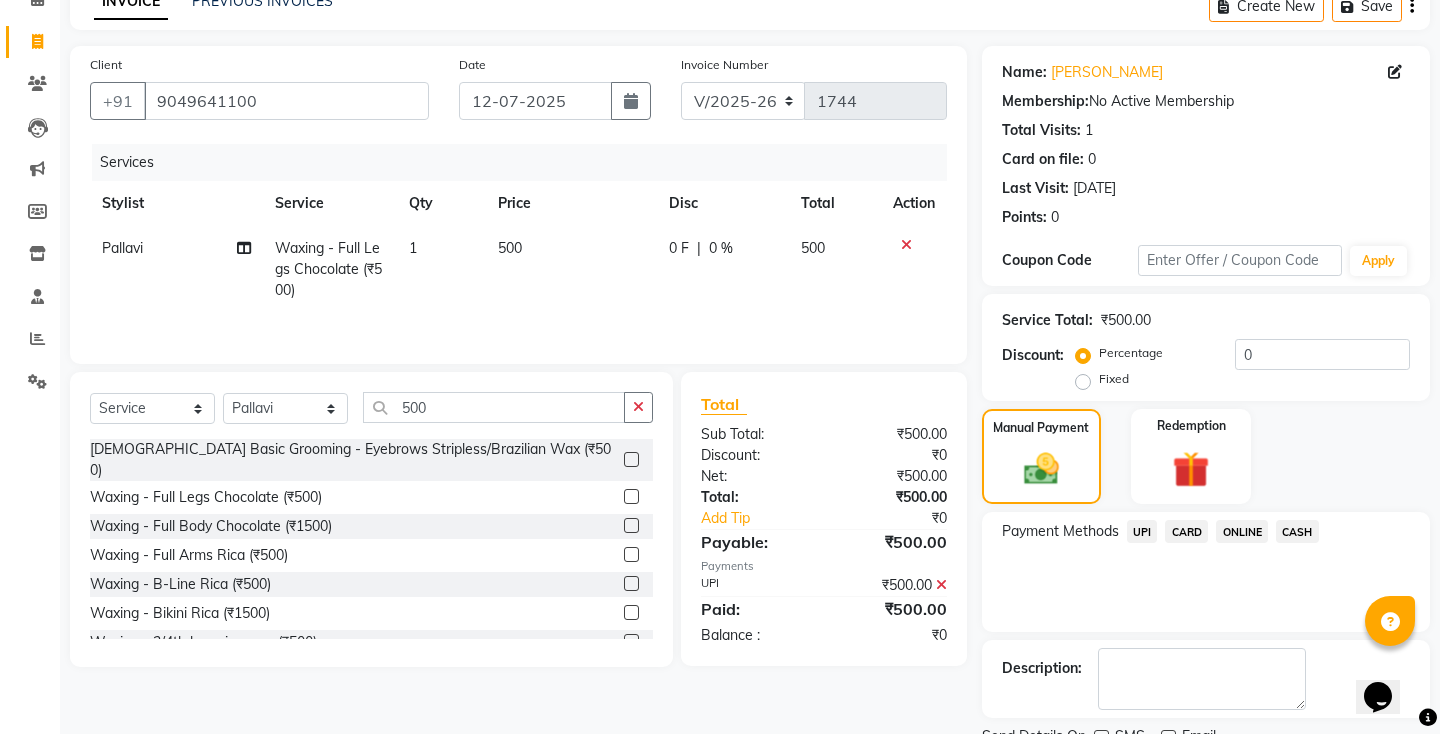 scroll, scrollTop: 163, scrollLeft: 0, axis: vertical 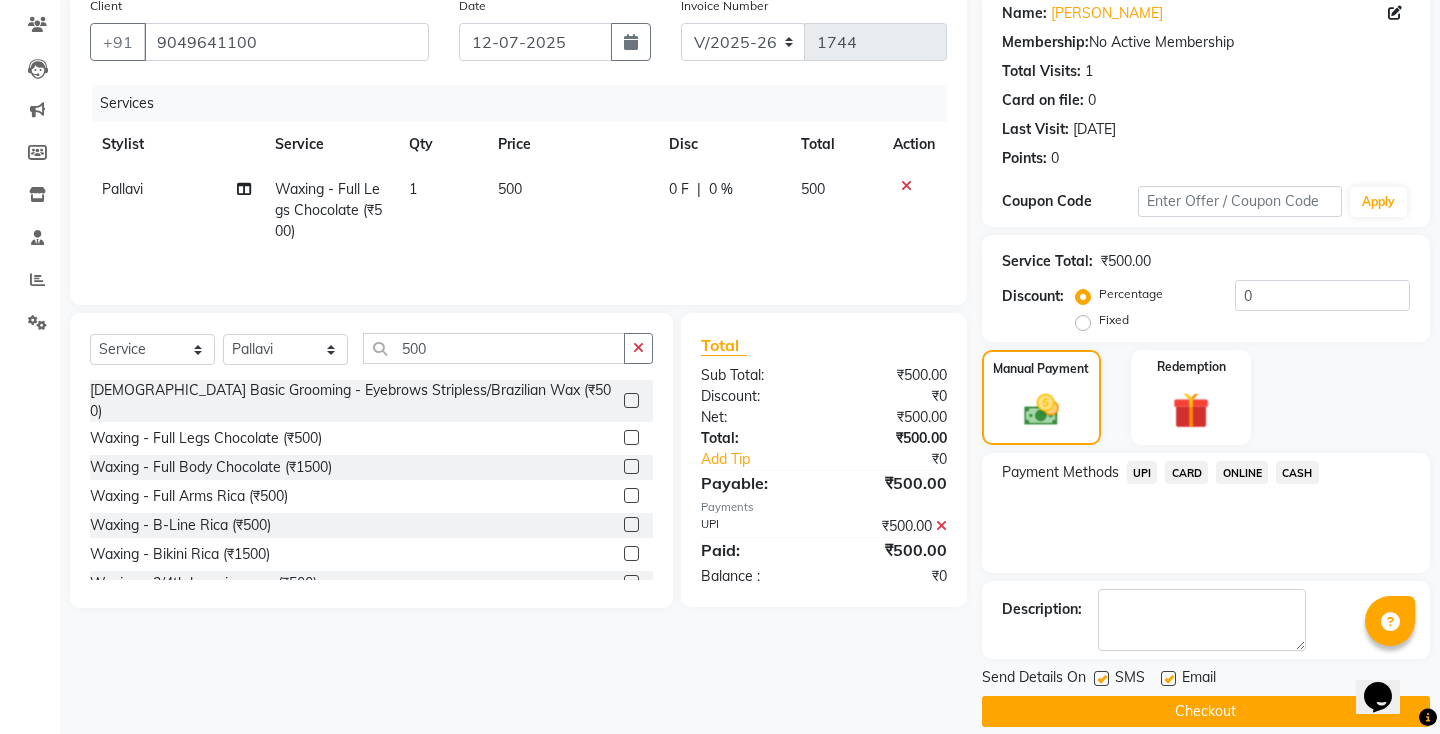 click 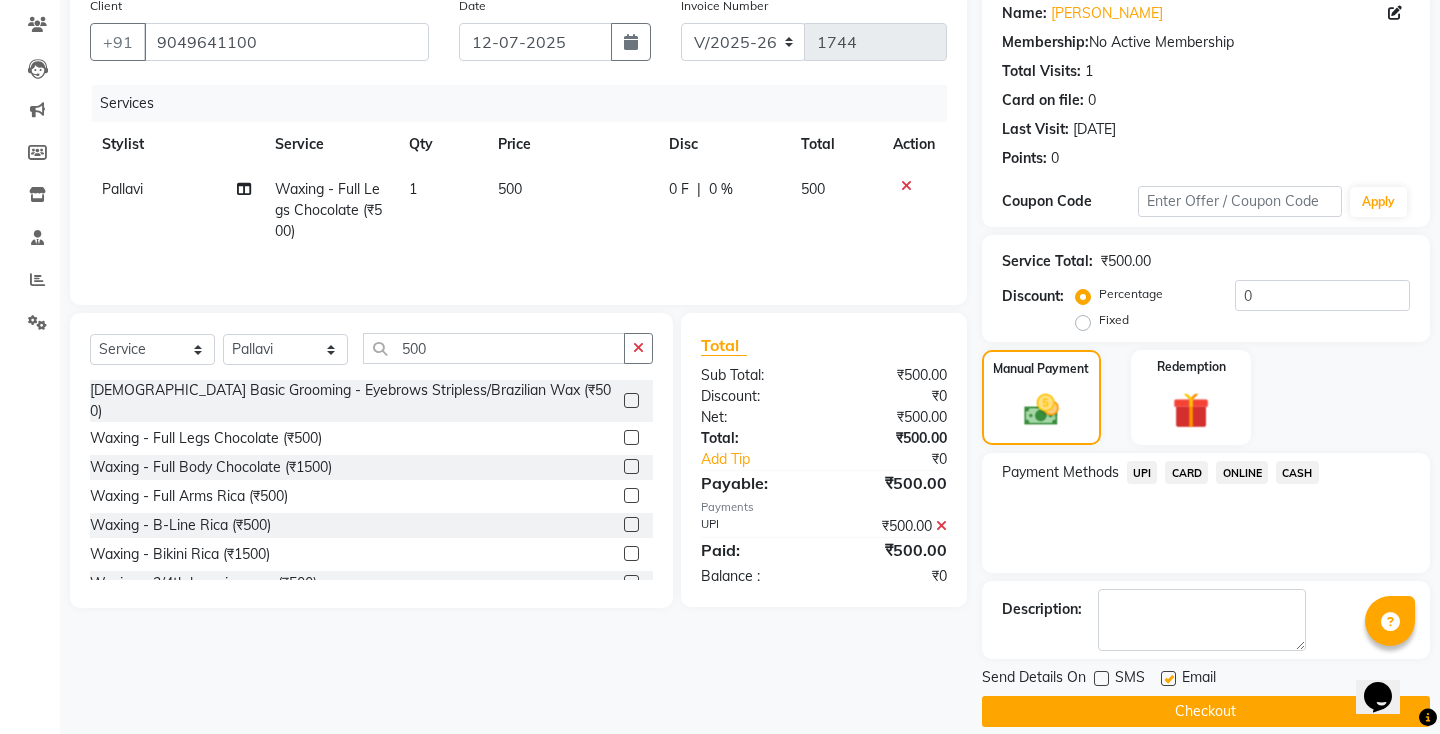 click on "Checkout" 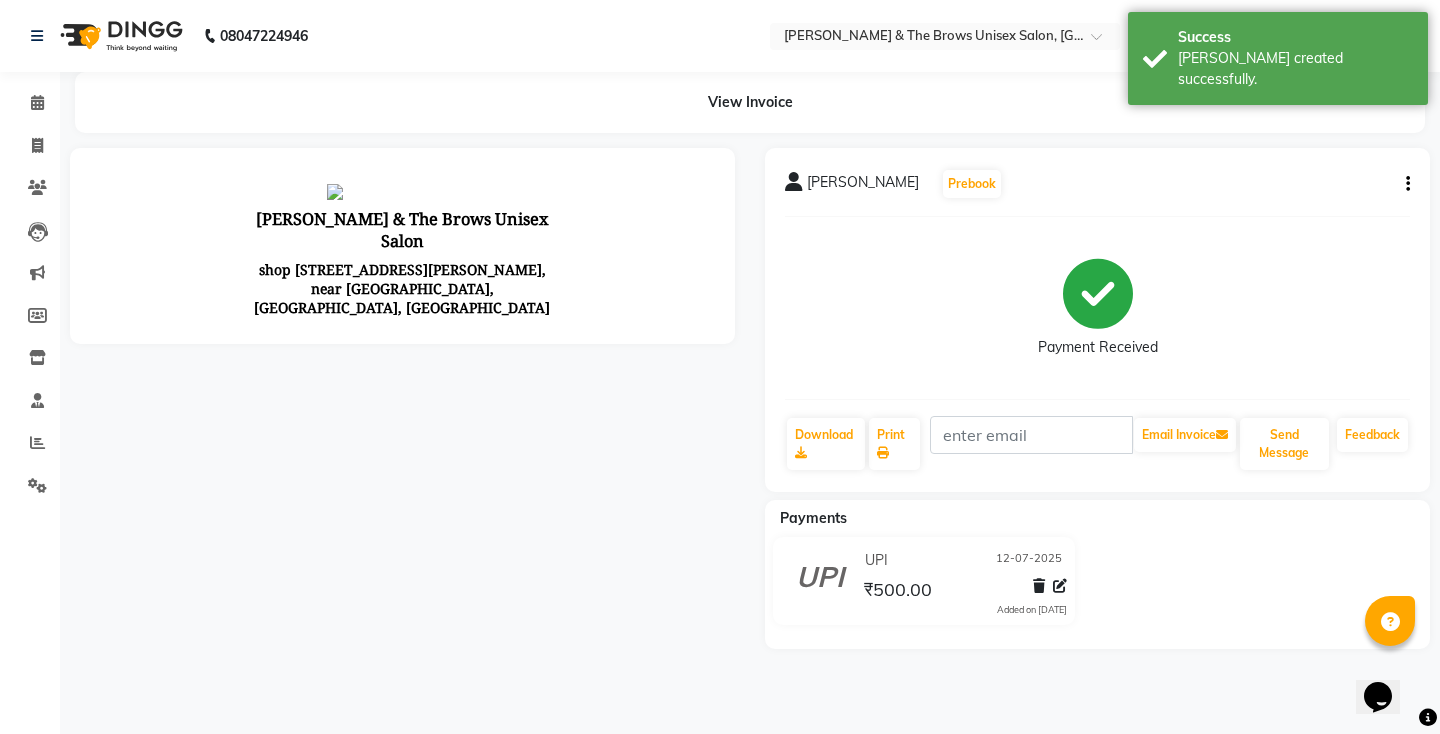 scroll, scrollTop: 0, scrollLeft: 0, axis: both 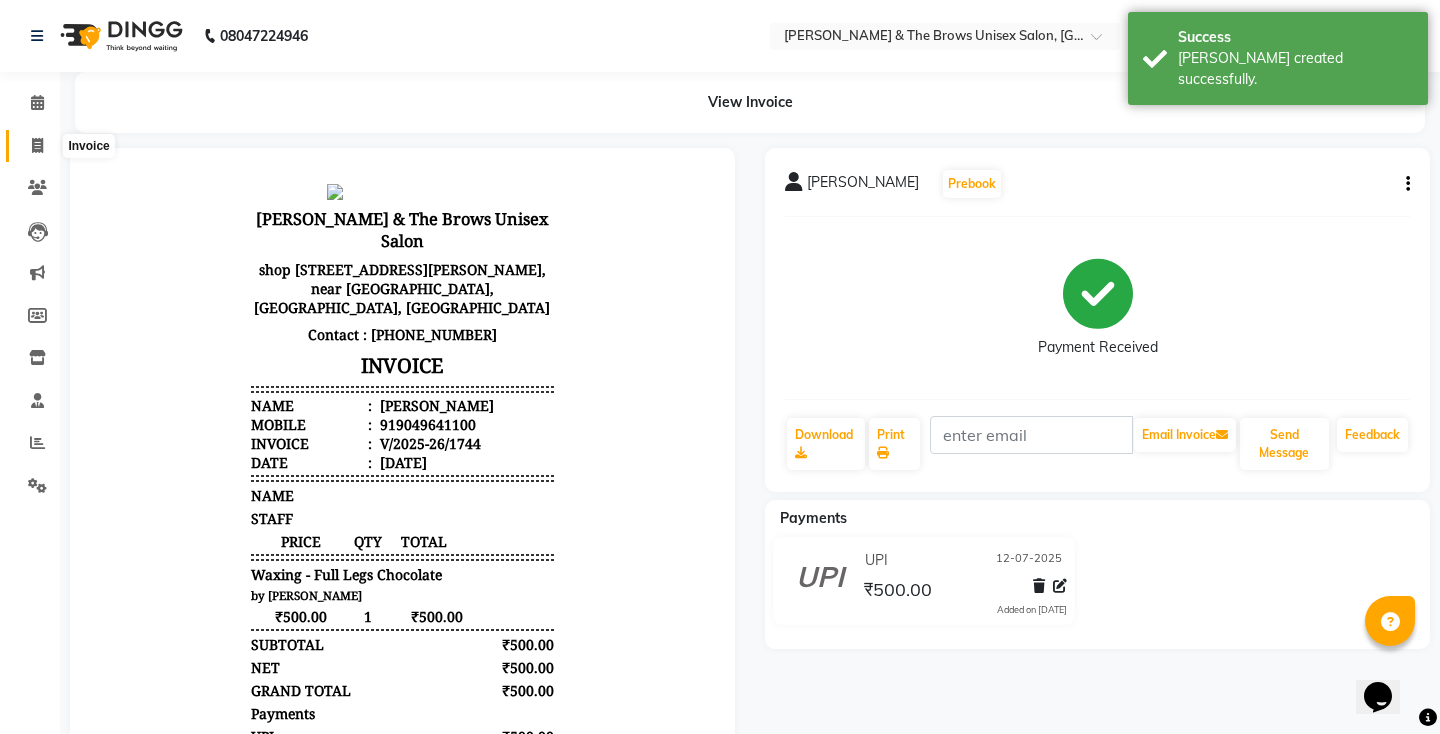click 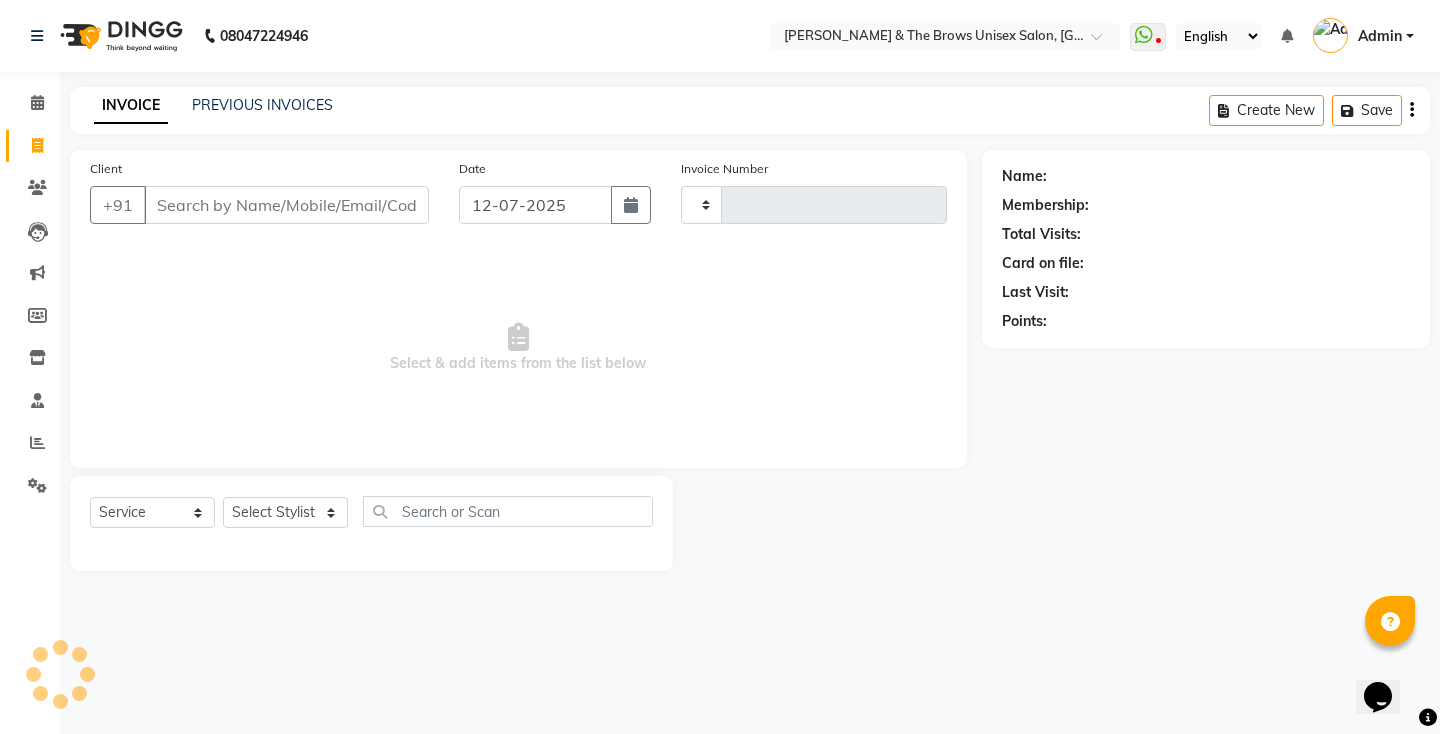 type on "1745" 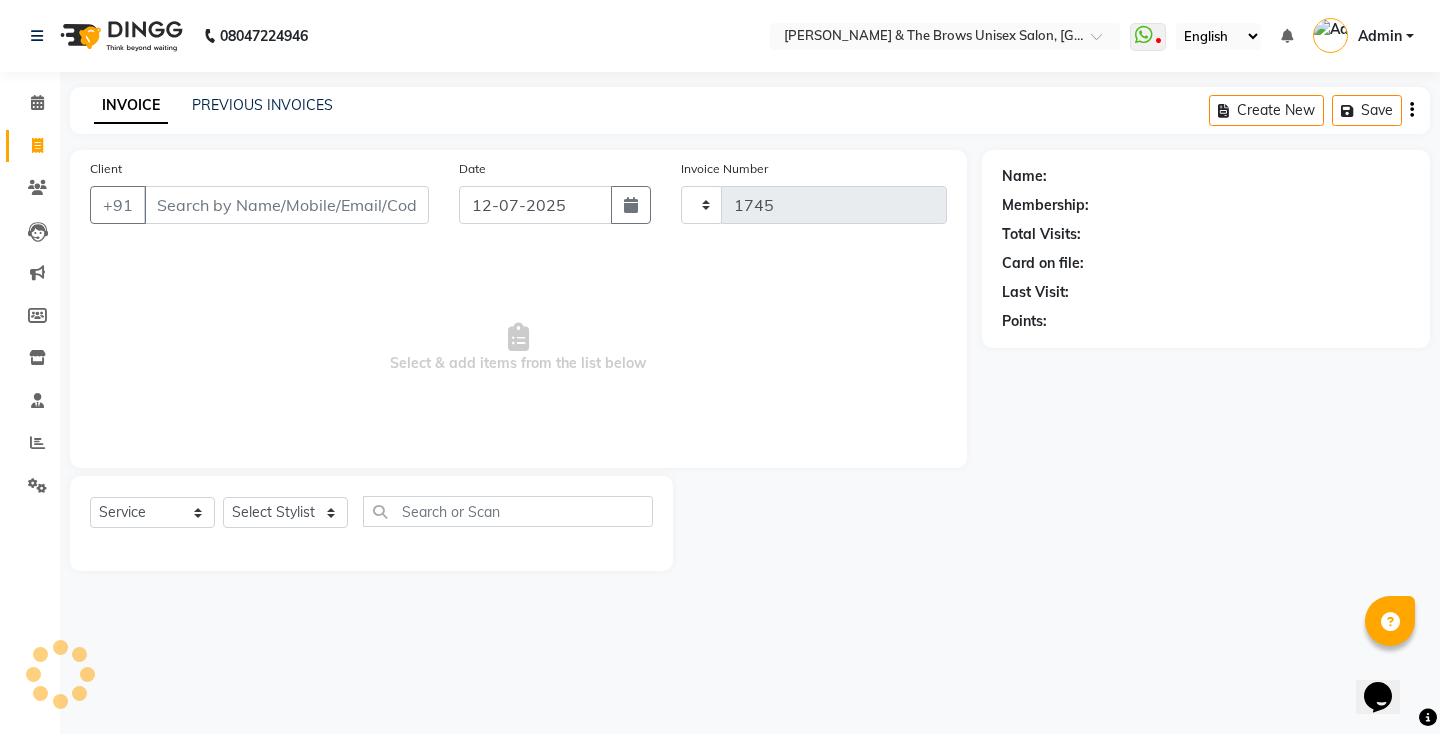 select on "872" 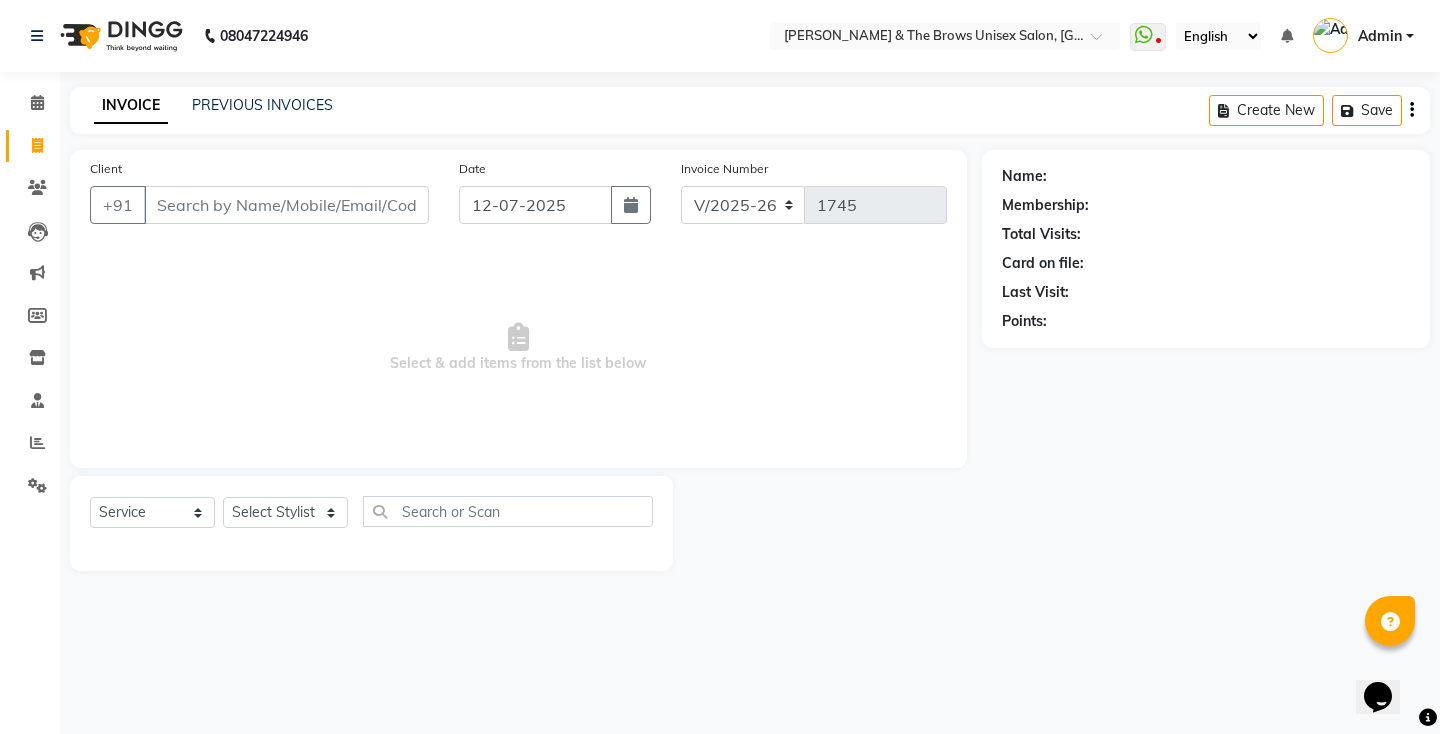 click on "Client" at bounding box center [286, 205] 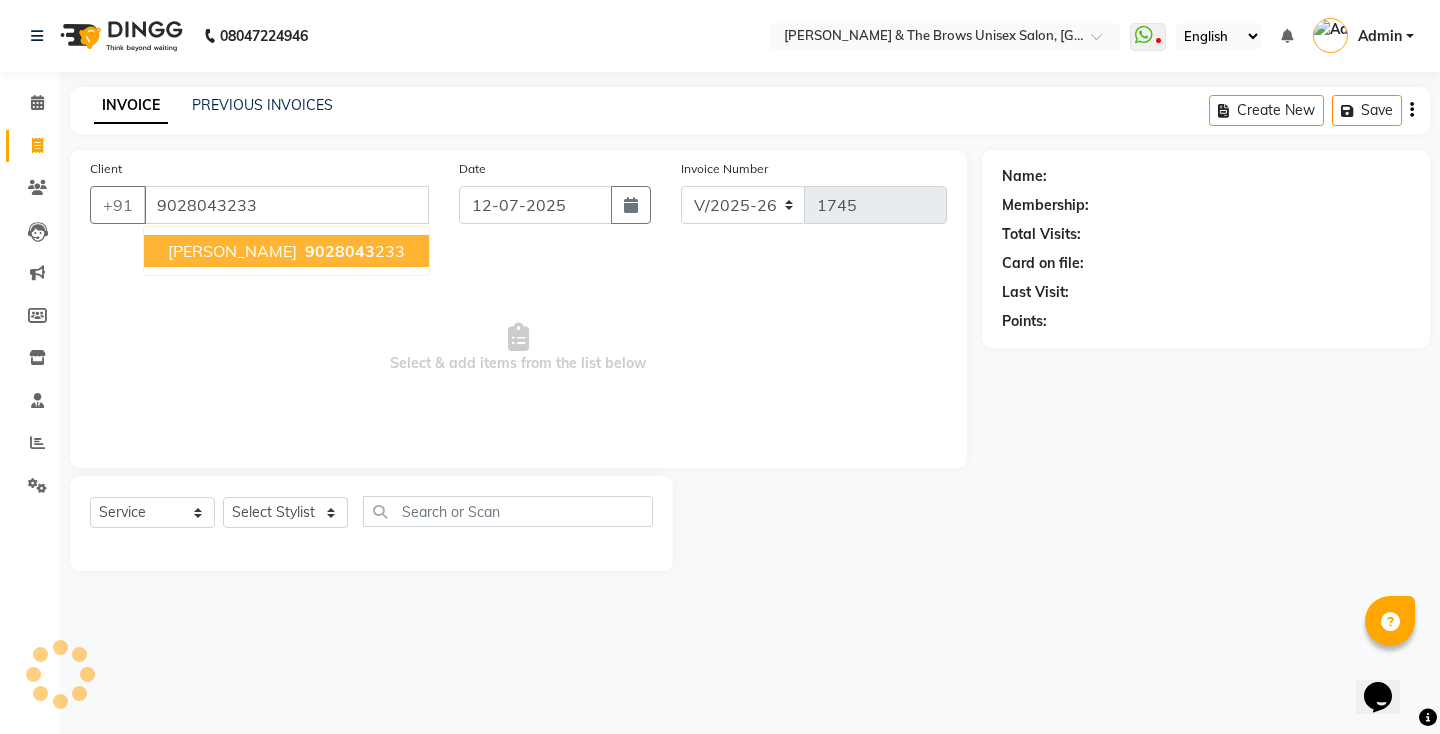 type on "9028043233" 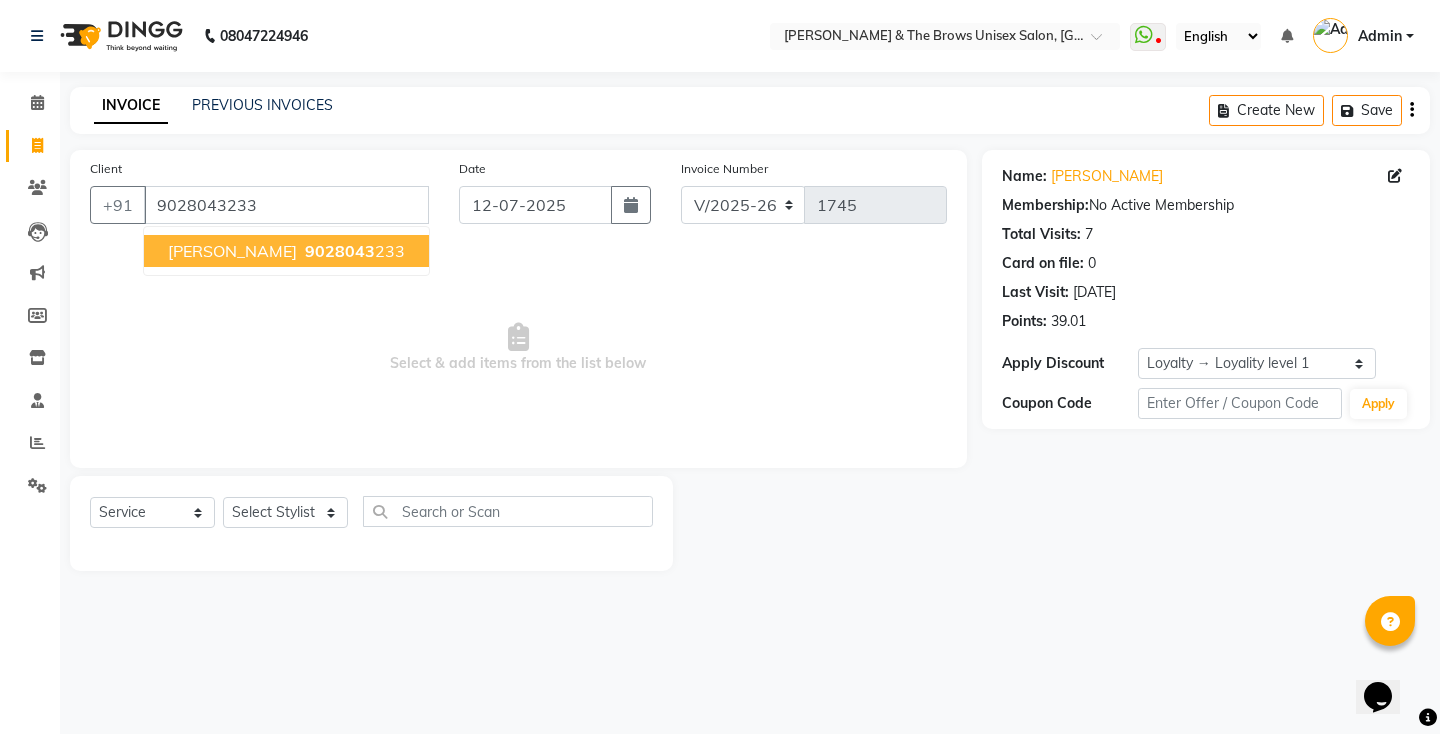 click on "[PERSON_NAME]i" at bounding box center (232, 251) 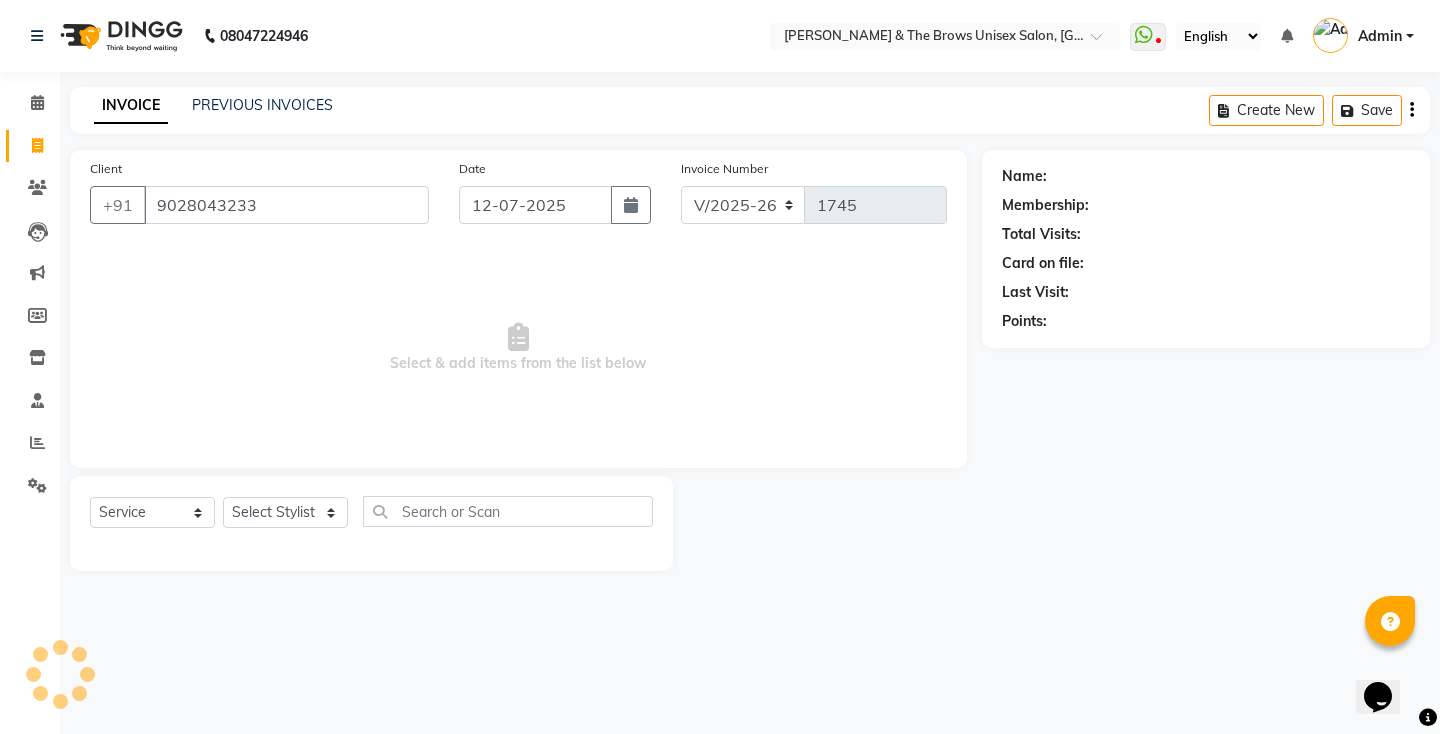 select on "1: Object" 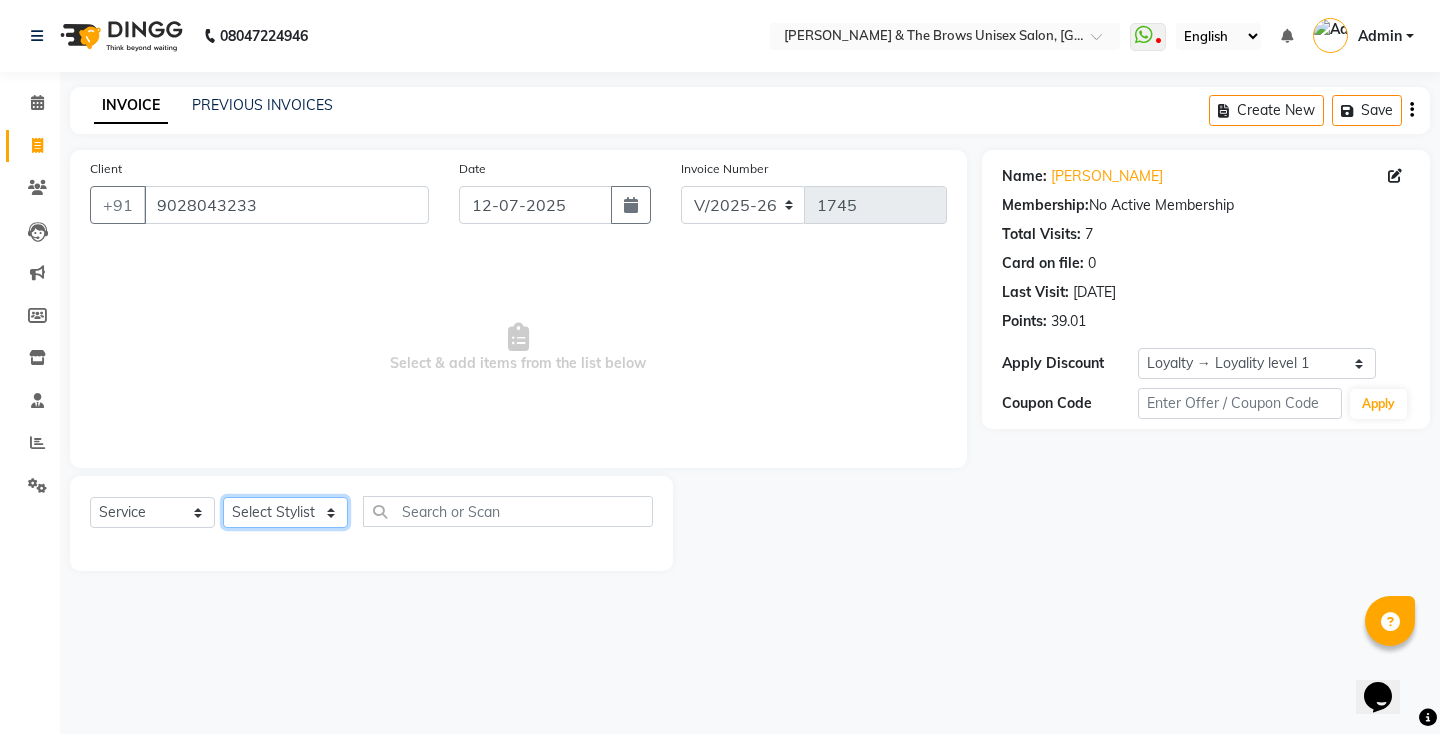 click on "Select Stylist[PERSON_NAME] manager [PERSON_NAME] ma'am owner[PERSON_NAME]" 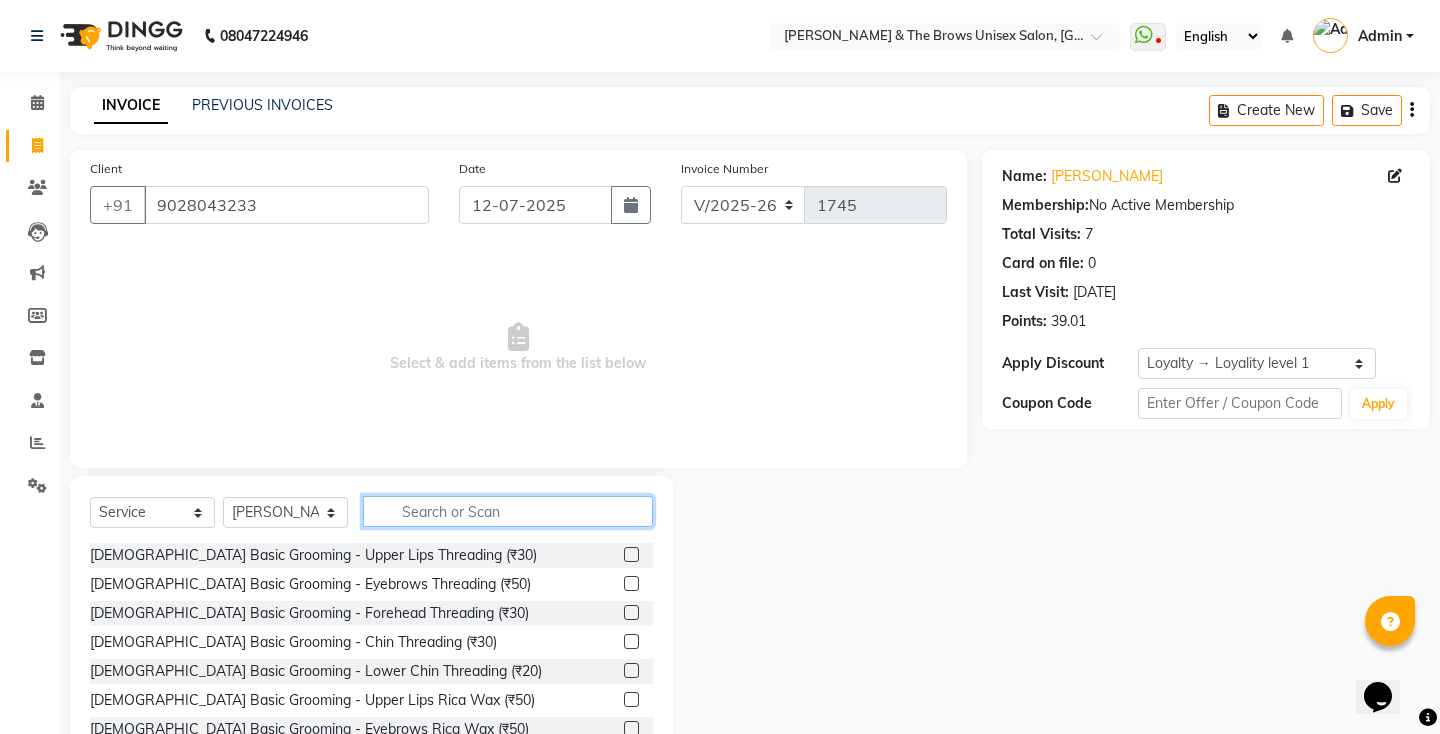 click 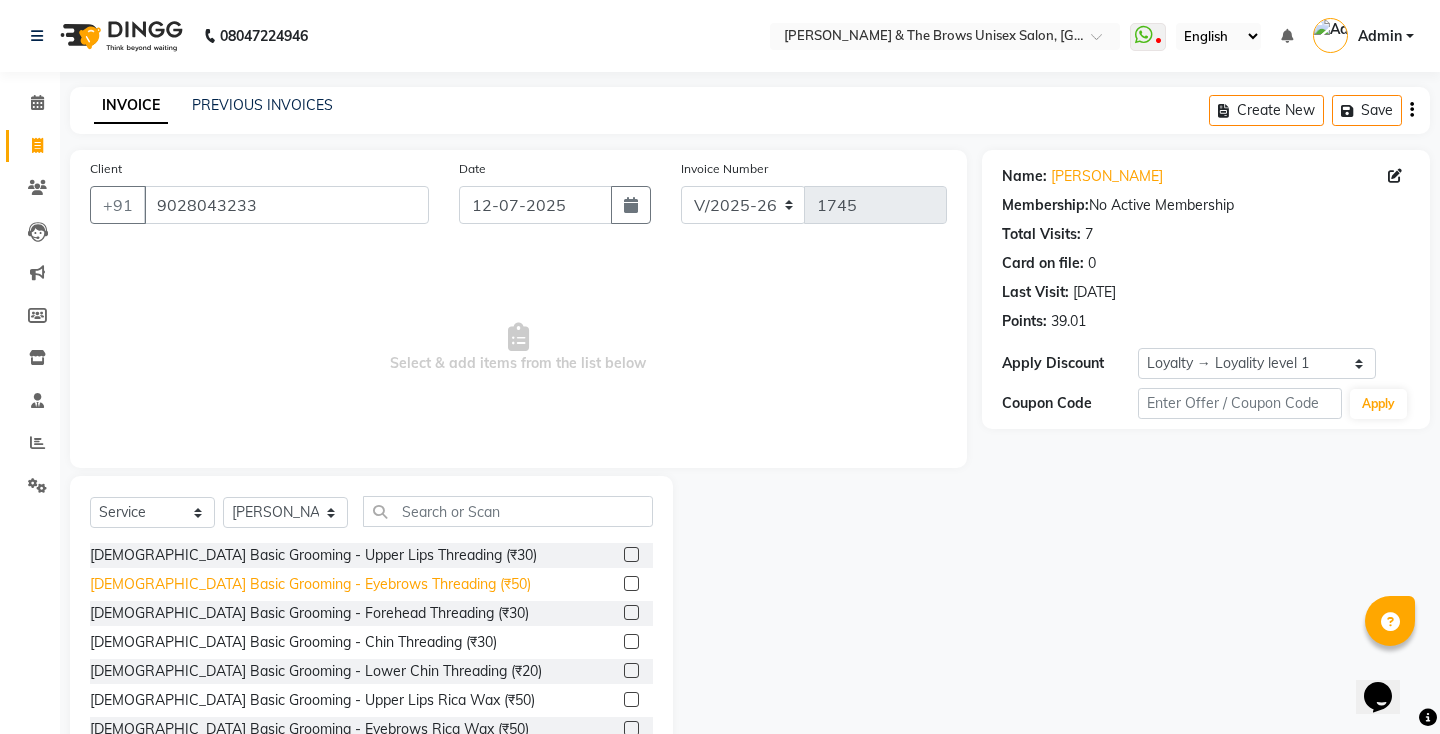 click on "[DEMOGRAPHIC_DATA] Basic Grooming - Eyebrows Threading (₹50)" 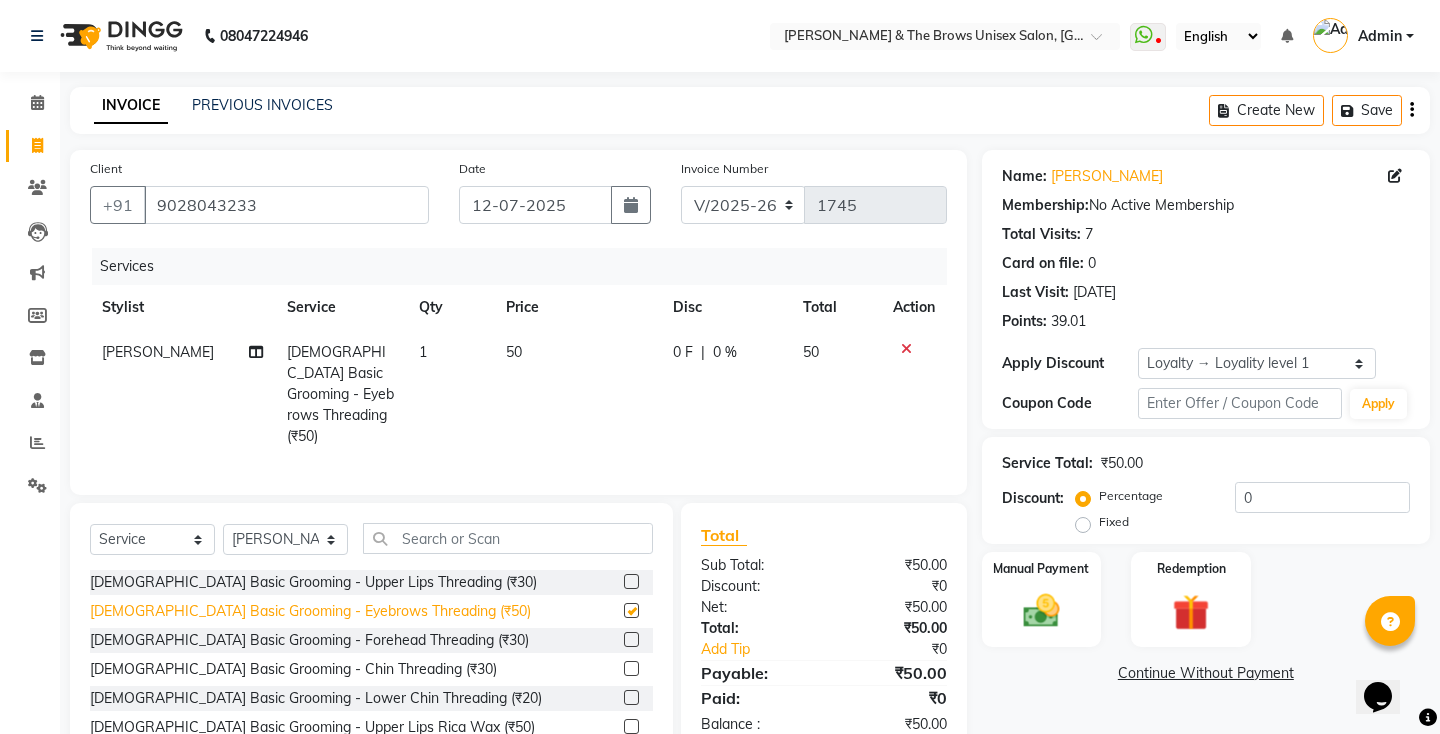 checkbox on "false" 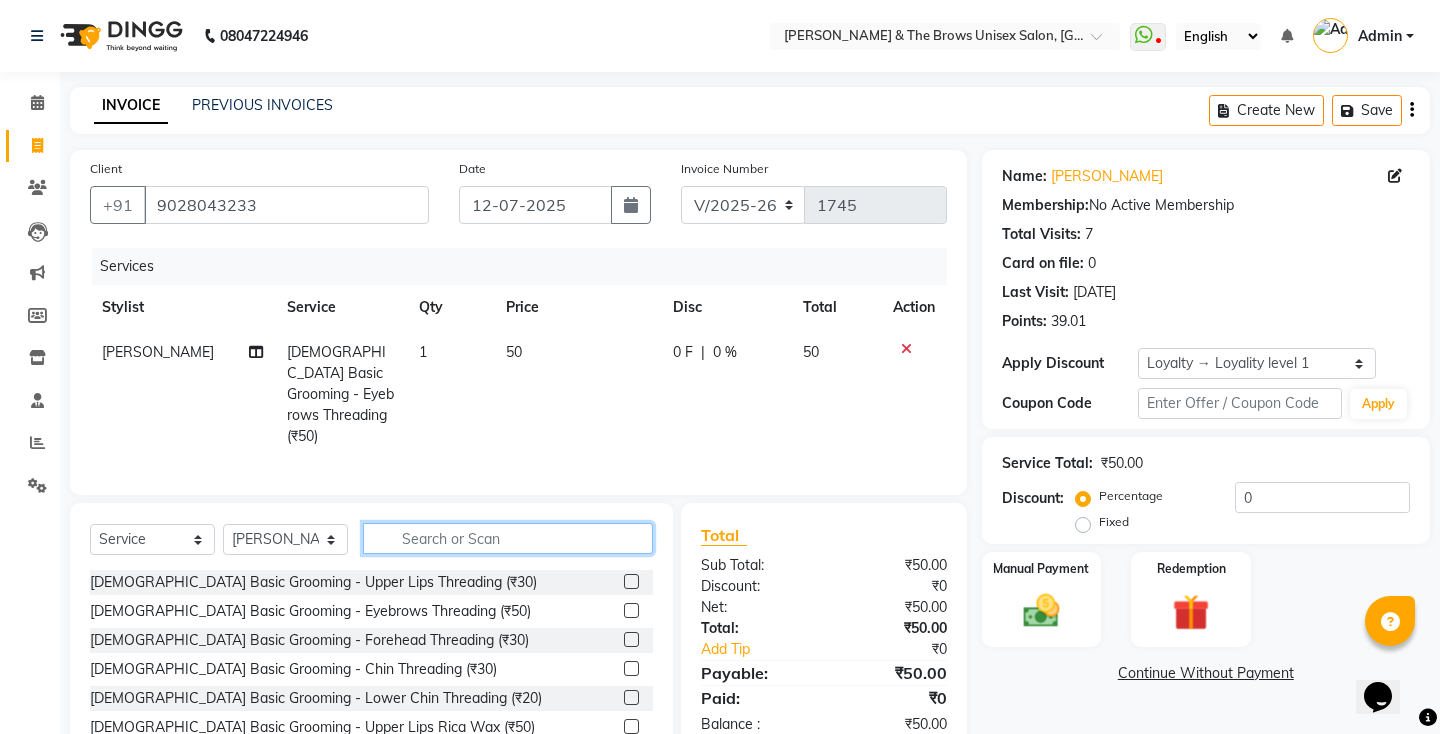 click 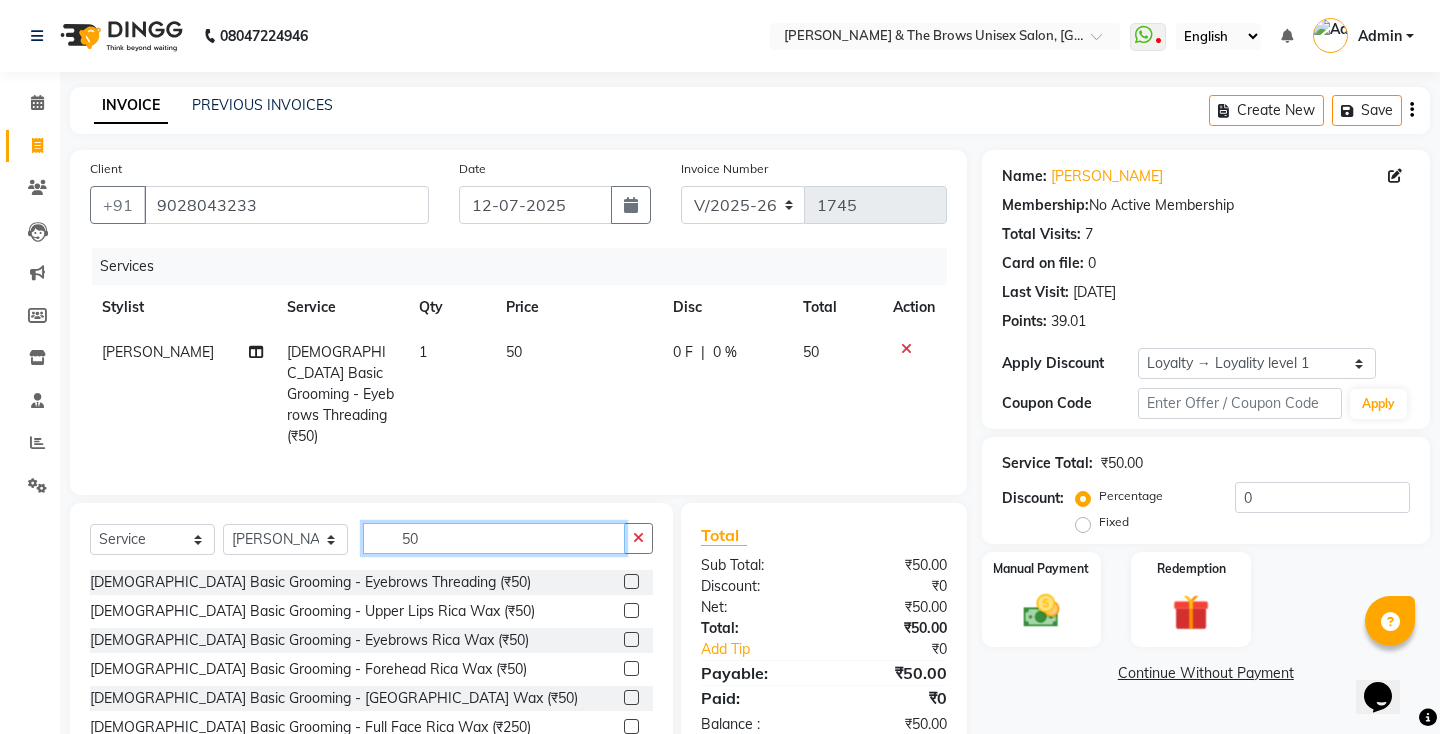 type on "5" 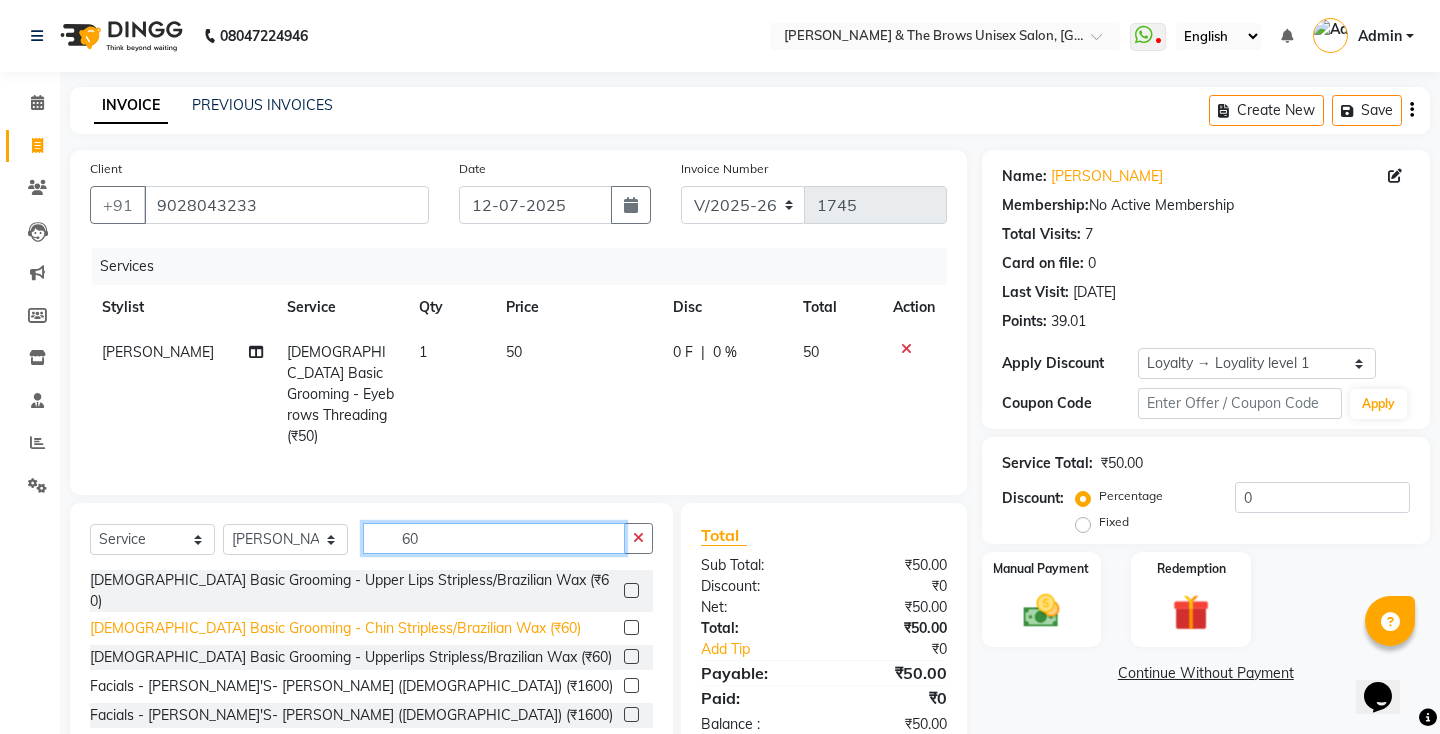 type on "60" 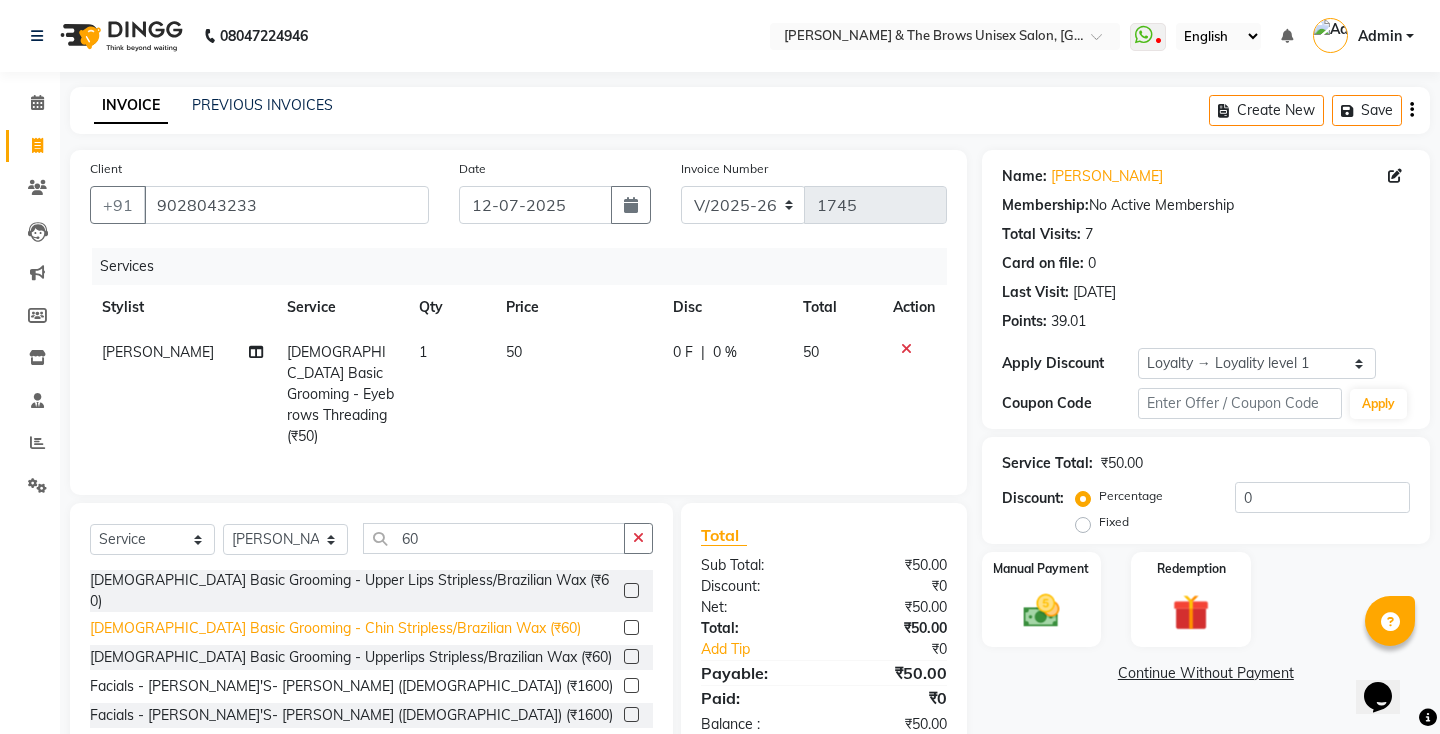 click on "[DEMOGRAPHIC_DATA] Basic Grooming - Chin Stripless/Brazilian Wax (₹60)" 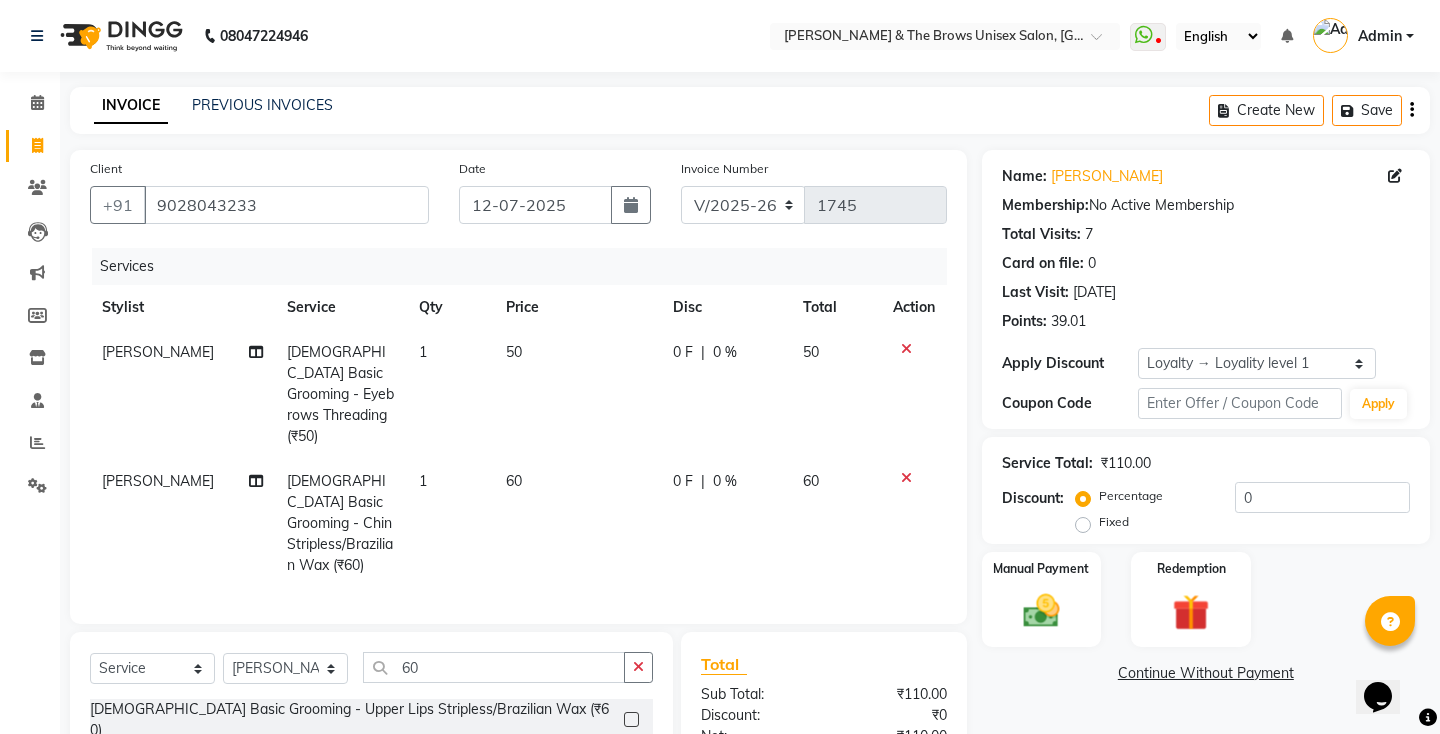 checkbox on "false" 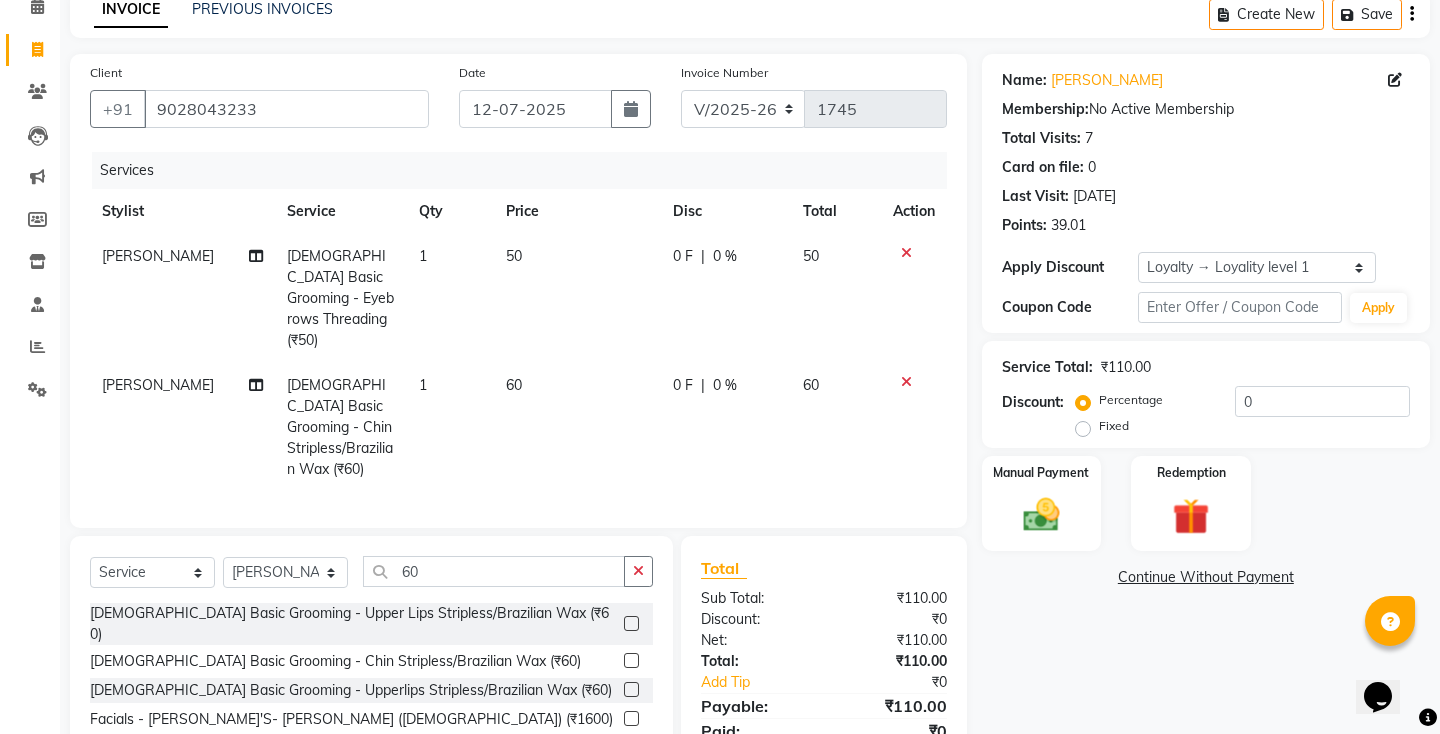scroll, scrollTop: 107, scrollLeft: 0, axis: vertical 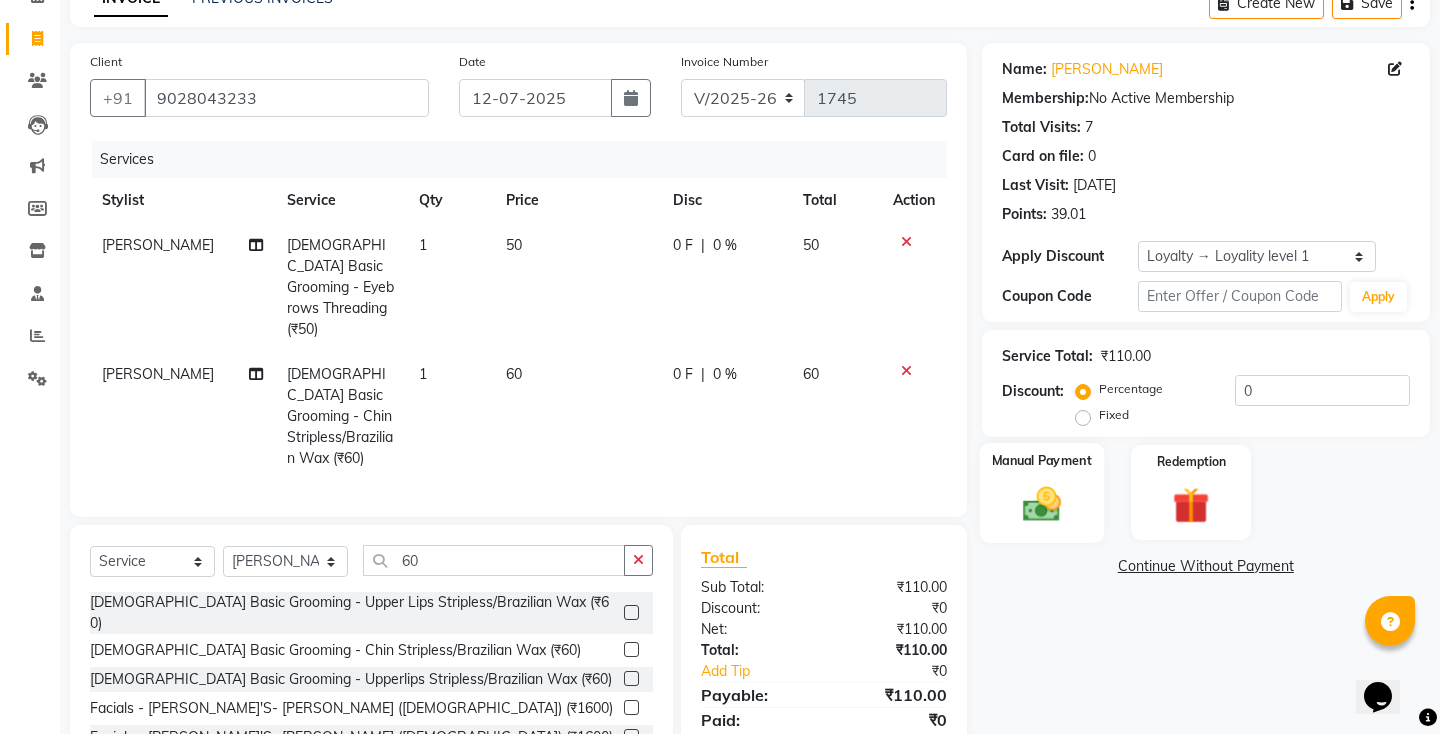 click 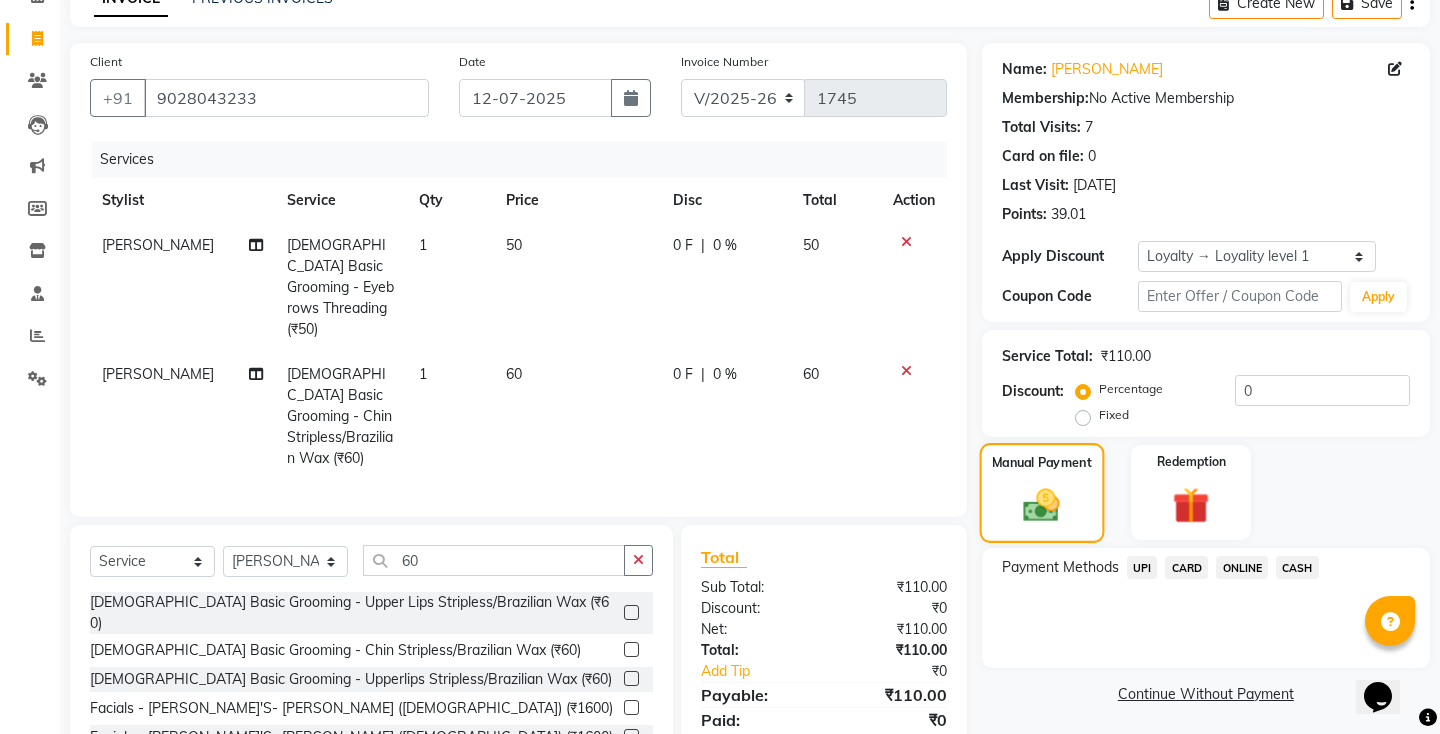 scroll, scrollTop: 181, scrollLeft: 0, axis: vertical 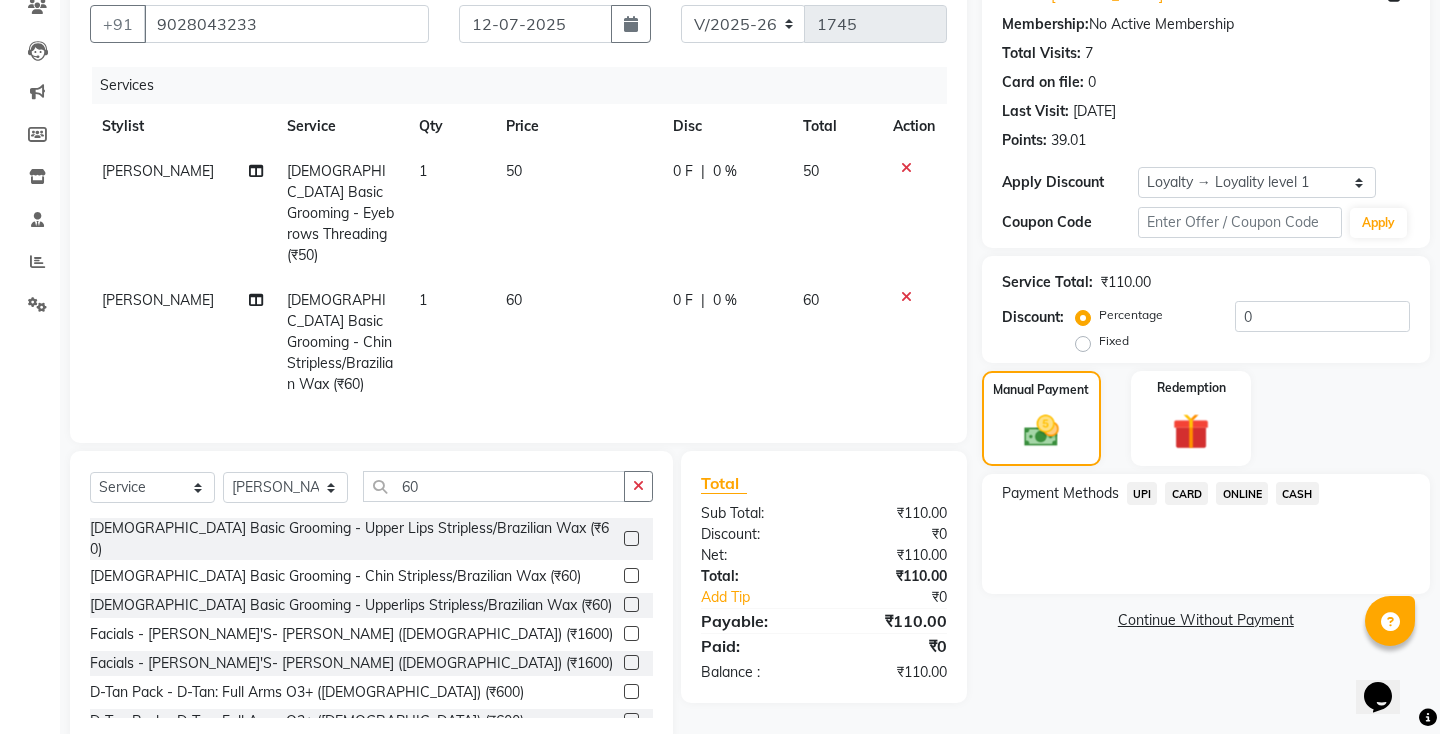 click on "UPI" 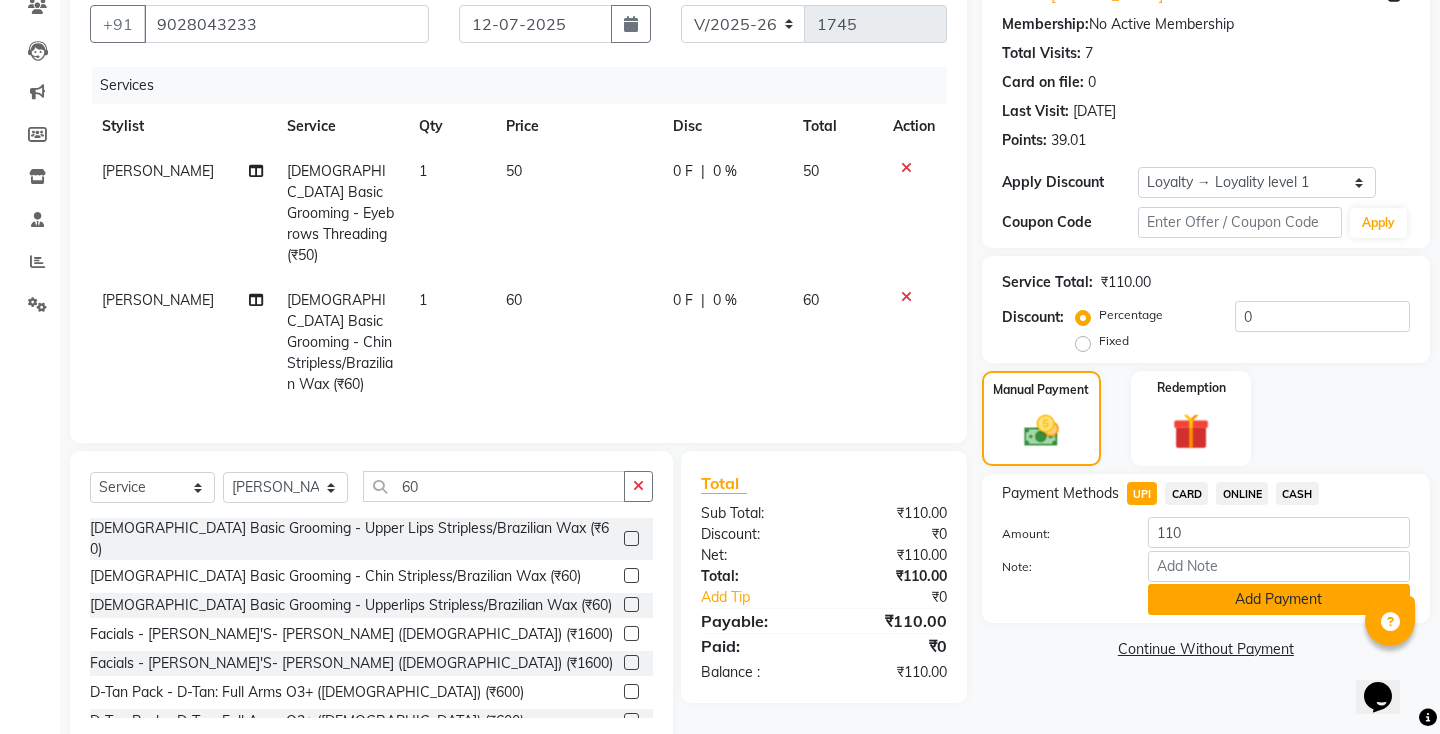 click on "Add Payment" 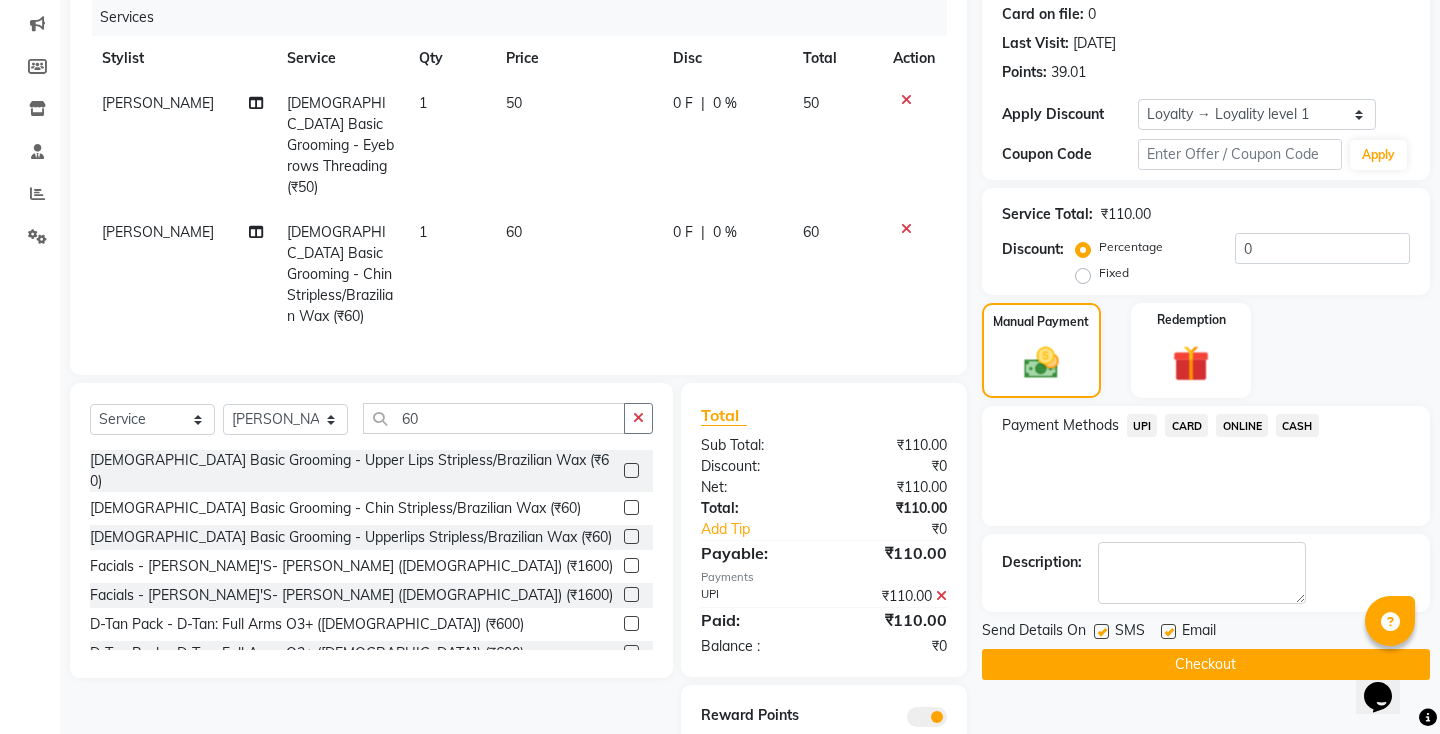 scroll, scrollTop: 279, scrollLeft: 0, axis: vertical 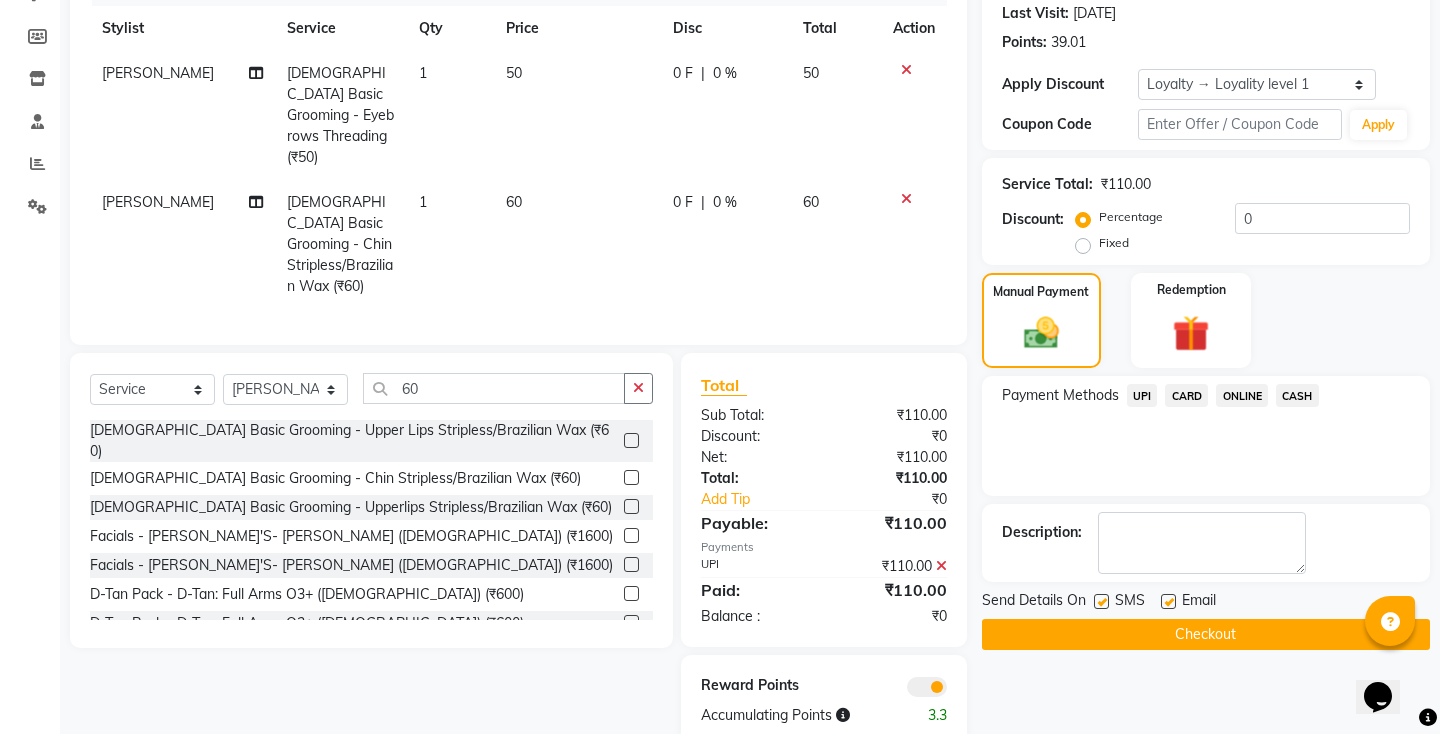 click on "SMS" 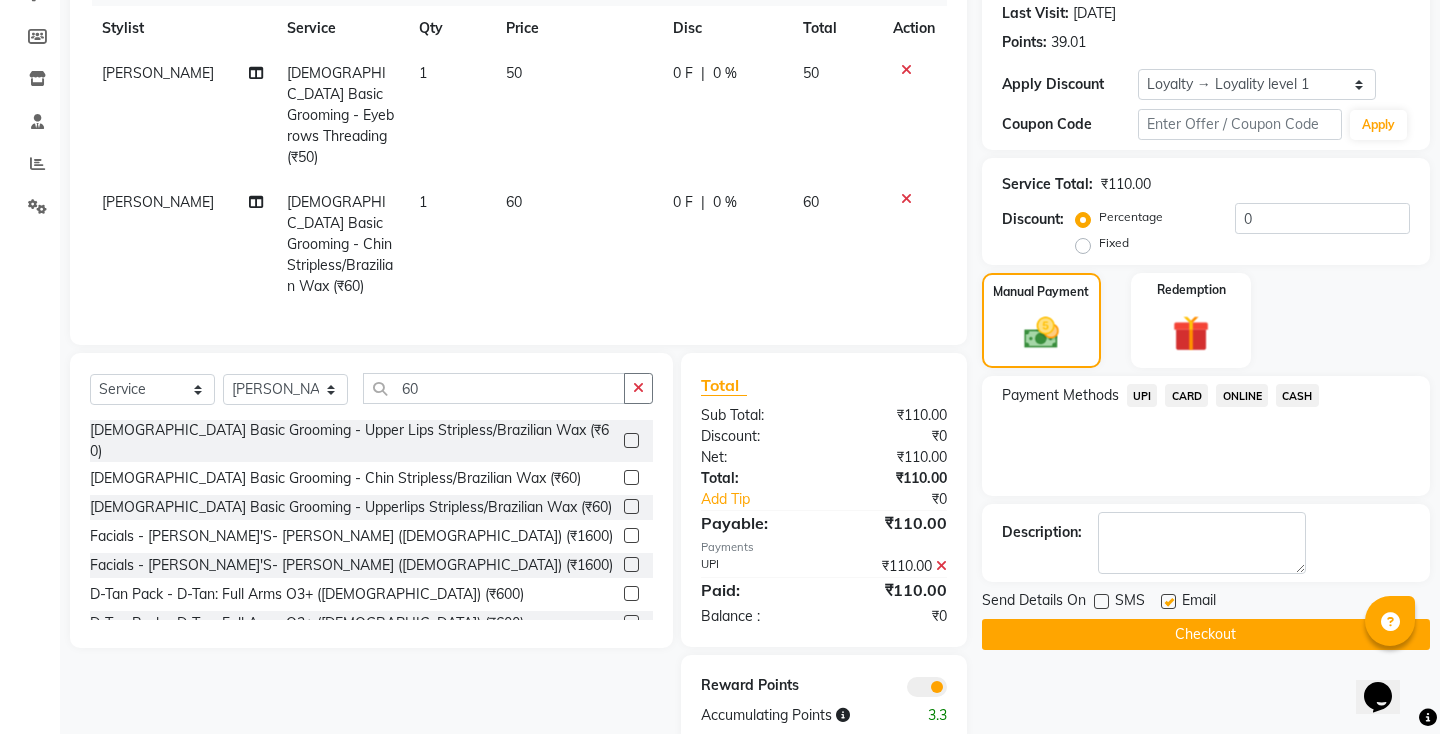 click on "Checkout" 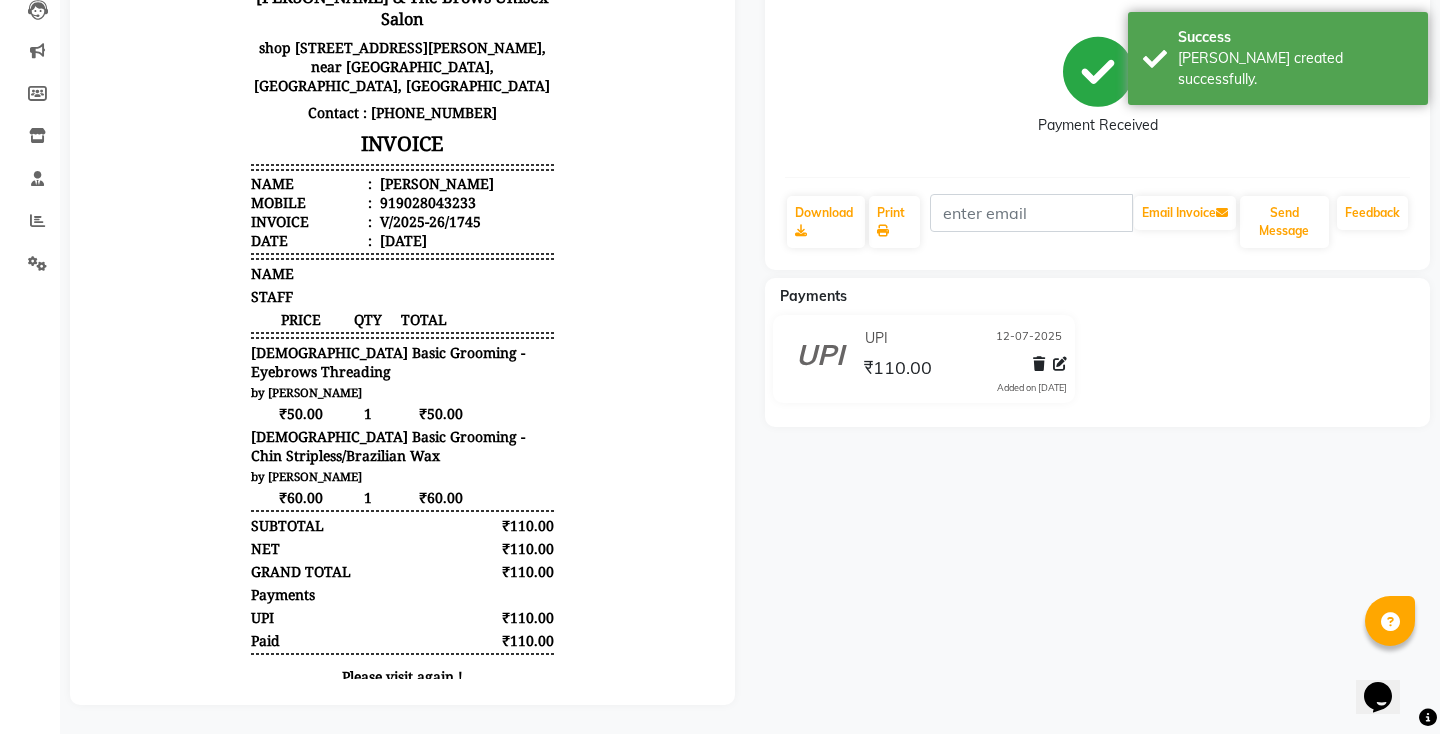 scroll, scrollTop: 0, scrollLeft: 0, axis: both 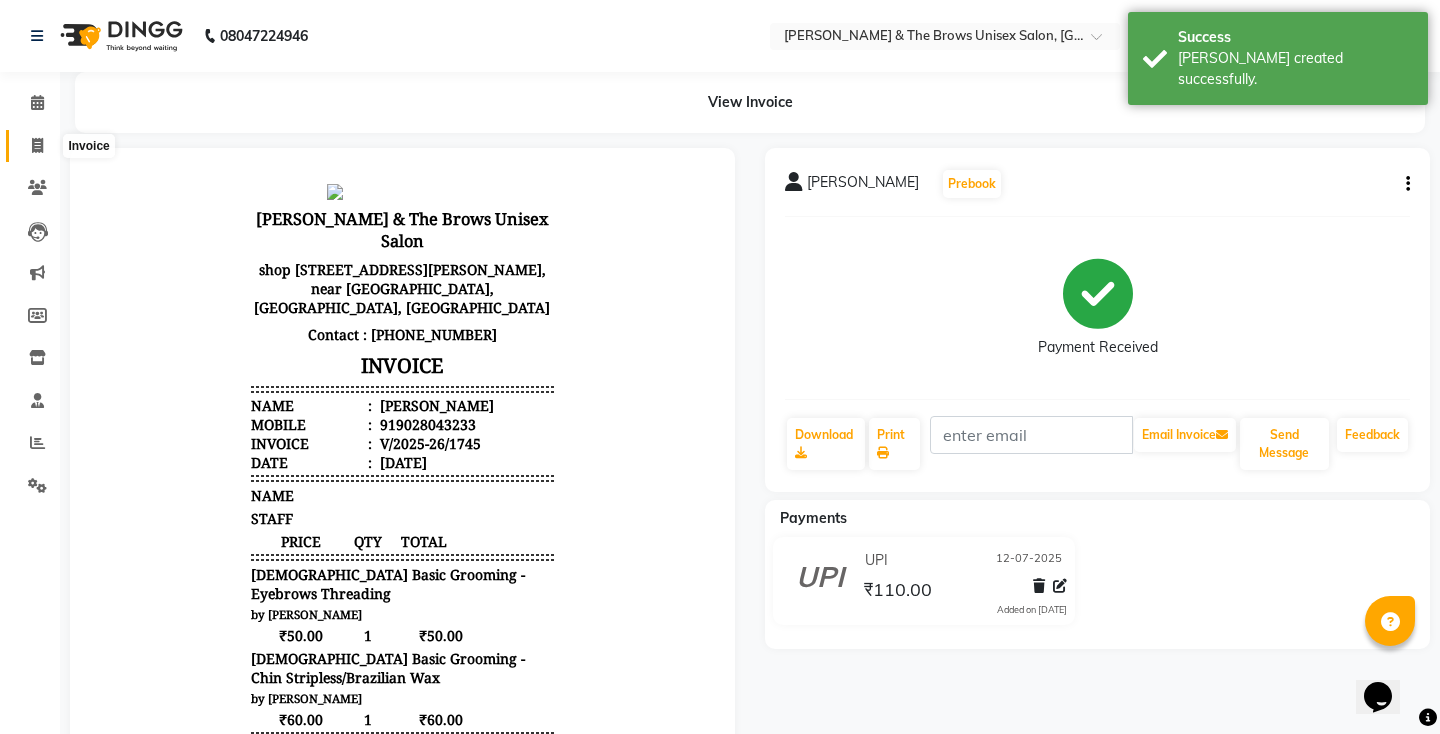 click 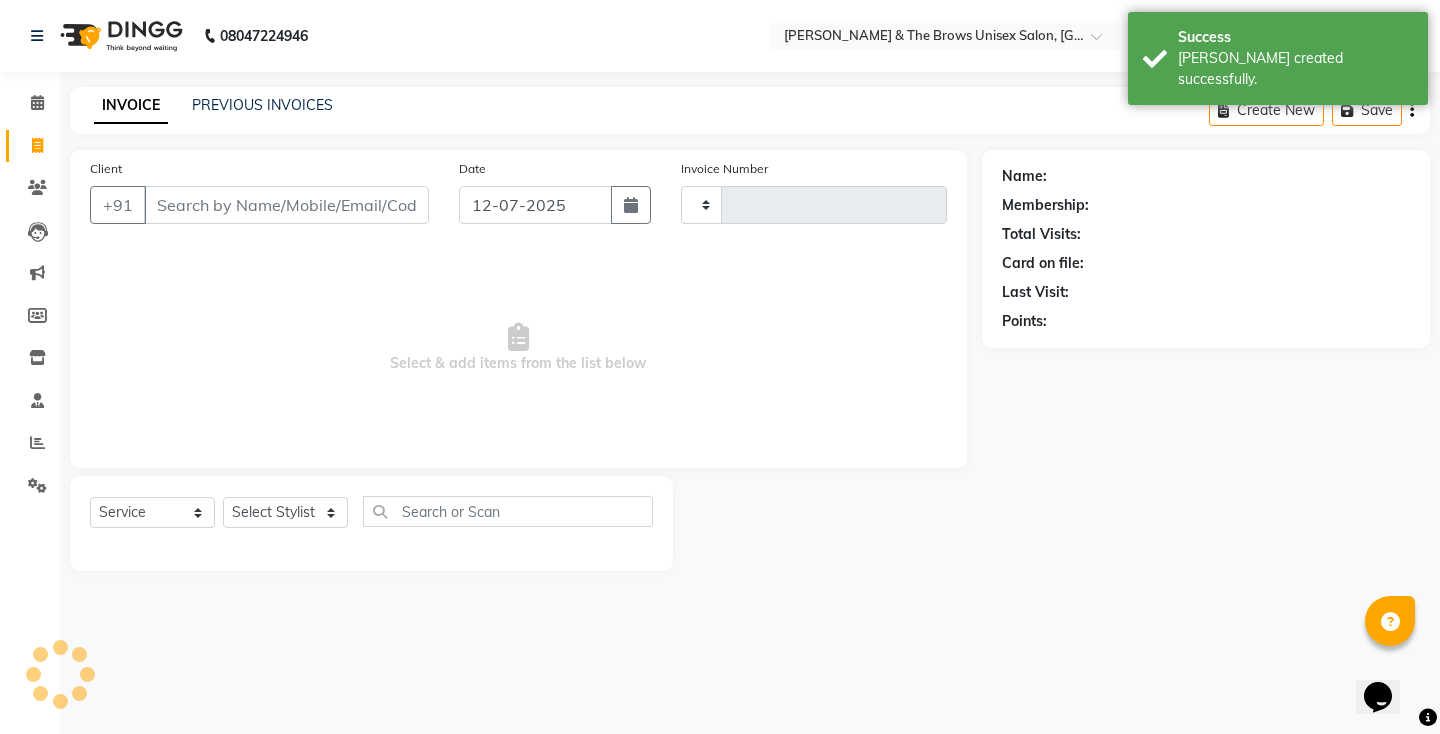 type on "1746" 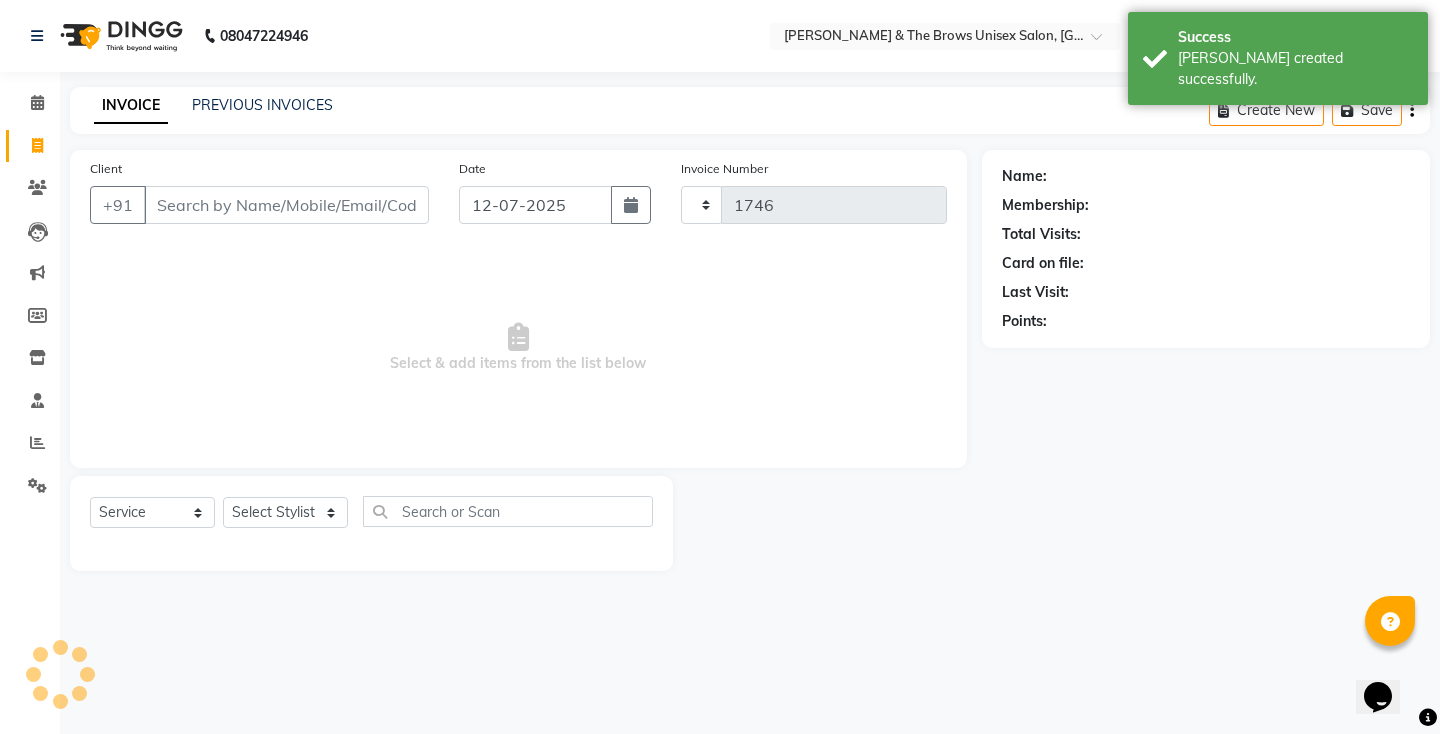 select on "872" 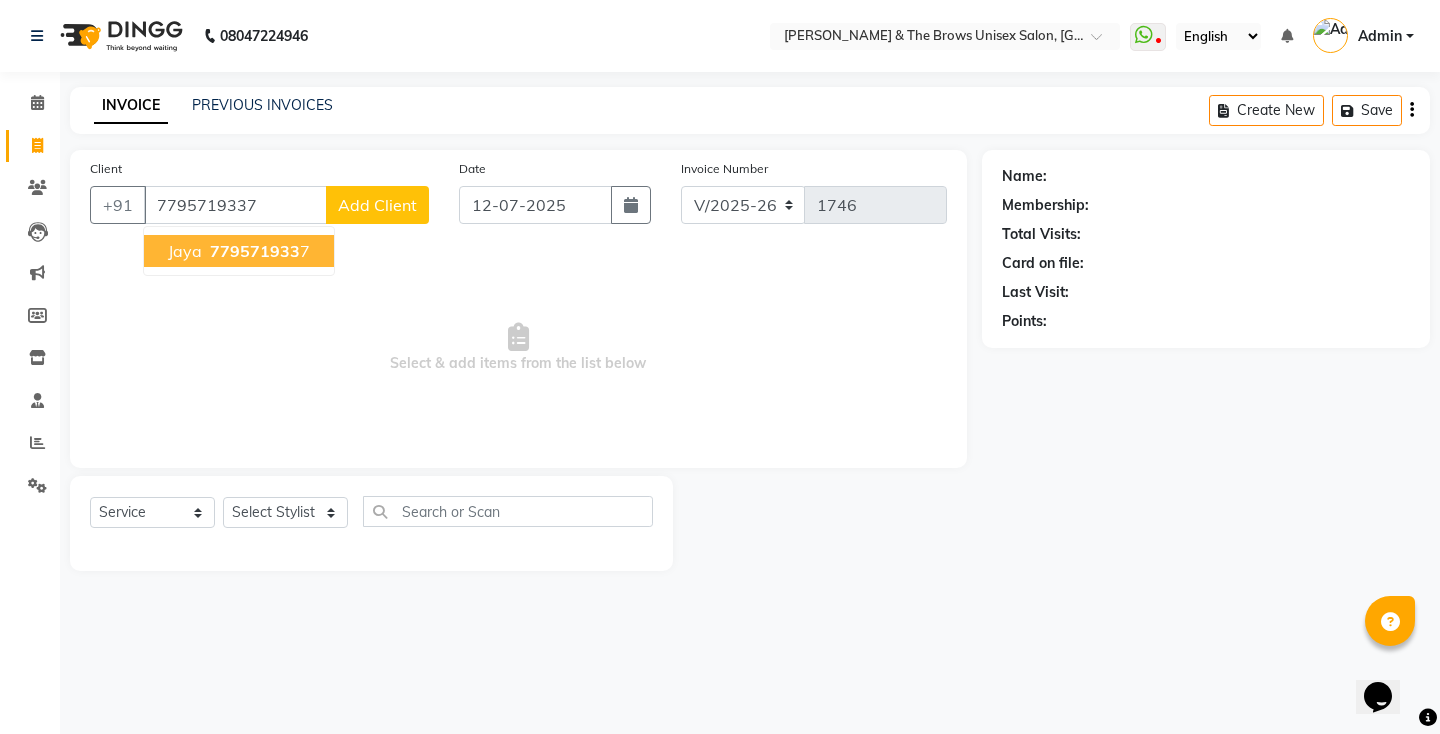 type on "7795719337" 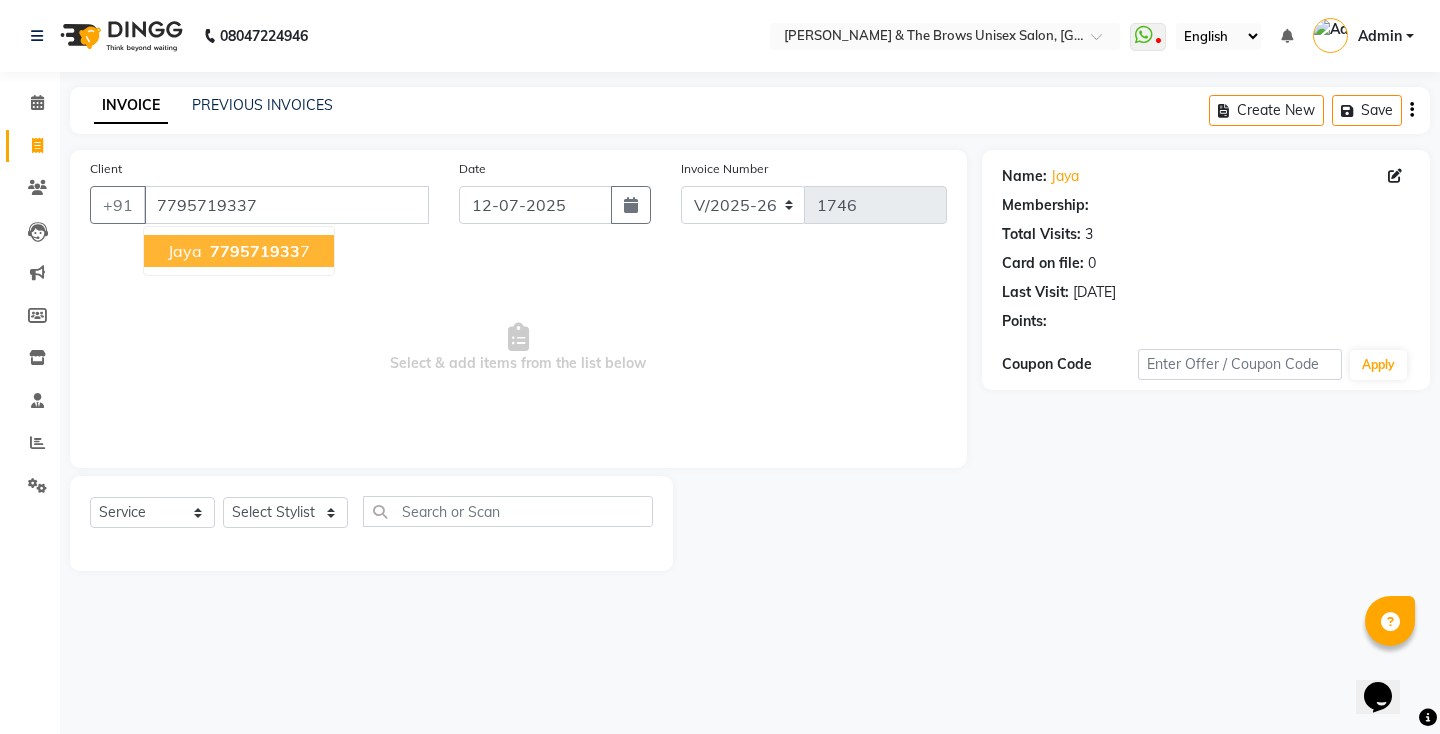 select on "1: Object" 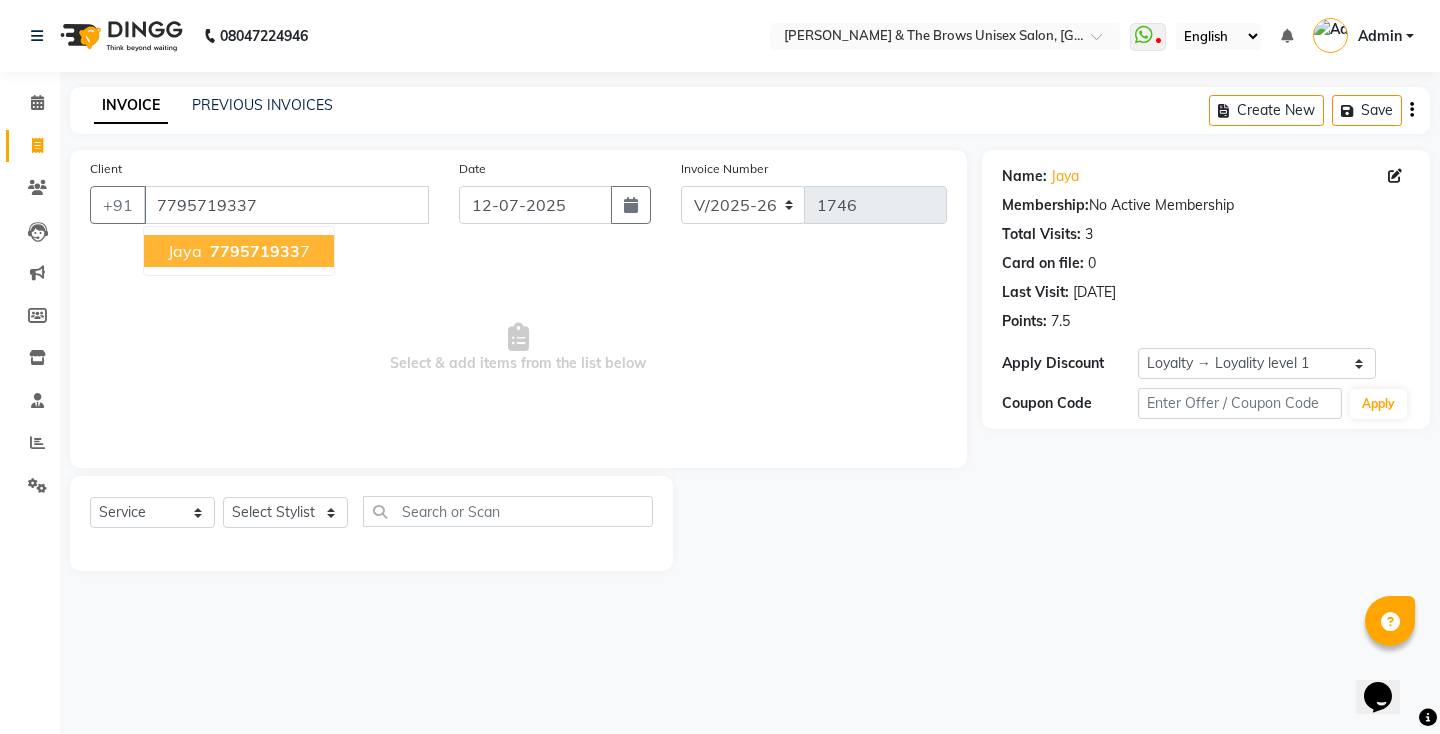 click on "Jaya" at bounding box center [185, 251] 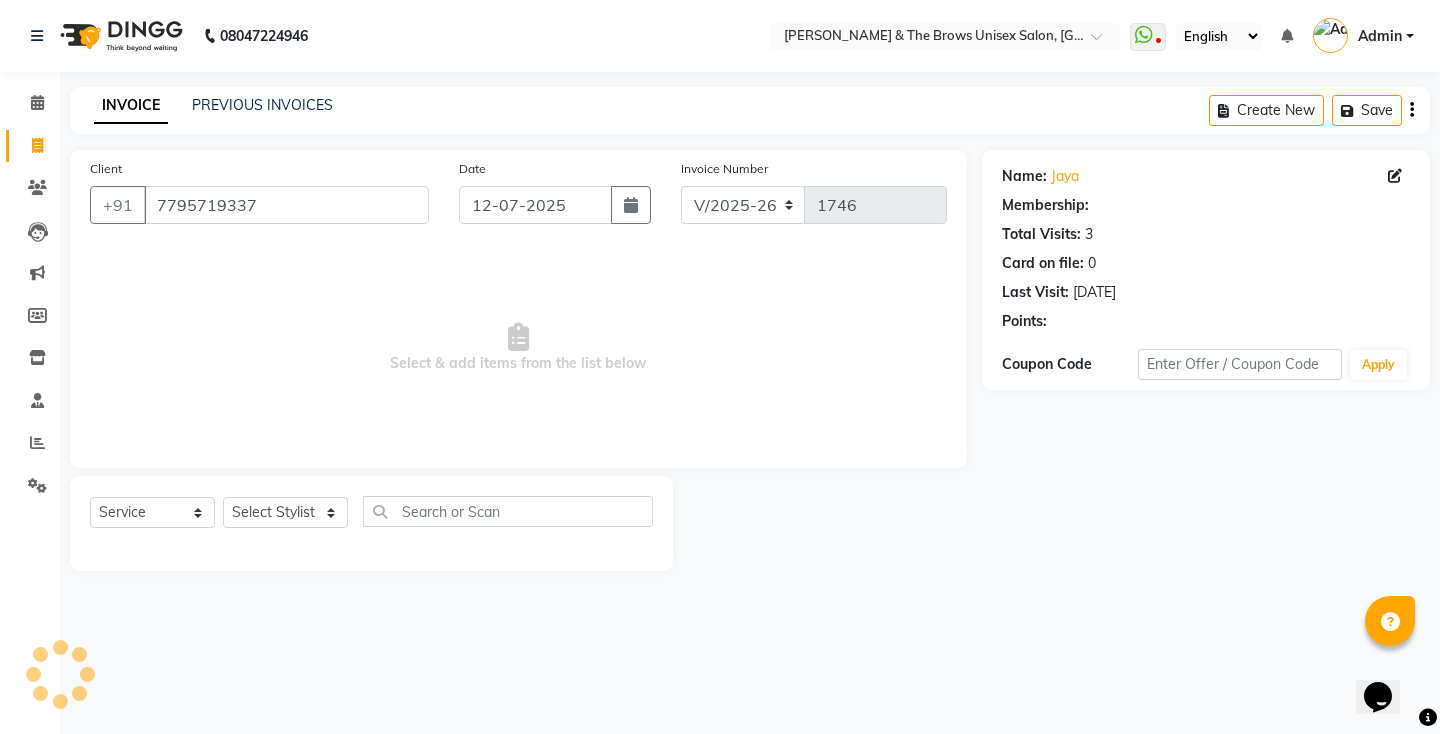 select on "1: Object" 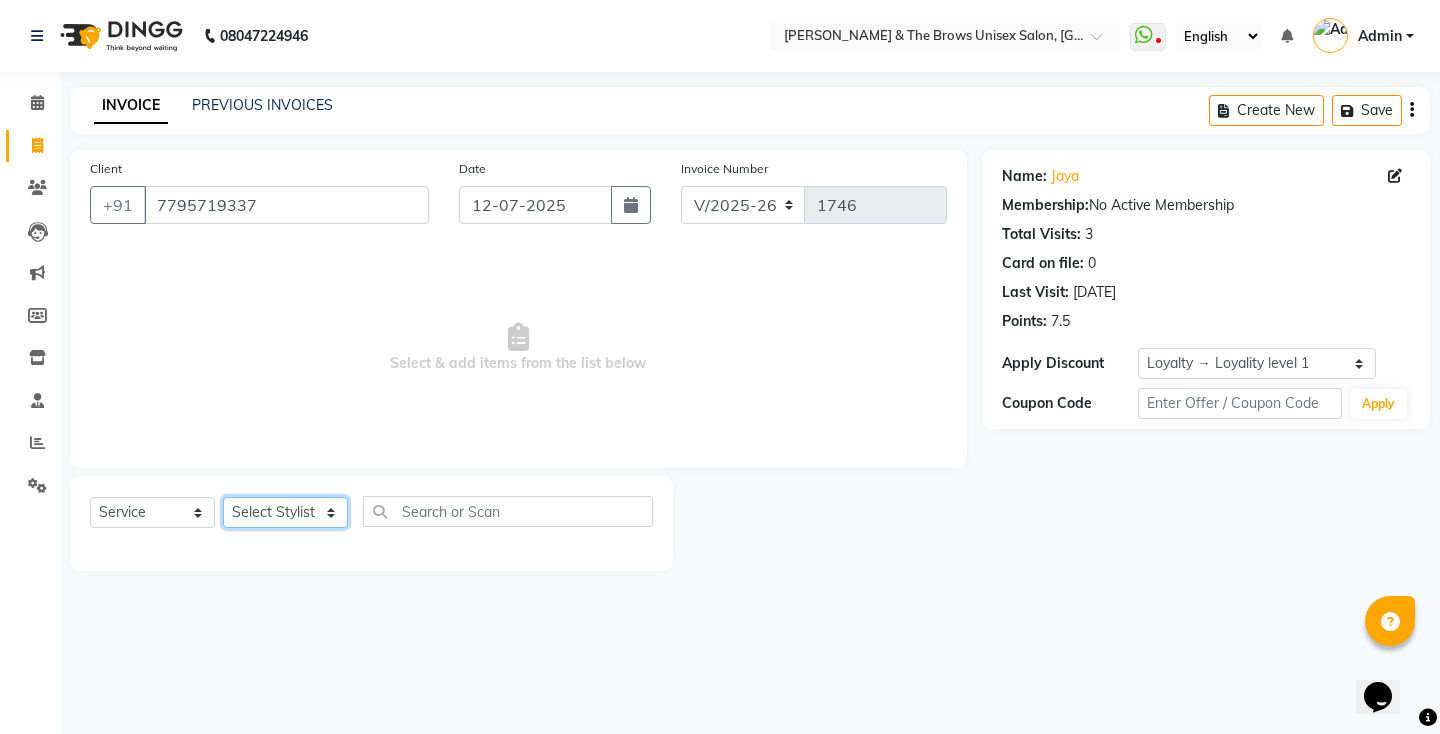 click on "Select Stylist[PERSON_NAME] manager [PERSON_NAME] ma'am owner[PERSON_NAME]" 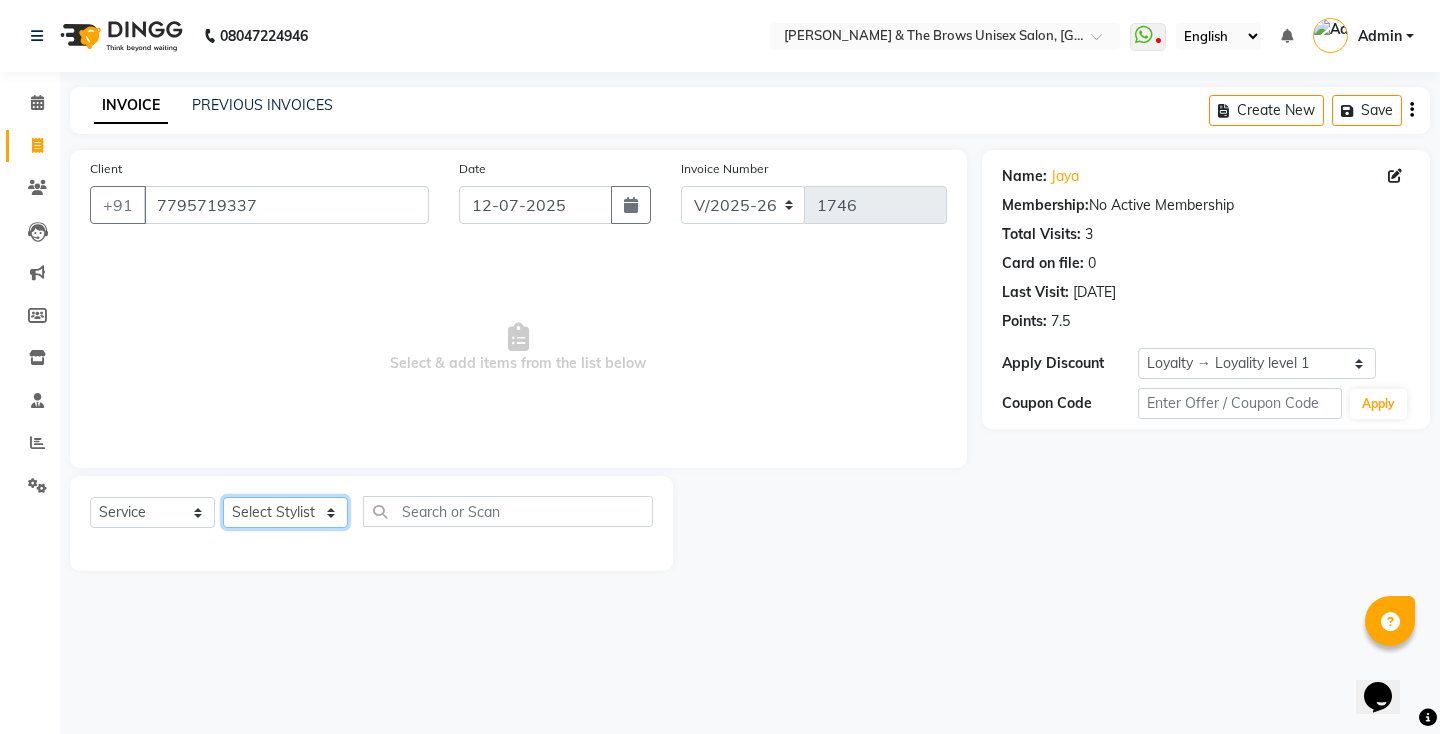 select on "84274" 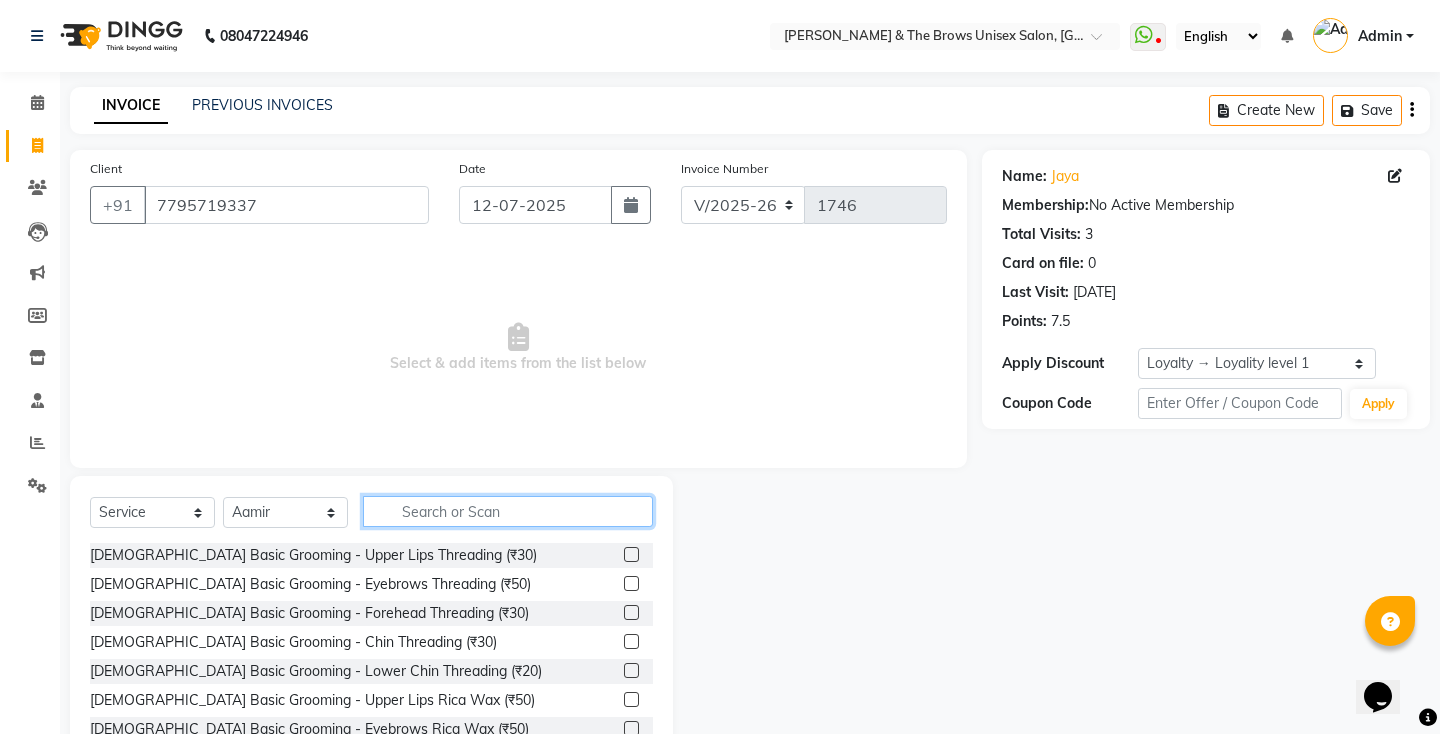 click 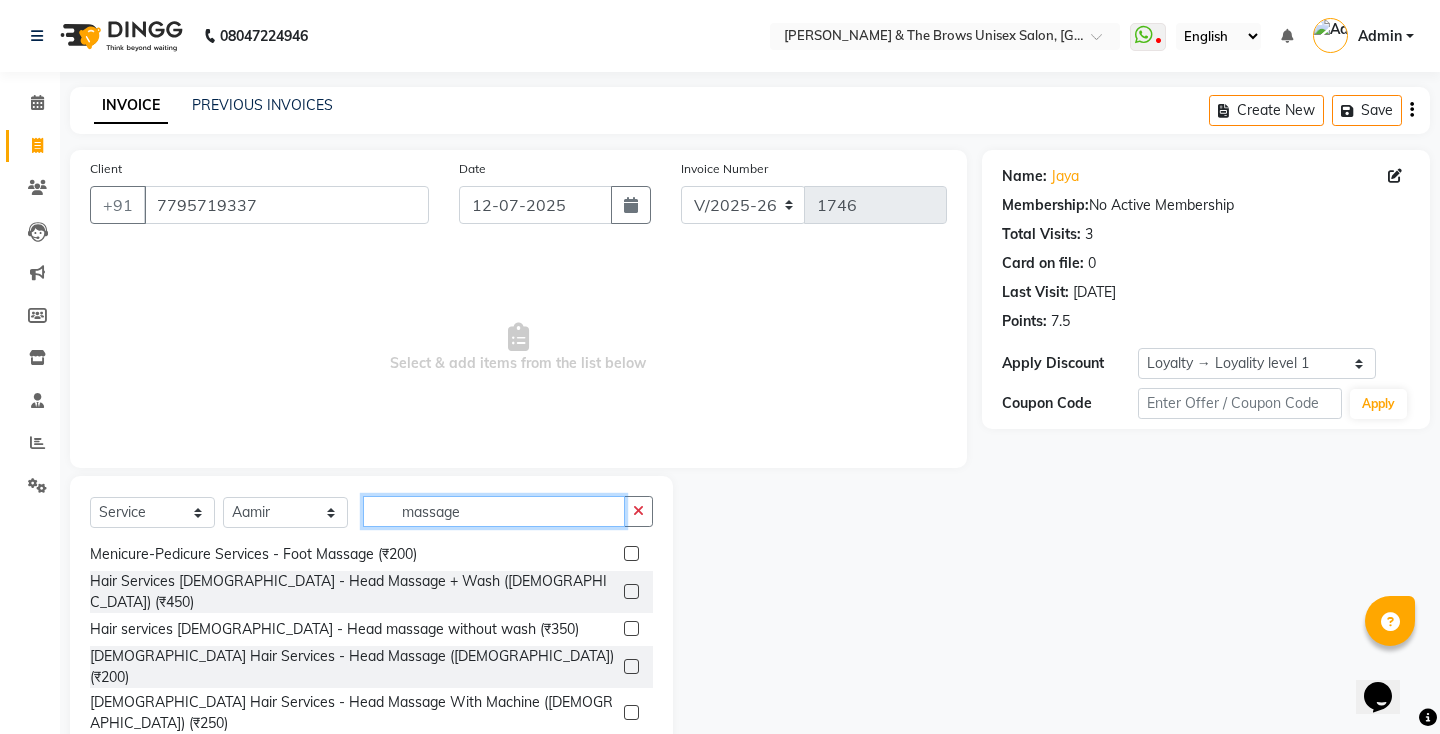 scroll, scrollTop: 124, scrollLeft: 0, axis: vertical 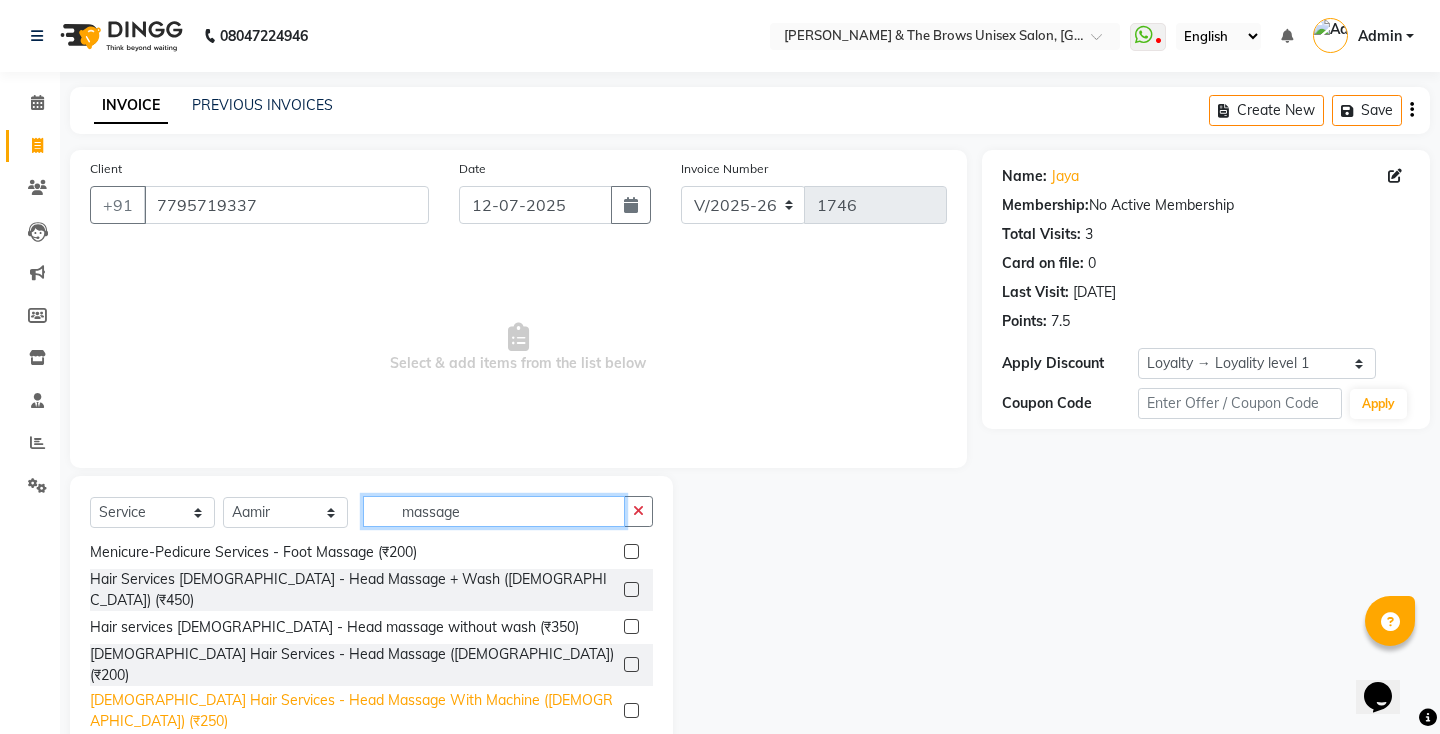 type on "massage" 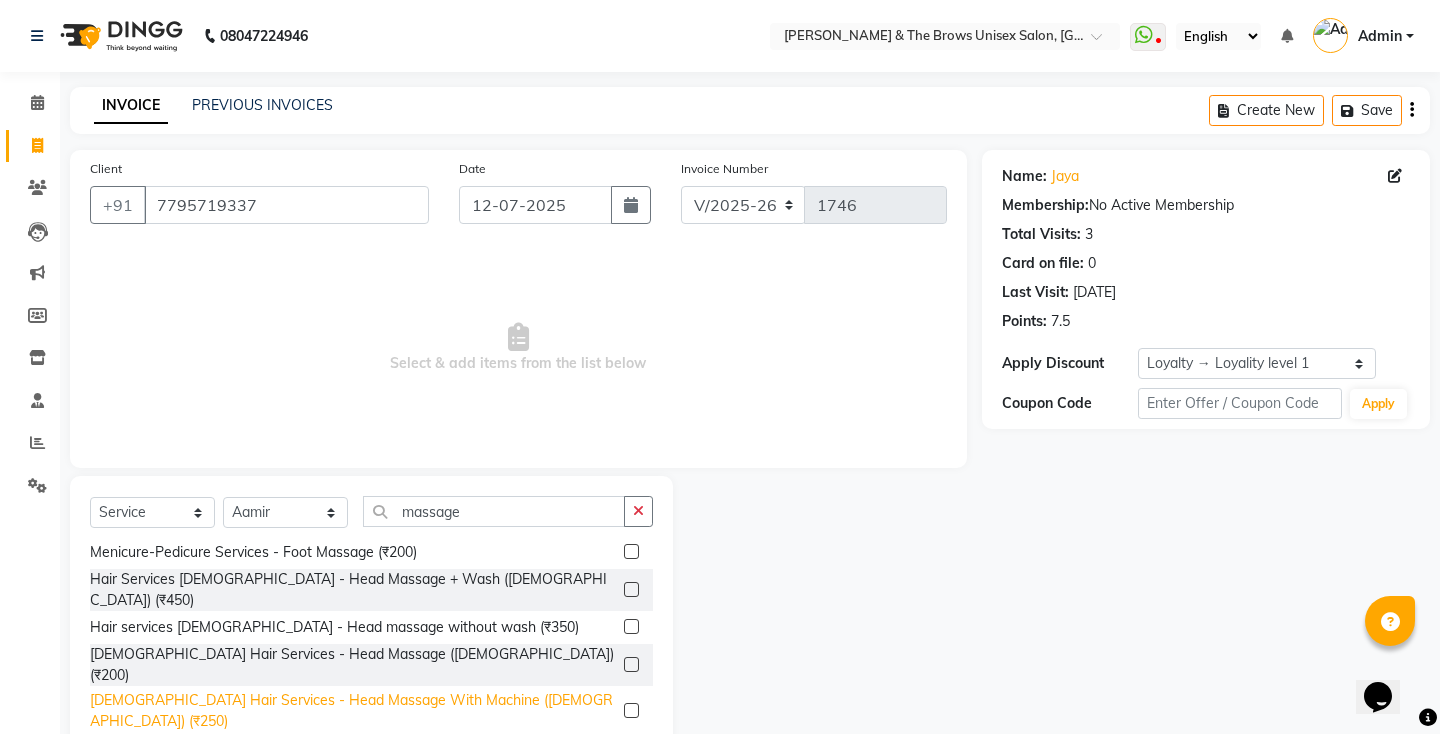 click on "[DEMOGRAPHIC_DATA] Hair Services - Head Massage With Machine ([DEMOGRAPHIC_DATA]) (₹250)" 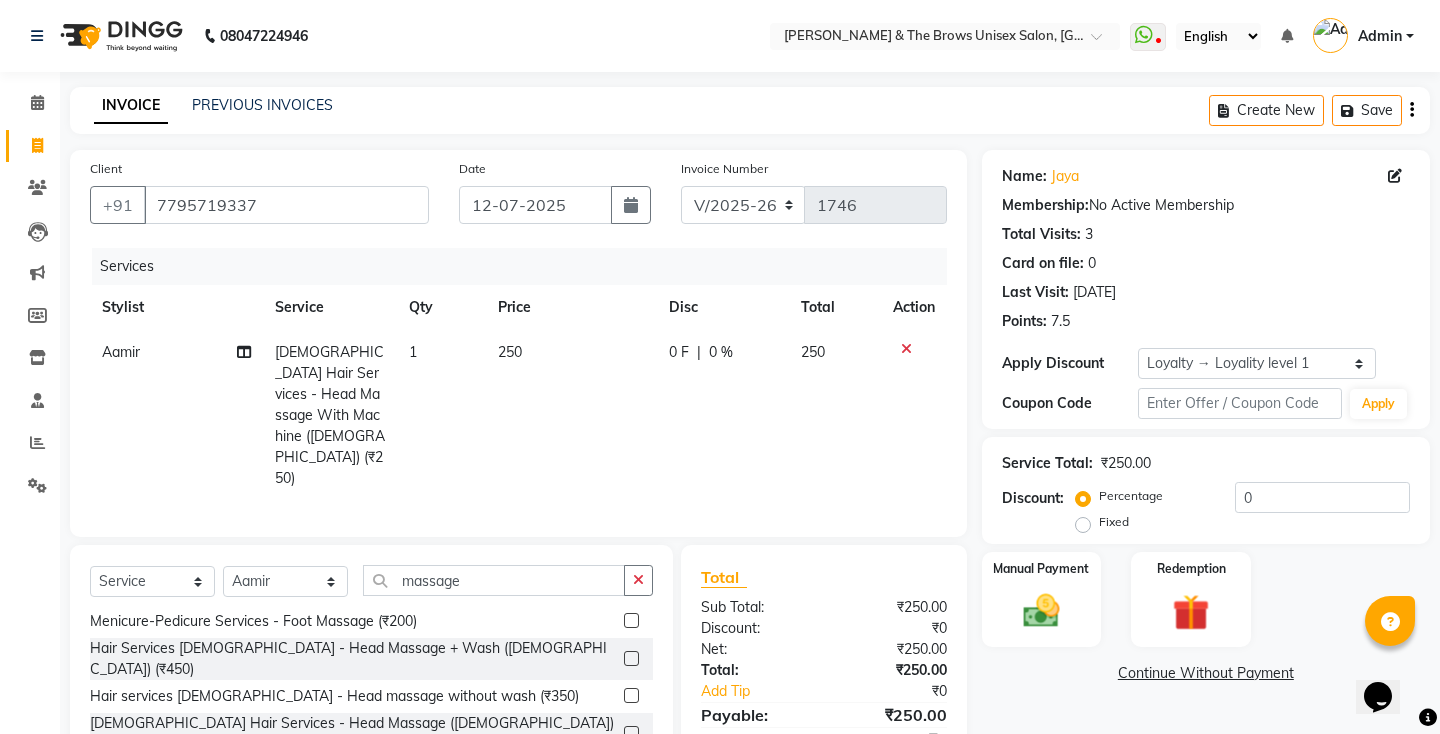 checkbox on "false" 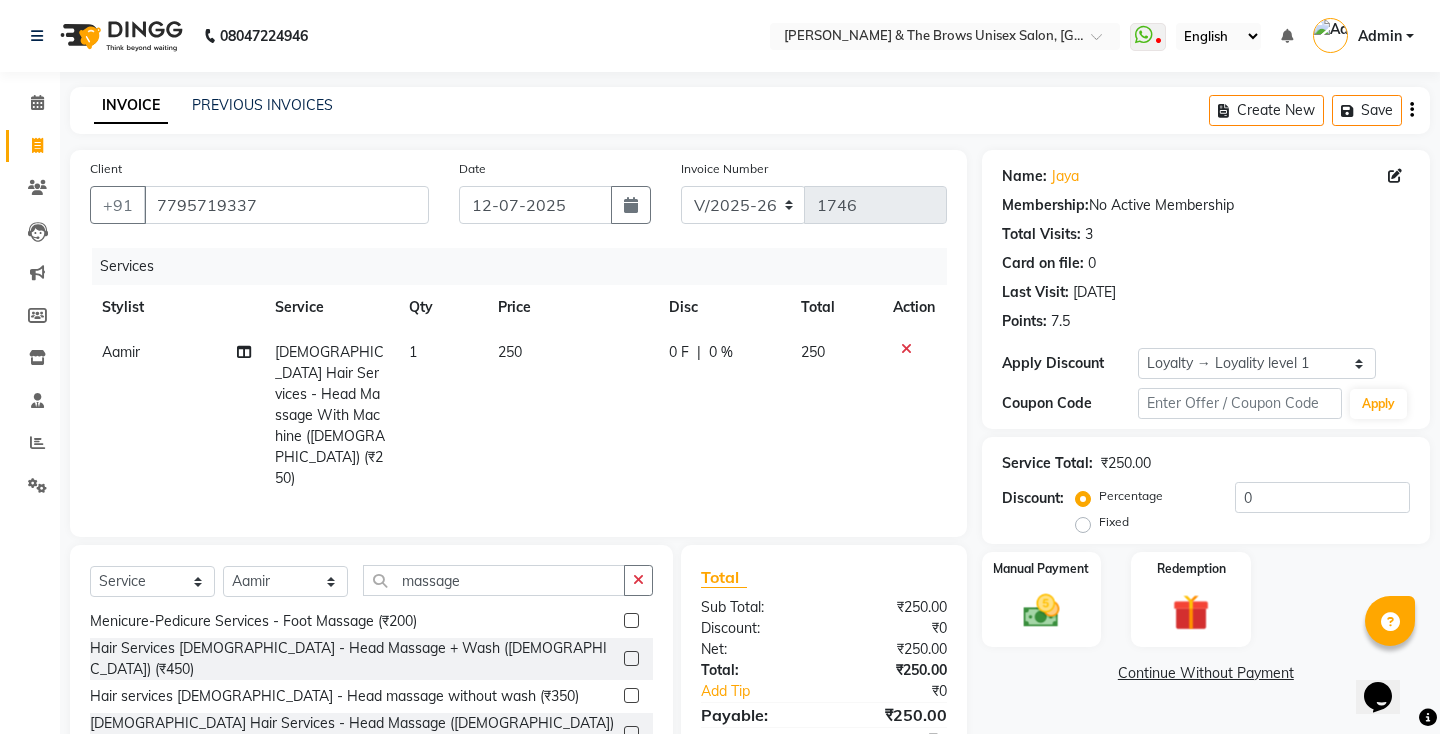 click on "250" 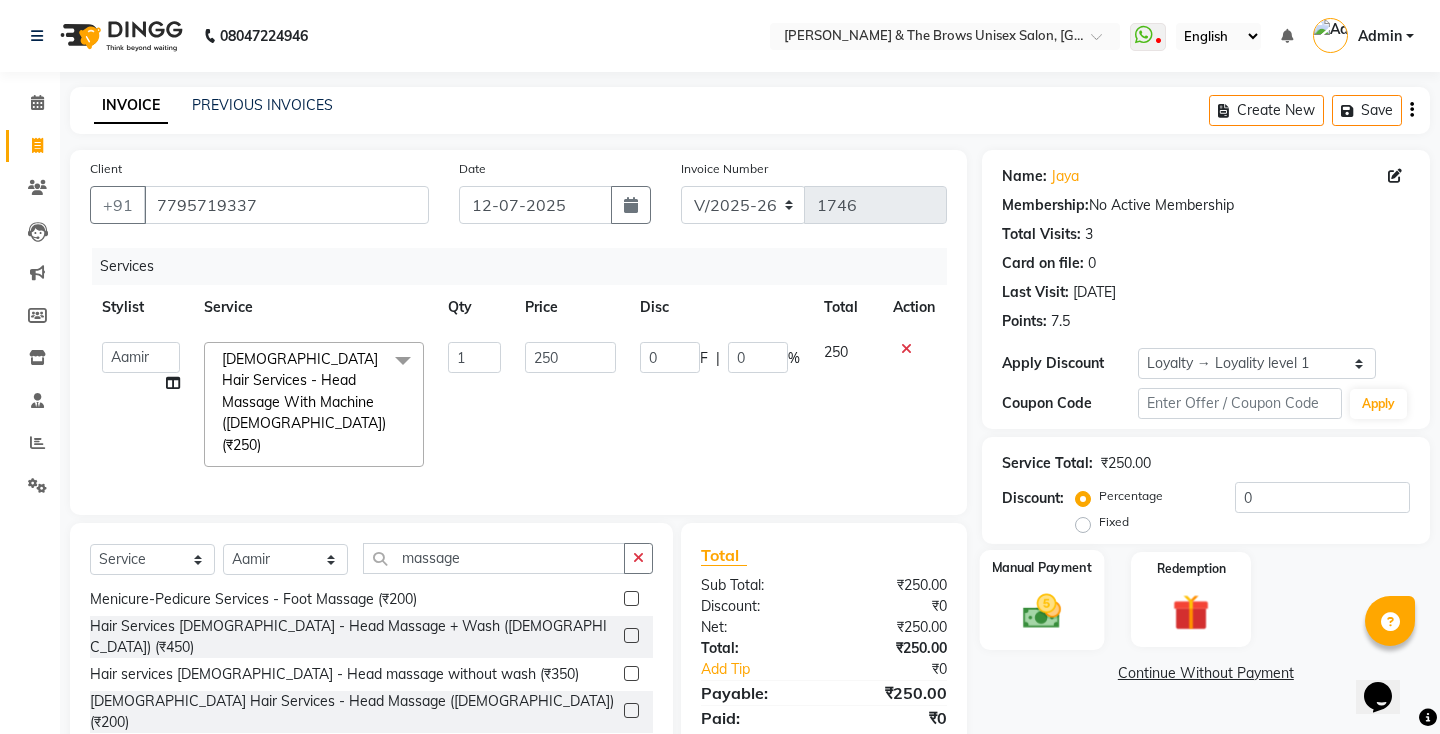 click 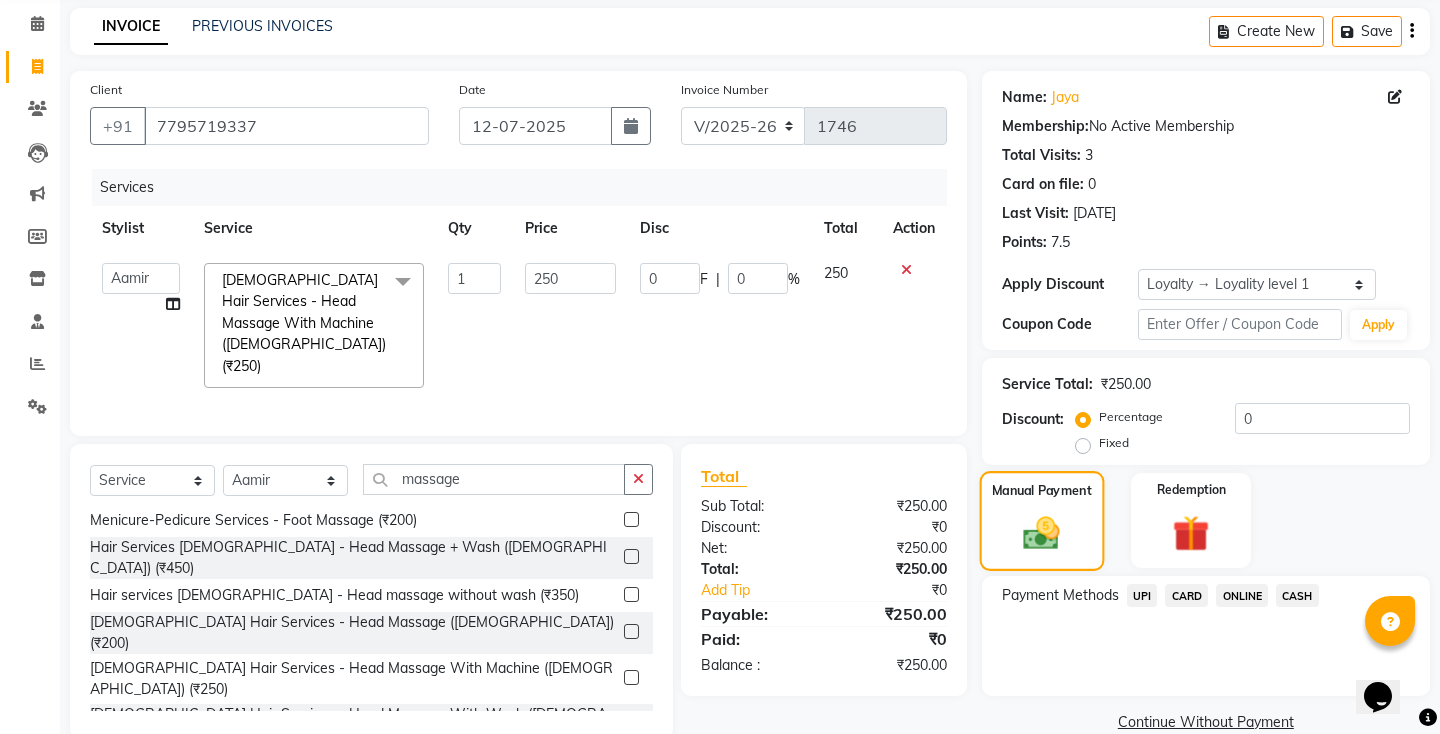 scroll, scrollTop: 89, scrollLeft: 0, axis: vertical 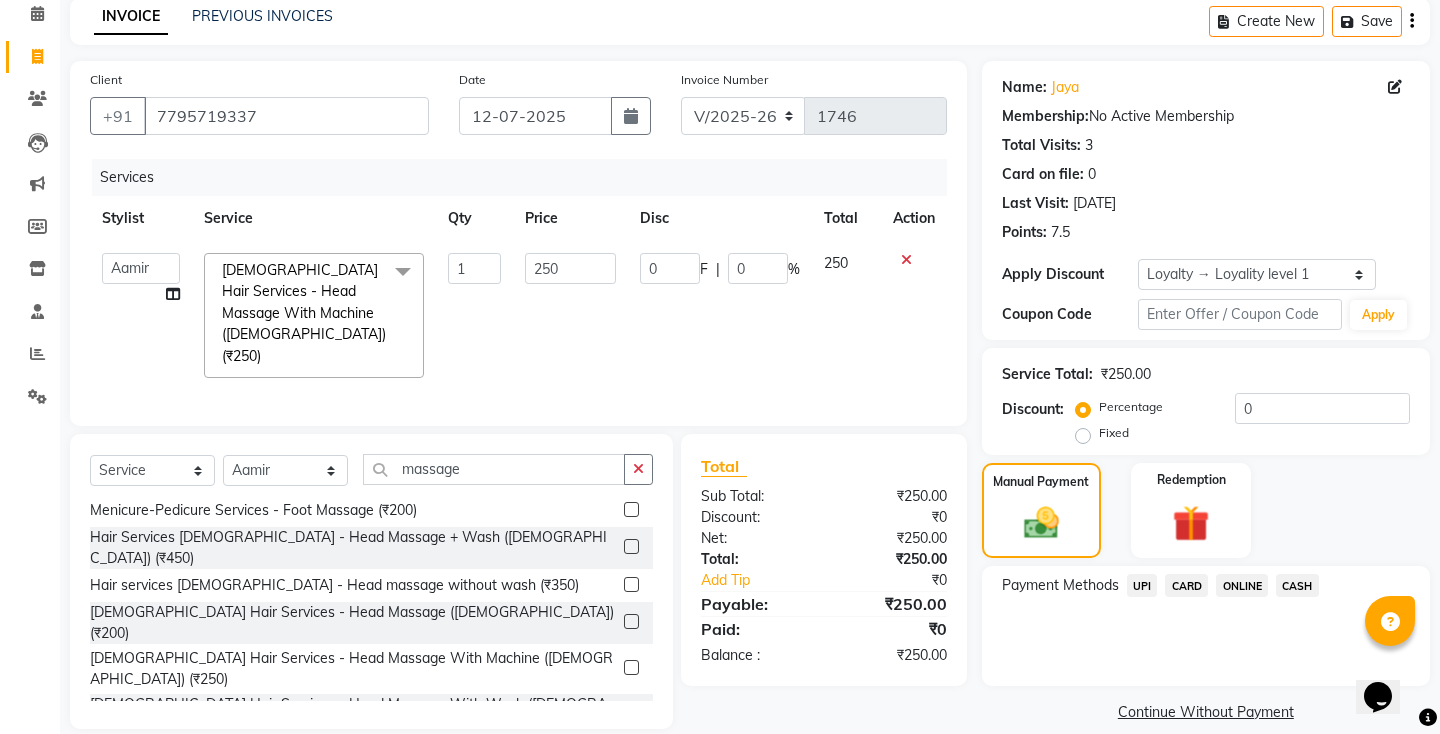 click on "UPI" 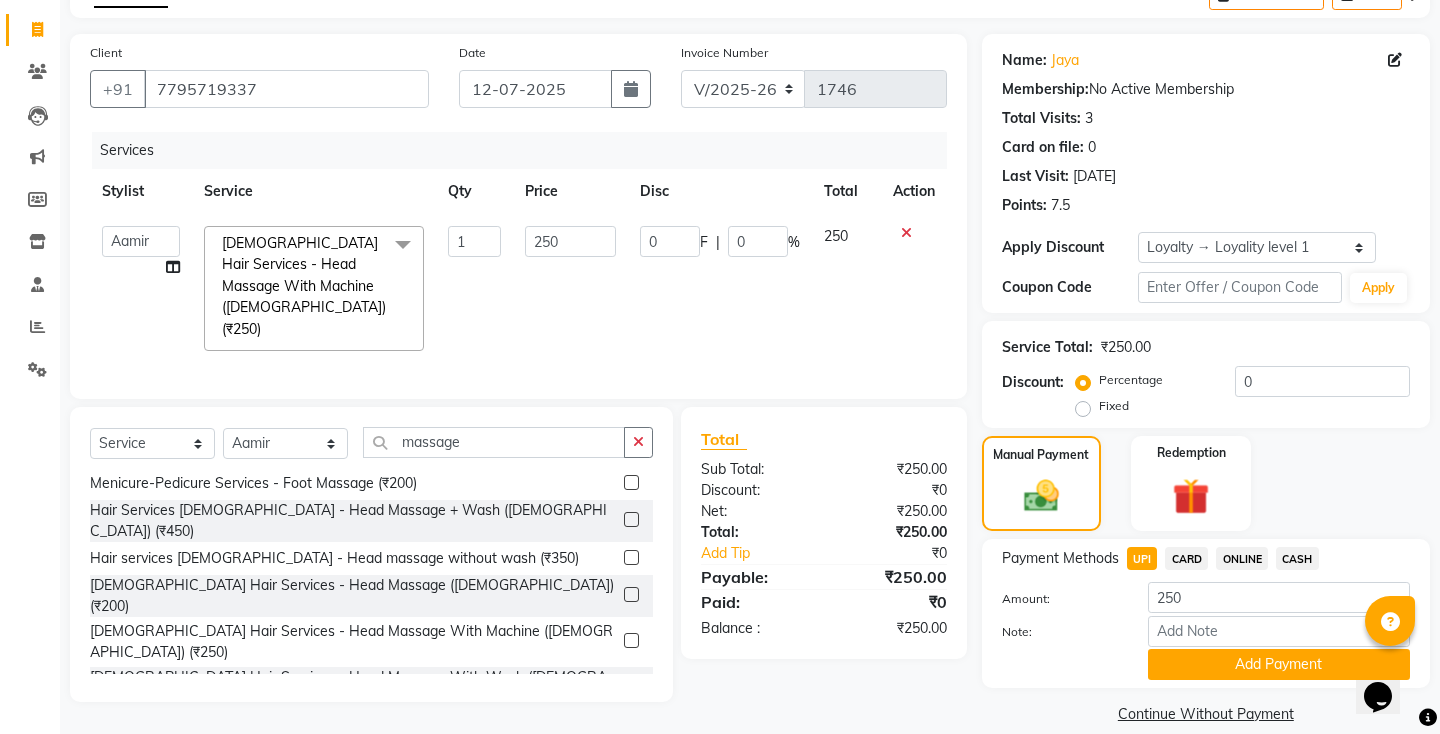 scroll, scrollTop: 118, scrollLeft: 0, axis: vertical 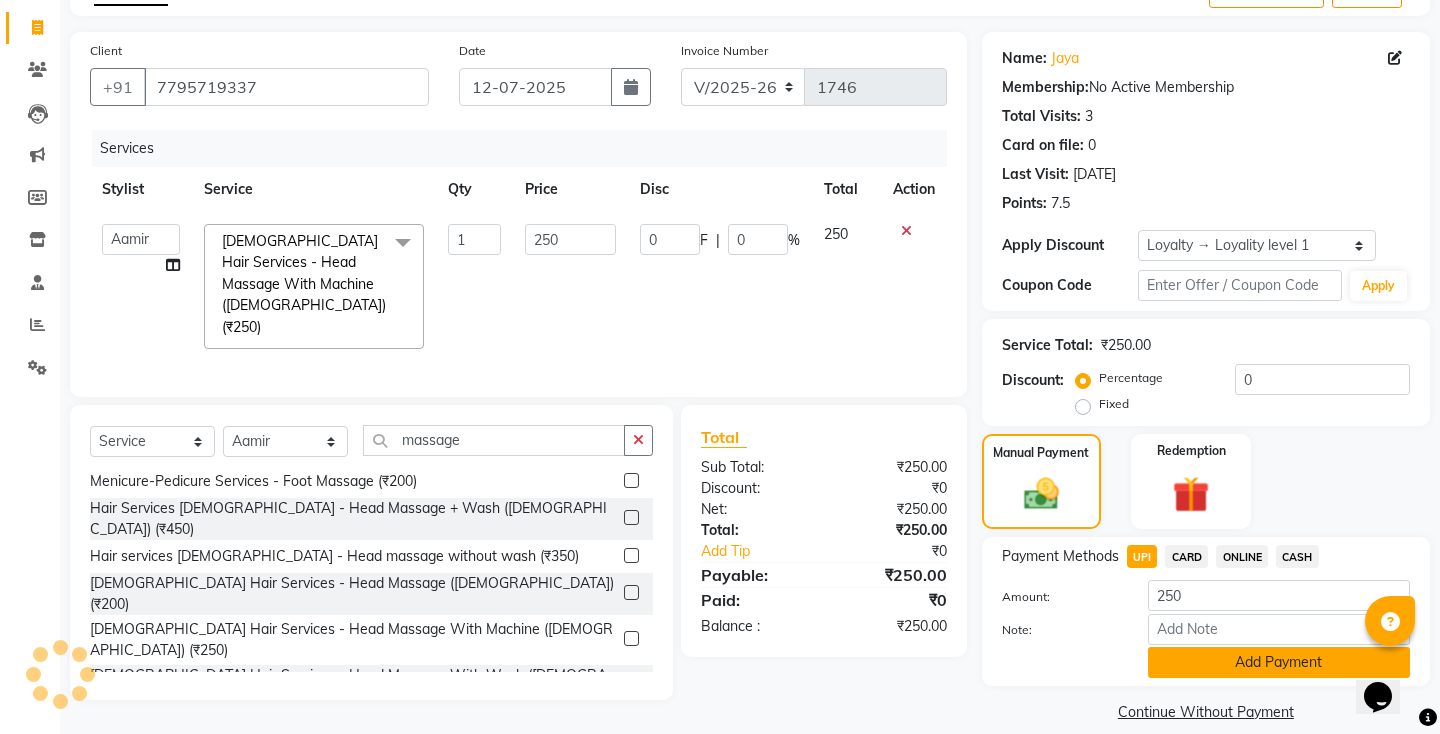 click on "Add Payment" 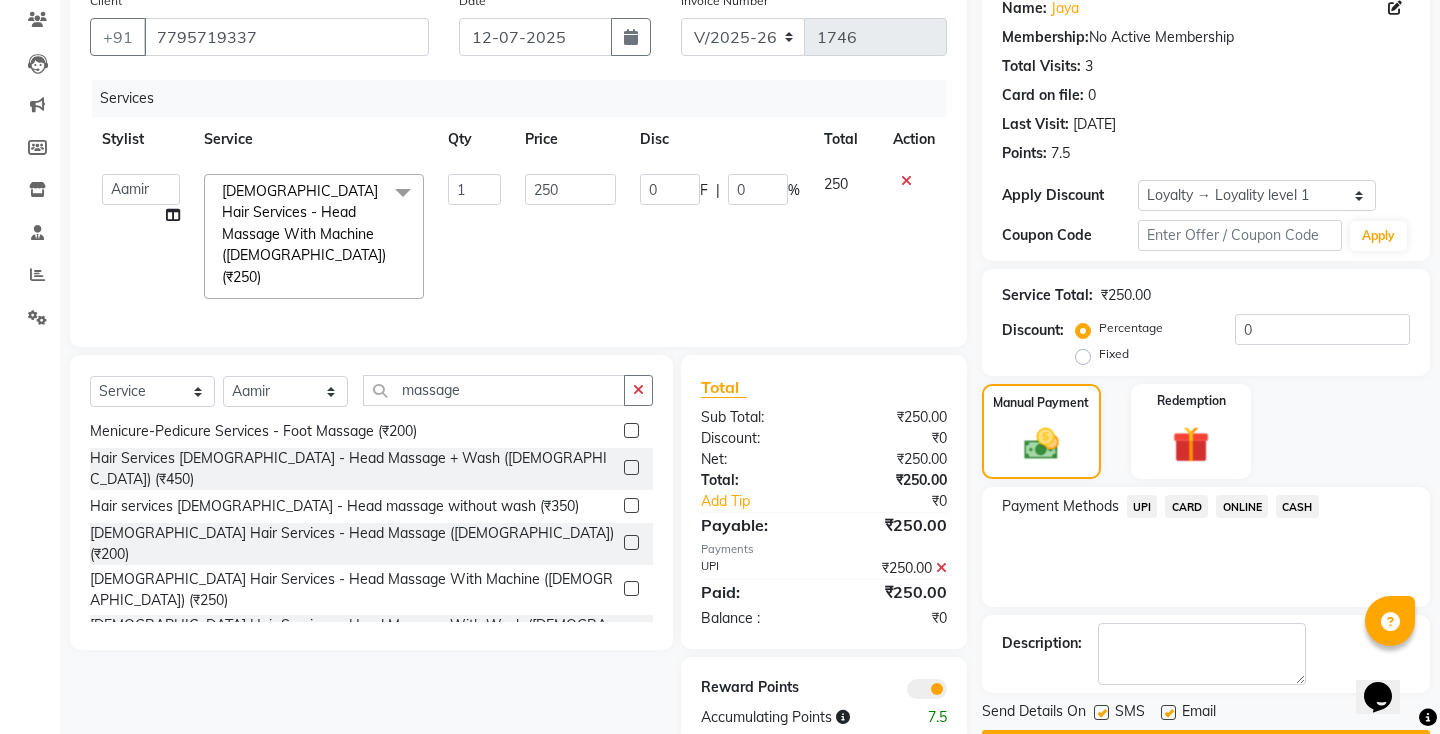scroll, scrollTop: 202, scrollLeft: 0, axis: vertical 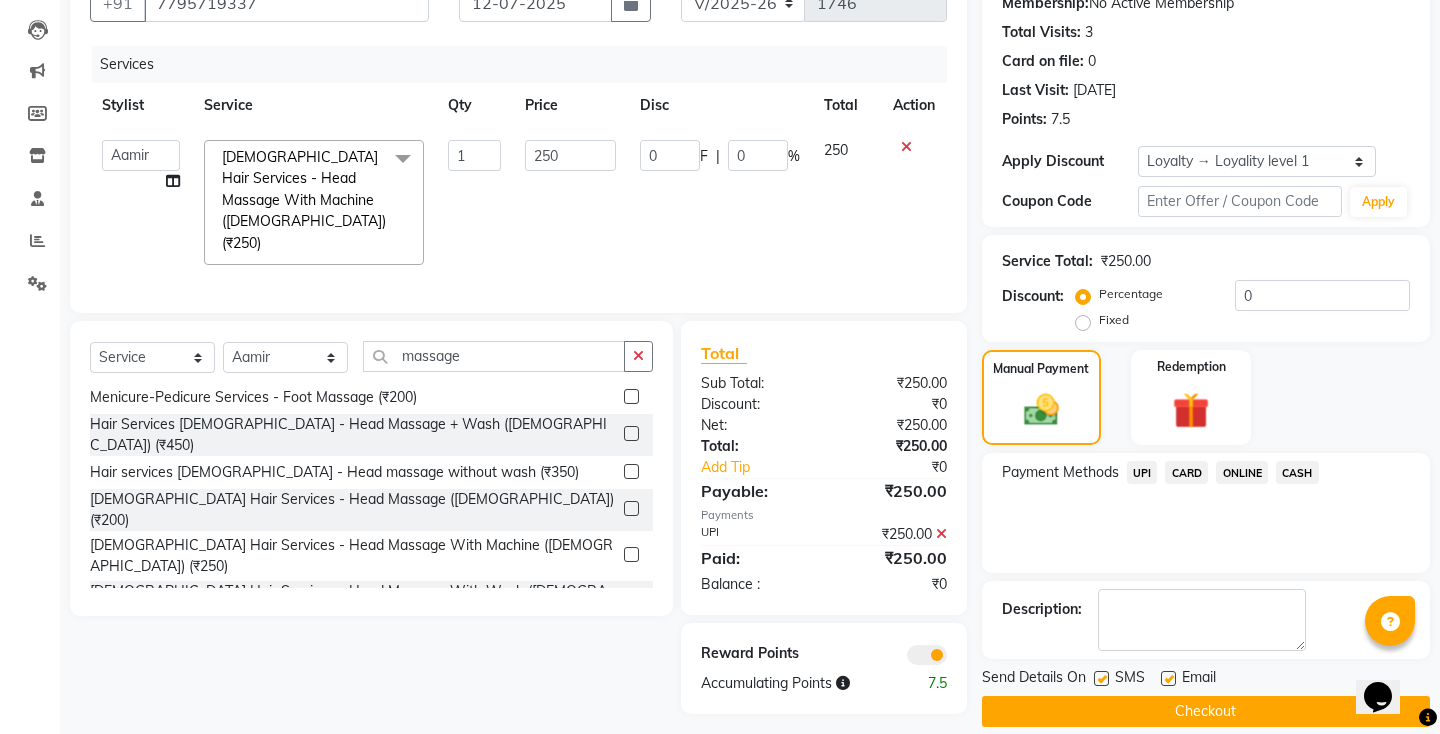click 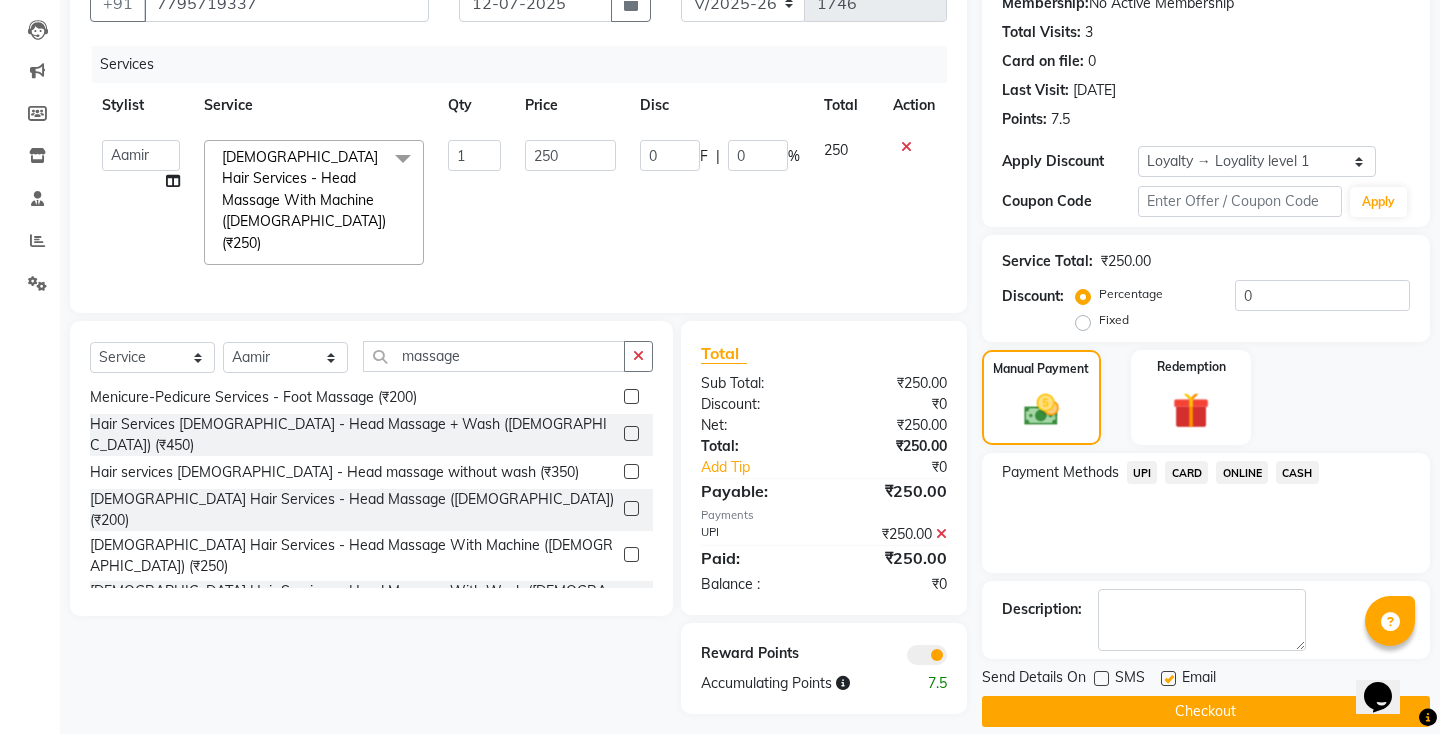 click on "Checkout" 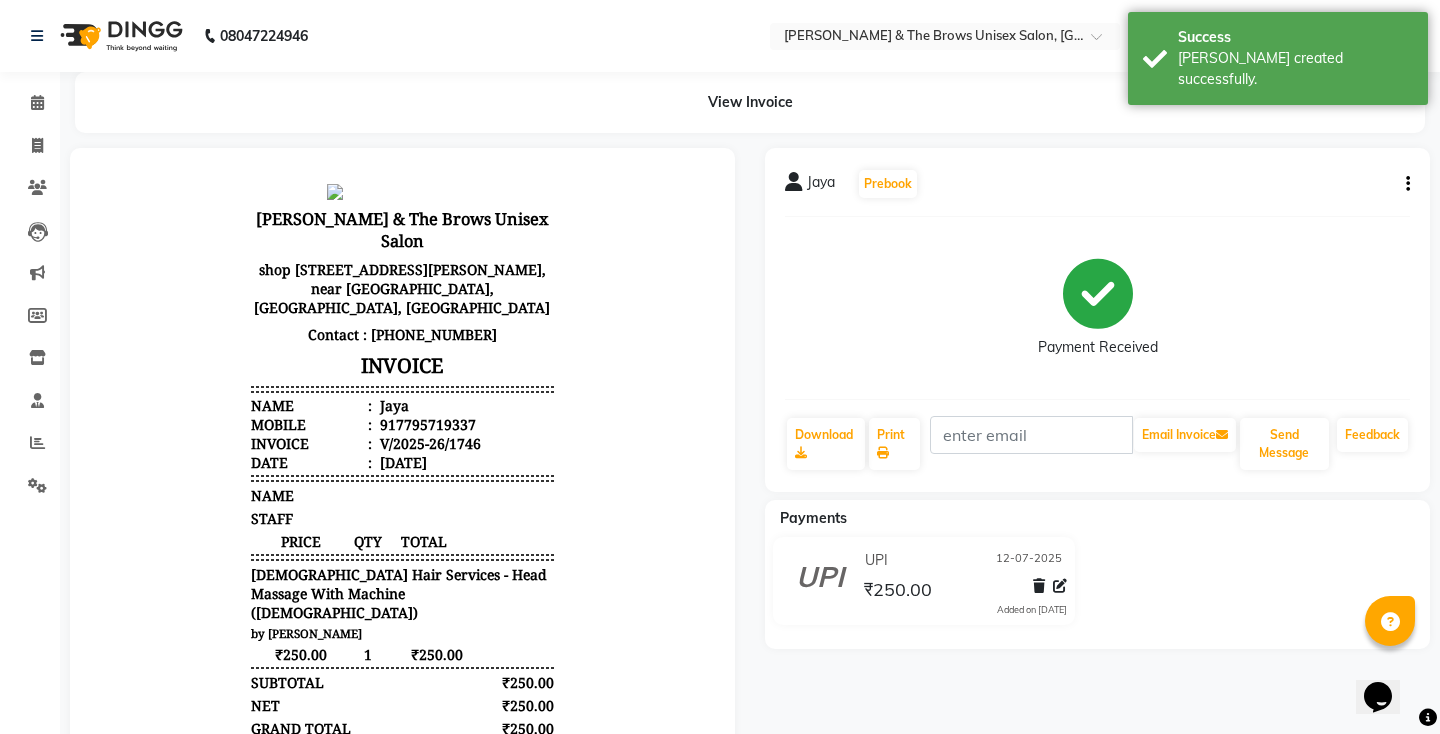 scroll, scrollTop: 0, scrollLeft: 0, axis: both 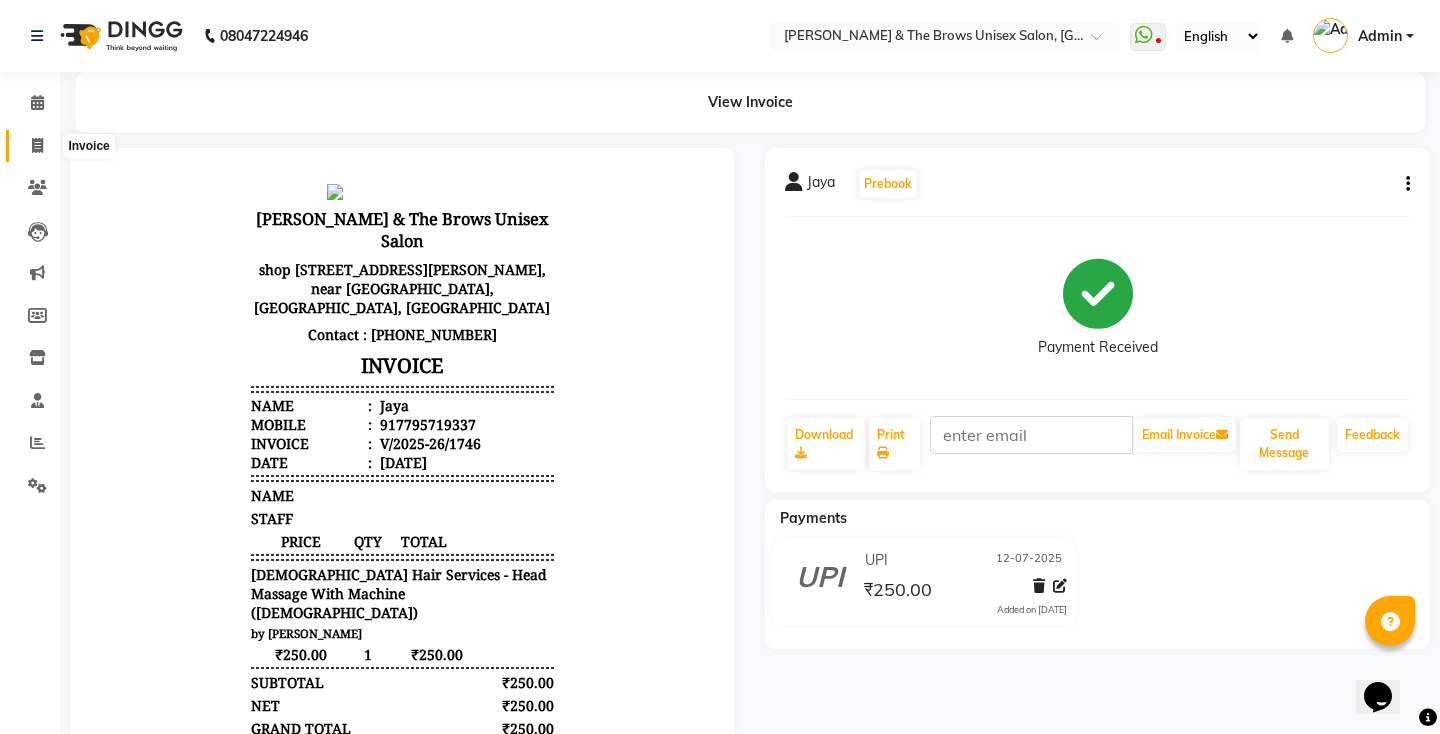 click 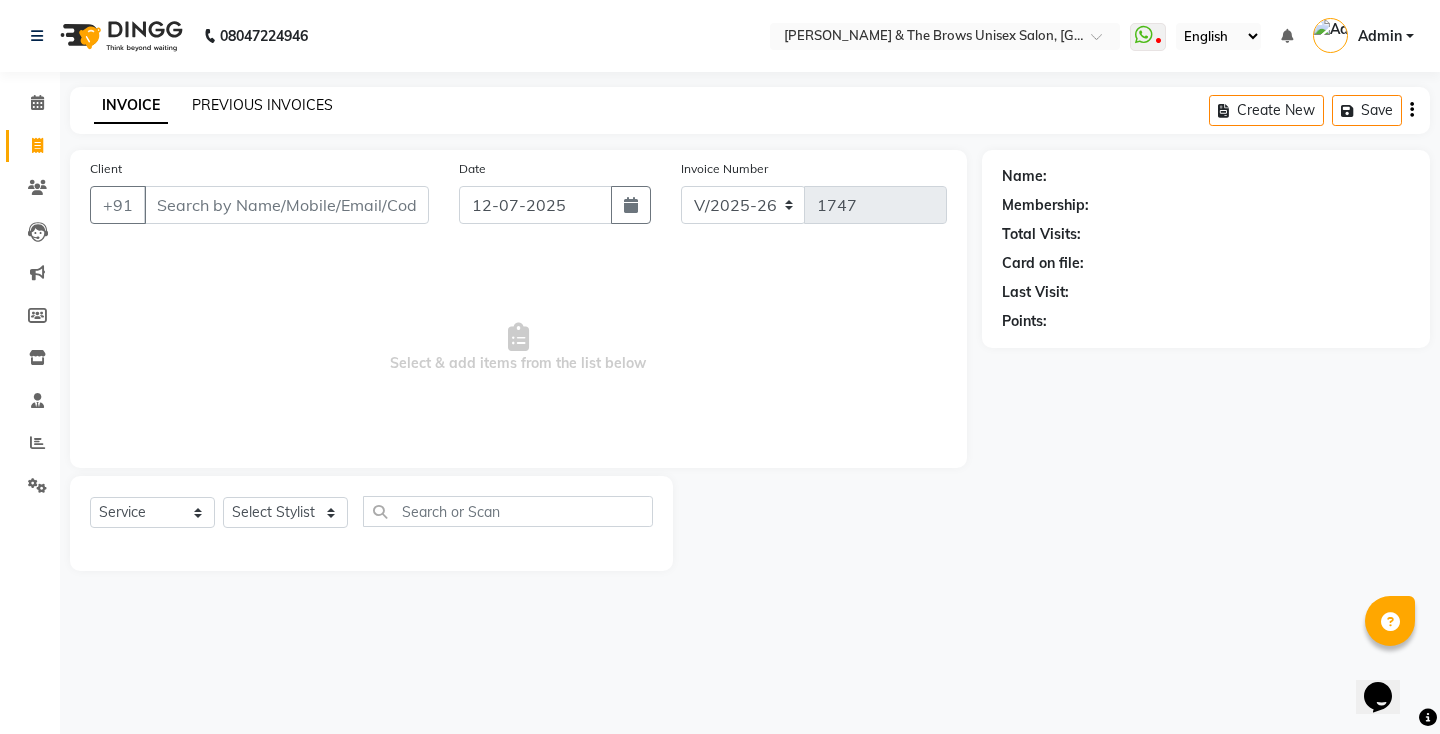 click on "PREVIOUS INVOICES" 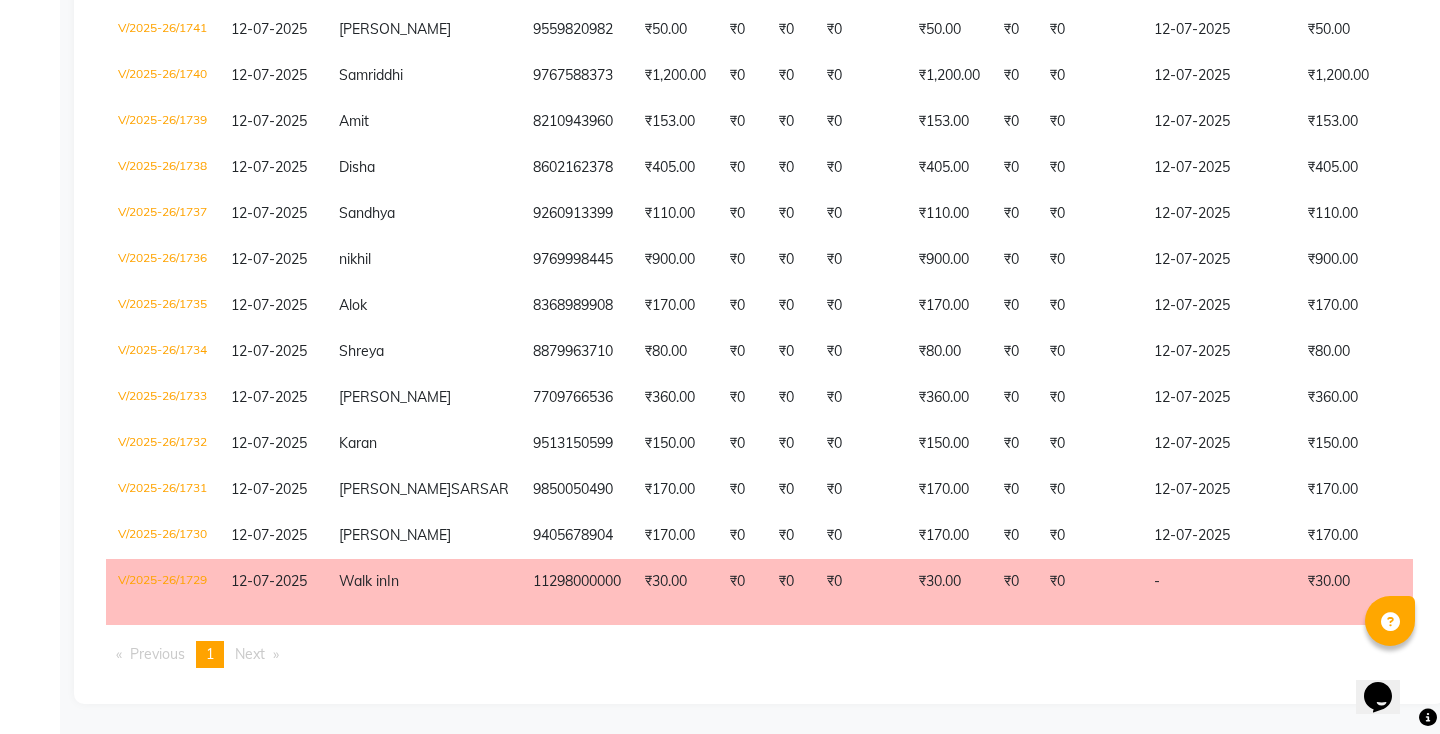 scroll, scrollTop: 0, scrollLeft: 0, axis: both 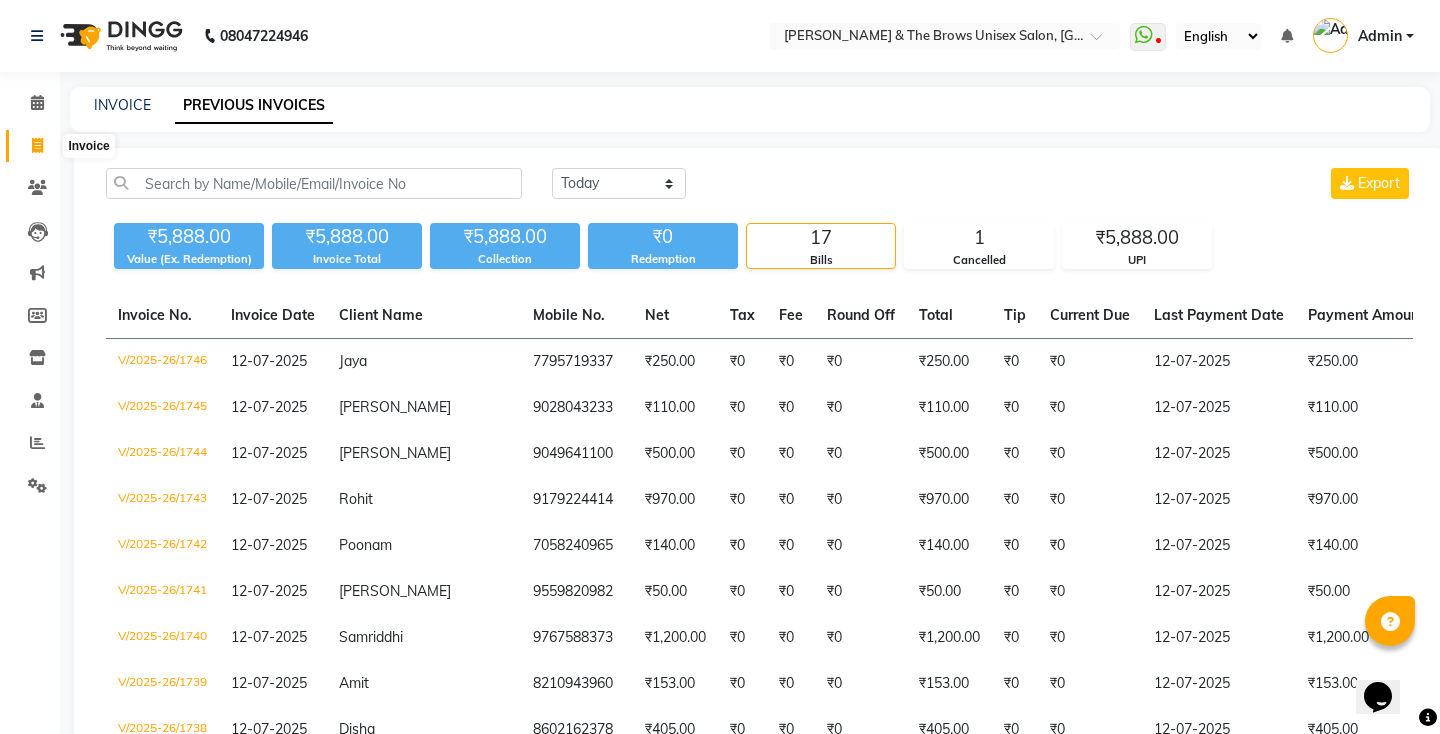click 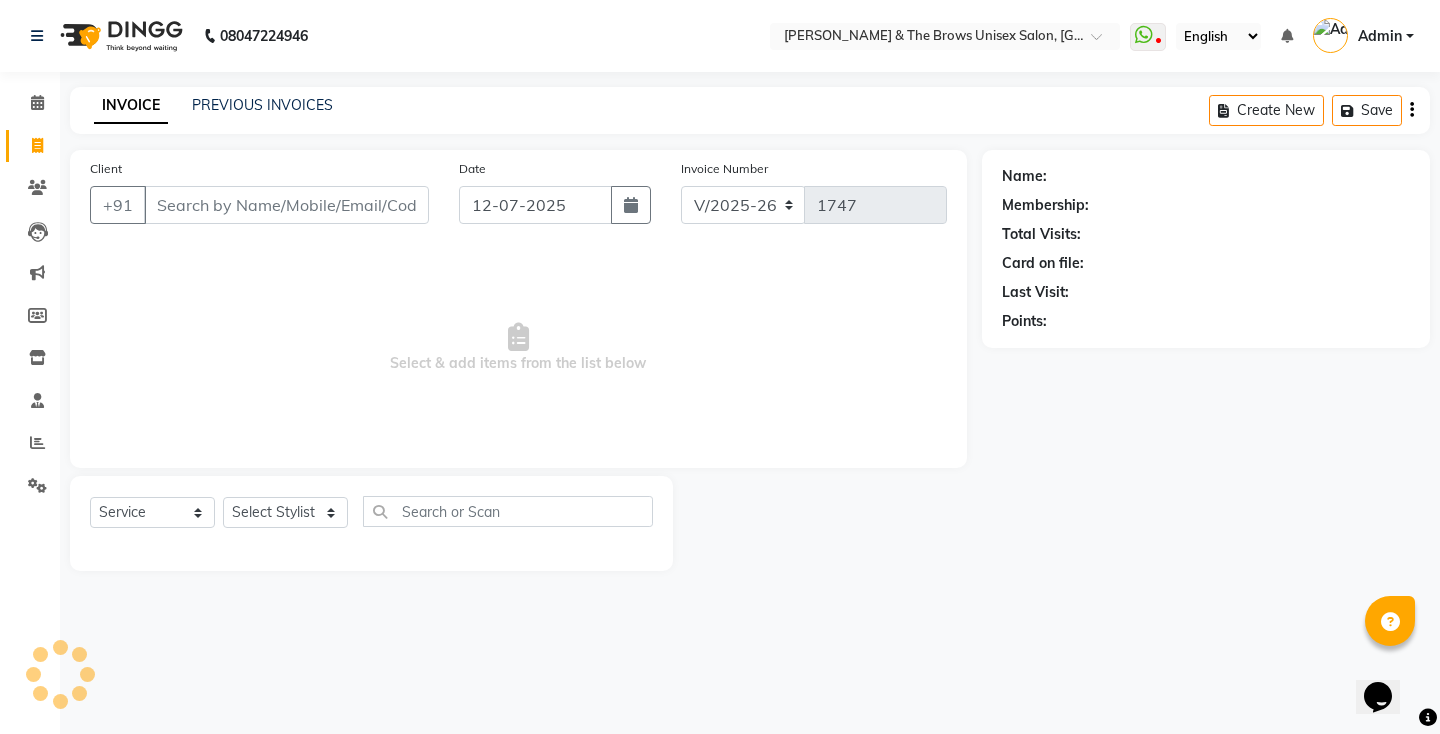 click on "Client" at bounding box center (286, 205) 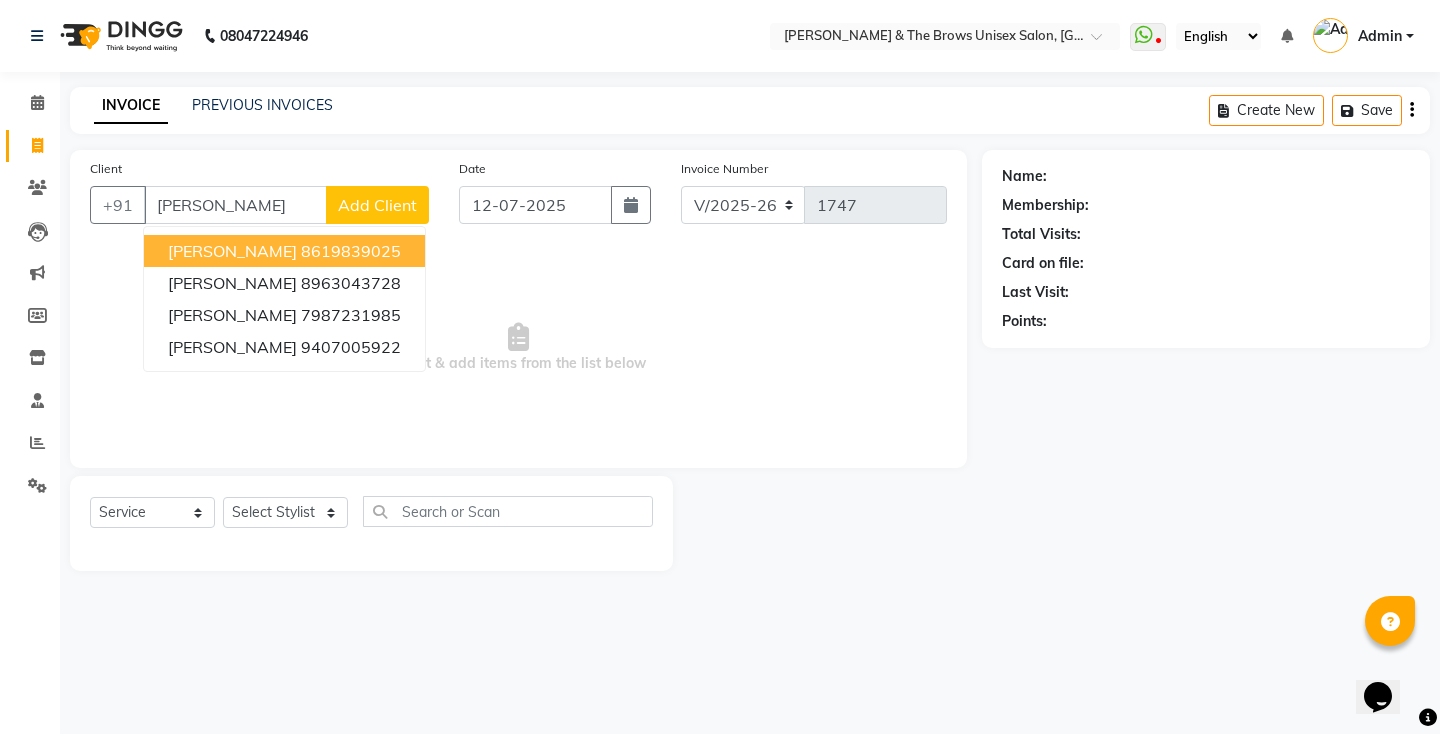 click on "8619839025" at bounding box center [351, 251] 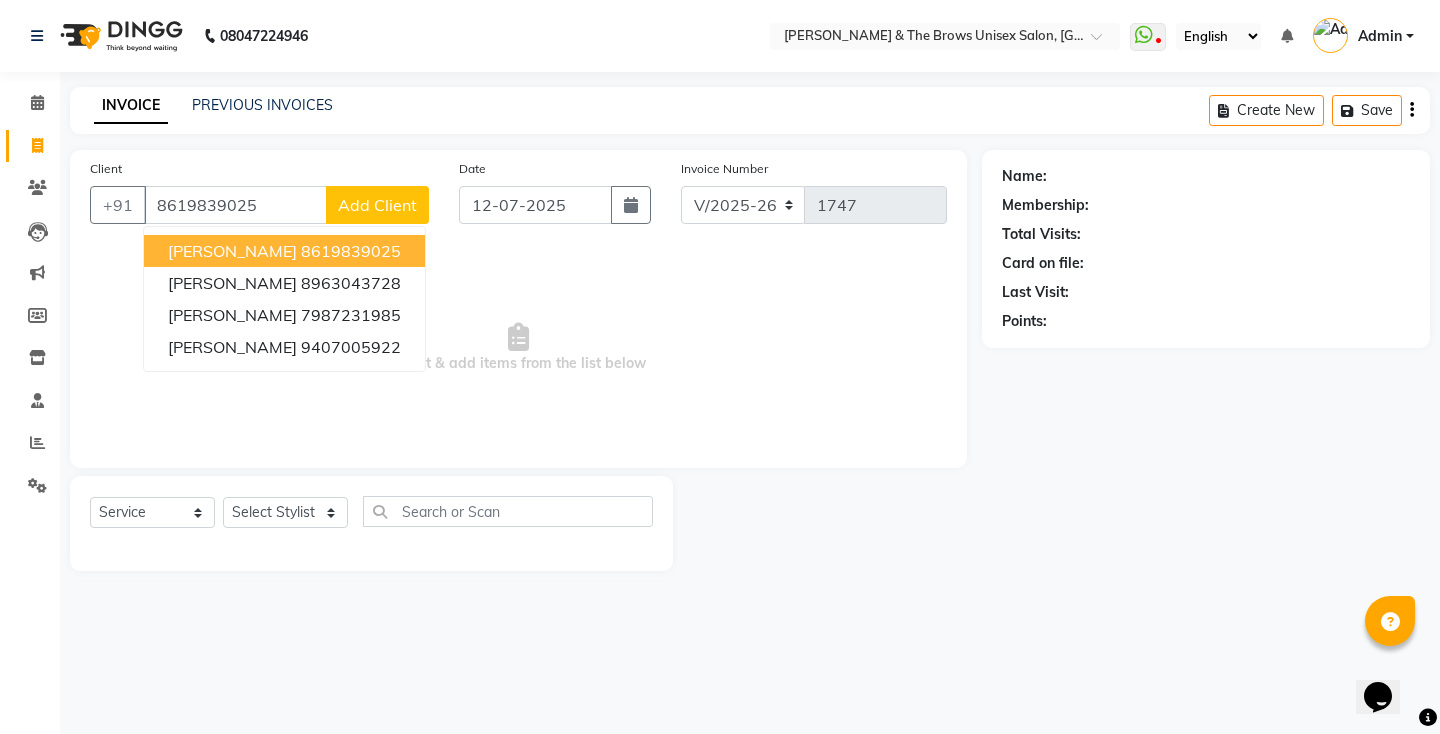 type on "8619839025" 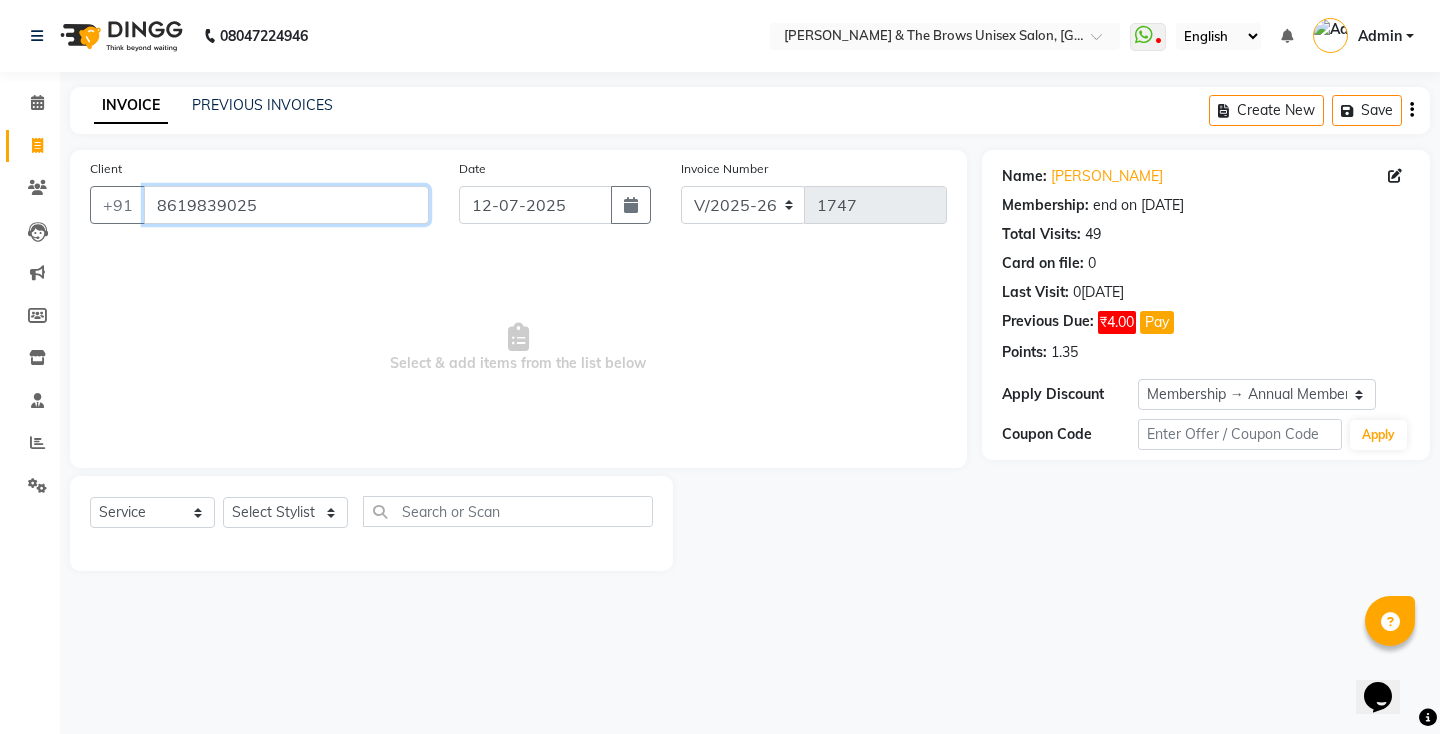click on "8619839025" at bounding box center (286, 205) 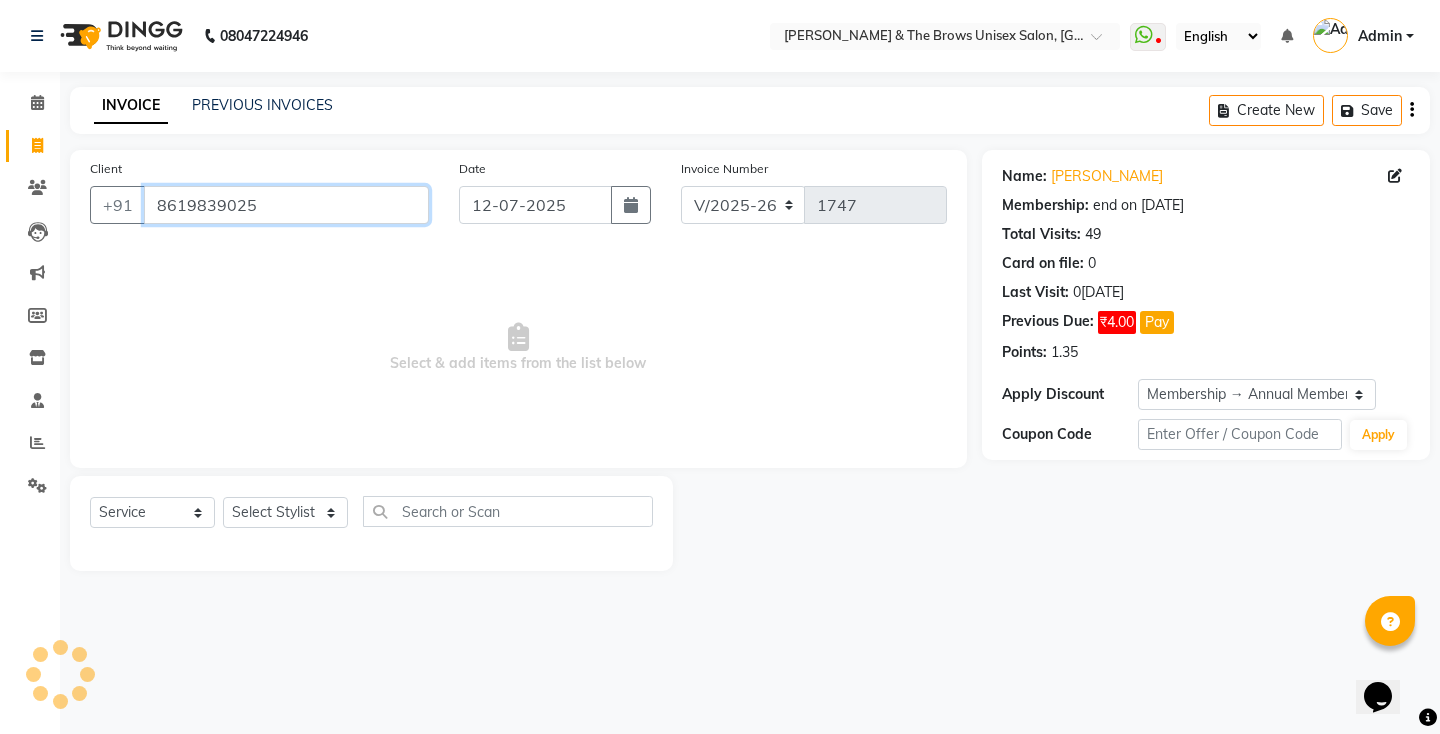 click on "8619839025" at bounding box center (286, 205) 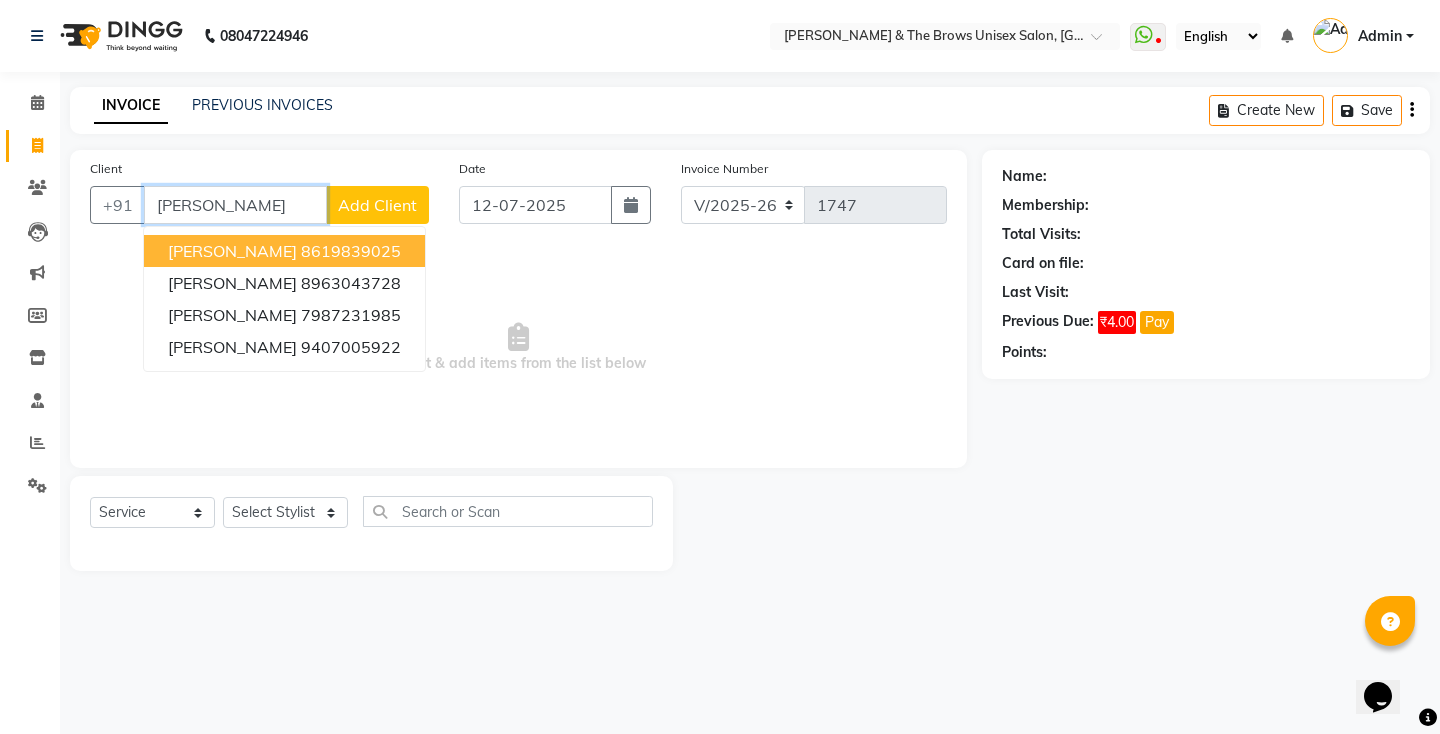 click on "Kanika" at bounding box center (235, 205) 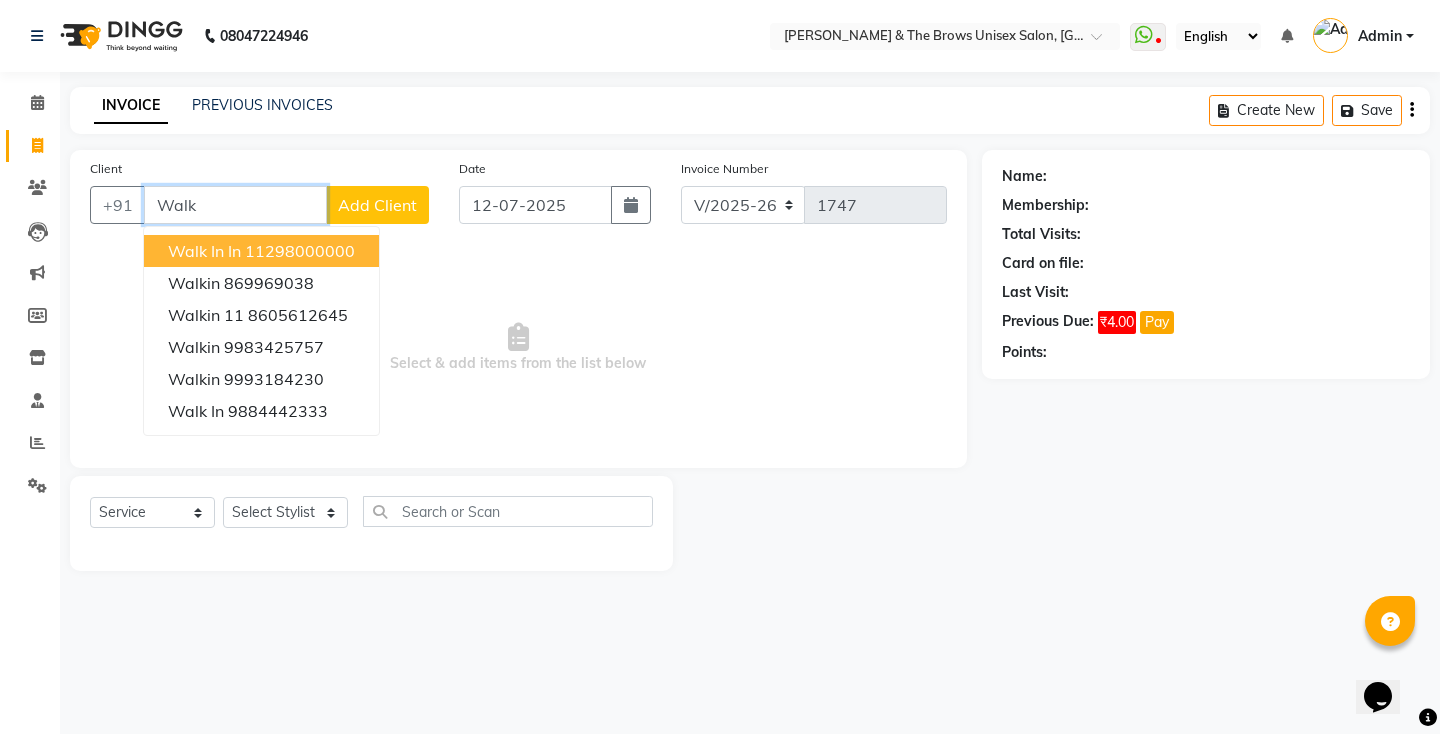 click on "11298000000" at bounding box center [300, 251] 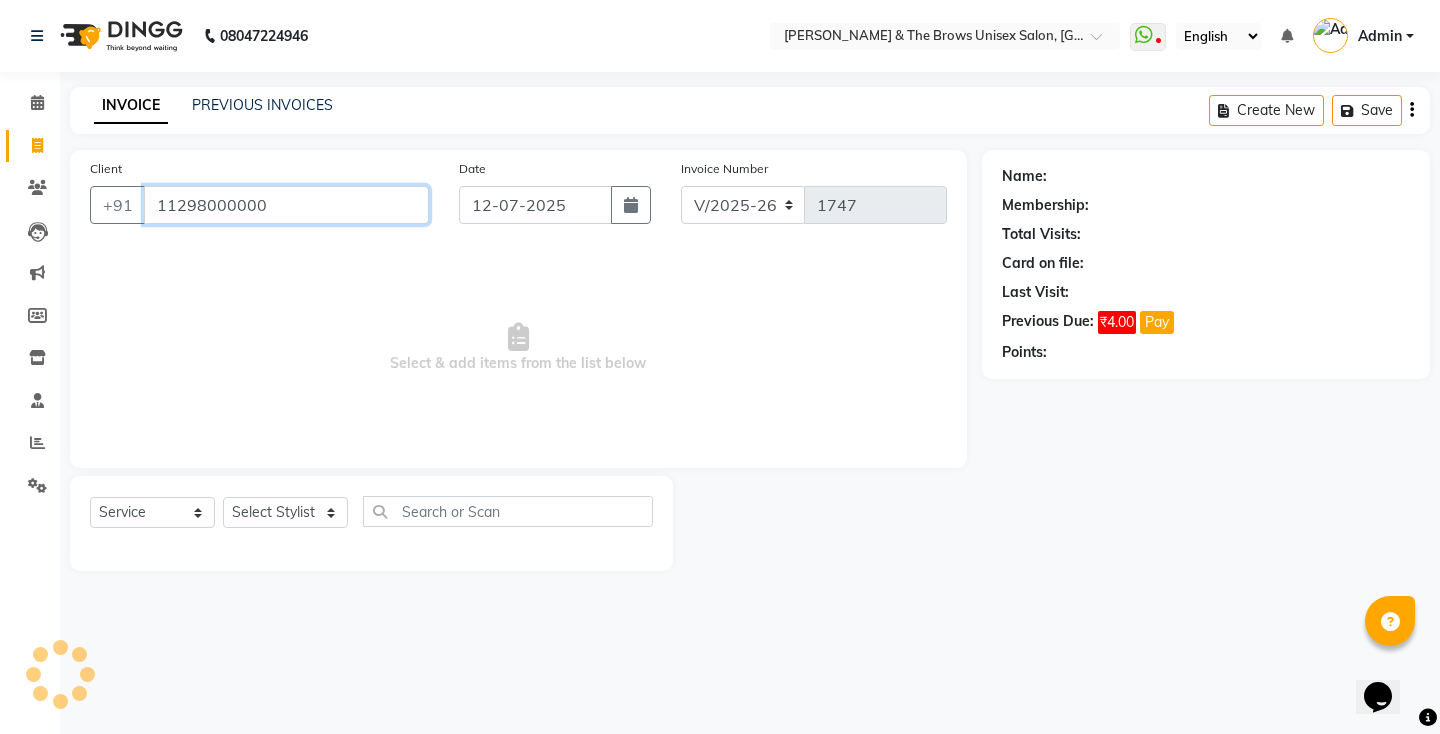 type on "11298000000" 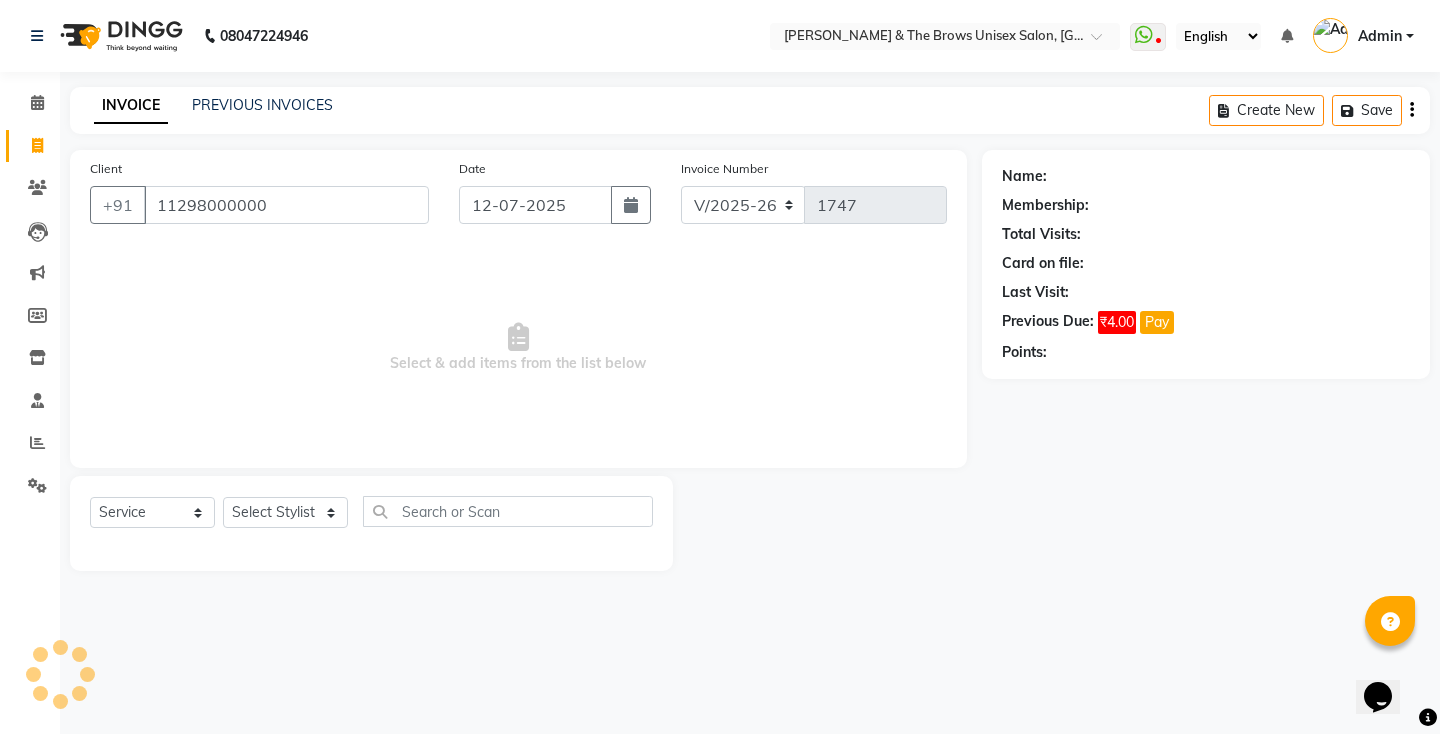 select on "1: Object" 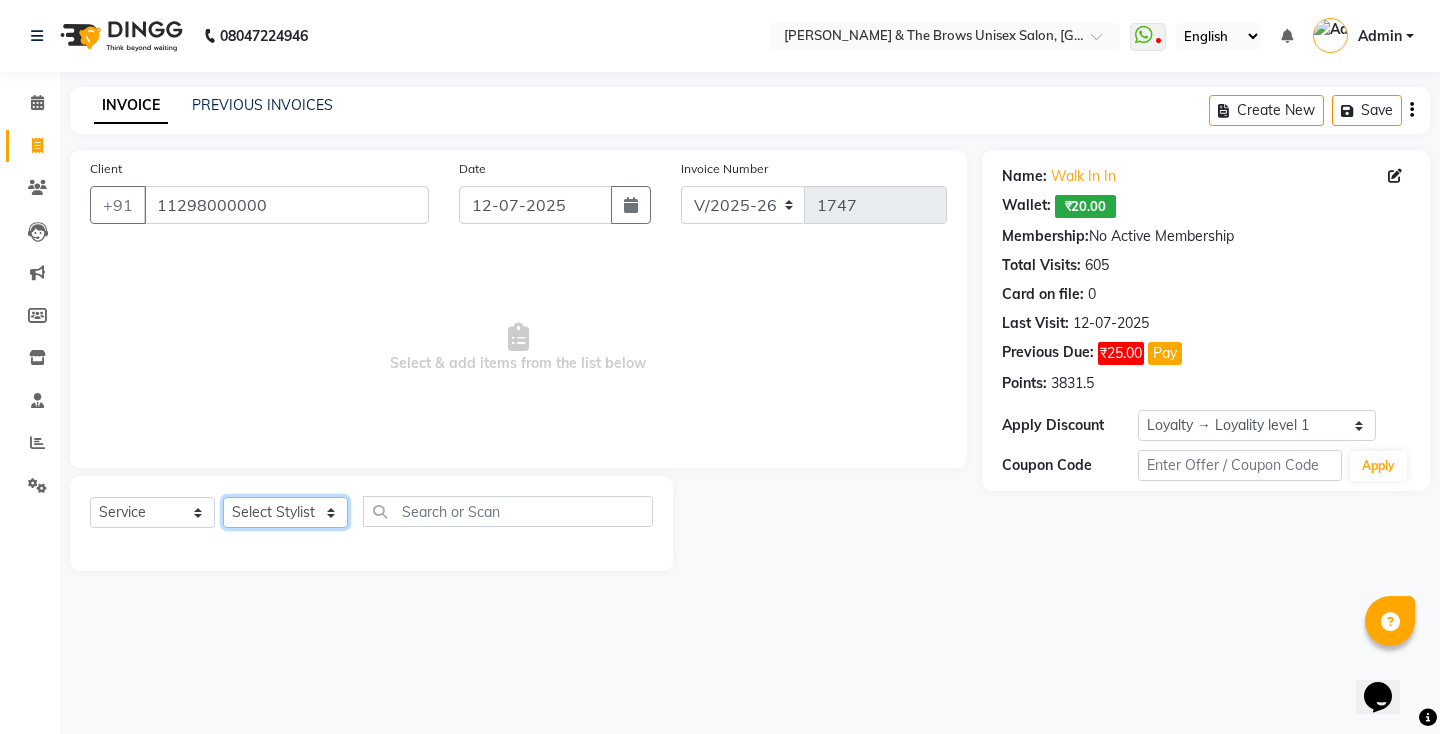 click on "Select Stylist[PERSON_NAME] manager [PERSON_NAME] ma'am owner[PERSON_NAME]" 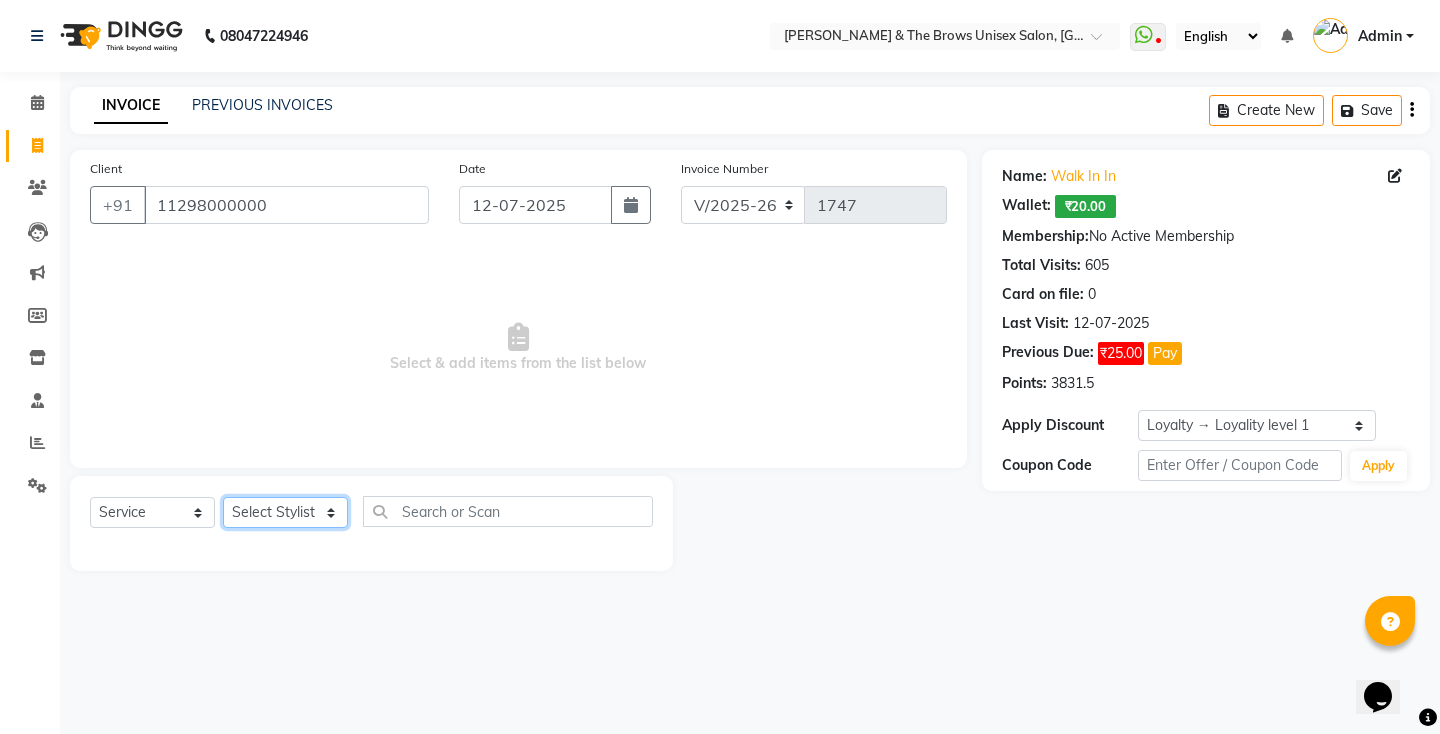 select on "35213" 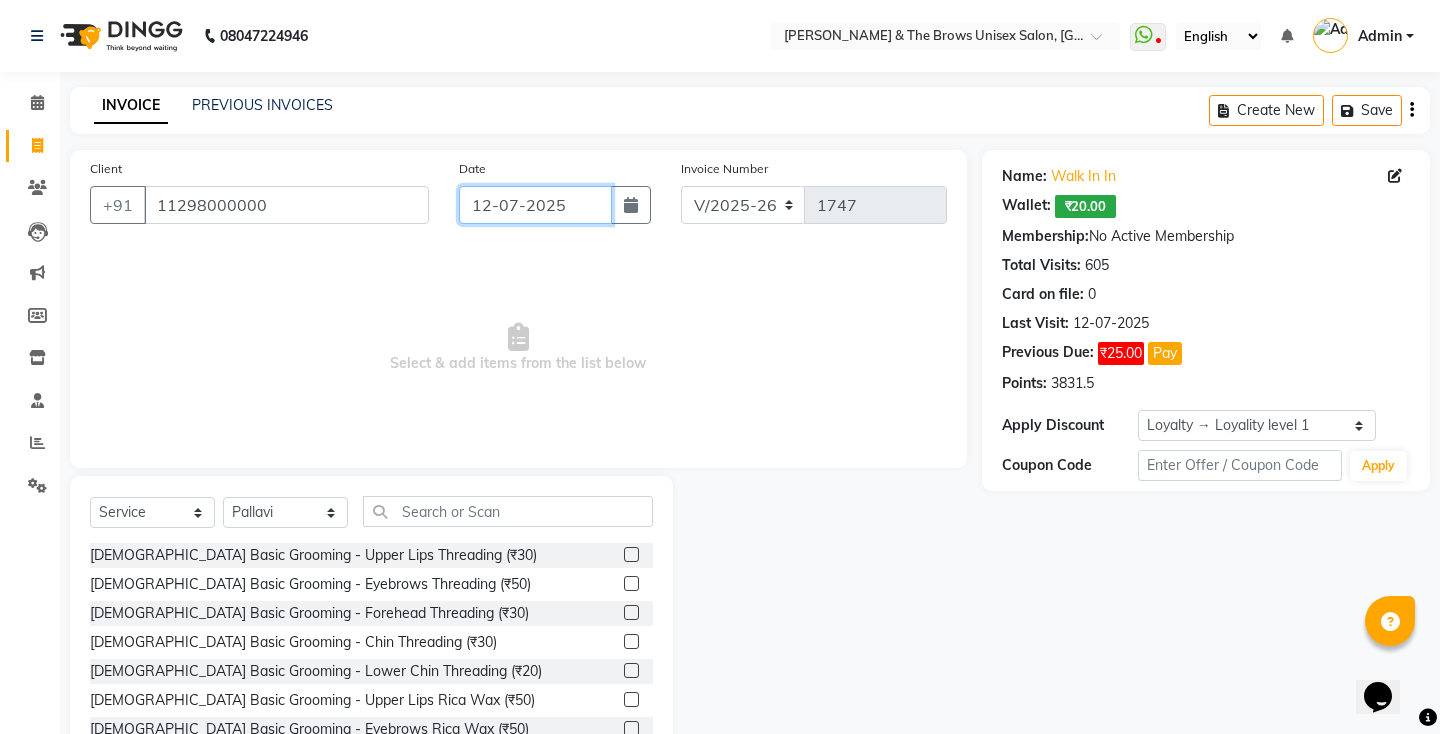 click on "12-07-2025" 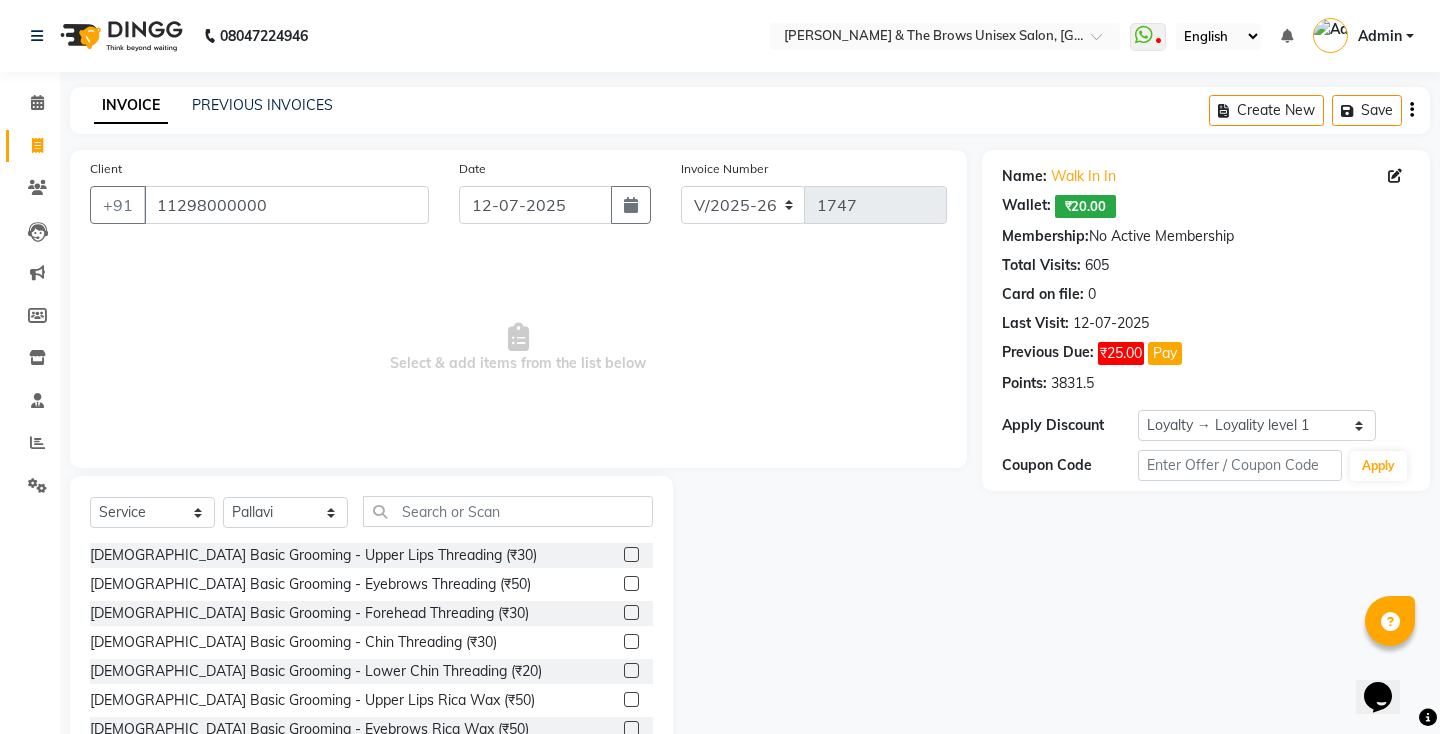 select on "7" 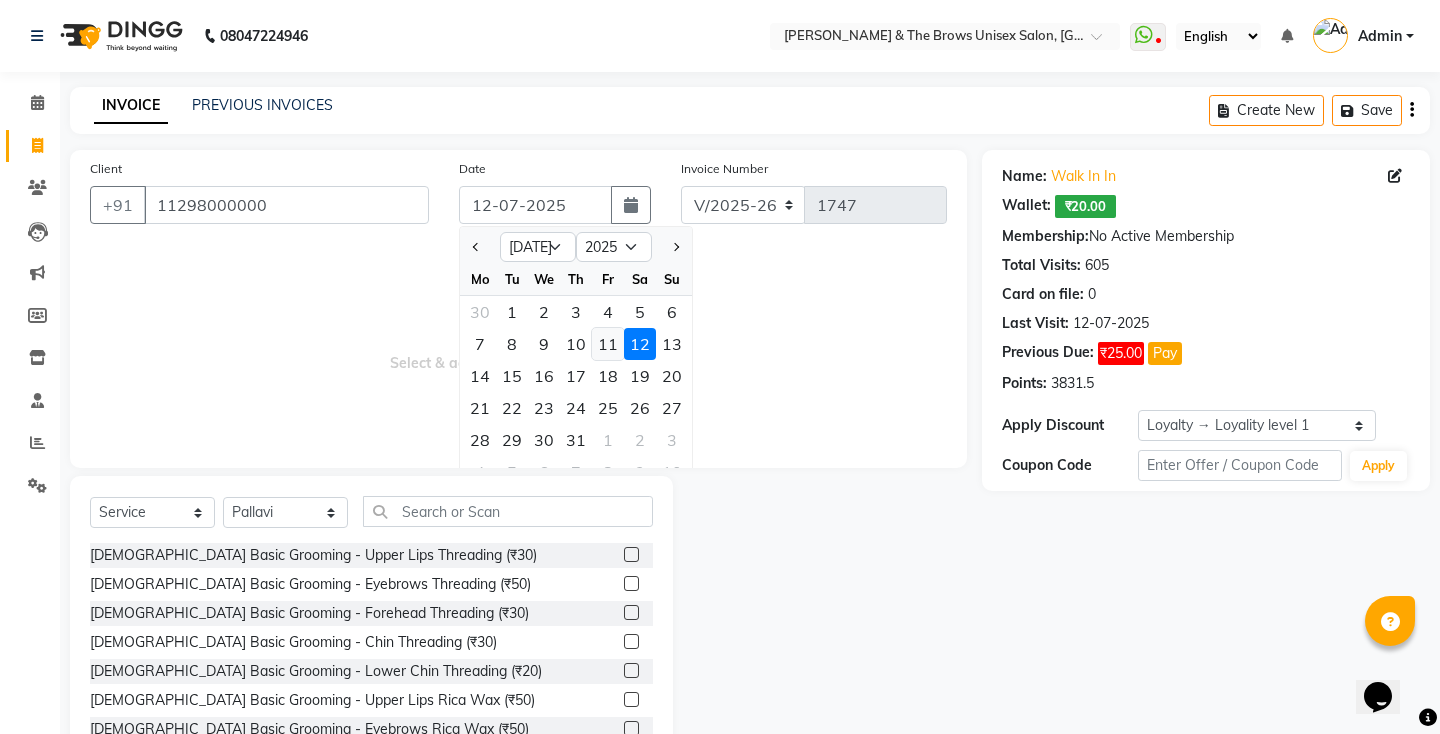 click on "11" 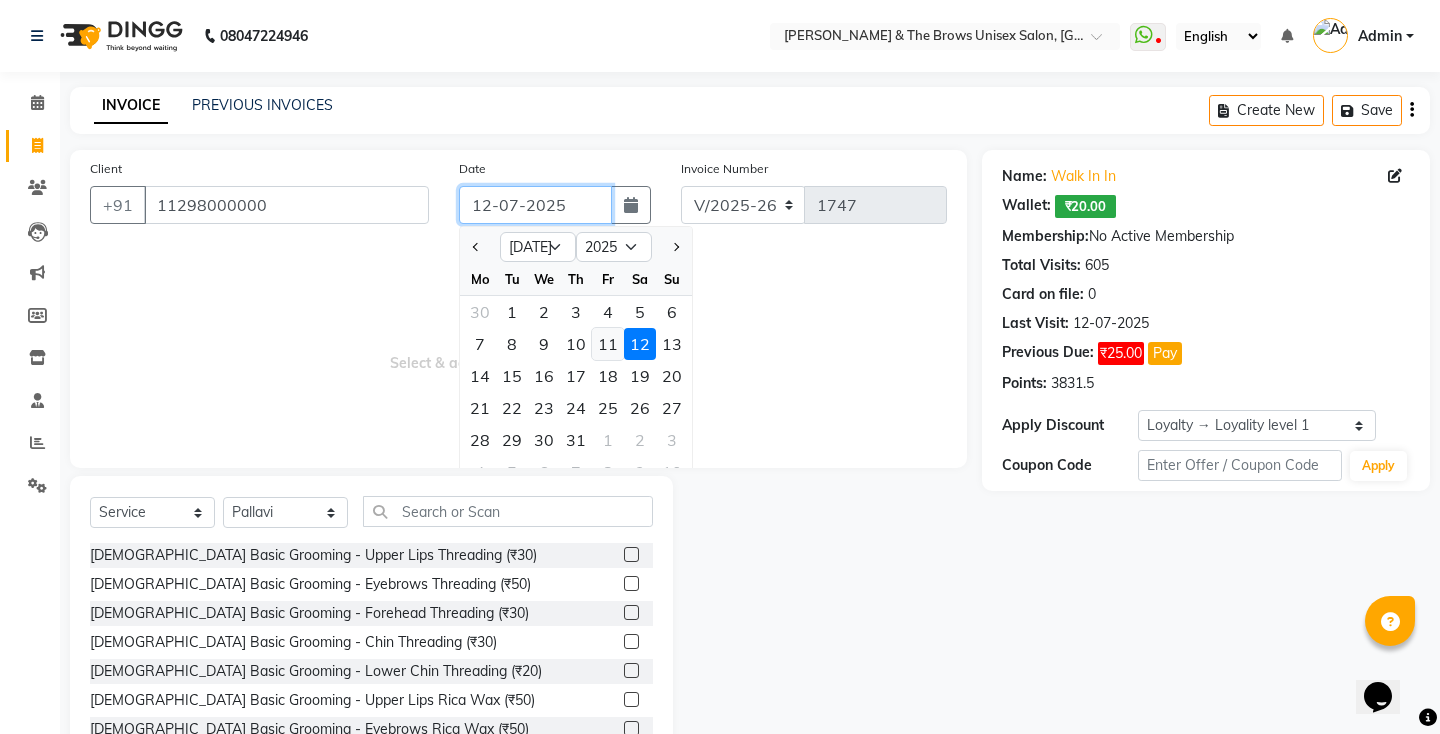 type on "[DATE]" 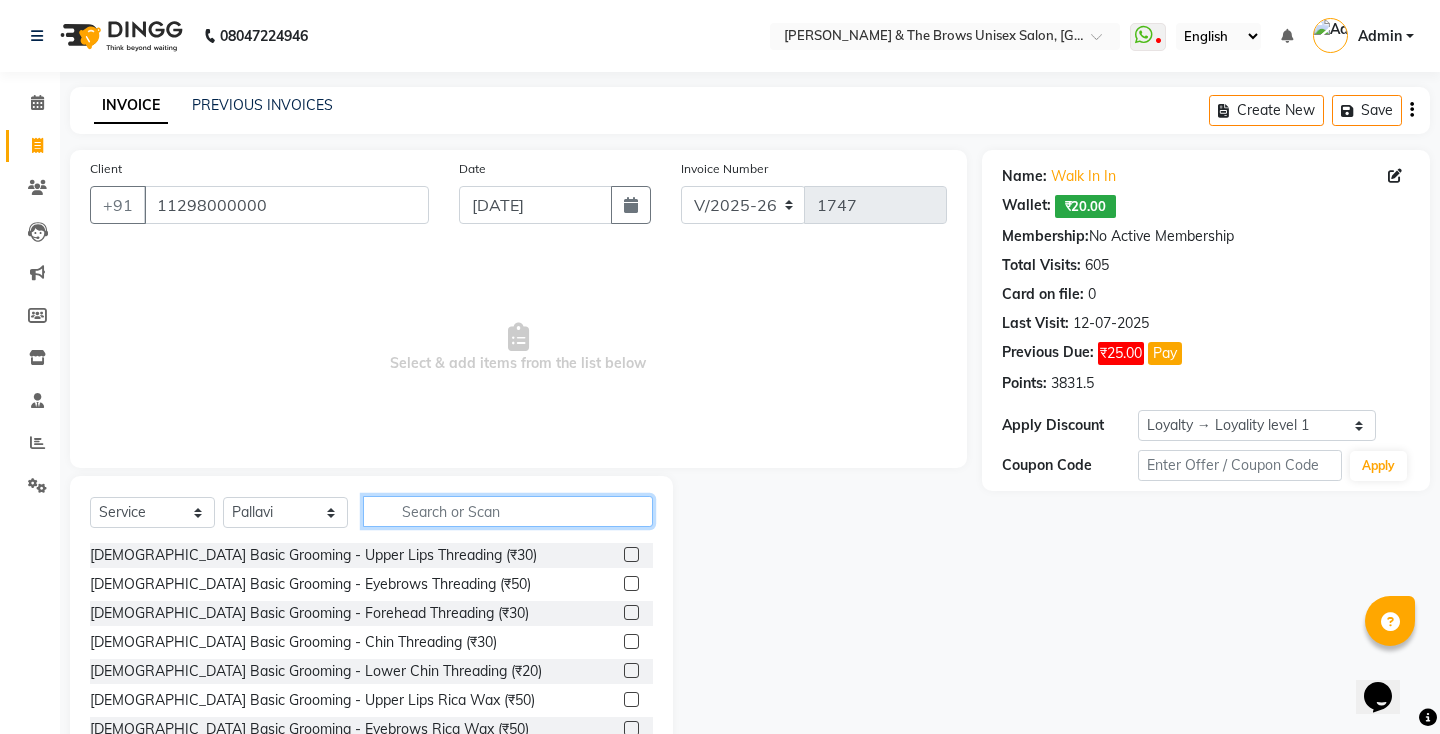click 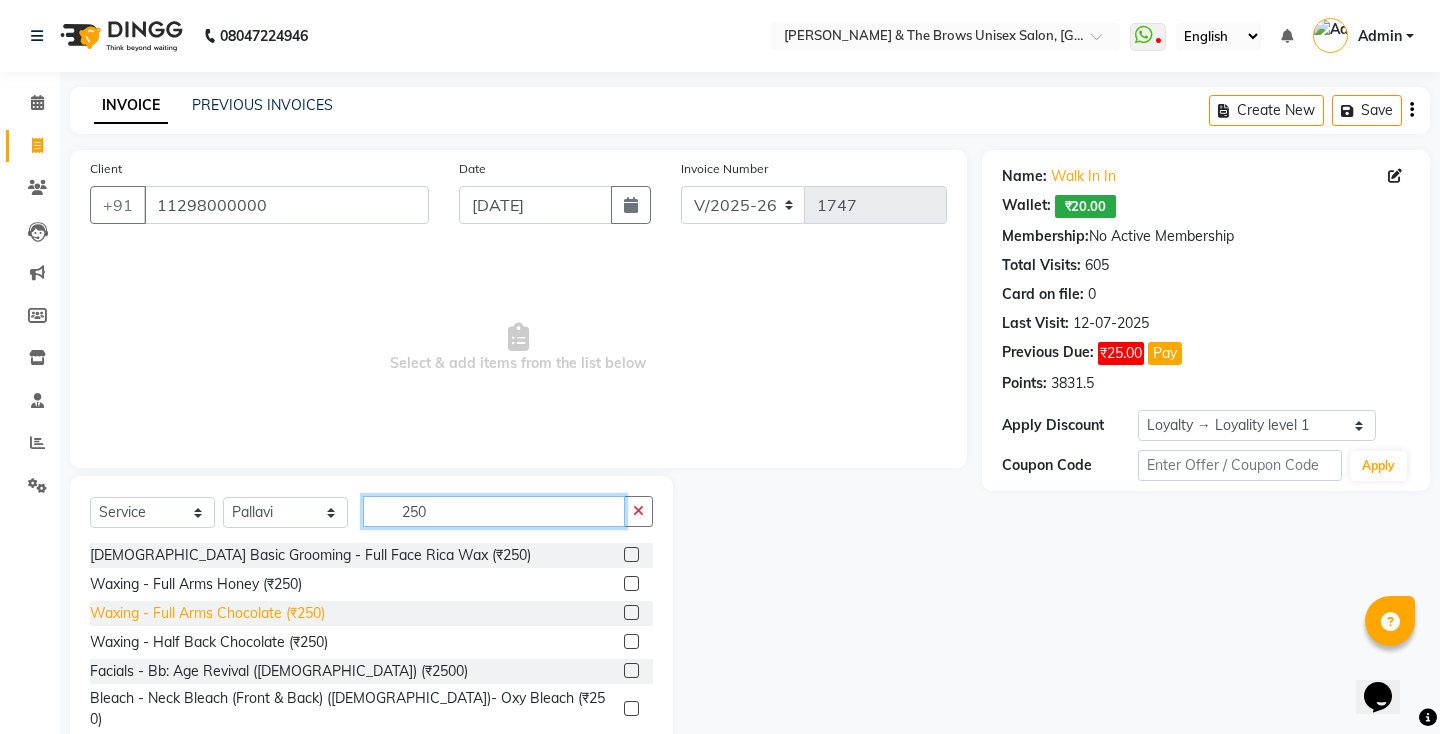 type on "250" 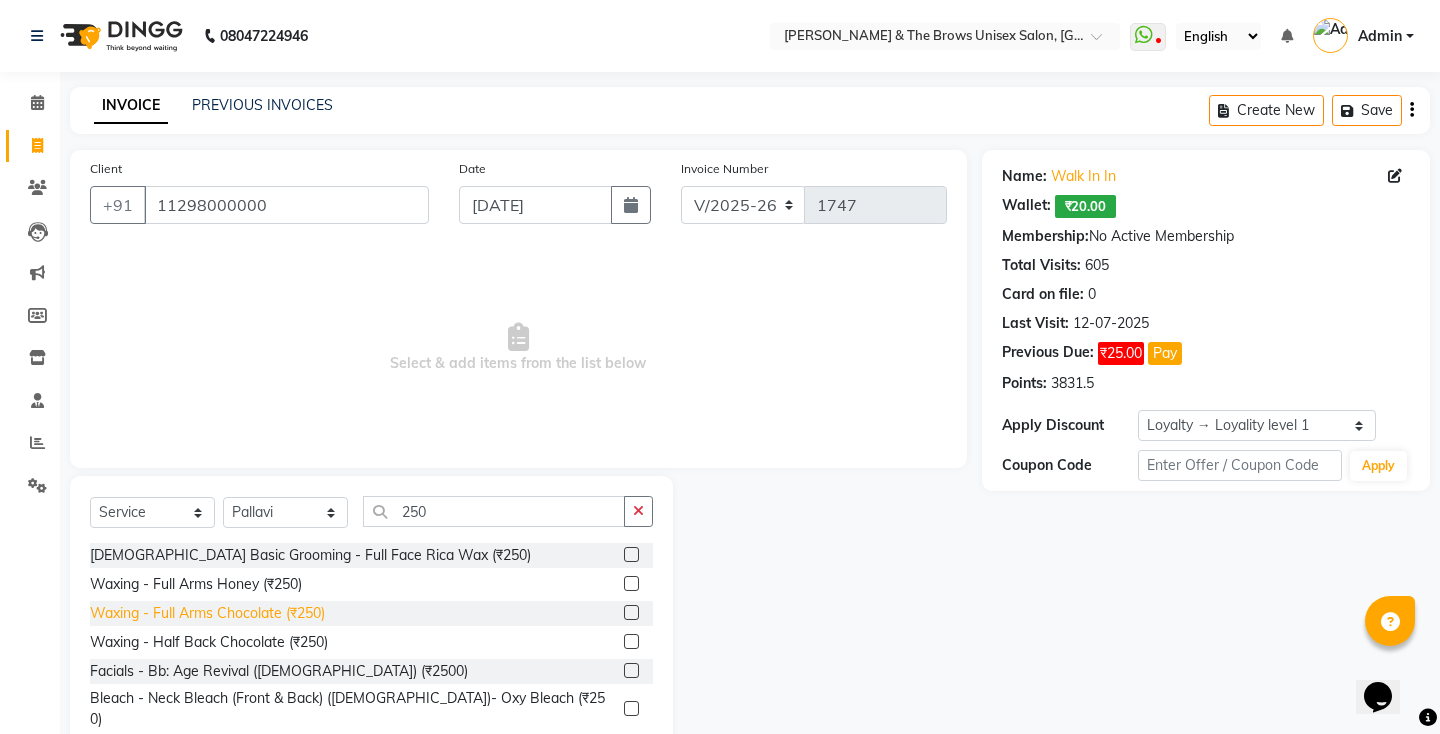 click on "Waxing - Full Arms Chocolate (₹250)" 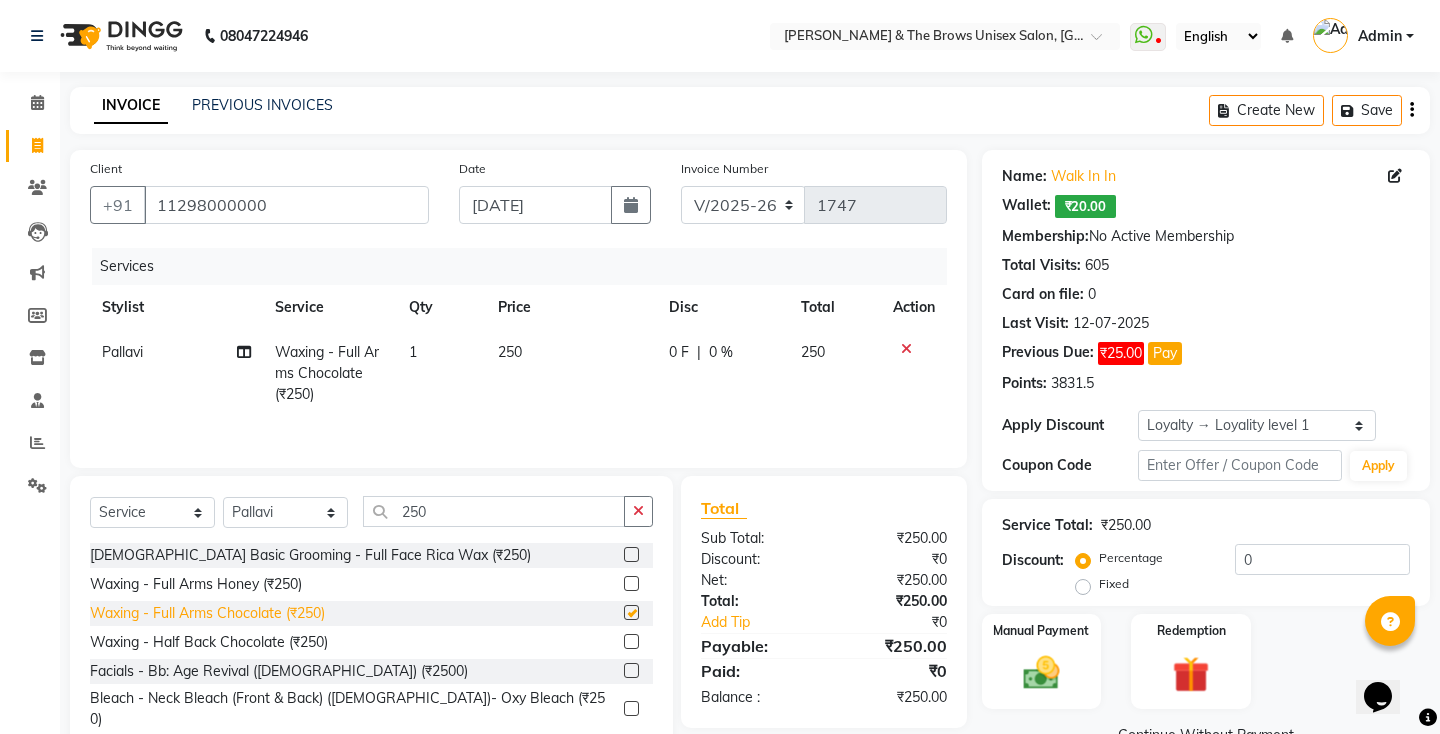 checkbox on "false" 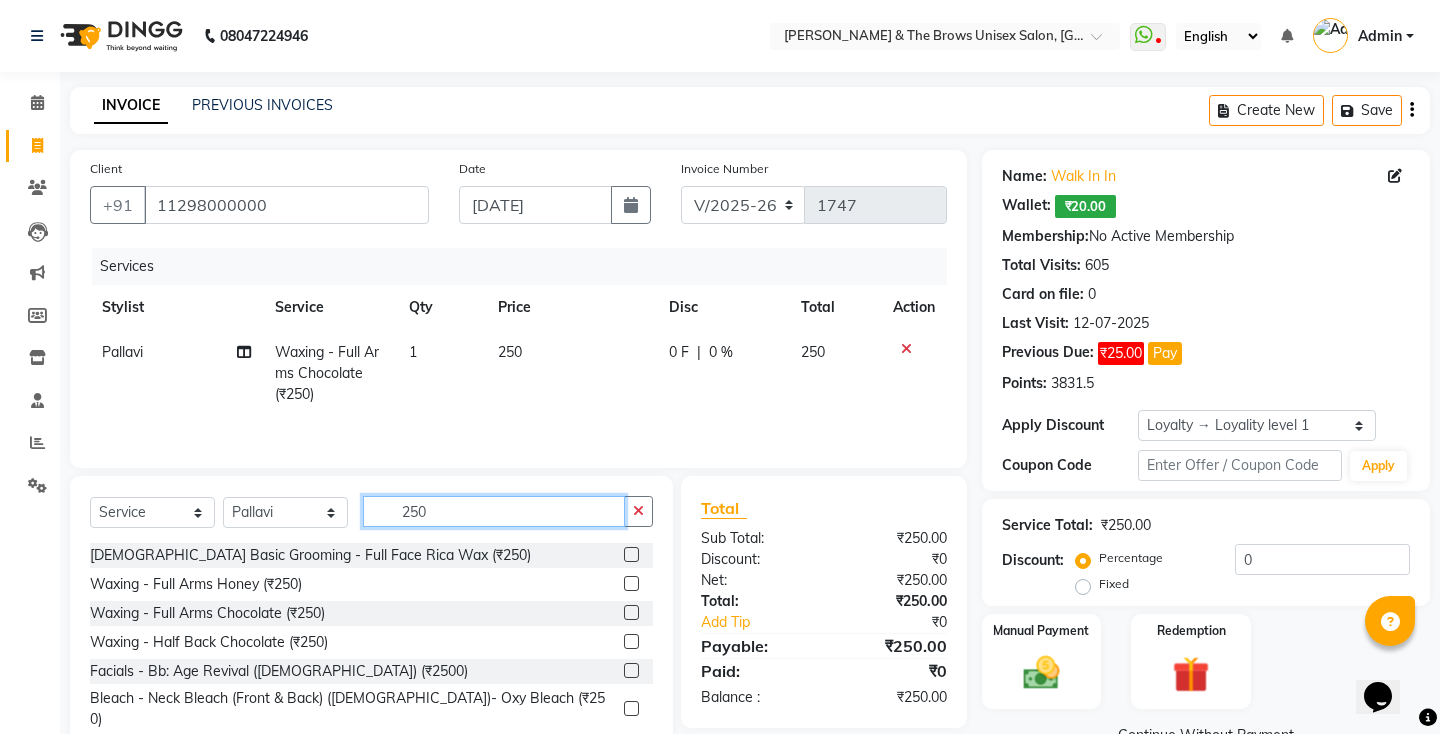 click on "250" 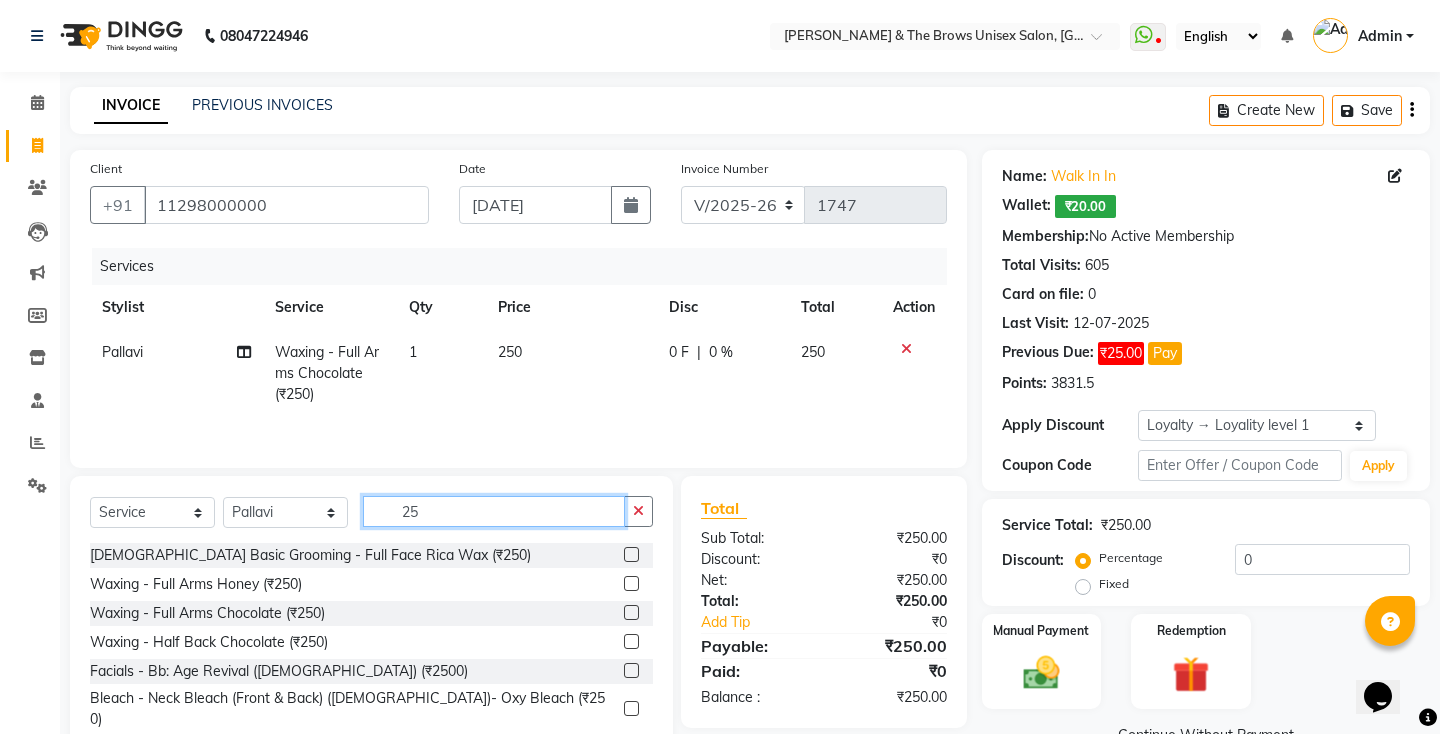 type on "2" 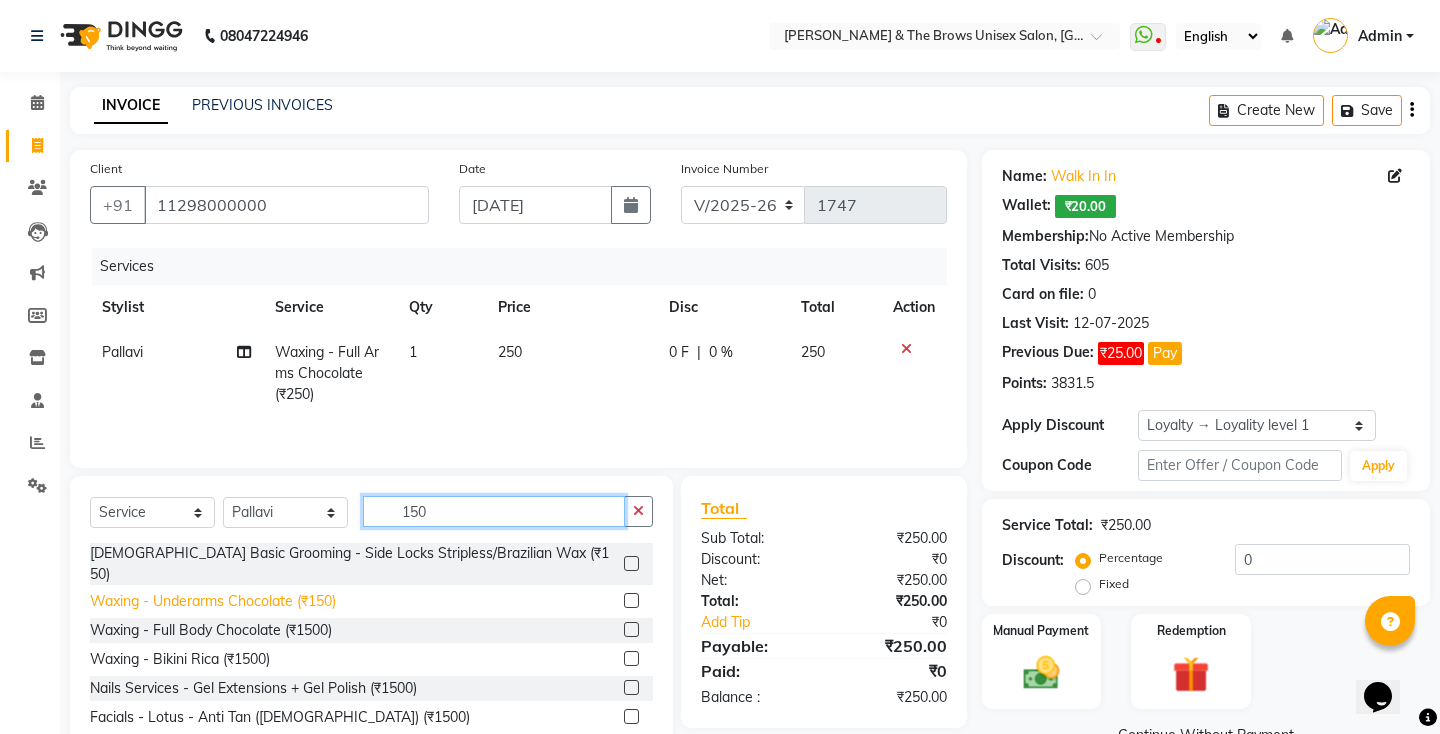type on "150" 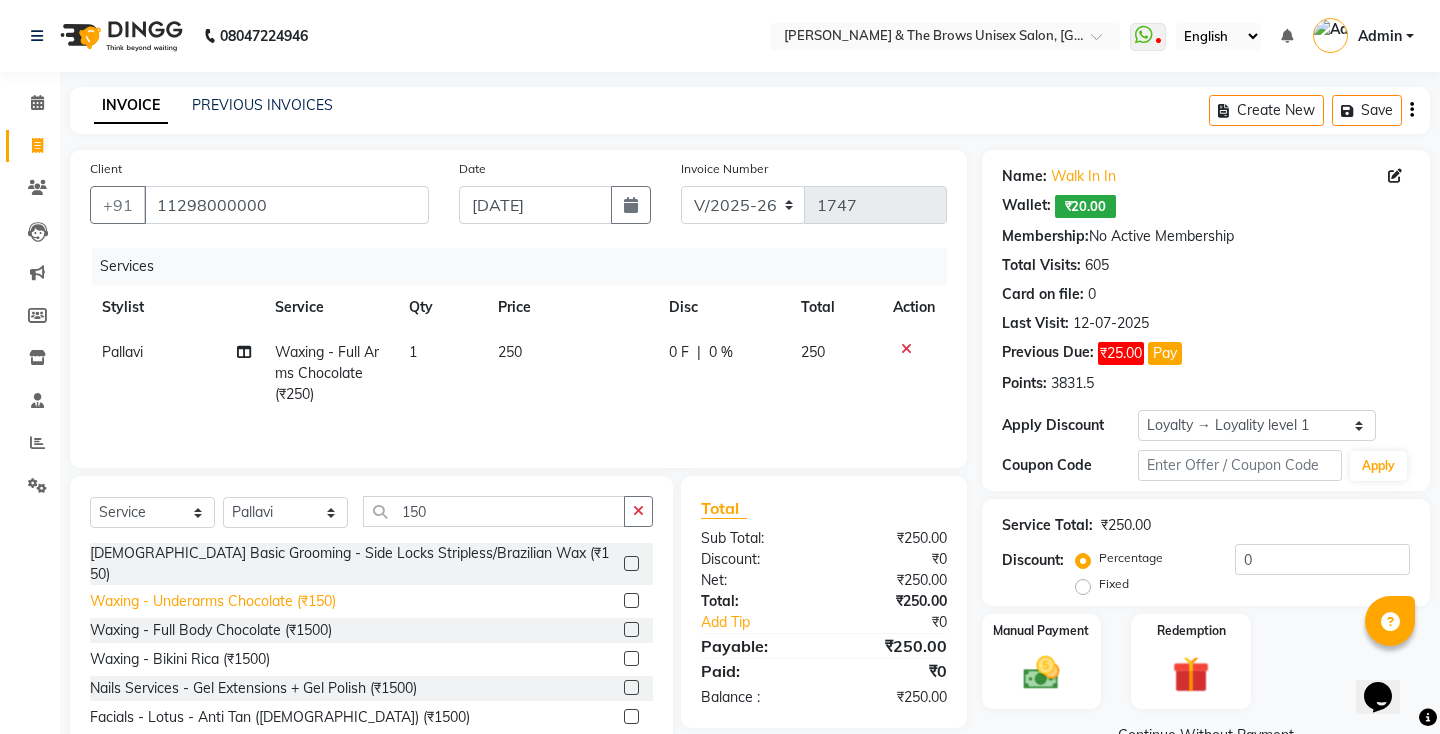 click on "Waxing - Underarms Chocolate (₹150)" 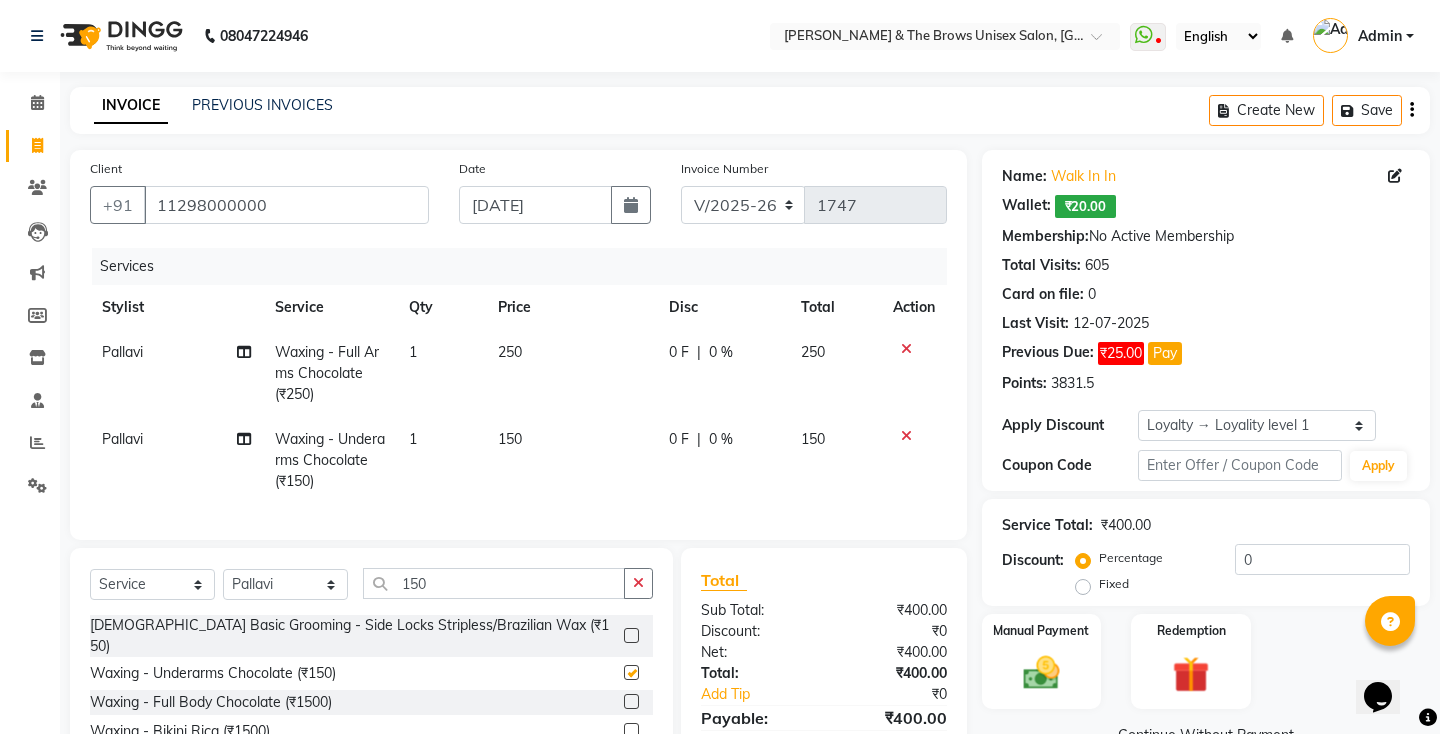 checkbox on "false" 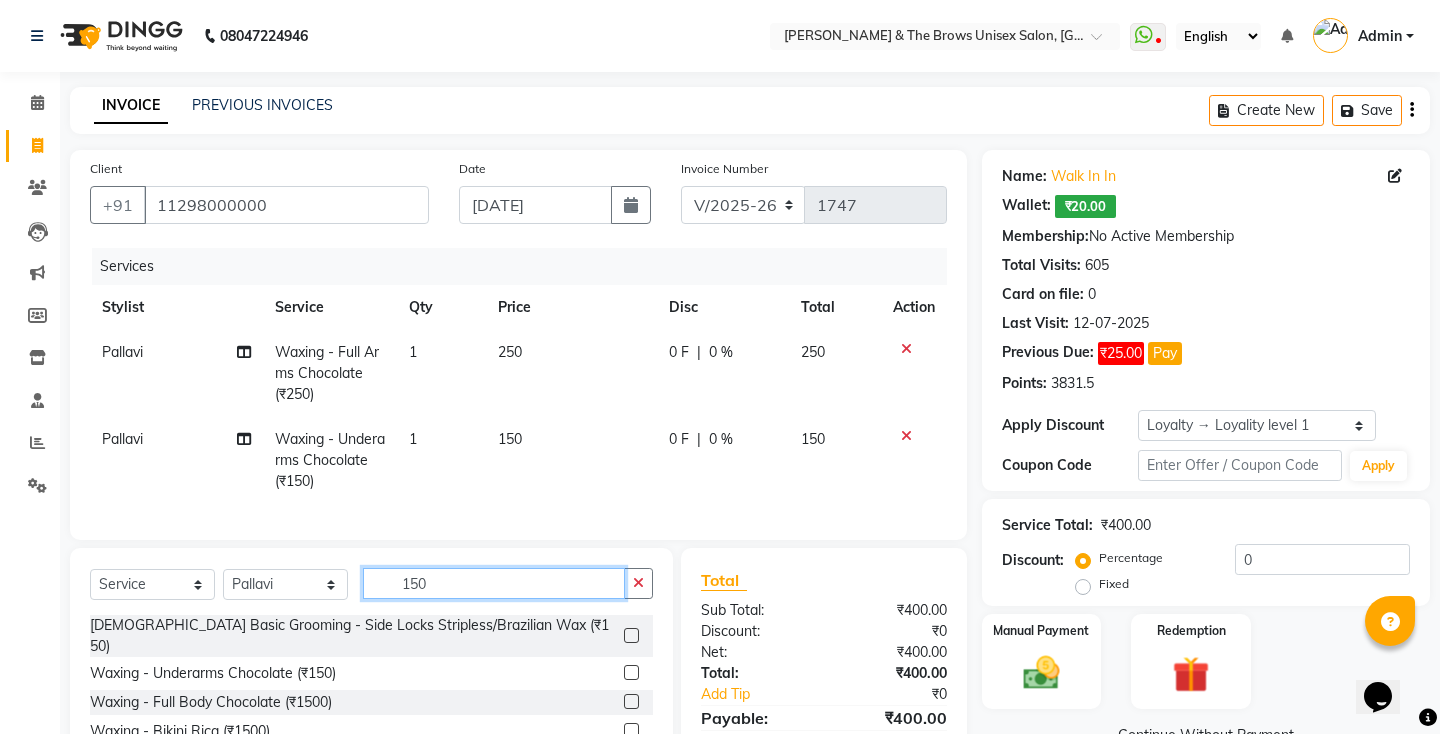 click on "150" 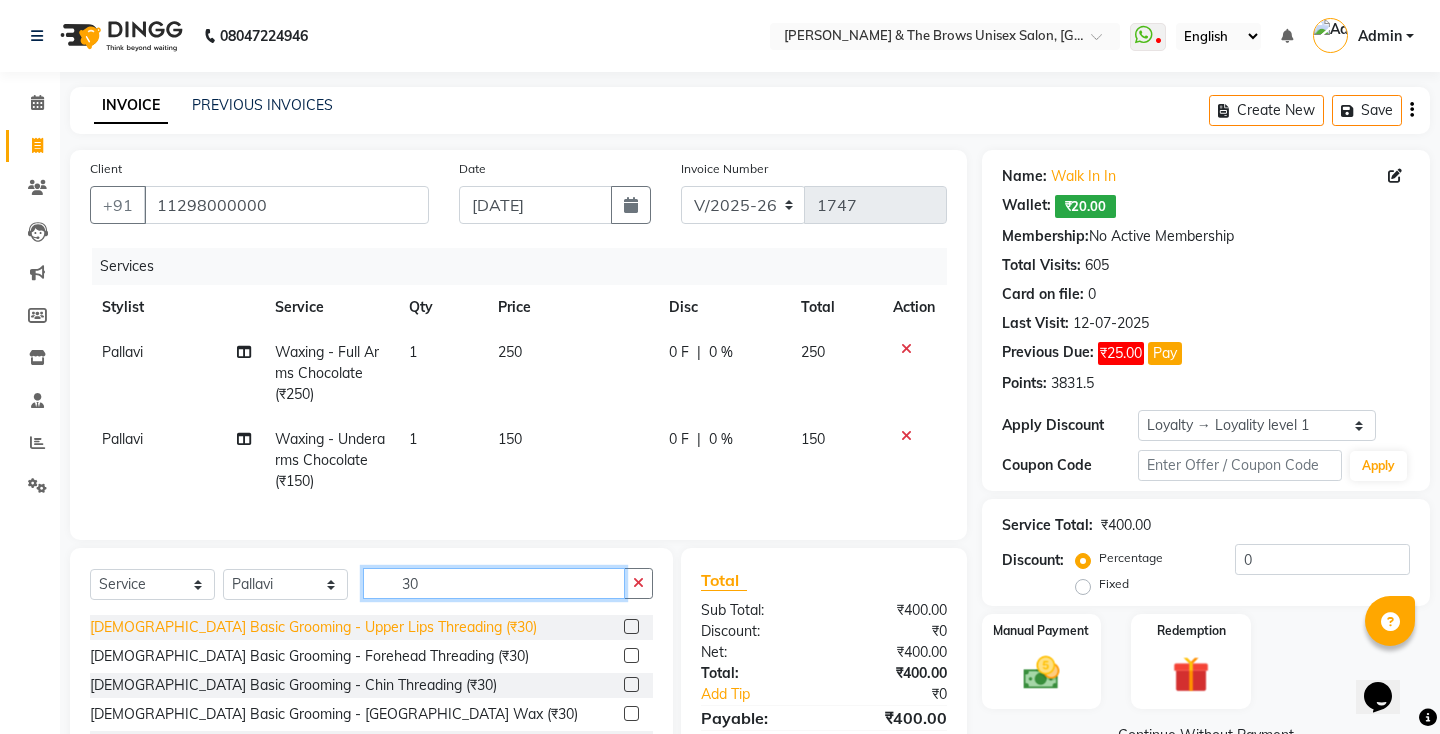 type on "30" 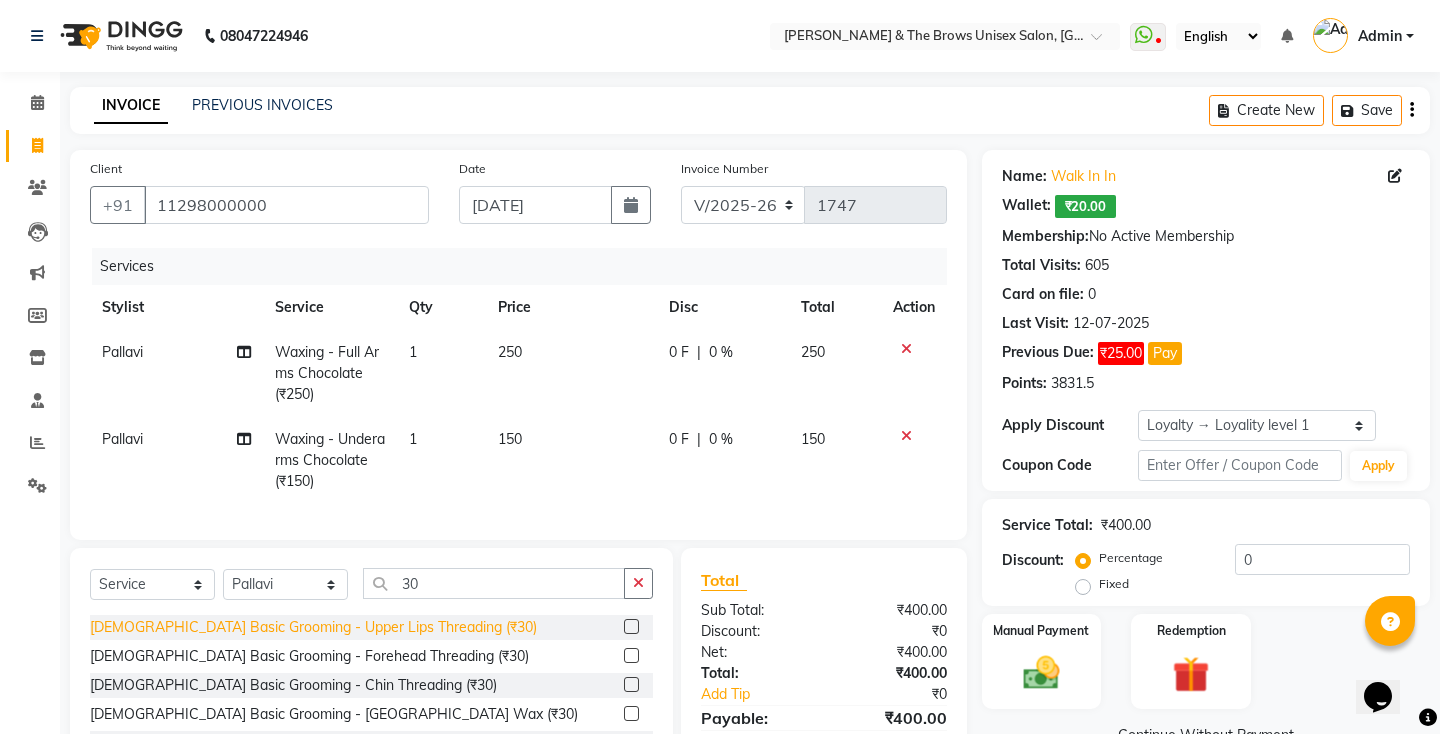 click on "[DEMOGRAPHIC_DATA] Basic Grooming - Upper Lips Threading (₹30)" 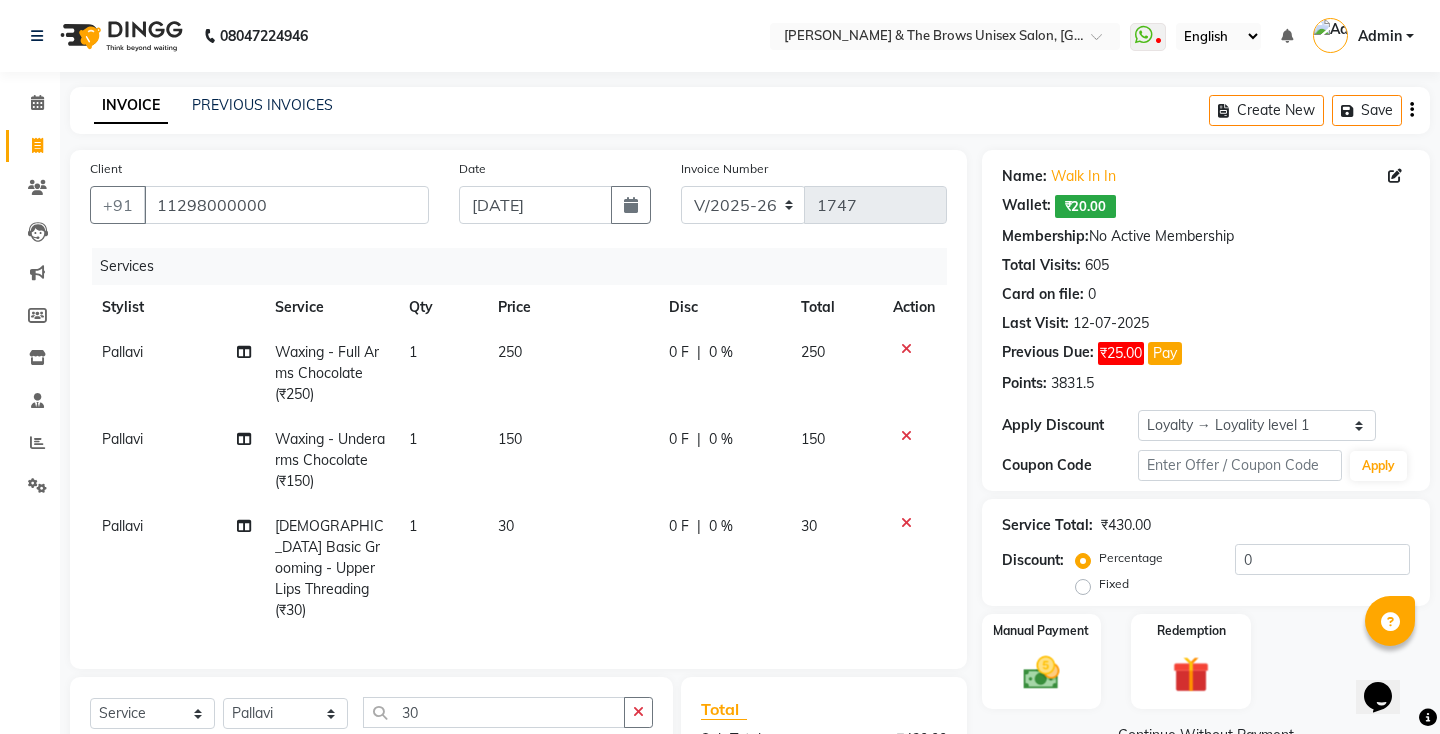 checkbox on "false" 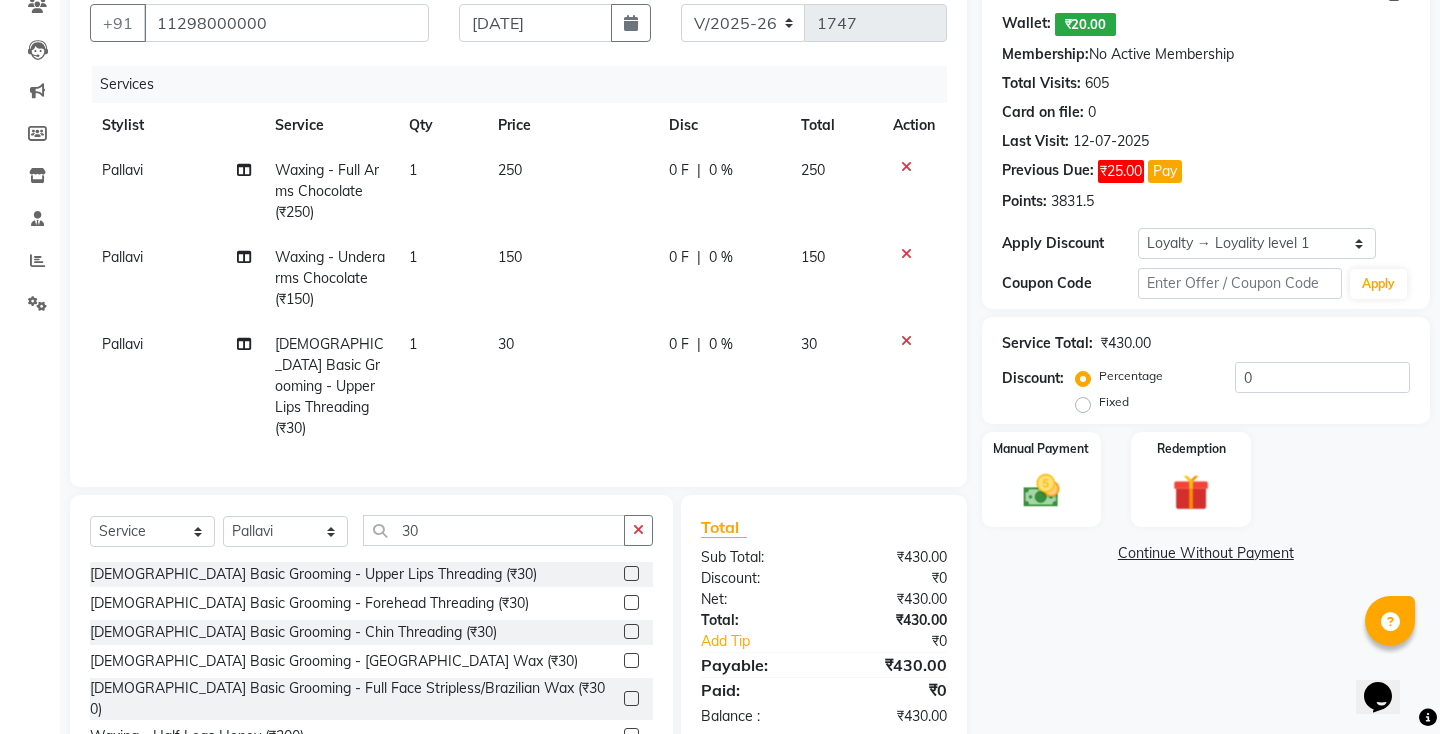 scroll, scrollTop: 188, scrollLeft: 0, axis: vertical 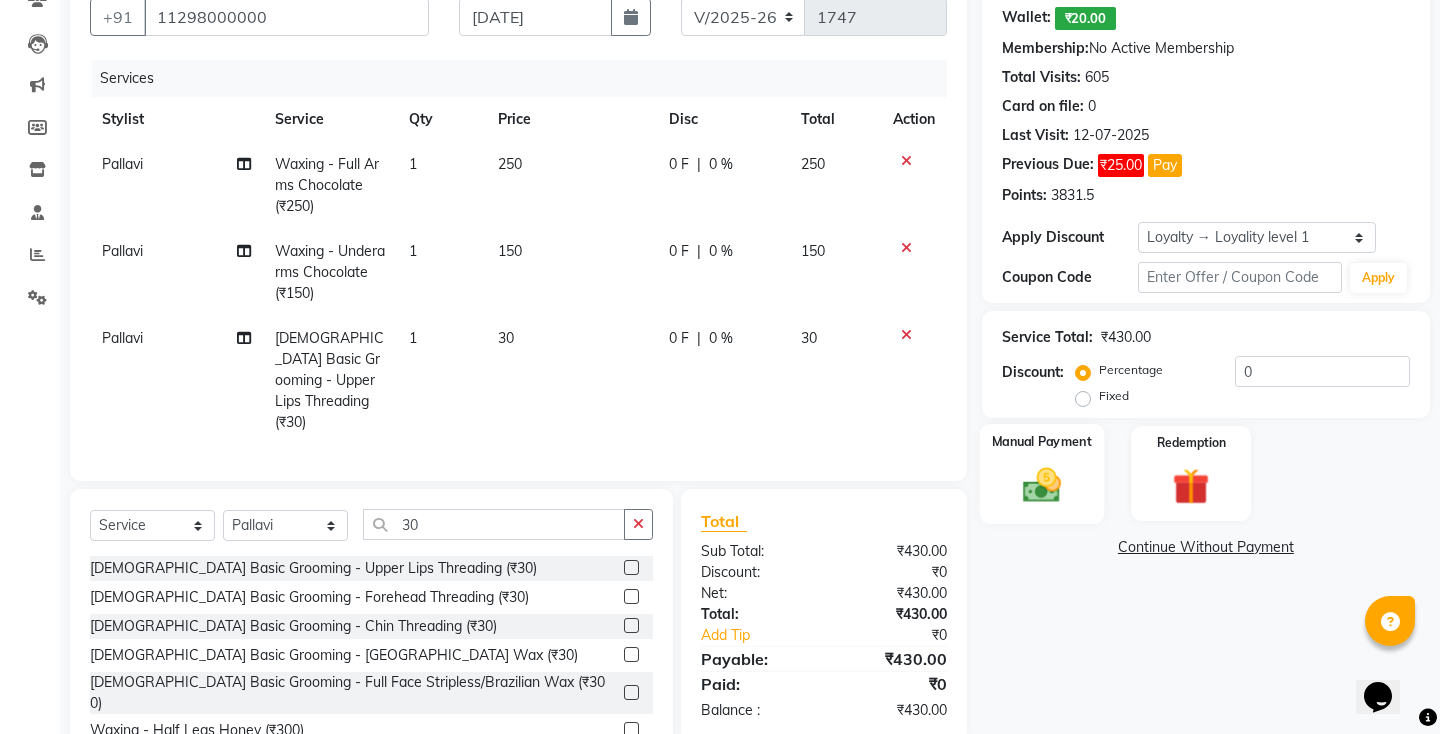 click 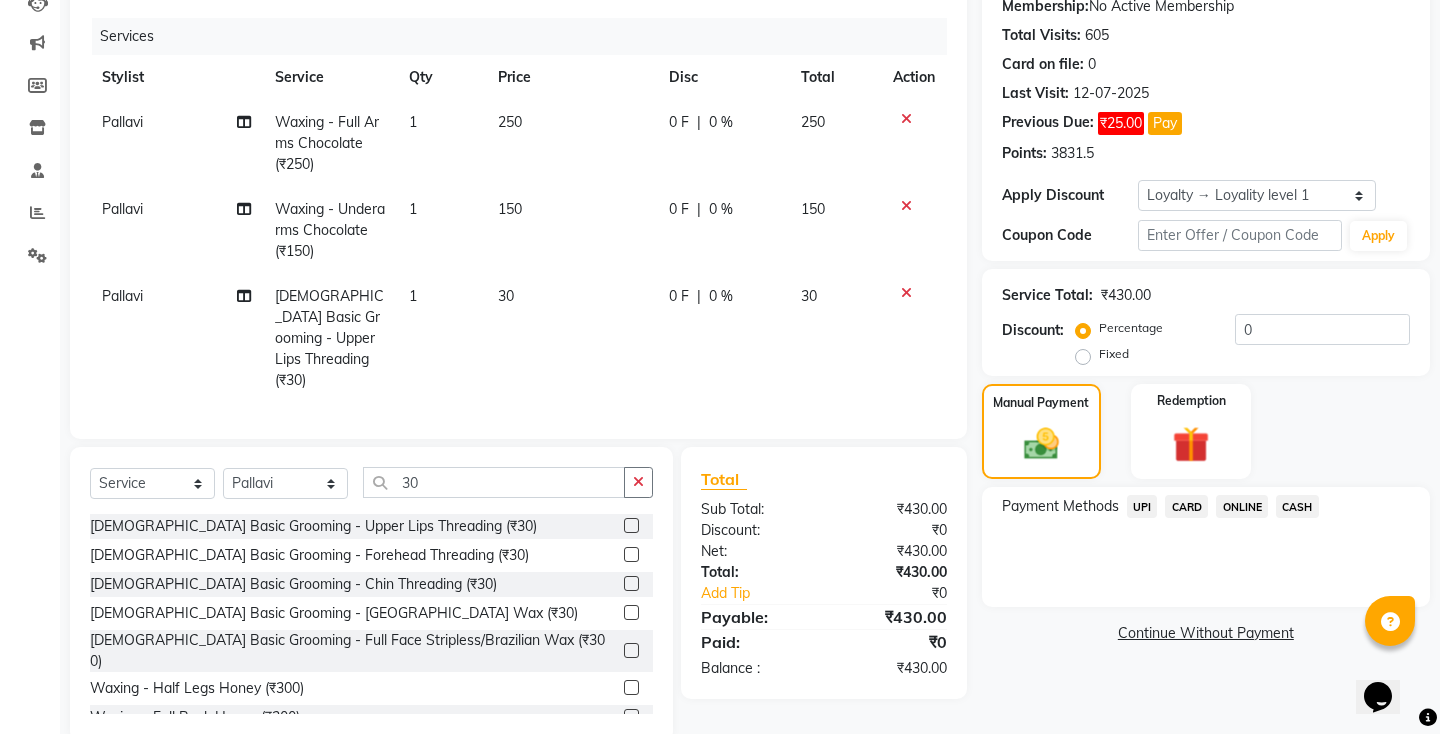 scroll, scrollTop: 247, scrollLeft: 0, axis: vertical 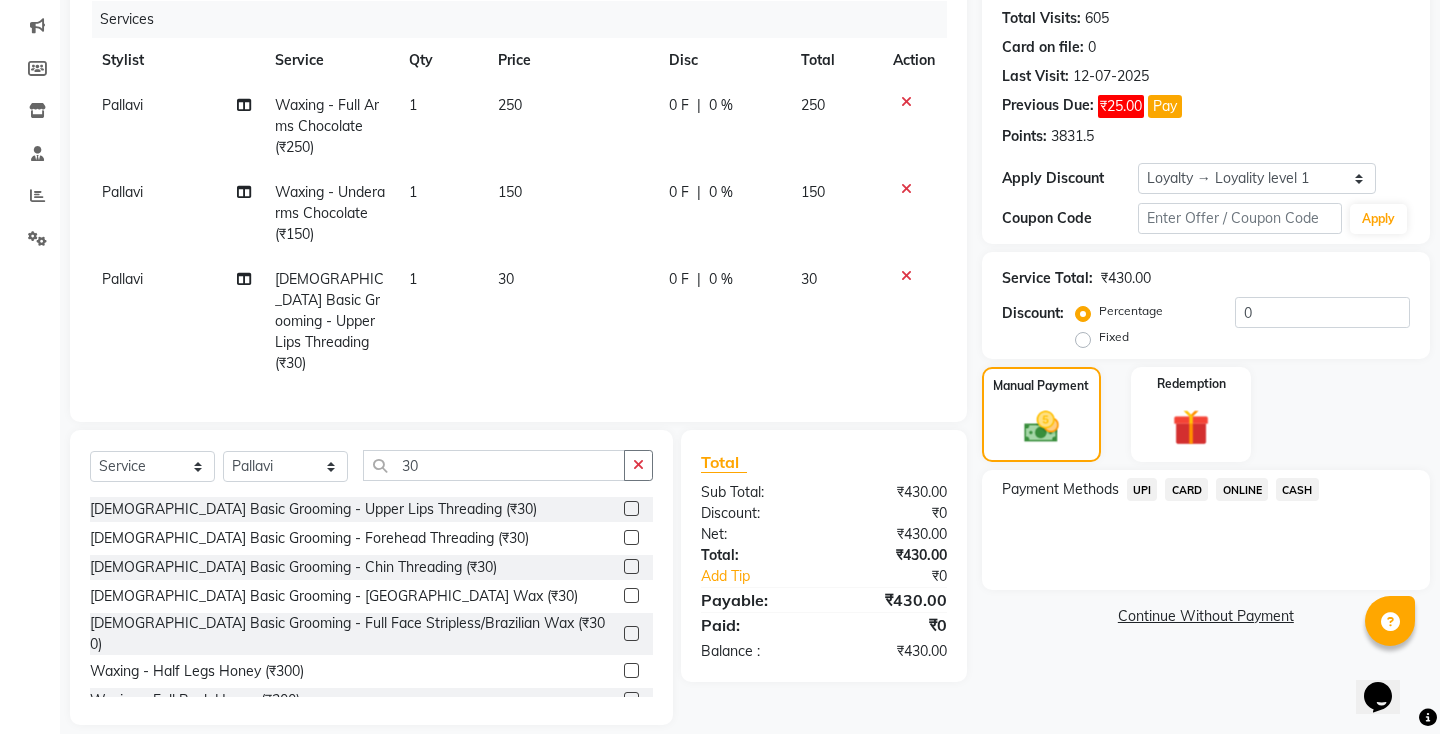 click on "UPI" 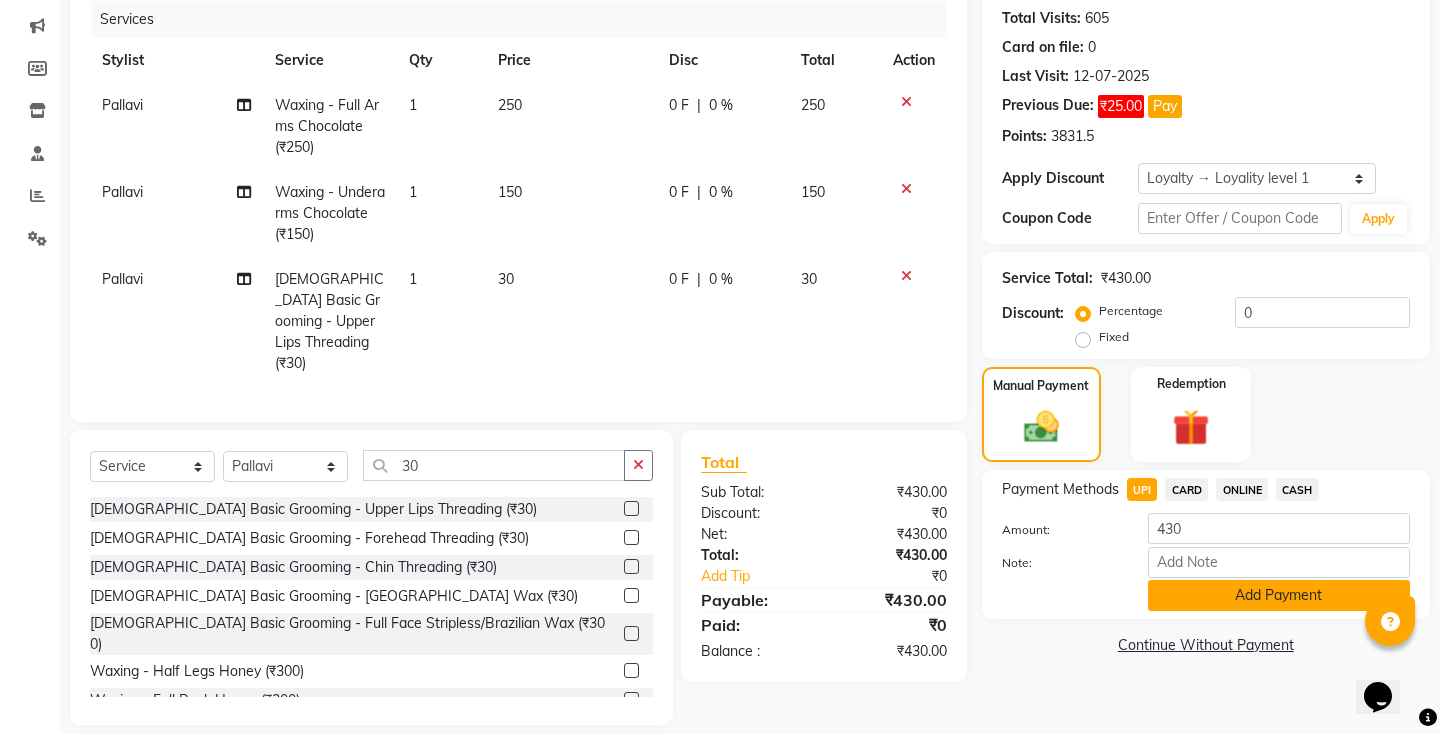 click on "Add Payment" 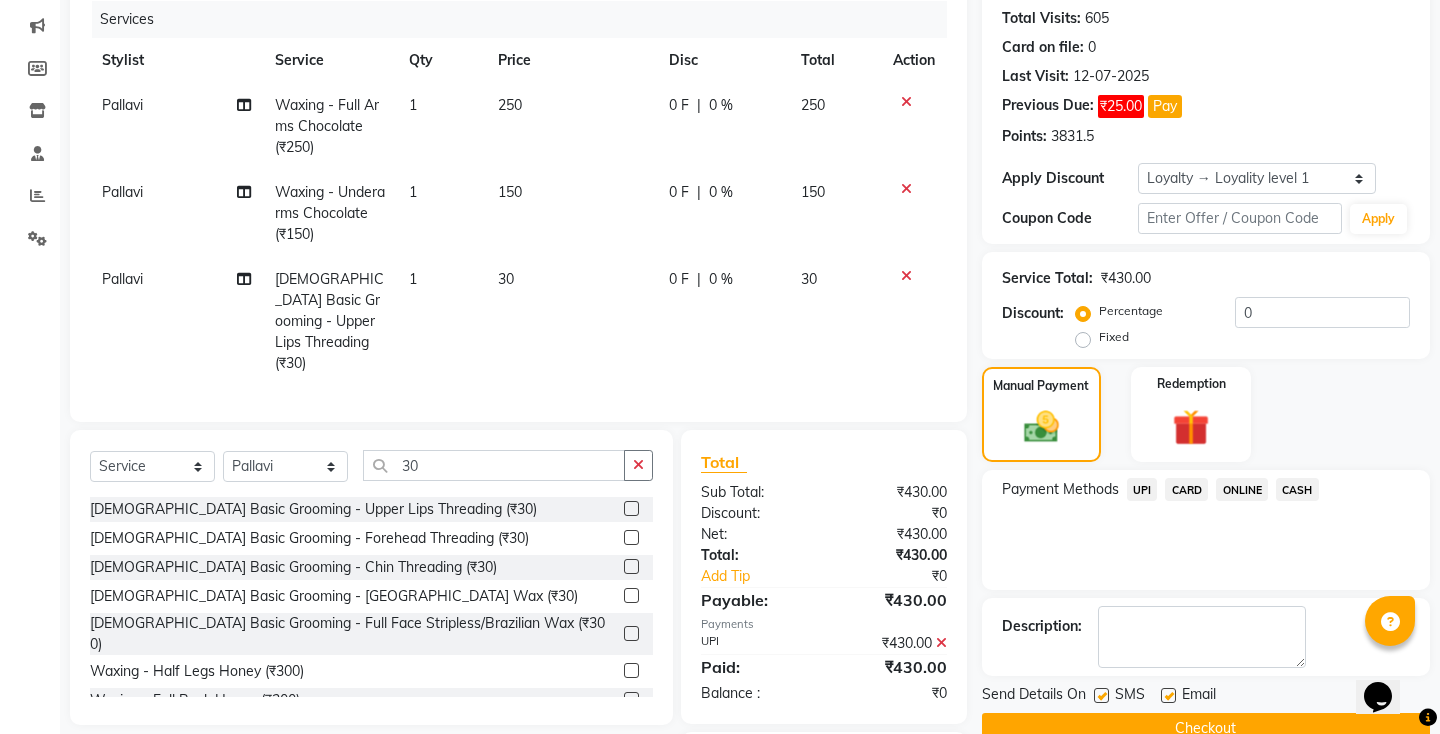 scroll, scrollTop: 345, scrollLeft: 0, axis: vertical 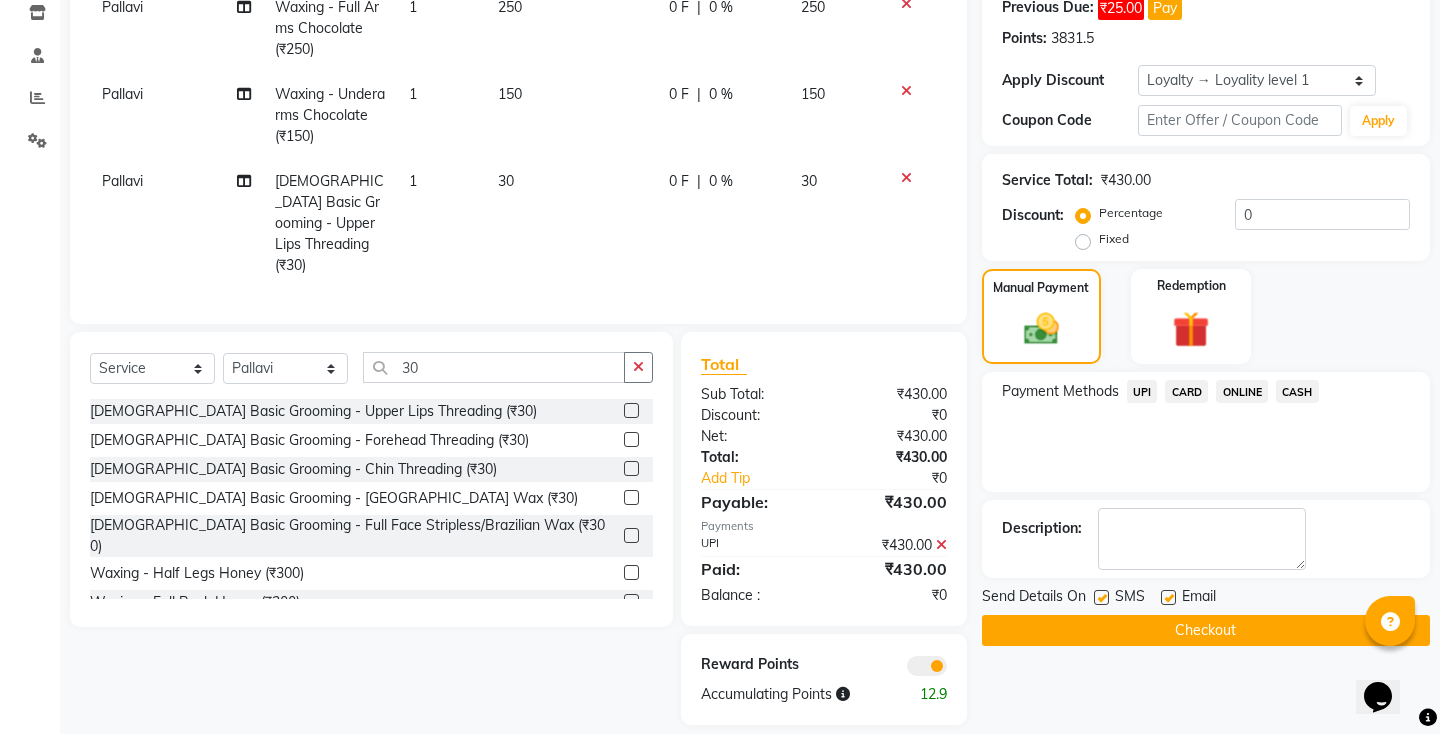 click 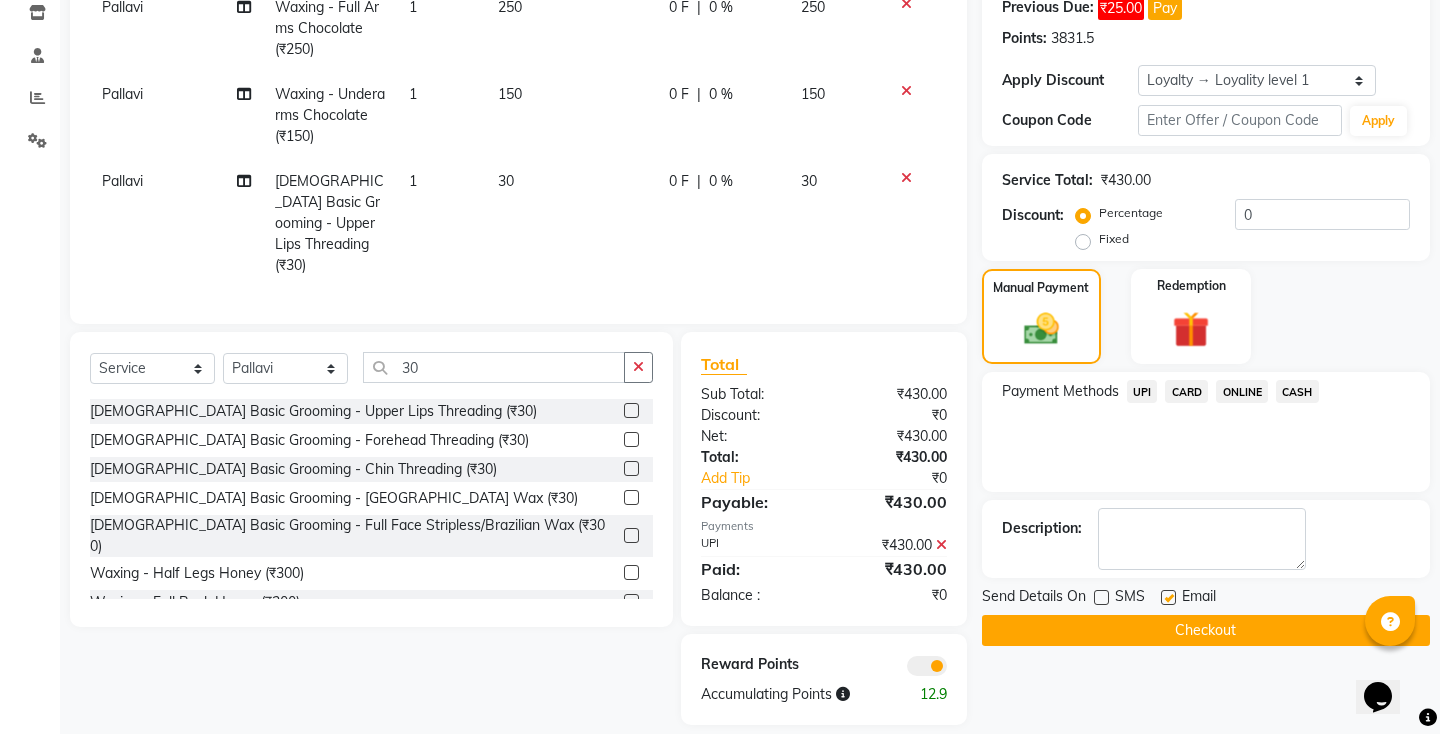click on "Checkout" 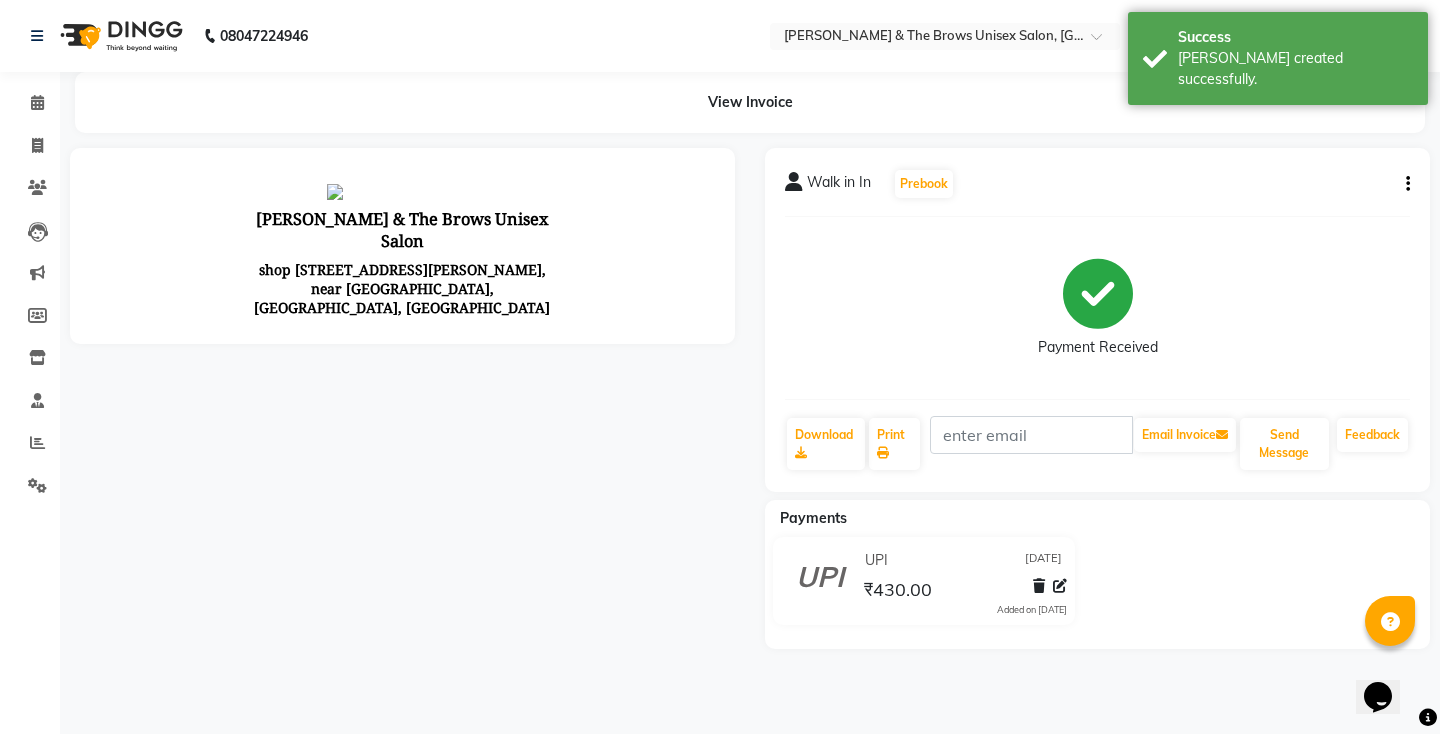 scroll, scrollTop: 0, scrollLeft: 0, axis: both 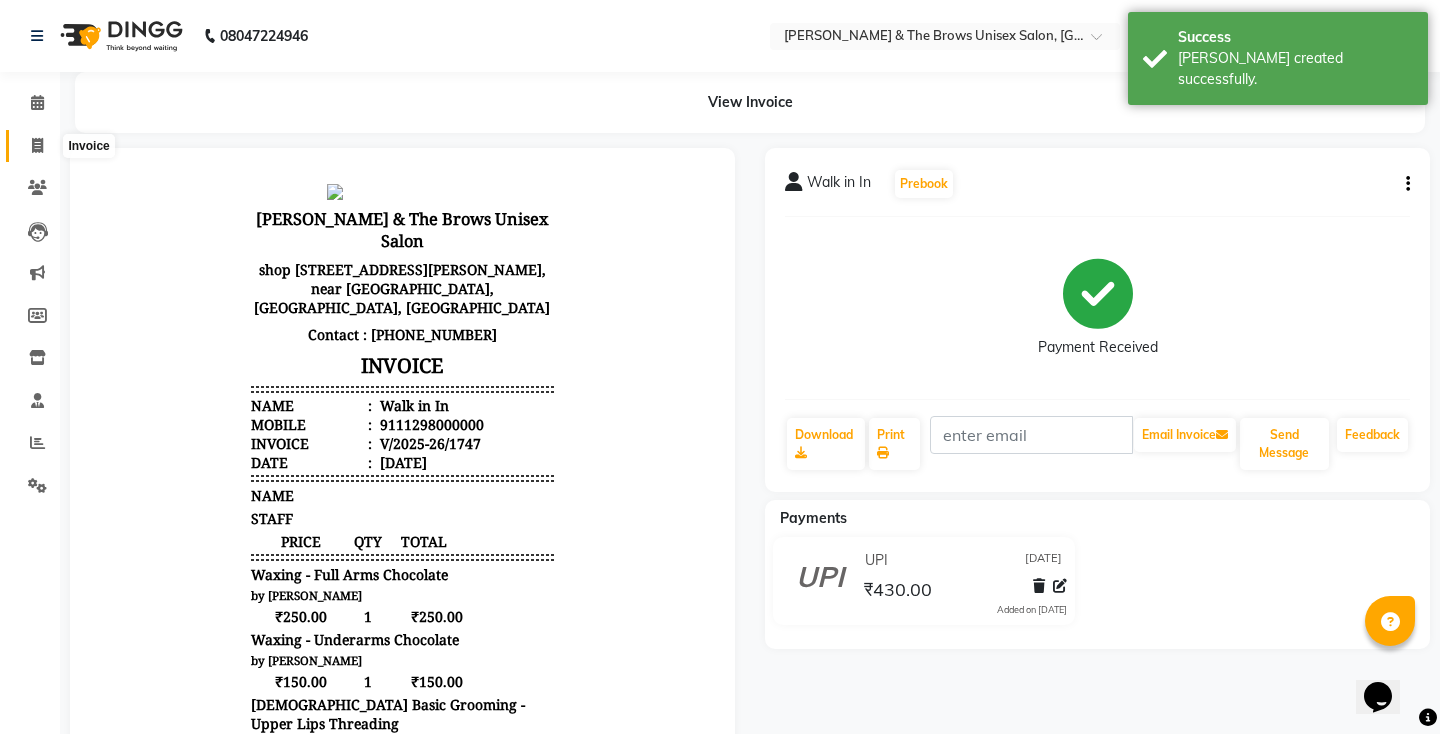 click 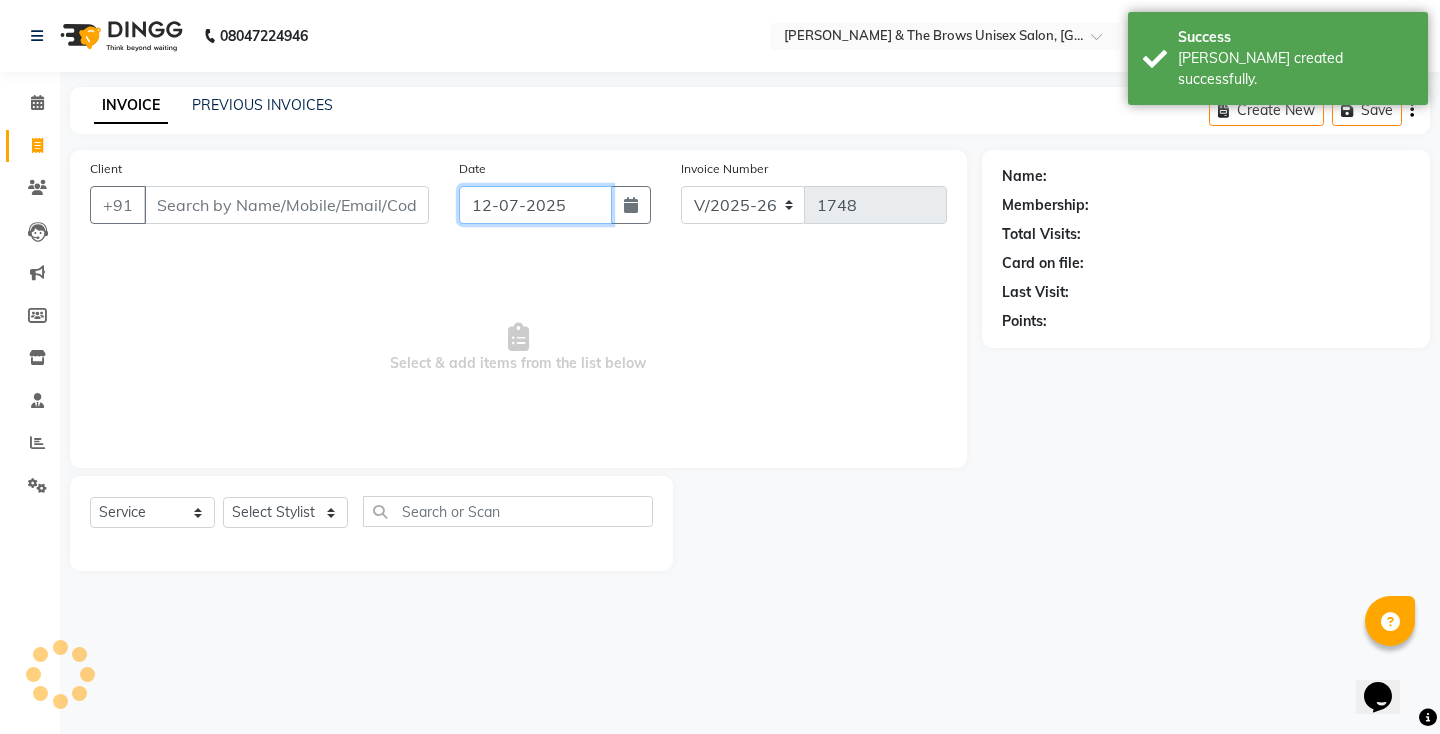 click on "12-07-2025" 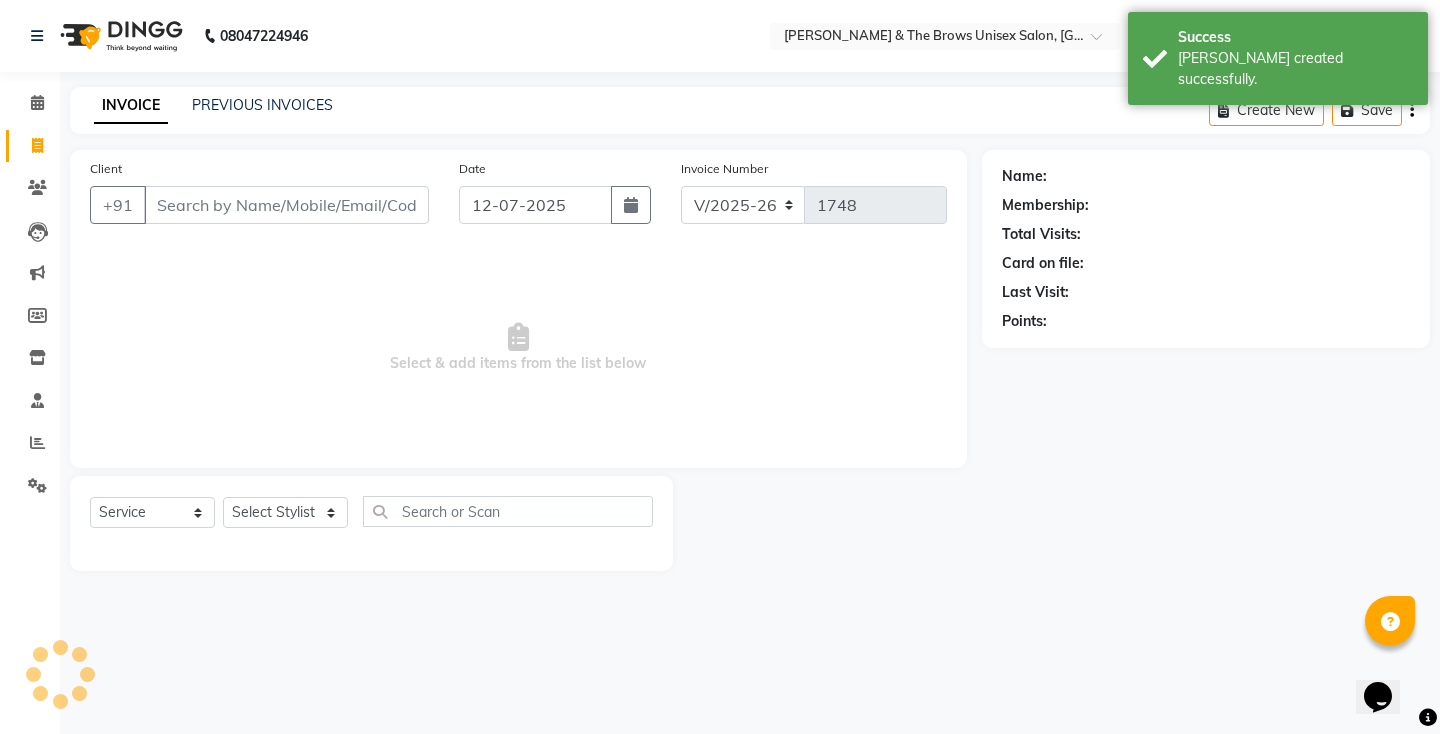 select on "7" 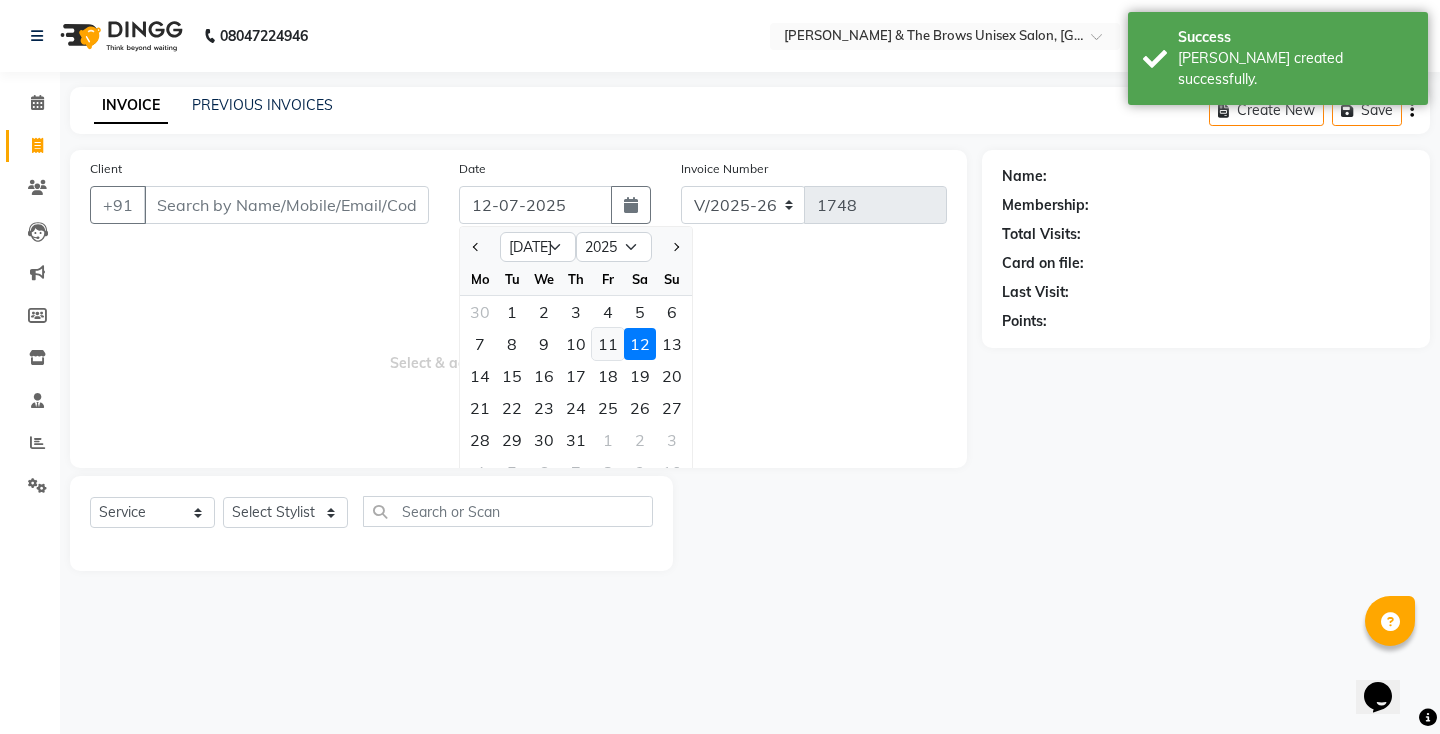click on "11" 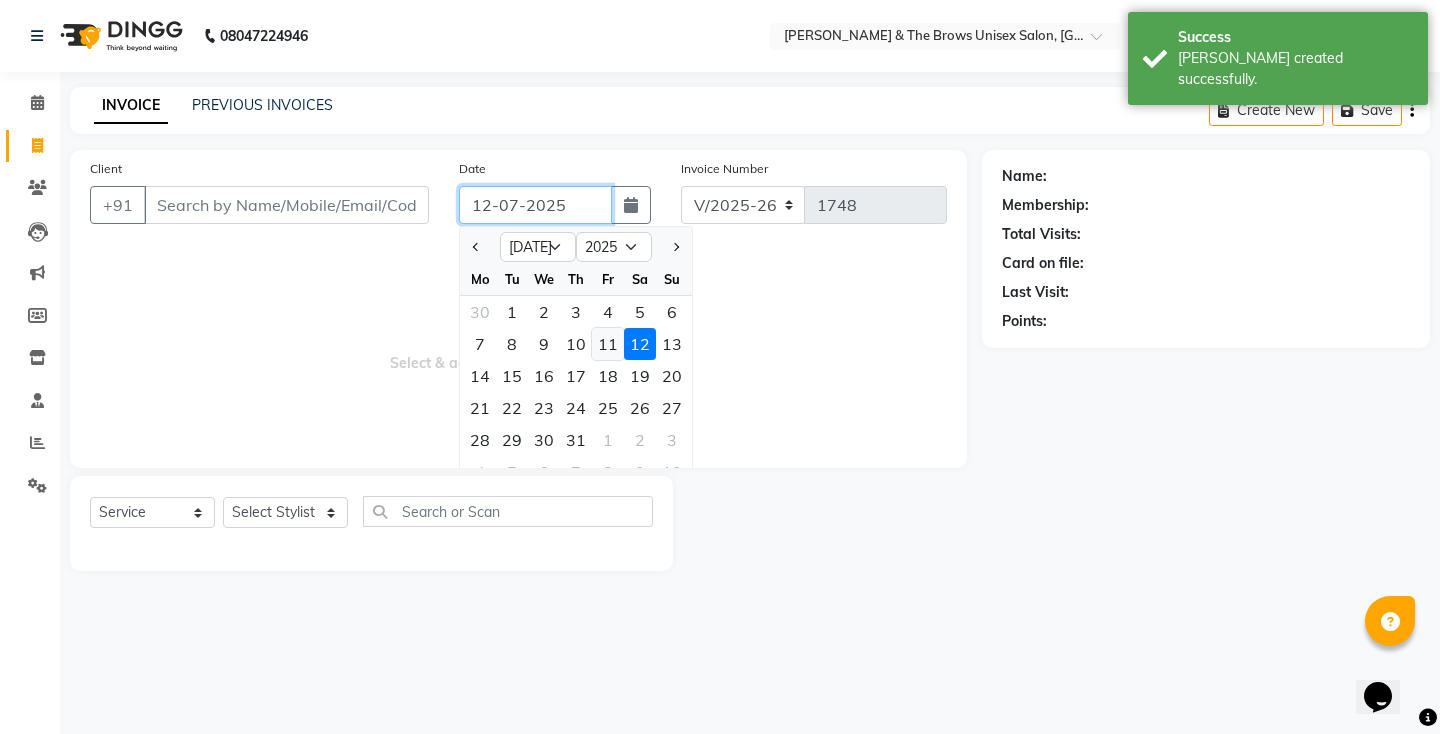 type on "[DATE]" 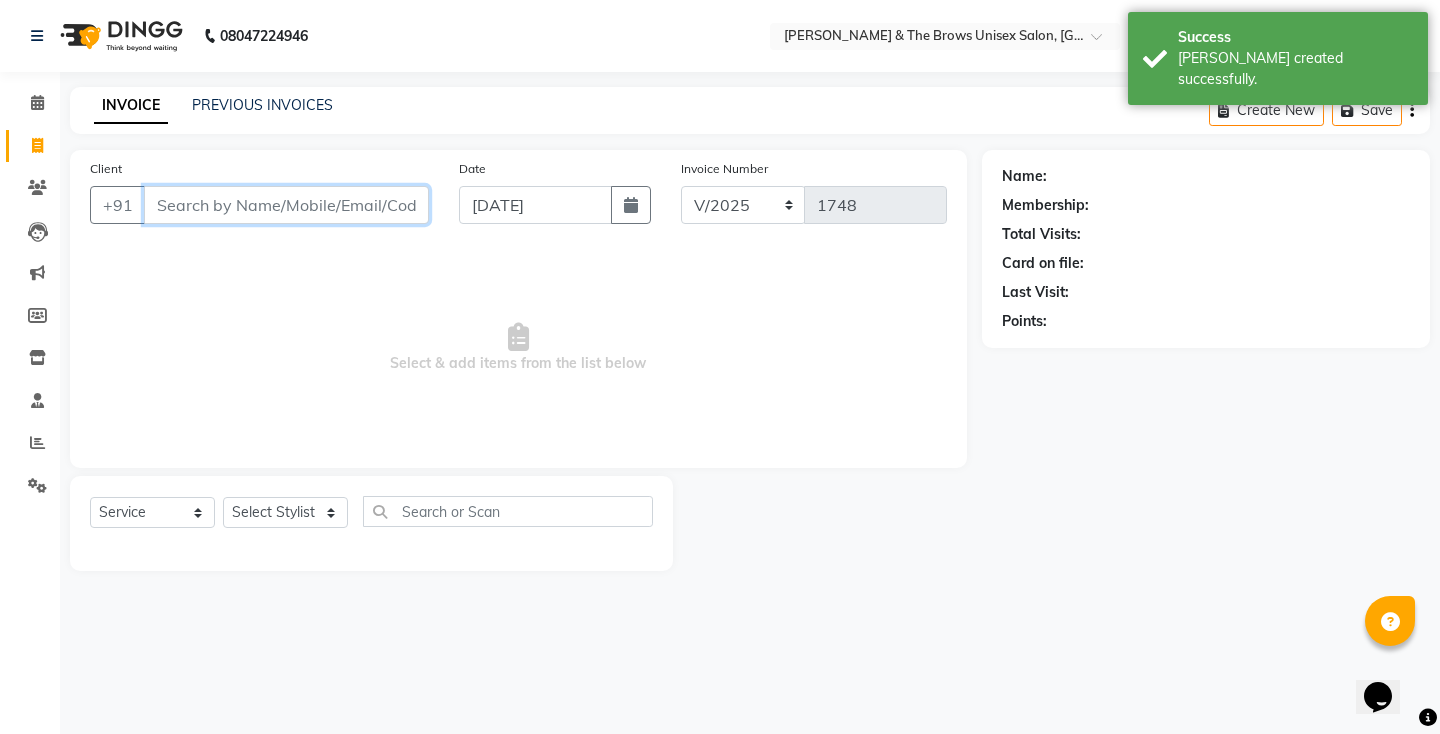 click on "Client" at bounding box center (286, 205) 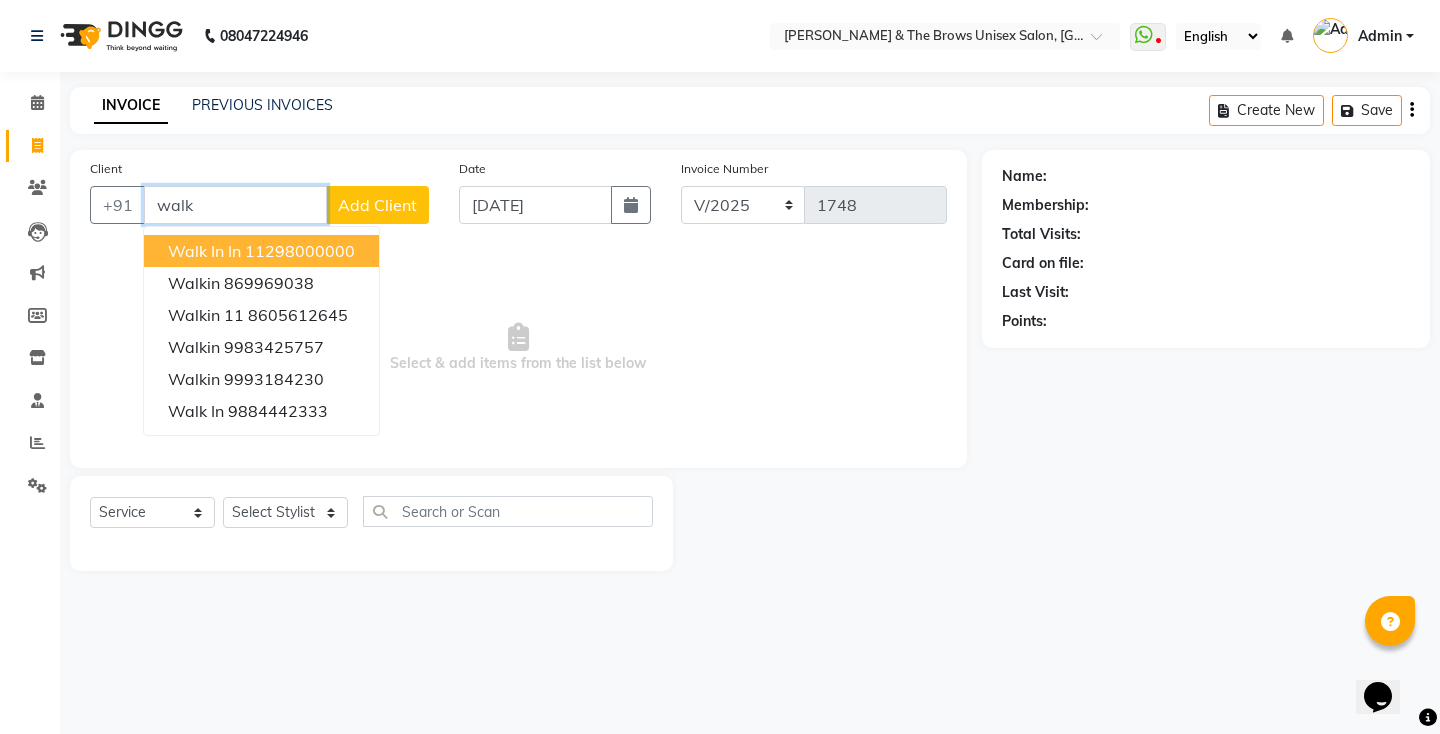 click on "11298000000" at bounding box center [300, 251] 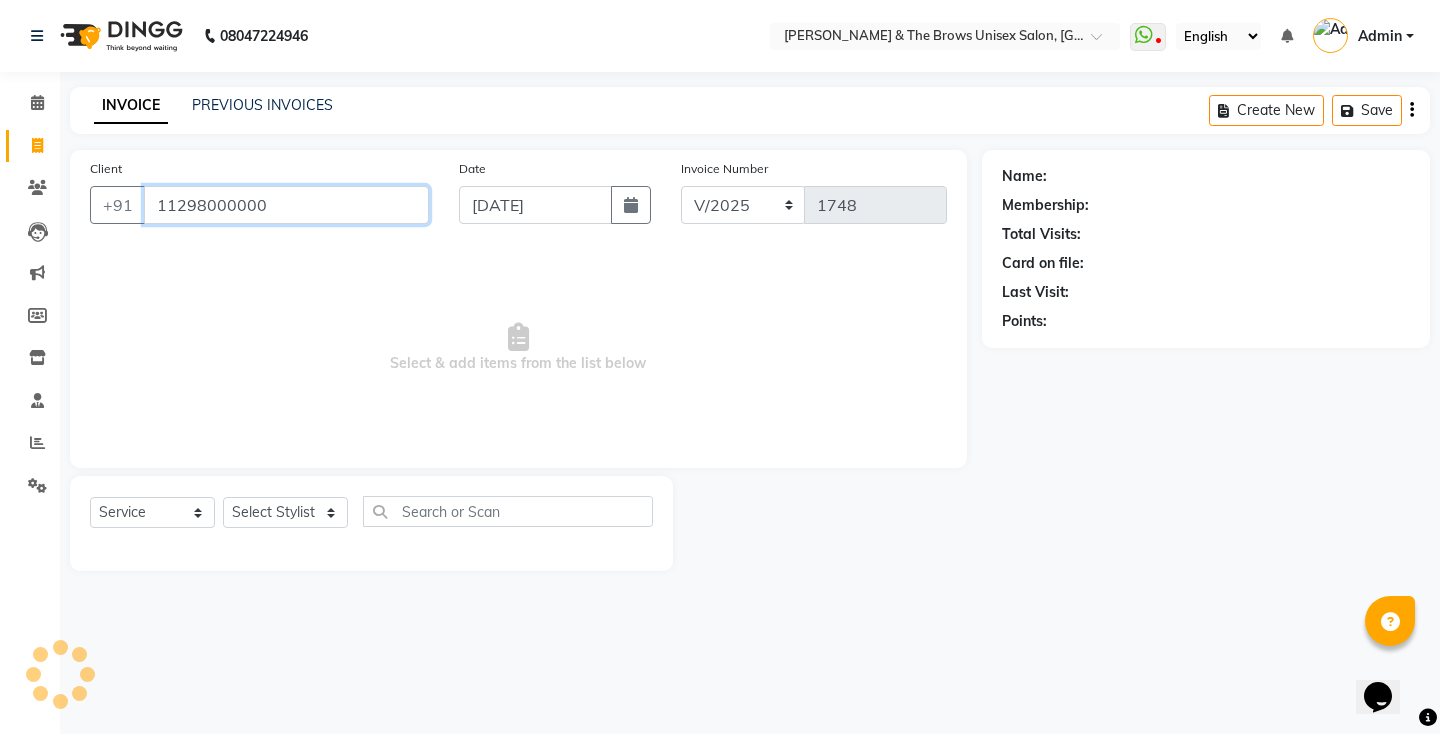 type on "11298000000" 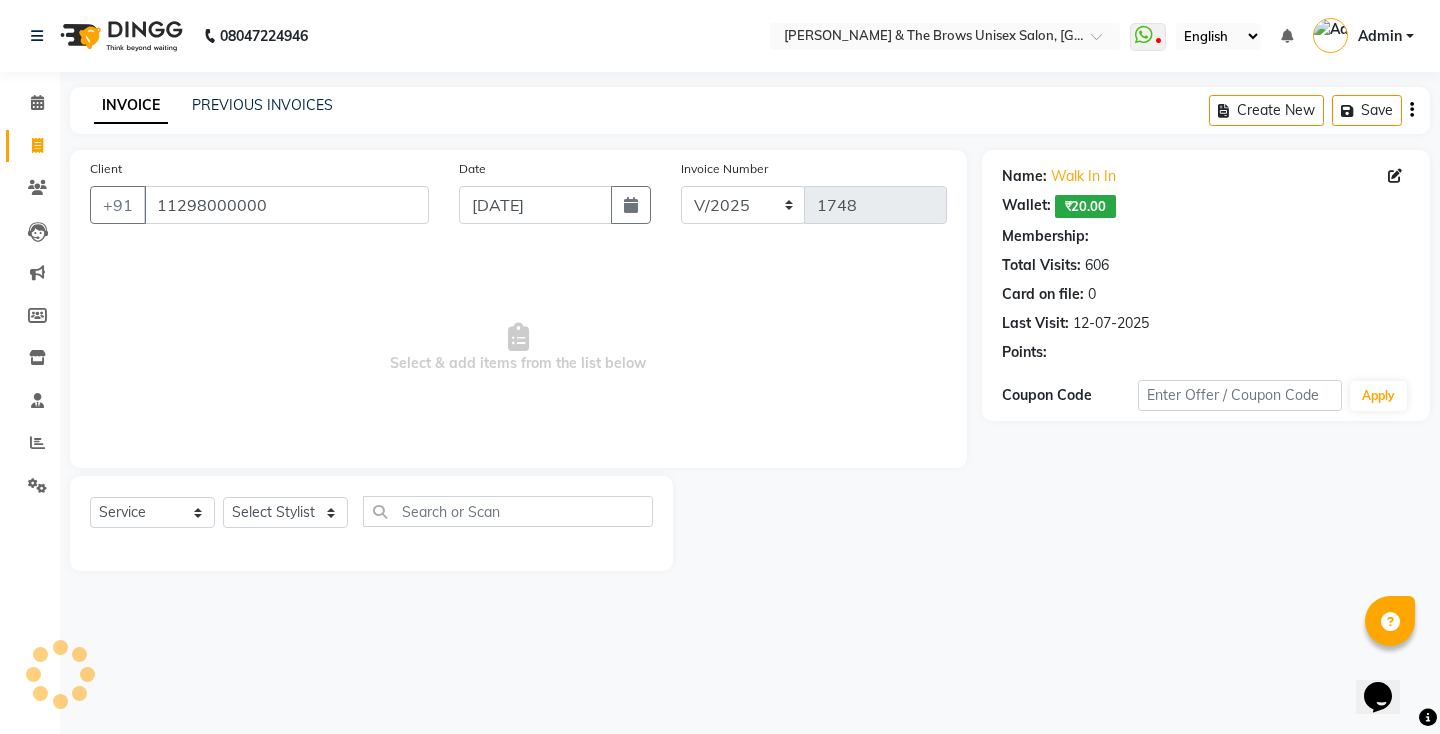 select on "1: Object" 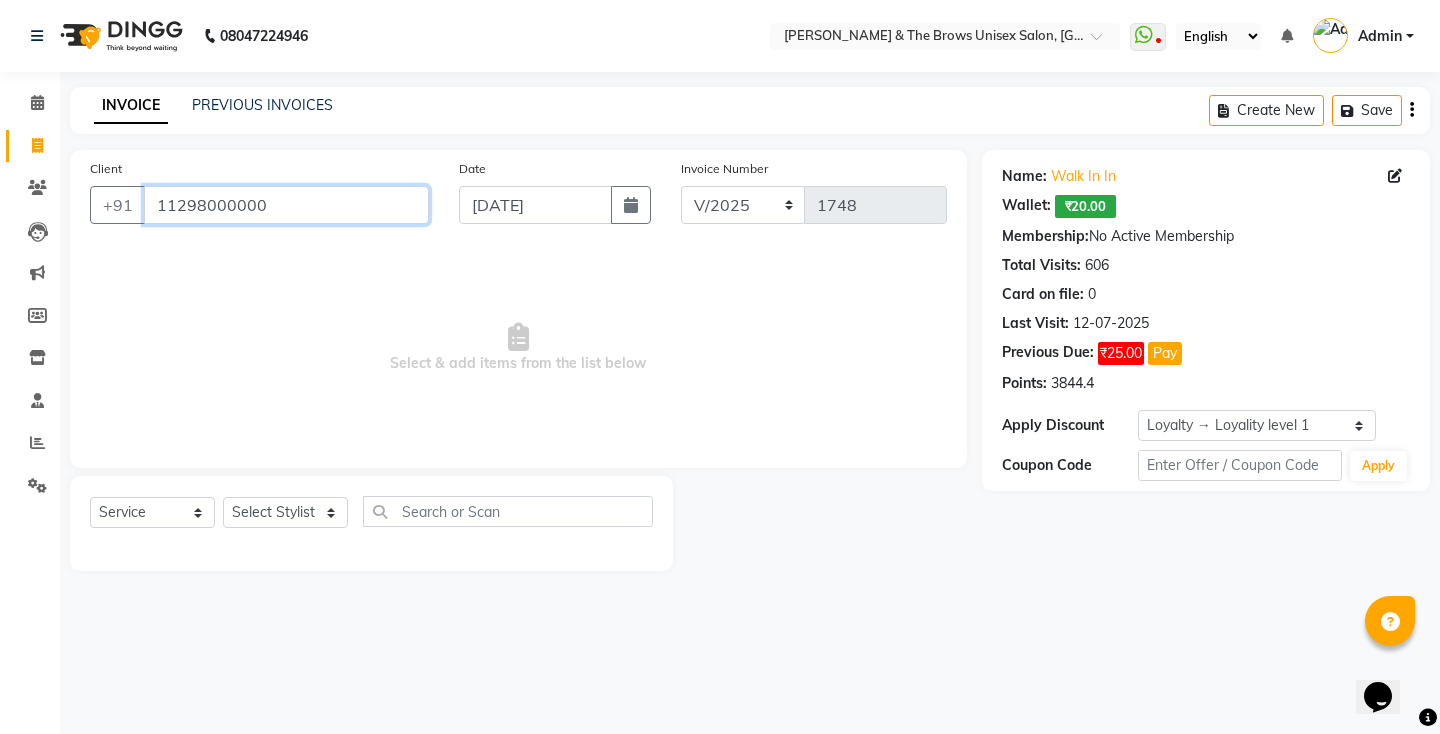 click on "11298000000" at bounding box center (286, 205) 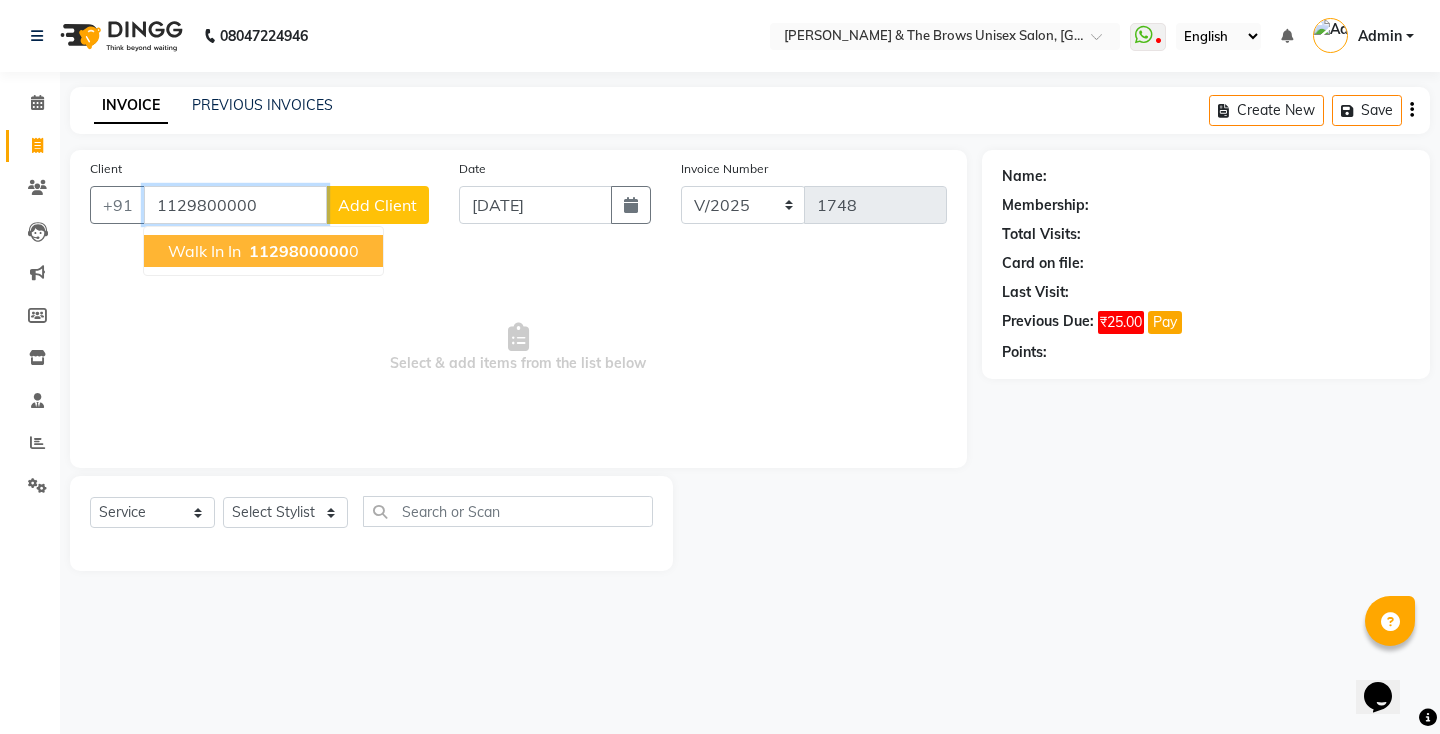 click on "1129800000" at bounding box center (235, 205) 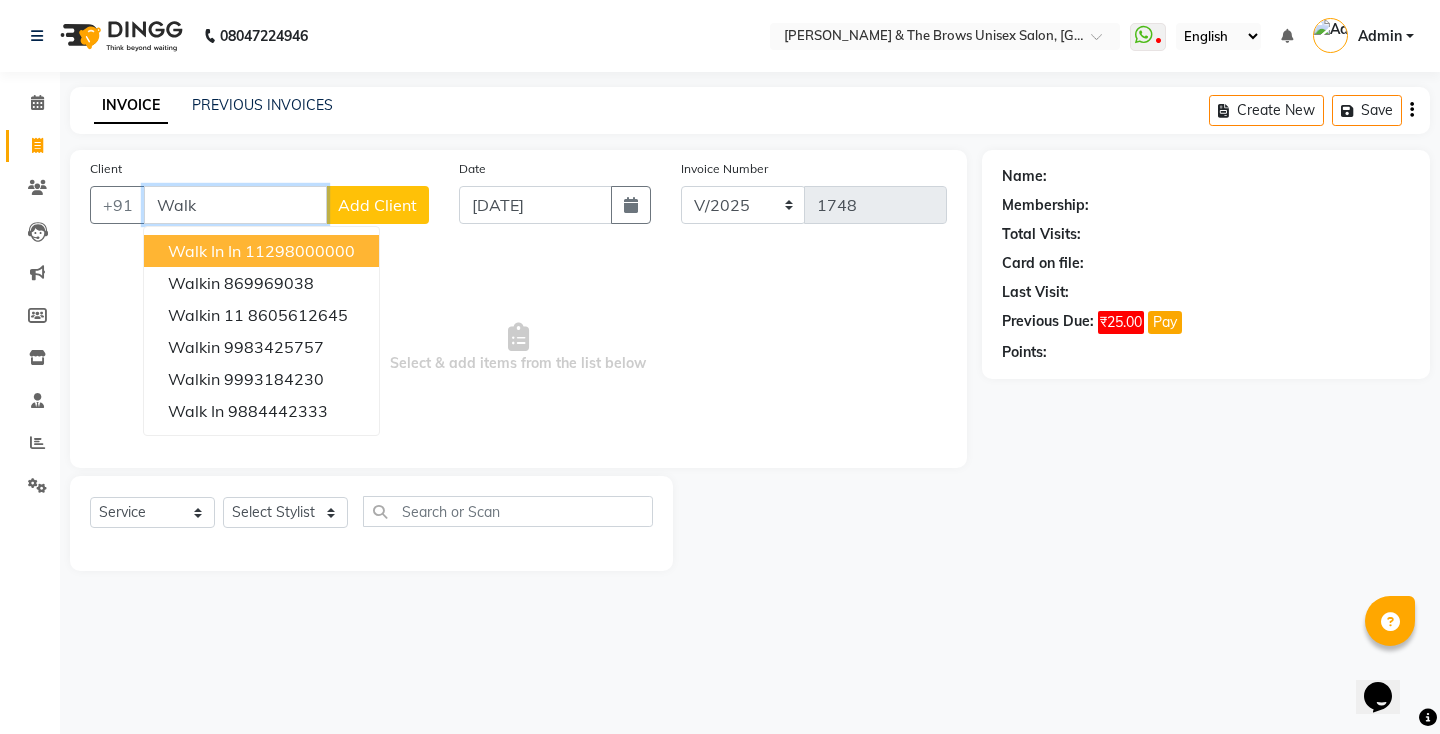 click on "11298000000" at bounding box center (300, 251) 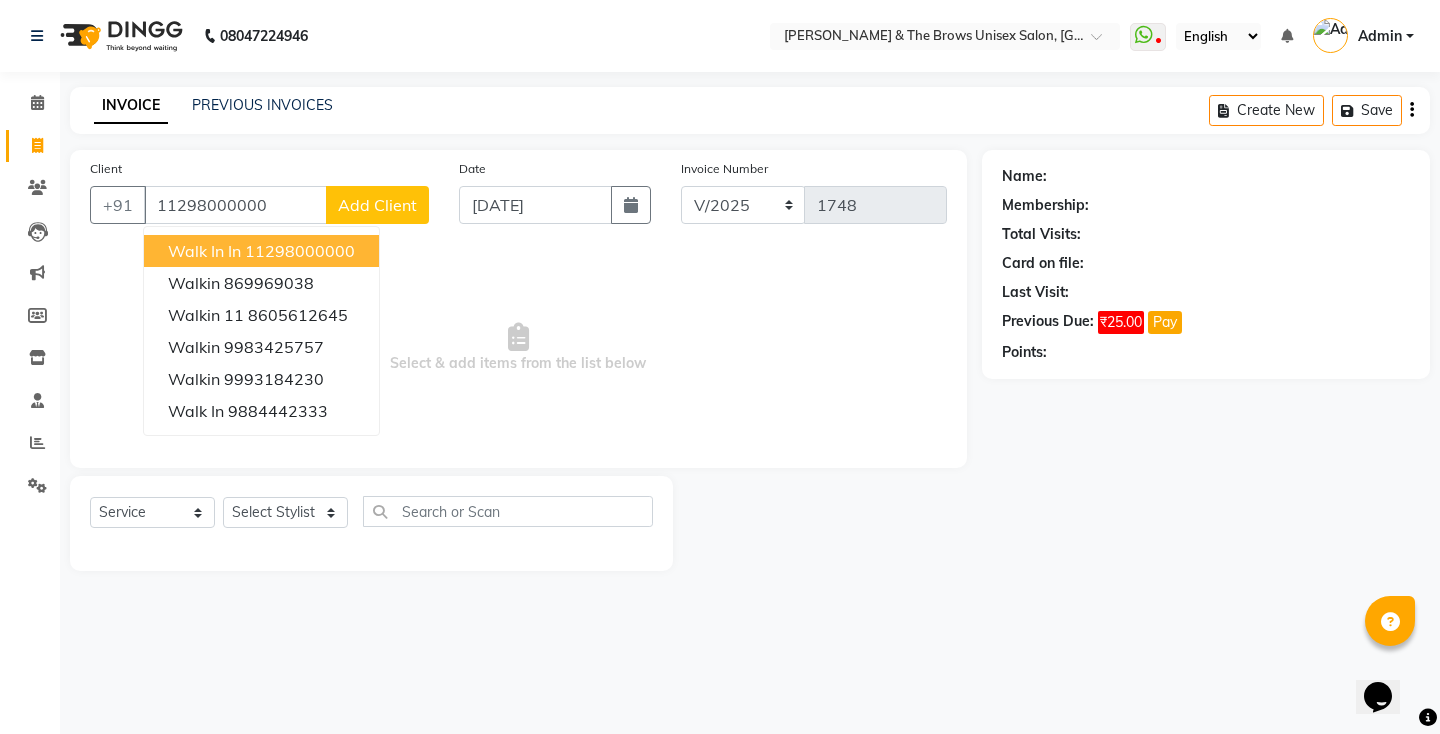 select on "1: Object" 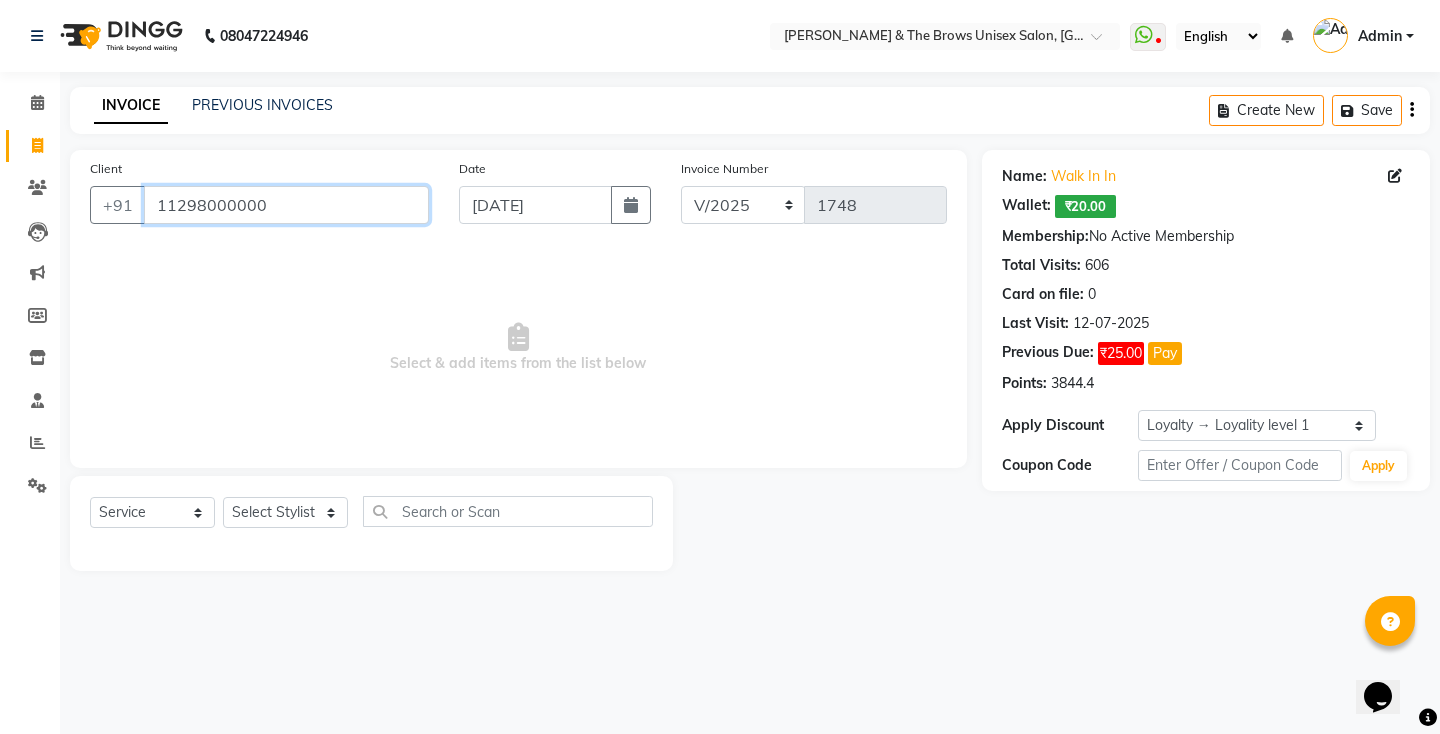 click on "11298000000" at bounding box center (286, 205) 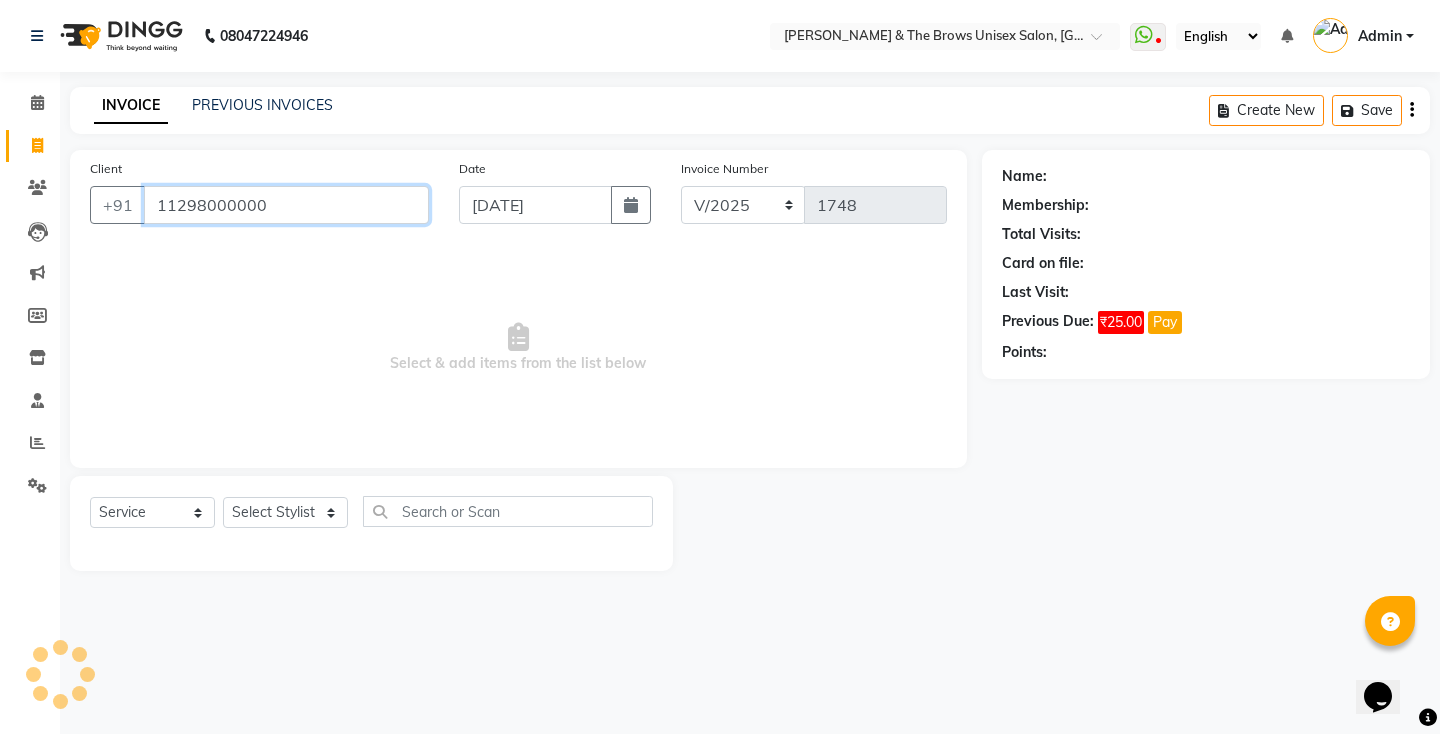 type on "11298000000" 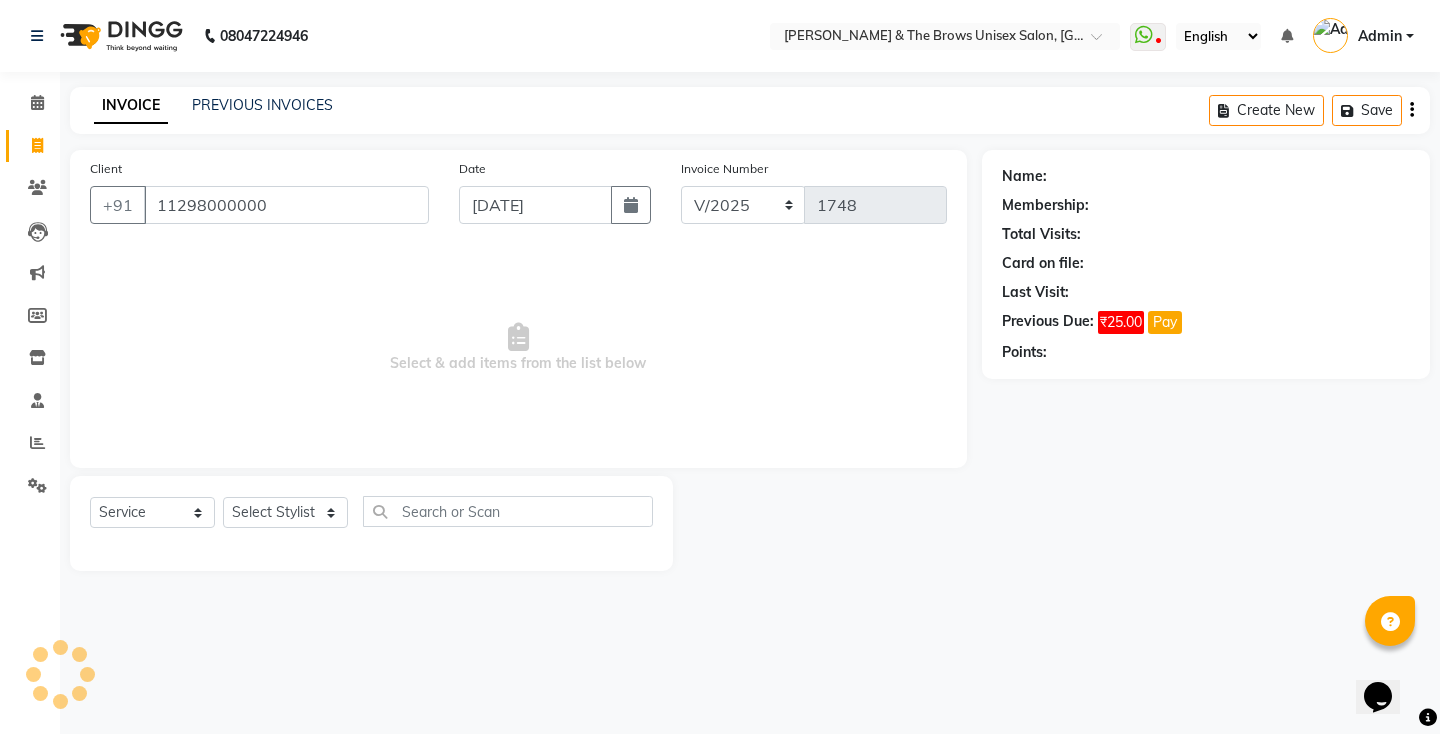 select on "1: Object" 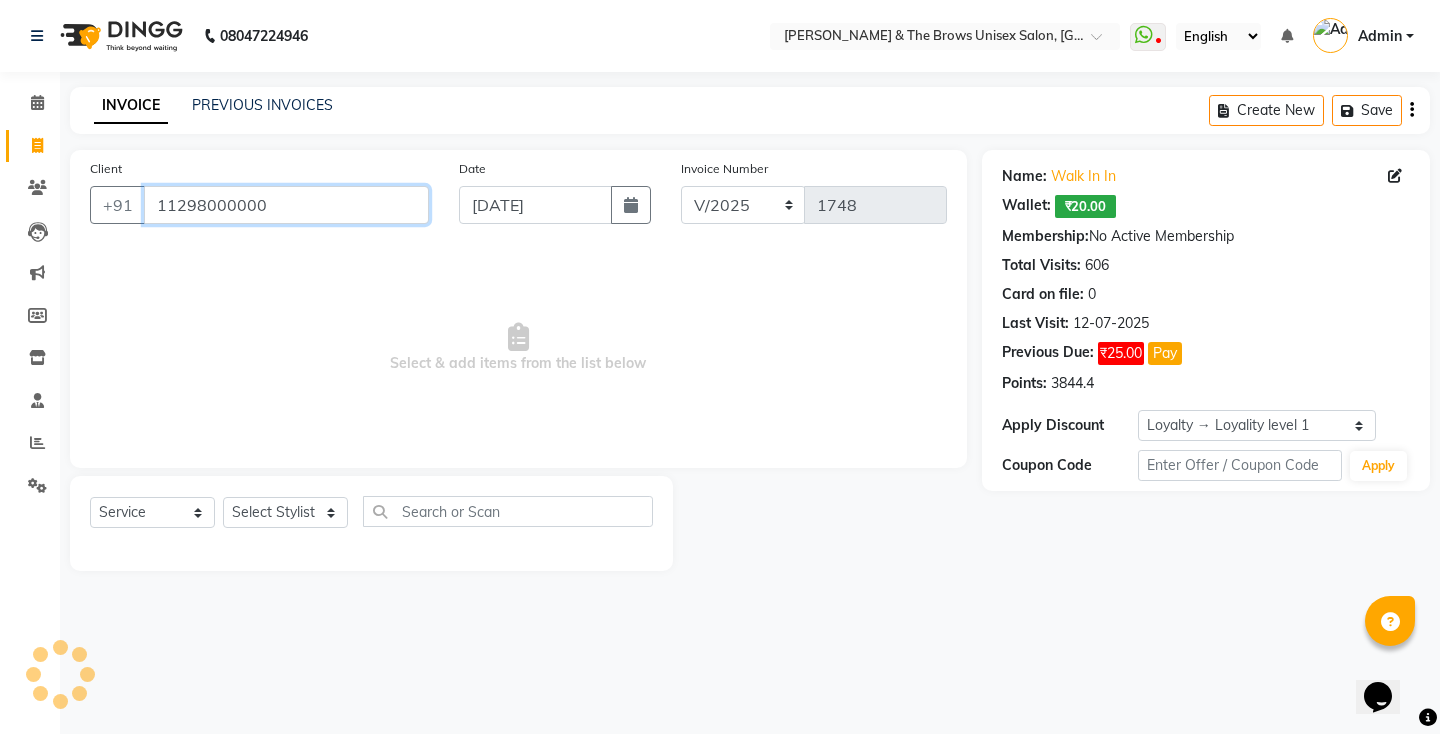click on "11298000000" at bounding box center (286, 205) 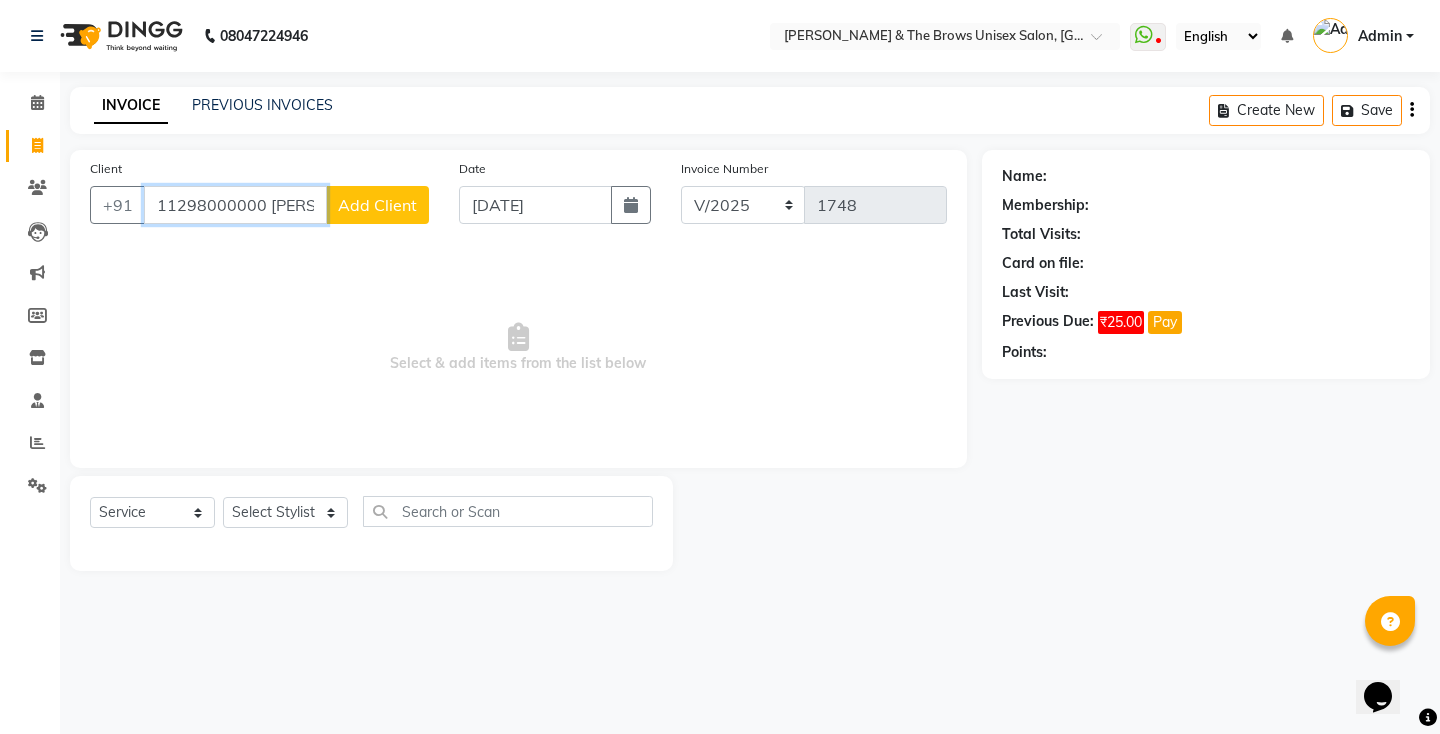 type on "11298000000[PERSON_NAME]m" 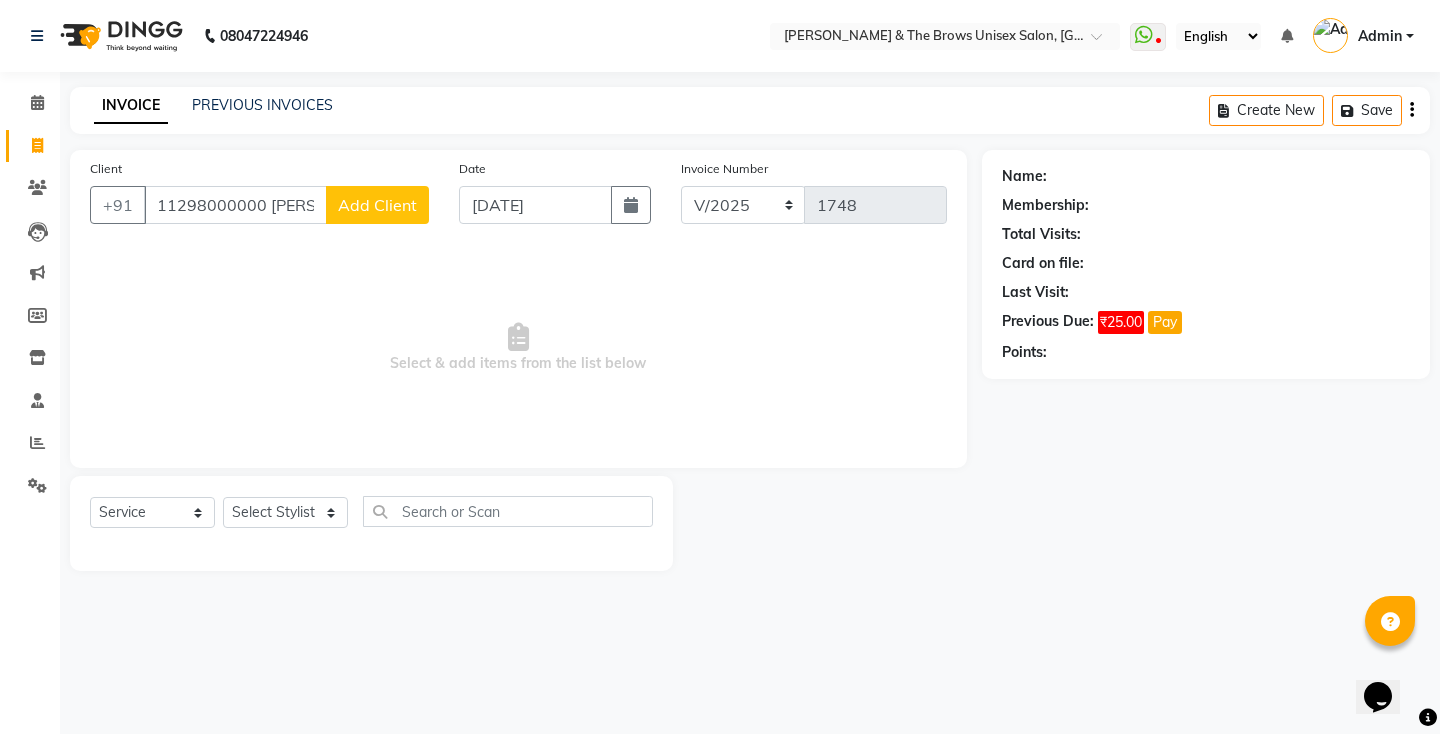 click on "Add Client" 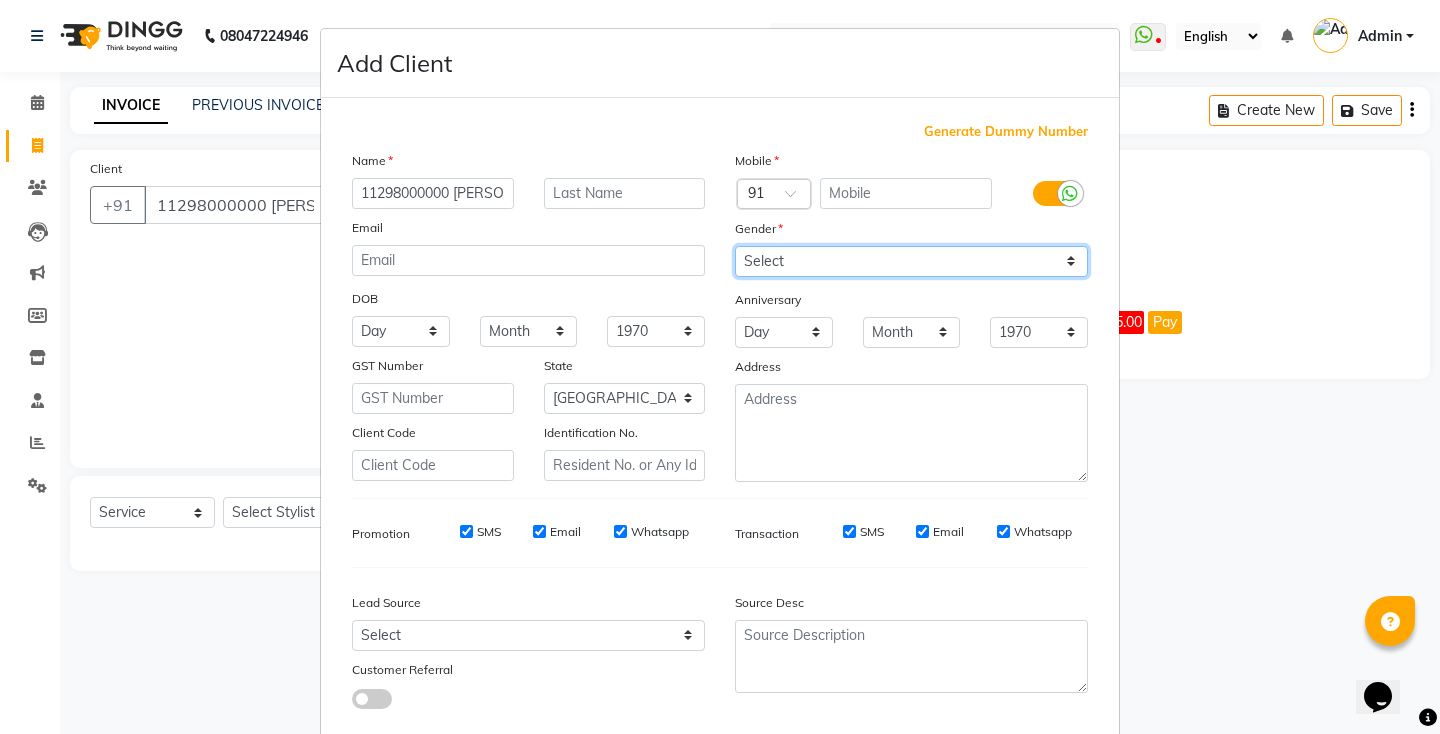 click on "Select [DEMOGRAPHIC_DATA] [DEMOGRAPHIC_DATA] Other Prefer Not To Say" at bounding box center [911, 261] 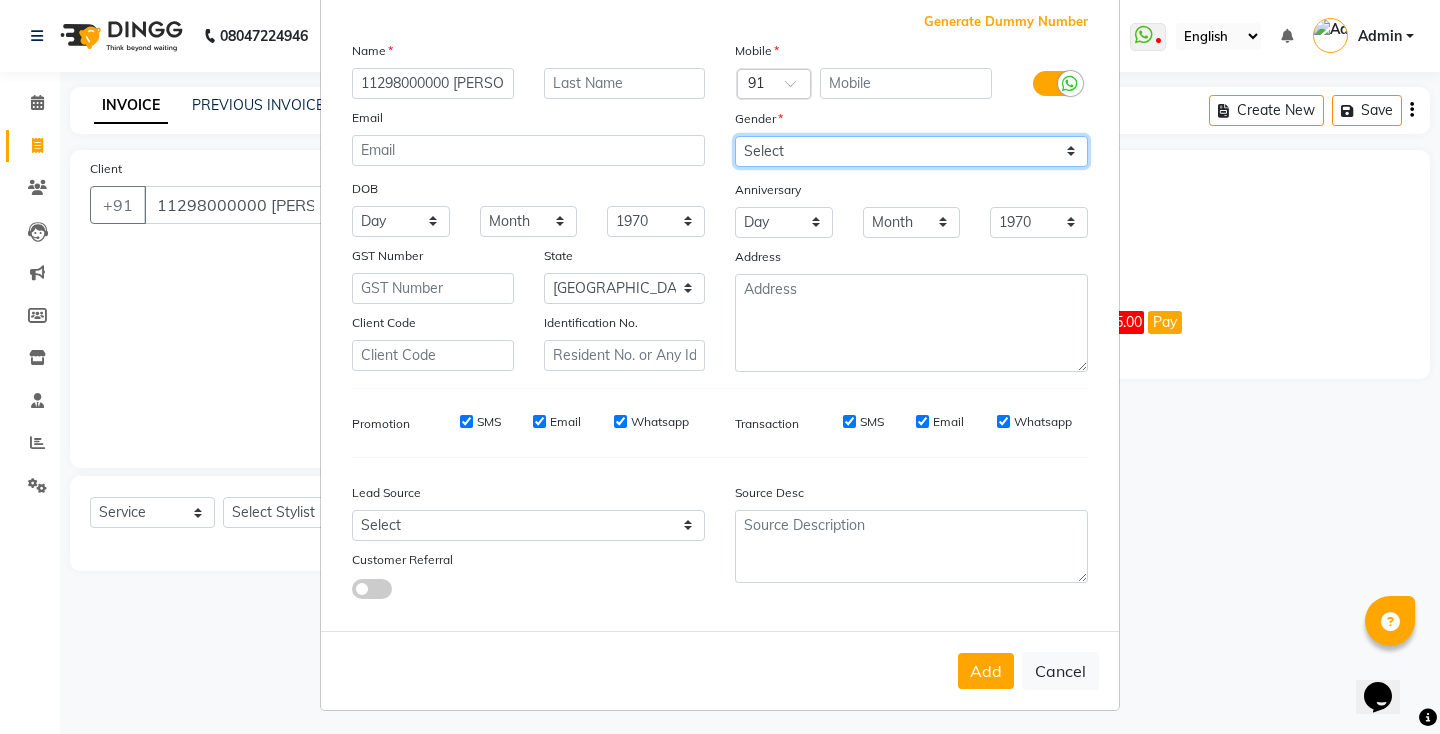 scroll, scrollTop: 114, scrollLeft: 0, axis: vertical 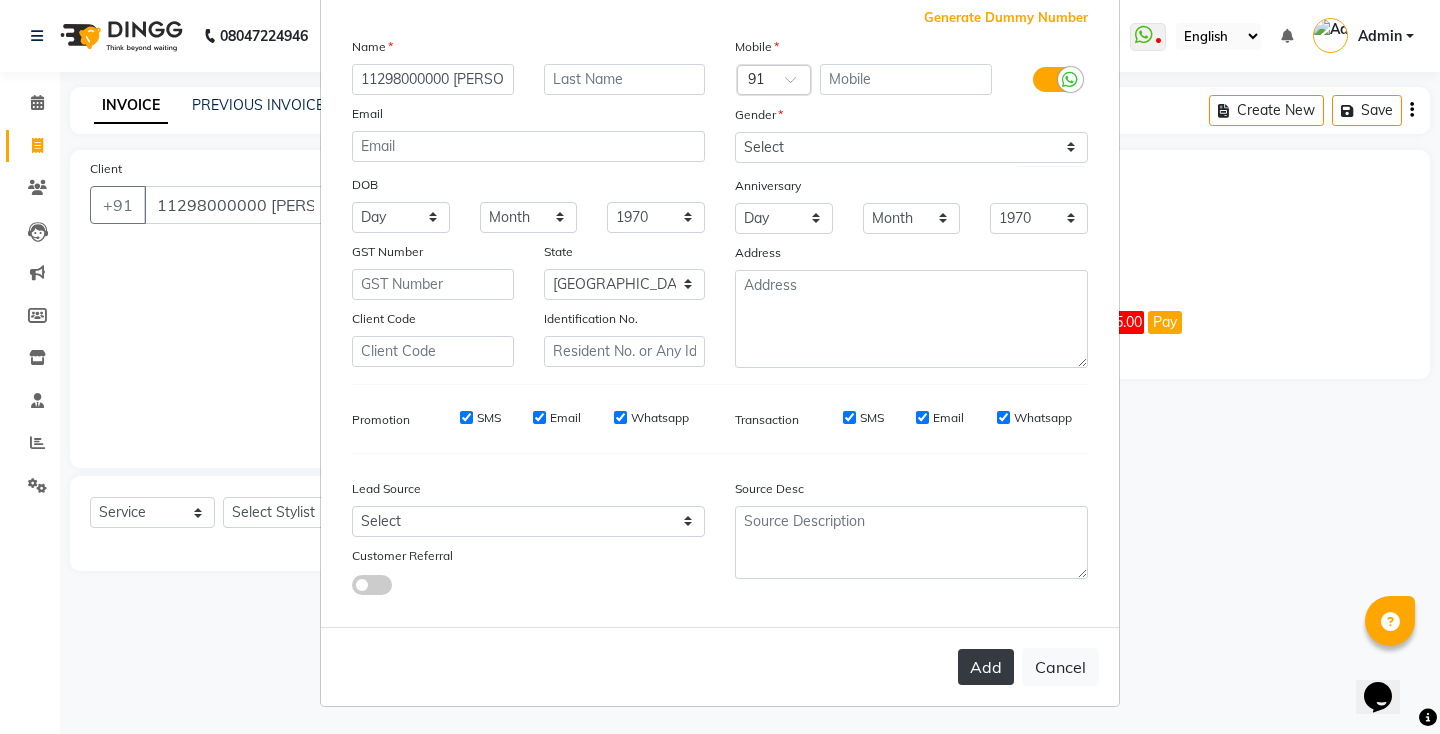 click on "Add" at bounding box center (986, 667) 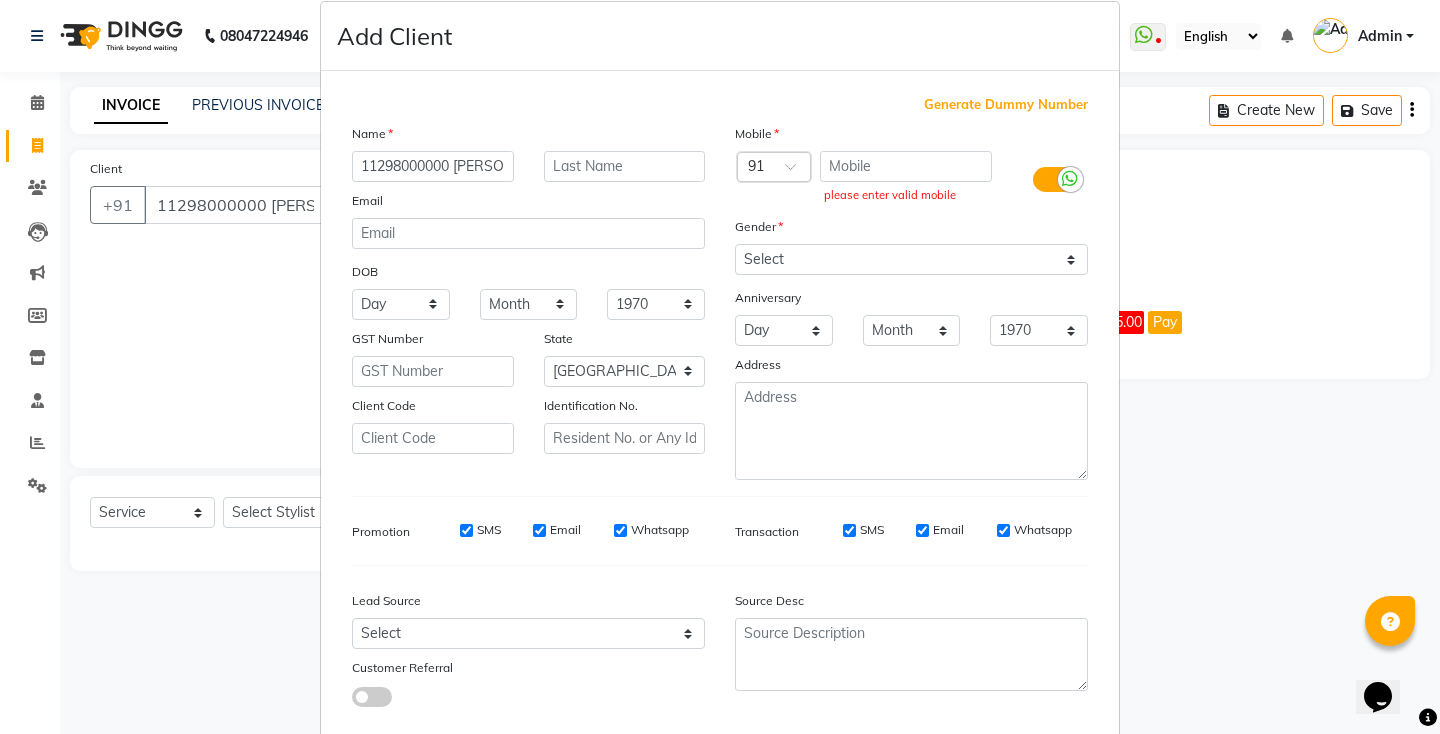 scroll, scrollTop: 0, scrollLeft: 0, axis: both 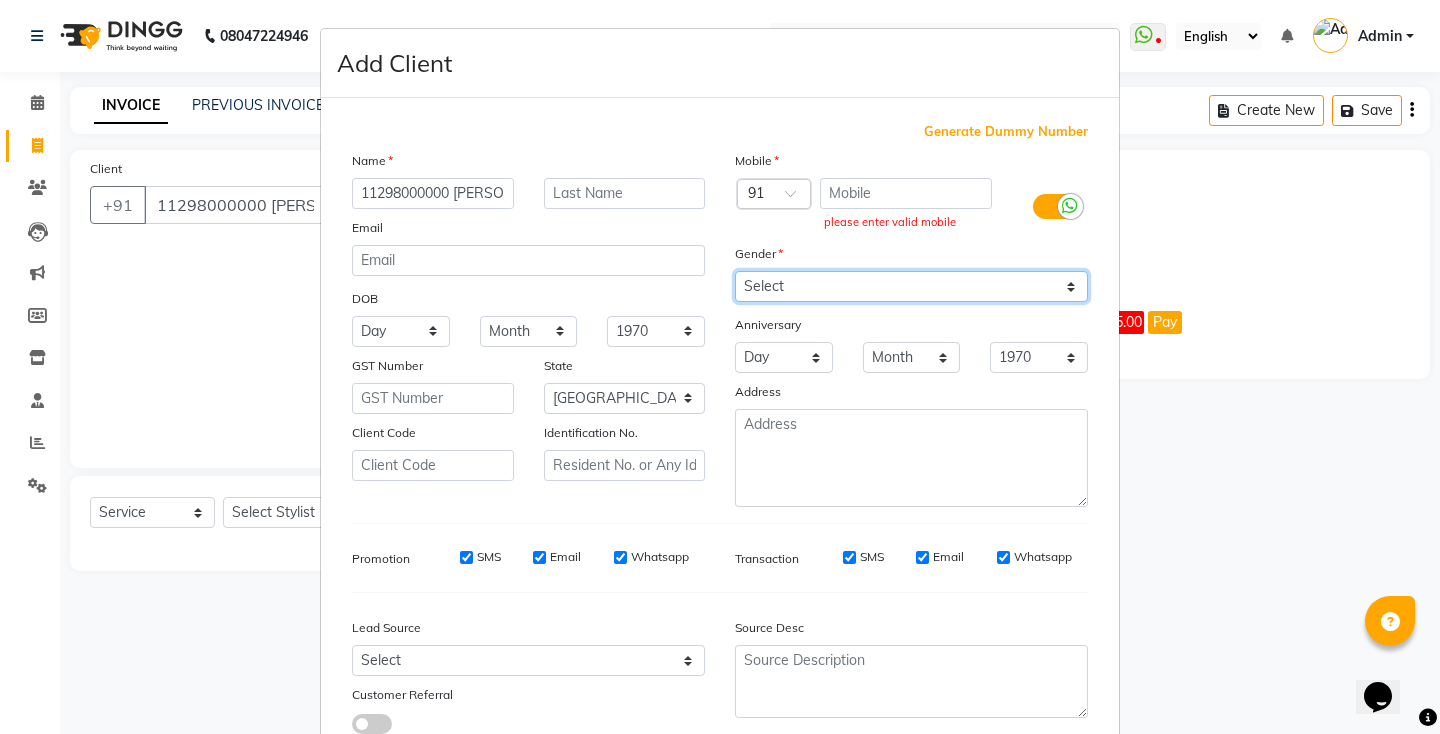 click on "Select [DEMOGRAPHIC_DATA] [DEMOGRAPHIC_DATA] Other Prefer Not To Say" at bounding box center (911, 286) 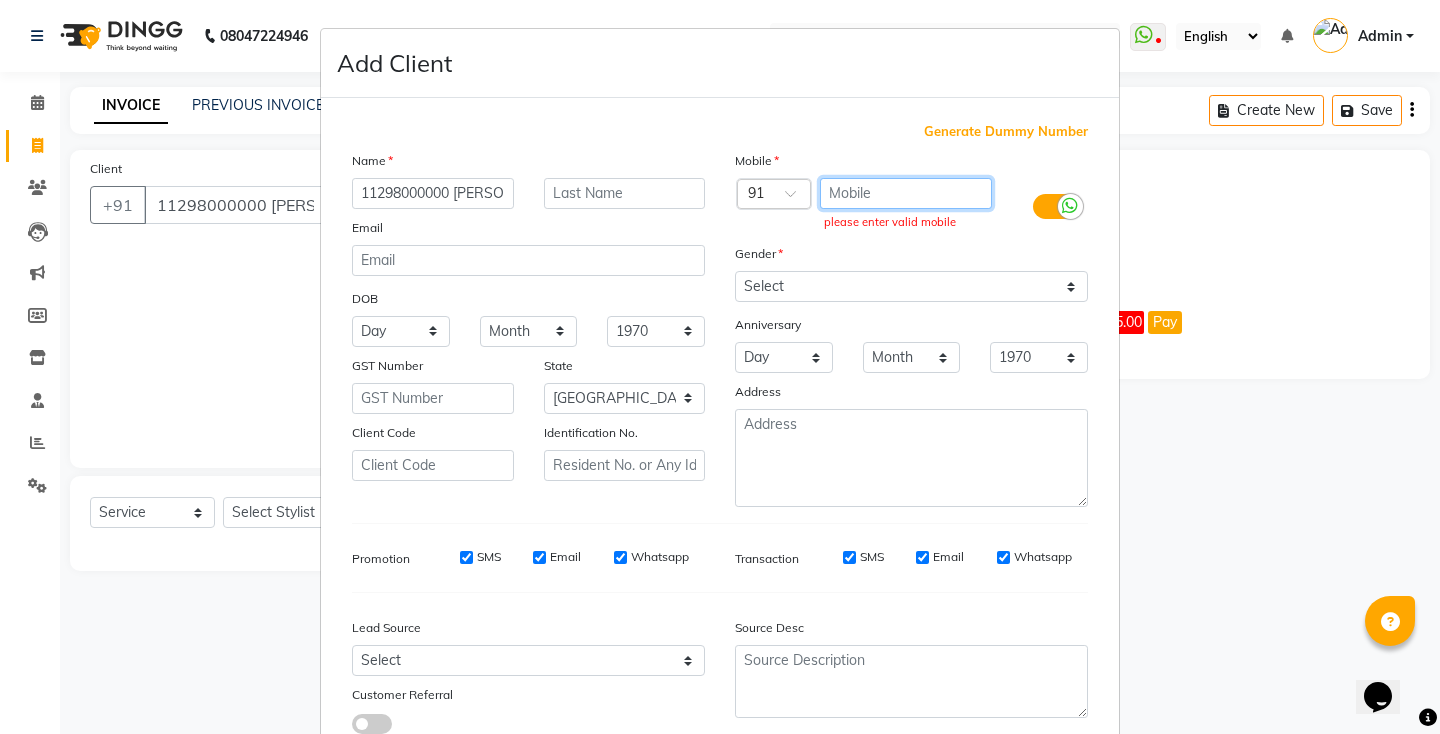 click at bounding box center [906, 193] 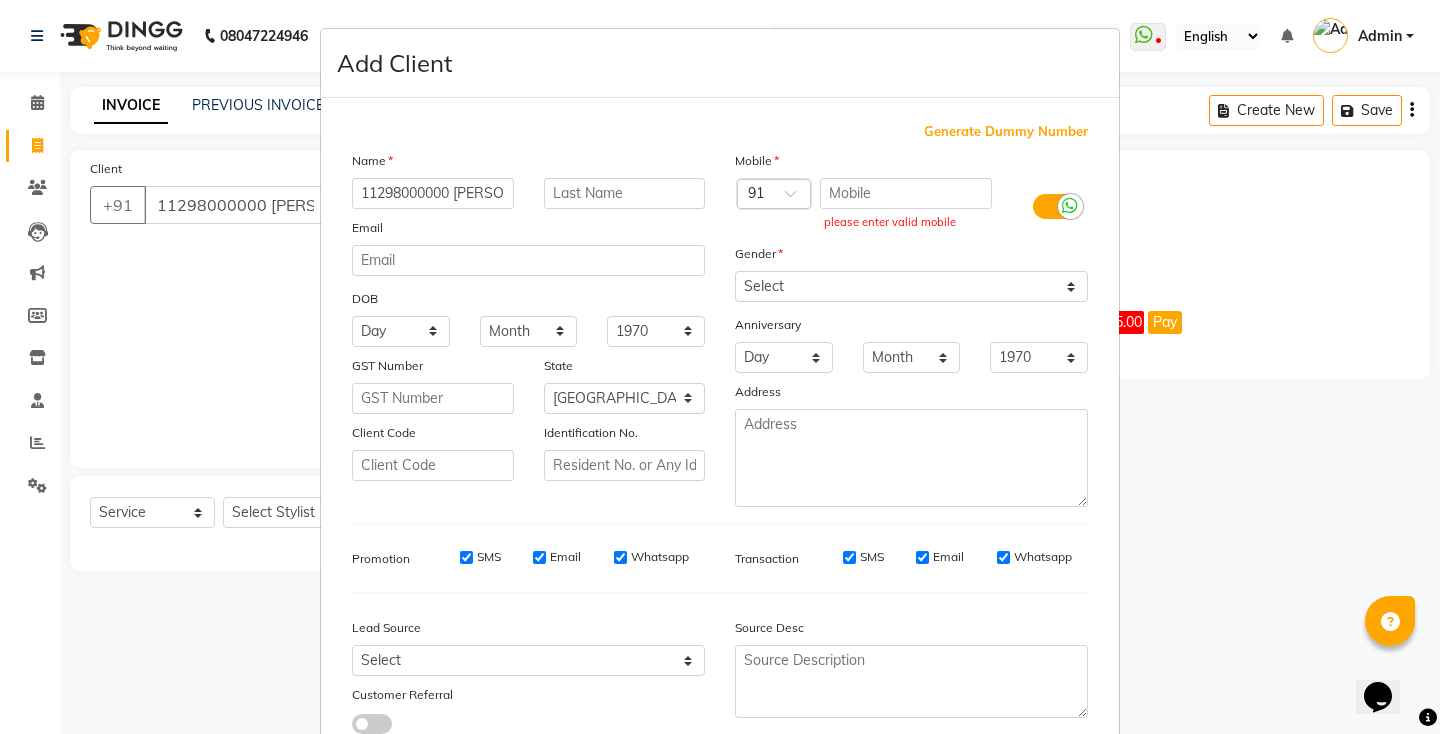 click at bounding box center (1055, 206) 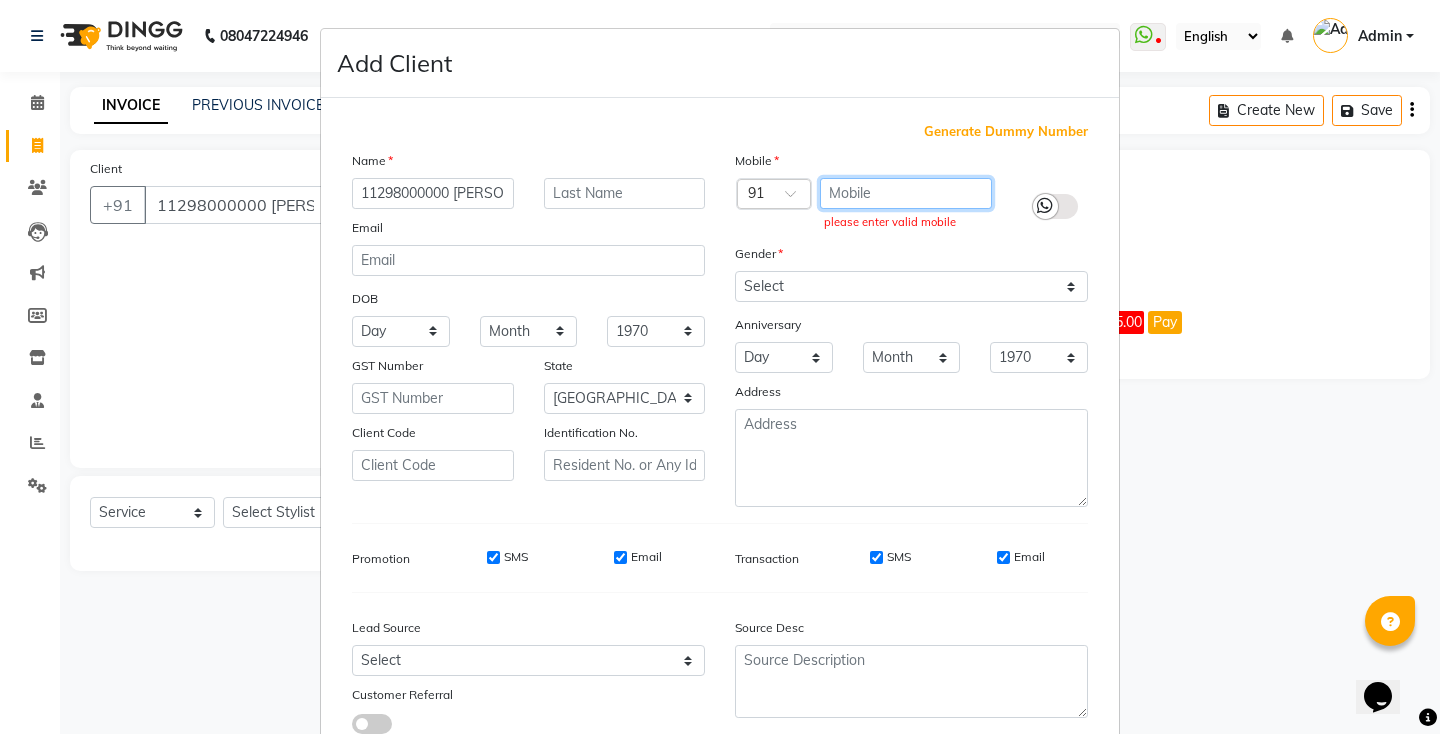 click at bounding box center (906, 193) 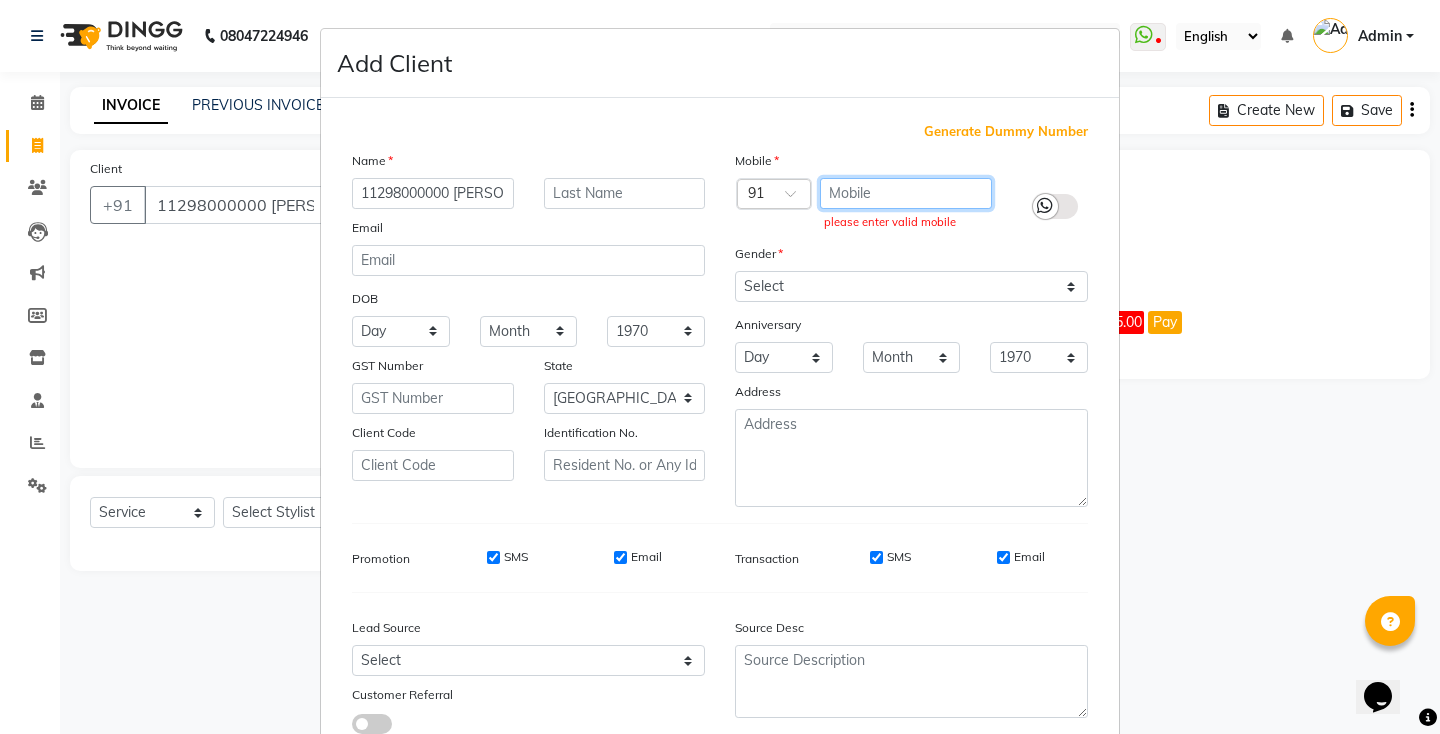 click at bounding box center [906, 193] 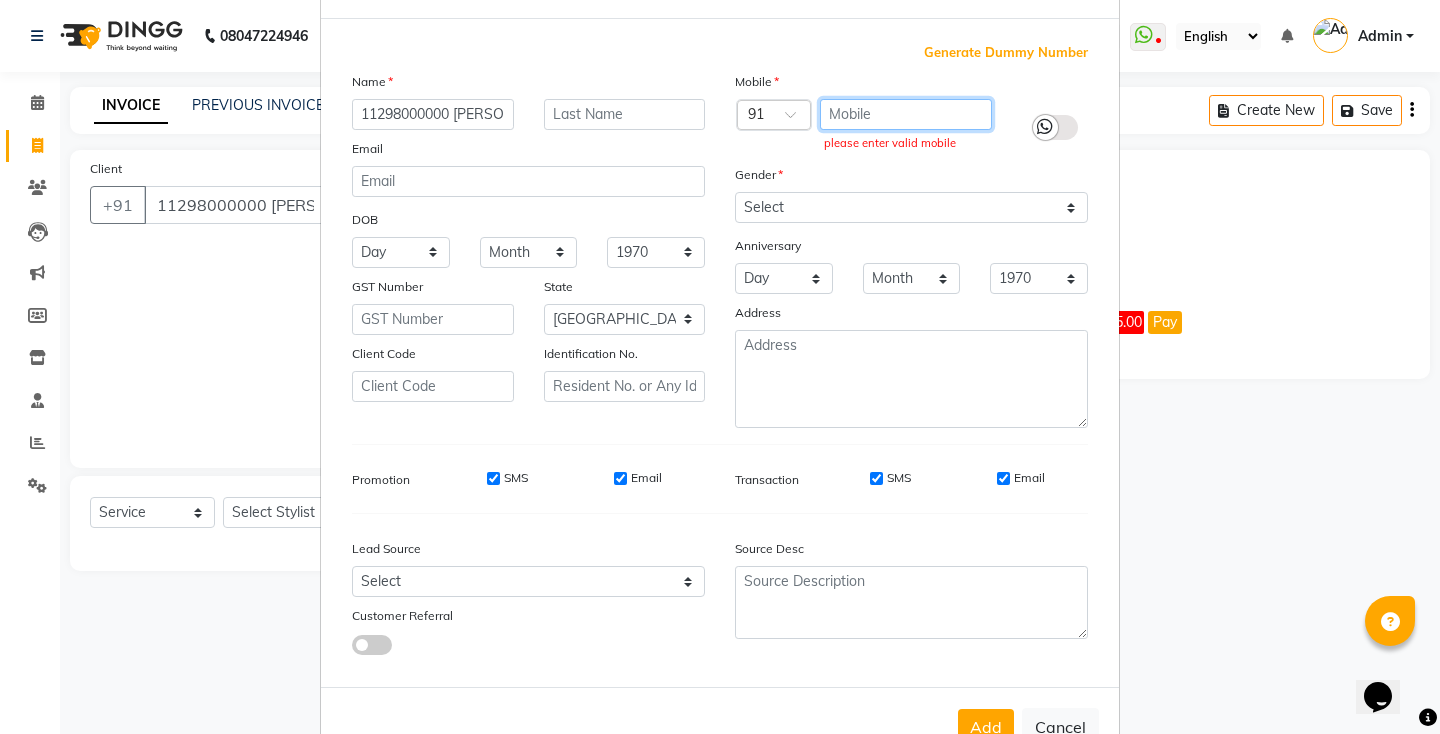 scroll, scrollTop: 140, scrollLeft: 0, axis: vertical 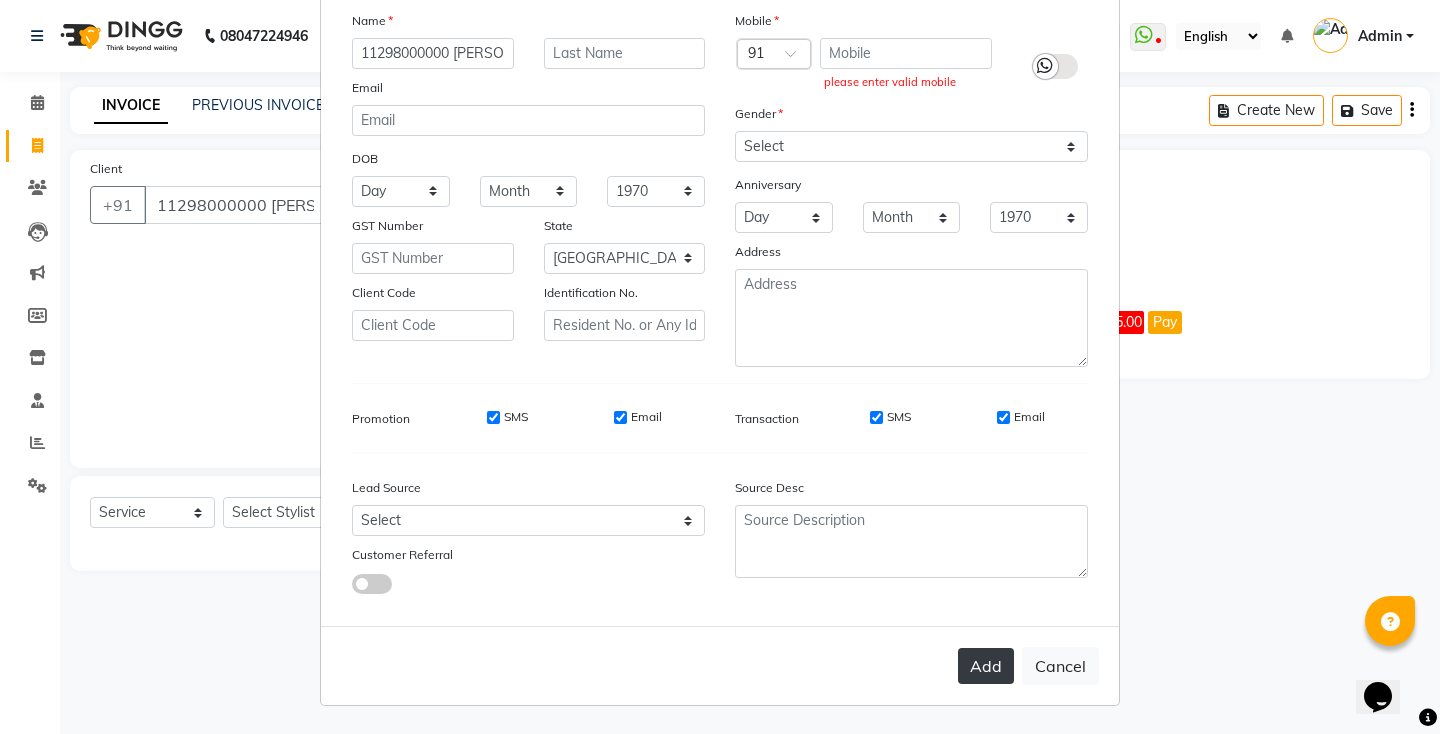 click on "Add" at bounding box center (986, 666) 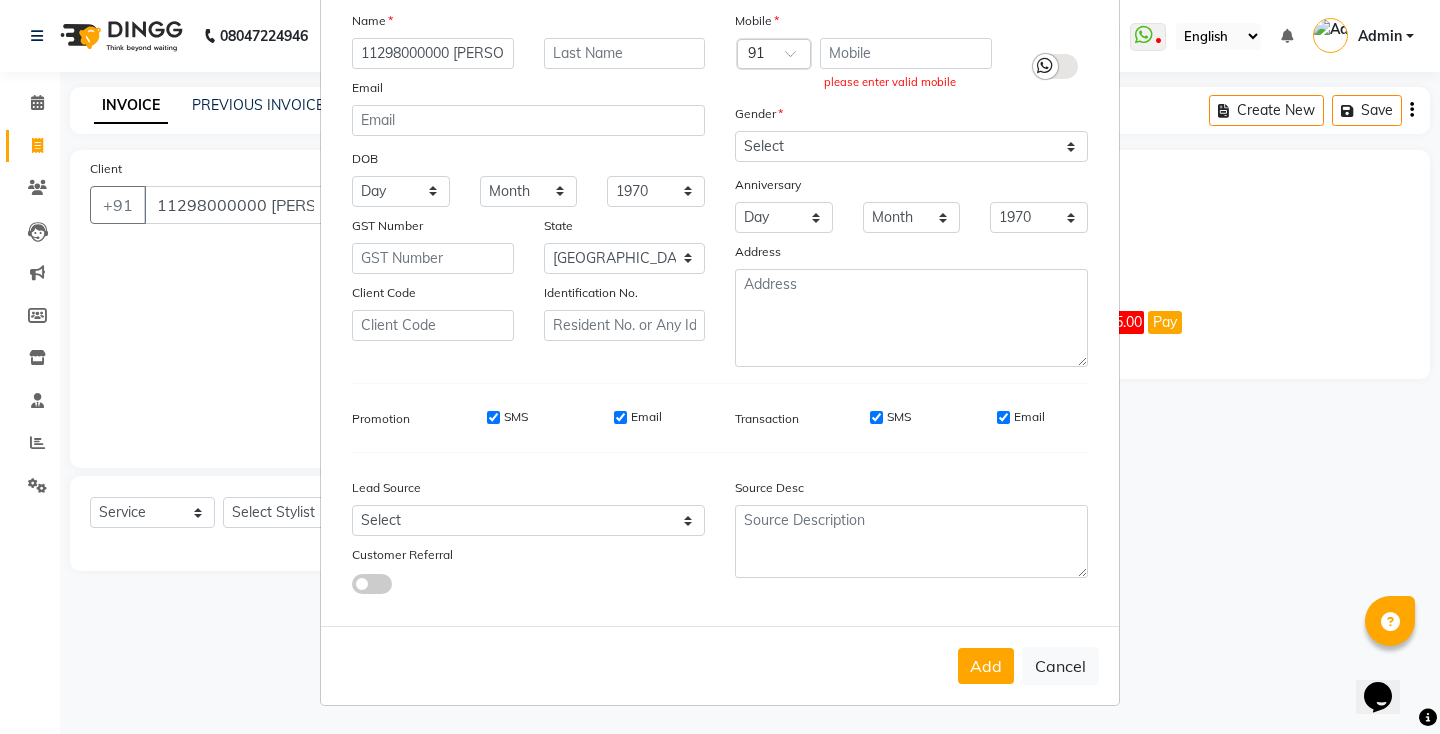 scroll, scrollTop: 62, scrollLeft: 0, axis: vertical 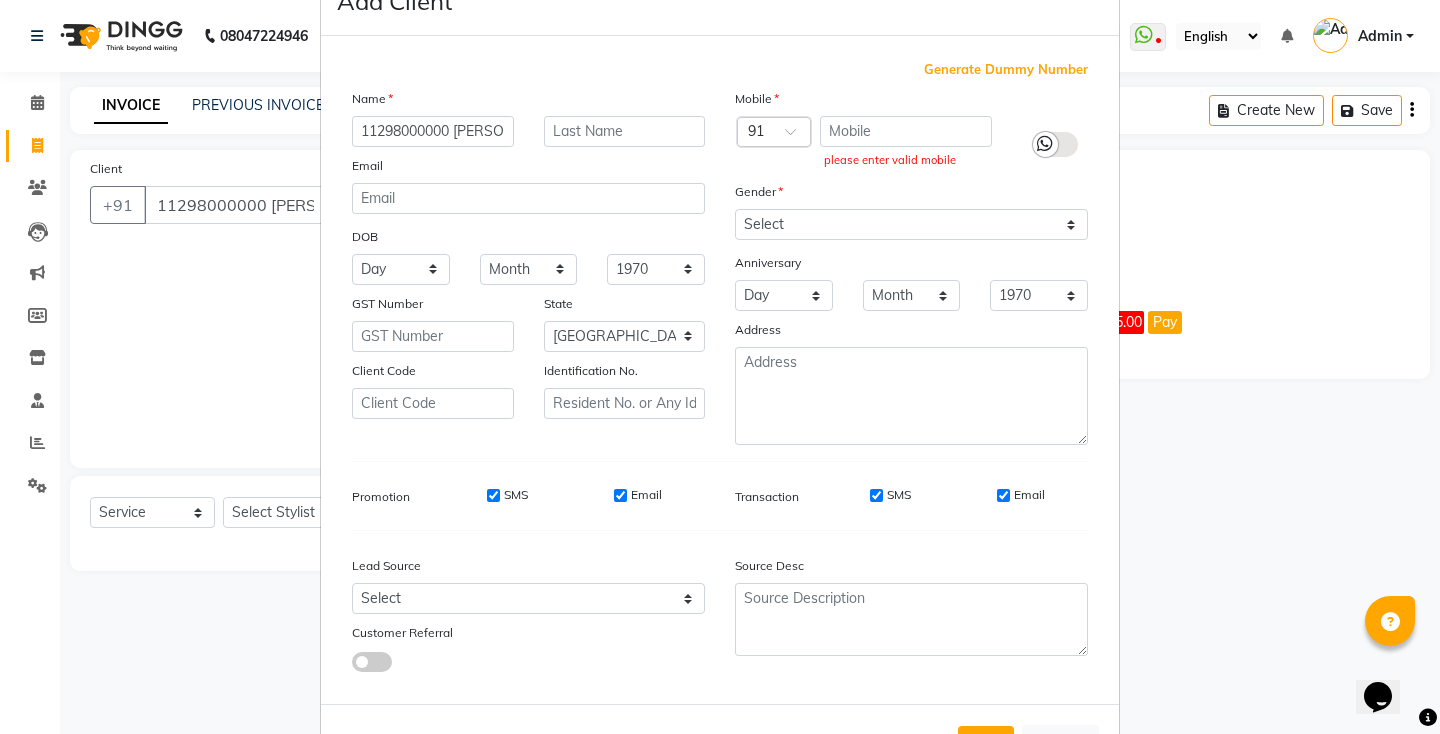click at bounding box center (1045, 144) 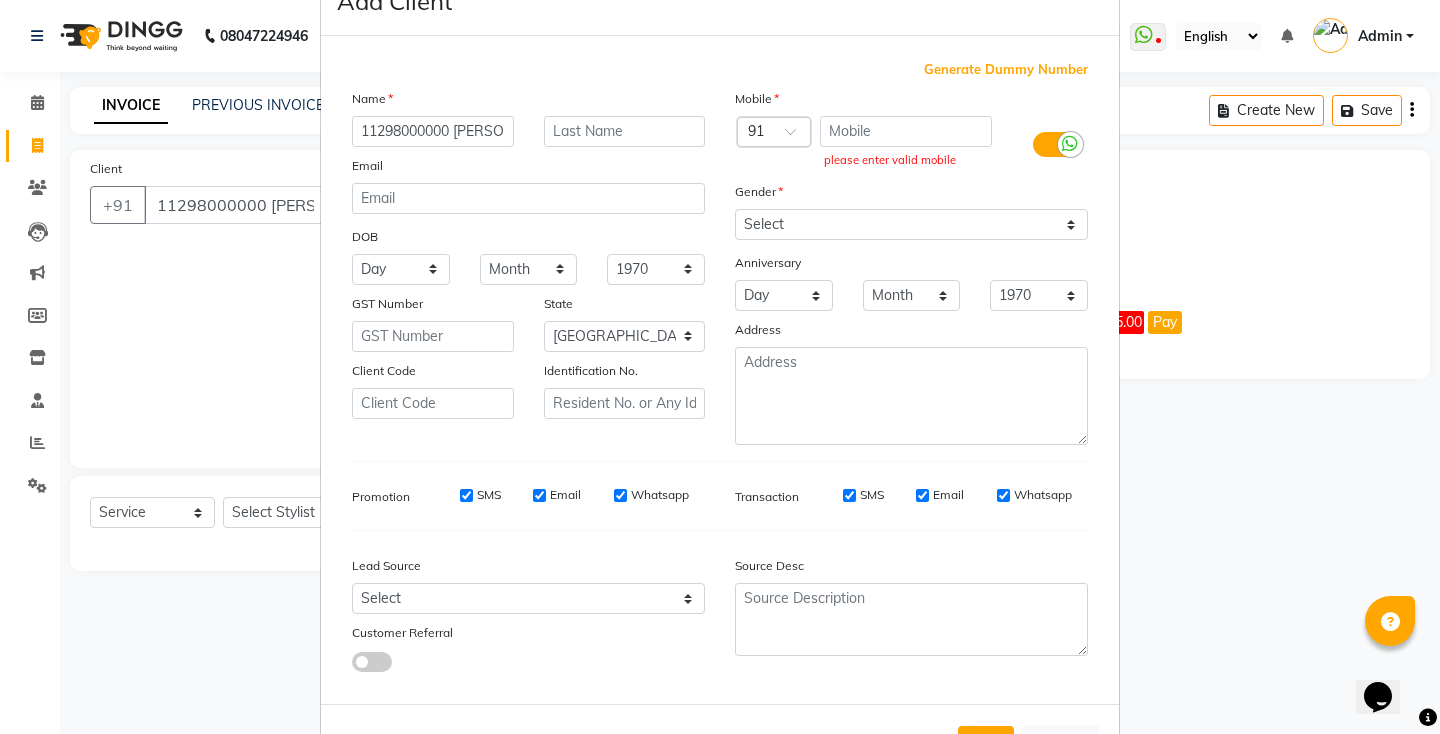 scroll, scrollTop: 140, scrollLeft: 0, axis: vertical 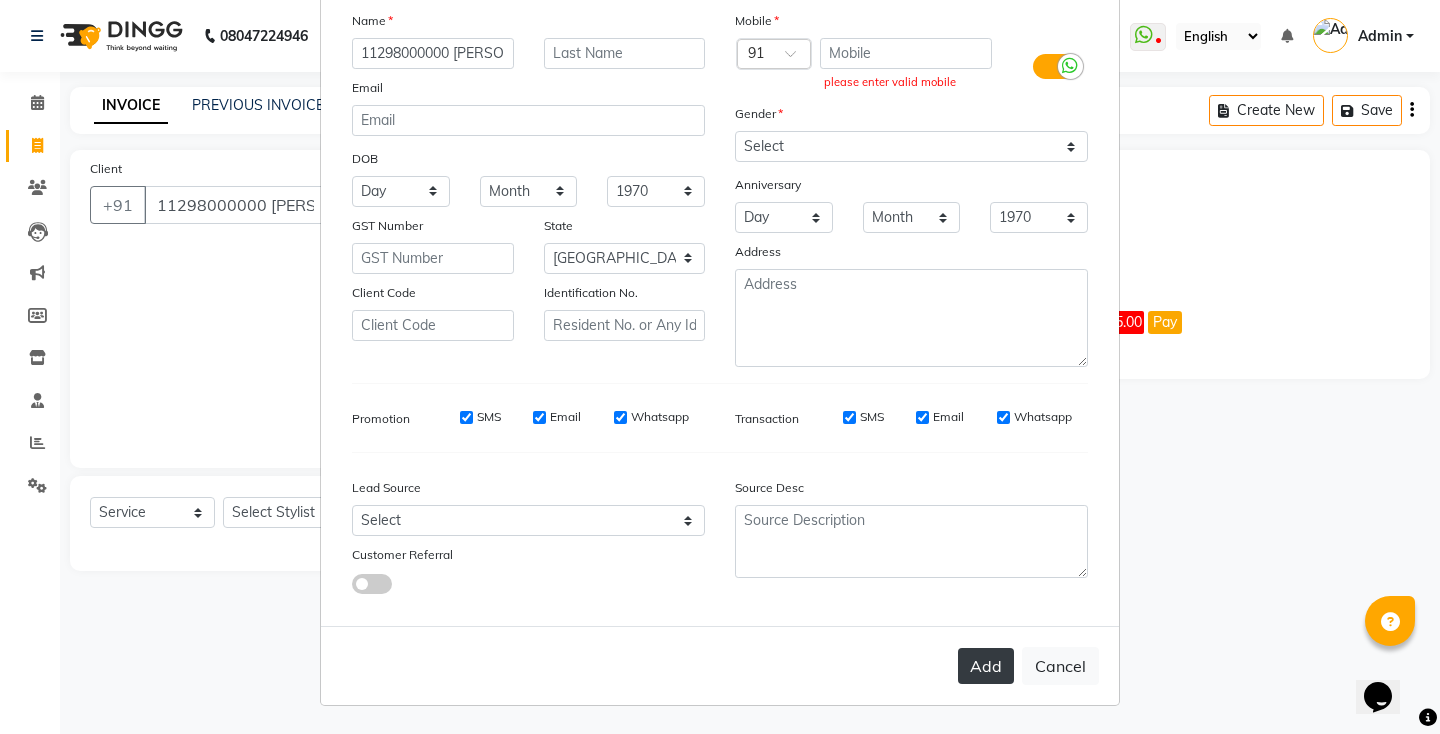 click on "Add" at bounding box center [986, 666] 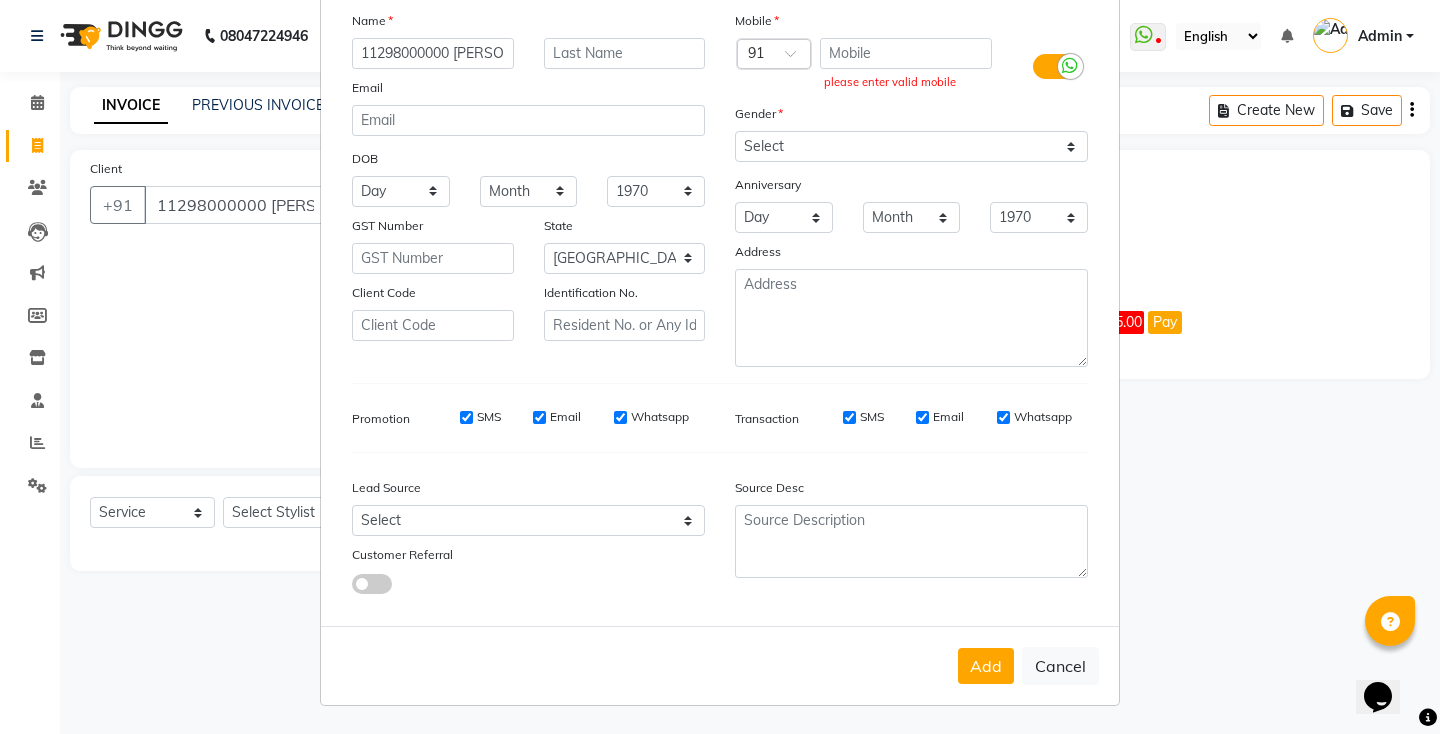 click on "Add   Cancel" at bounding box center [720, 665] 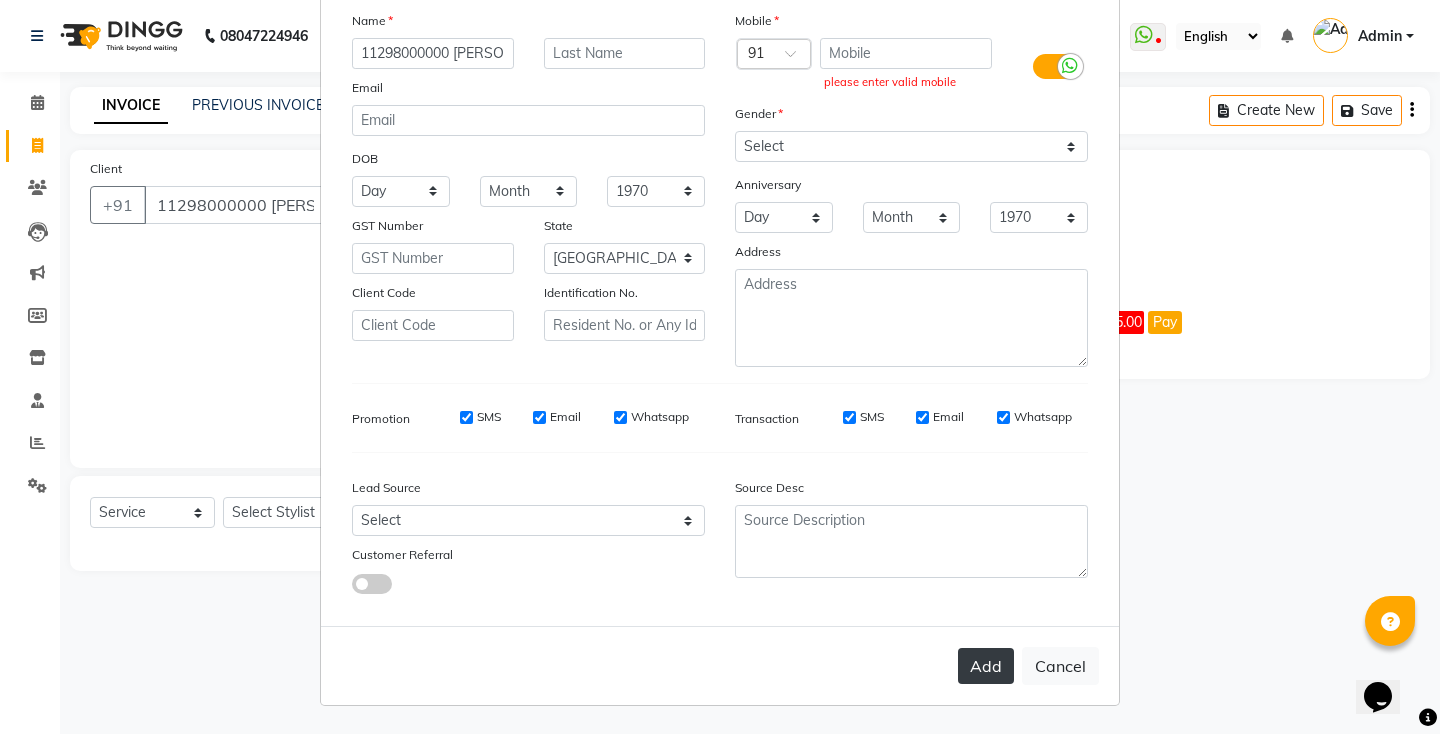 click on "Add" at bounding box center (986, 666) 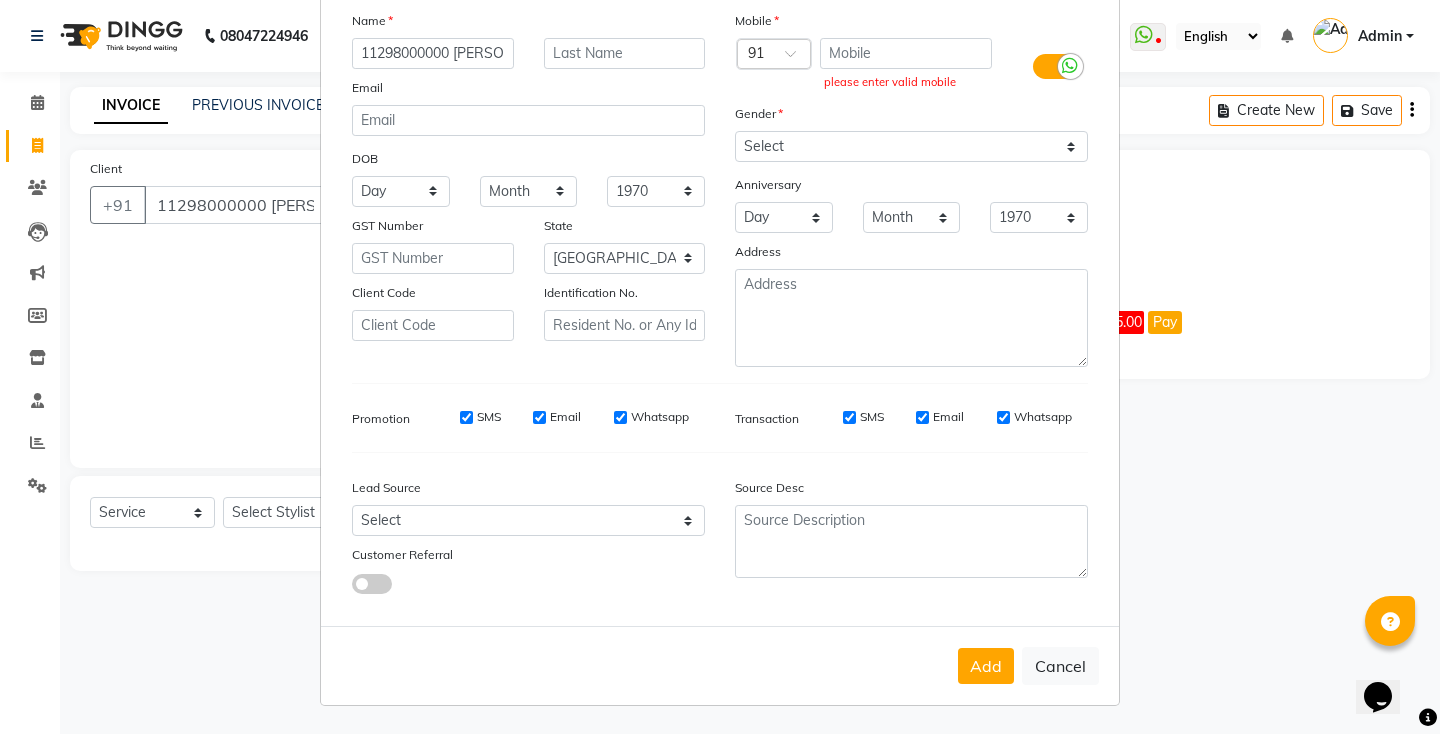 scroll, scrollTop: 96, scrollLeft: 0, axis: vertical 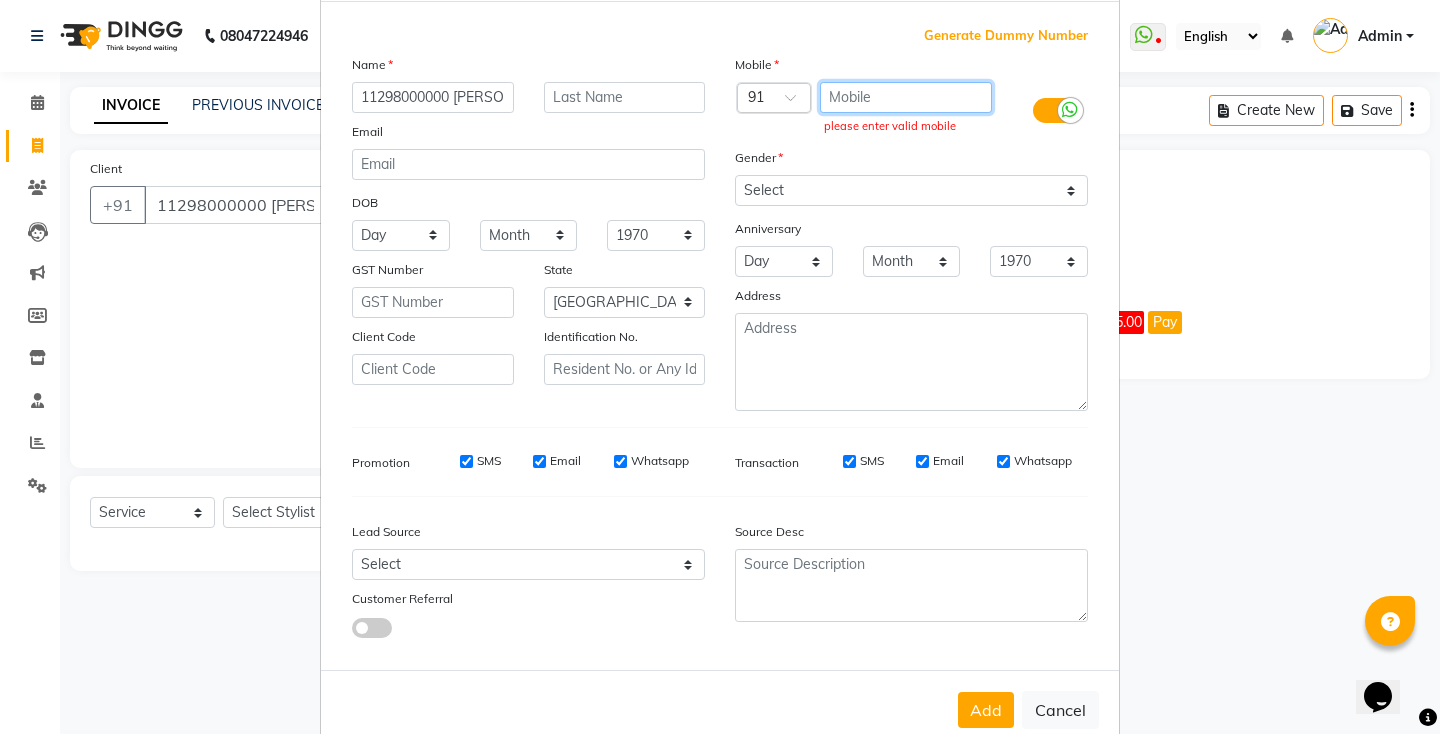 click at bounding box center (906, 97) 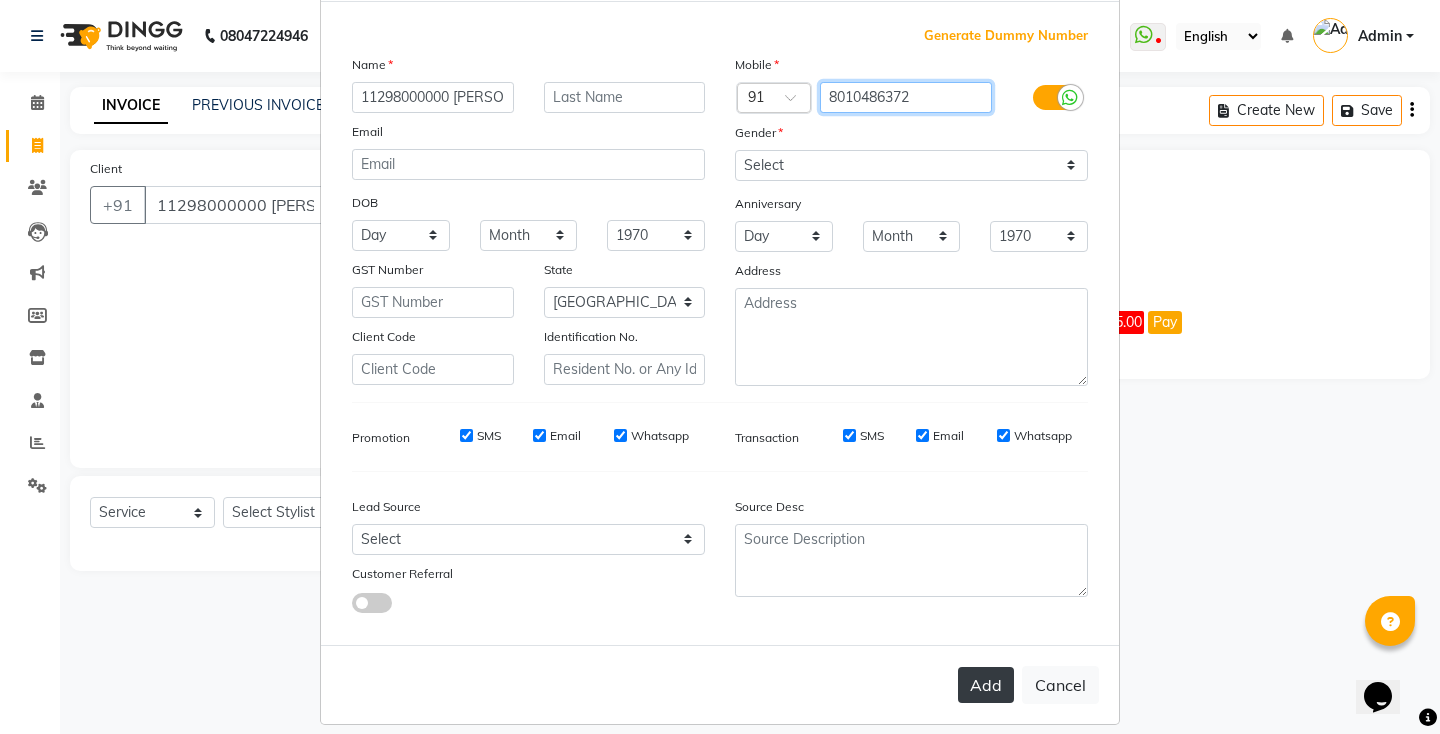 type on "8010486372" 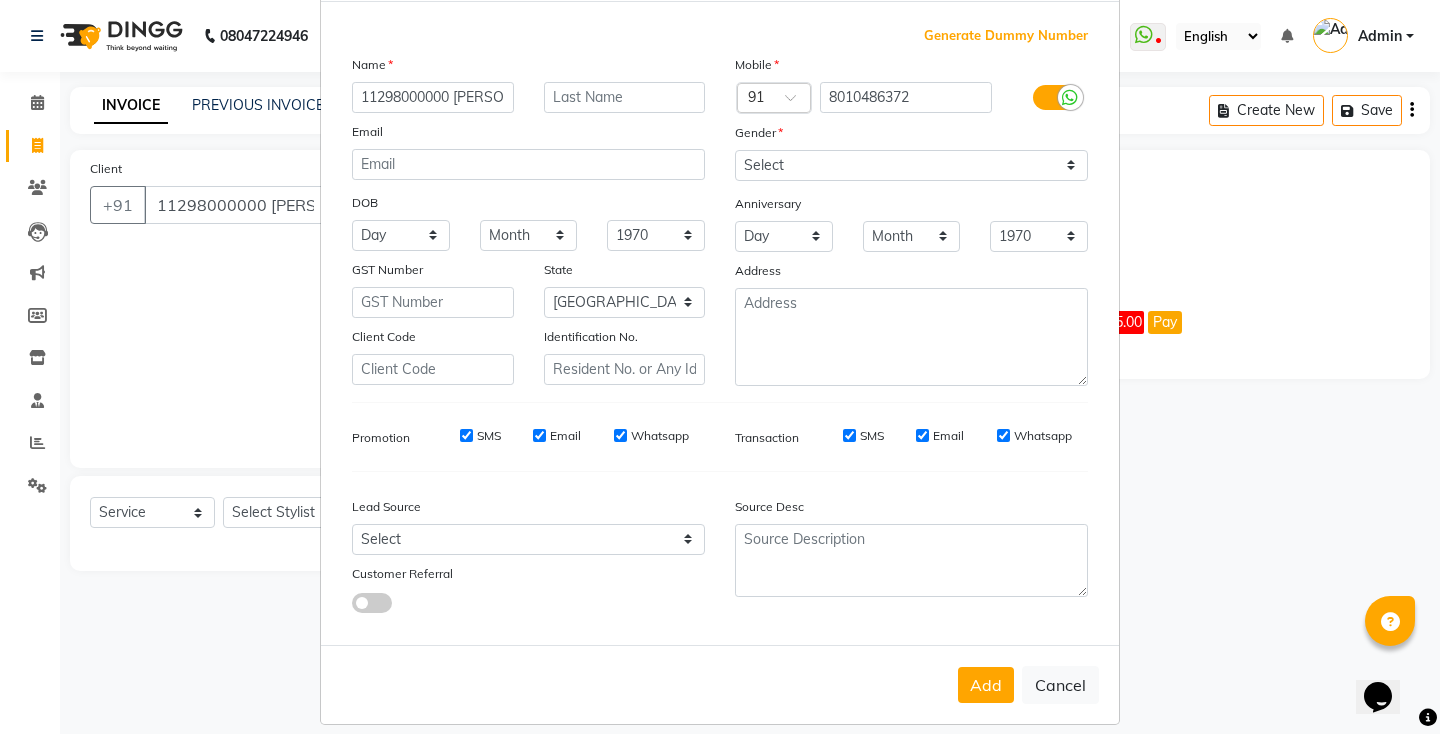 drag, startPoint x: 971, startPoint y: 692, endPoint x: 893, endPoint y: 563, distance: 150.74814 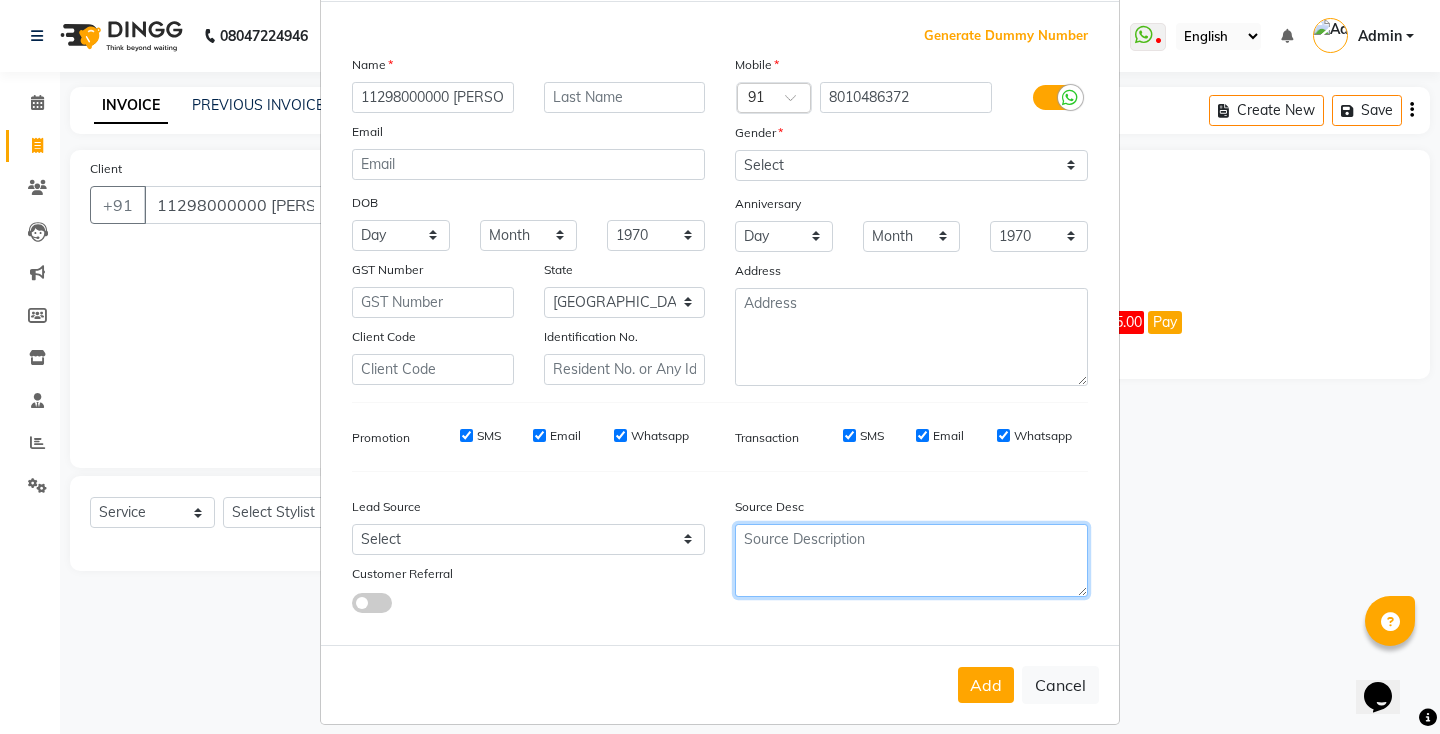 click at bounding box center (911, 560) 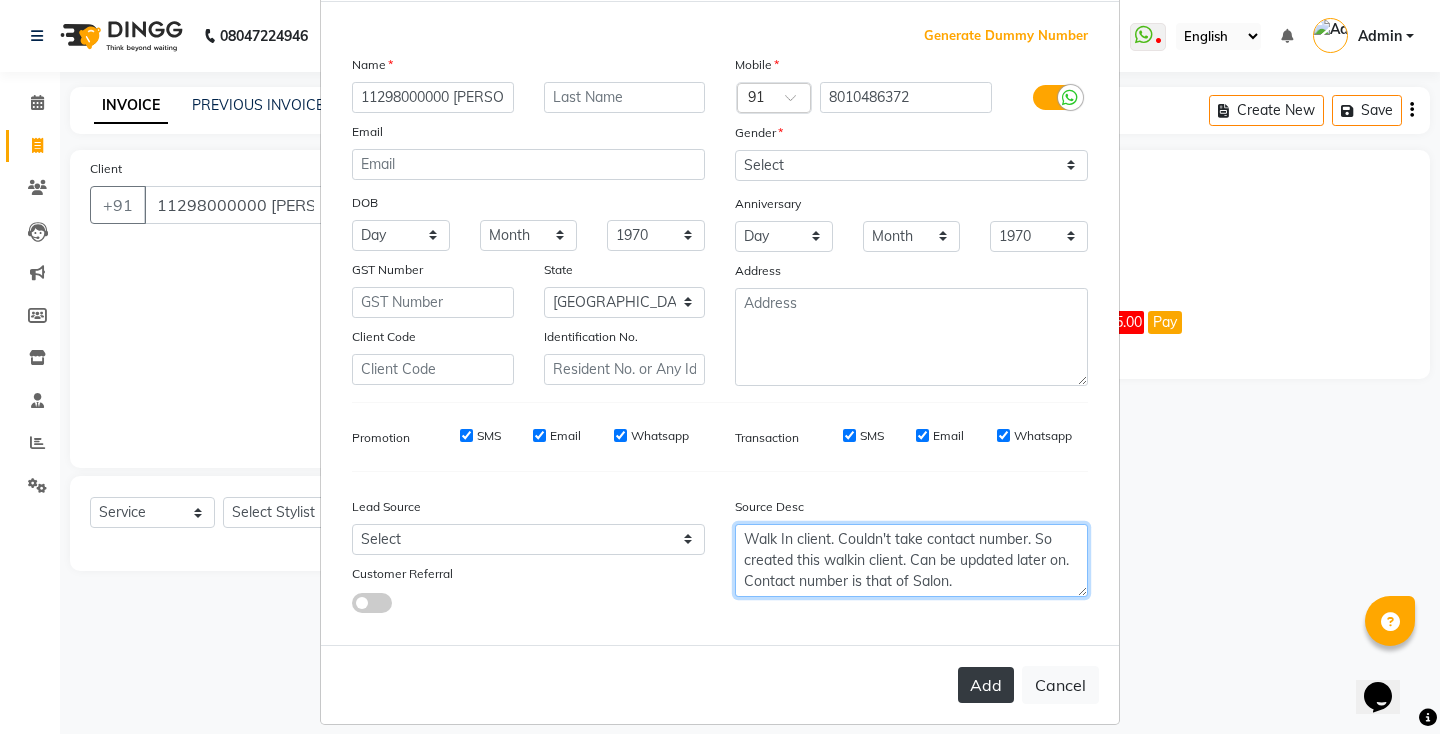 type on "Walk In client. Couldn't take contact number. So created this walkin client. Can be updated later on. Contact number is that of Salon." 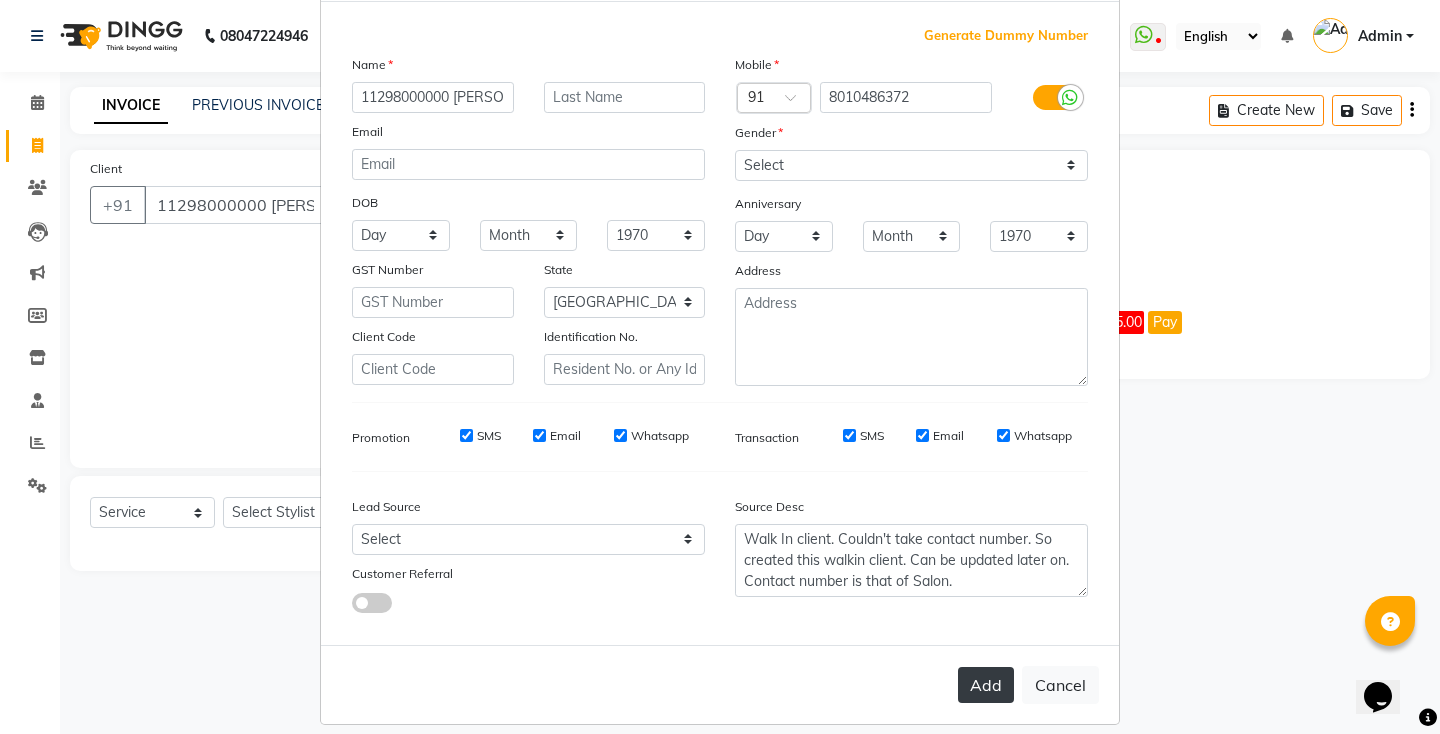 click on "Add" at bounding box center [986, 685] 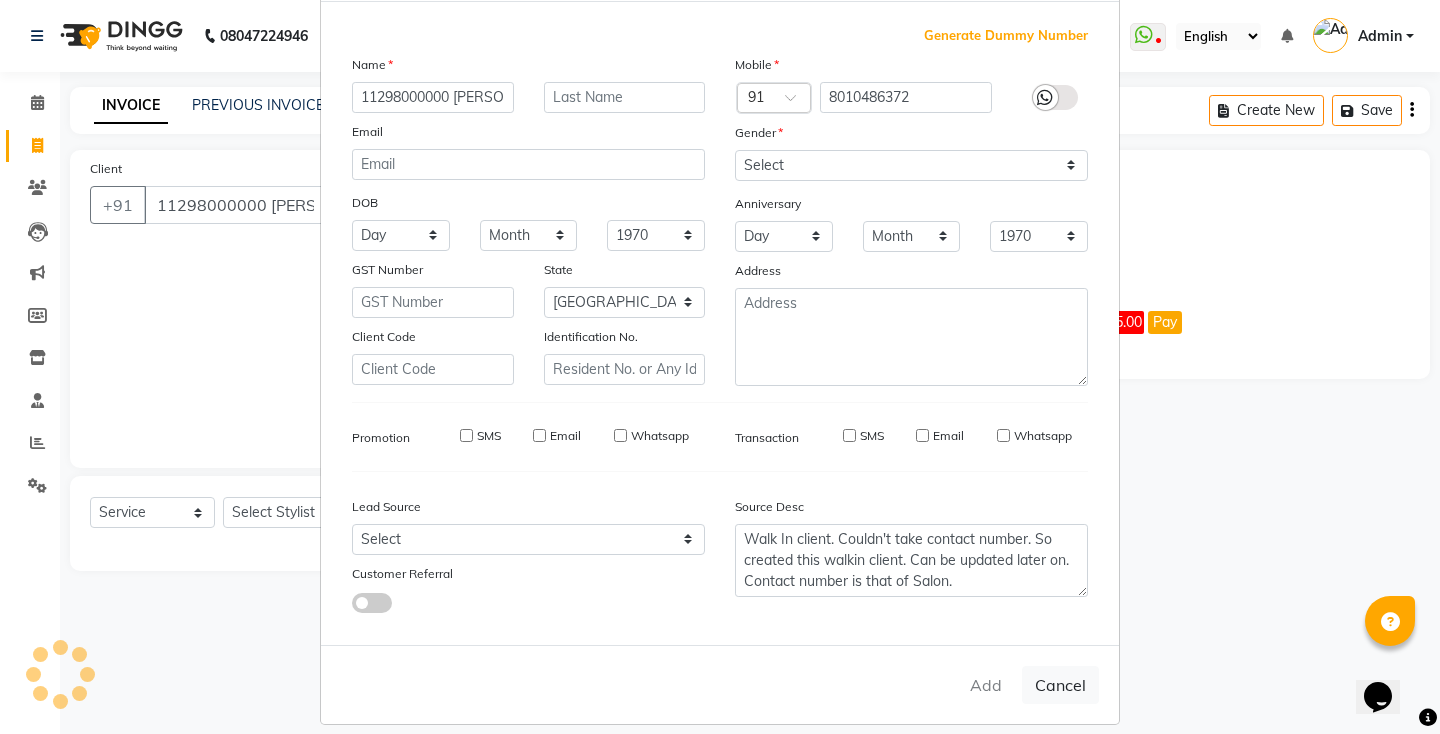 type on "8010486372" 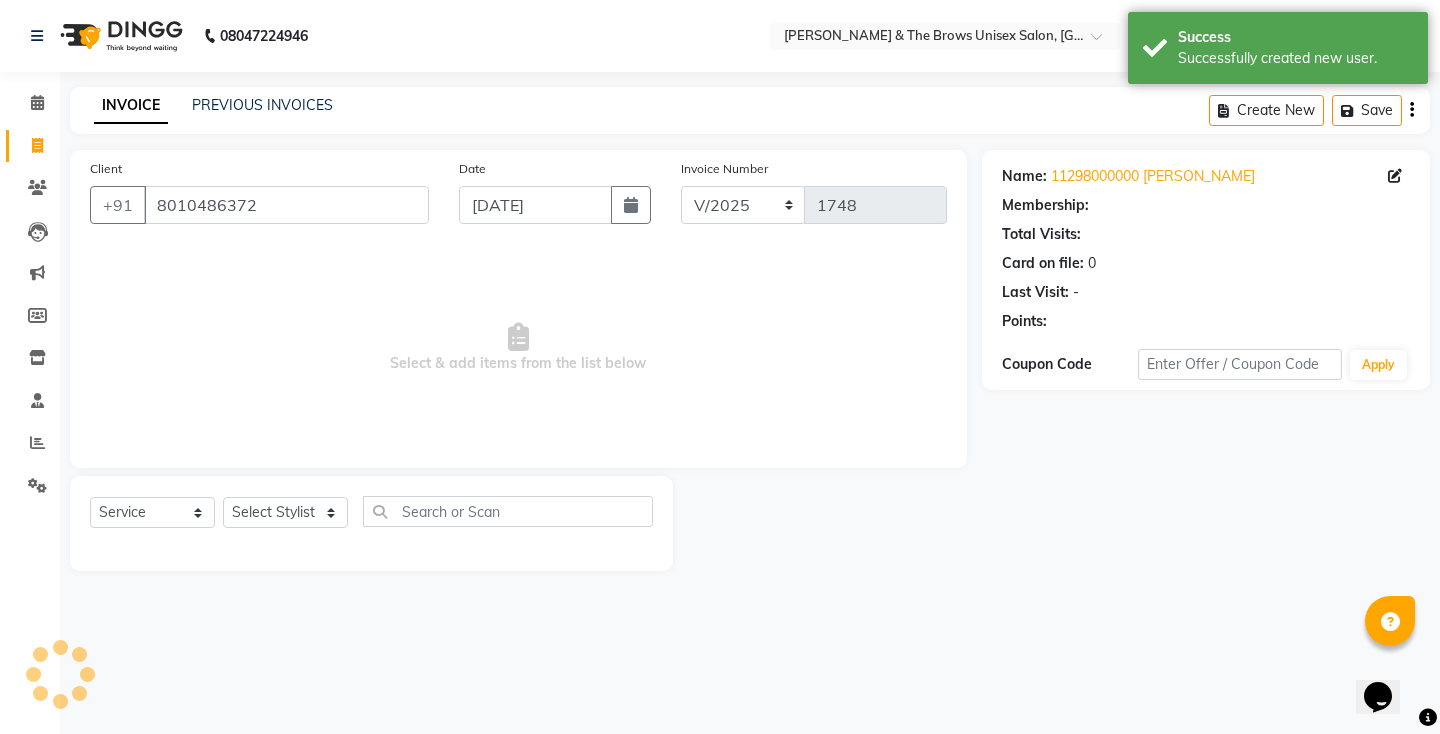 select on "1: Object" 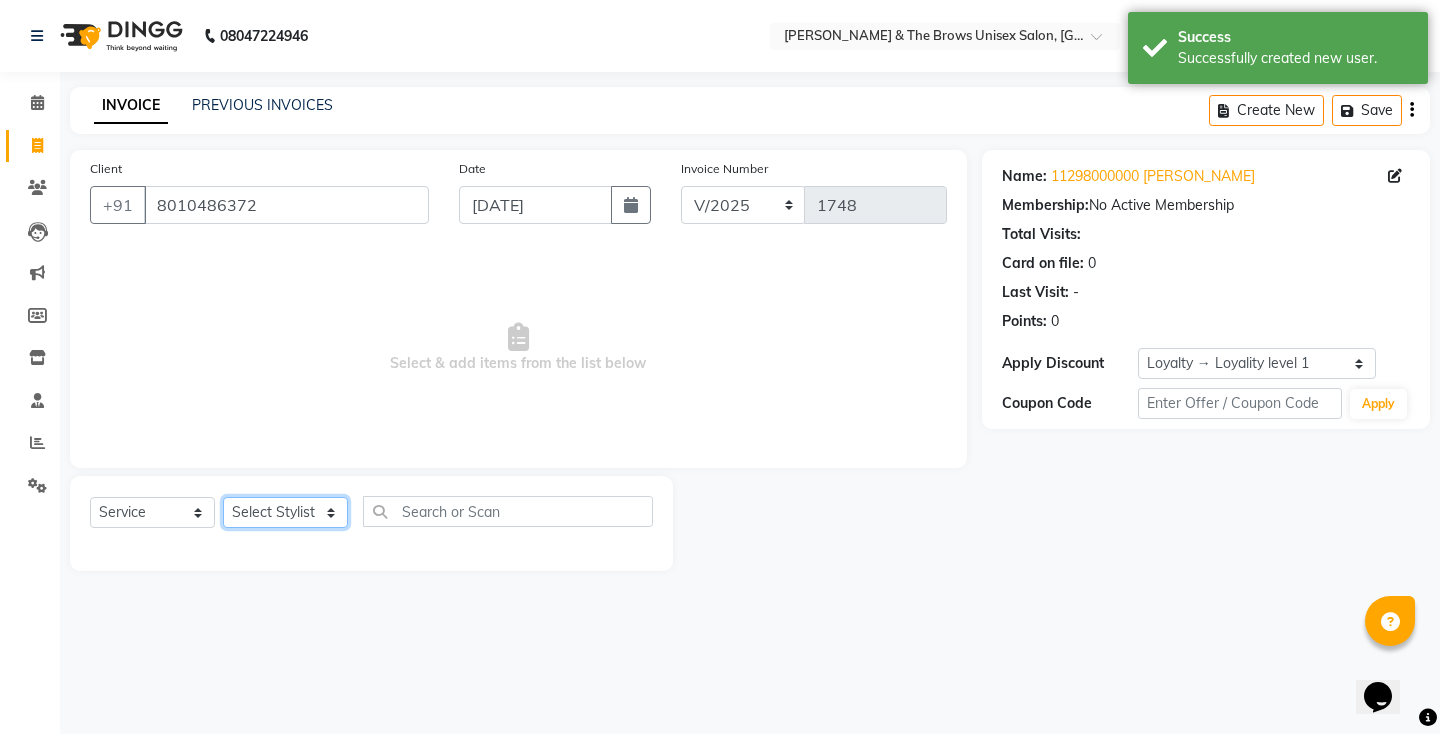 click on "Select Stylist[PERSON_NAME] manager [PERSON_NAME] ma'am owner[PERSON_NAME]" 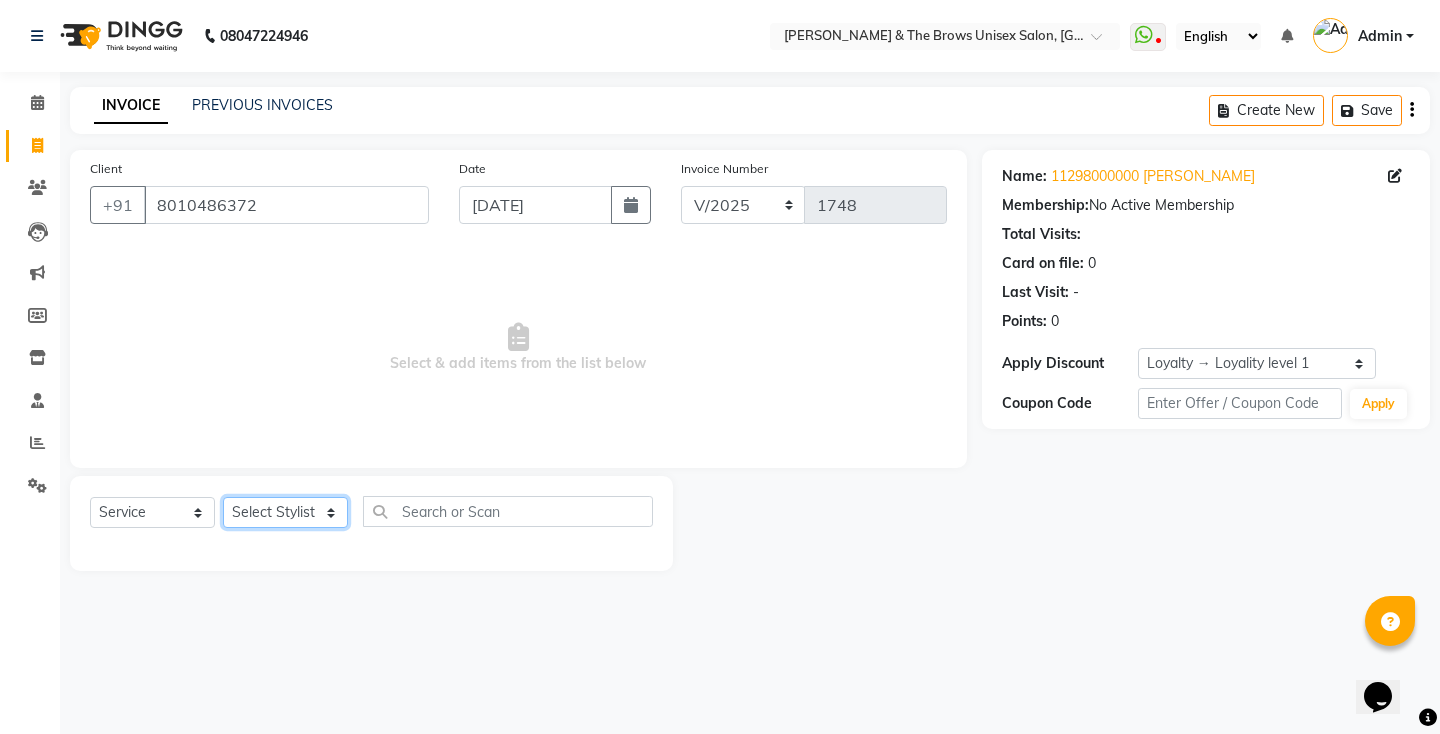 select on "72450" 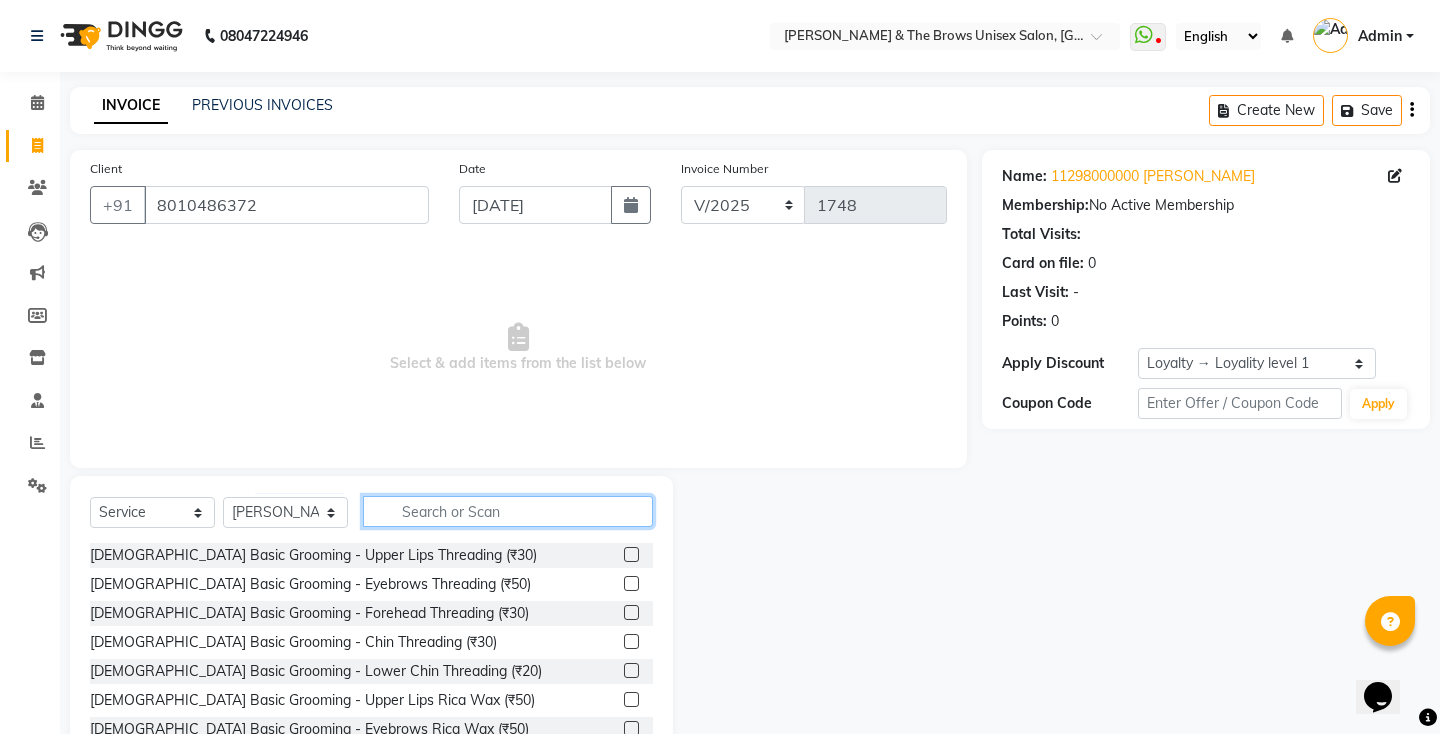 click 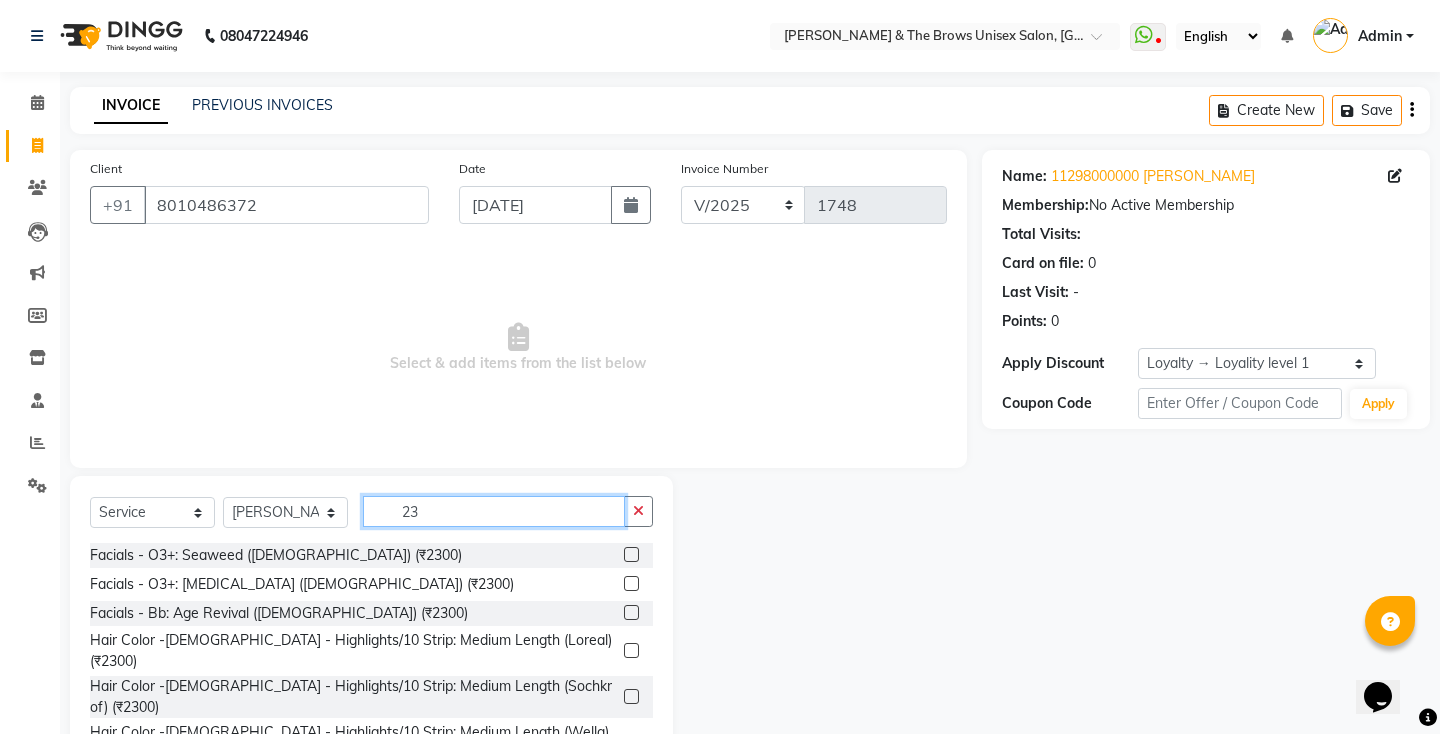 type on "2" 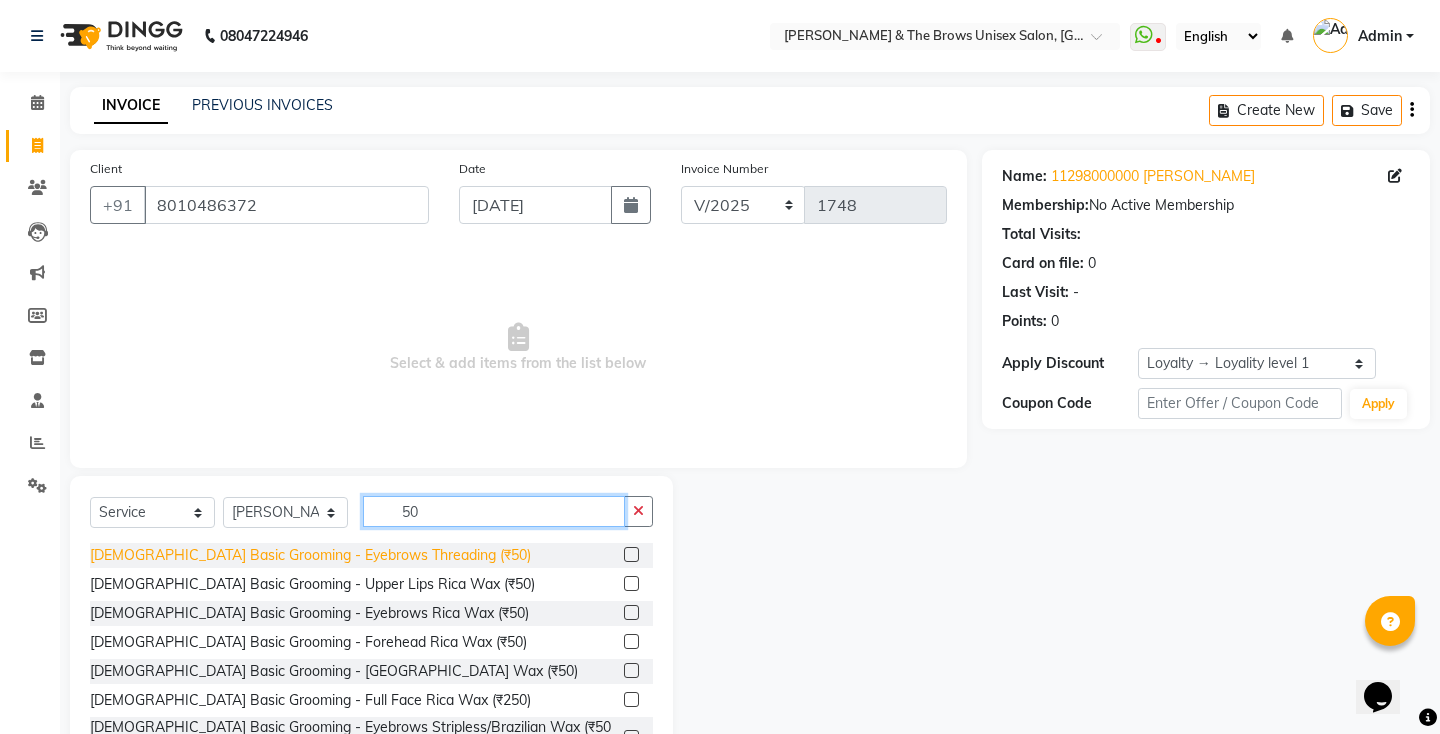 type on "50" 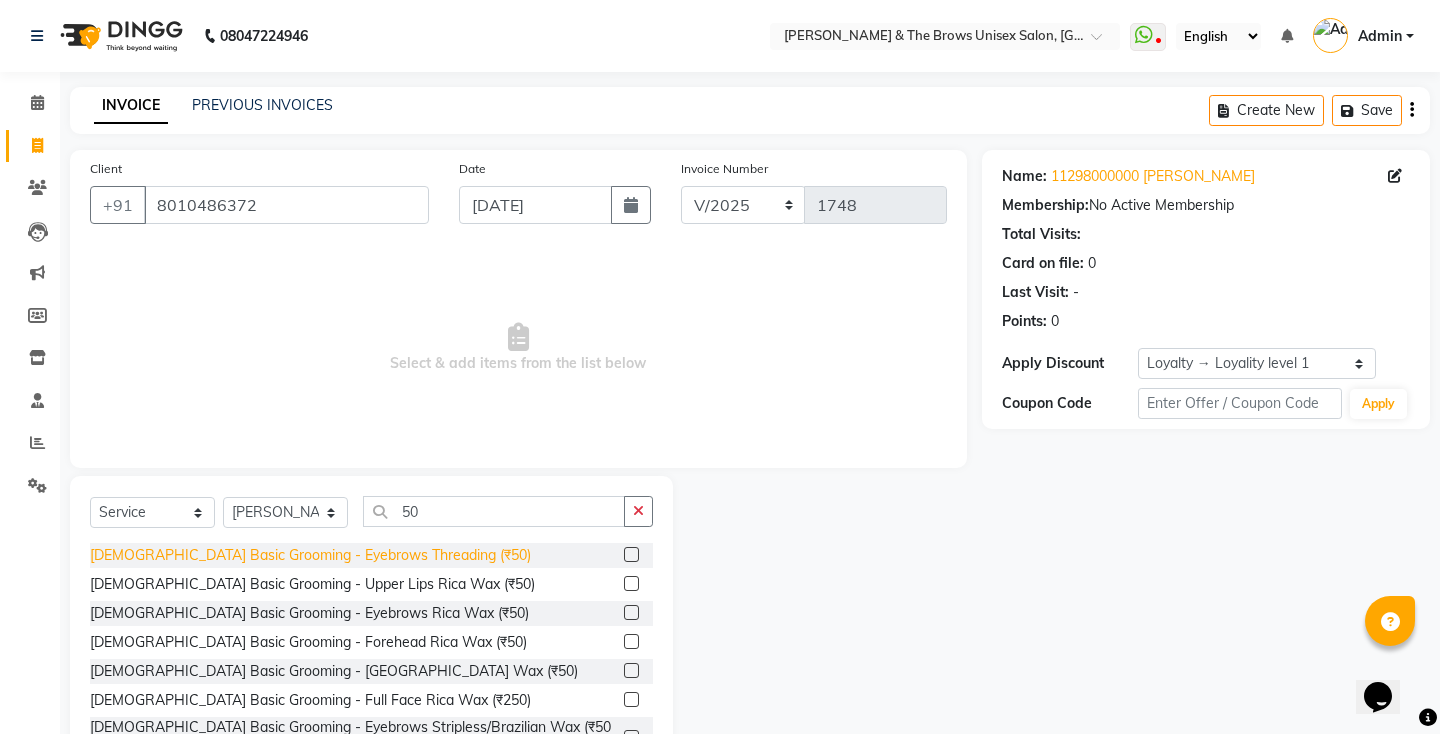 click on "[DEMOGRAPHIC_DATA] Basic Grooming - Eyebrows Threading (₹50)" 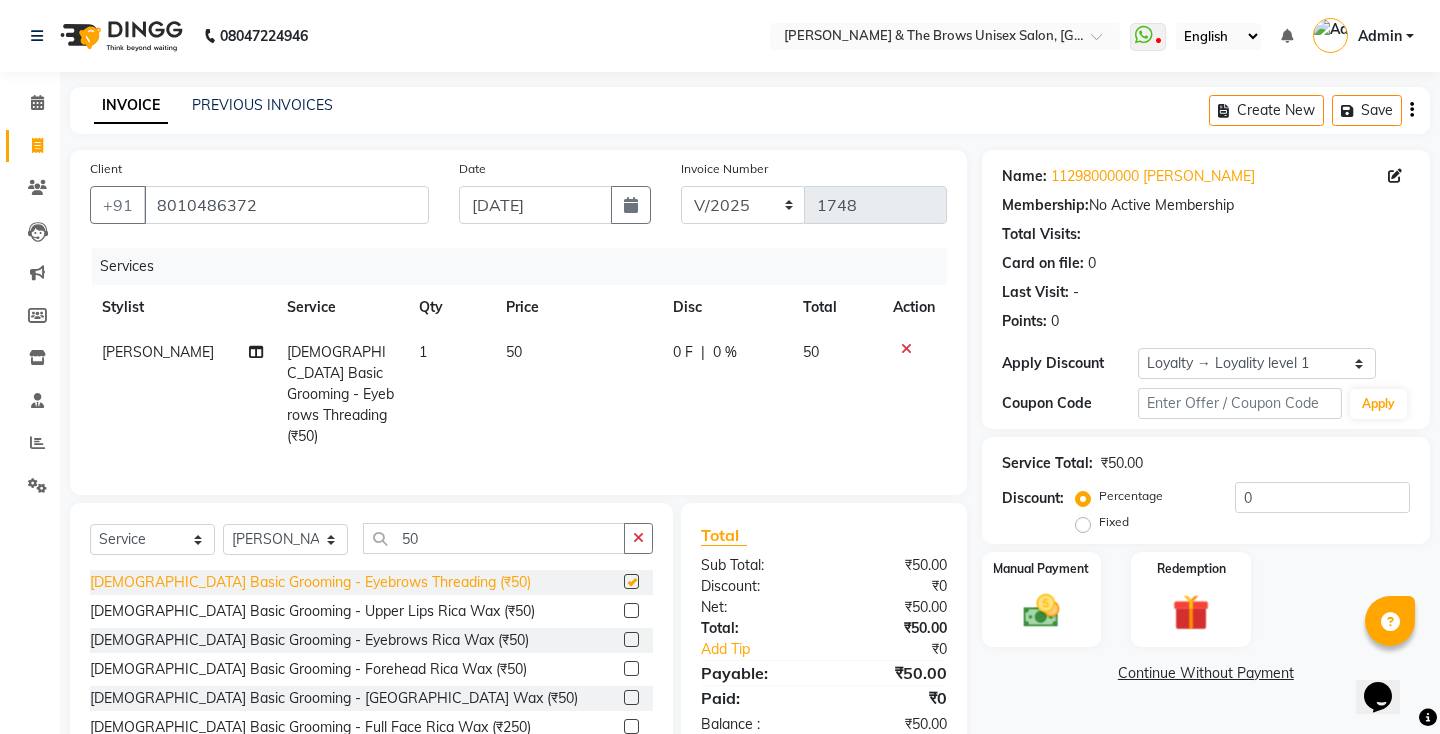 checkbox on "false" 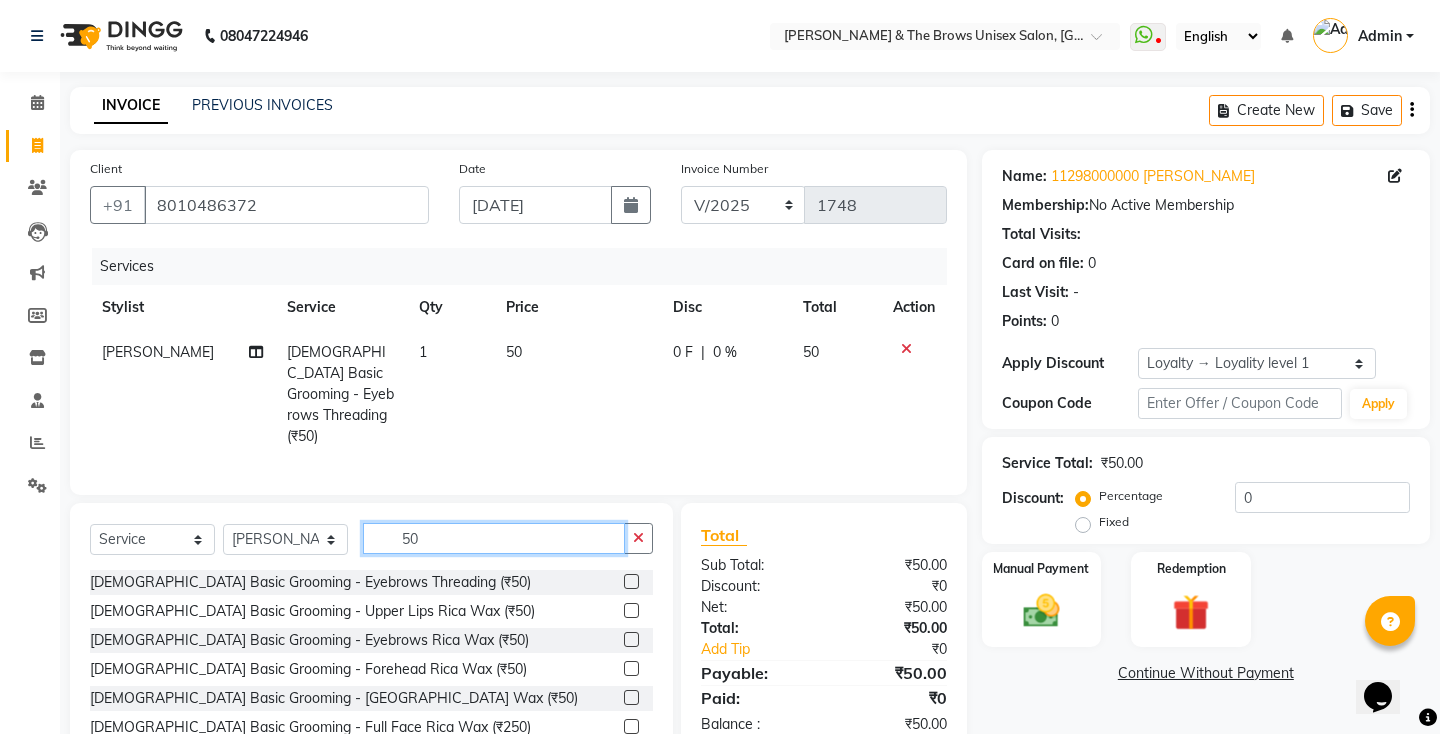 click on "50" 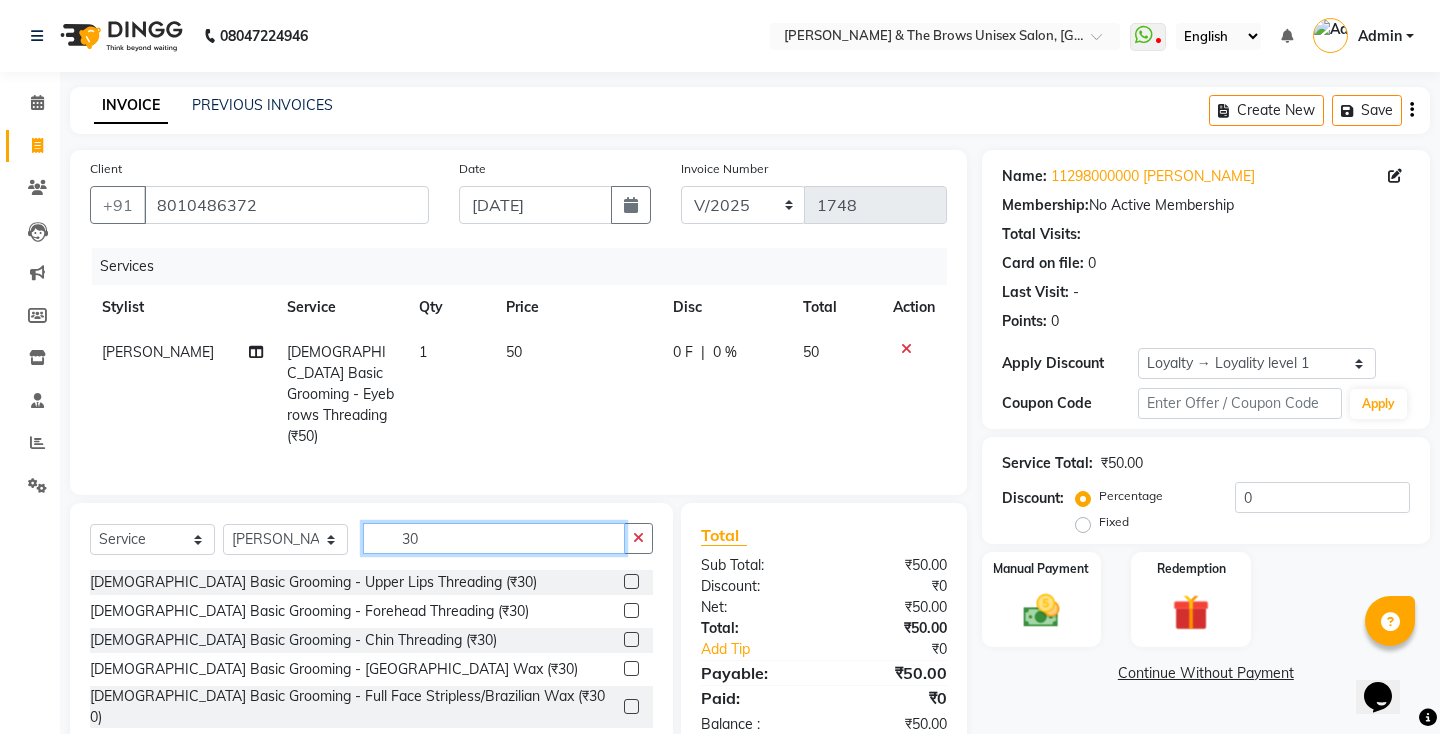 type on "30" 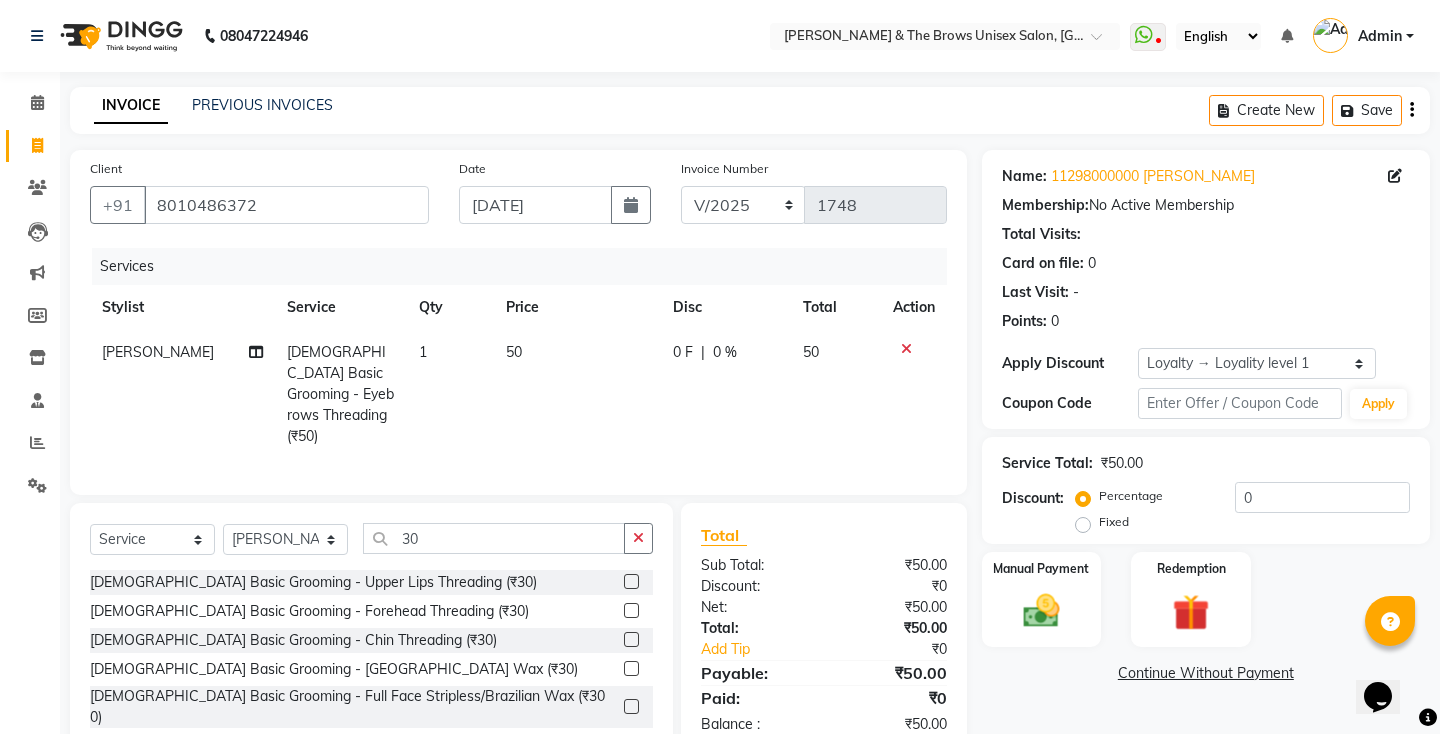 click on "Female Basic Grooming - Upper Lips Threading (₹30)  Female Basic Grooming - Forehead Threading (₹30)  Female Basic Grooming - Chin Threading (₹30)  Female Basic Grooming - Lower Chin Rica Wax (₹30)  Female Basic Grooming - Full Face Stripless/Brazilian Wax (₹300)  Waxing - Half Legs Honey (₹300)  Waxing - Full Back Honey (₹300)  Waxing - Full Tummy Honey (₹300)  Waxing - Half Back Rica (₹300)  Waxing - 3/4th arms rica wax  (₹300)  Menicure-Pedicure Services - Regular Menicure (20Min: Cut + File + Nail Paint) (₹330)  Menicure-Pedicure Services - Basic Menicure (30Min: Cut + File + Soak+ Massage + Nail Paint) (₹450)  Menicure-Pedicure Services - Basic Pedicure (30Min: Cut + File + Soak+ Massage + Nail Paint) (₹500)  Facials - Cheryl'S- Oxy Blast(Male) (₹1300)  Facials - Cheryl'S- Vita Life(Male) (₹1300)  Facials - Cheryl'S- Tan Clear (Male) (₹1300)  Facials - O3+: Seaweed (Female) (₹2300)  Facials - O3+: Whitening (Female) (₹2300)  Facials - Bb: Age Revival  (Male) (₹2300)" 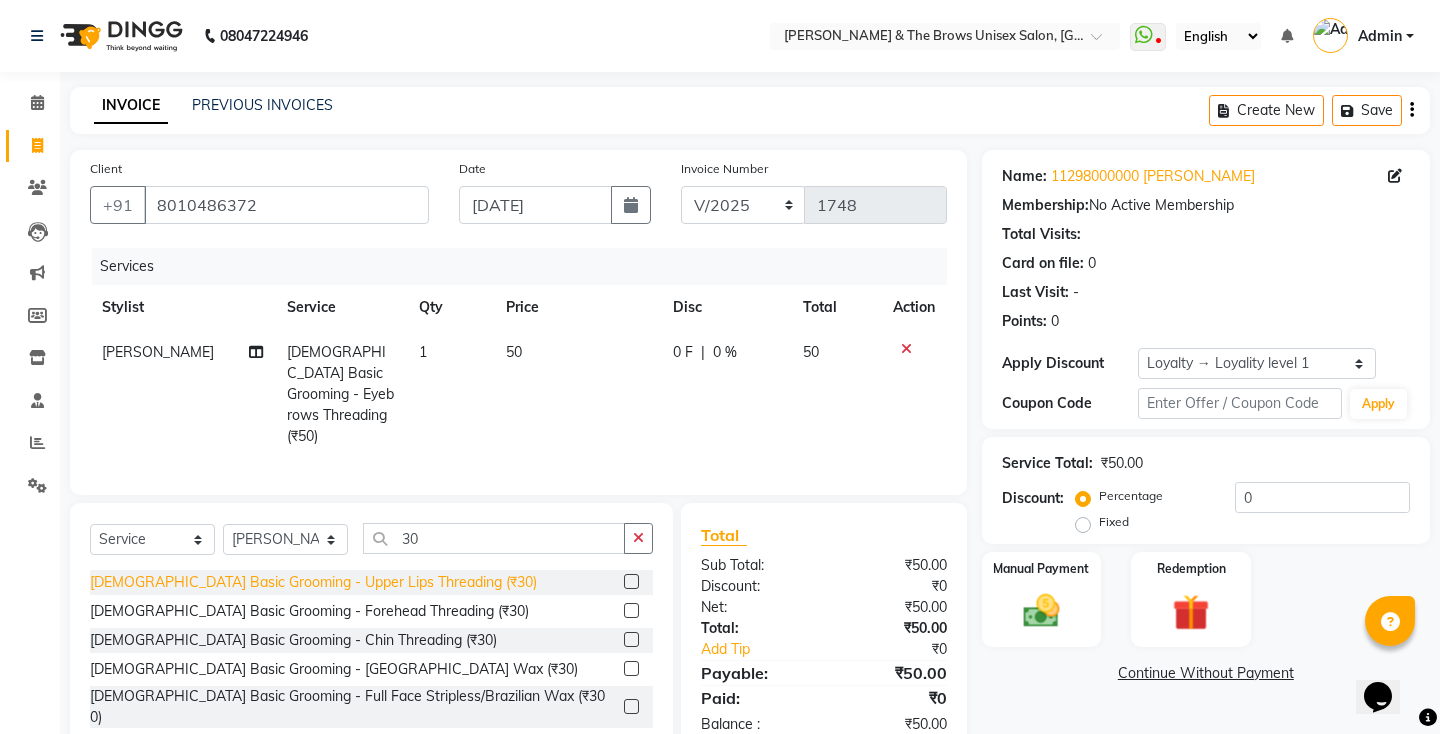 click on "[DEMOGRAPHIC_DATA] Basic Grooming - Upper Lips Threading (₹30)" 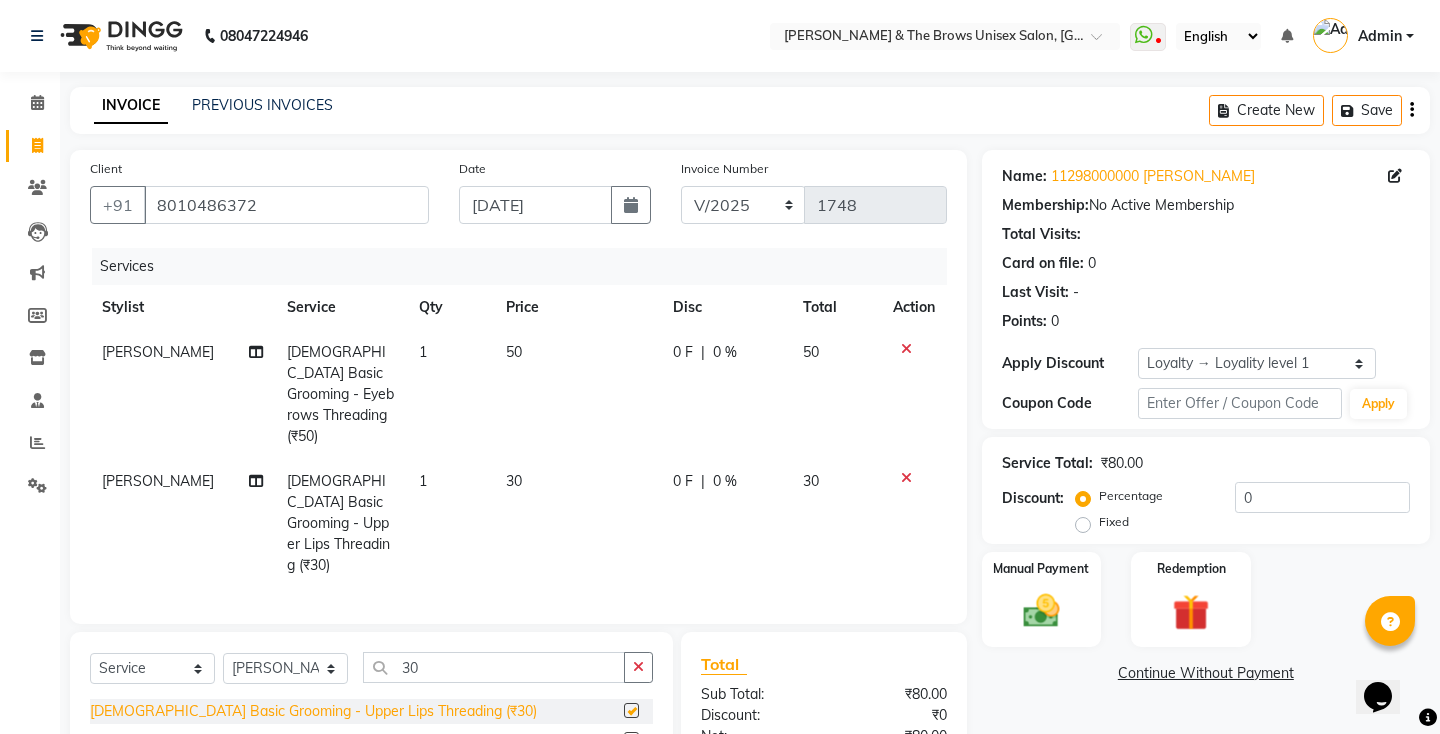 checkbox on "false" 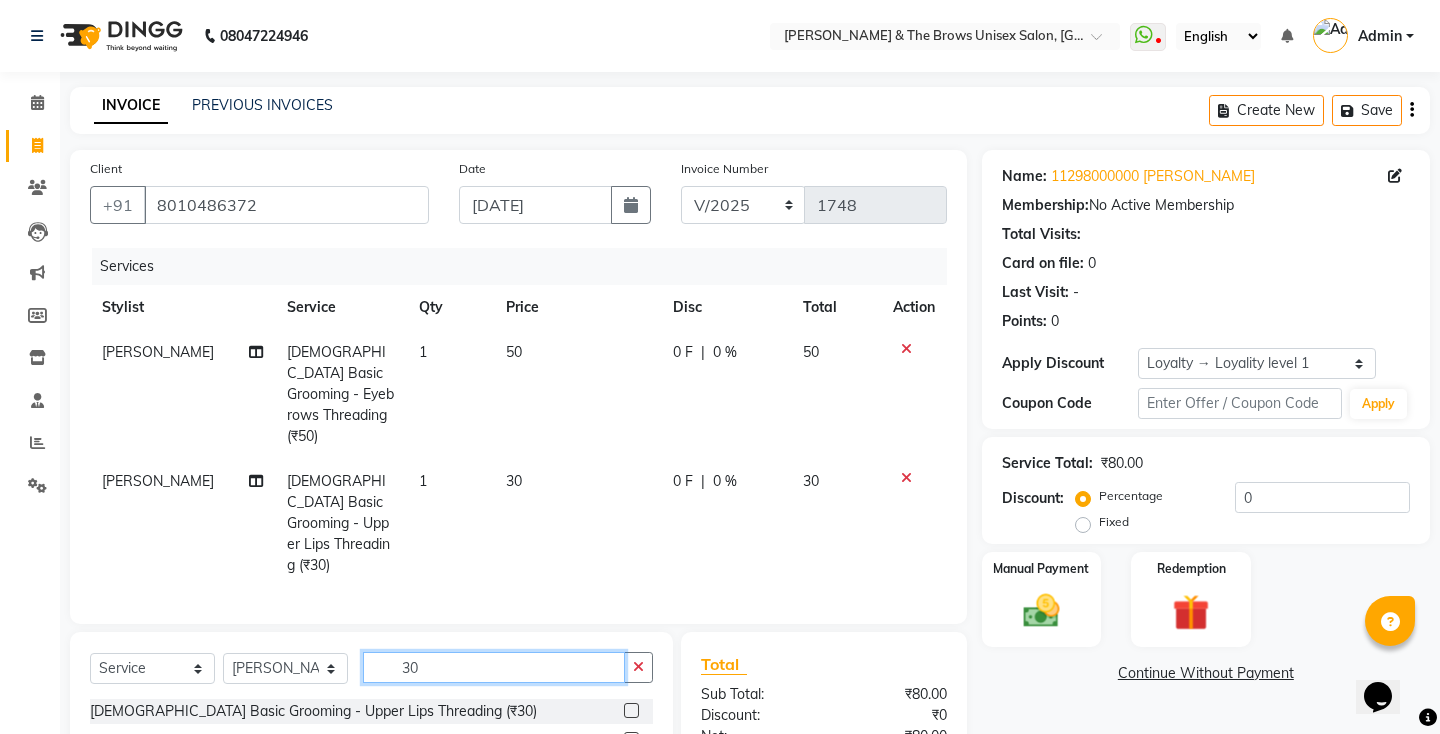click on "30" 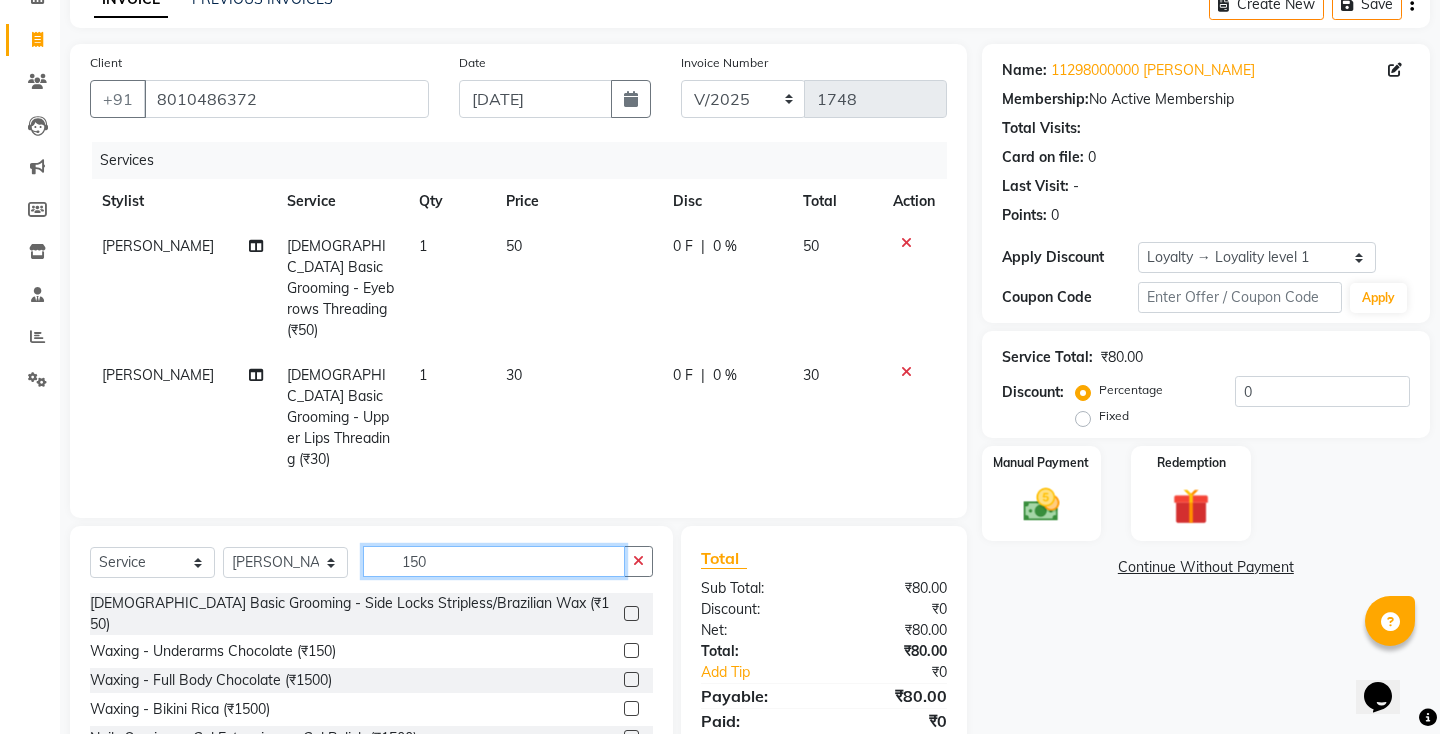 scroll, scrollTop: 107, scrollLeft: 0, axis: vertical 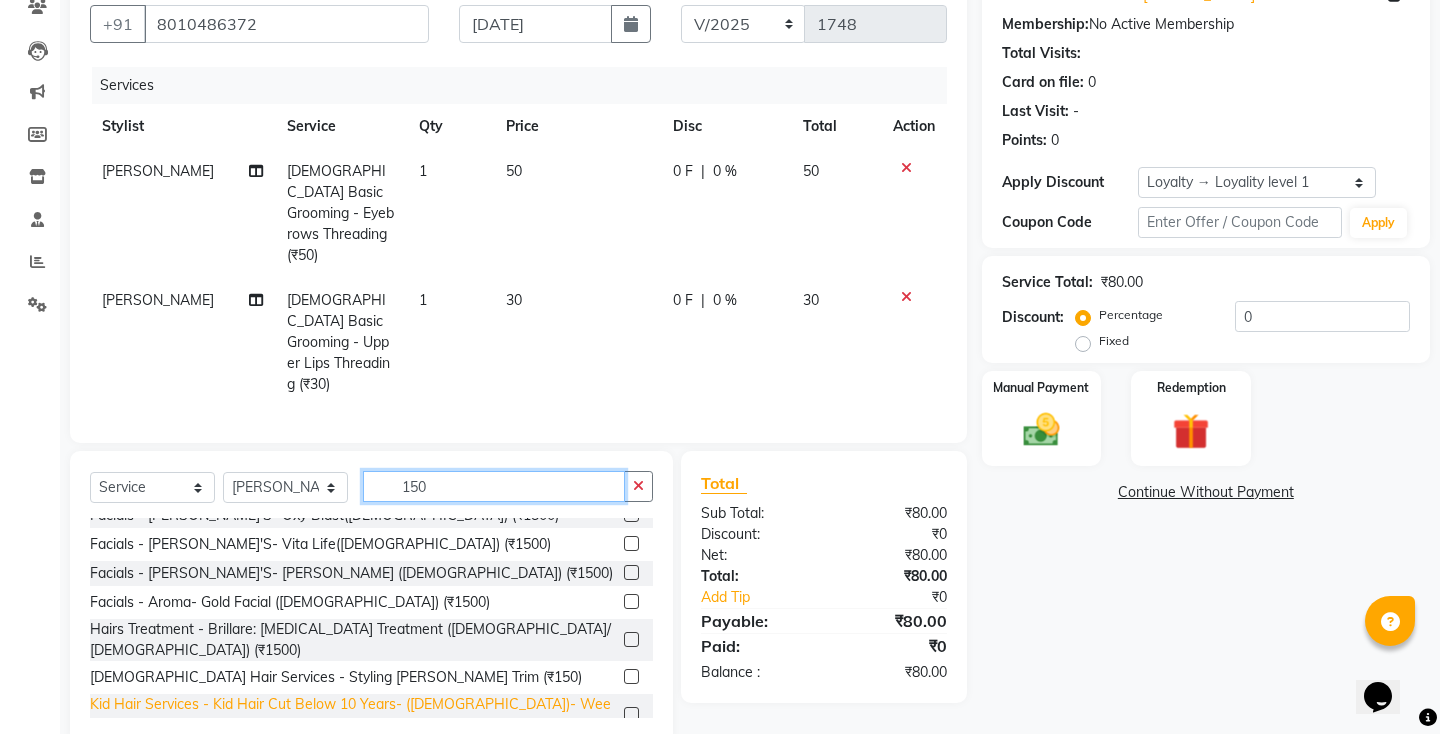 type on "150" 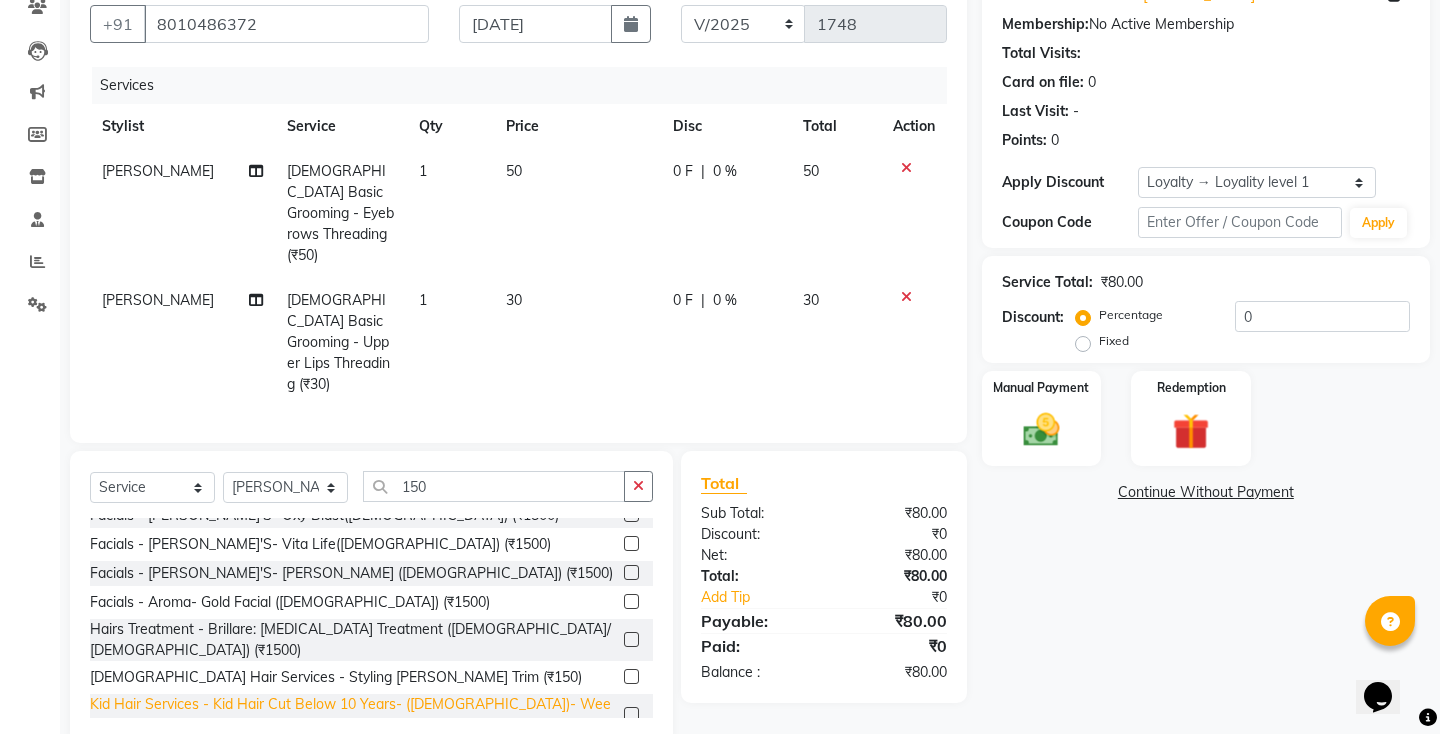 click on "Kid Hair Services - Kid Hair Cut Below 10 Years- ([DEMOGRAPHIC_DATA])-  Weekdays (₹150)" 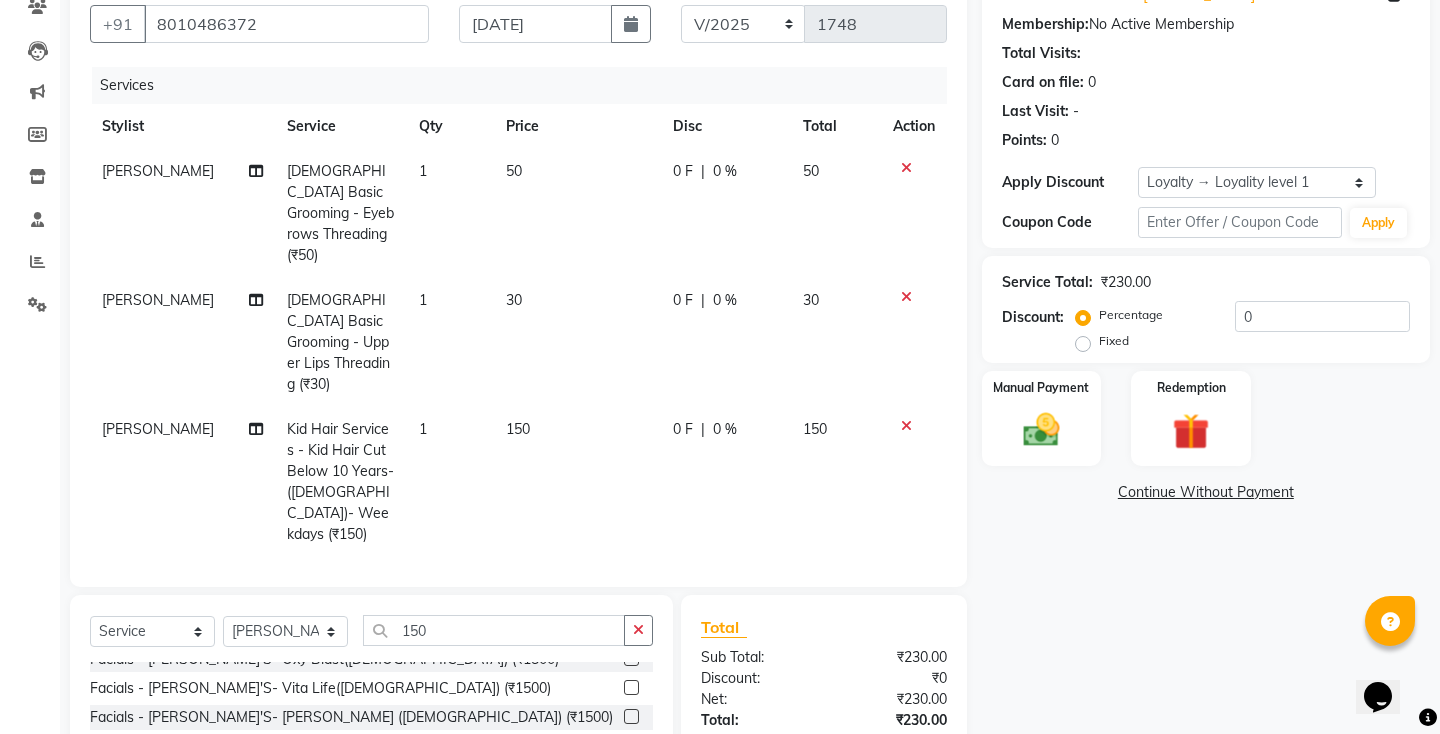 checkbox on "false" 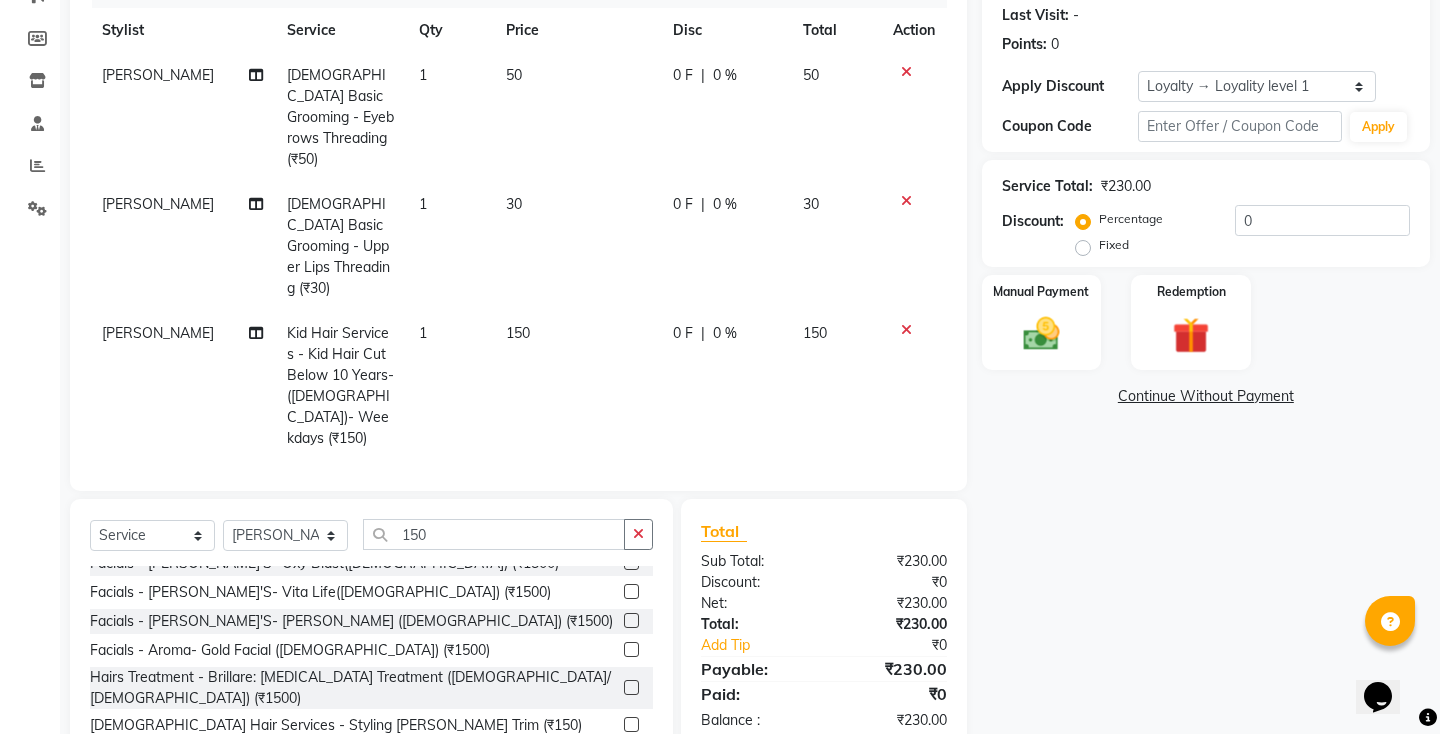 scroll, scrollTop: 292, scrollLeft: 0, axis: vertical 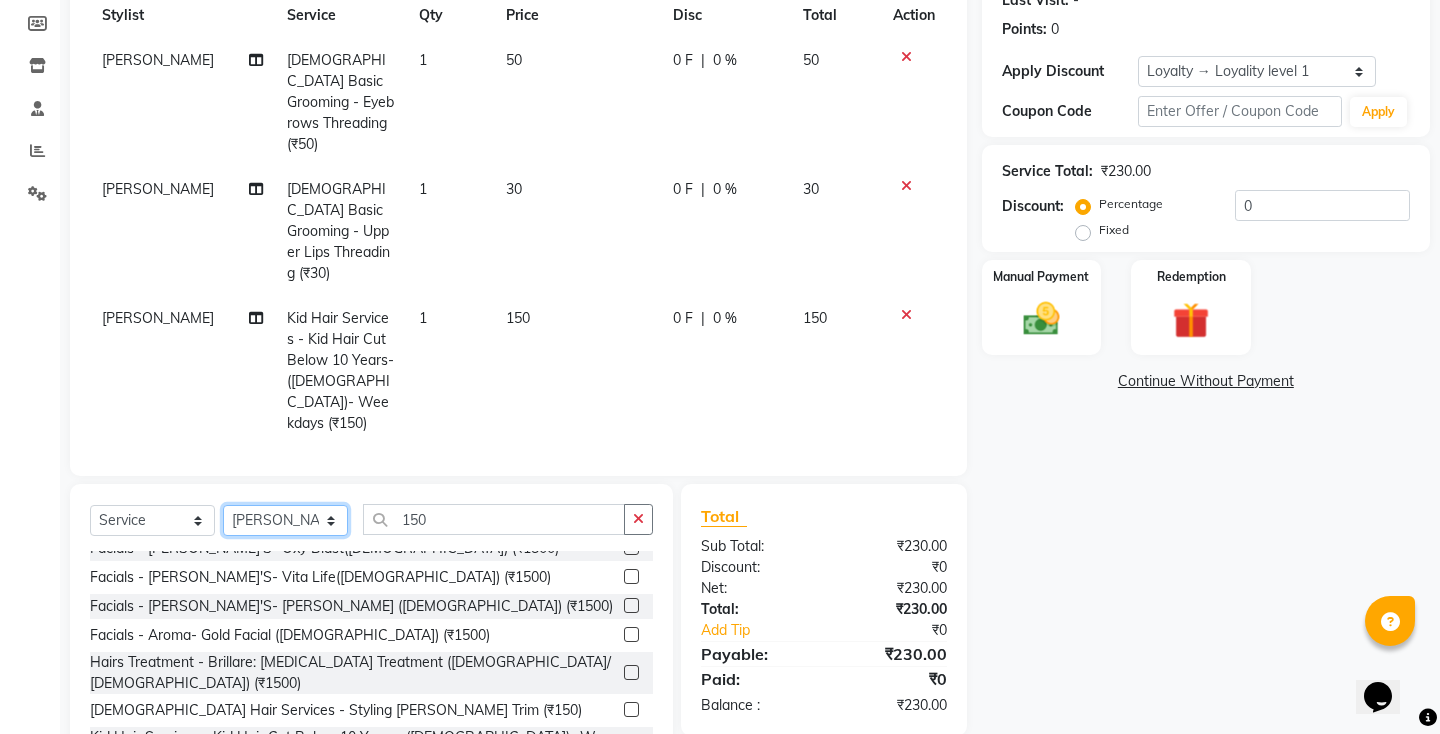 click on "Select Stylist[PERSON_NAME] manager [PERSON_NAME] ma'am owner[PERSON_NAME]" 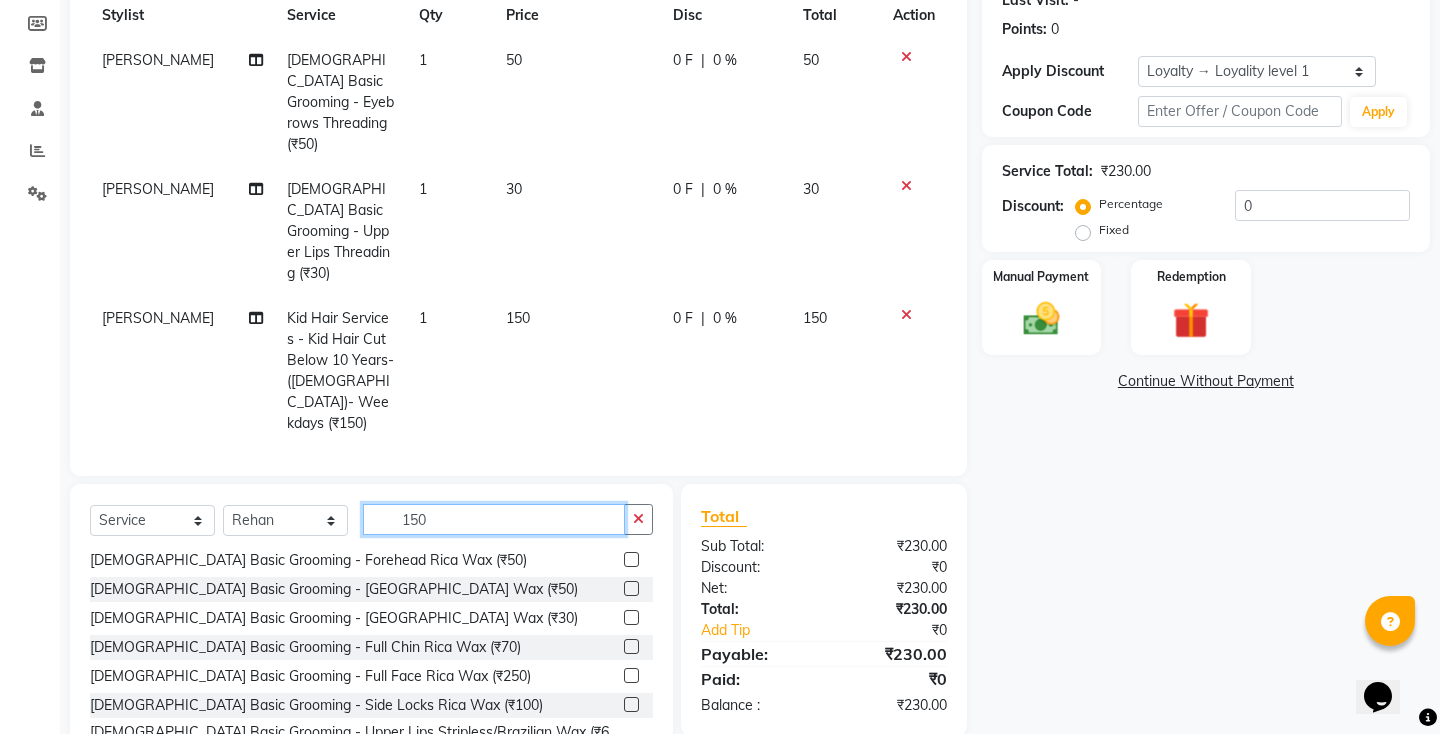 click on "150" 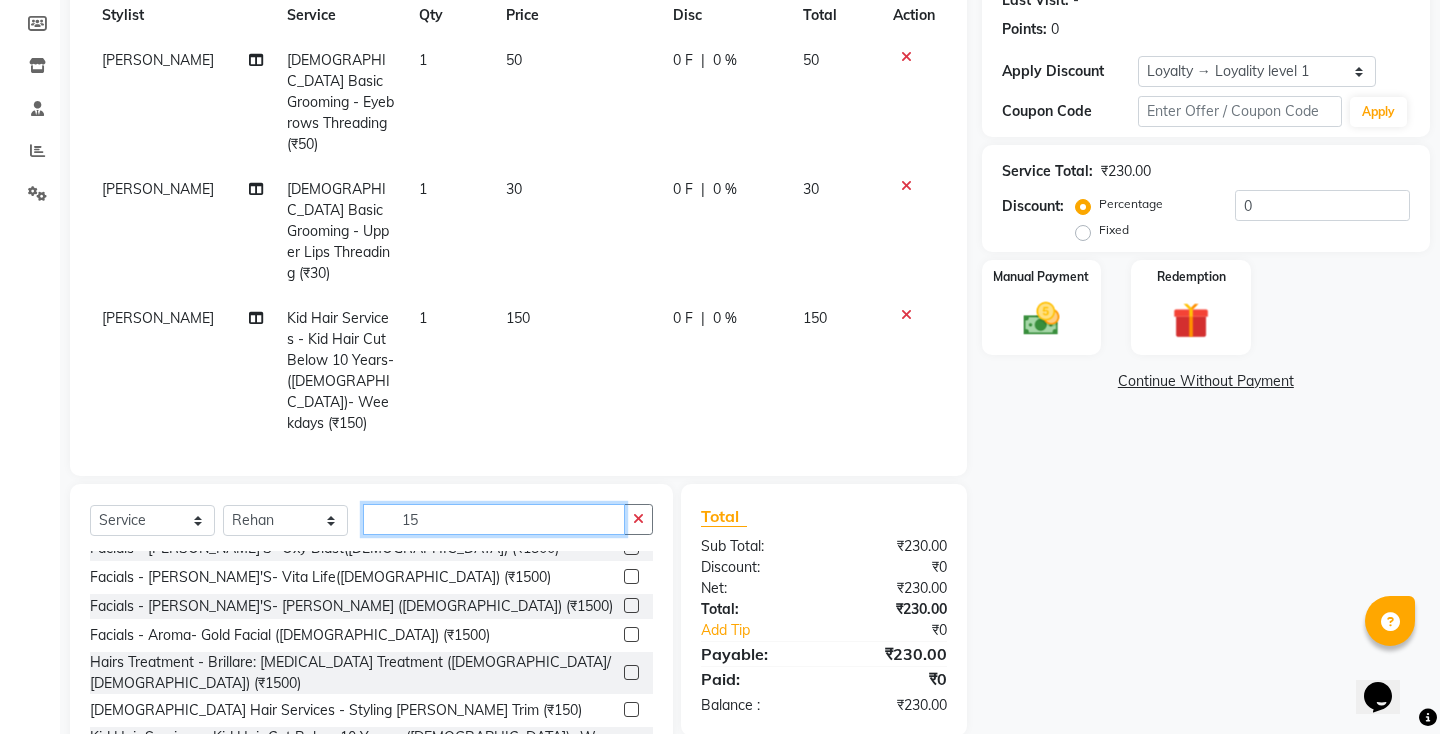 type on "1" 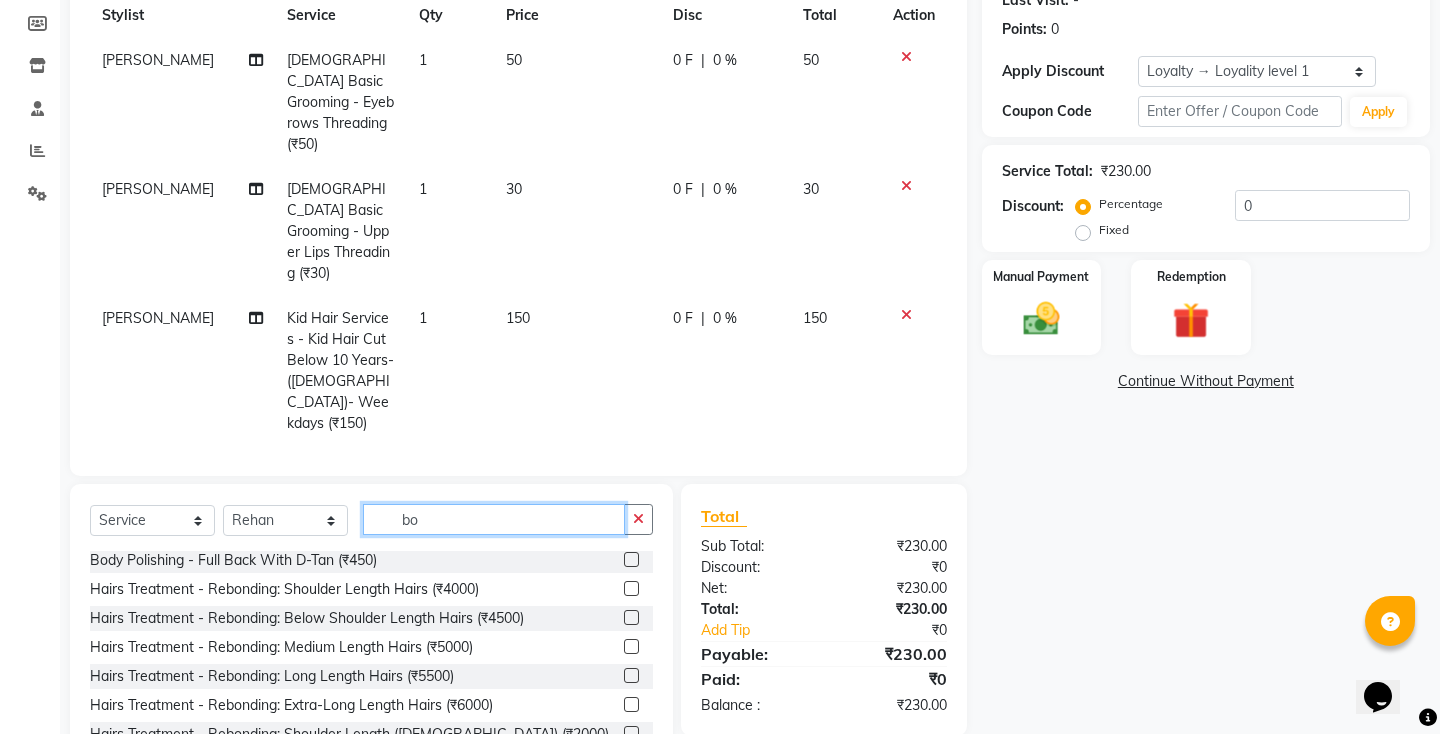 scroll, scrollTop: 0, scrollLeft: 0, axis: both 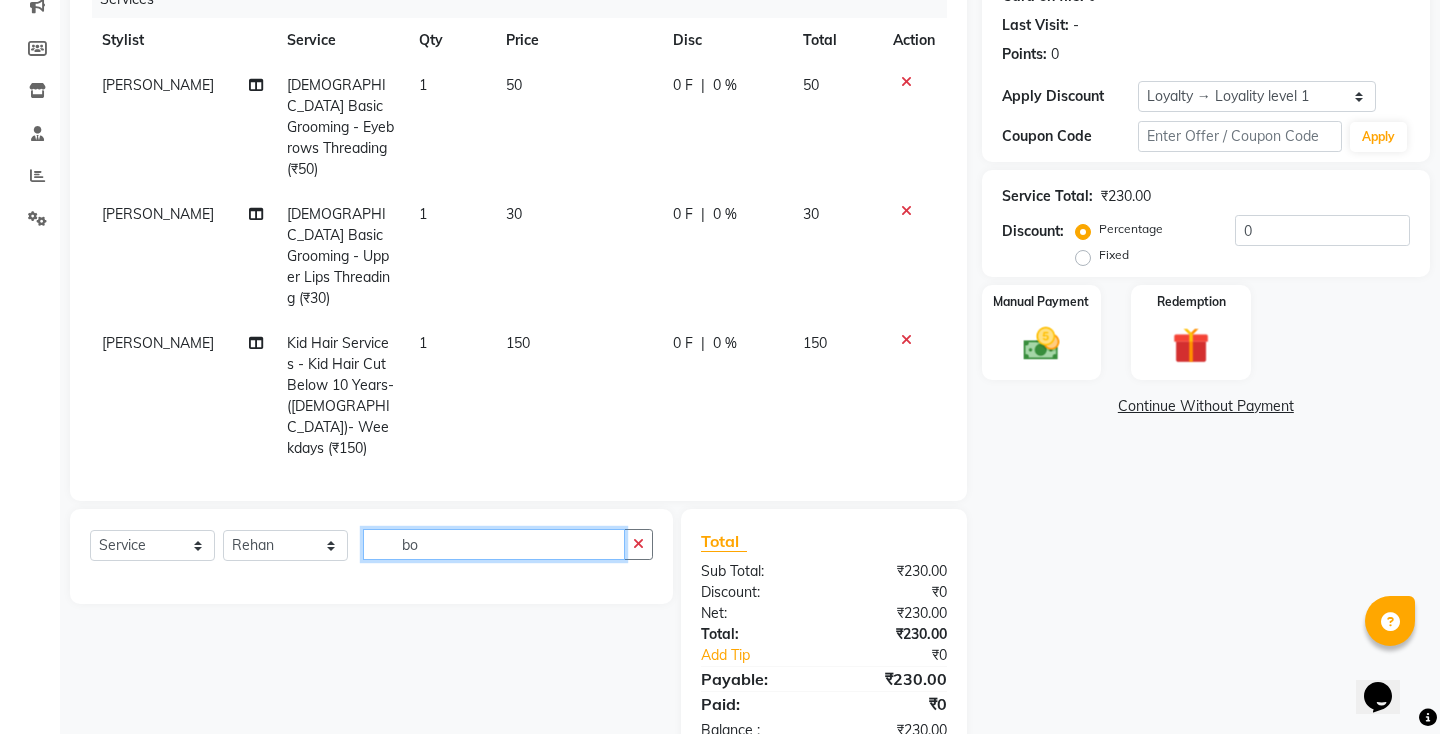 type on "b" 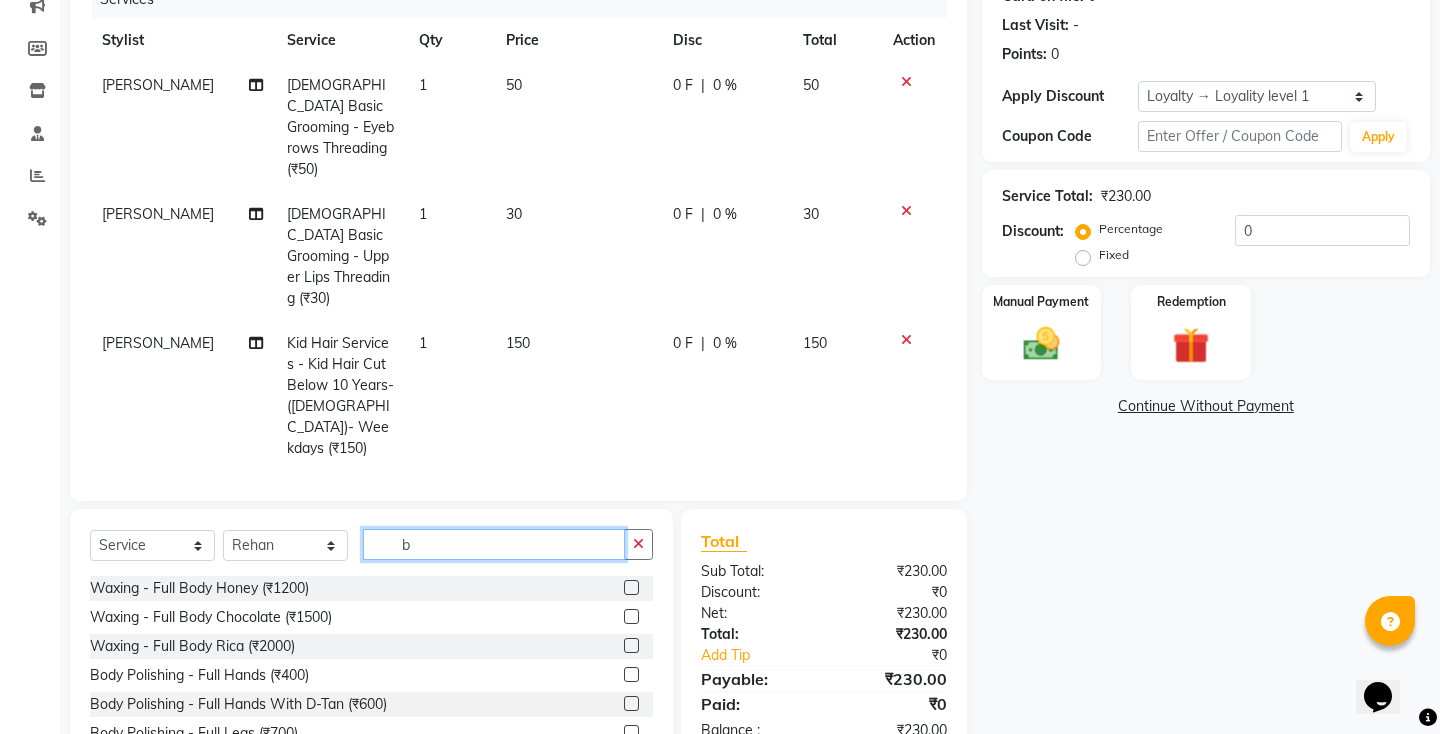 scroll, scrollTop: 292, scrollLeft: 0, axis: vertical 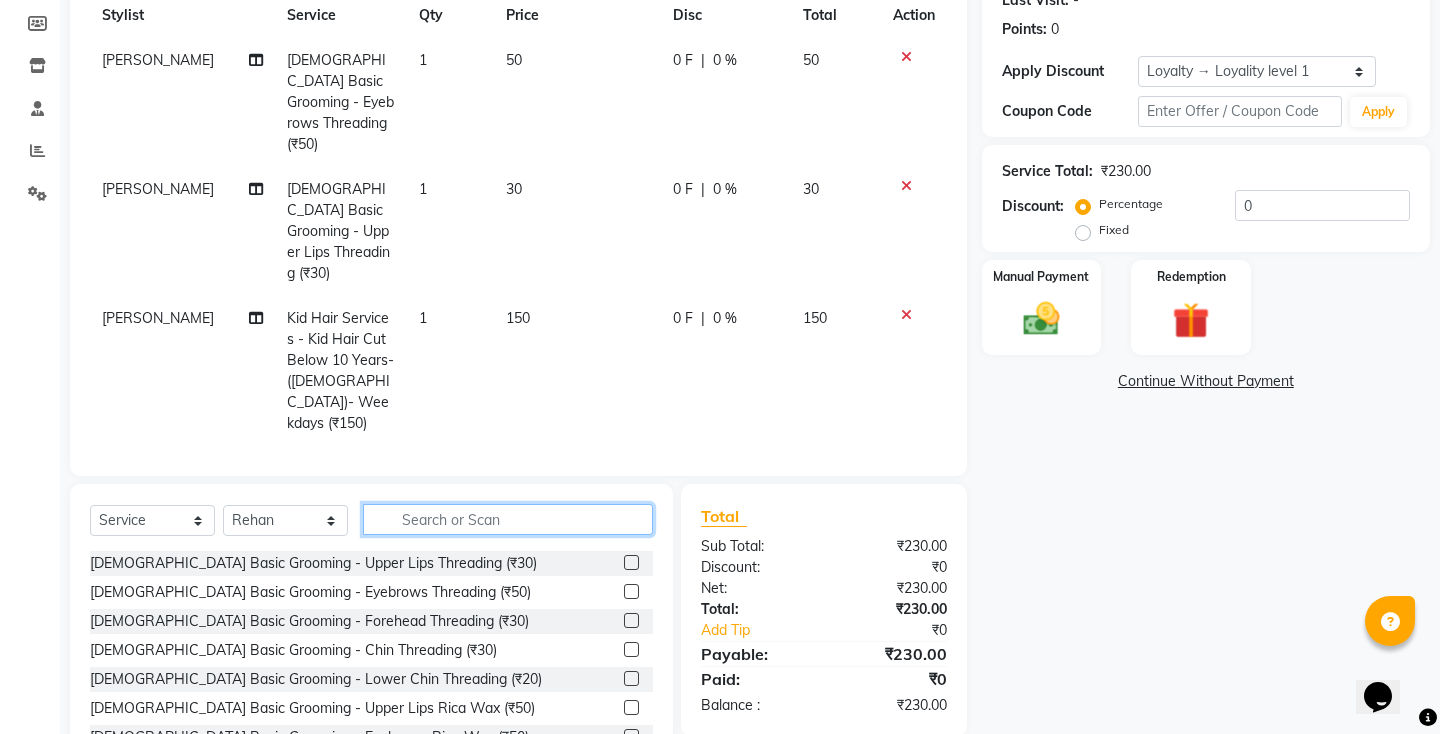 click 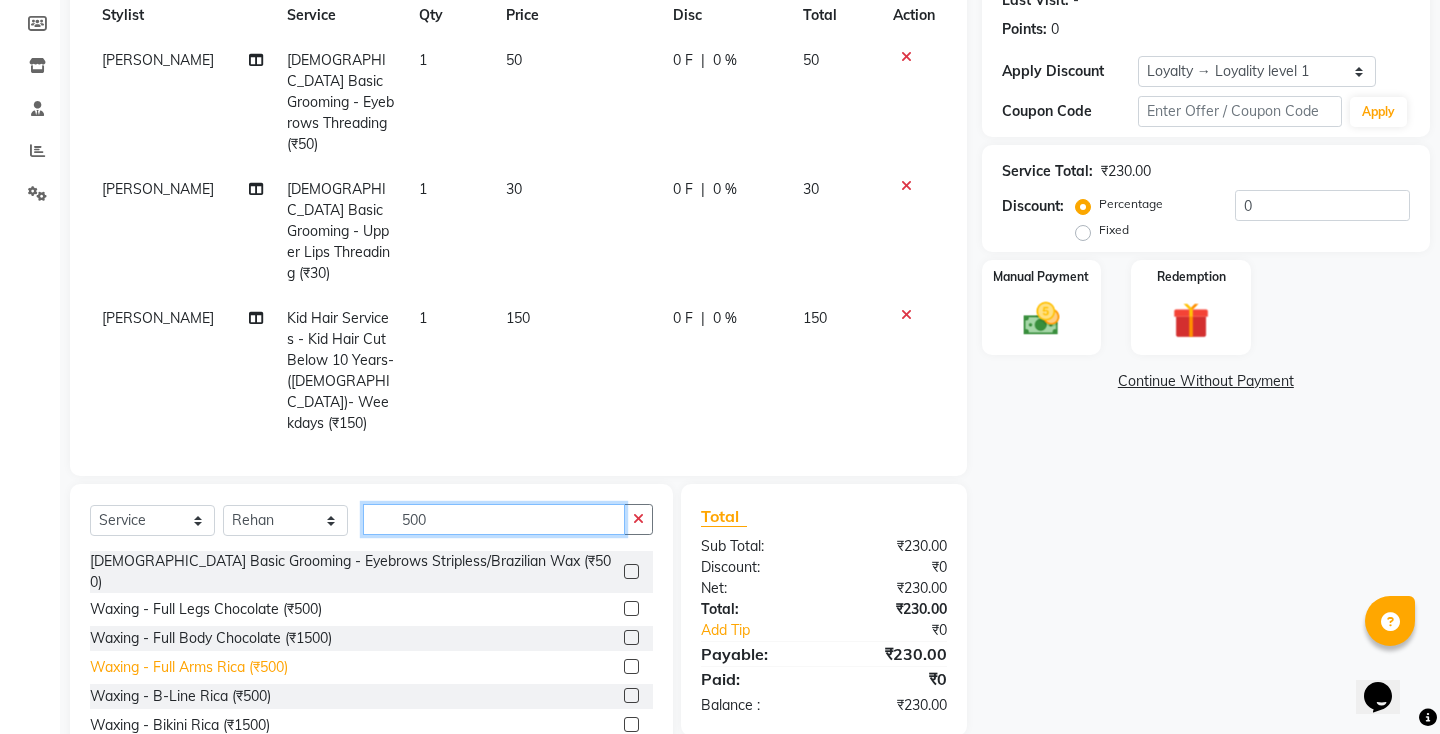 type on "500" 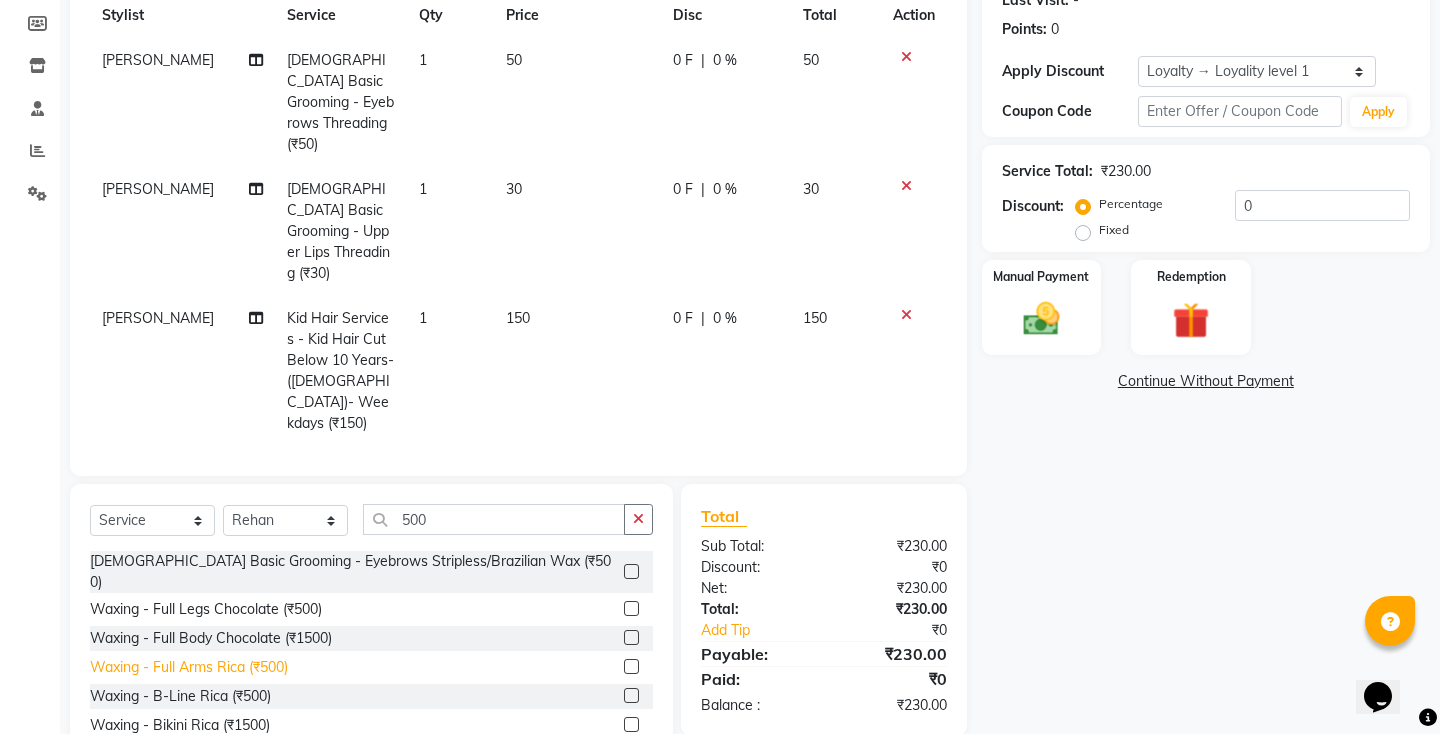 click on "Waxing - Full Arms Rica (₹500)" 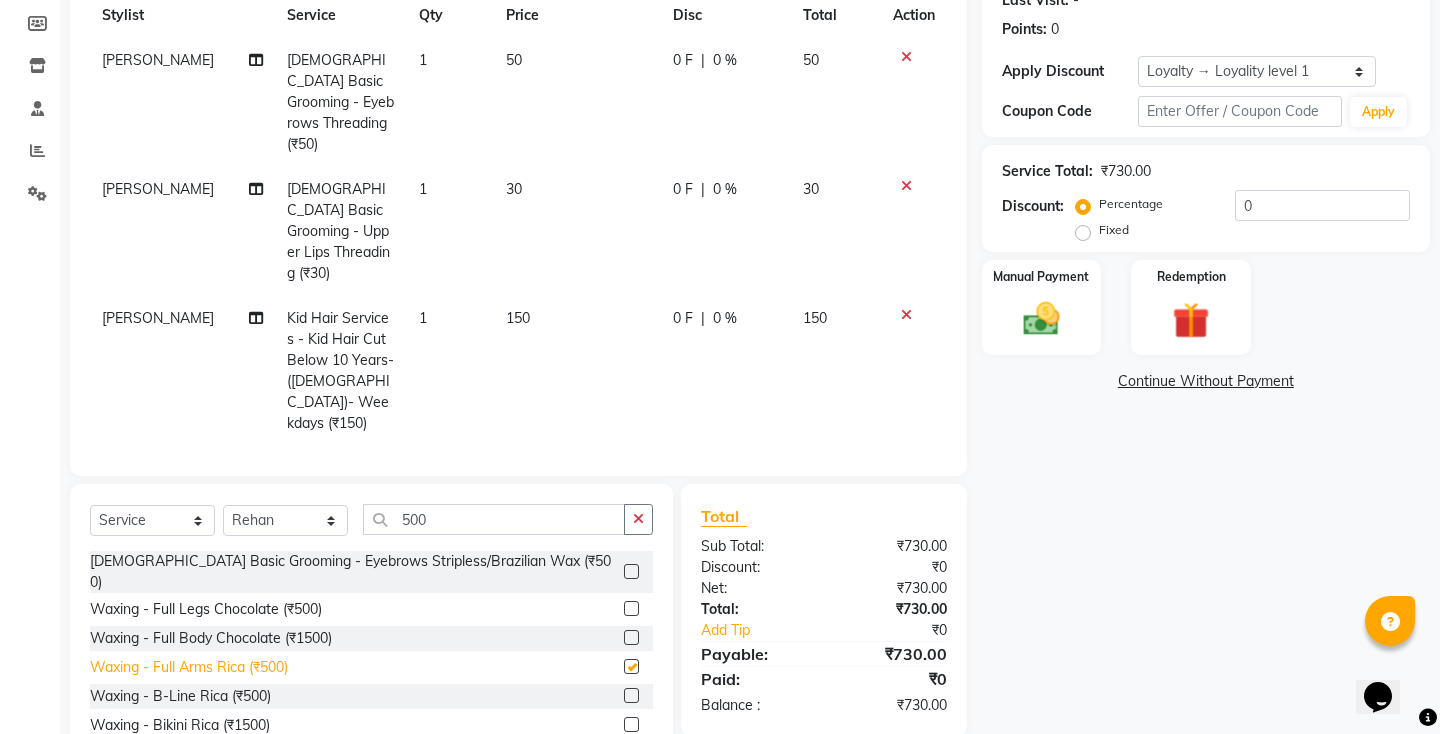 checkbox on "false" 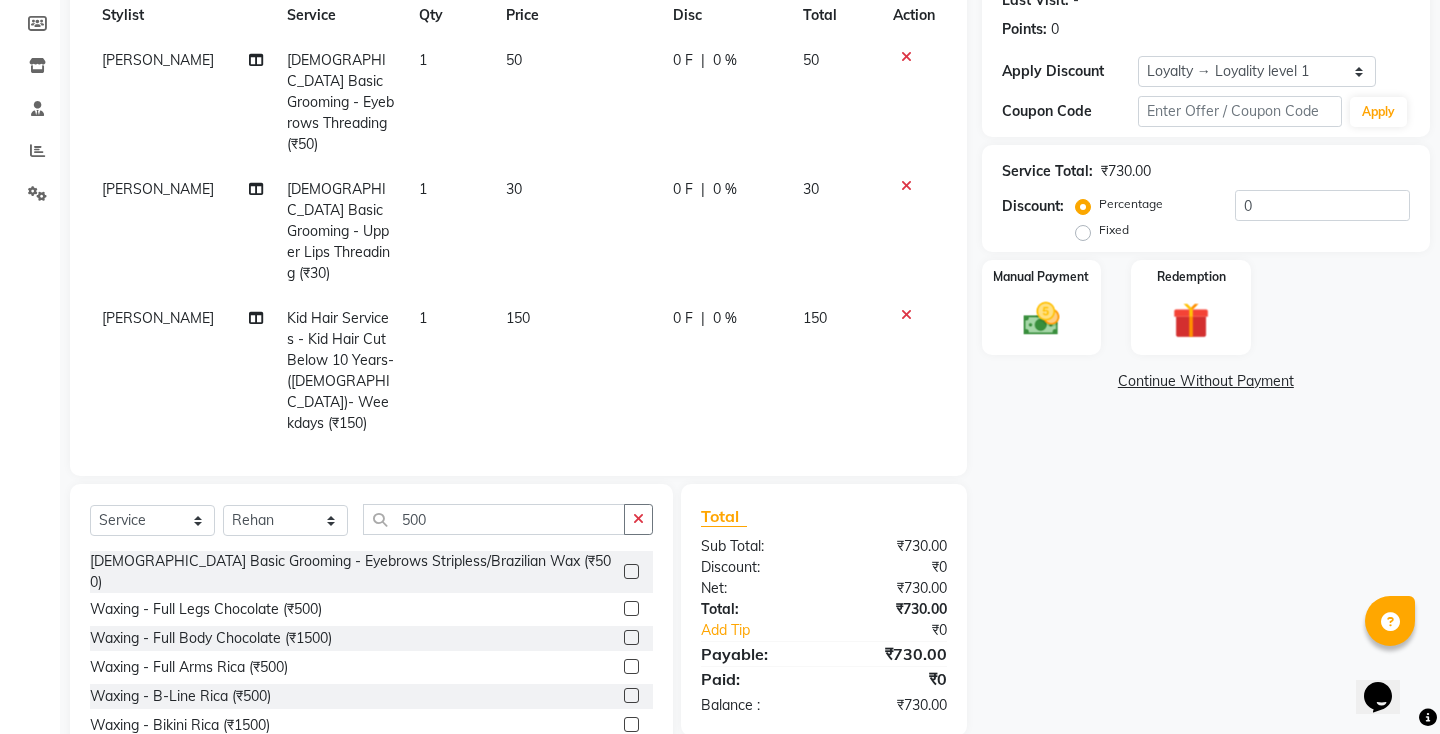 click 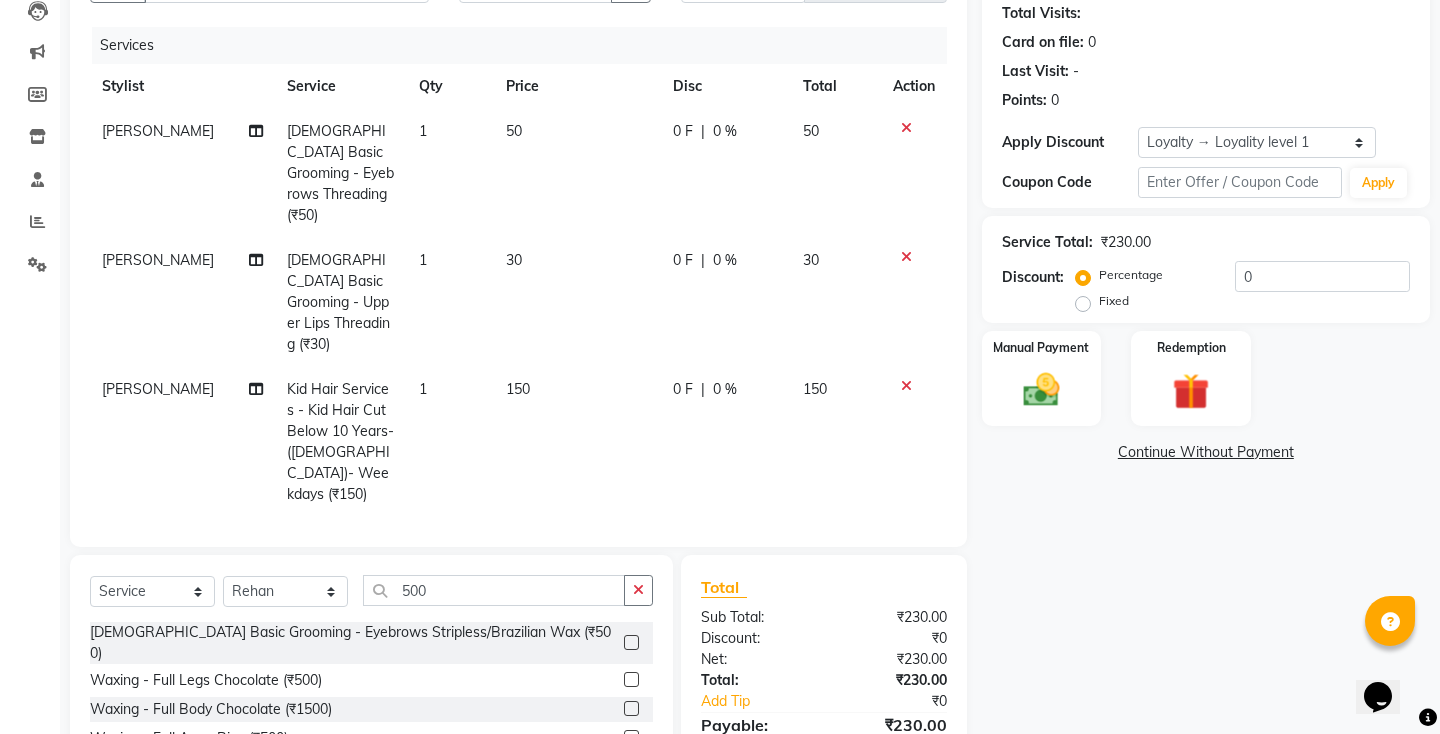 scroll, scrollTop: 224, scrollLeft: 0, axis: vertical 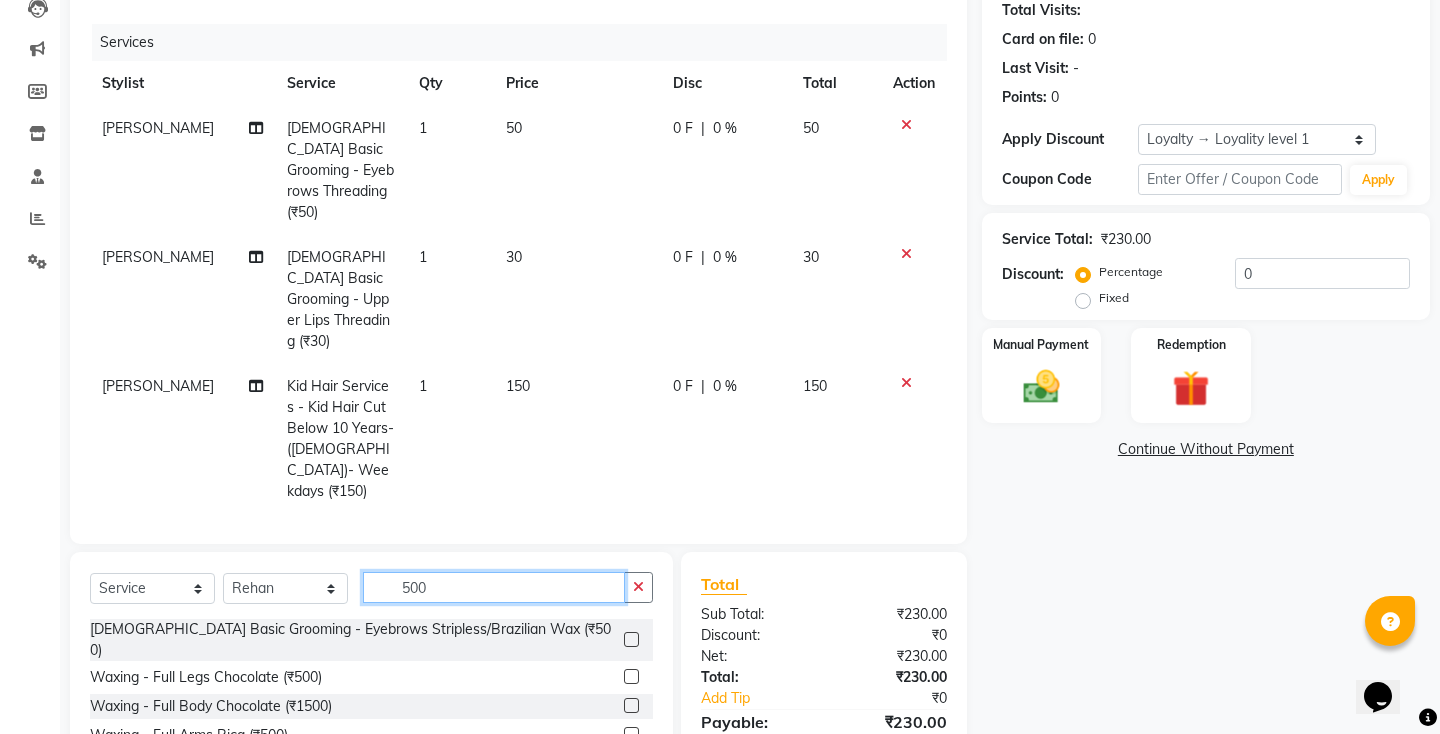 click on "500" 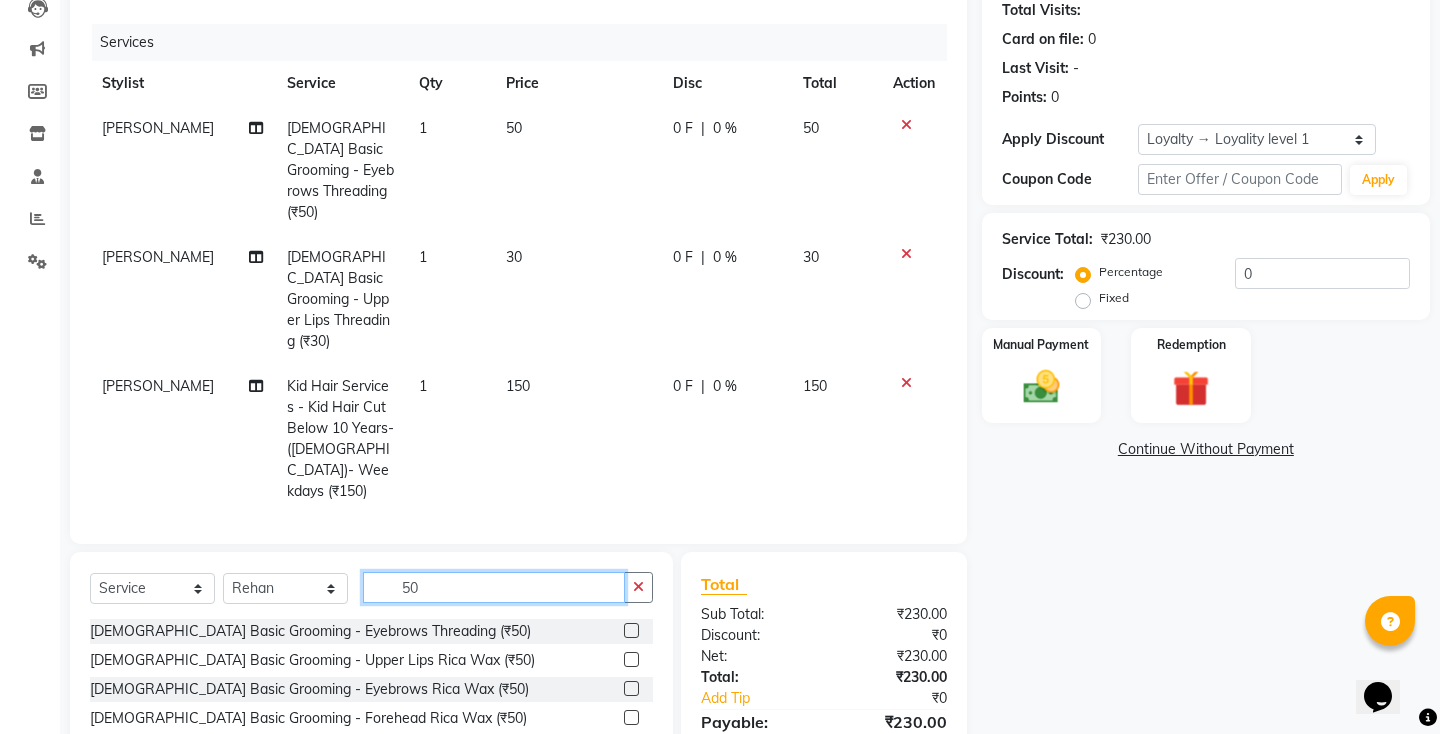 type on "5" 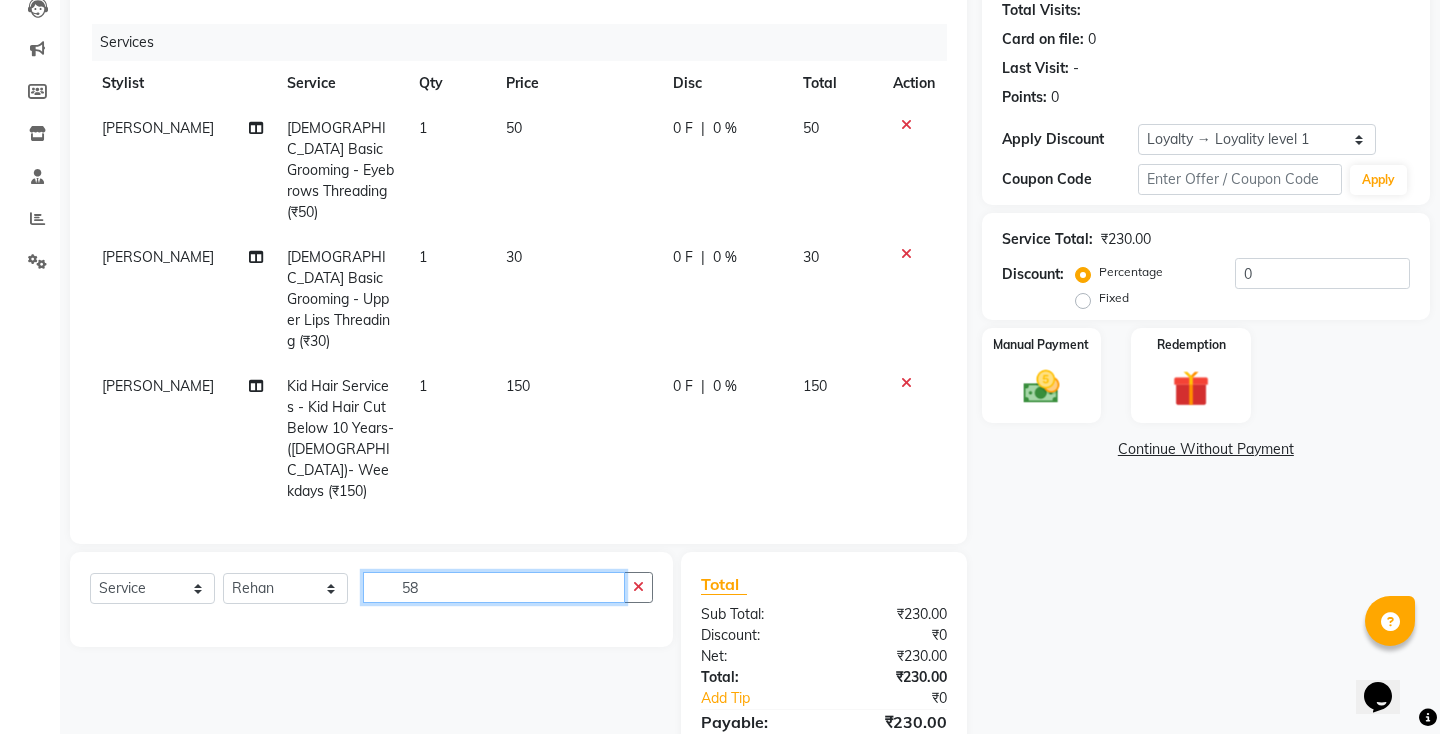 type on "5" 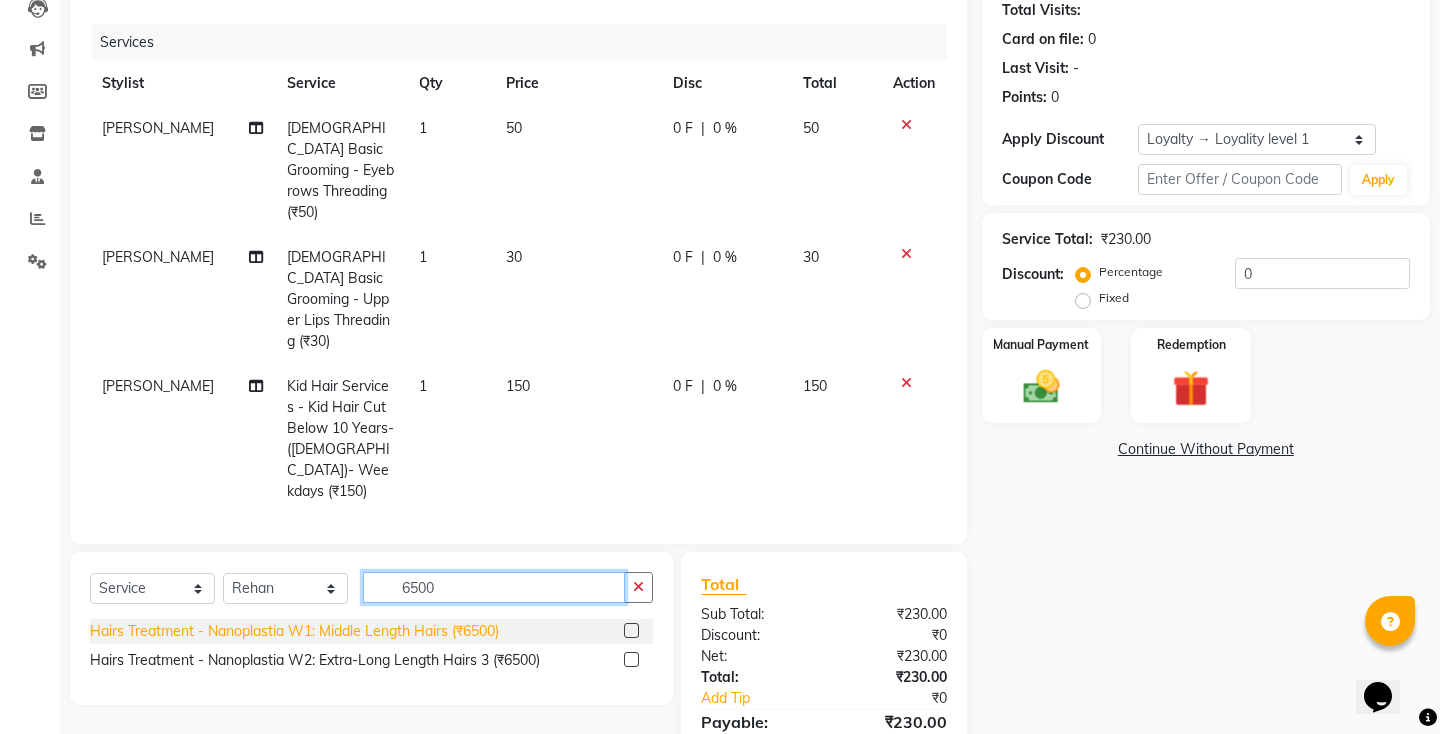 type on "6500" 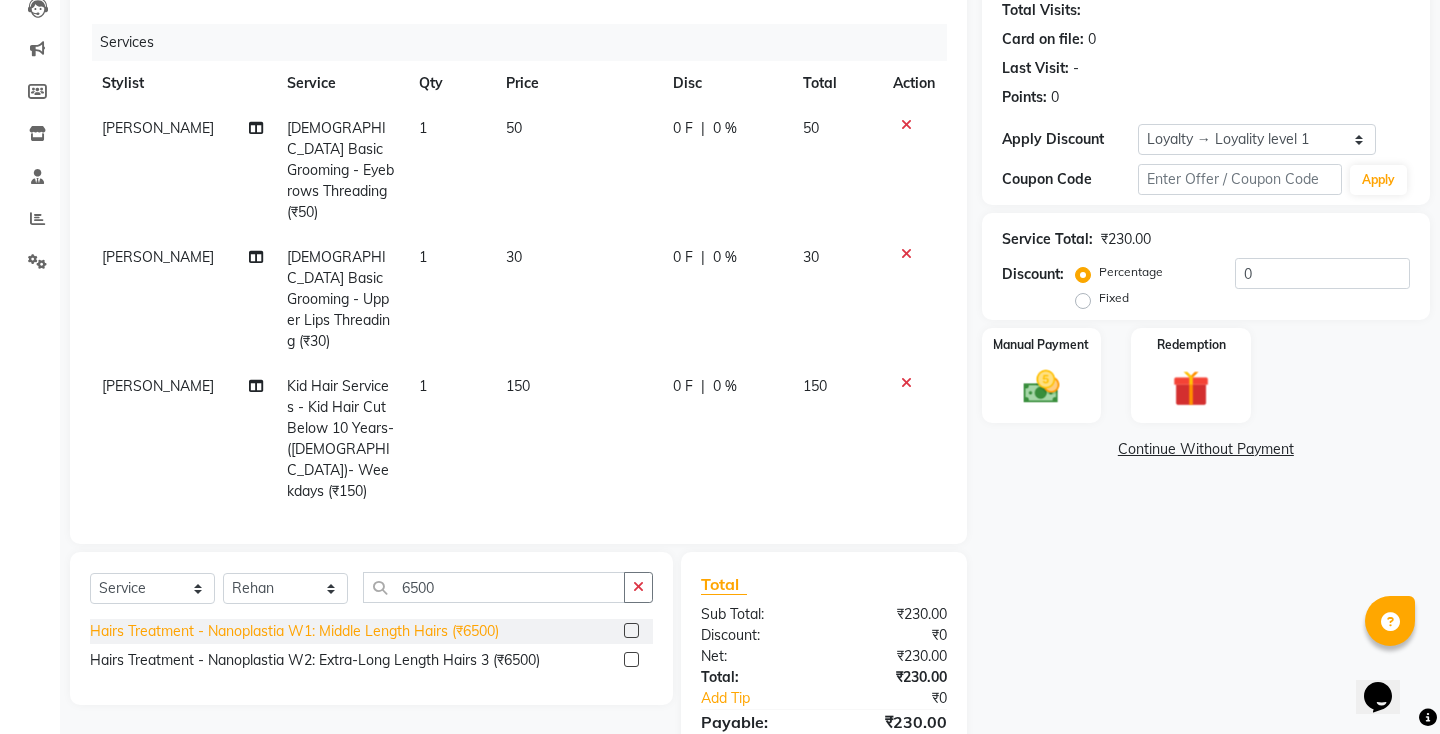 click on "Hairs Treatment - Nanoplastia W1: Middle Length Hairs (₹6500)" 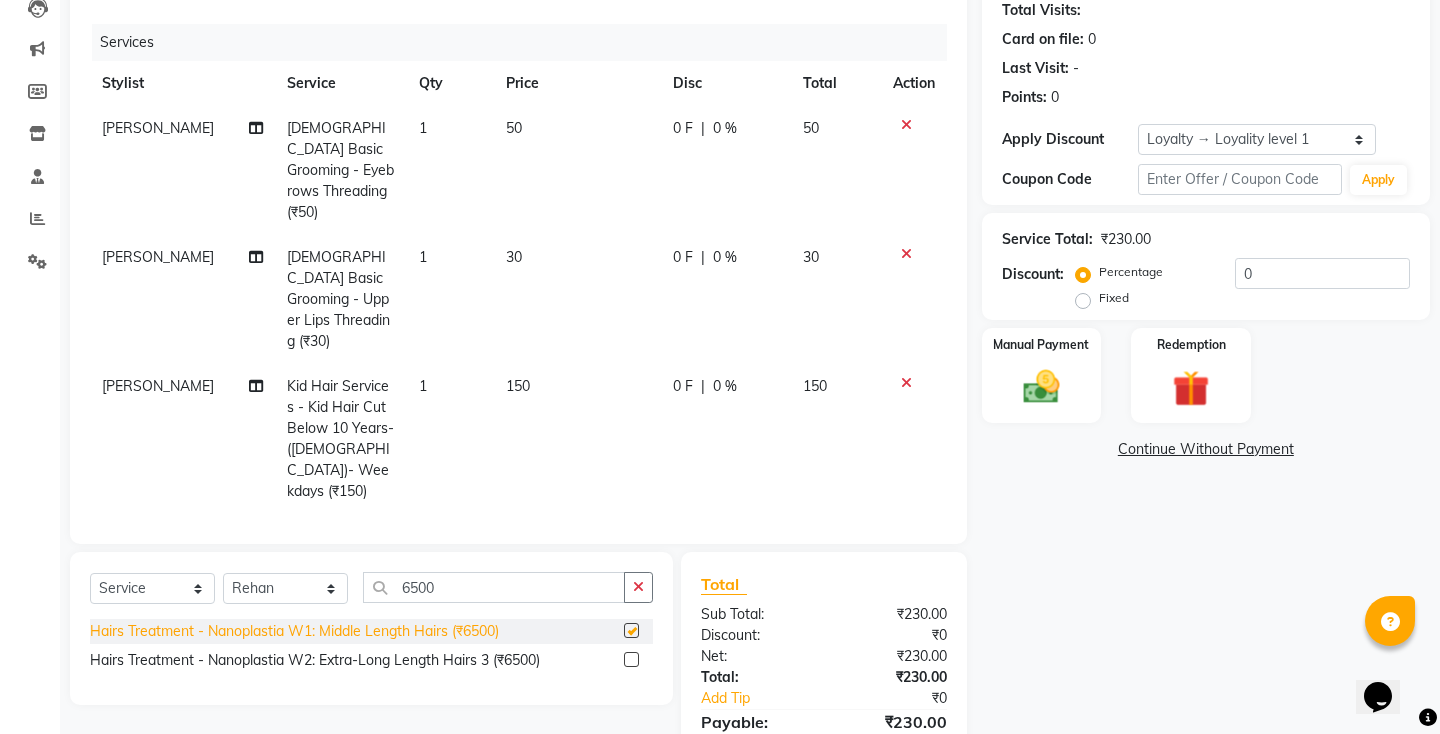 checkbox on "false" 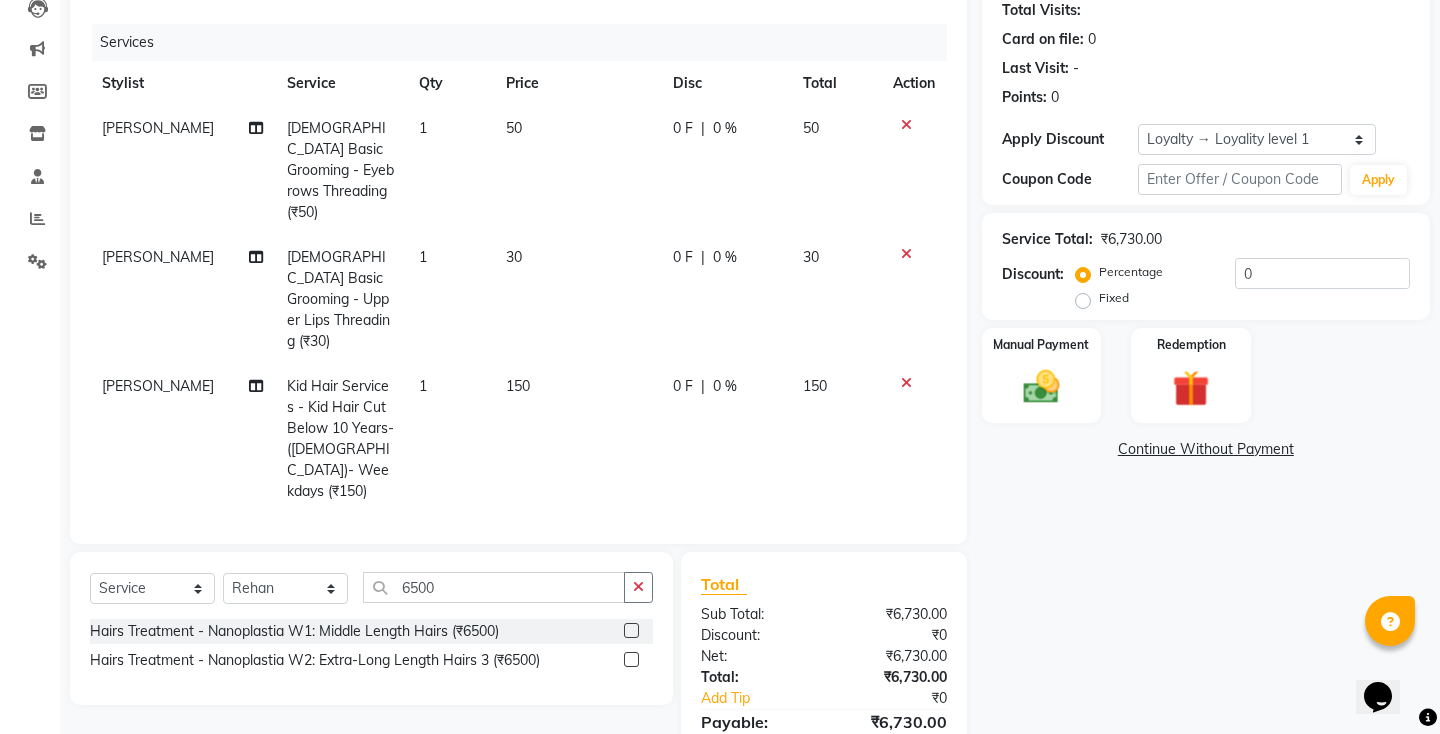 scroll, scrollTop: 51, scrollLeft: 0, axis: vertical 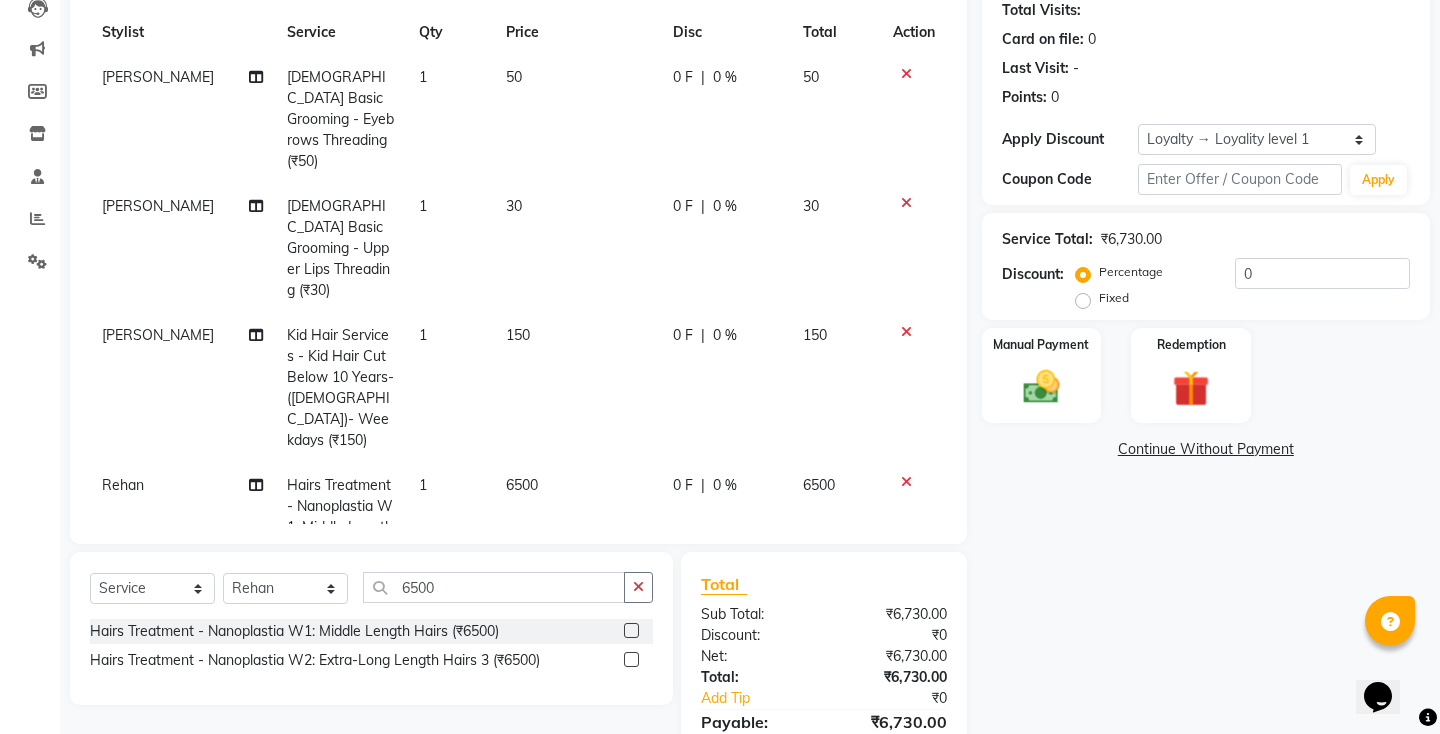 click on "0 %" 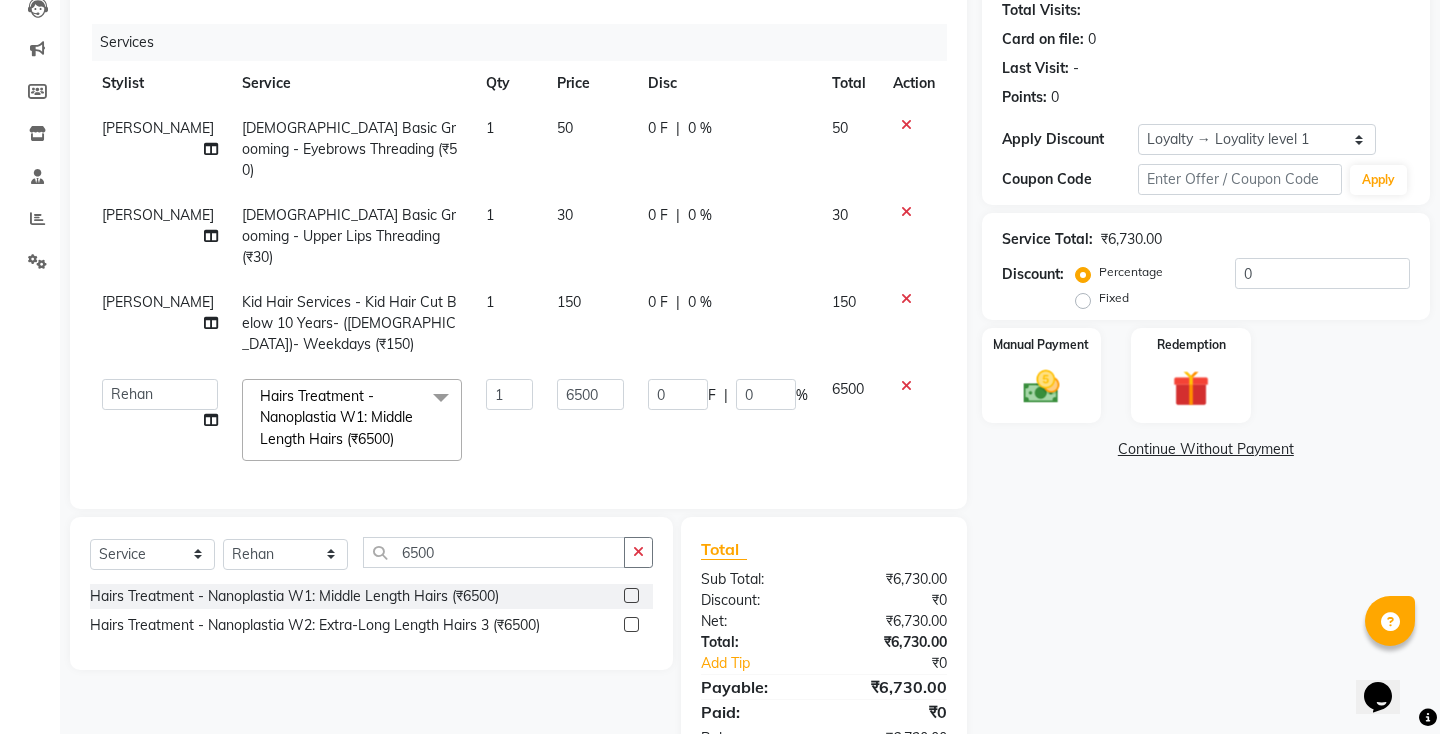 scroll, scrollTop: 0, scrollLeft: 0, axis: both 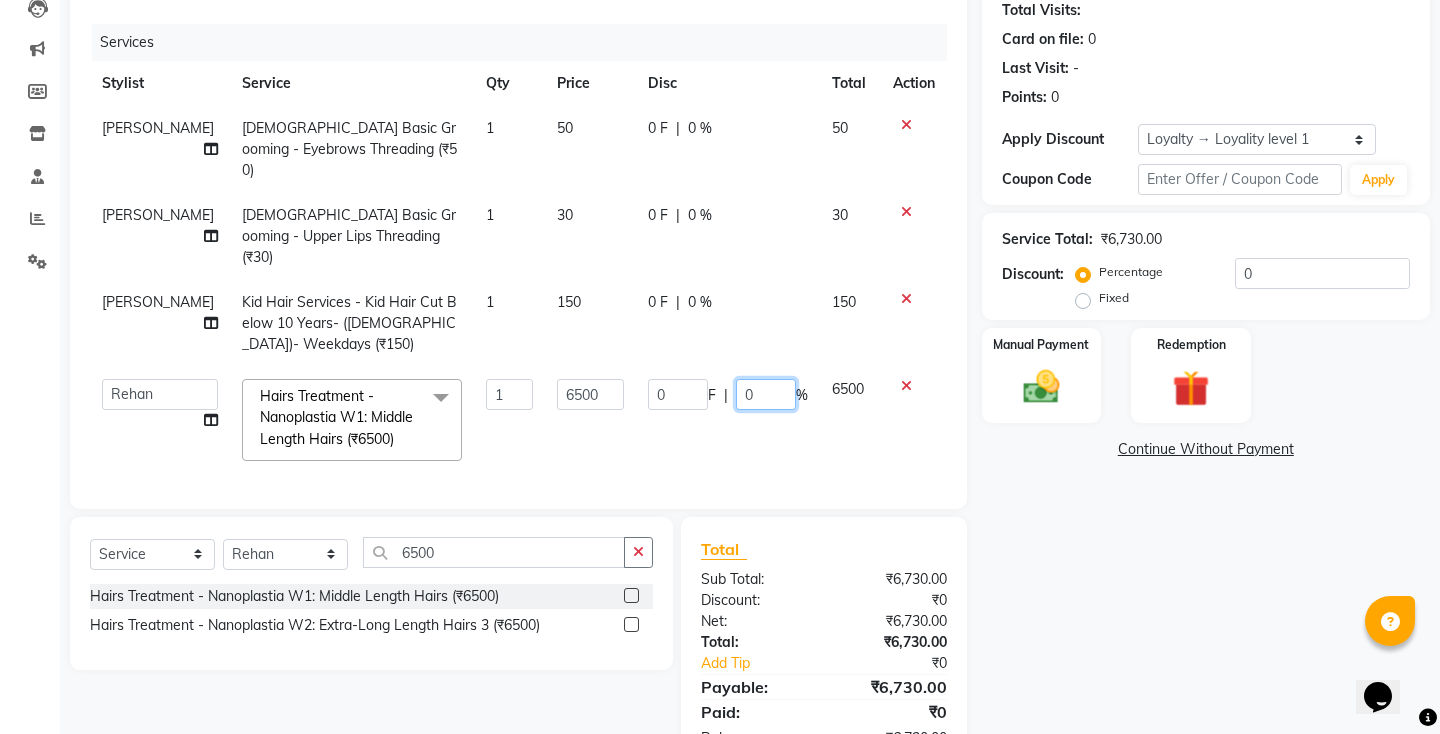 click on "0" 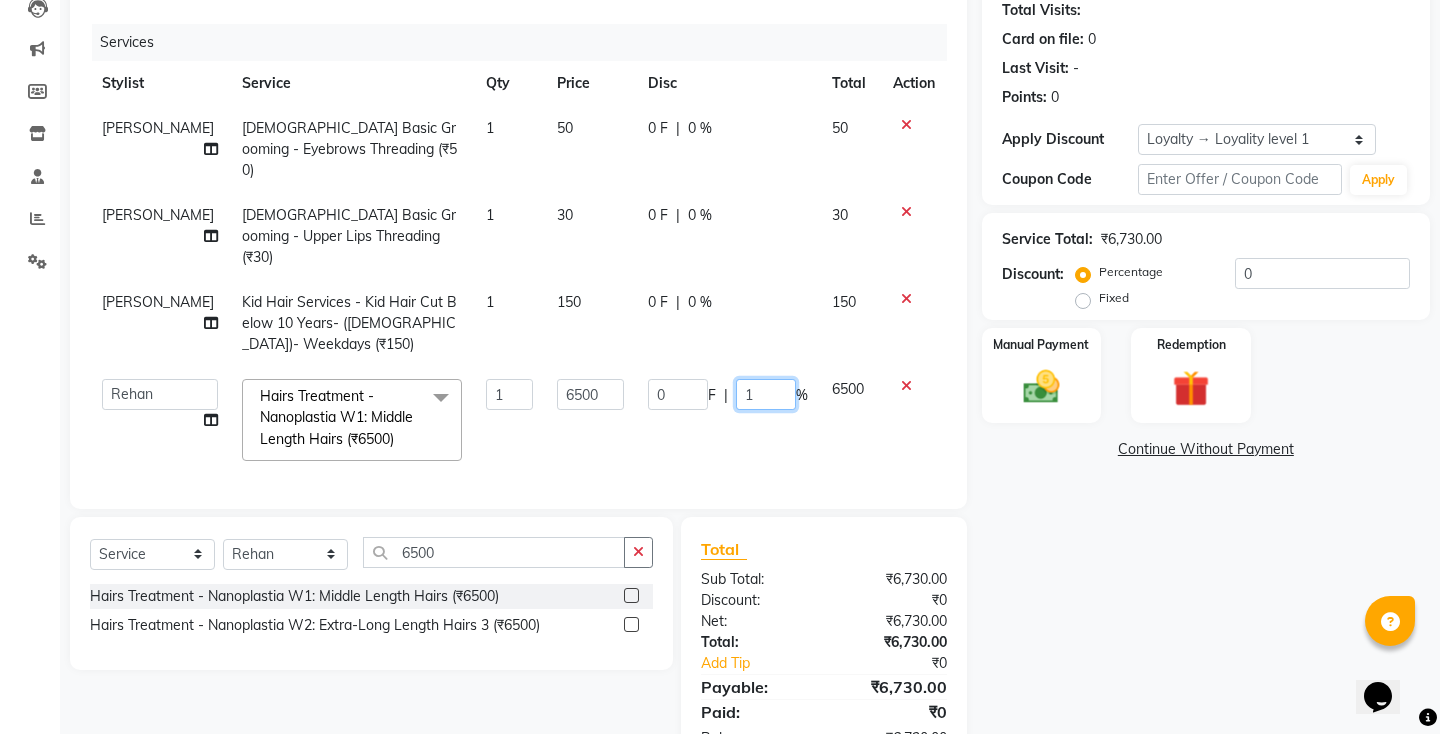 type on "10" 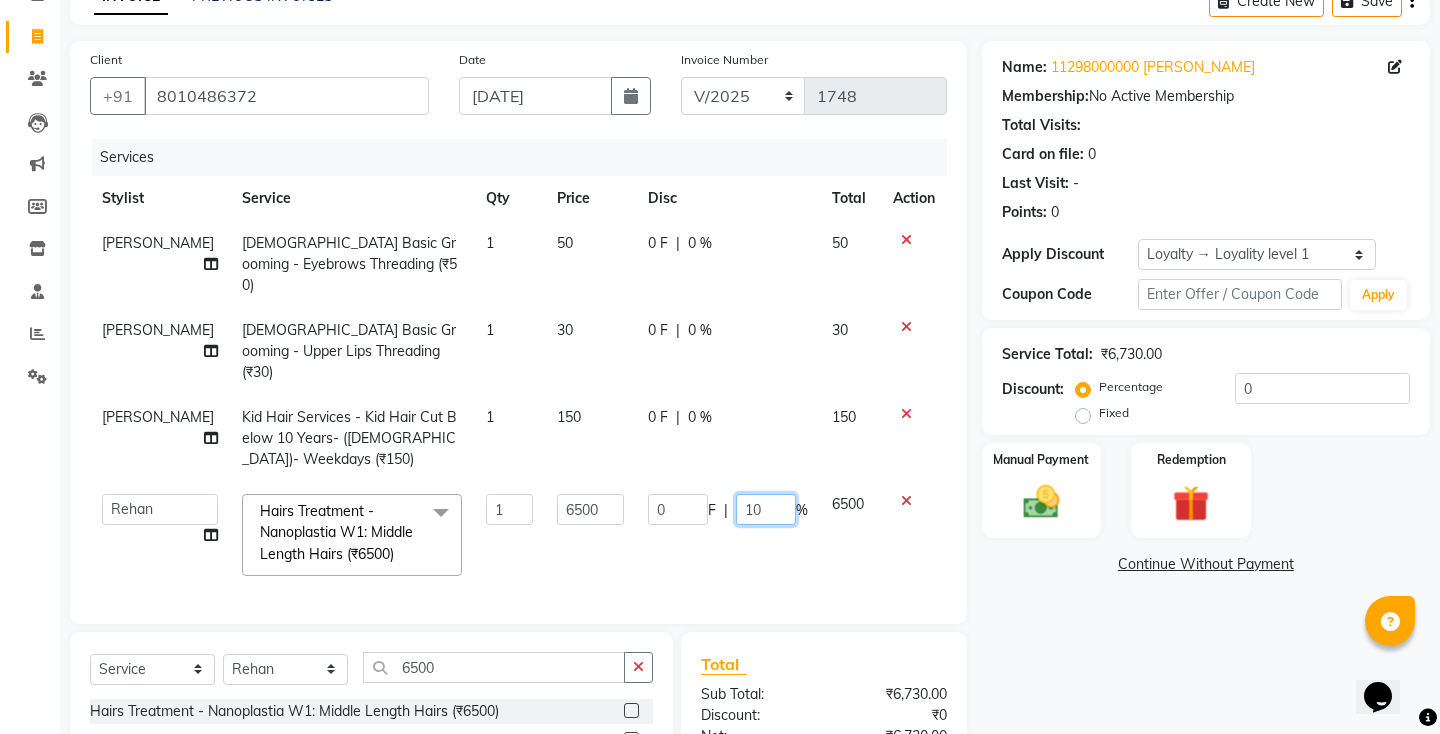 scroll, scrollTop: 113, scrollLeft: 0, axis: vertical 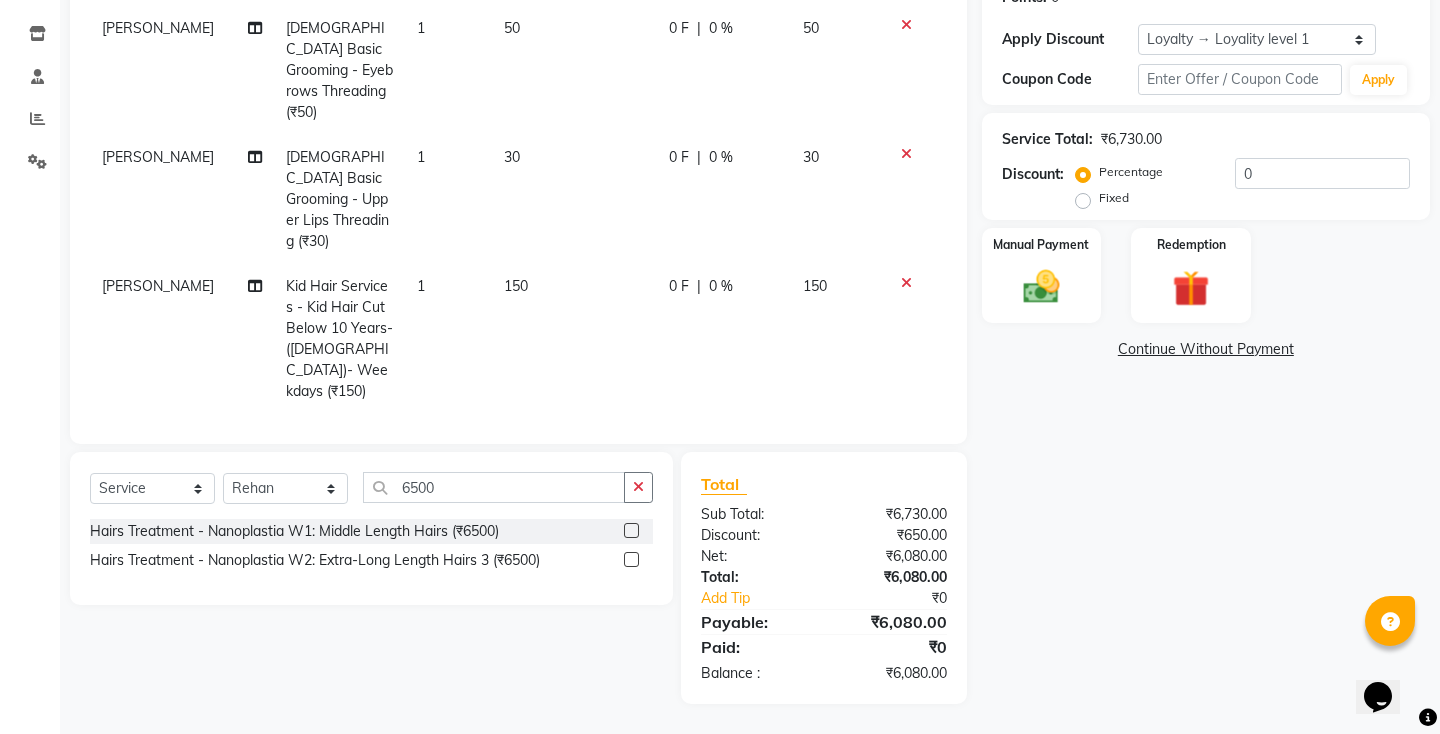 click on "650 F" 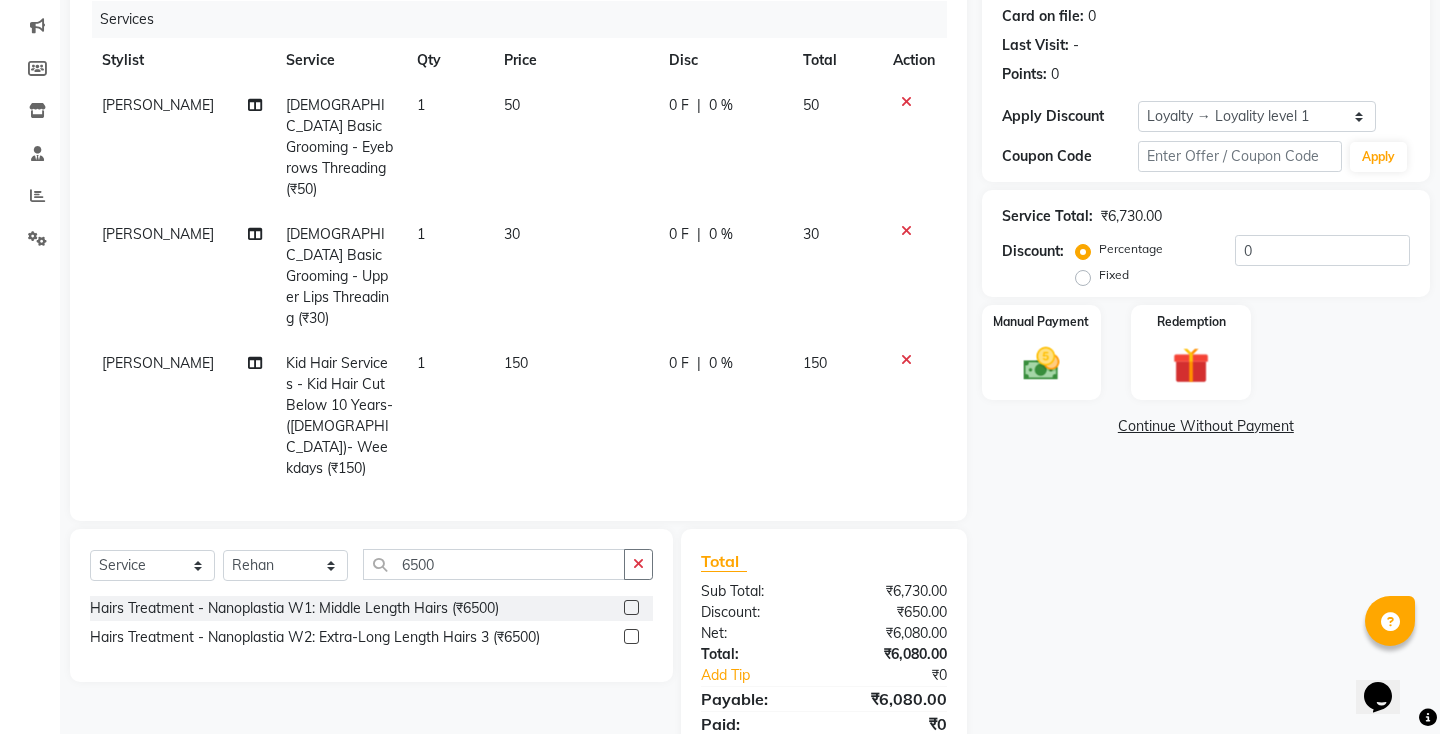 select on "15229" 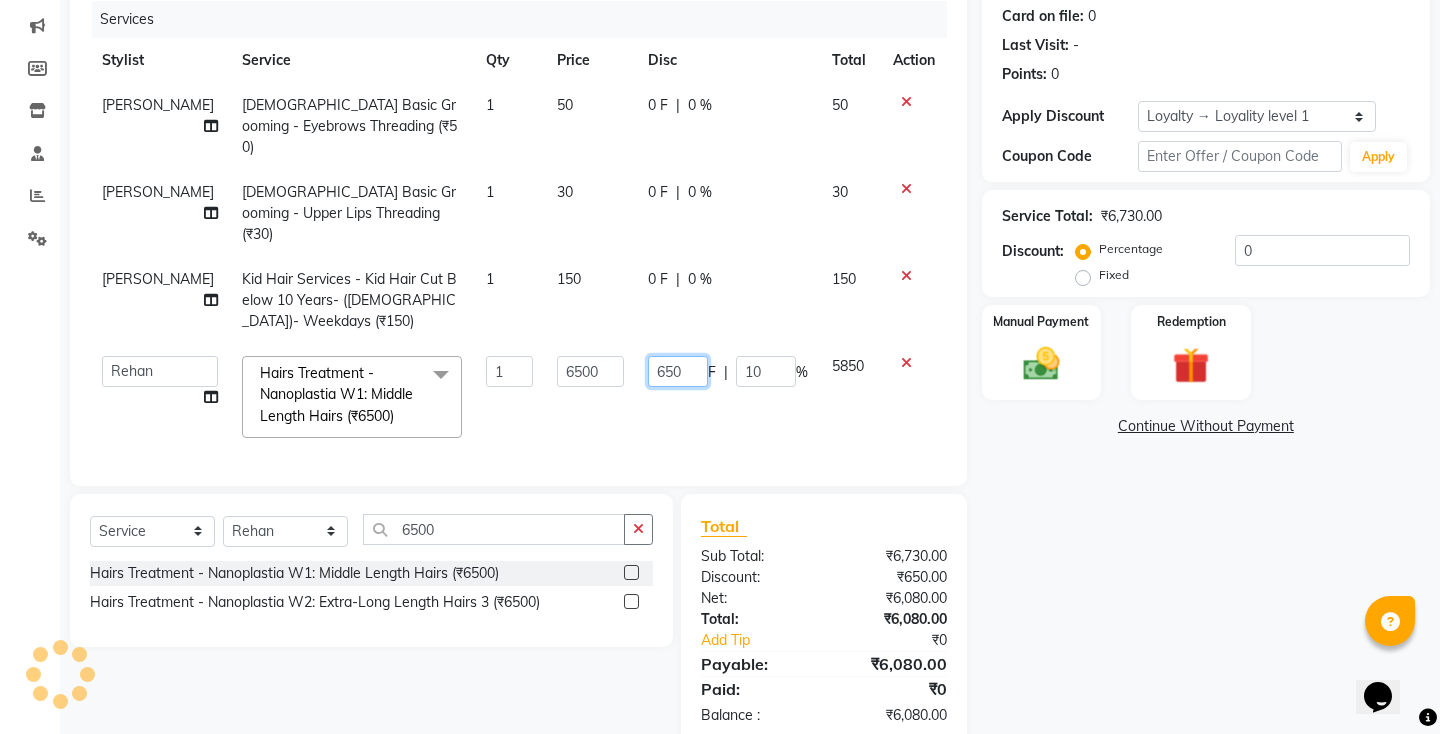 click on "650" 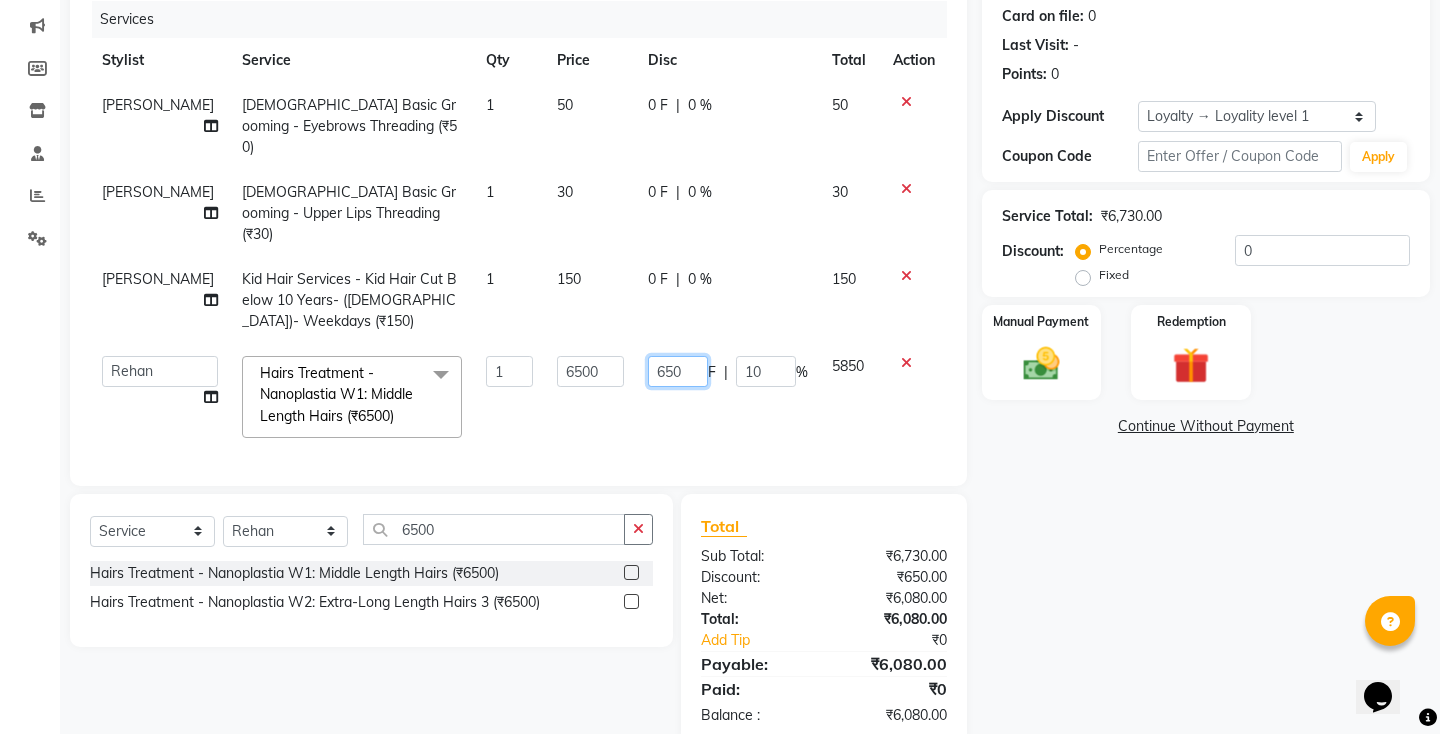 click on "650" 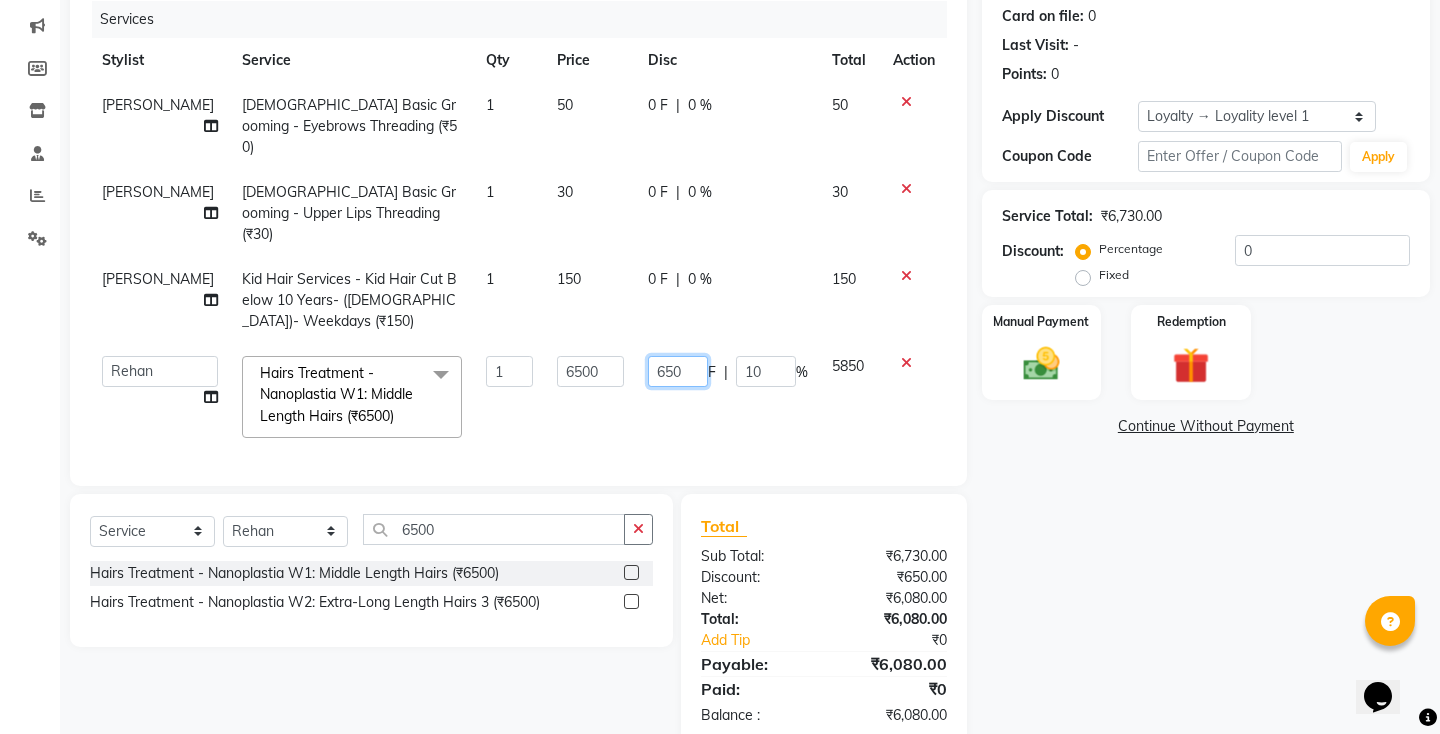 click on "650" 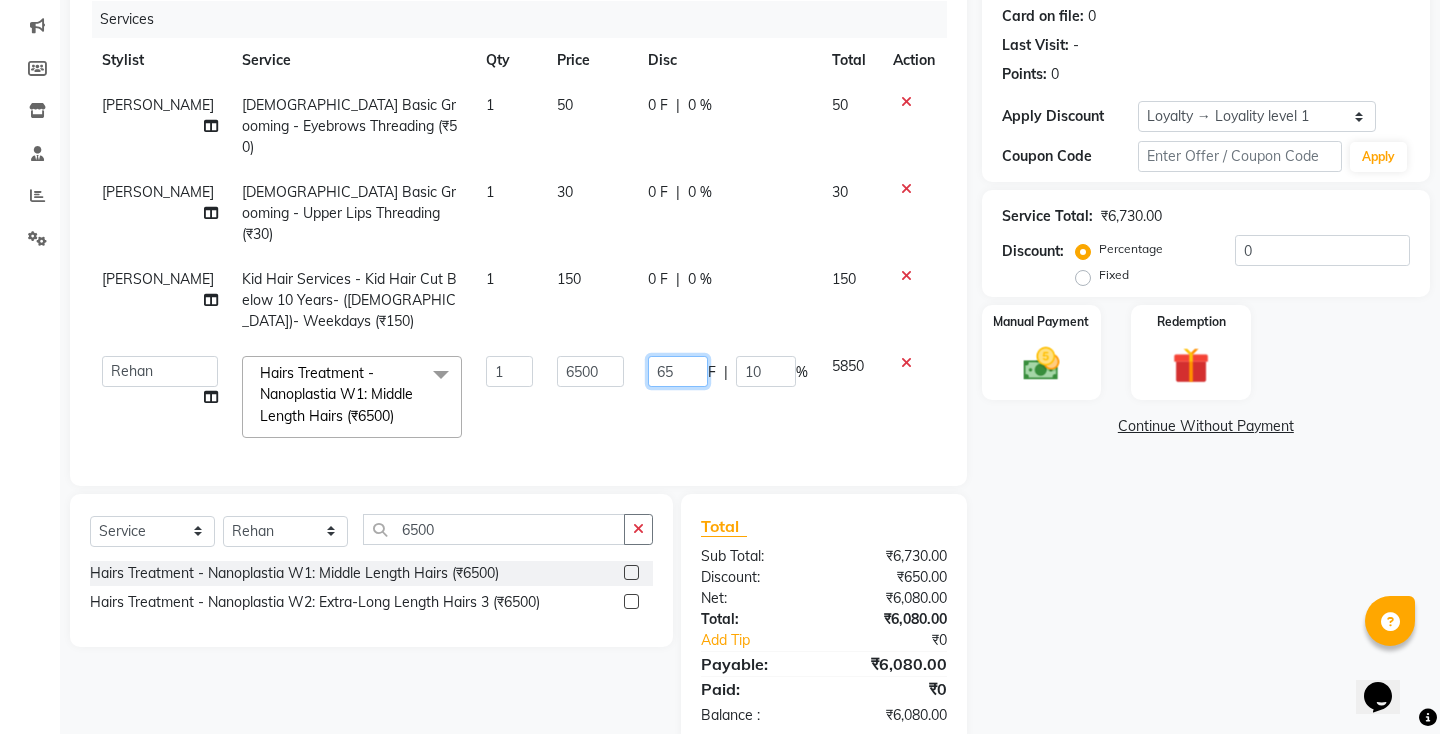type on "6" 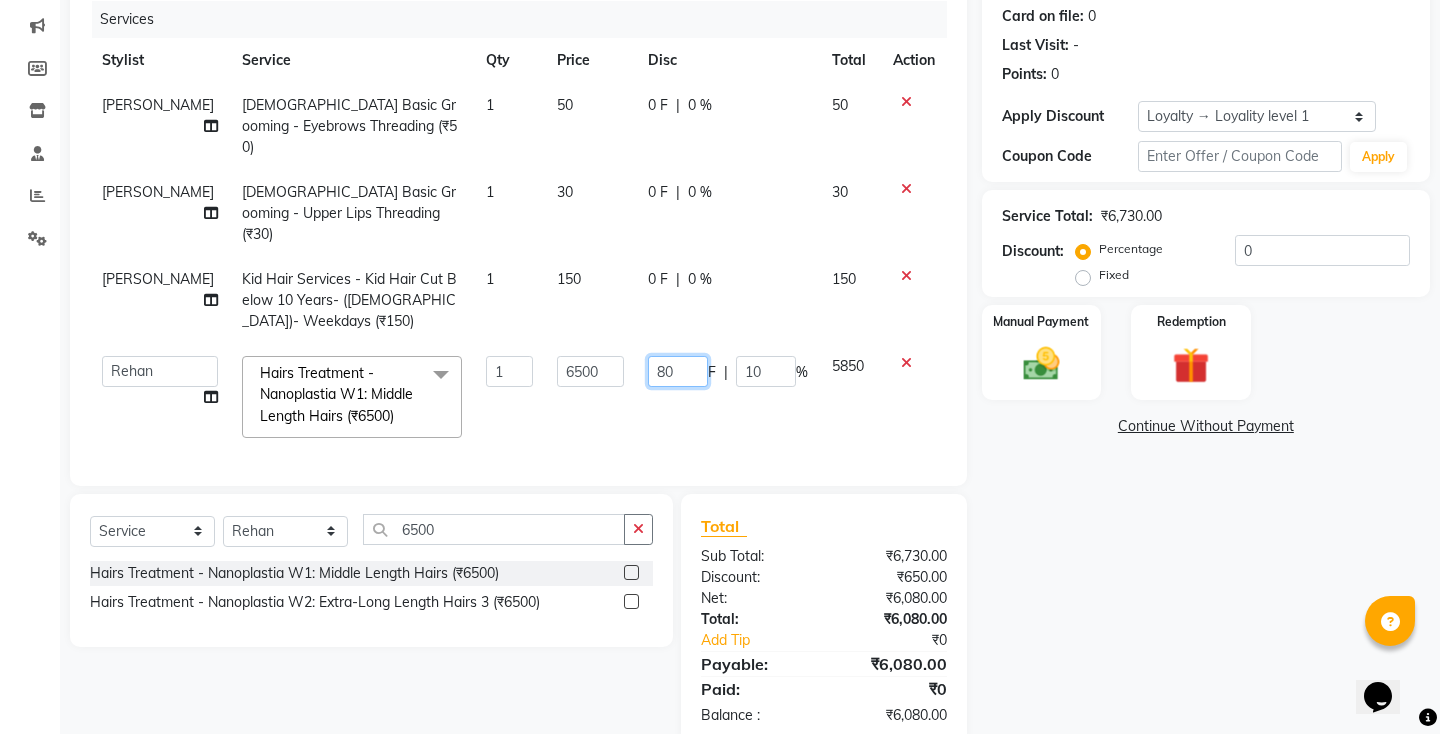 type on "800" 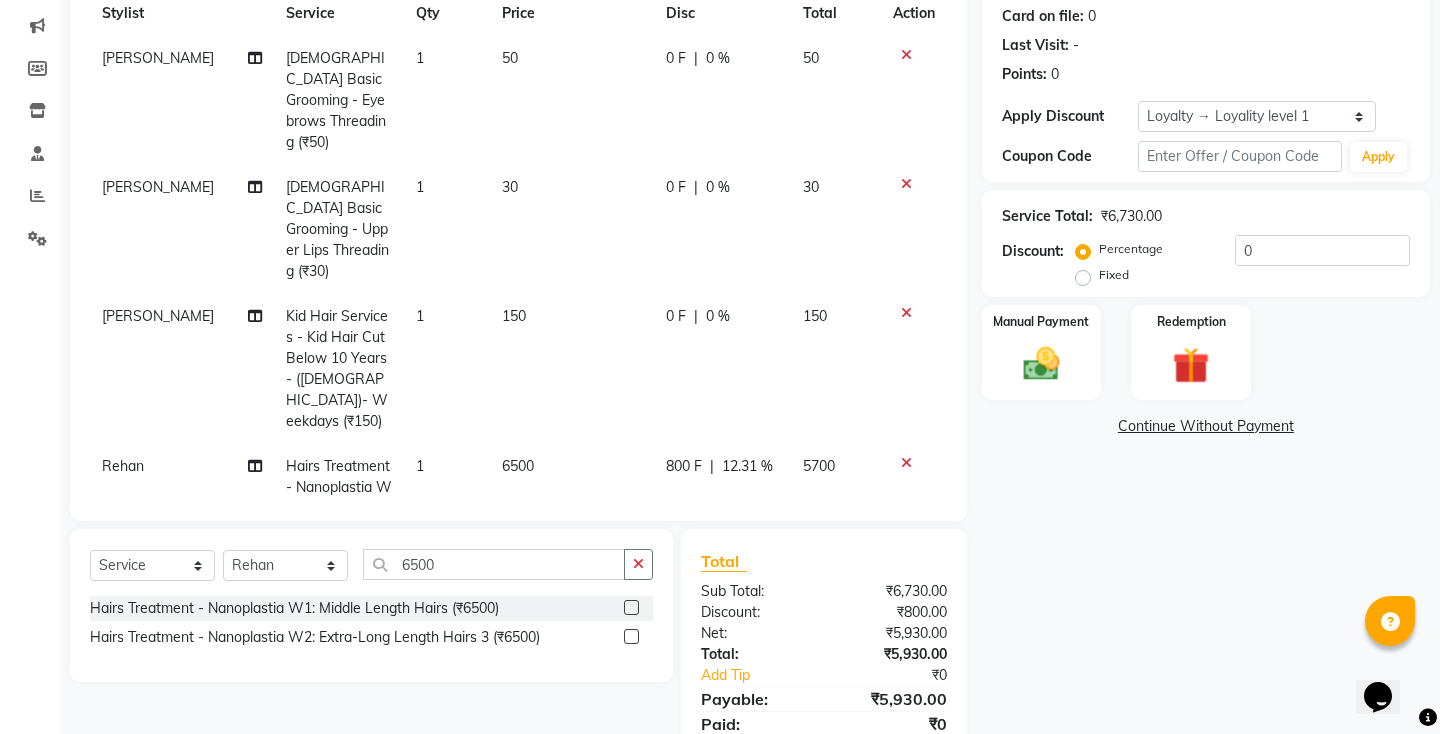 scroll, scrollTop: 51, scrollLeft: 0, axis: vertical 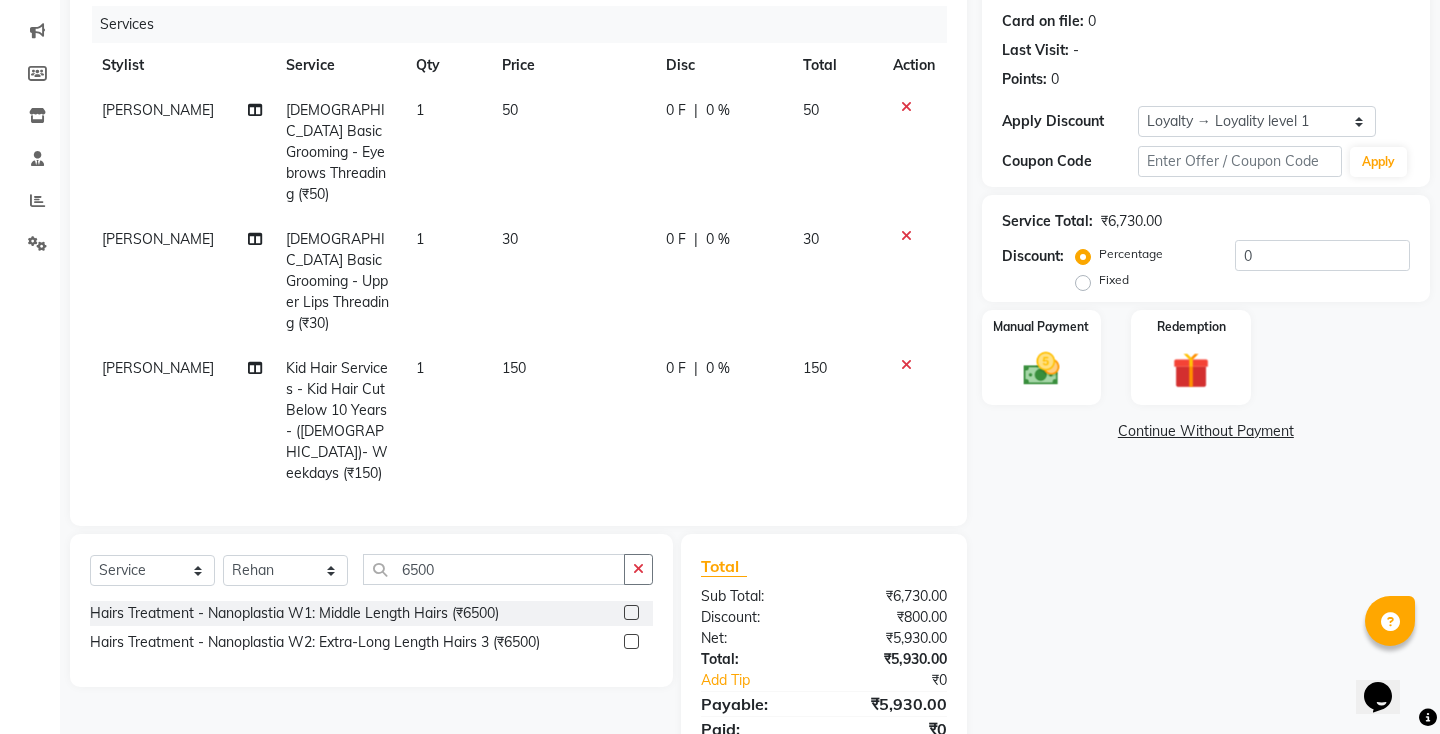 click on "0 %" 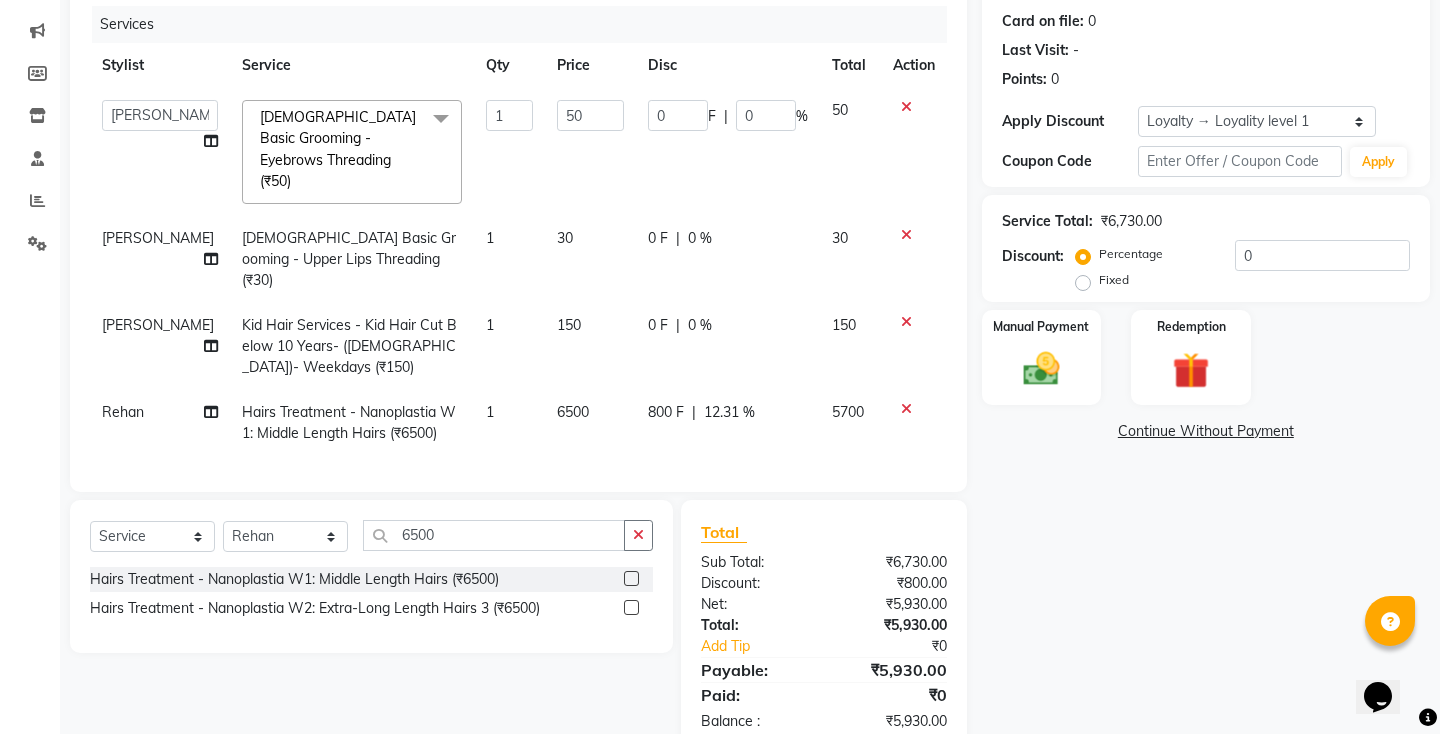 click on "0 F | 0 %" 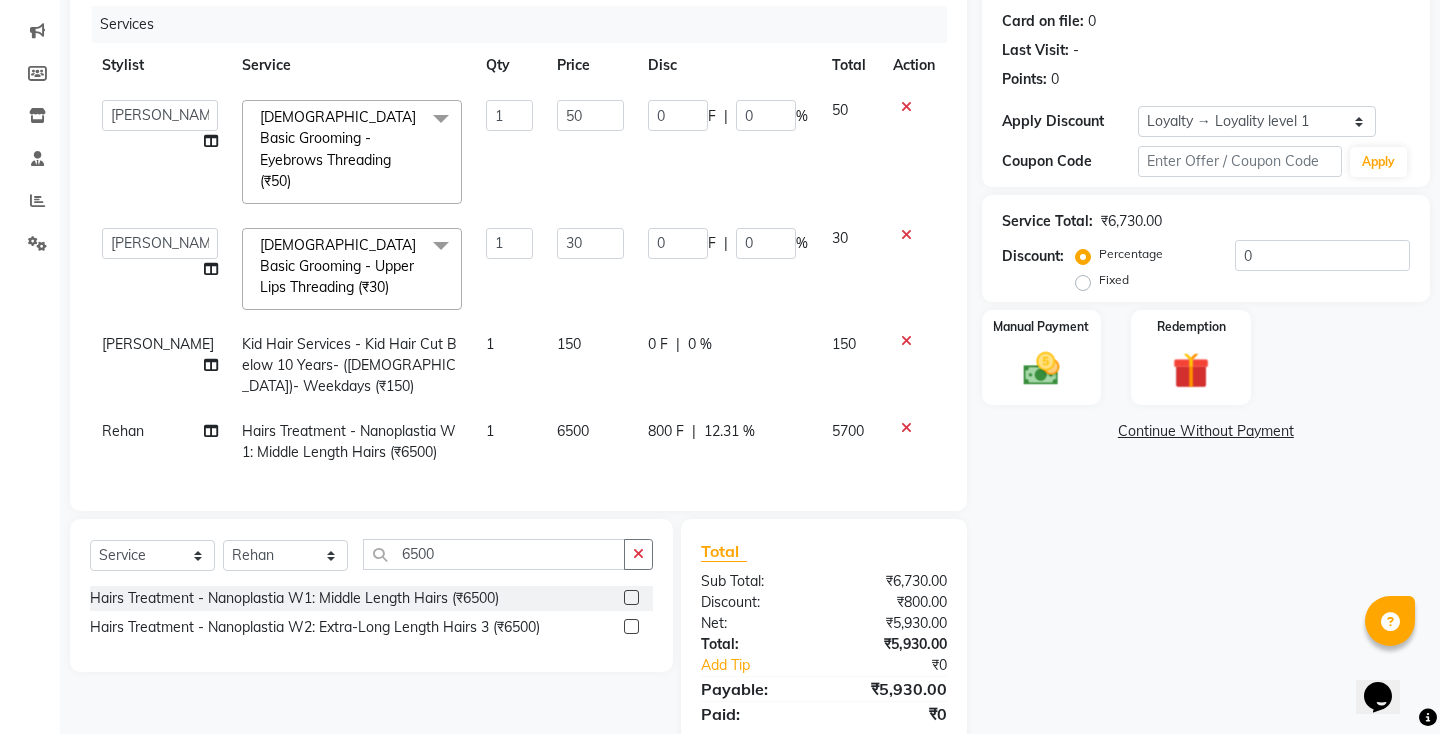 click on "800 F" 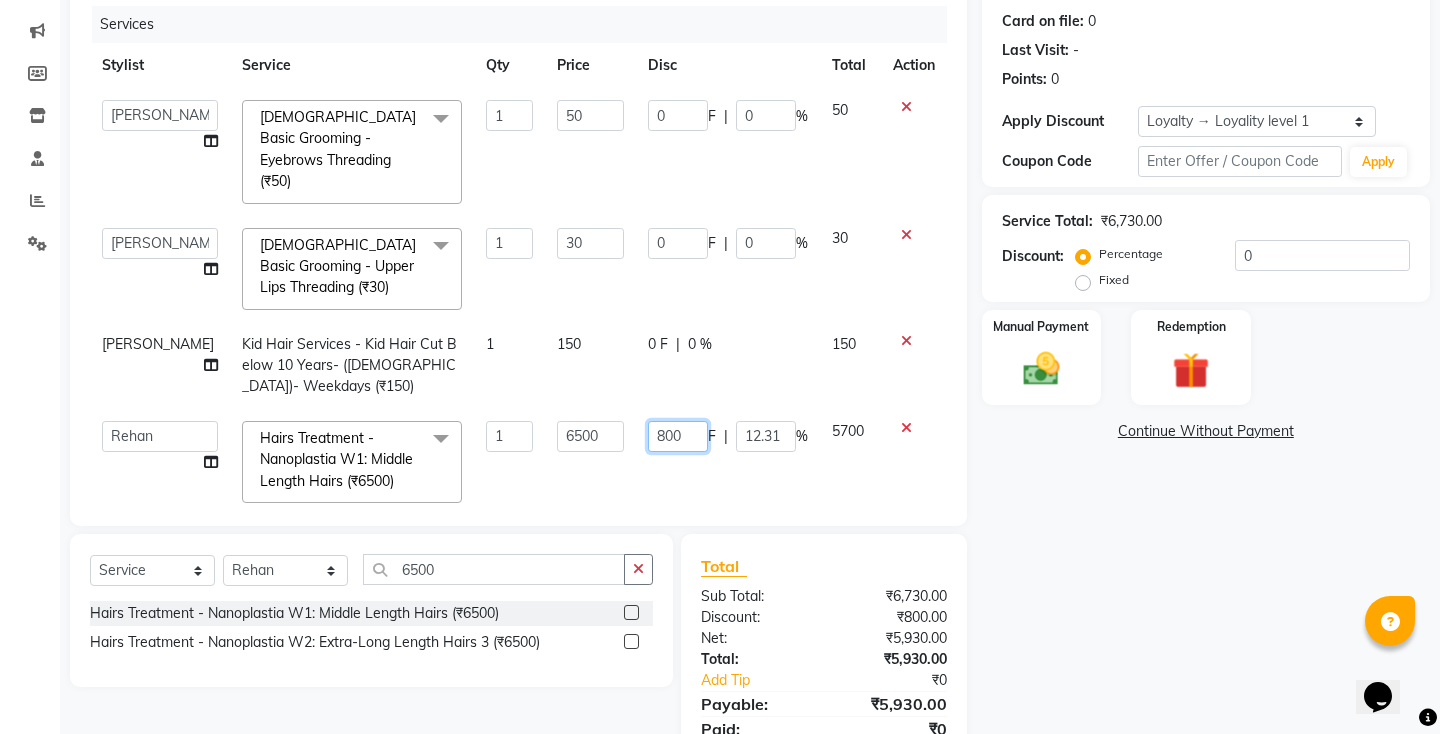 click on "800" 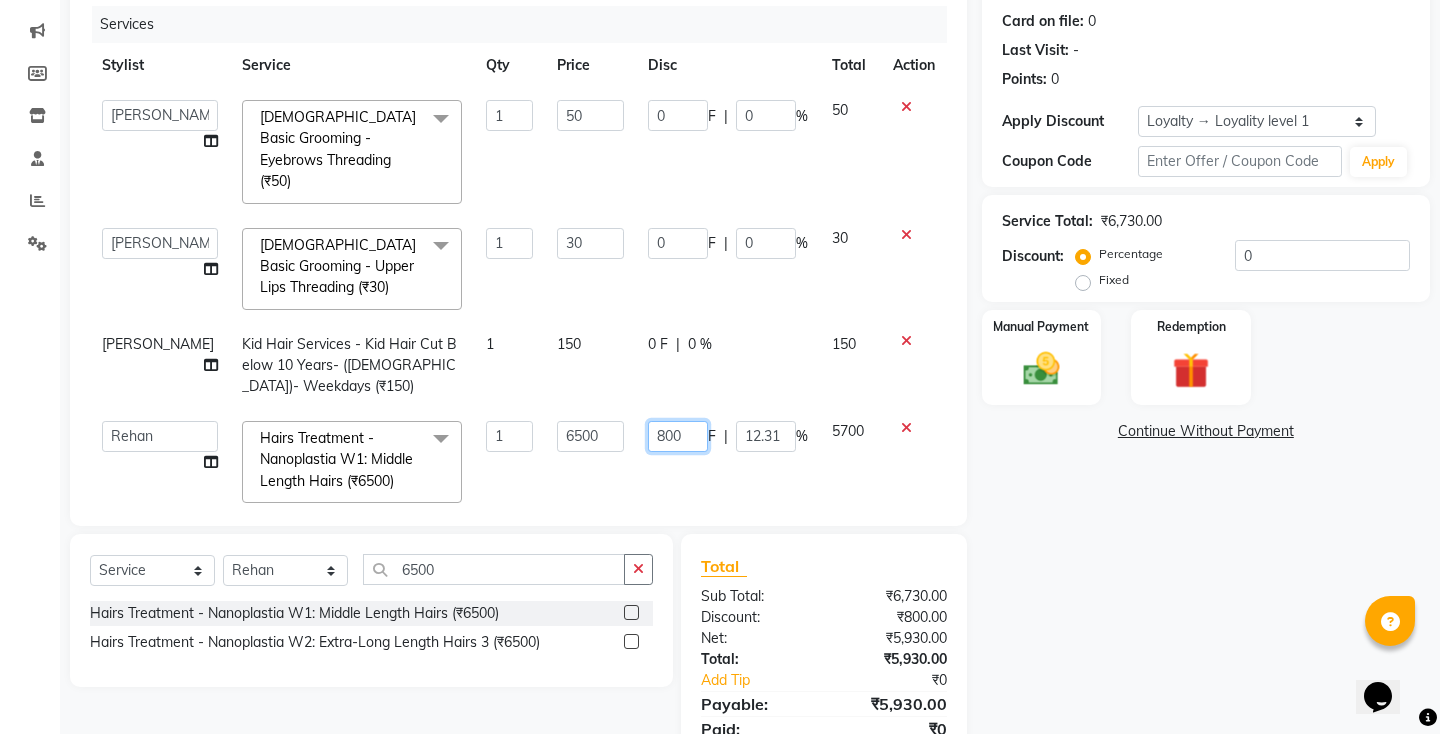 type on "0" 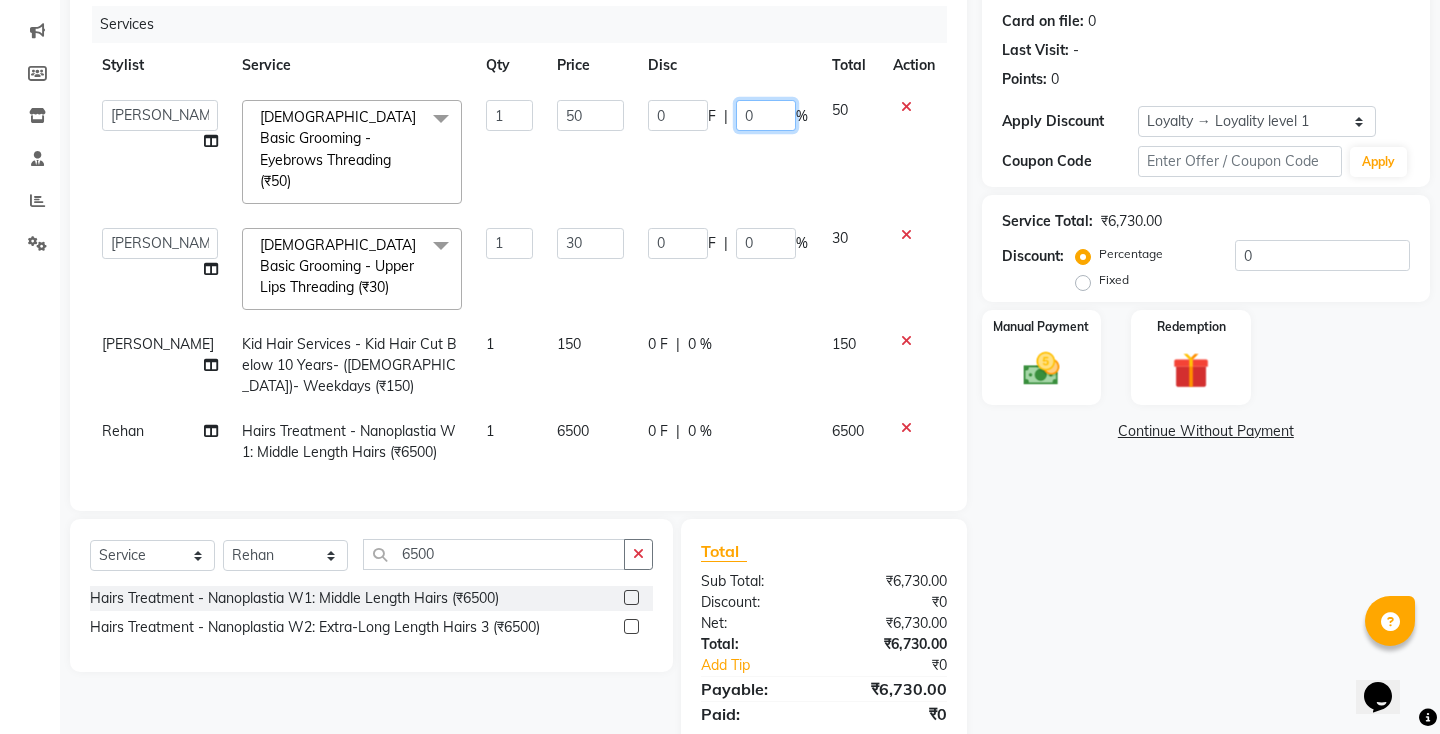 click on "0" 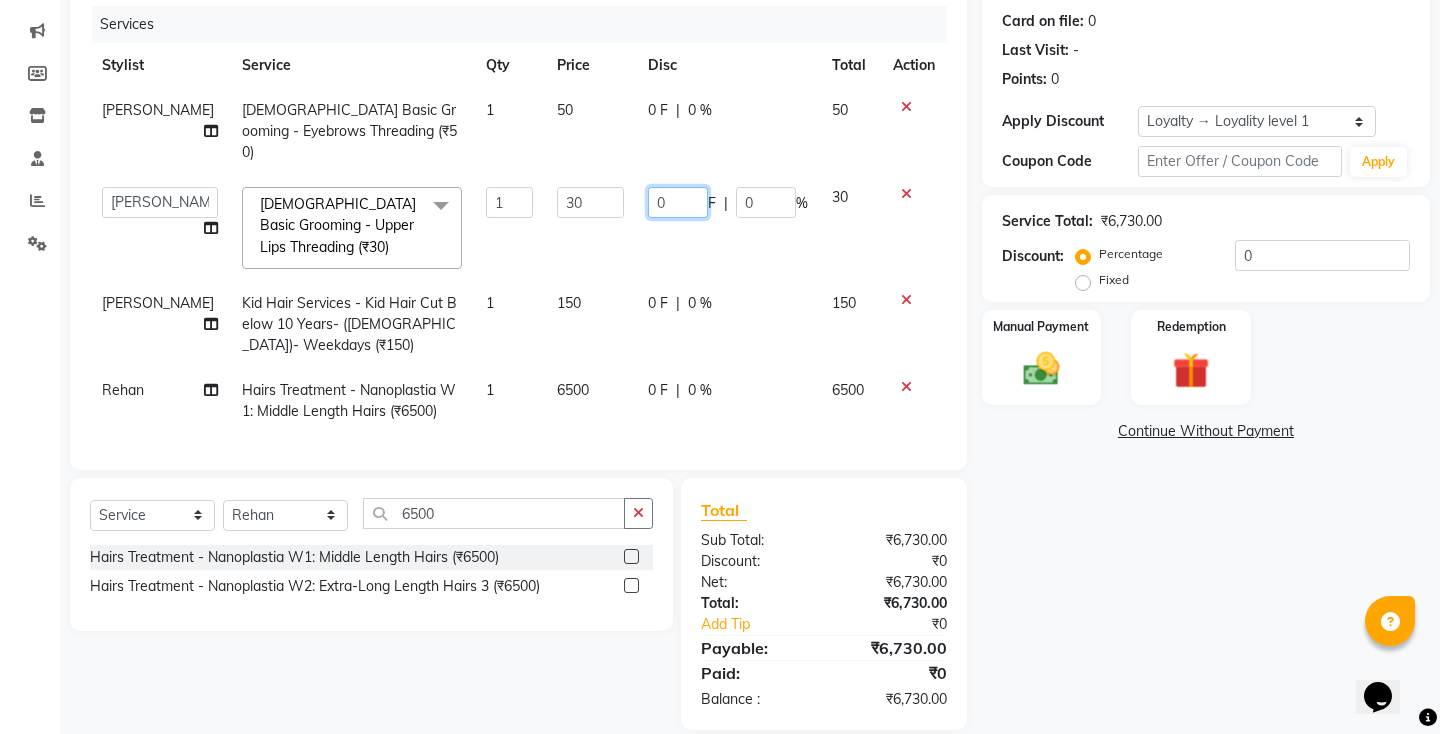 click on "0" 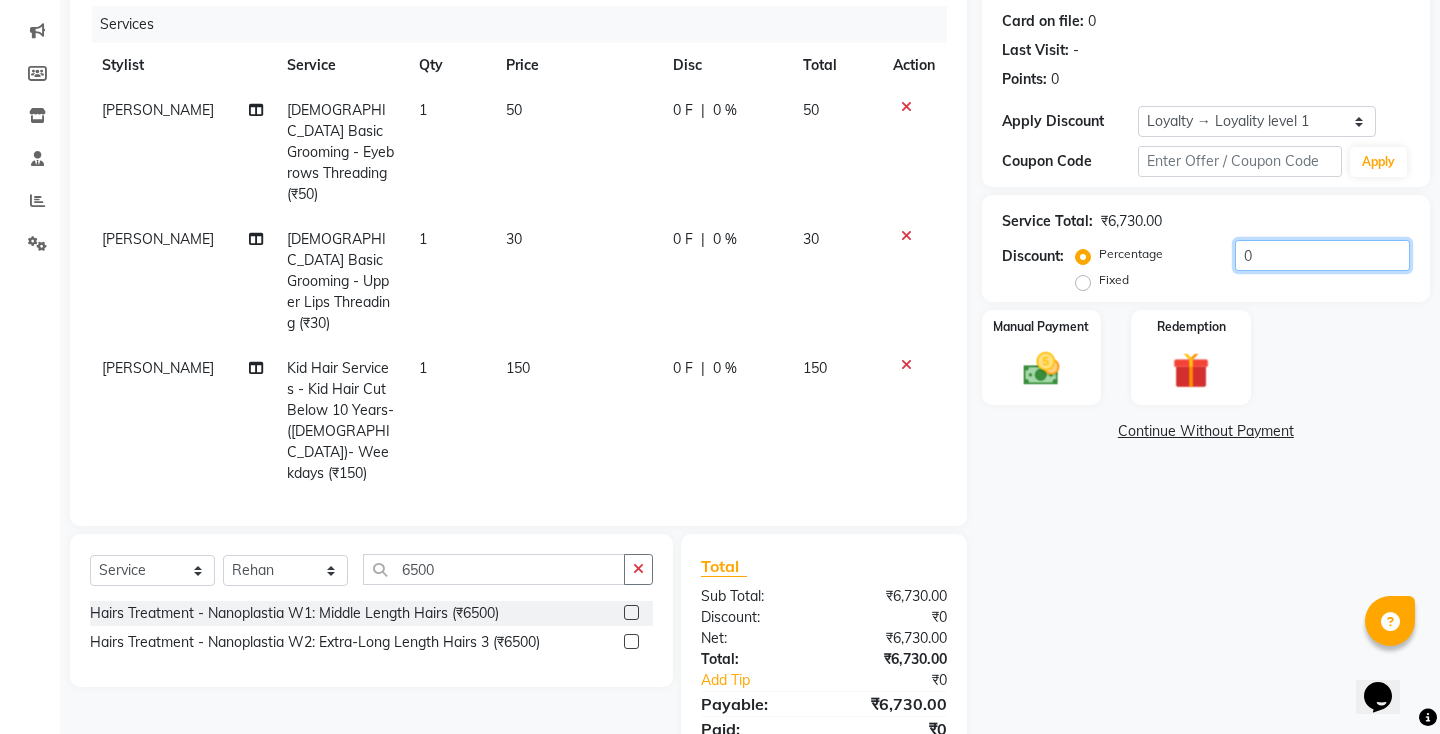 click on "0" 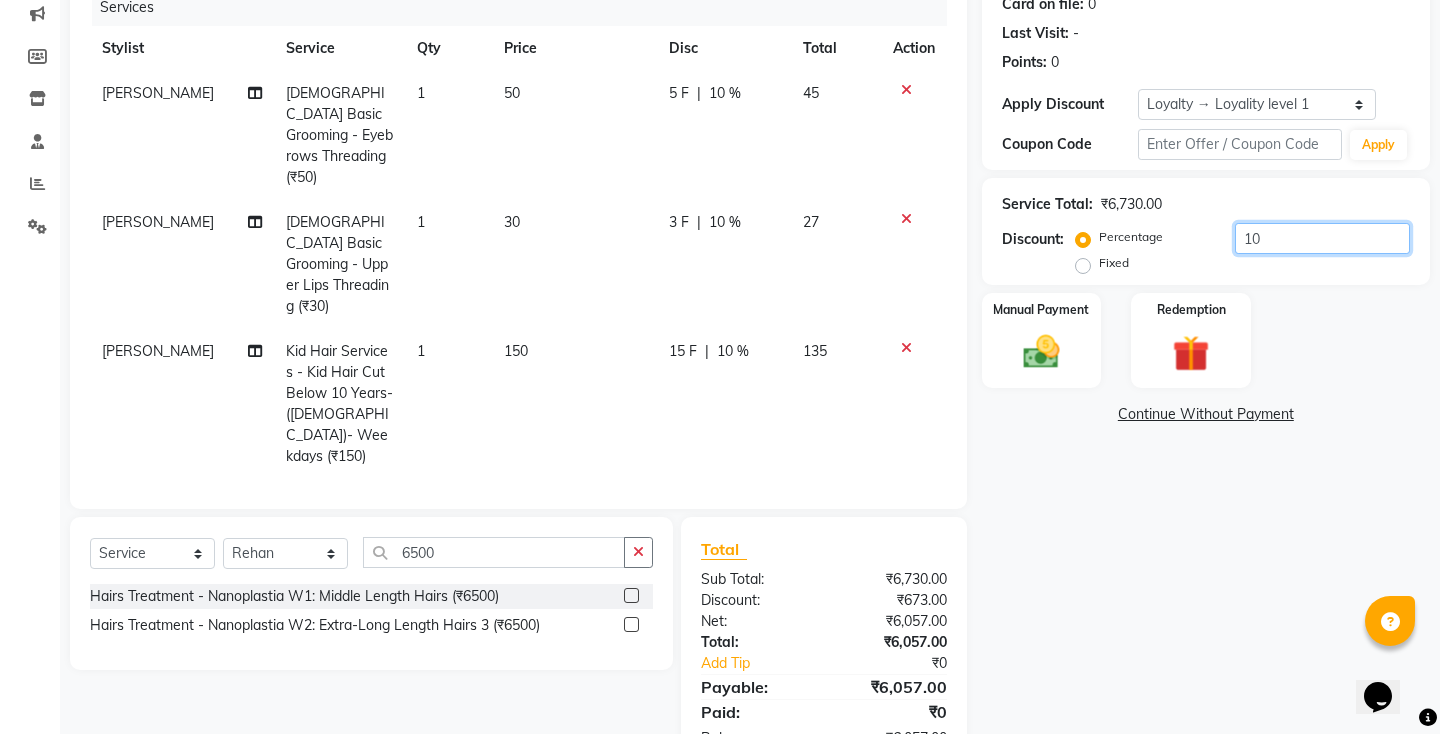 scroll, scrollTop: 255, scrollLeft: 0, axis: vertical 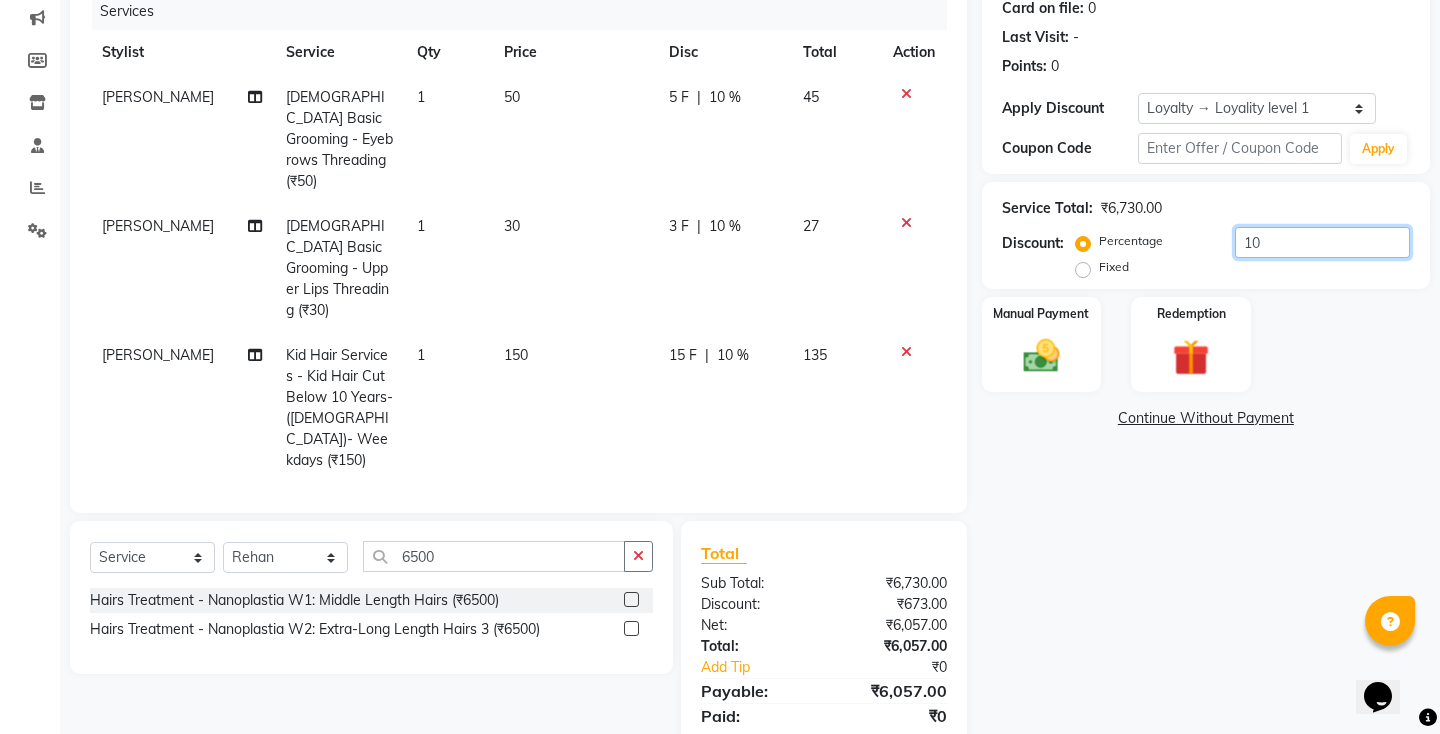 type on "10" 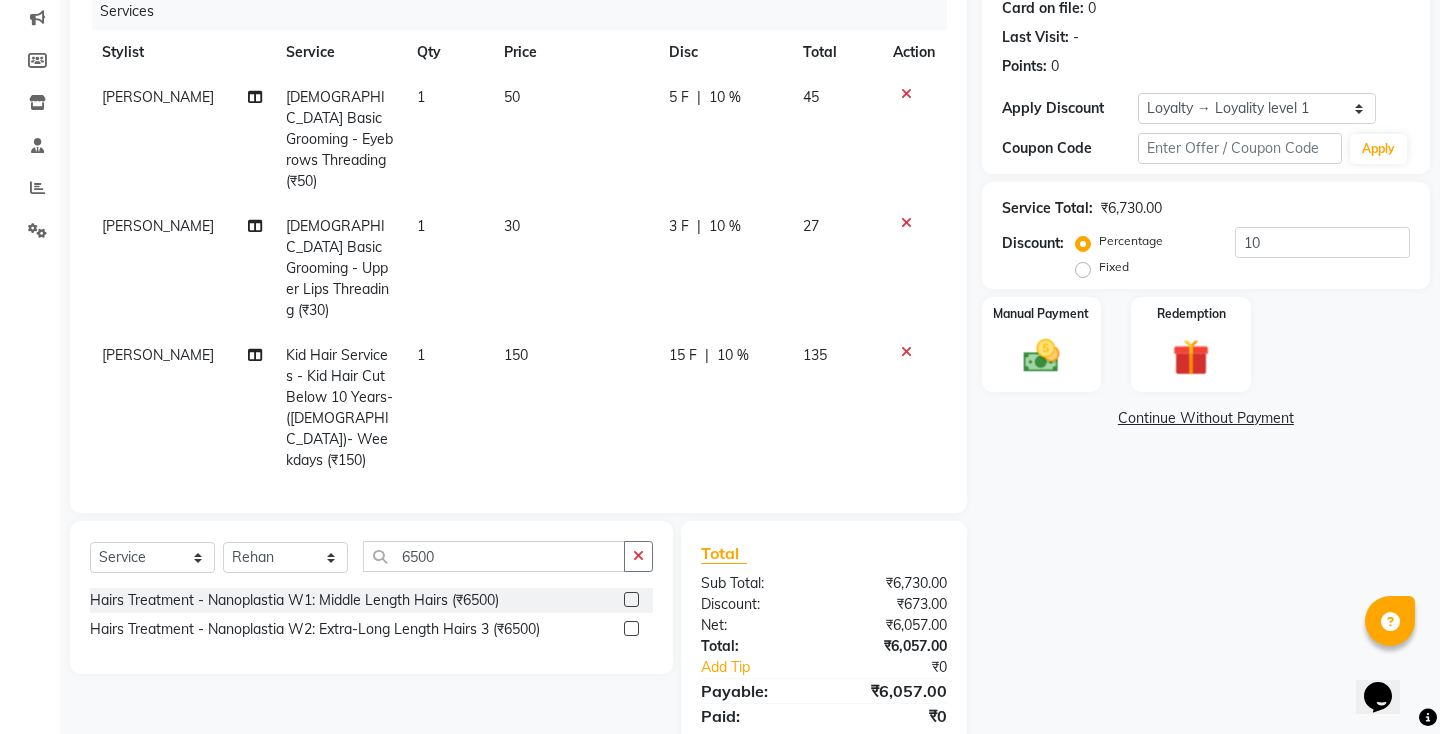 click on "Percentage" 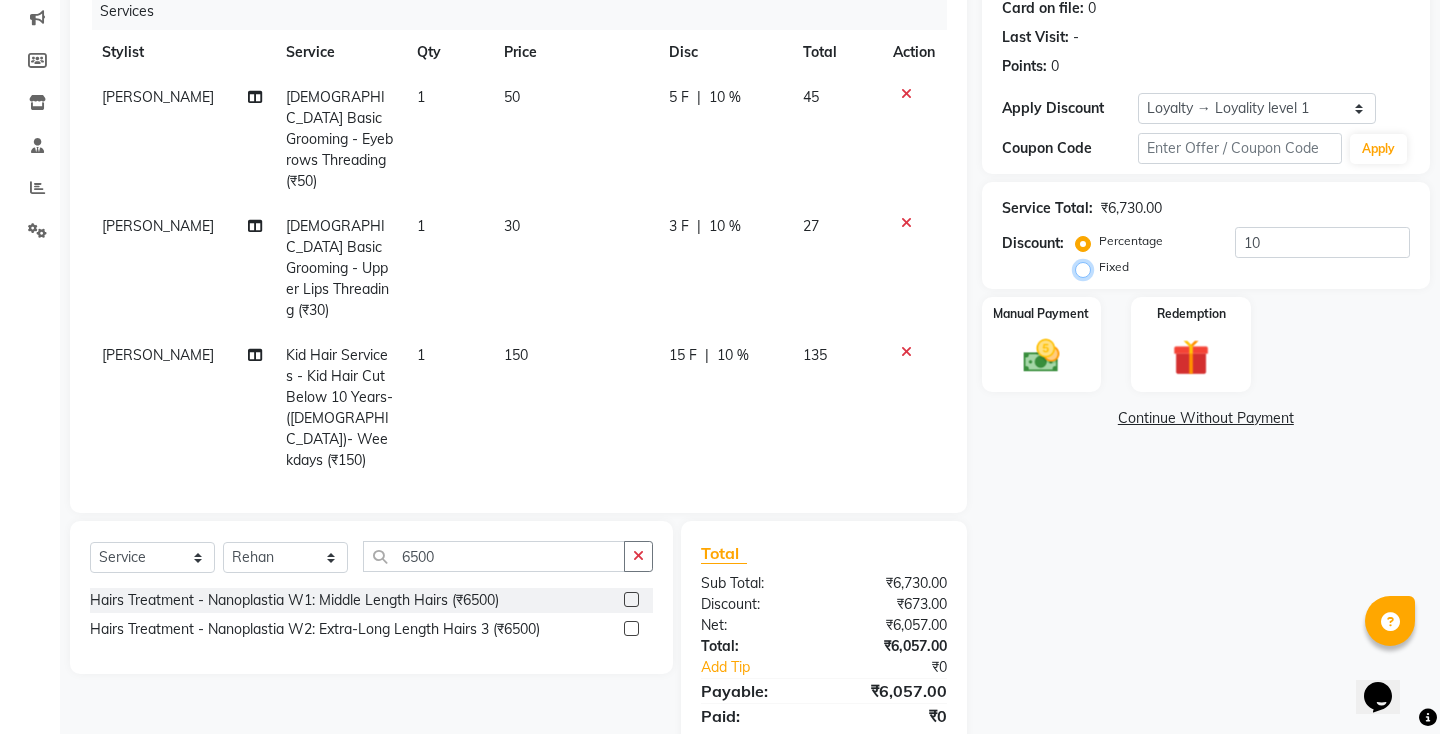 click on "Fixed" at bounding box center (1087, 267) 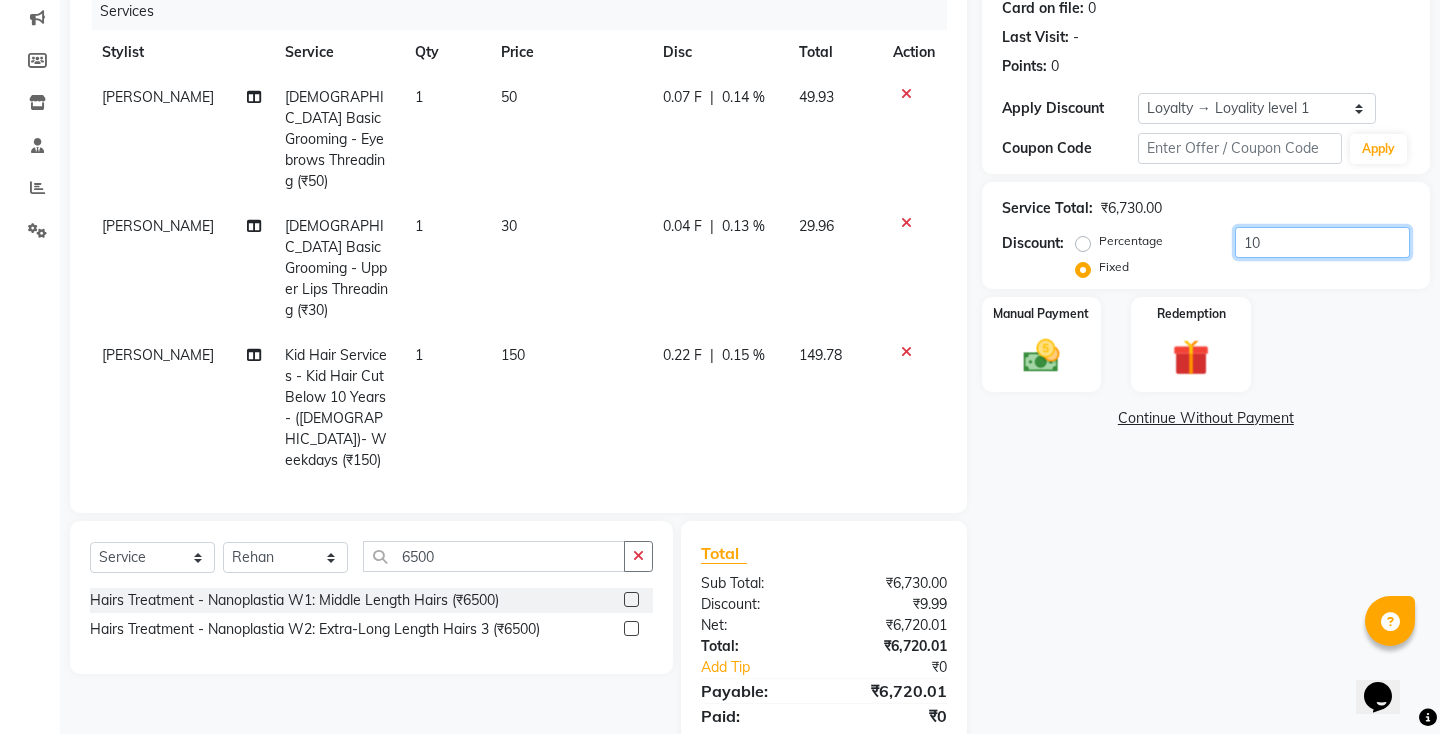 click on "10" 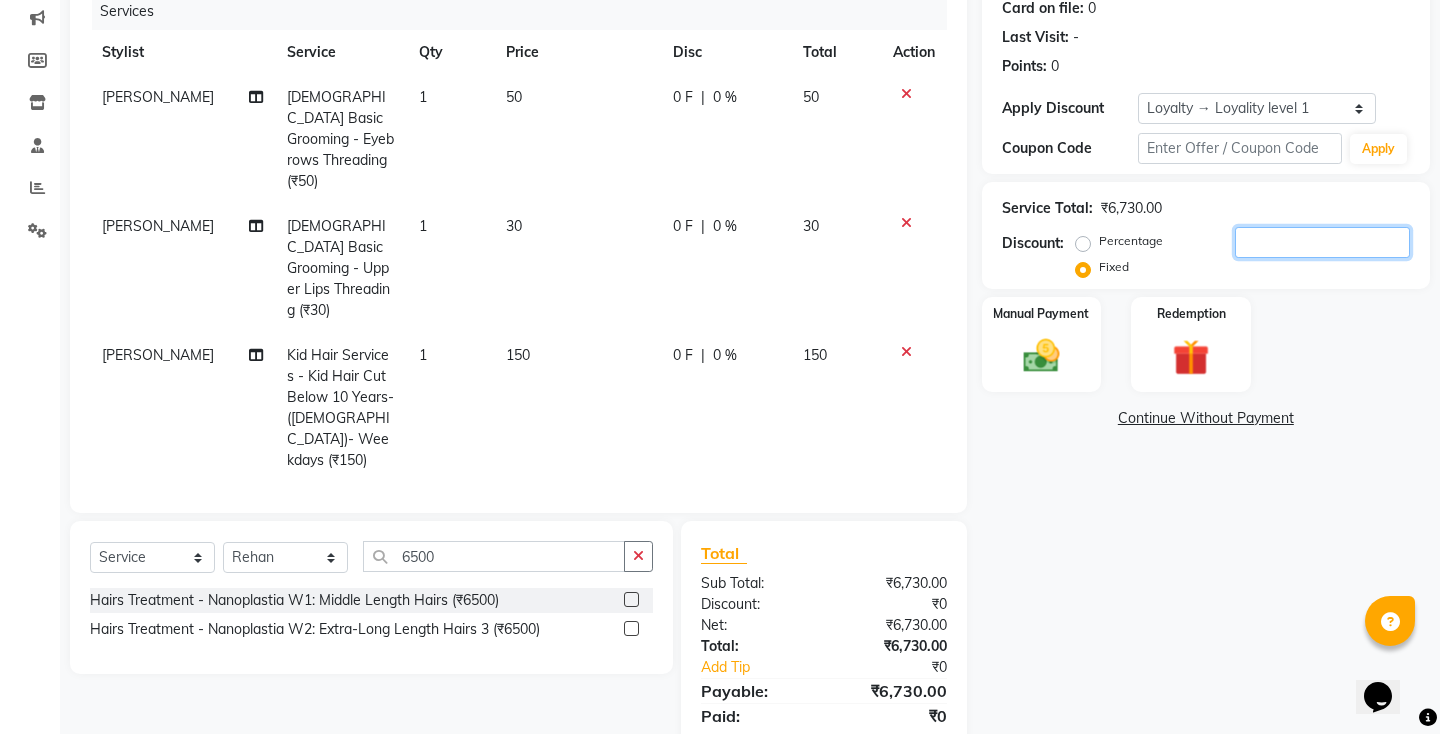 type 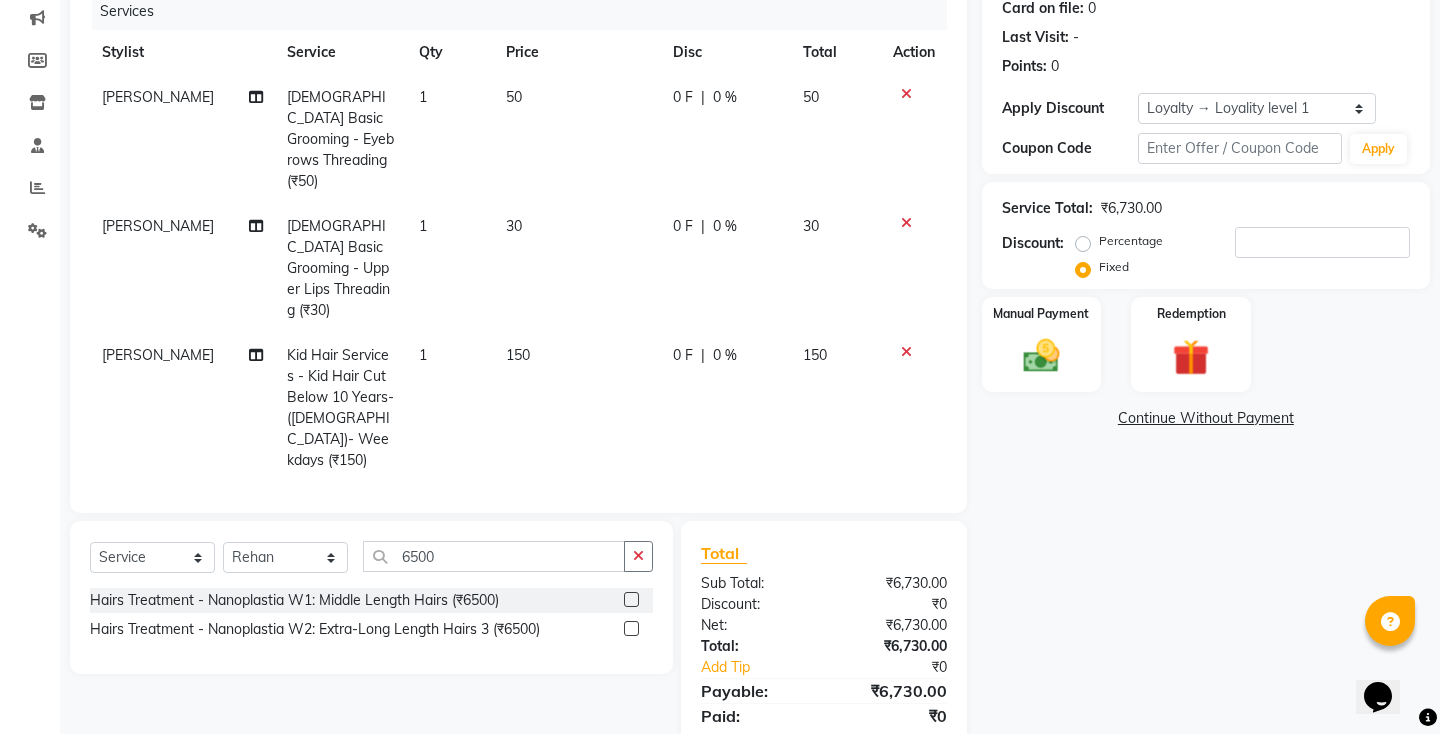 click on "0 F" 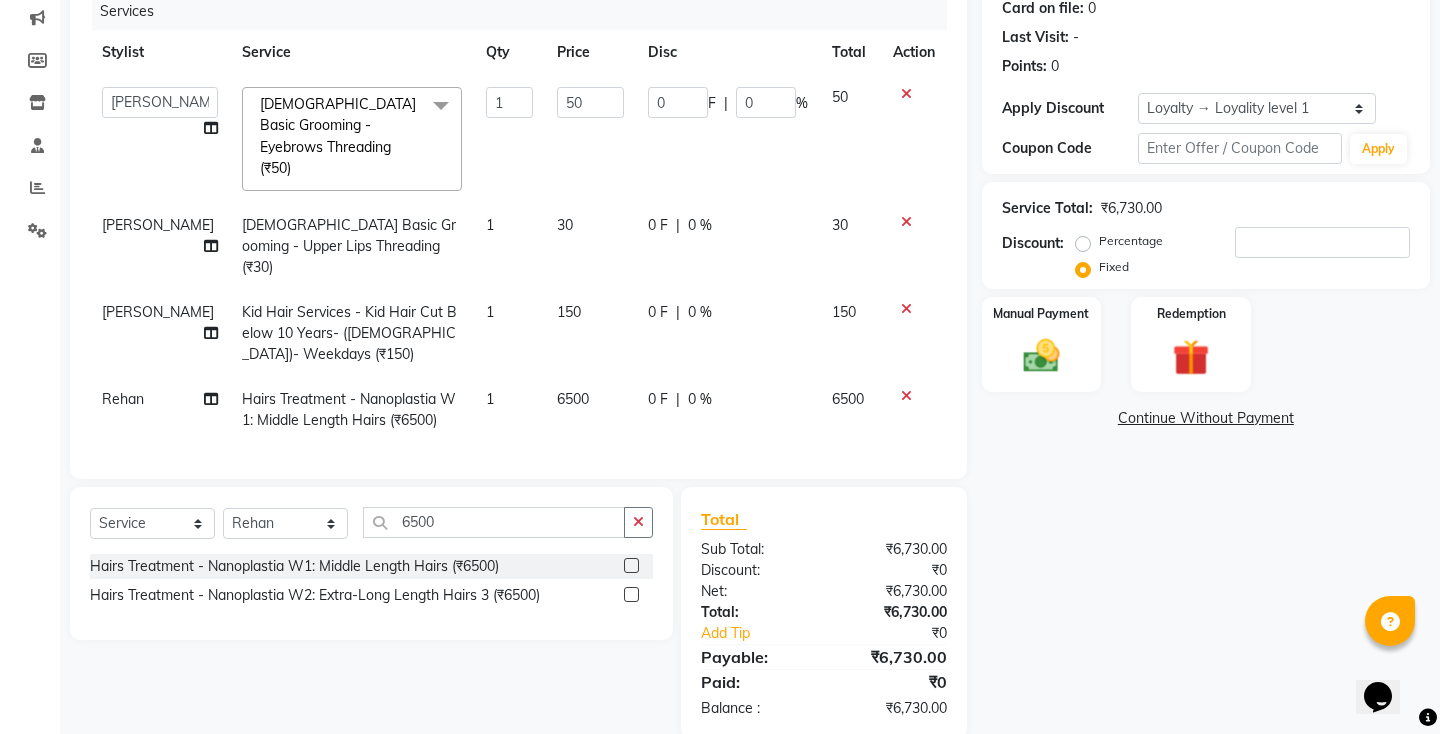 scroll, scrollTop: 247, scrollLeft: 0, axis: vertical 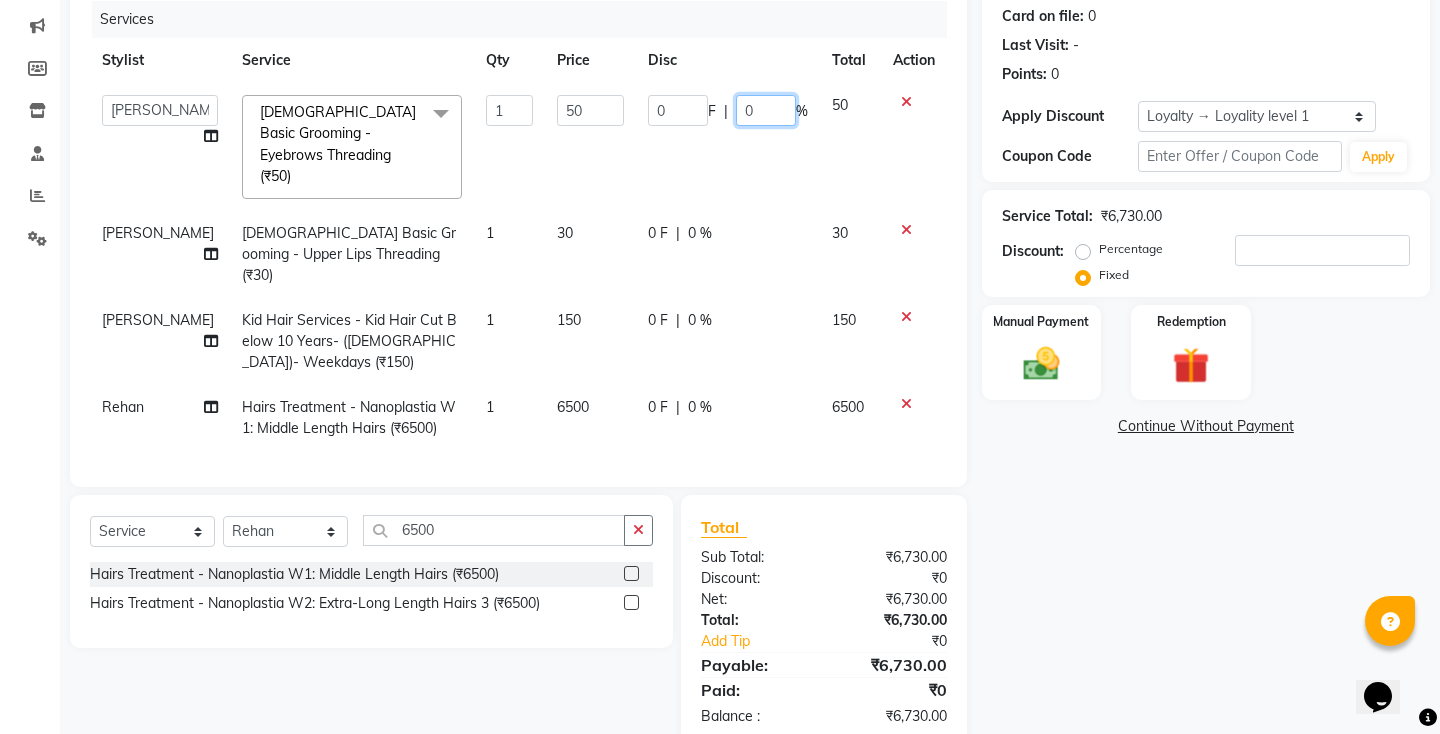 click on "0" 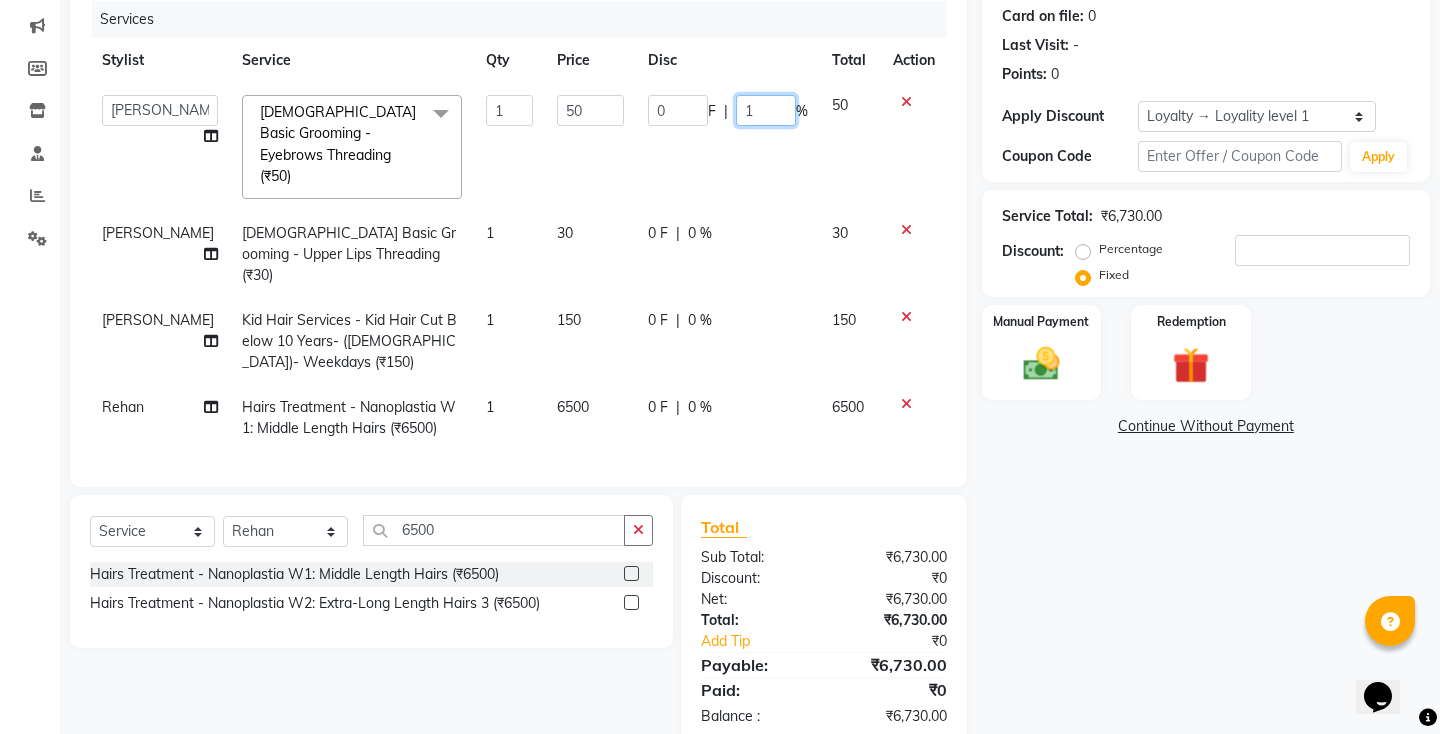 type on "10" 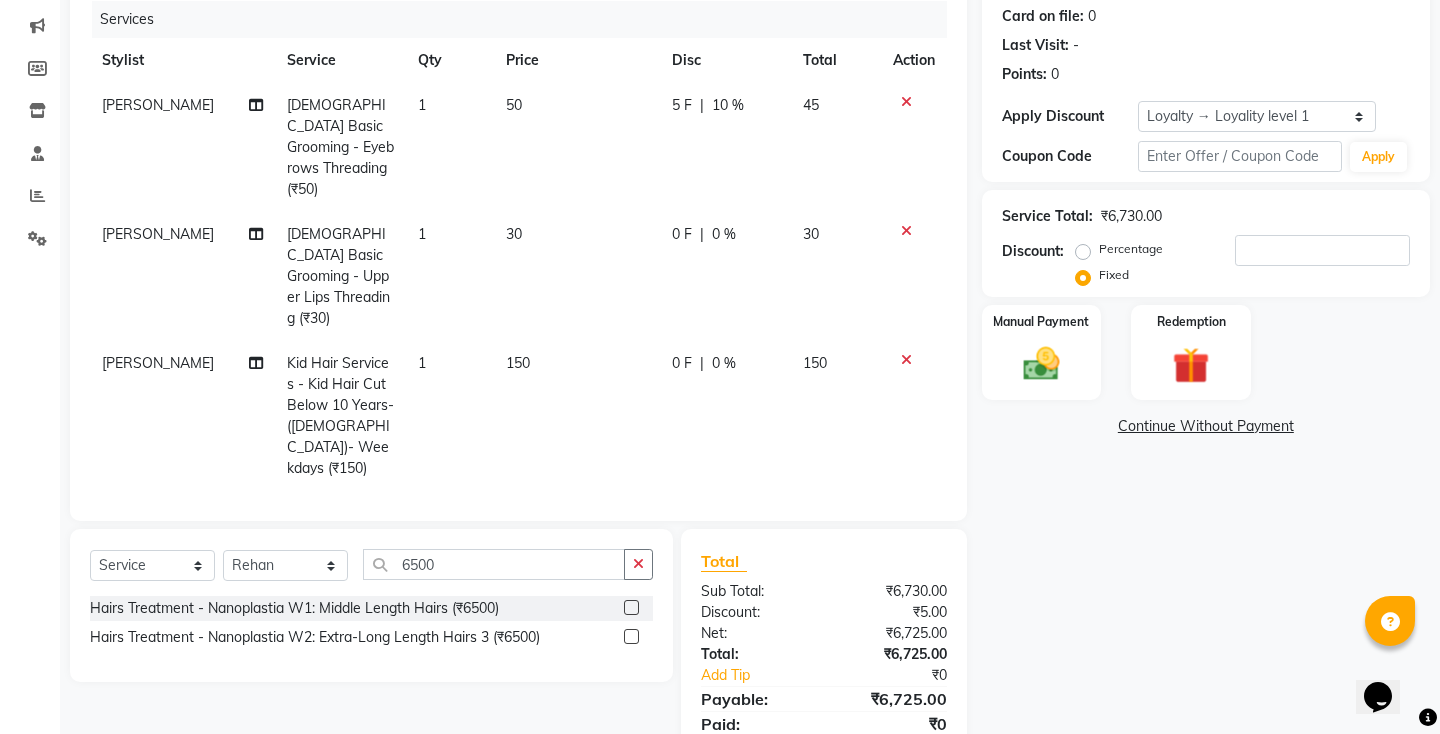 click on "0 F | 0 %" 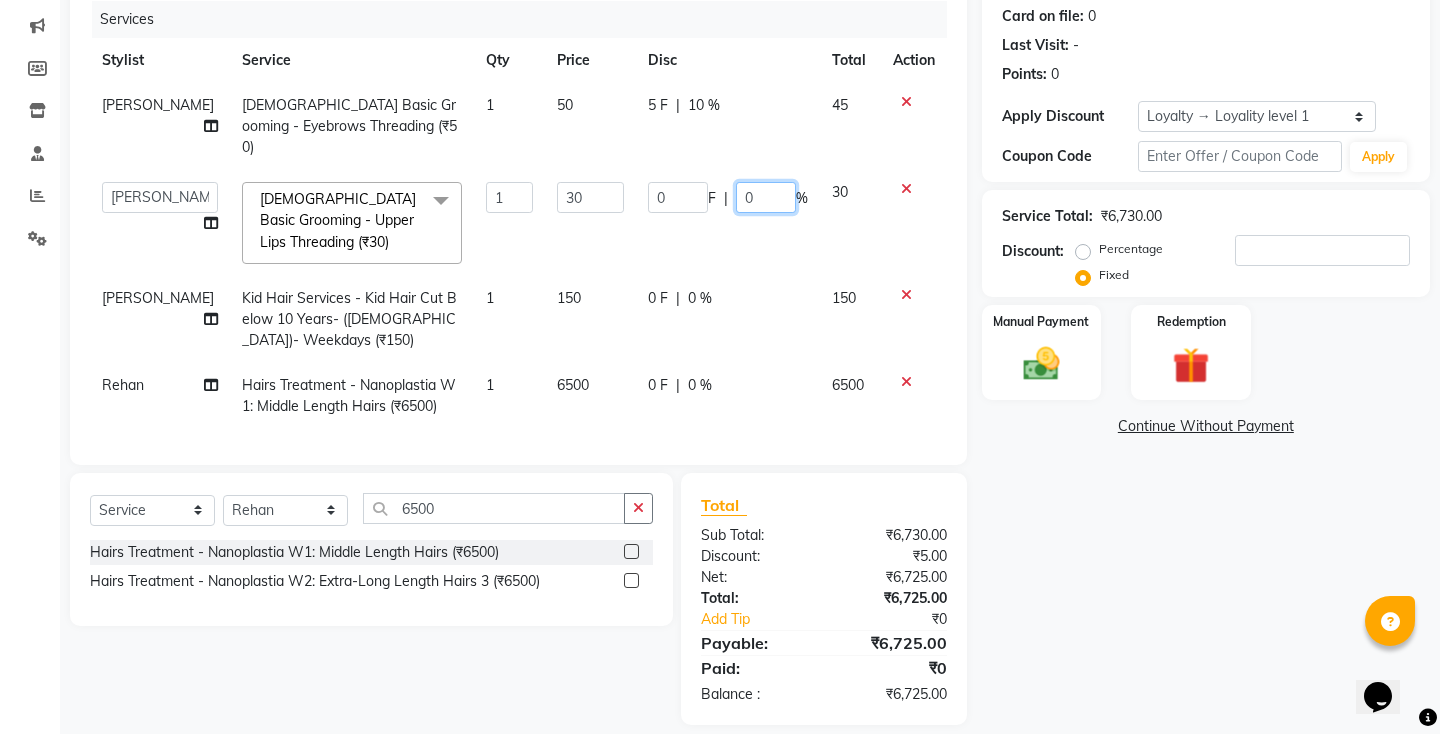 click on "0" 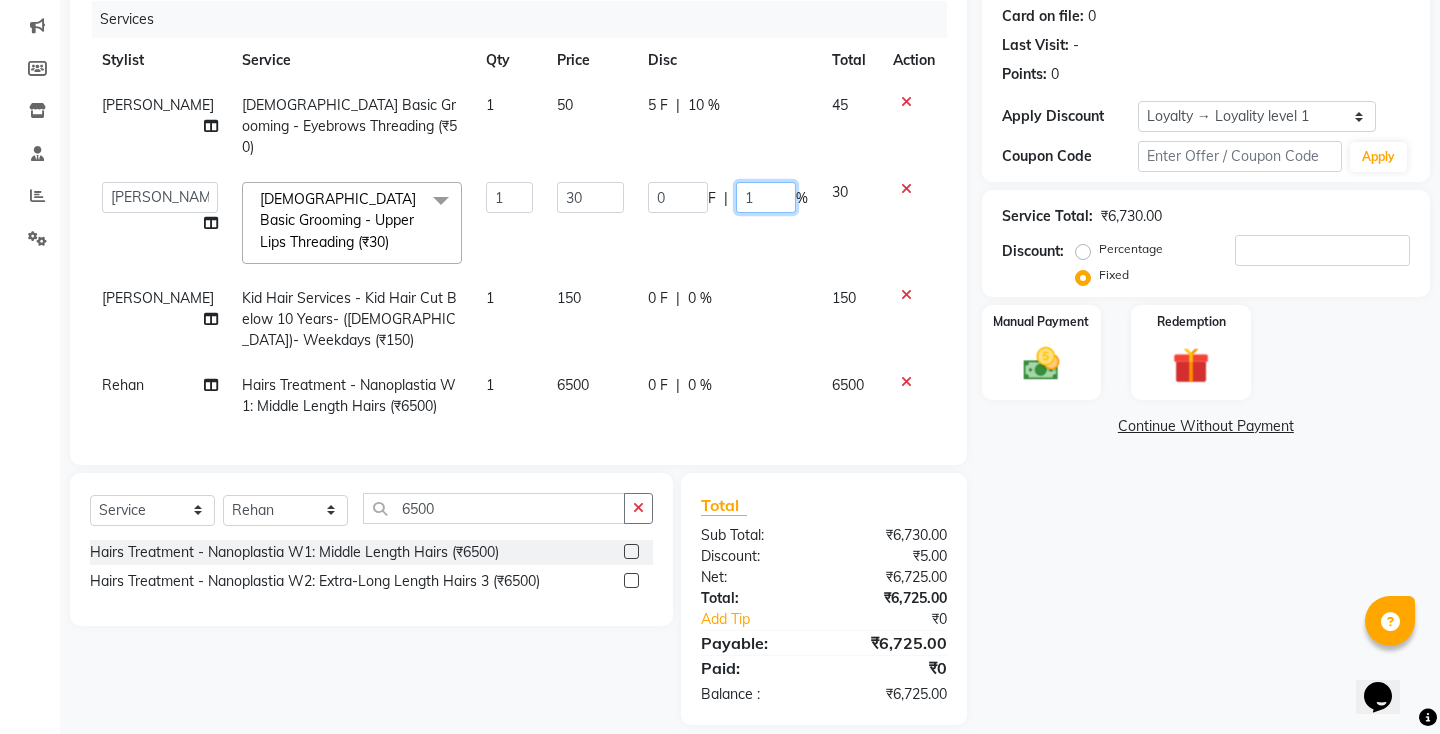 type on "10" 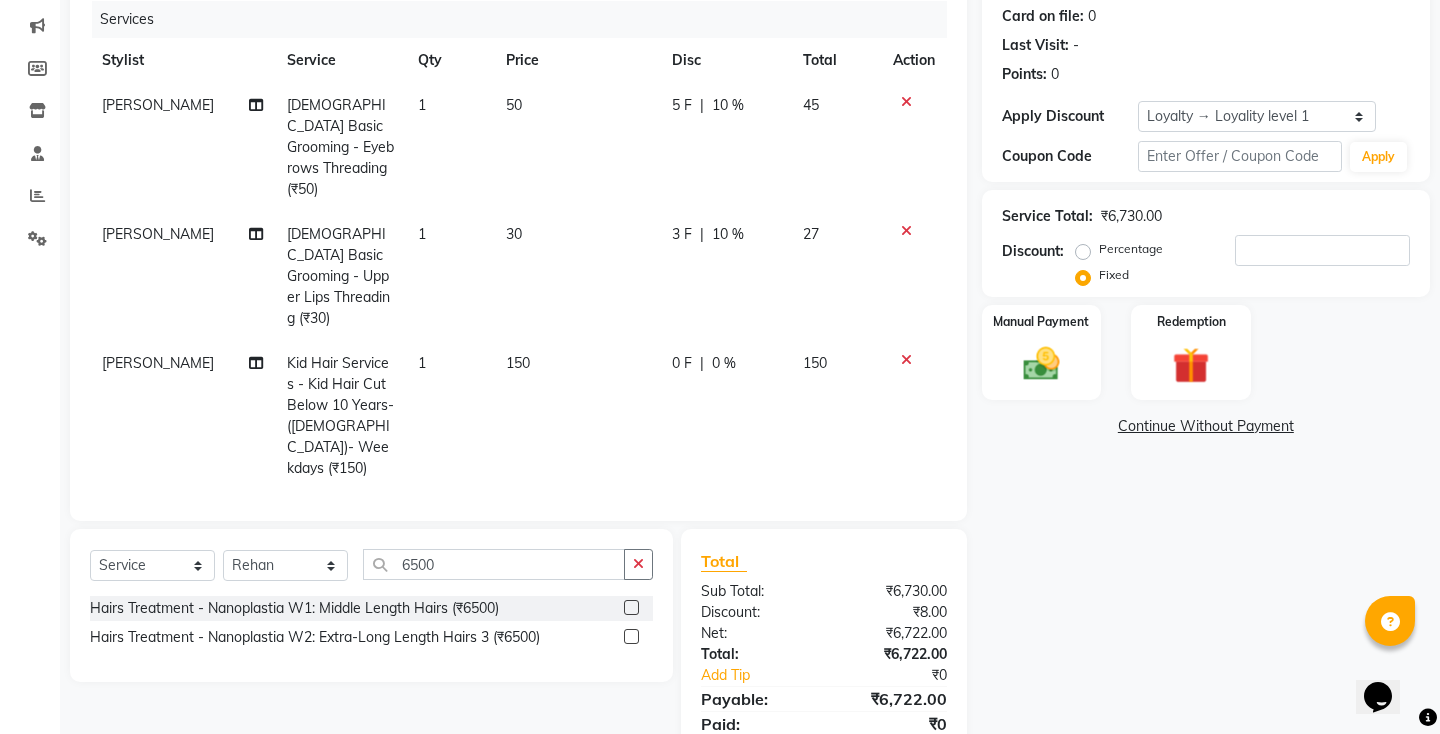 click on "0 %" 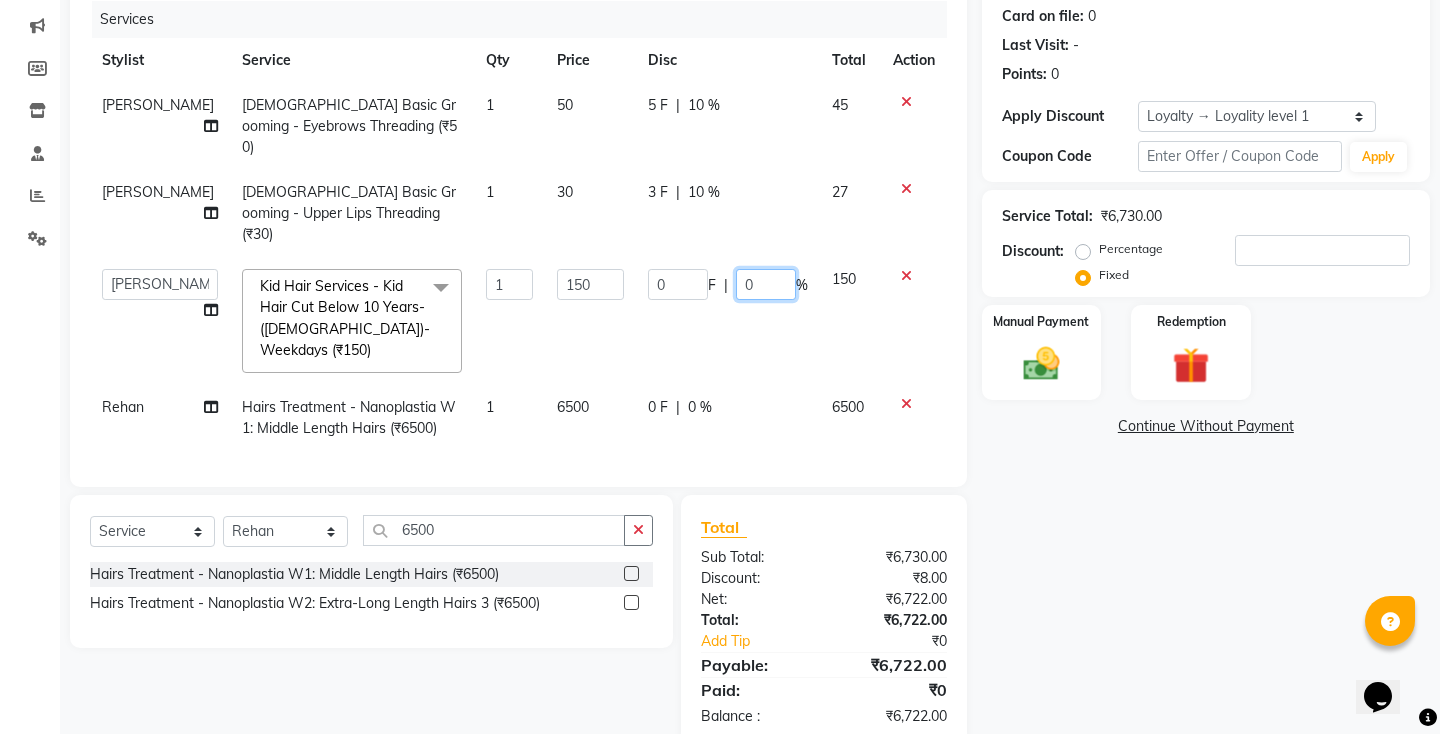 click on "0" 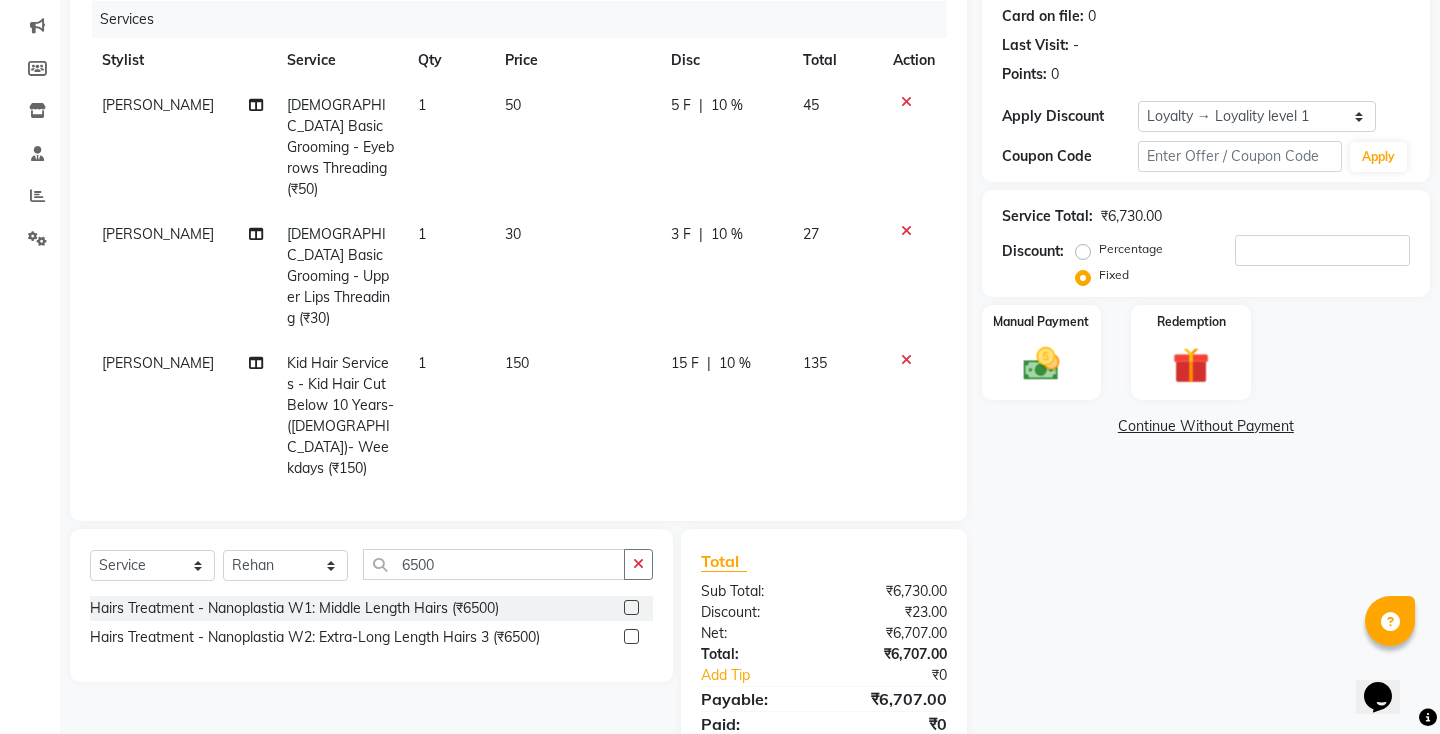 click on "0 F" 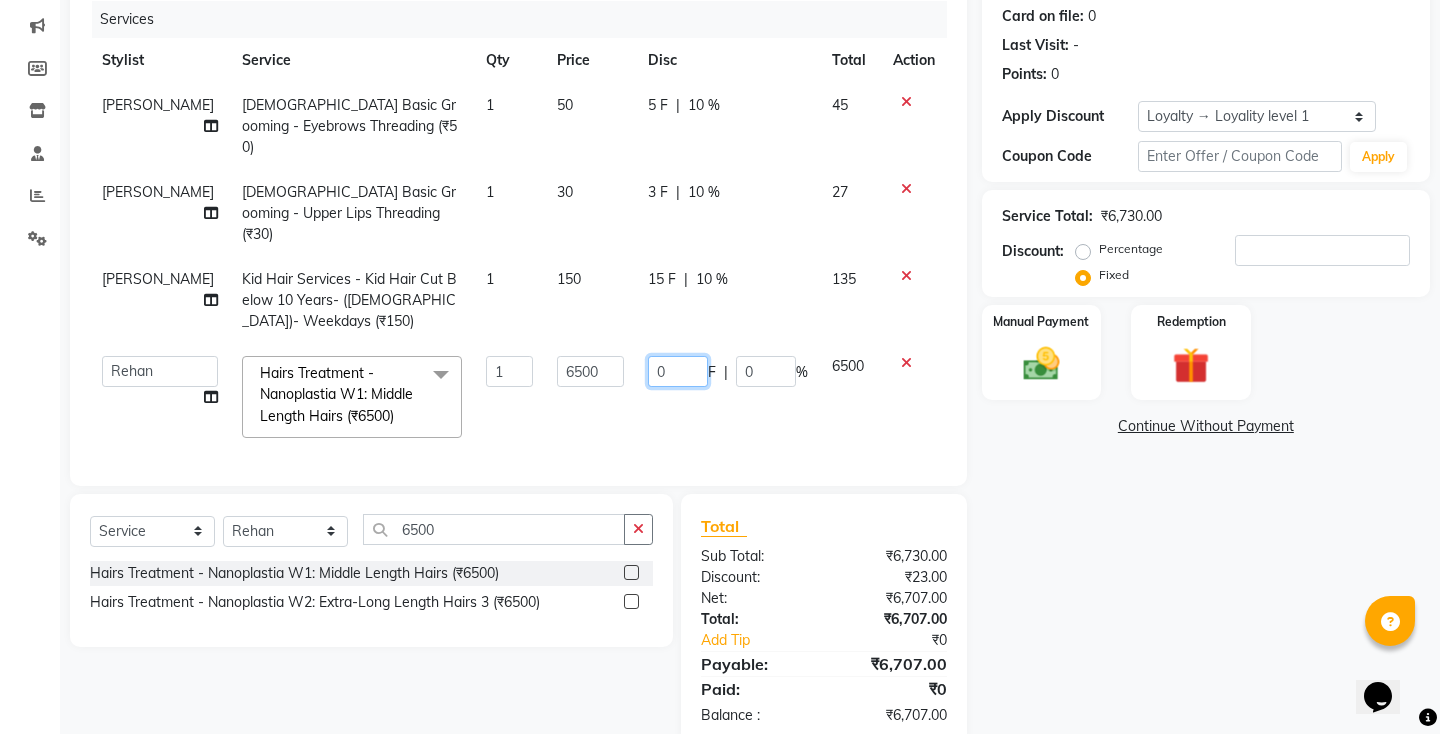 click on "0" 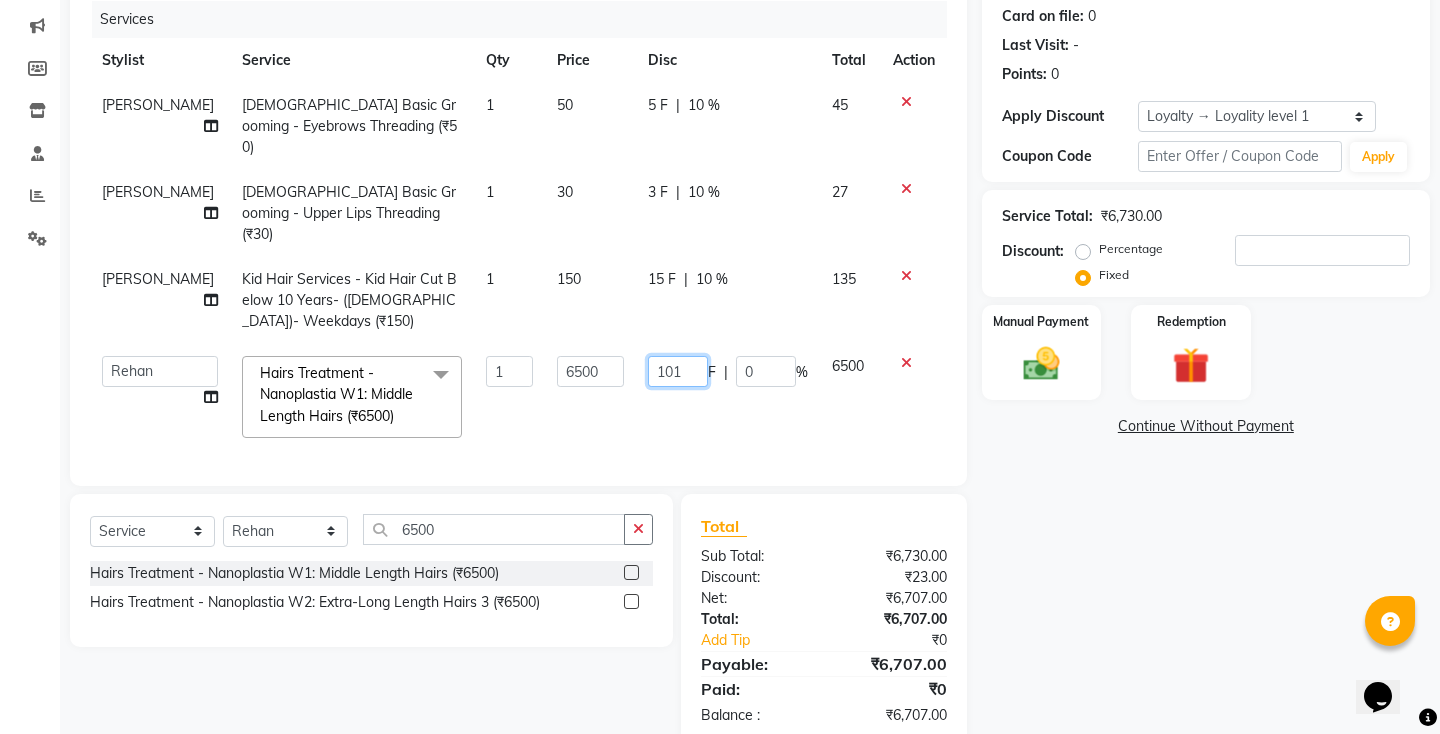 type on "1019" 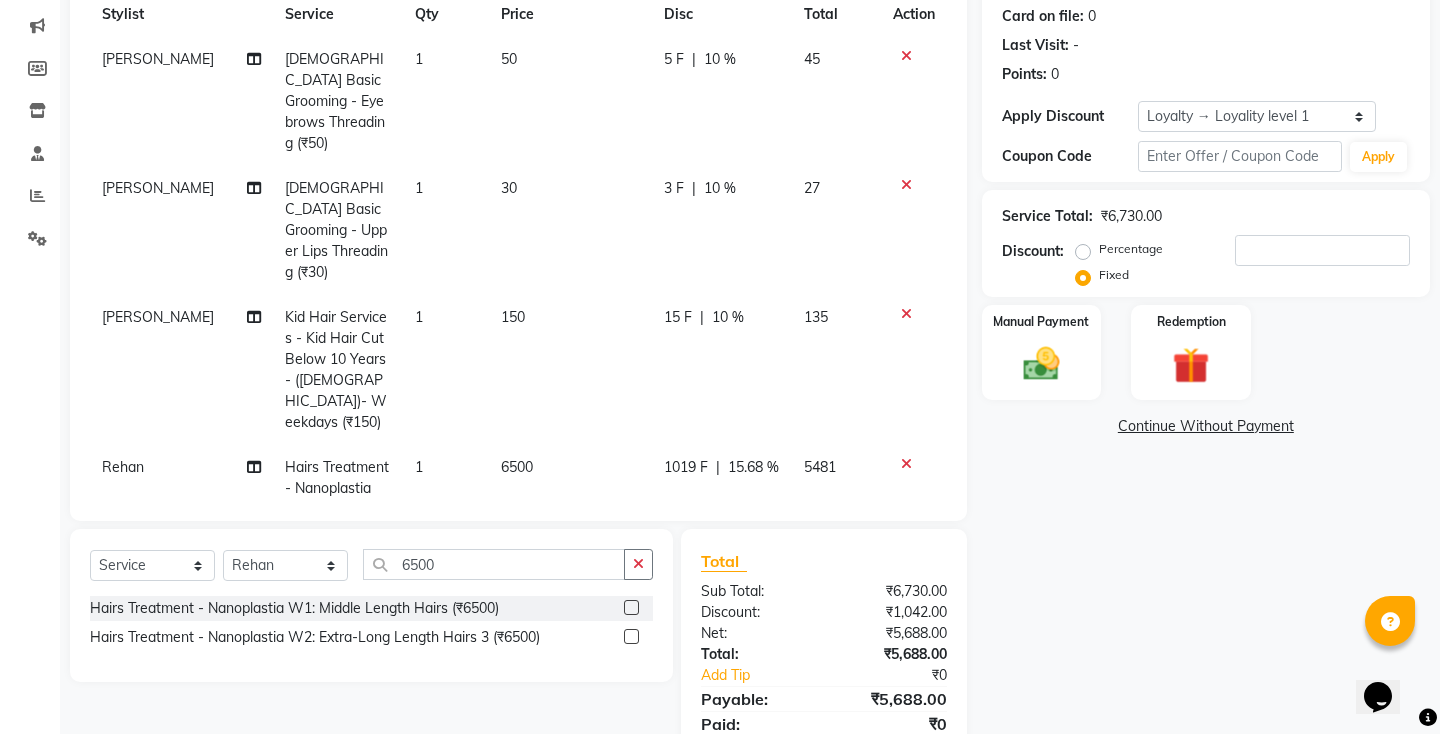 scroll, scrollTop: 51, scrollLeft: 0, axis: vertical 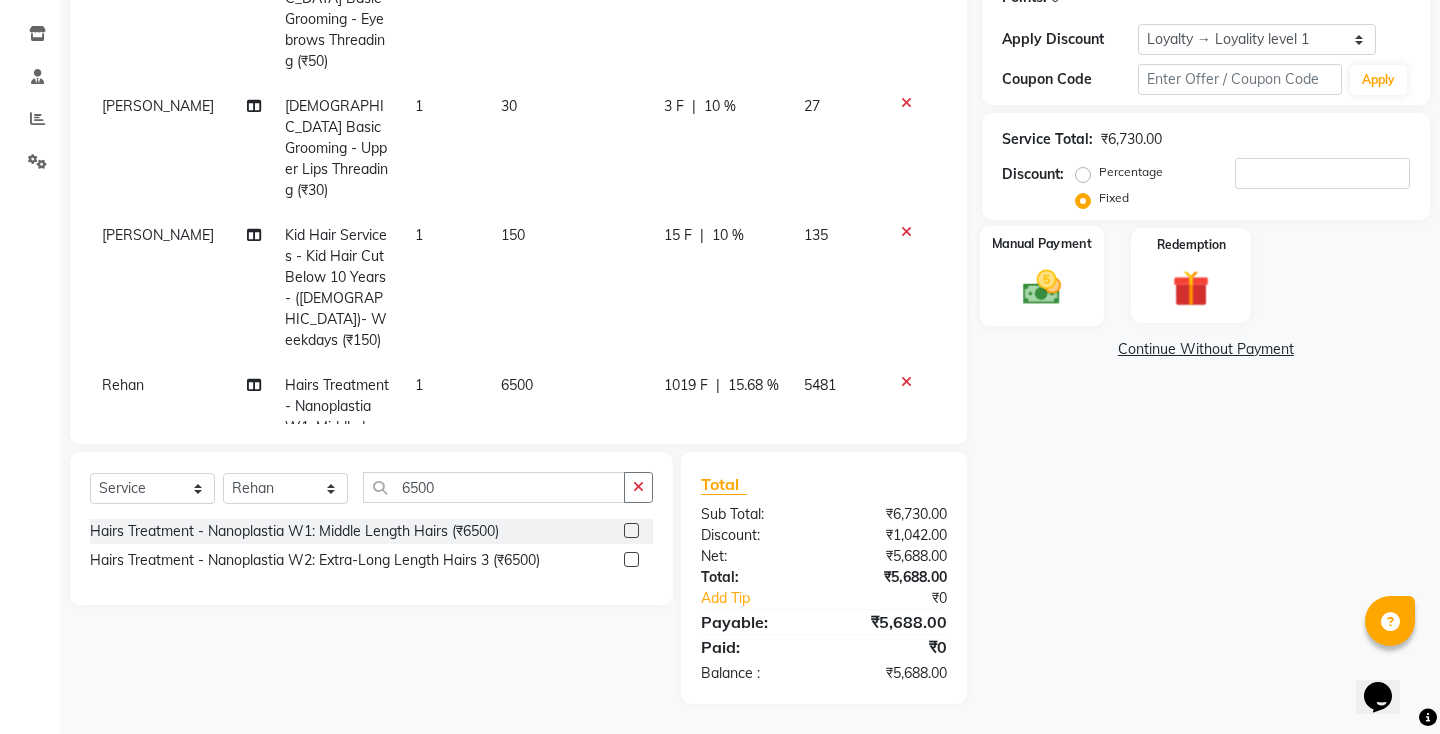 click 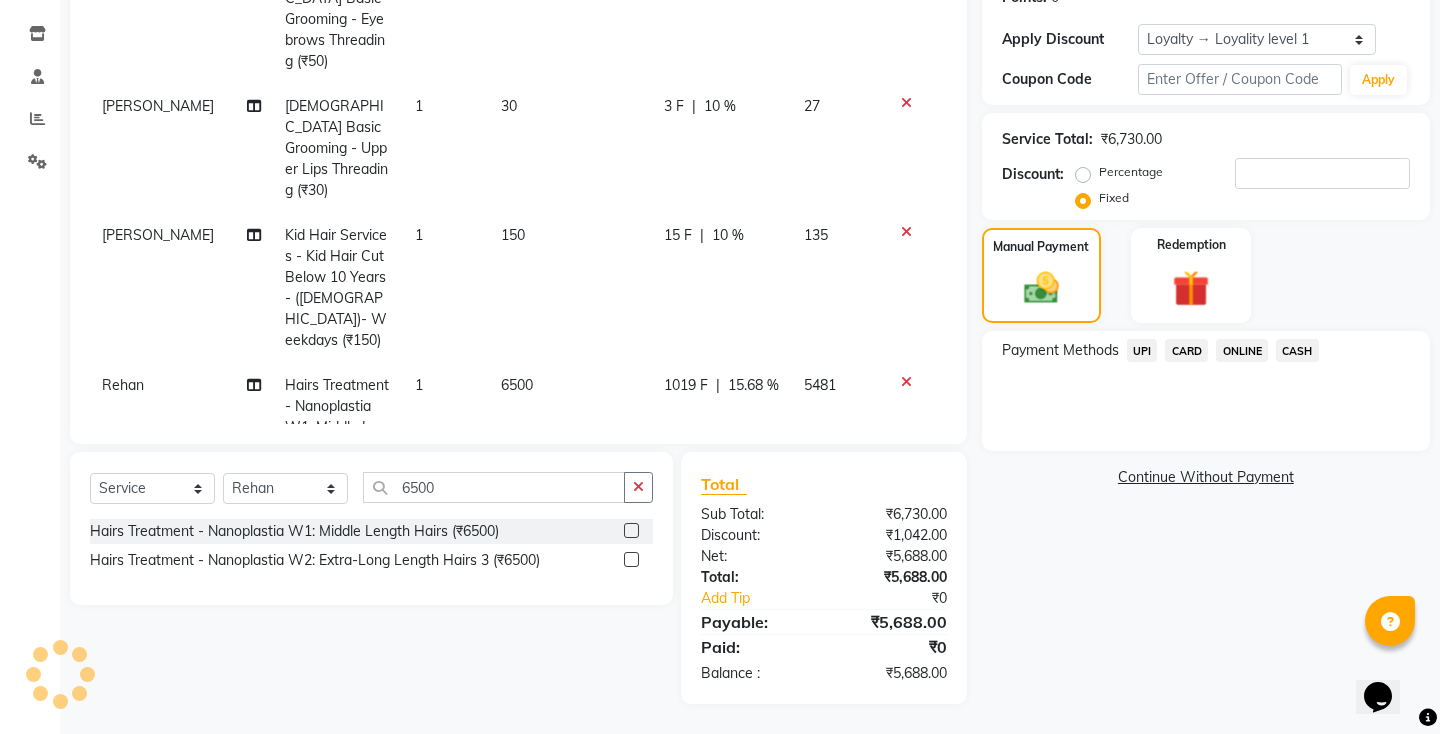 click on "UPI" 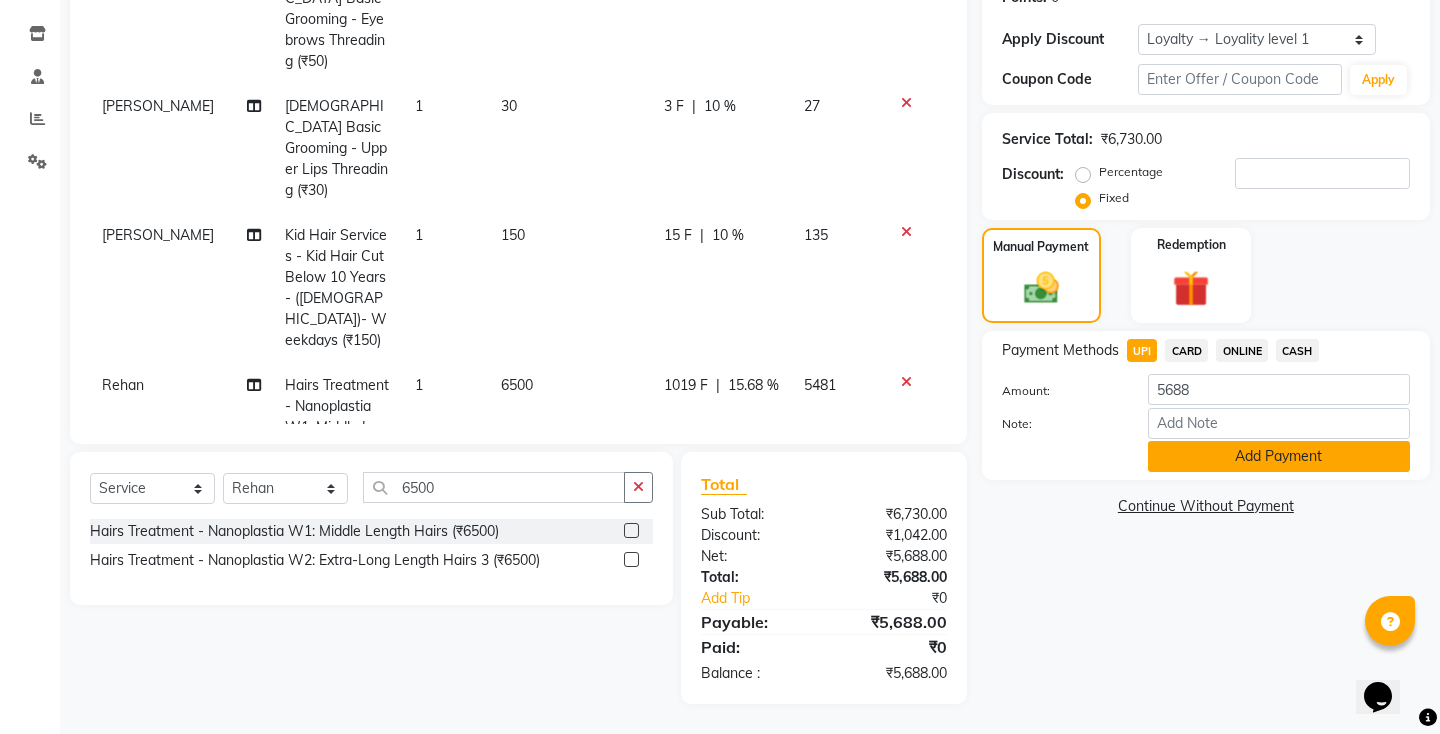 click on "Add Payment" 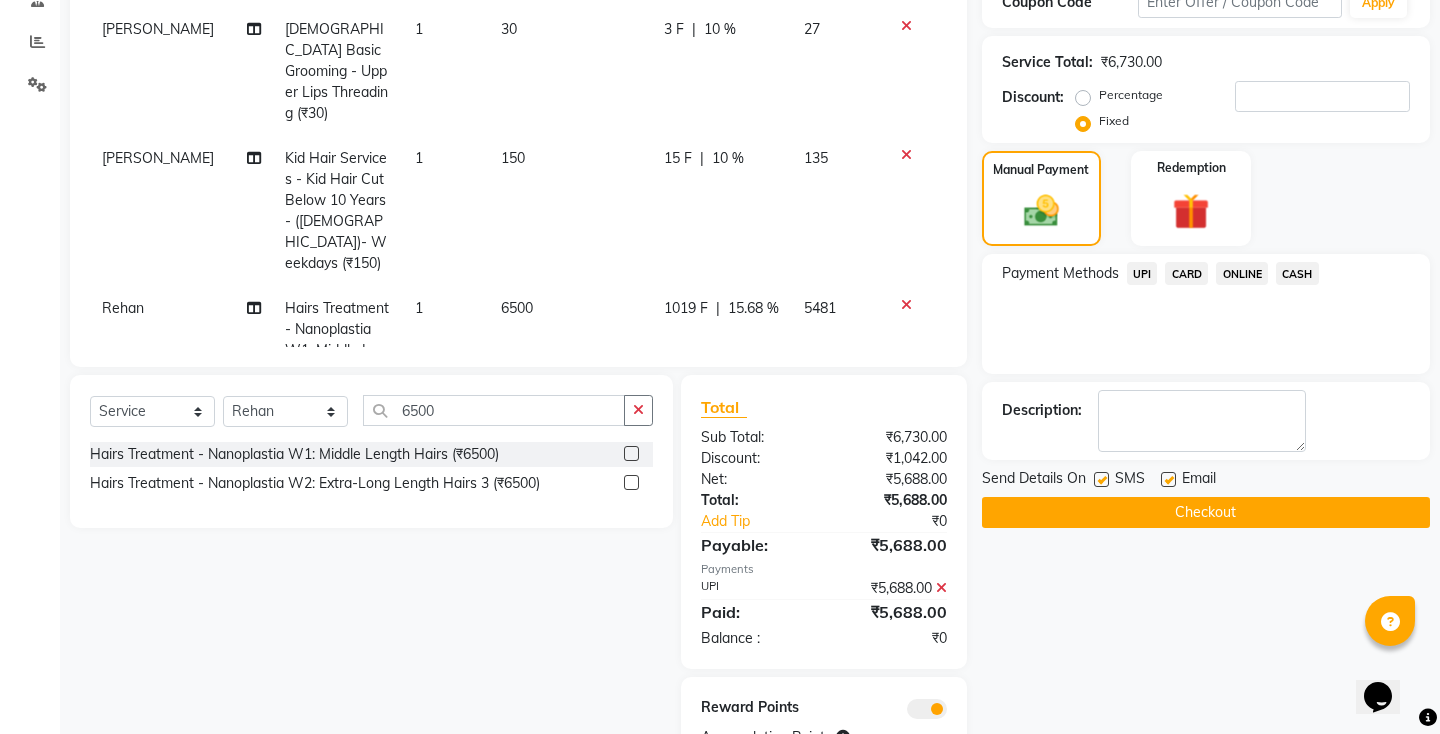 scroll, scrollTop: 449, scrollLeft: 0, axis: vertical 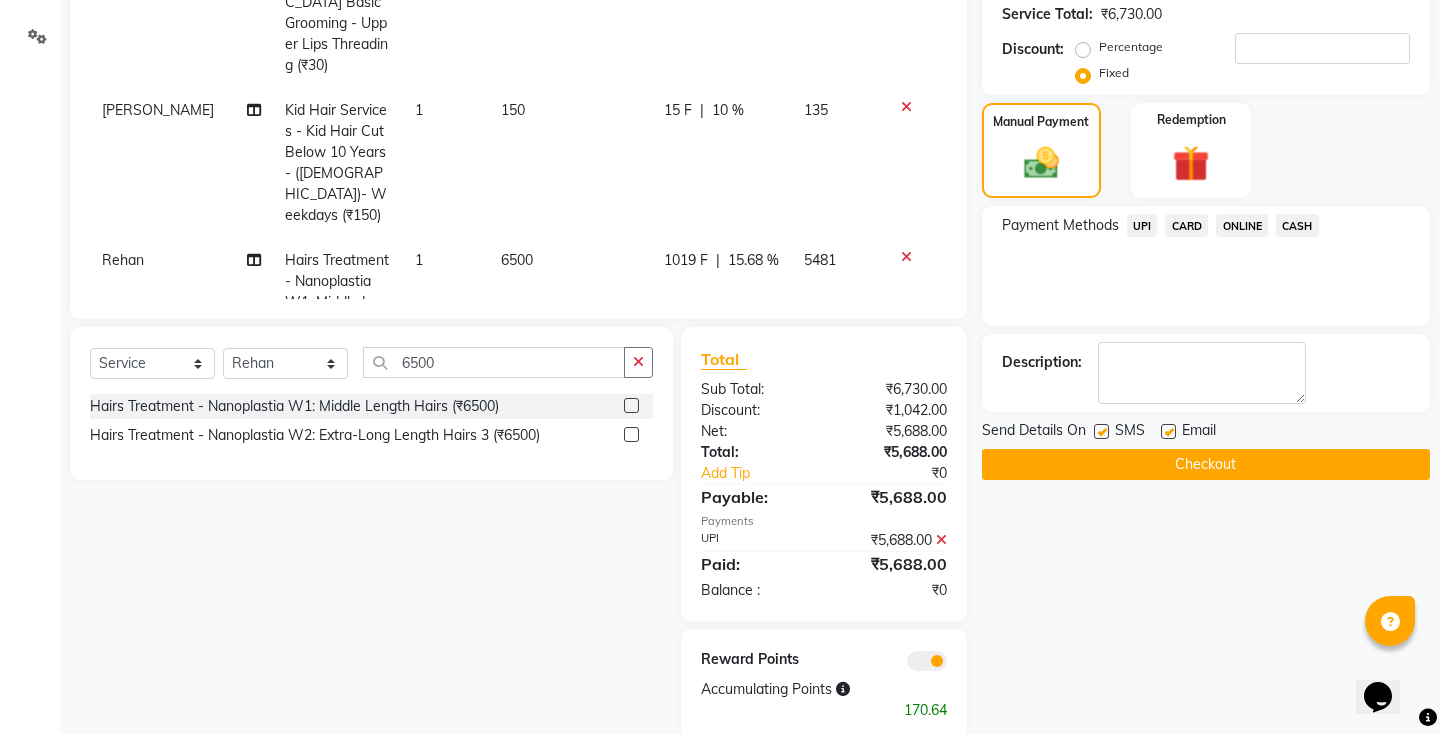 click 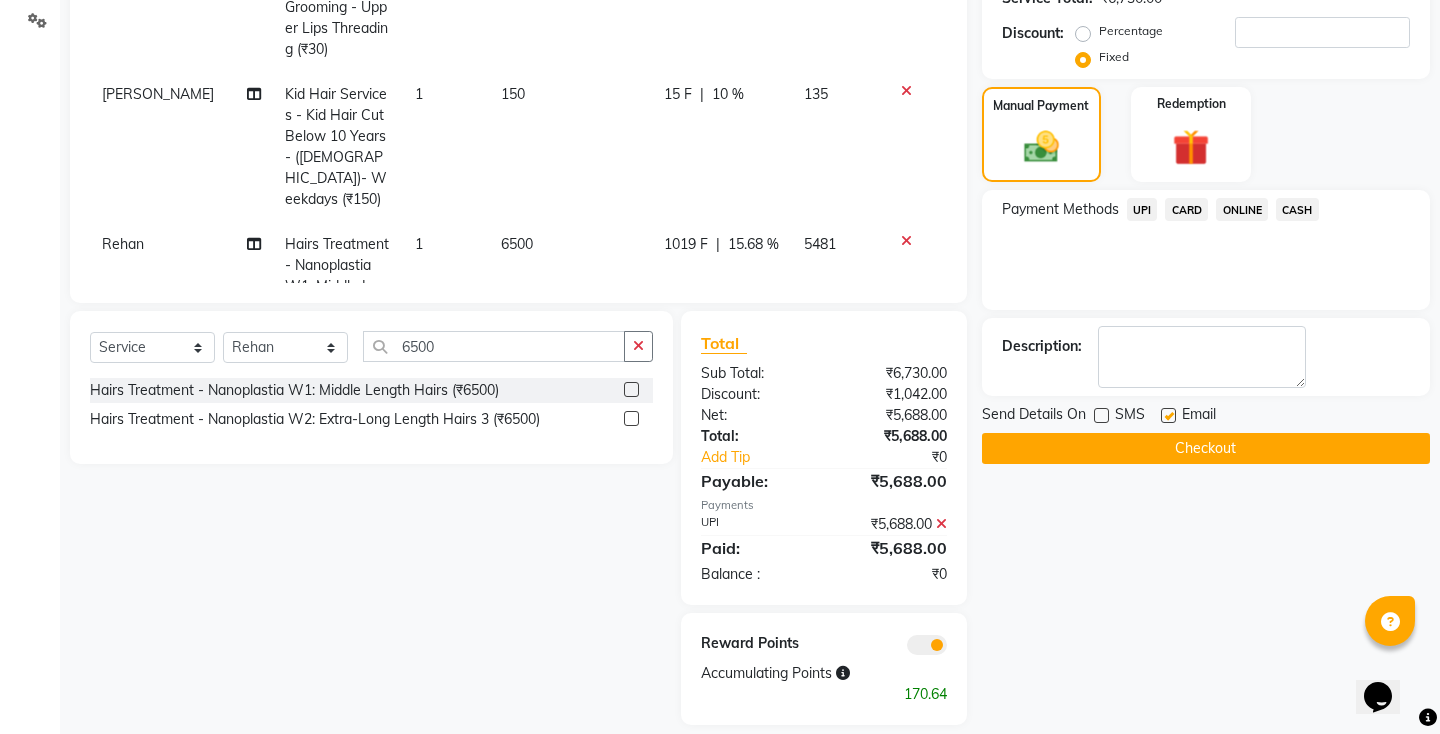 scroll, scrollTop: 486, scrollLeft: 0, axis: vertical 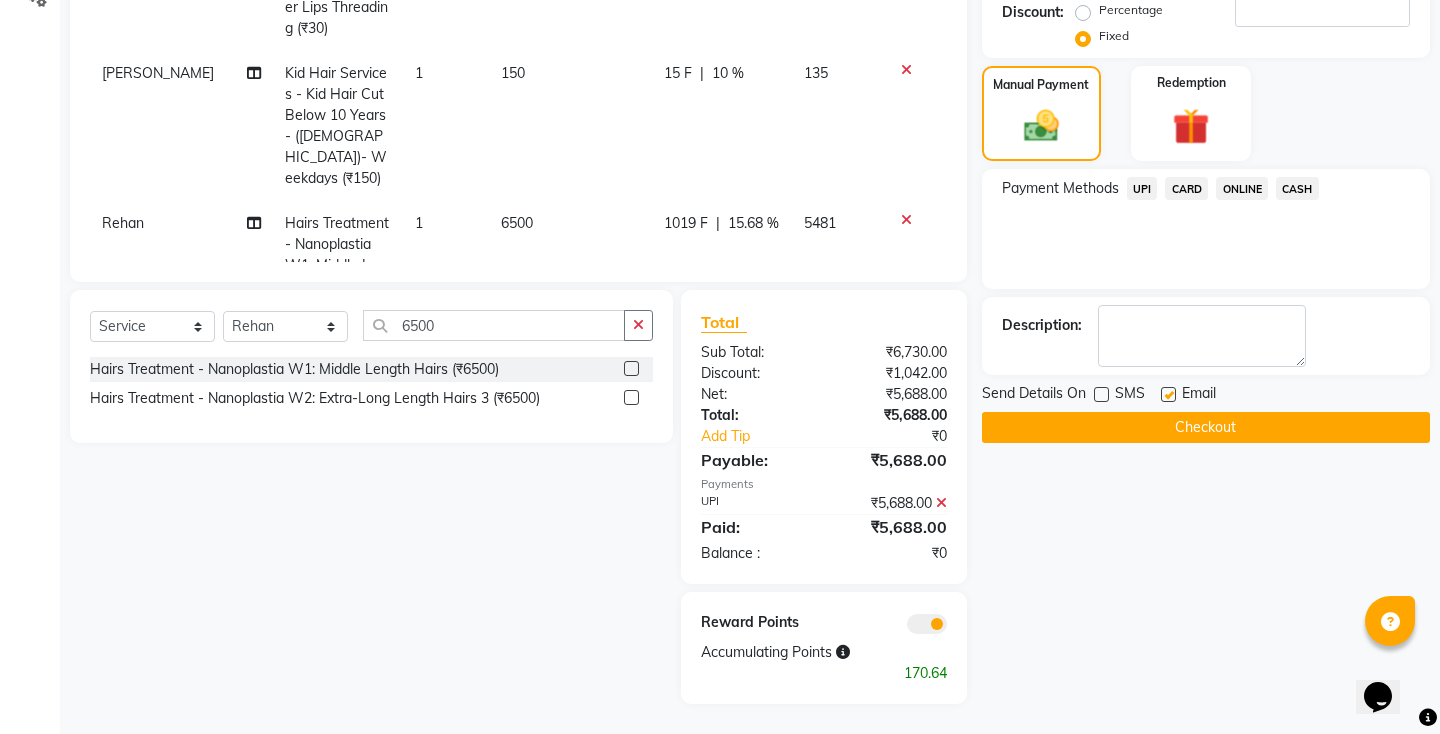 click on "Checkout" 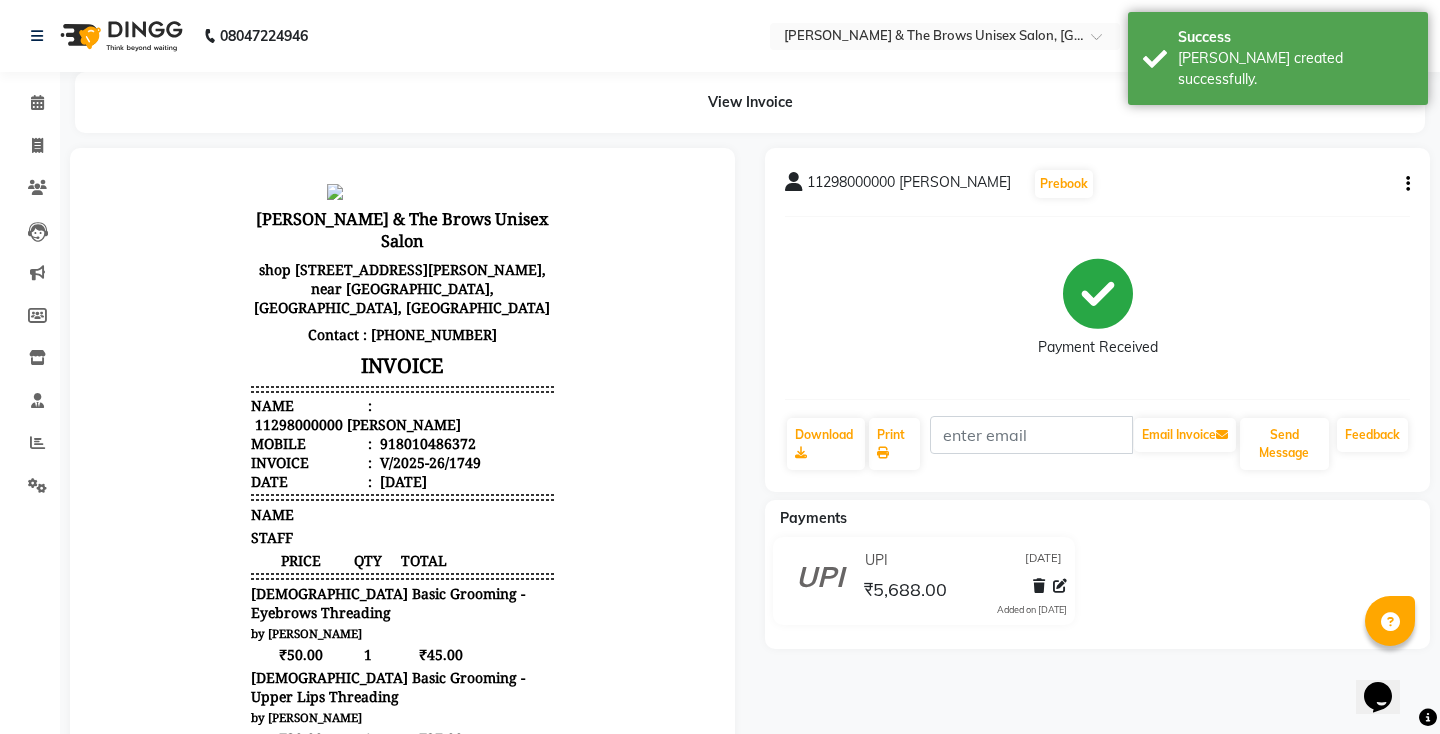 scroll, scrollTop: 0, scrollLeft: 0, axis: both 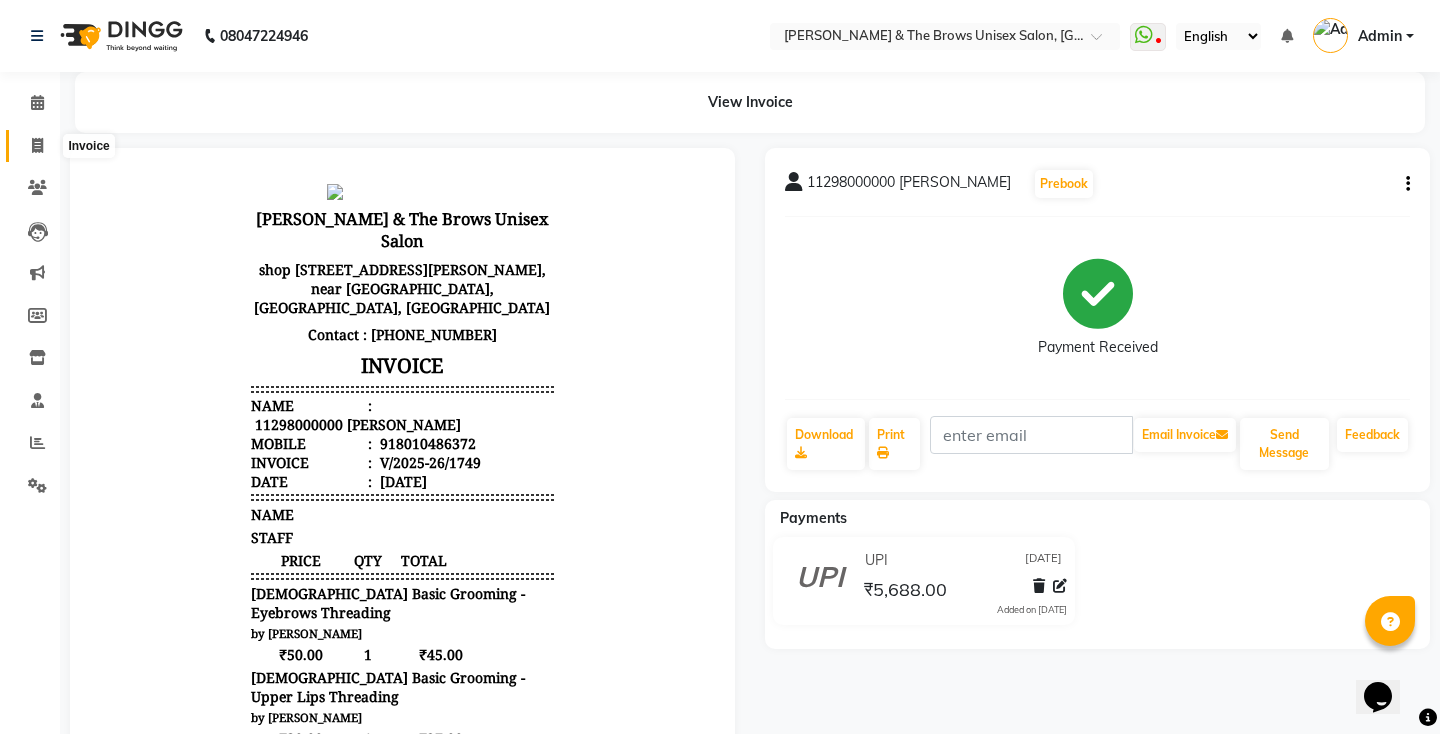 click 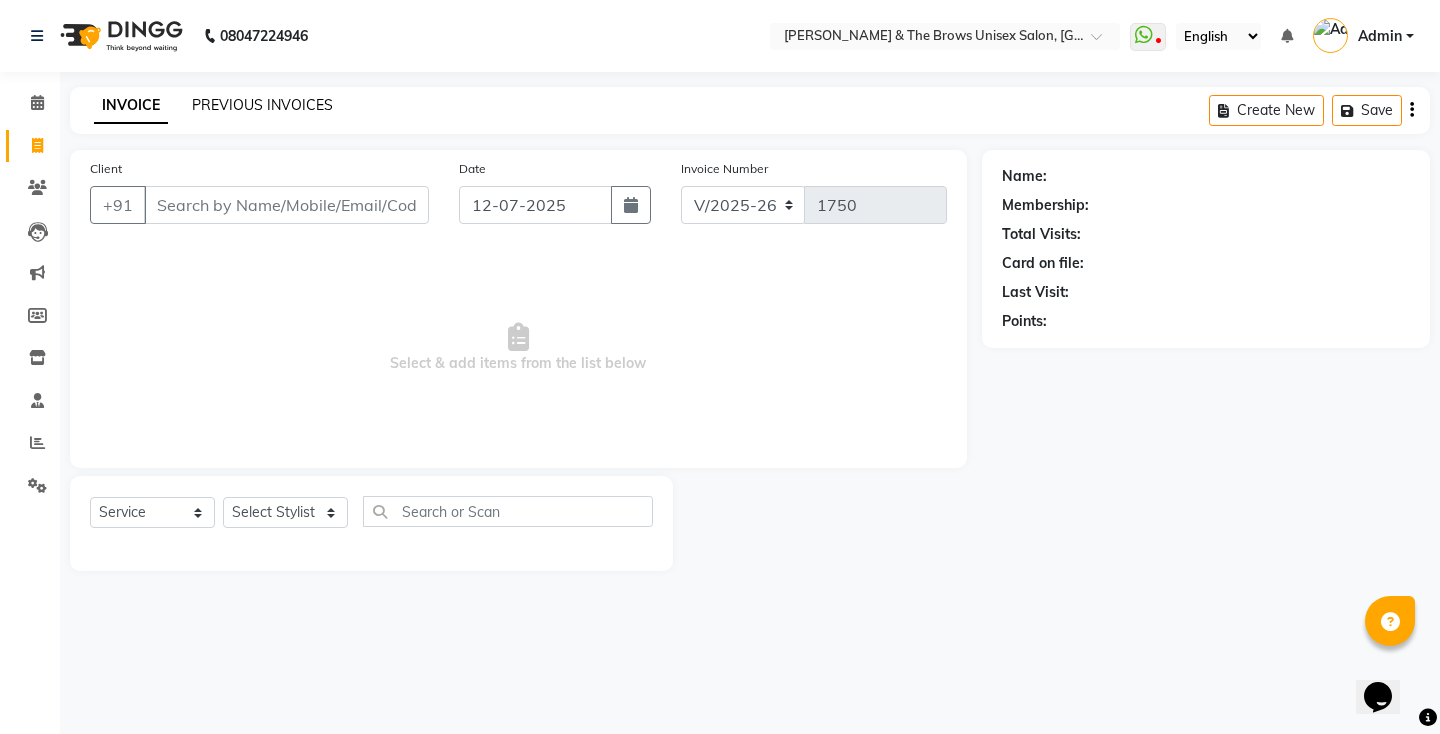 click on "PREVIOUS INVOICES" 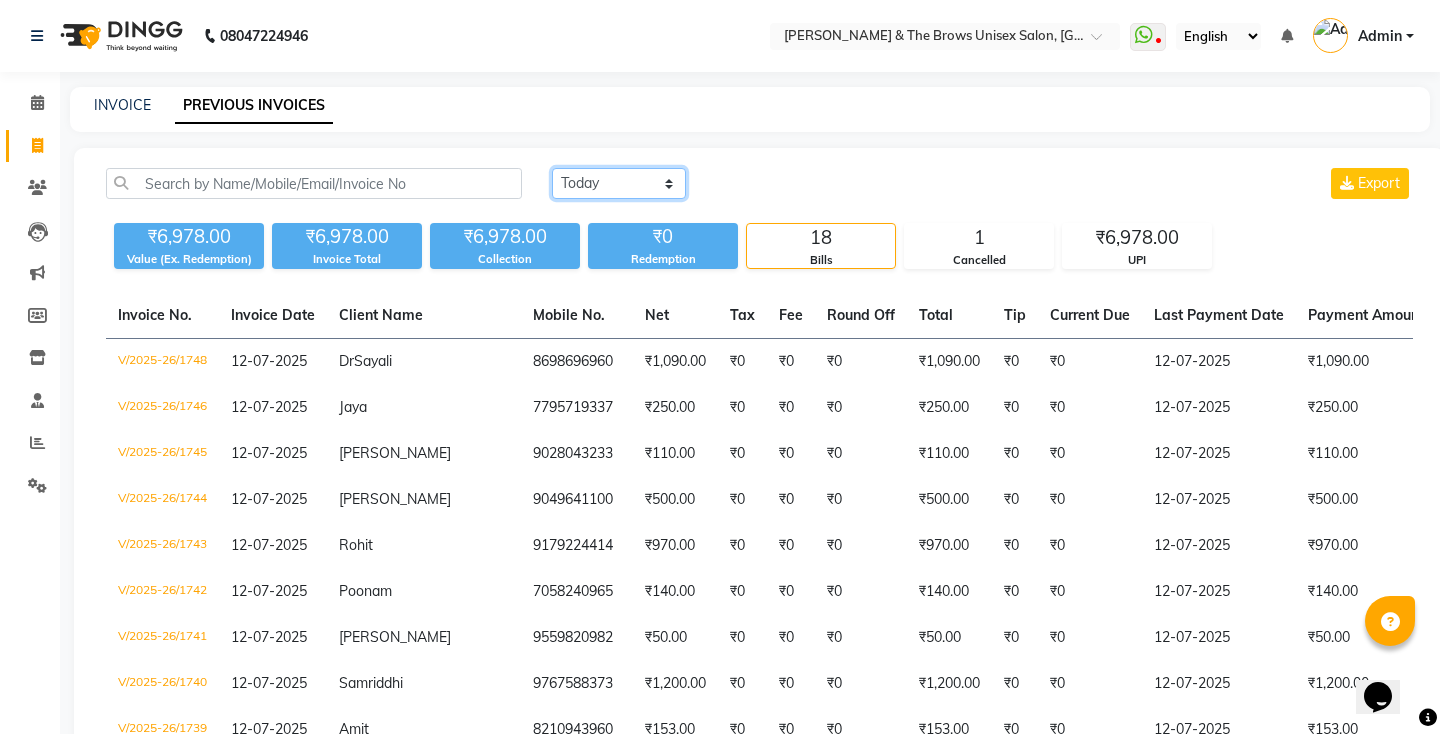 click on "[DATE] [DATE] Custom Range" 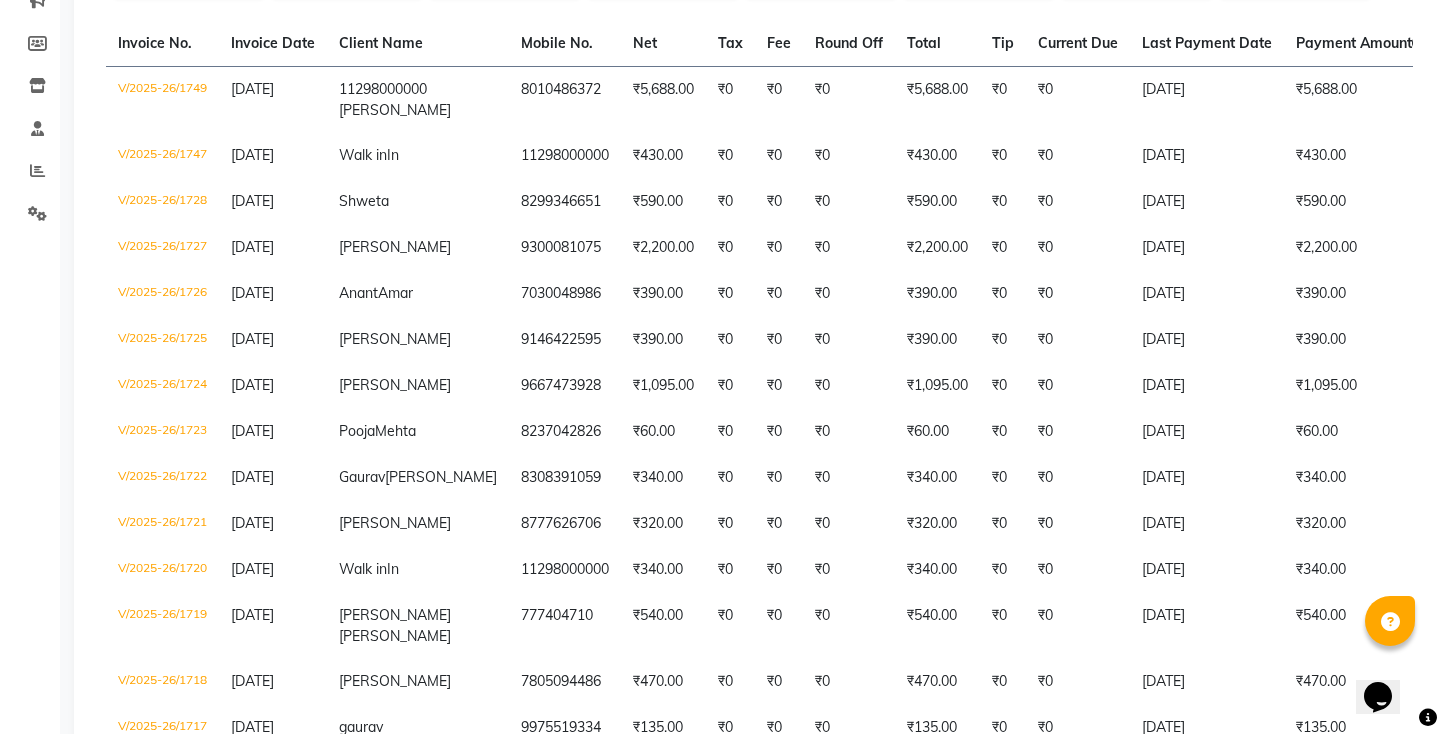 scroll, scrollTop: 0, scrollLeft: 0, axis: both 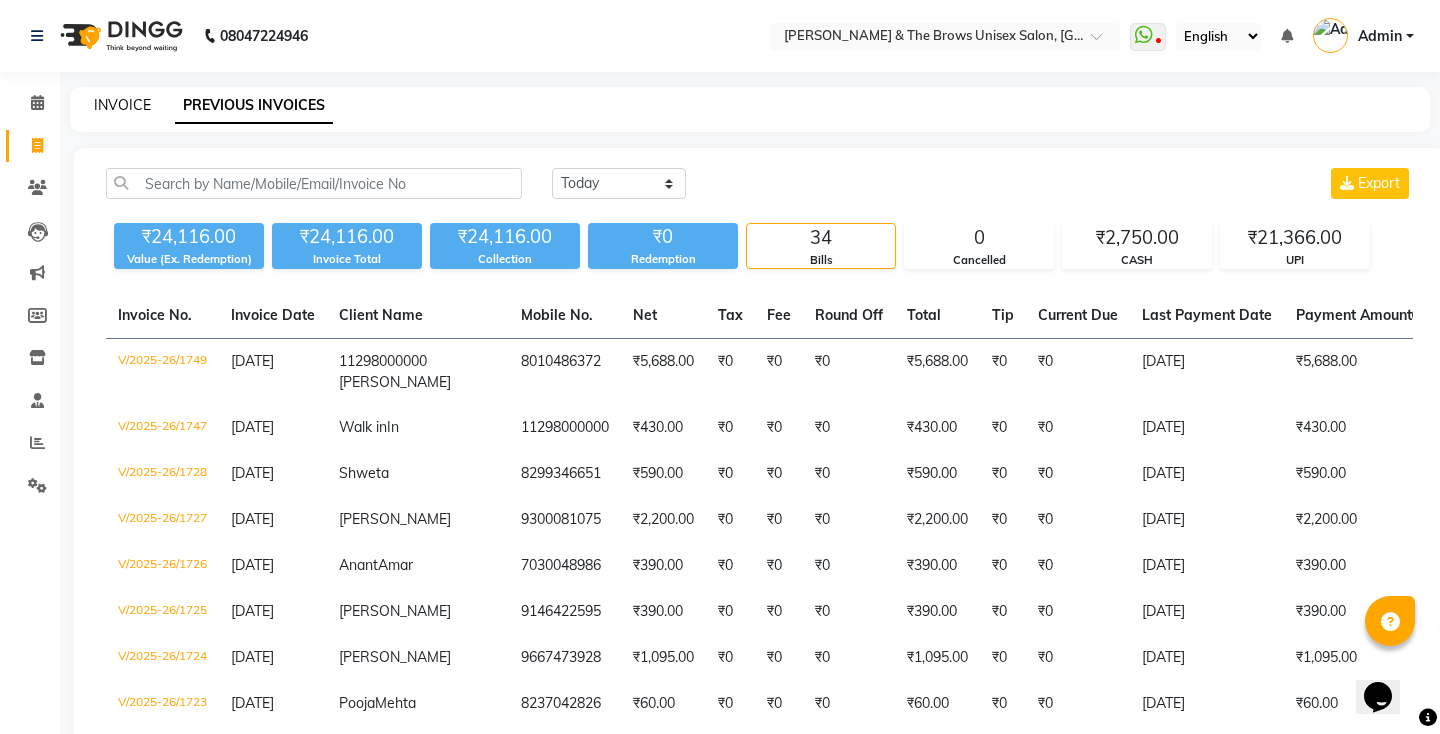 click on "INVOICE" 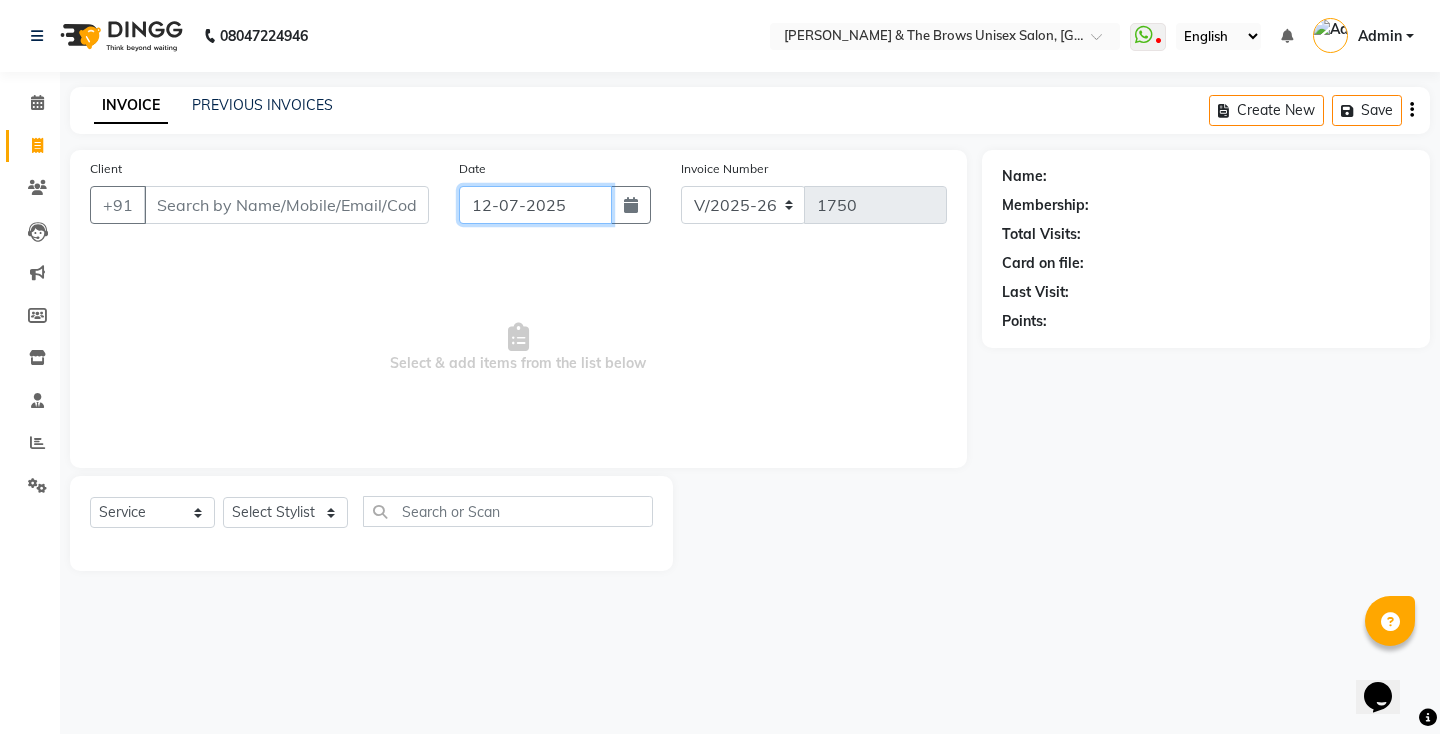 click on "12-07-2025" 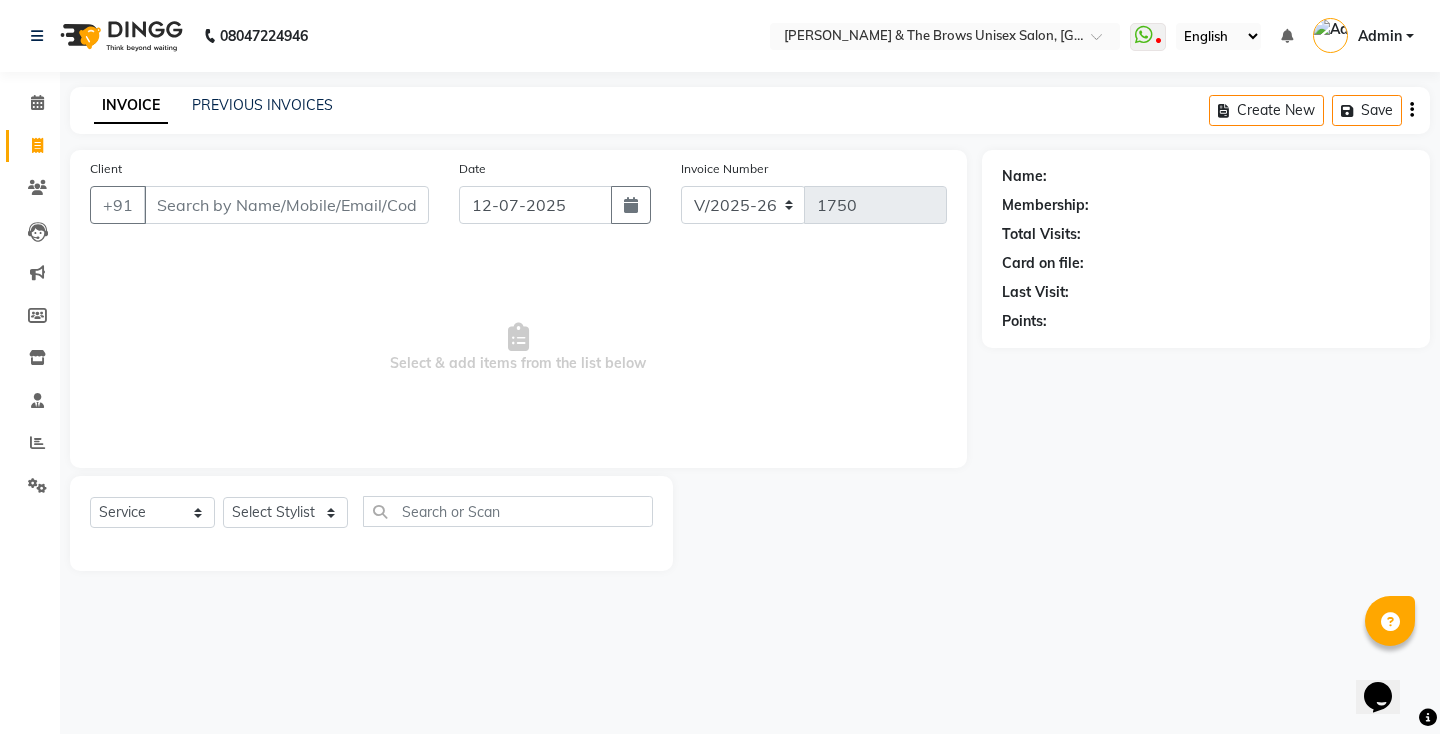 select on "7" 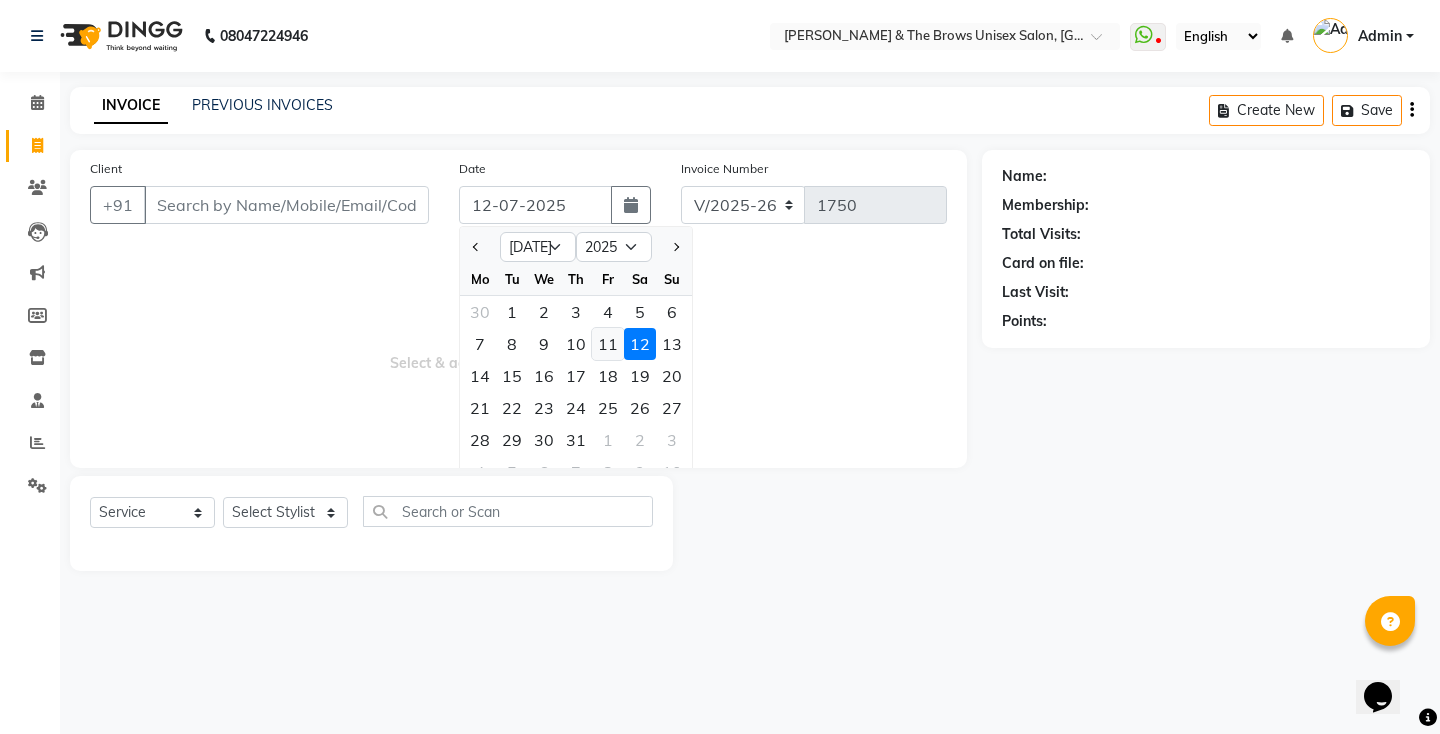 click on "11" 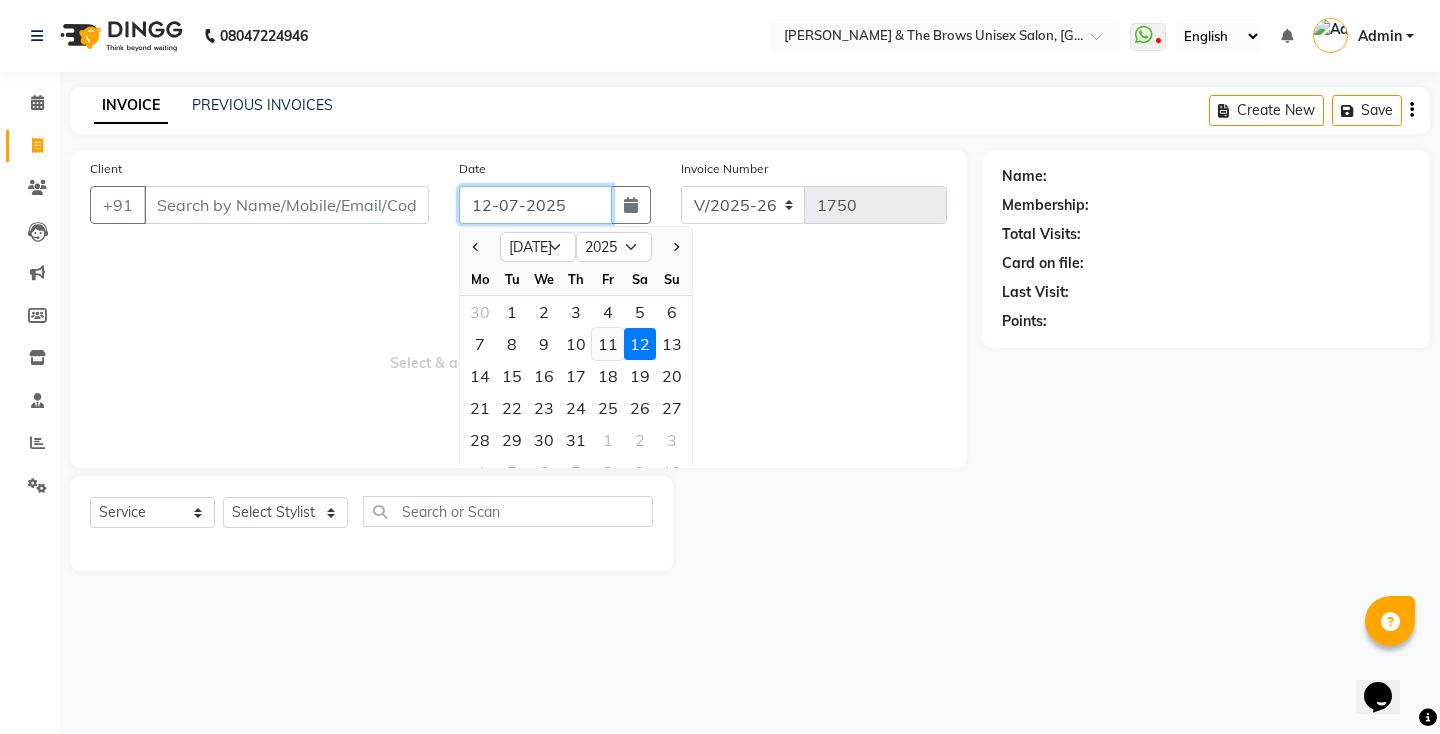 type on "[DATE]" 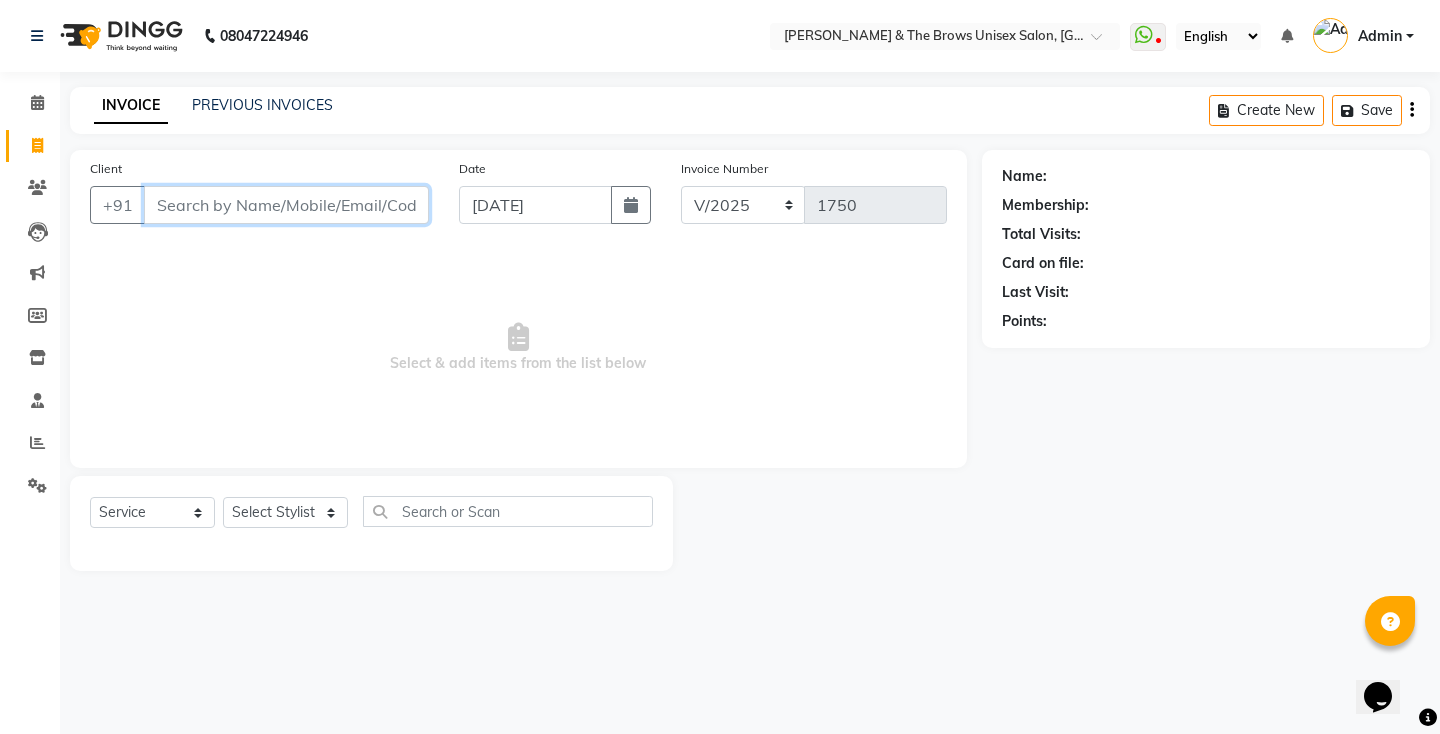click on "Client" at bounding box center [286, 205] 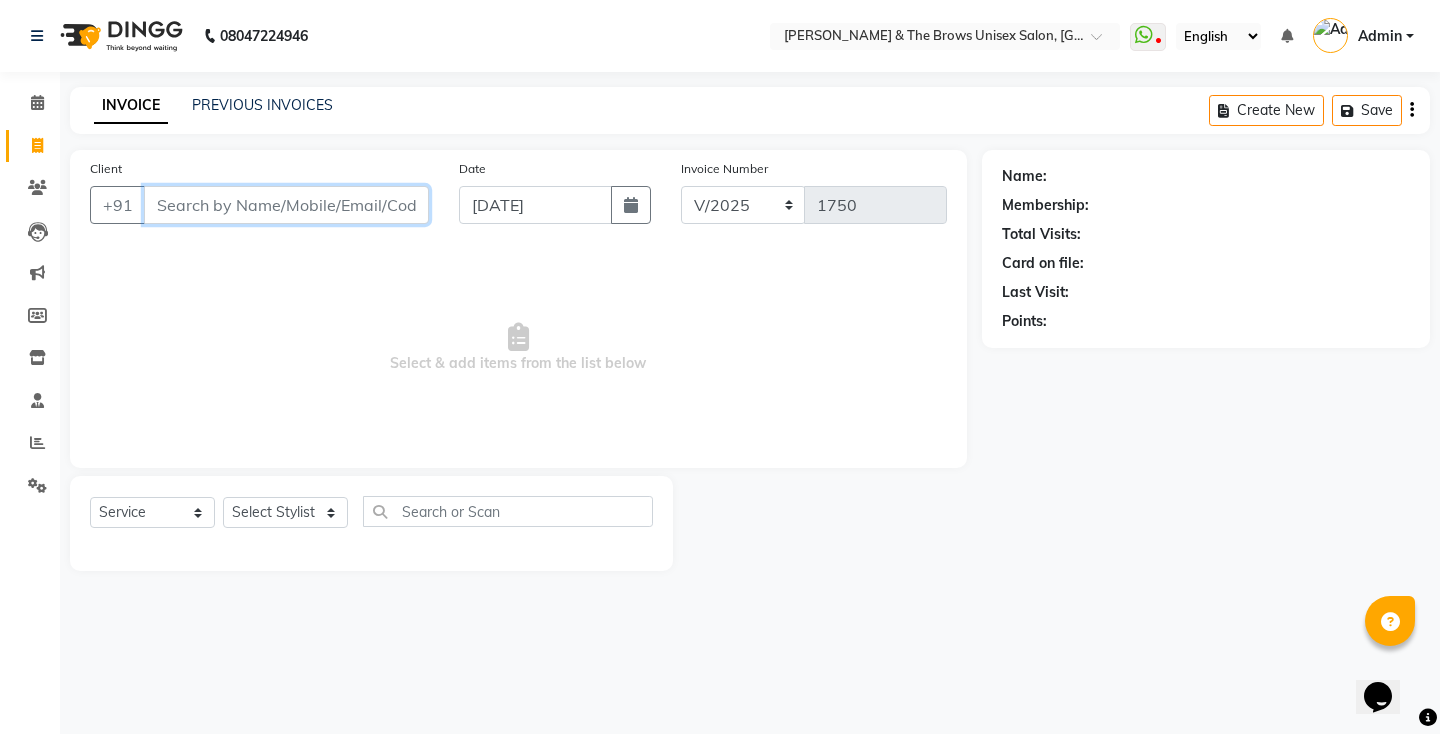 click on "Client" at bounding box center [286, 205] 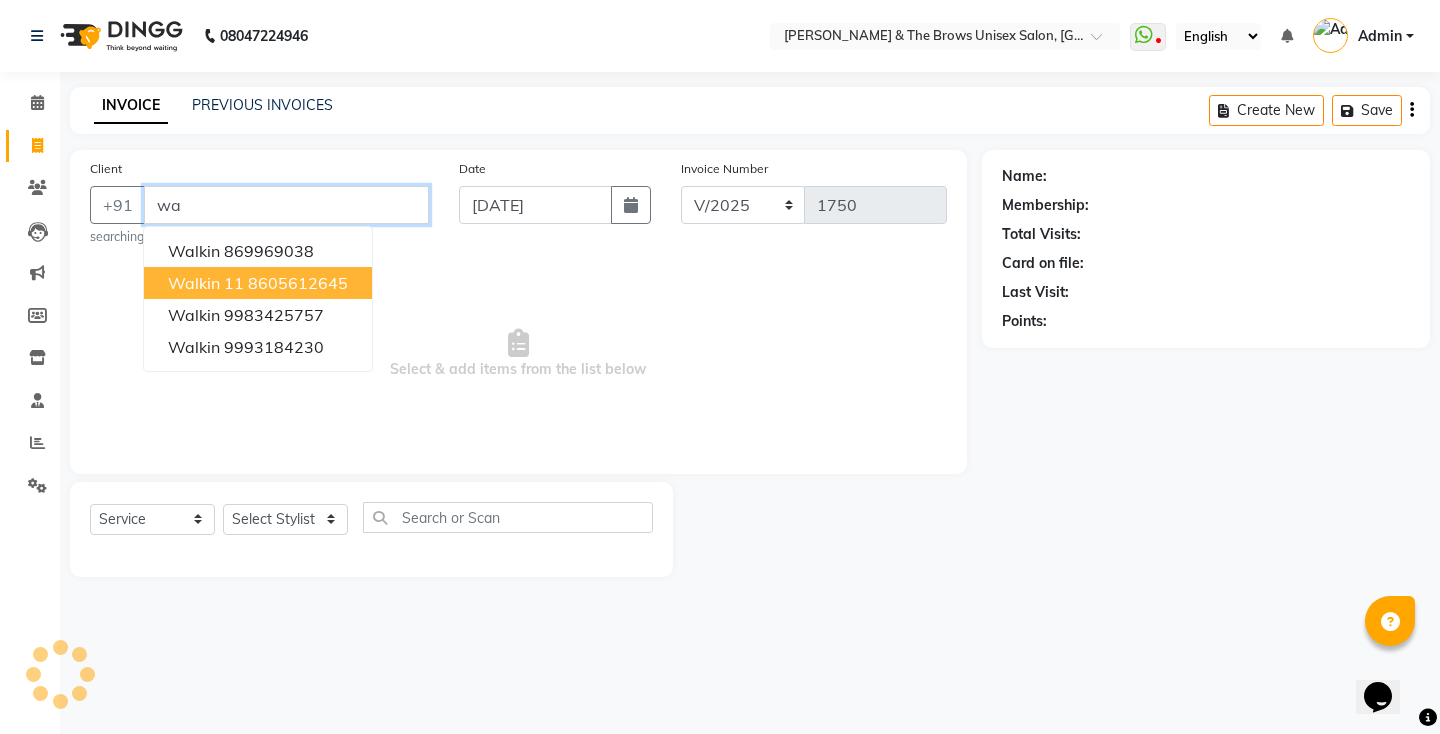 type on "w" 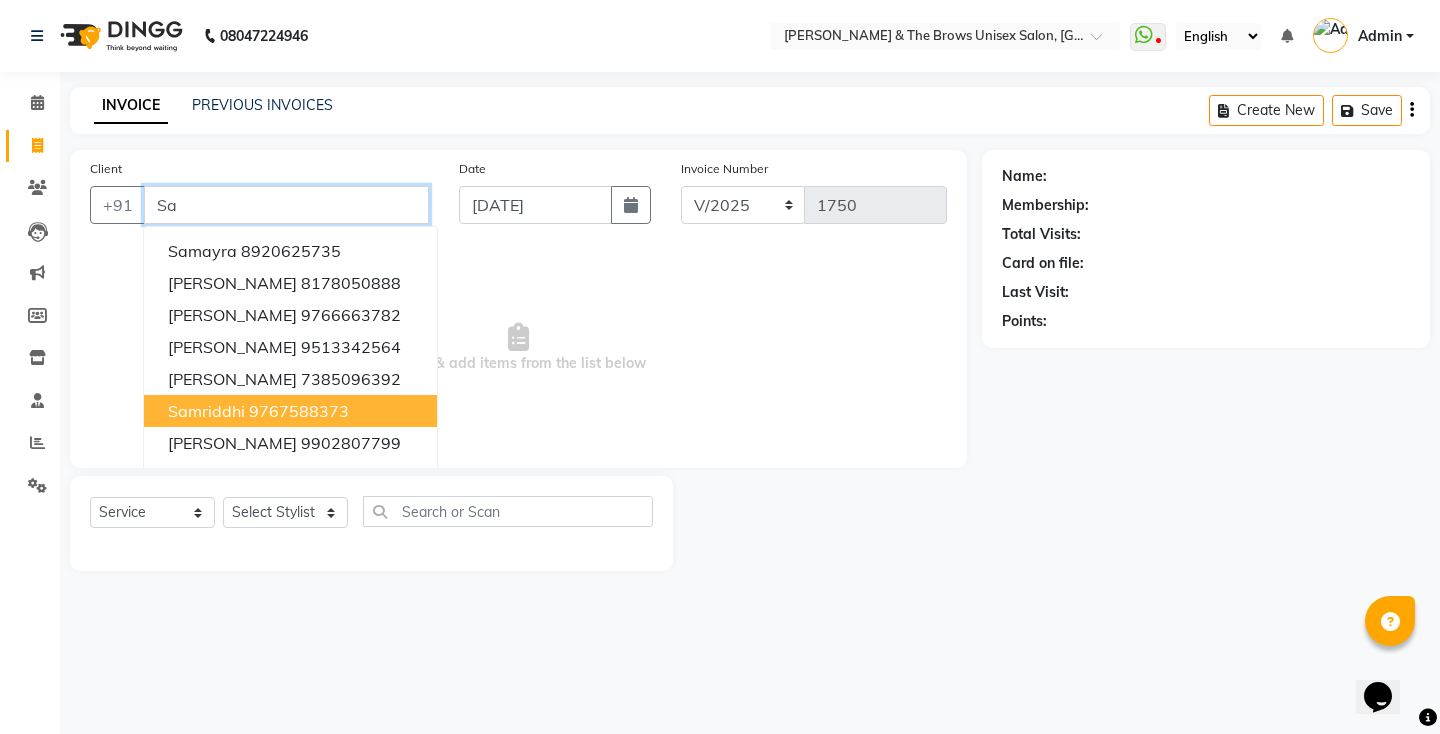 type on "S" 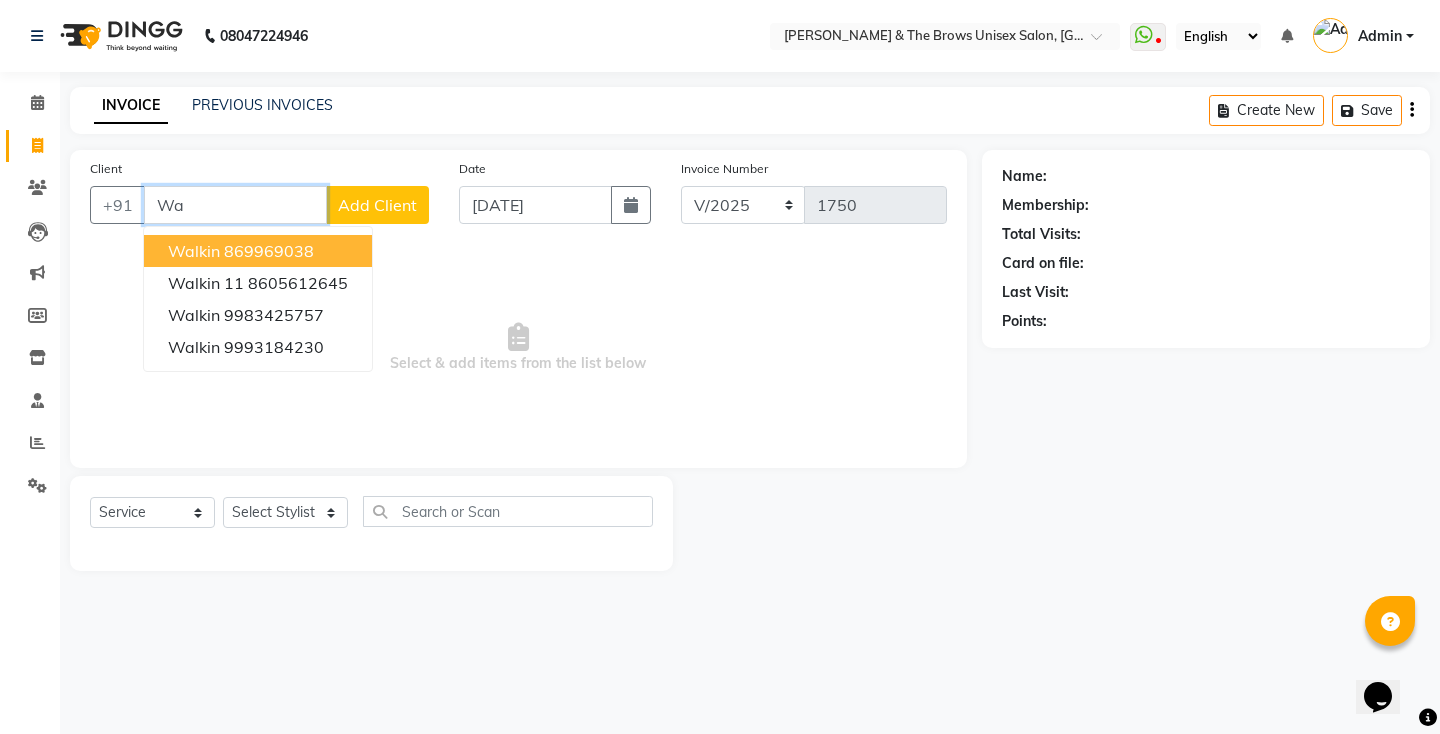 type on "W" 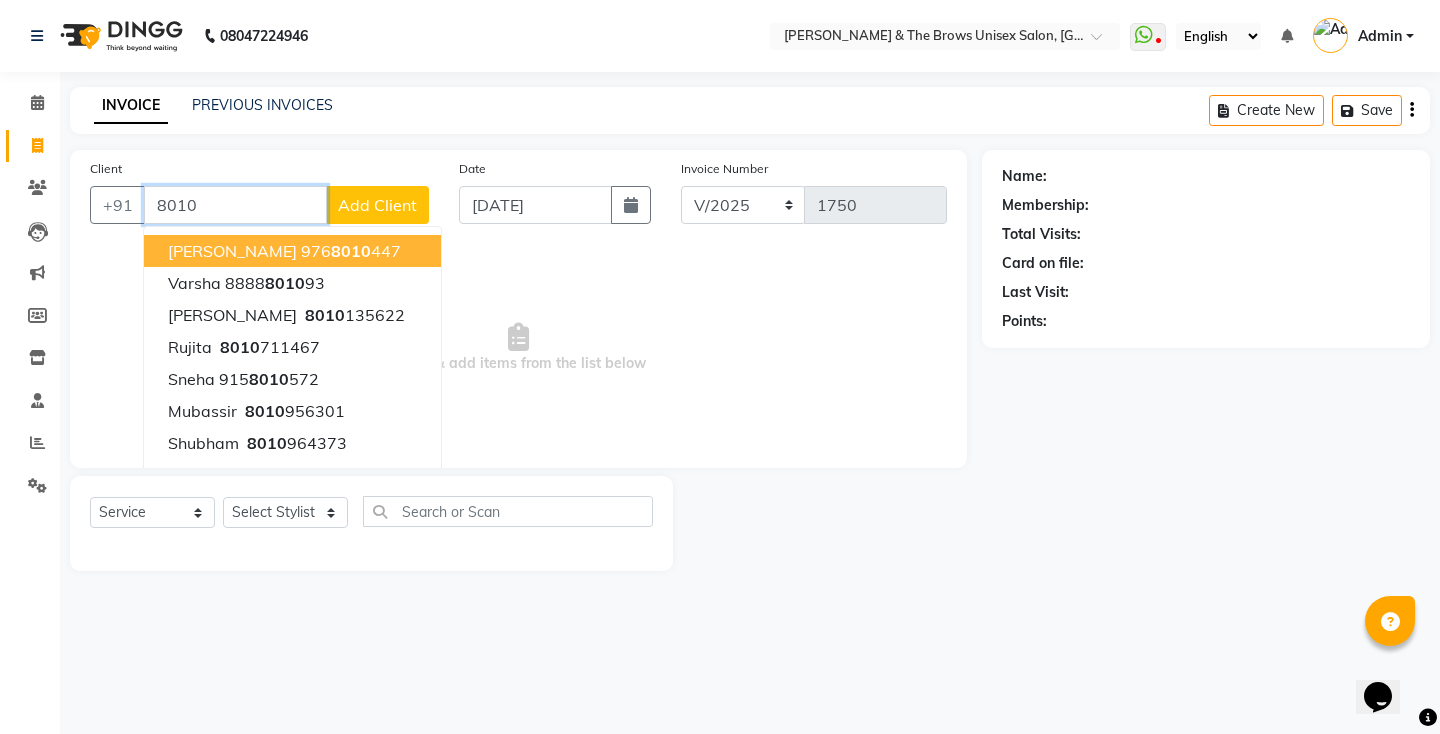 click on "8010" at bounding box center [235, 205] 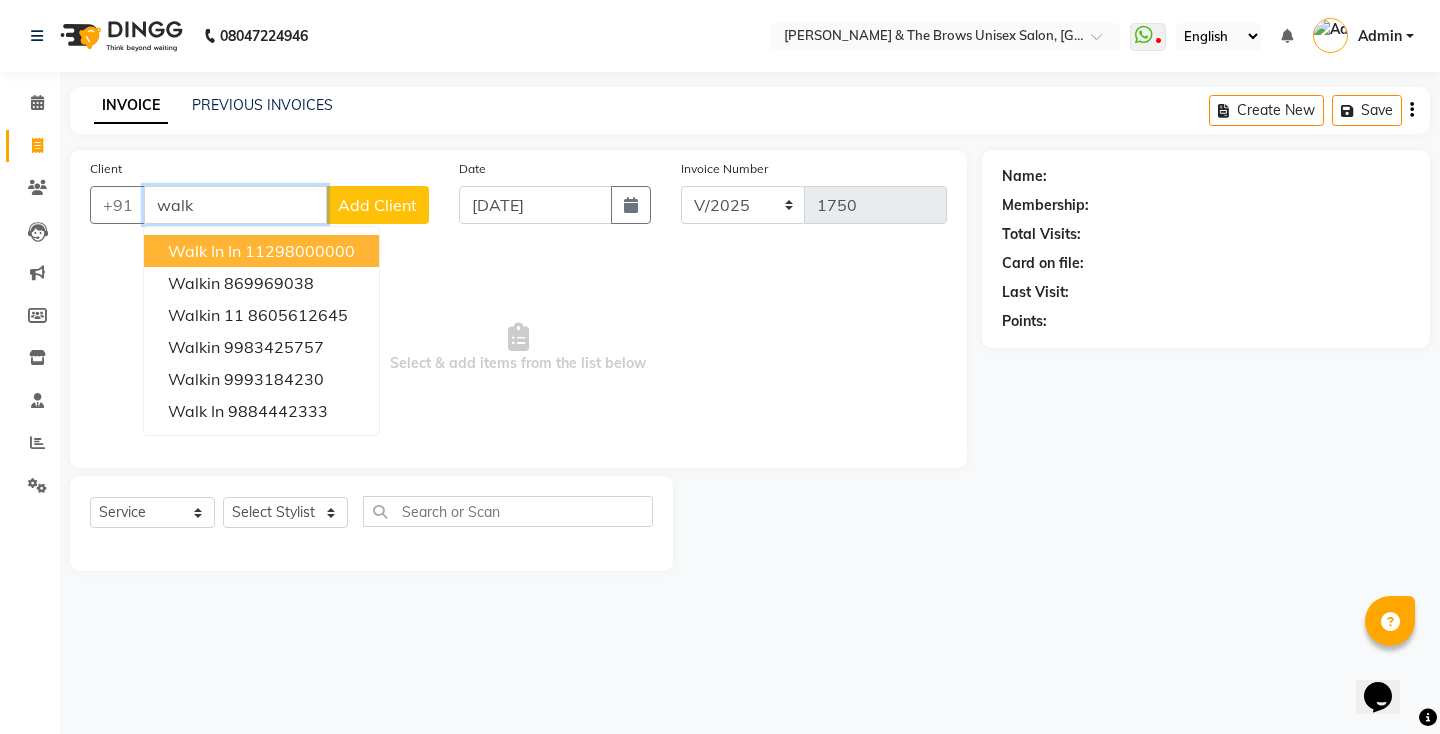 click on "11298000000" at bounding box center (300, 251) 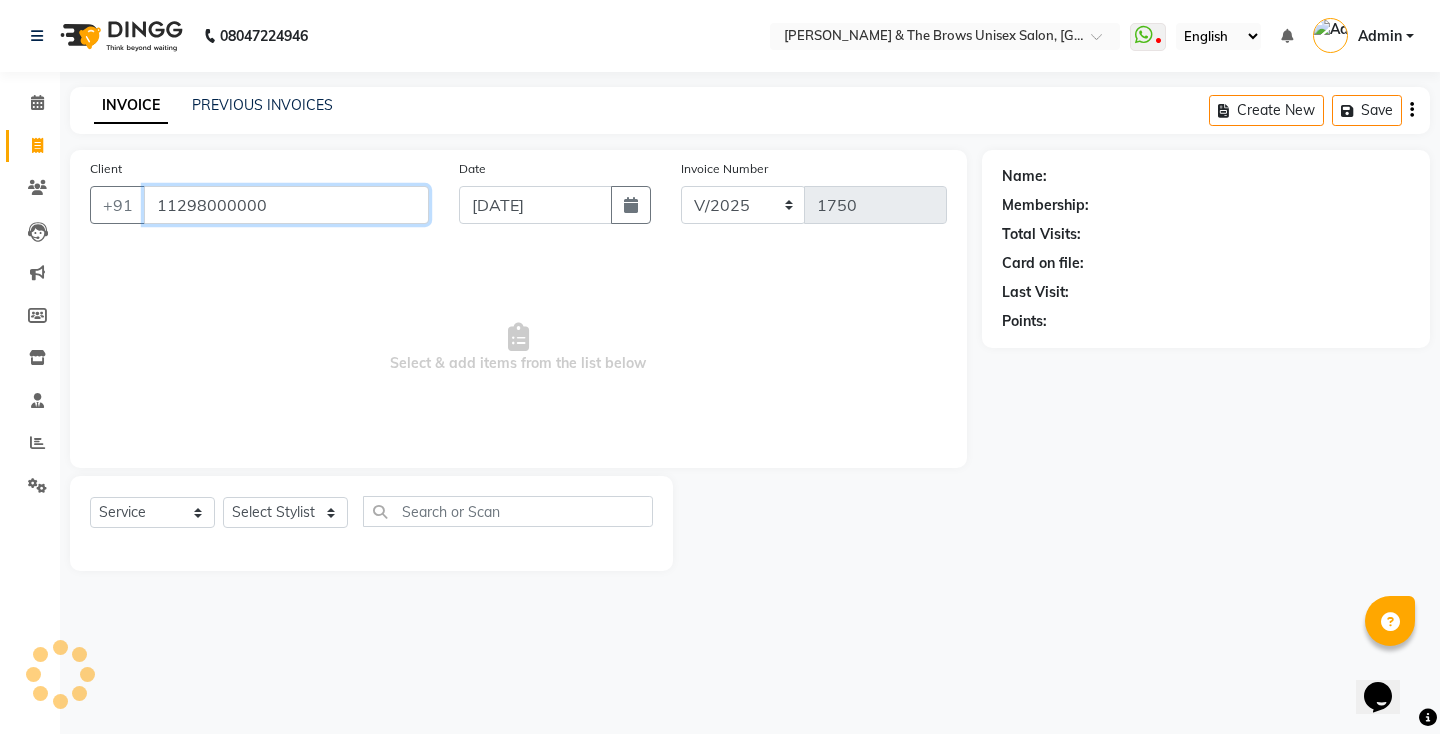 type on "11298000000" 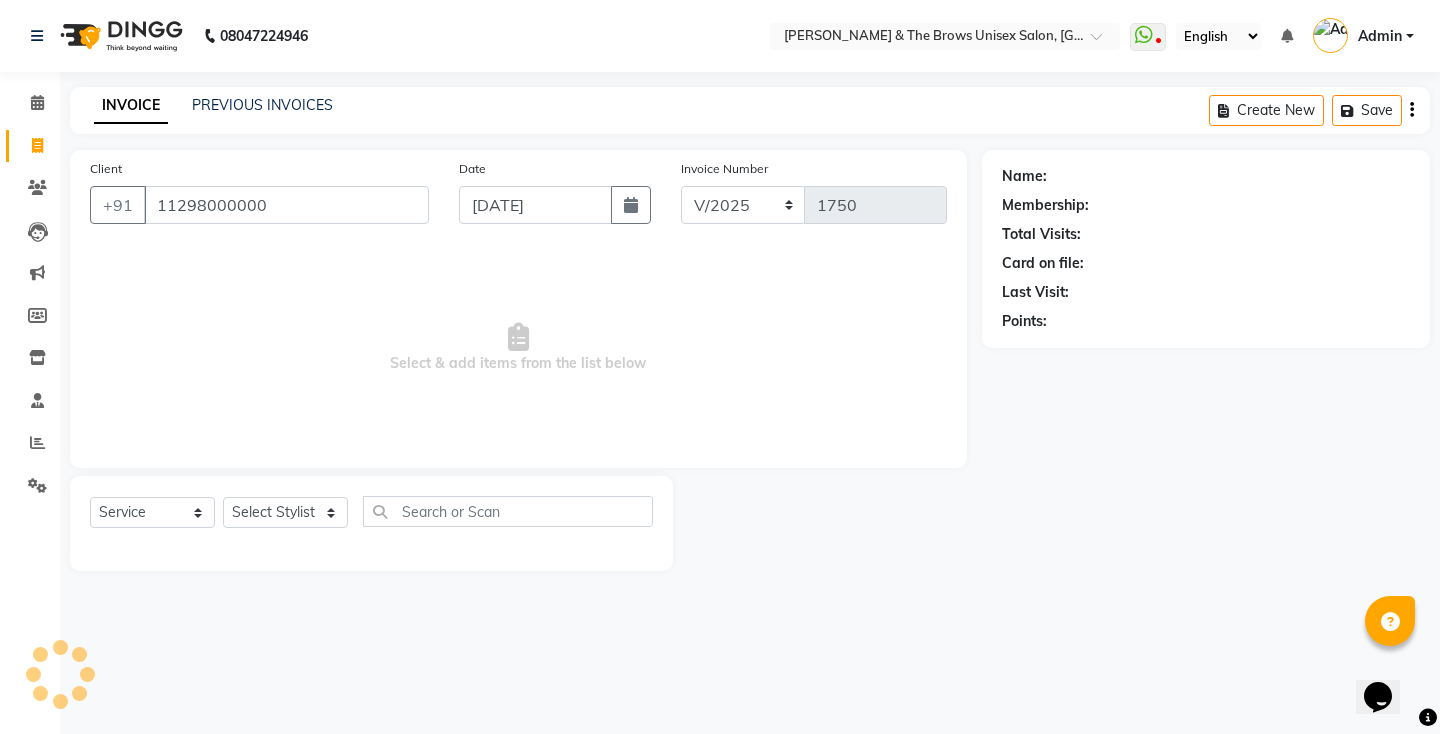 select on "1: Object" 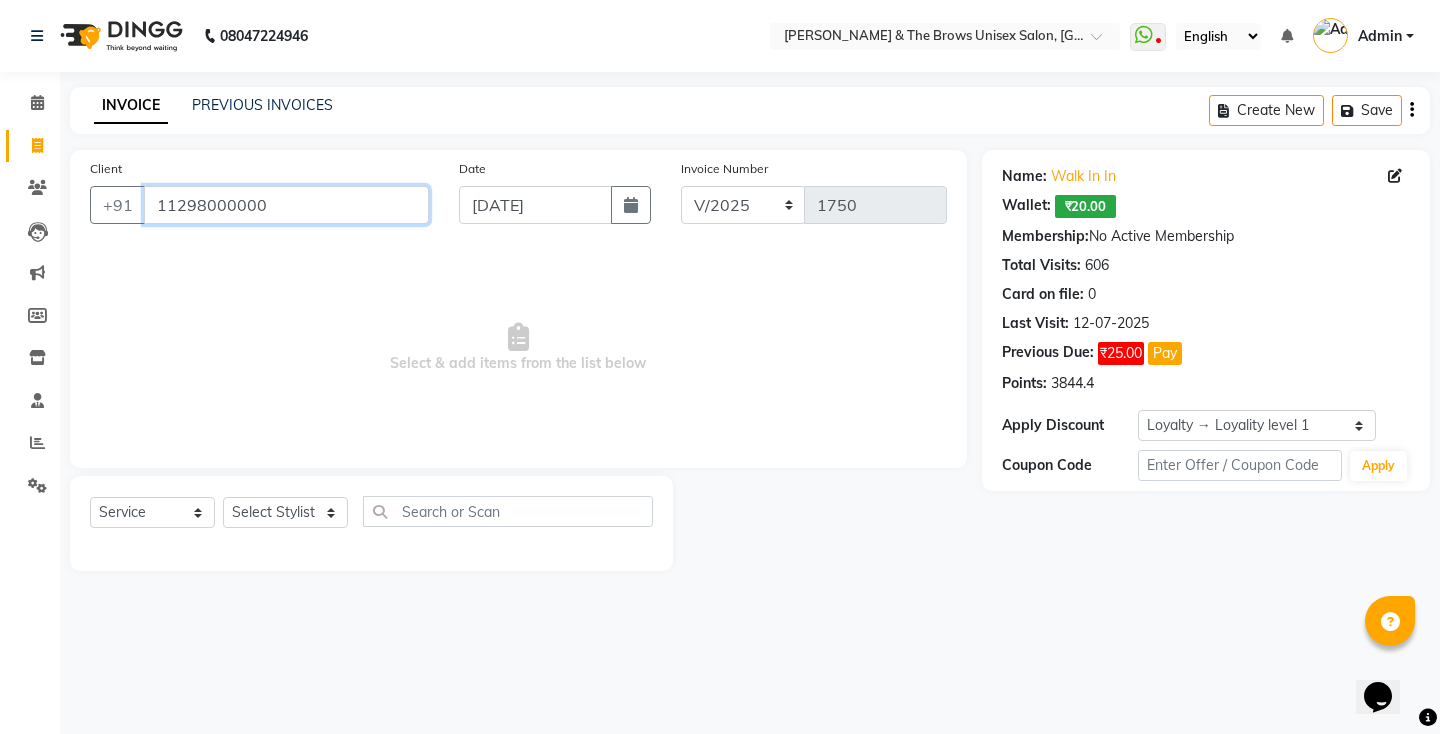 click on "11298000000" at bounding box center [286, 205] 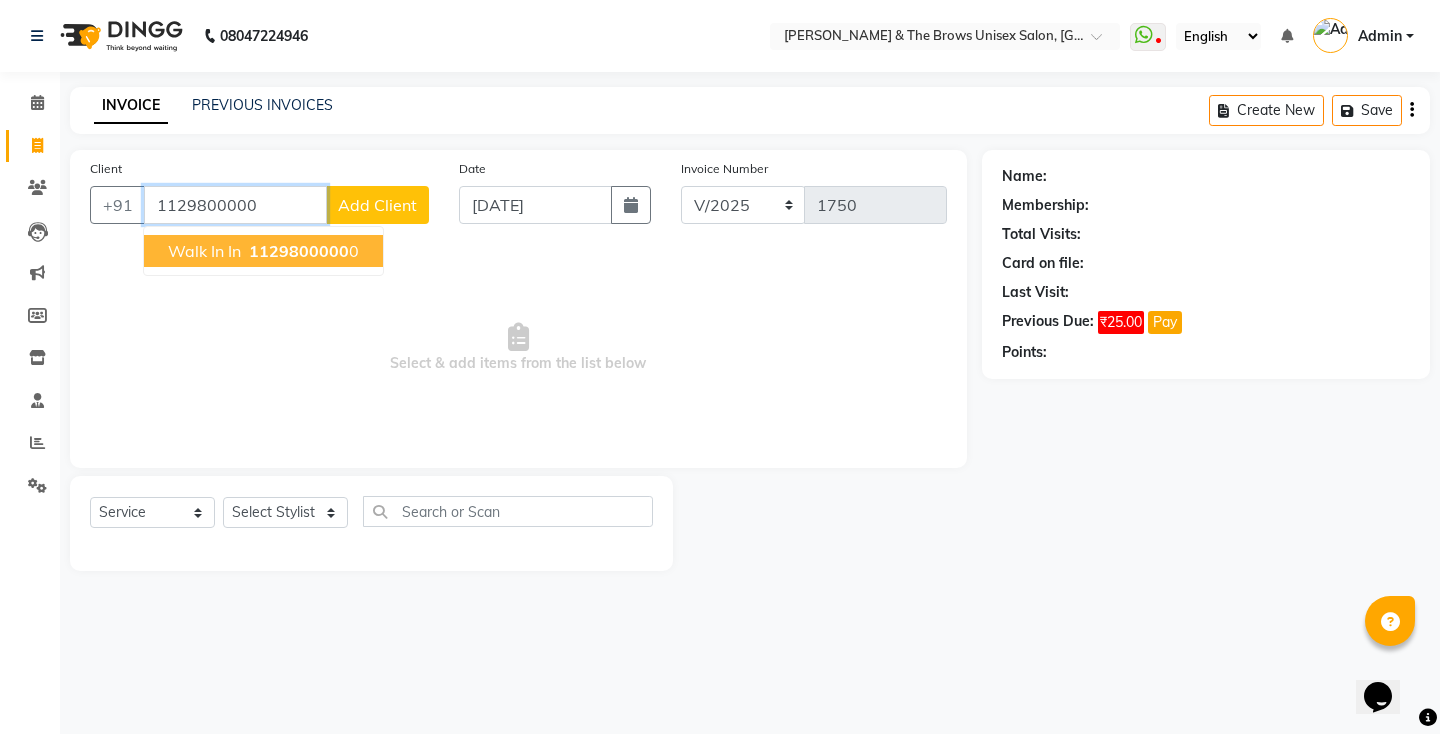 type on "1129800000" 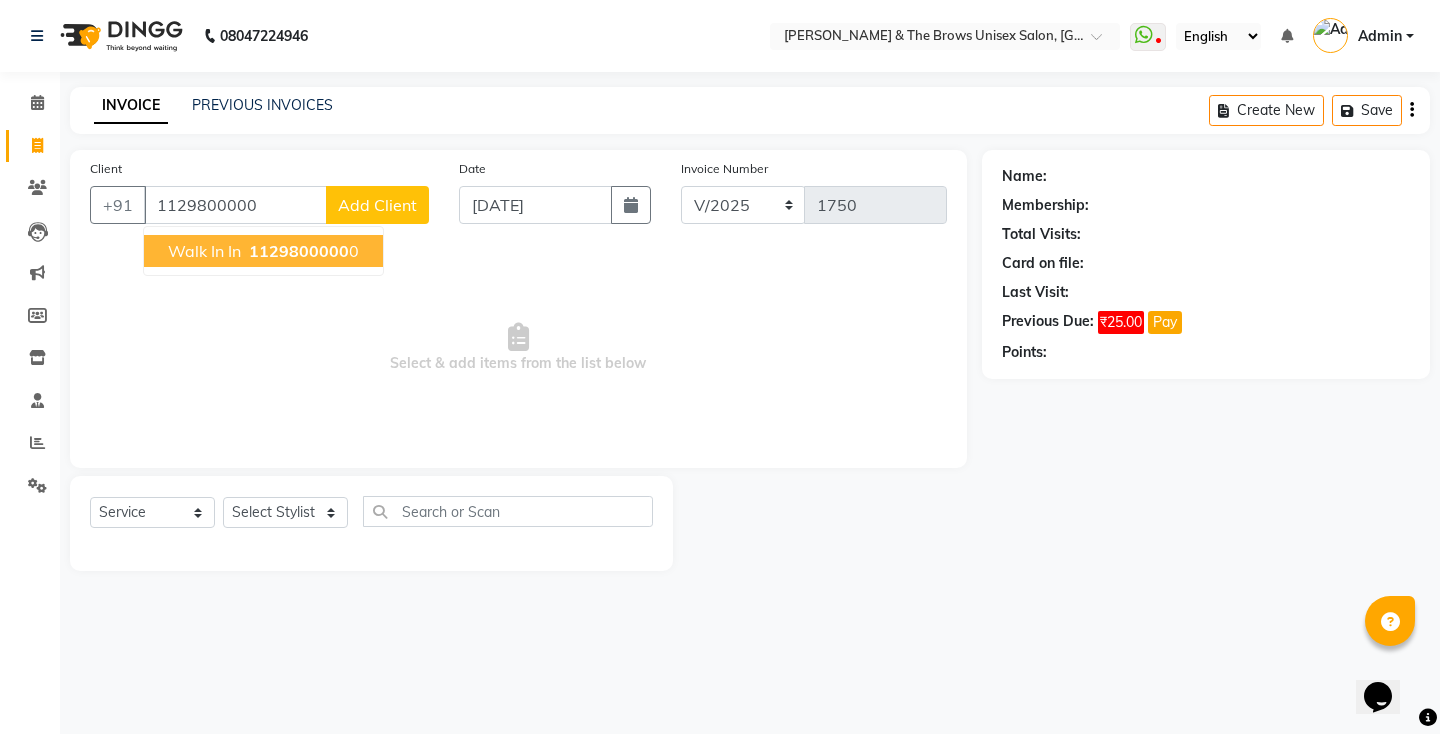 click on "Client +91 1129800000 Walk in In   1129800000 0 Add Client" 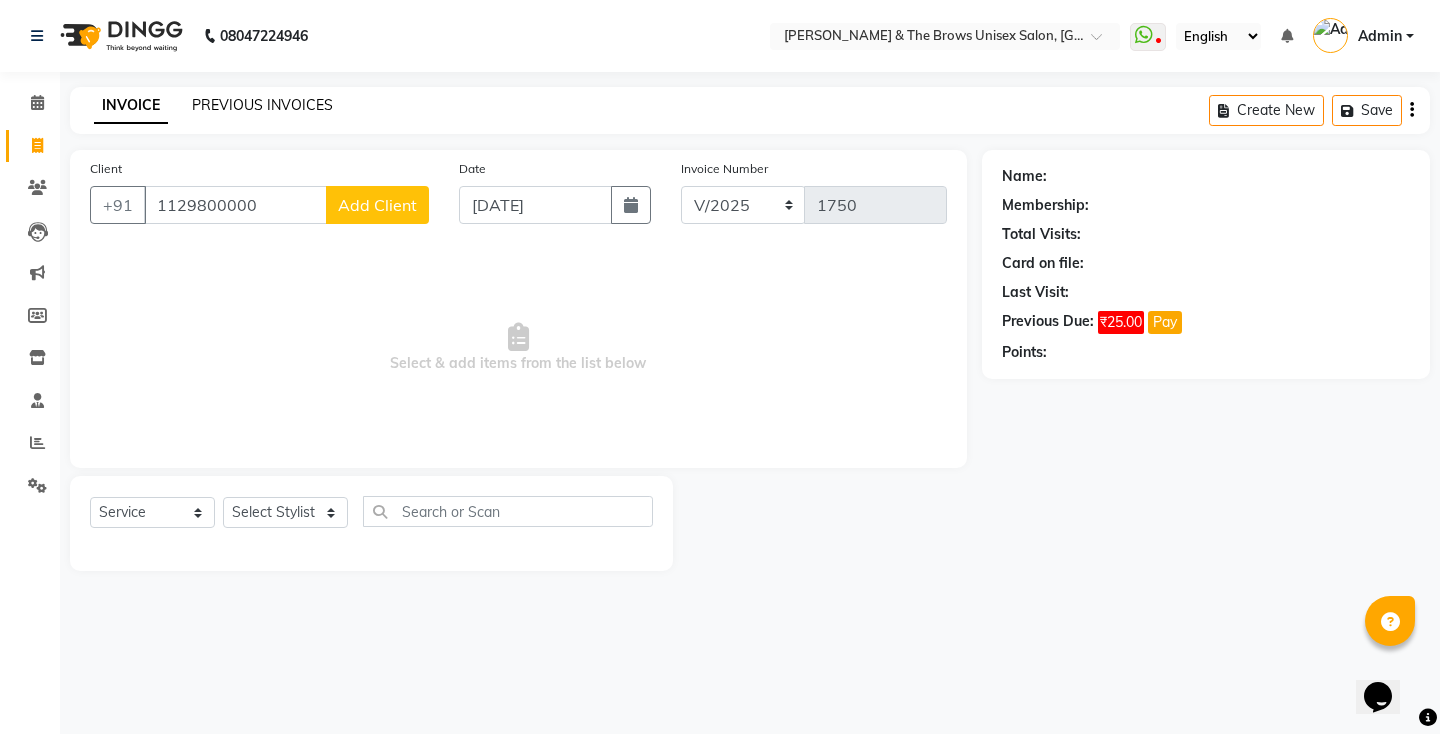 click on "PREVIOUS INVOICES" 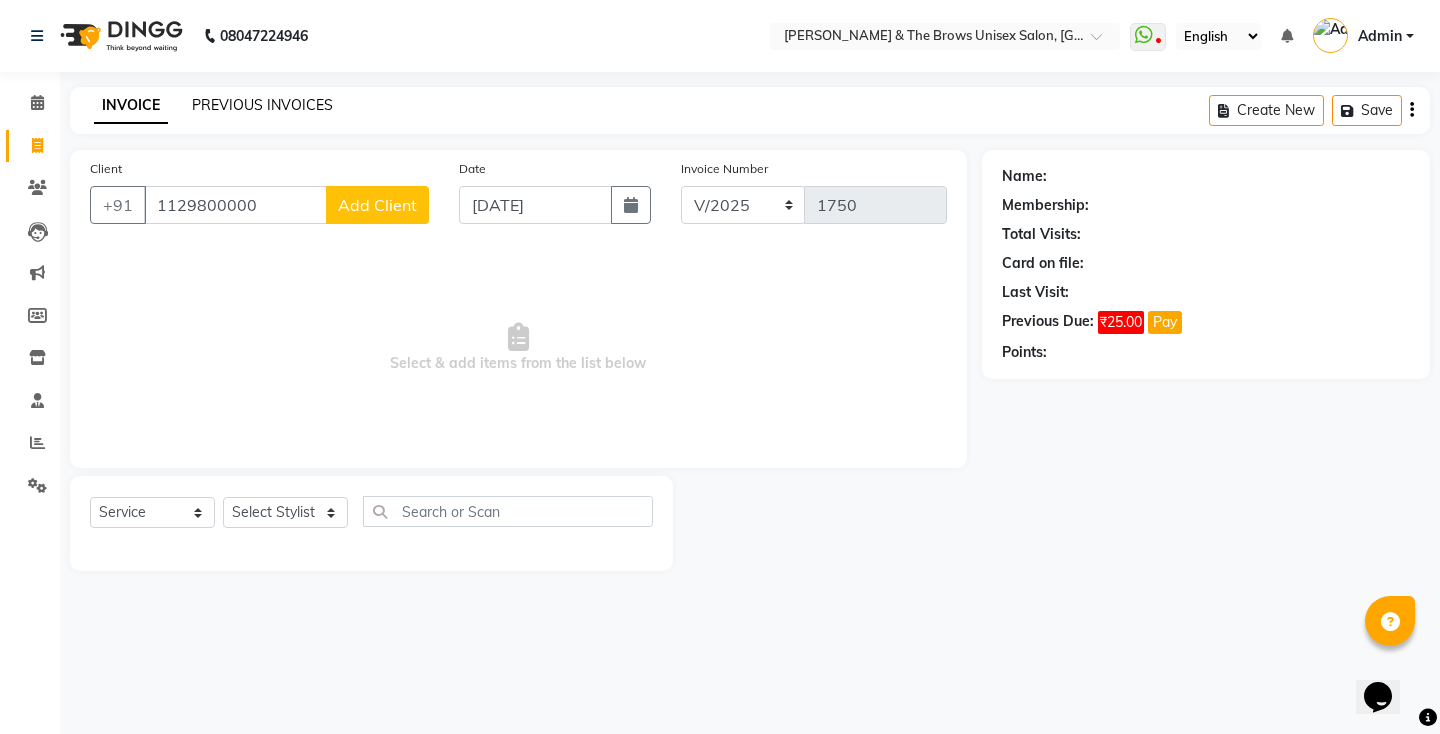 click on "PREVIOUS INVOICES" 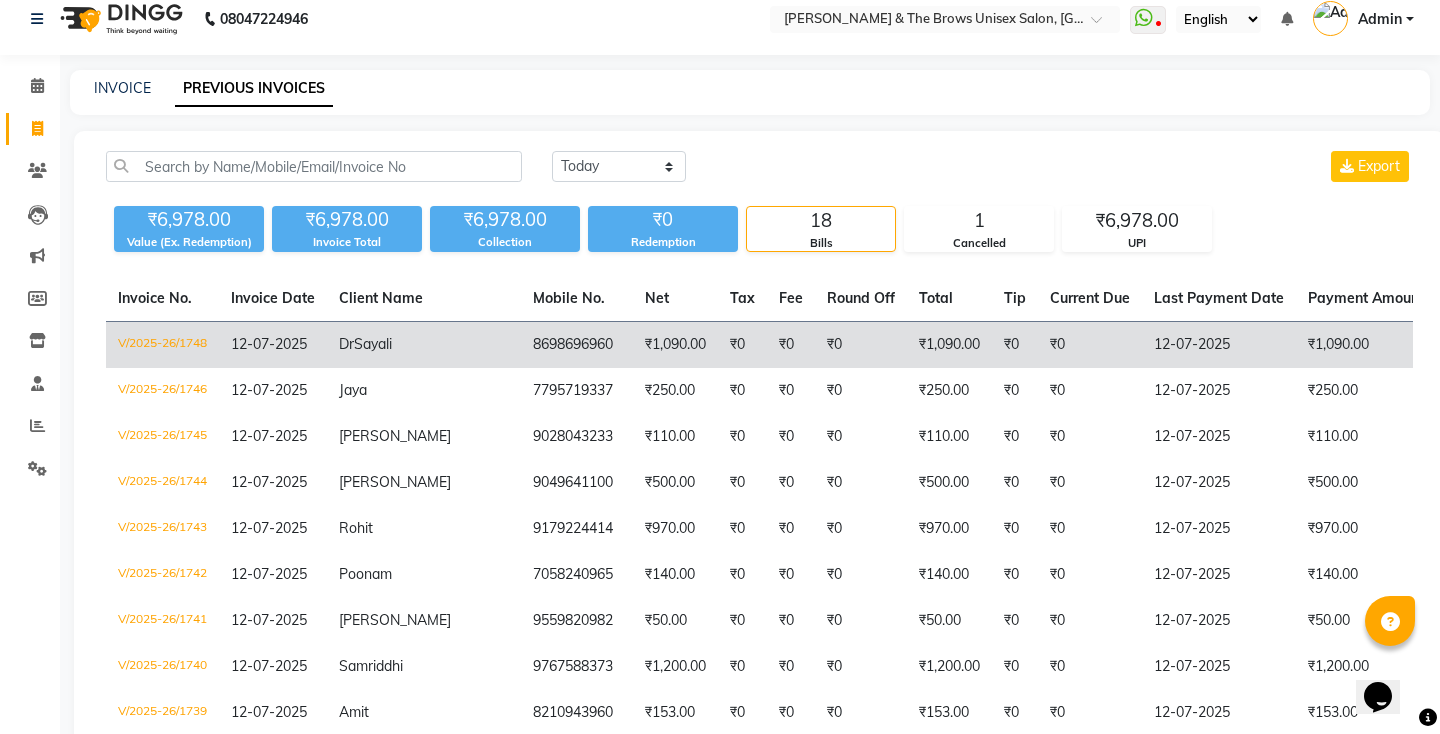 scroll, scrollTop: 21, scrollLeft: 0, axis: vertical 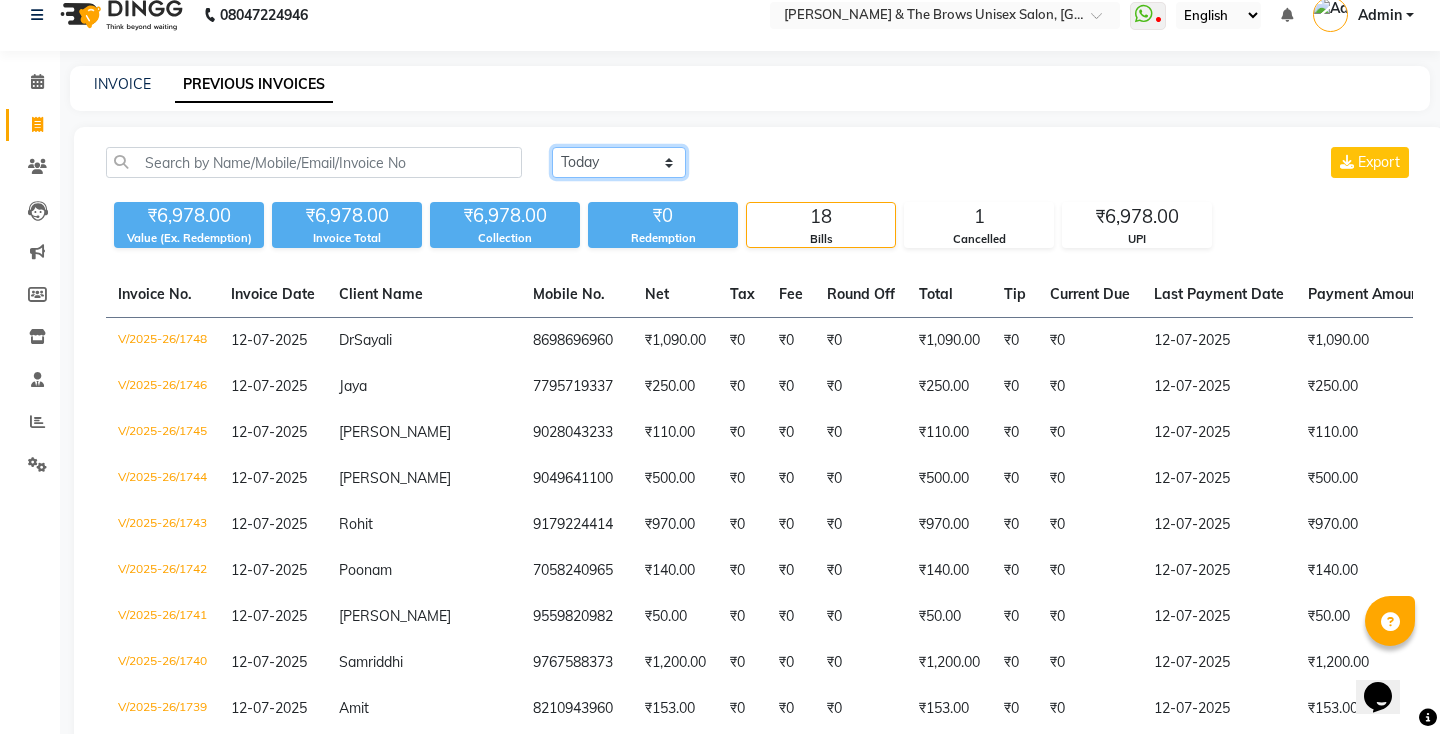 click on "[DATE] [DATE] Custom Range" 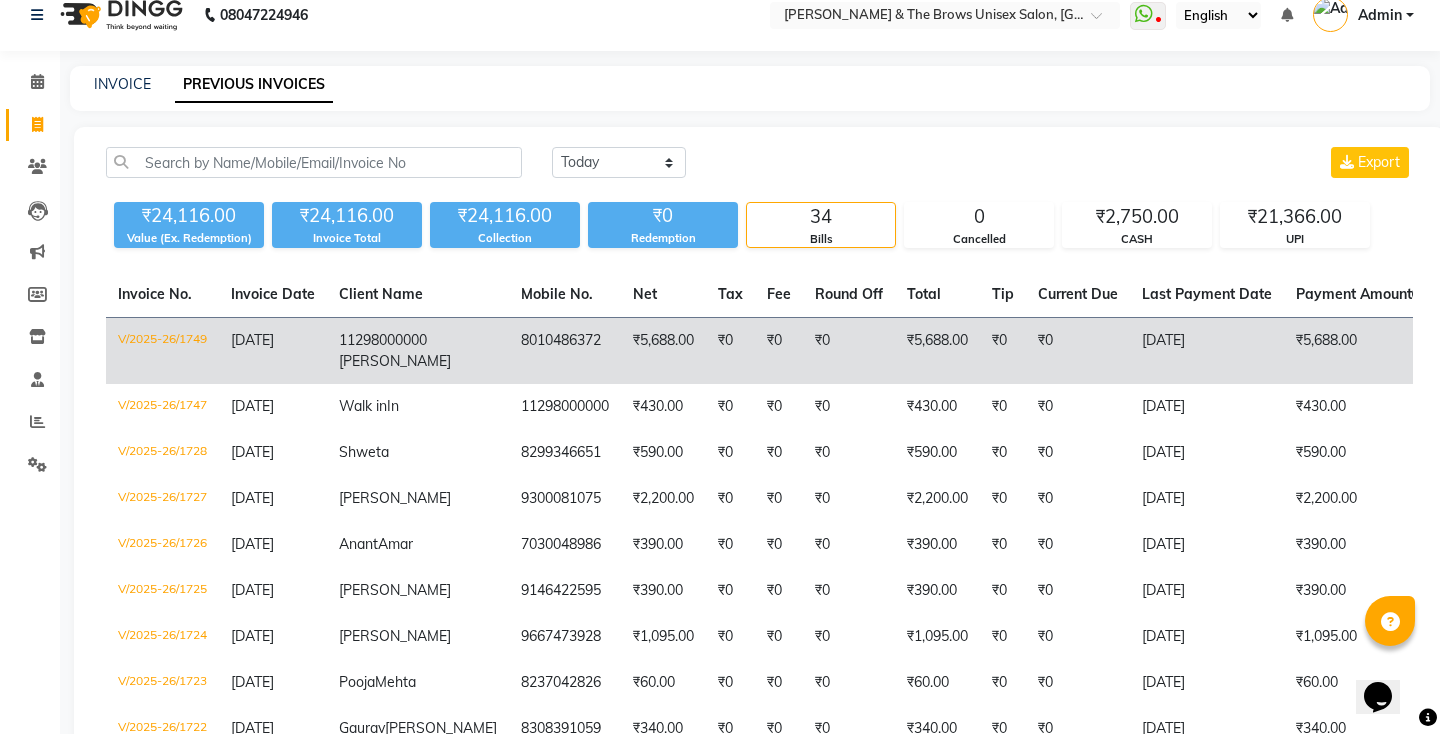 click on "11298000000[PERSON_NAME]m" 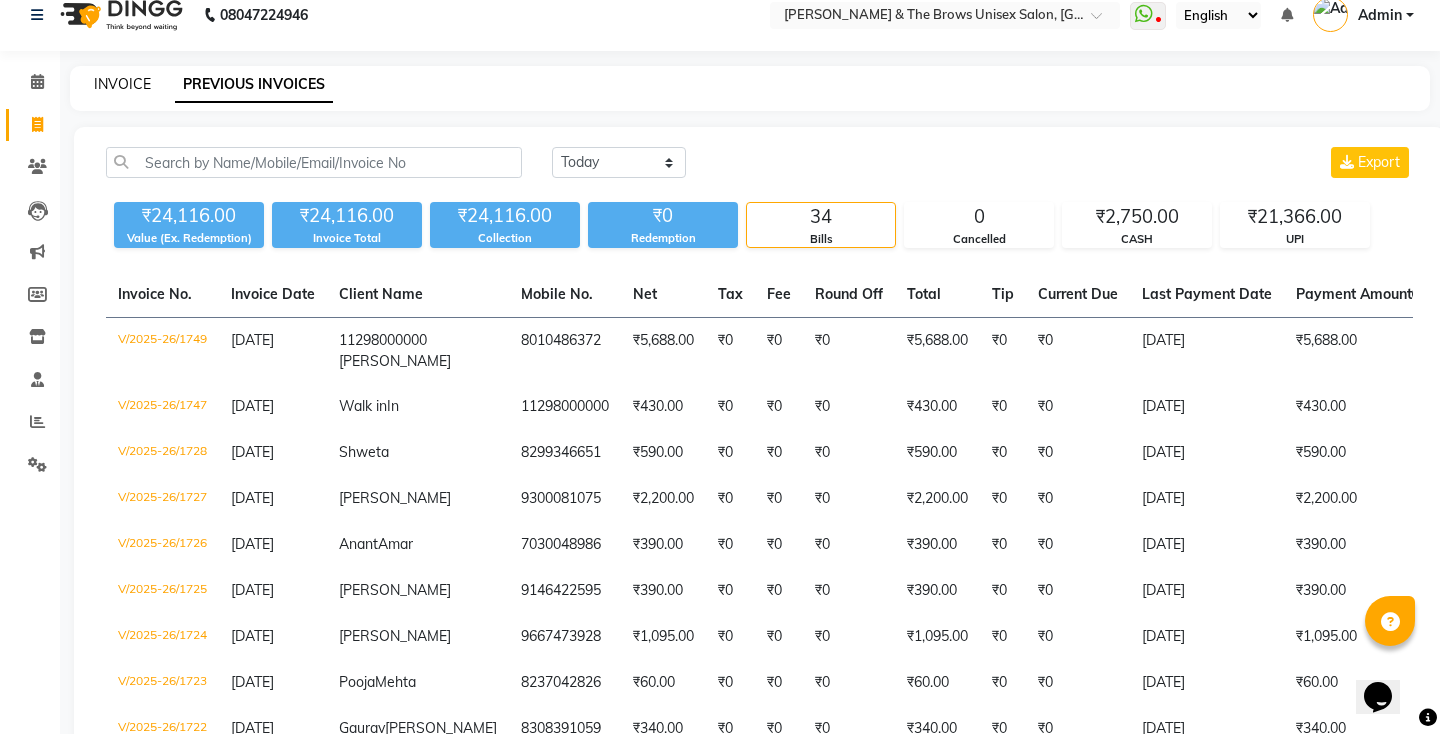 click on "INVOICE" 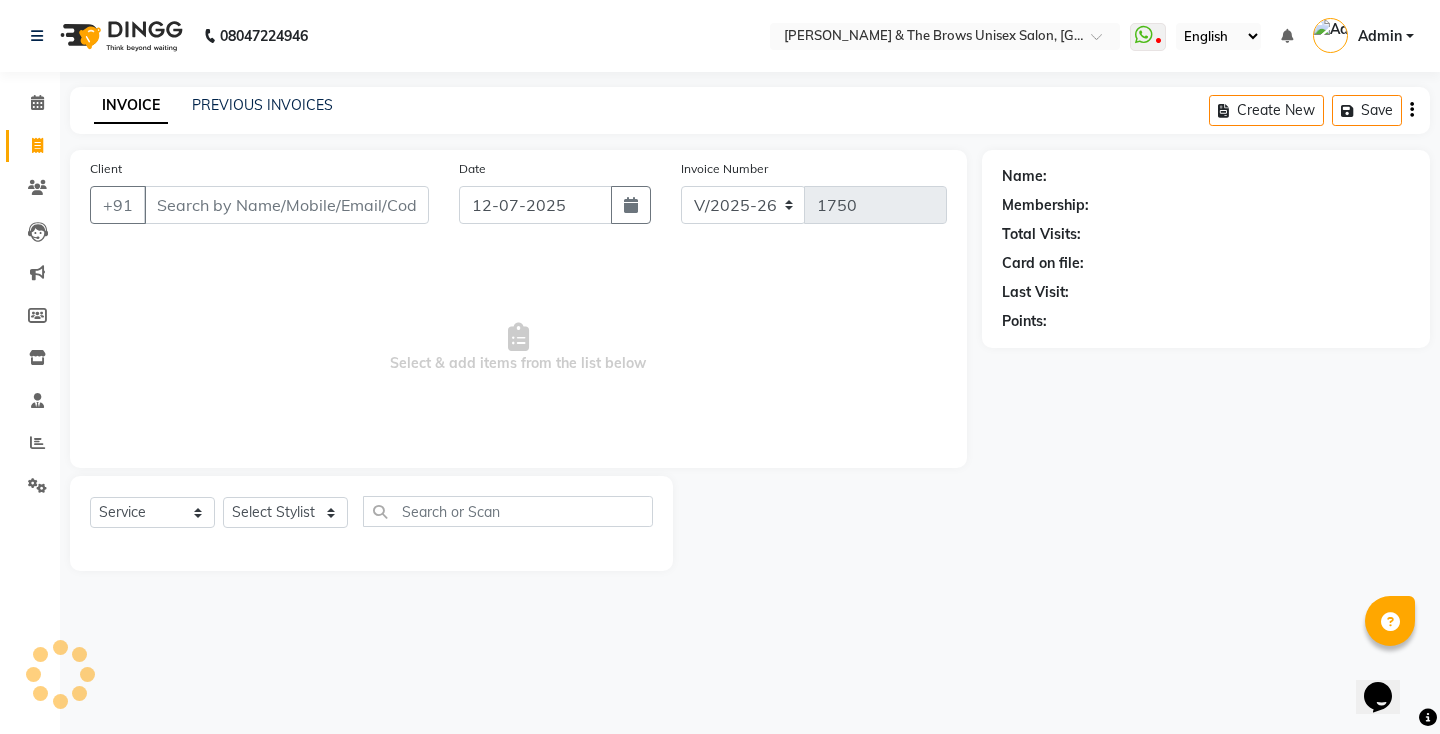 scroll, scrollTop: 0, scrollLeft: 0, axis: both 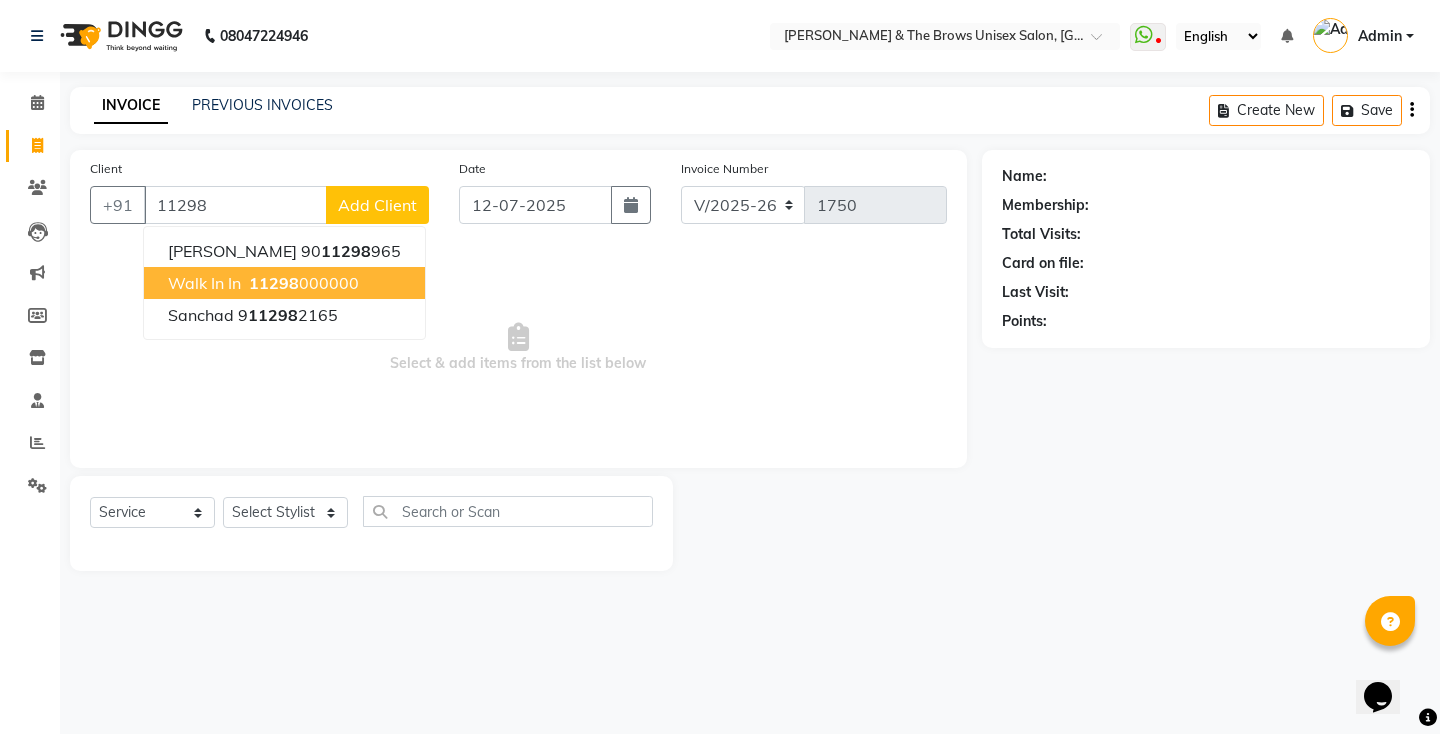 click on "Walk in In" at bounding box center (204, 283) 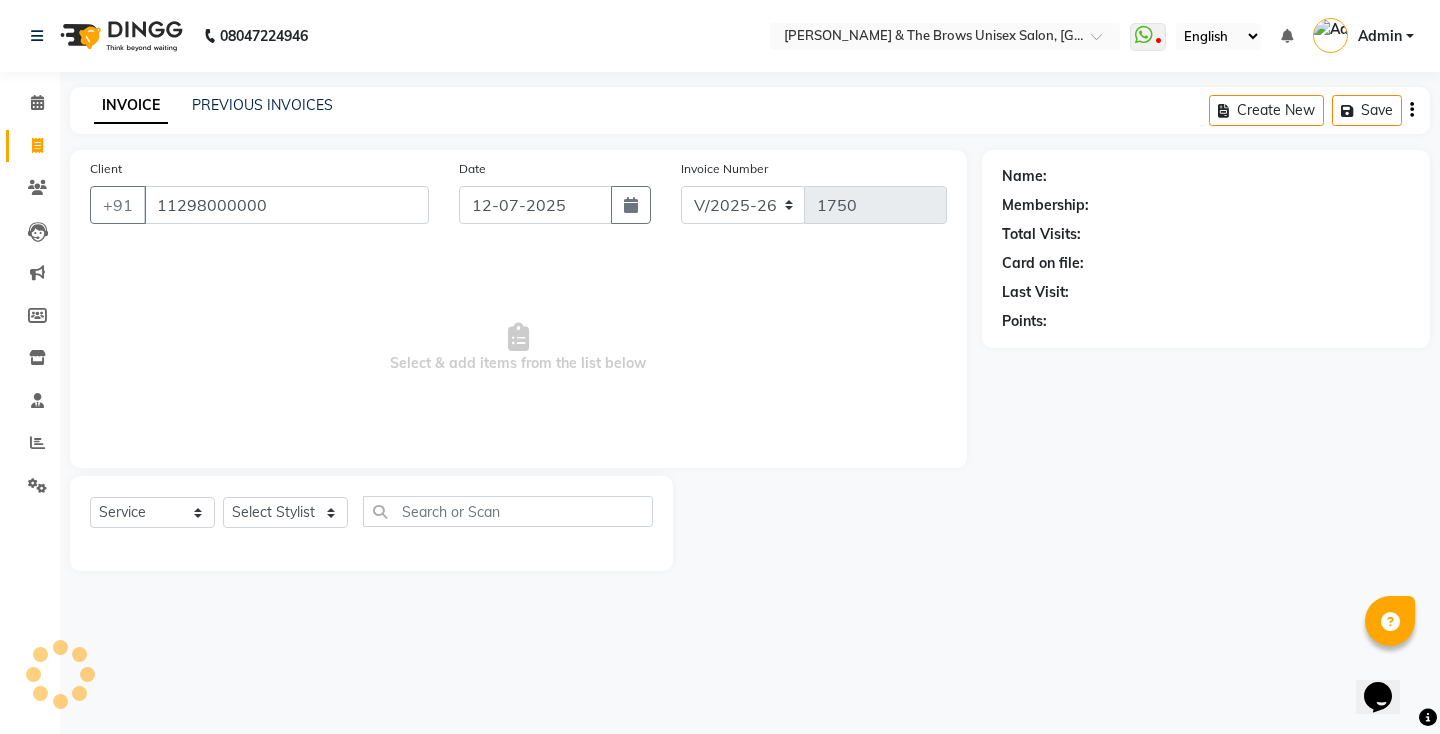 type on "11298000000" 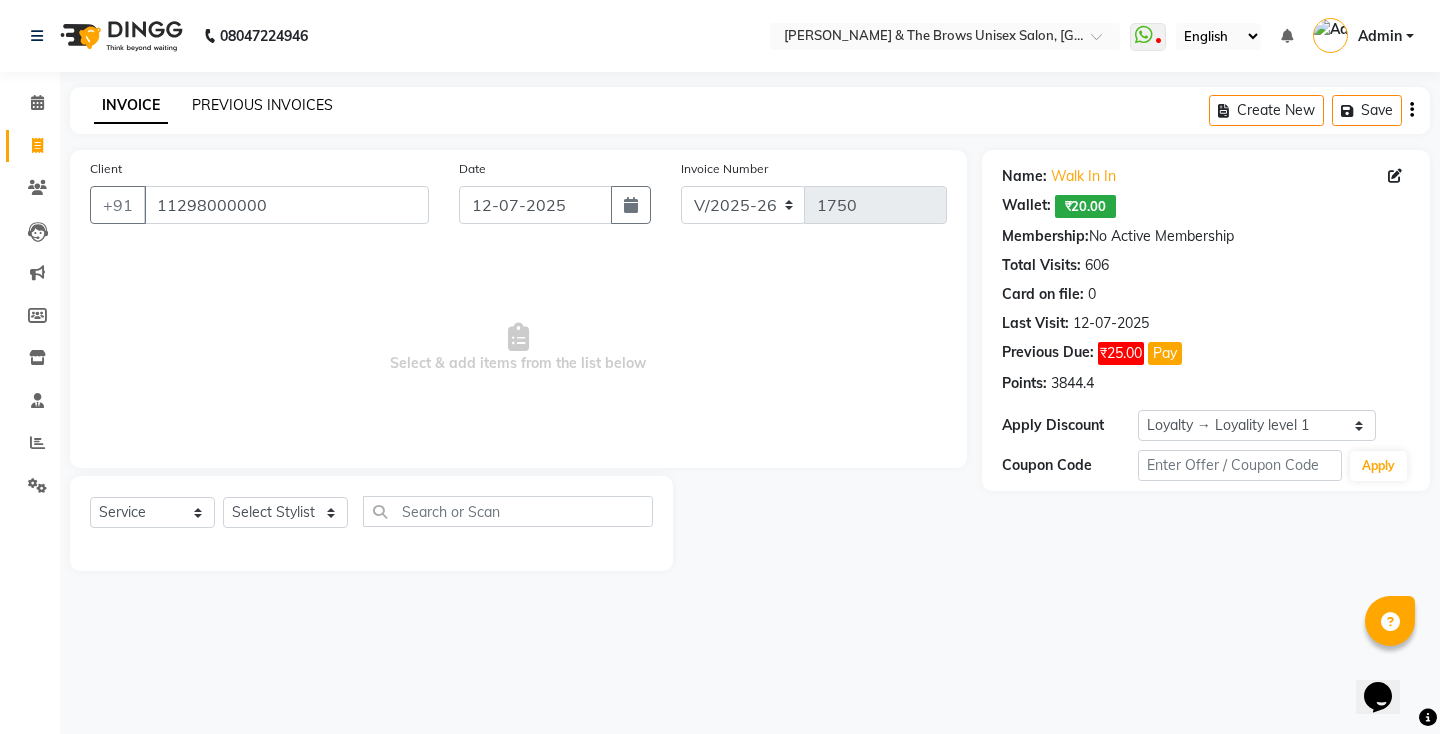 click on "PREVIOUS INVOICES" 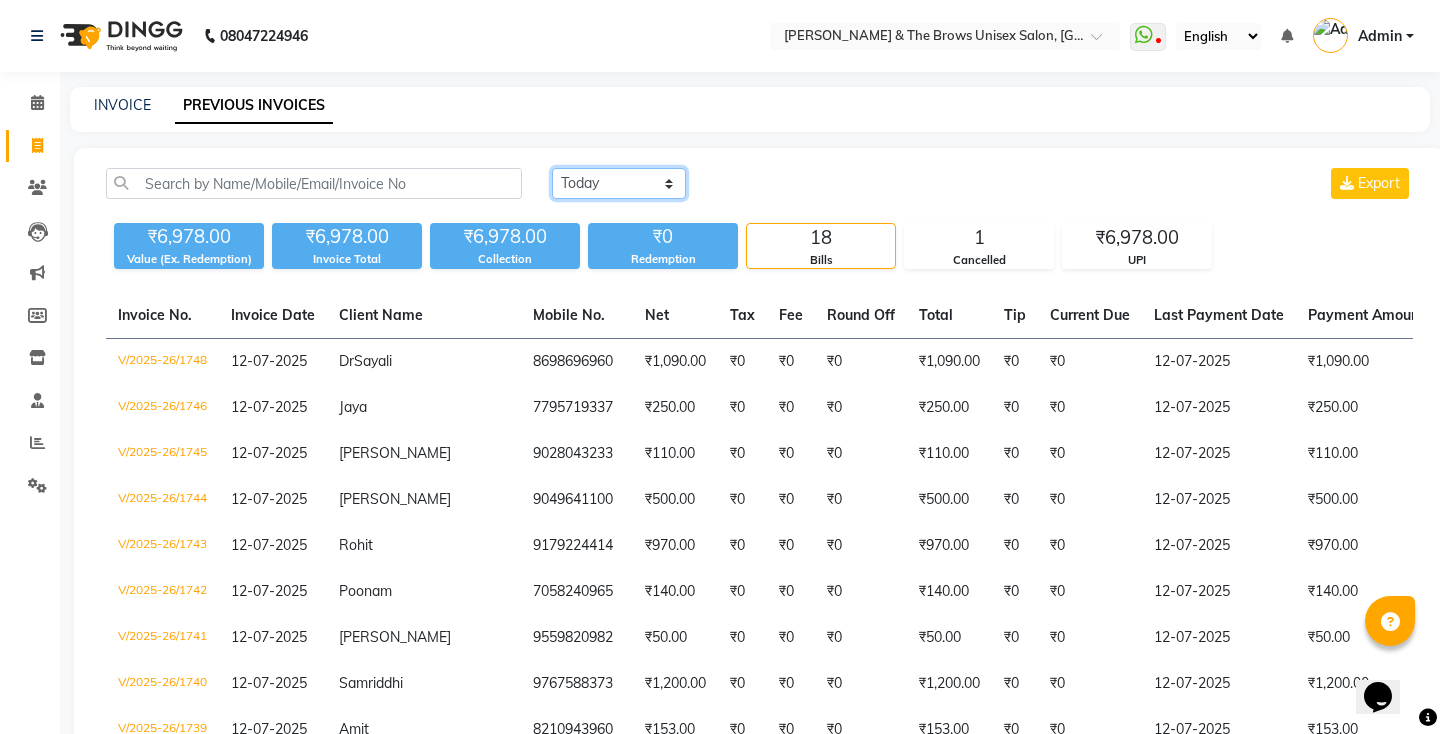 click on "[DATE] [DATE] Custom Range" 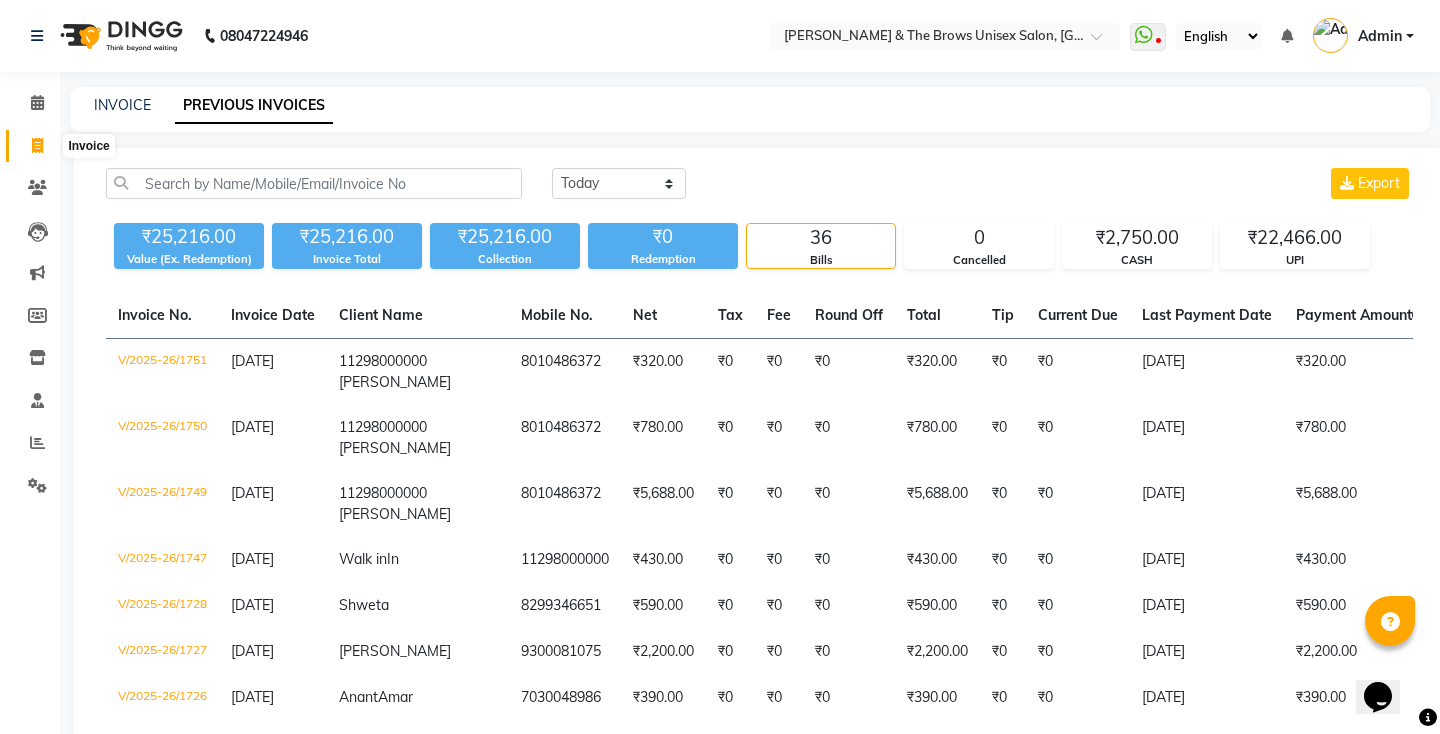 click 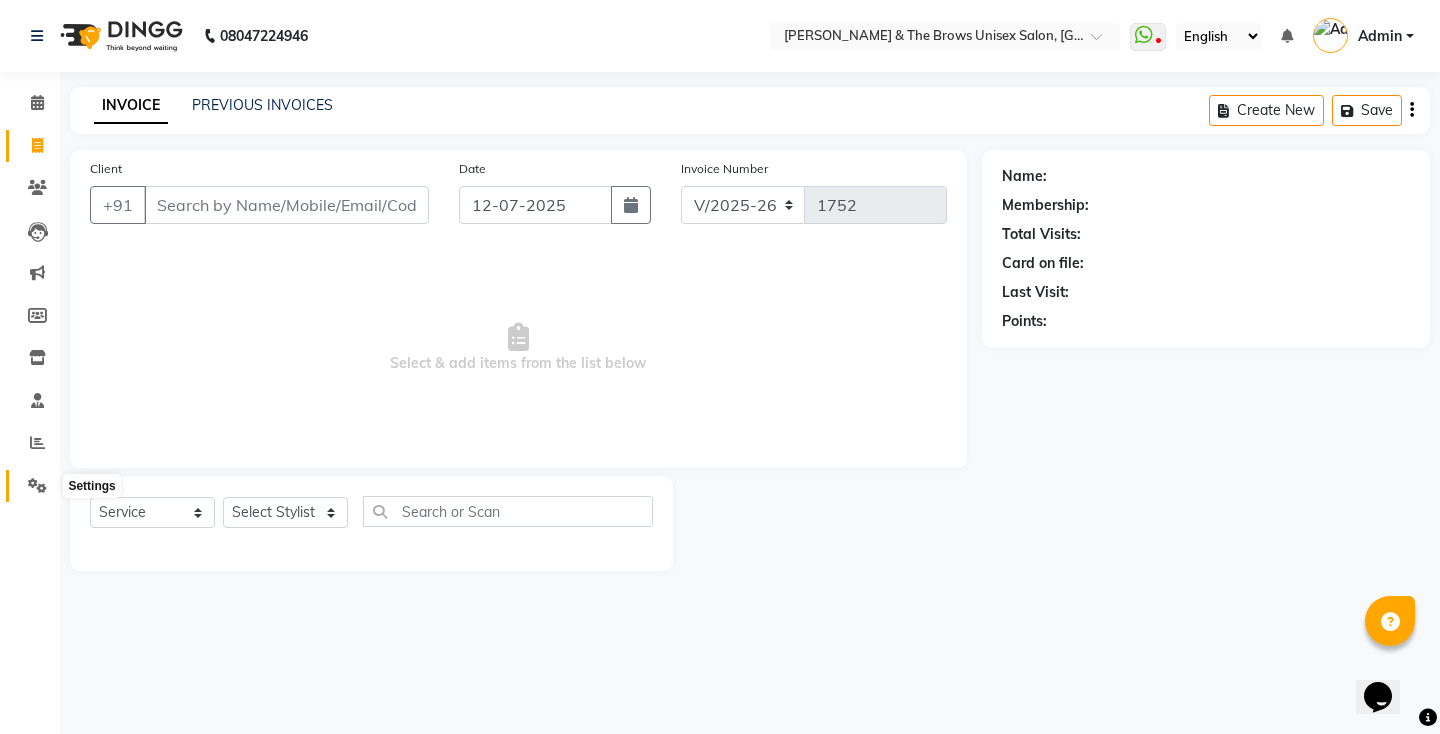 click 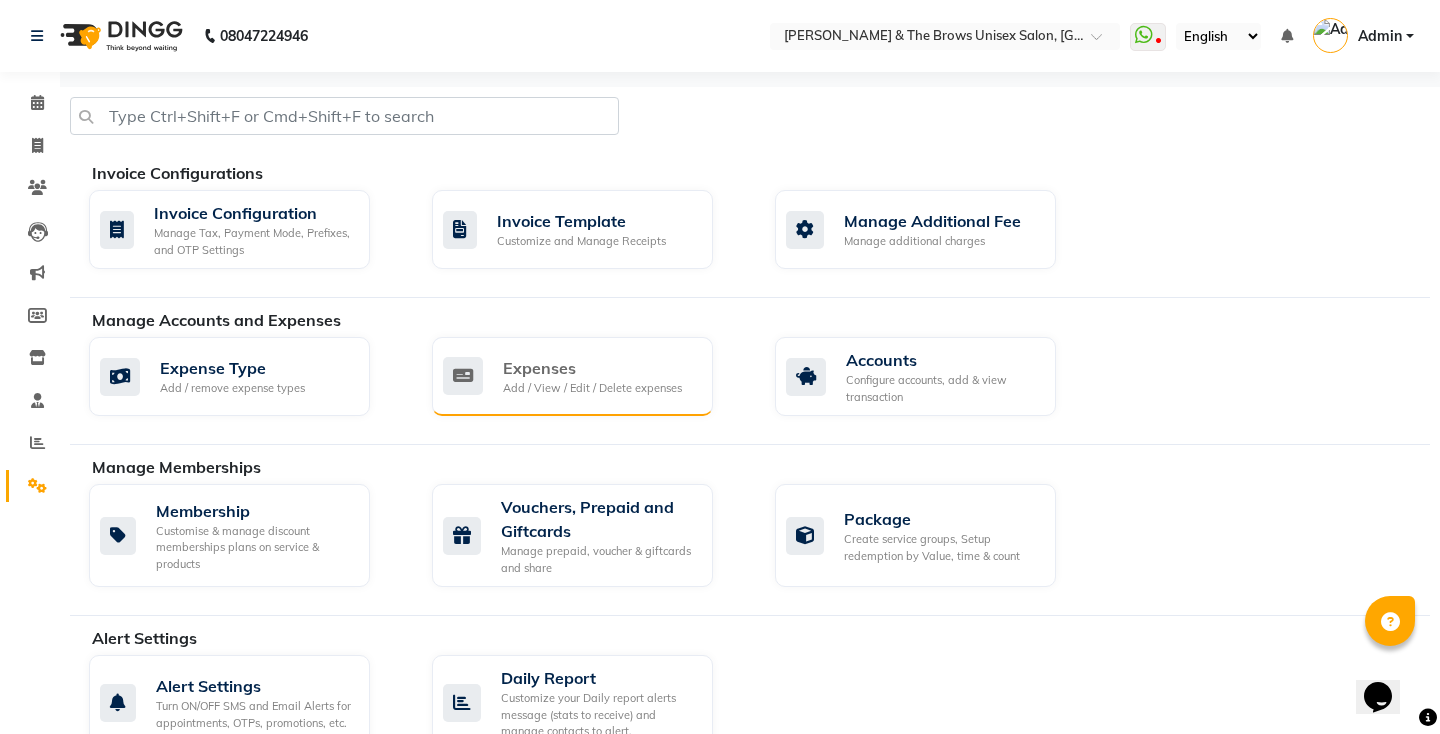 click on "Expenses" 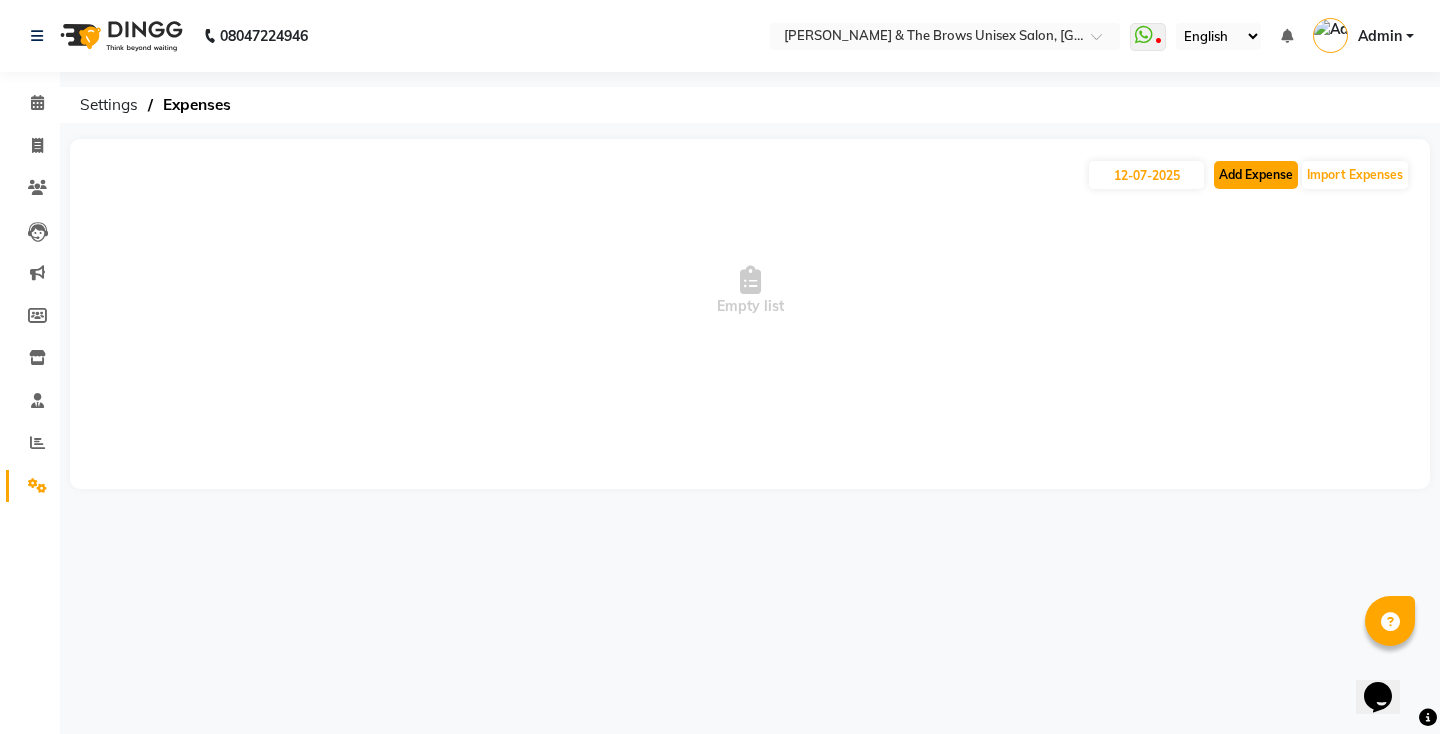 click on "Add Expense" 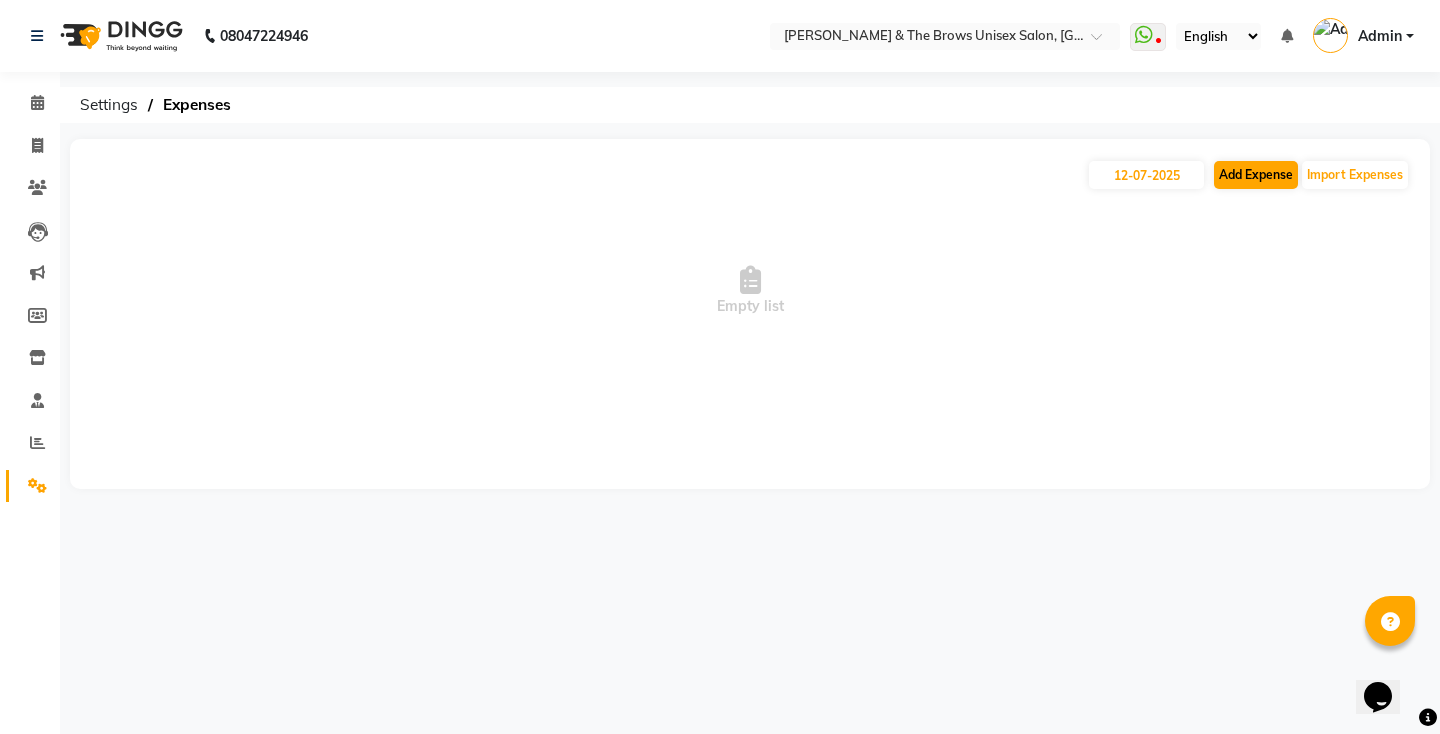 select on "1" 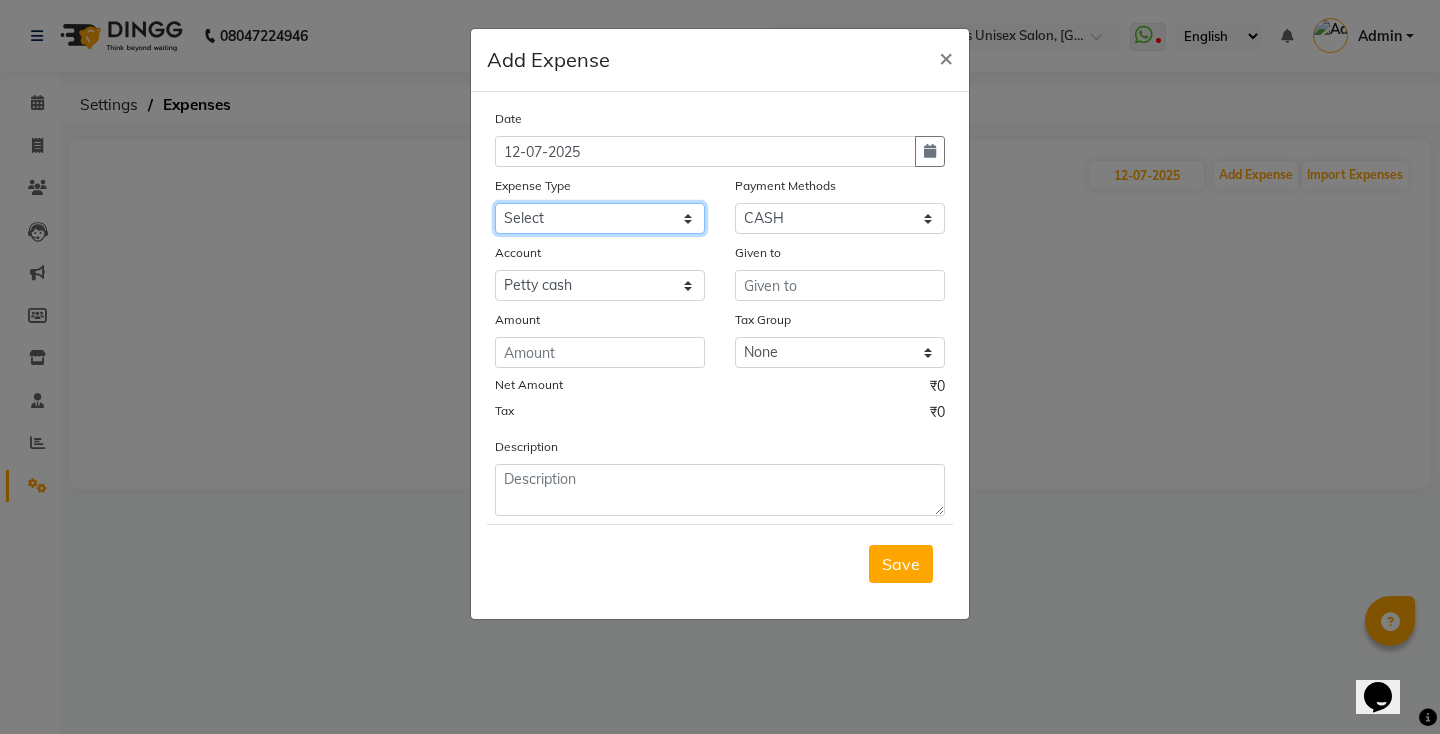 click on "Select Advance Salary Cash transfer to bank Cash transfer to hub Charity Client Snacks Clinical charges Electricity Bill Equipment Fuel Incentive Insurance Internet bill laundry wash Maintenance Marketing Miscellaneous Mobile Recharge Other Pantry Product Room Rent Salary Shop Rent Software payment Staff Snacks Tax Tea & Refreshment Travelling Utilities" 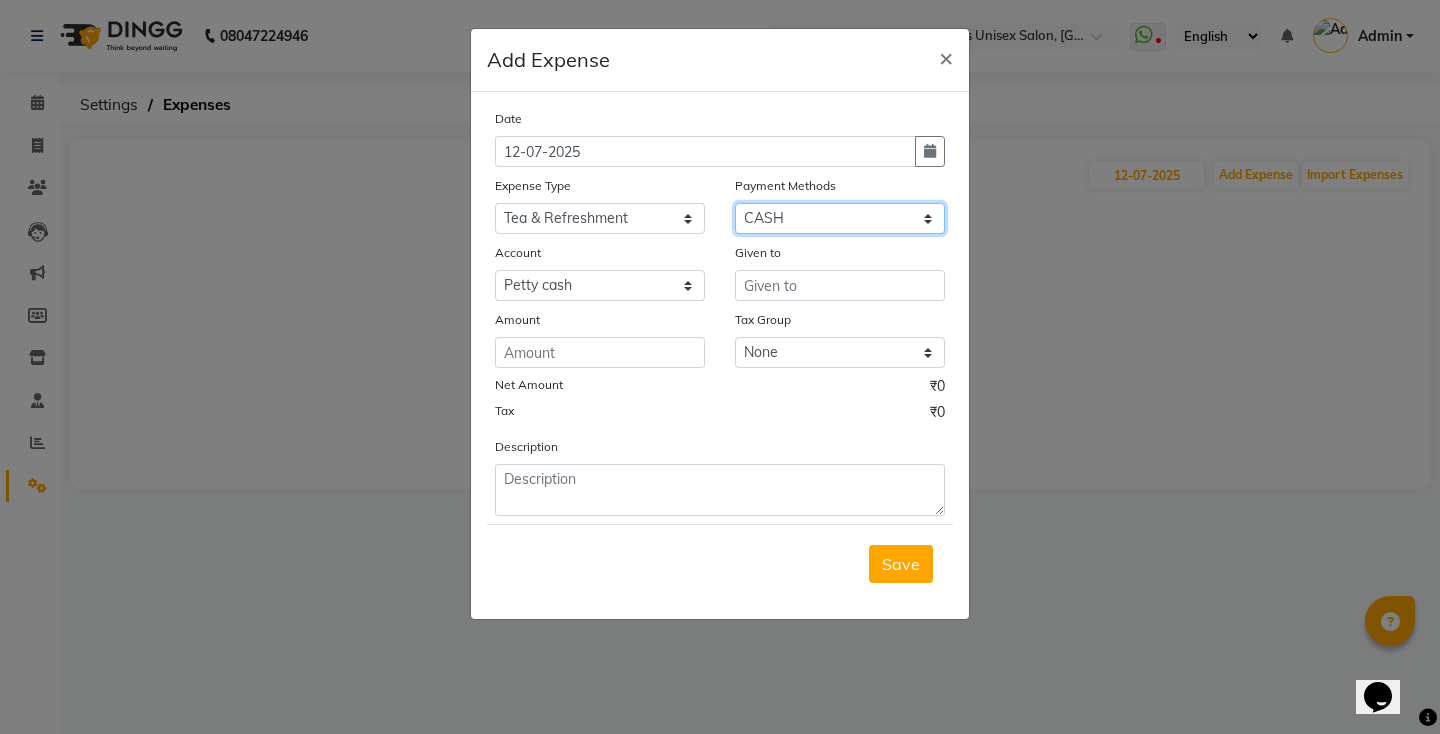 click on "Select UPI CARD ONLINE CASH Voucher Package Prepaid Wallet" 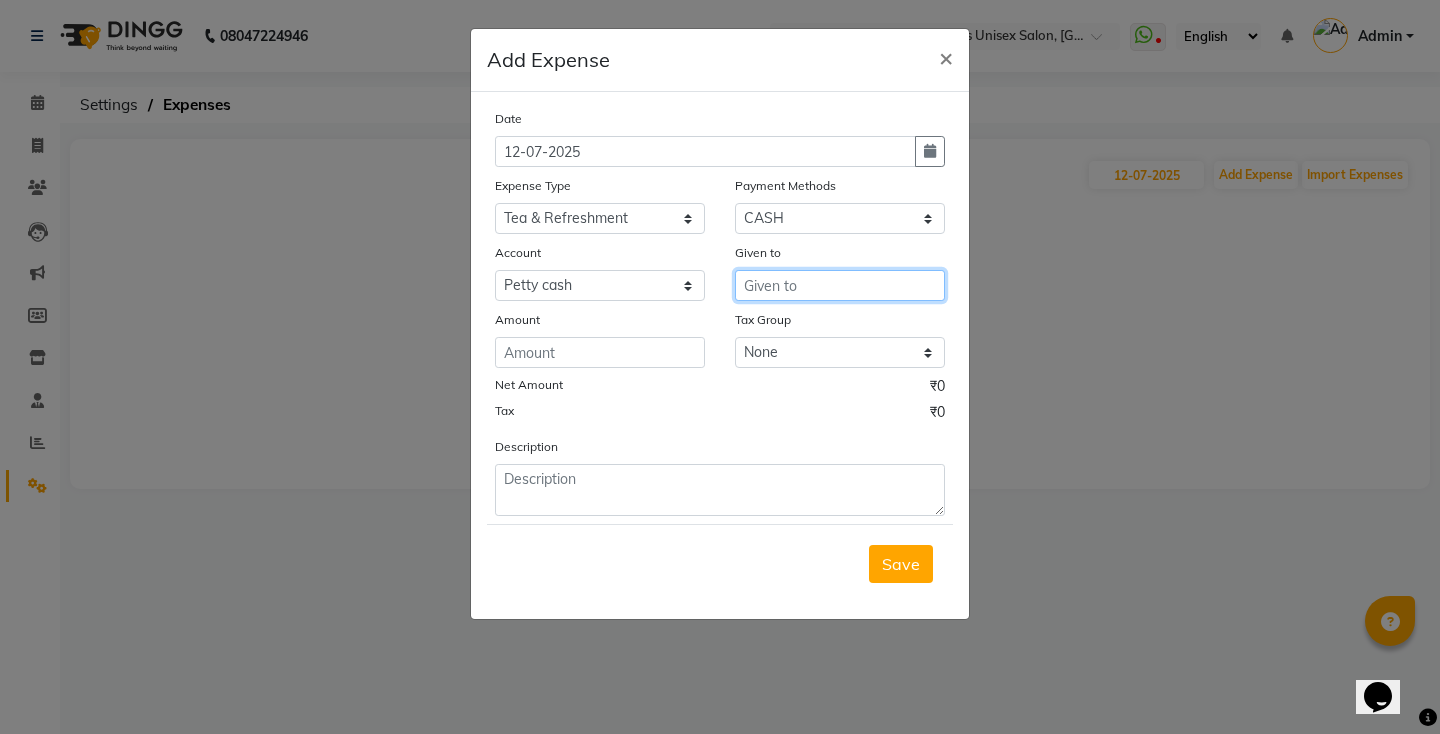 click at bounding box center [840, 285] 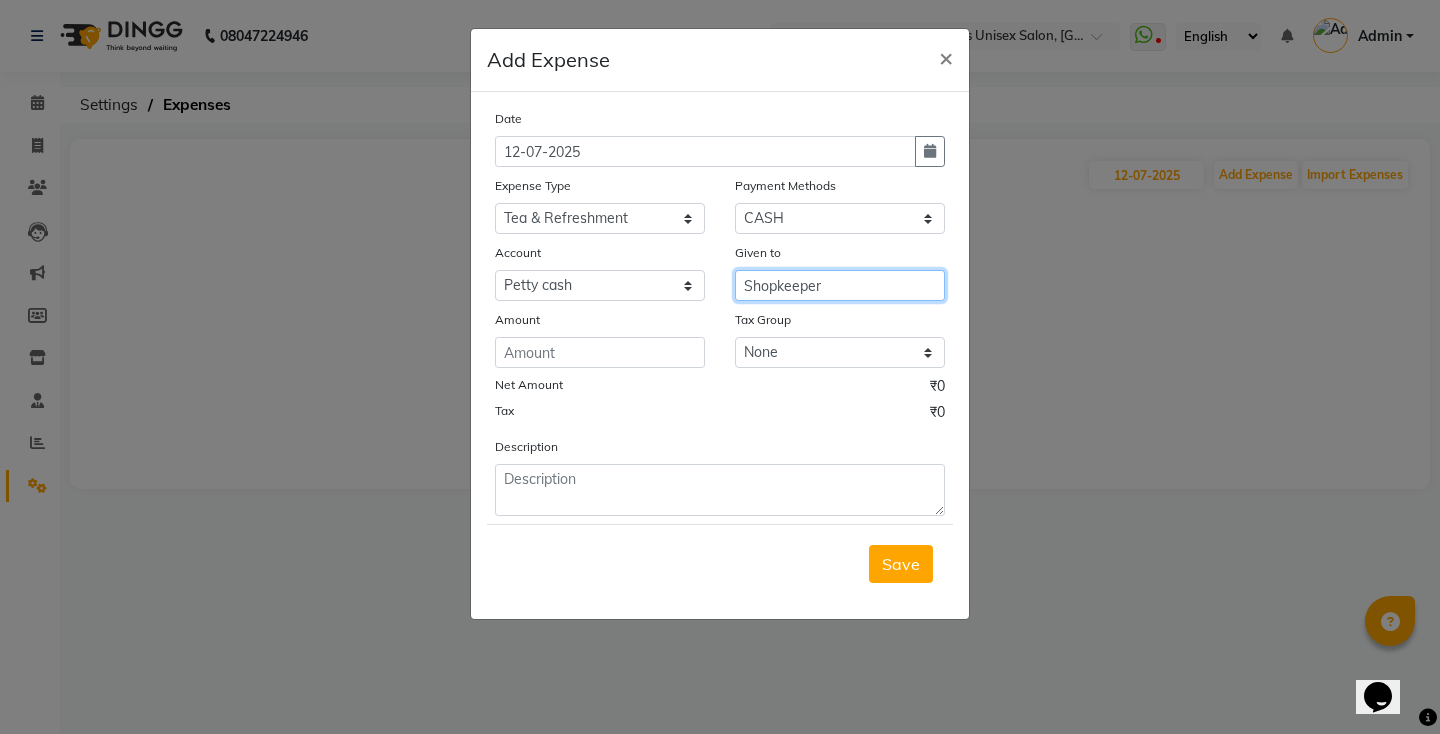 type on "Shopkeeper" 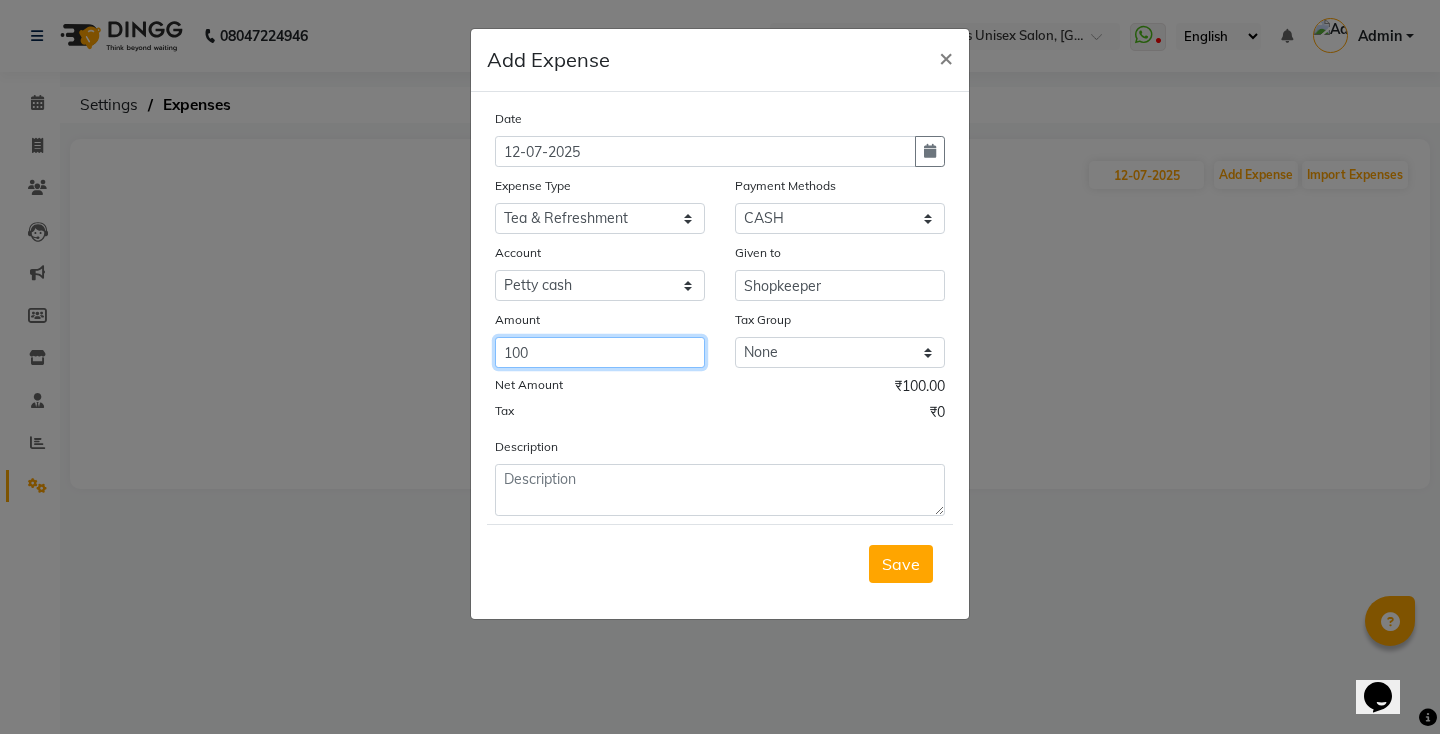 type on "100" 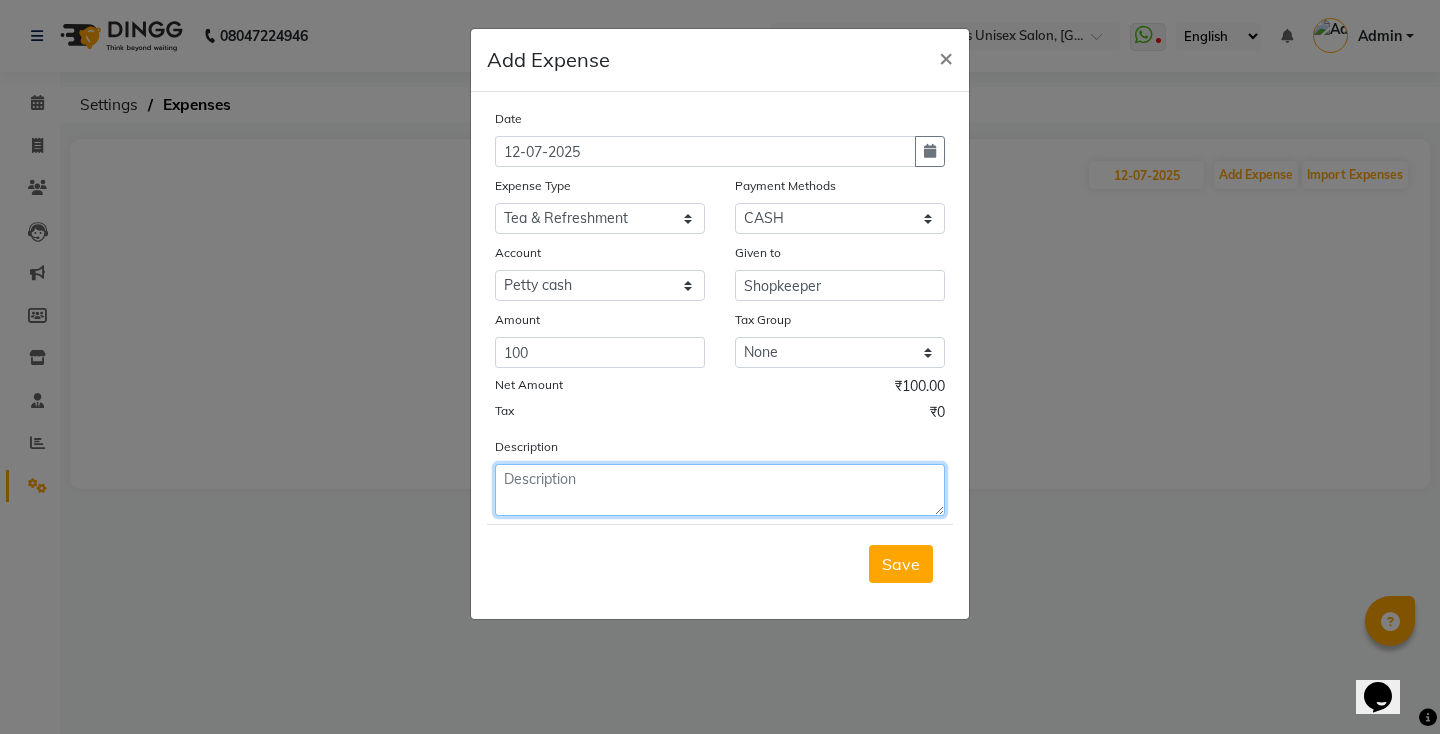 click 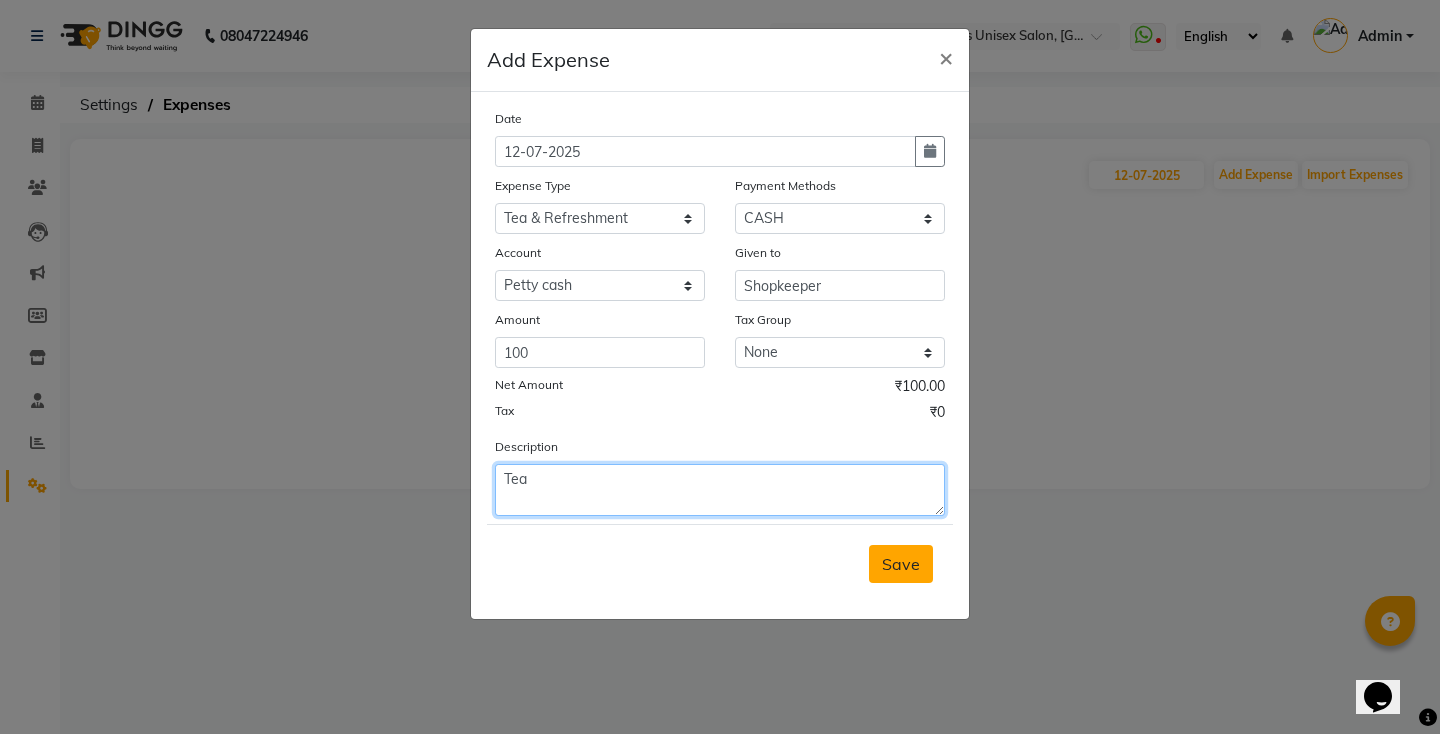 type on "Tea" 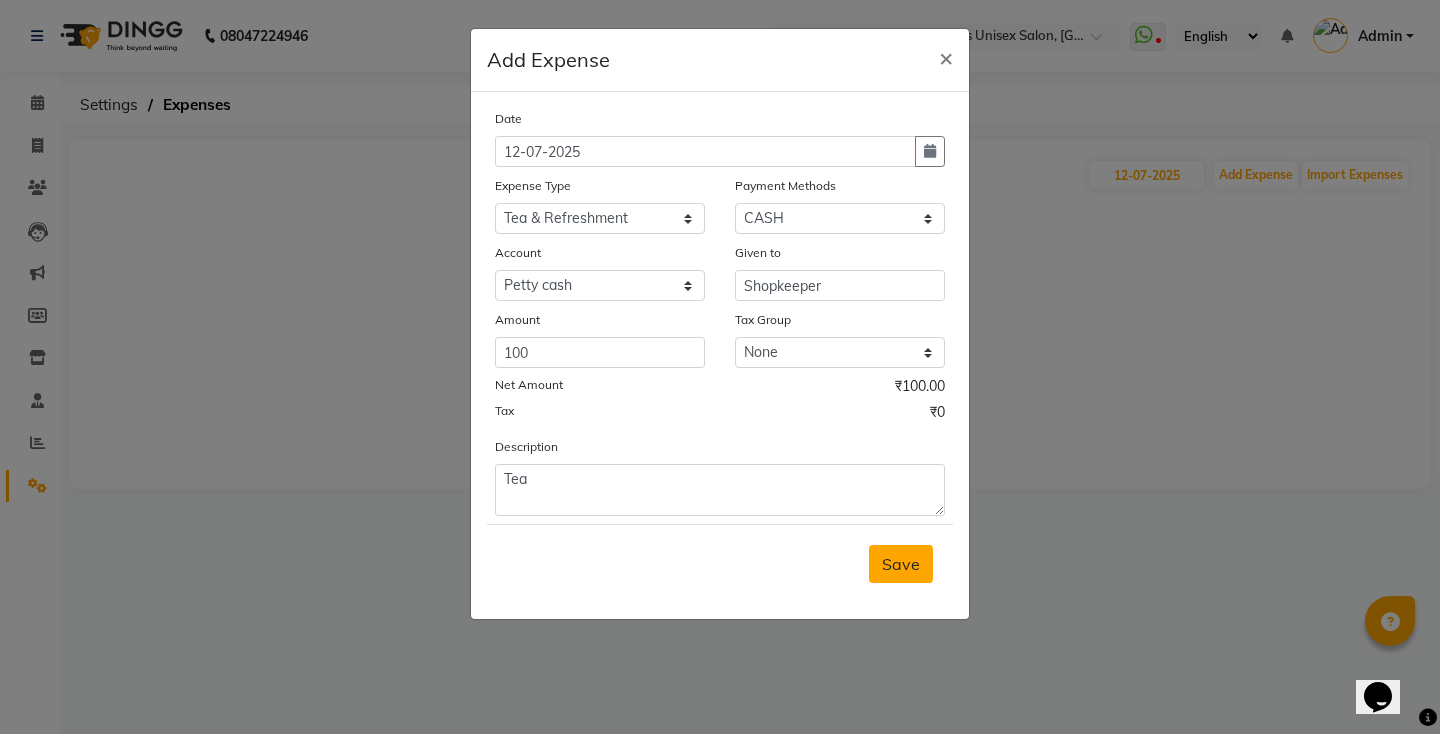 click on "Save" at bounding box center (901, 564) 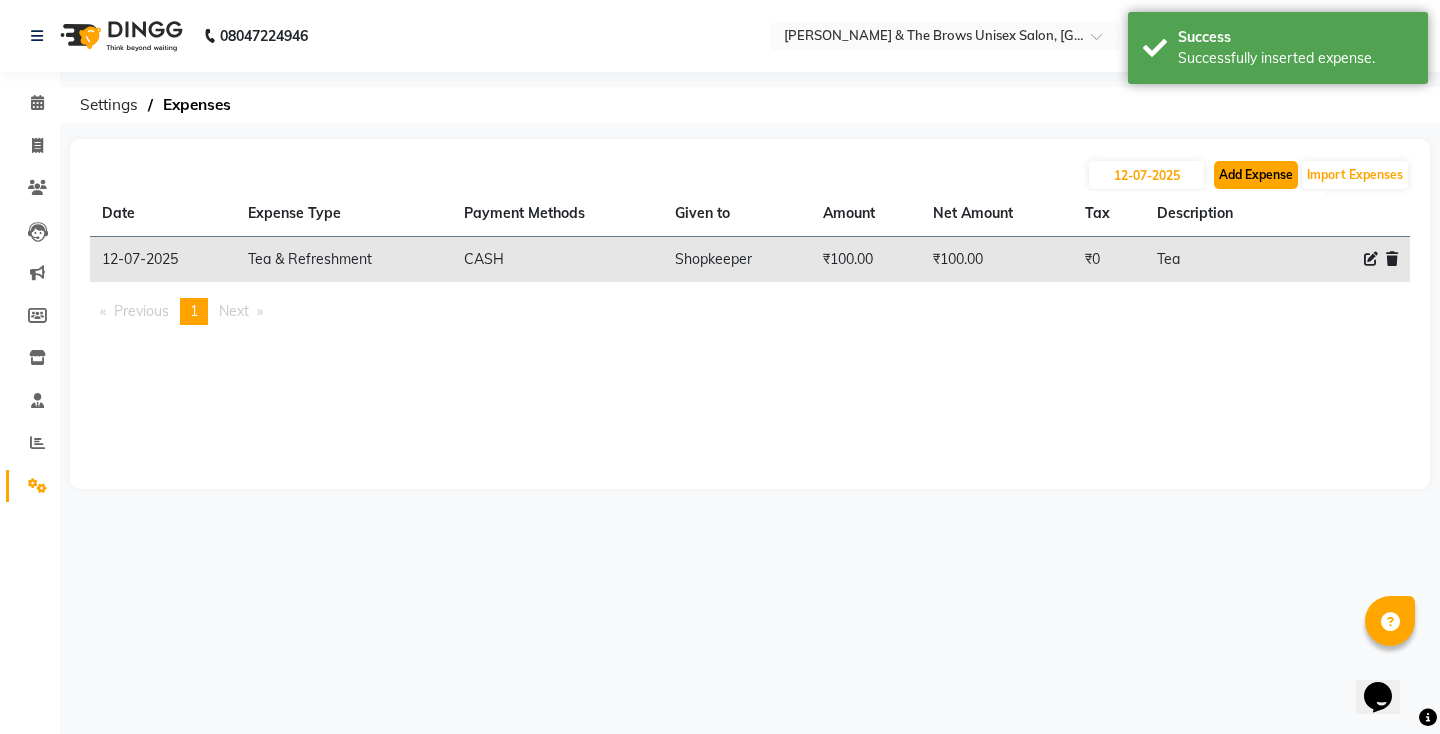 click on "Add Expense" 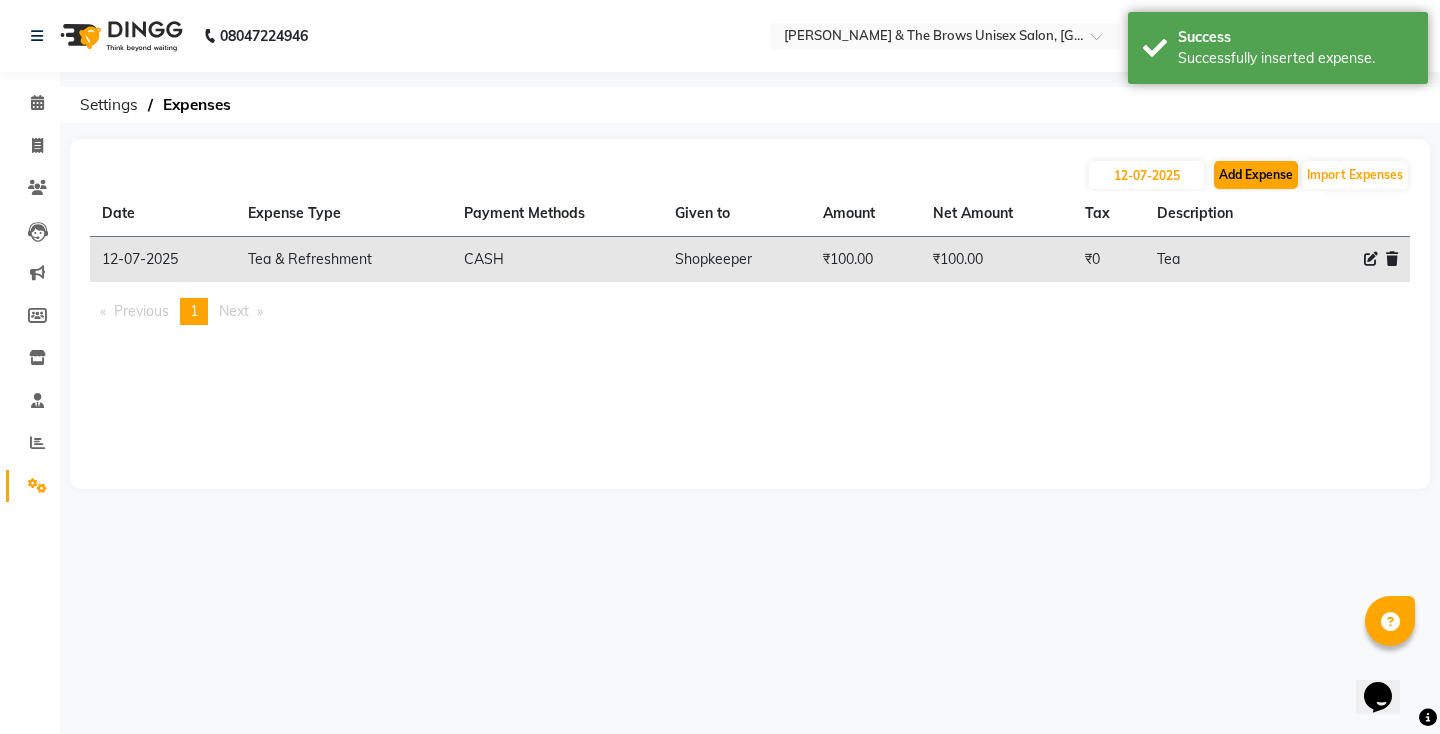 select on "1" 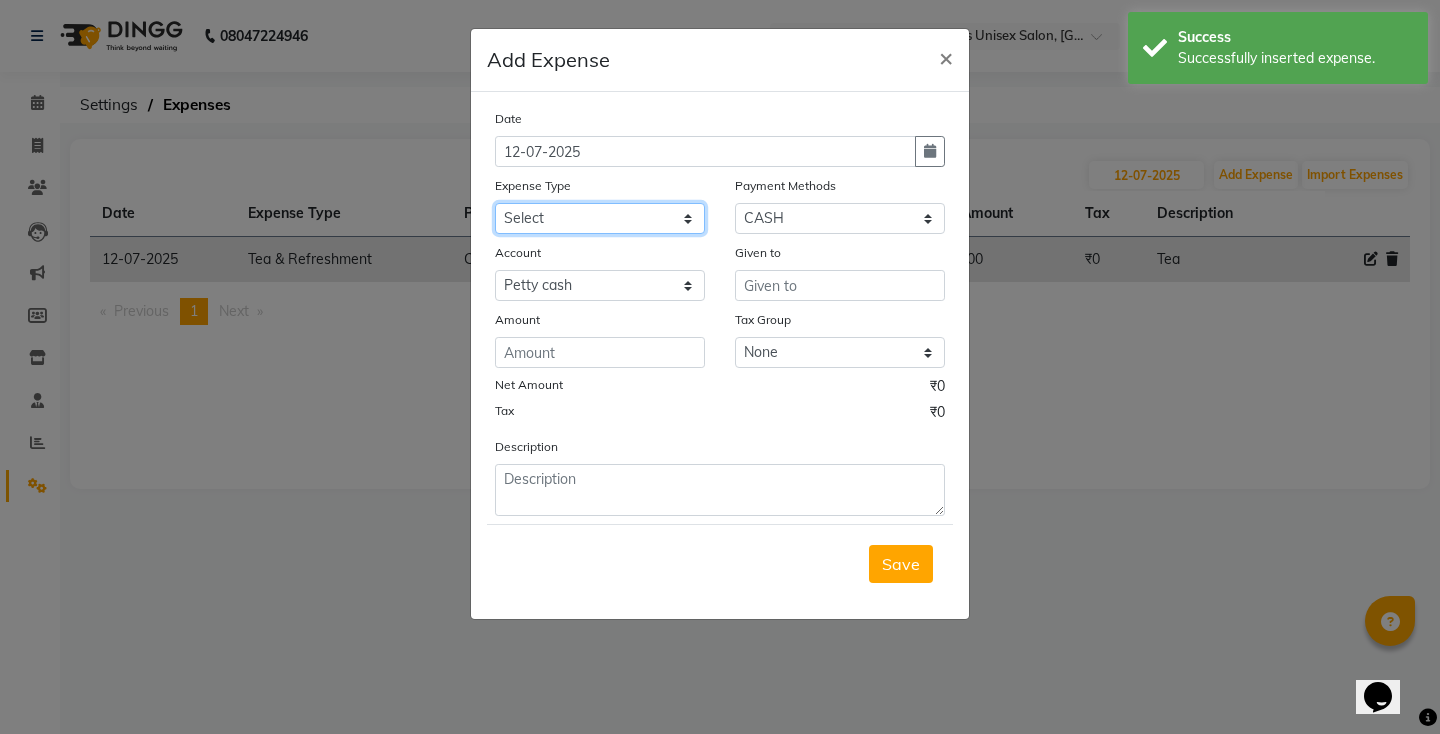 click on "Select Advance Salary Cash transfer to bank Cash transfer to hub Charity Client Snacks Clinical charges Electricity Bill Equipment Fuel Incentive Insurance Internet bill laundry wash Maintenance Marketing Miscellaneous Mobile Recharge Other Pantry Product Room Rent Salary Shop Rent Software payment Staff Snacks Tax Tea & Refreshment Travelling Utilities" 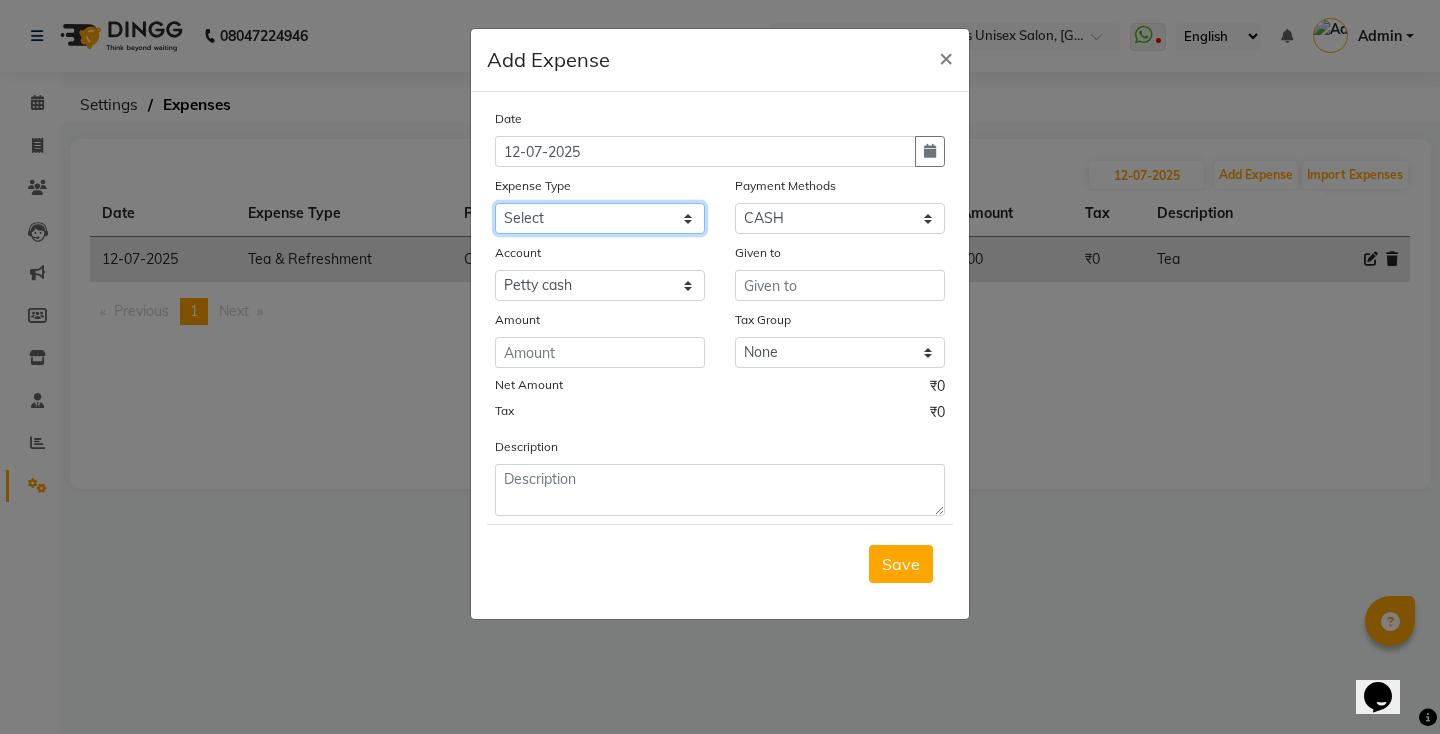select on "1672" 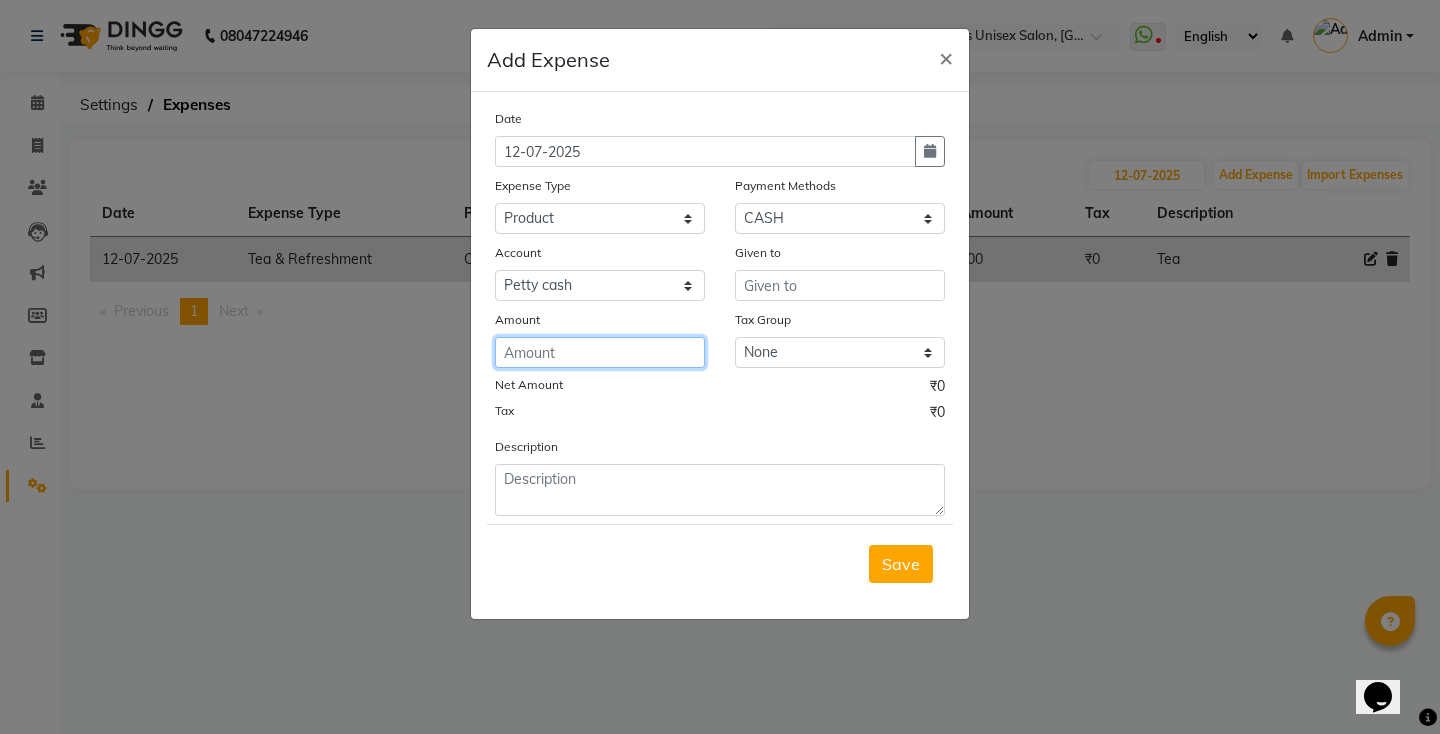 click 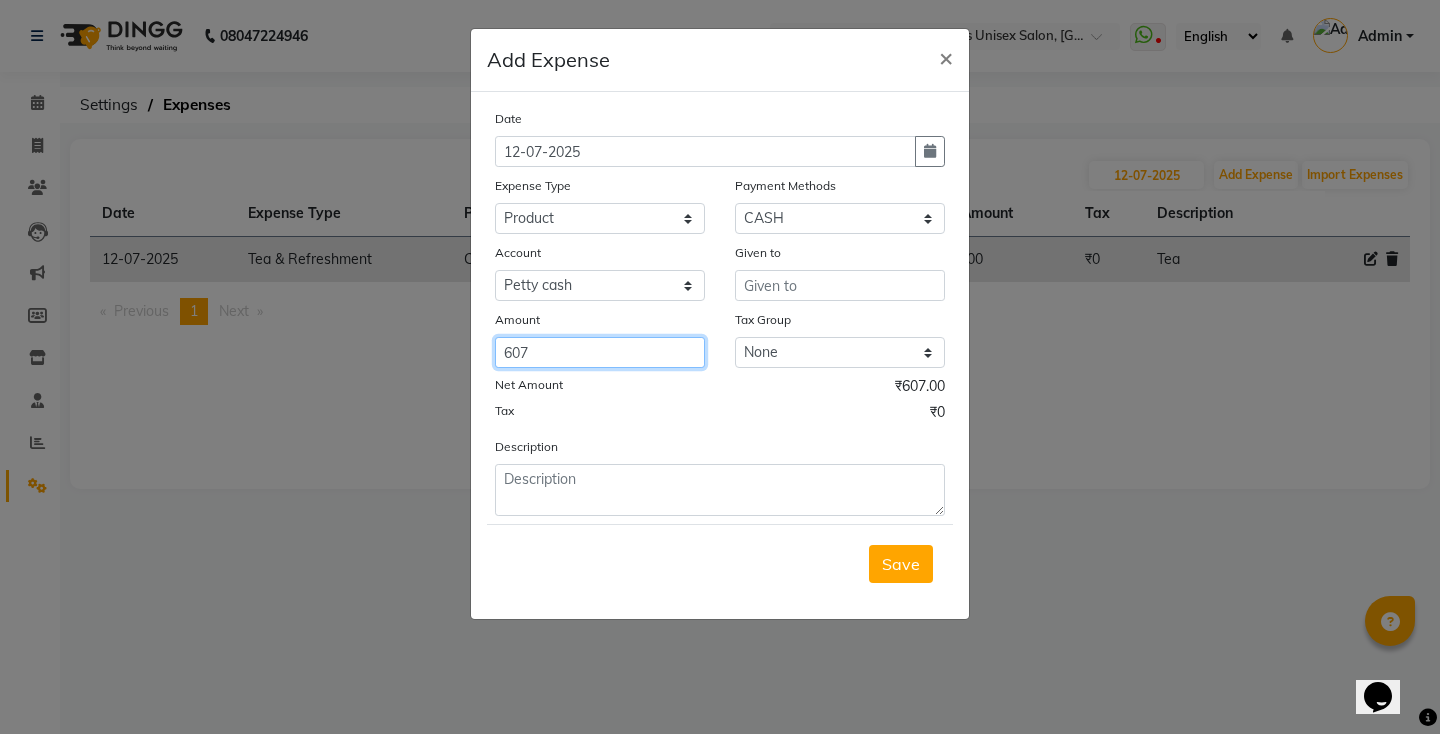 type on "607" 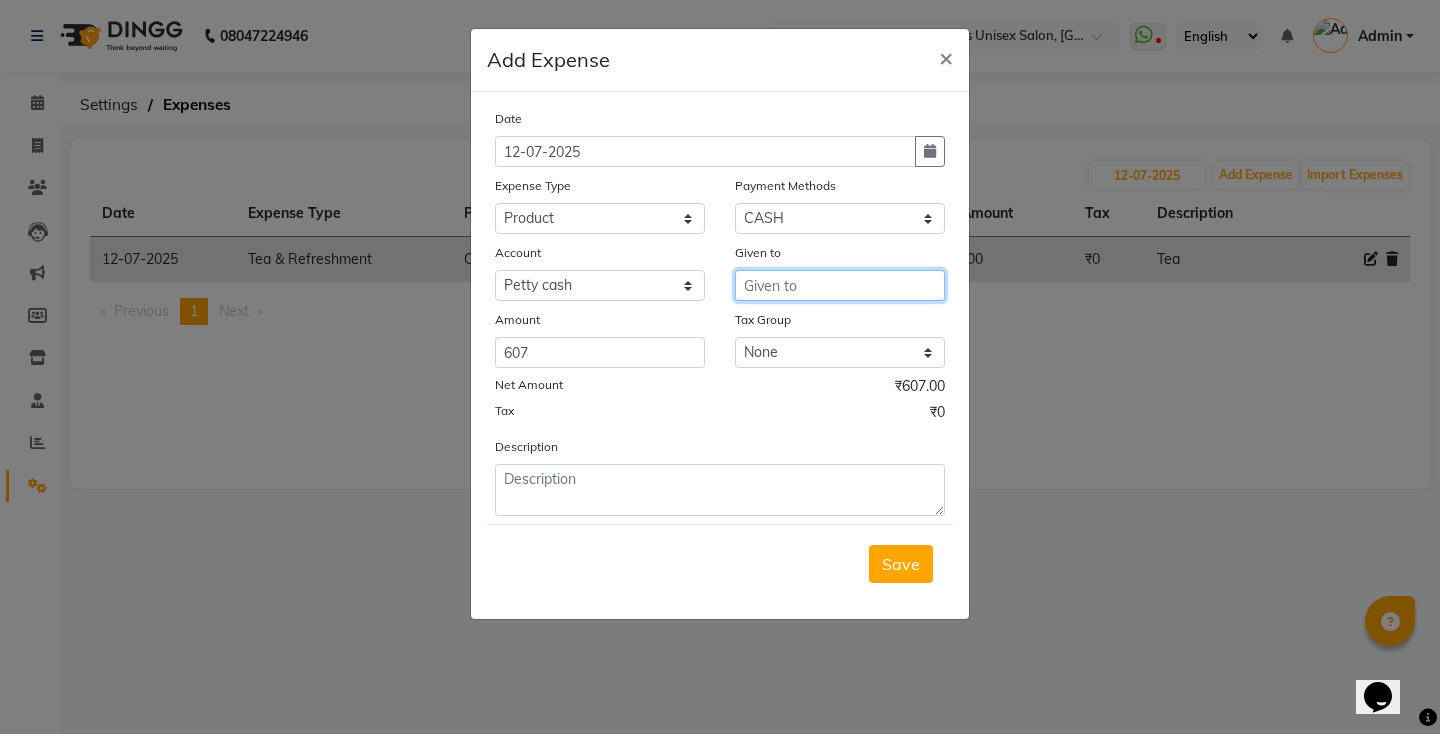click at bounding box center [840, 285] 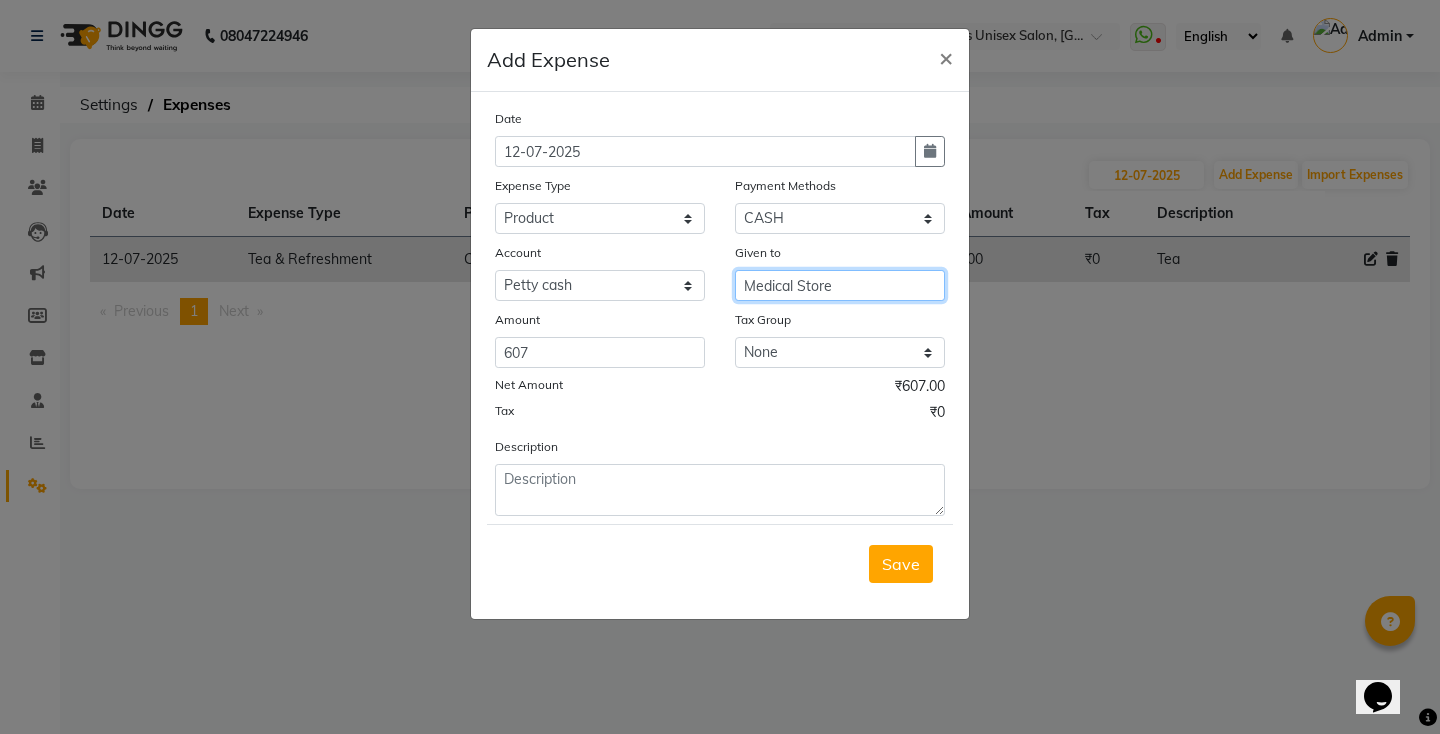 type on "Medical Store" 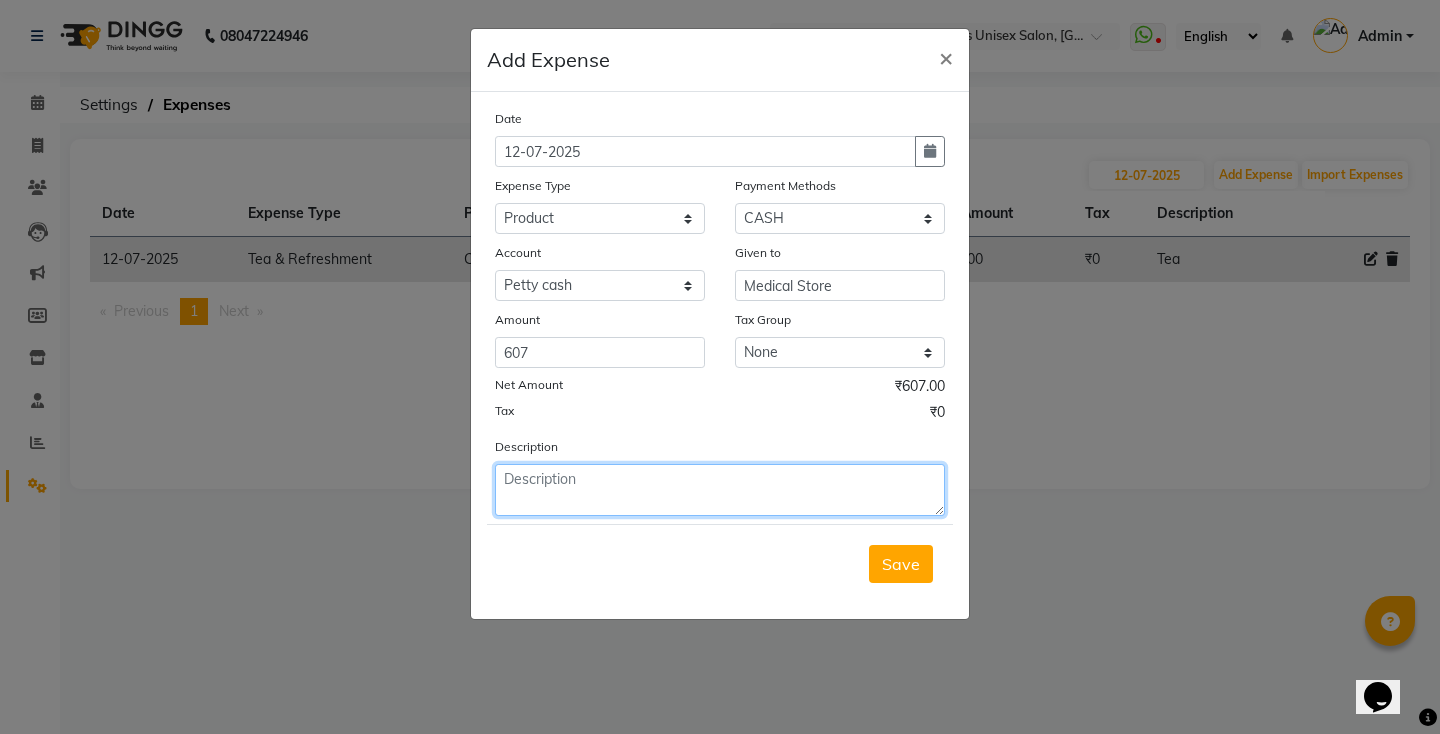 click 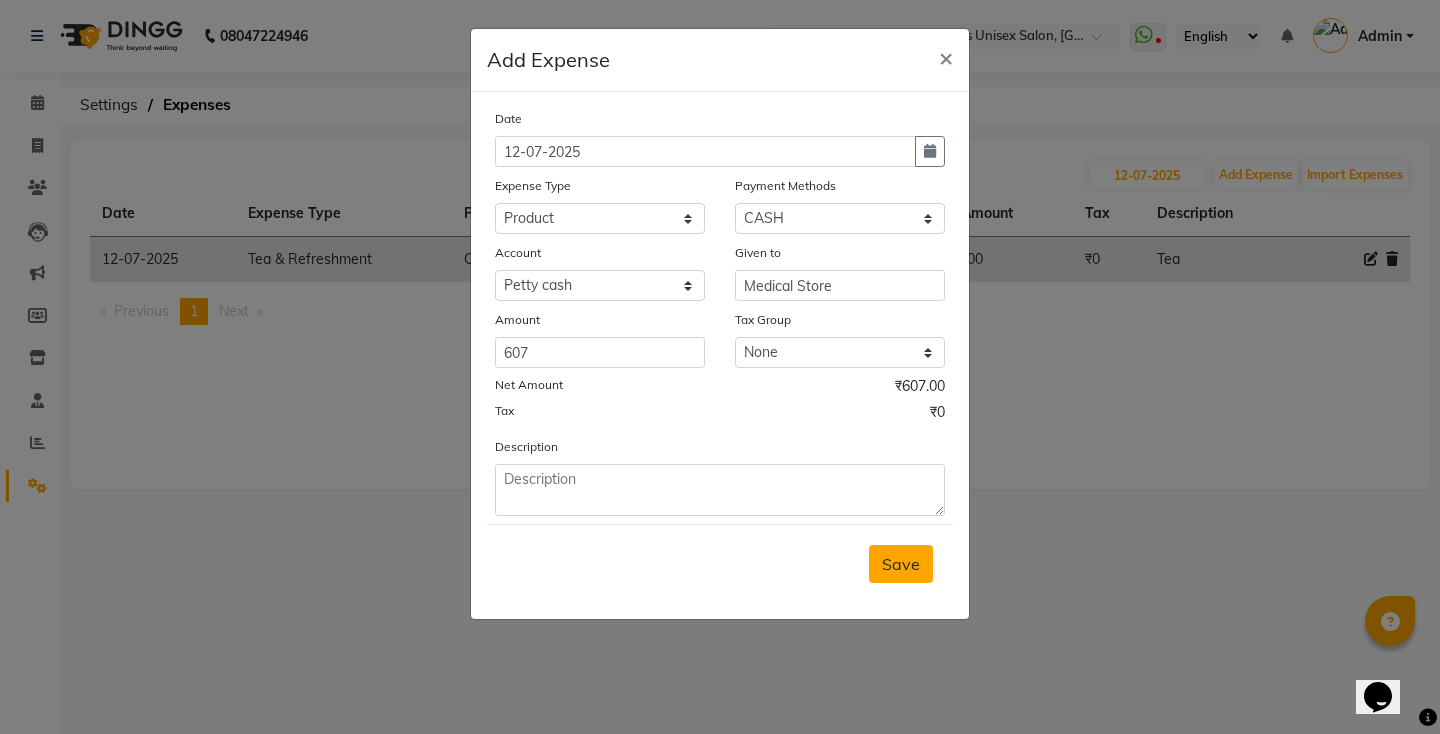 click on "Save" at bounding box center (901, 564) 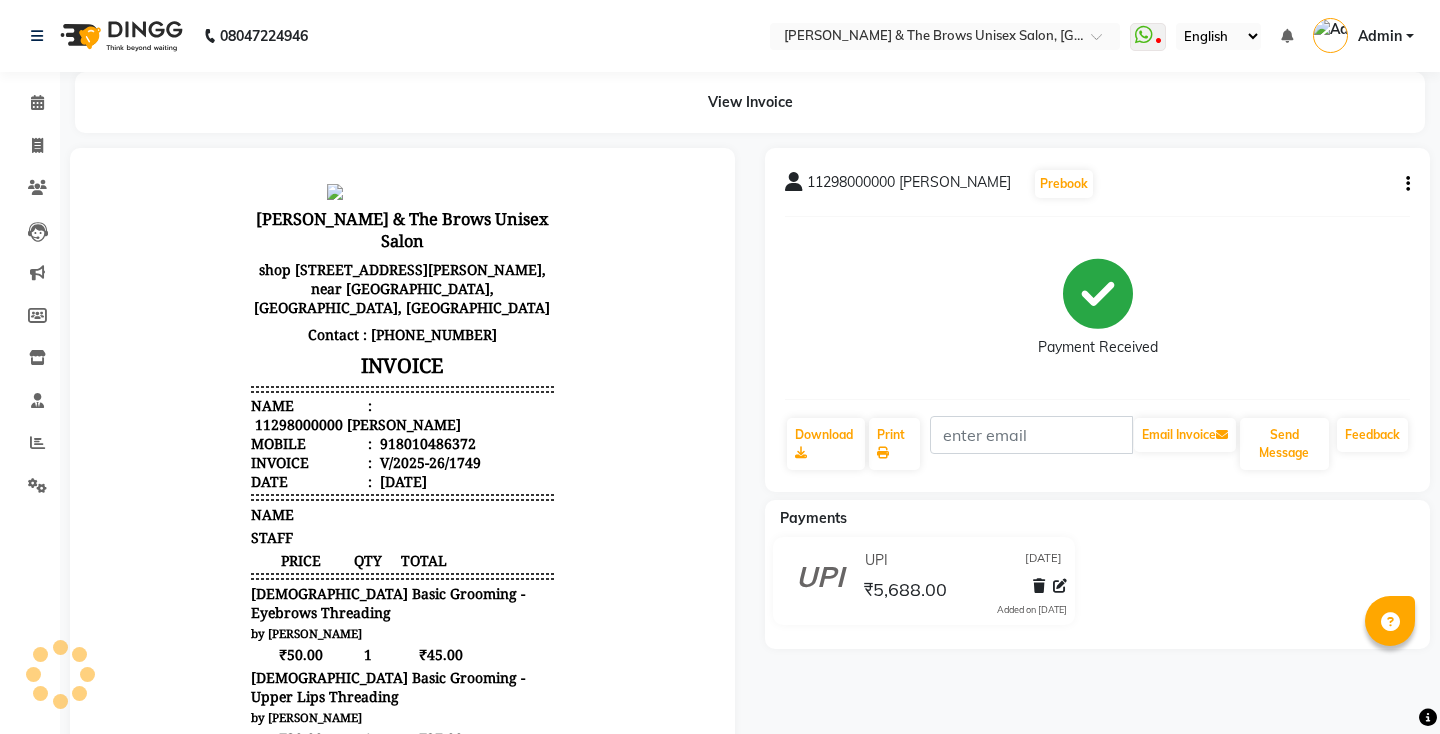 scroll, scrollTop: 0, scrollLeft: 0, axis: both 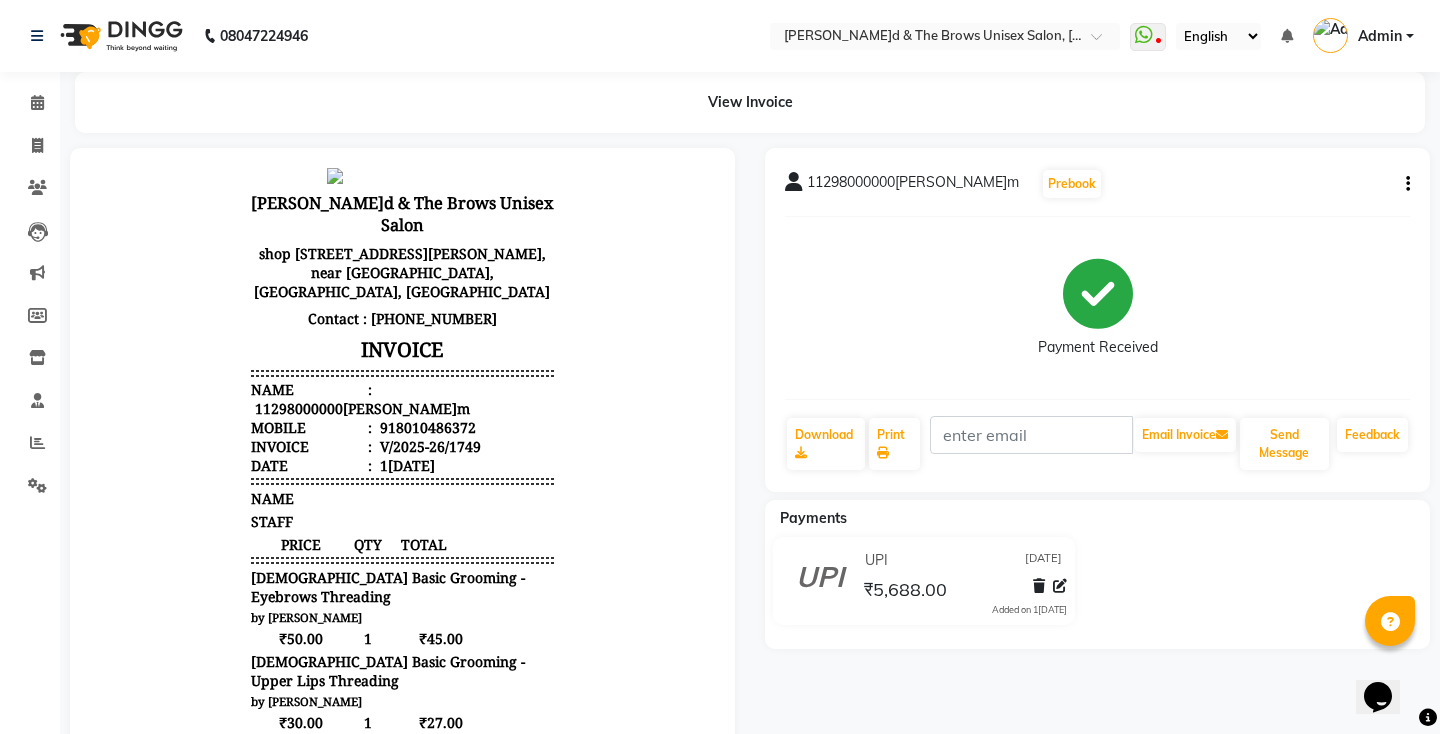 click on "918010486372" at bounding box center [426, 427] 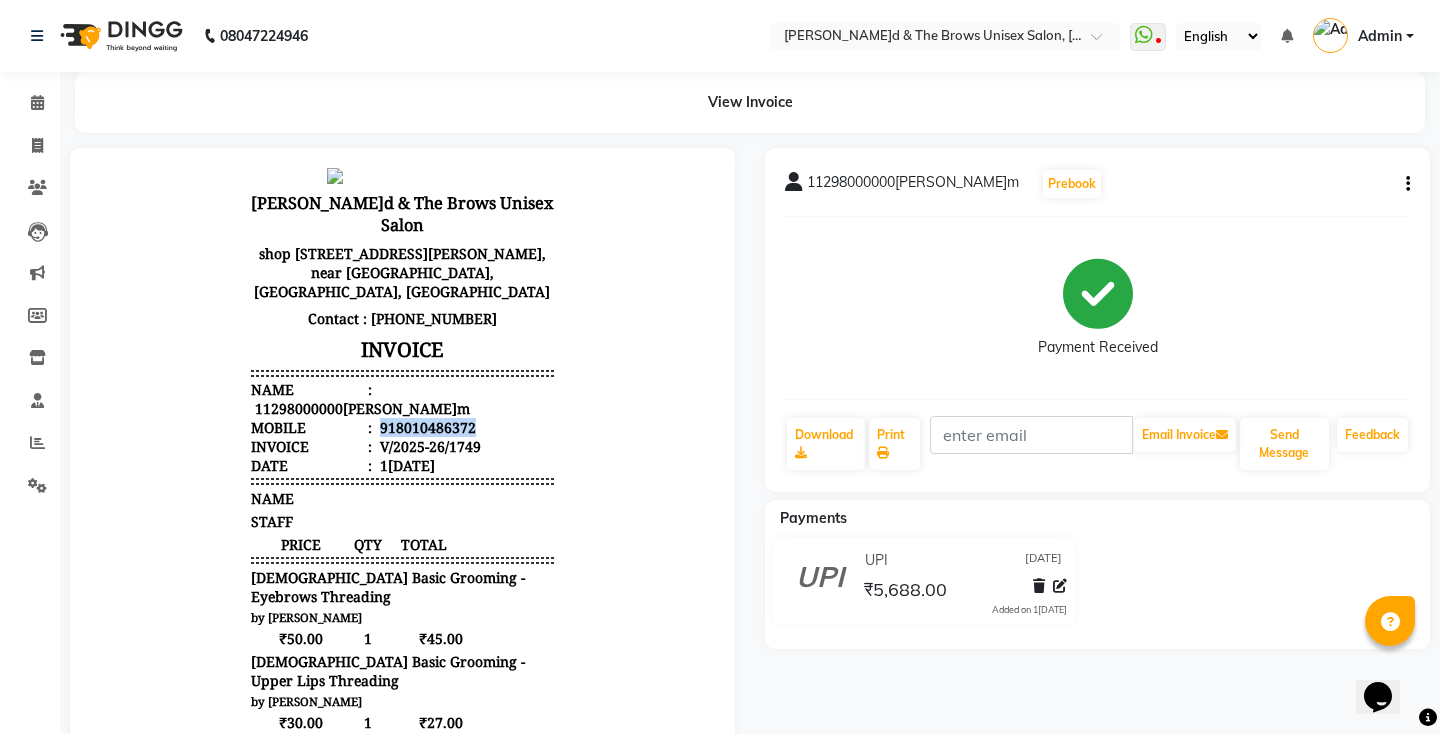click on "918010486372" at bounding box center [426, 427] 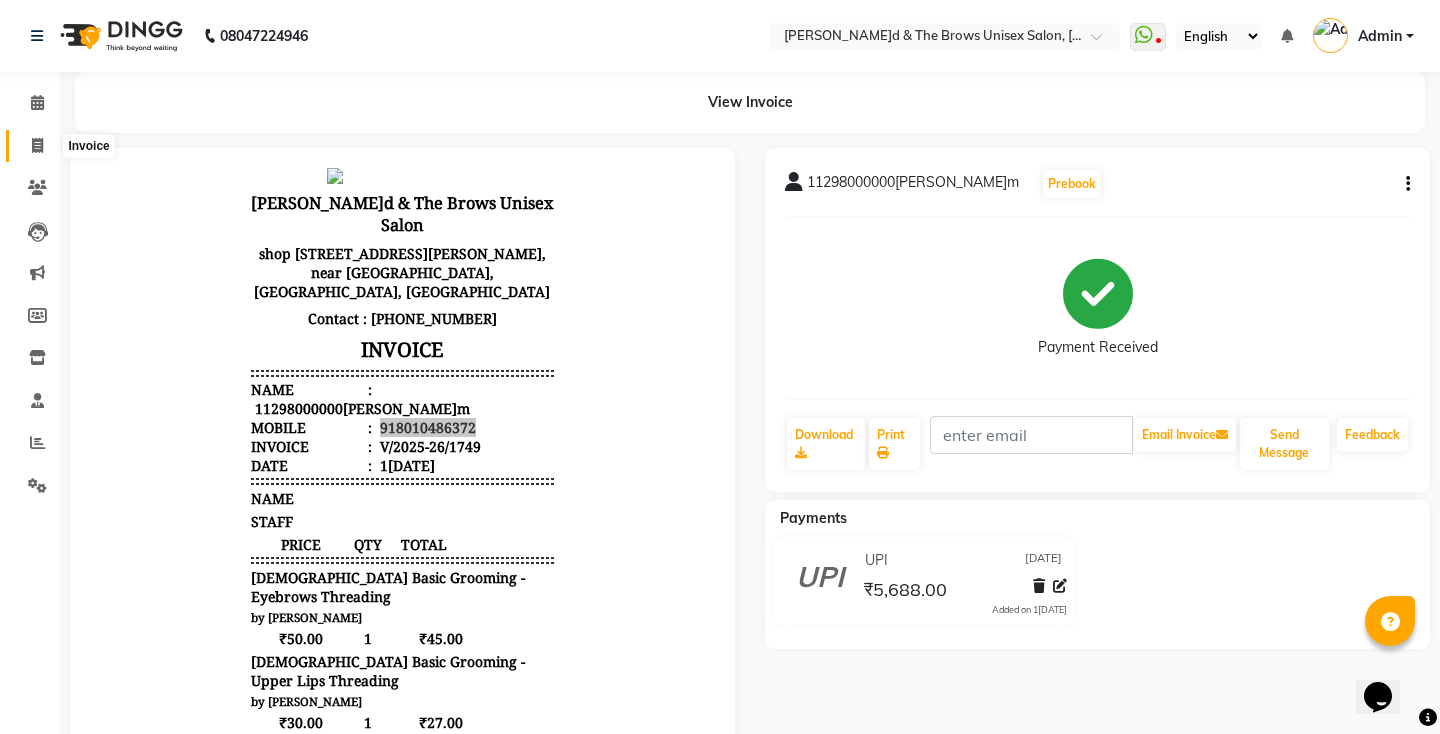 click 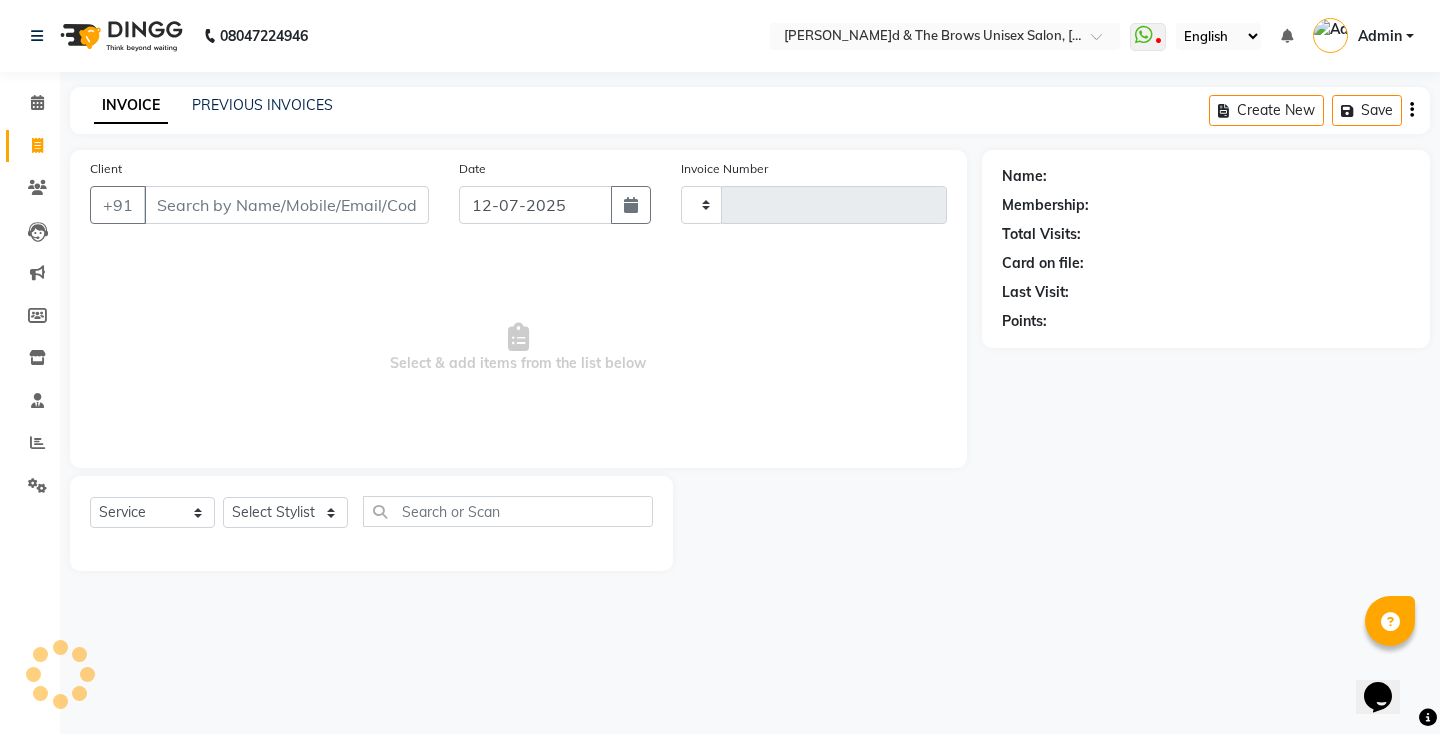 type on "1752" 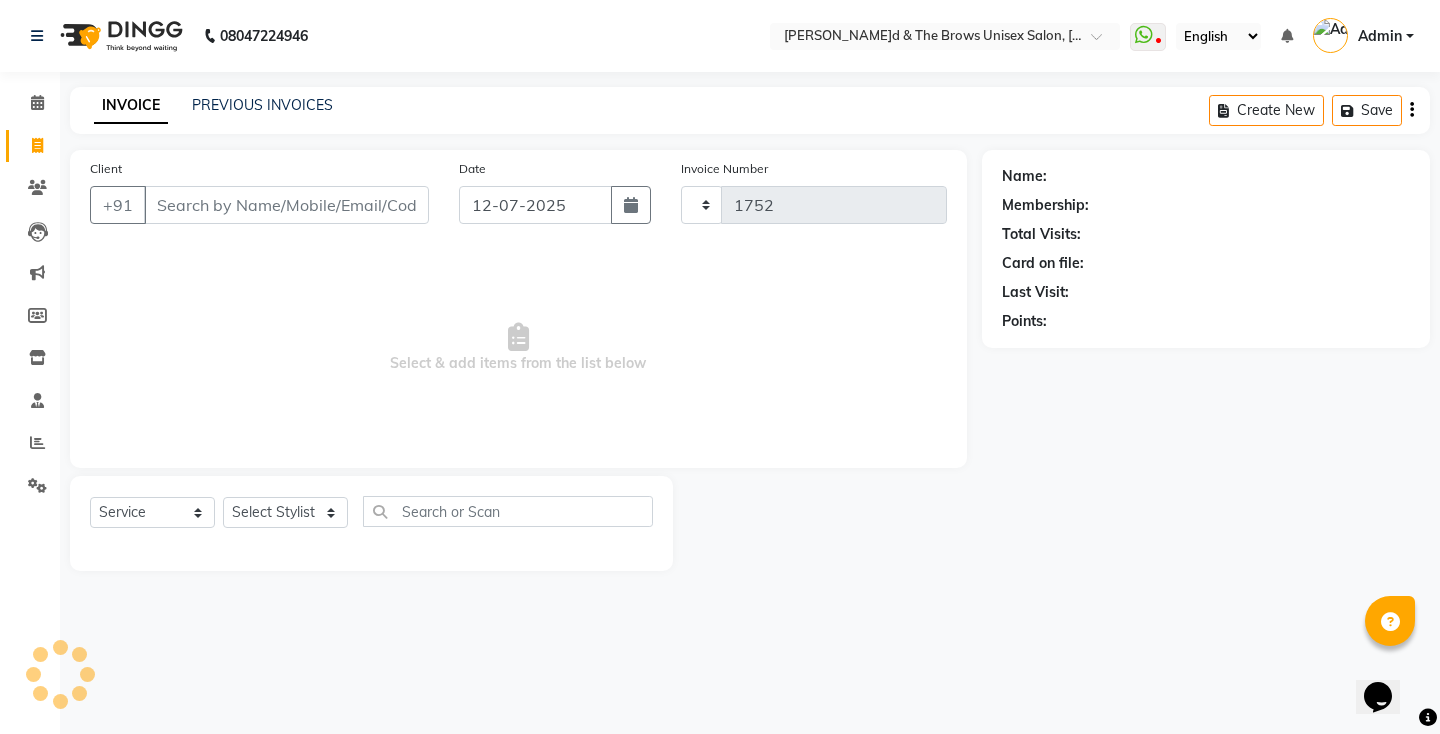 select on "872" 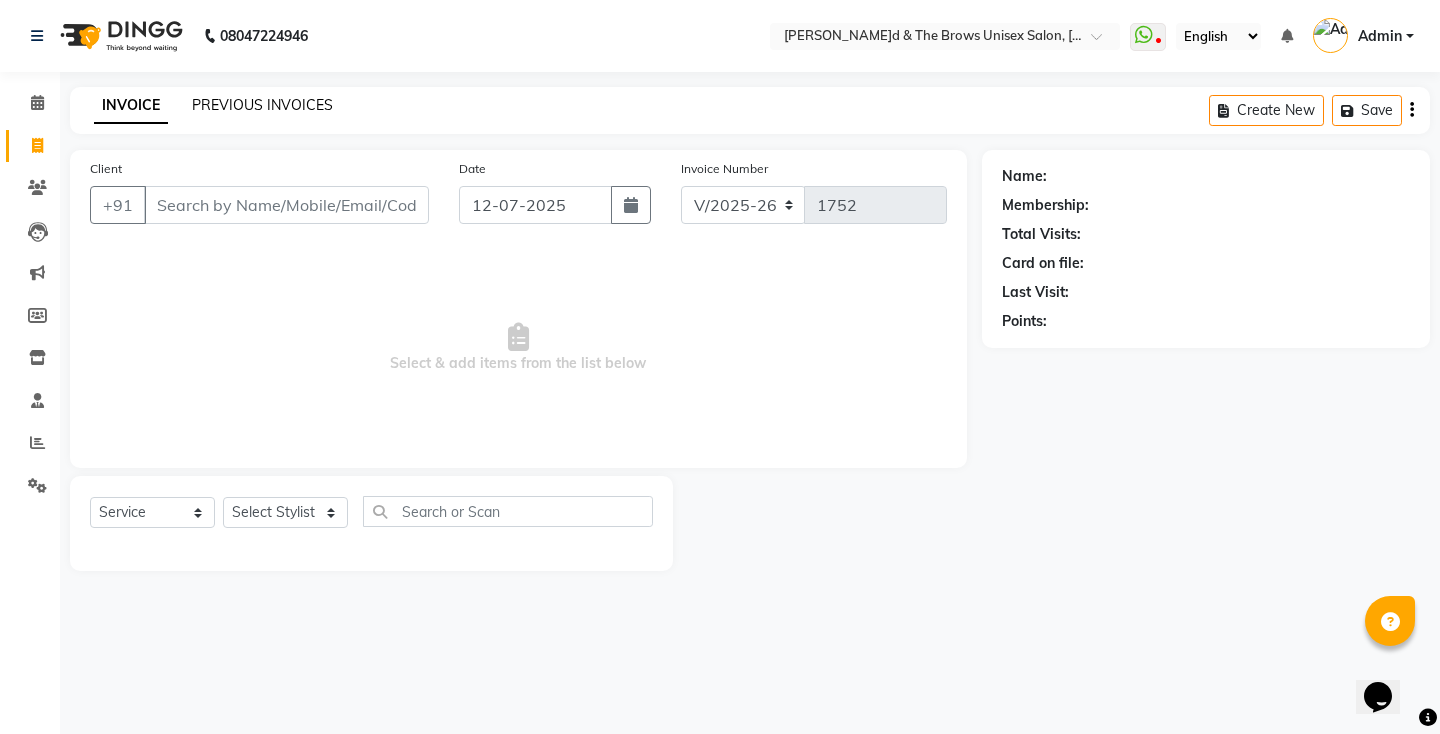 click on "PREVIOUS INVOICES" 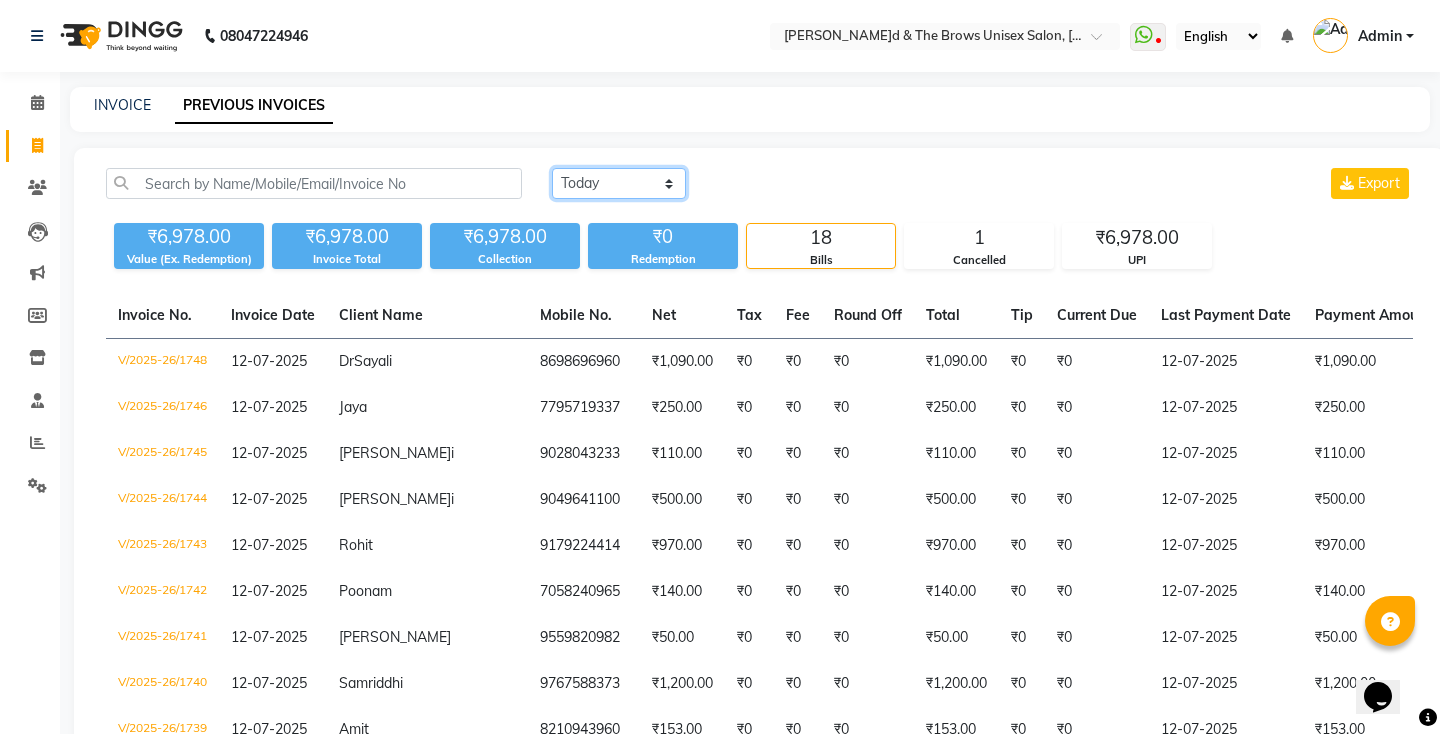 click on "[DATE] [DATE] Custom Range" 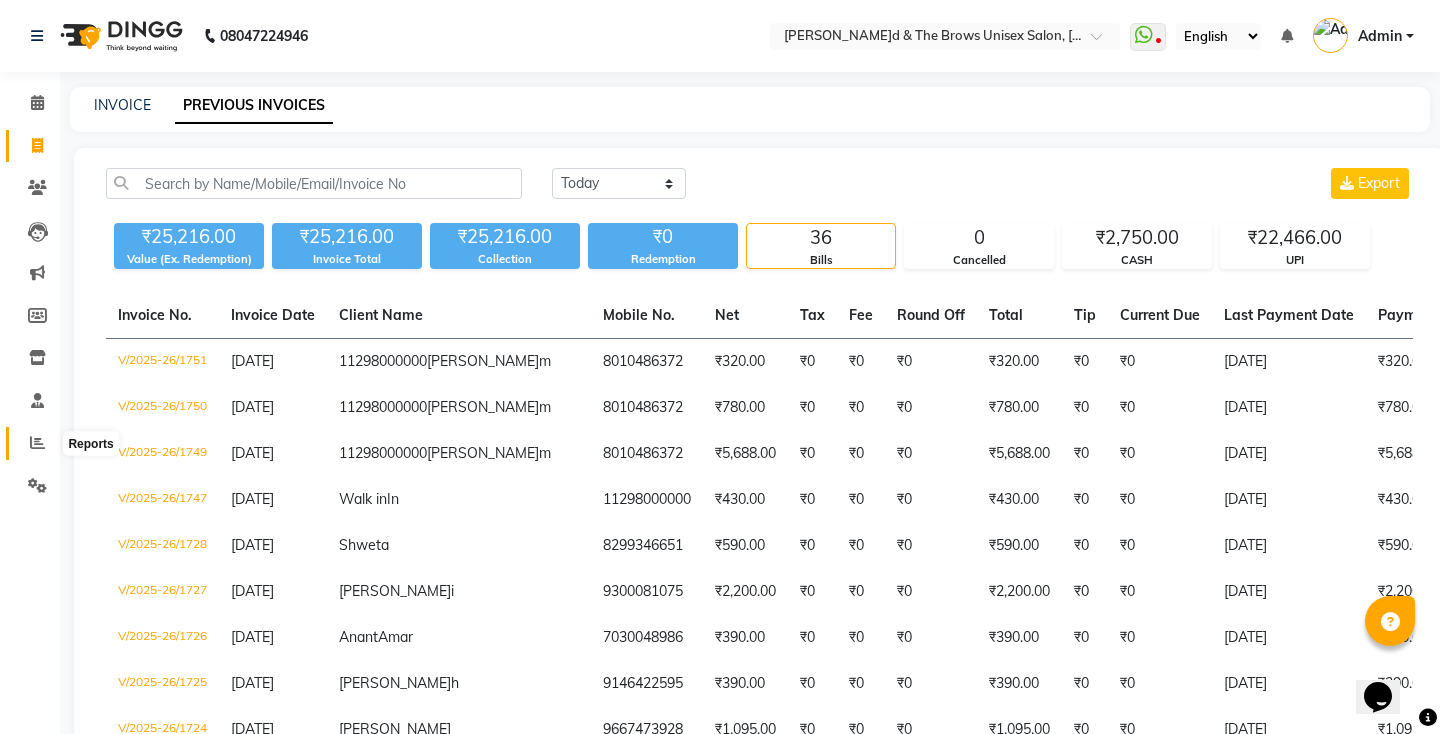 click 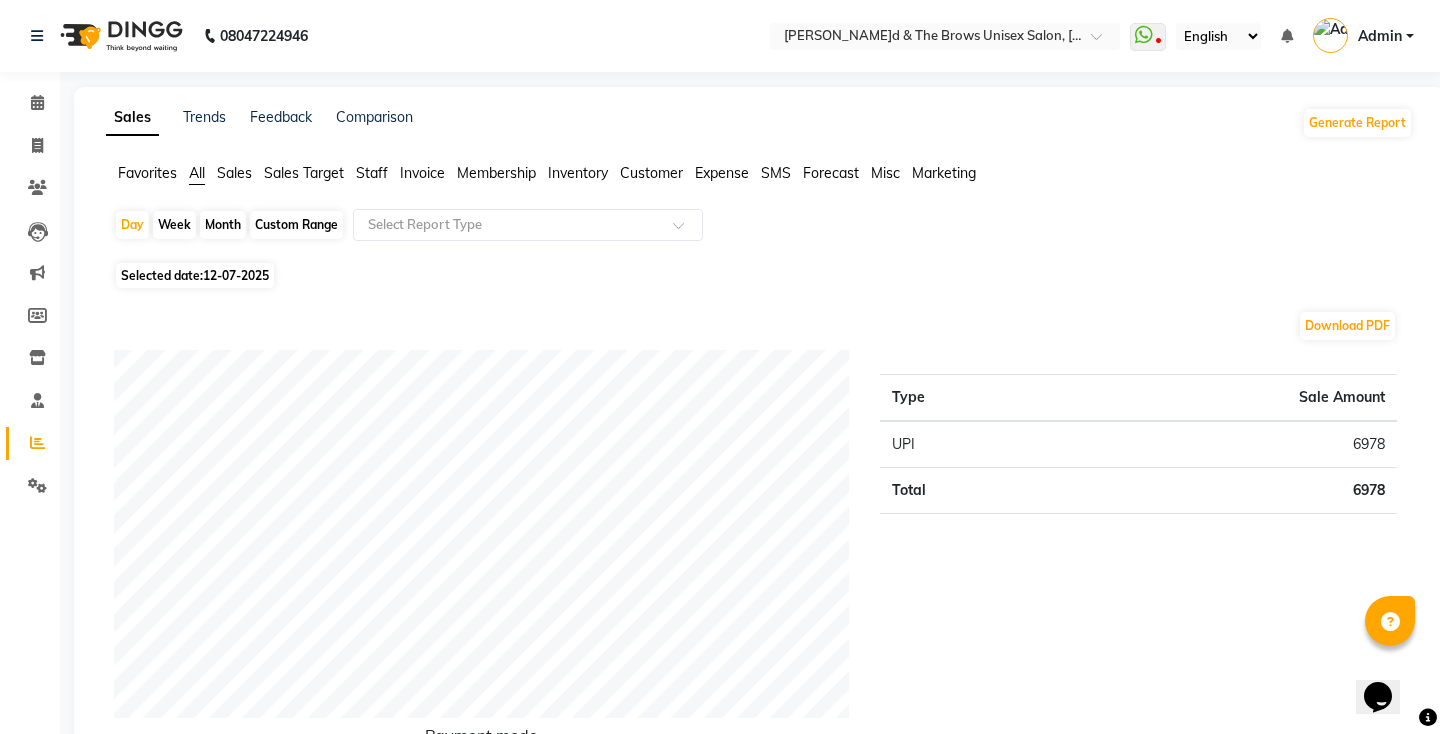 click on "12-07-2025" 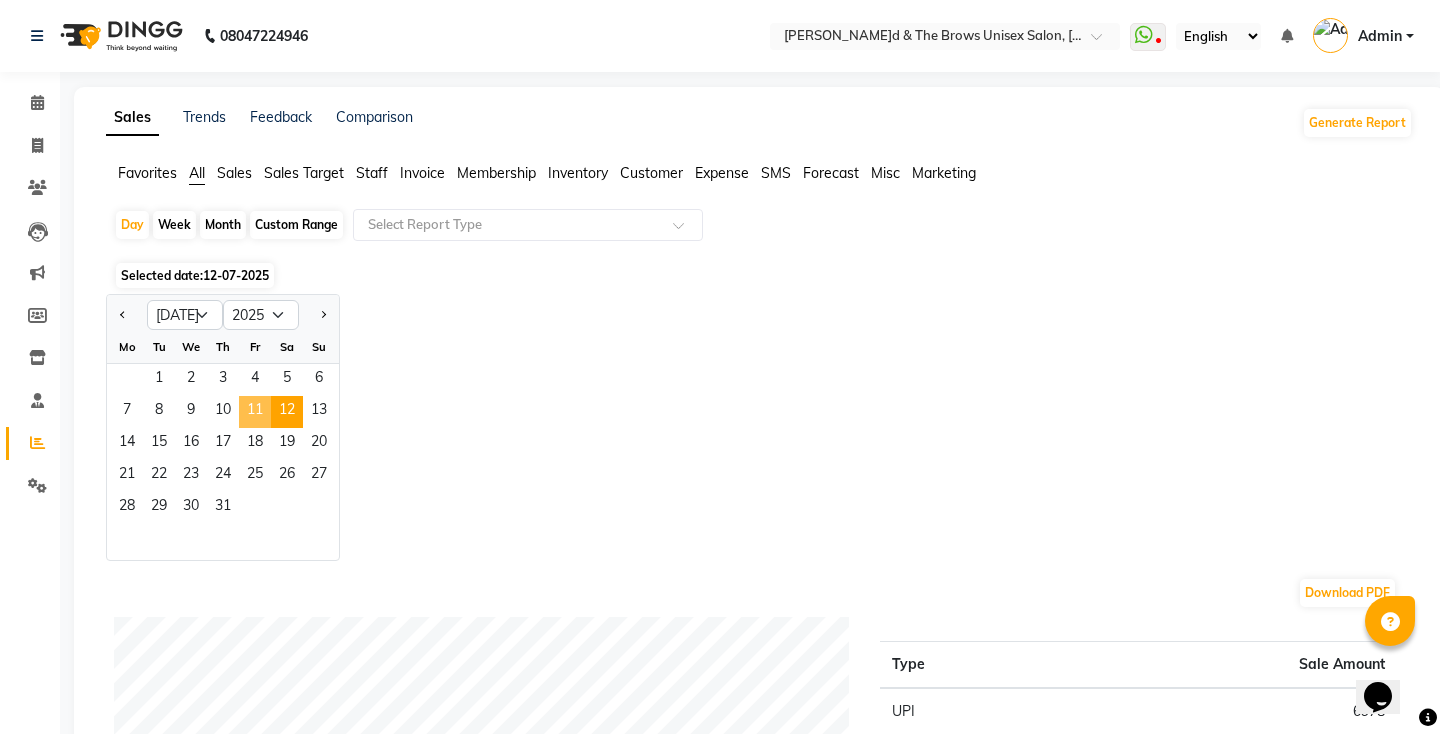 click on "11" 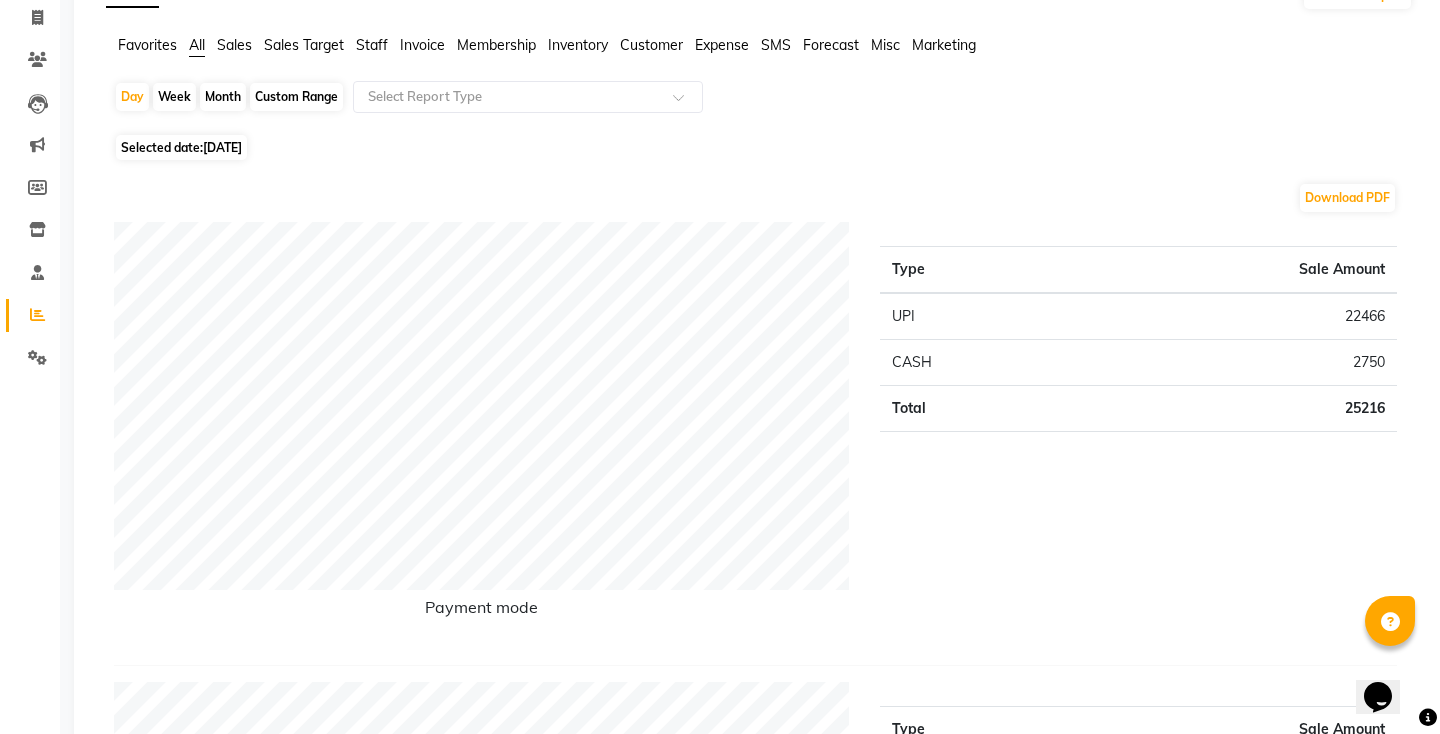 scroll, scrollTop: 124, scrollLeft: 0, axis: vertical 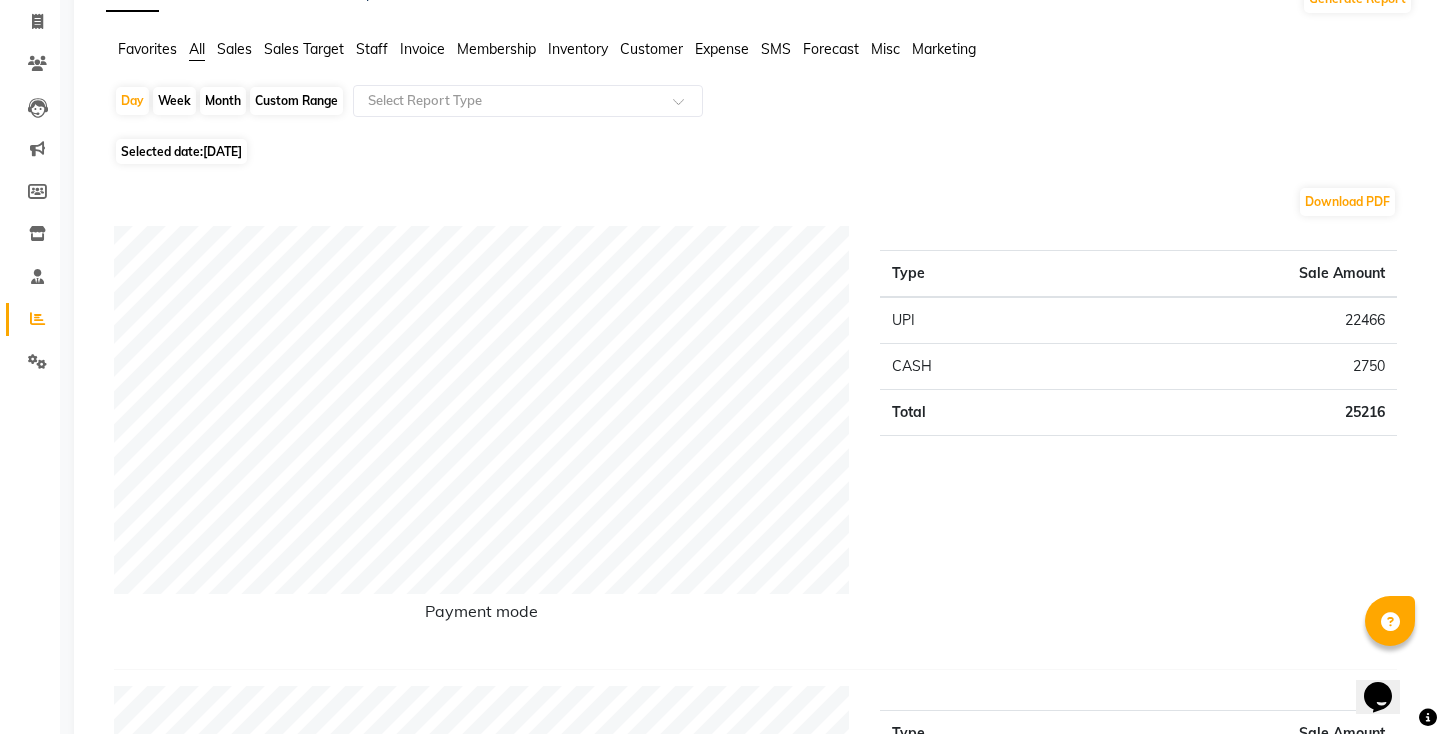 click on "Month" 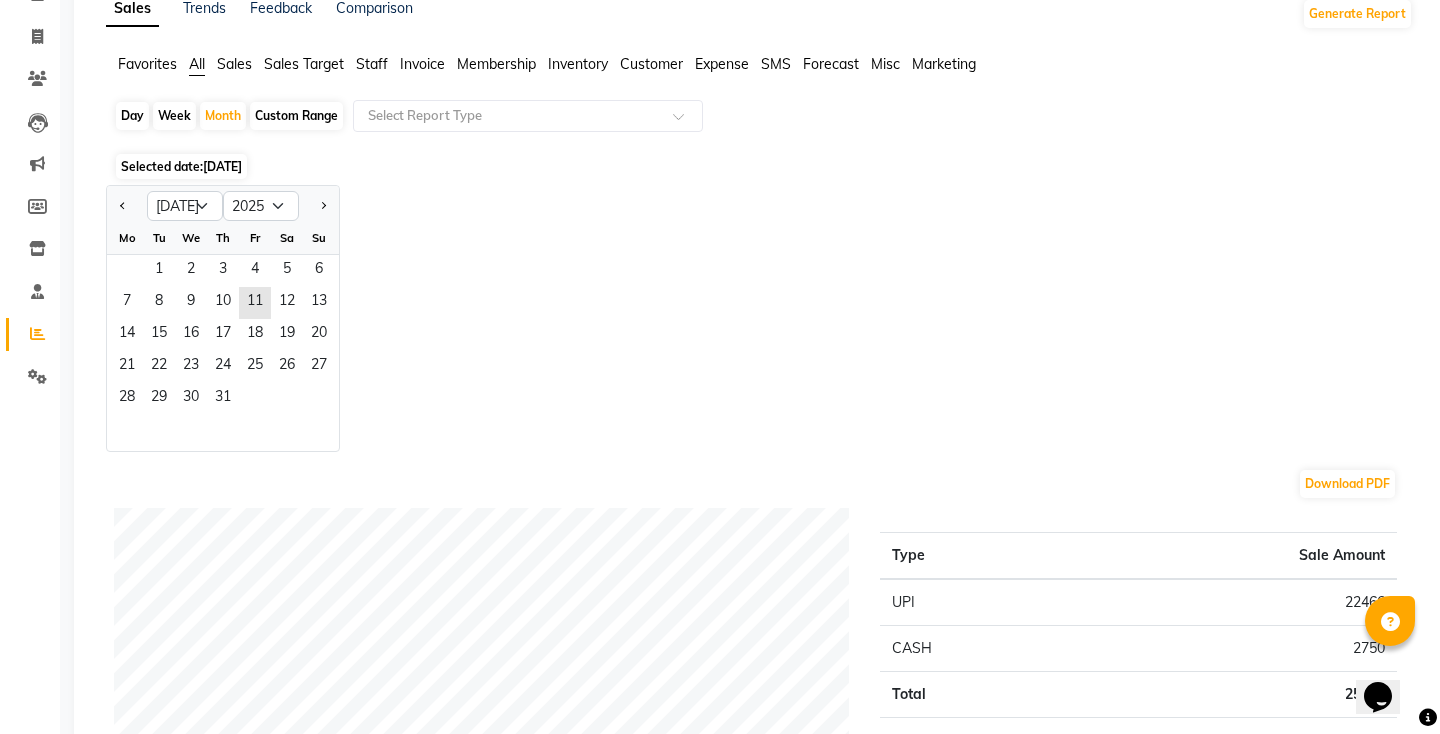scroll, scrollTop: 0, scrollLeft: 0, axis: both 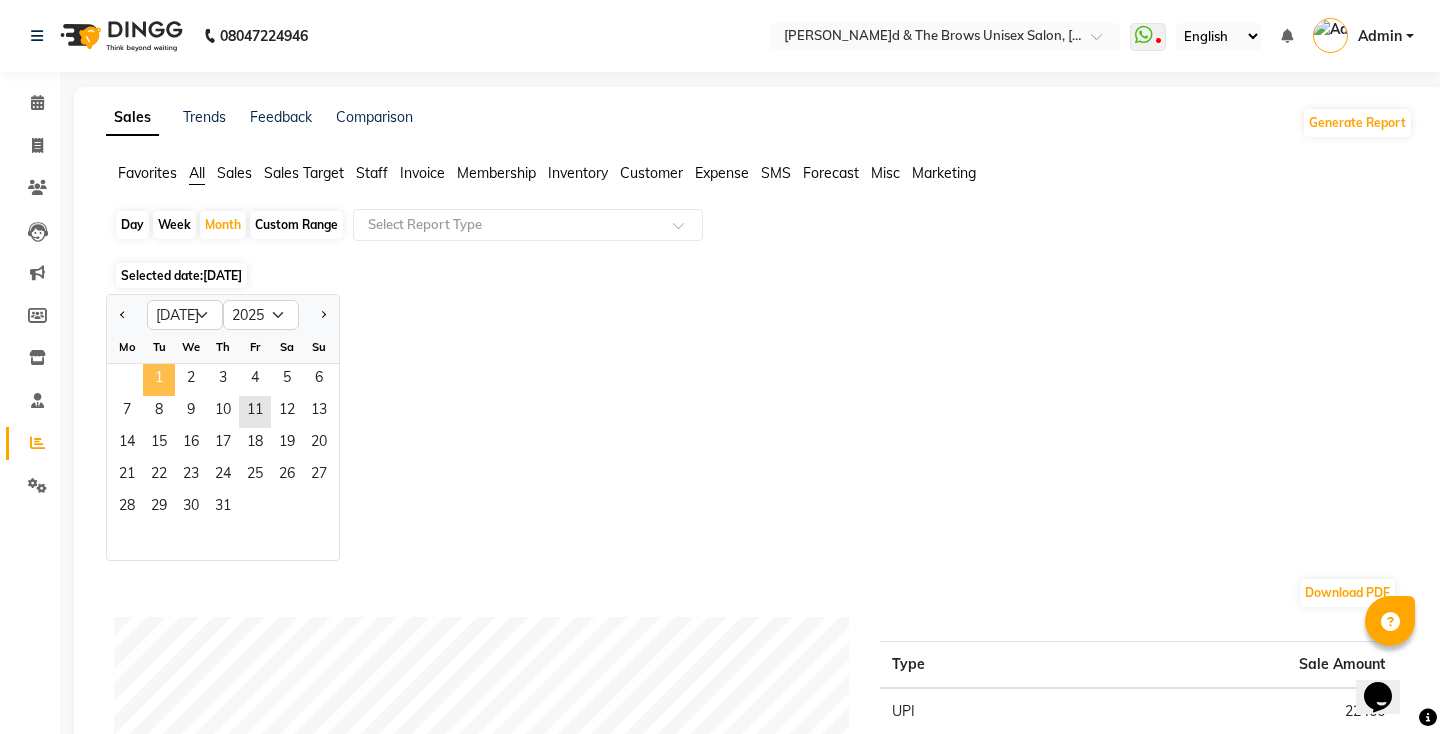 click on "1" 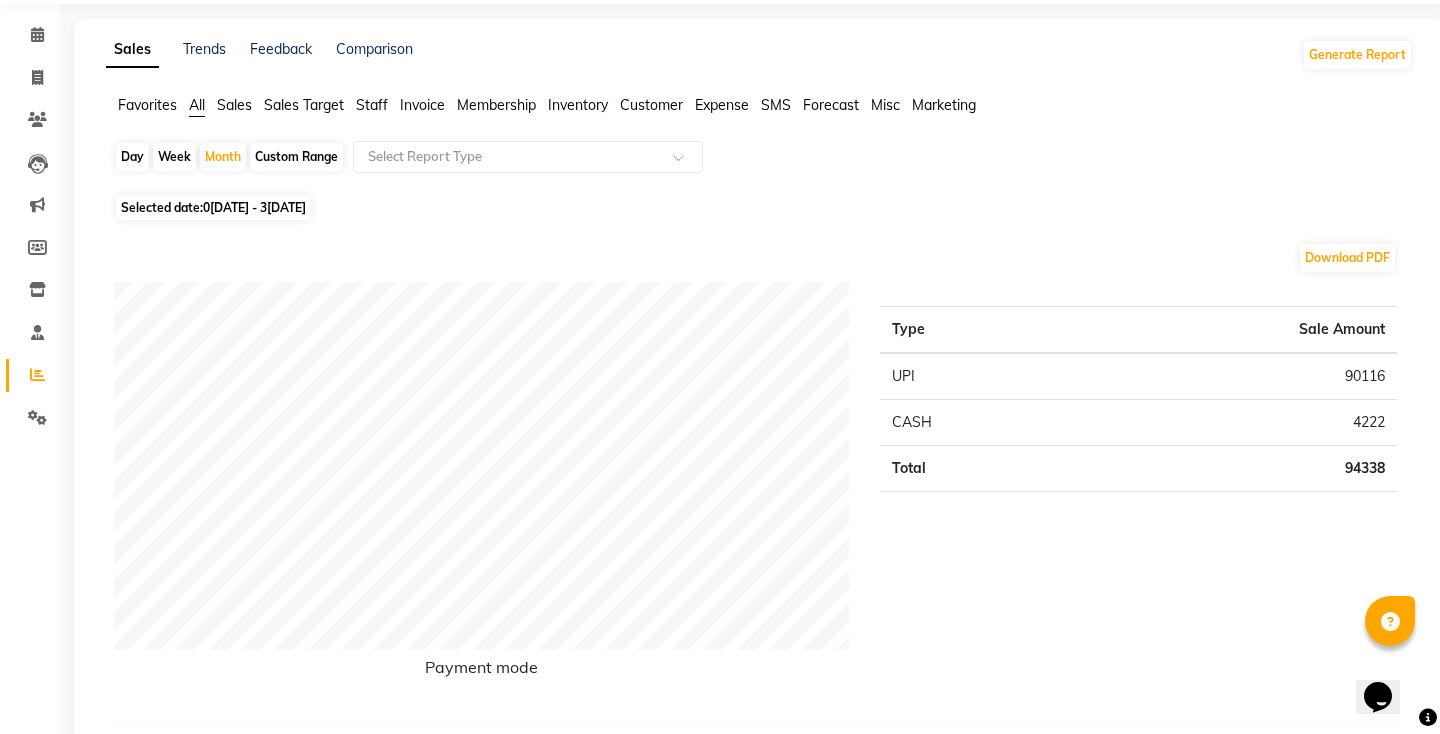 scroll, scrollTop: 0, scrollLeft: 0, axis: both 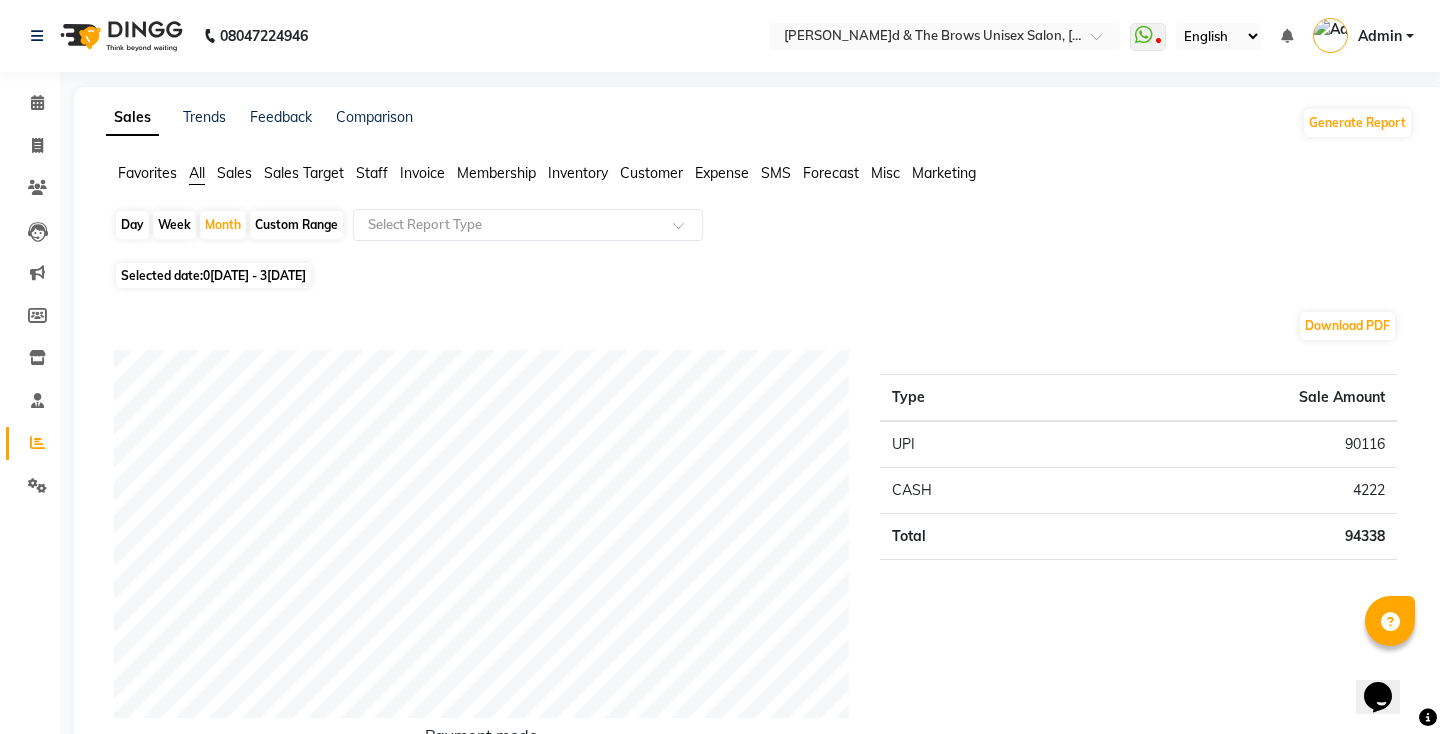 click on "Sales" 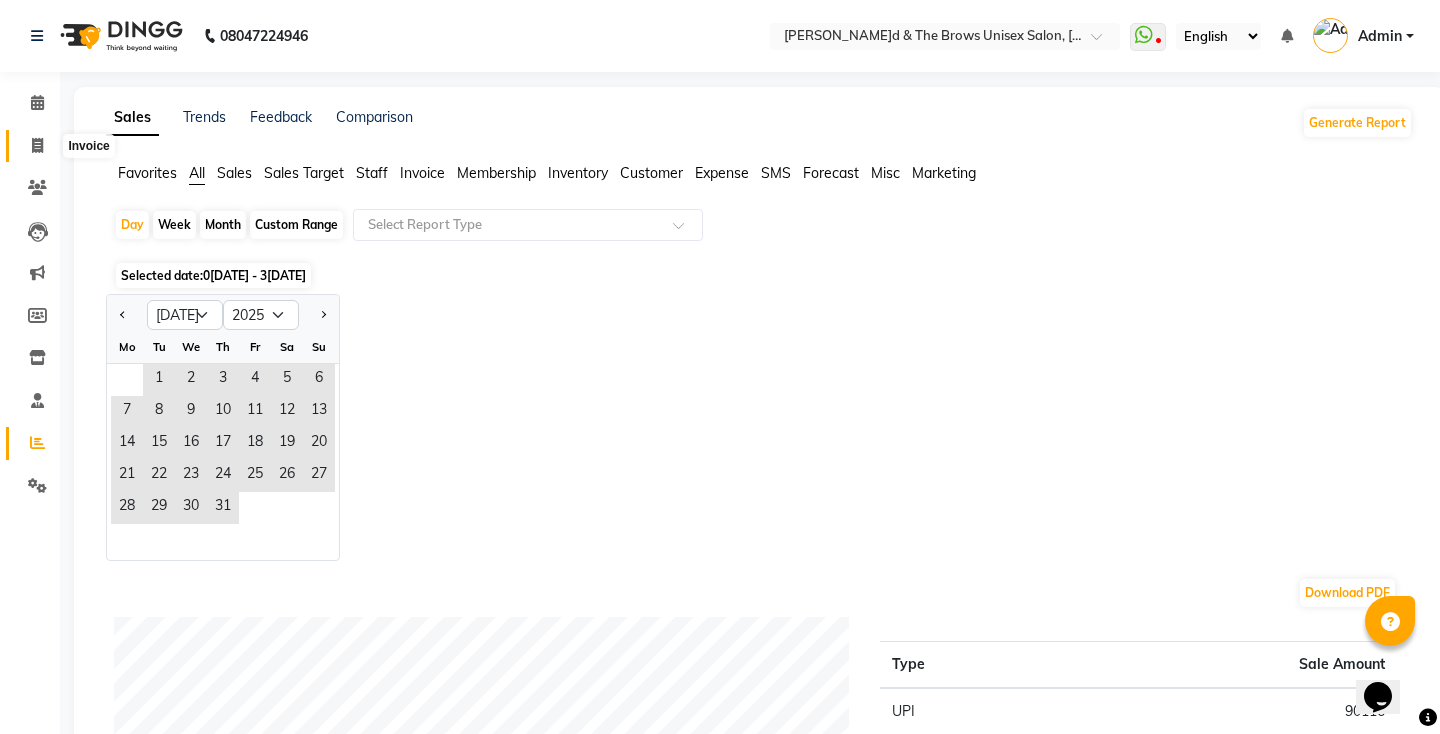click 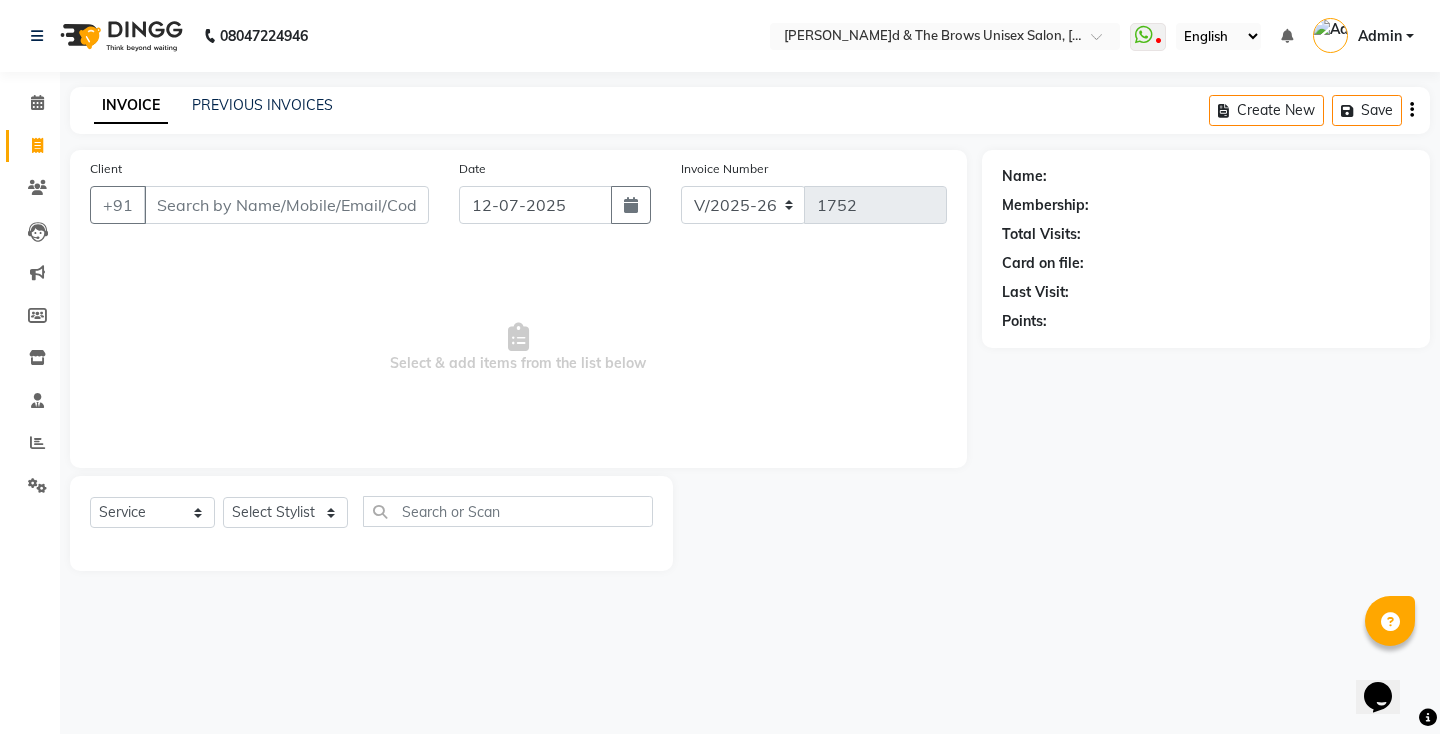 click on "Client" at bounding box center [286, 205] 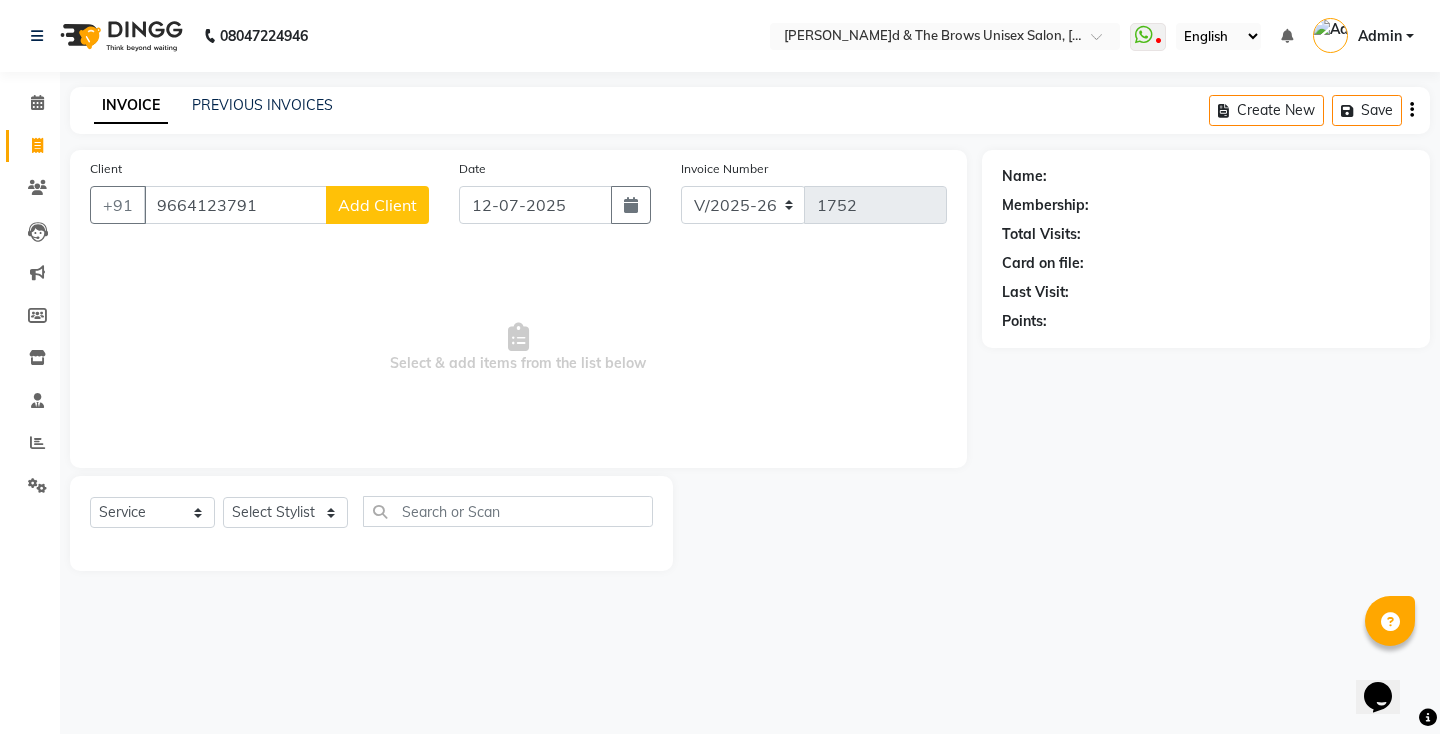 type on "9664123791" 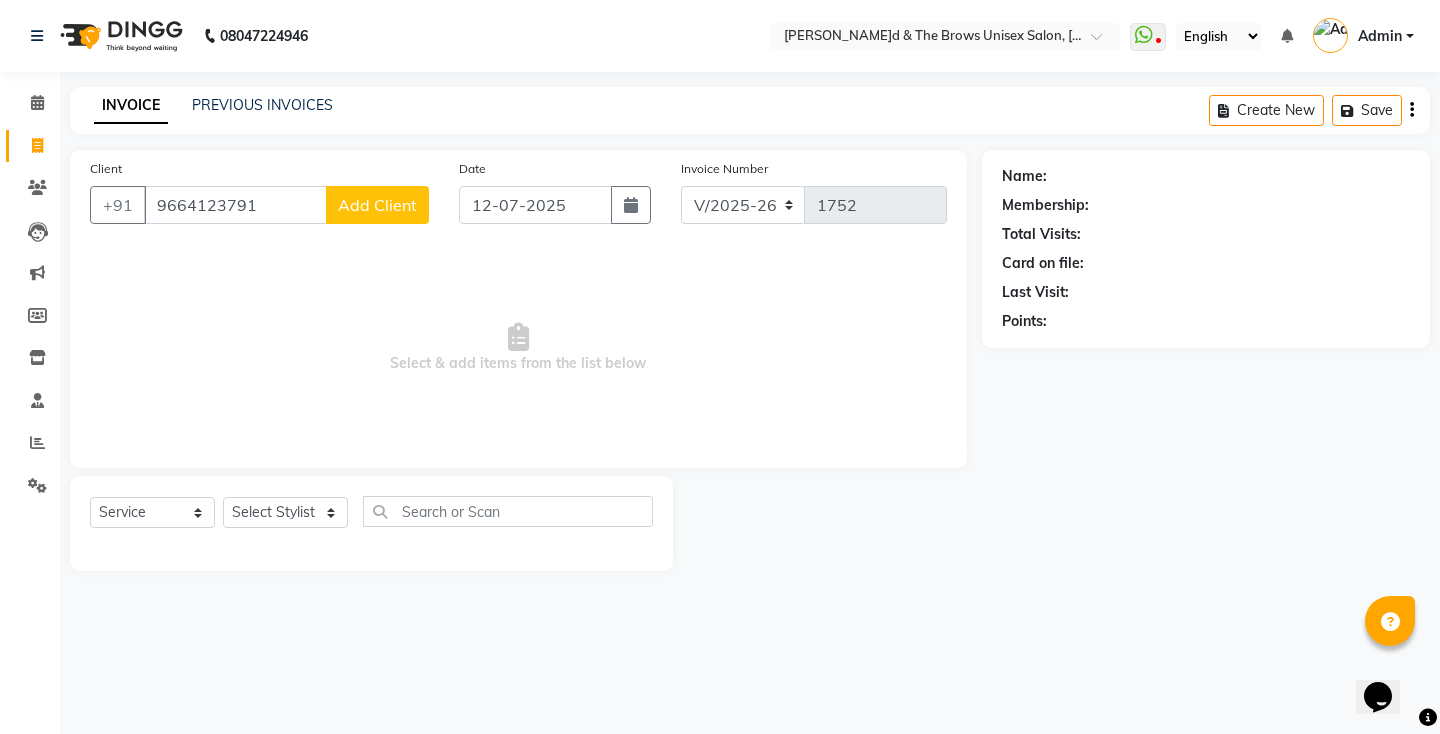 select on "22" 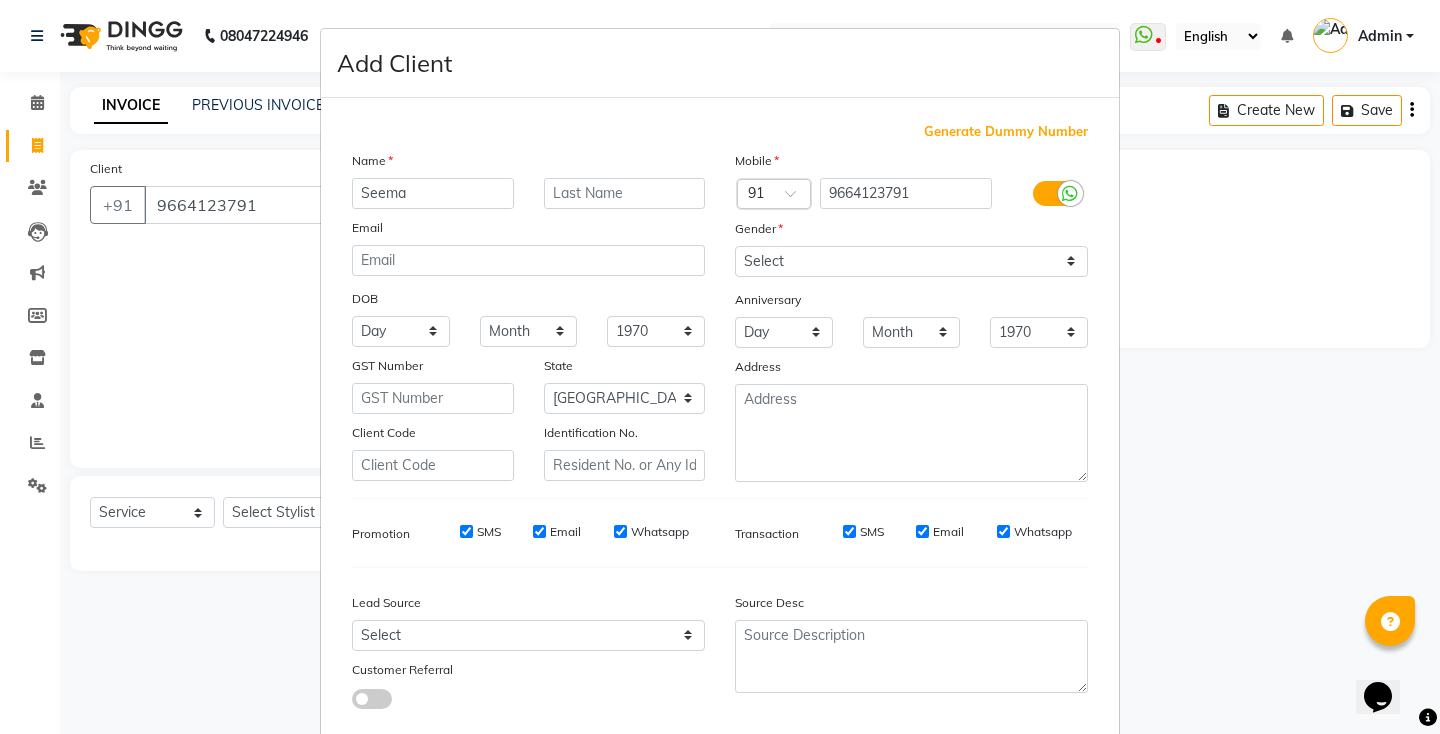 type on "Seema" 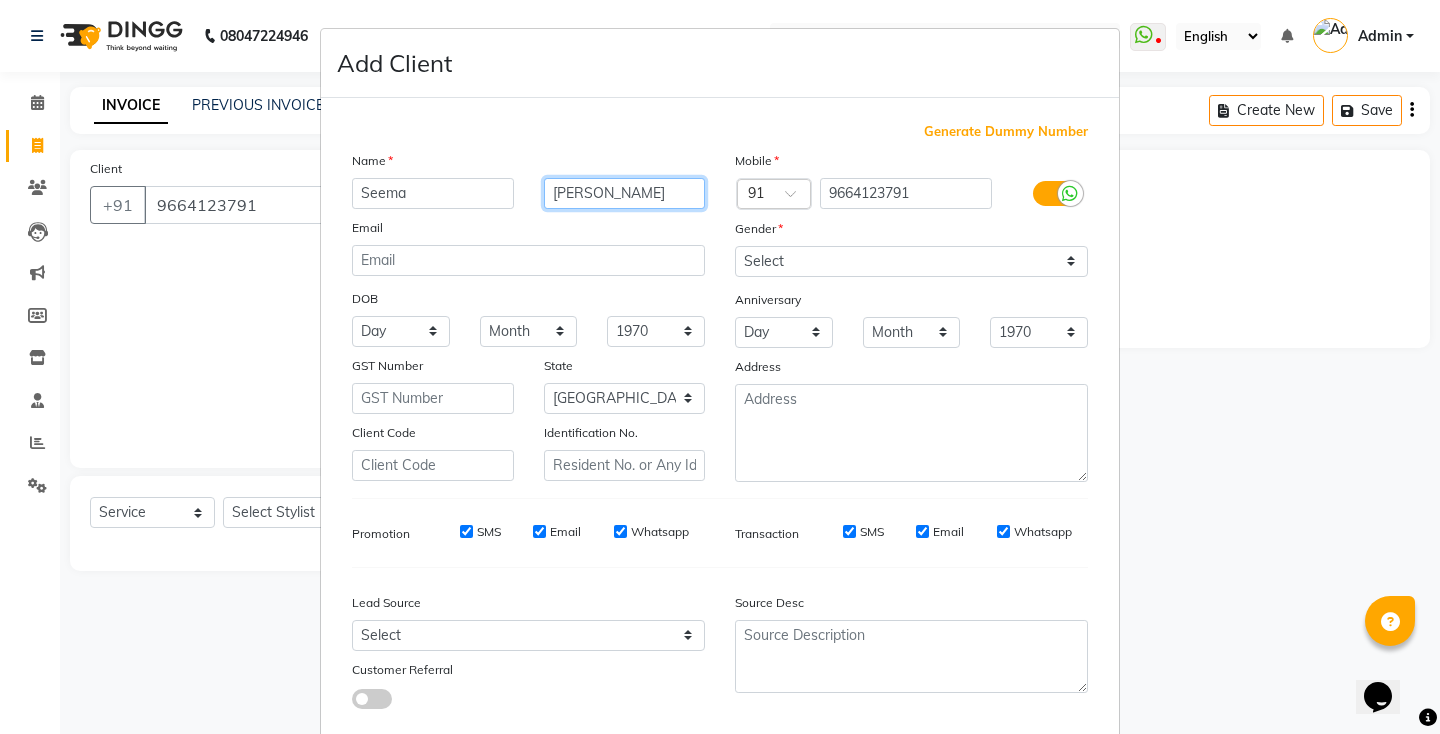 type on "[PERSON_NAME]" 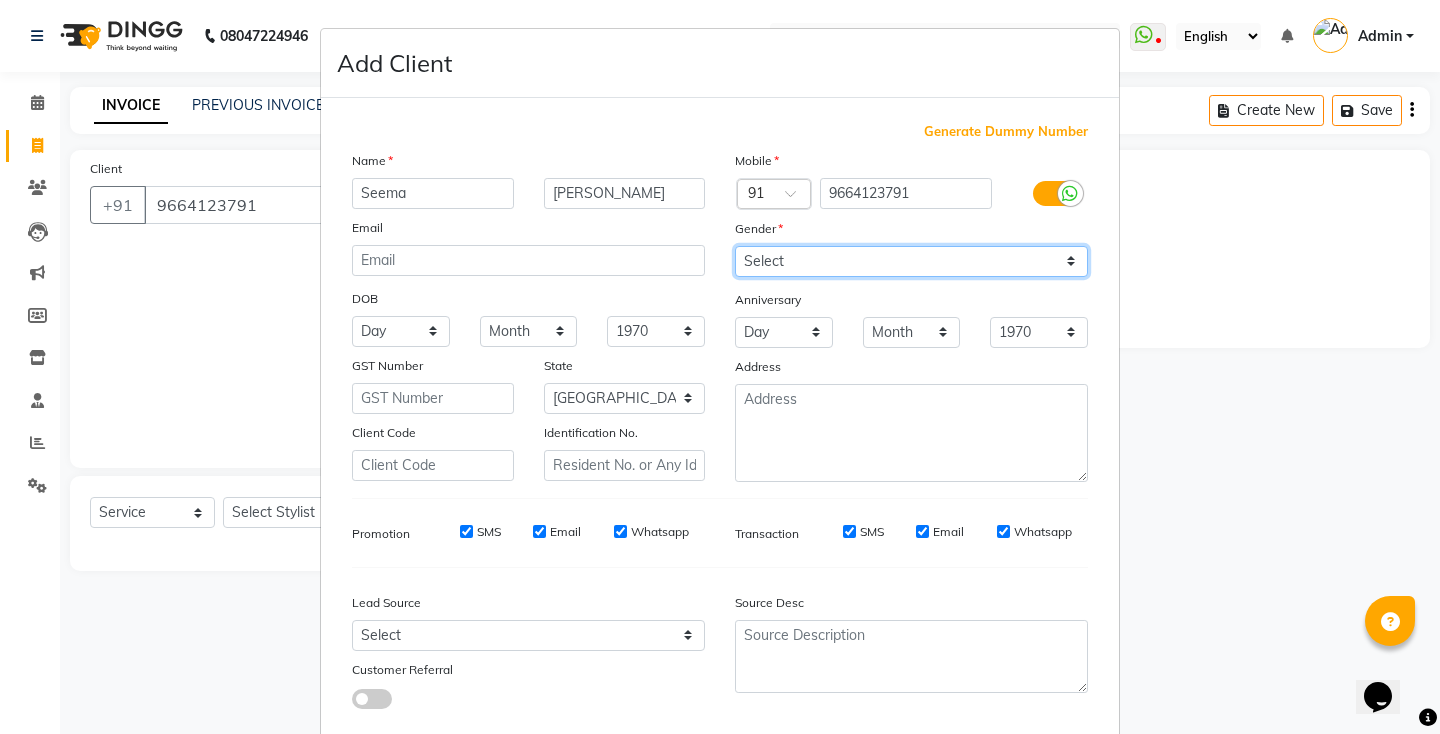 click on "Select [DEMOGRAPHIC_DATA] [DEMOGRAPHIC_DATA] Other Prefer Not To Say" at bounding box center [911, 261] 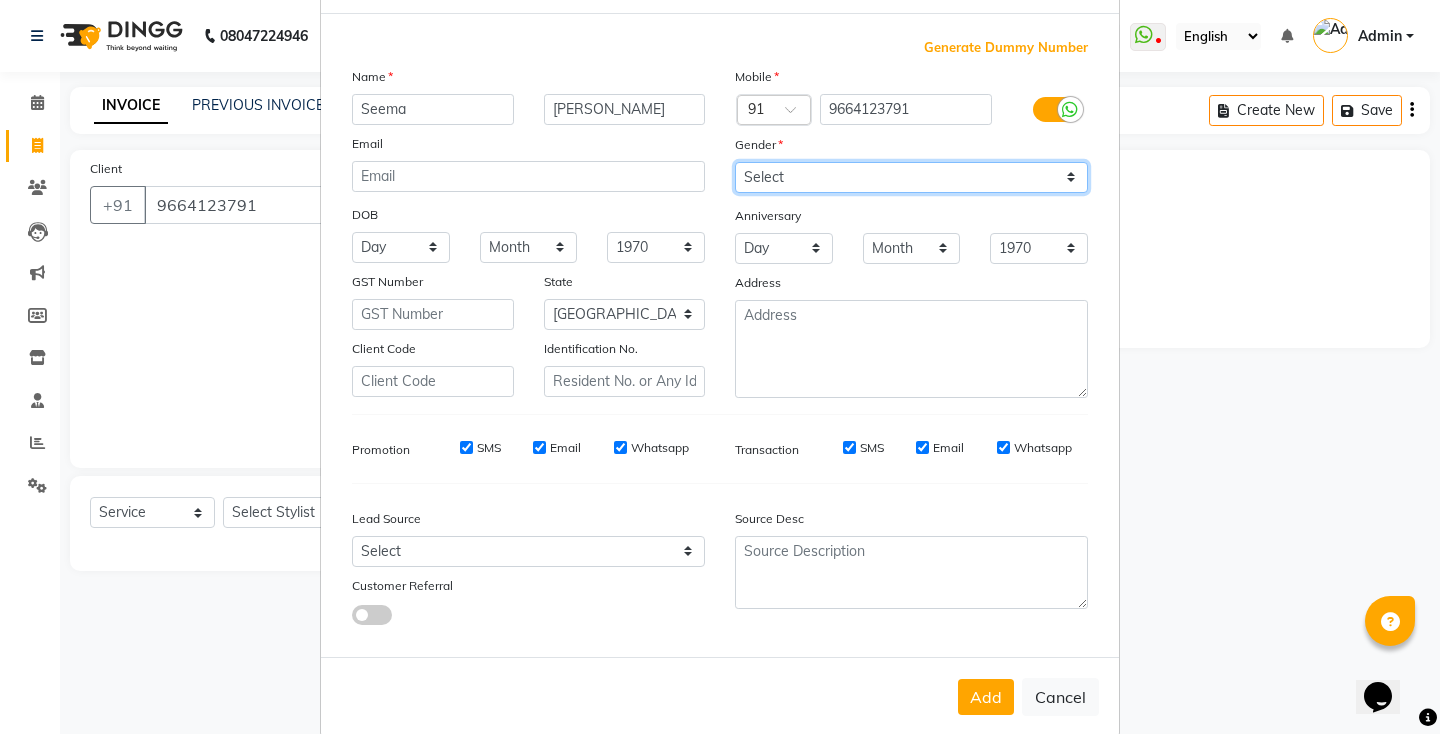 scroll, scrollTop: 114, scrollLeft: 0, axis: vertical 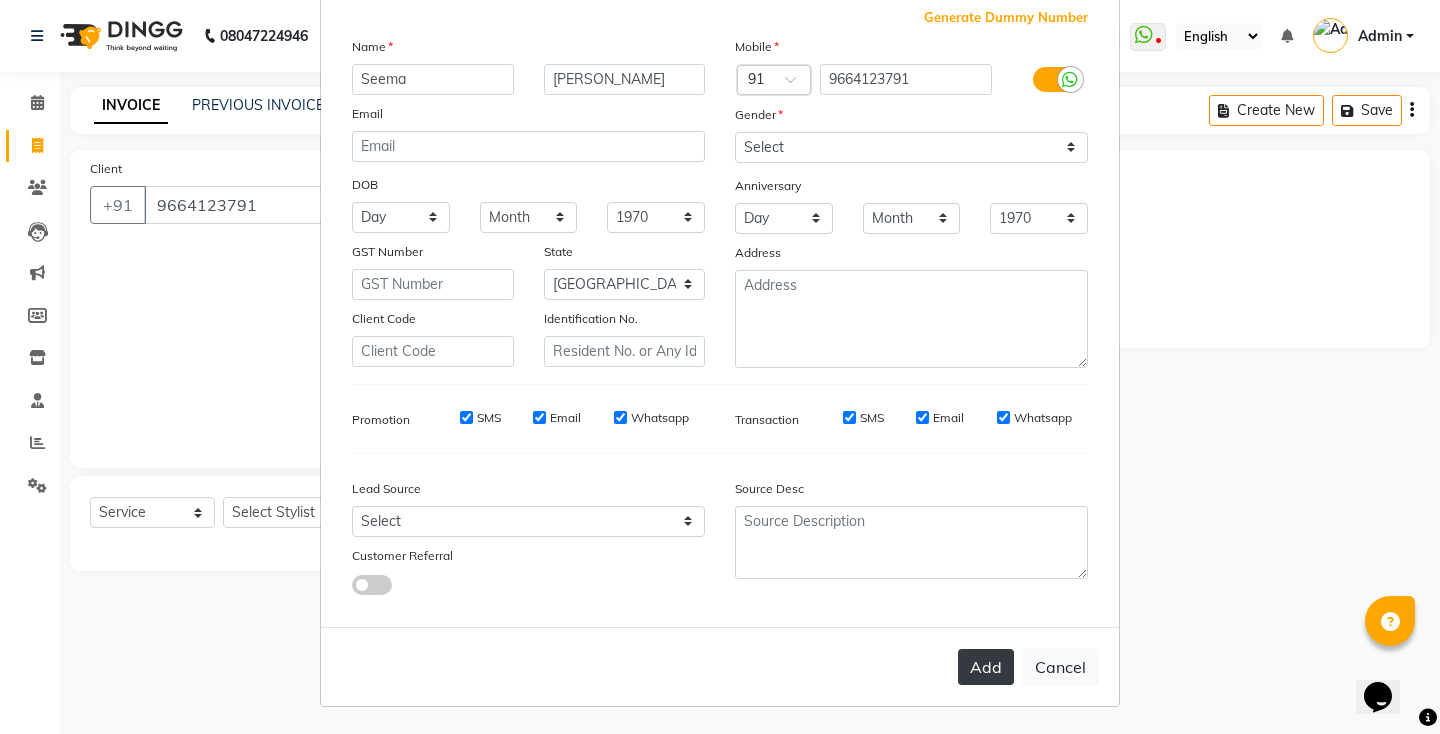 click on "Add" at bounding box center [986, 667] 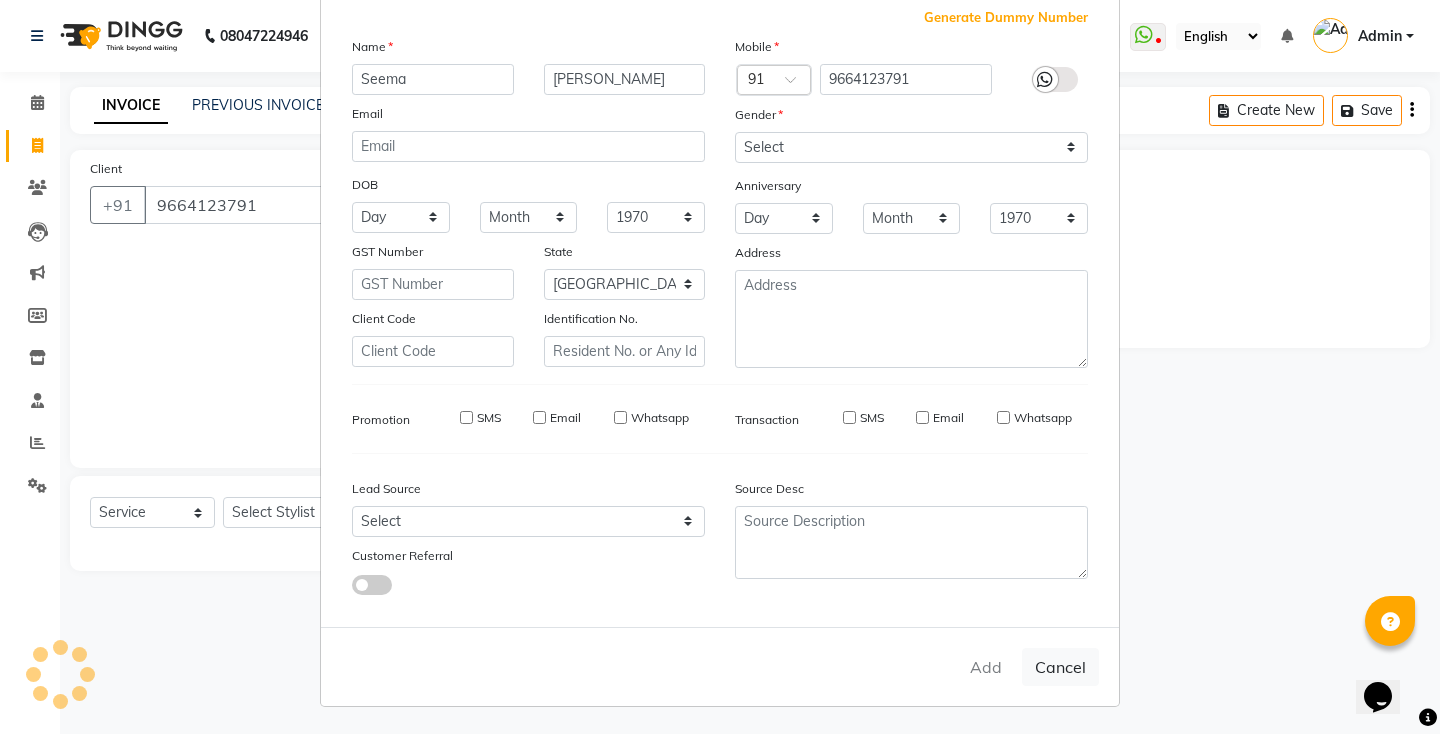 type 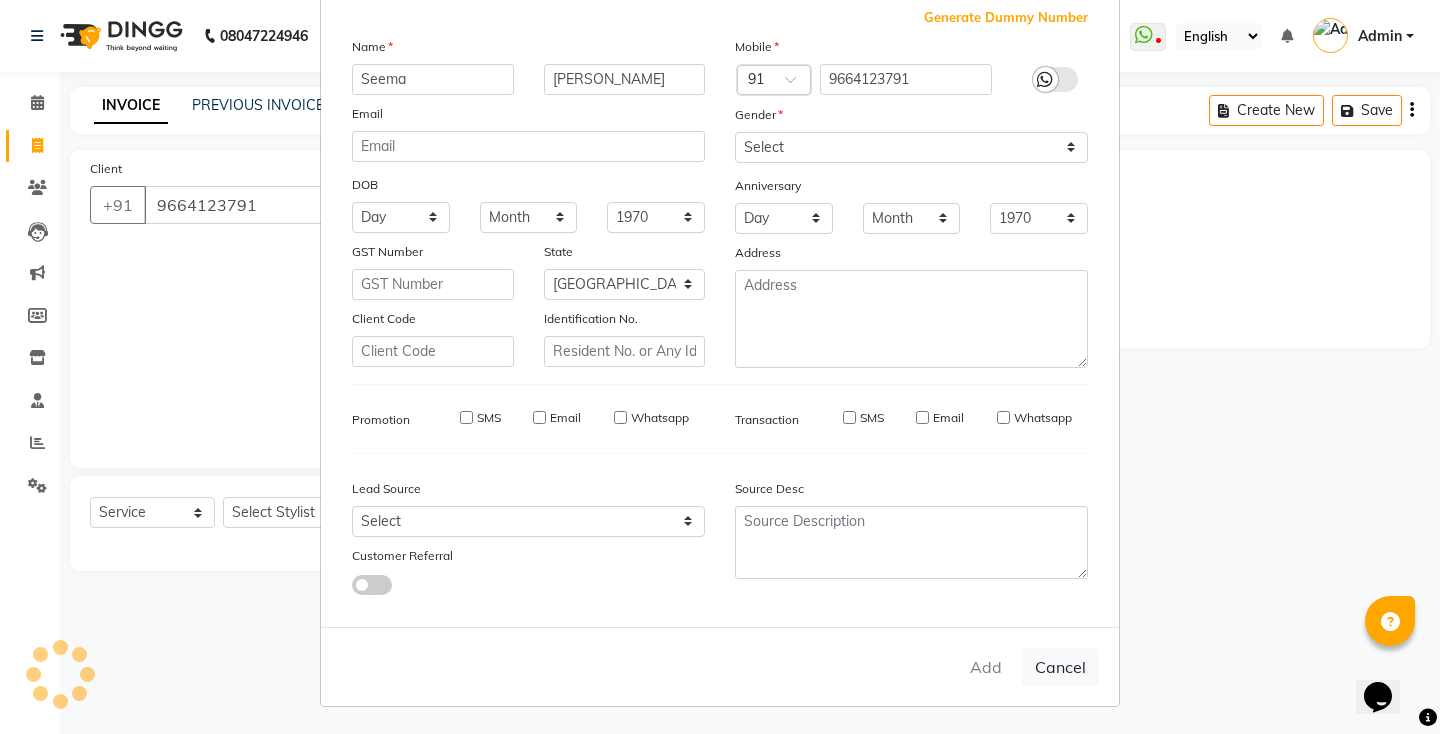 type 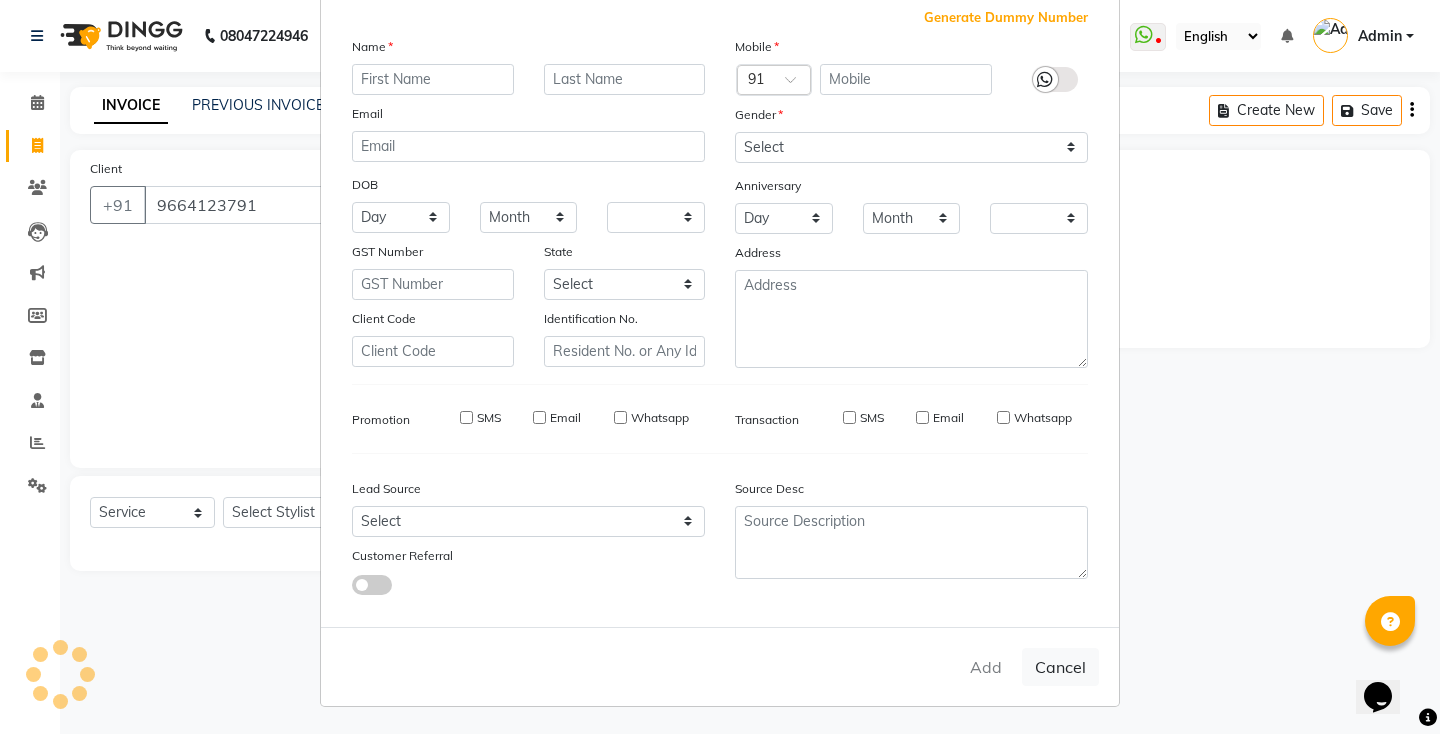 select on "1: Object" 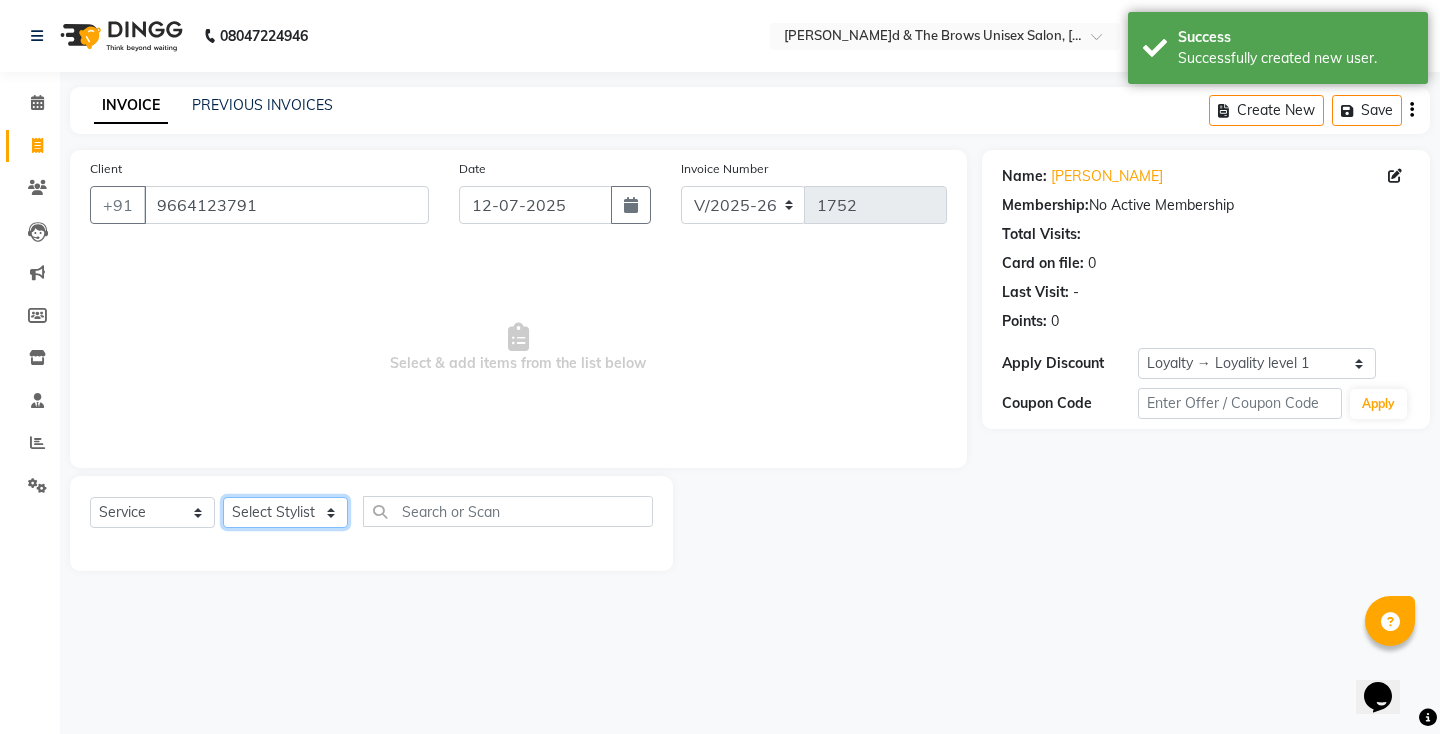 click on "Select Stylist[PERSON_NAME] manager [PERSON_NAME] ma'am owner[PERSON_NAME]" 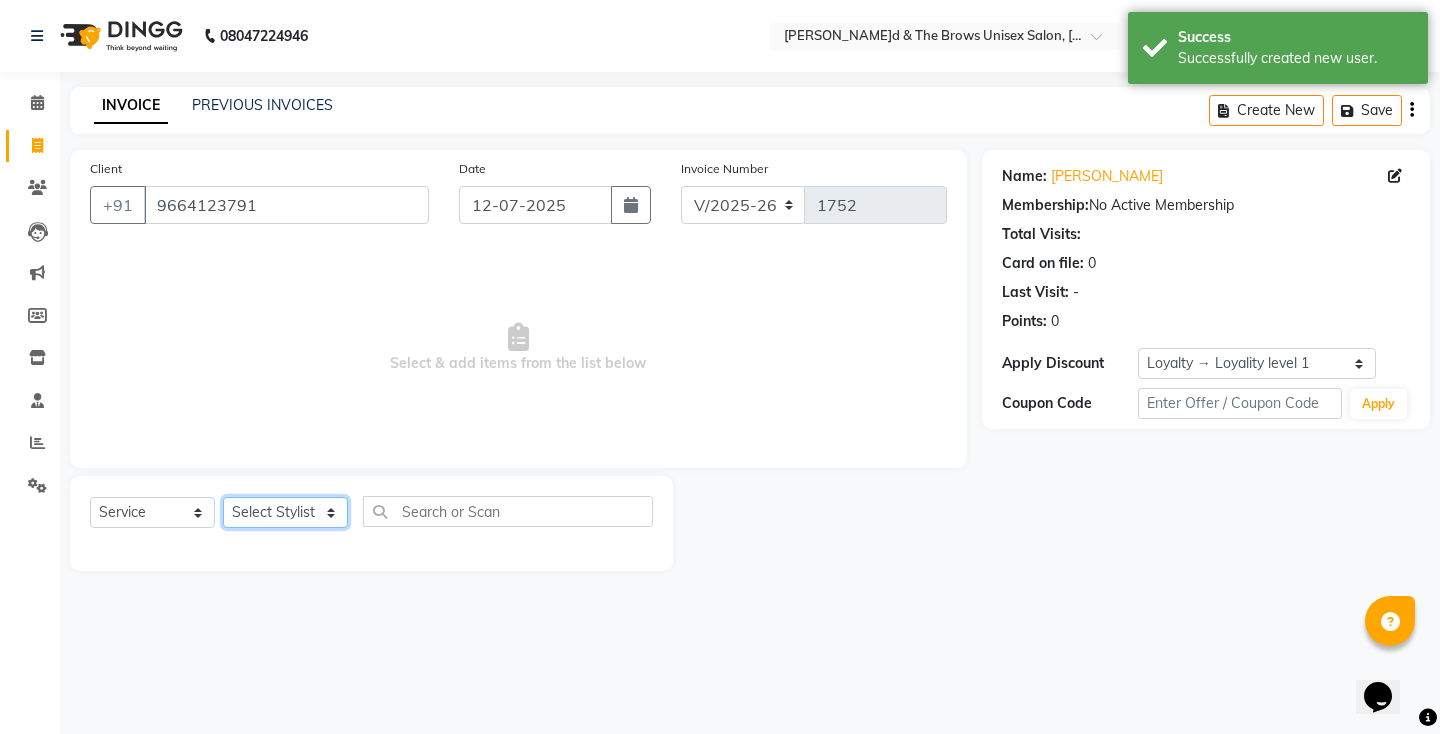 select on "72450" 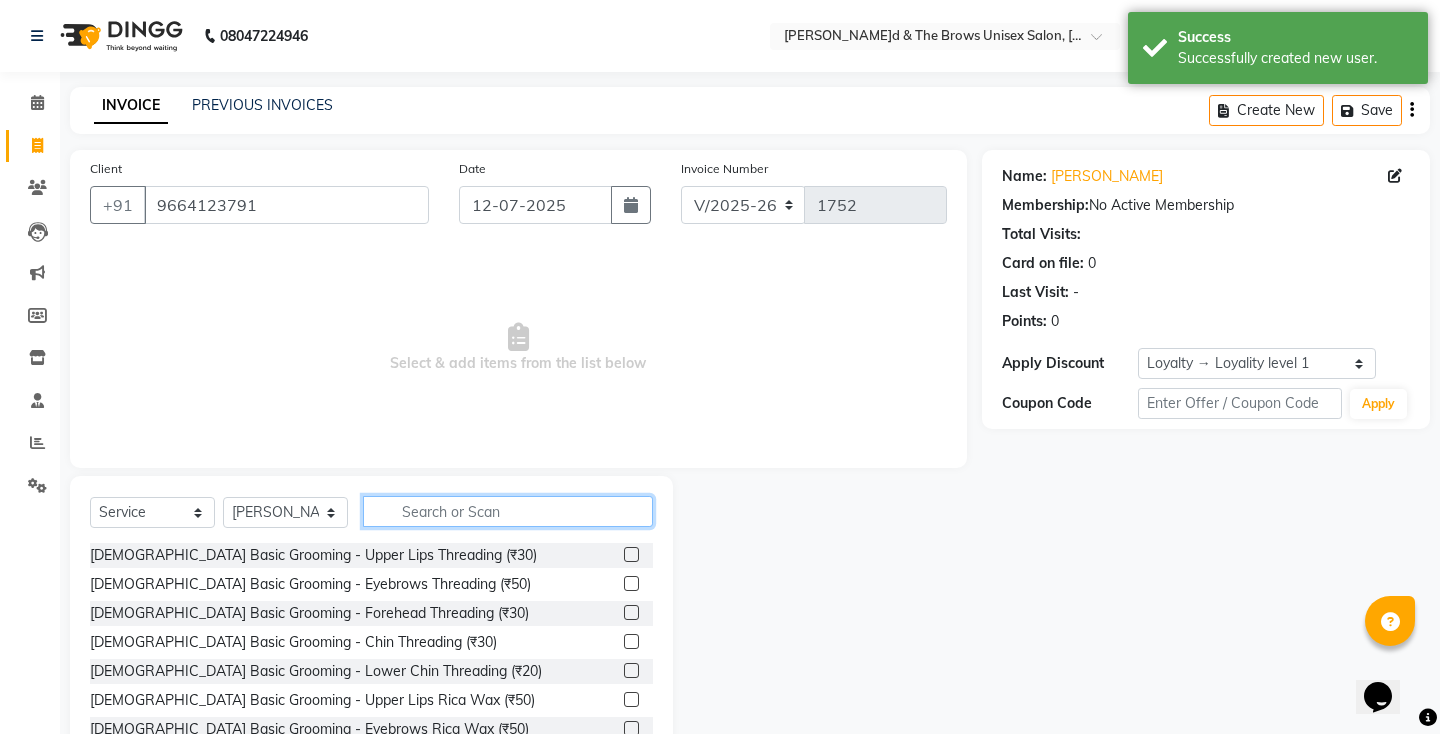 click 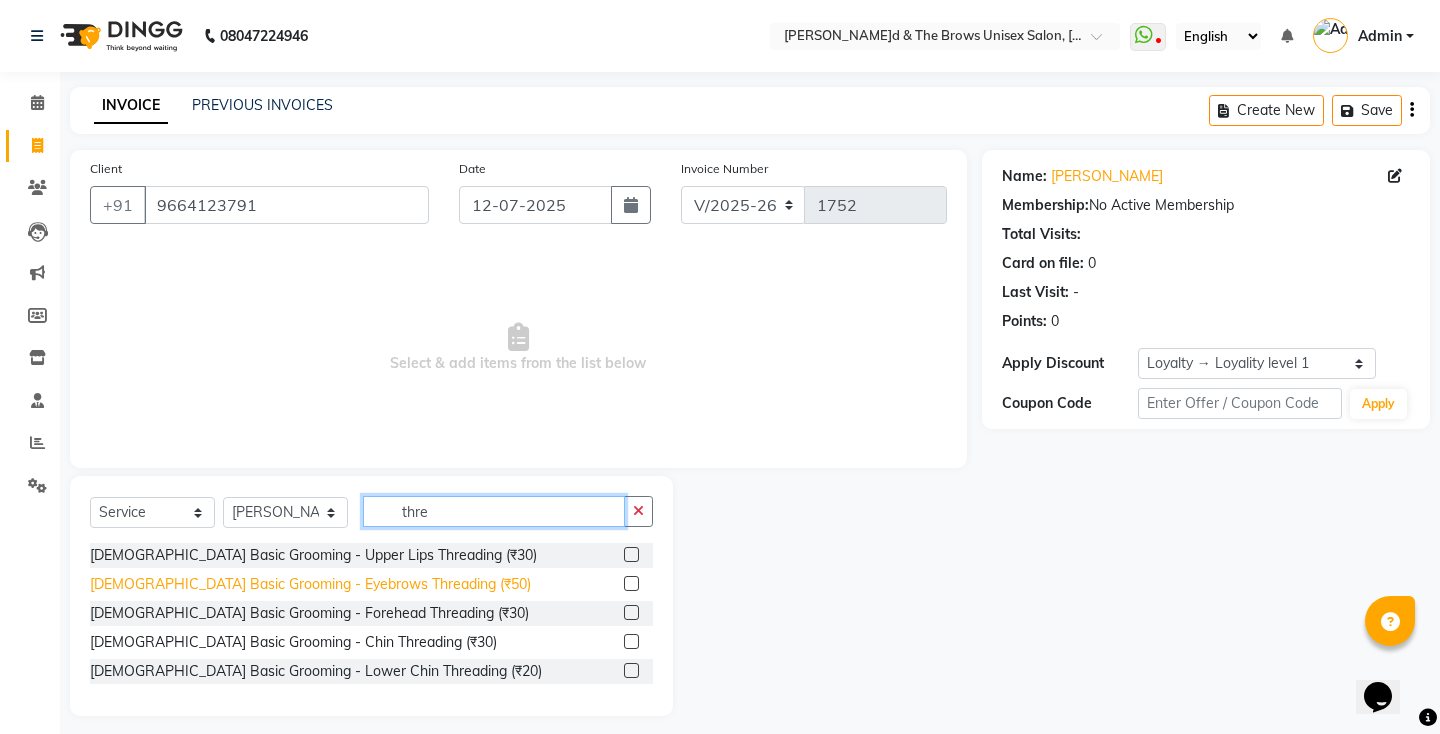 type on "thre" 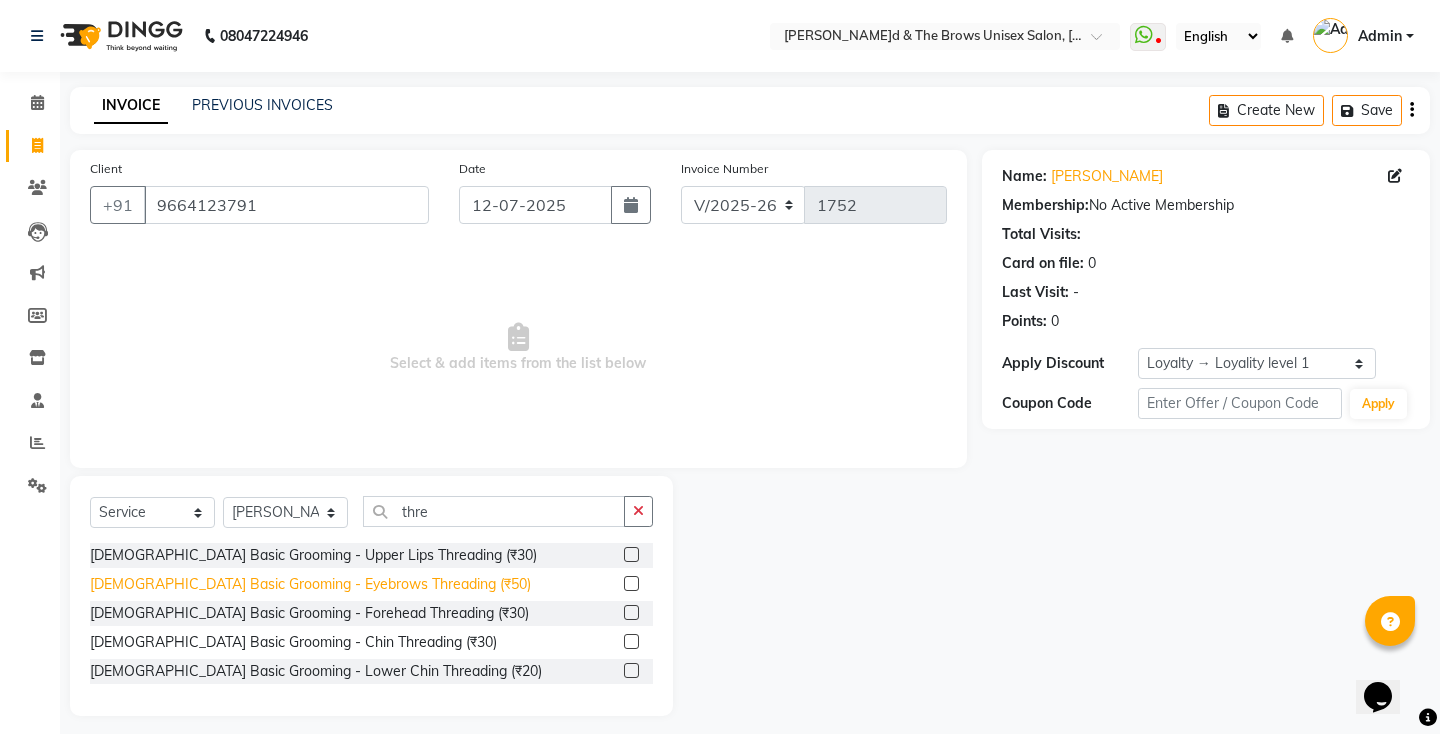 click on "[DEMOGRAPHIC_DATA] Basic Grooming - Eyebrows Threading (₹50)" 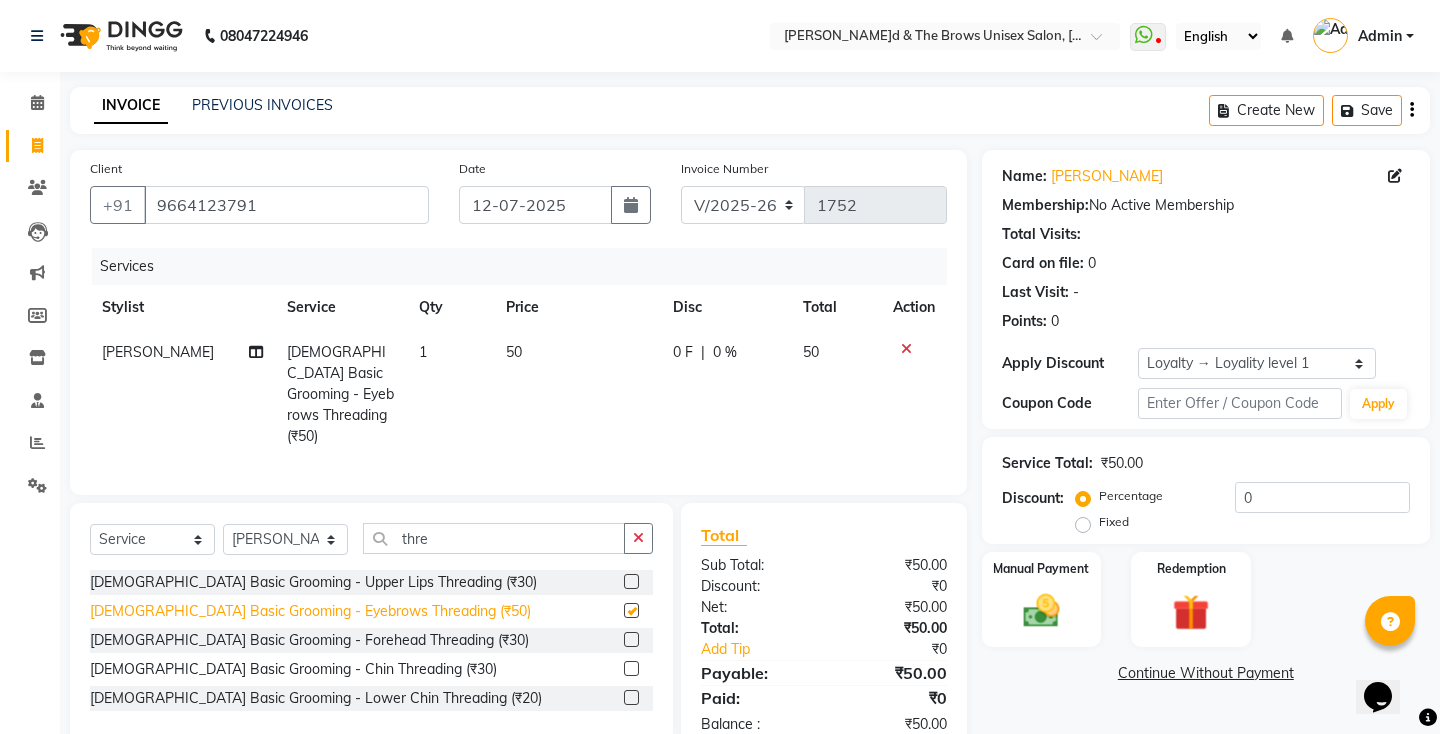 checkbox on "false" 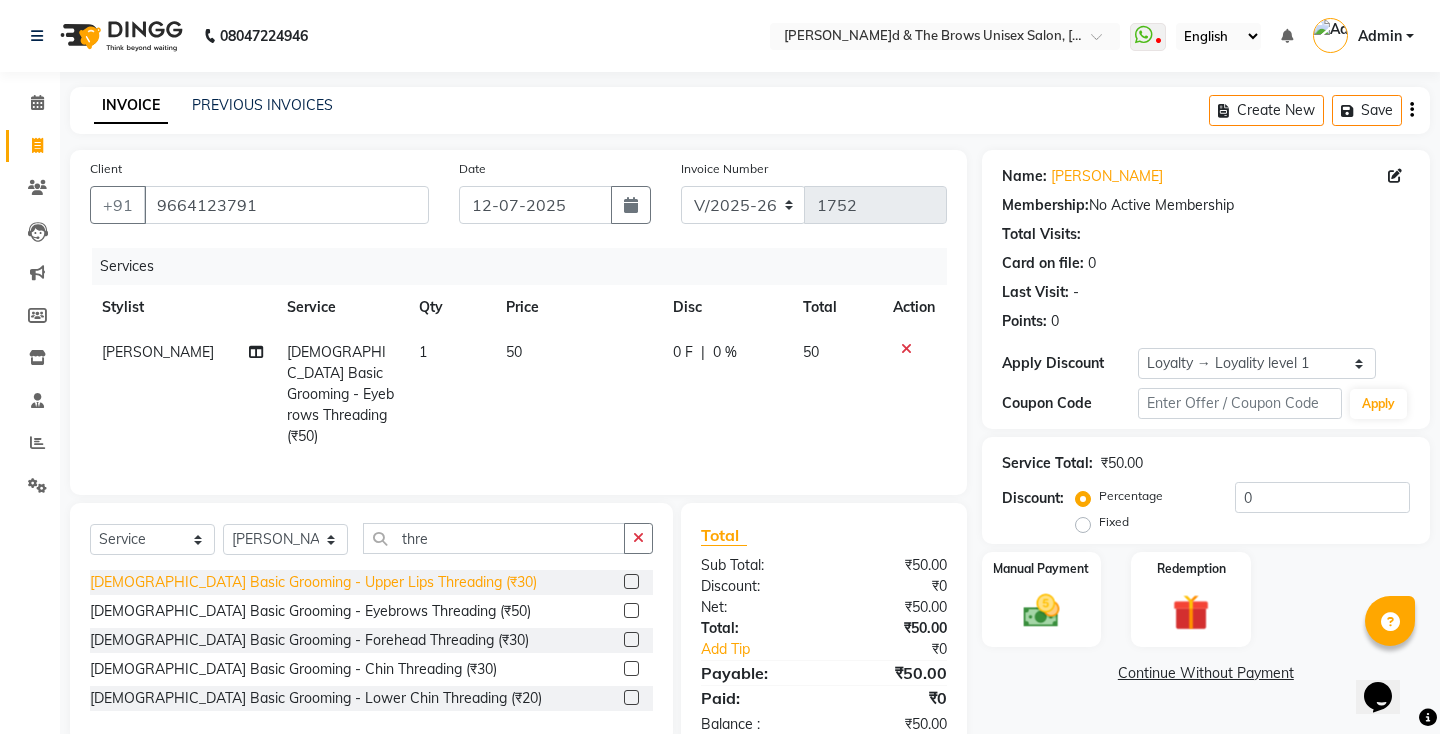 click on "[DEMOGRAPHIC_DATA] Basic Grooming - Upper Lips Threading (₹30)" 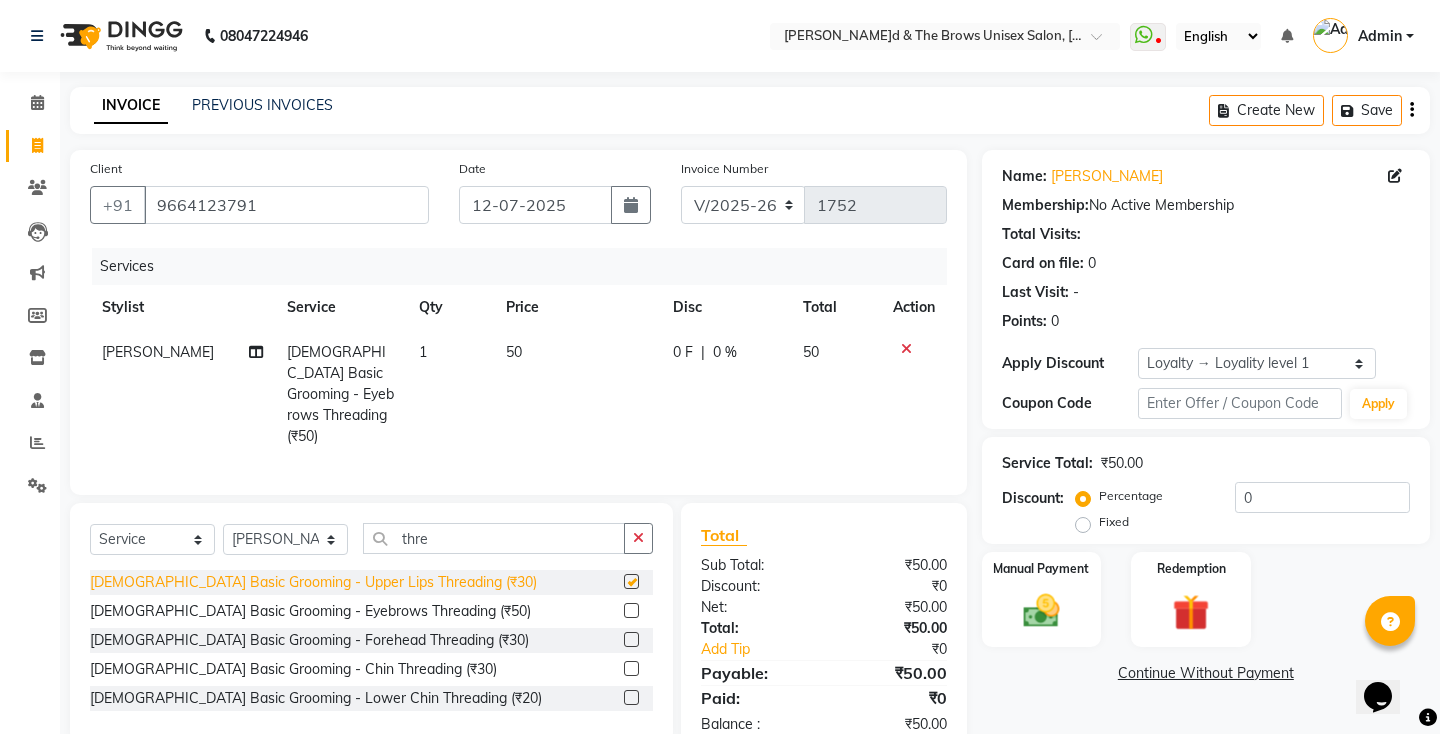 checkbox on "false" 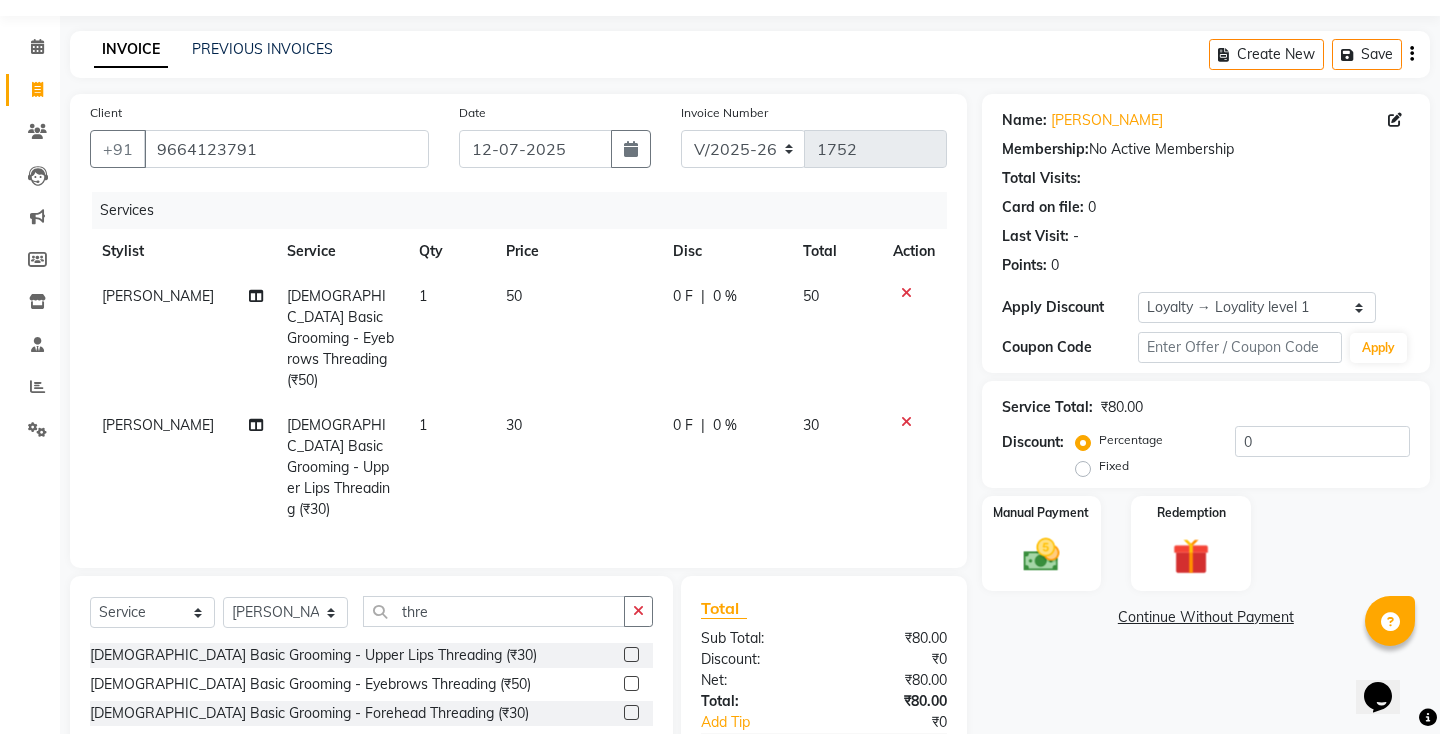 scroll, scrollTop: 57, scrollLeft: 0, axis: vertical 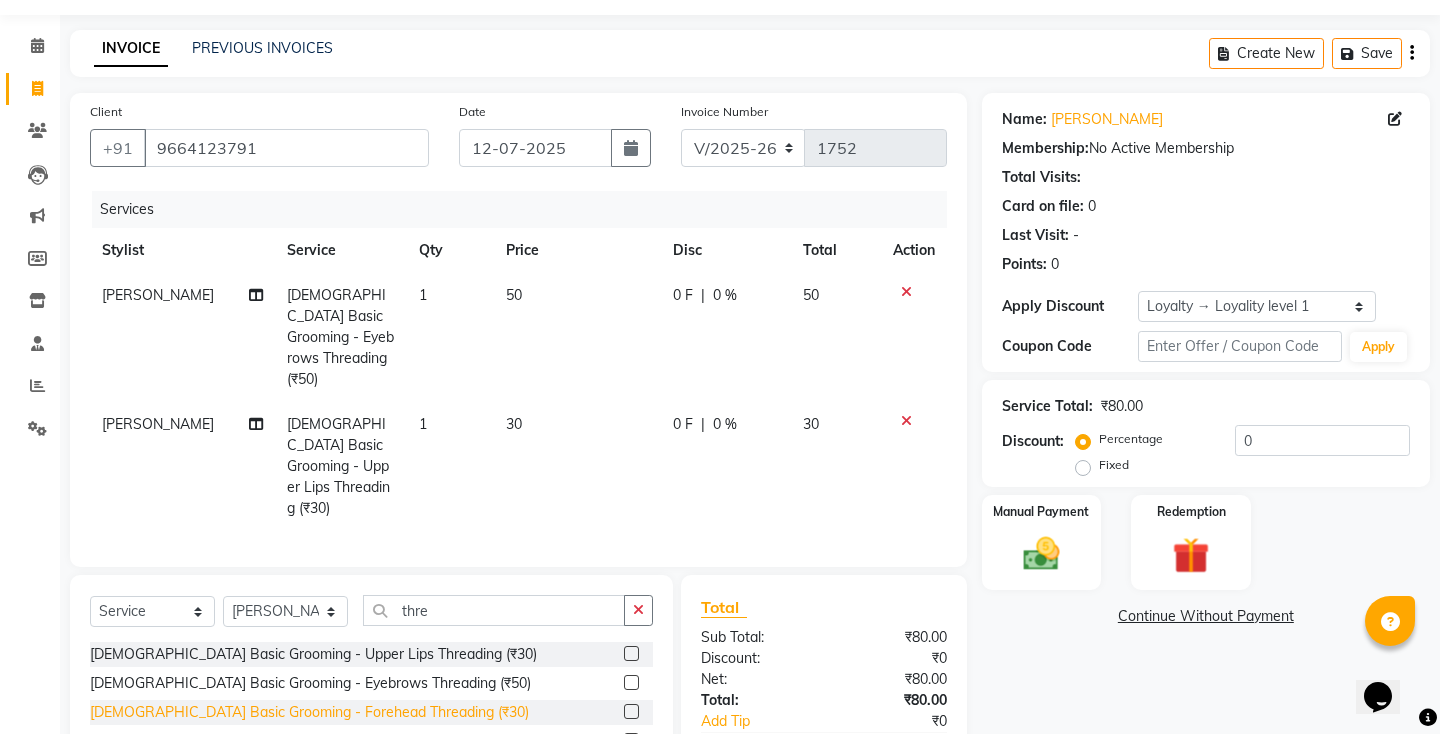click on "[DEMOGRAPHIC_DATA] Basic Grooming - Forehead Threading (₹30)" 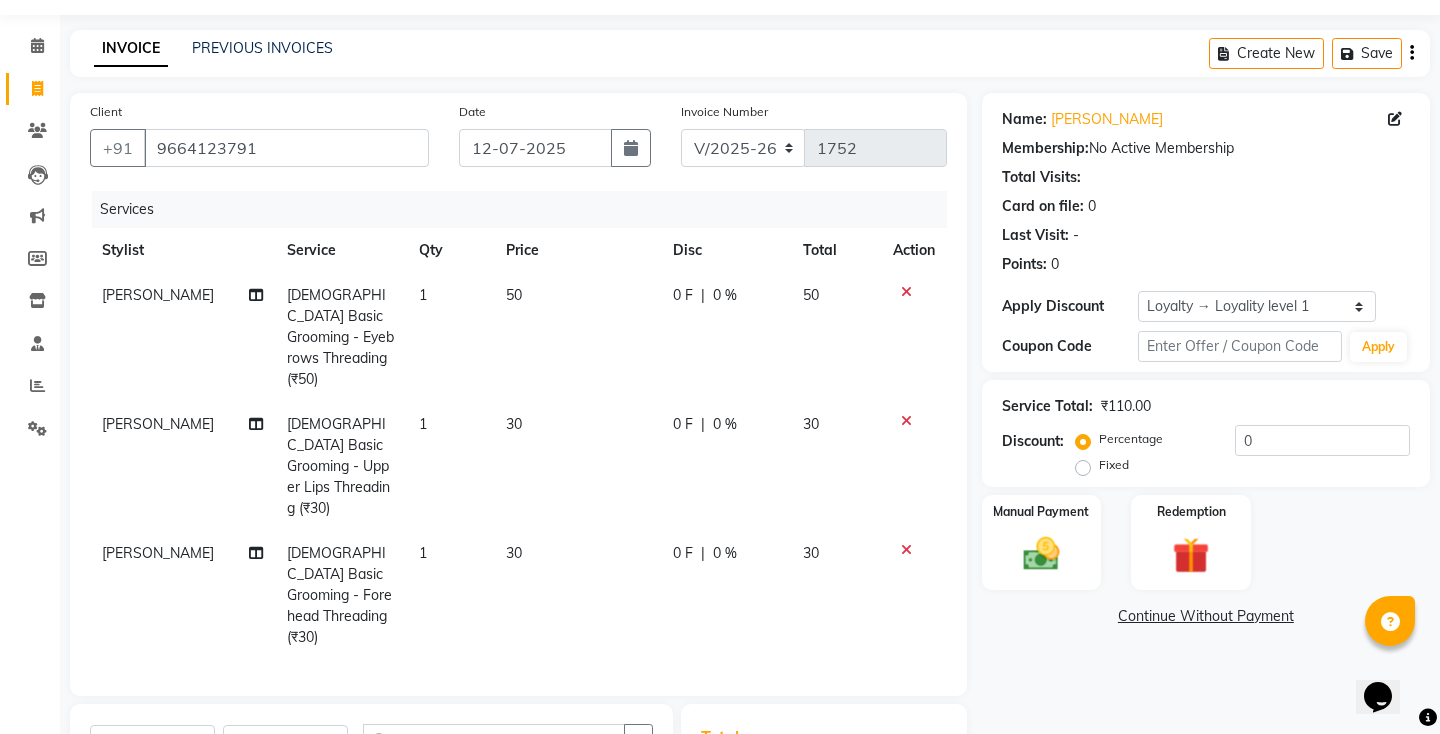 checkbox on "false" 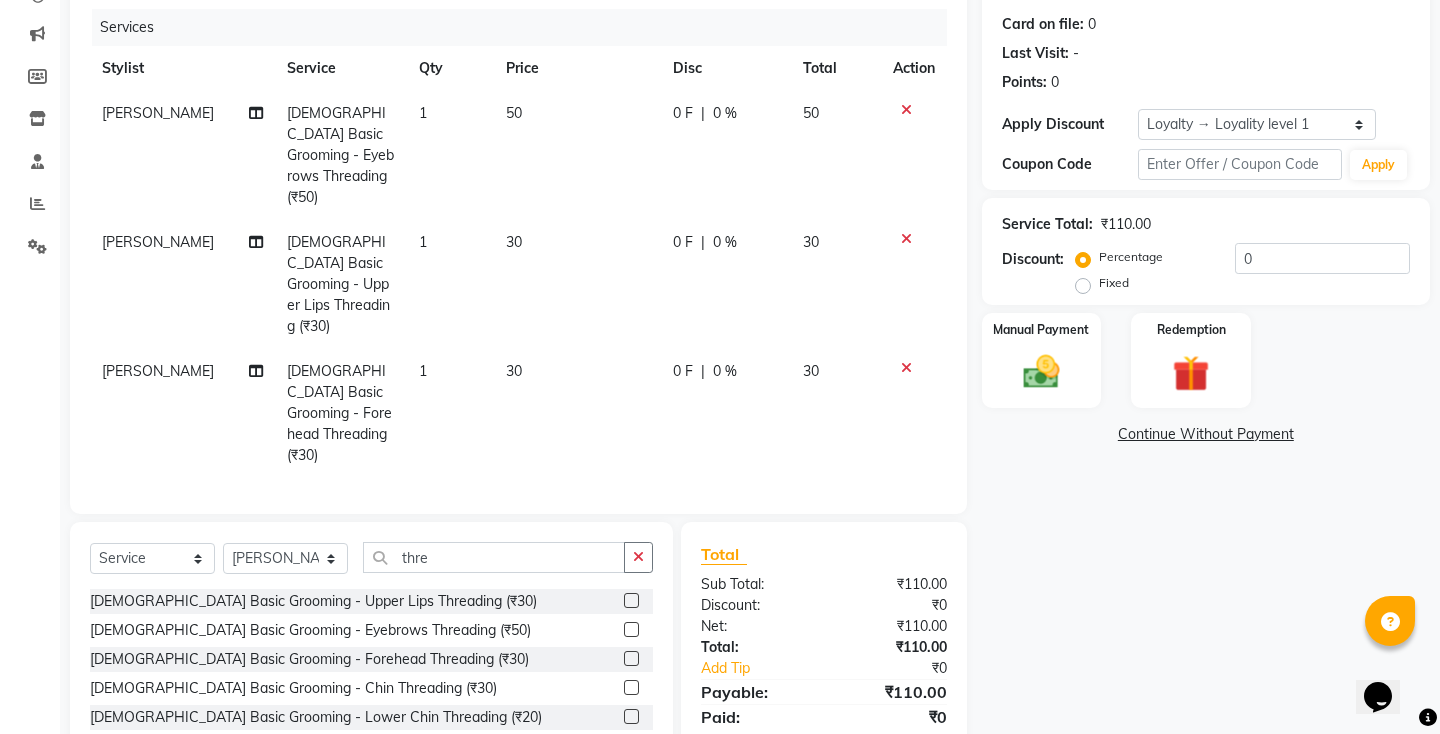 scroll, scrollTop: 246, scrollLeft: 0, axis: vertical 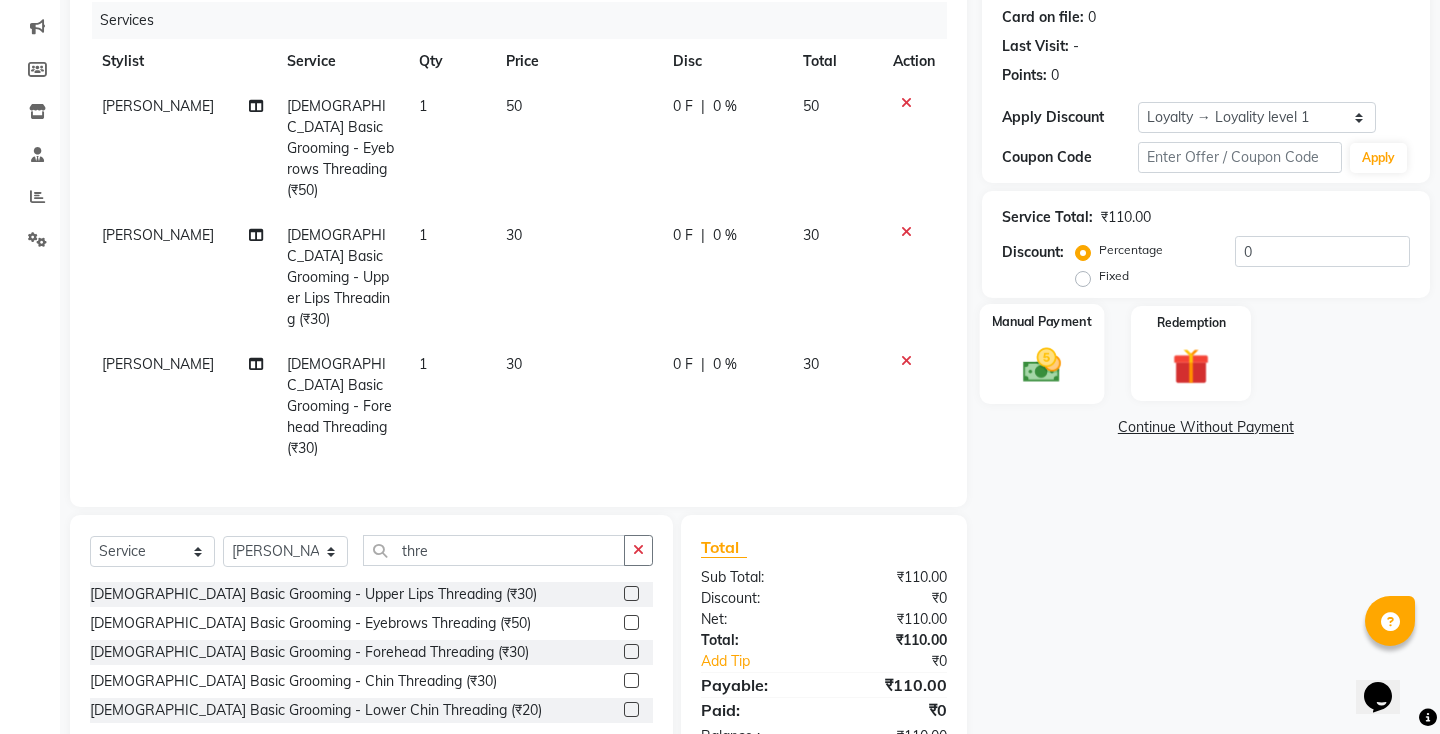 click 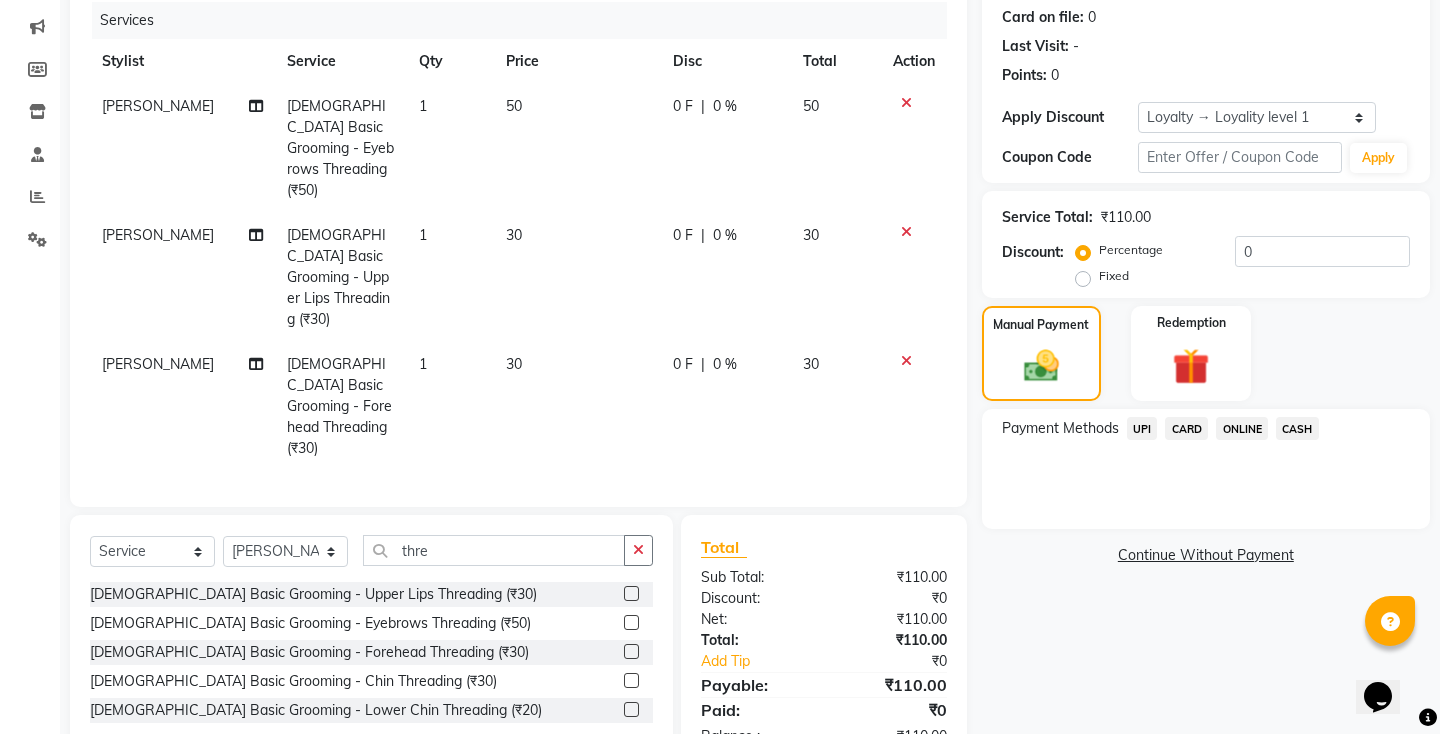 click on "UPI" 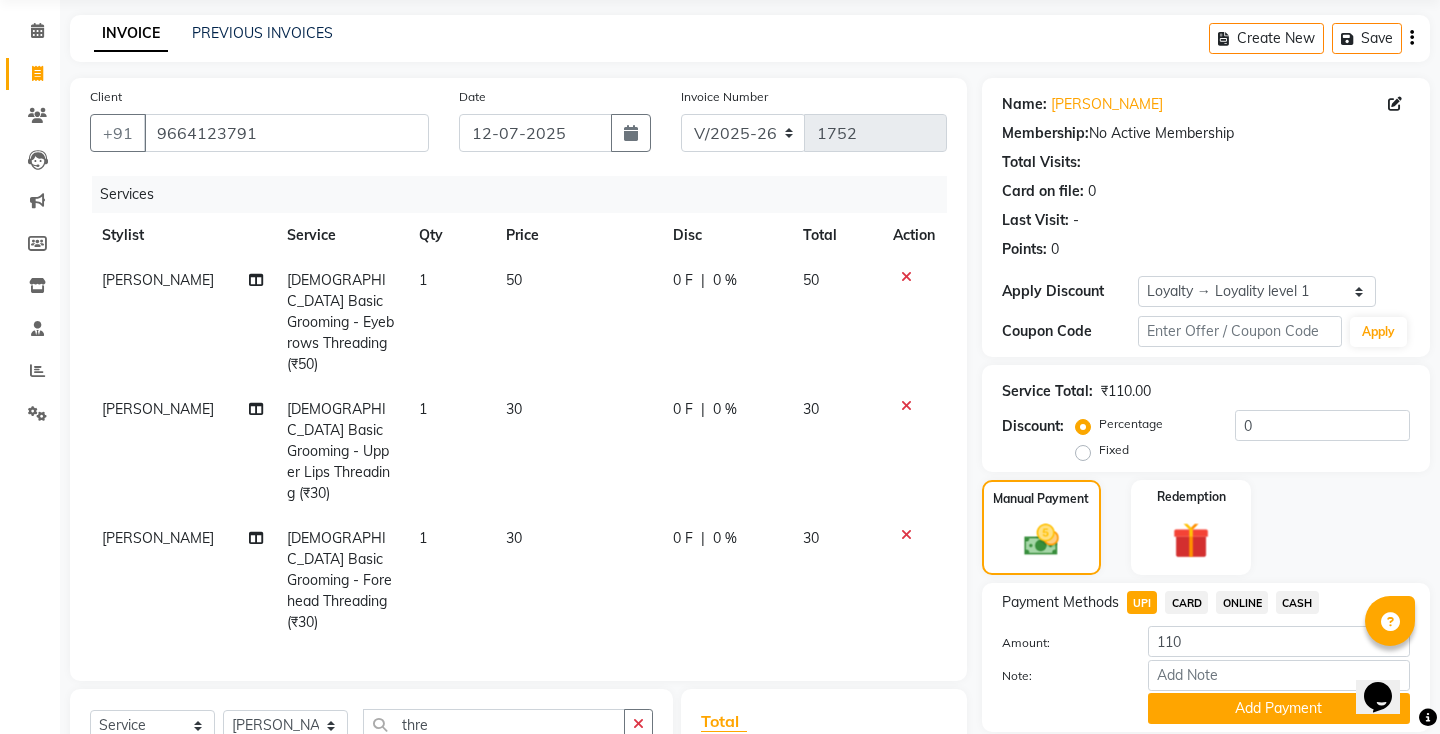 scroll, scrollTop: 246, scrollLeft: 0, axis: vertical 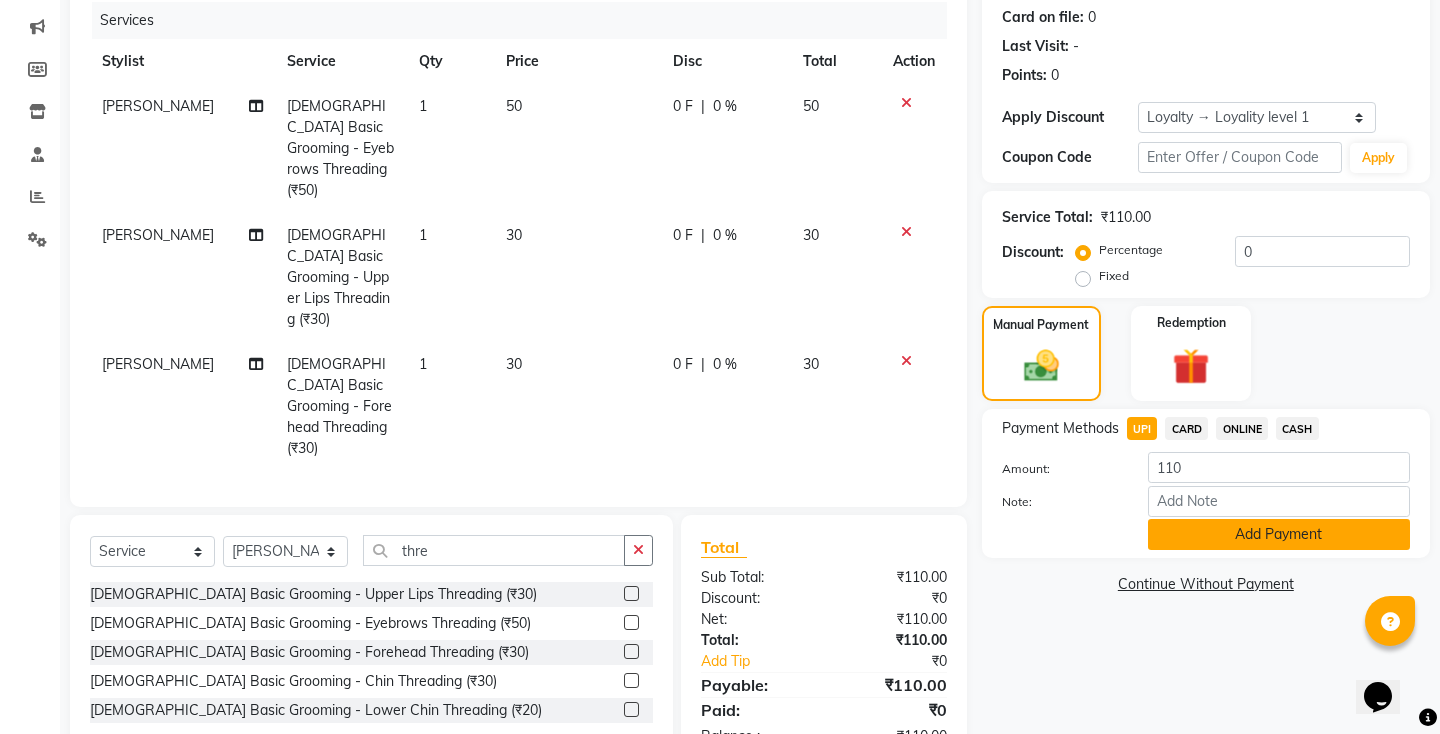 click on "Add Payment" 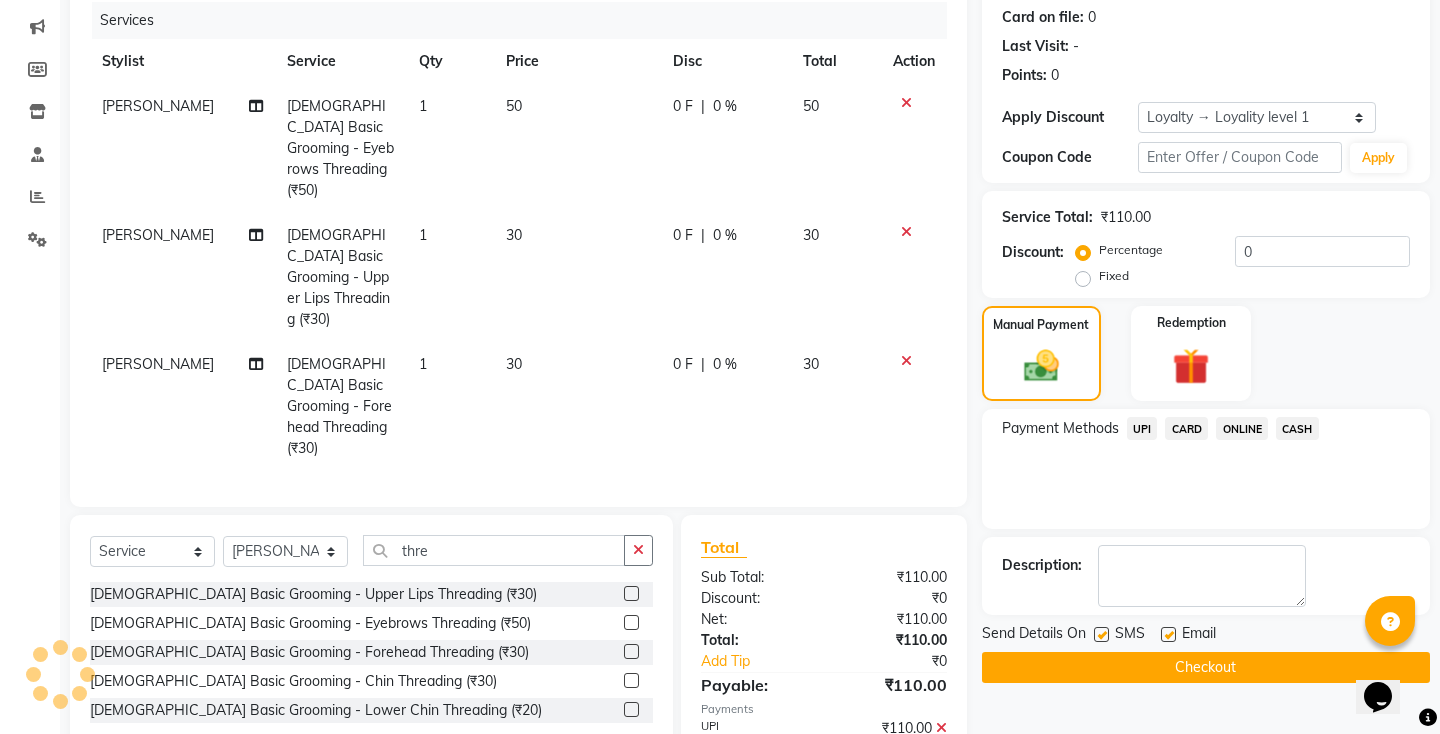 click 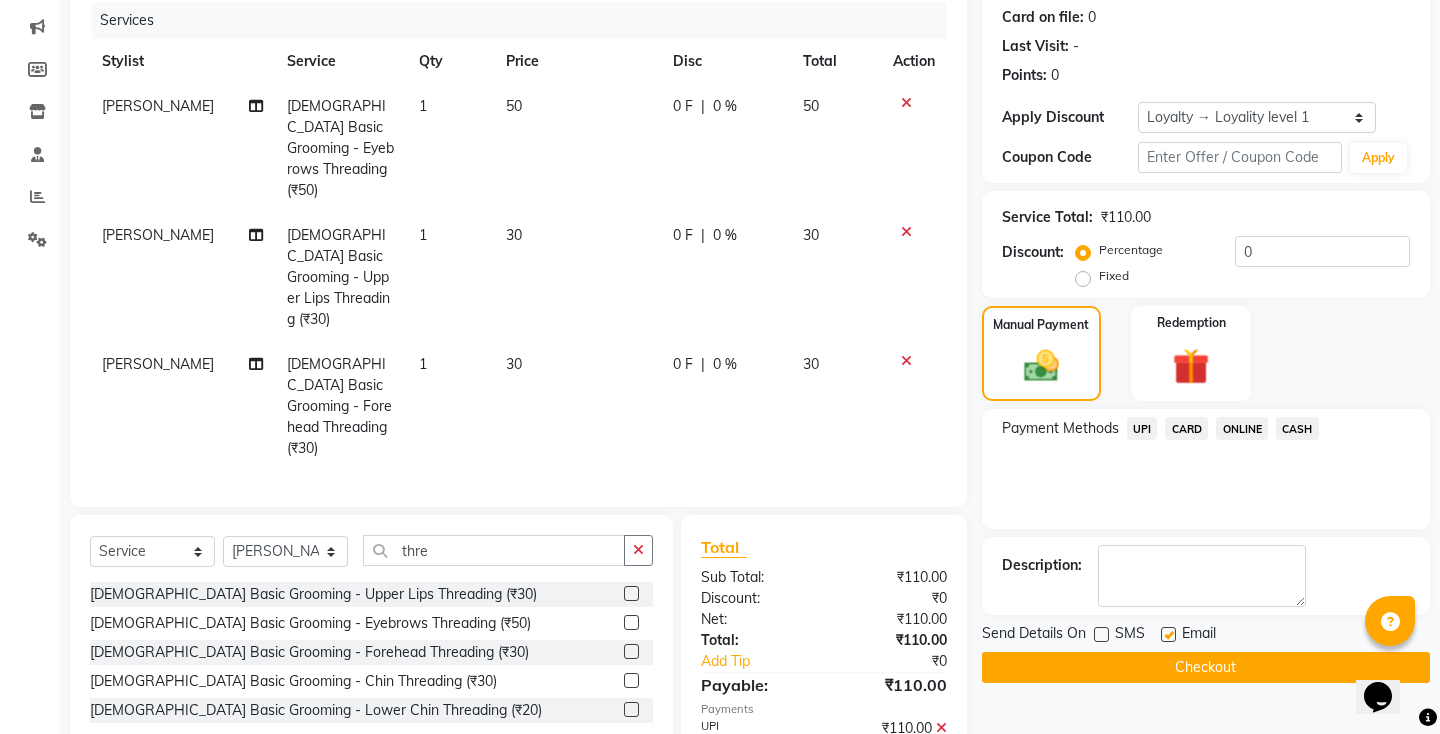click on "Checkout" 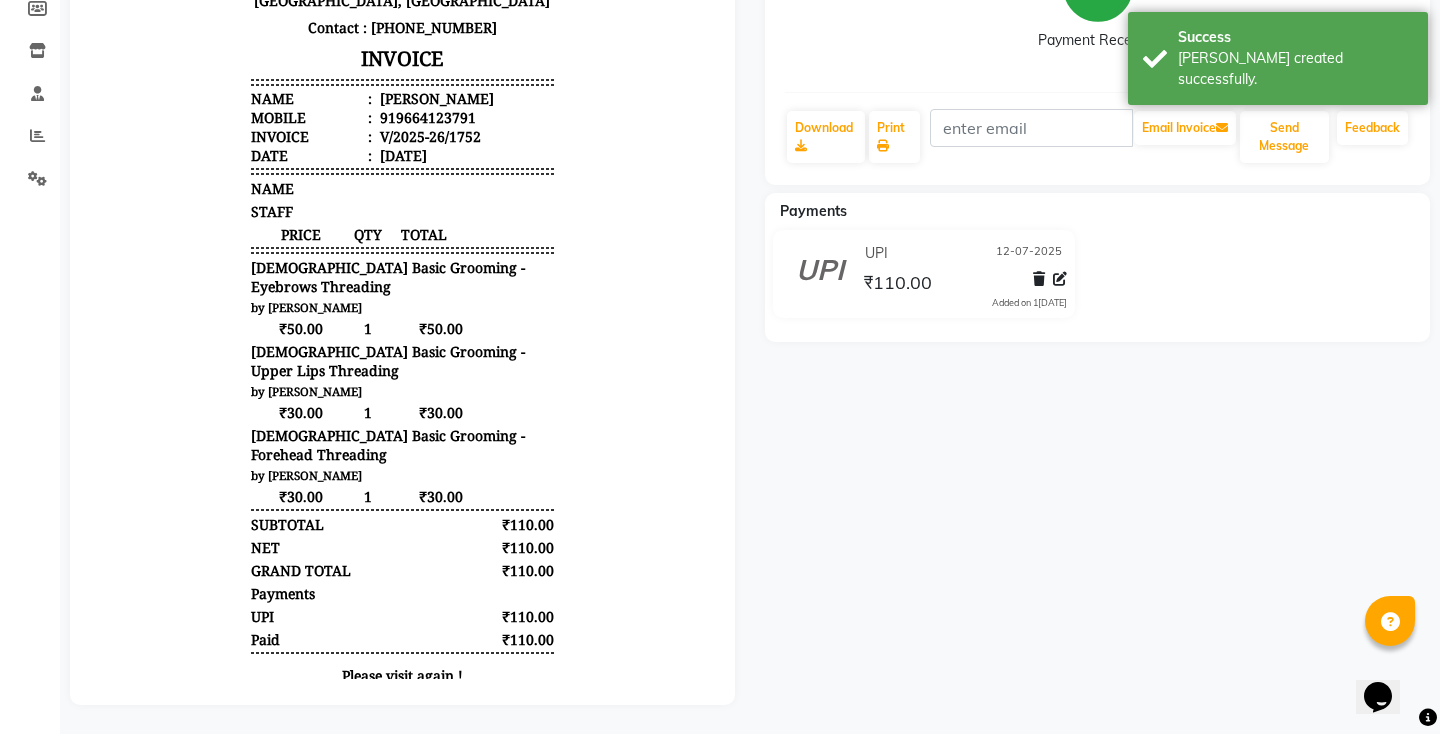 scroll, scrollTop: 0, scrollLeft: 0, axis: both 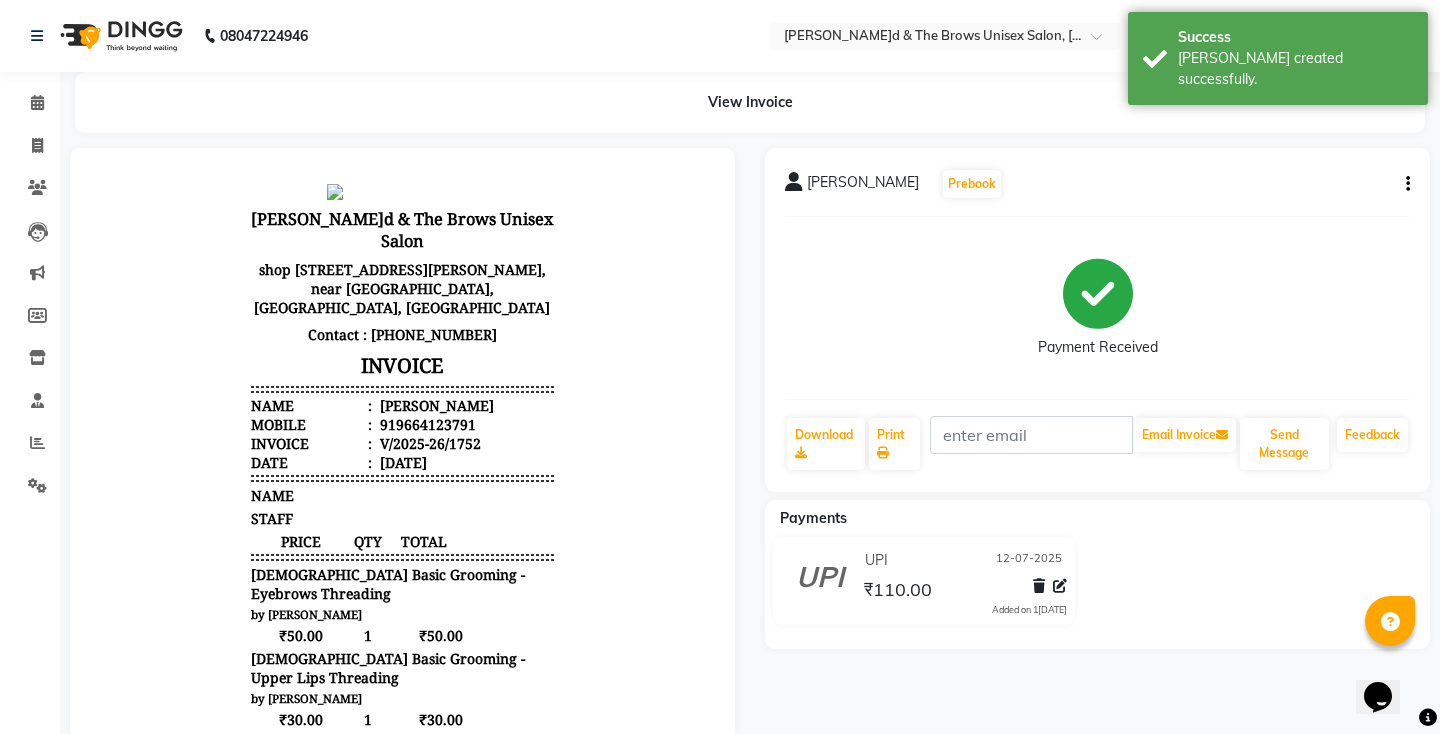 click 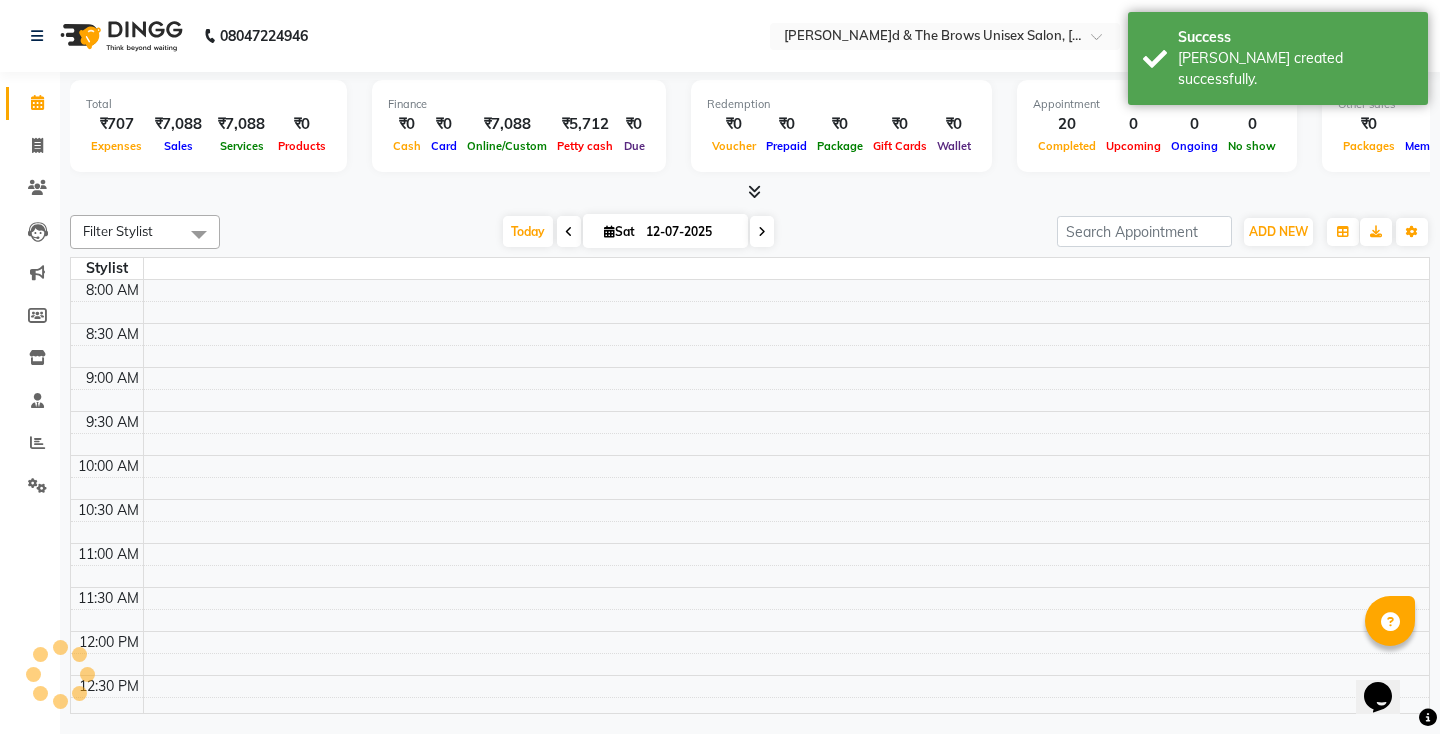 scroll, scrollTop: 617, scrollLeft: 0, axis: vertical 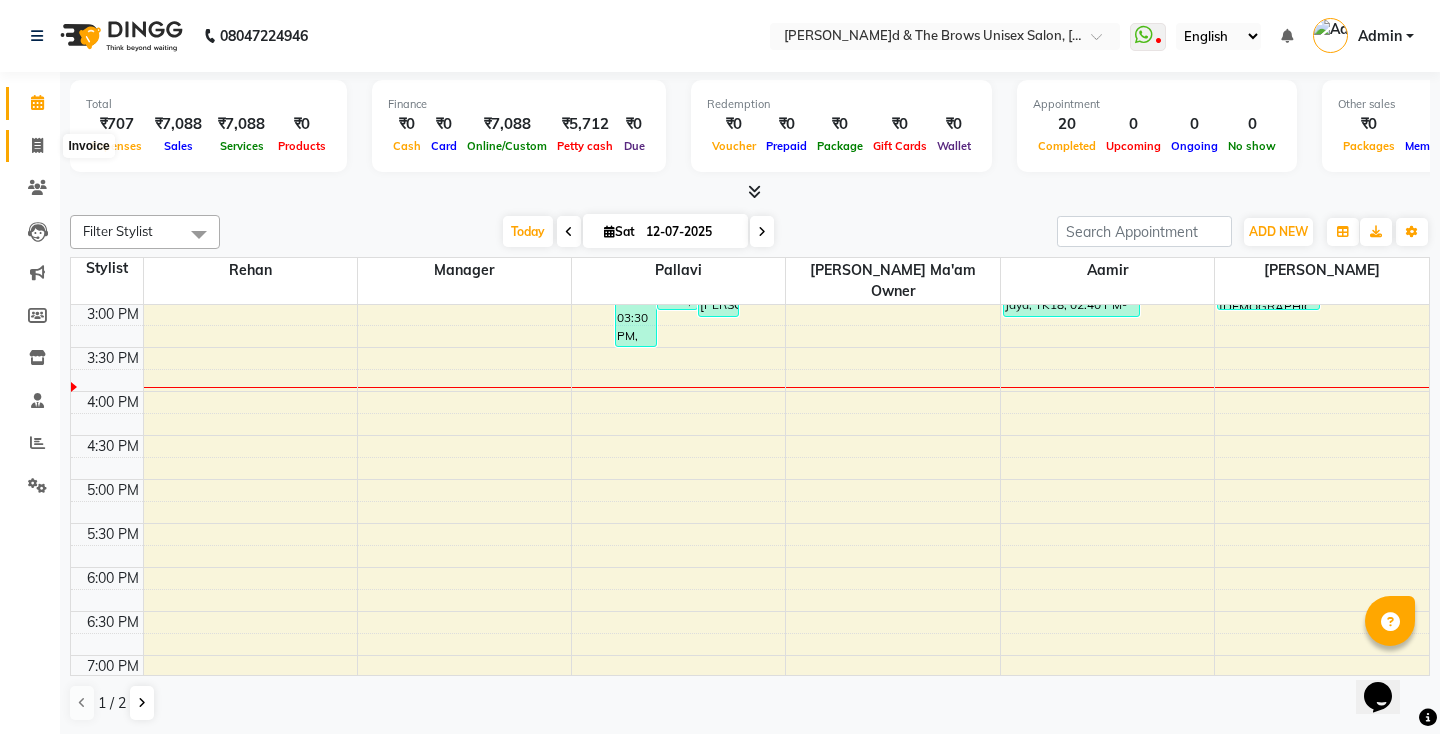 click 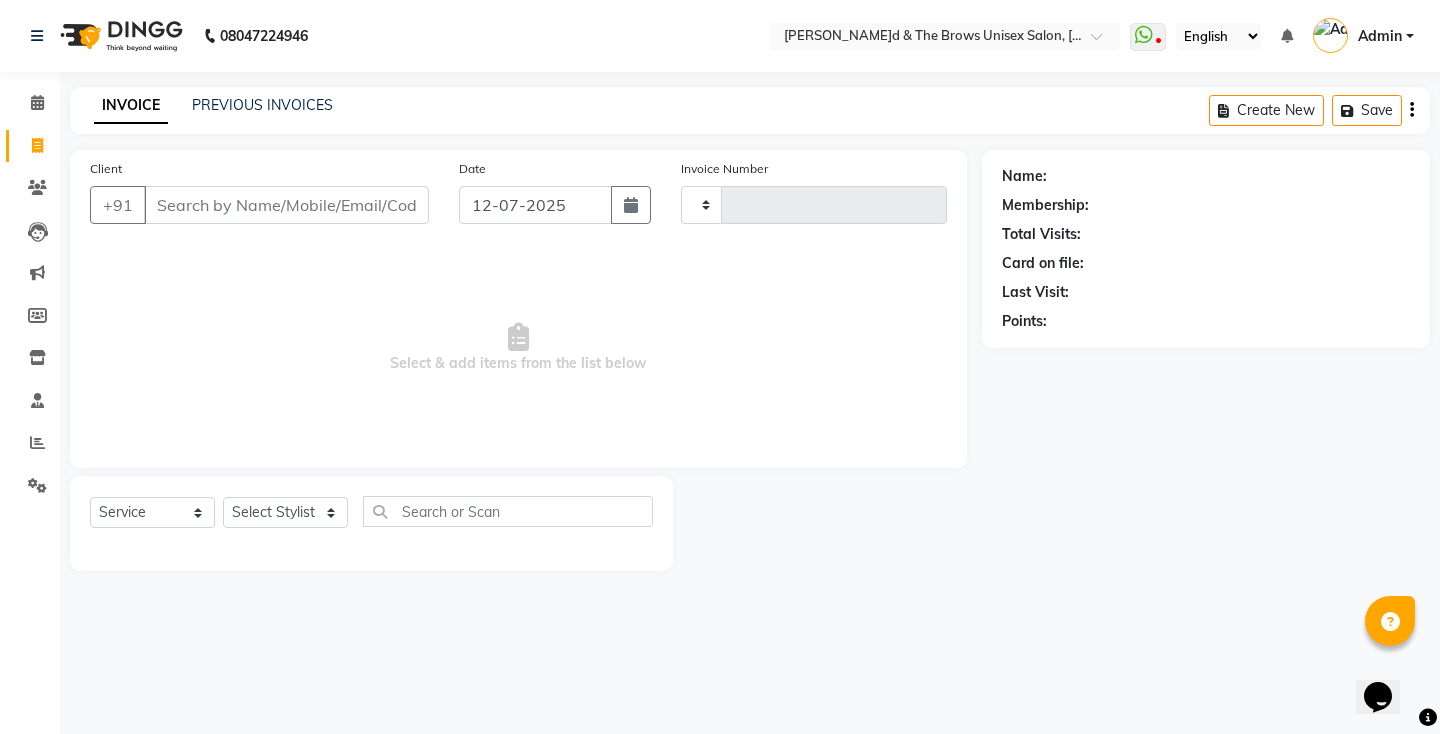 type on "1753" 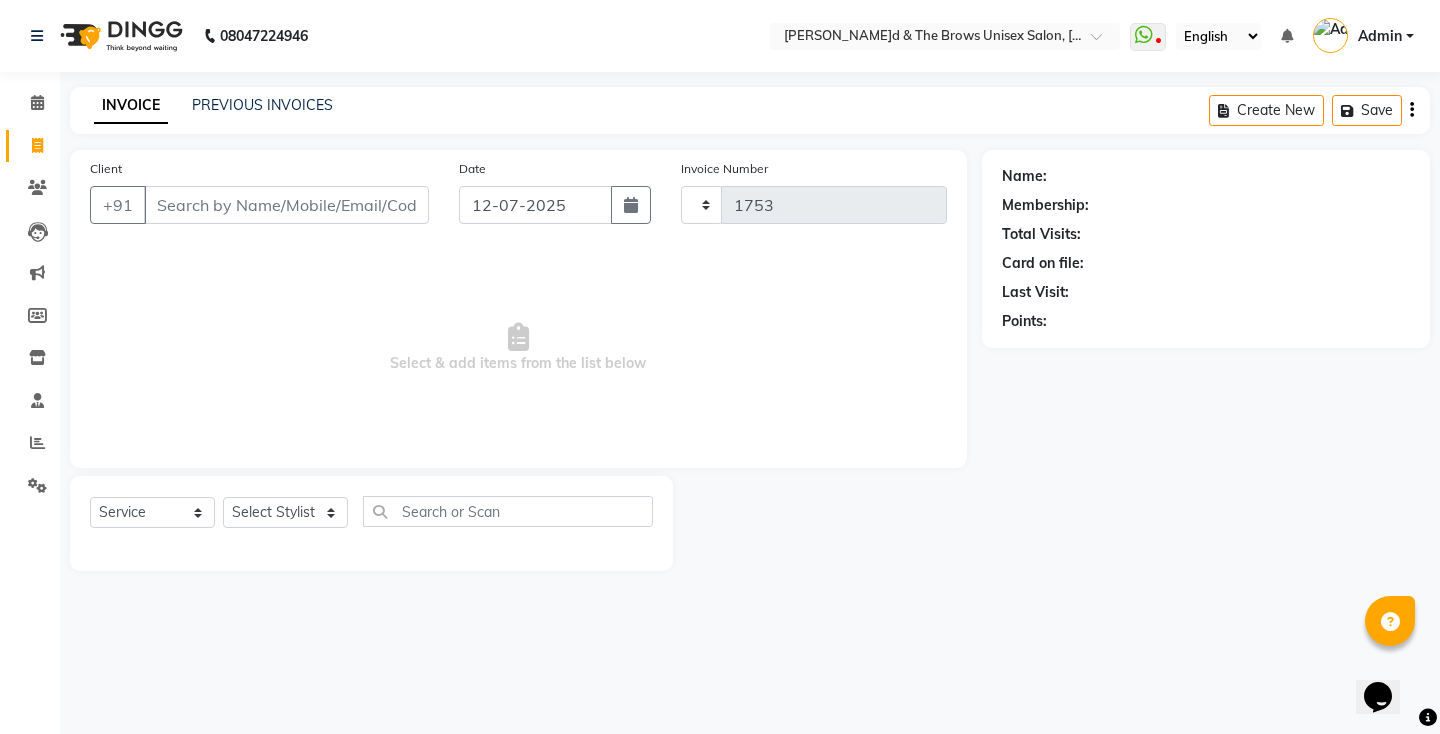 select on "872" 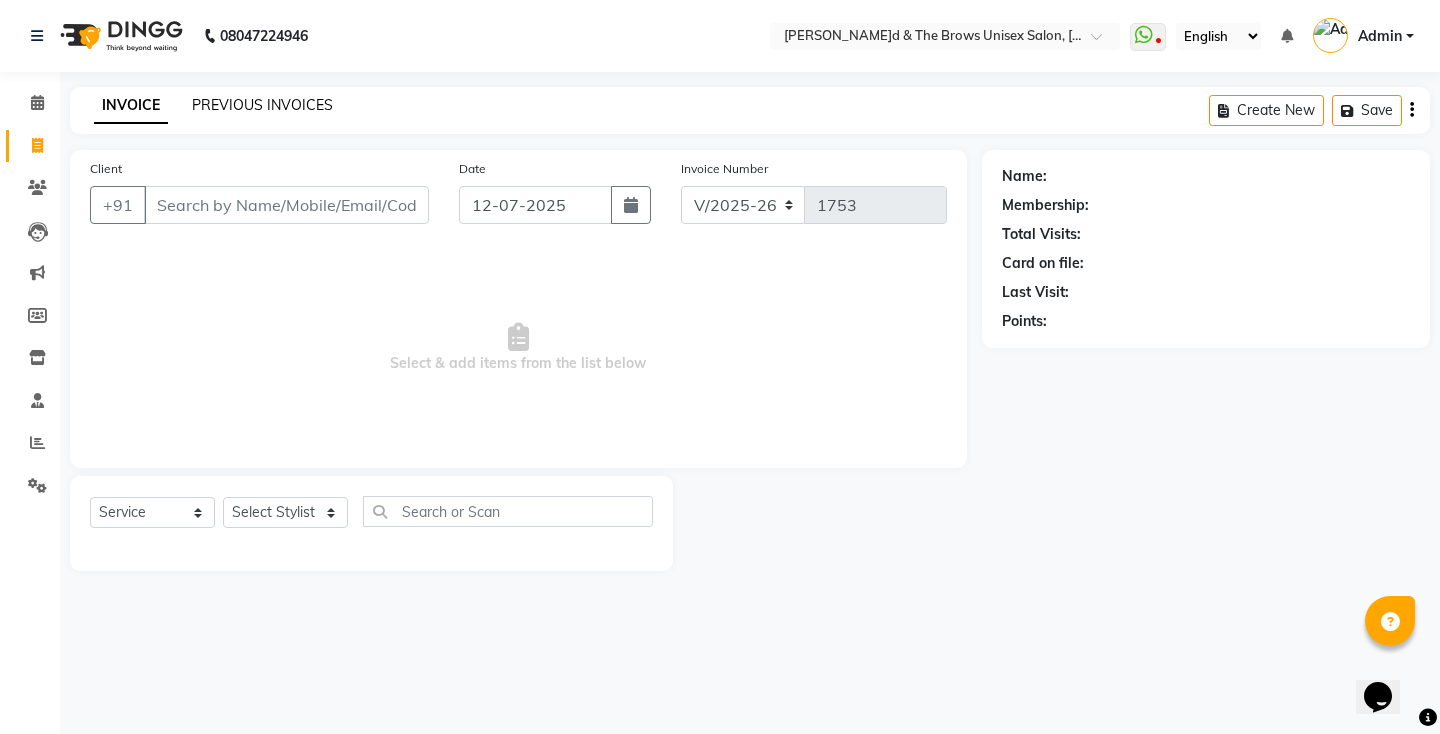 click on "PREVIOUS INVOICES" 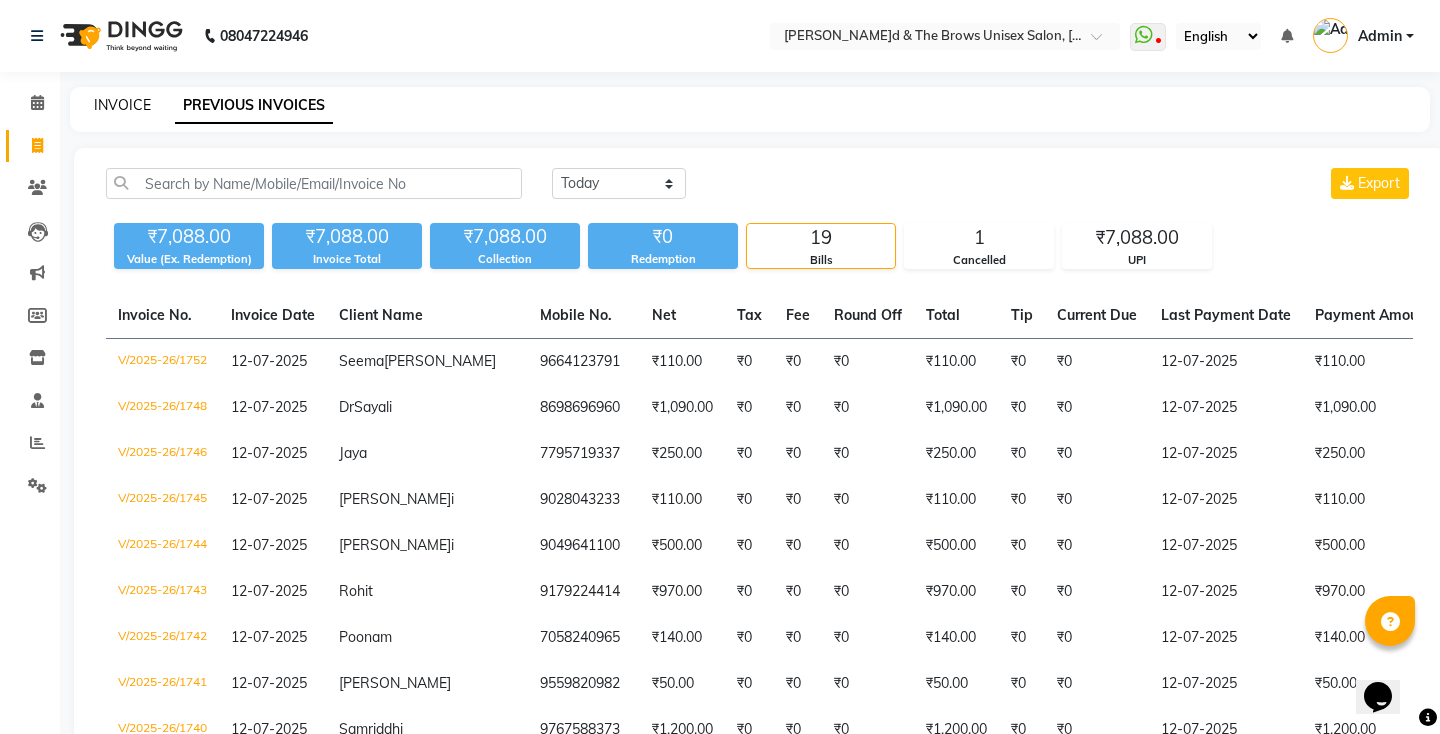click on "INVOICE" 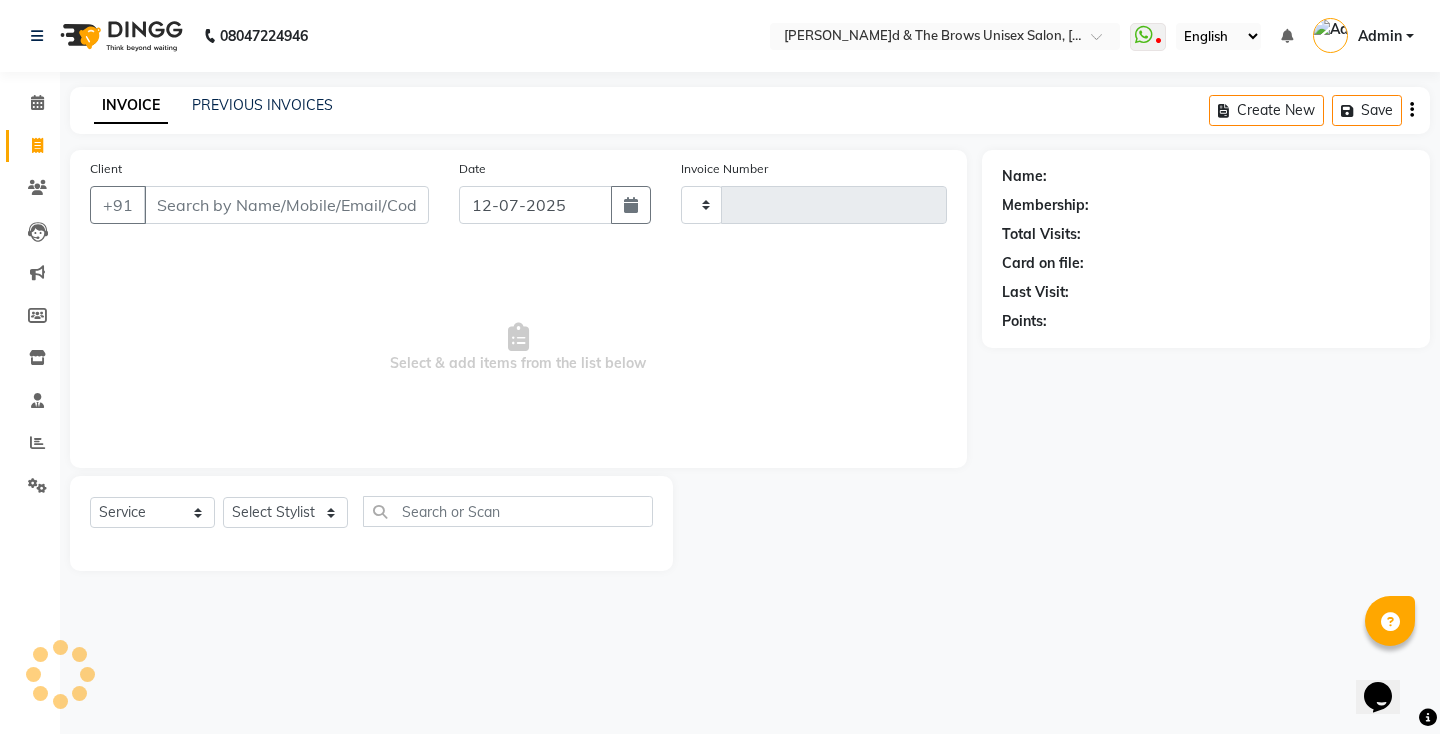 type on "1753" 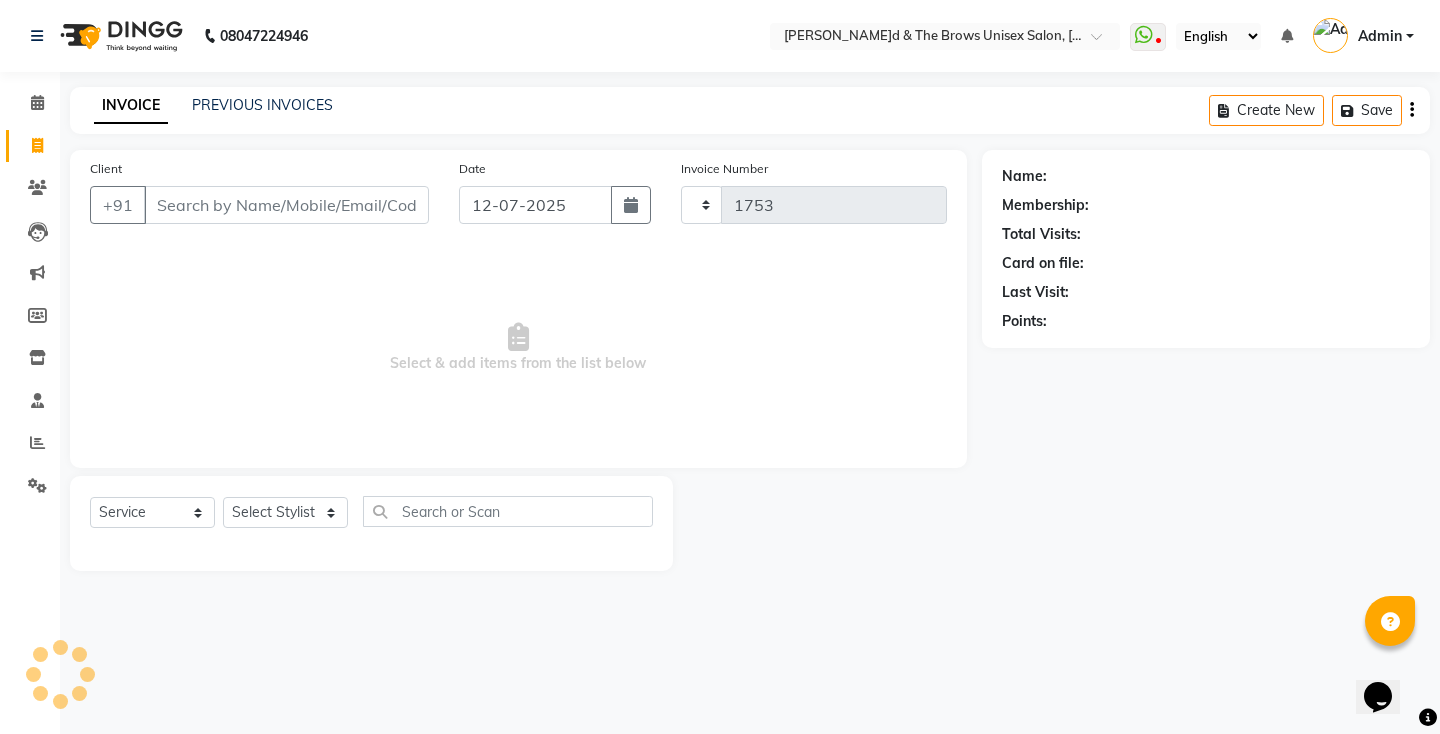 select on "872" 